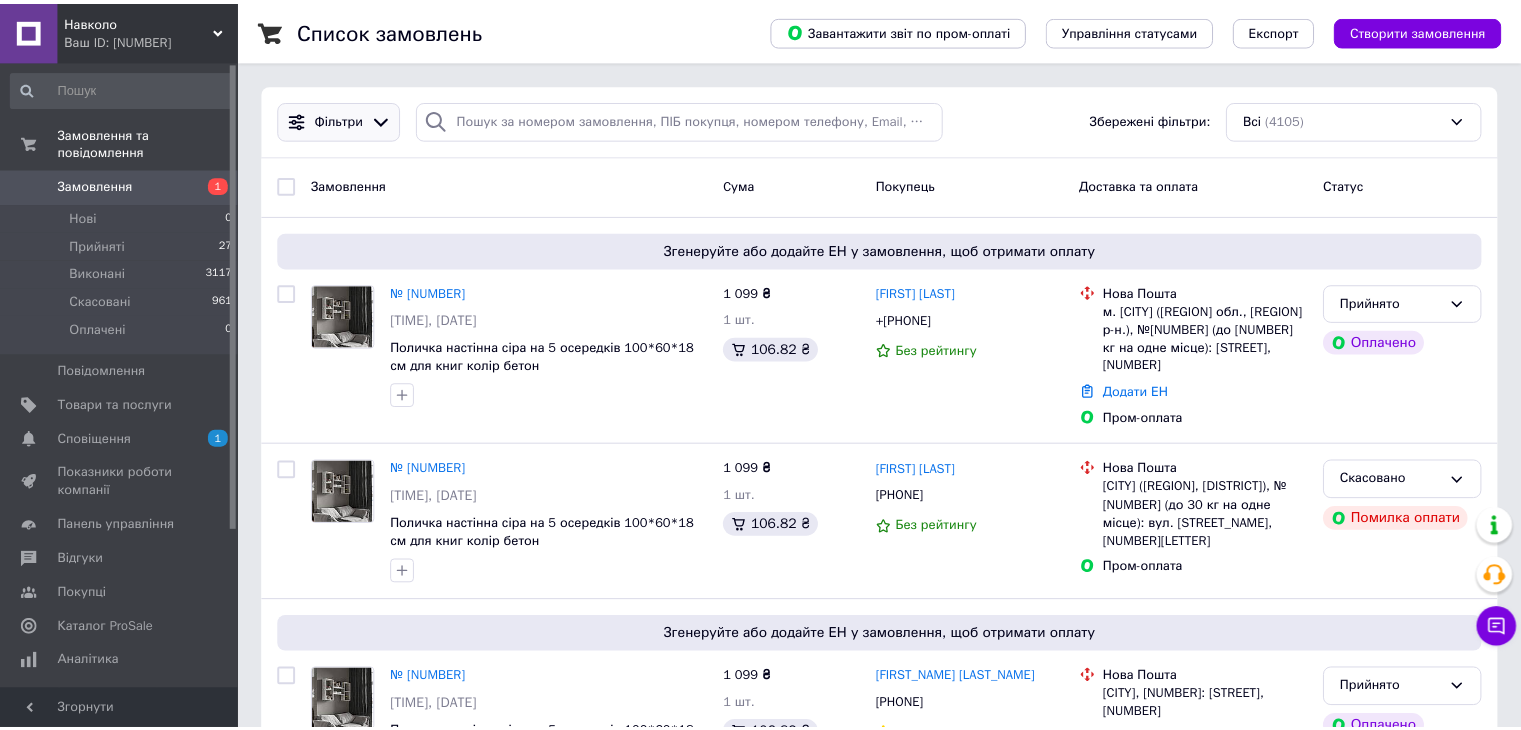 scroll, scrollTop: 0, scrollLeft: 0, axis: both 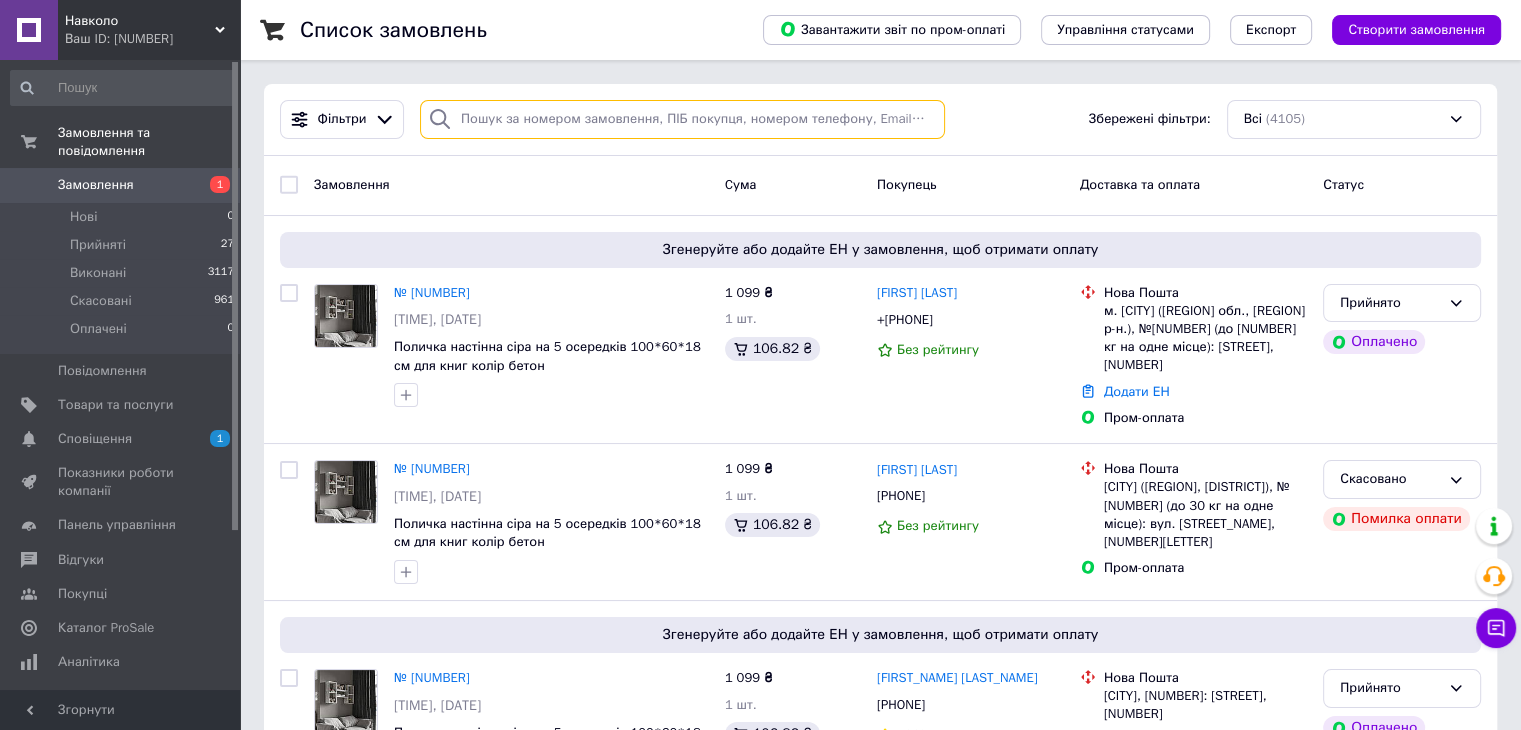 click at bounding box center (682, 119) 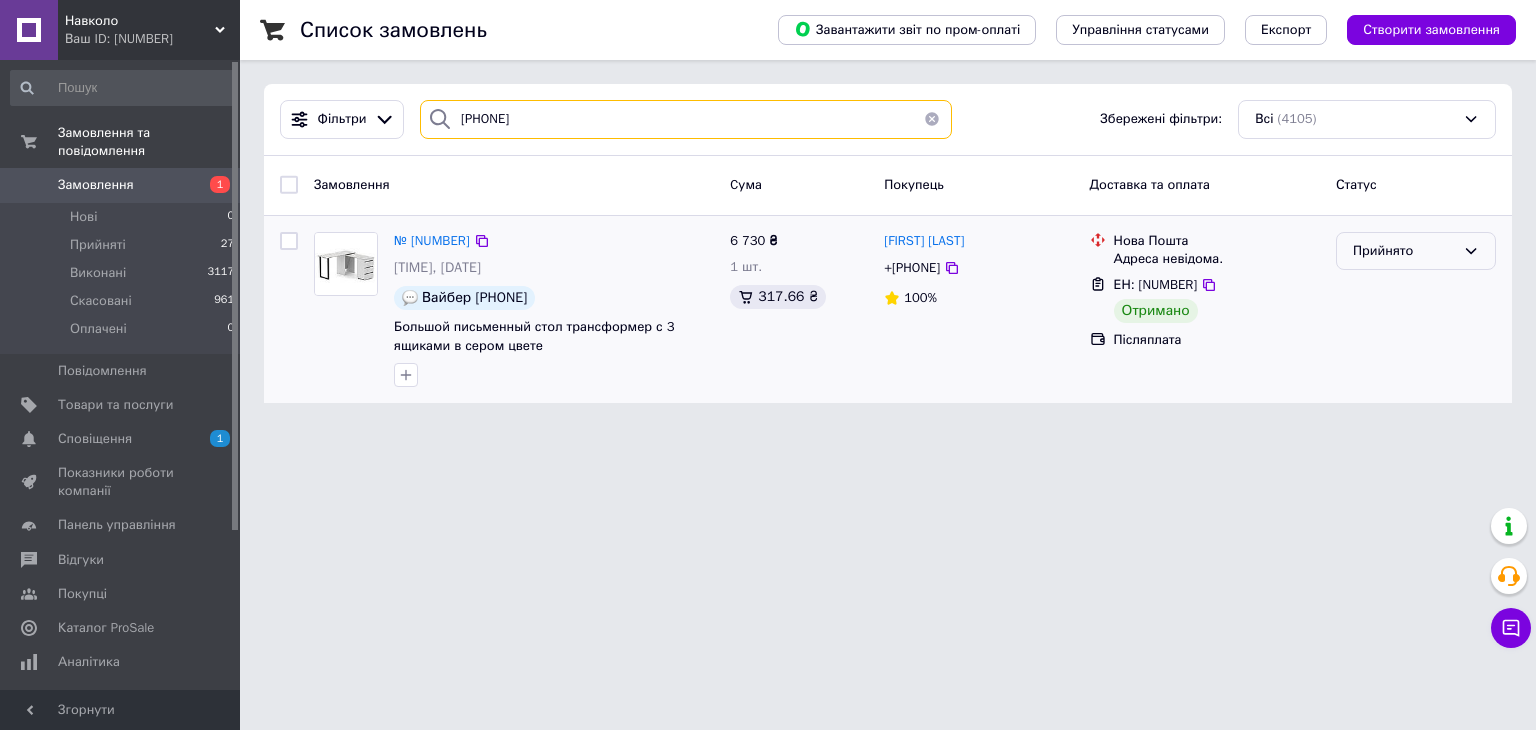 type on "[PHONE]" 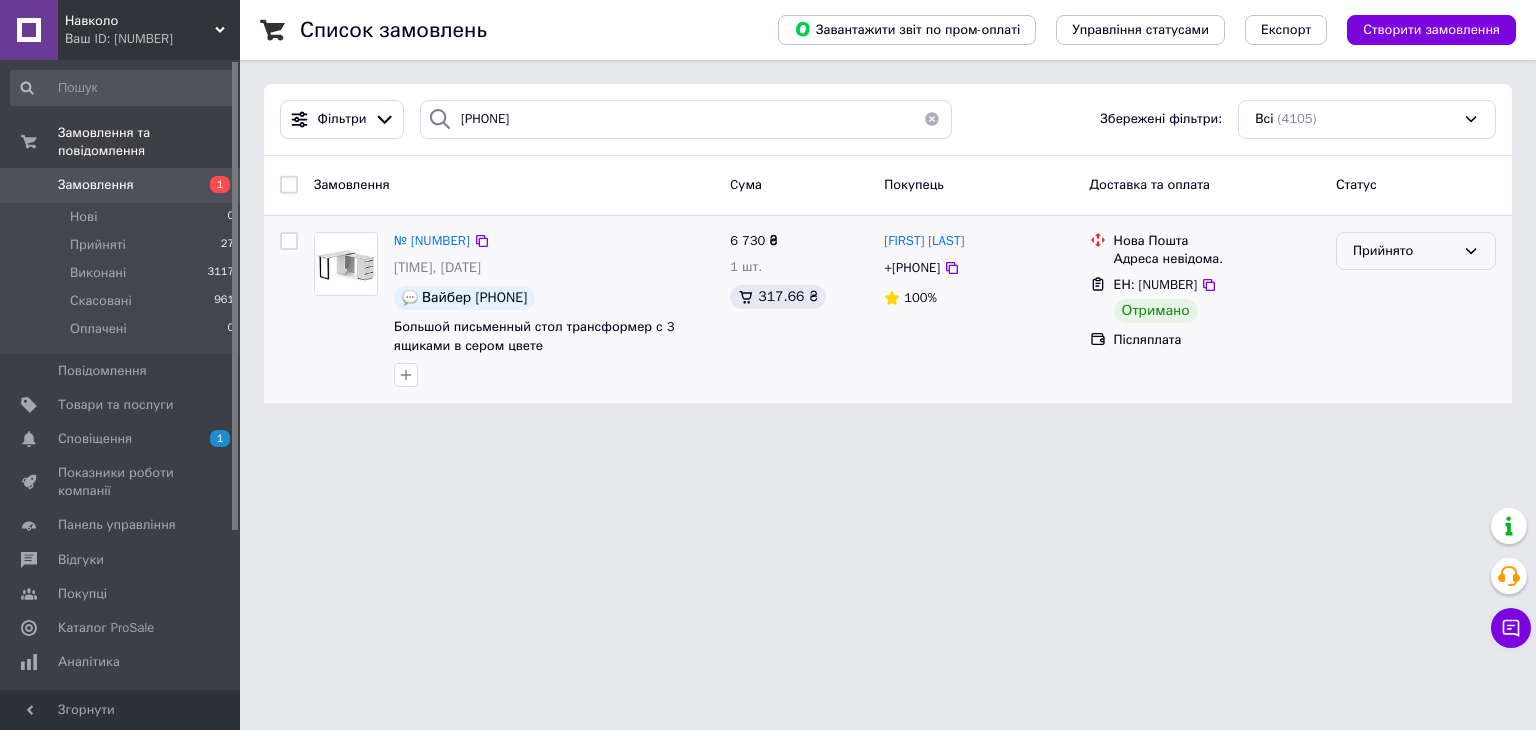 click on "Прийнято" at bounding box center (1404, 251) 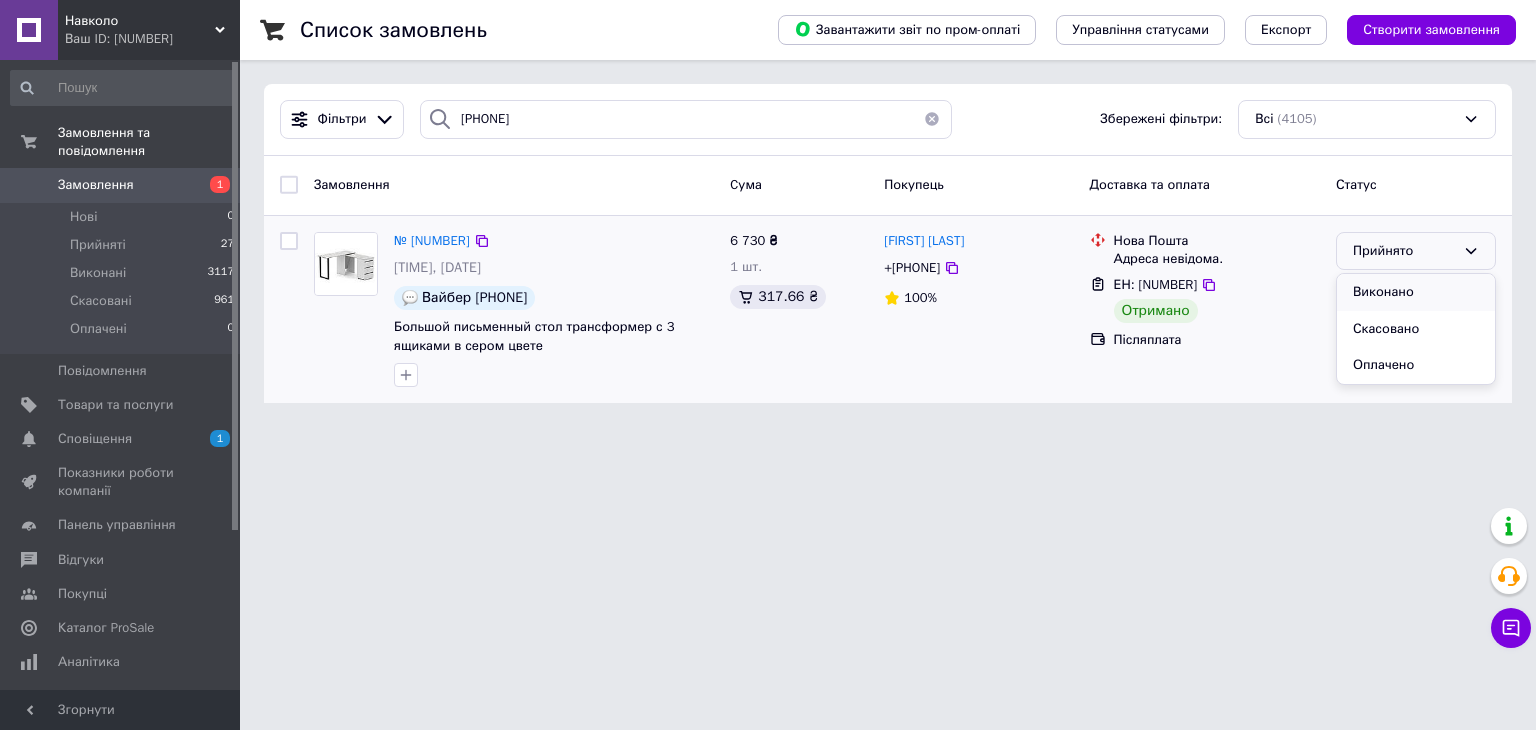 click on "Виконано" at bounding box center [1416, 292] 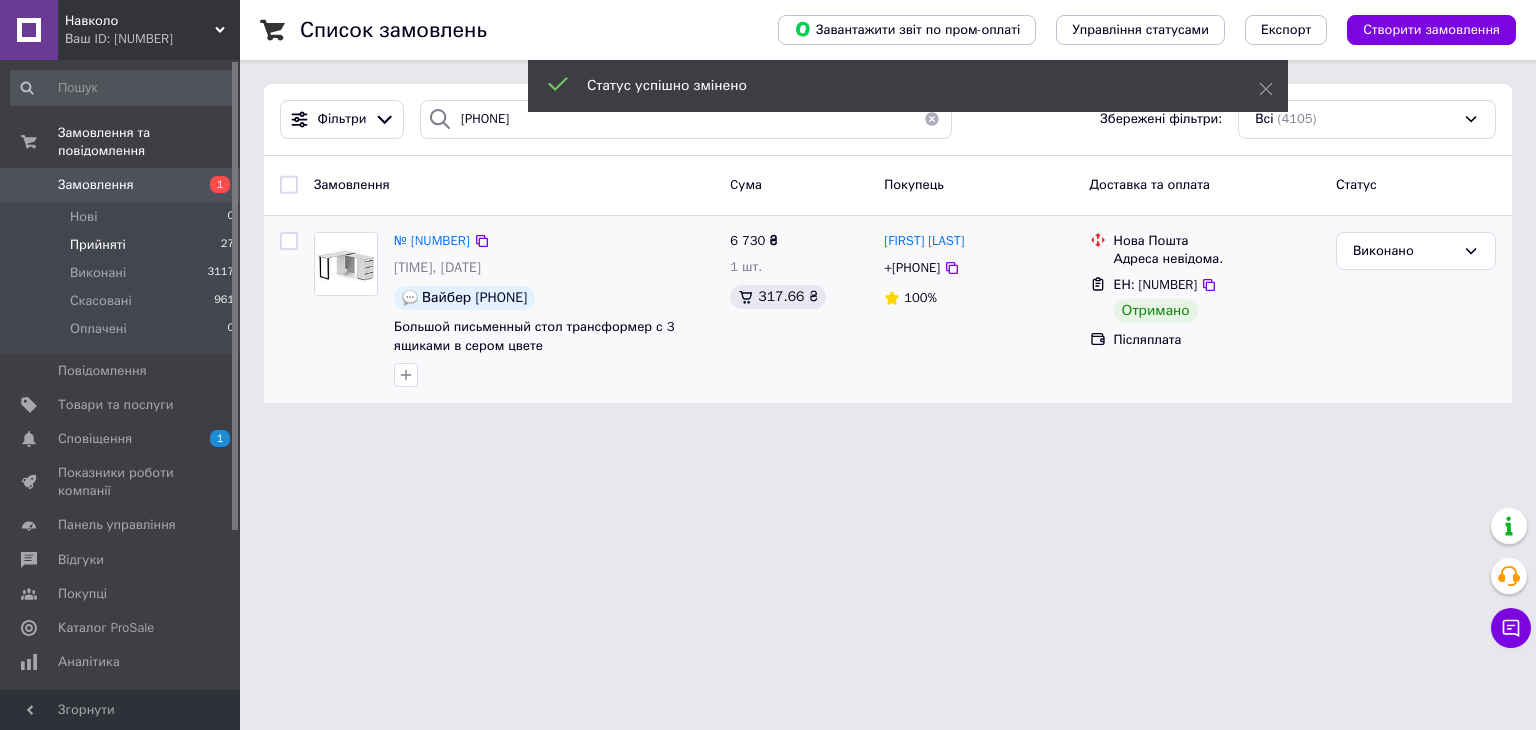 click on "Прийняті" at bounding box center [98, 245] 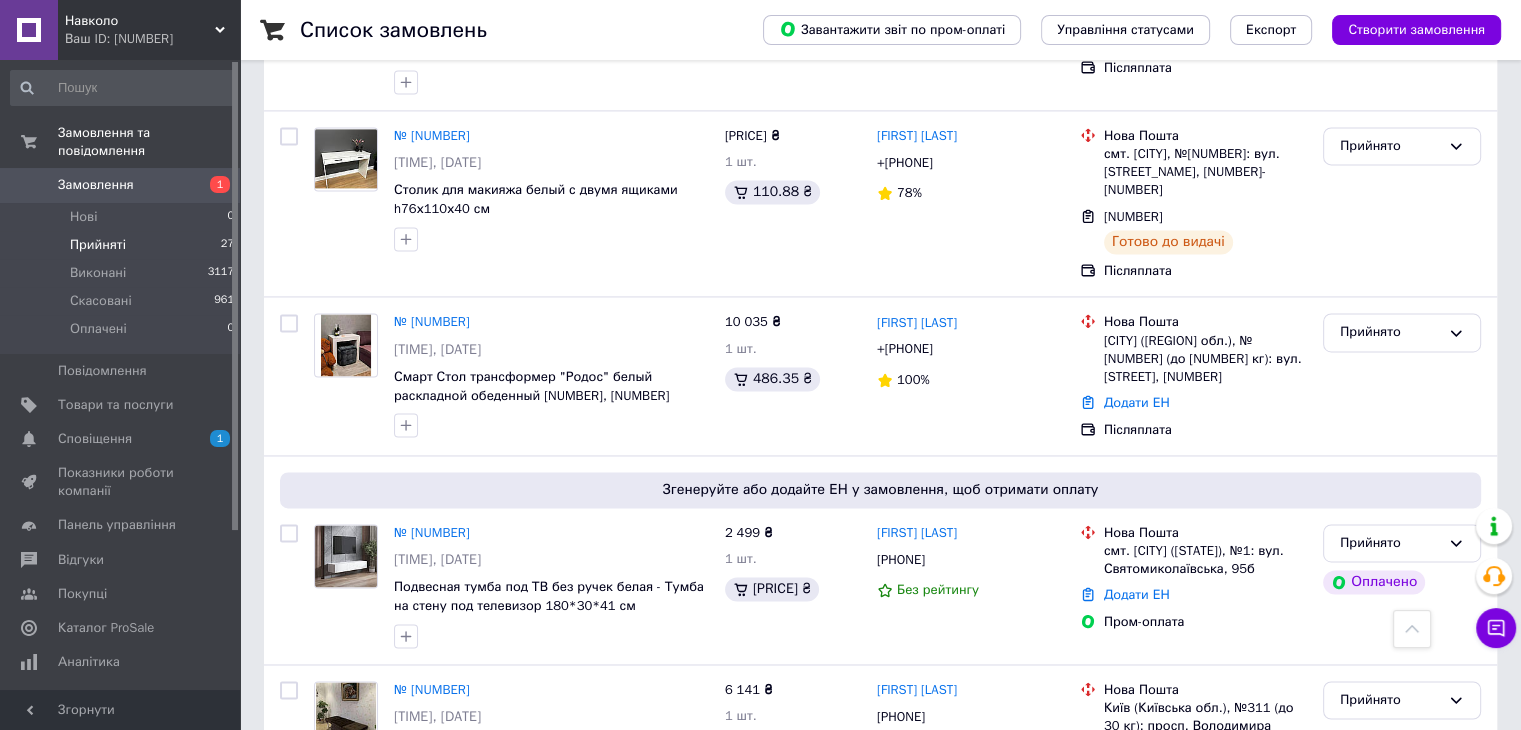 scroll, scrollTop: 3141, scrollLeft: 0, axis: vertical 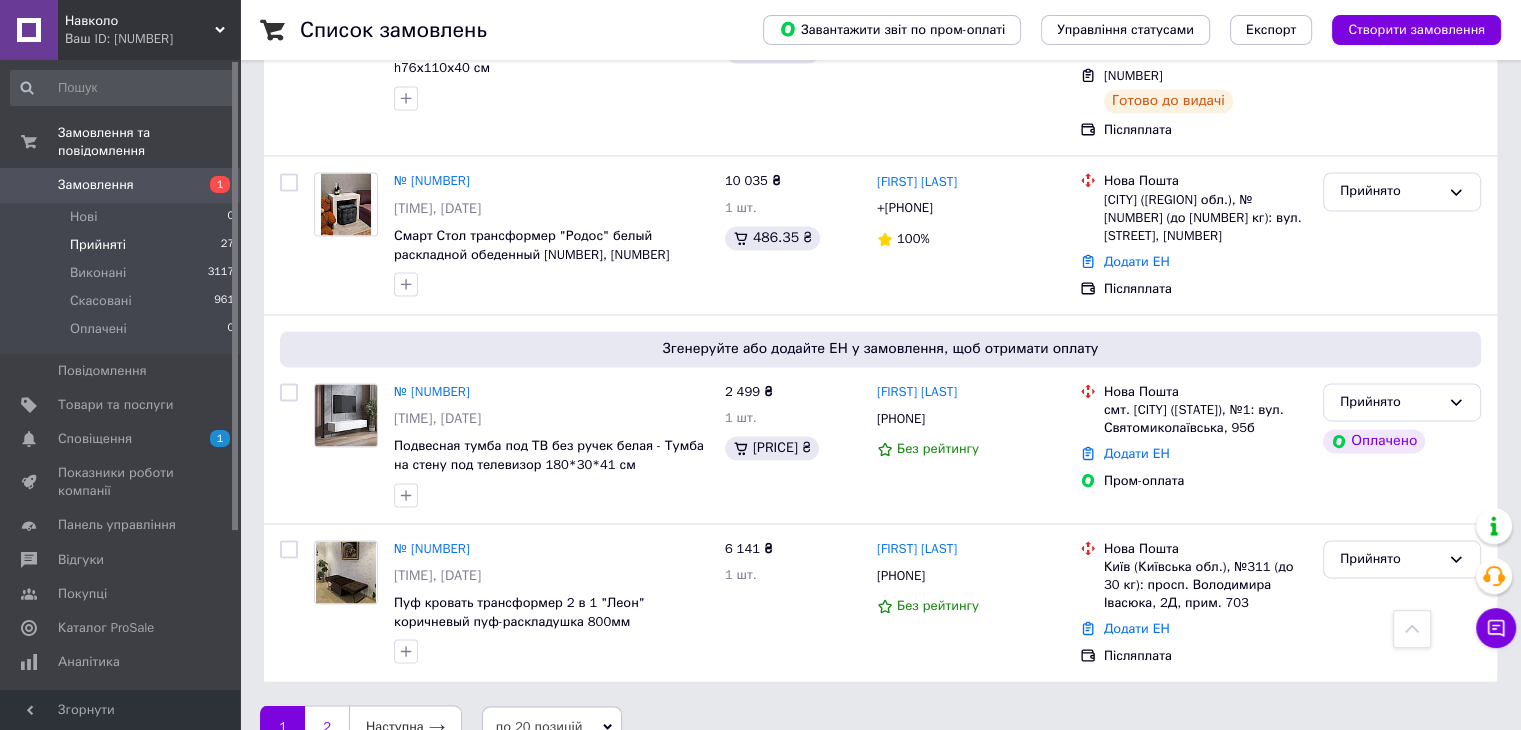 click on "2" at bounding box center [327, 726] 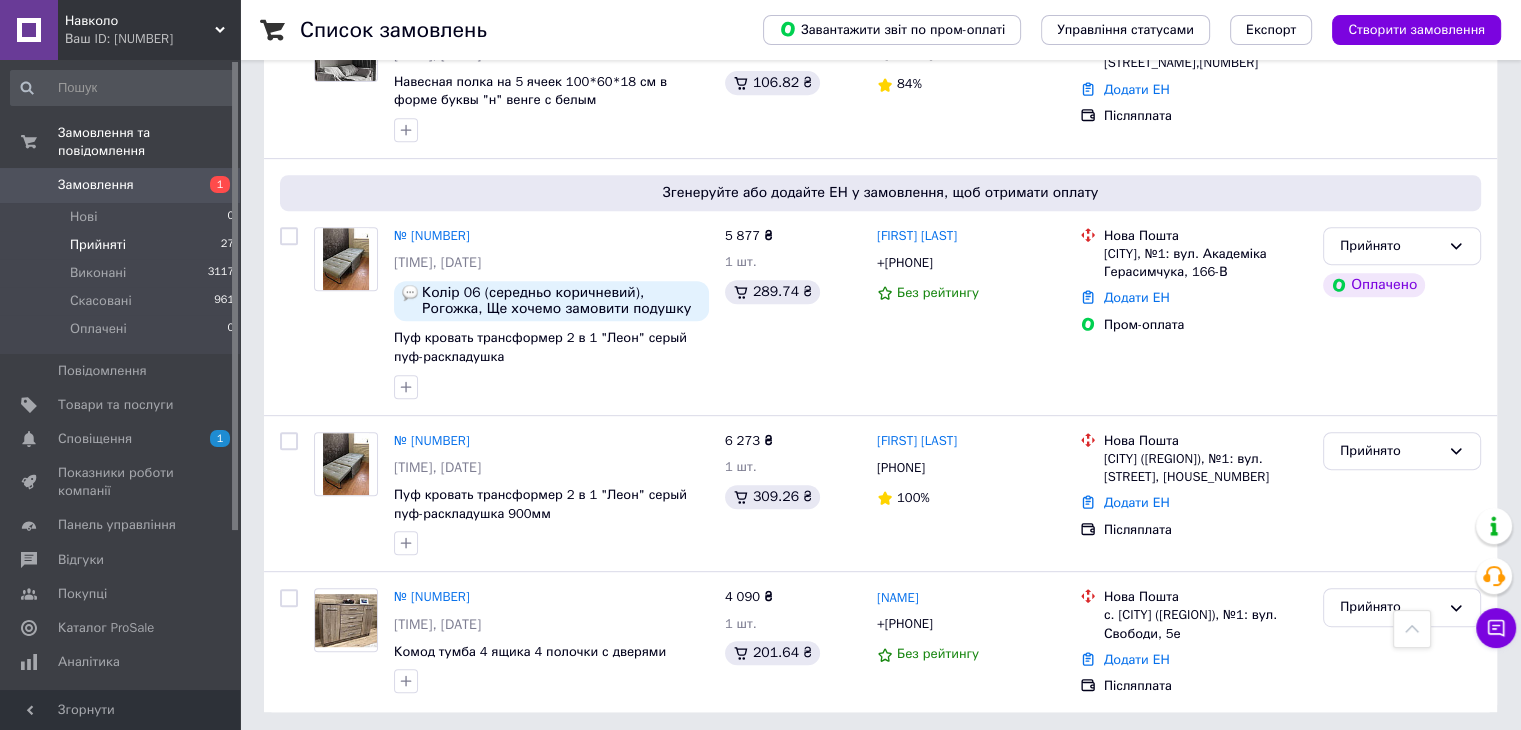 scroll, scrollTop: 905, scrollLeft: 0, axis: vertical 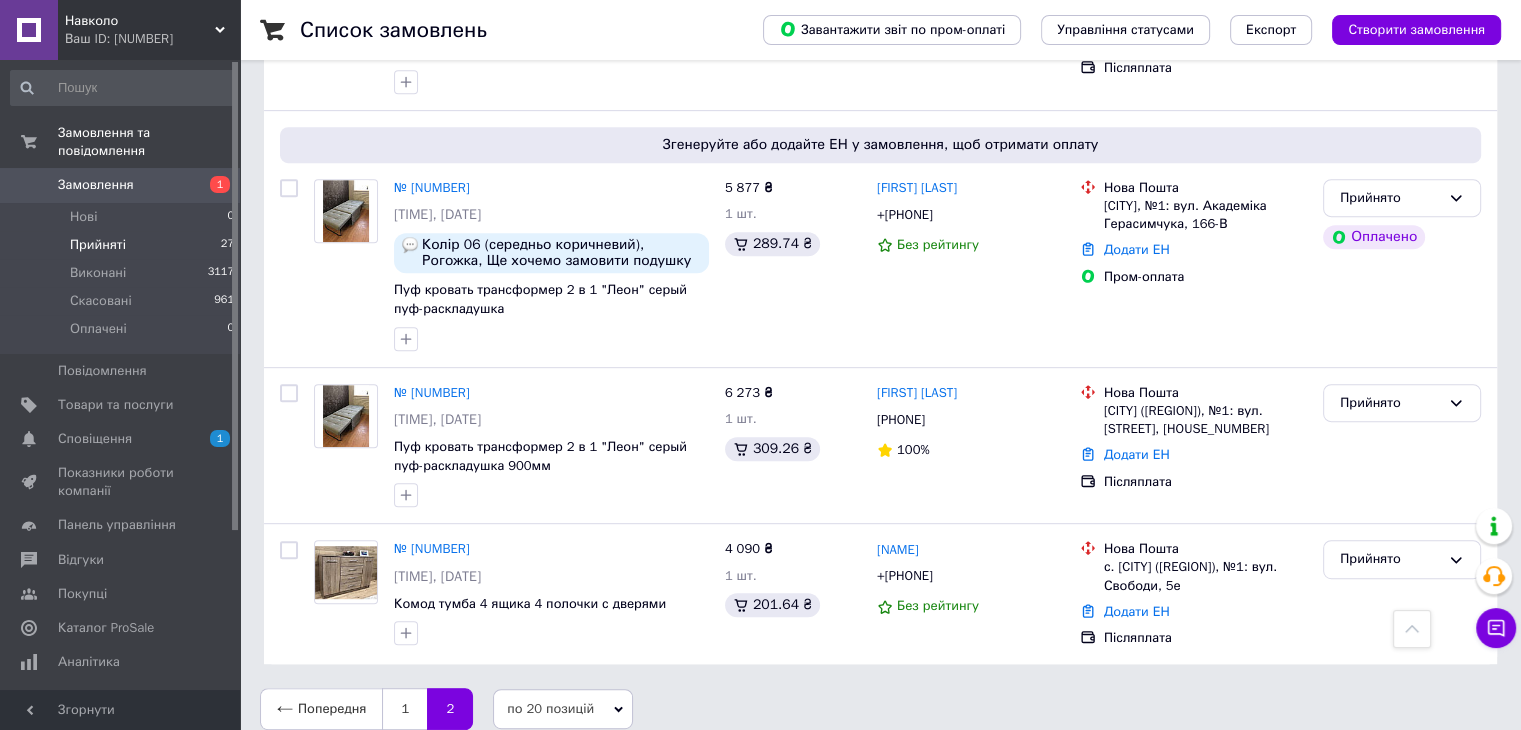 click on "Замовлення" at bounding box center (96, 185) 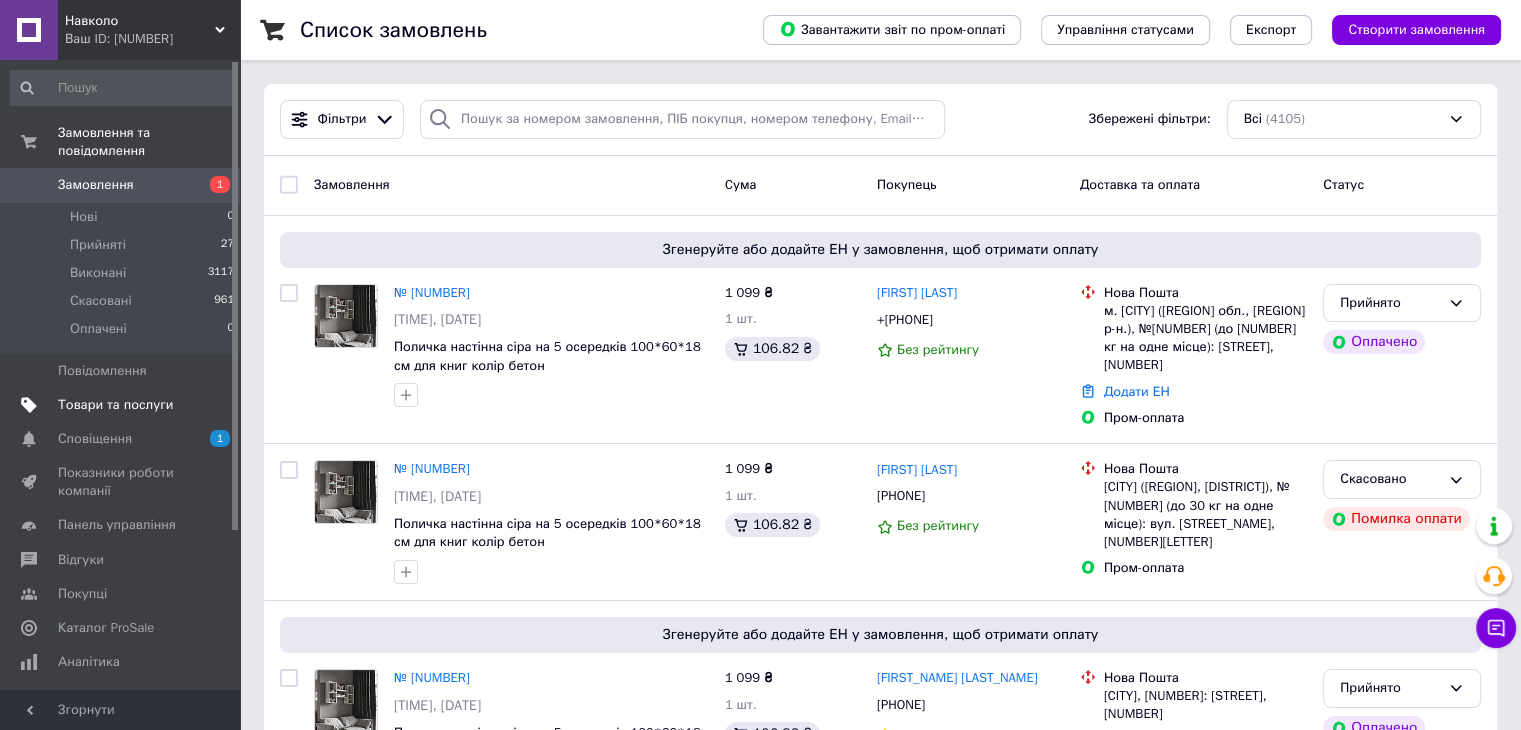click on "Товари та послуги" at bounding box center (115, 405) 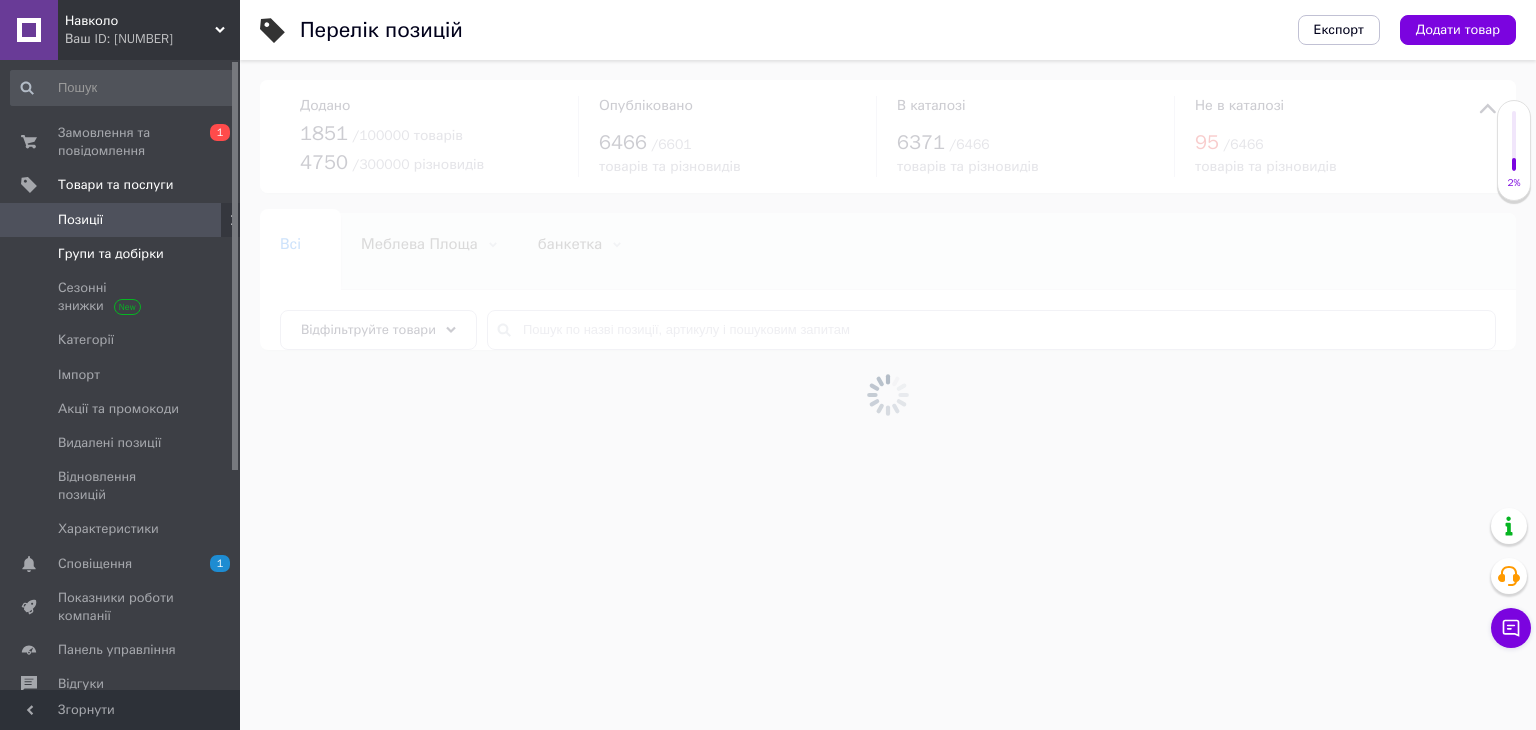 click on "Групи та добірки" at bounding box center (111, 254) 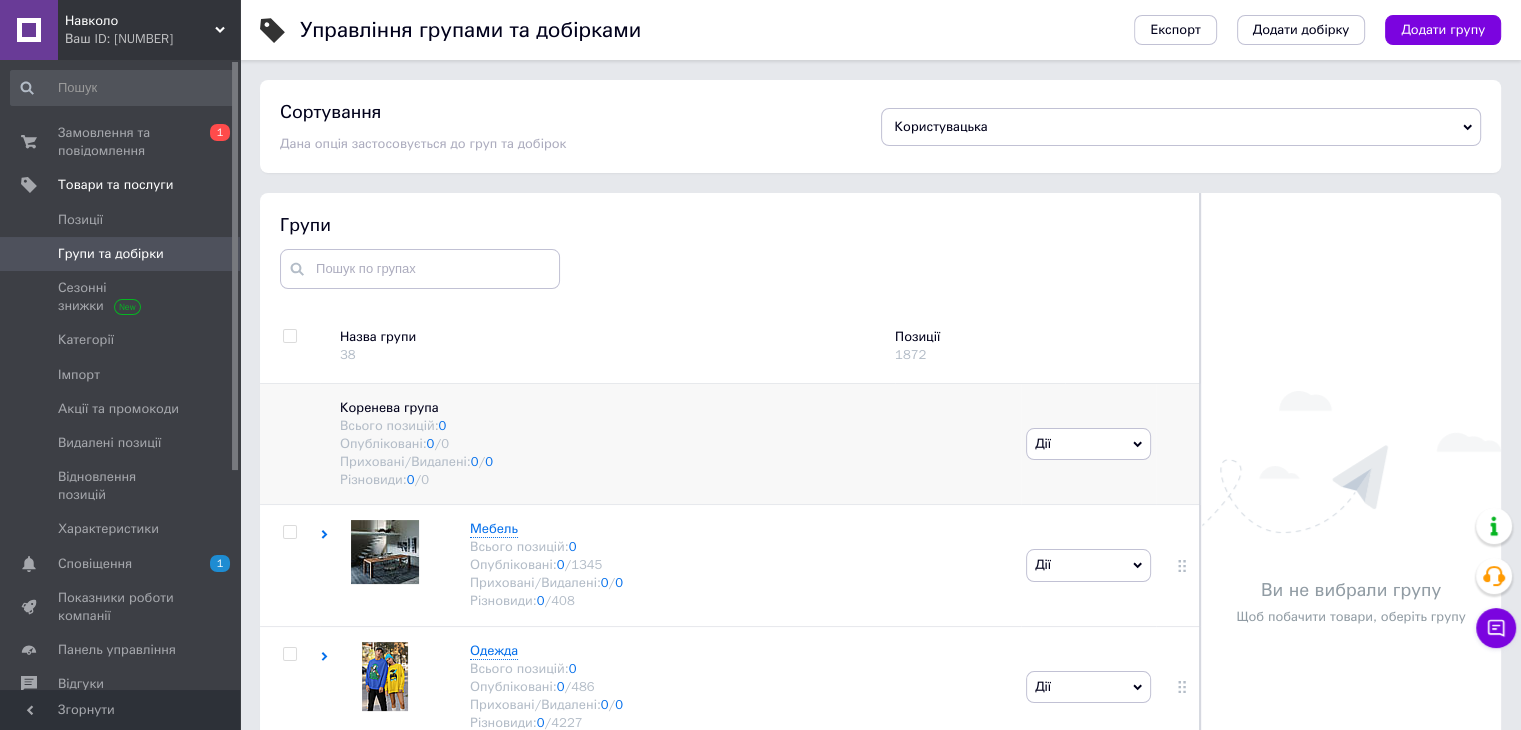 scroll, scrollTop: 73, scrollLeft: 0, axis: vertical 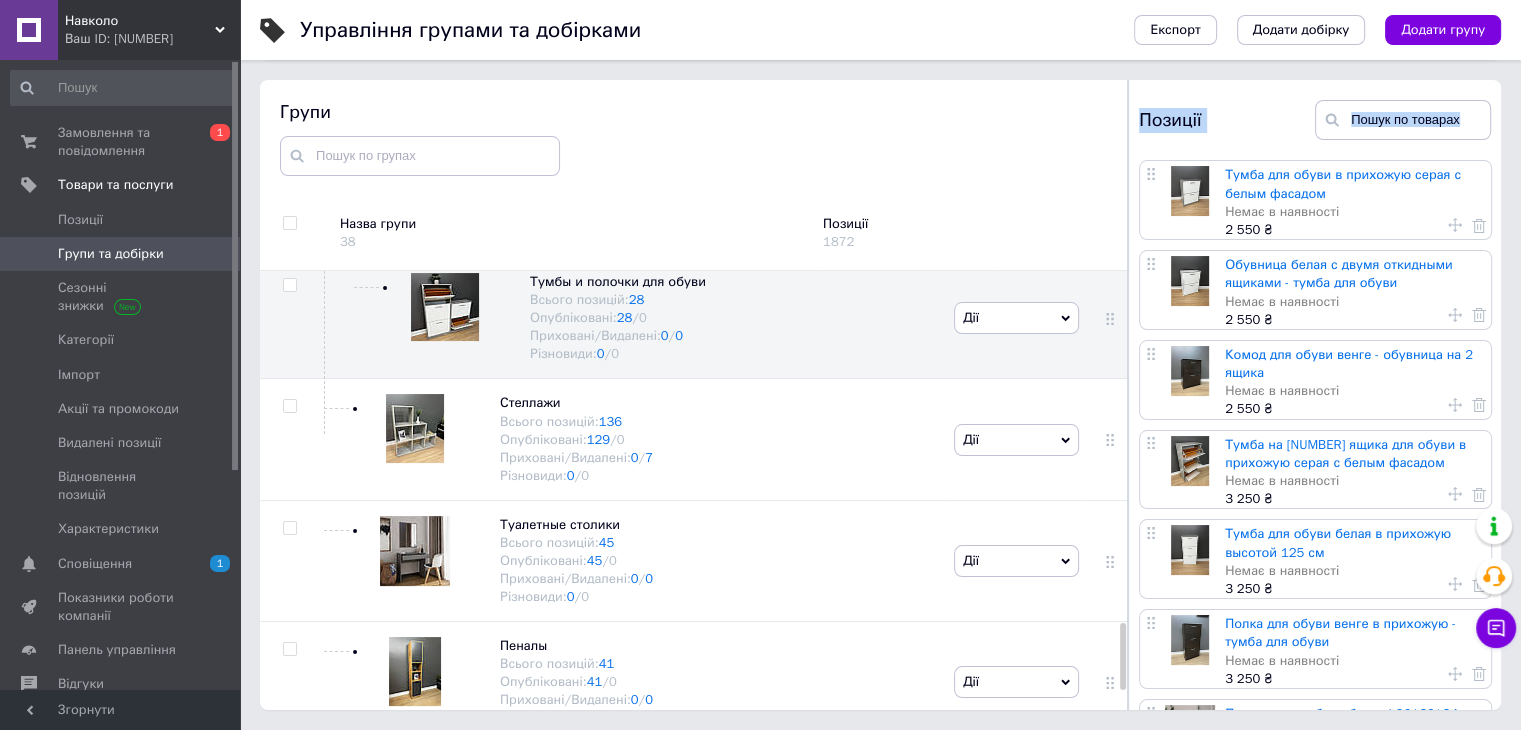 drag, startPoint x: 763, startPoint y: 387, endPoint x: 1132, endPoint y: 386, distance: 369.00134 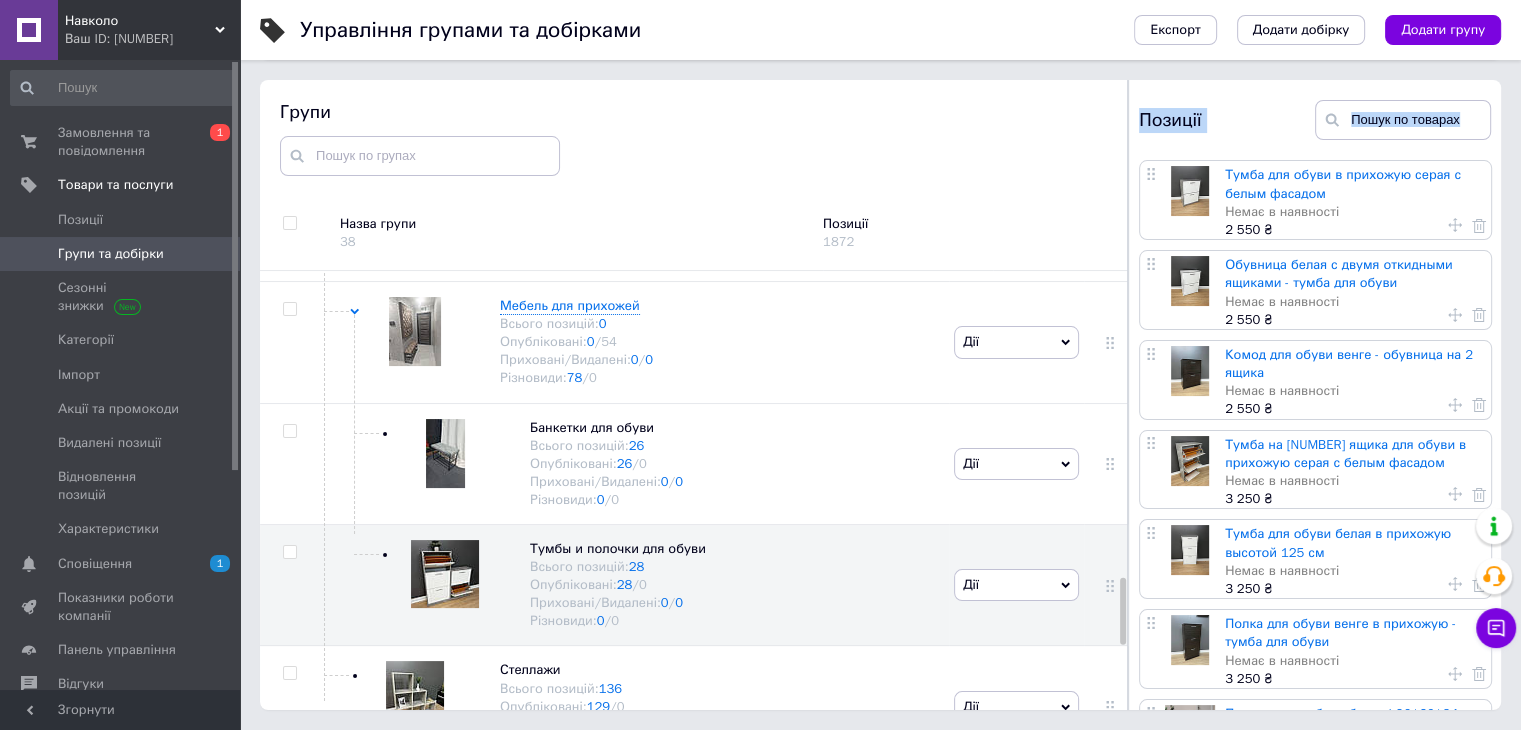scroll, scrollTop: 2019, scrollLeft: 0, axis: vertical 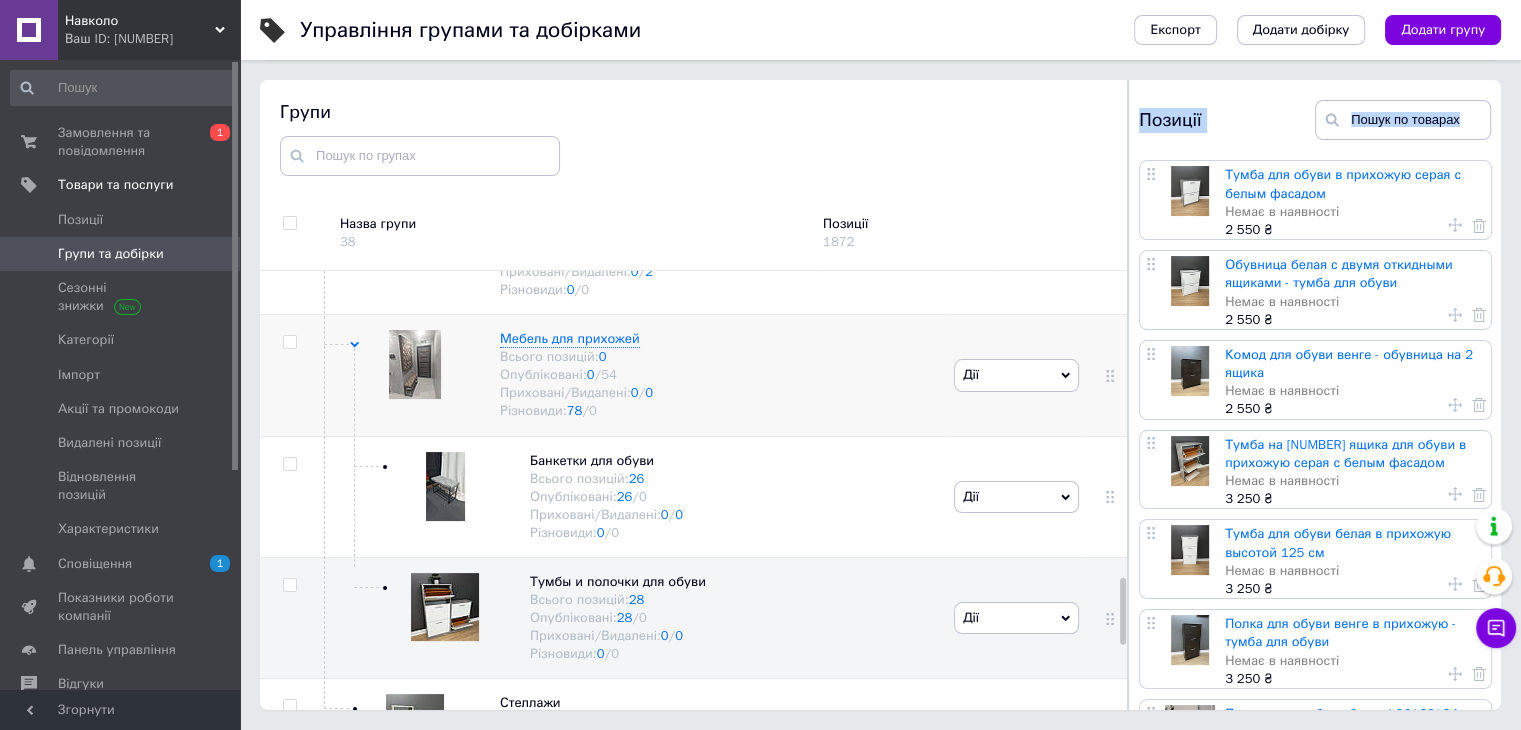 click on "Дії" at bounding box center [1016, 375] 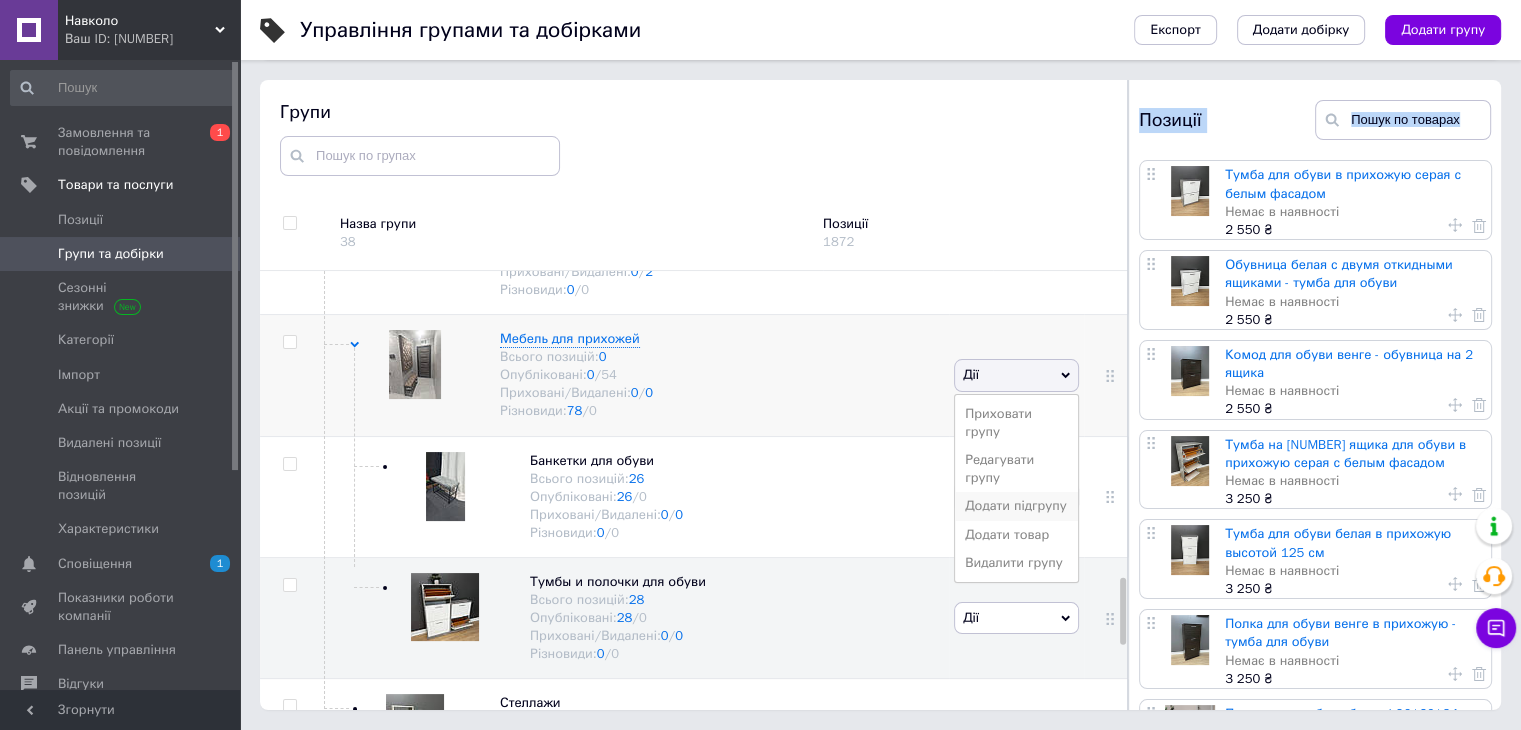 click on "Додати підгрупу" at bounding box center [1016, 506] 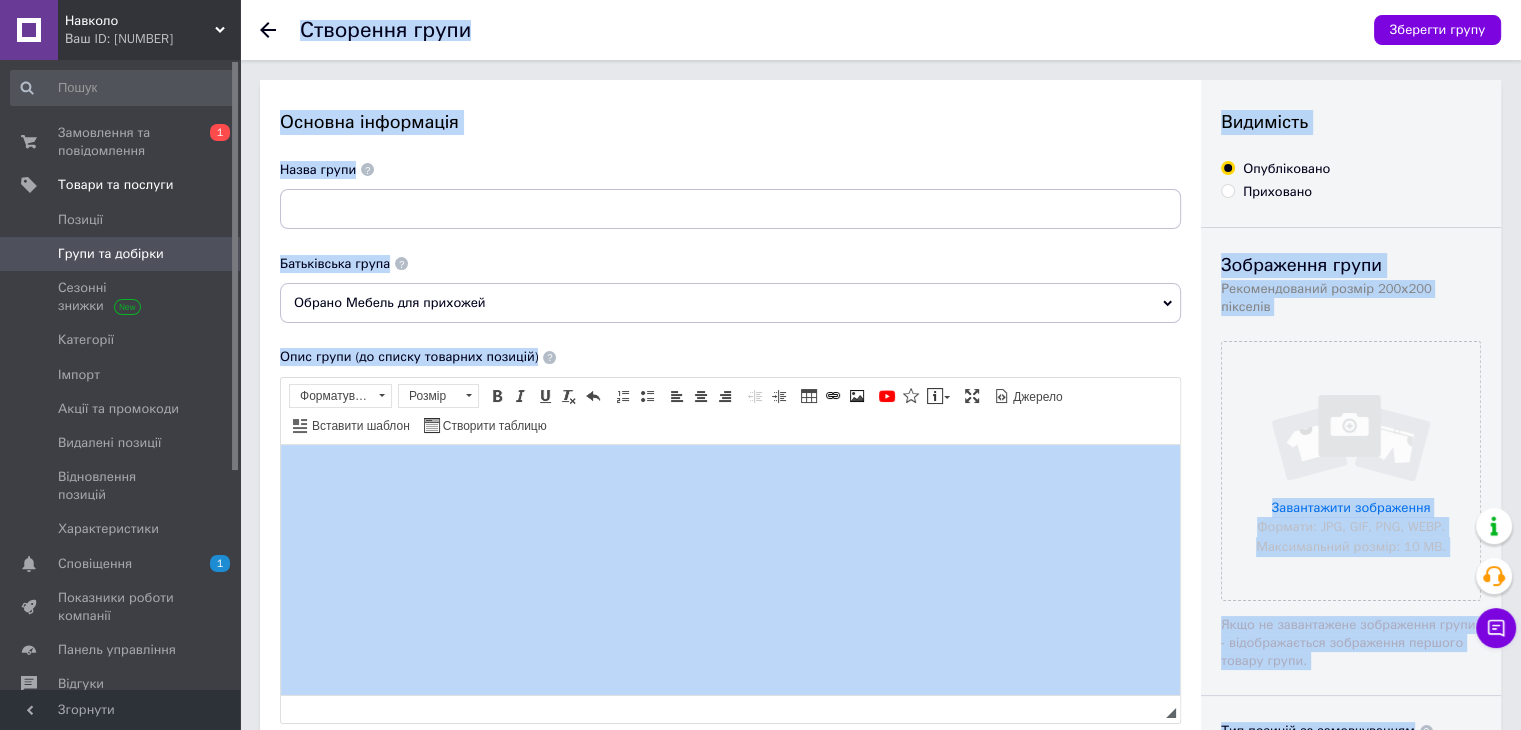 scroll, scrollTop: 0, scrollLeft: 0, axis: both 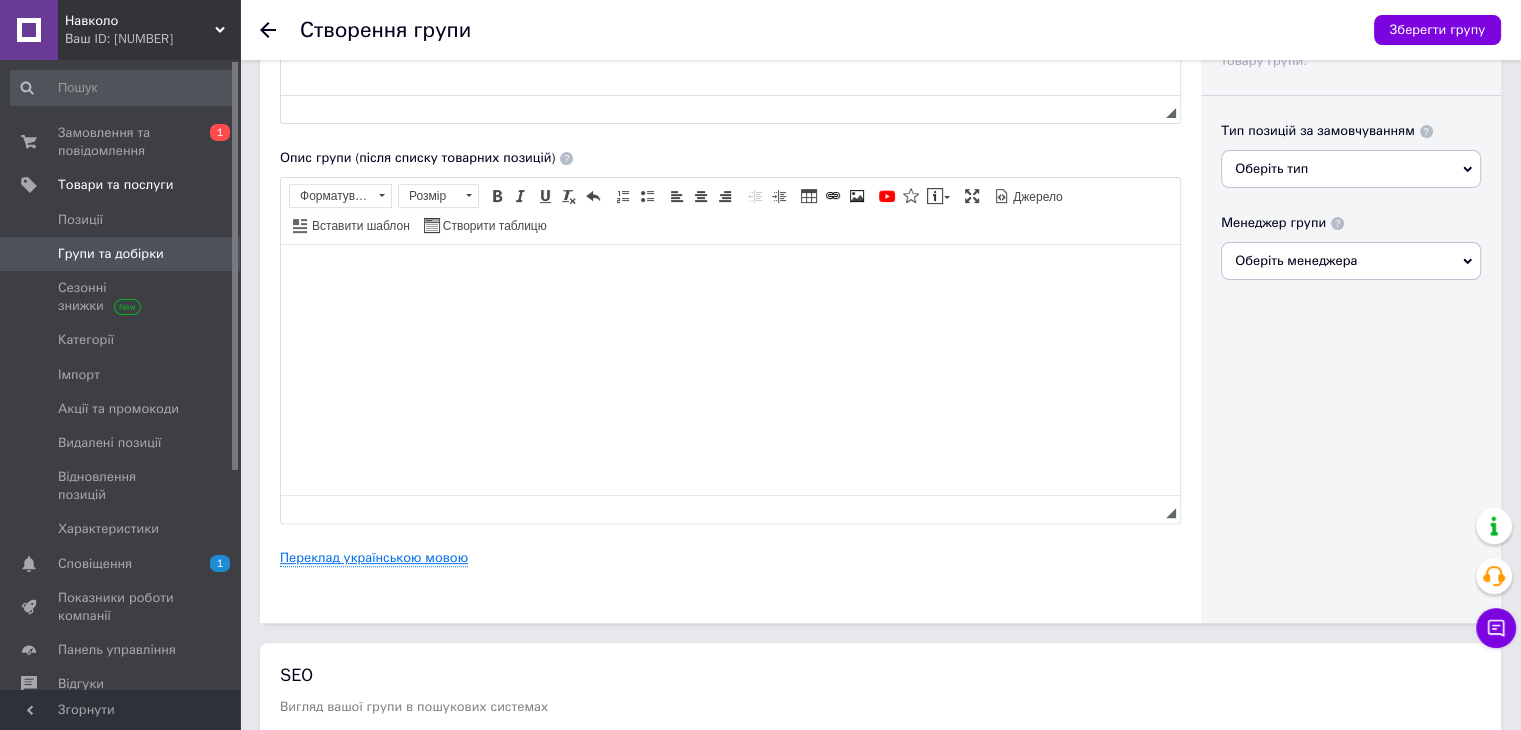 click on "Переклад українською мовою" at bounding box center (374, 558) 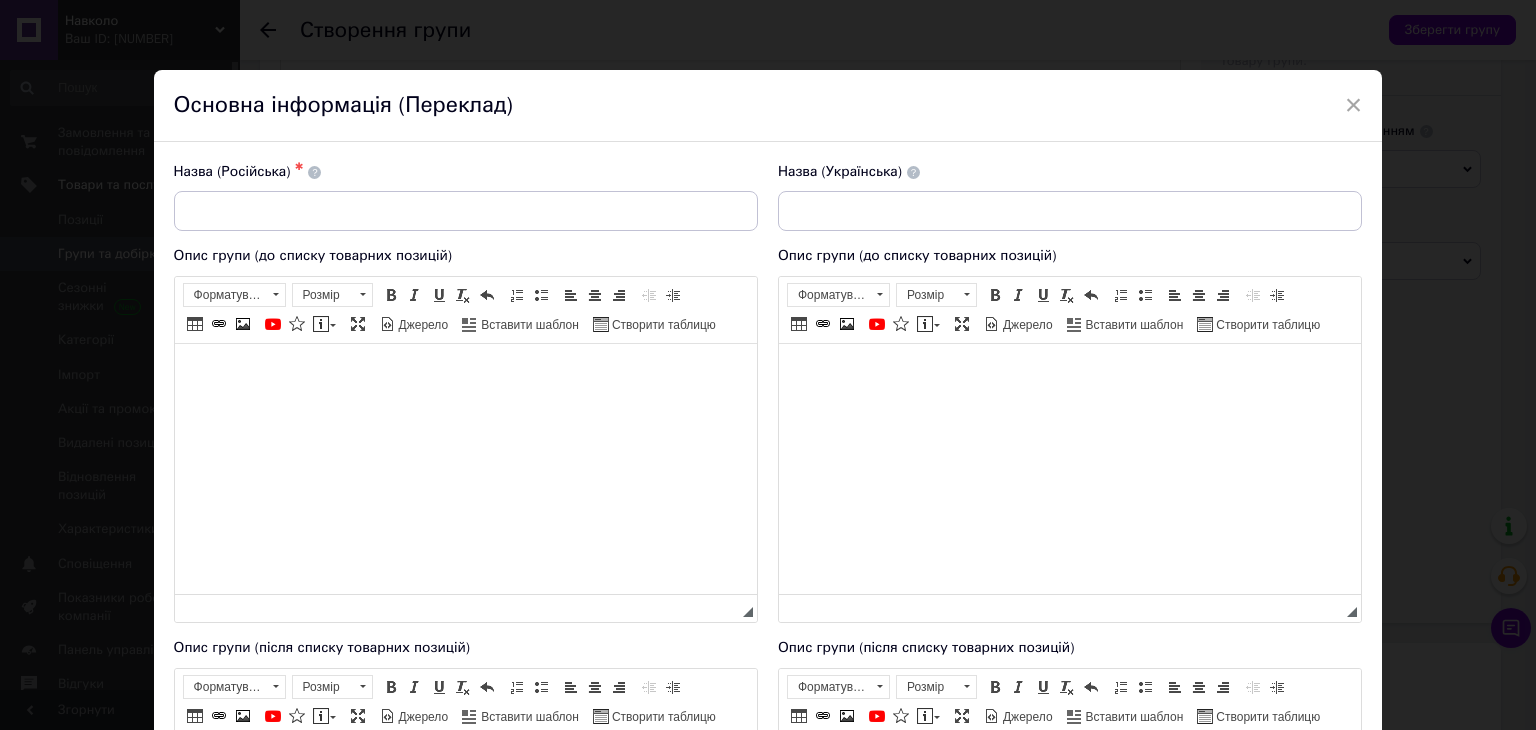 scroll, scrollTop: 0, scrollLeft: 0, axis: both 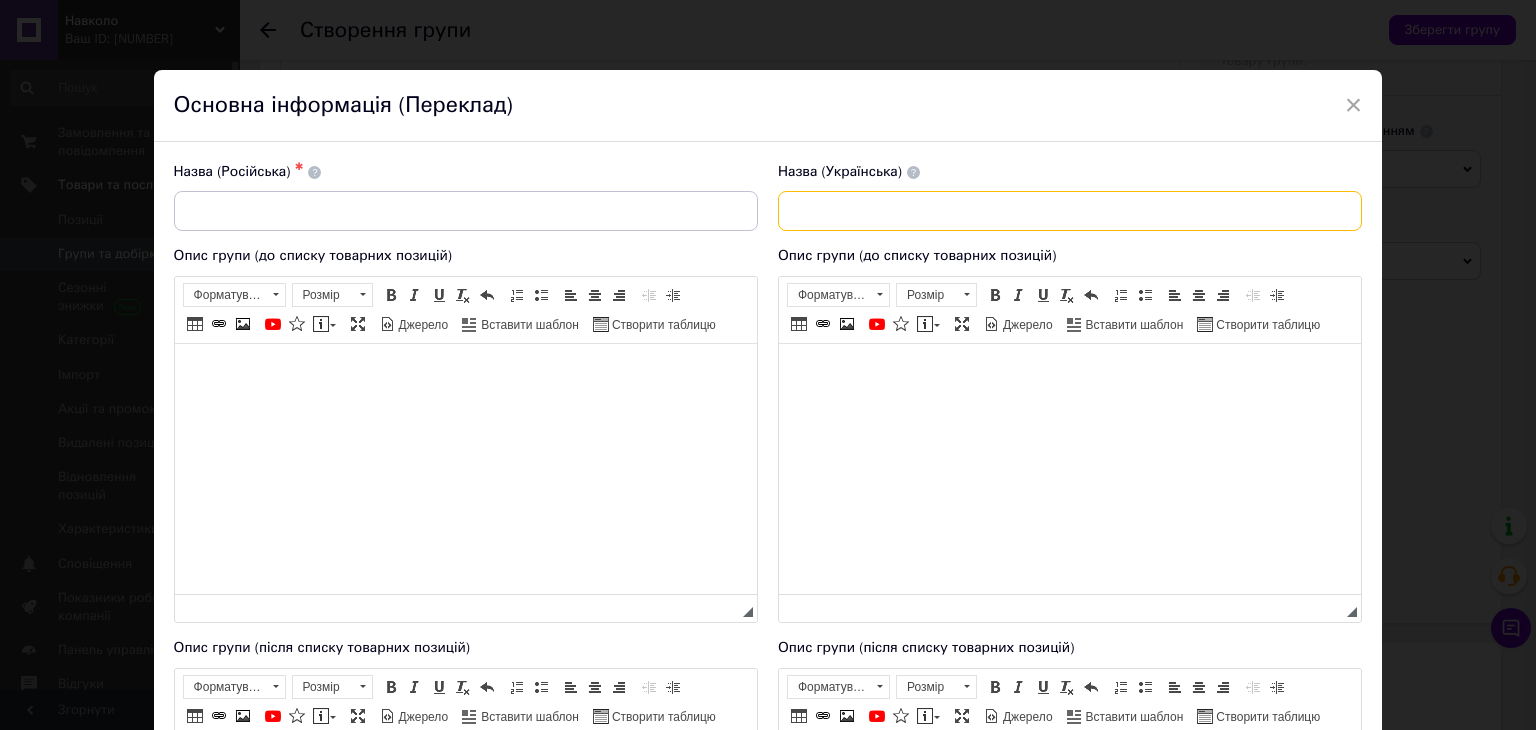 click at bounding box center (1070, 211) 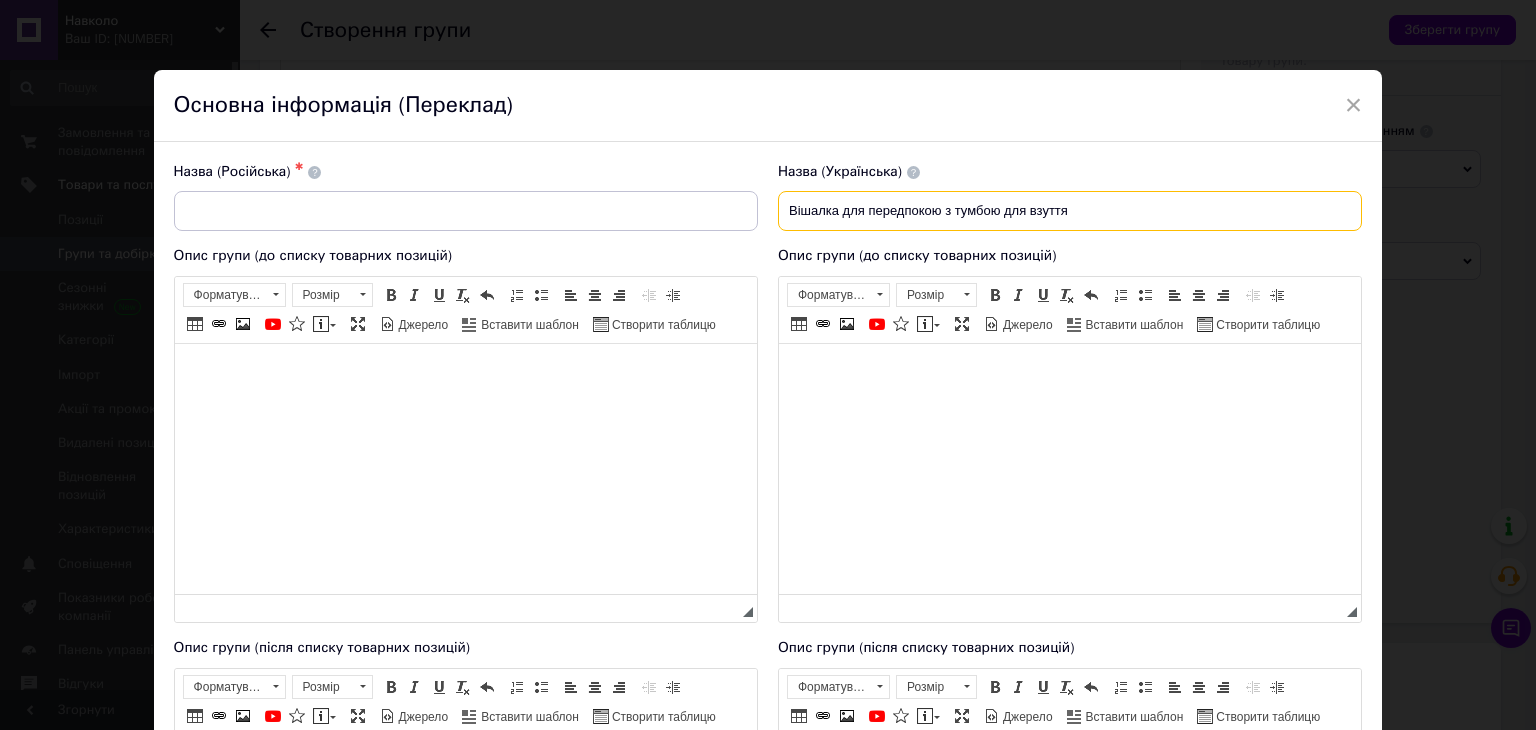 drag, startPoint x: 940, startPoint y: 213, endPoint x: 1128, endPoint y: 213, distance: 188 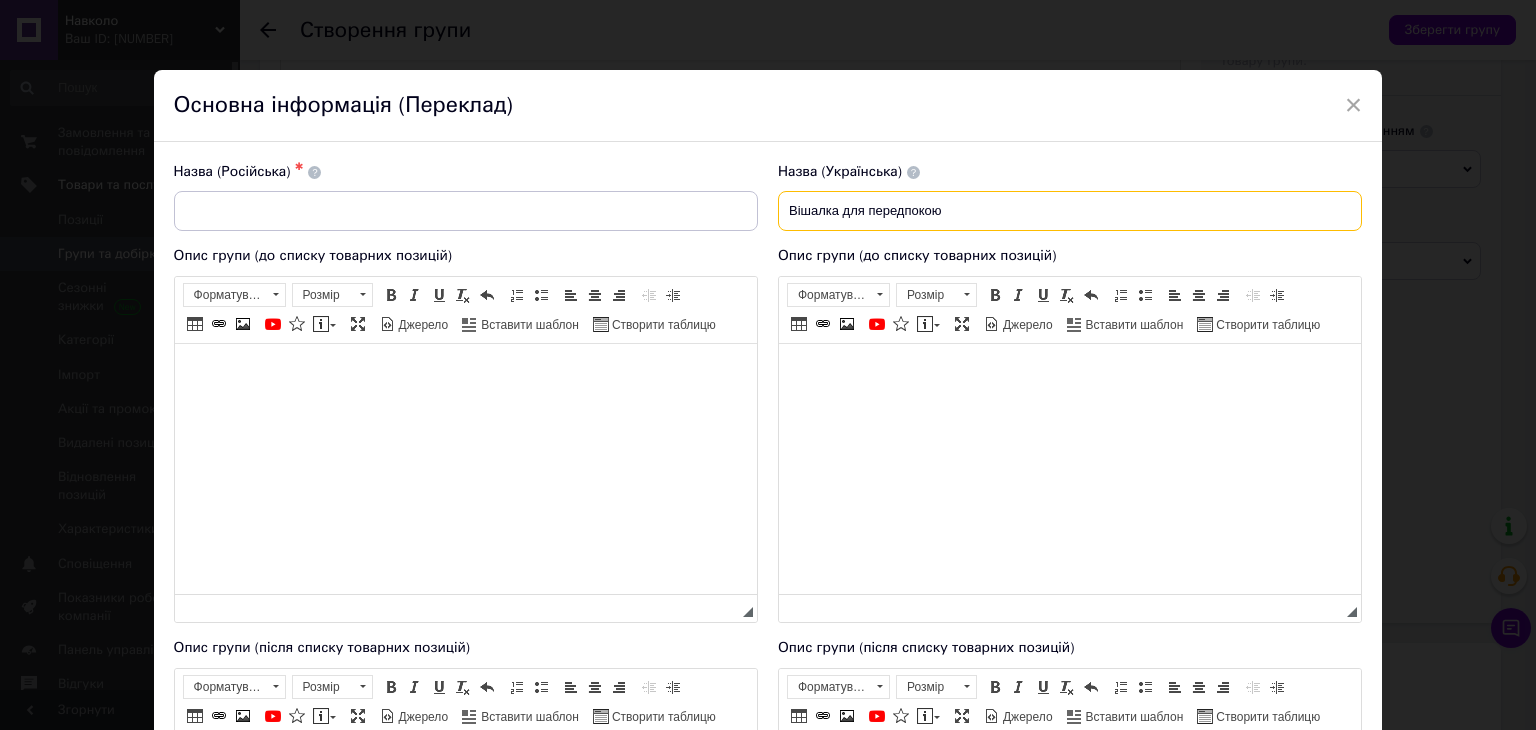 click on "Вішалка для передпокою" at bounding box center (1070, 211) 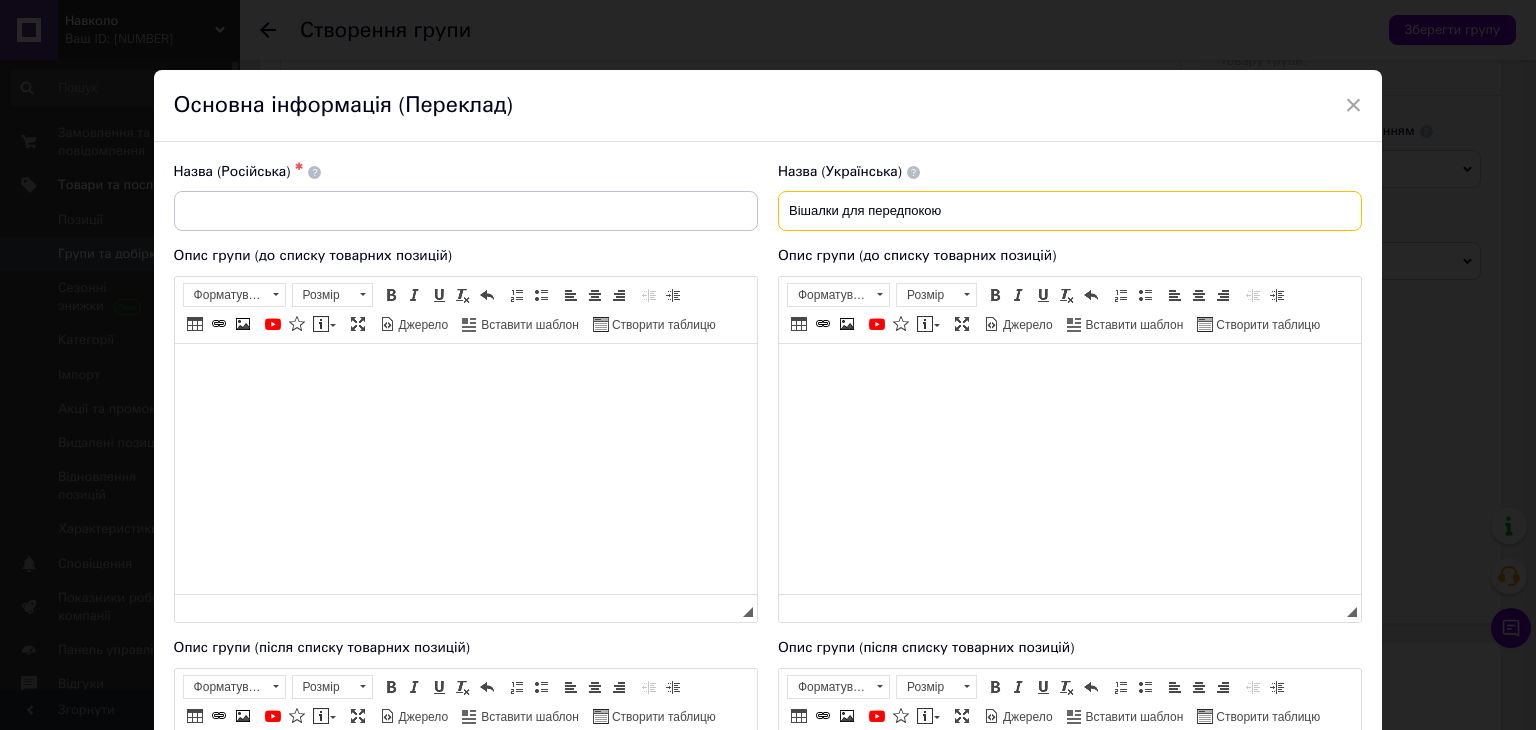 type on "Вішалки для передпокою" 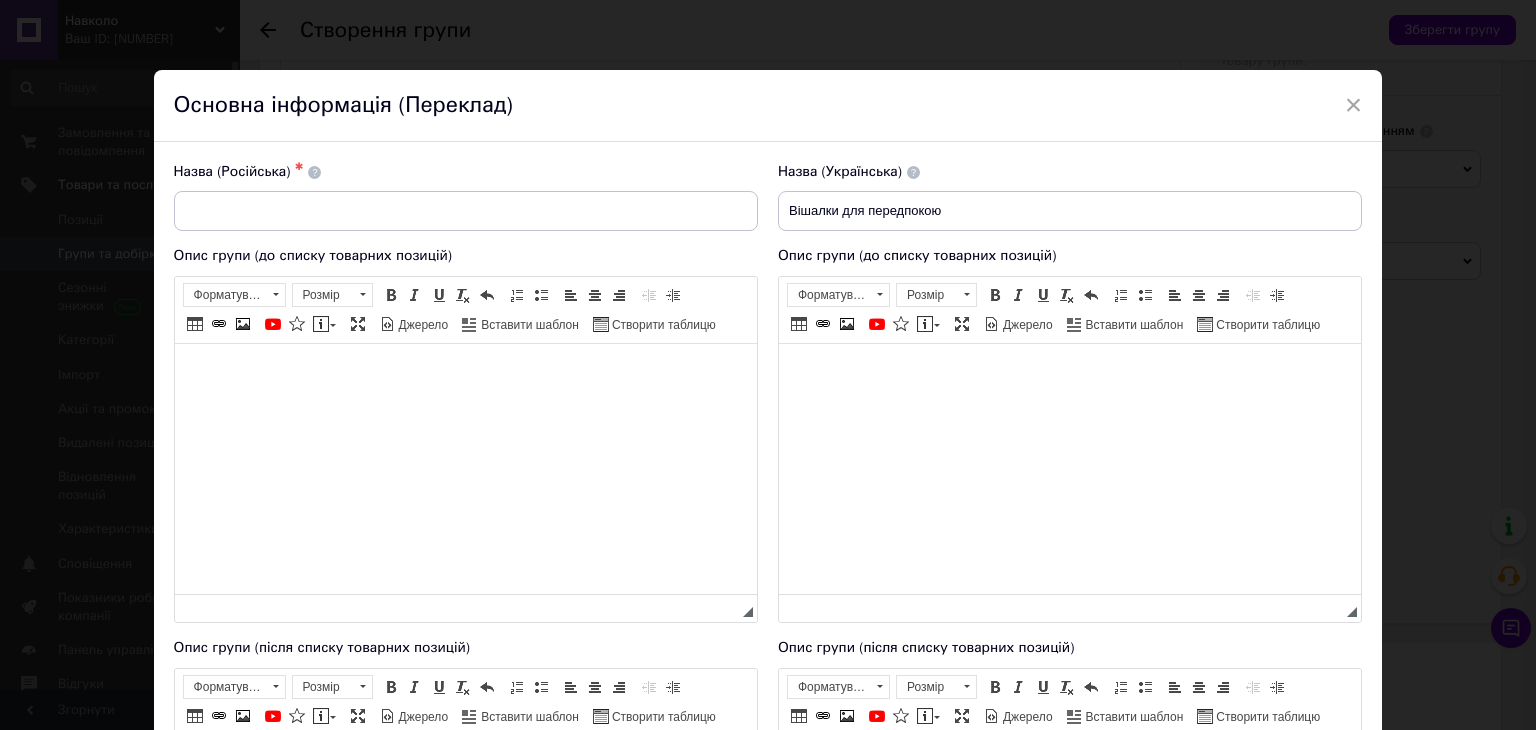 click on "Назва (Російська) ✱ Назва (Українська) Вішалки для передпокою Опис групи (до списку товарних позицій) Розширений текстовий редактор, [UUID] Панель інструментів редактора Форматування Форматування Розмір Розмір Жирний Сполучення клавіш Ctrl+B Курсив Сполучення клавіш Ctrl+I Підкреслений Сполучення клавіш Ctrl+U Видалити форматування Повернути Сполучення клавіш Ctrl+Z Вставити/видалити нумерований список Вставити/видалити маркований список По лівому краю По центру По правому краю Зменшити відступ Збільшити відступ" at bounding box center [768, 596] 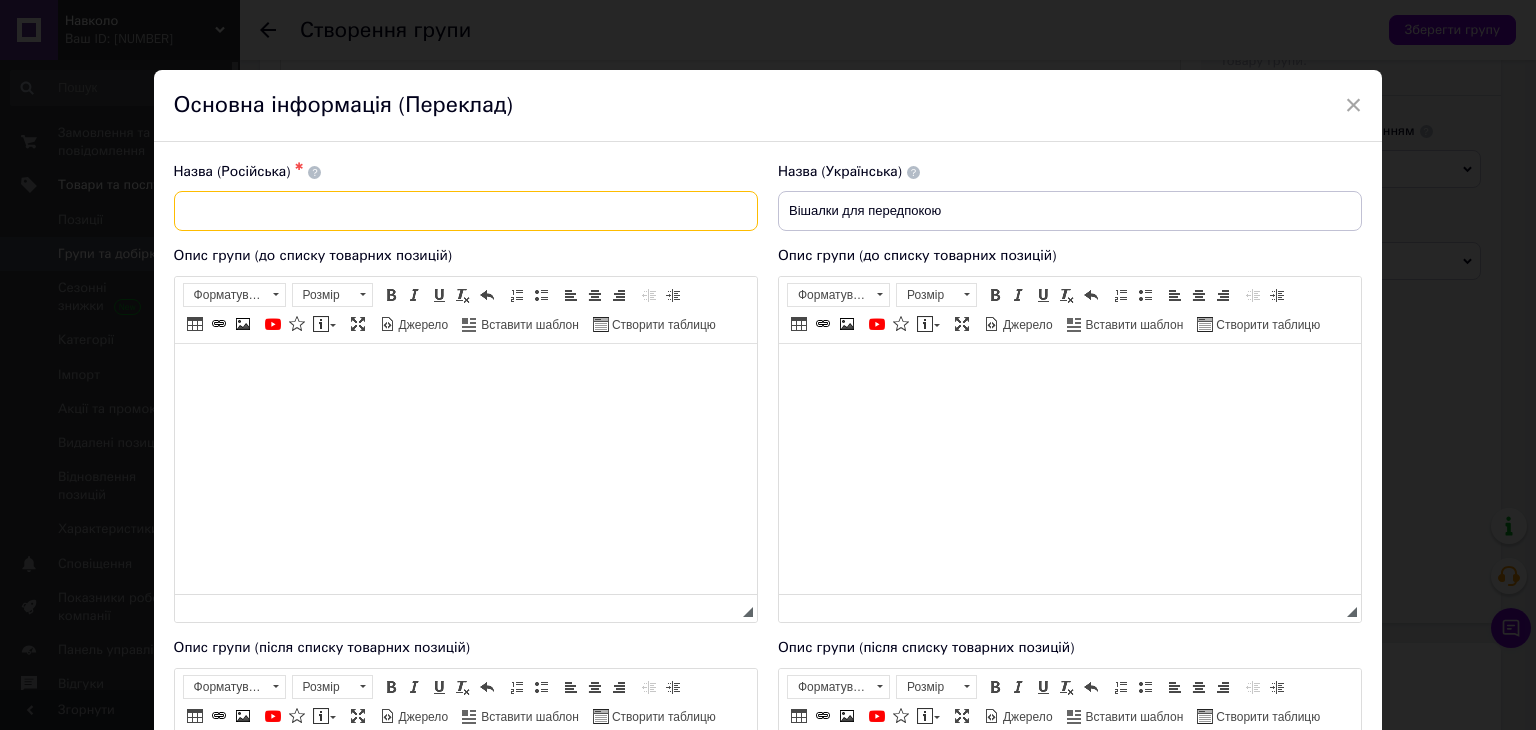 click at bounding box center (466, 211) 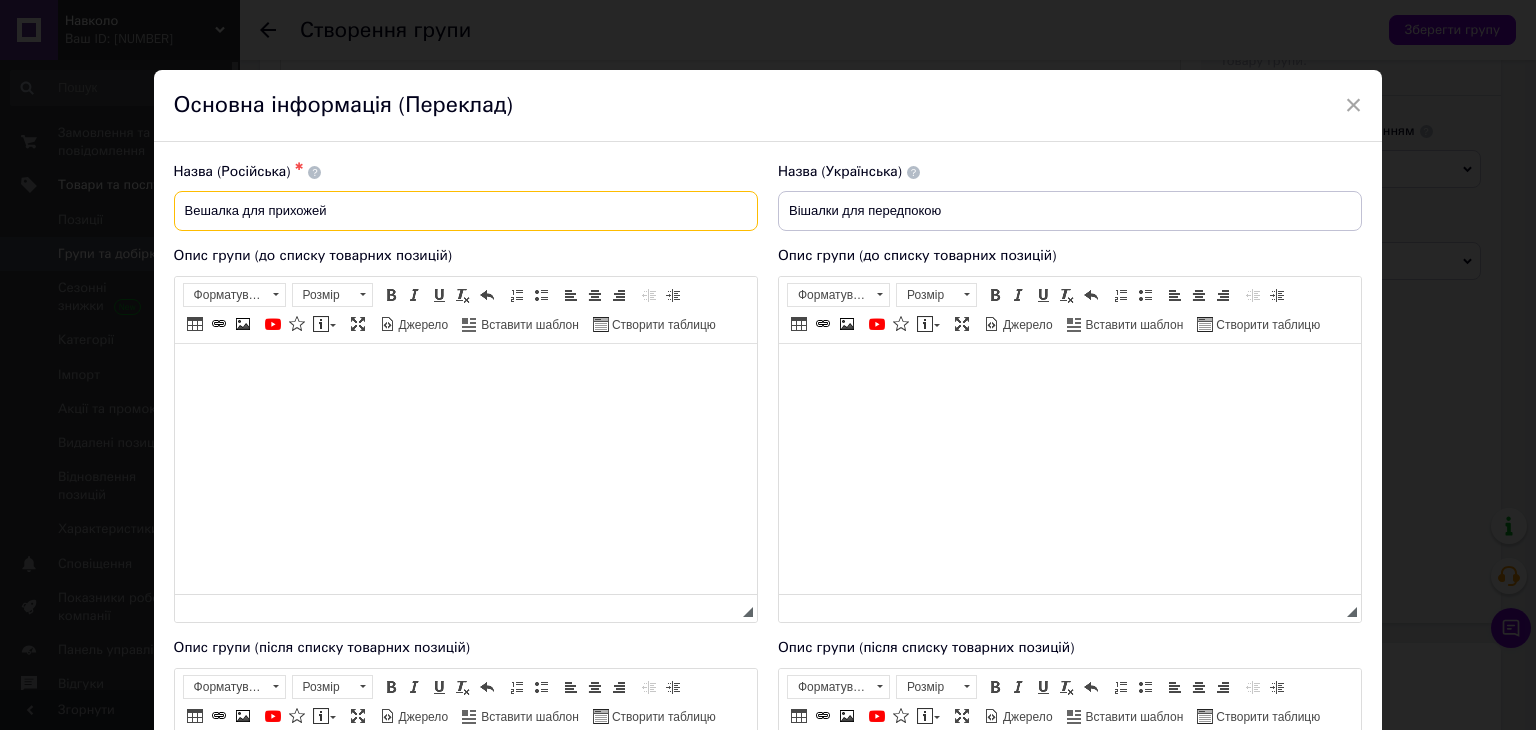 click on "Вешалка для прихожей" at bounding box center (466, 211) 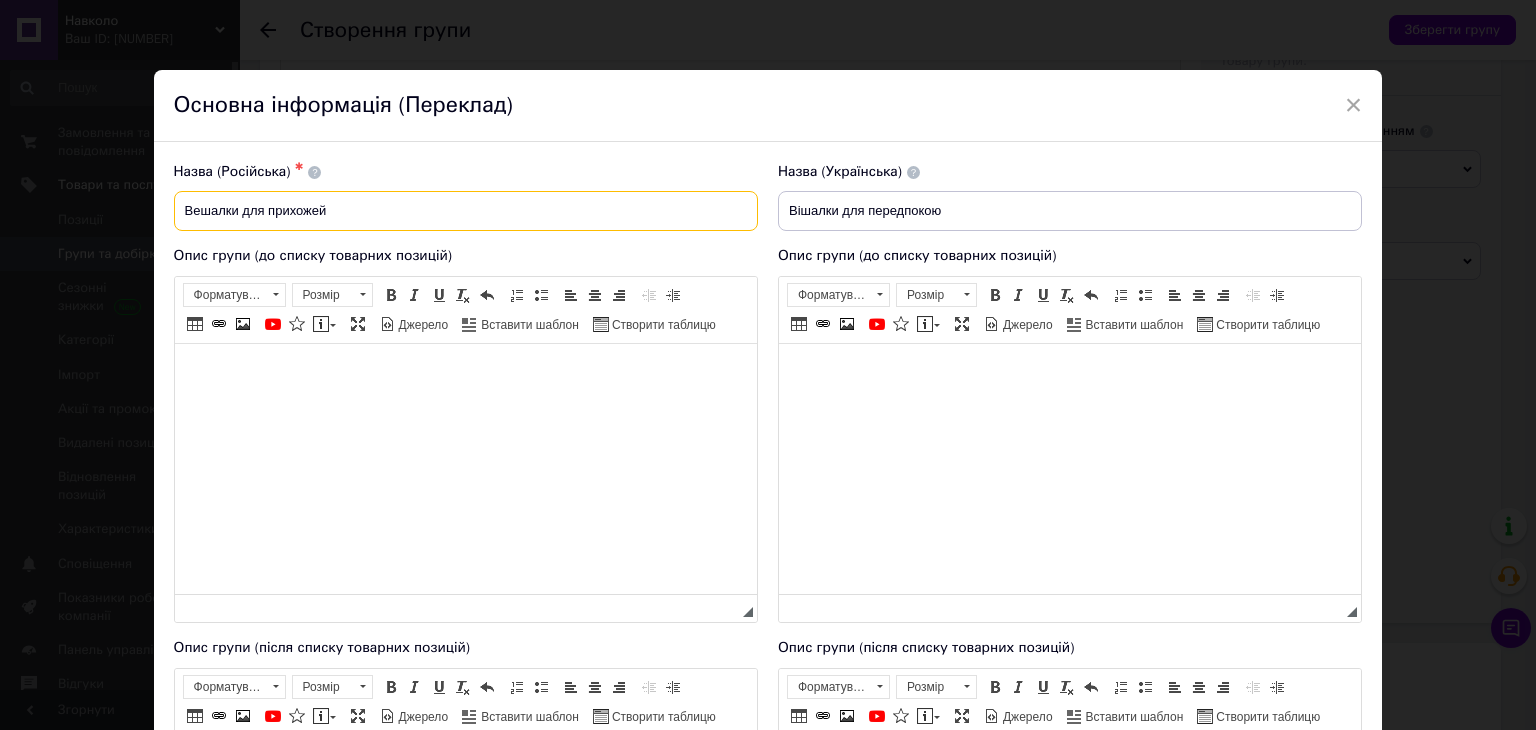 click on "Вешалки для прихожей" at bounding box center [466, 211] 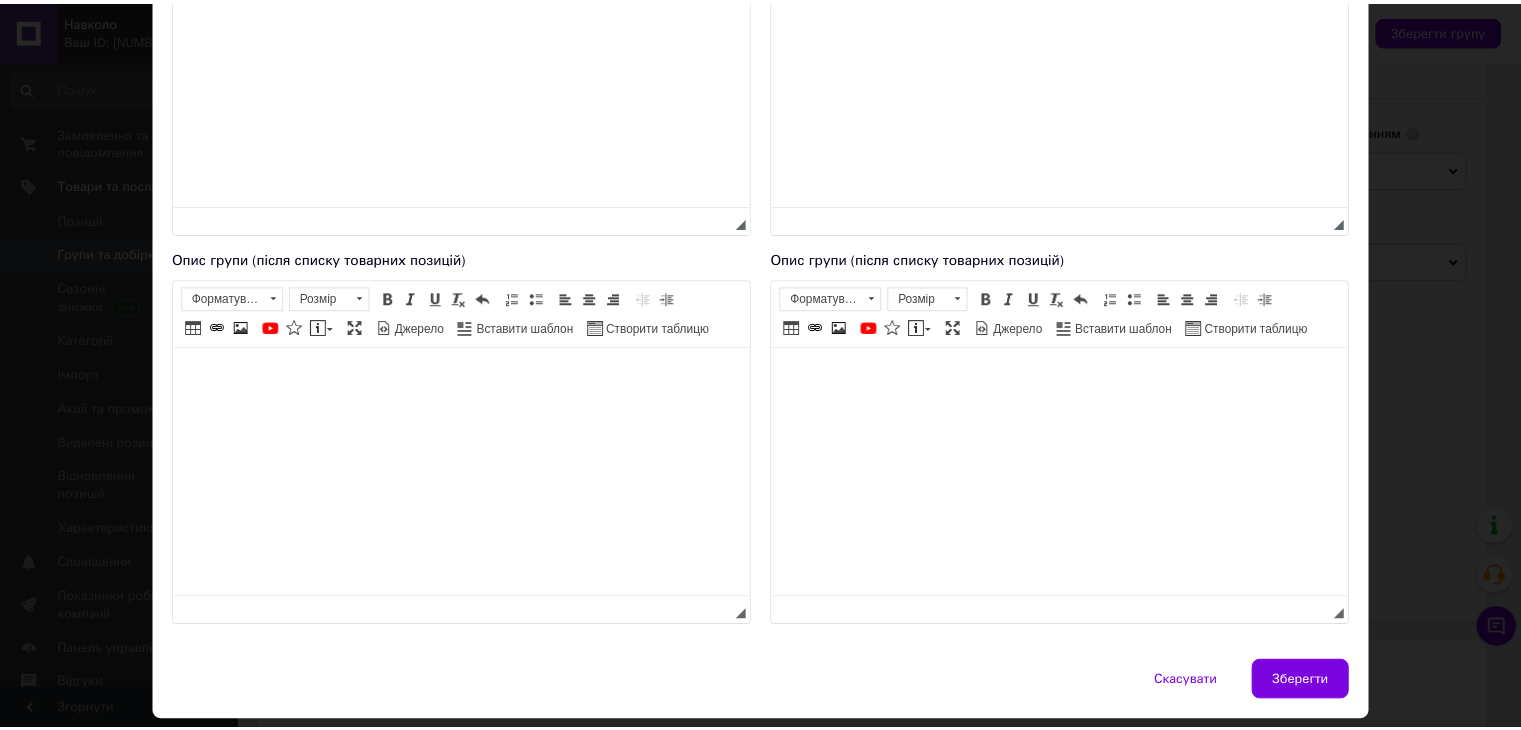 scroll, scrollTop: 445, scrollLeft: 0, axis: vertical 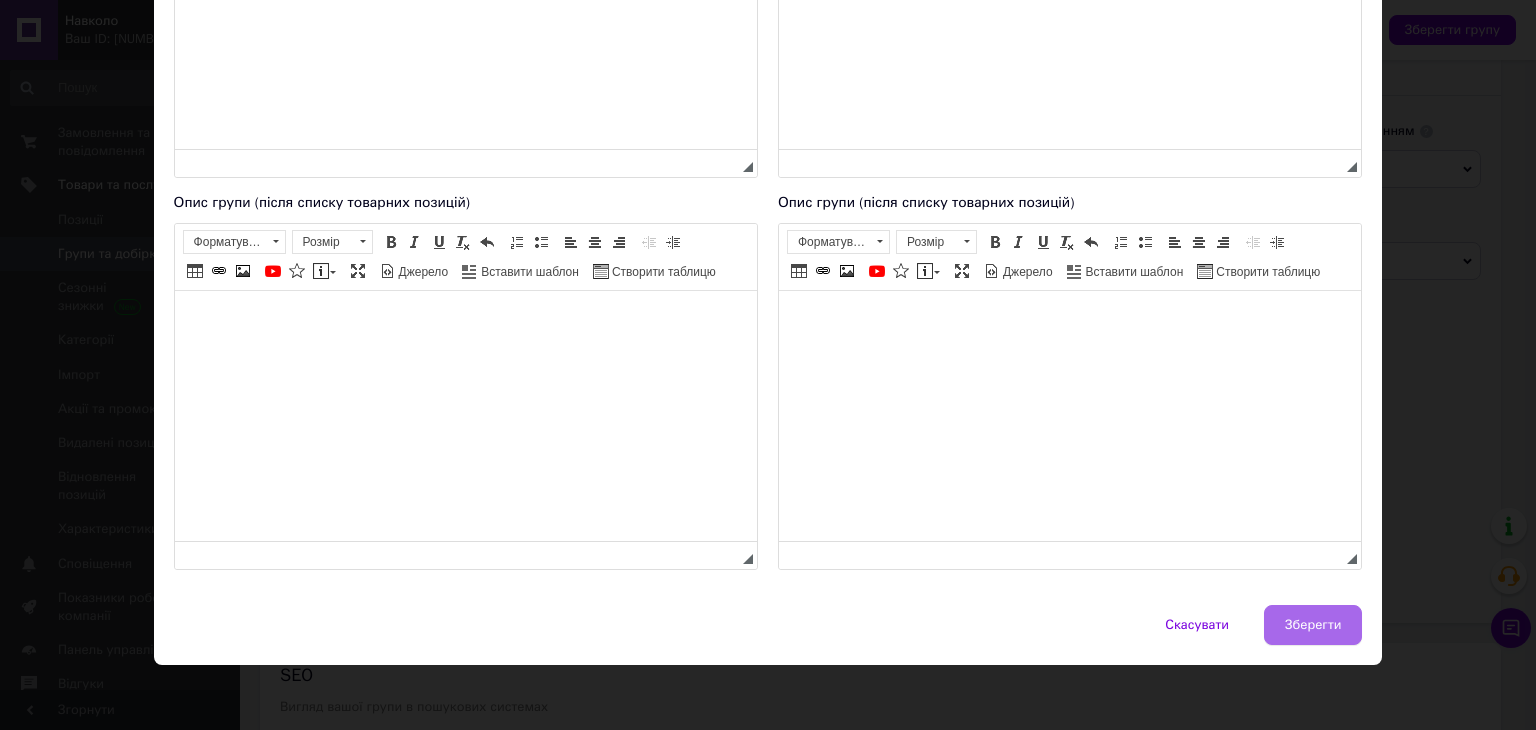 type on "Вешалки для прихожей" 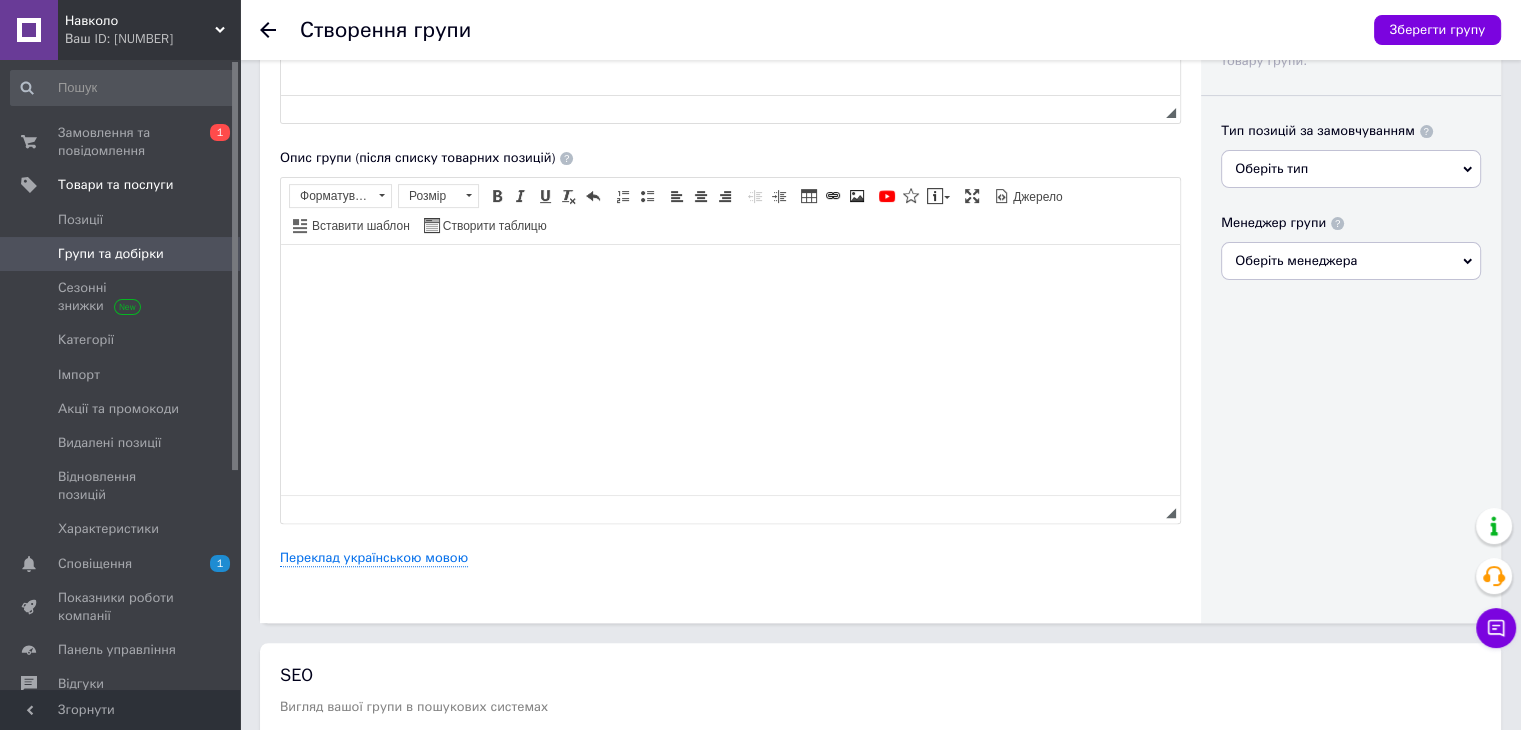 click on "Оберіть тип" at bounding box center (1351, 169) 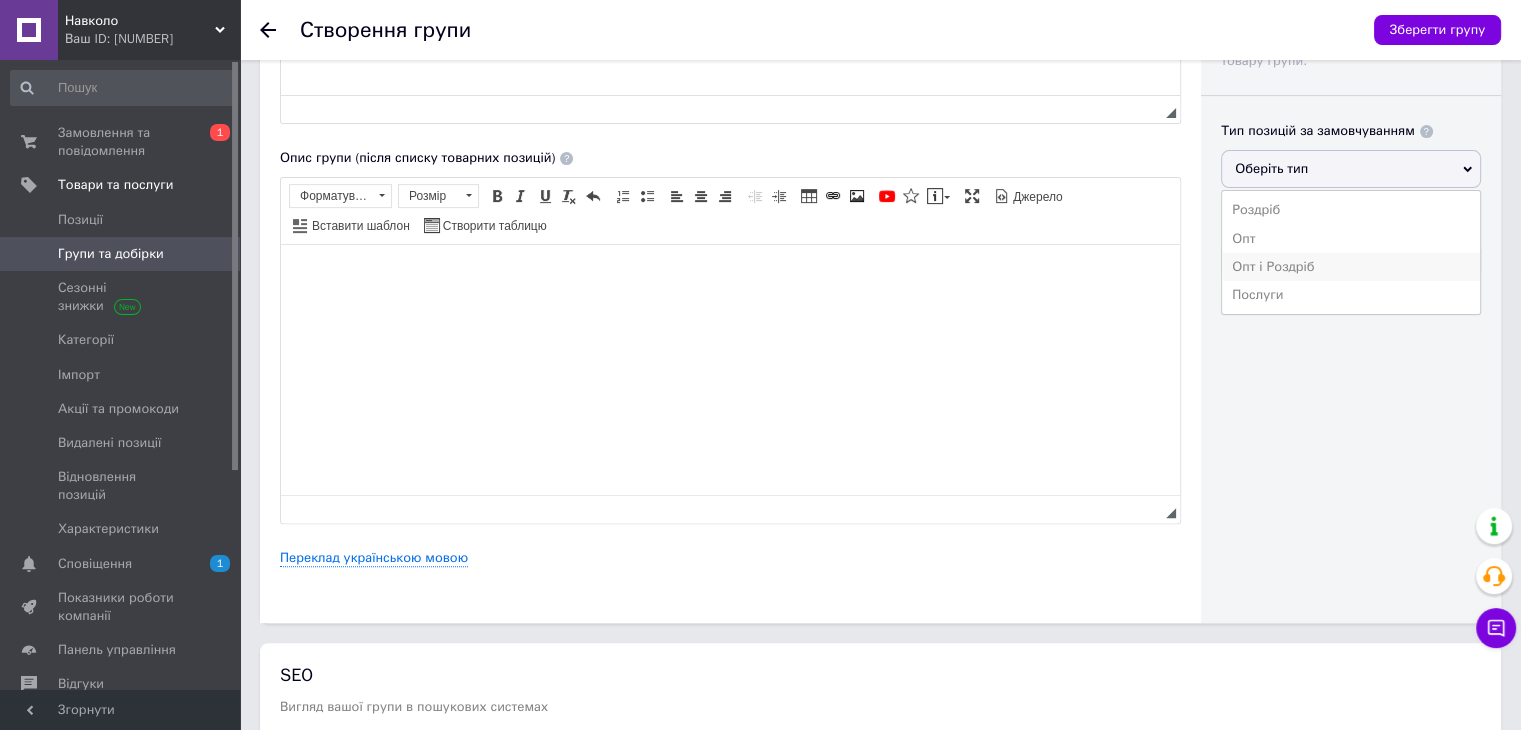 click on "Опт і Роздріб" at bounding box center (1351, 267) 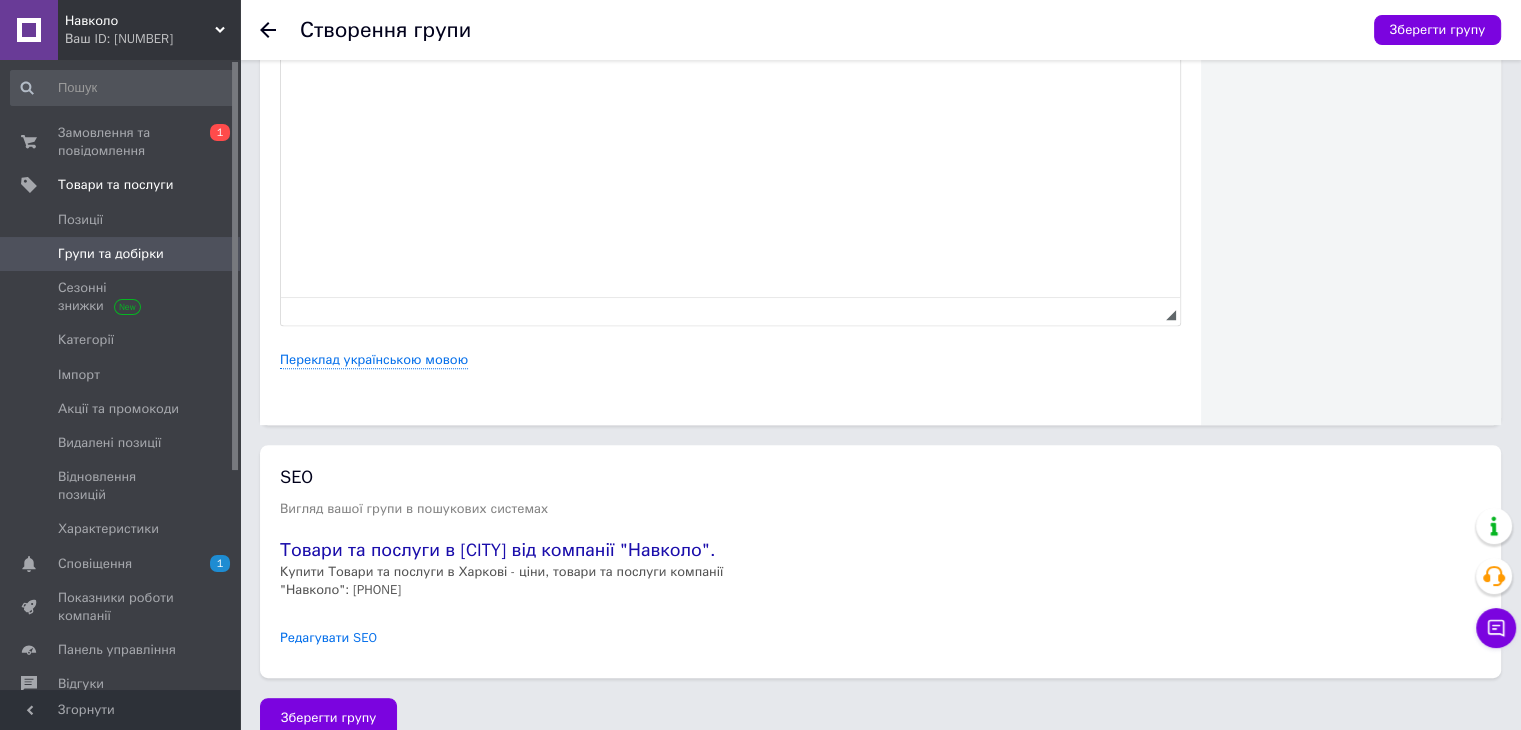 scroll, scrollTop: 800, scrollLeft: 0, axis: vertical 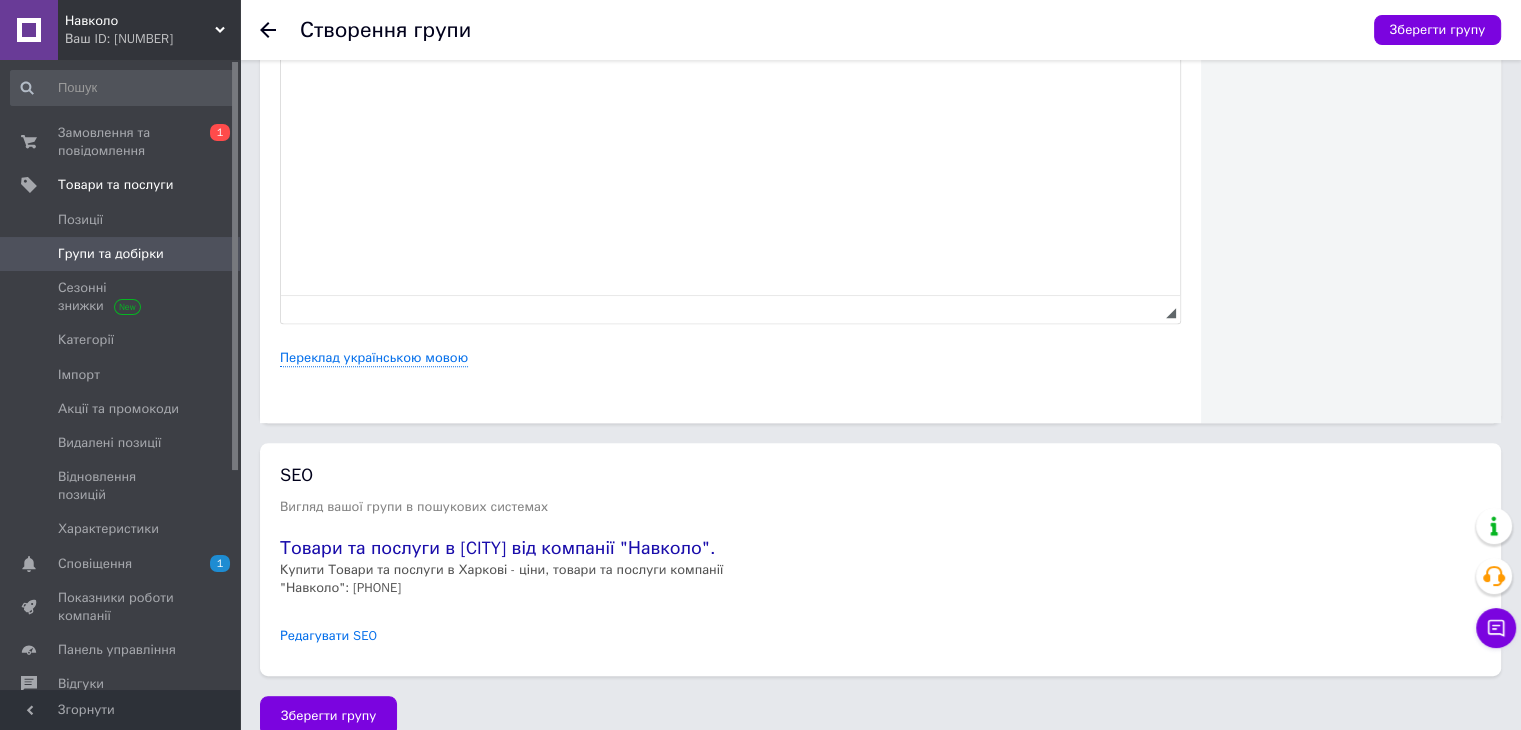 click on "Редагувати SEO" at bounding box center [328, 636] 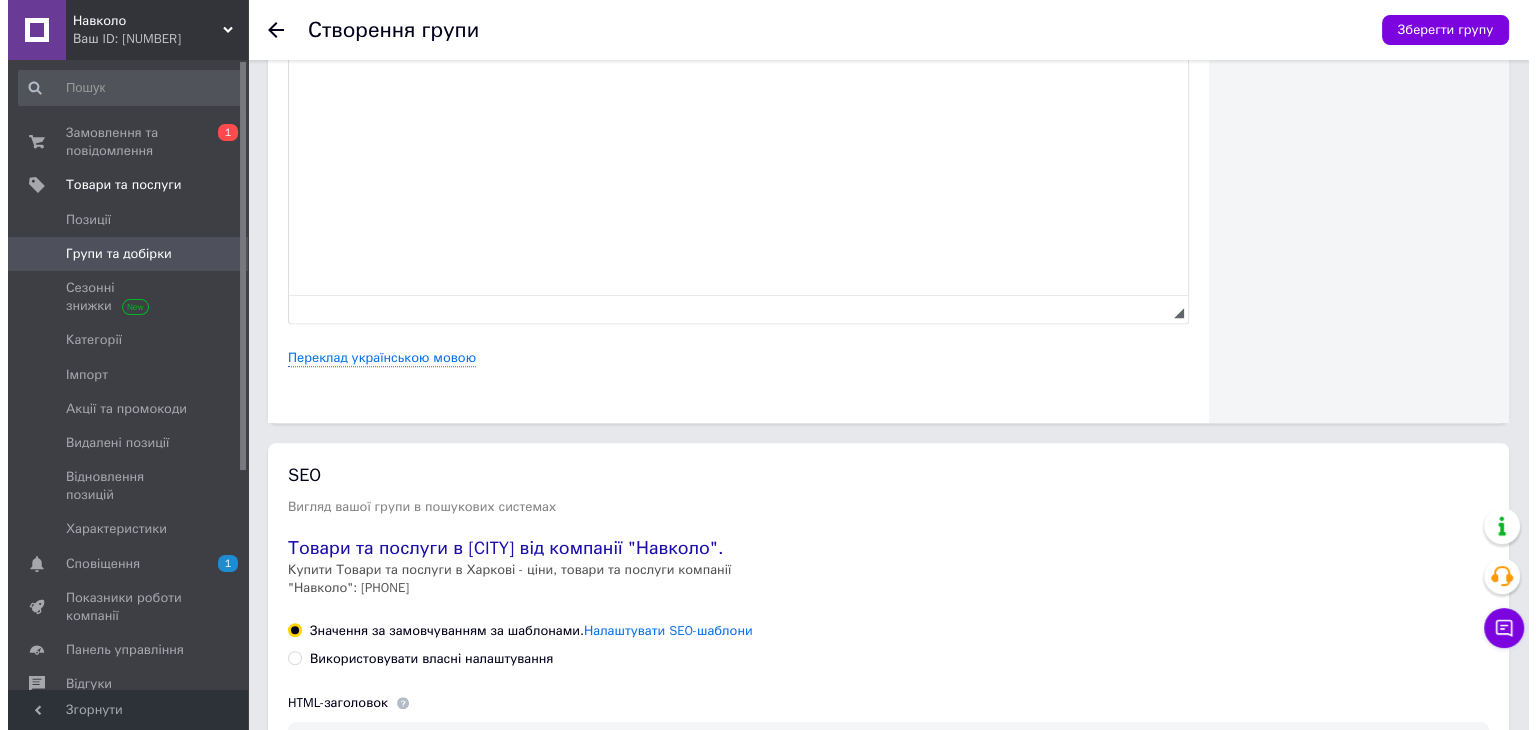 scroll, scrollTop: 1200, scrollLeft: 0, axis: vertical 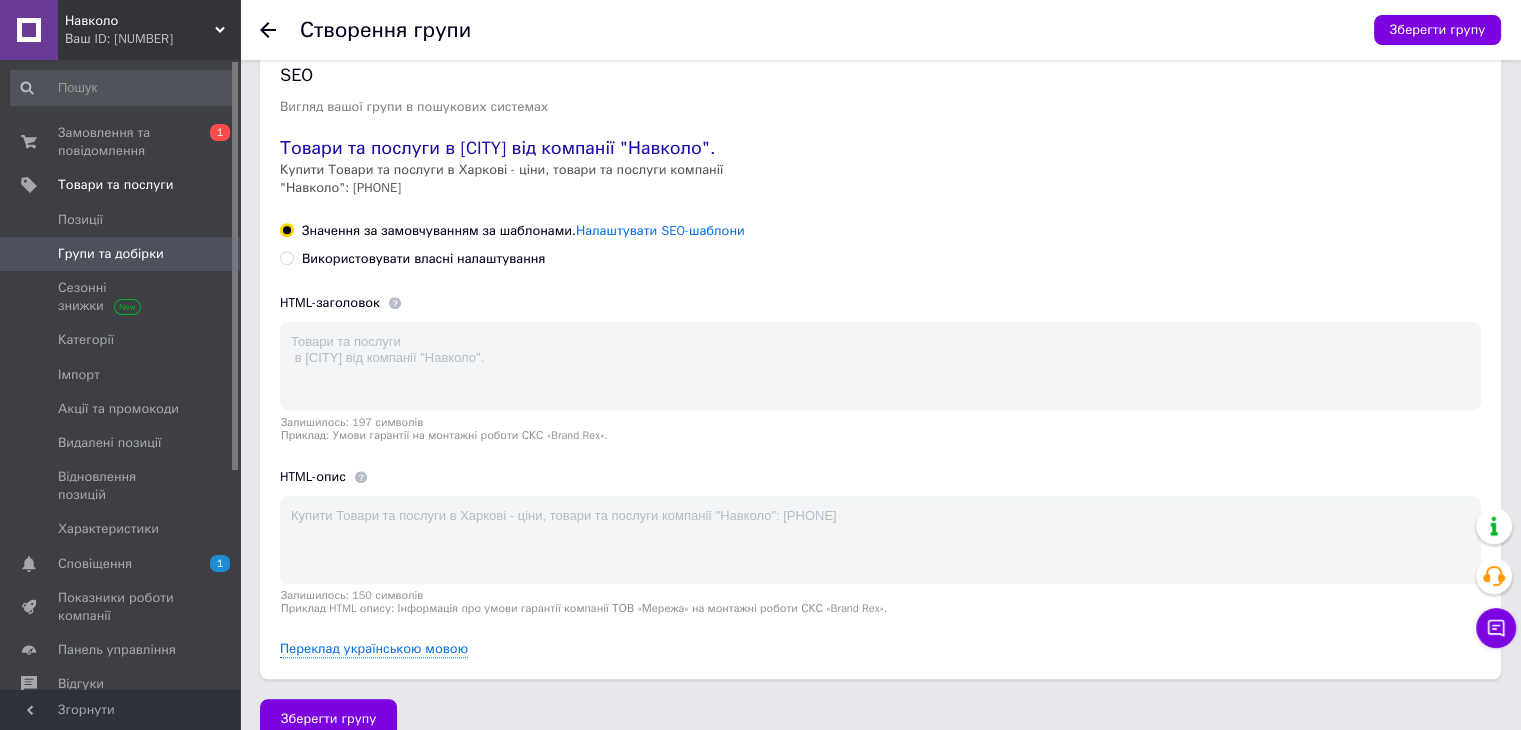 click on "Використовувати власні налаштування" at bounding box center (286, 257) 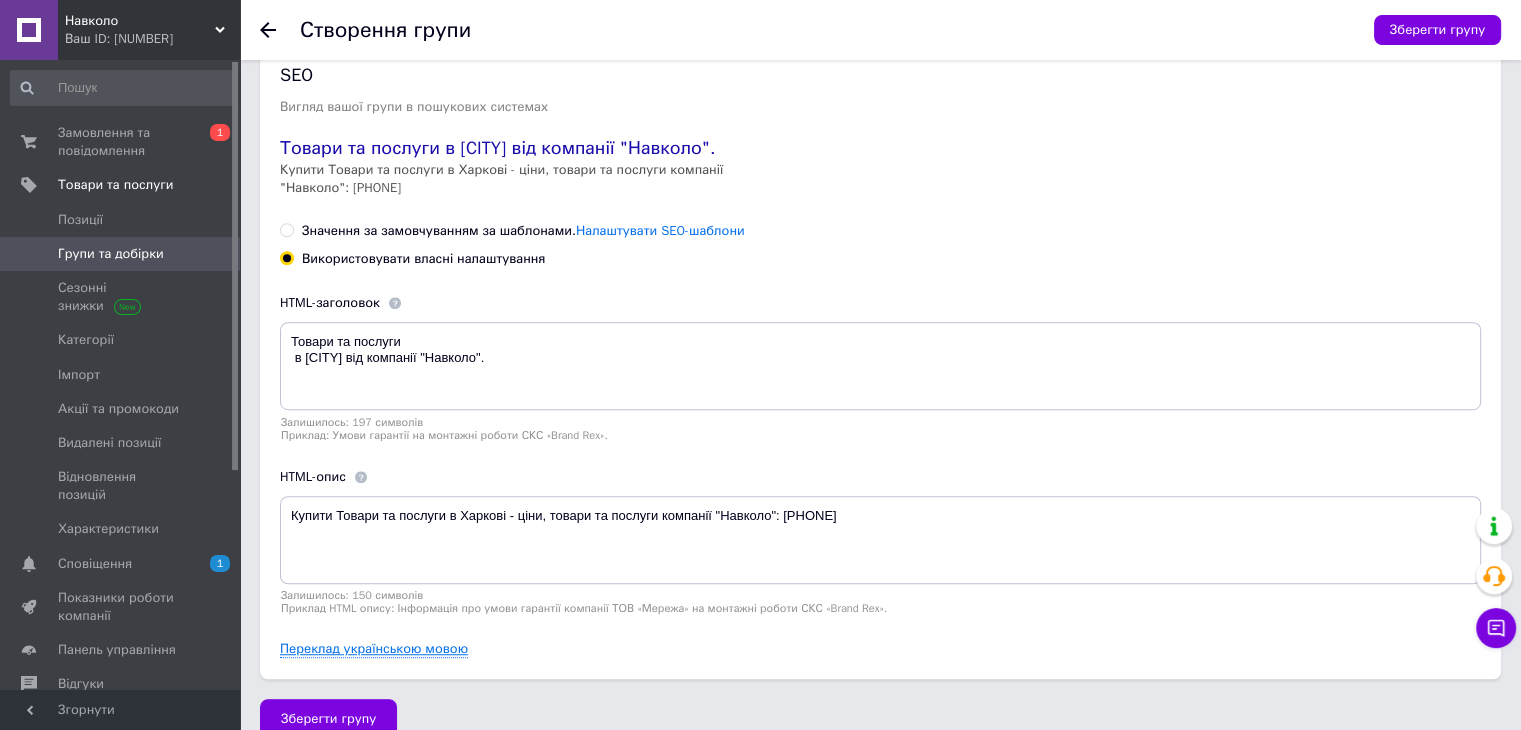 click on "Переклад українською мовою" at bounding box center (374, 649) 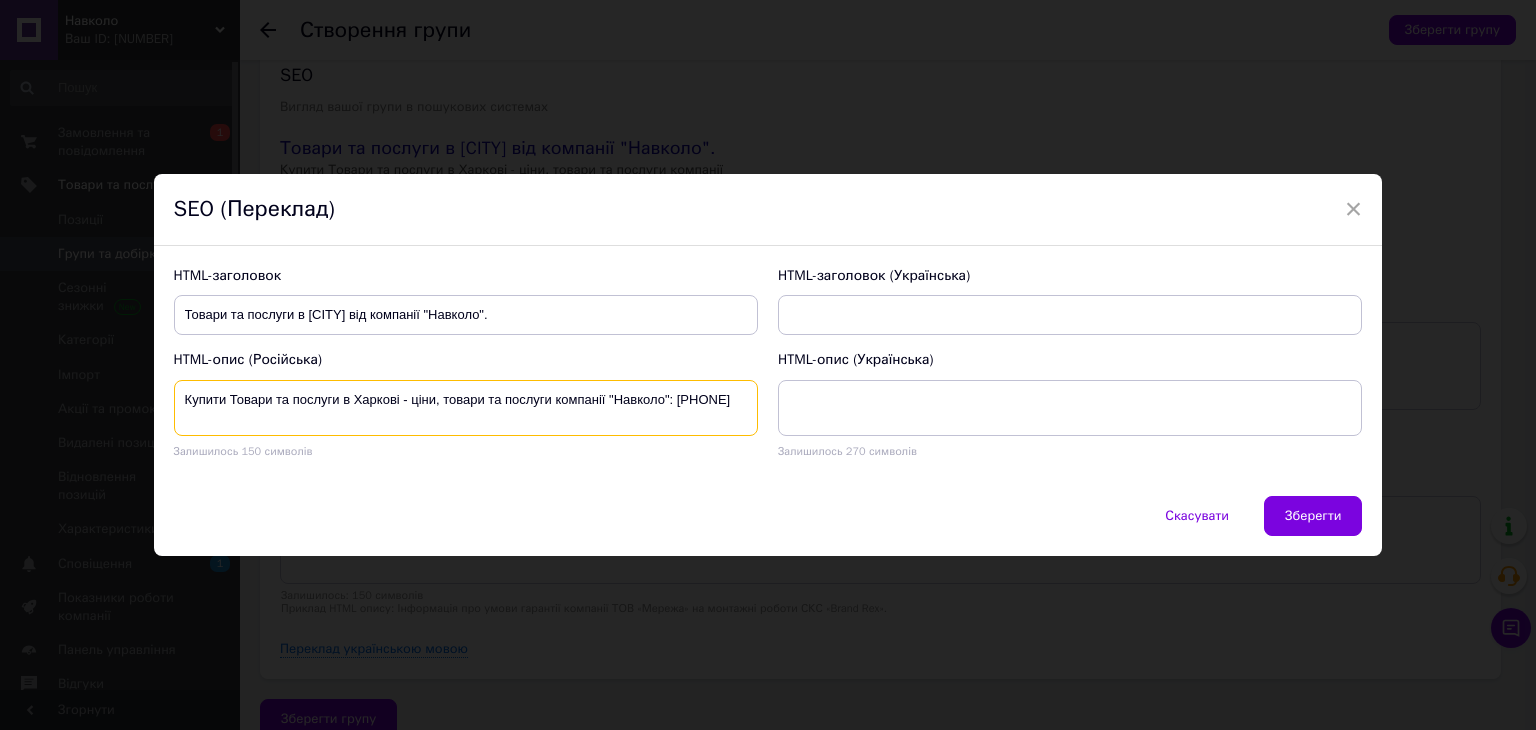 drag, startPoint x: 182, startPoint y: 395, endPoint x: 319, endPoint y: 421, distance: 139.44533 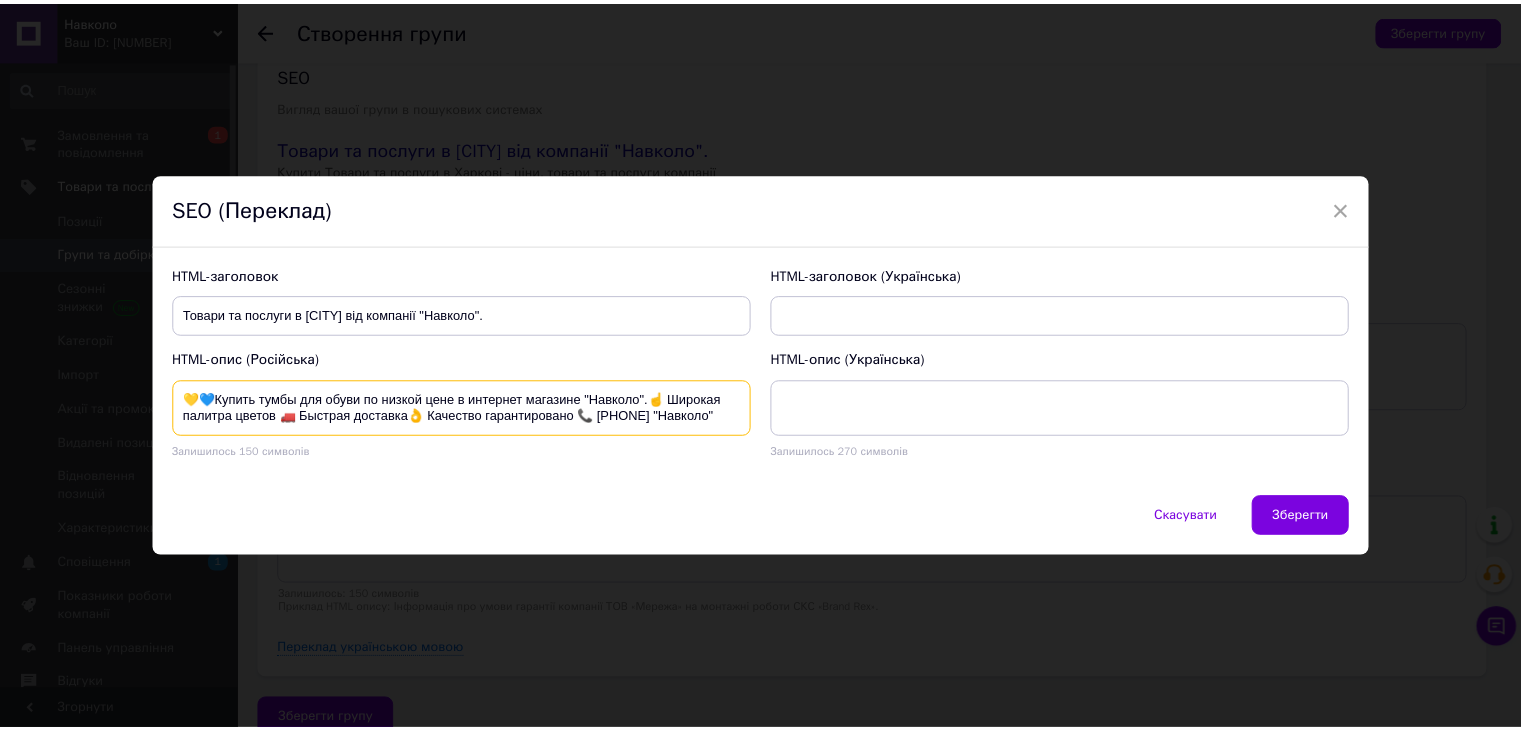 scroll, scrollTop: 4, scrollLeft: 0, axis: vertical 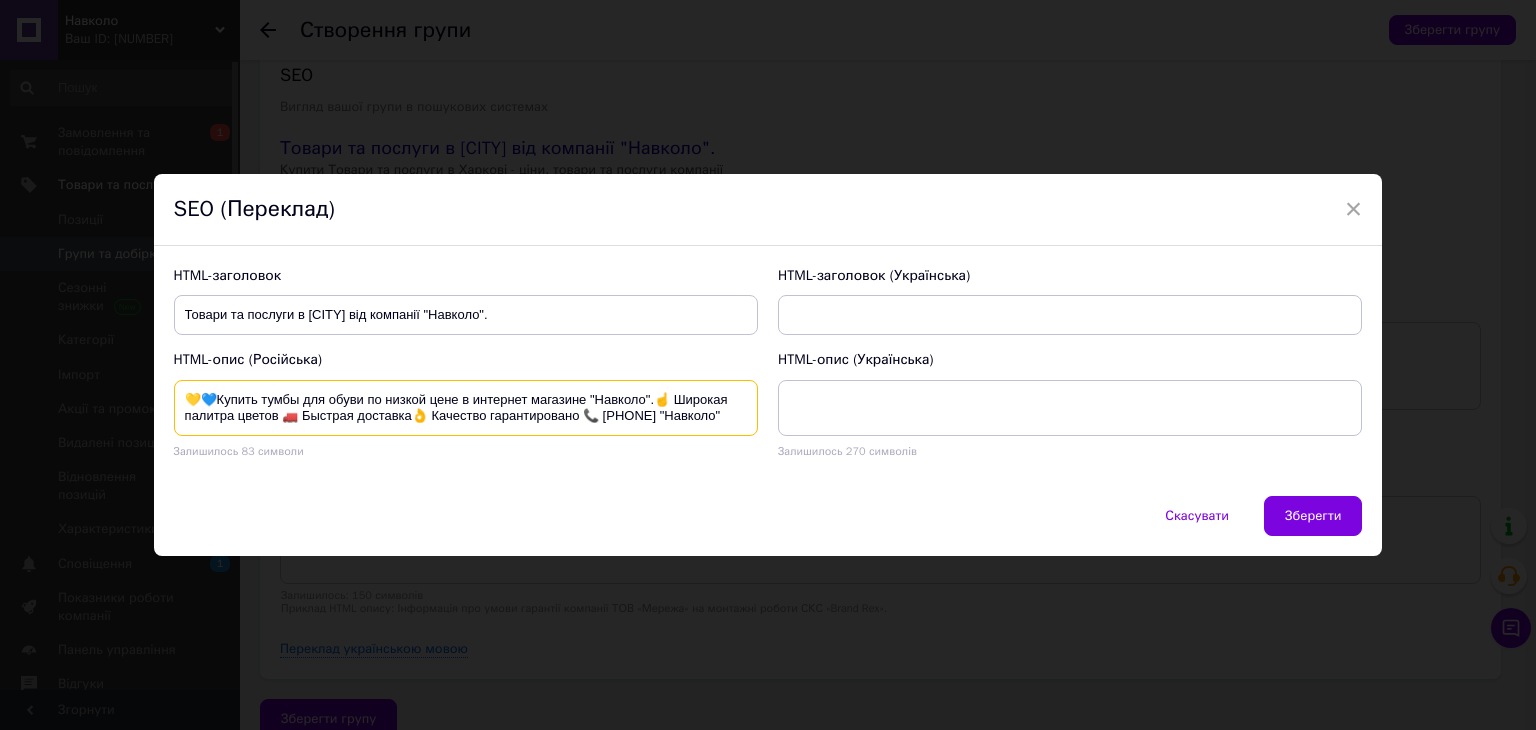 type on "💛💙Купить тумбы для обуви по низкой цене в интернет магазине "Навколо".☝ Широкая палитра цветов 🚛 Быстрая доставка👌 Качество гарантировано 📞 [PHONE] "Навколо"" 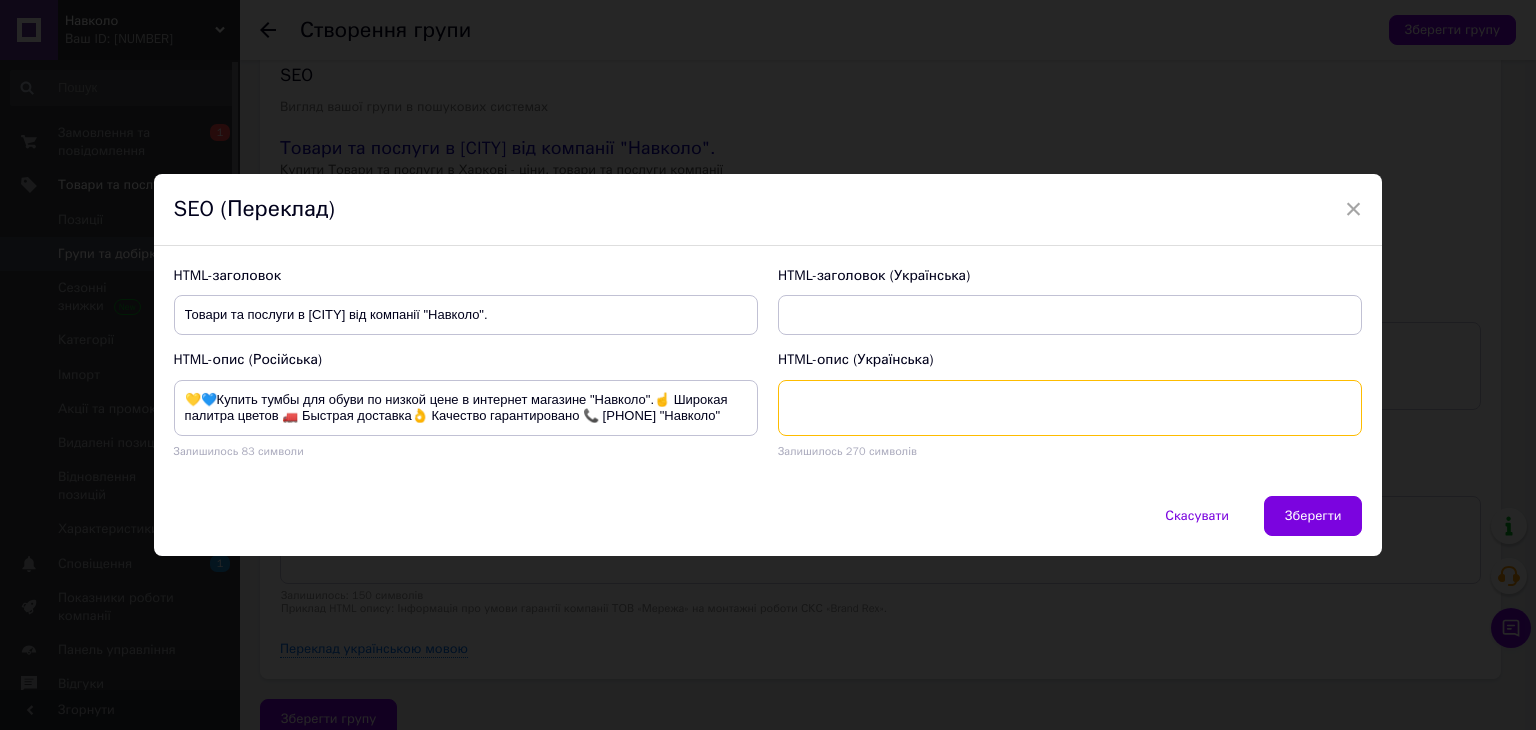 click at bounding box center (1070, 408) 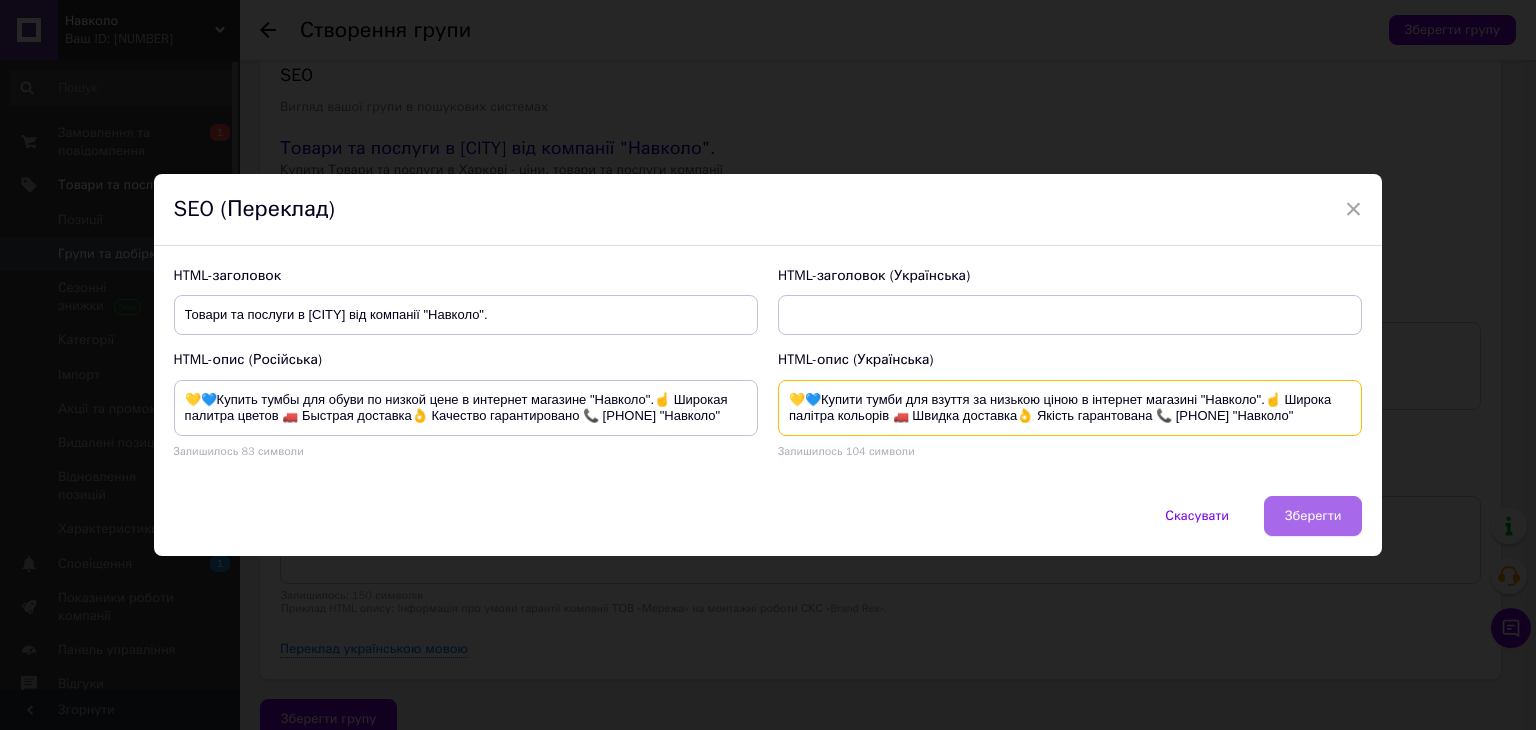 type on "💛💙Купити тумби для взуття за низькою ціною в інтернет магазині "Навколо".☝ Широка палітра кольорів 🚛 Швидка доставка👌 Якість гарантована 📞 [PHONE] "Навколо"" 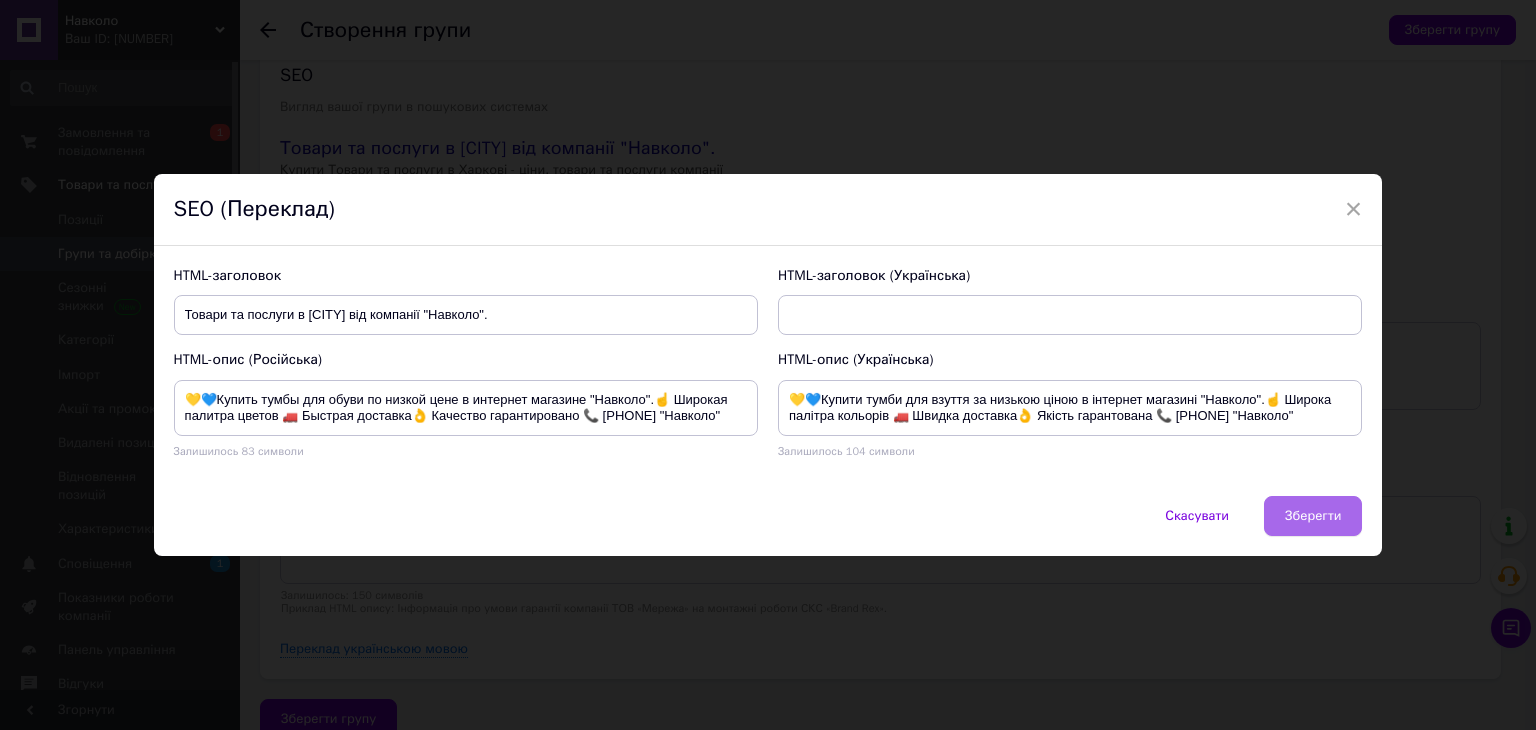 click on "Зберегти" at bounding box center [1313, 516] 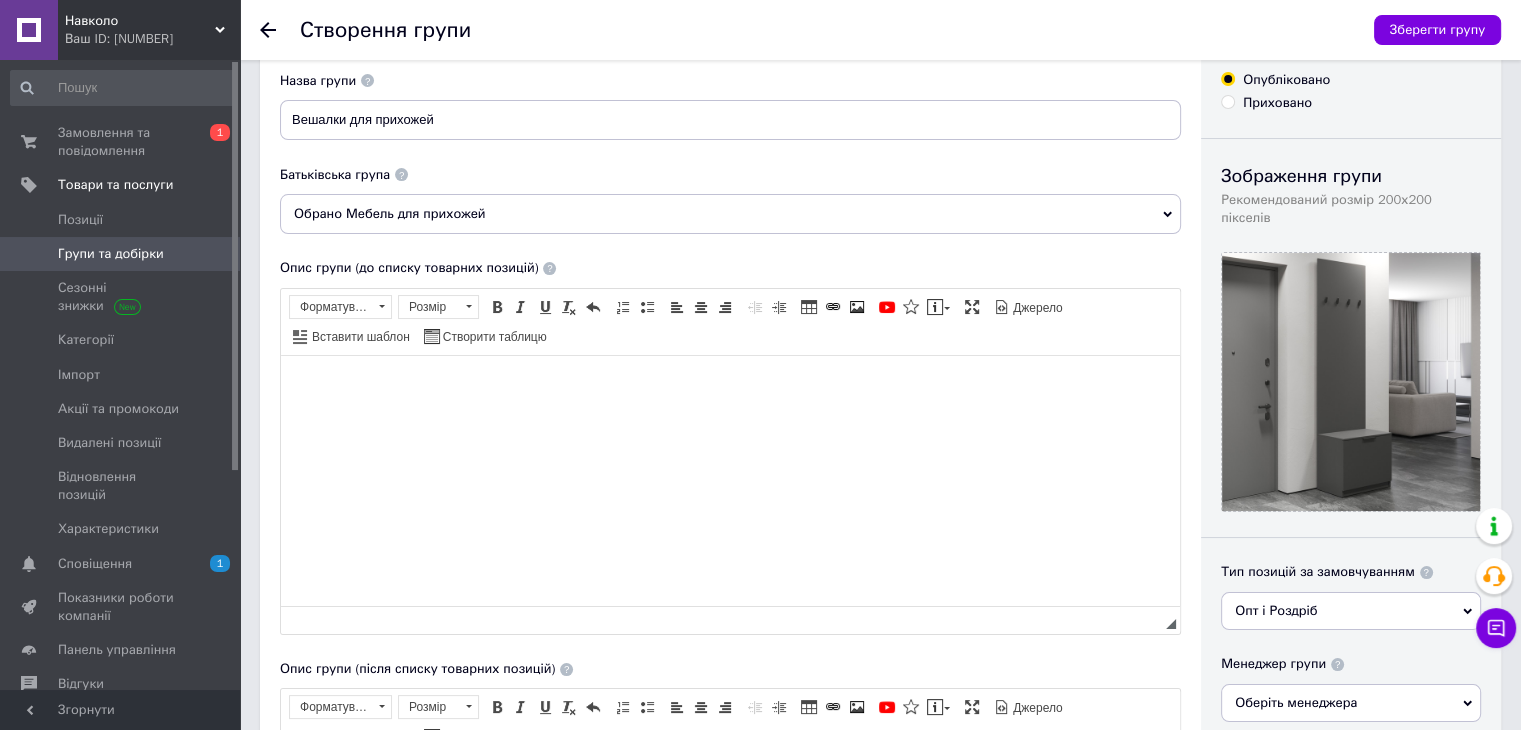 scroll, scrollTop: 0, scrollLeft: 0, axis: both 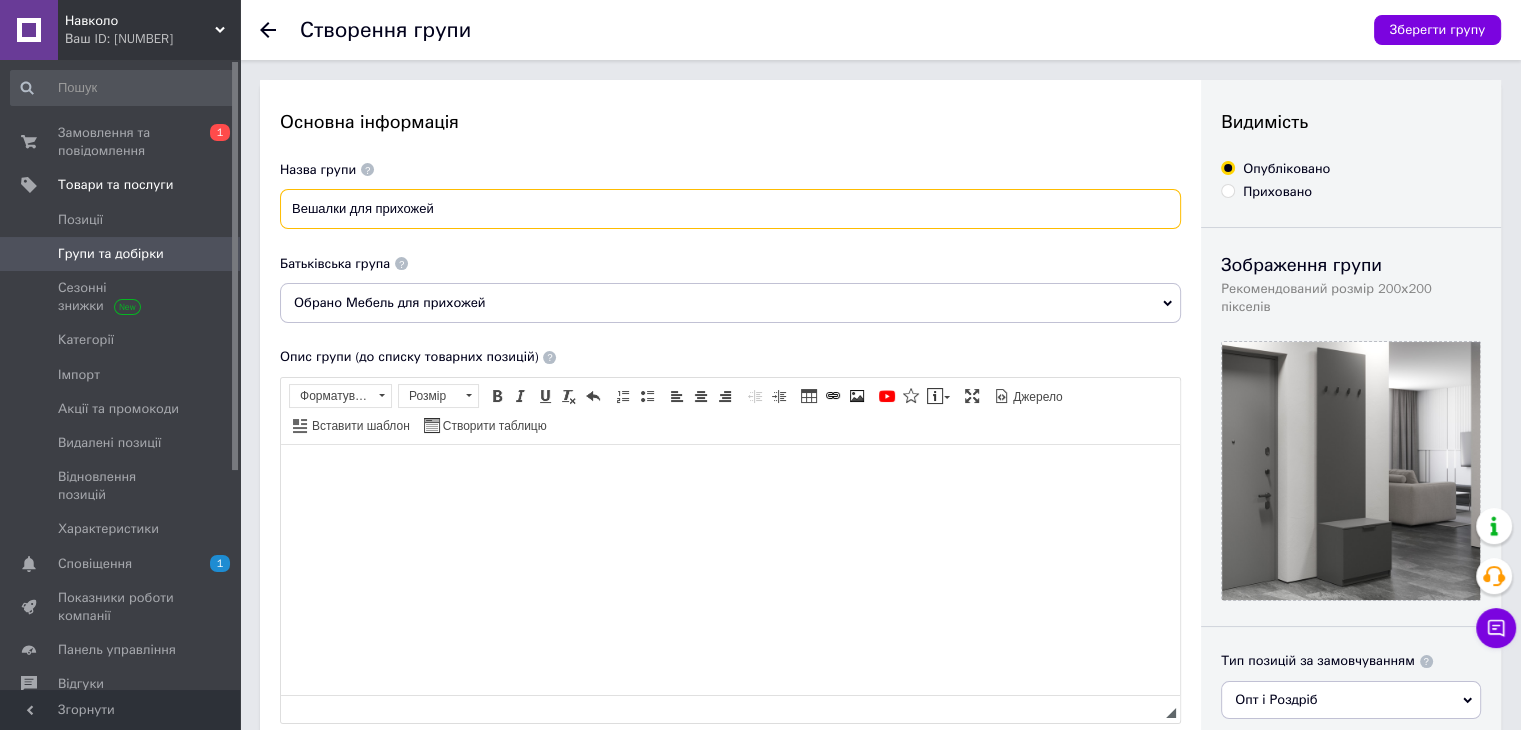 drag, startPoint x: 449, startPoint y: 206, endPoint x: 261, endPoint y: 207, distance: 188.00266 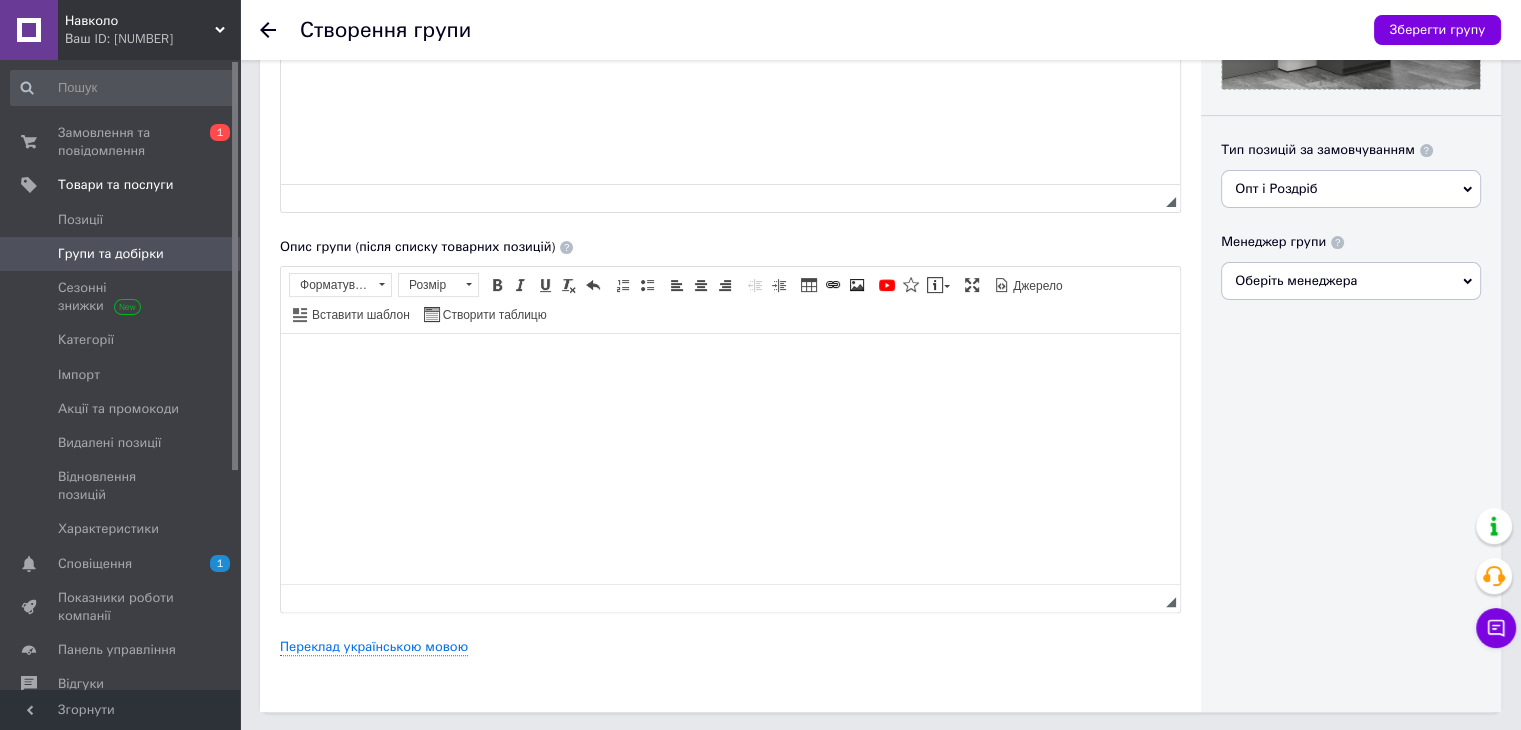 scroll, scrollTop: 1247, scrollLeft: 0, axis: vertical 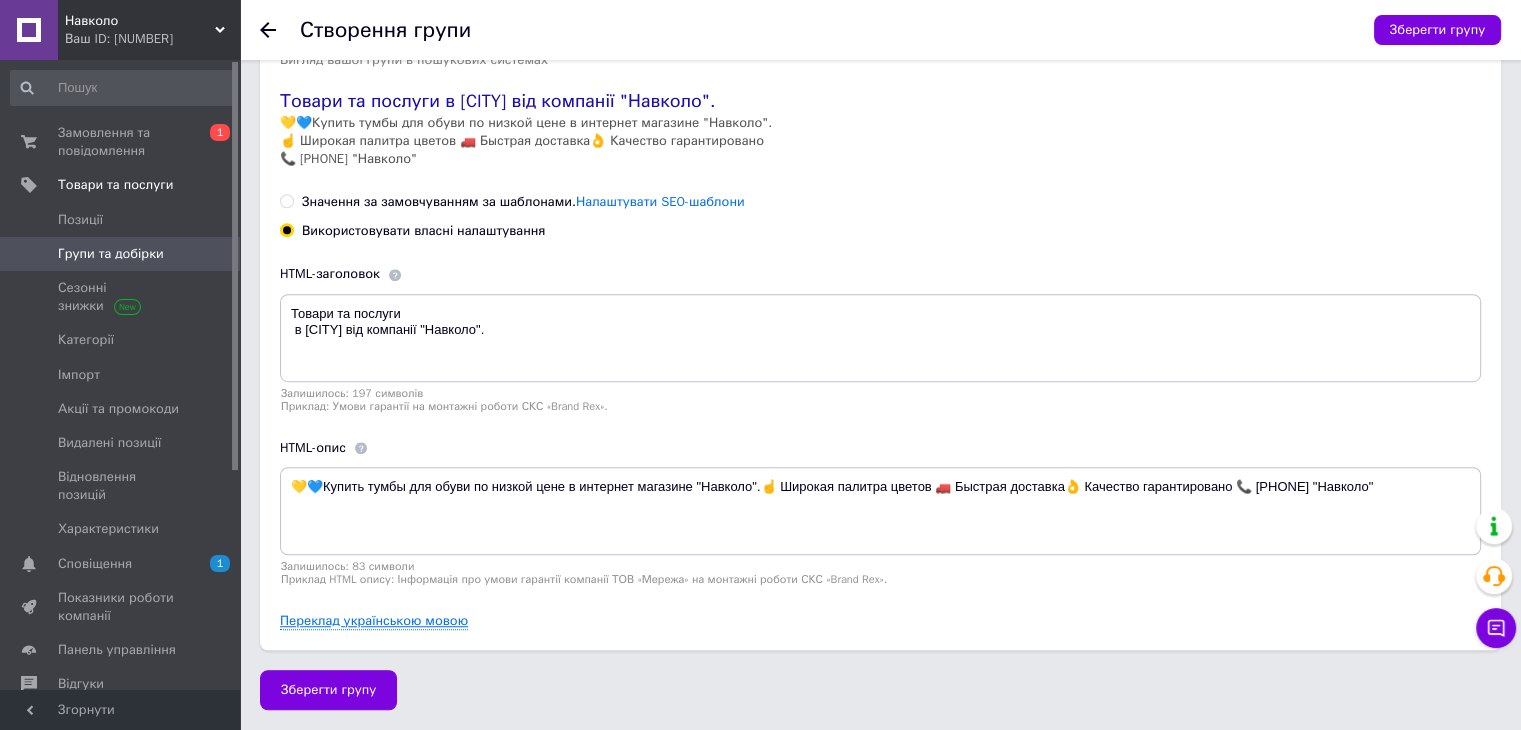 click on "Переклад українською мовою" at bounding box center [374, 621] 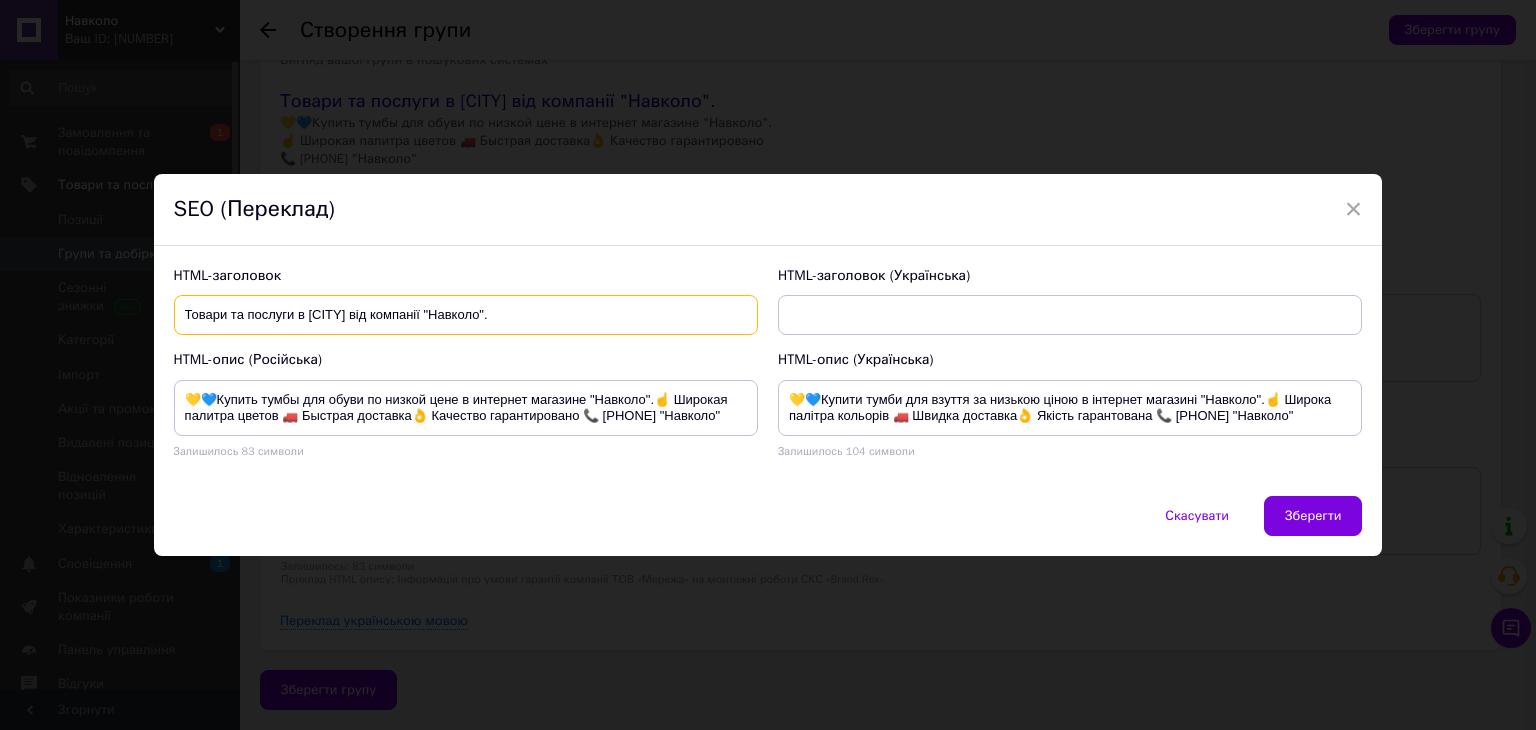 drag, startPoint x: 352, startPoint y: 313, endPoint x: 184, endPoint y: 314, distance: 168.00298 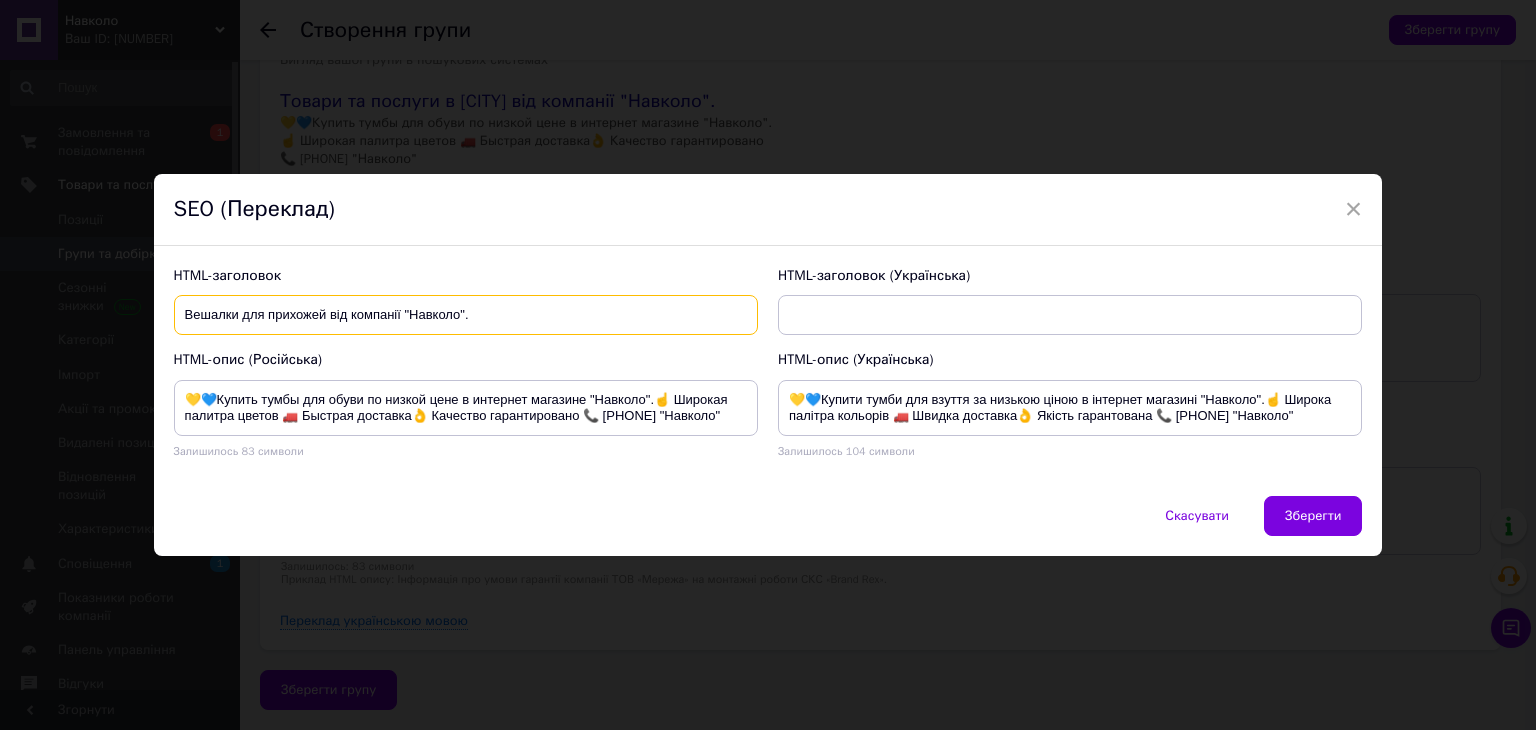 drag, startPoint x: 330, startPoint y: 315, endPoint x: 348, endPoint y: 314, distance: 18.027756 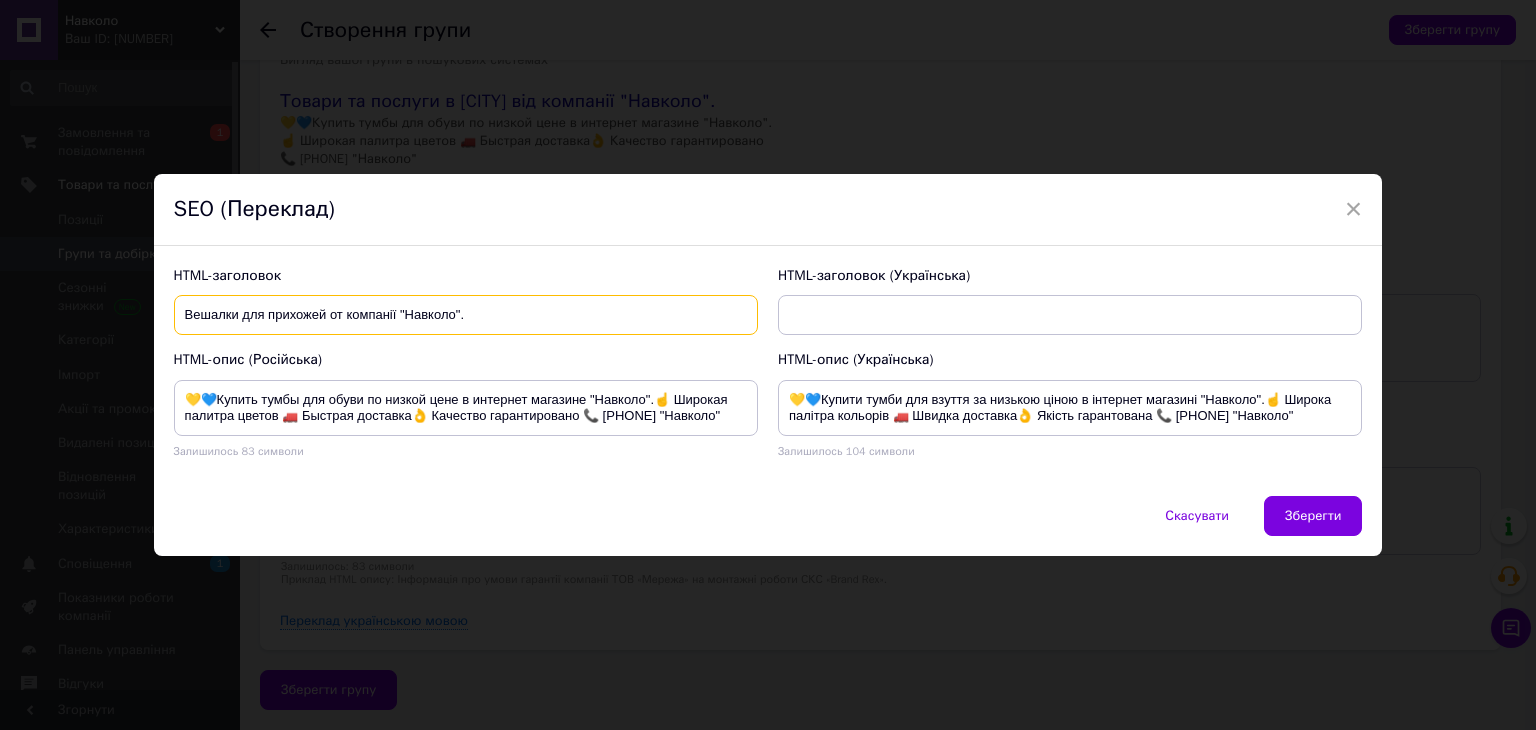 click on "Вешалки для прихожей от компанії "Навколо"." at bounding box center (466, 315) 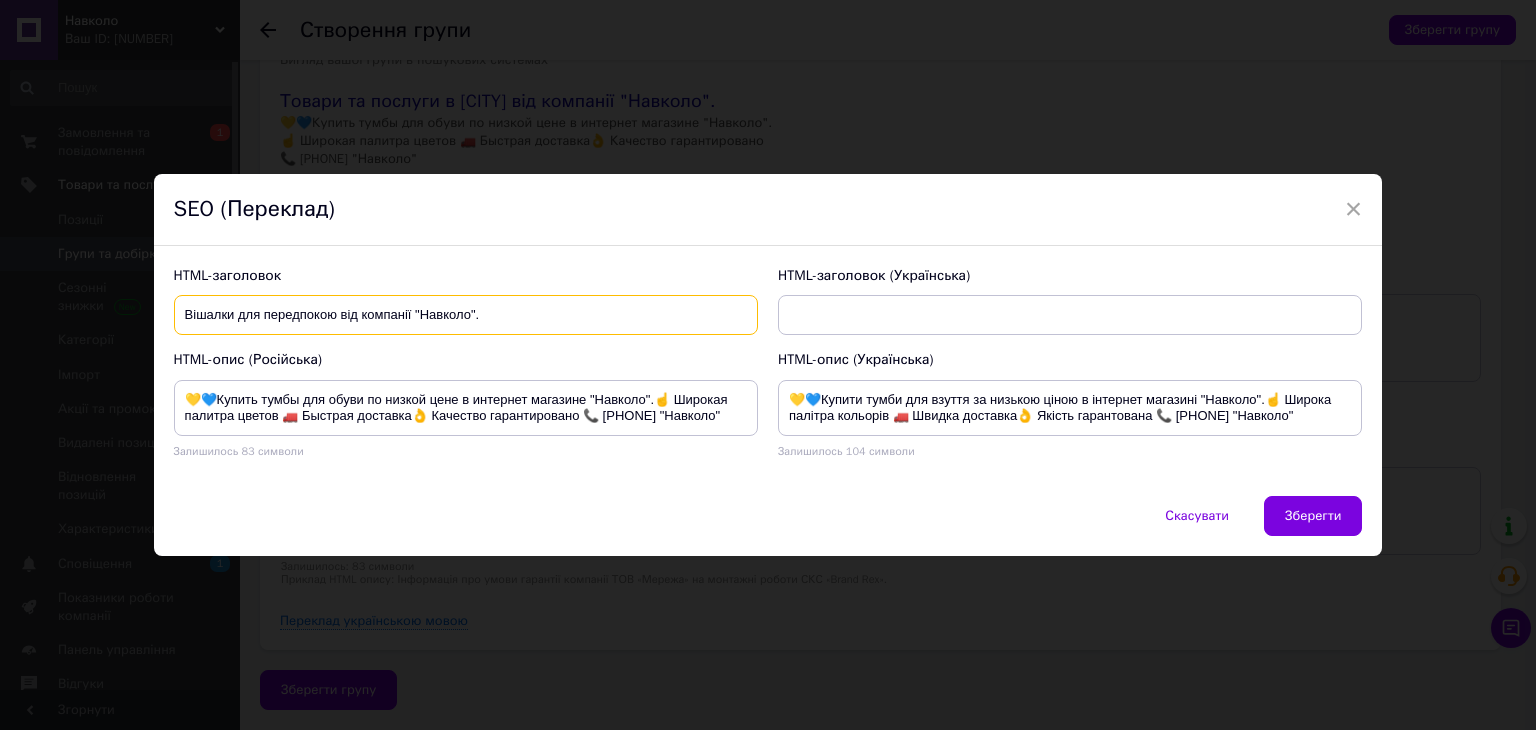 click on "Вішалки для передпокою від компанії "Навколо"." at bounding box center [466, 315] 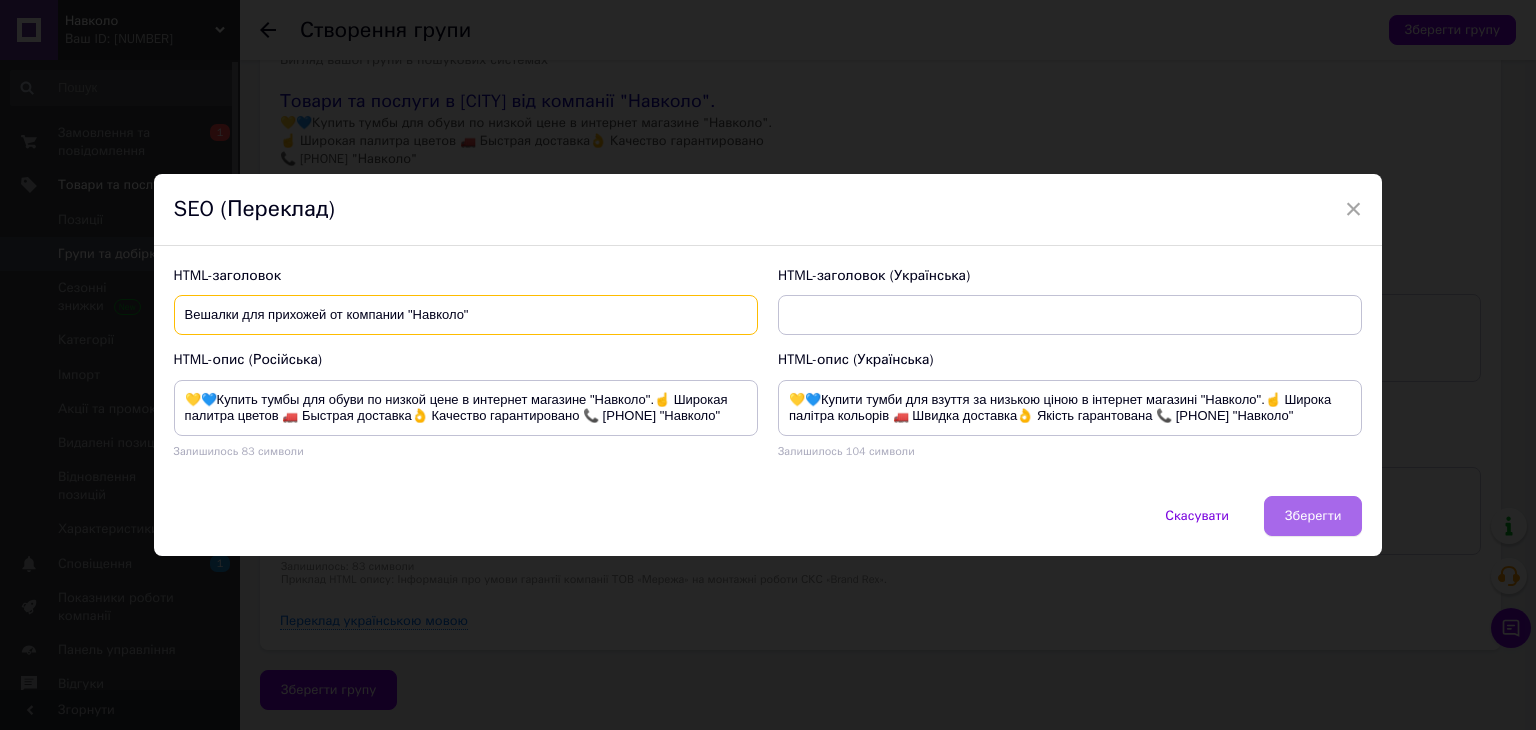 type on "Вешалки для прихожей от компании "Навколо"" 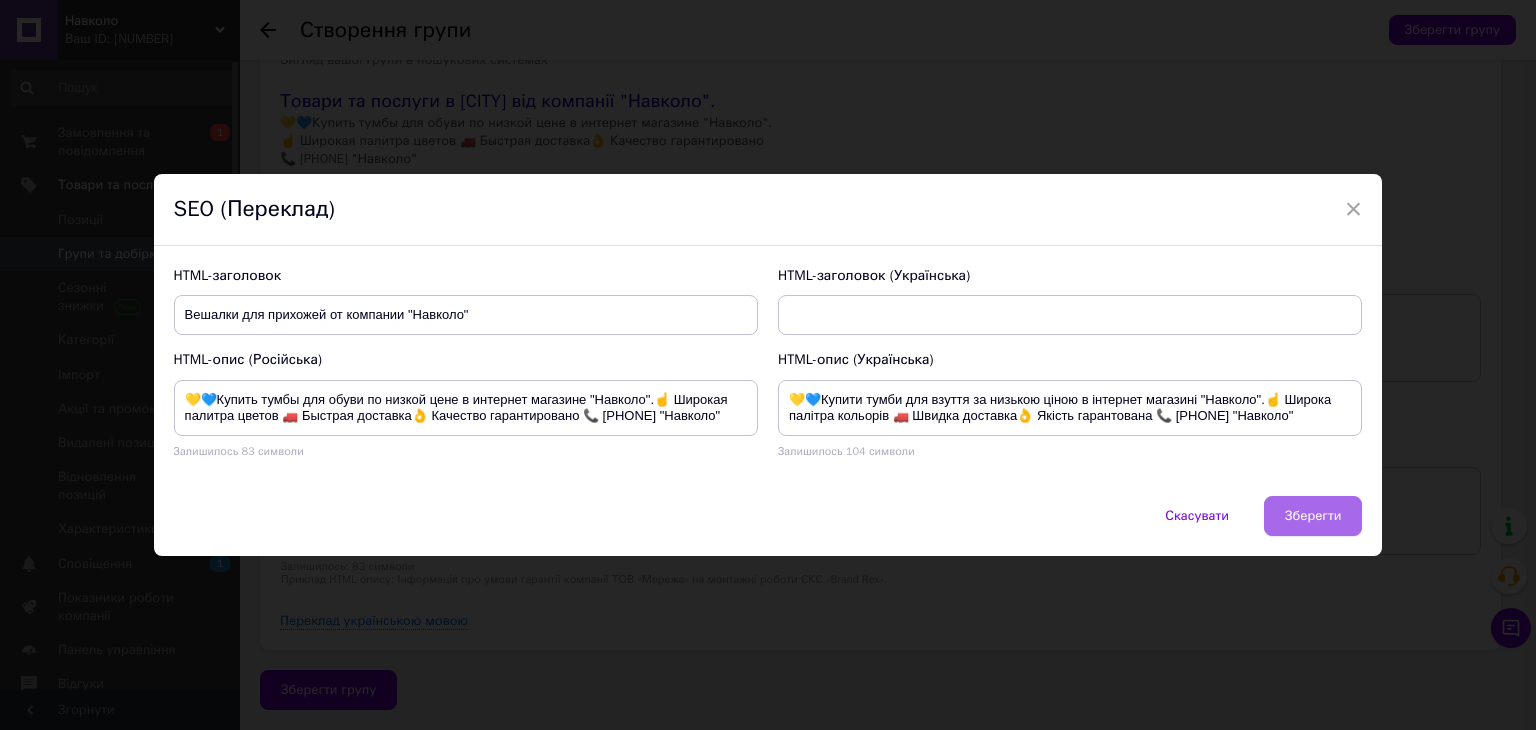 click on "Зберегти" at bounding box center [1313, 516] 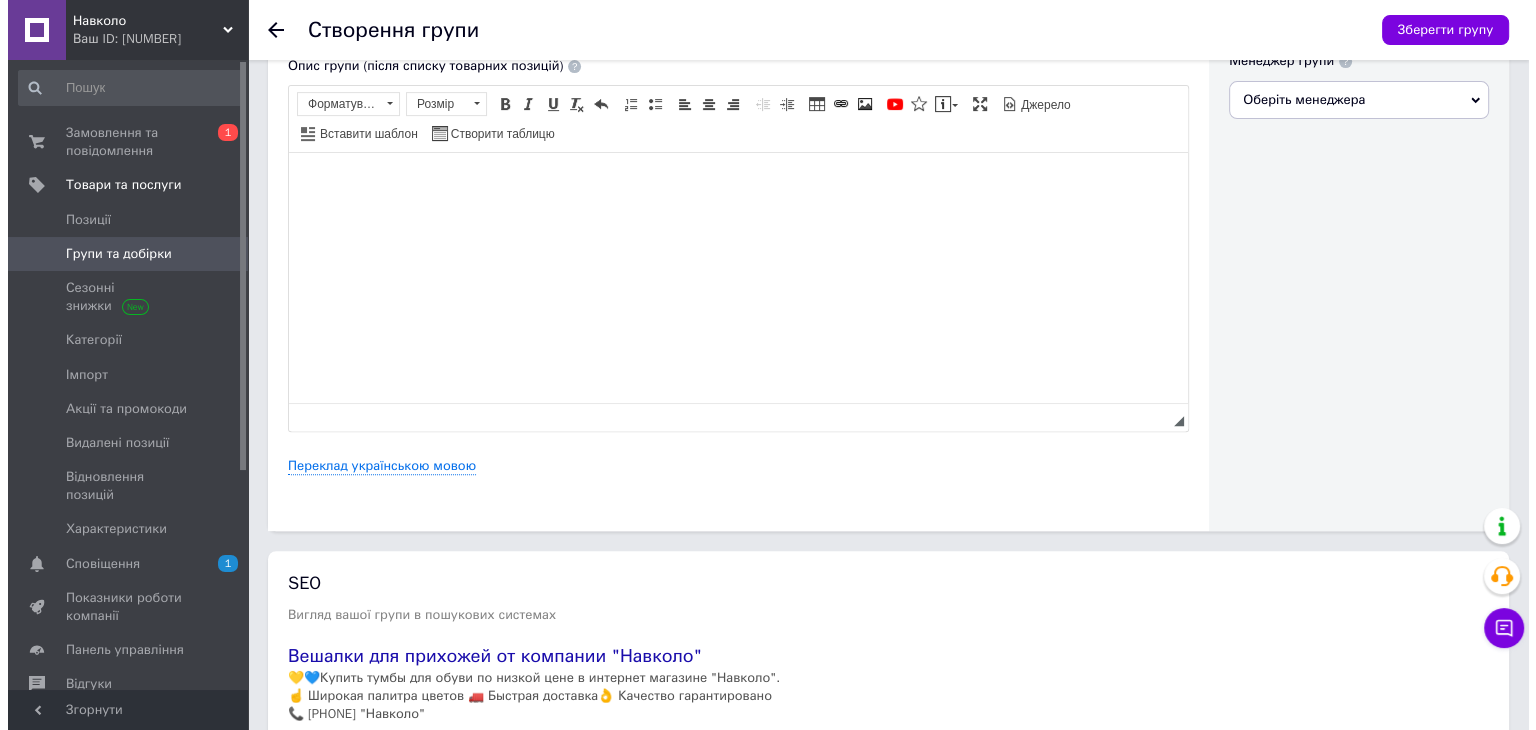 scroll, scrollTop: 547, scrollLeft: 0, axis: vertical 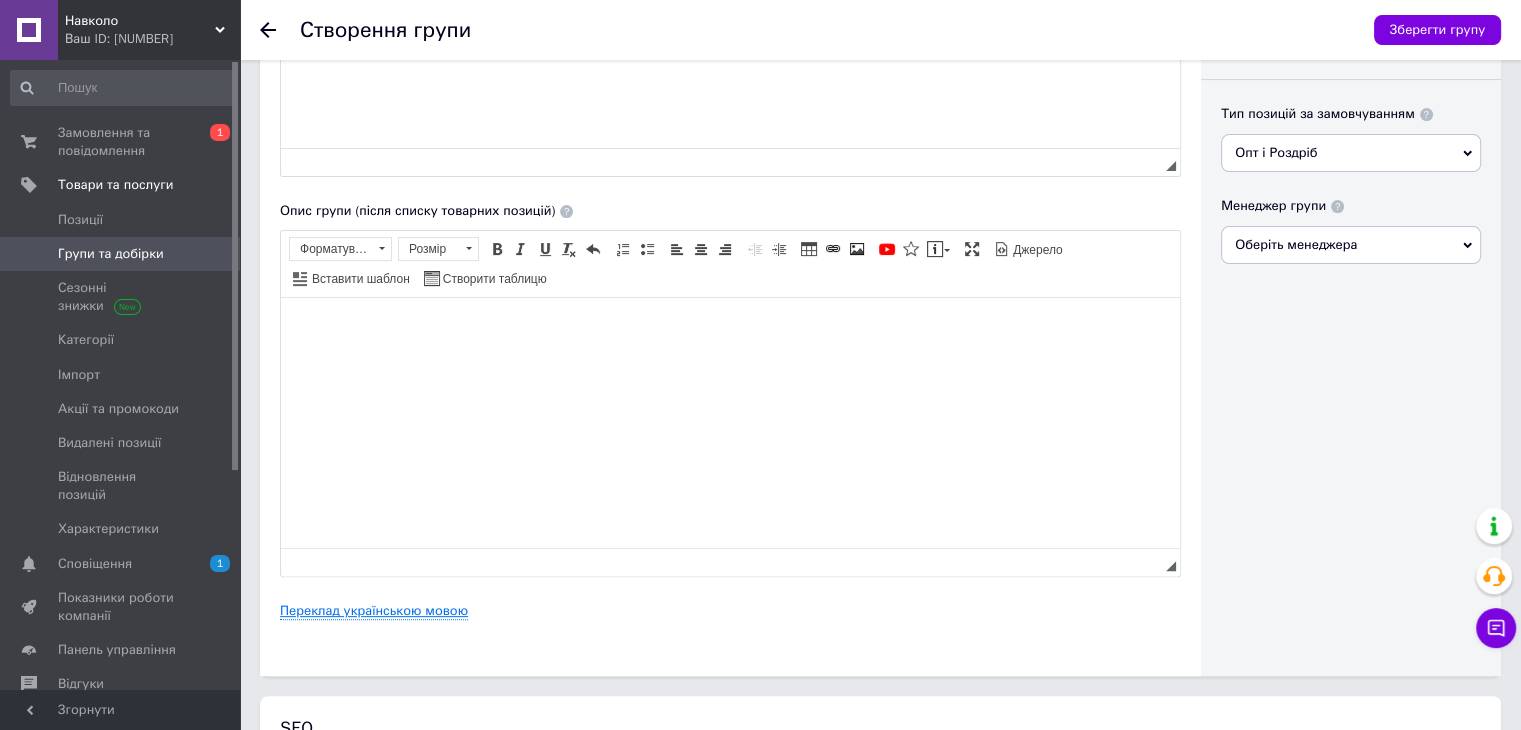 click on "Переклад українською мовою" at bounding box center [374, 611] 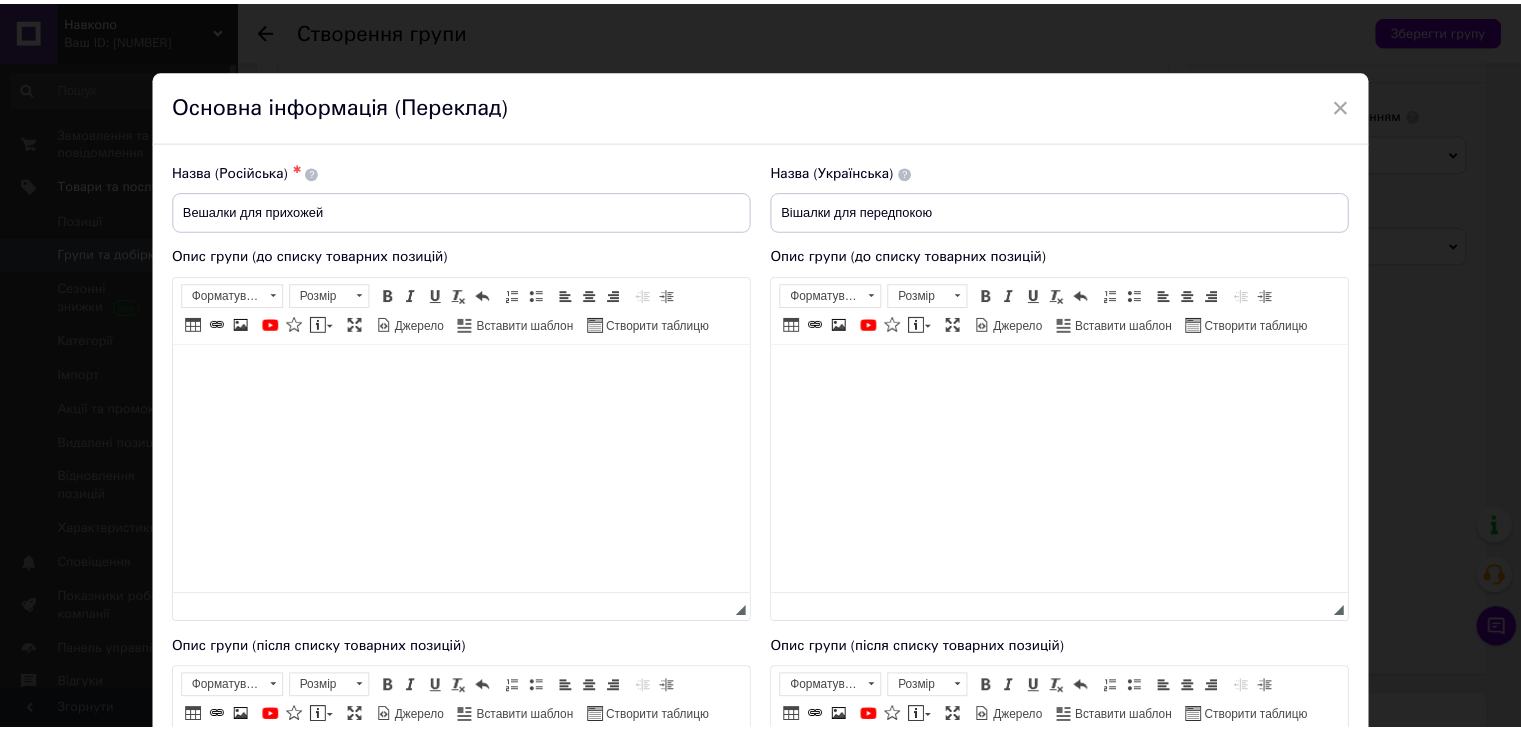 scroll, scrollTop: 0, scrollLeft: 0, axis: both 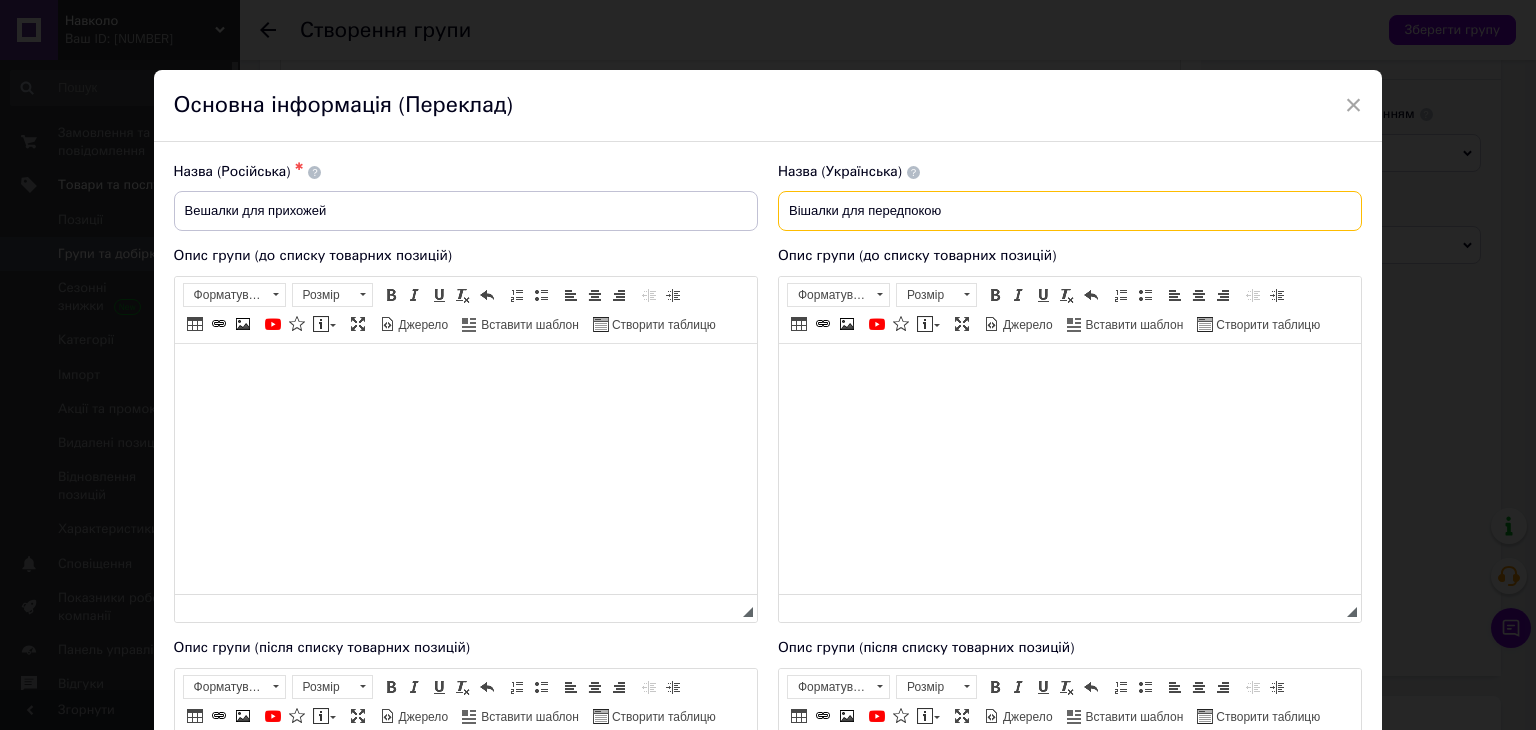 drag, startPoint x: 788, startPoint y: 209, endPoint x: 774, endPoint y: 209, distance: 14 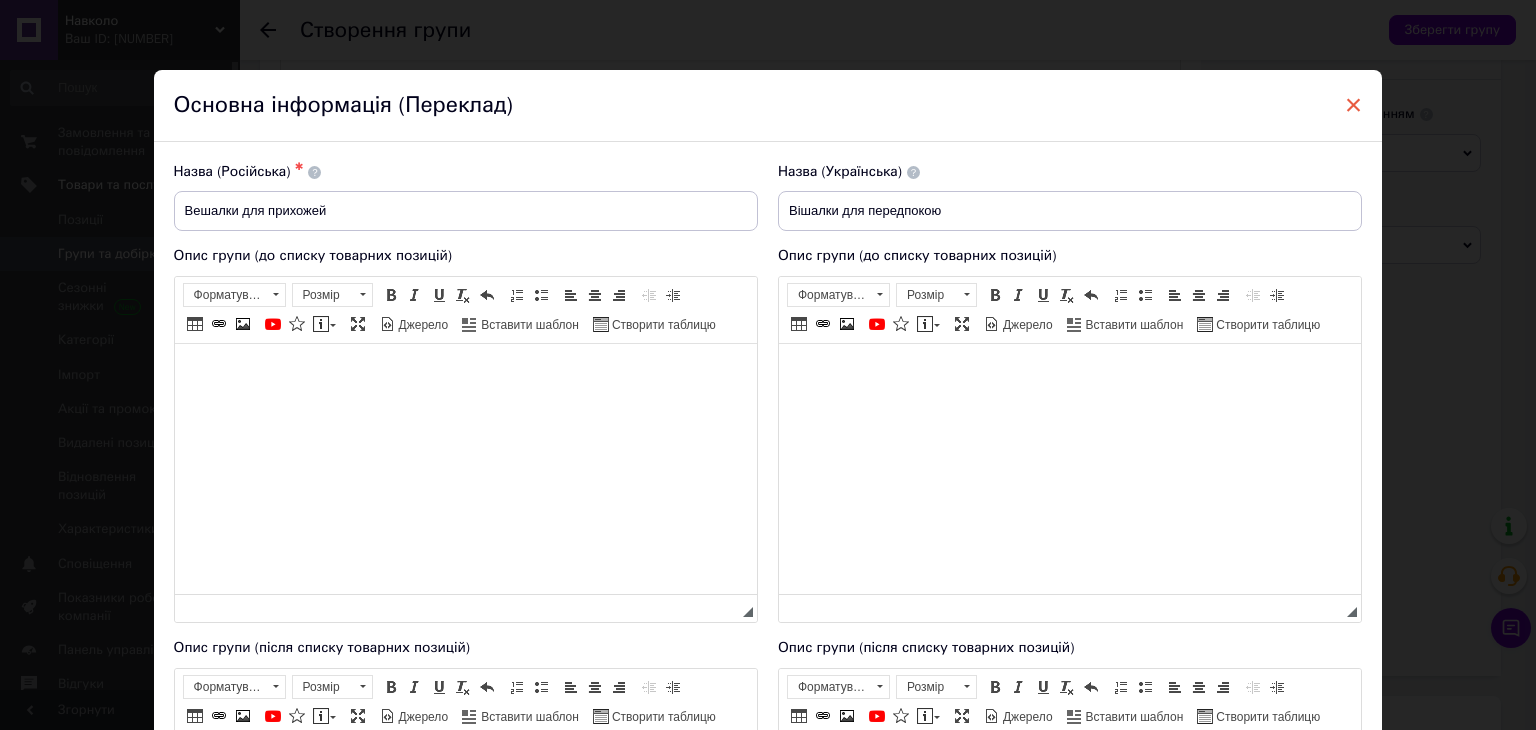 click on "×" at bounding box center (1354, 105) 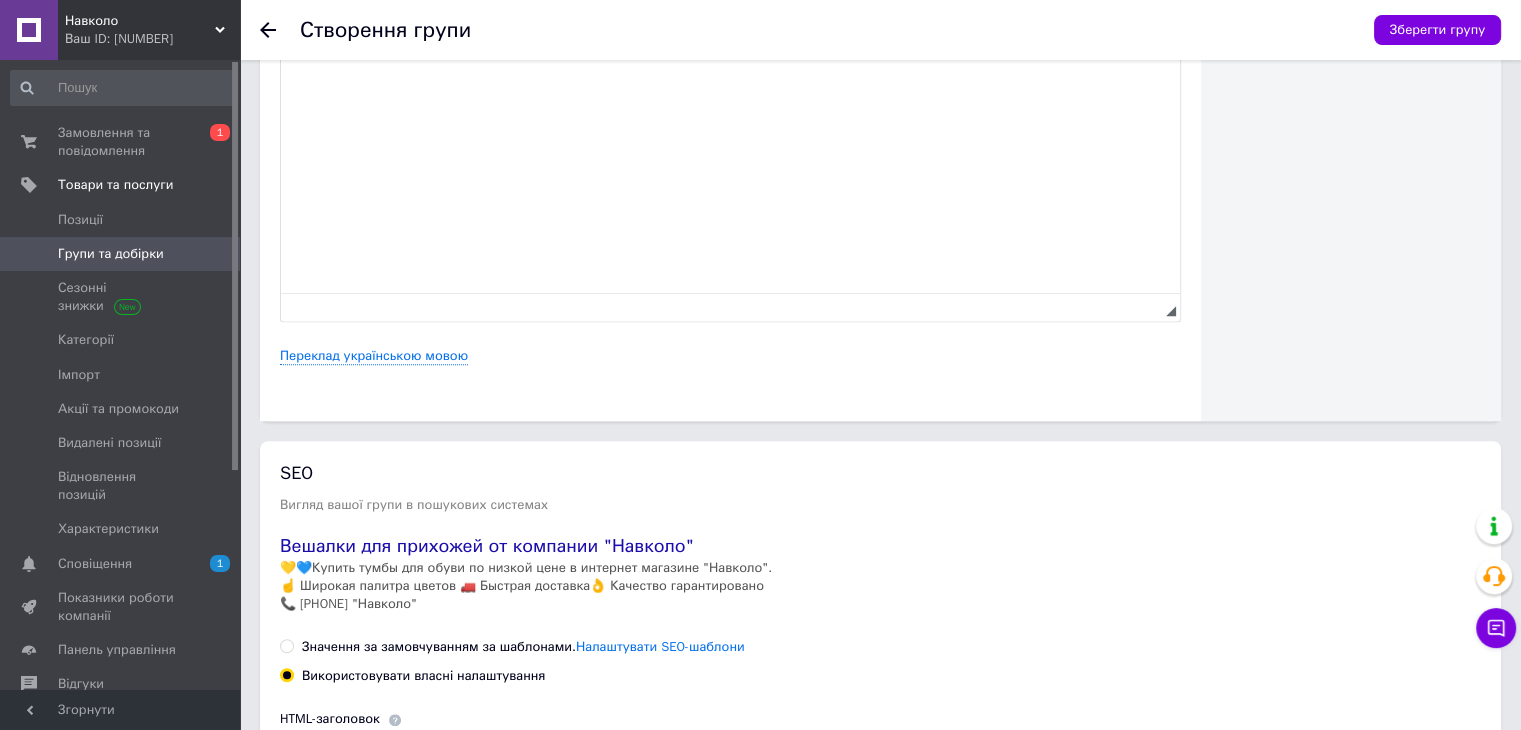 scroll, scrollTop: 1247, scrollLeft: 0, axis: vertical 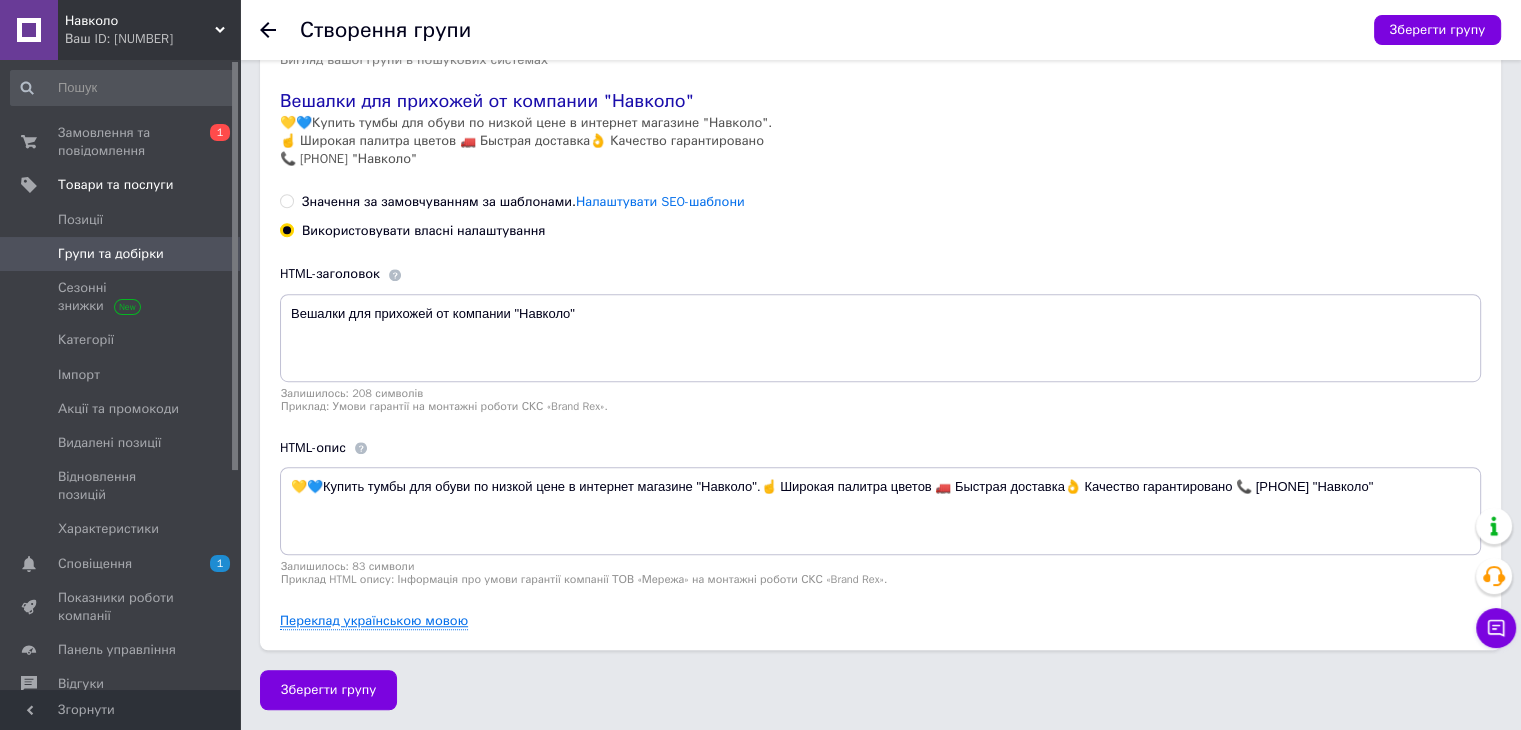 click on "Переклад українською мовою" at bounding box center (374, 621) 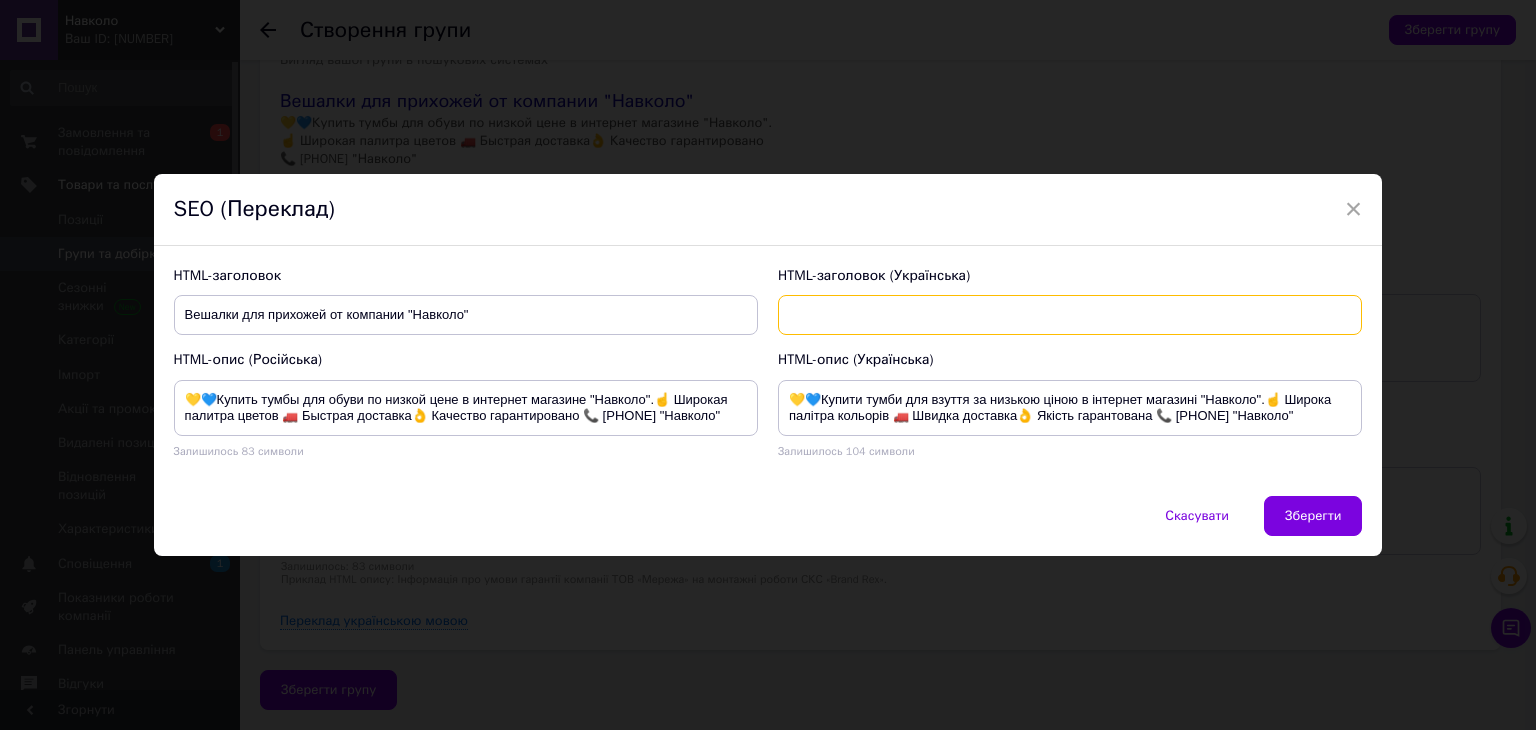 click at bounding box center [1070, 315] 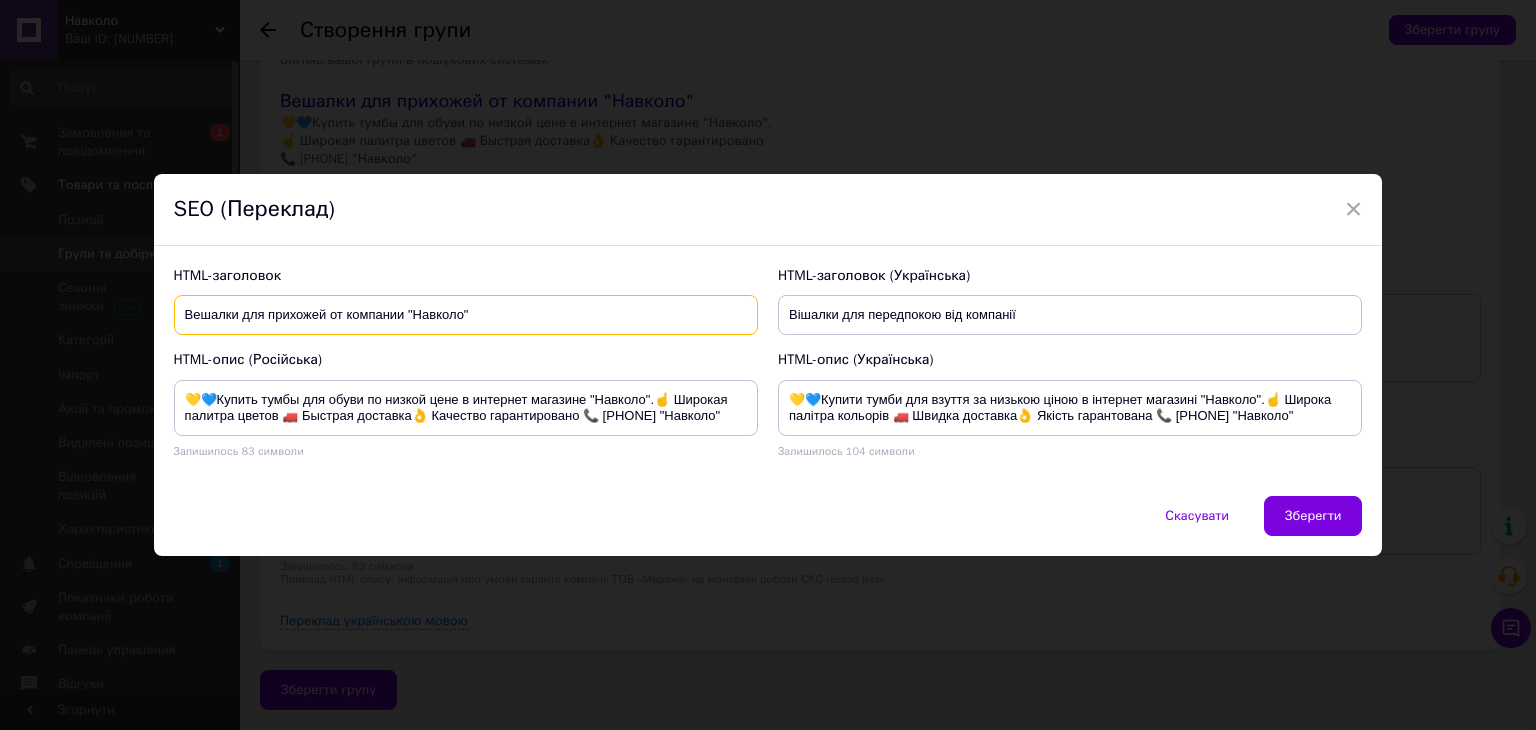 drag, startPoint x: 405, startPoint y: 313, endPoint x: 492, endPoint y: 313, distance: 87 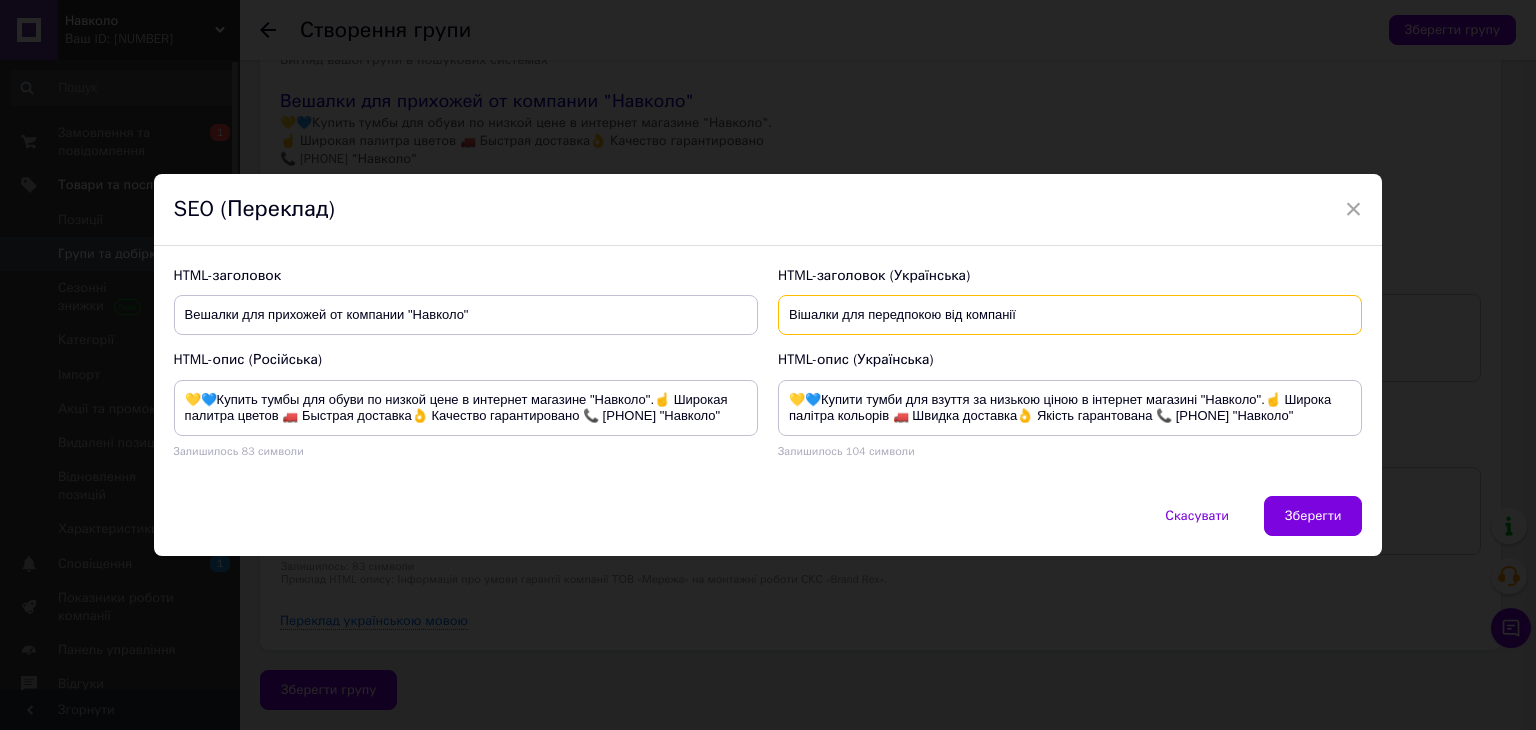 click on "Вішалки для передпокою від компанії" at bounding box center (1070, 315) 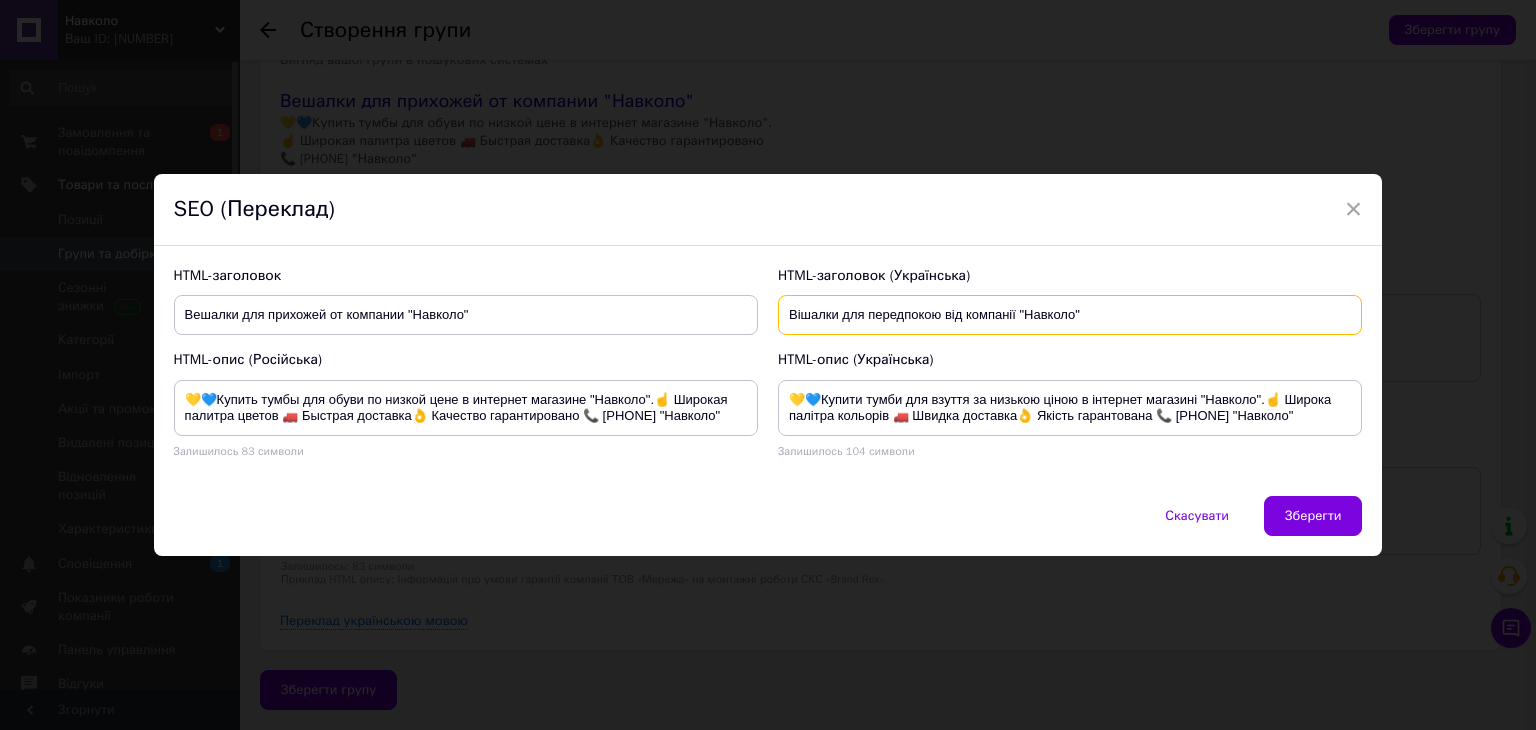 type on "Вішалки для передпокою від компанії "Навколо"" 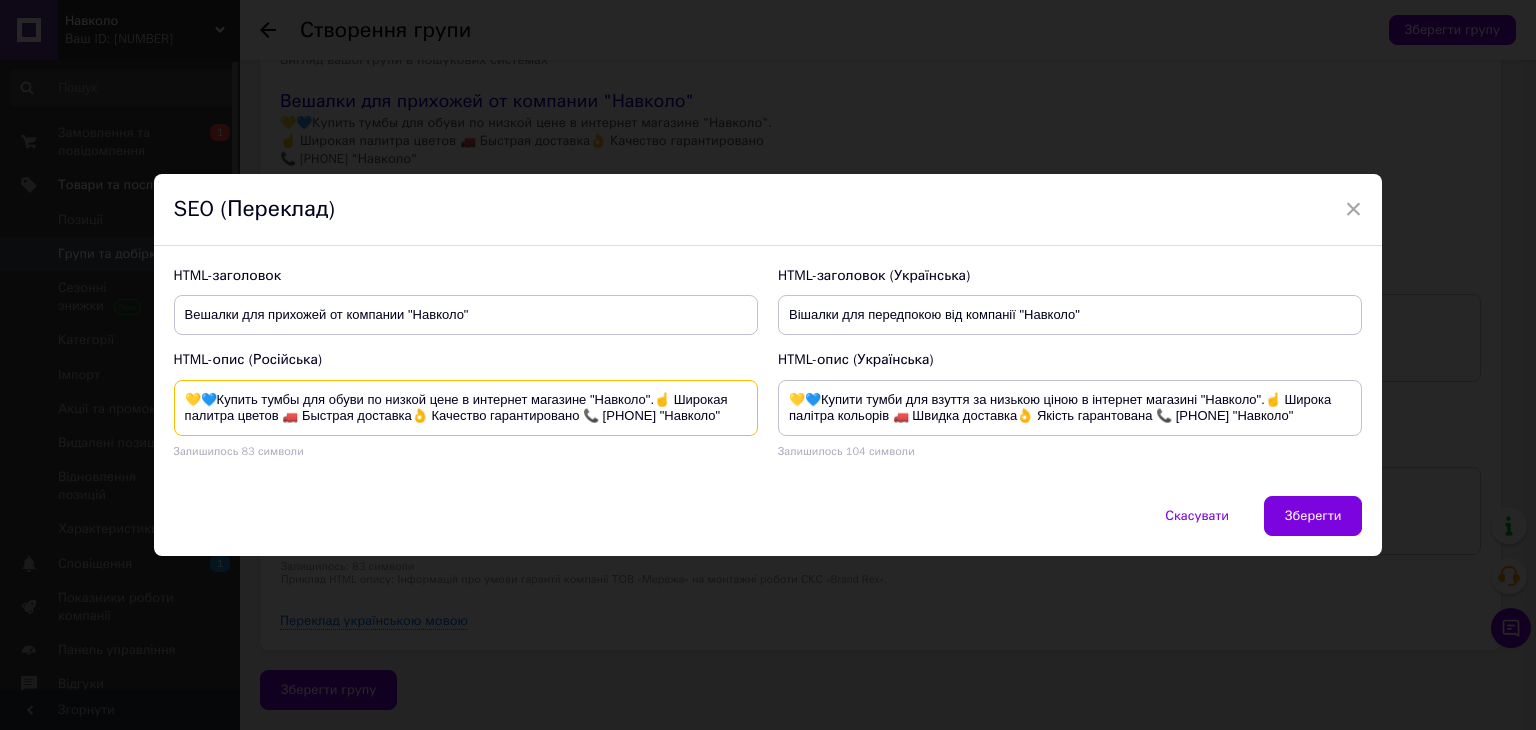 drag, startPoint x: 263, startPoint y: 398, endPoint x: 300, endPoint y: 397, distance: 37.01351 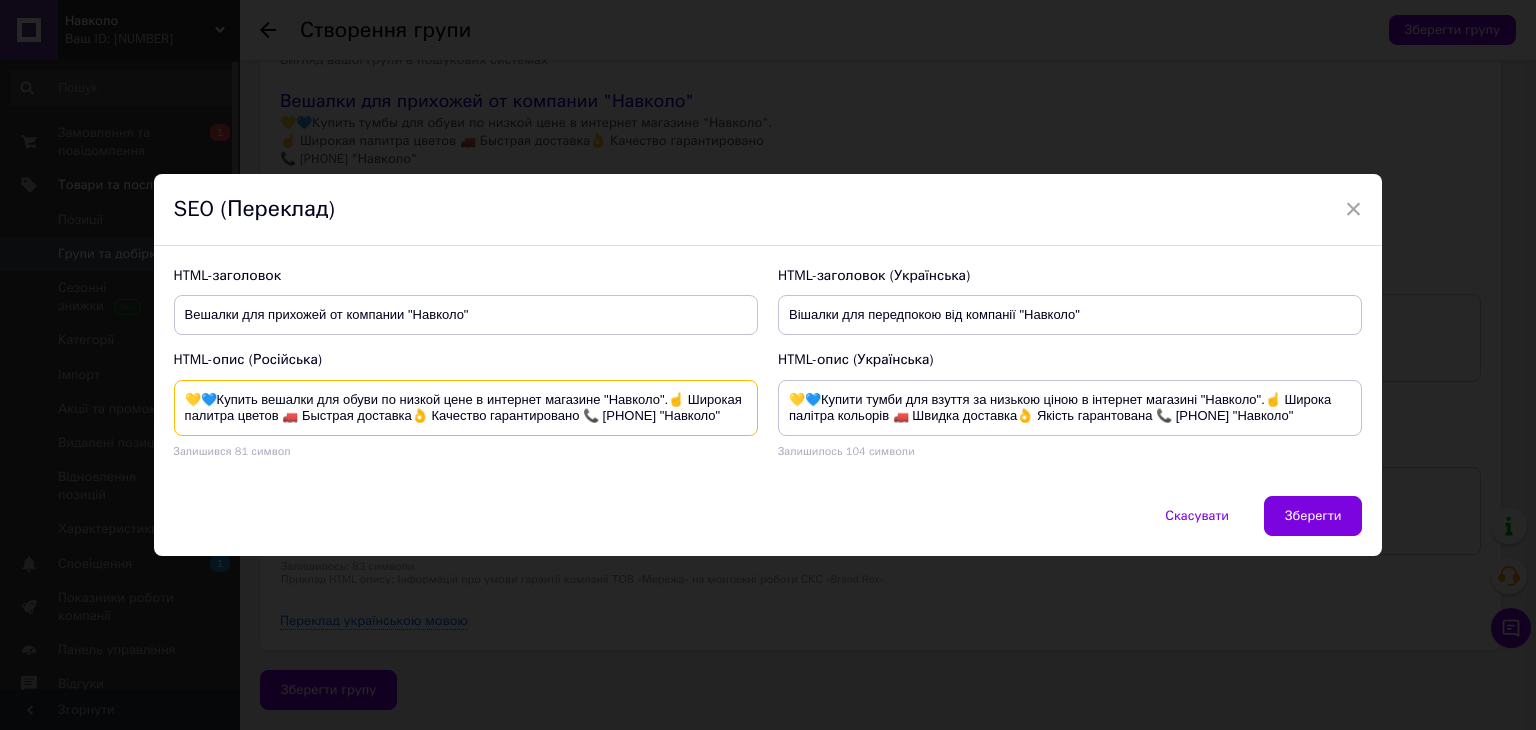 type on "💛💙Купить вешалки для обуви по низкой цене в интернет магазине "Навколо".☝ Широкая палитра цветов 🚛 Быстрая доставка👌 Качество гарантировано 📞 [PHONE] "Навколо"" 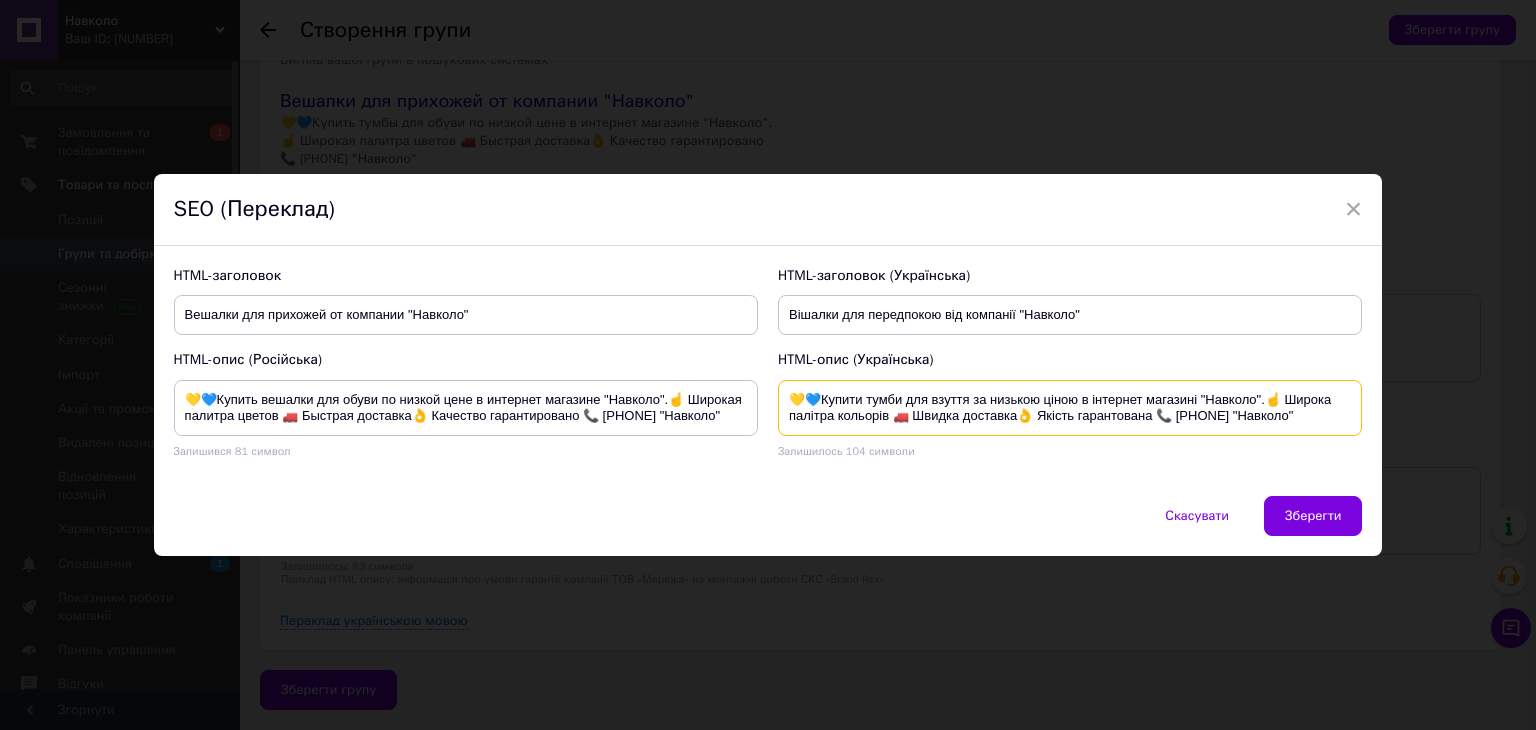 drag, startPoint x: 868, startPoint y: 400, endPoint x: 901, endPoint y: 393, distance: 33.734257 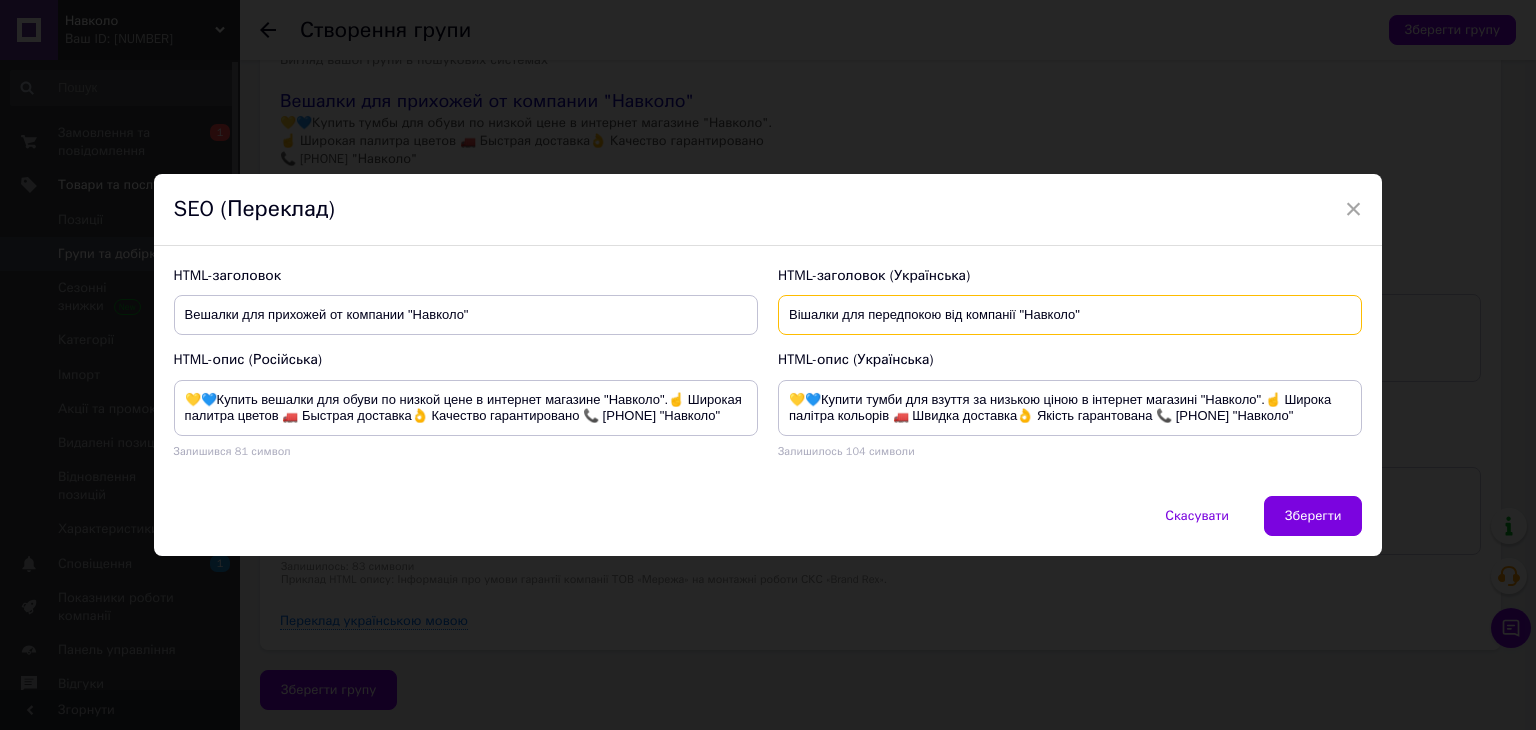 drag, startPoint x: 832, startPoint y: 316, endPoint x: 821, endPoint y: 339, distance: 25.495098 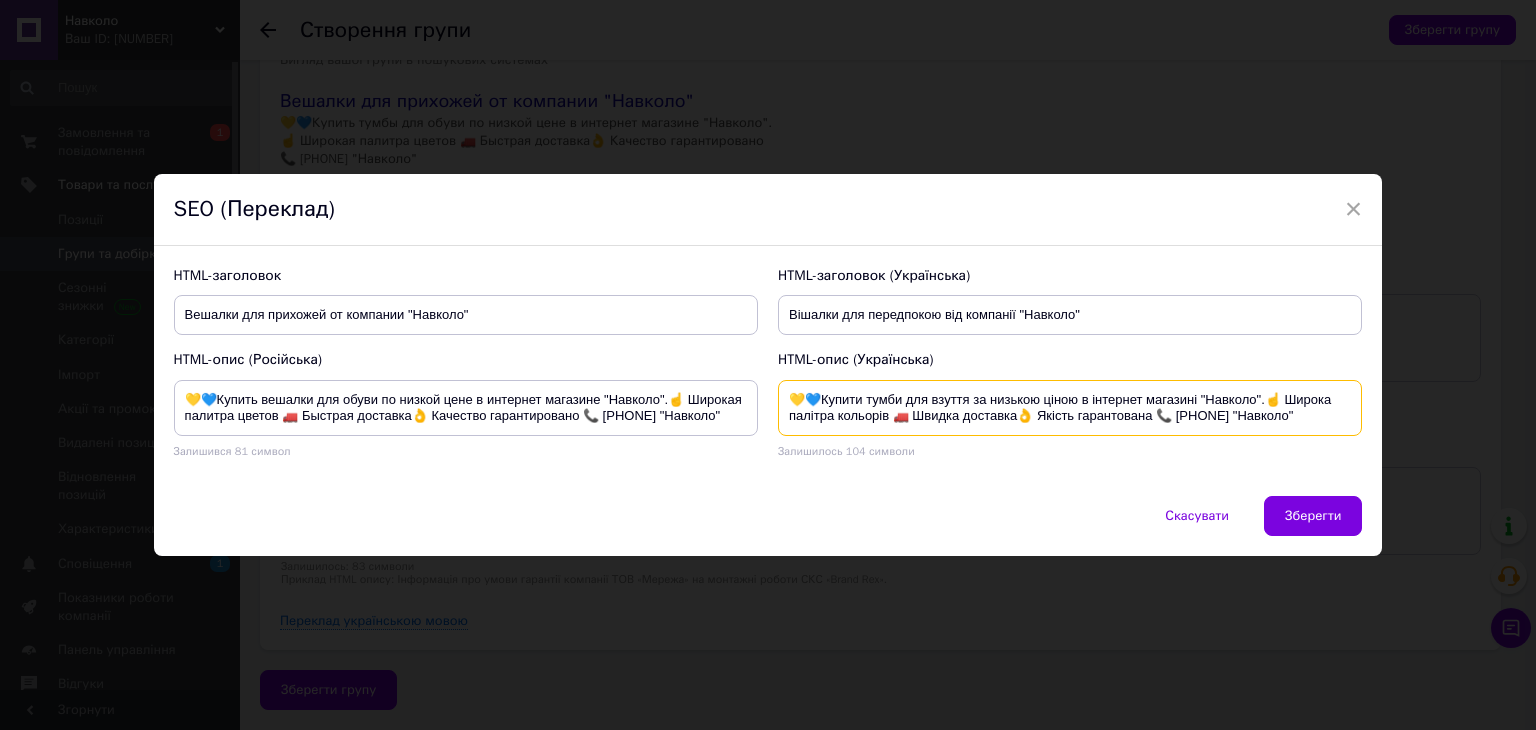drag, startPoint x: 874, startPoint y: 397, endPoint x: 968, endPoint y: 397, distance: 94 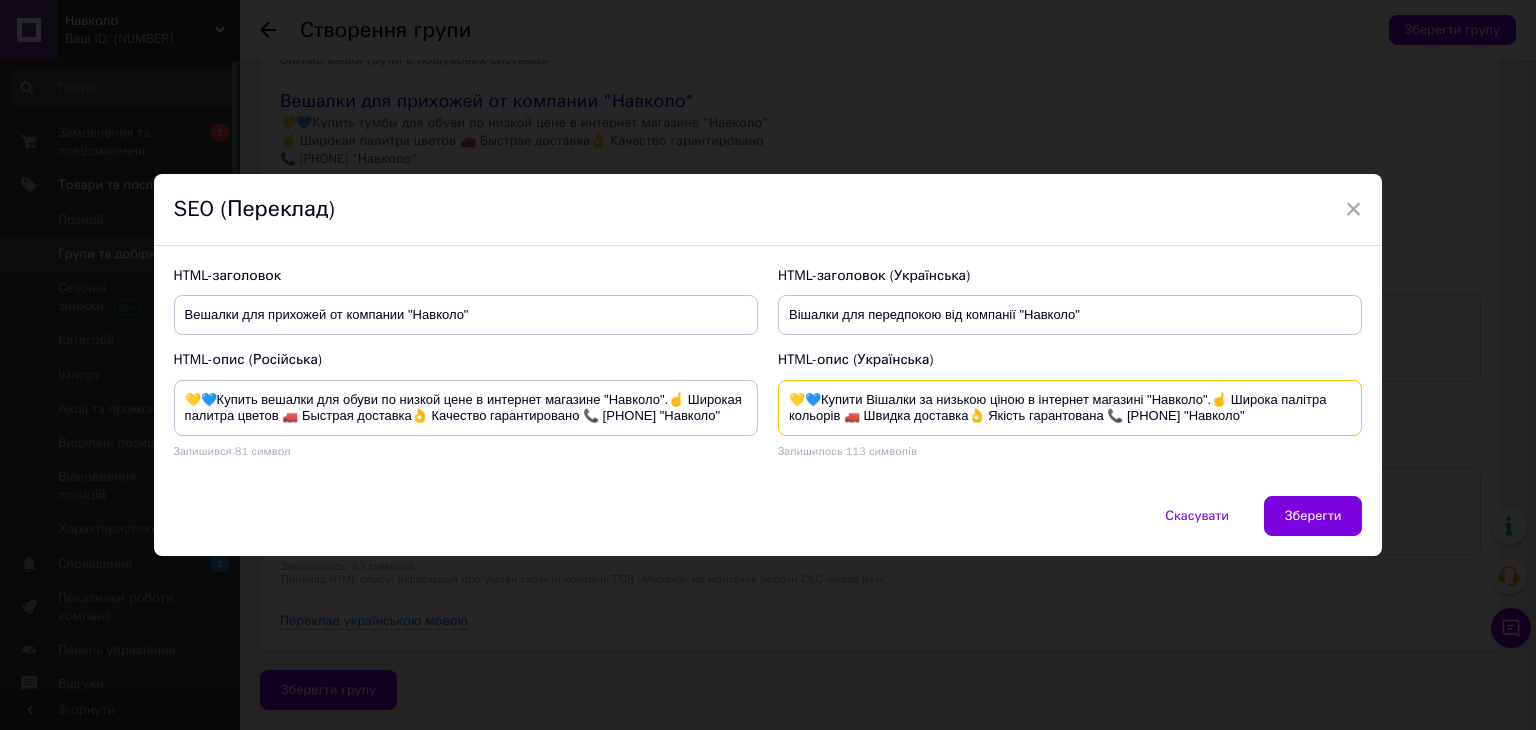 click on "💛💙Купити Вішалки за низькою ціною в інтернет магазині "Навколо".☝ Широка палітра кольорів 🚛 Швидка доставка👌 Якість гарантована 📞 [PHONE] "Навколо"" at bounding box center (1070, 408) 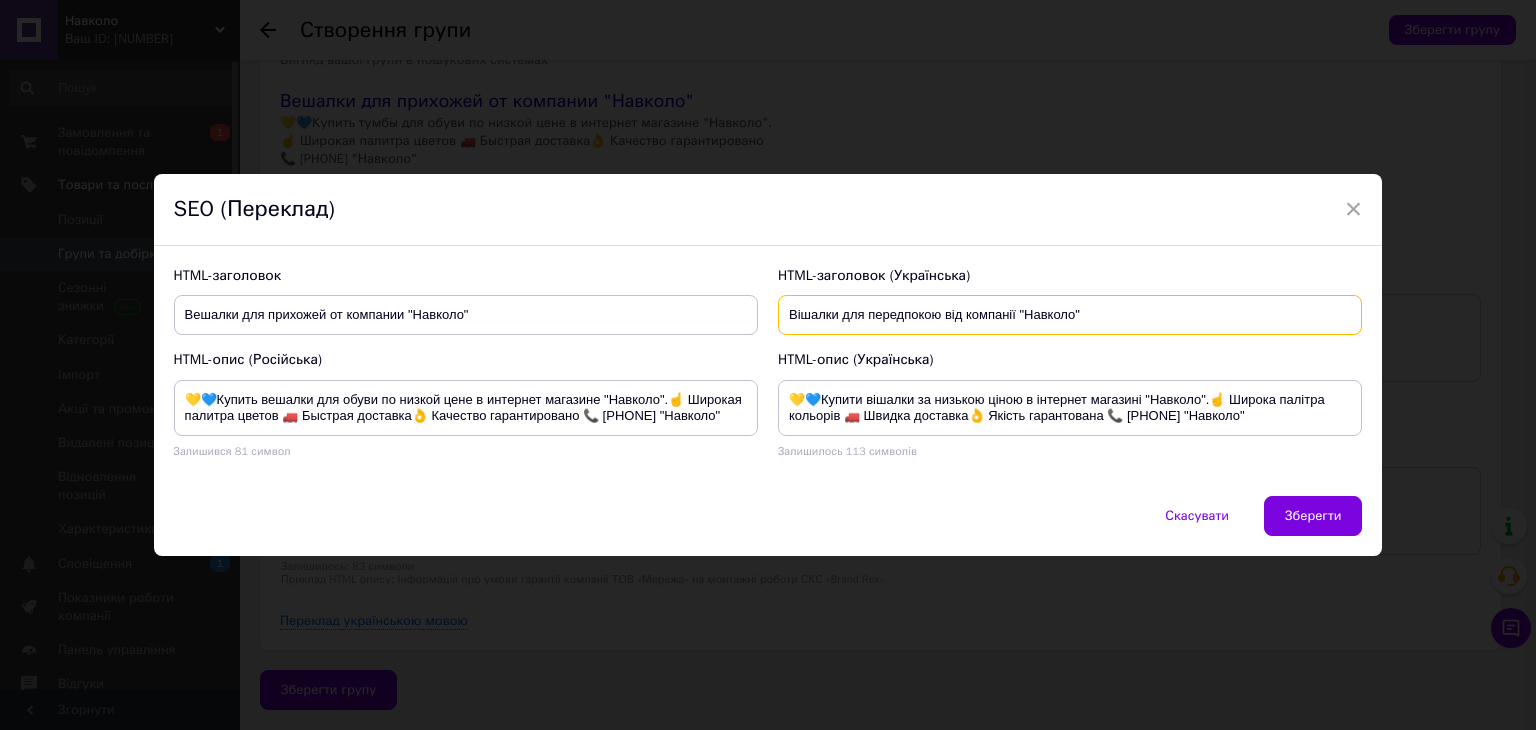 drag, startPoint x: 841, startPoint y: 317, endPoint x: 937, endPoint y: 315, distance: 96.02083 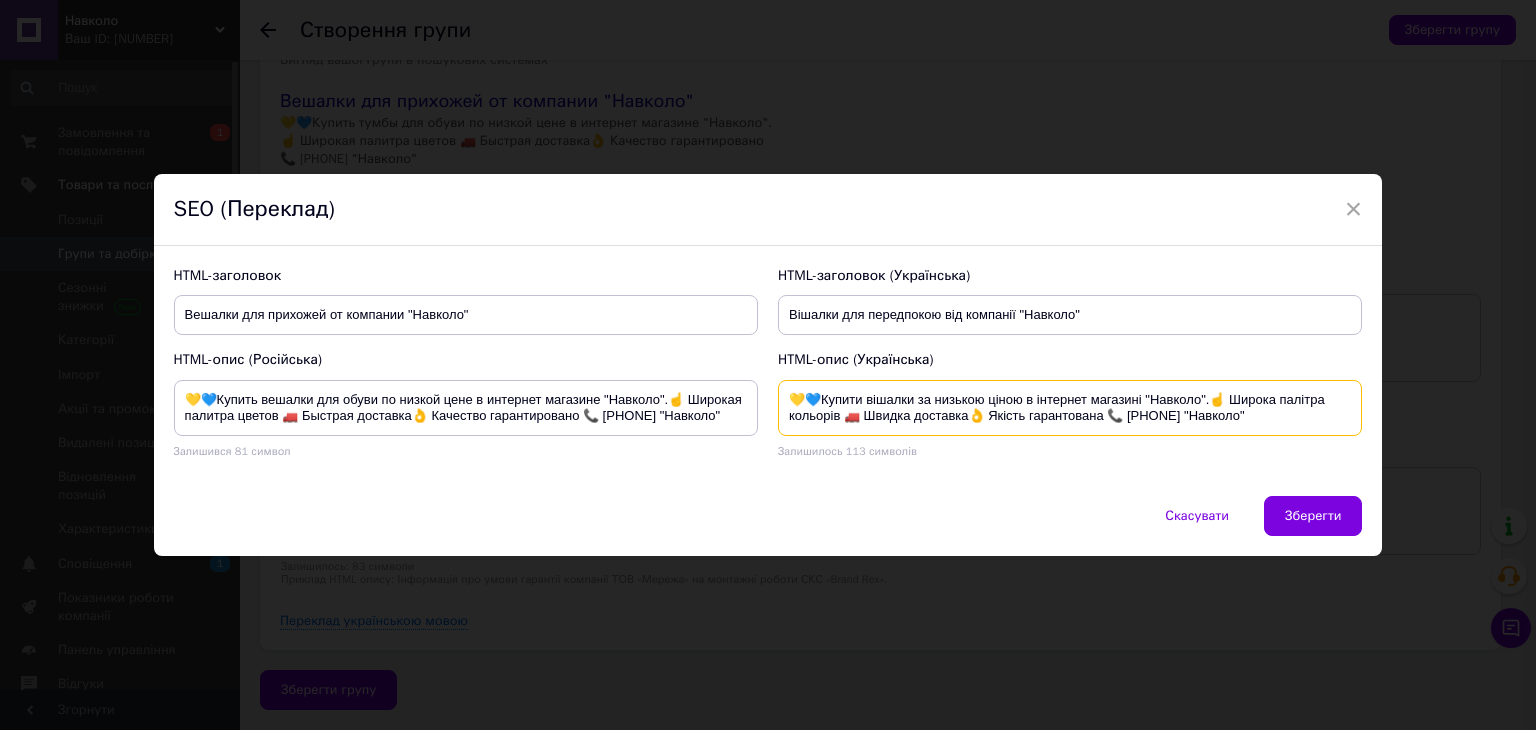 click on "💛💙Купити вішалки за низькою ціною в інтернет магазині "Навколо".☝ Широка палітра кольорів 🚛 Швидка доставка👌 Якість гарантована 📞 [PHONE] "Навколо"" at bounding box center [1070, 408] 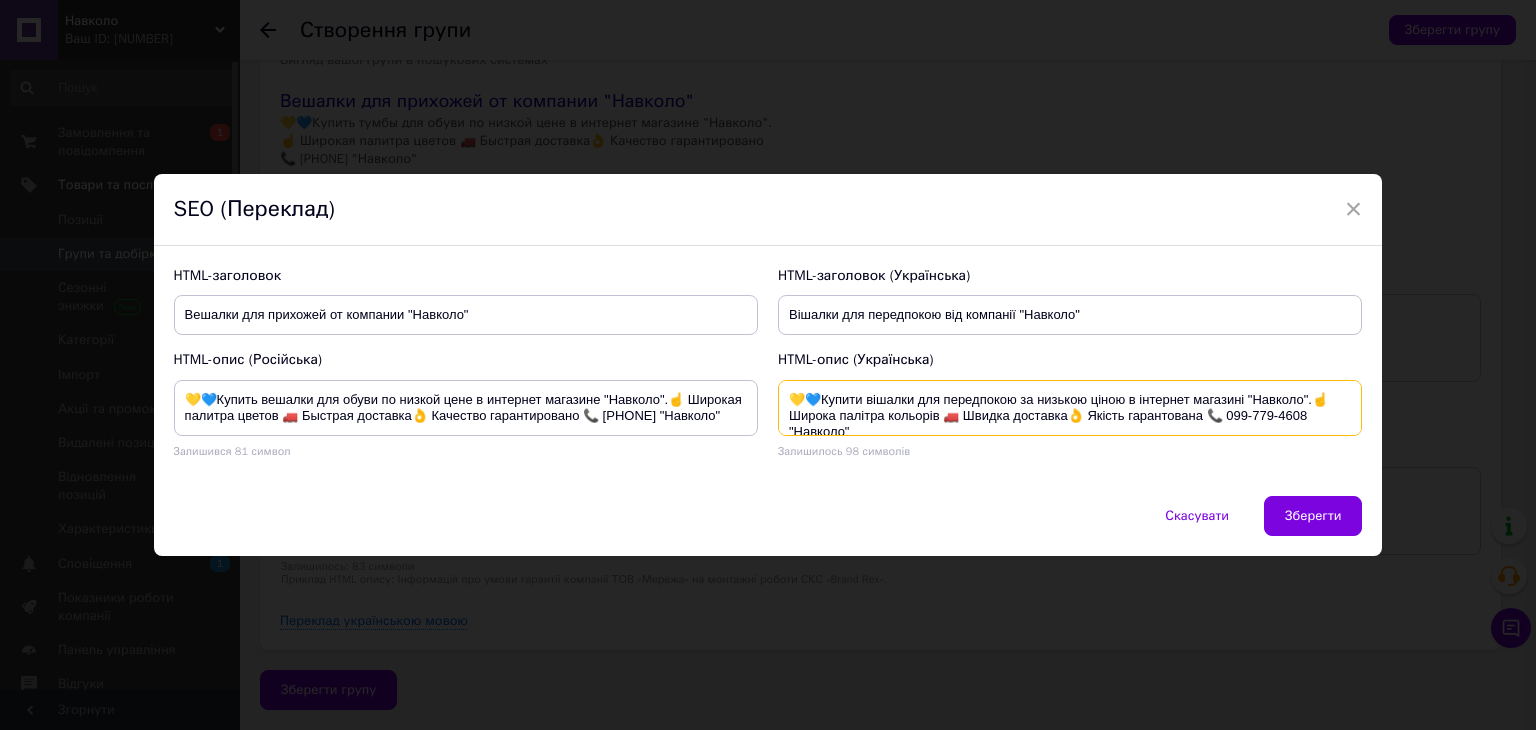 type on "💛💙Купити вішалки для передпокою за низькою ціною в інтернет магазині "Навколо".☝ Широка палітра кольорів 🚛 Швидка доставка👌 Якість гарантована 📞 099-779-4608 "Навколо"" 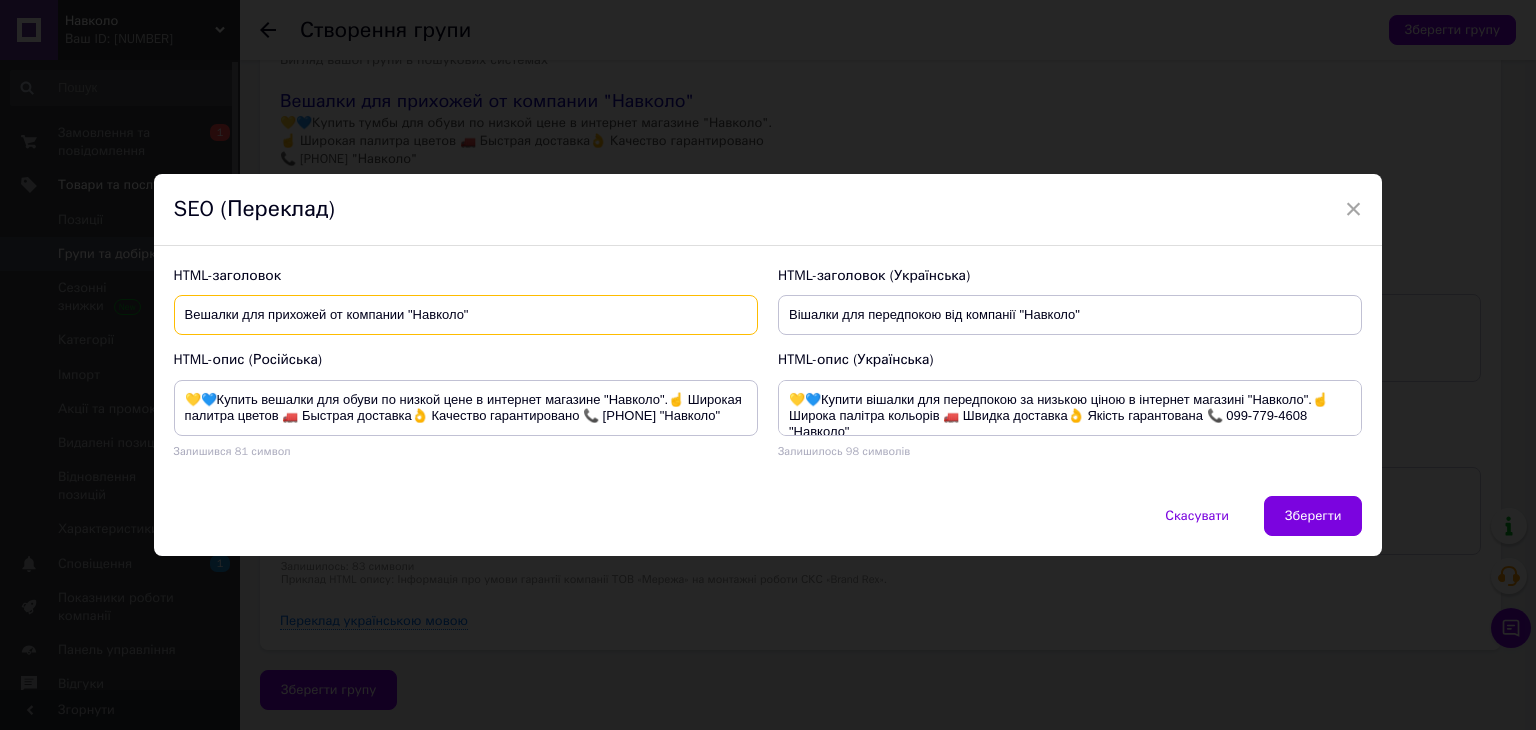 drag, startPoint x: 242, startPoint y: 317, endPoint x: 325, endPoint y: 315, distance: 83.02409 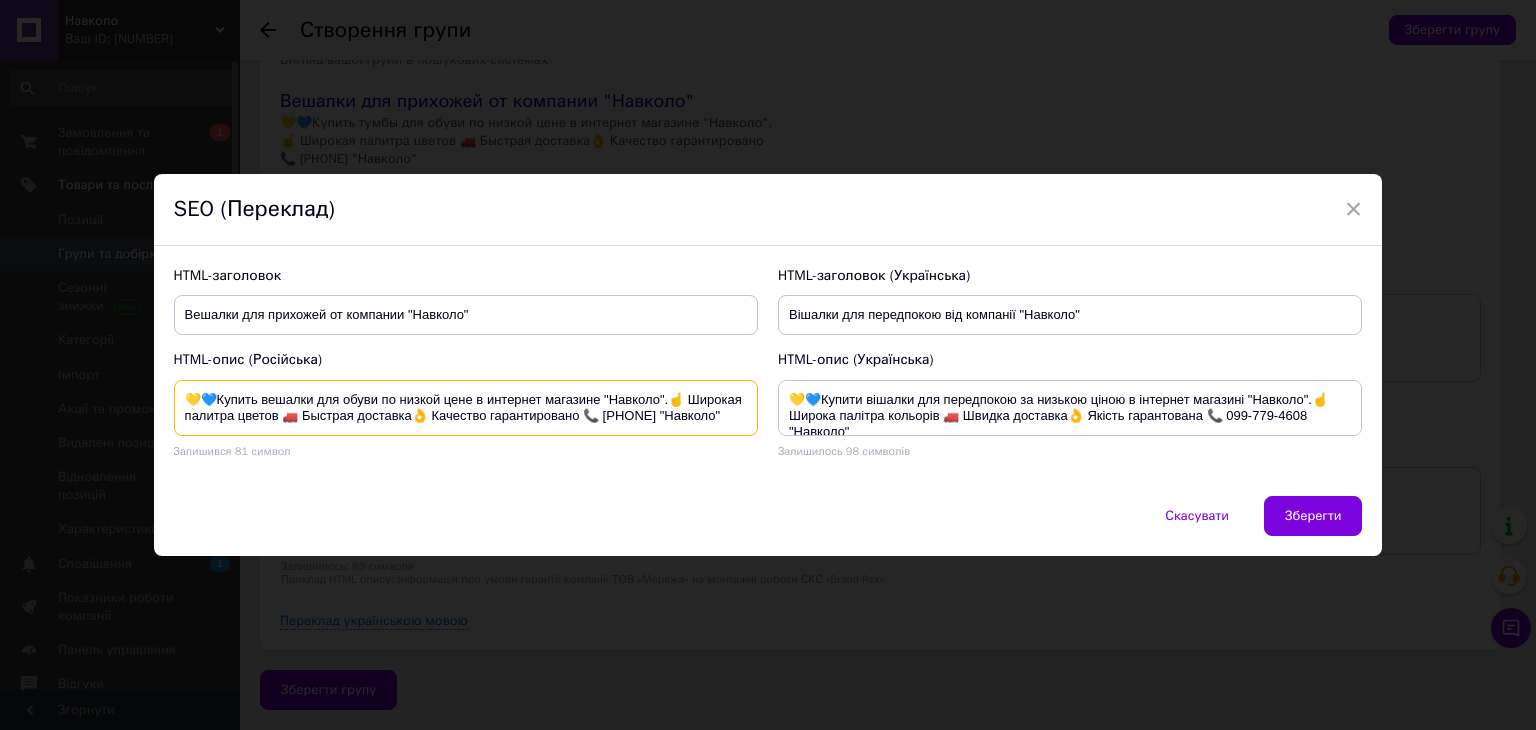 drag, startPoint x: 322, startPoint y: 398, endPoint x: 384, endPoint y: 397, distance: 62.008064 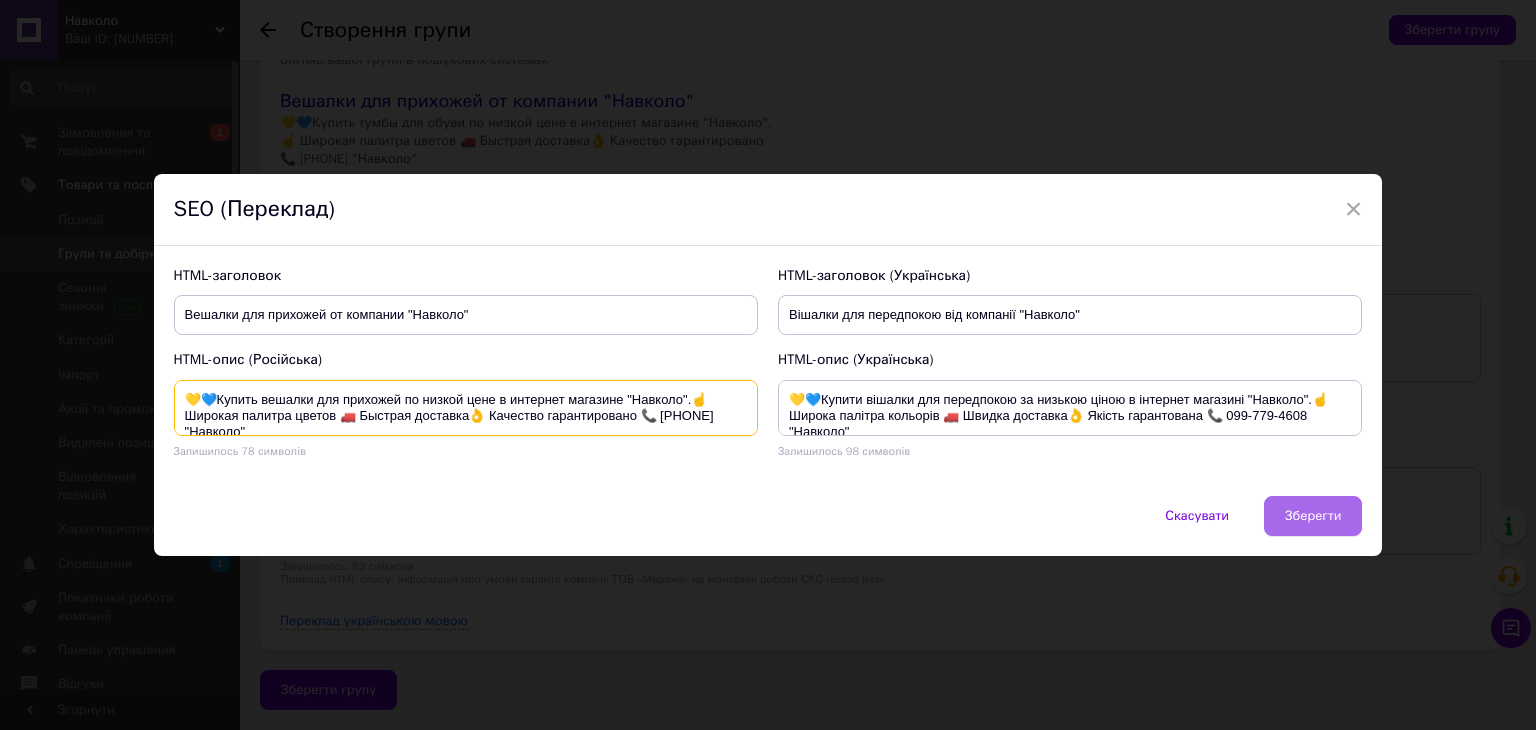 type on "💛💙Купить вешалки для прихожей по низкой цене в интернет магазине "Навколо".☝ Широкая палитра цветов 🚛 Быстрая доставка👌 Качество гарантировано 📞 [PHONE] "Навколо"" 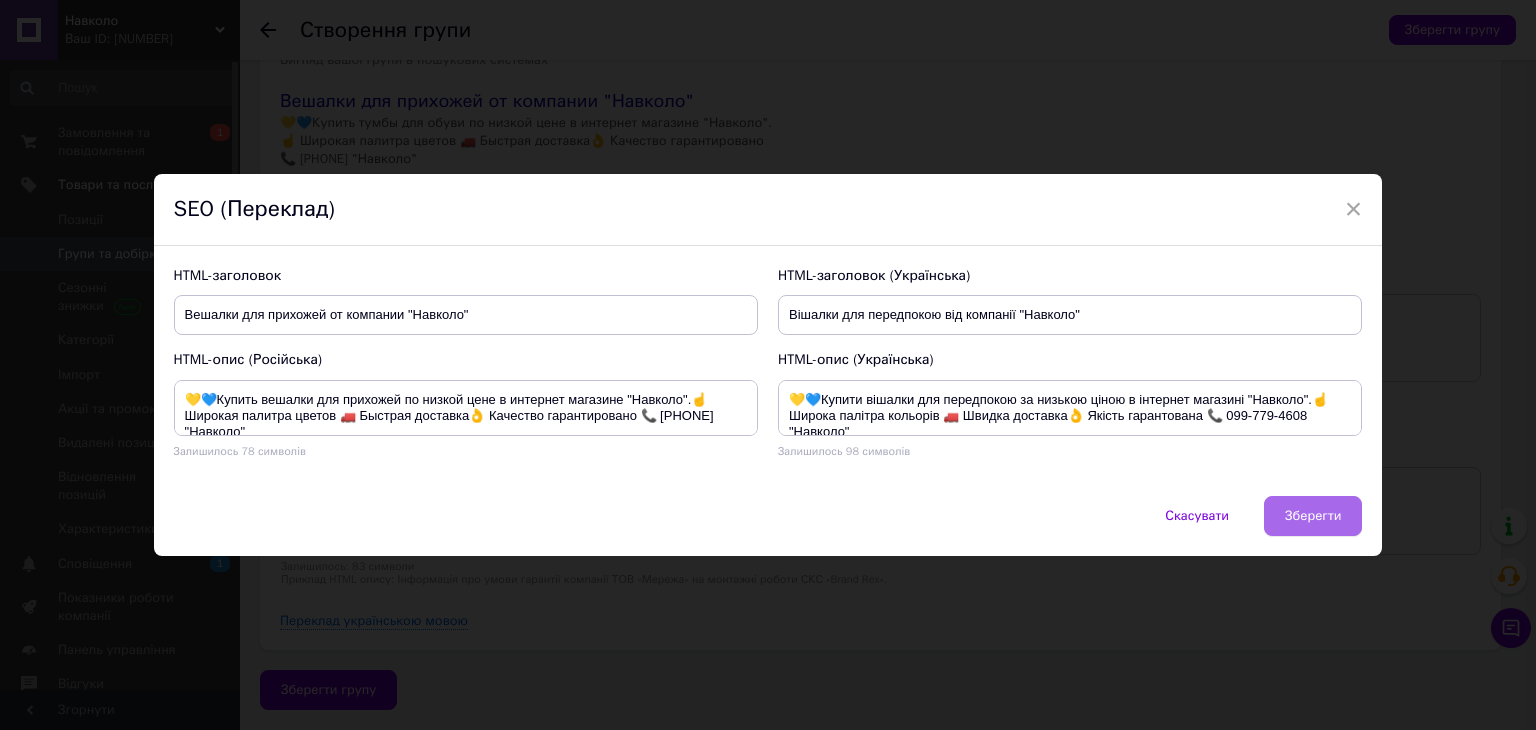 click on "Зберегти" at bounding box center (1313, 516) 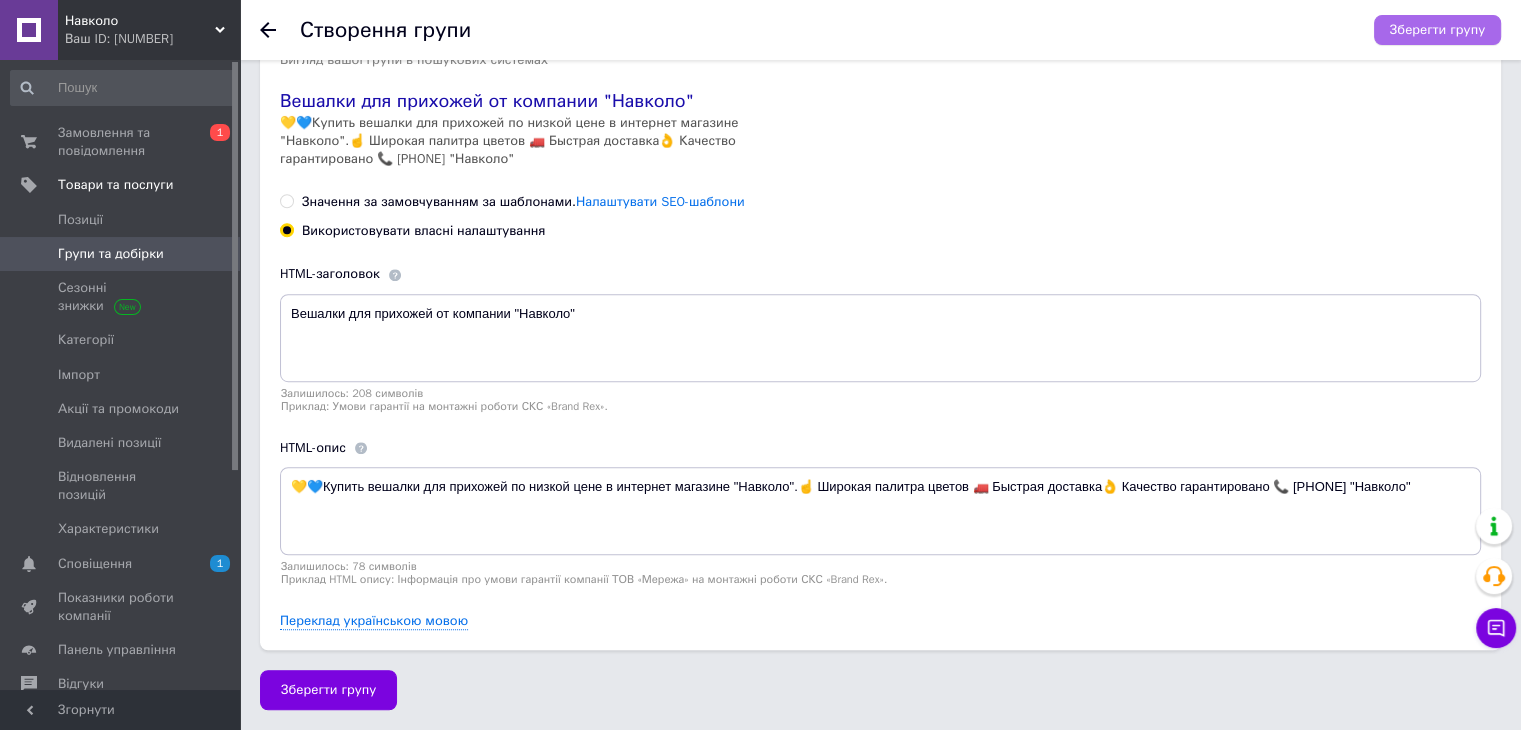 click on "Зберегти групу" at bounding box center [1437, 30] 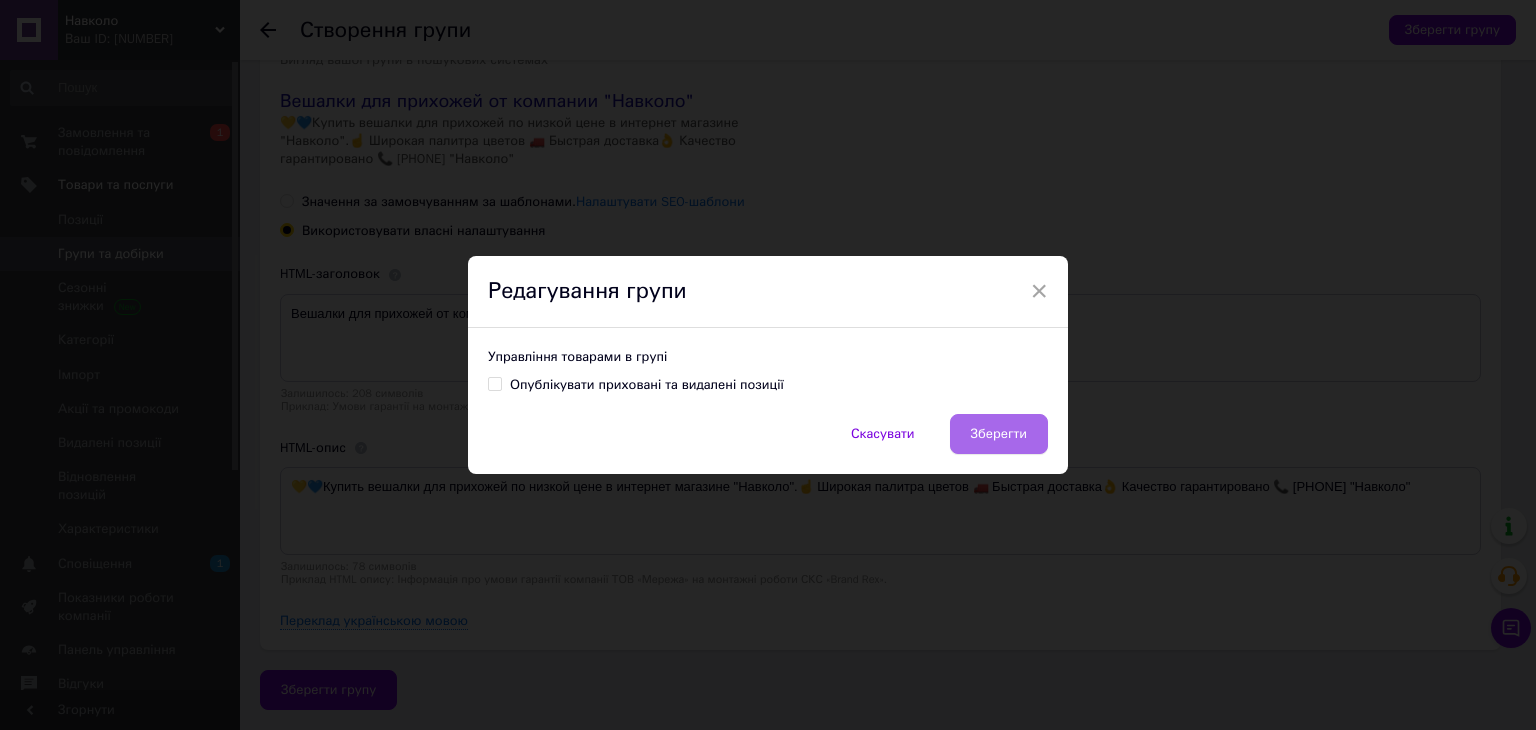 click on "Зберегти" at bounding box center (999, 434) 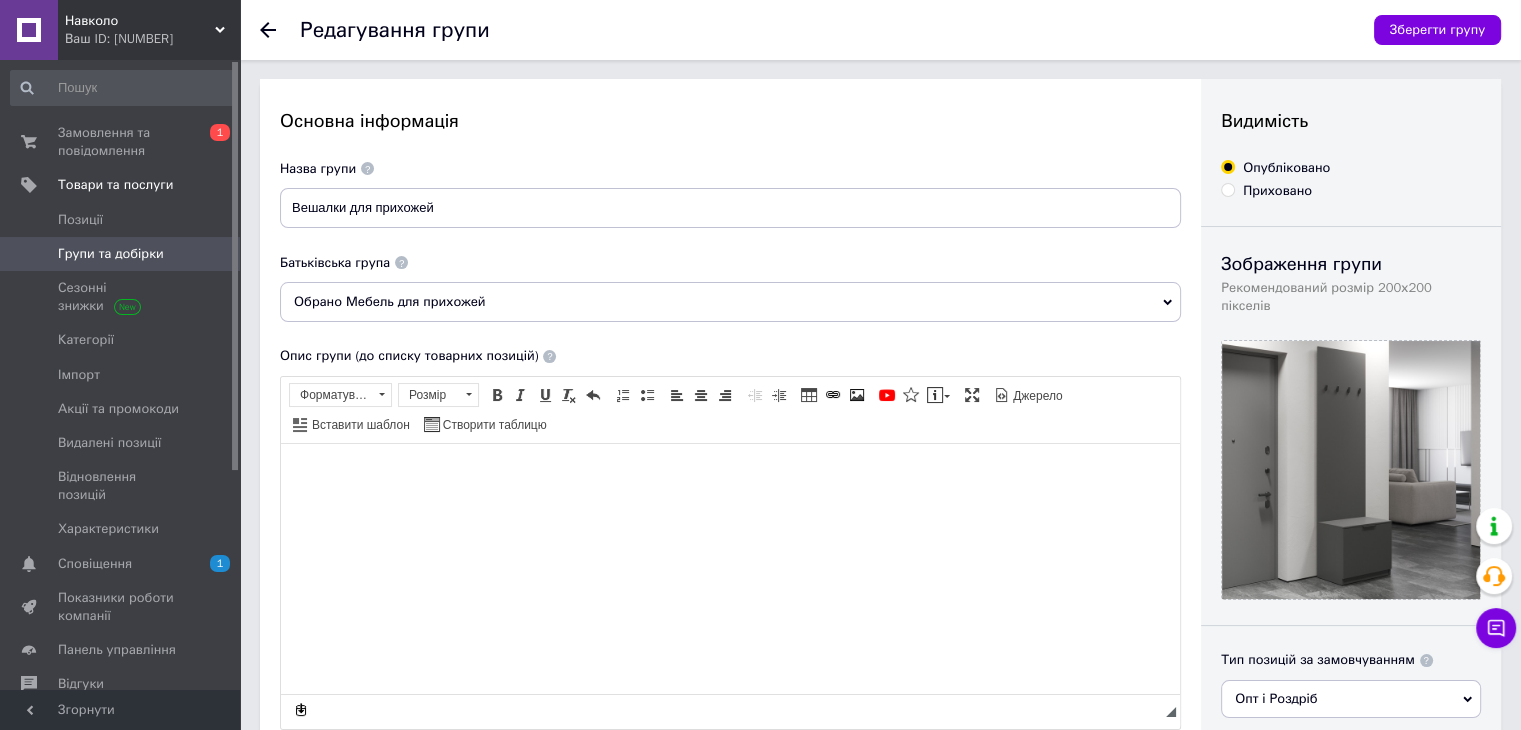 scroll, scrollTop: 0, scrollLeft: 0, axis: both 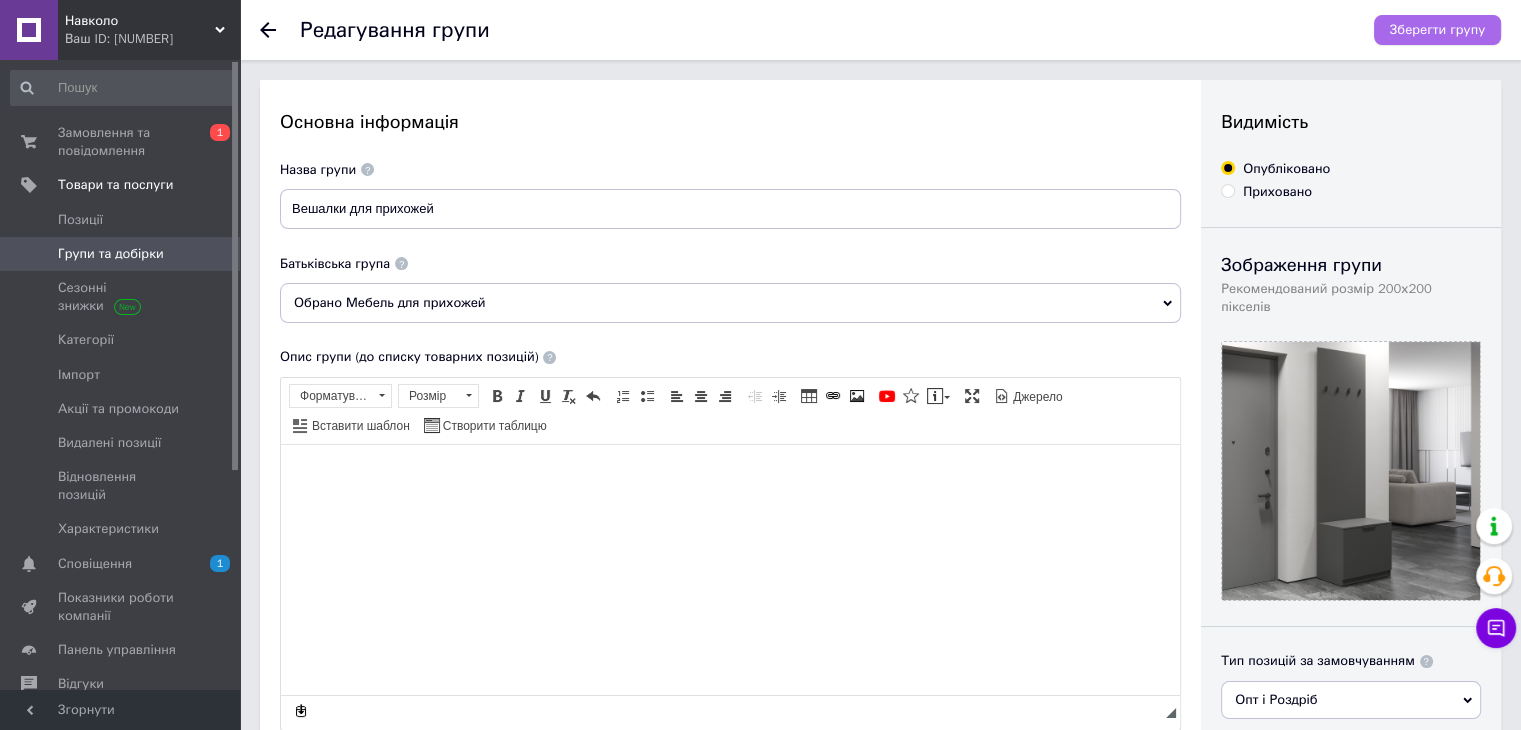 click on "Зберегти групу" at bounding box center (1437, 30) 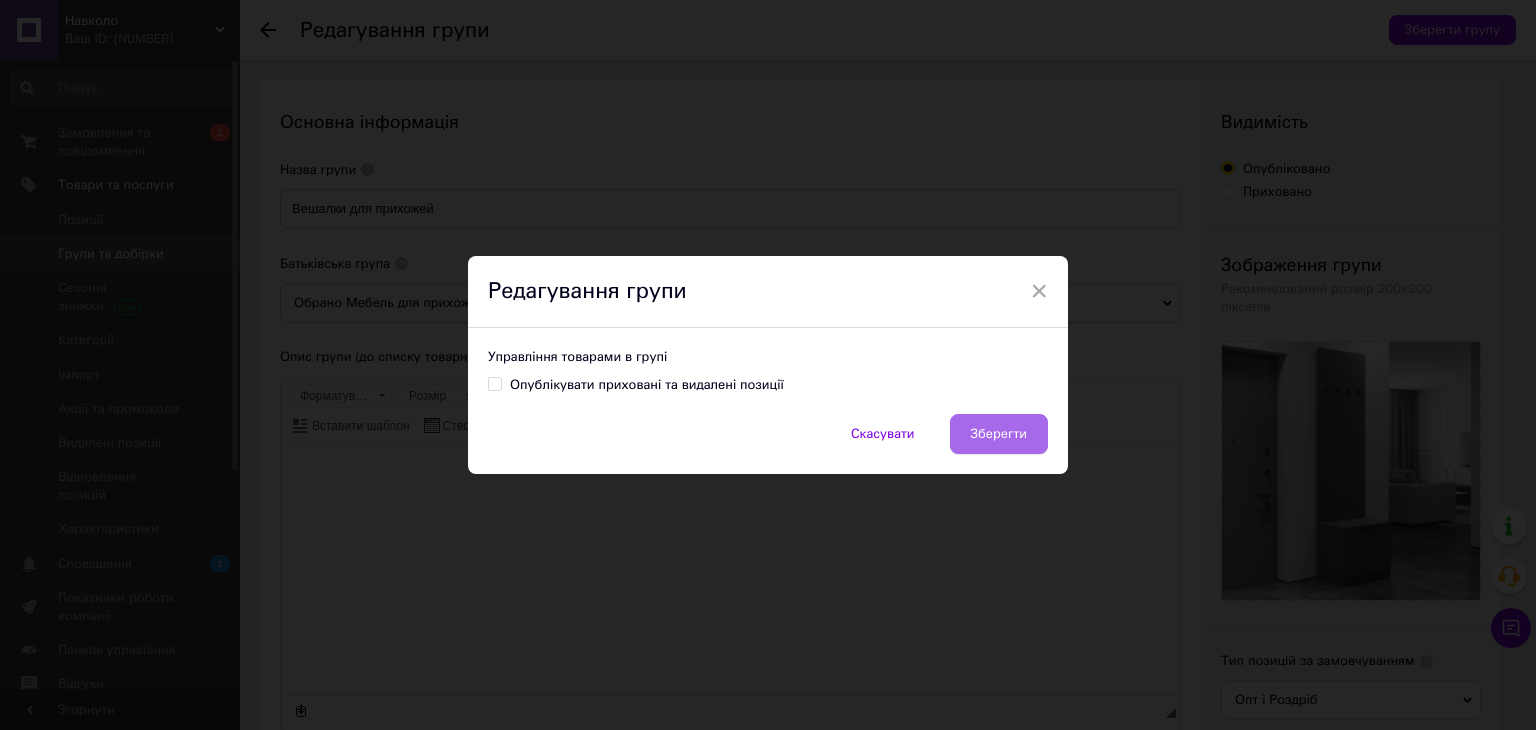 click on "Зберегти" at bounding box center [999, 434] 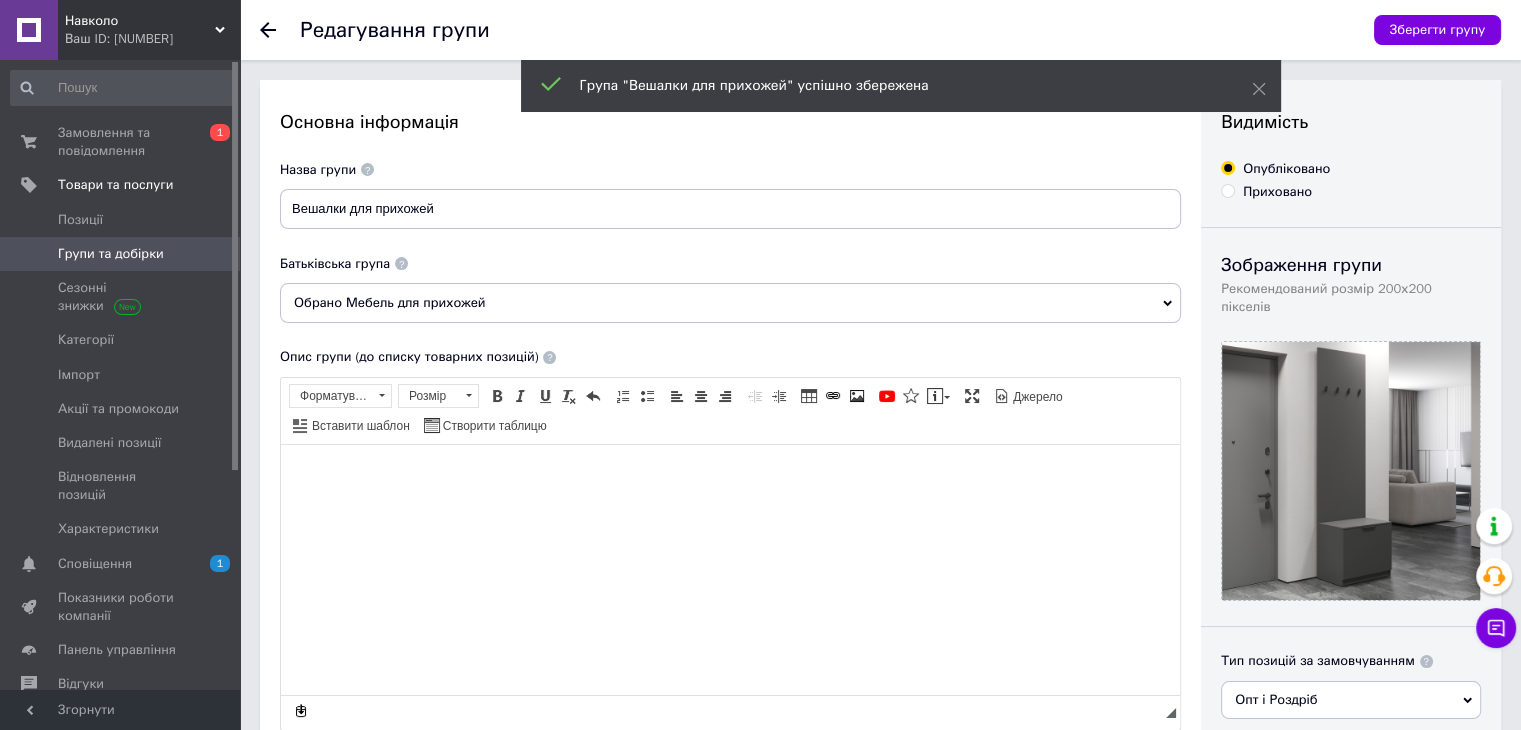 click on "Групи та добірки" at bounding box center [111, 254] 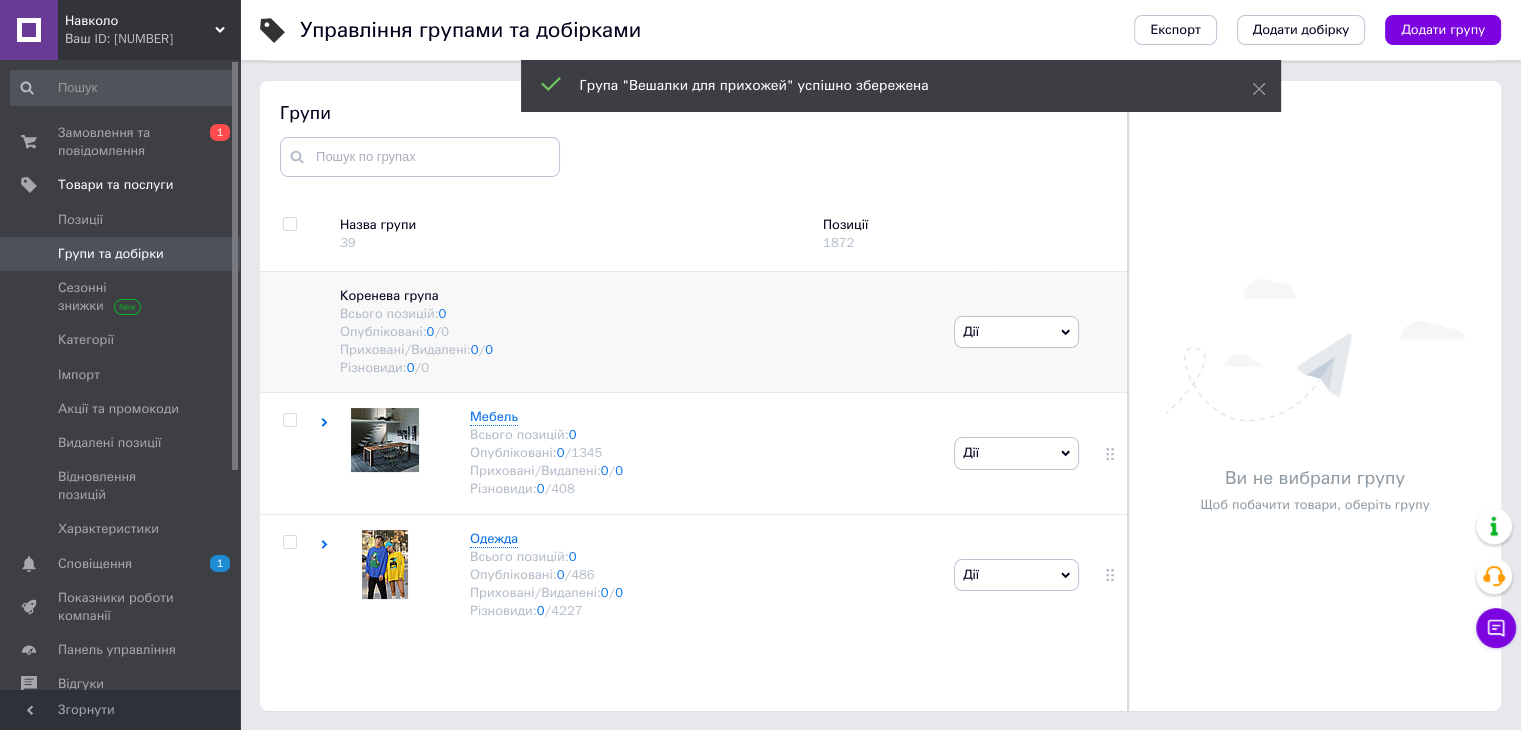 scroll, scrollTop: 113, scrollLeft: 0, axis: vertical 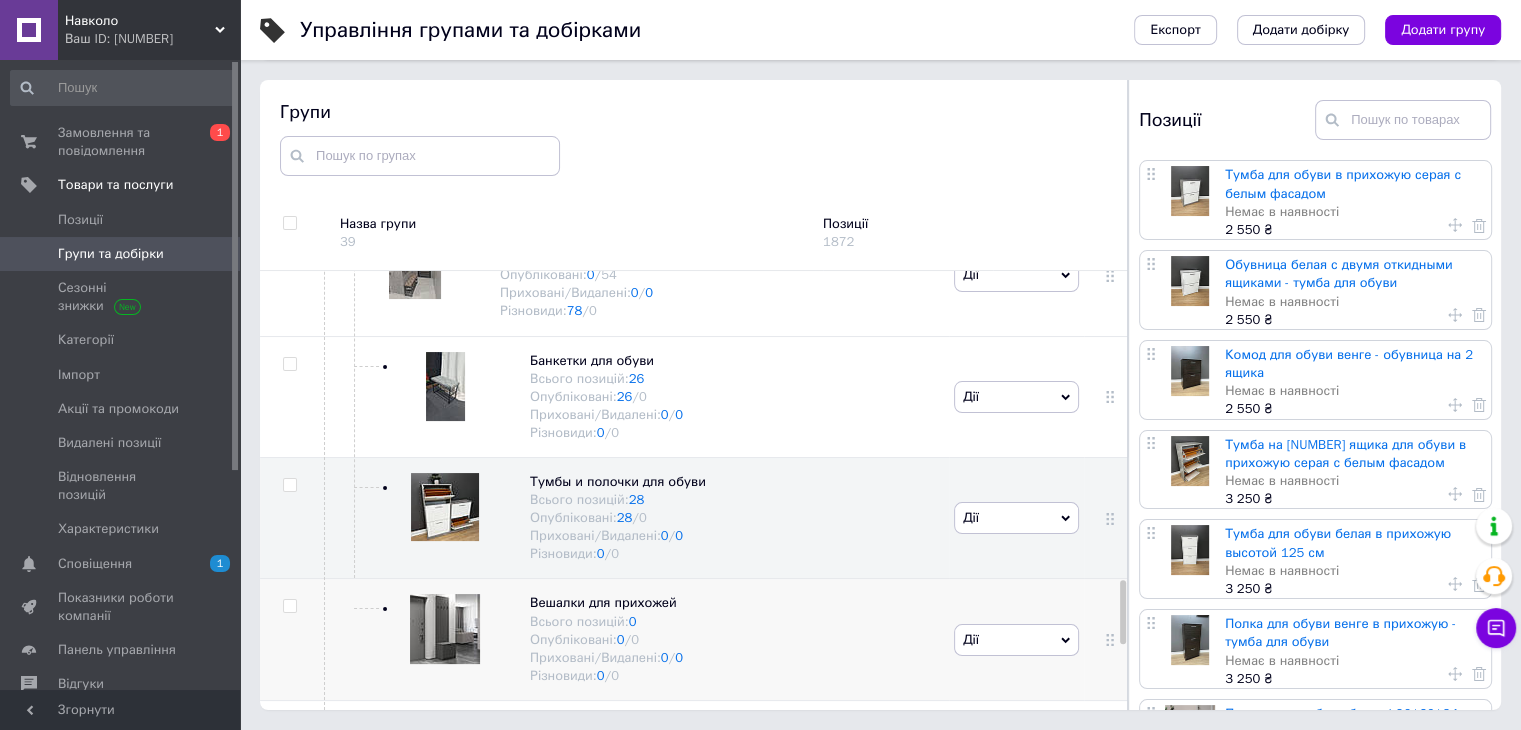 click on "Дії" at bounding box center (1016, 640) 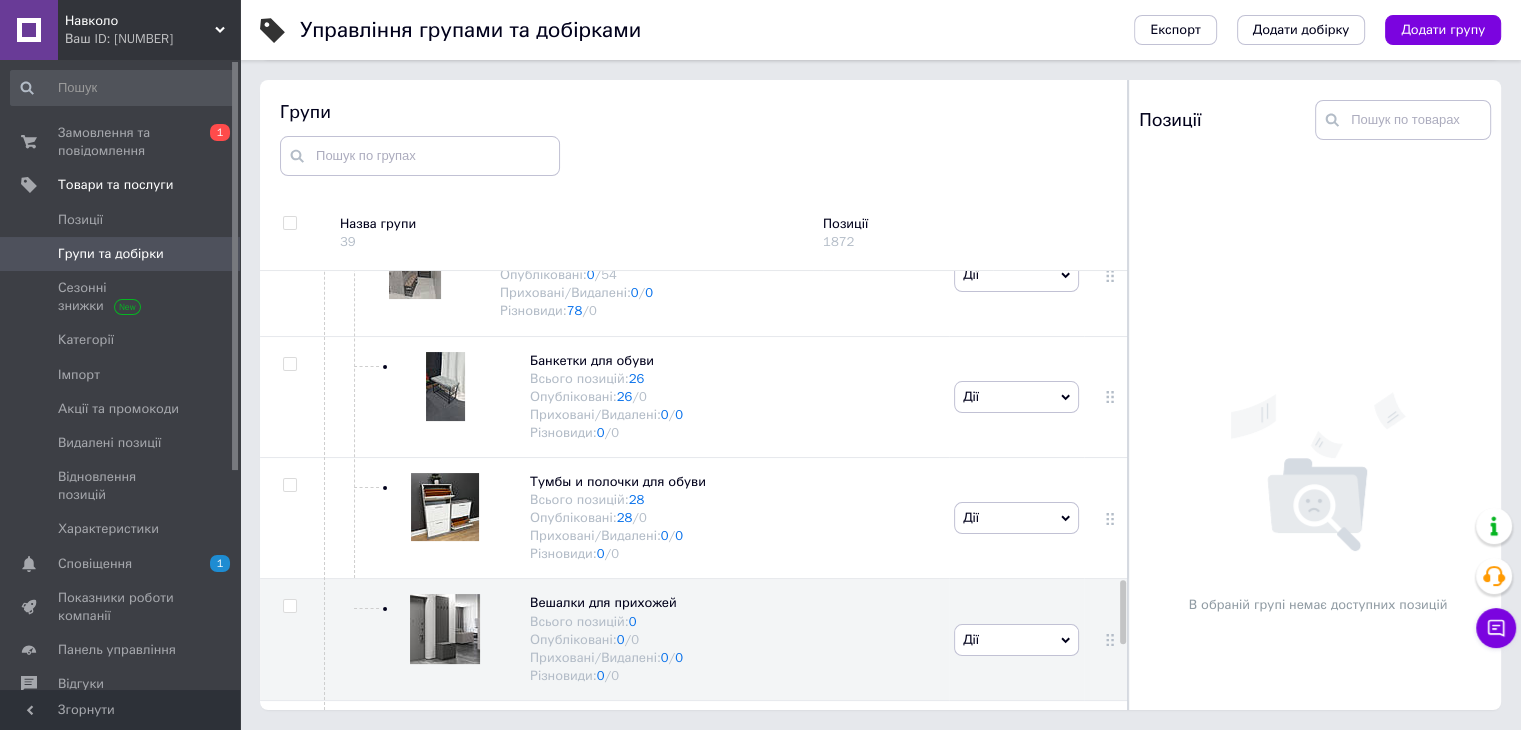 click on "Групи та добірки" at bounding box center [111, 254] 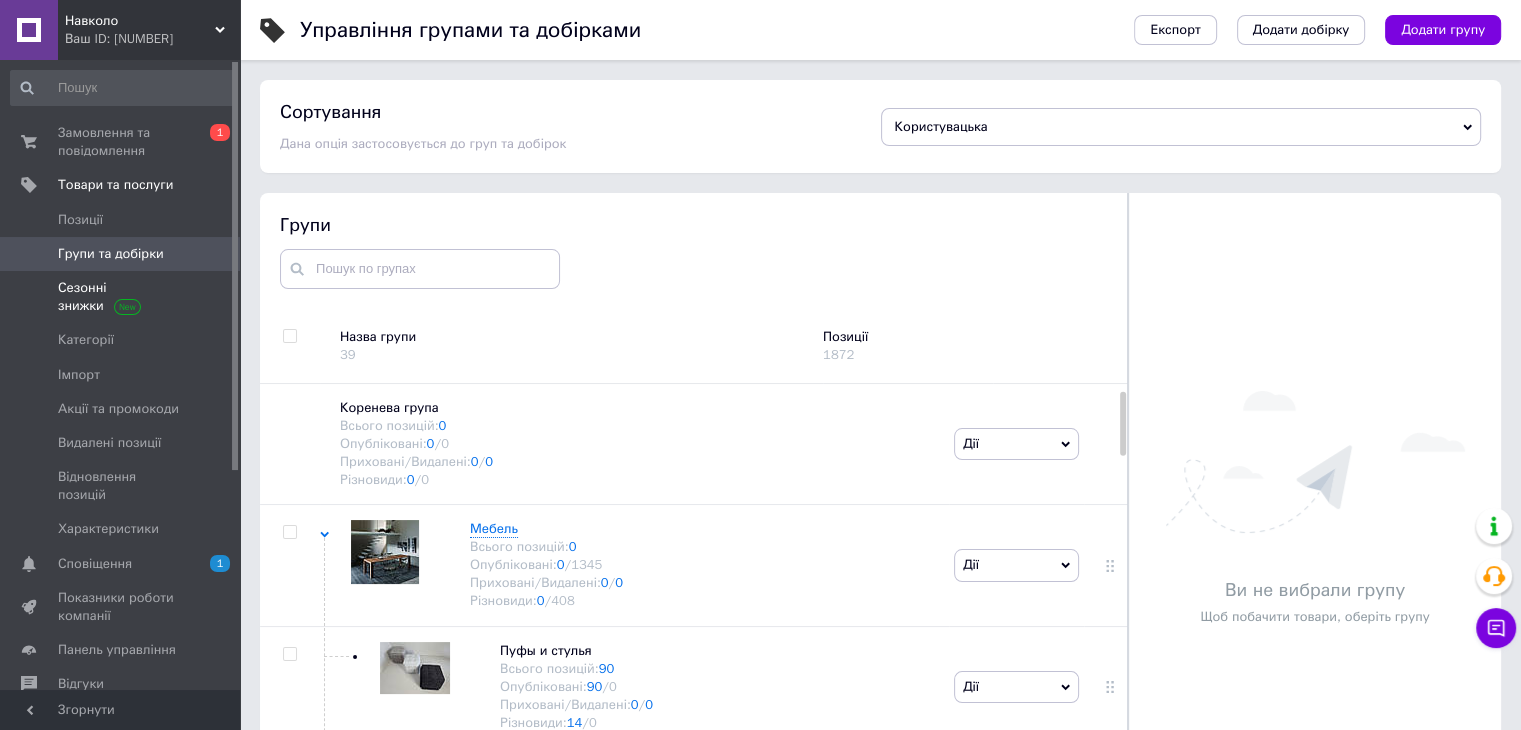 scroll, scrollTop: 80, scrollLeft: 0, axis: vertical 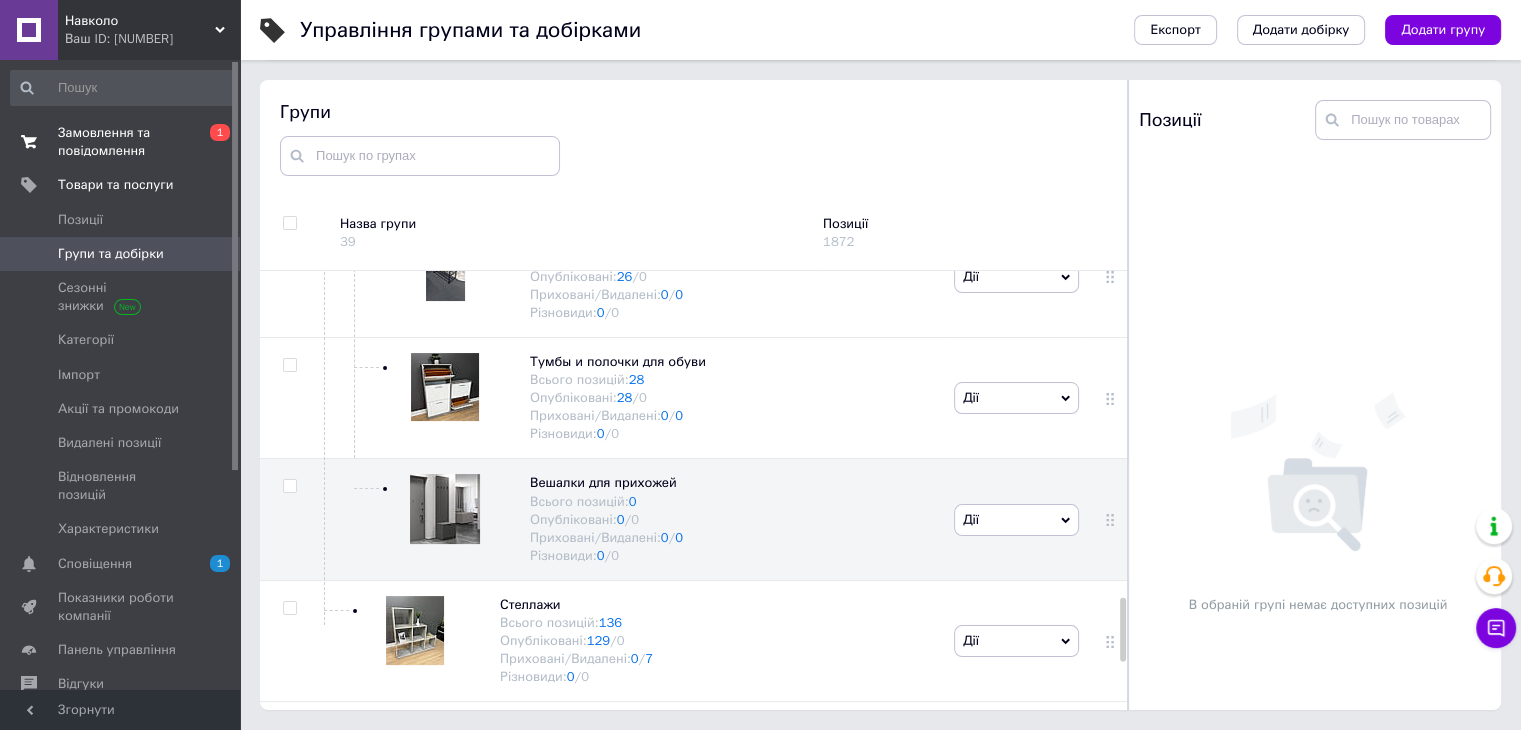 click on "Замовлення та повідомлення" at bounding box center [121, 142] 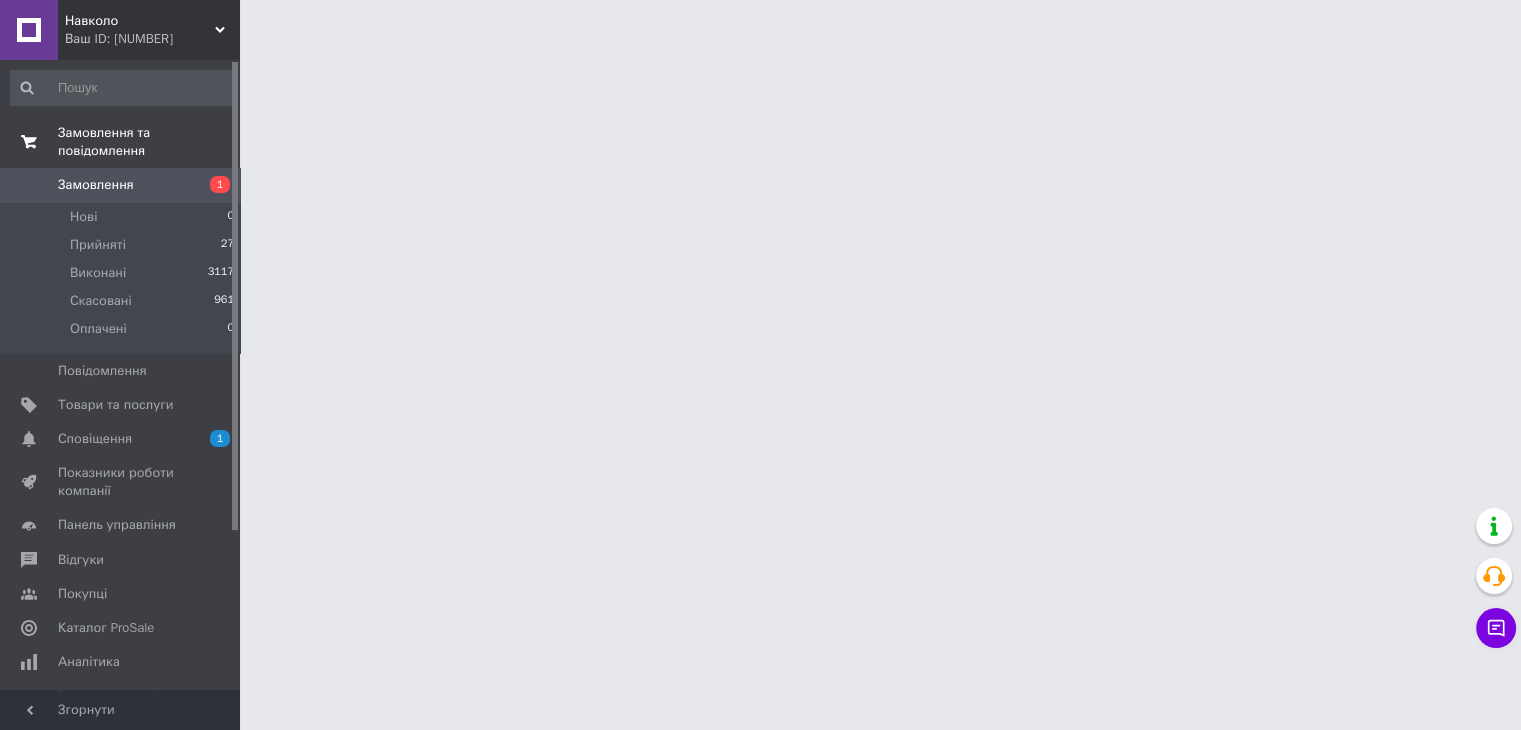 scroll, scrollTop: 0, scrollLeft: 0, axis: both 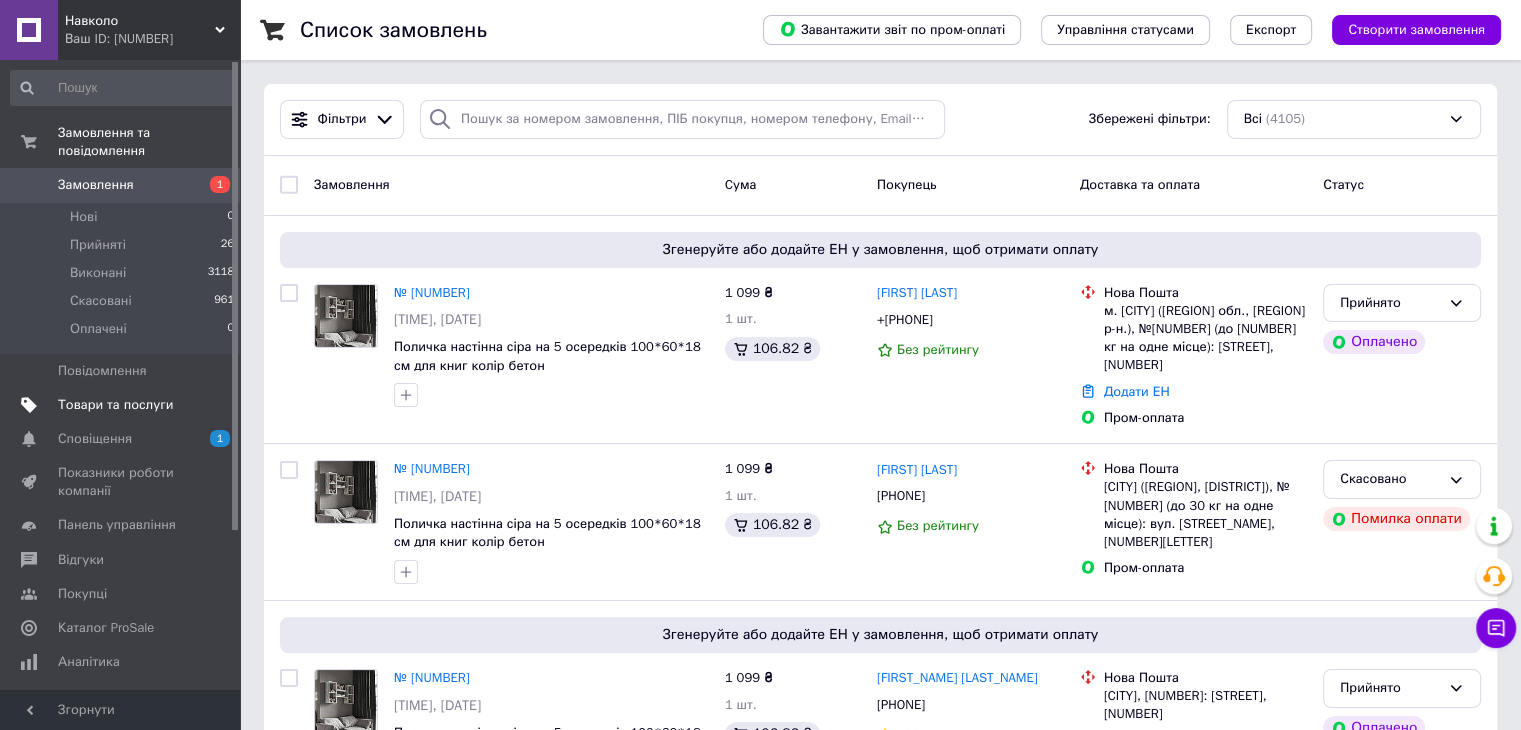 click on "Товари та послуги" at bounding box center [115, 405] 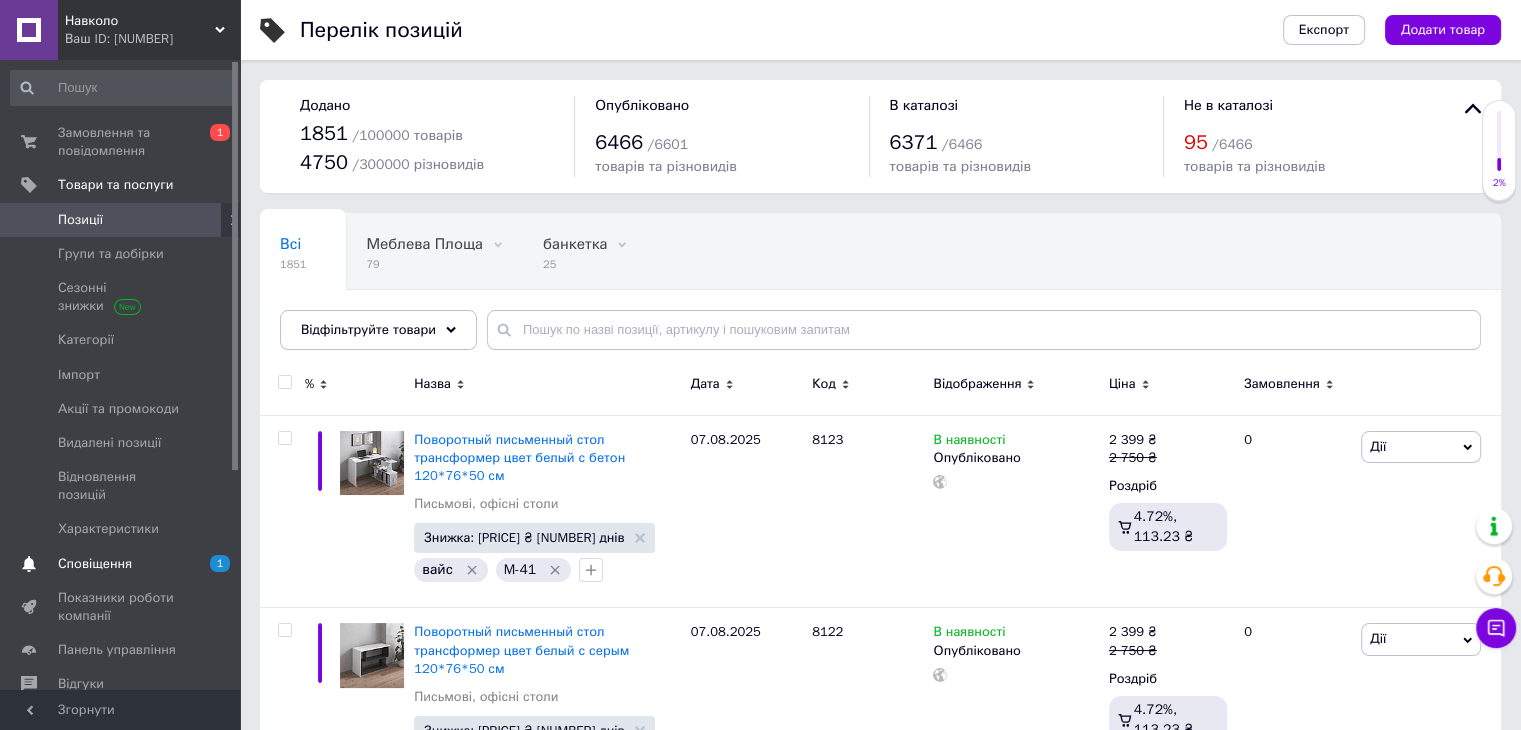 click on "Сповіщення" at bounding box center (95, 564) 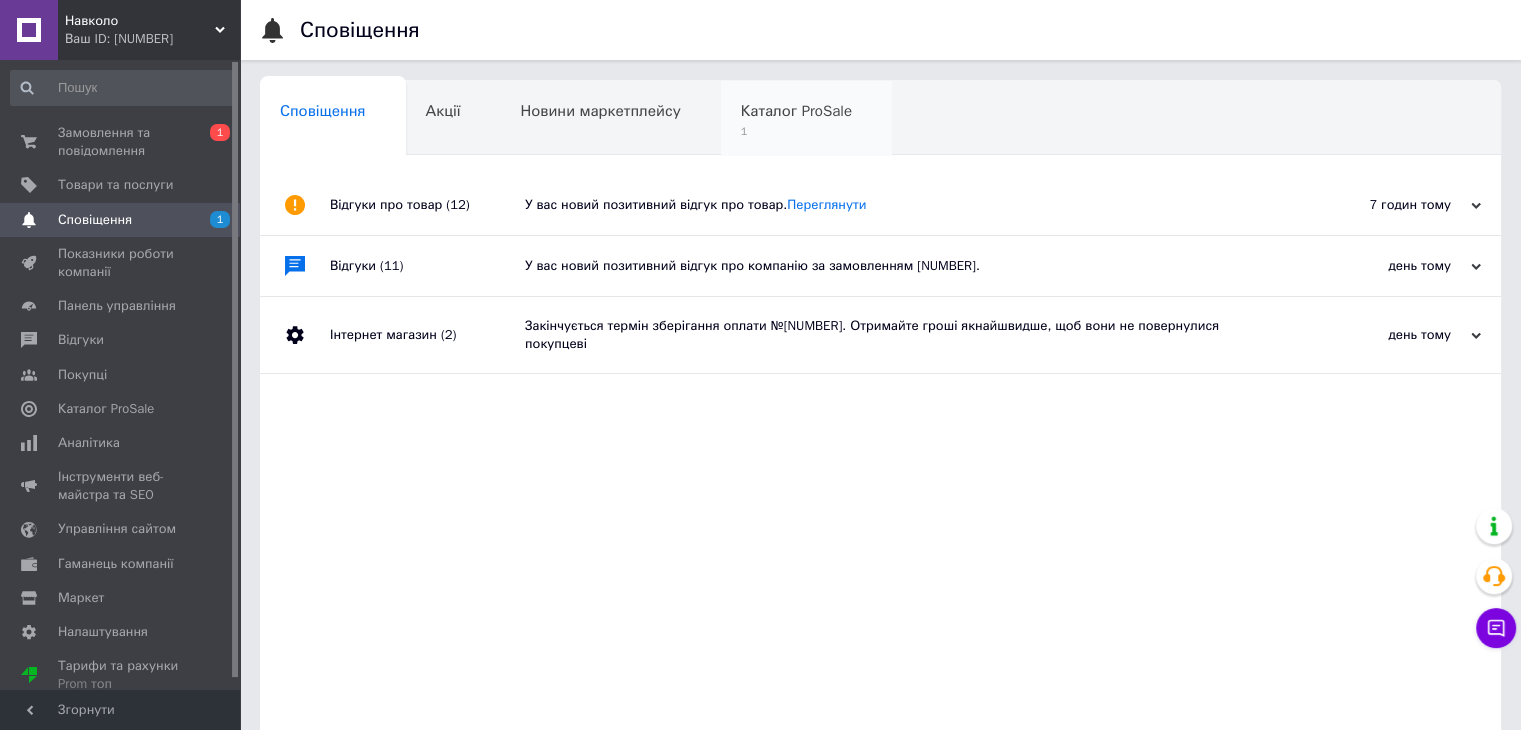 click on "Каталог ProSale" at bounding box center [796, 111] 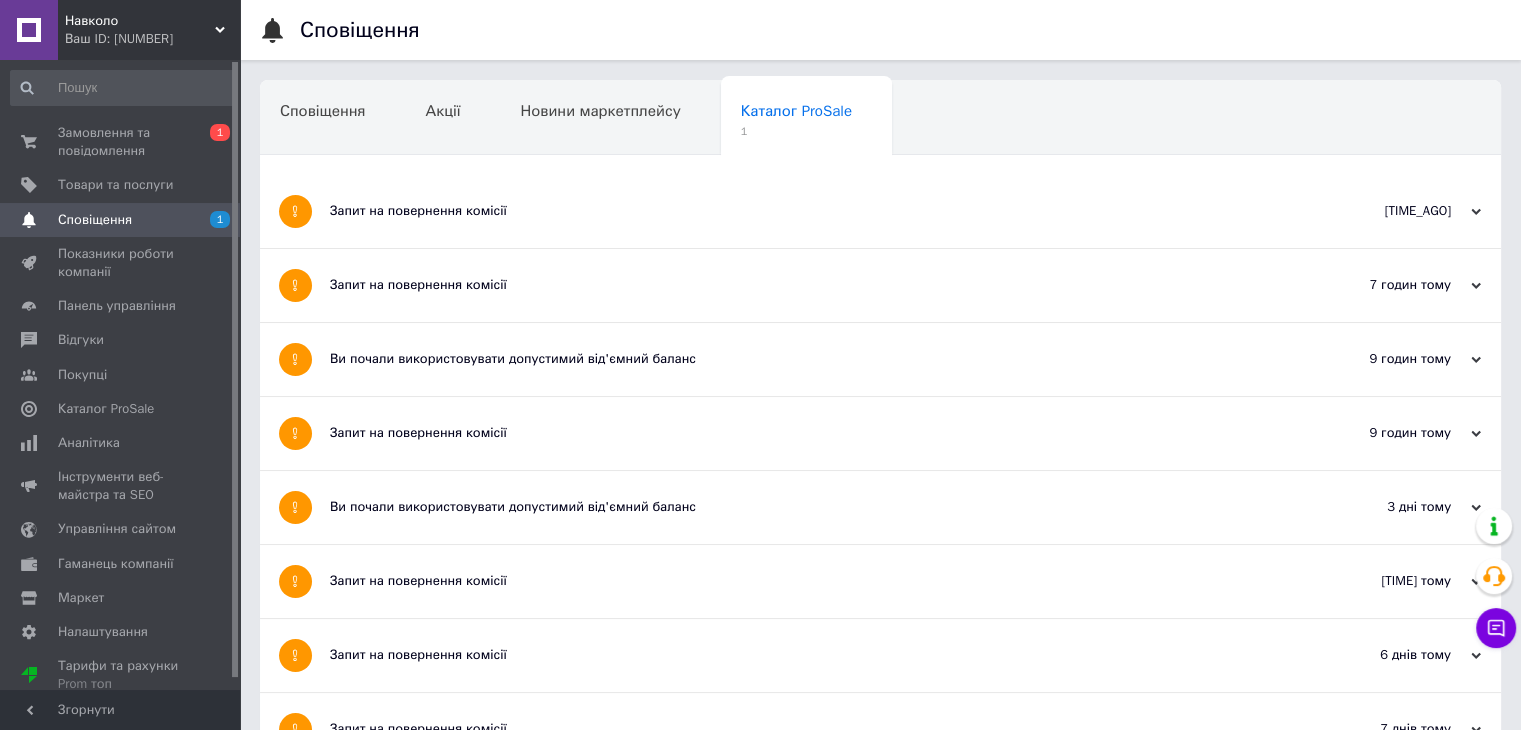 click on "Запит на повернення комісії" at bounding box center [805, 211] 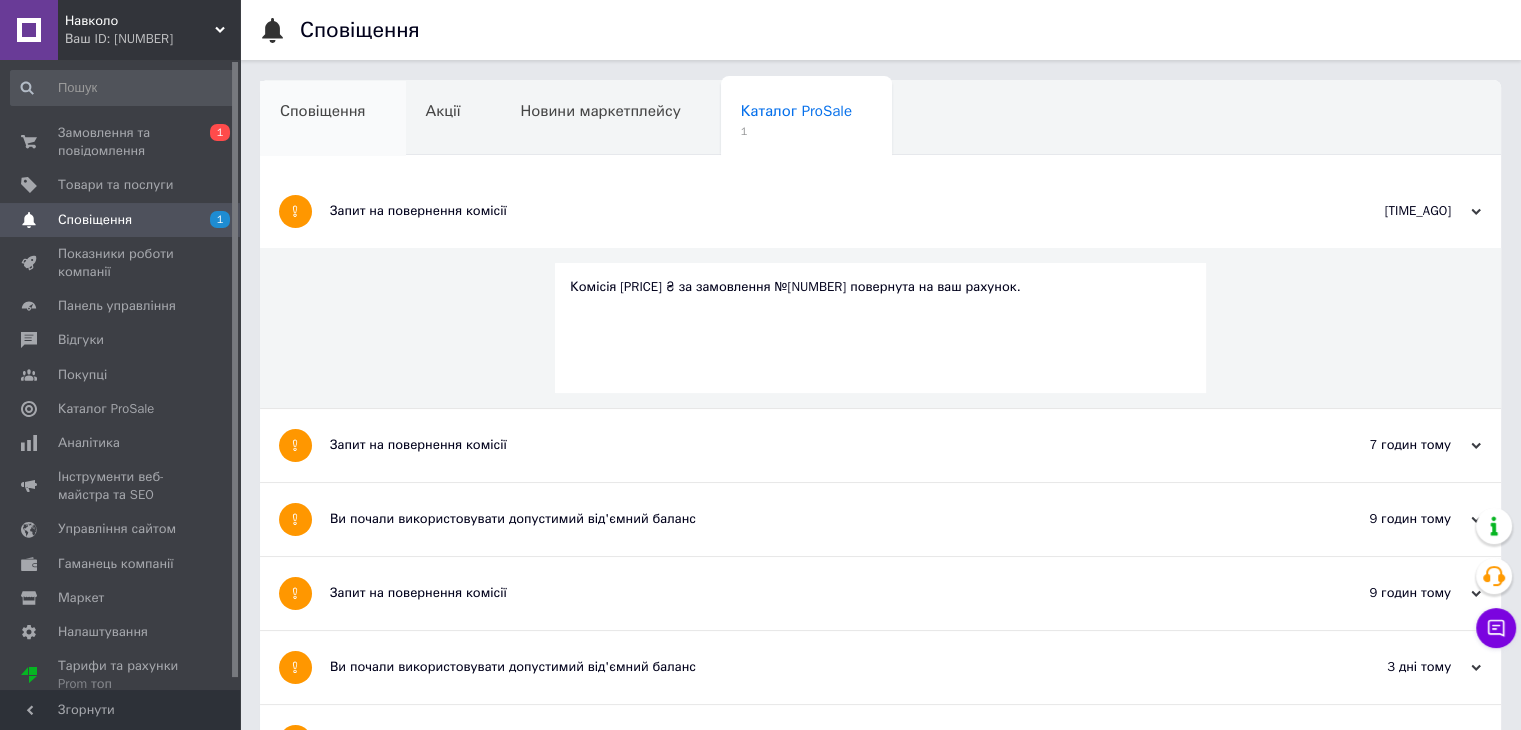 click on "Сповіщення" at bounding box center (323, 111) 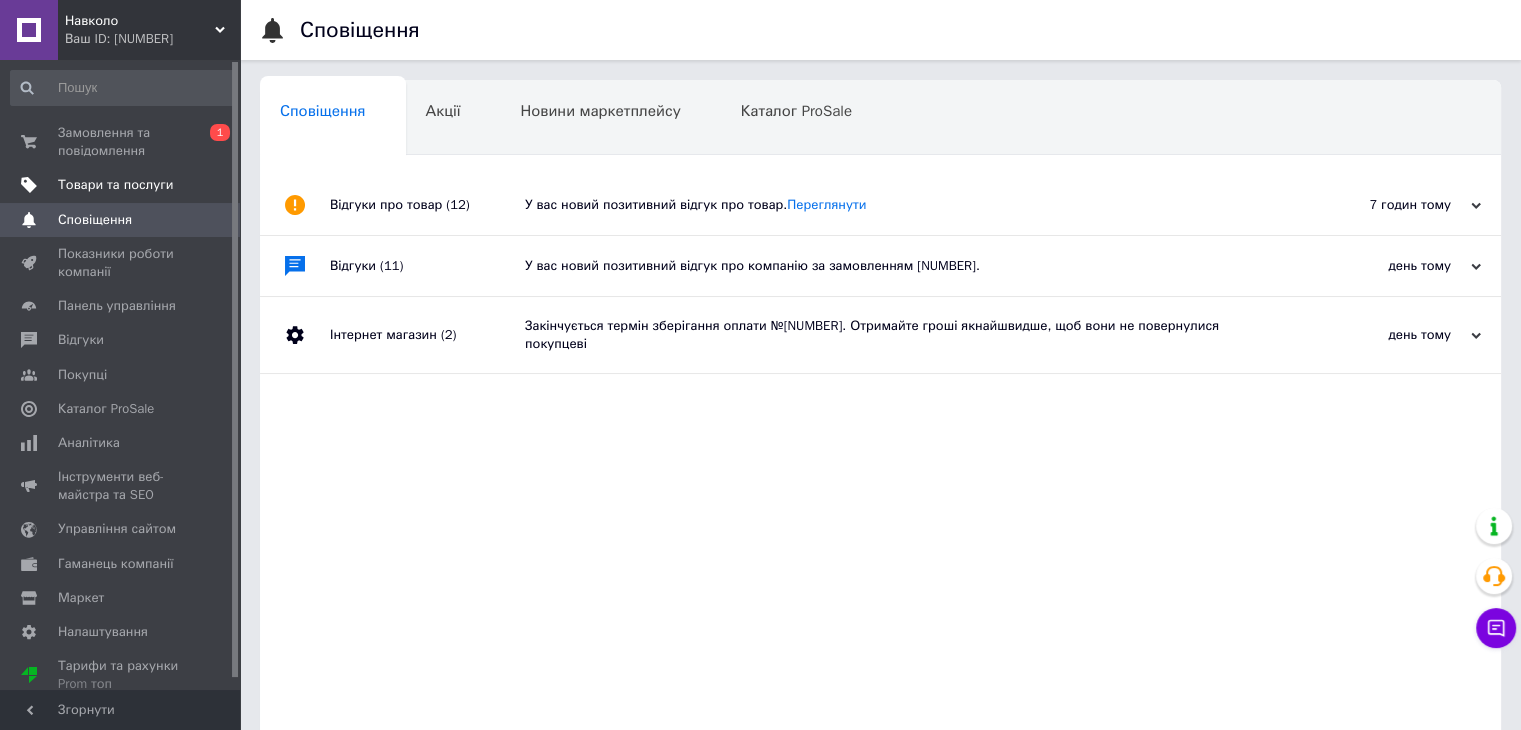 click on "Товари та послуги" at bounding box center [115, 185] 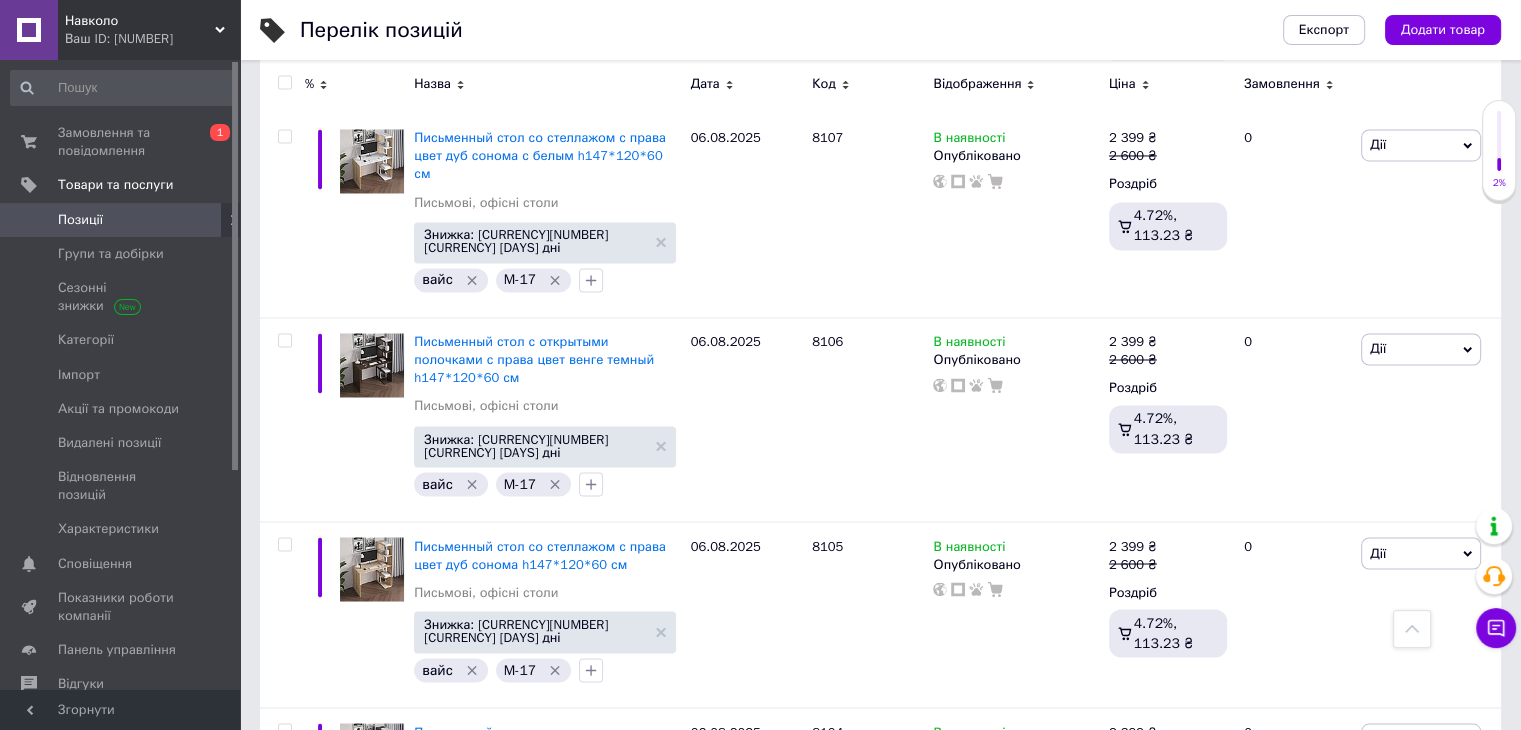 scroll, scrollTop: 3440, scrollLeft: 0, axis: vertical 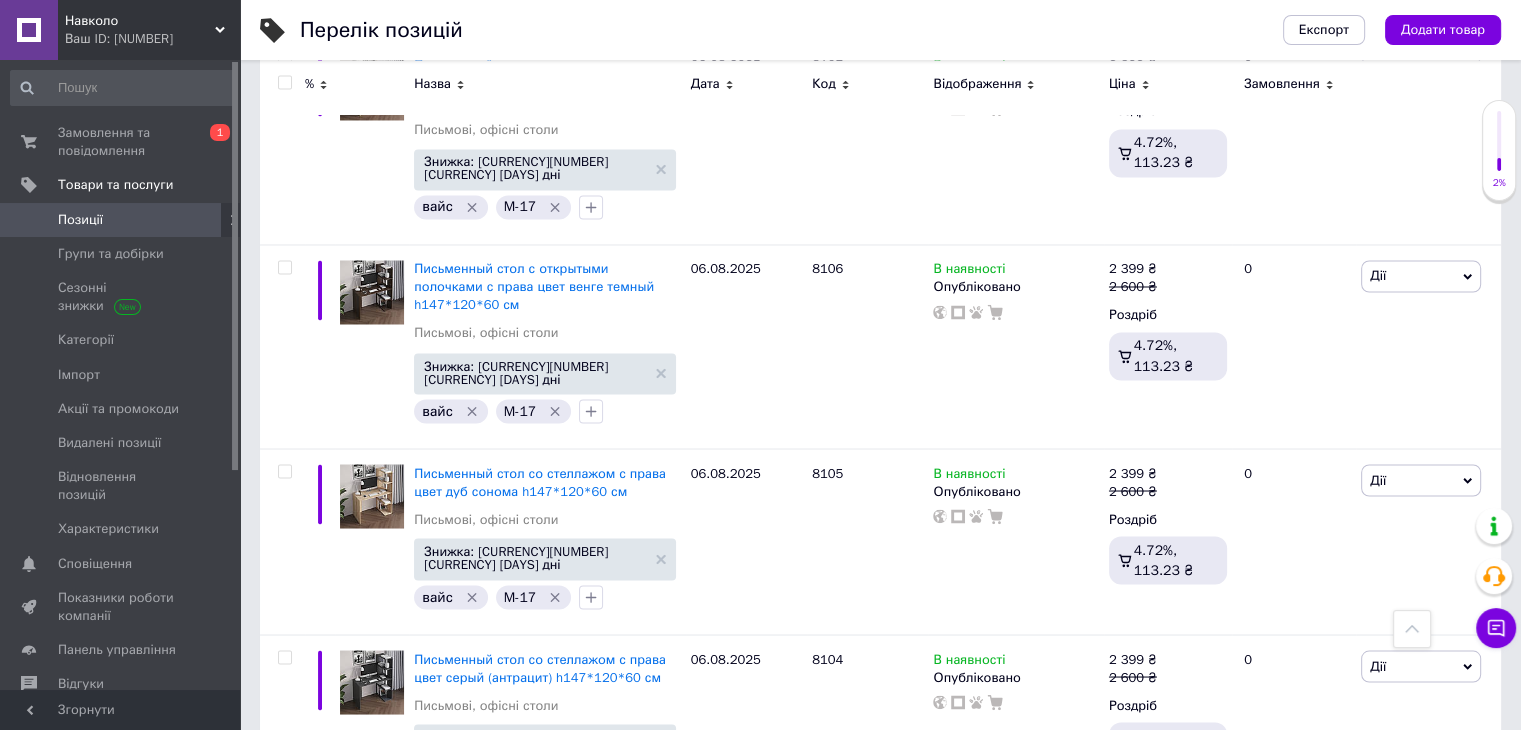 click on "2" at bounding box center (327, 860) 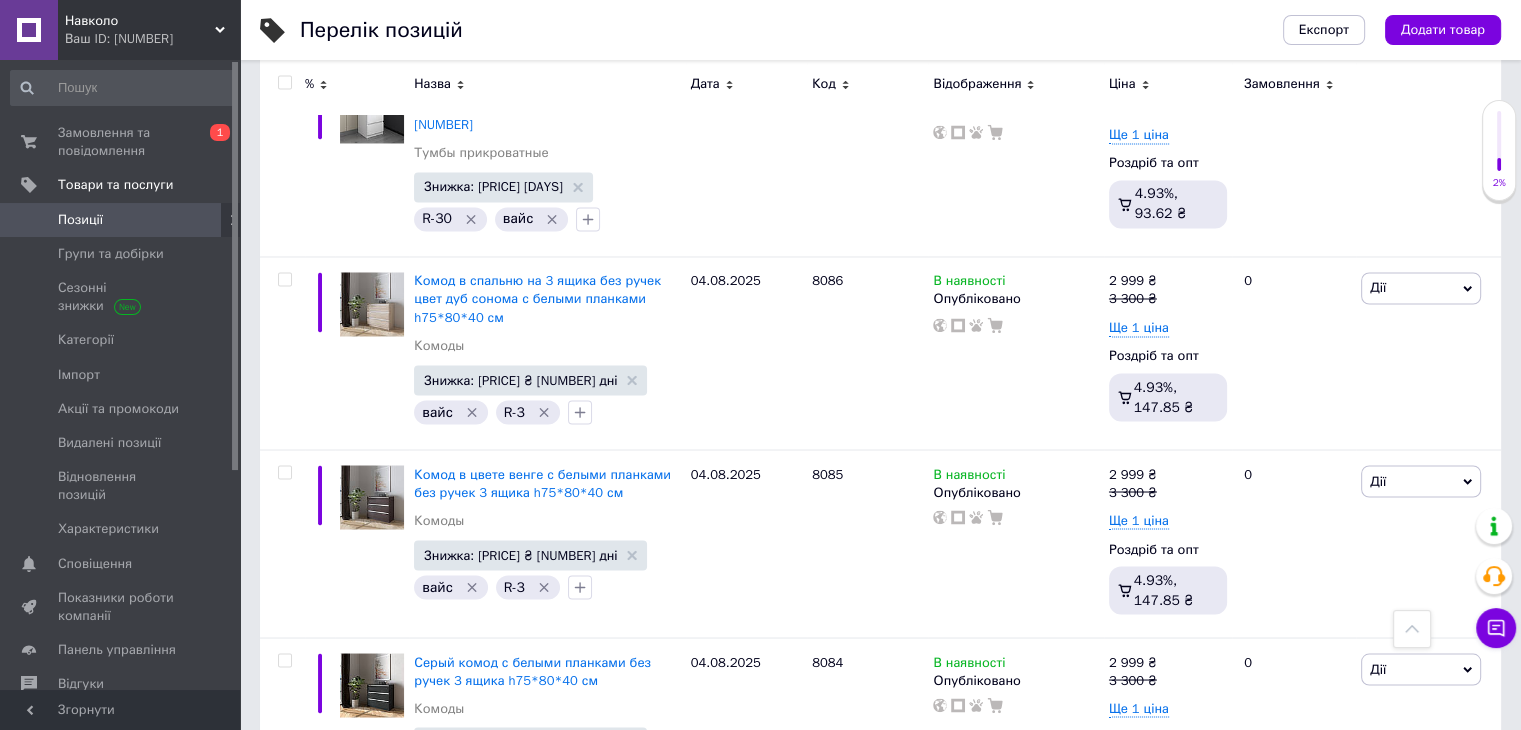 click on "3" at bounding box center (494, 866) 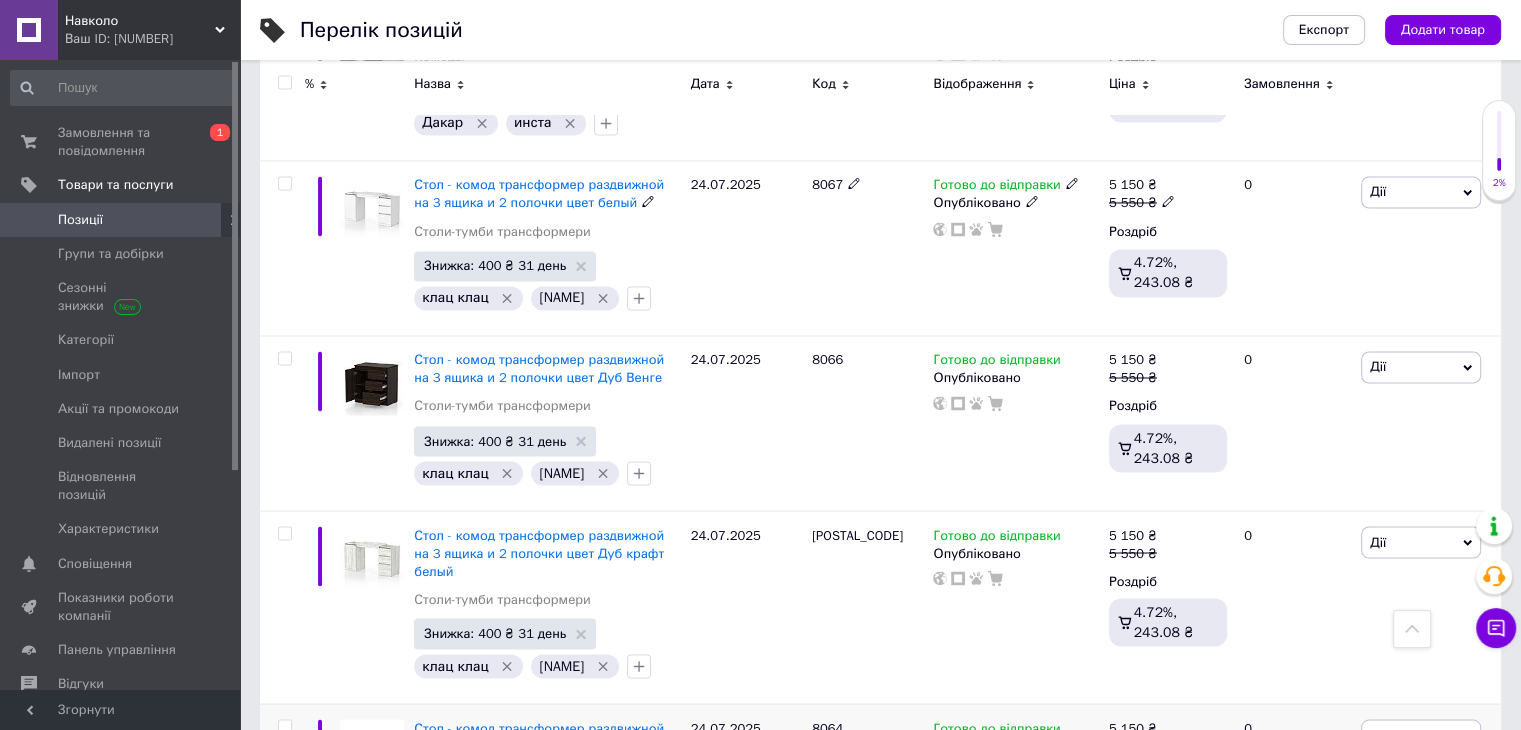 scroll, scrollTop: 3464, scrollLeft: 0, axis: vertical 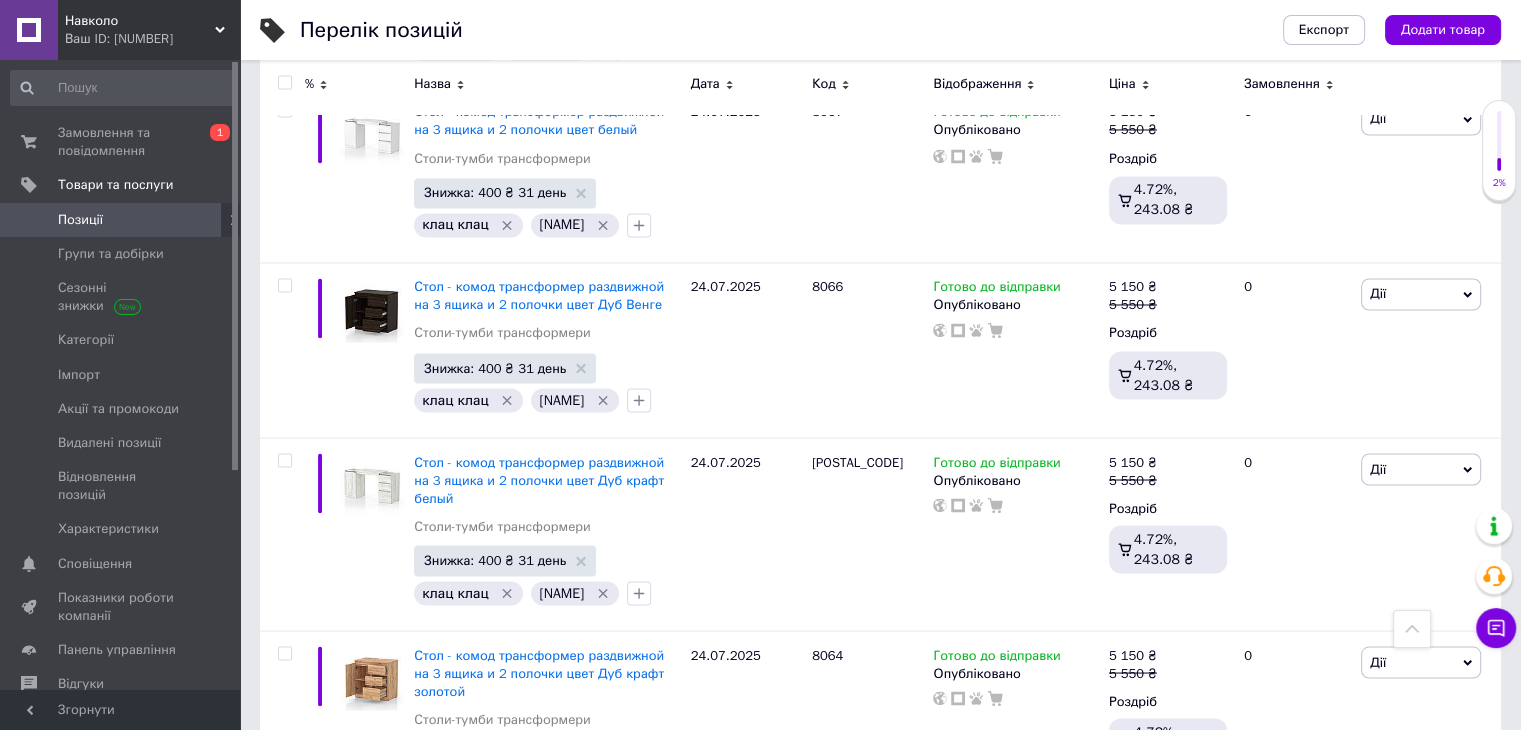 click on "Позиції" at bounding box center (121, 220) 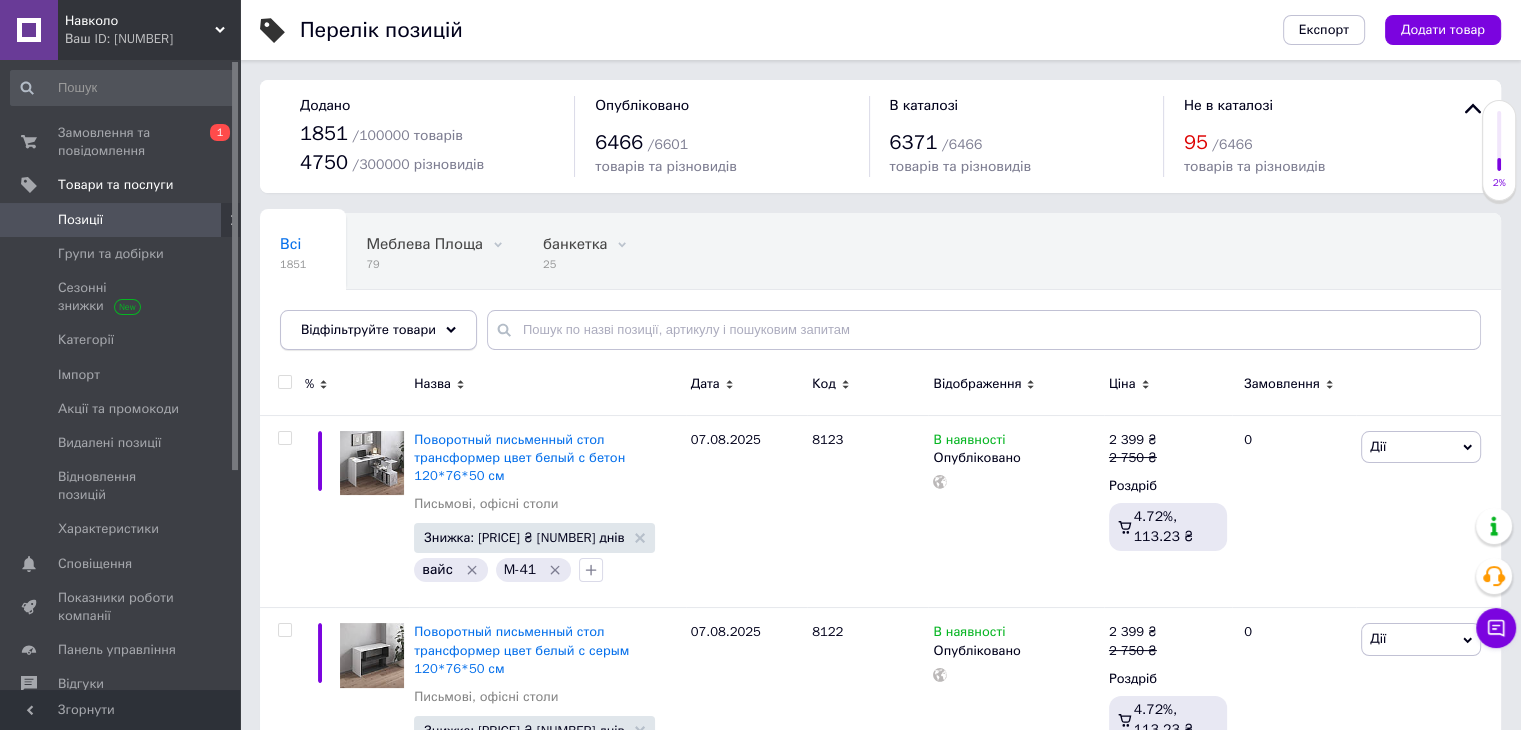 click on "Відфільтруйте товари" at bounding box center [368, 329] 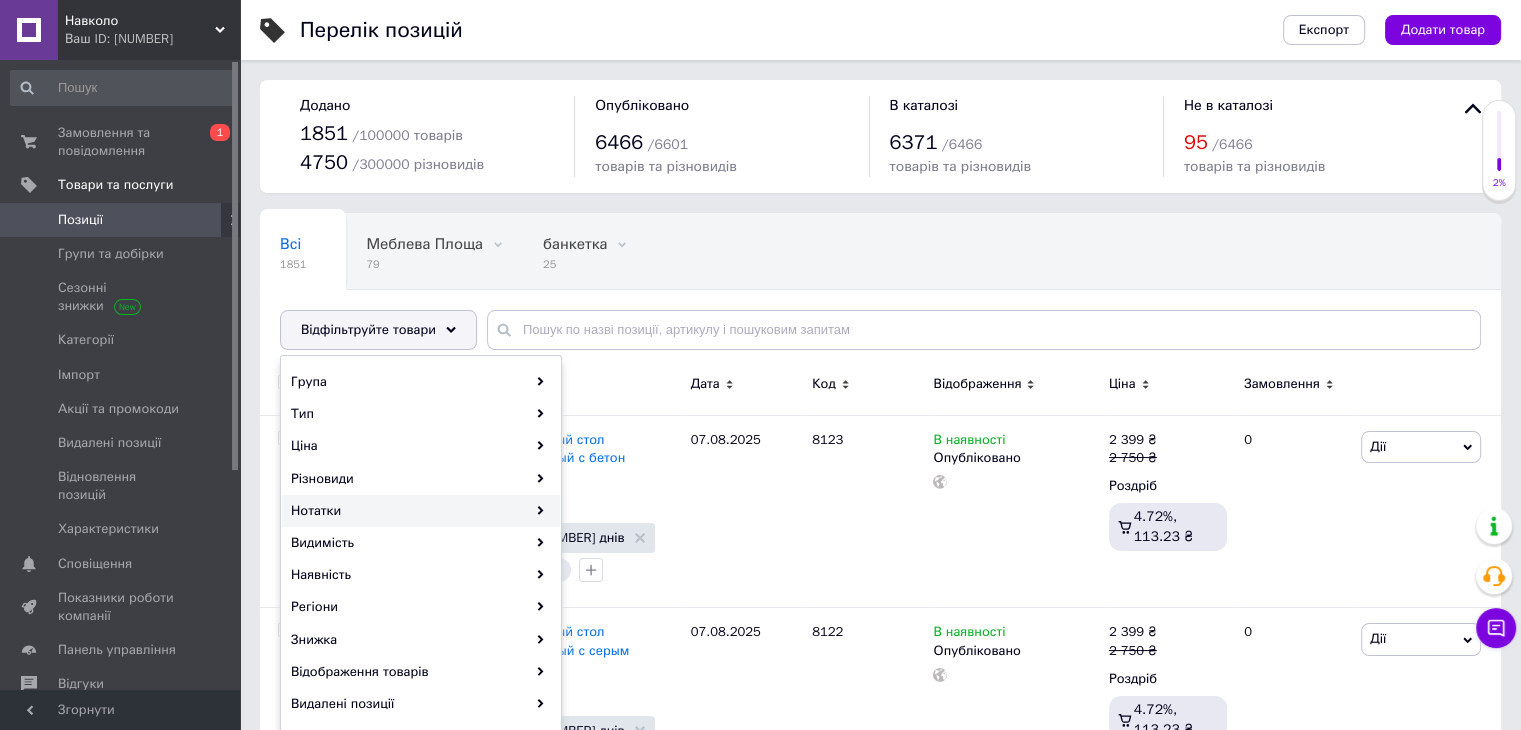 click on "Нотатки" at bounding box center (421, 511) 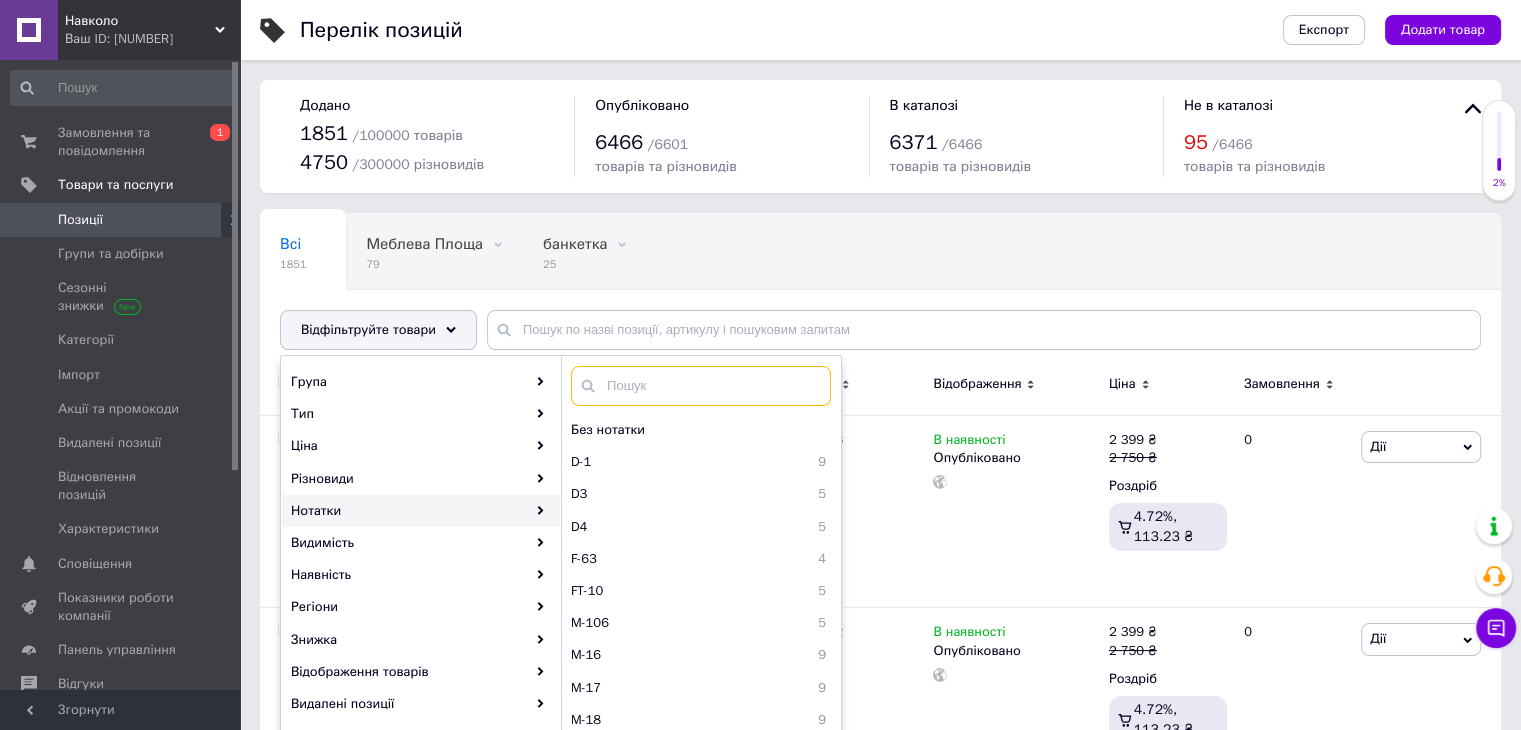 click at bounding box center (701, 386) 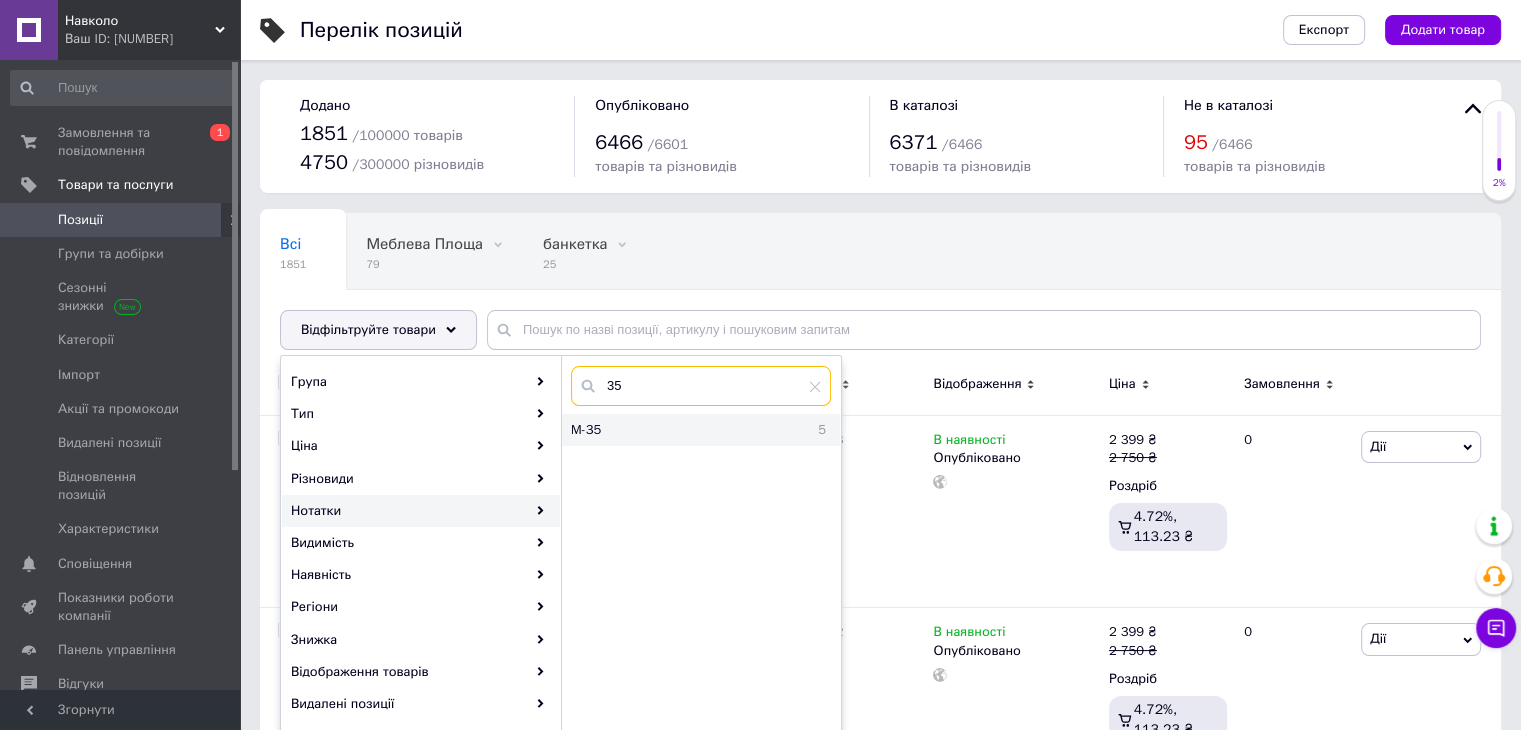 type on "35" 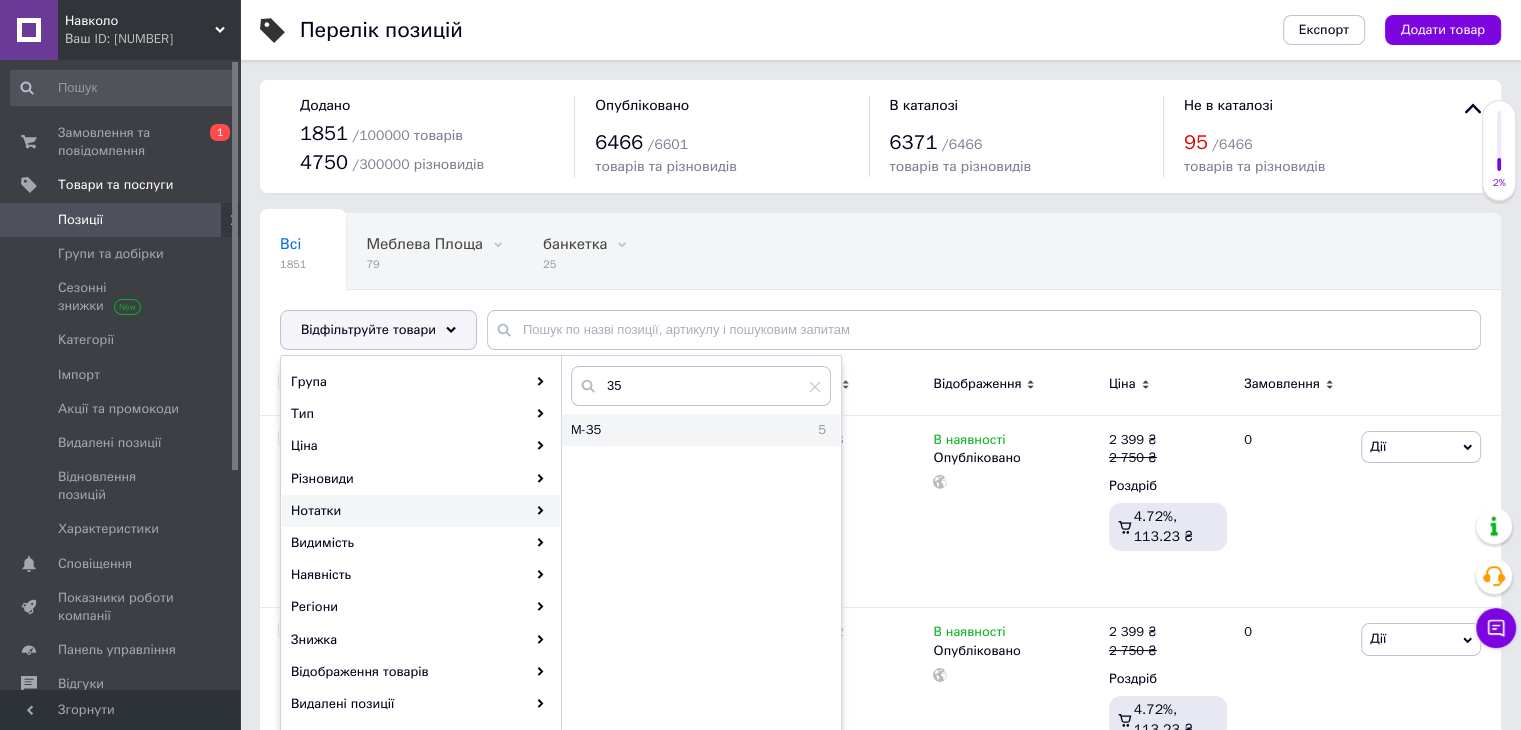 click on "M-35" at bounding box center [651, 430] 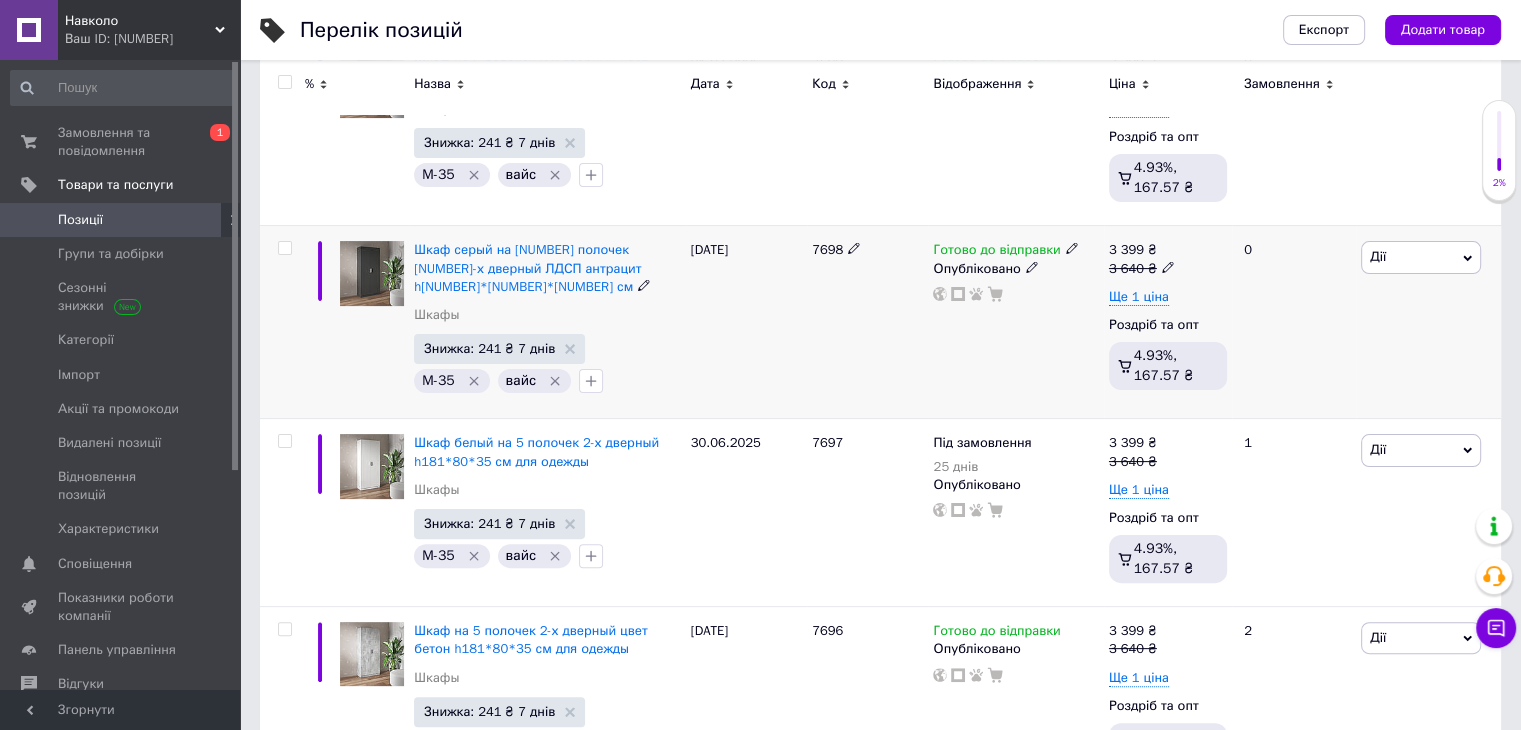 scroll, scrollTop: 500, scrollLeft: 0, axis: vertical 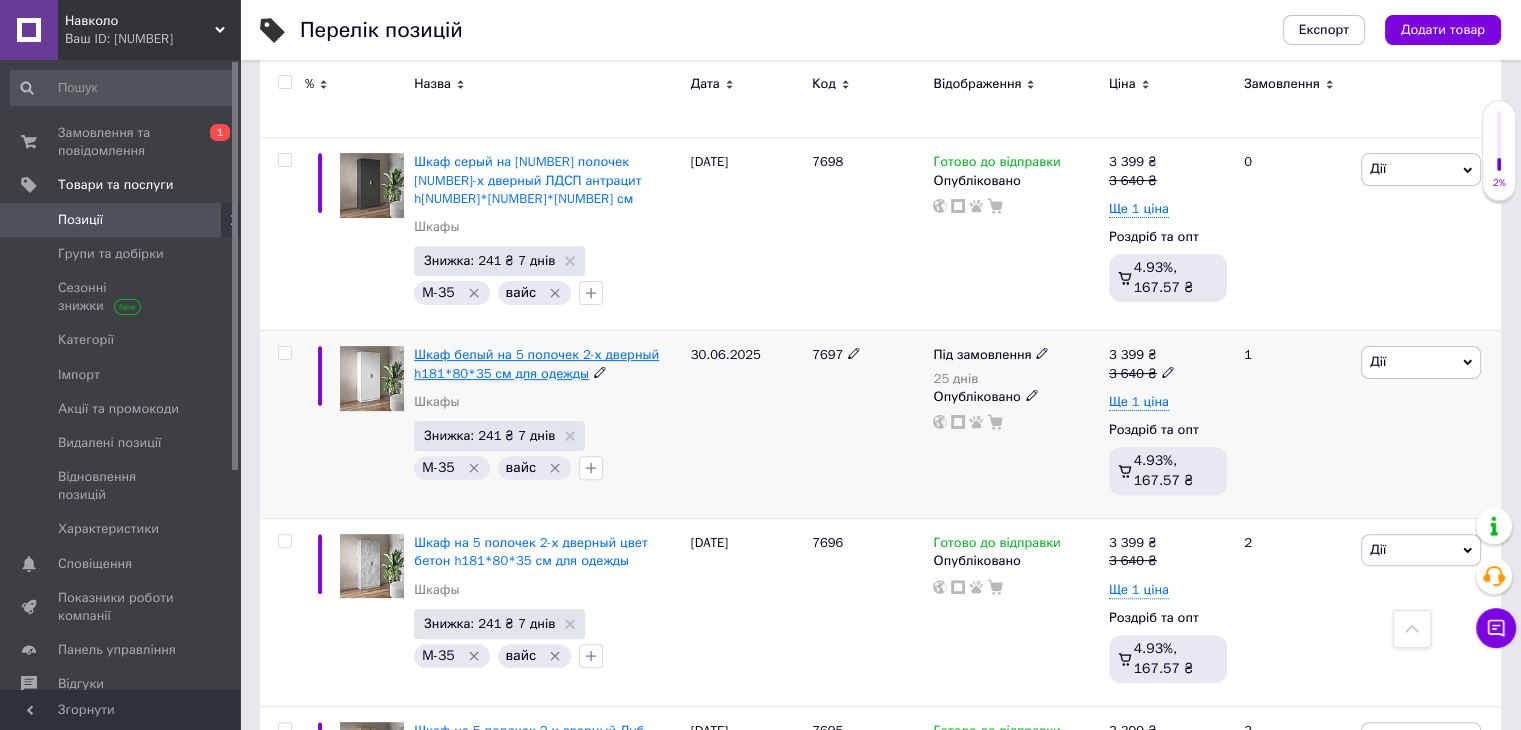 click on "Шкаф белый на 5 полочек 2-х дверный h181*80*35 см для одежды" at bounding box center [536, 363] 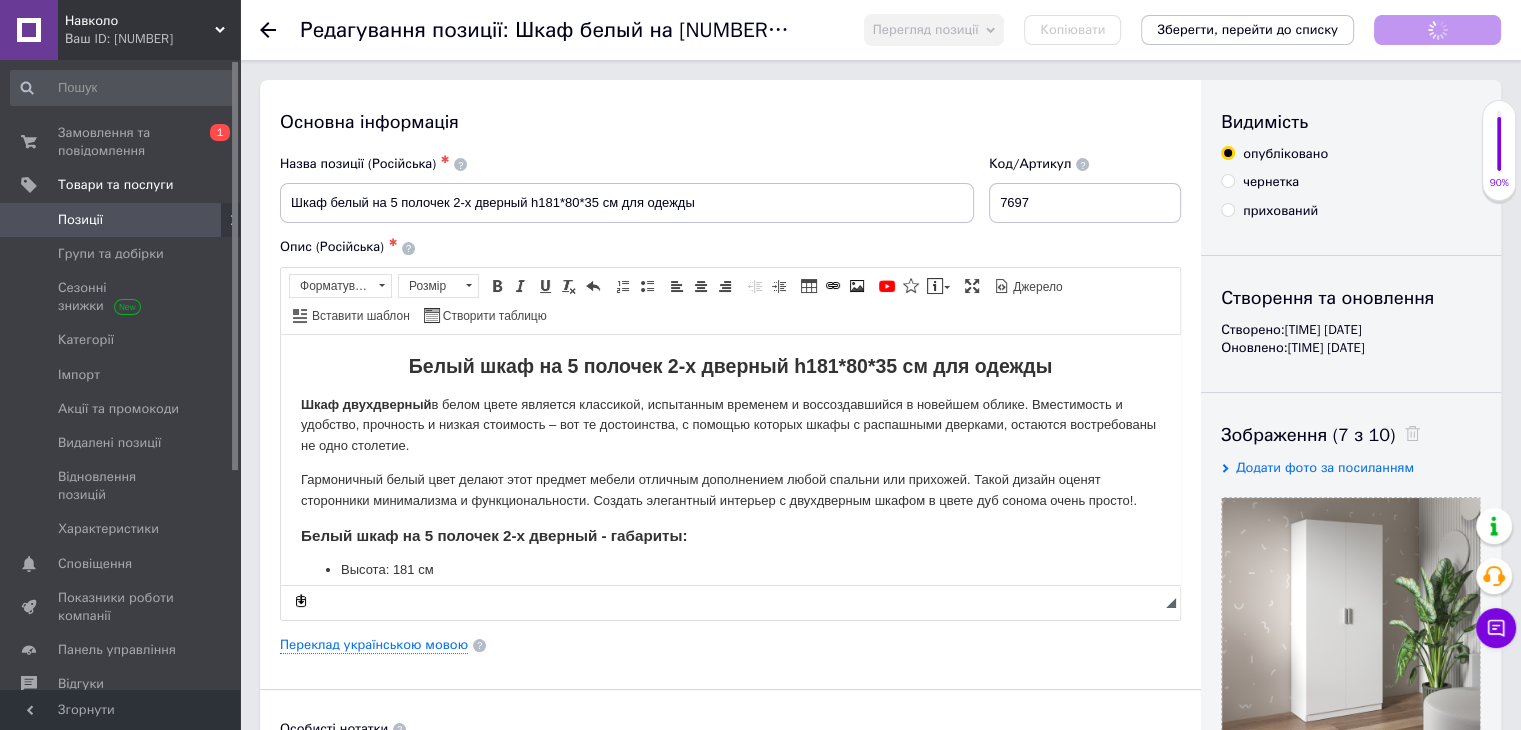 scroll, scrollTop: 0, scrollLeft: 0, axis: both 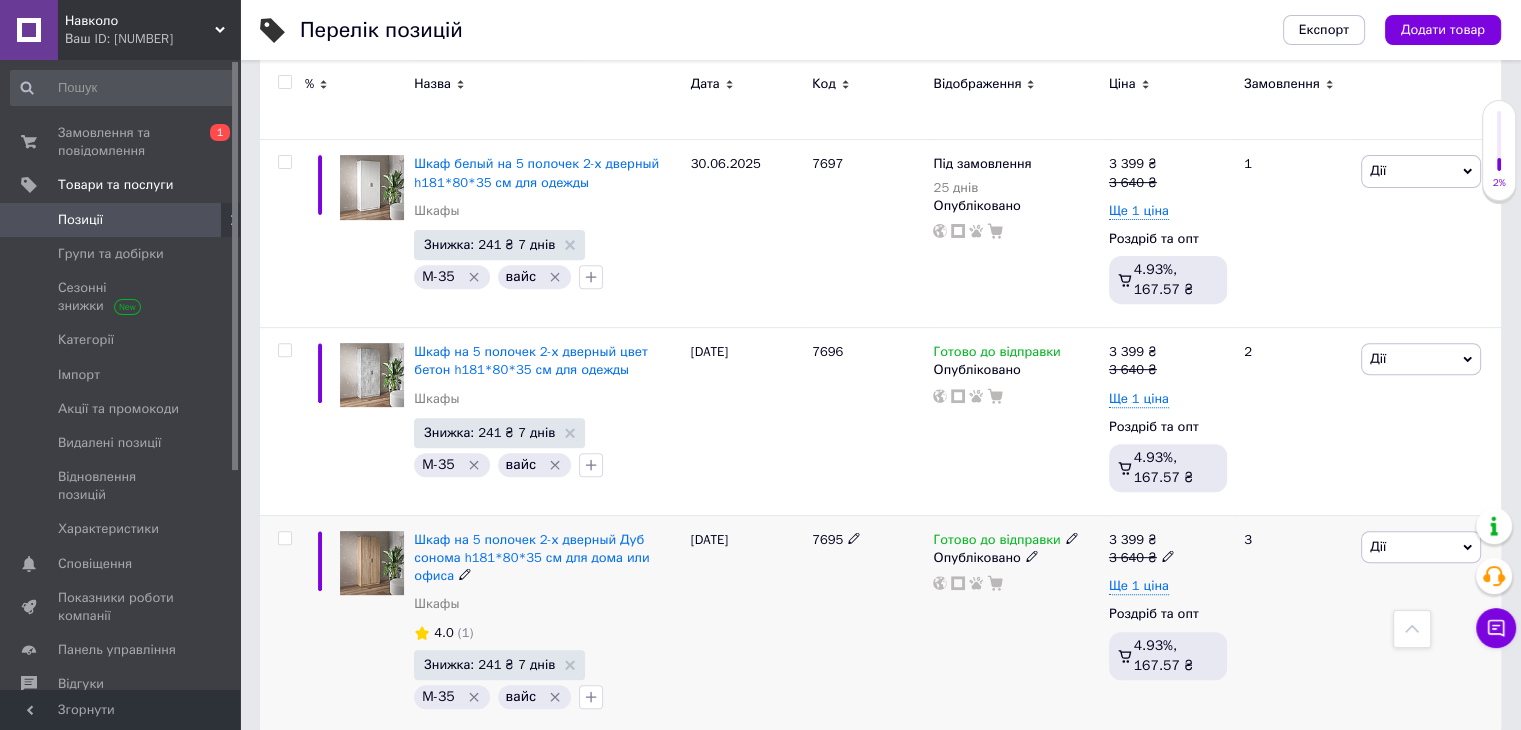 click 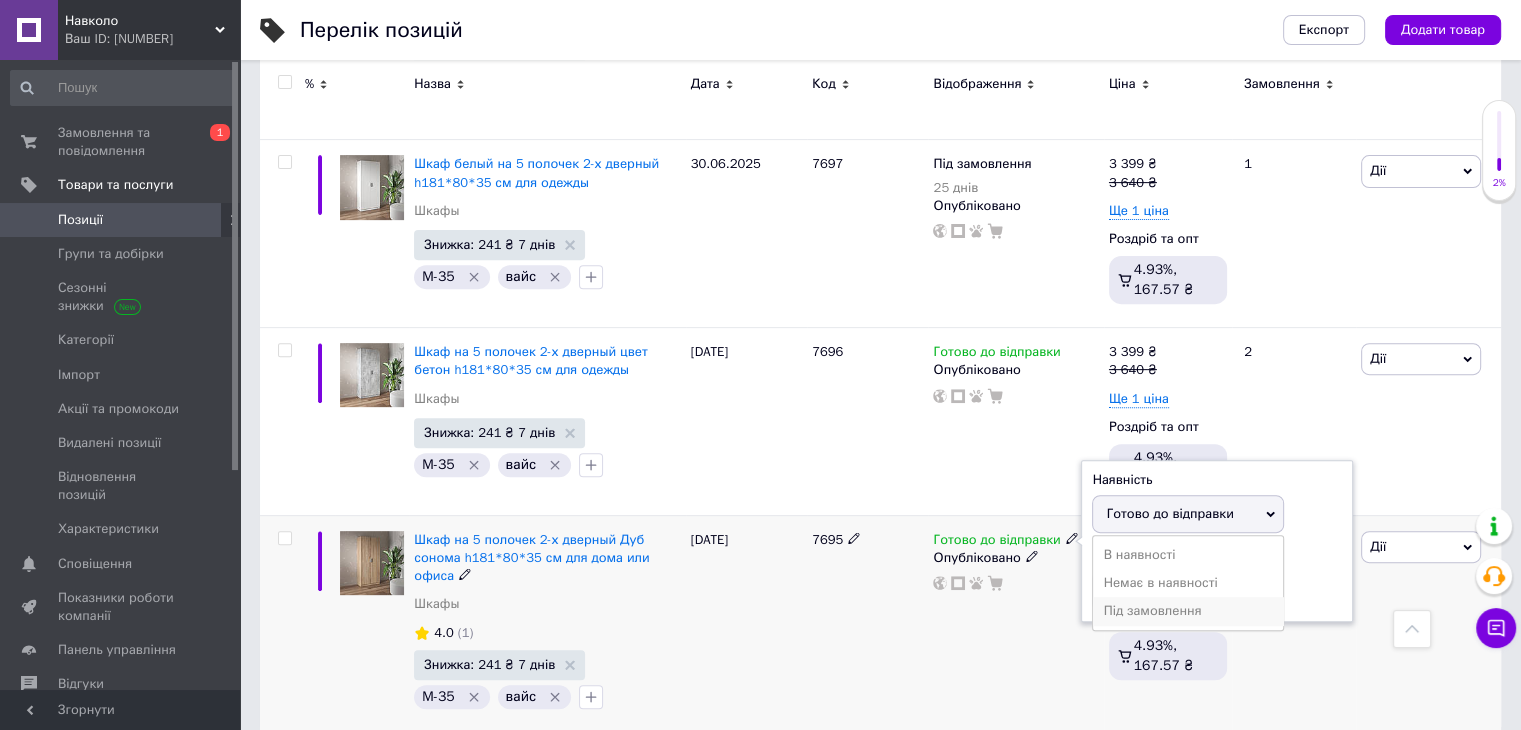 click on "Під замовлення" at bounding box center (1188, 611) 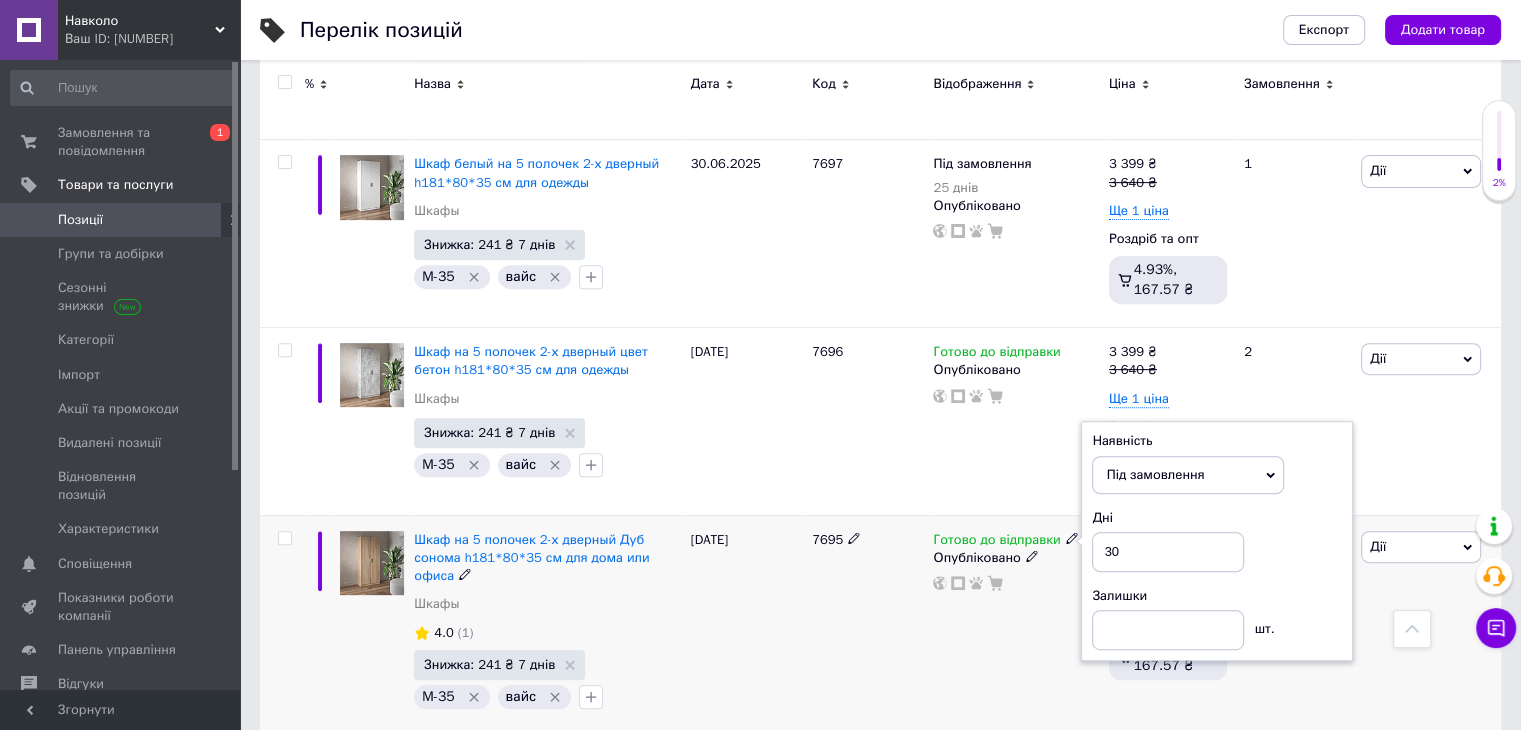 click on "Готово до відправки Наявність Під замовлення В наявності Немає в наявності Готово до відправки Дні [NUMBER] Залишки шт. Опубліковано" at bounding box center (1015, 624) 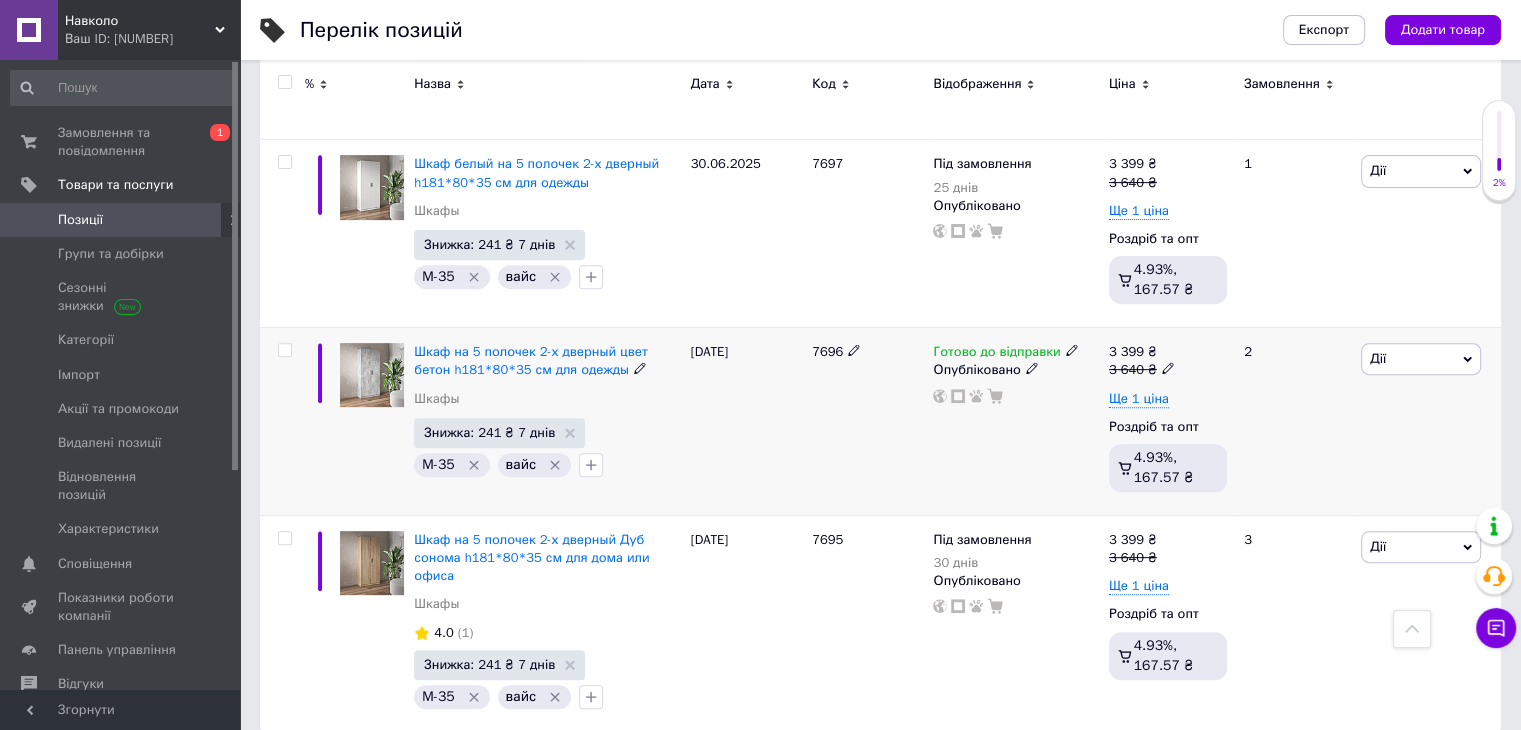 click 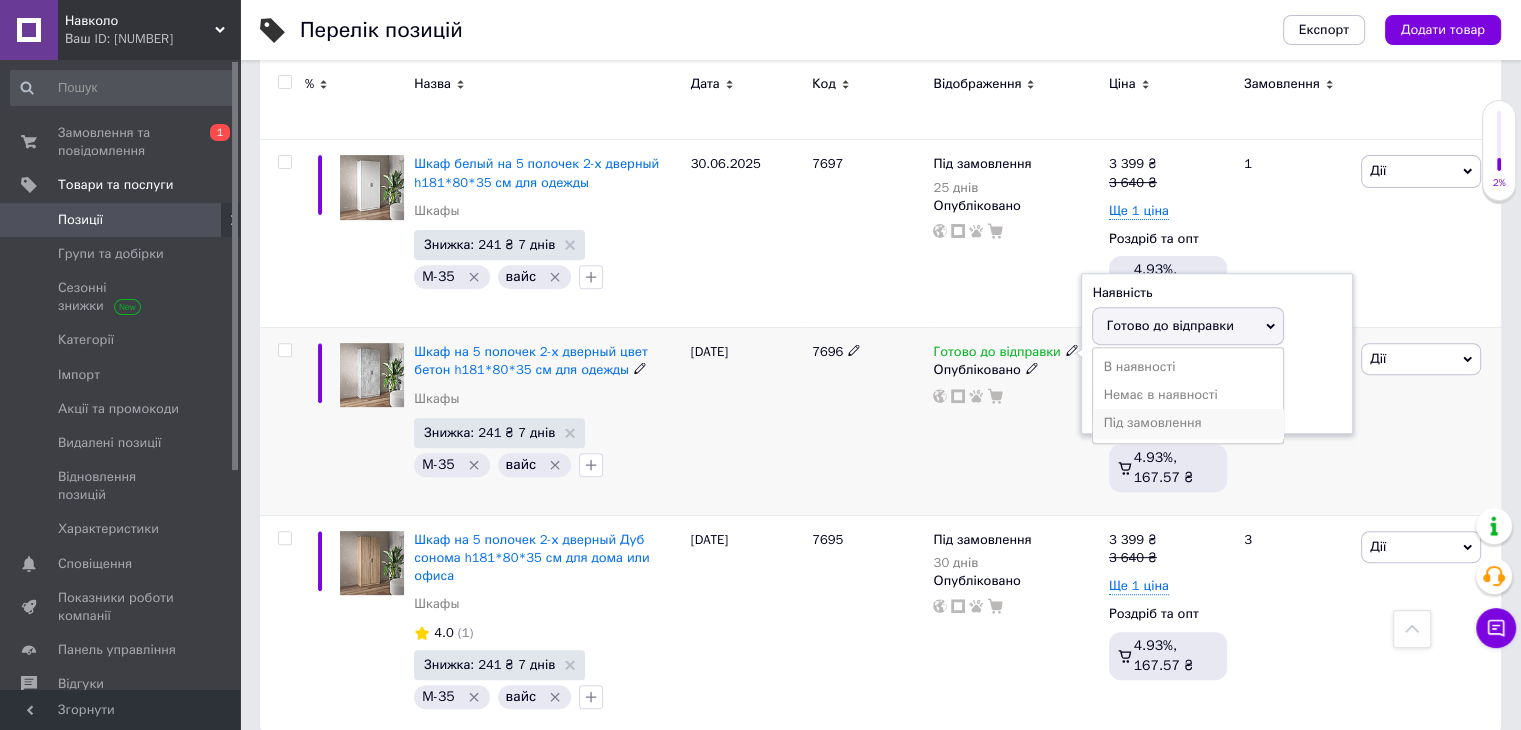 click on "Під замовлення" at bounding box center (1188, 423) 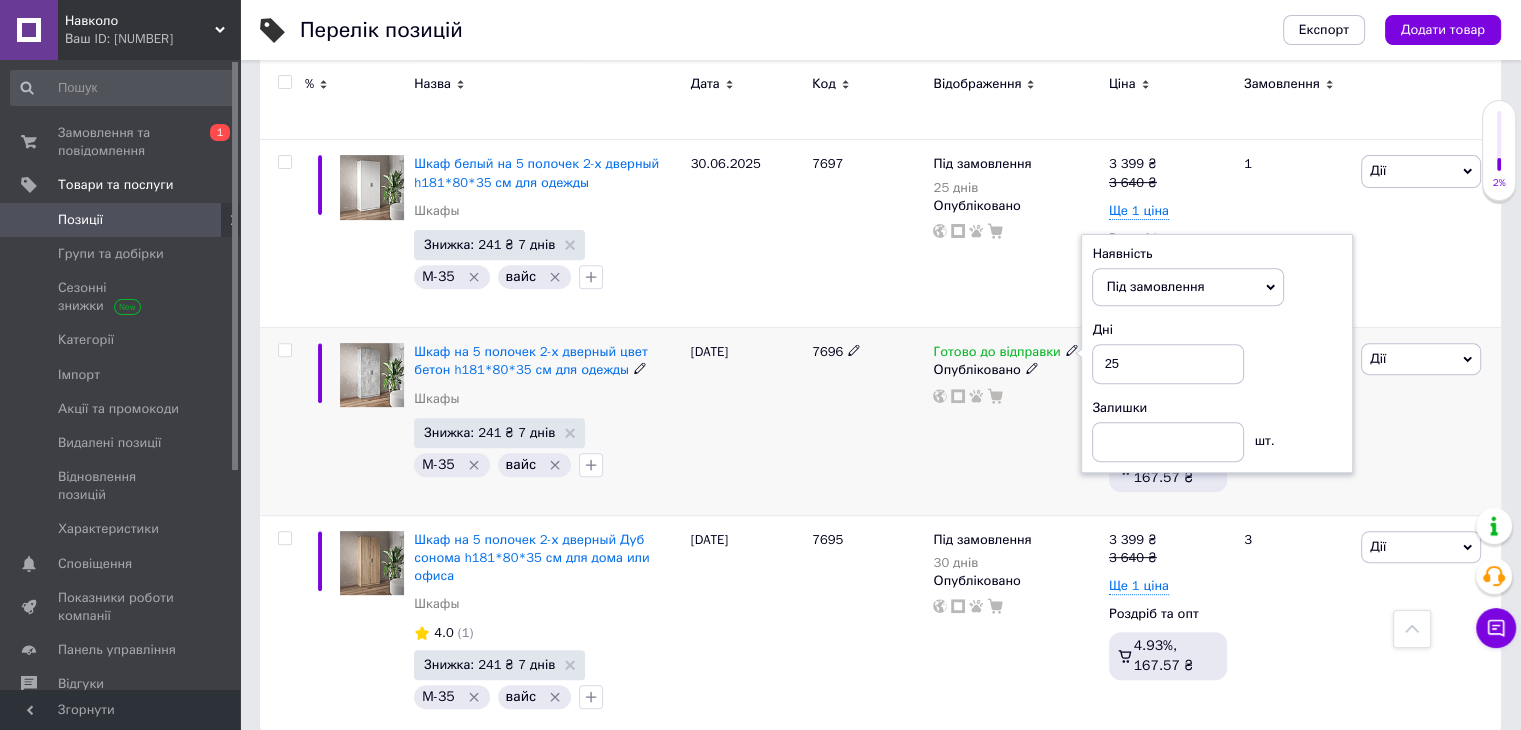 click on "Готово до відправки Наявність Під замовлення В наявності Немає в наявності Готово до відправки Дні 25 Залишки шт. Опубліковано" at bounding box center [1015, 422] 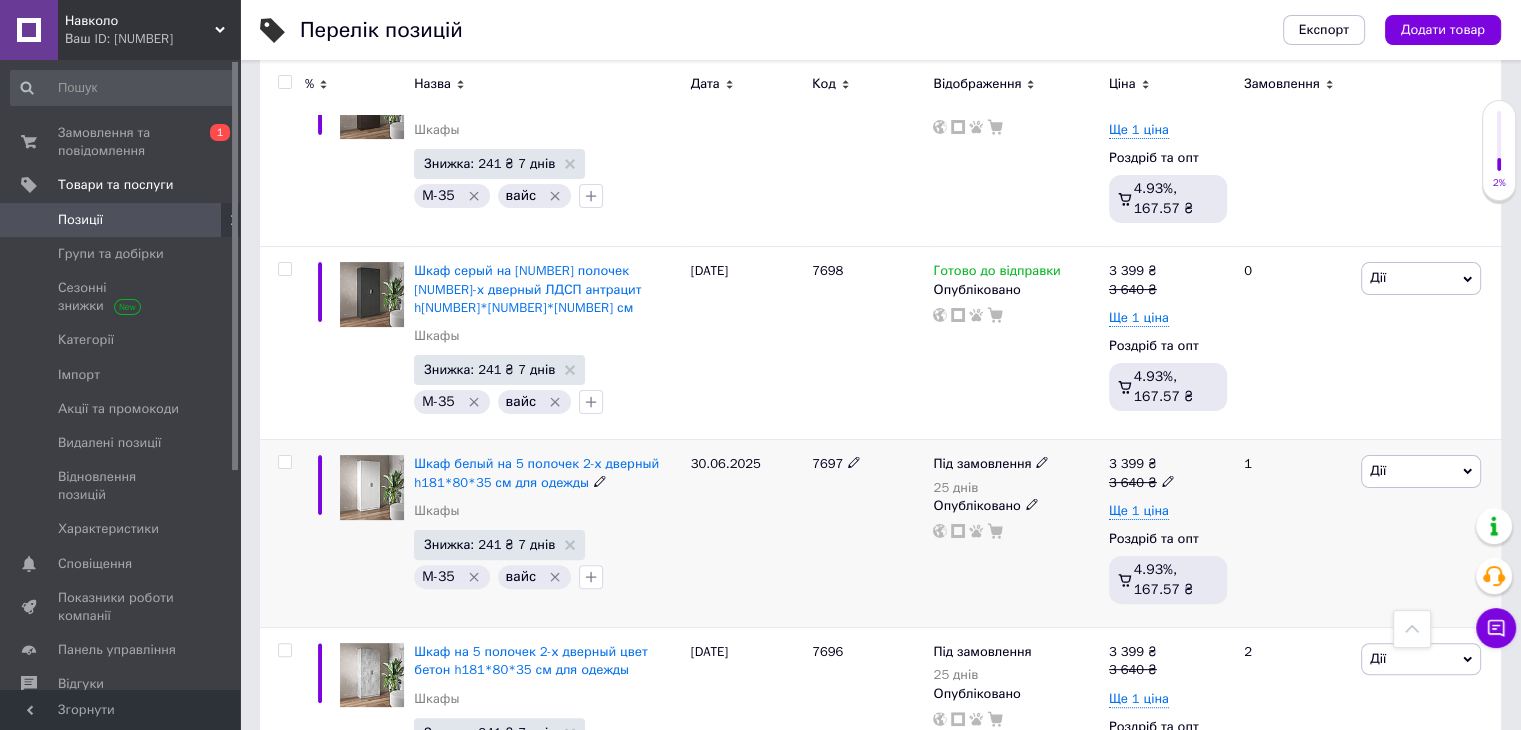 scroll, scrollTop: 291, scrollLeft: 0, axis: vertical 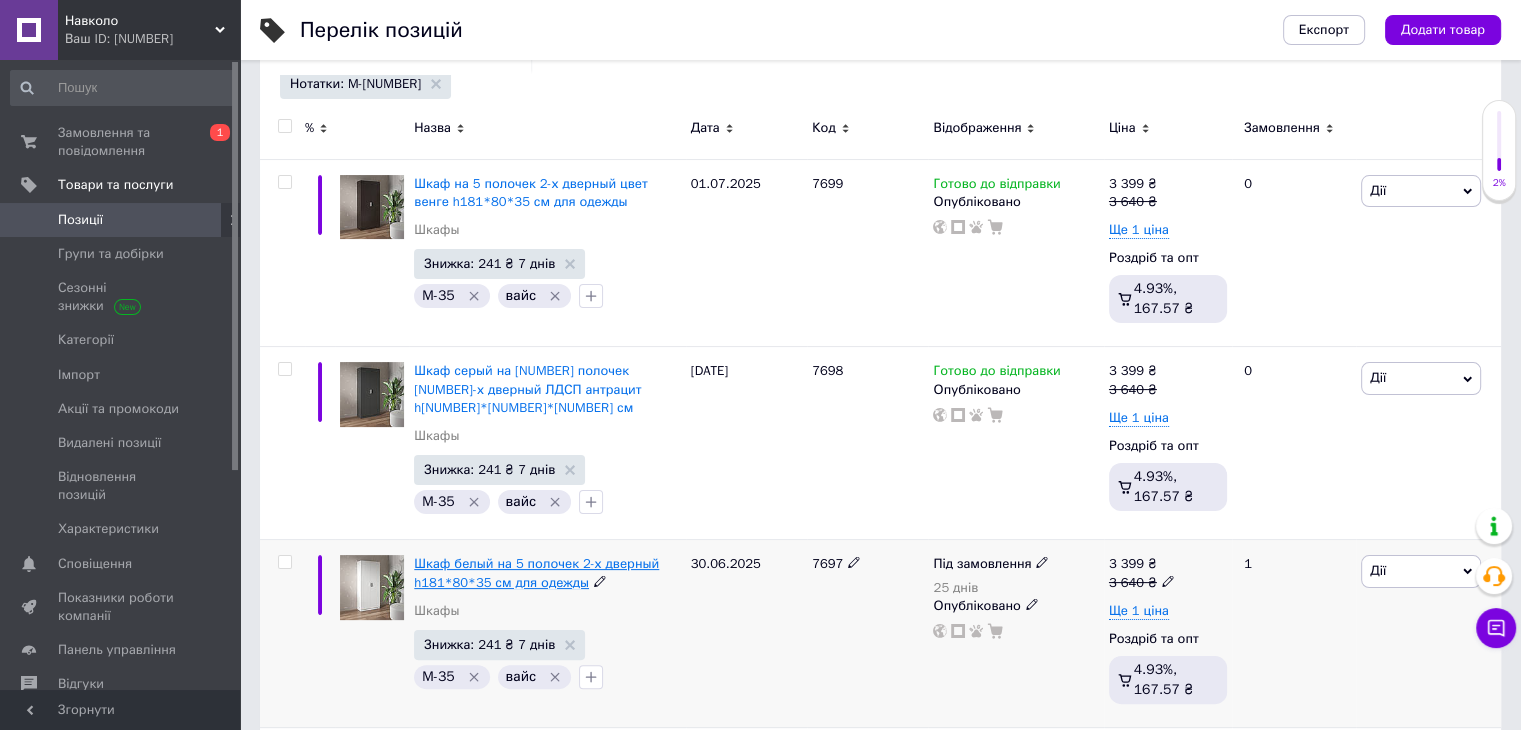 click on "Шкаф белый на 5 полочек 2-х дверный h181*80*35 см для одежды" at bounding box center (536, 572) 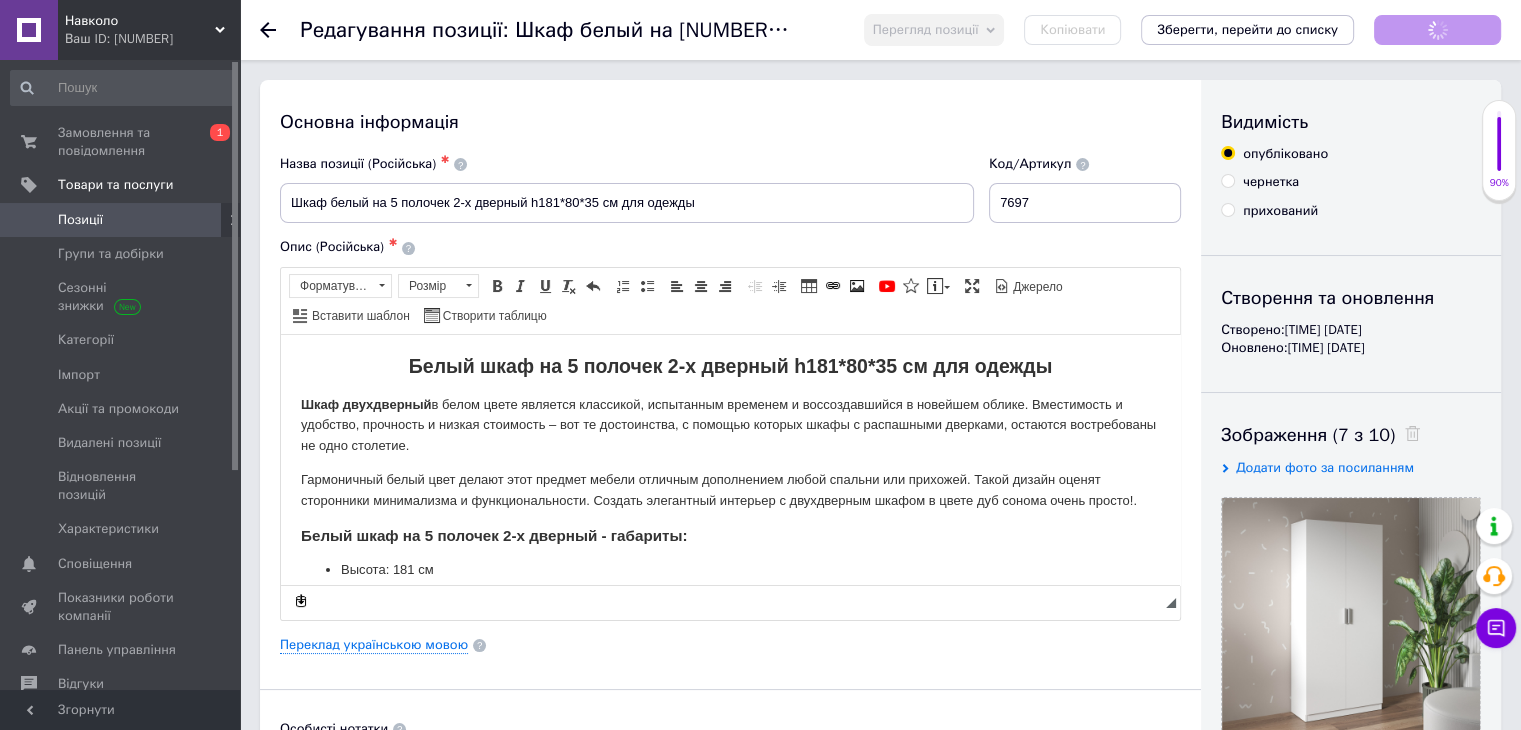 scroll, scrollTop: 0, scrollLeft: 0, axis: both 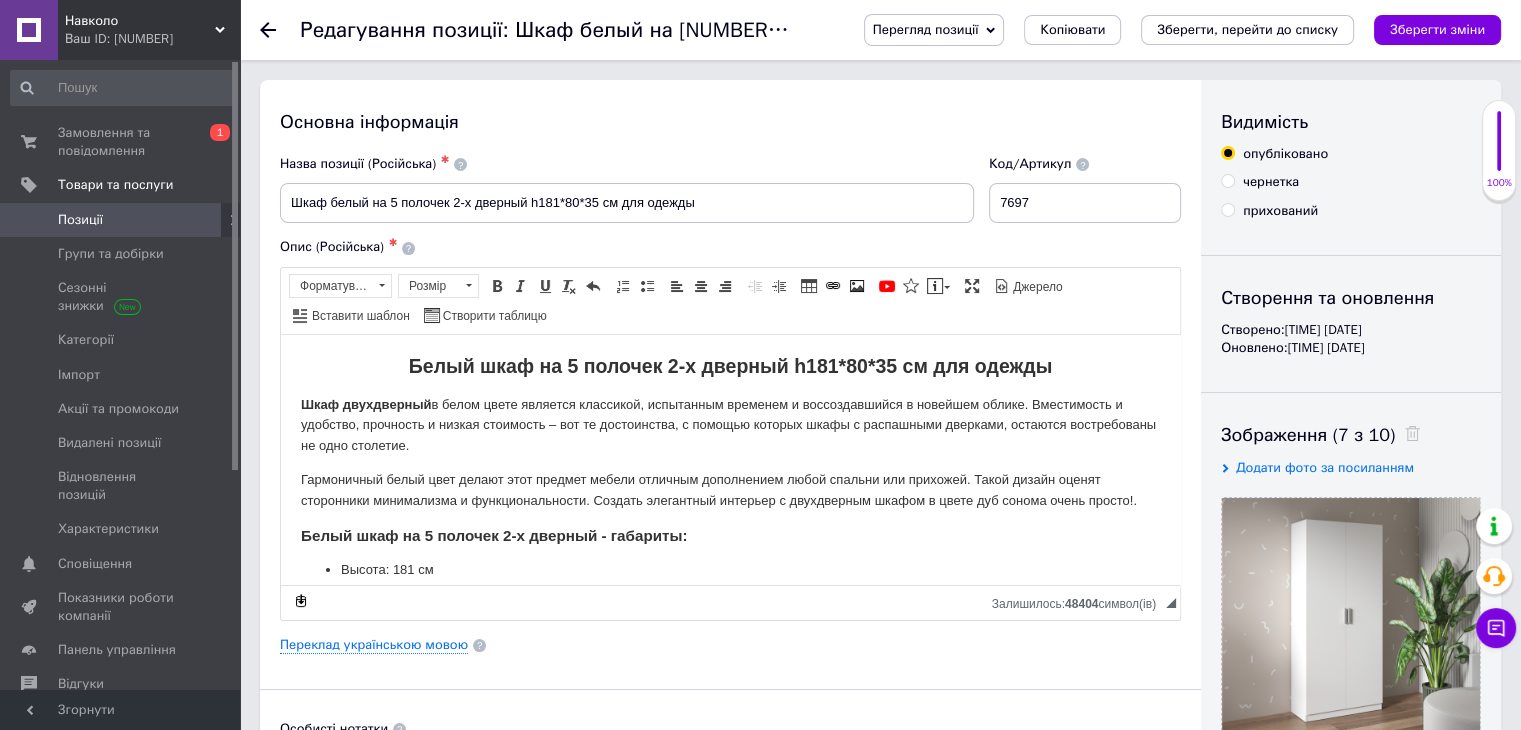 click on "Основна інформація Назва позиції (Російська) ✱ Шкаф белый на 5 полочек 2-х дверный h181*80*35 см для одежды Код/Артикул 7697 Опис (Російська) ✱ Белый шкаф на 5 полочек 2-х дверный h181*80*35 см для одежды
Шкаф двухдверный  в белом цвете является классикой, испытанным временем и воссоздавшийся в новейшем облике. Вместимость и удобство, прочность и низкая стоимость – вот те достоинства, с помощью которых шкафы с распашными дверками, остаются востребованы не одно столетие.
Белый шкаф на 5 полочек 2-х дверный - габариты:
Высота: 181 см
Ширина: 80 см
Глубина: 35 см" at bounding box center (730, 662) 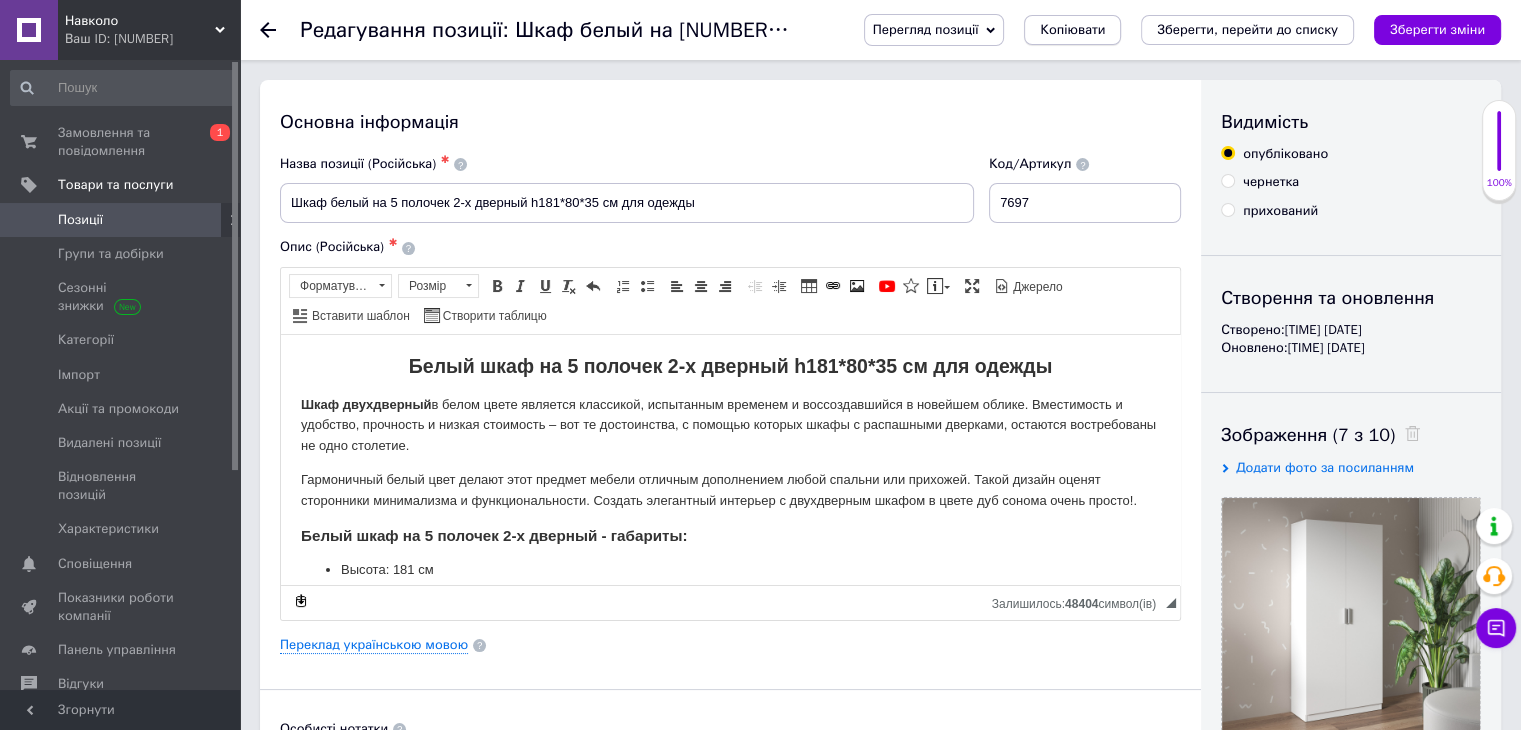 click on "Копіювати" at bounding box center [1072, 30] 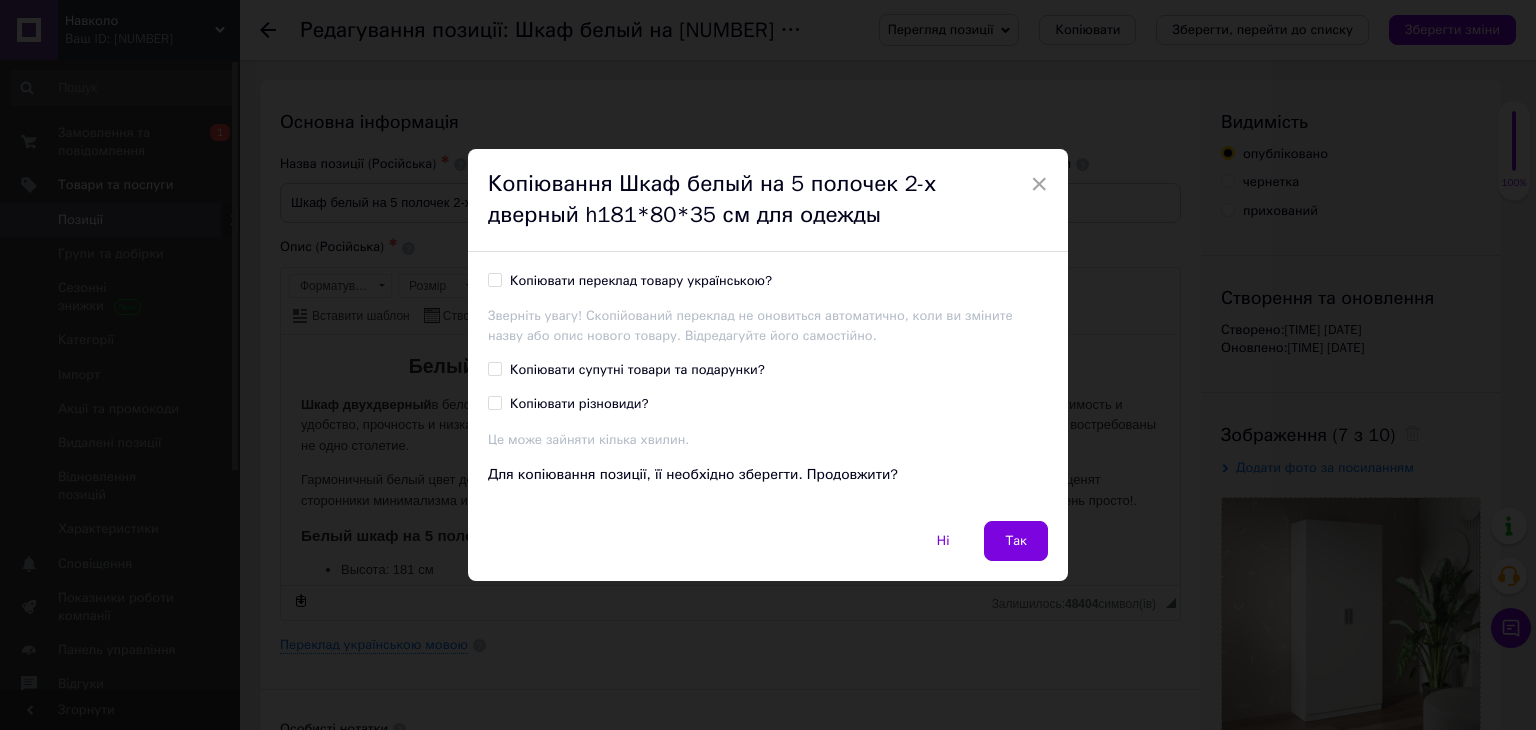 click on "Копіювати переклад товару українською?" at bounding box center (494, 279) 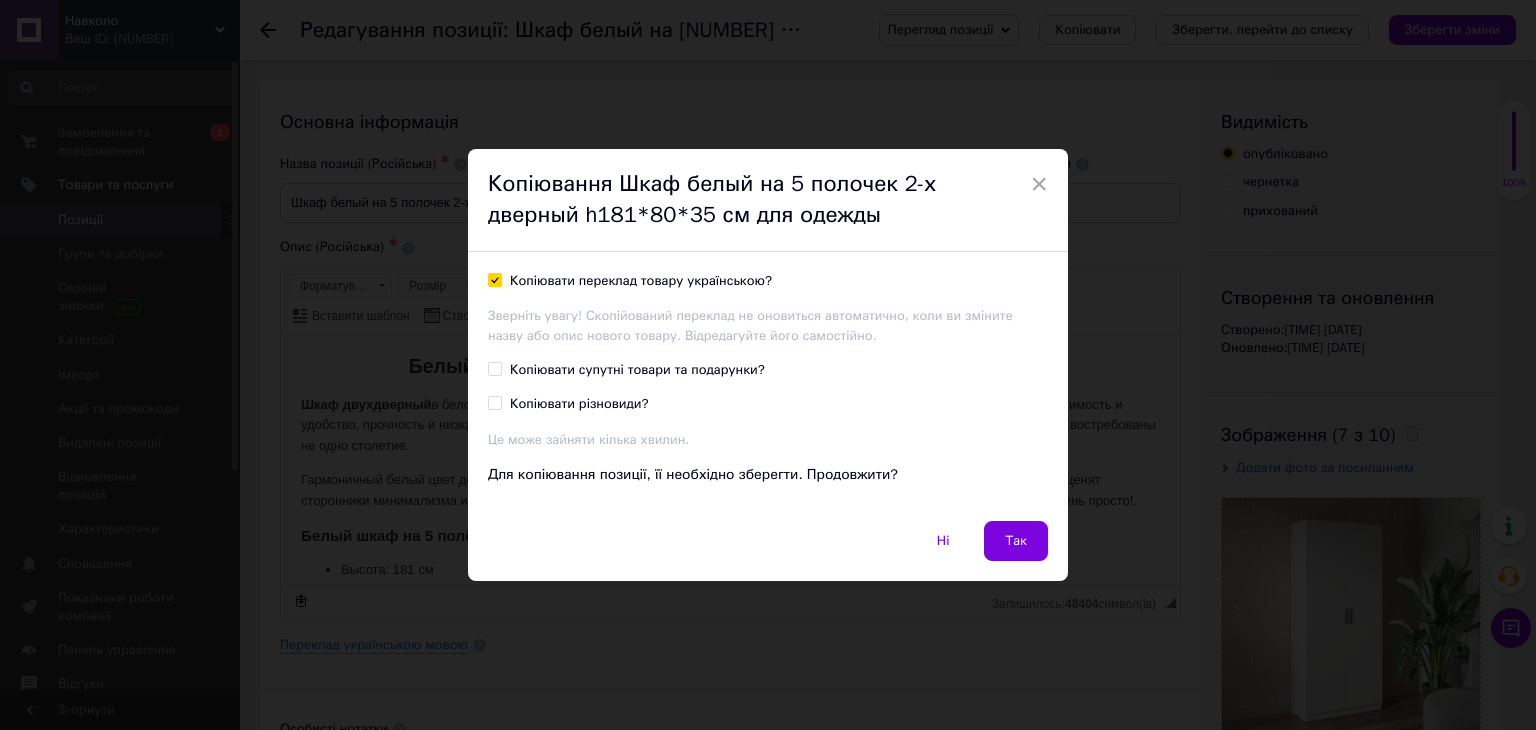 checkbox on "true" 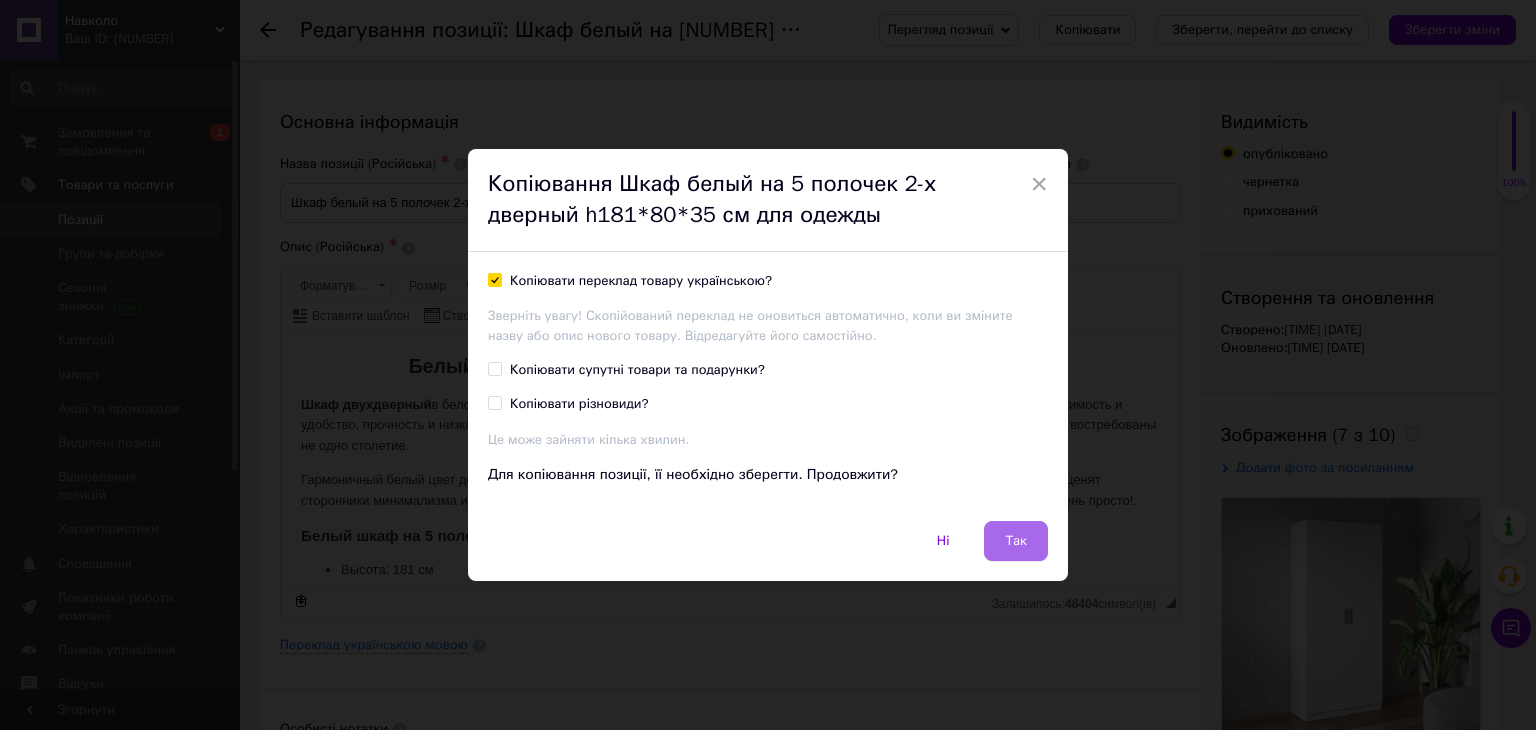 click on "Так" at bounding box center (1016, 541) 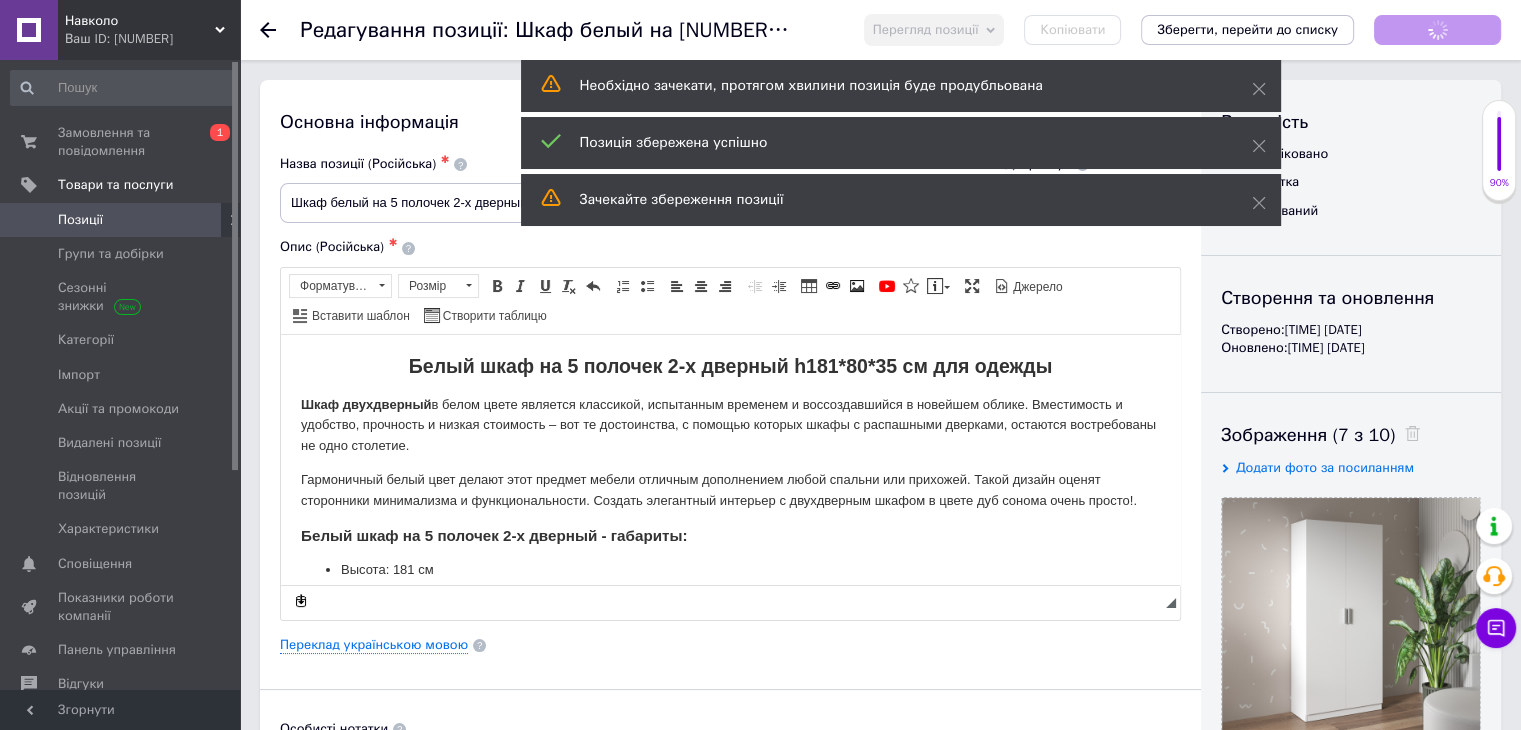 scroll, scrollTop: 0, scrollLeft: 0, axis: both 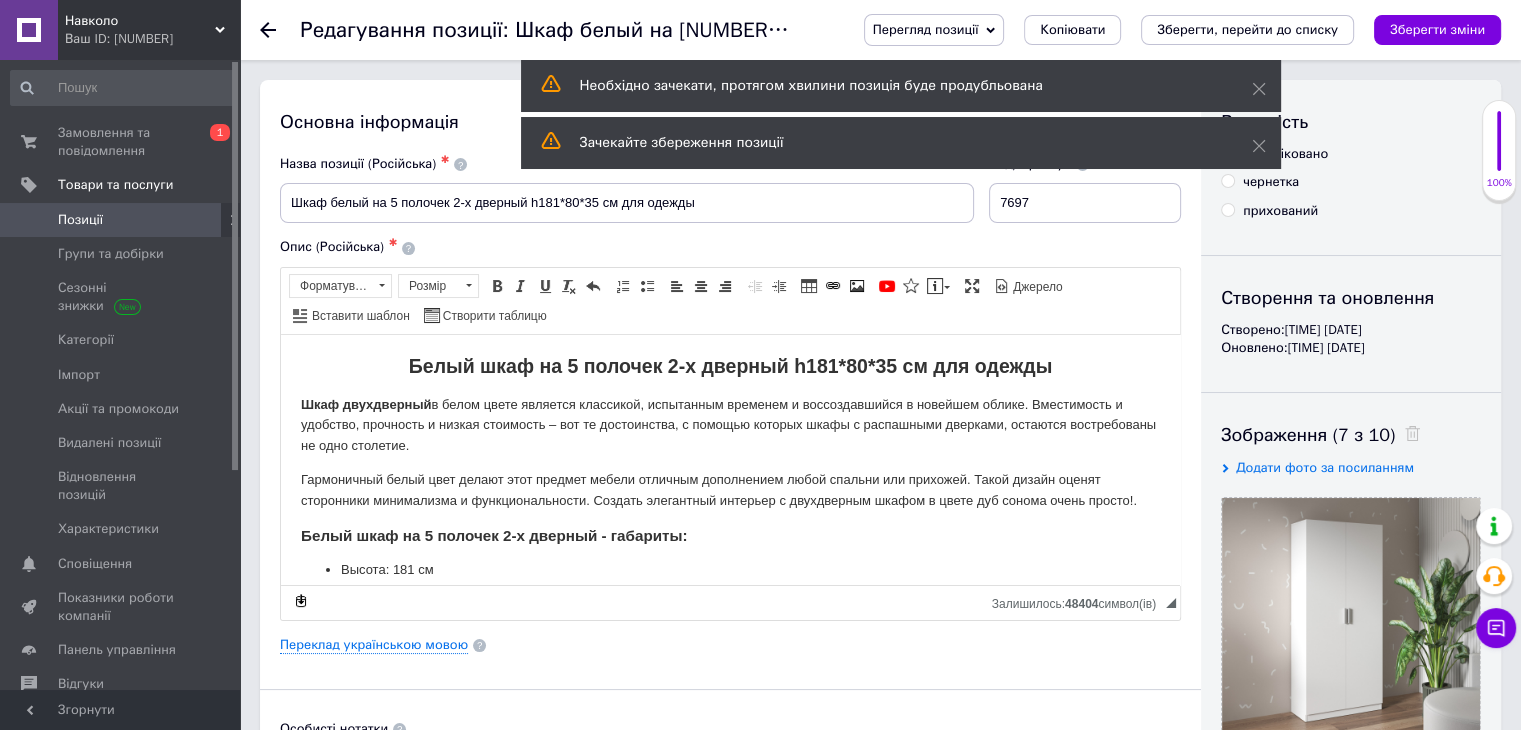 click on "Позиції" at bounding box center [80, 220] 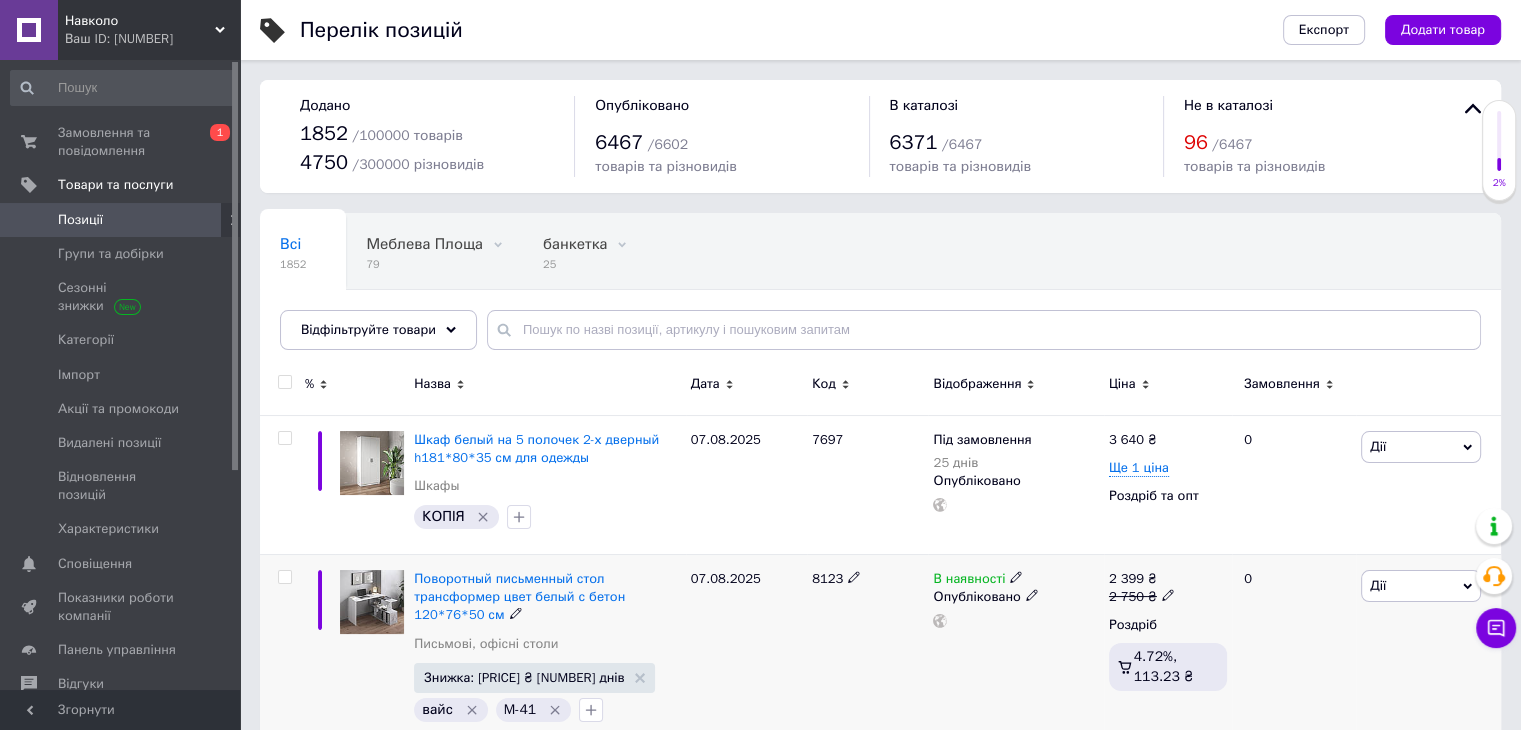 click 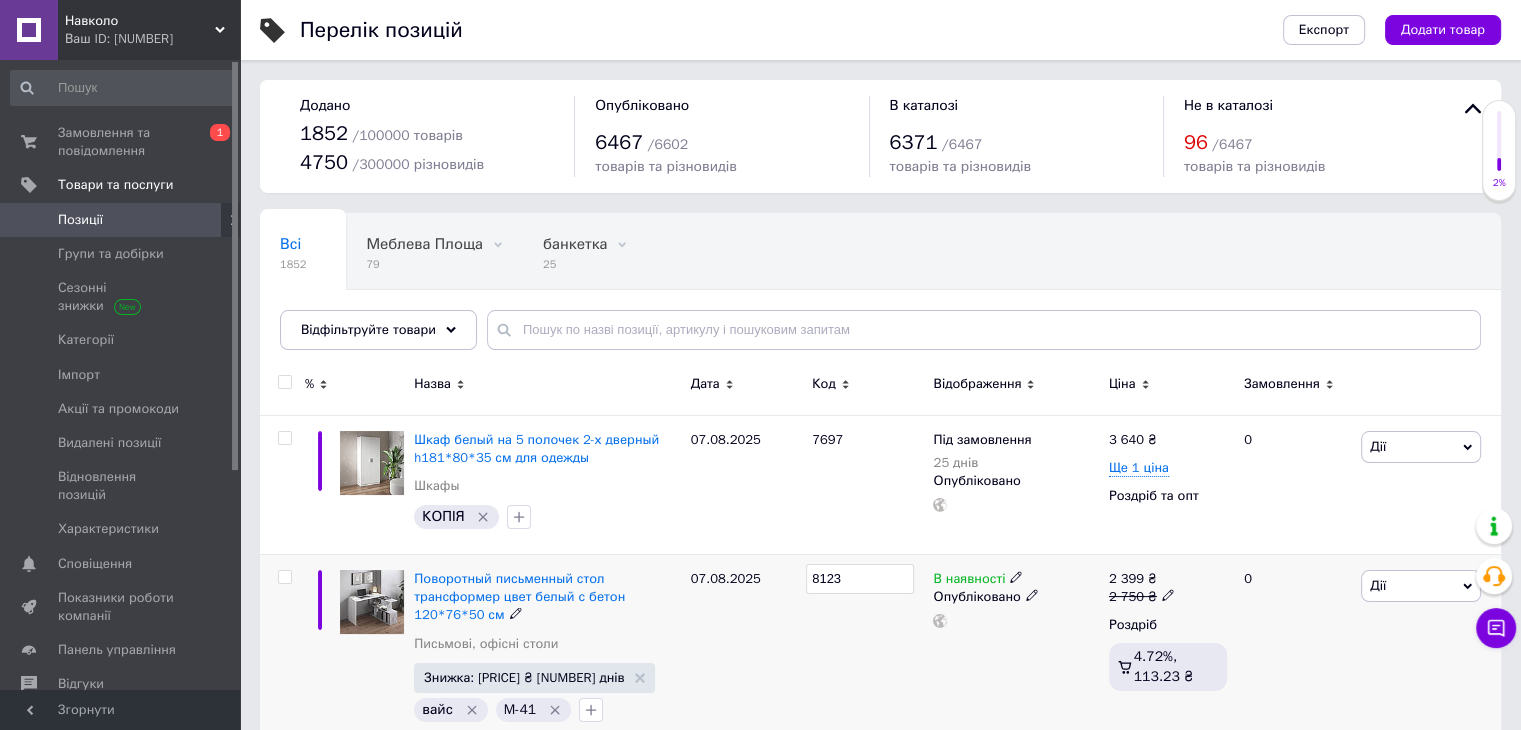 drag, startPoint x: 848, startPoint y: 575, endPoint x: 704, endPoint y: 577, distance: 144.01389 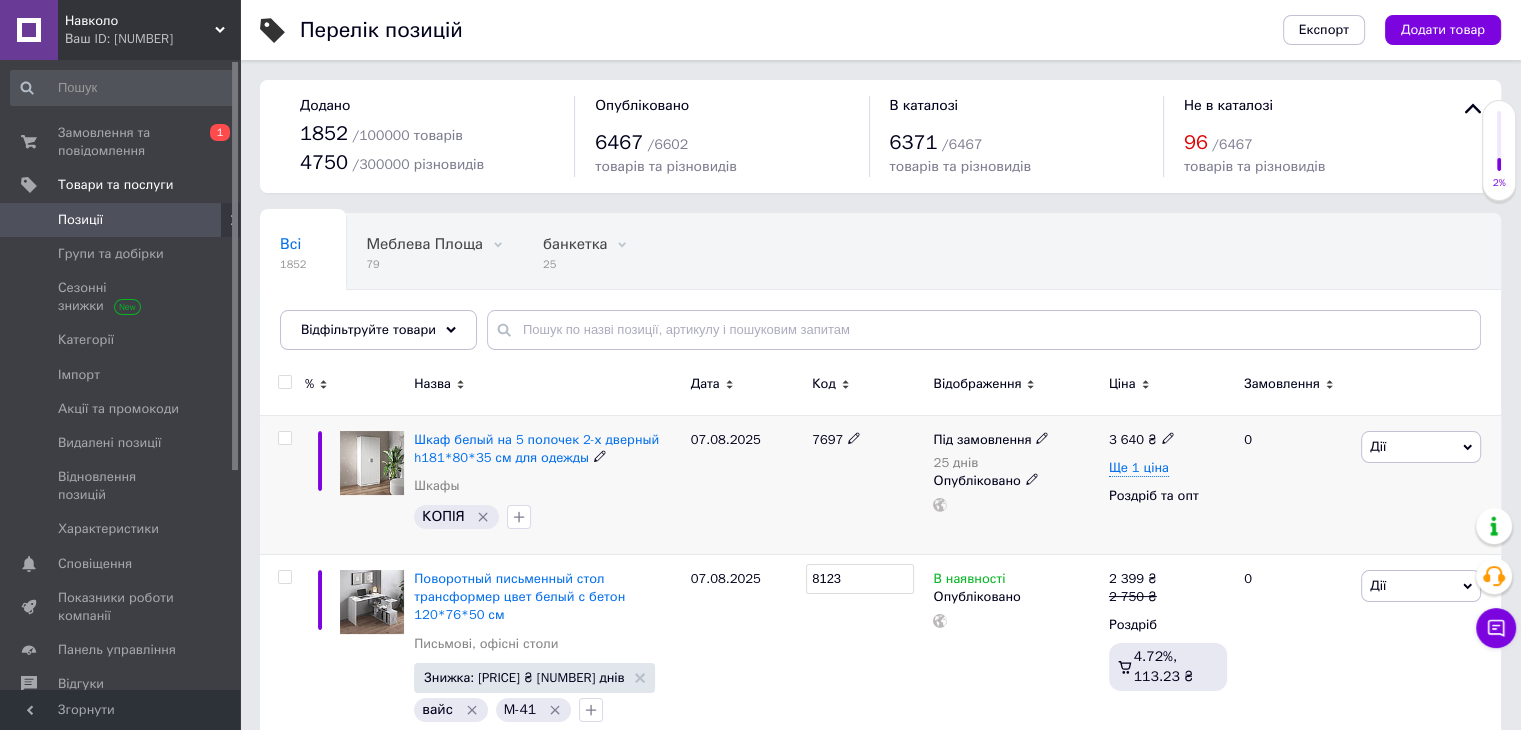 click 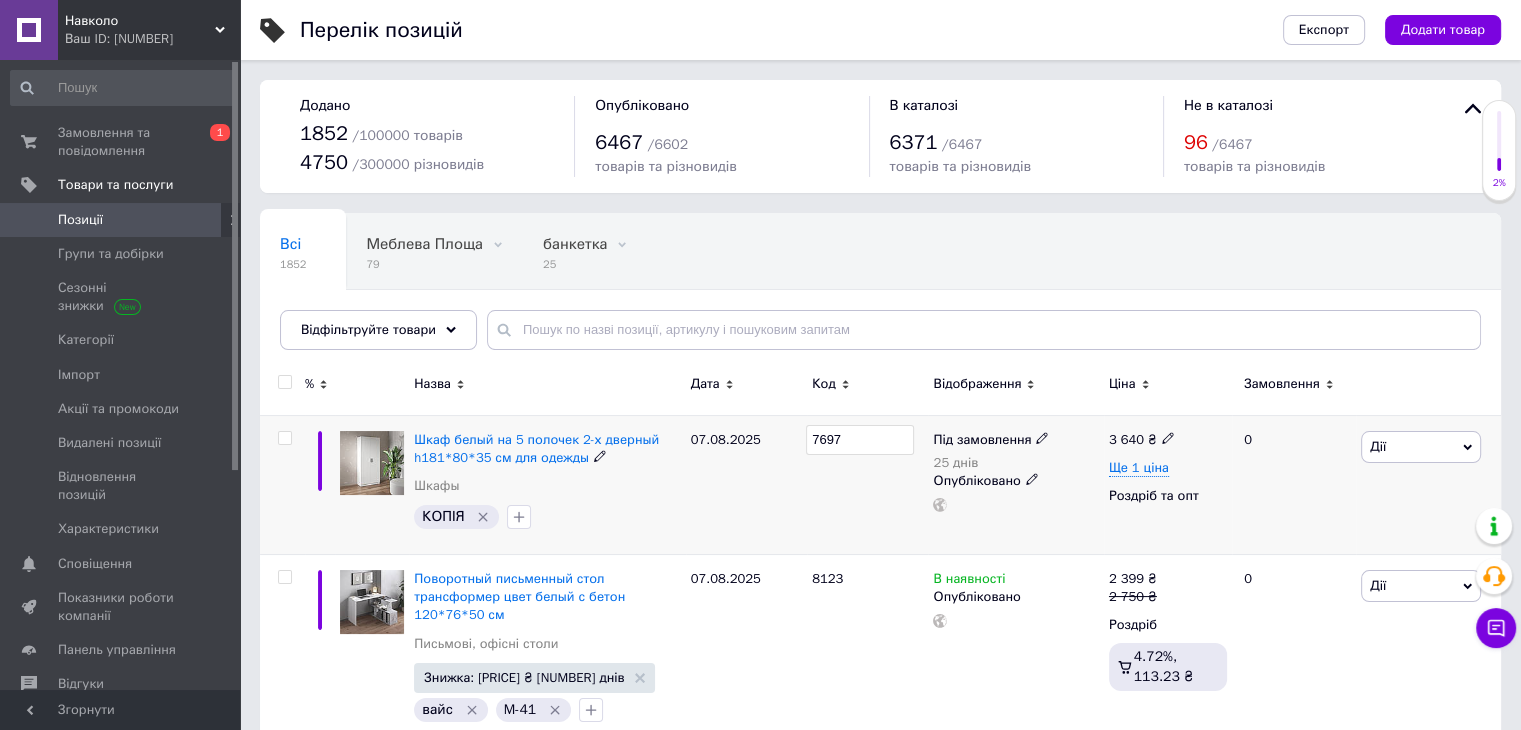 drag, startPoint x: 851, startPoint y: 433, endPoint x: 717, endPoint y: 437, distance: 134.0597 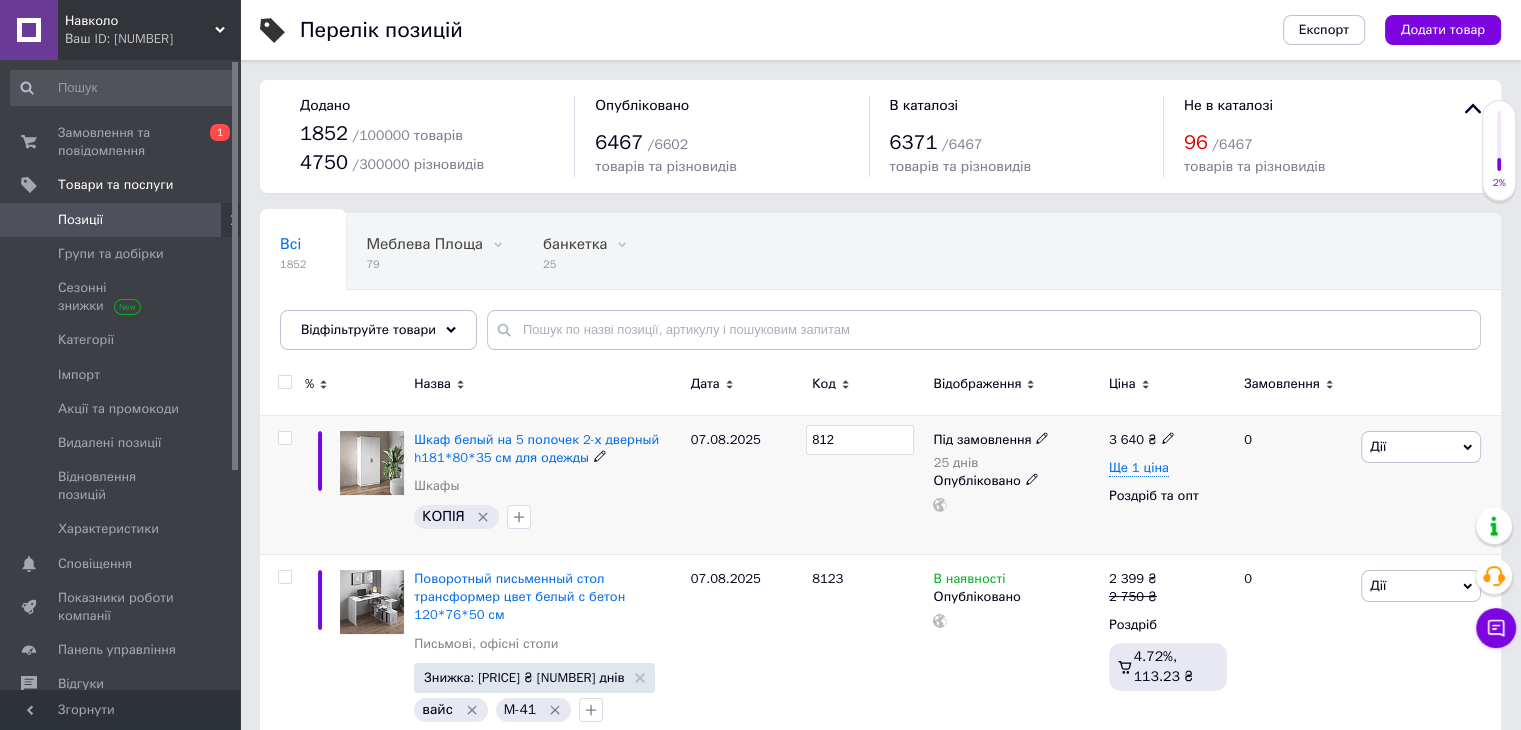 type on "8124" 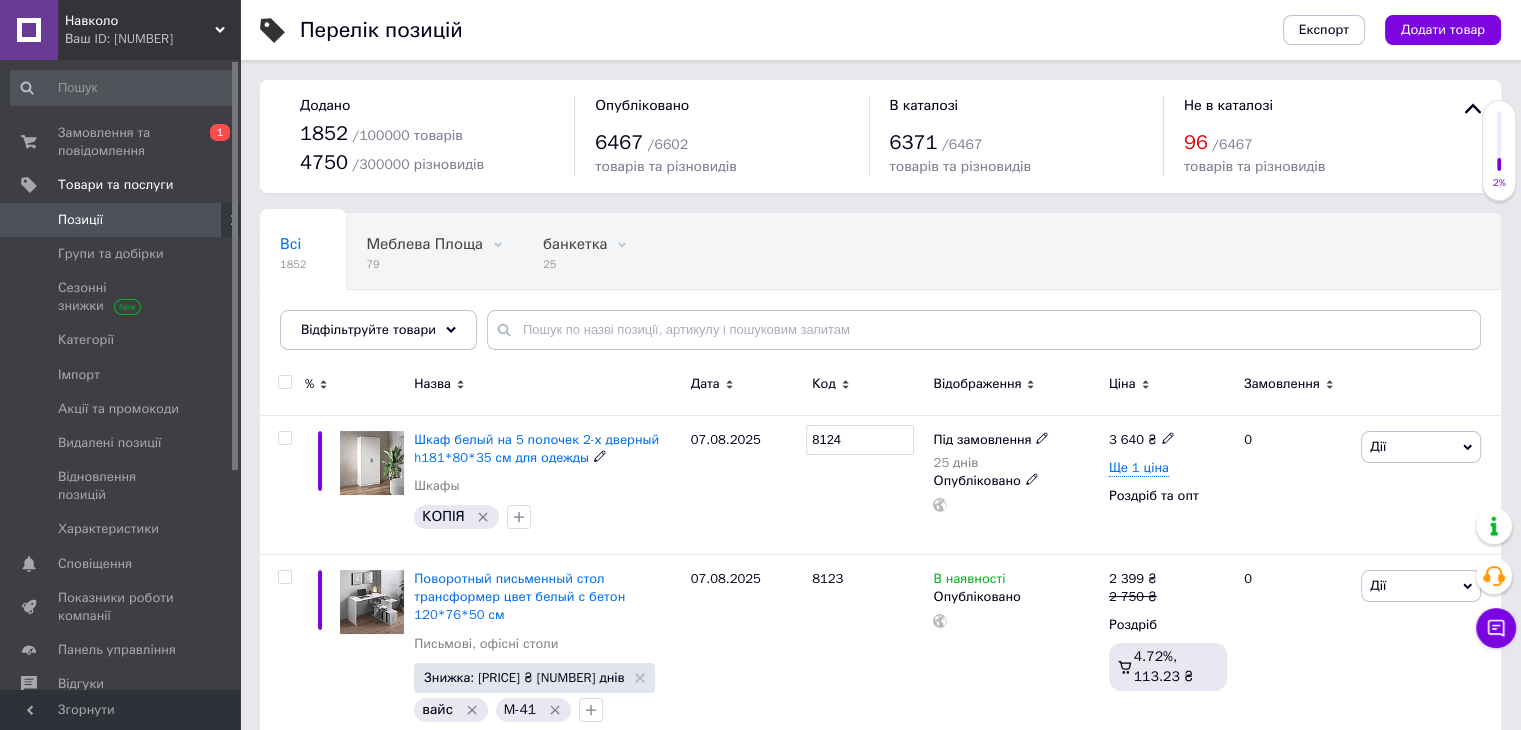 click on "8124" at bounding box center (867, 485) 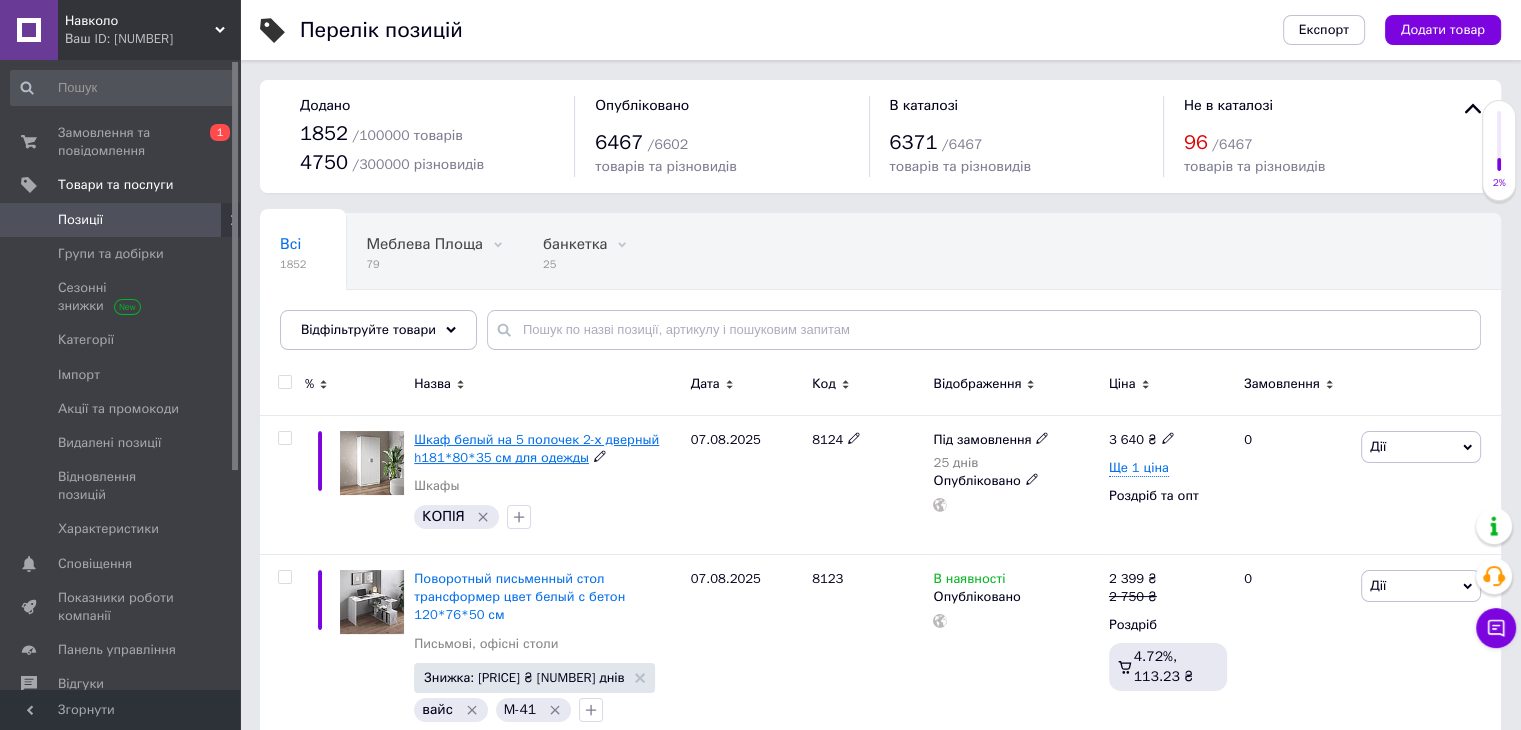 click on "Шкаф белый на 5 полочек 2-х дверный h181*80*35 см для одежды" at bounding box center [536, 448] 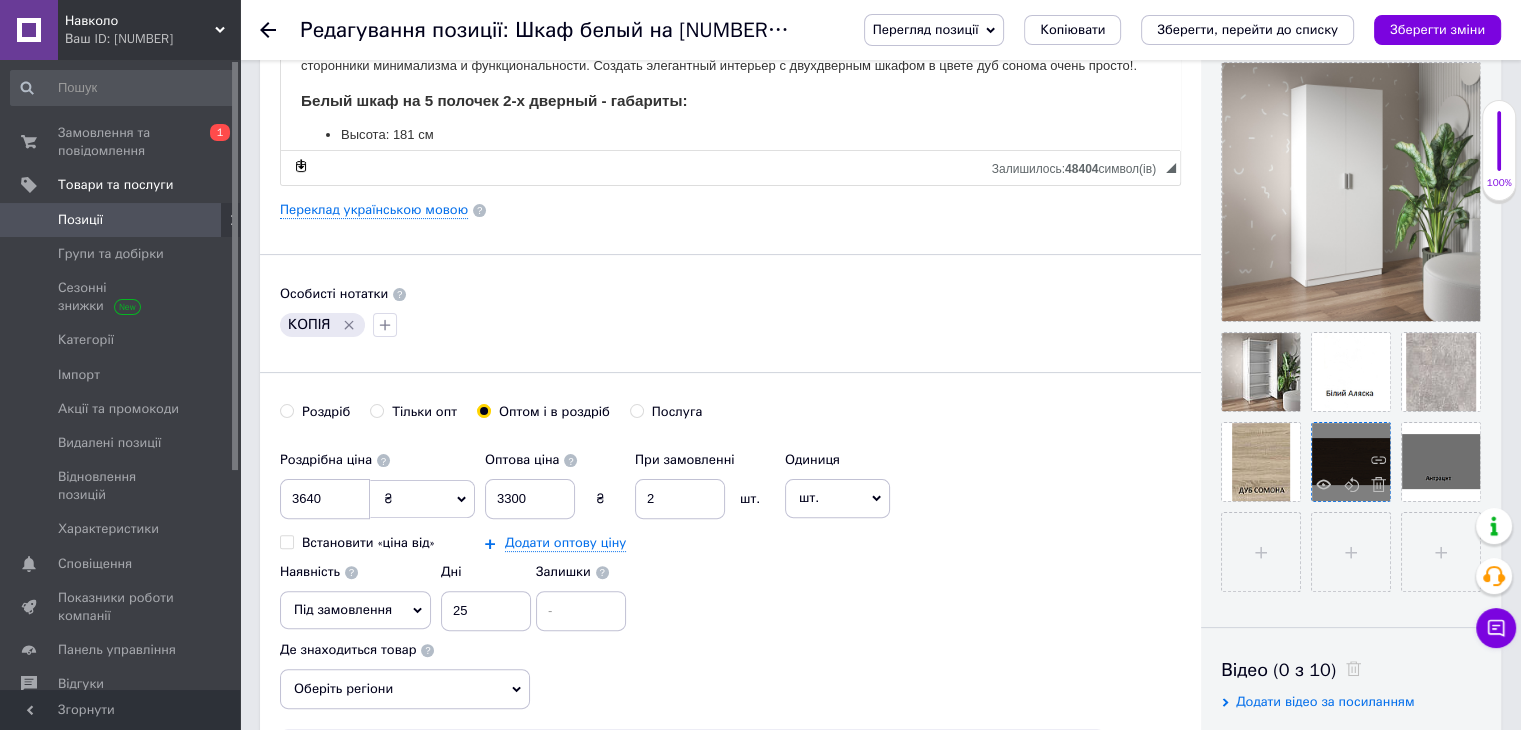 scroll, scrollTop: 400, scrollLeft: 0, axis: vertical 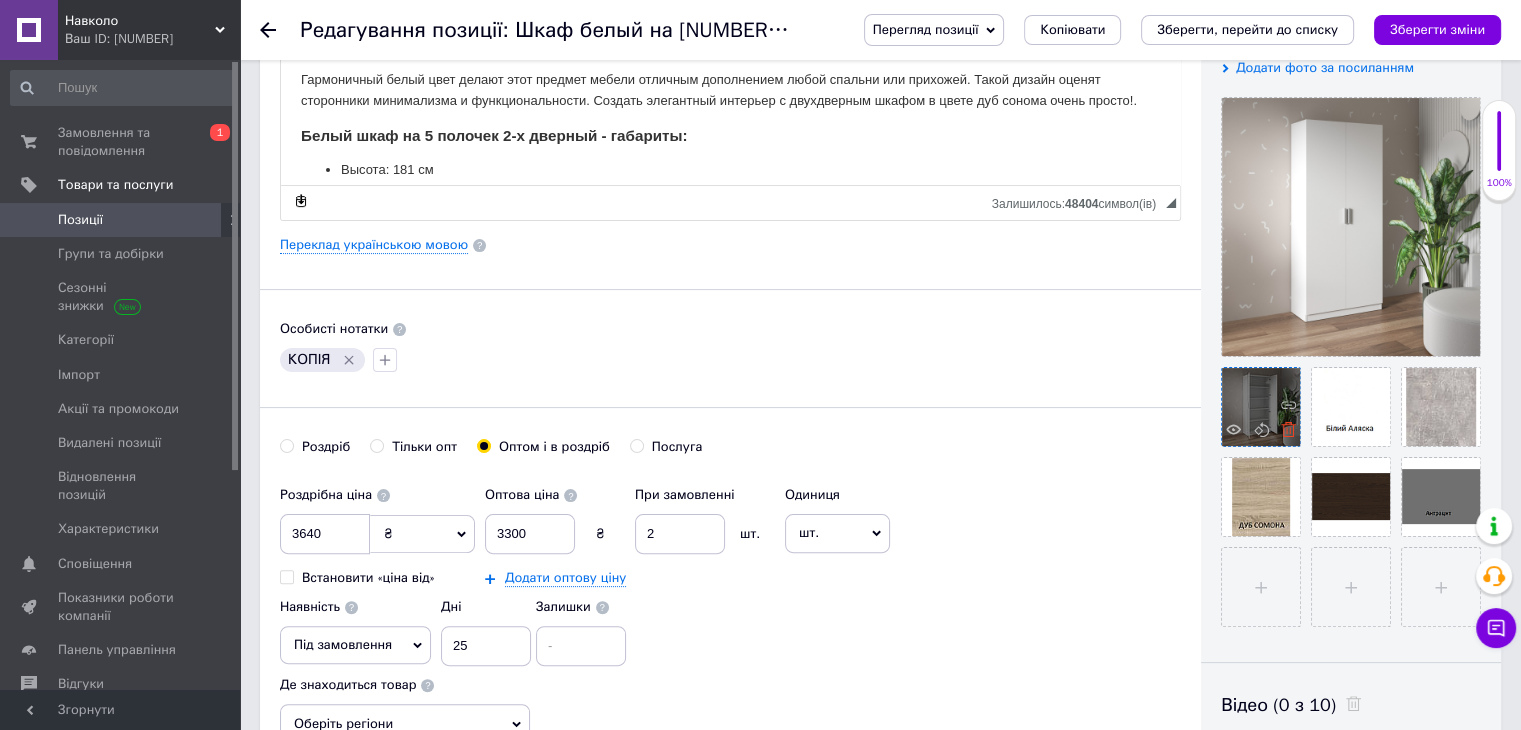 click 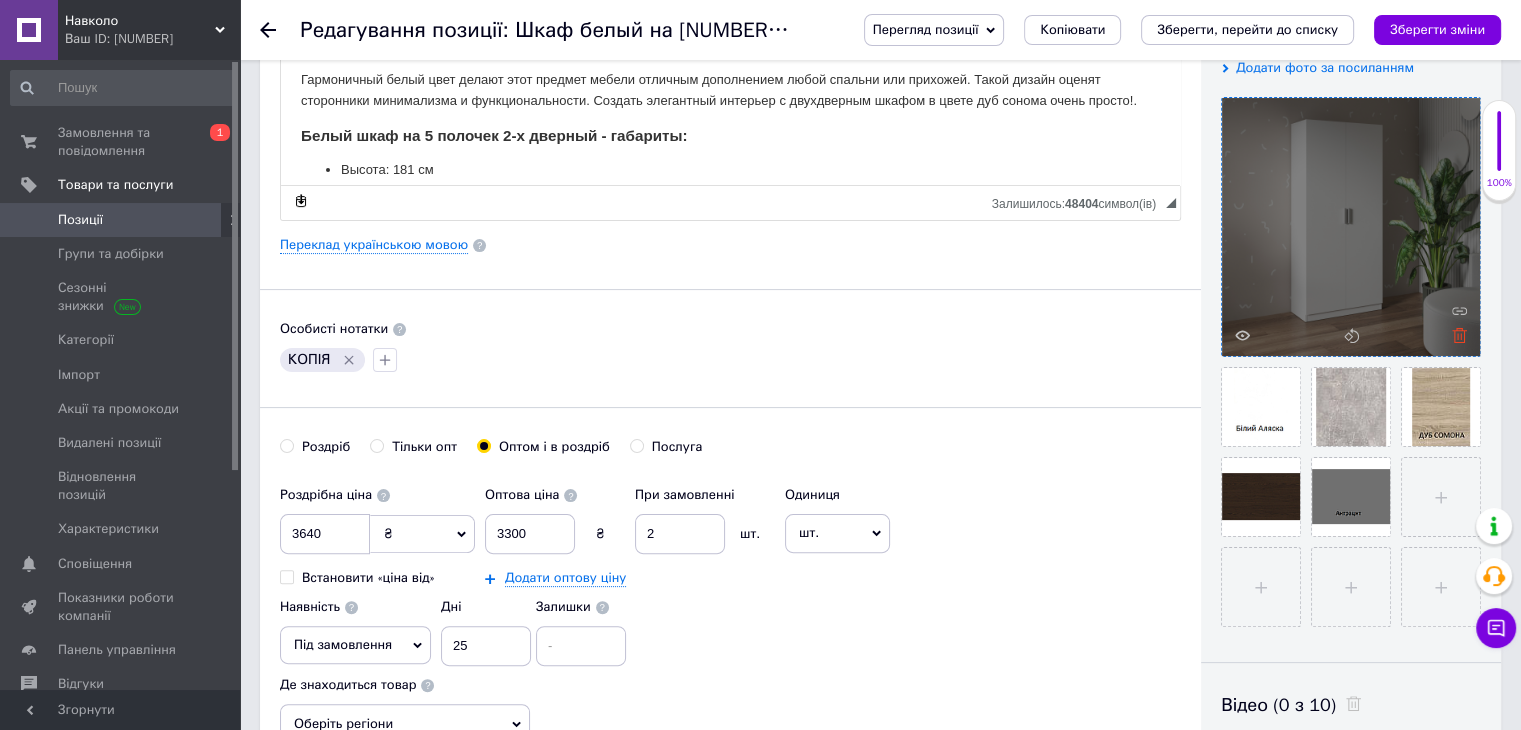 click 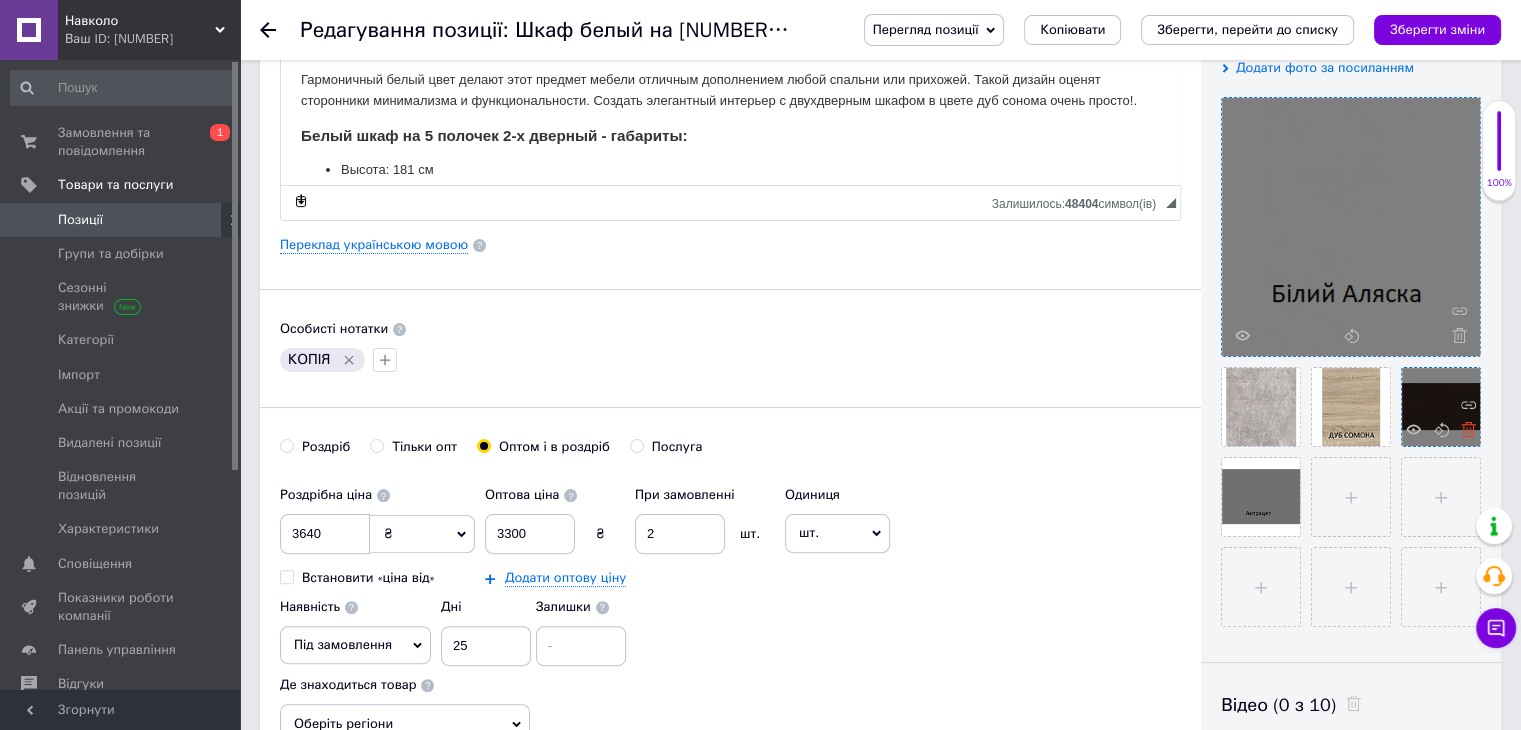 click 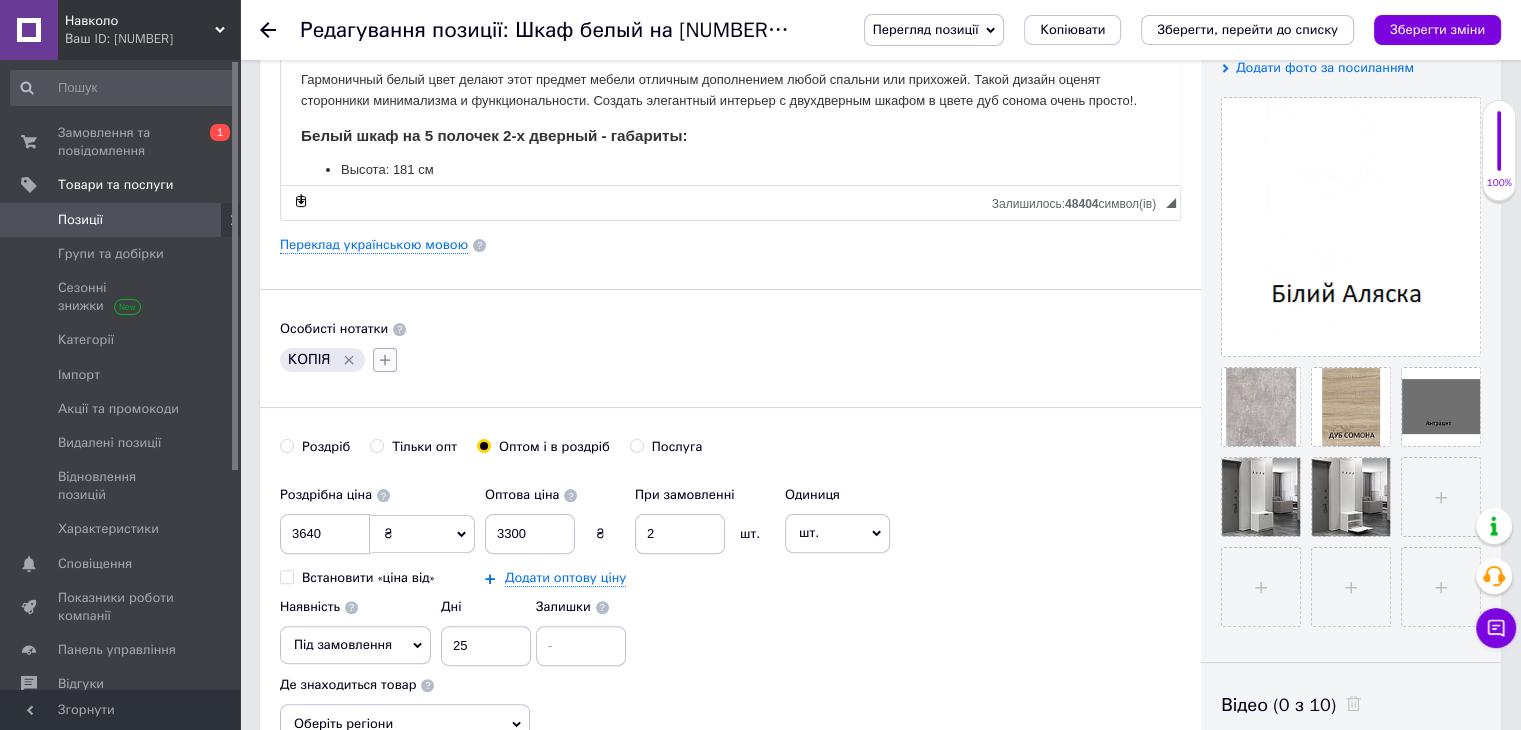 click 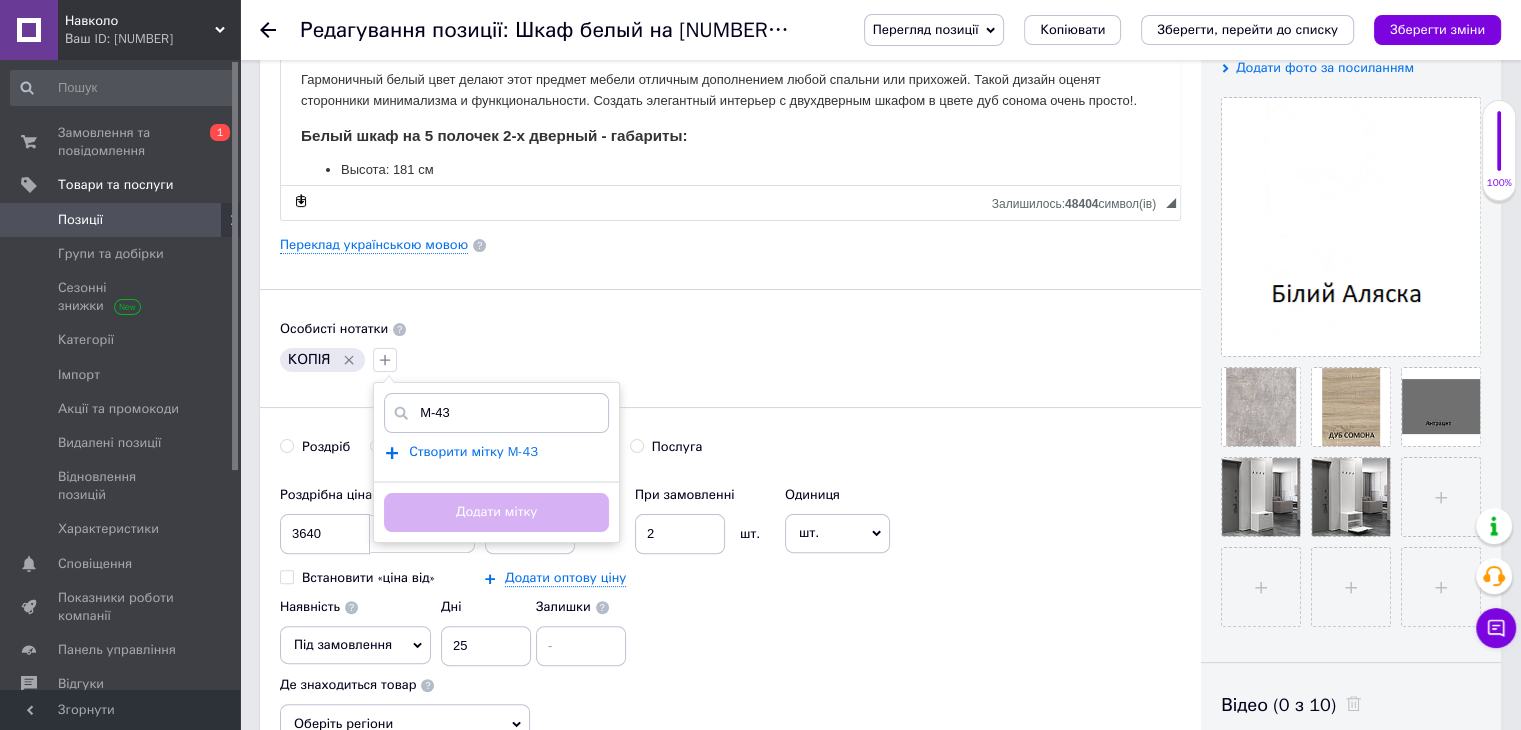 type on "M-43" 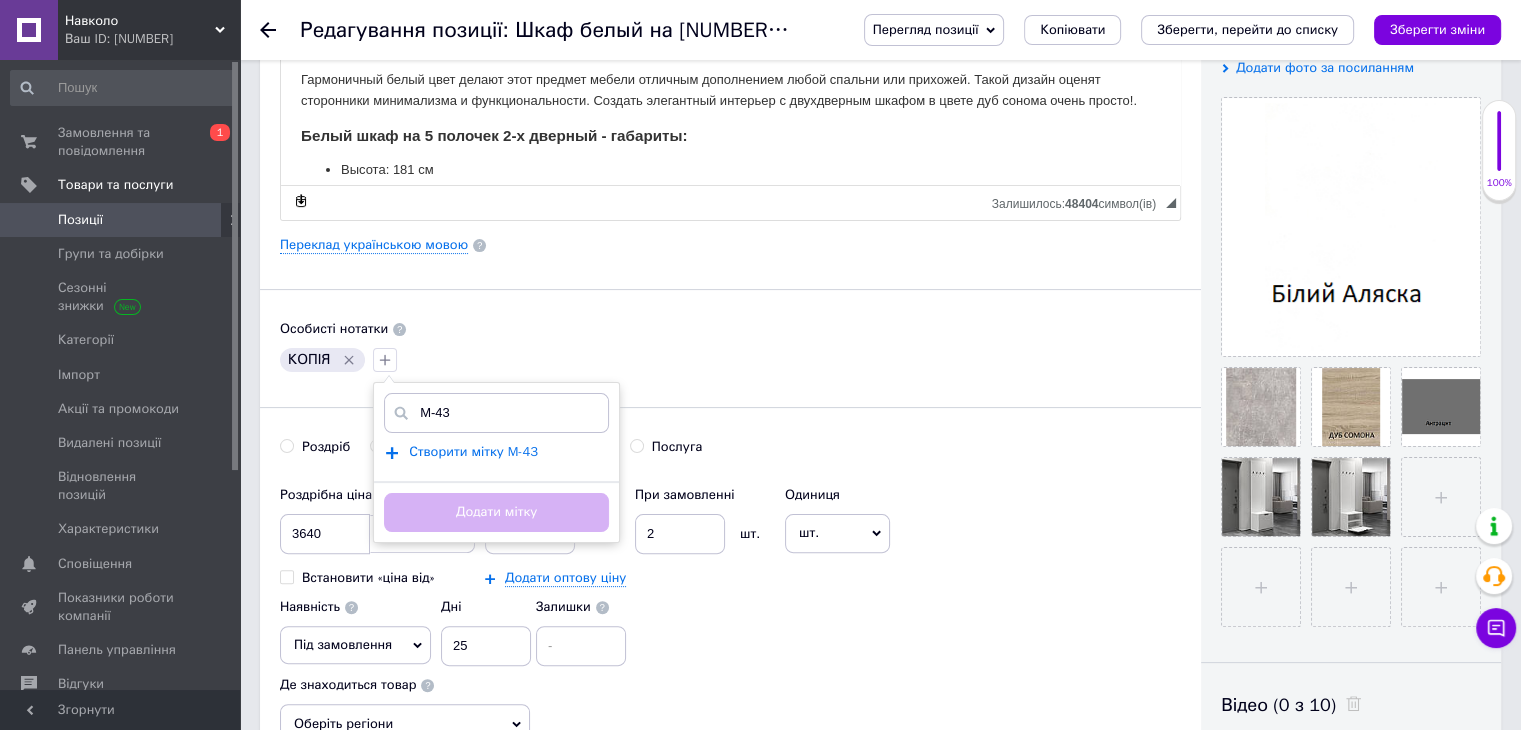 click on "Створити мітку   M-43" at bounding box center [473, 452] 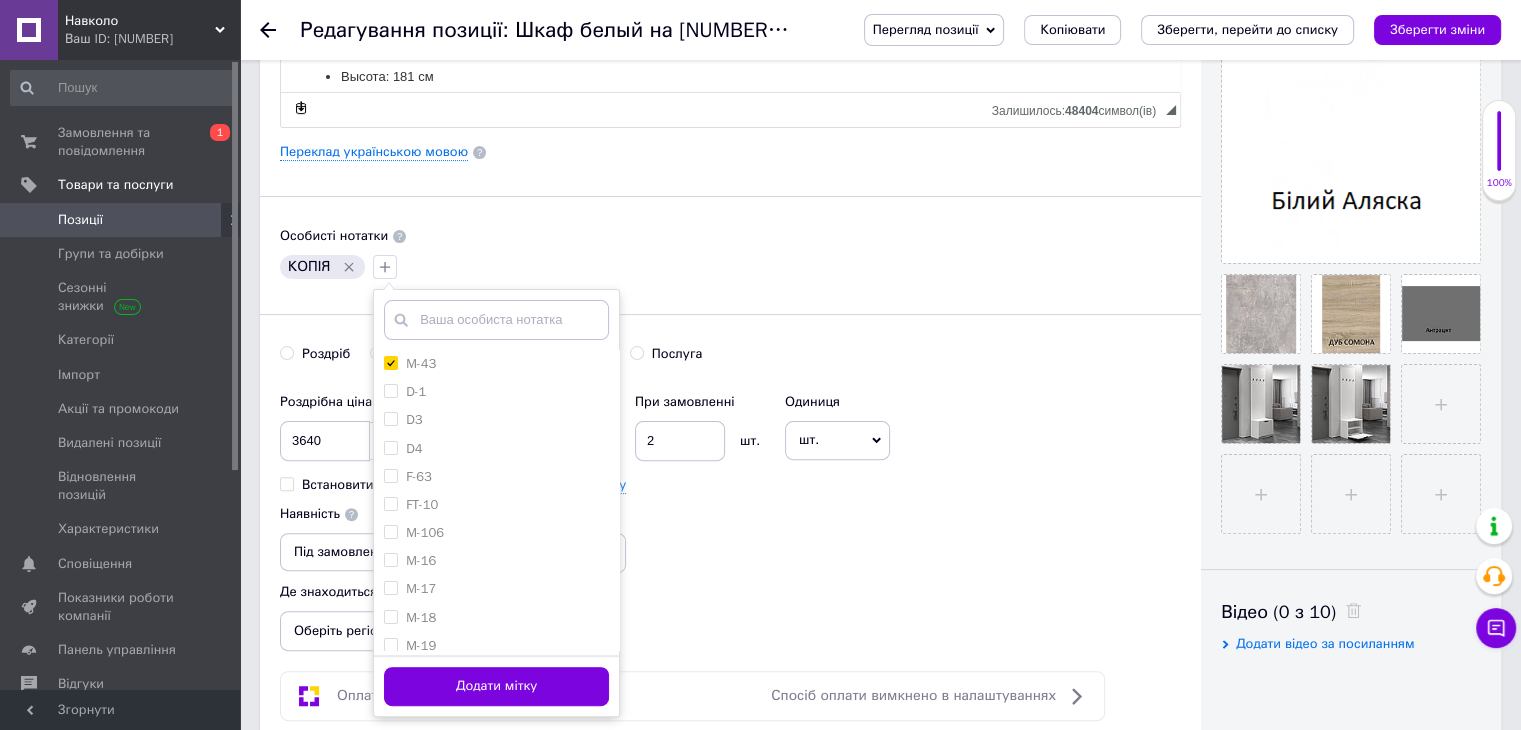 scroll, scrollTop: 600, scrollLeft: 0, axis: vertical 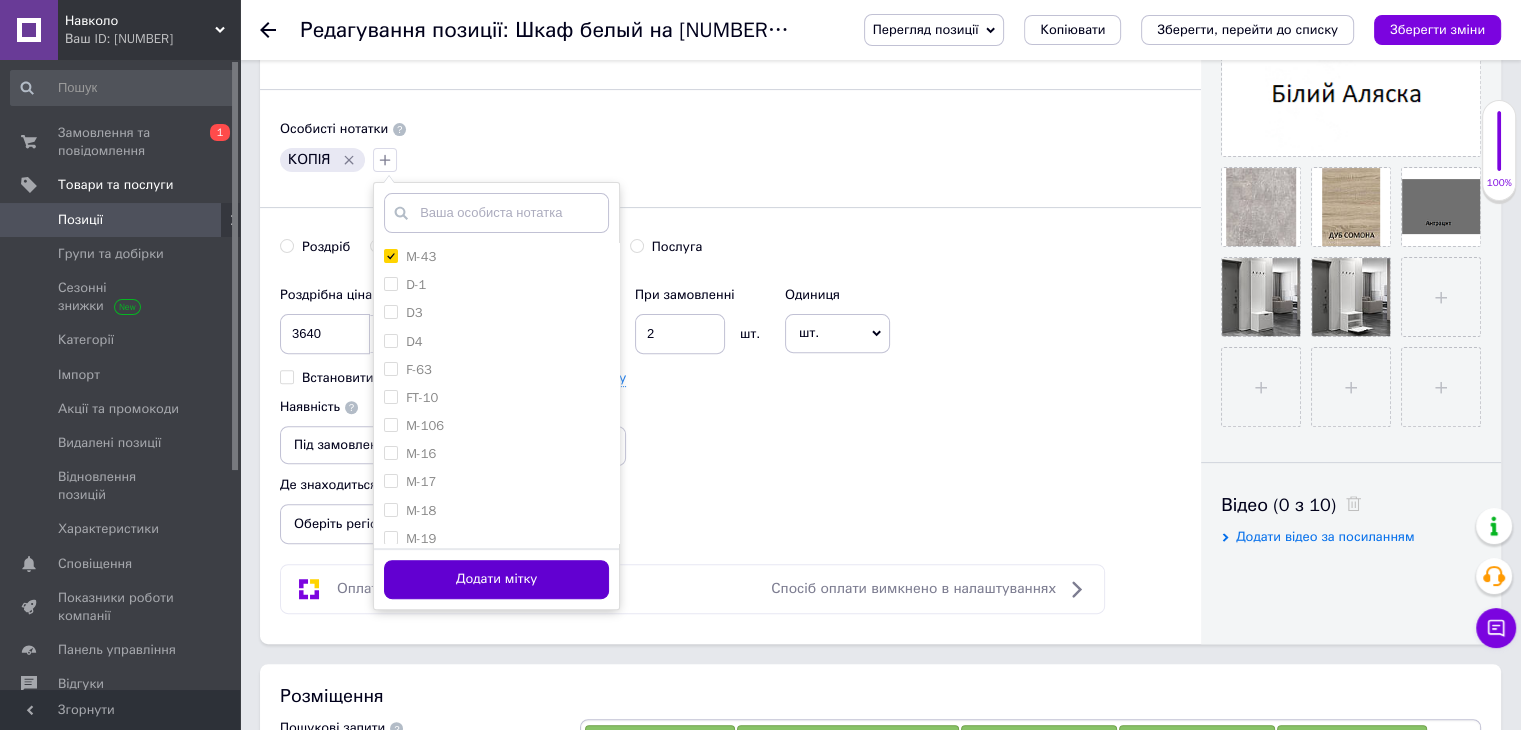 click on "Додати мітку" at bounding box center [496, 579] 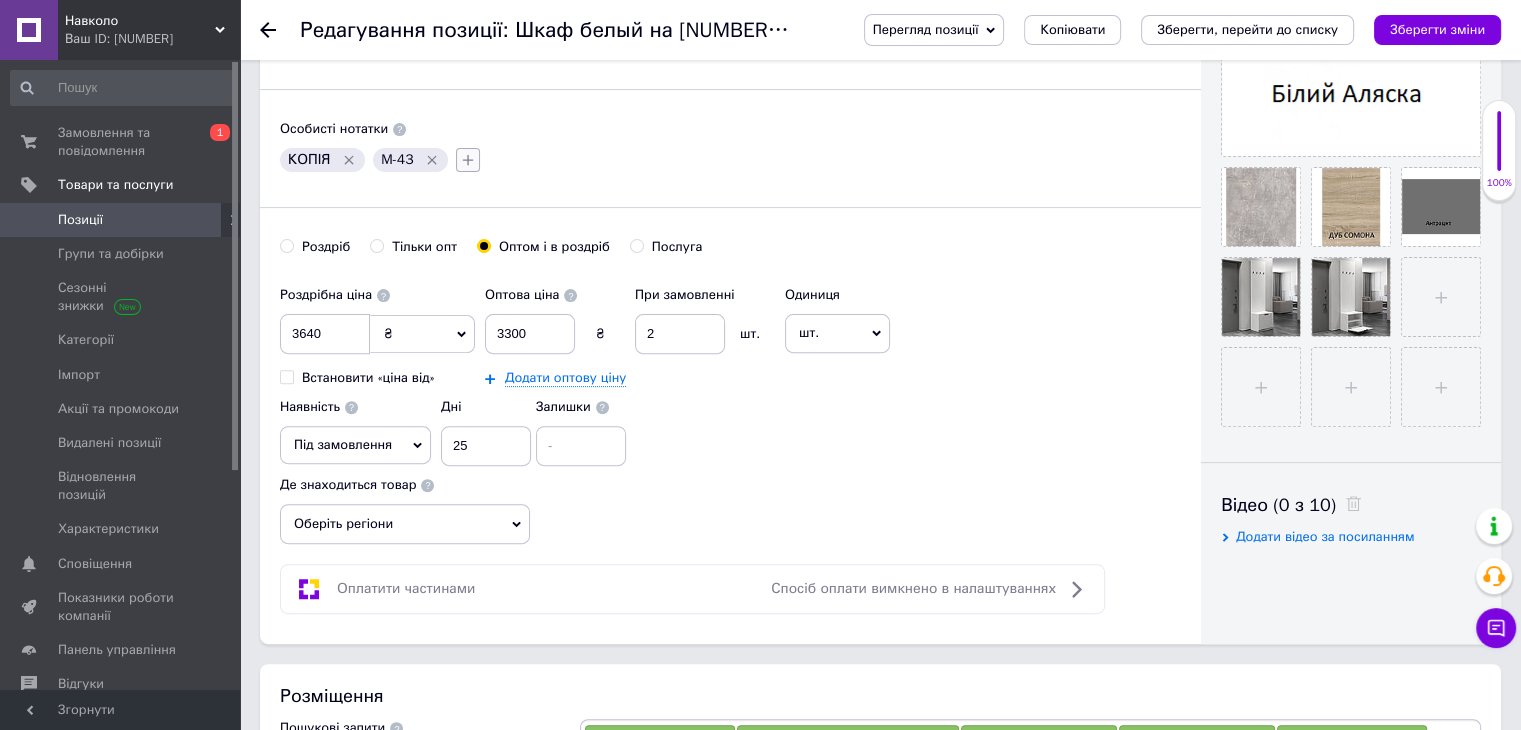 click 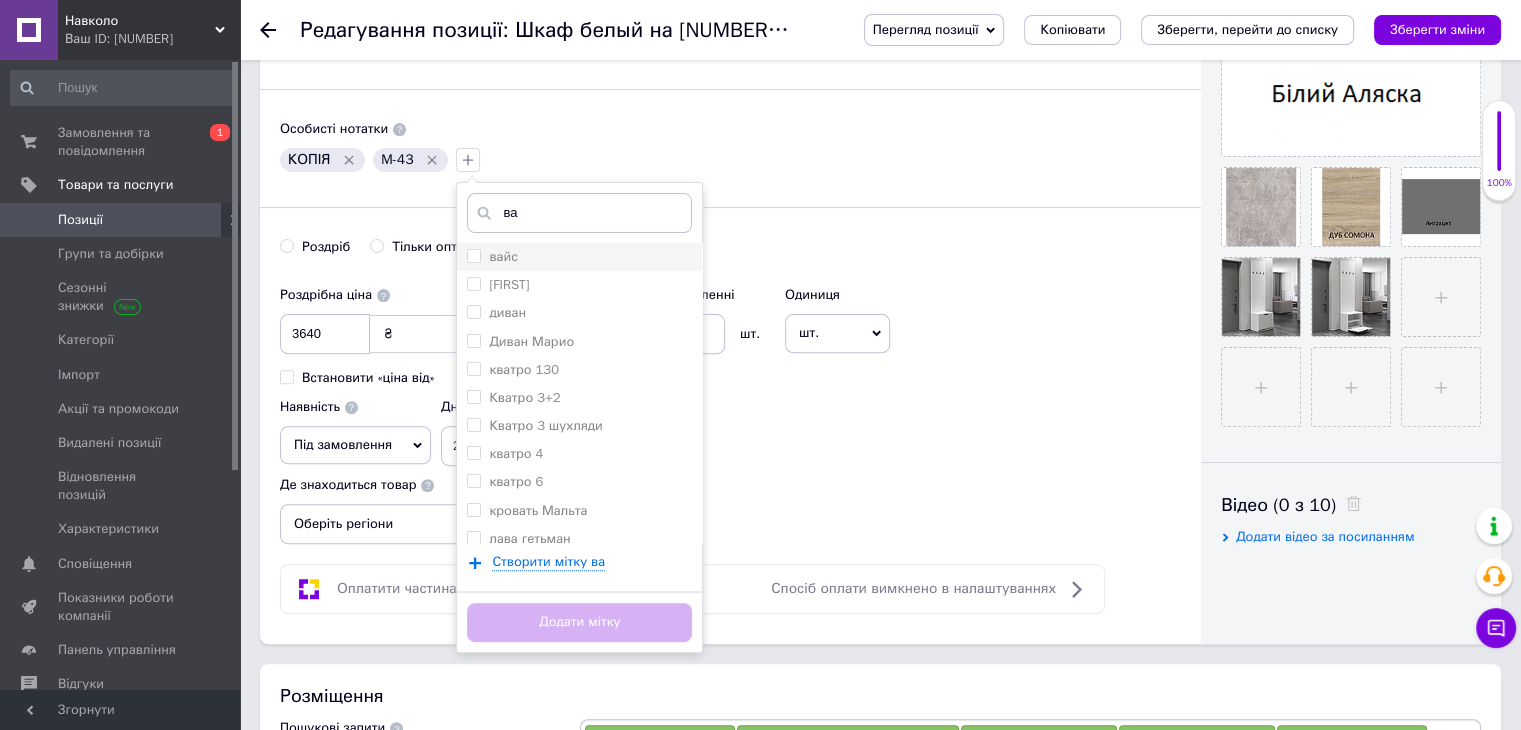 type on "ва" 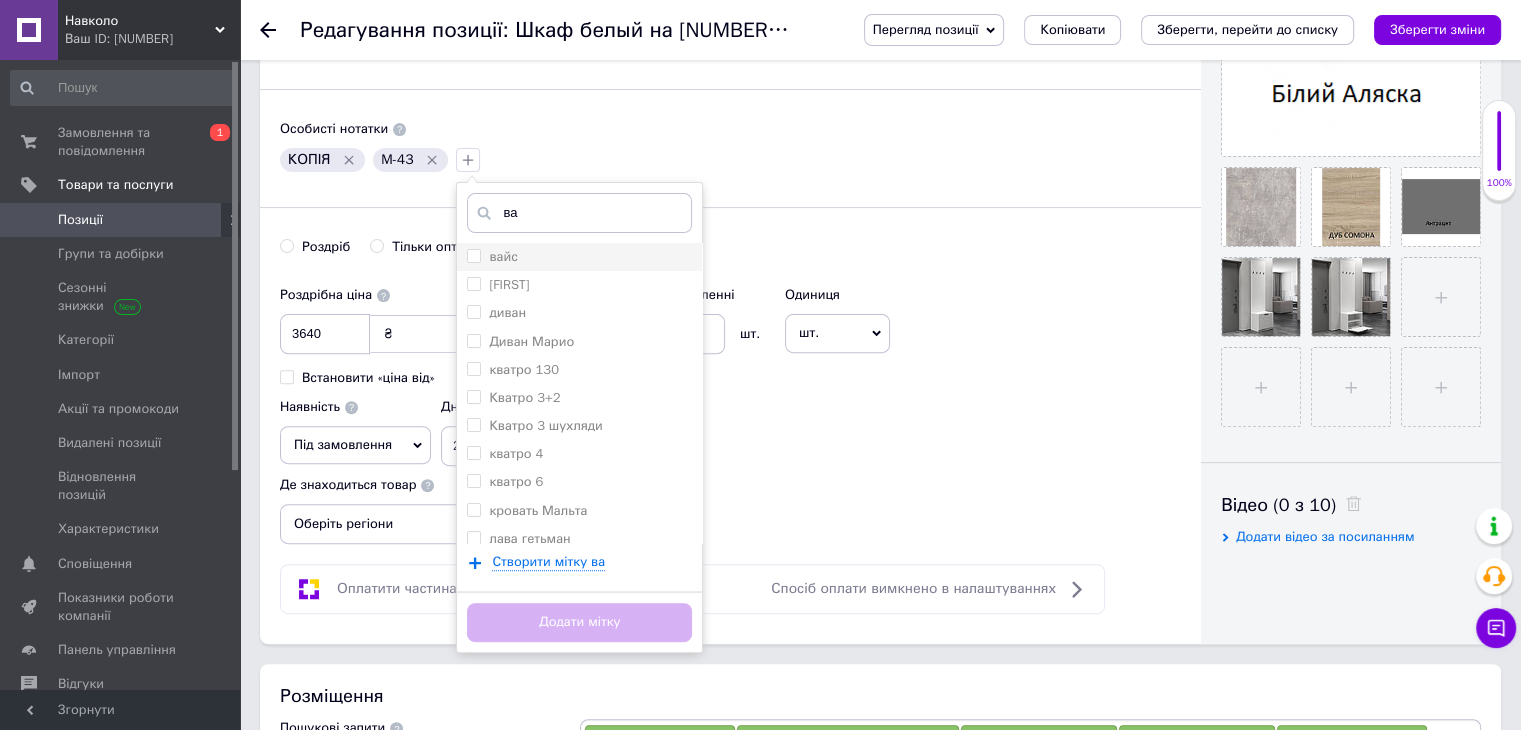 click on "вайс" at bounding box center [579, 257] 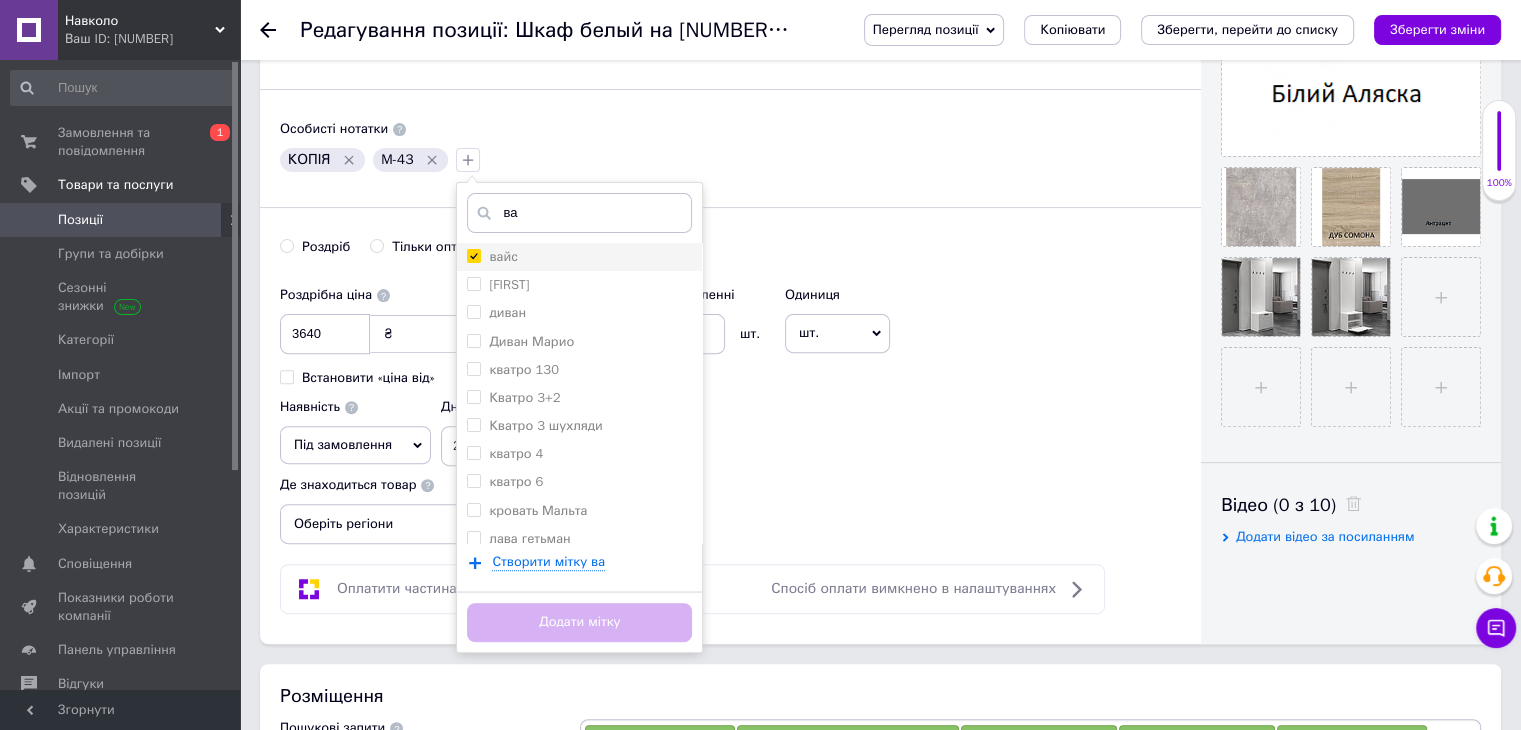 checkbox on "true" 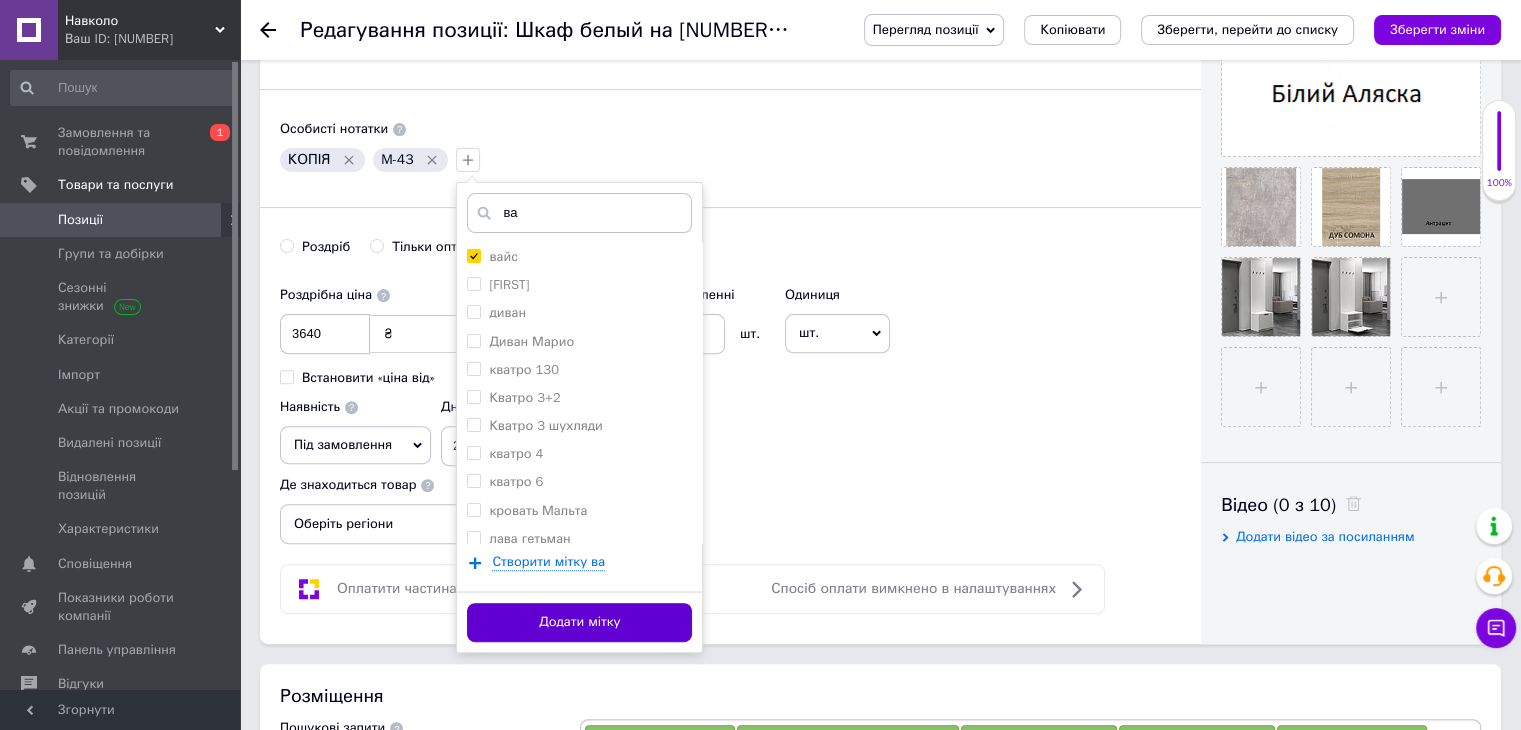 click on "Додати мітку" at bounding box center (579, 622) 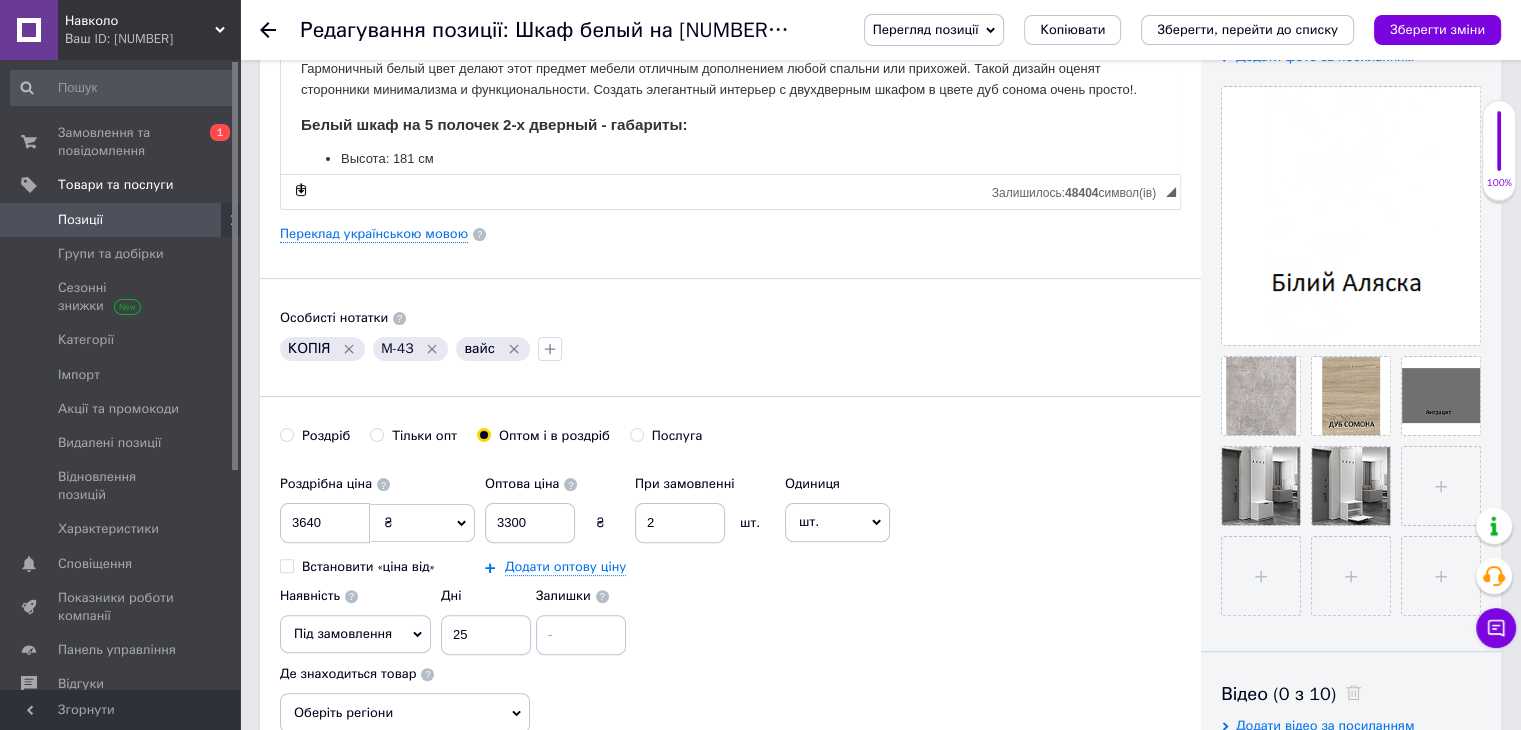 scroll, scrollTop: 400, scrollLeft: 0, axis: vertical 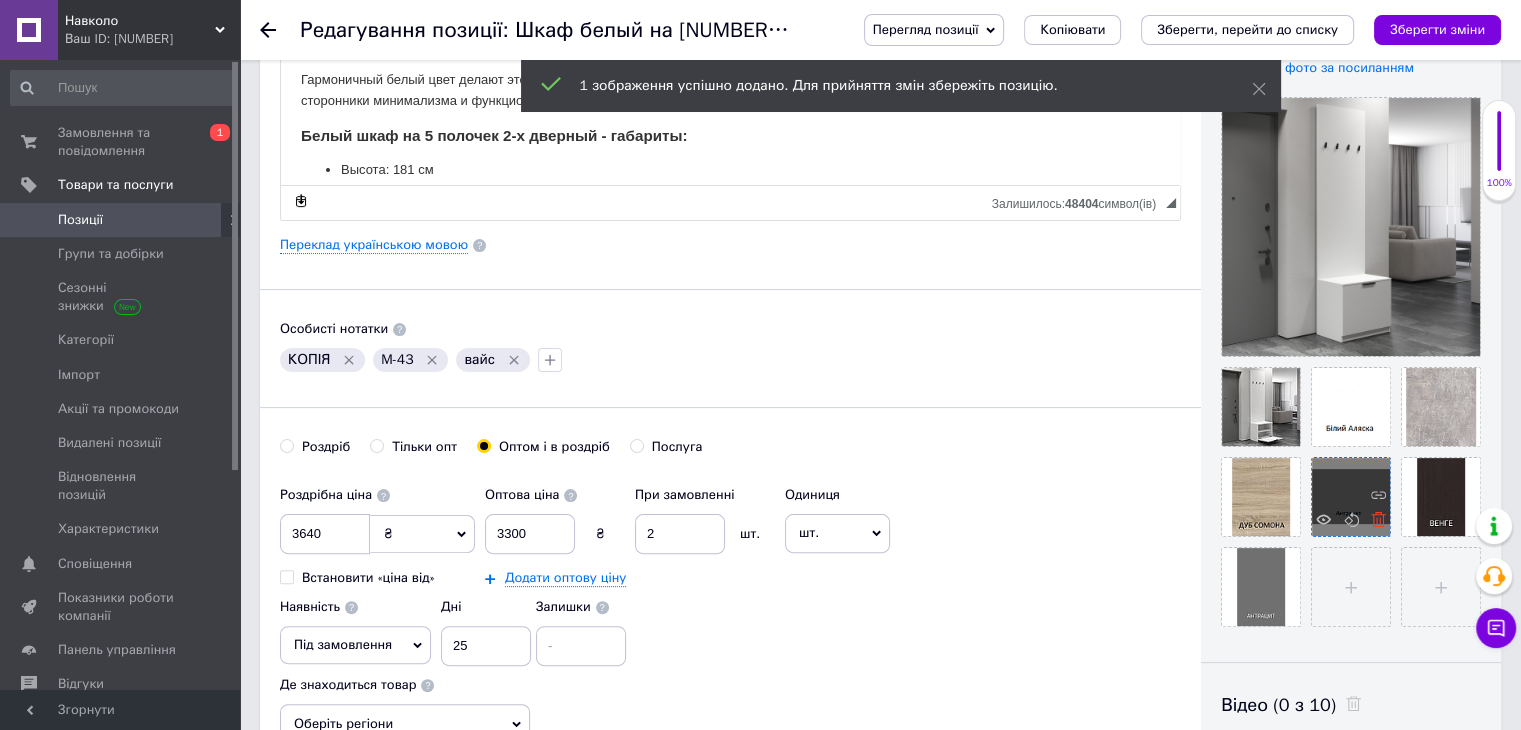 click 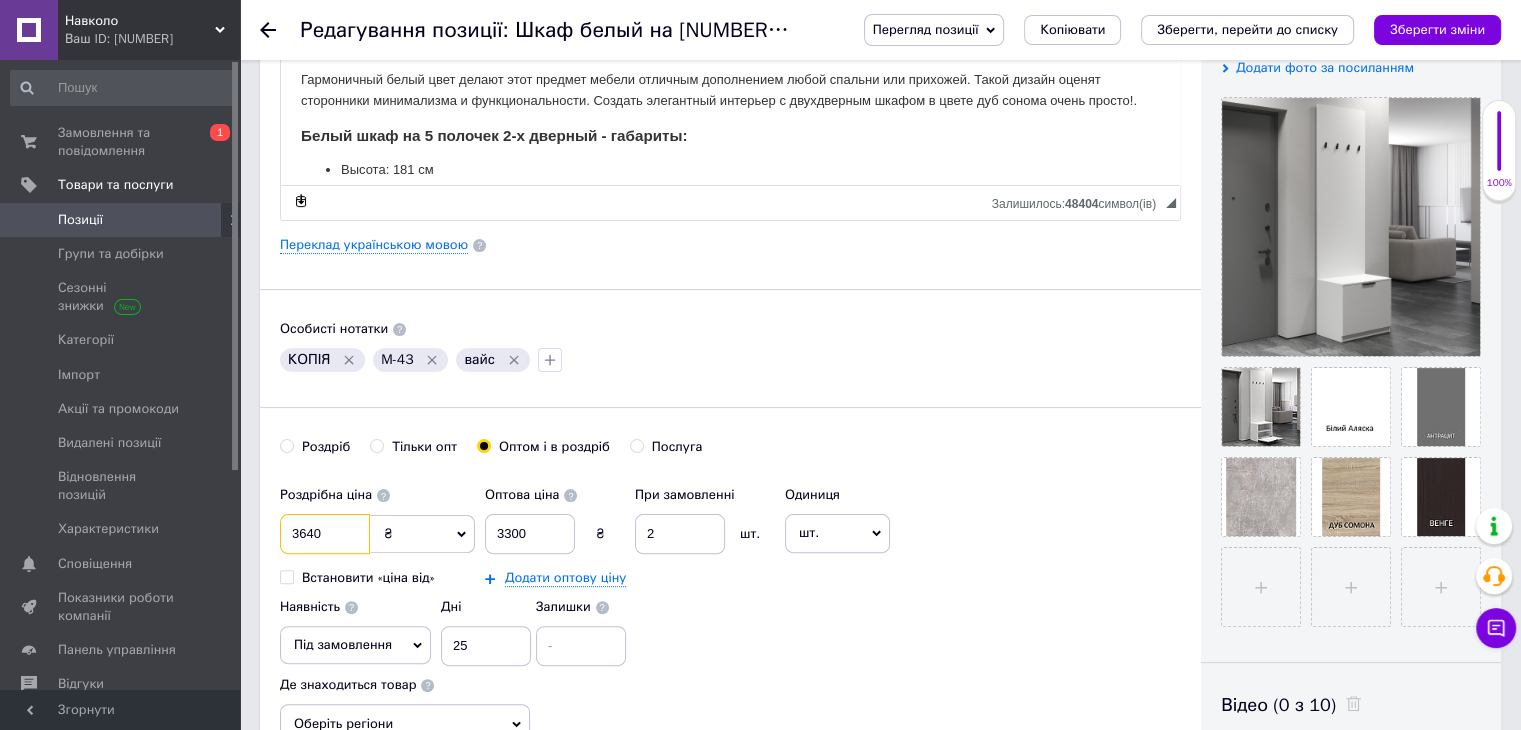 drag, startPoint x: 322, startPoint y: 529, endPoint x: 287, endPoint y: 531, distance: 35.057095 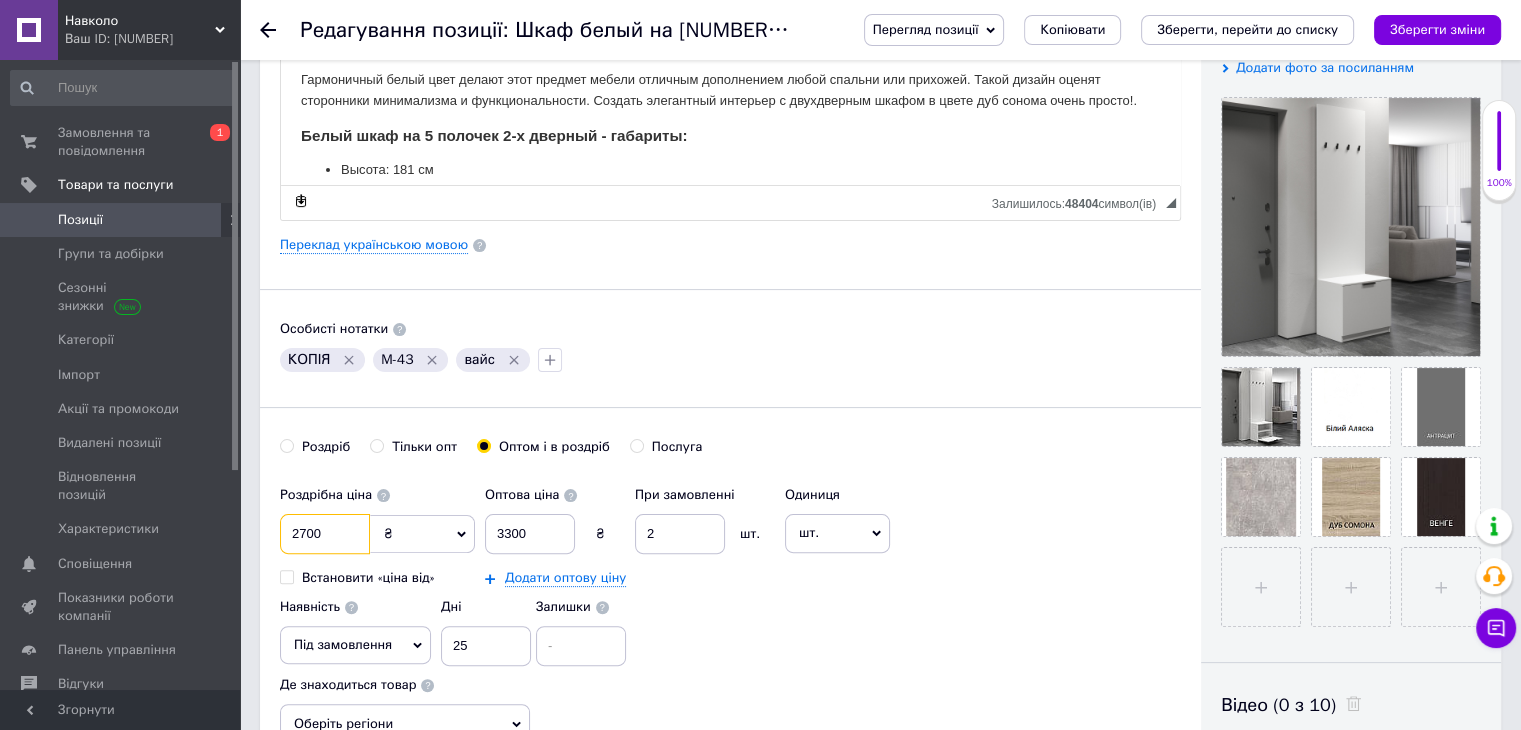type on "2700" 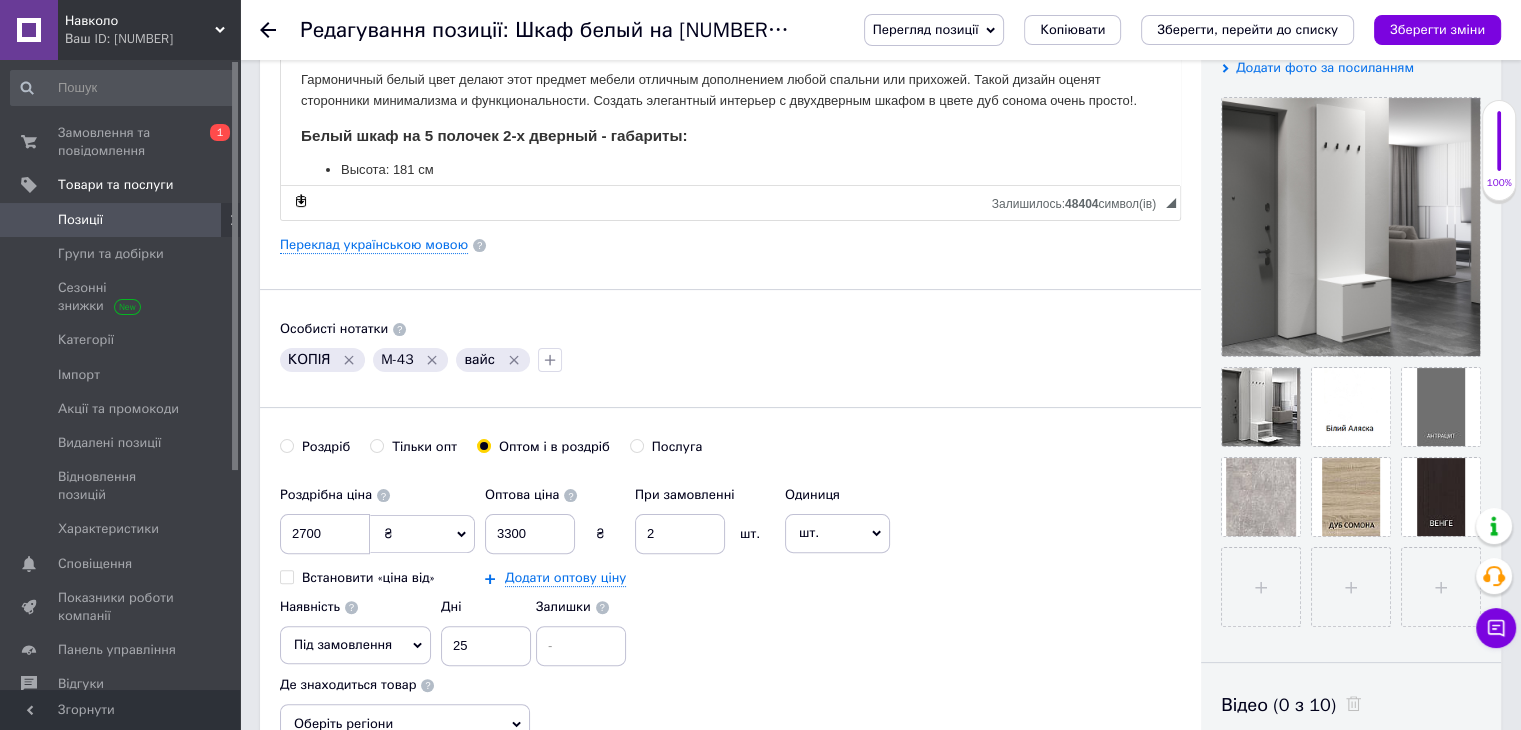 click on "Роздріб" at bounding box center (286, 445) 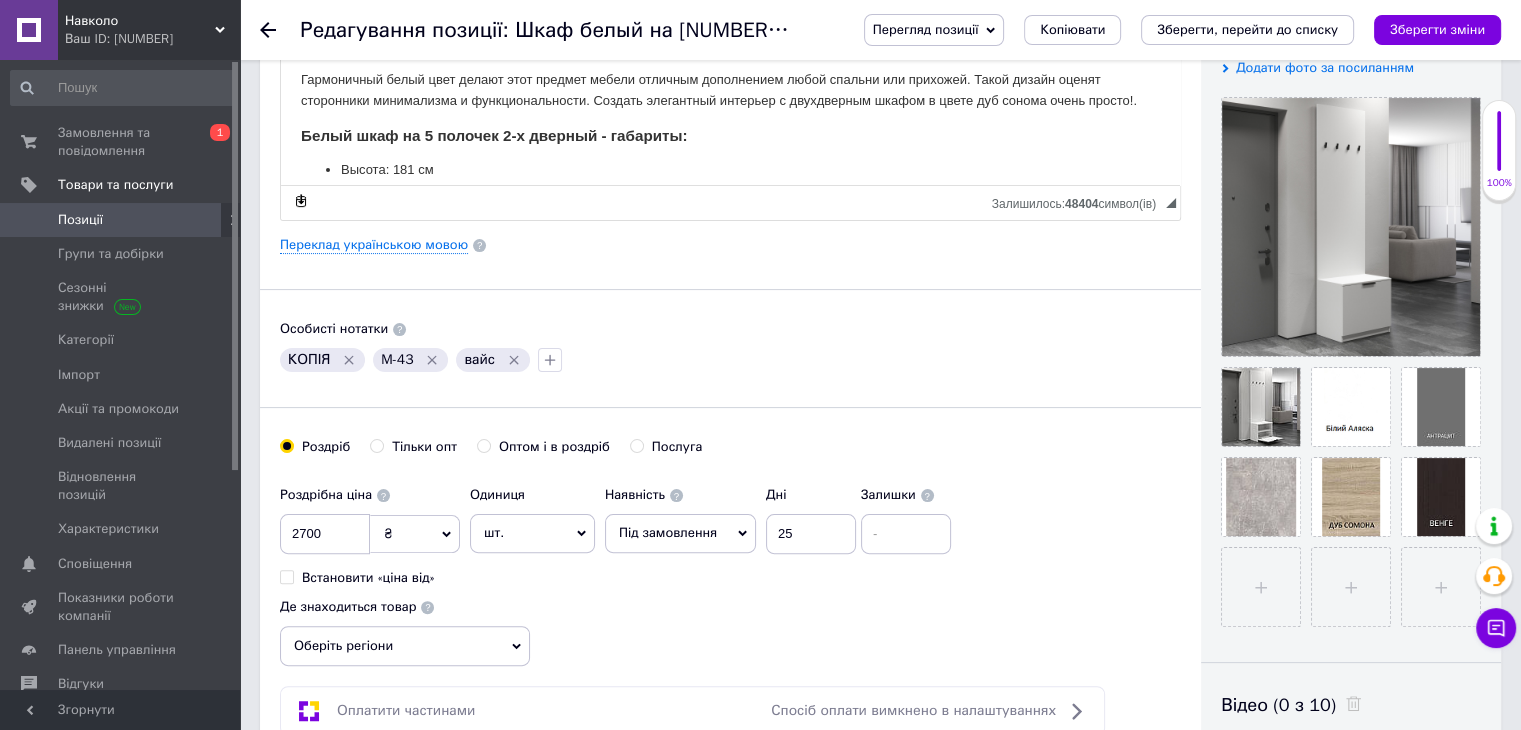 click on "Роздрібна ціна 2700 ₴ $ EUR CHF GBP ¥ PLN ₸ MDL HUF KGS CNY TRY KRW lei Встановити «ціна від» Одиниця шт. Популярне комплект упаковка кв.м пара м кг пог.м послуга т а автоцистерна ампула б балон банка блістер бобіна бочка бут бухта в ват виїзд відро г г га година гр/кв.м гігакалорія д дал два місяці день доба доза є єврокуб з зміна к кВт каністра карат кв.дм кв.м кв.см кв.фут квартал кг кг/кв.м км колесо комплект коробка куб.дм куб.м л л лист м м мВт мл мм моток місяць мішок н набір номер о об'єкт од. осіб п палетомісце пара партія пач пог.м послуга посівна одиниця птахомісце півроку р с" at bounding box center [730, 571] 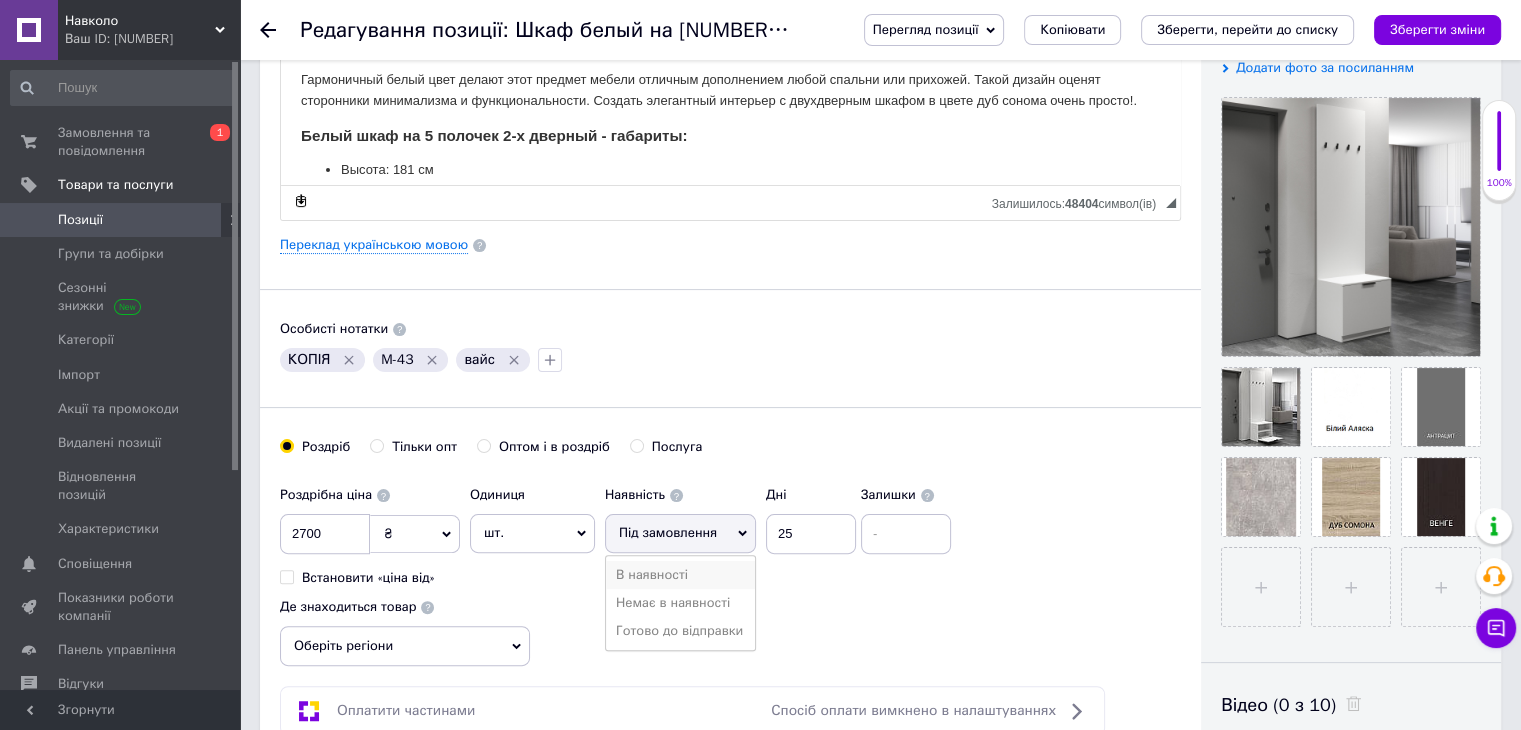 click on "В наявності" at bounding box center (680, 575) 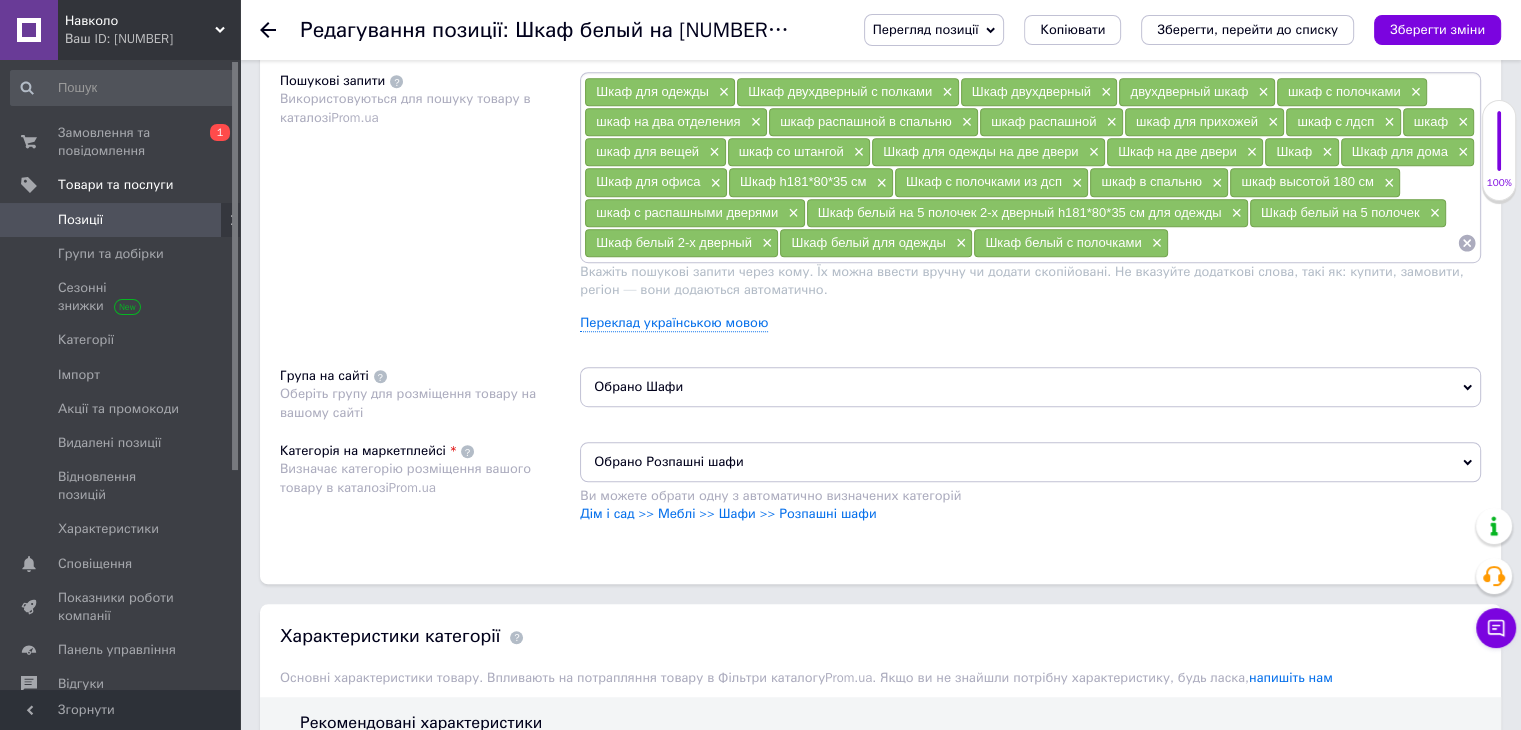 scroll, scrollTop: 1200, scrollLeft: 0, axis: vertical 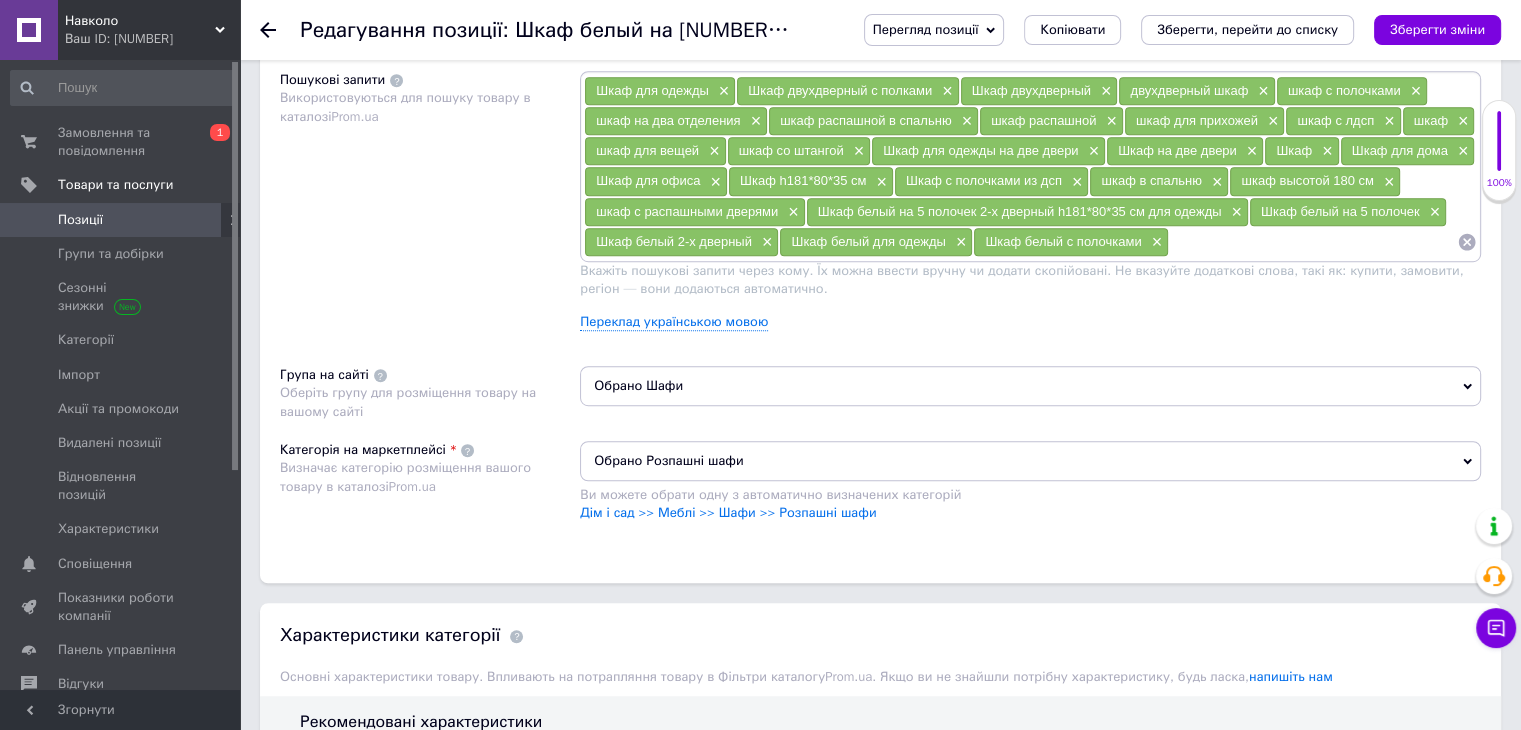 click on "Обрано Шафи" at bounding box center (1030, 386) 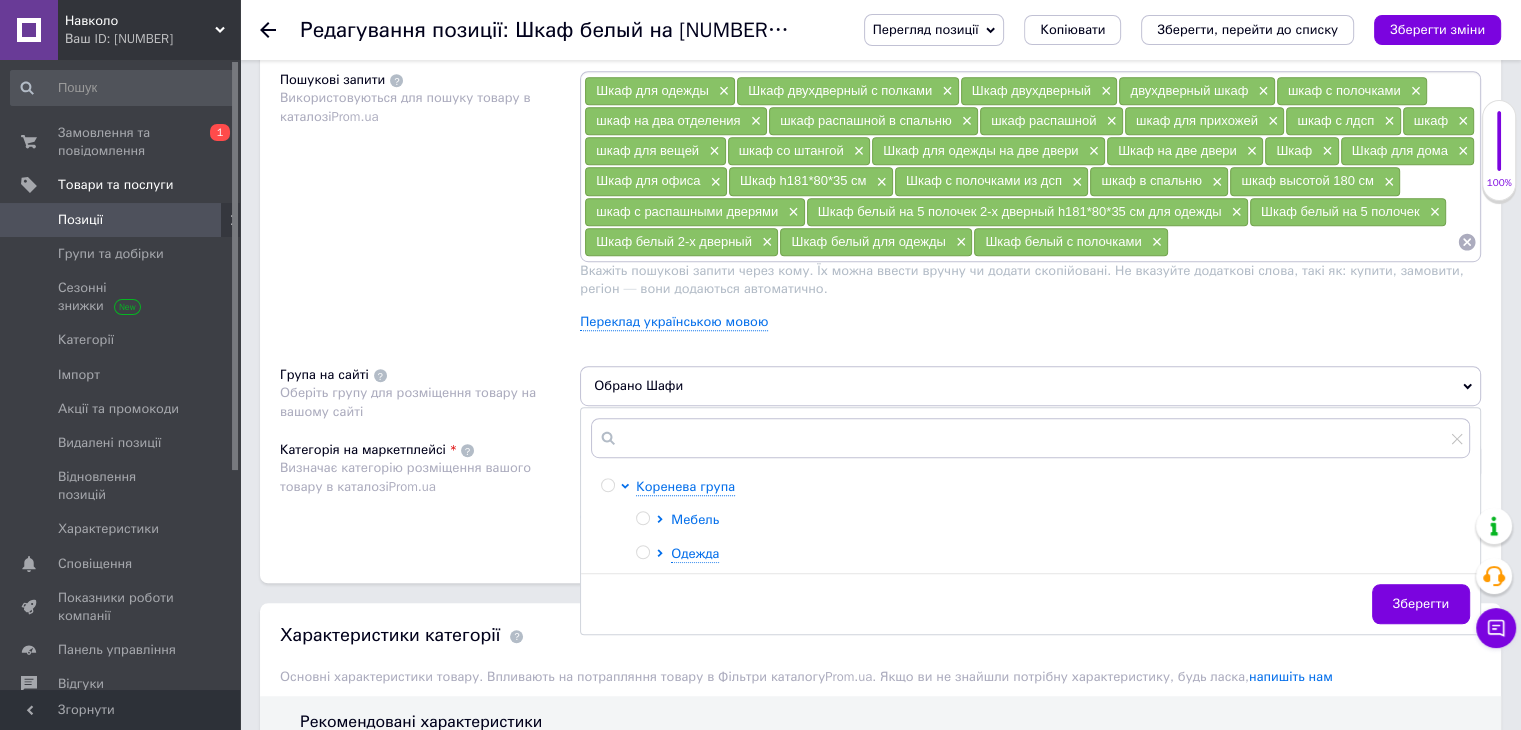 click on "Мебель" at bounding box center [695, 519] 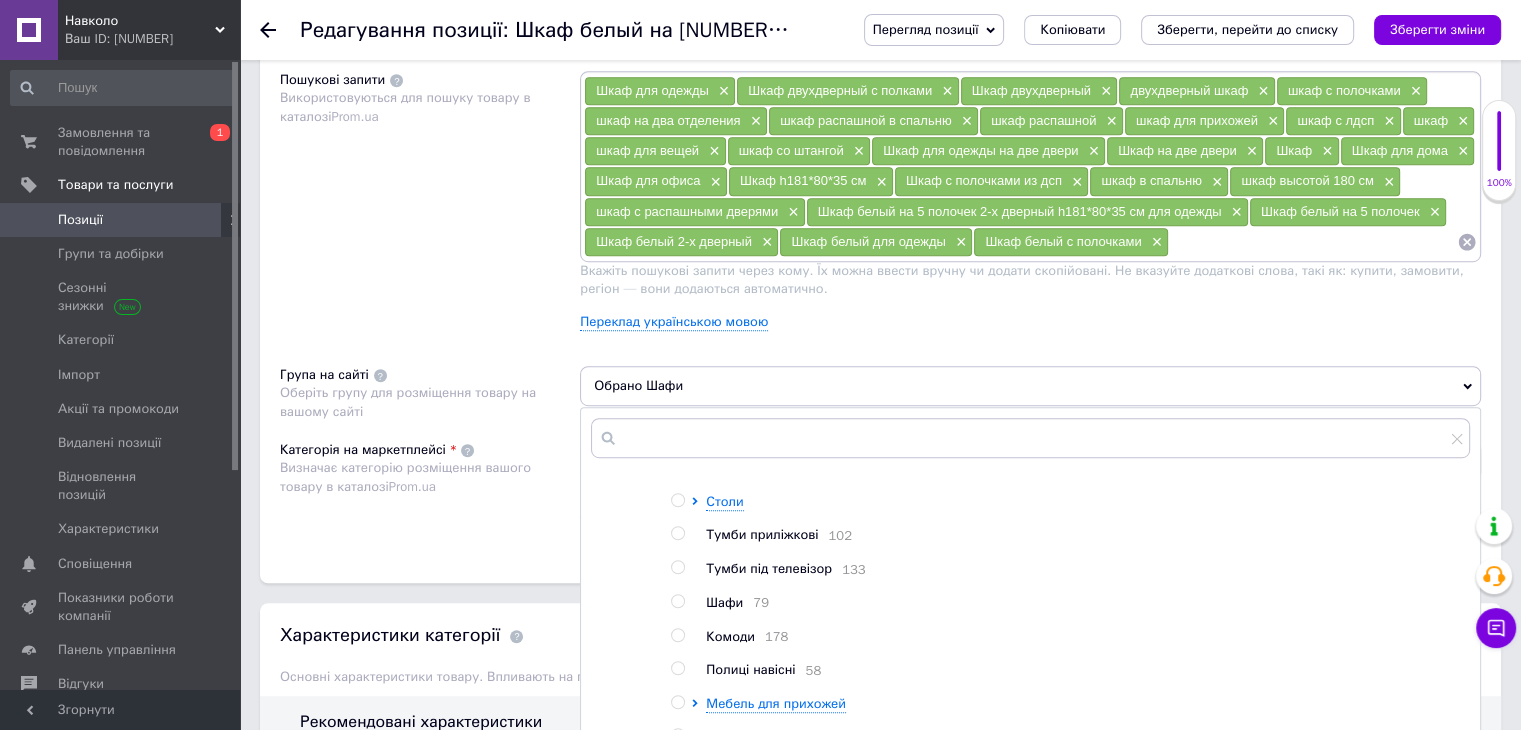 scroll, scrollTop: 168, scrollLeft: 0, axis: vertical 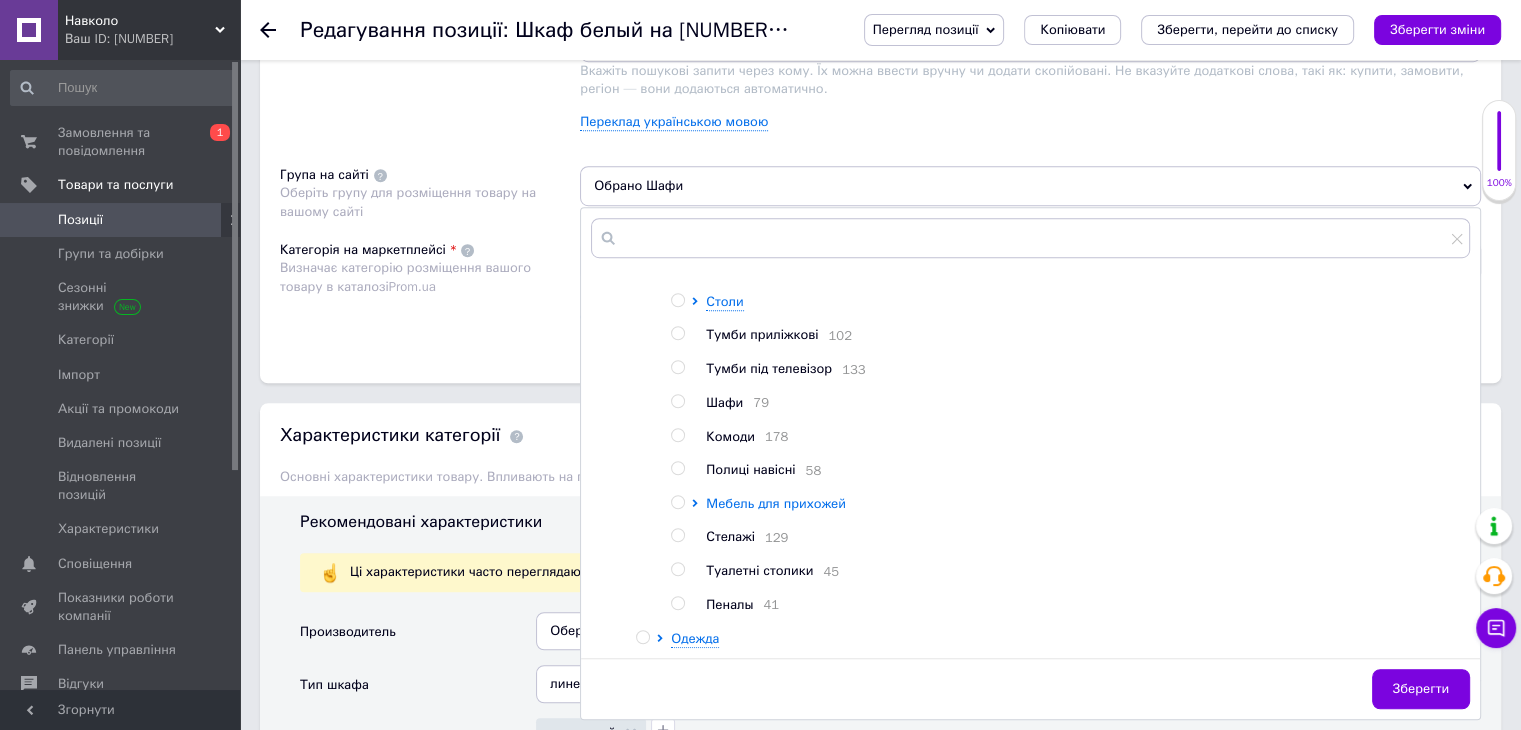 click on "Мебель для прихожей" at bounding box center [776, 503] 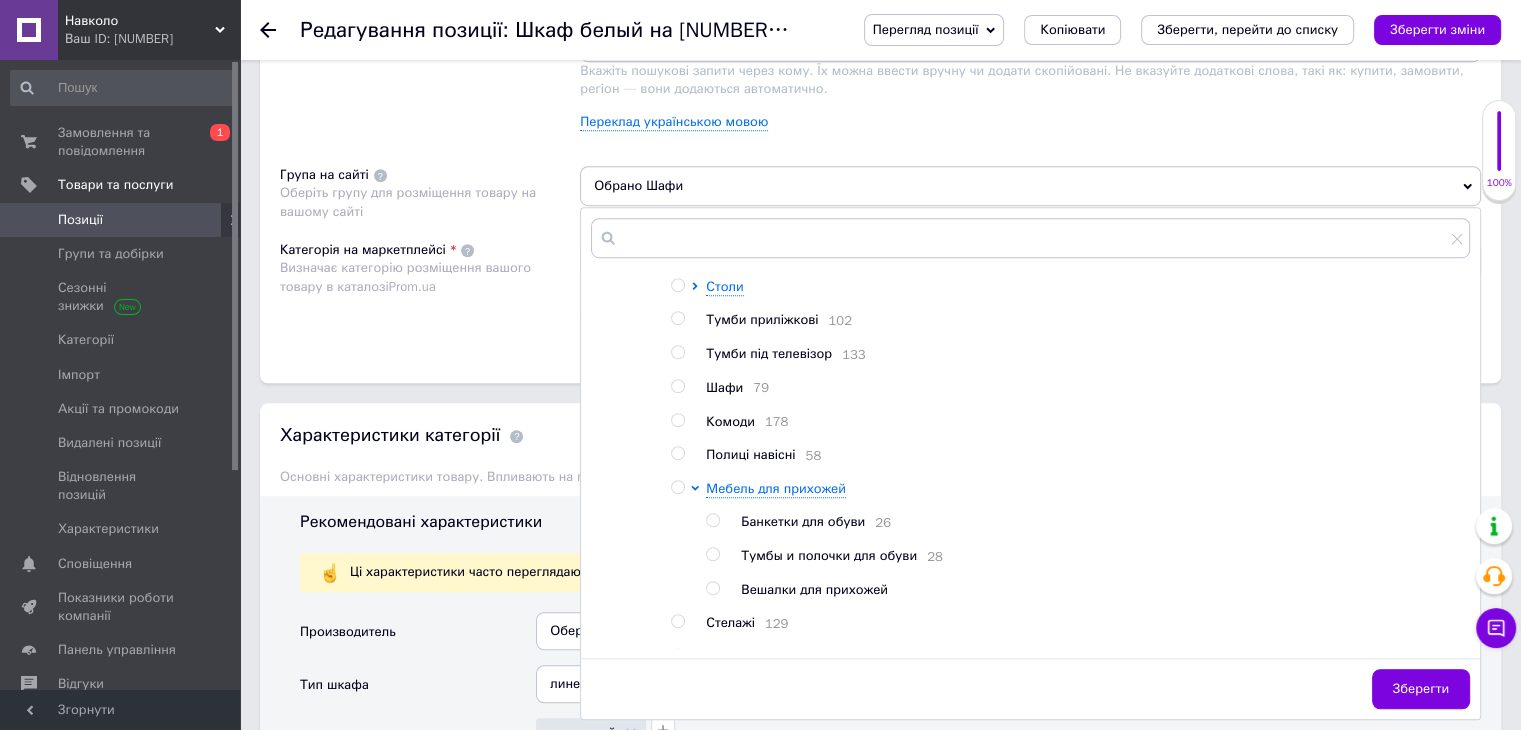click at bounding box center (712, 588) 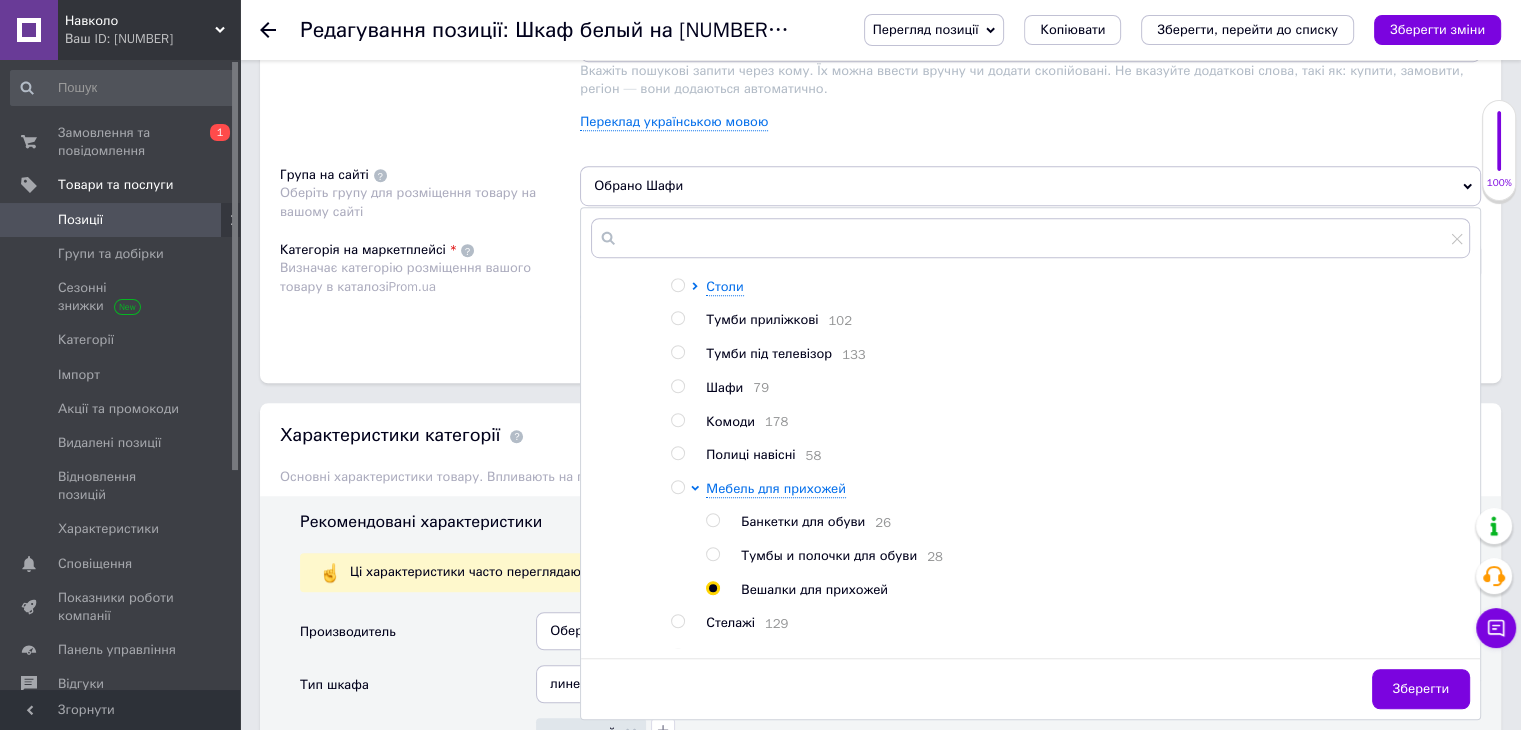radio on "true" 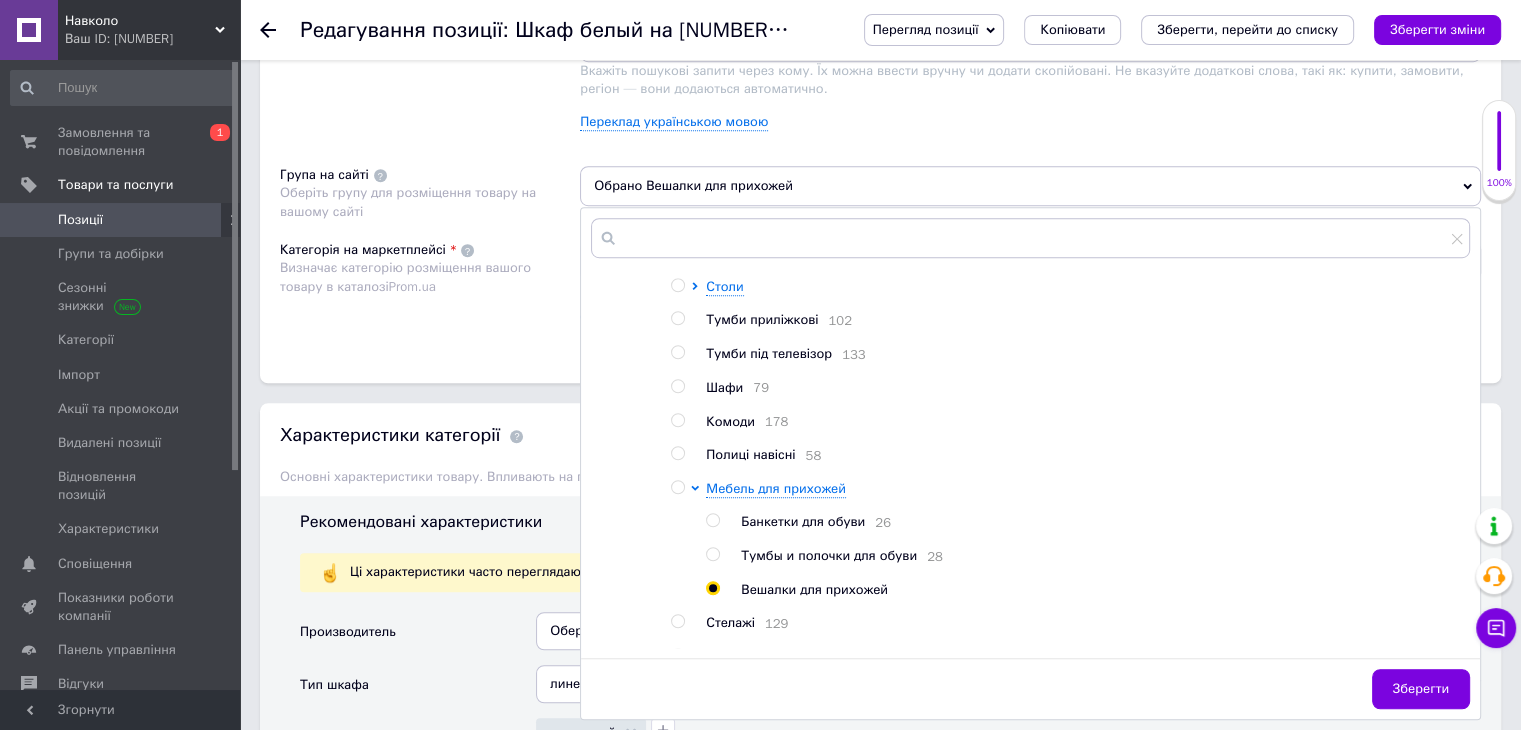 click on "Зберегти" at bounding box center [1421, 689] 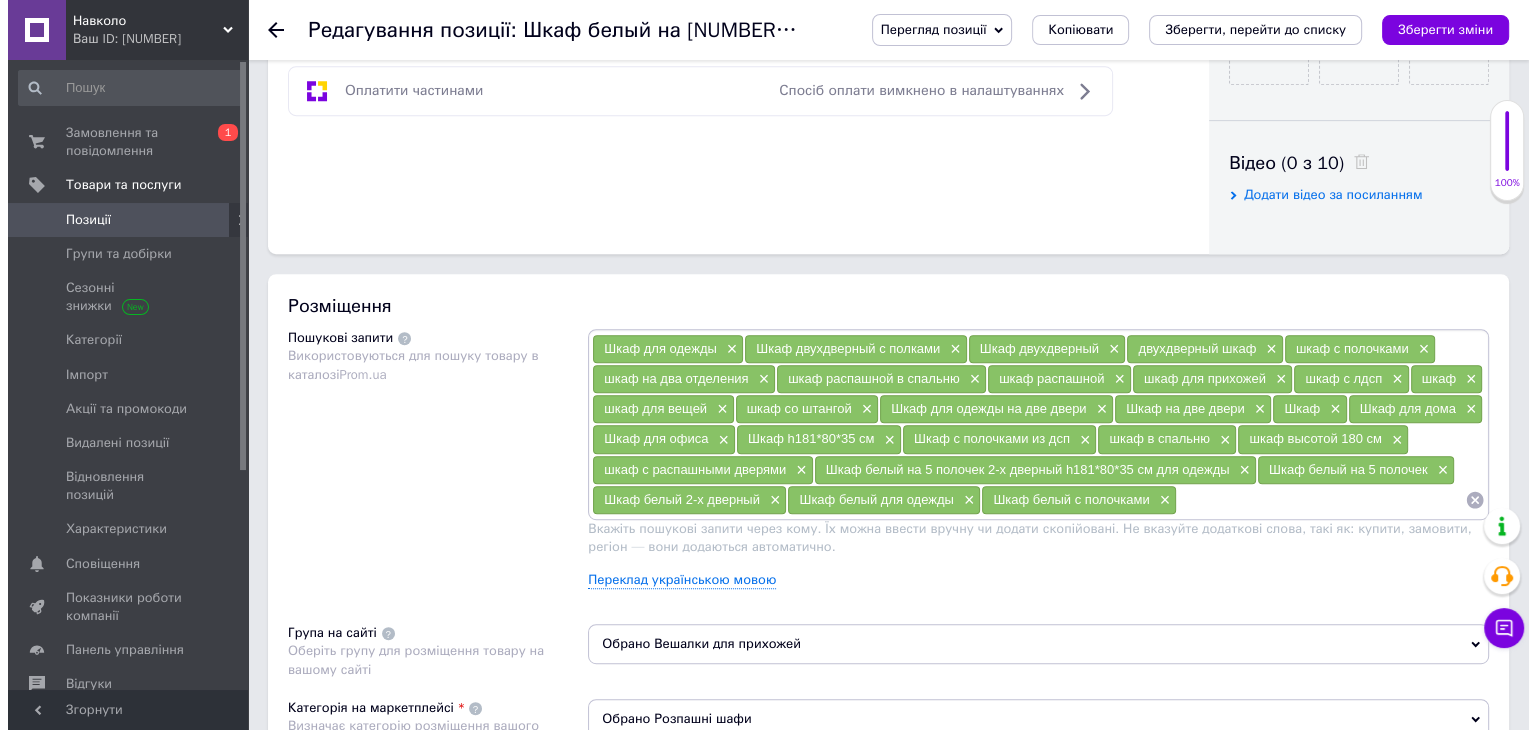 scroll, scrollTop: 900, scrollLeft: 0, axis: vertical 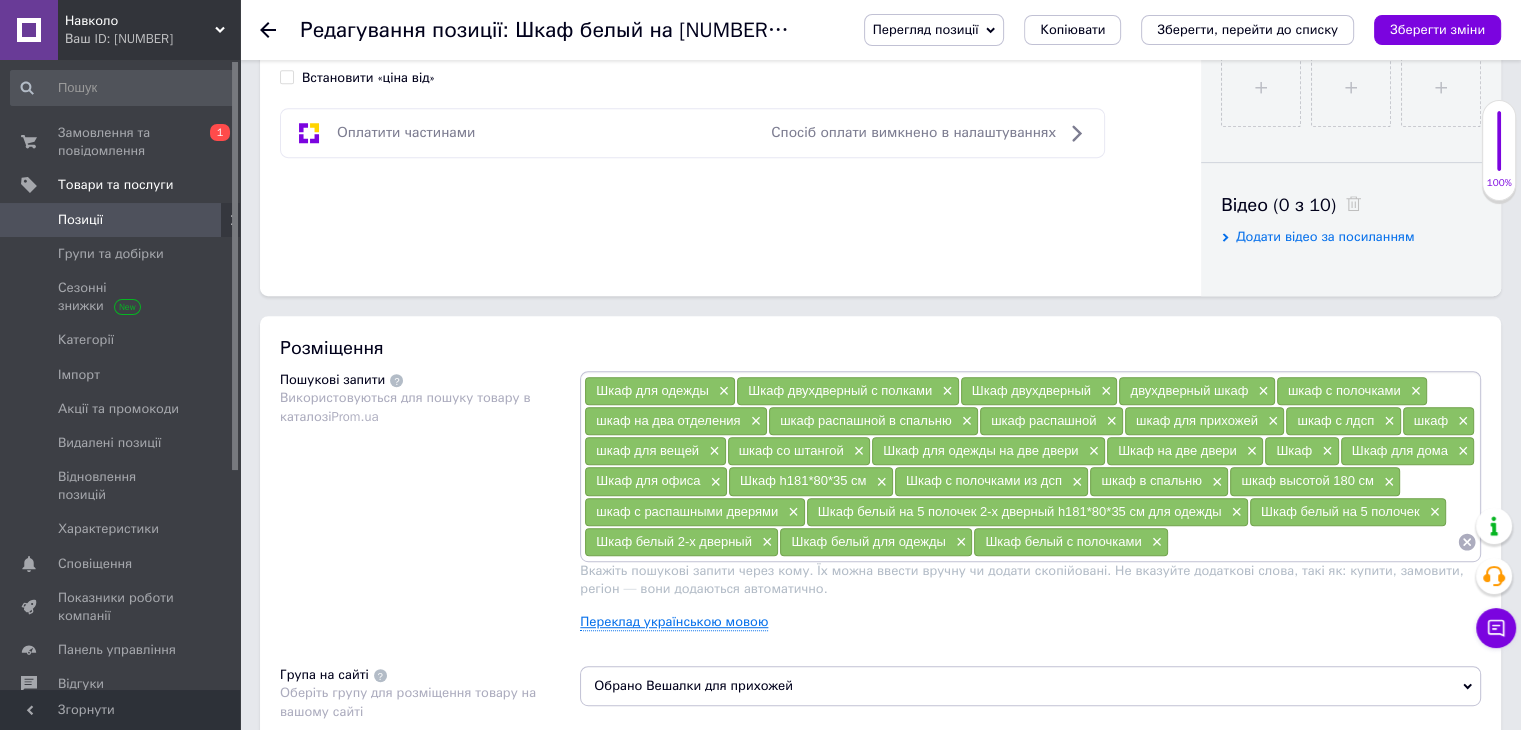 click on "Переклад українською мовою" at bounding box center (674, 622) 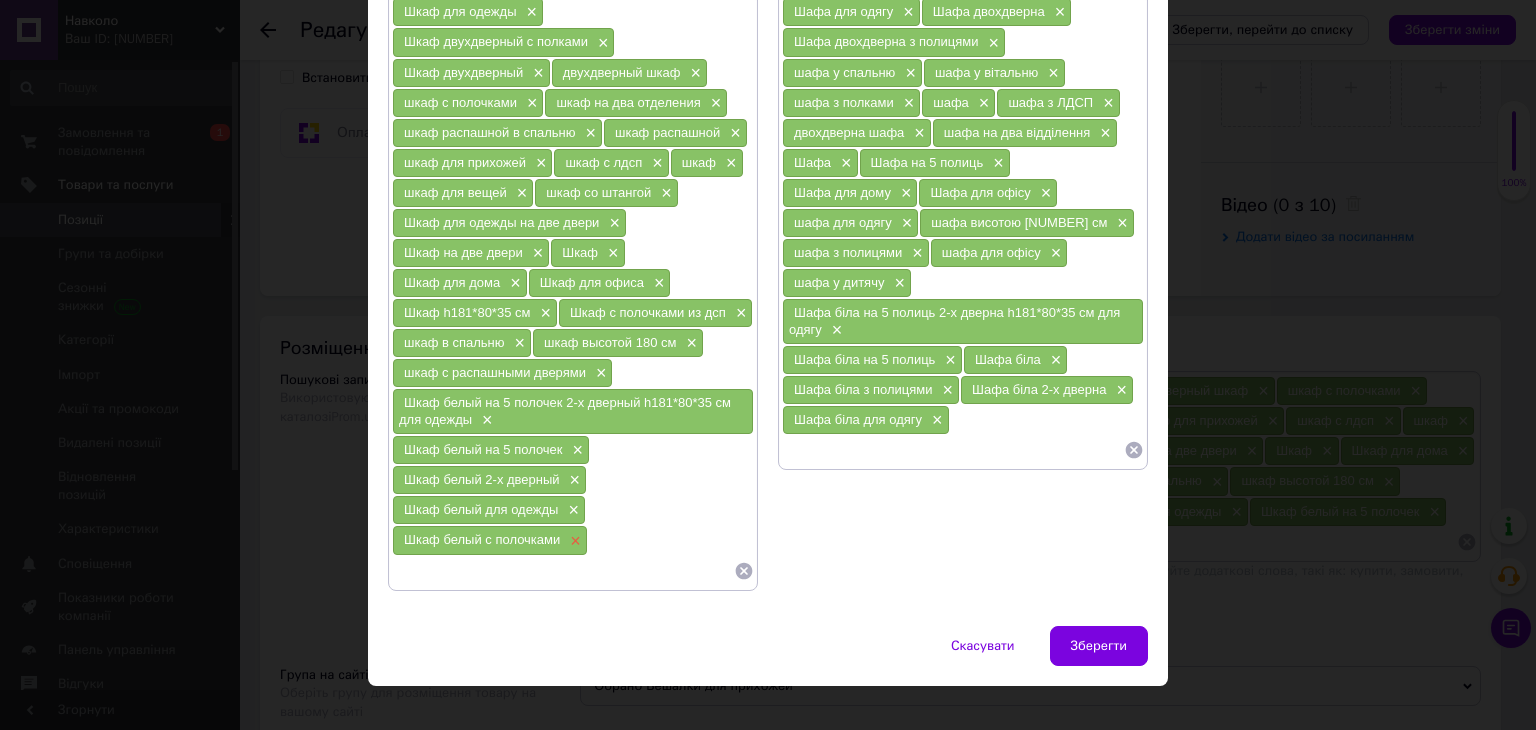 scroll, scrollTop: 200, scrollLeft: 0, axis: vertical 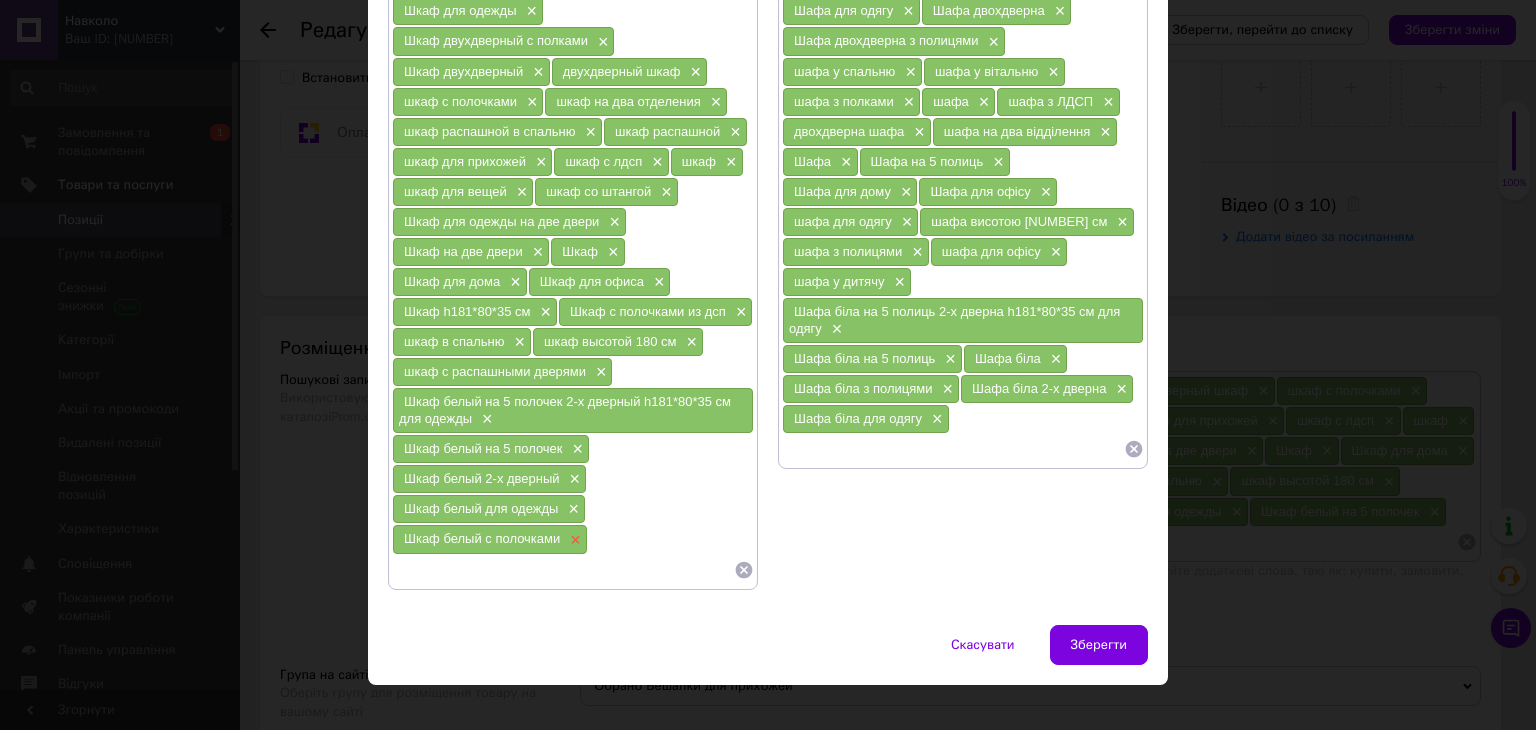 click on "×" at bounding box center [573, 540] 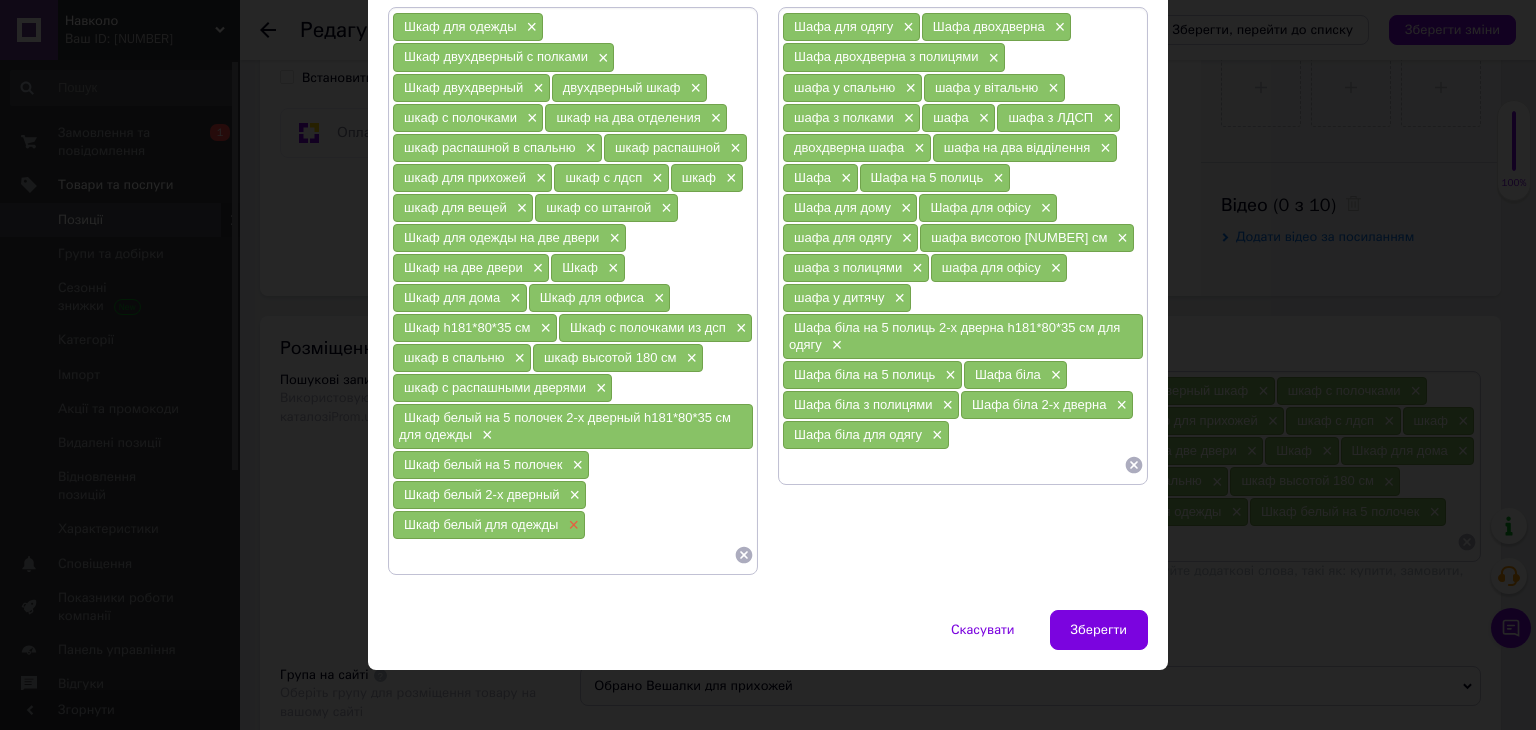 click on "×" at bounding box center [571, 525] 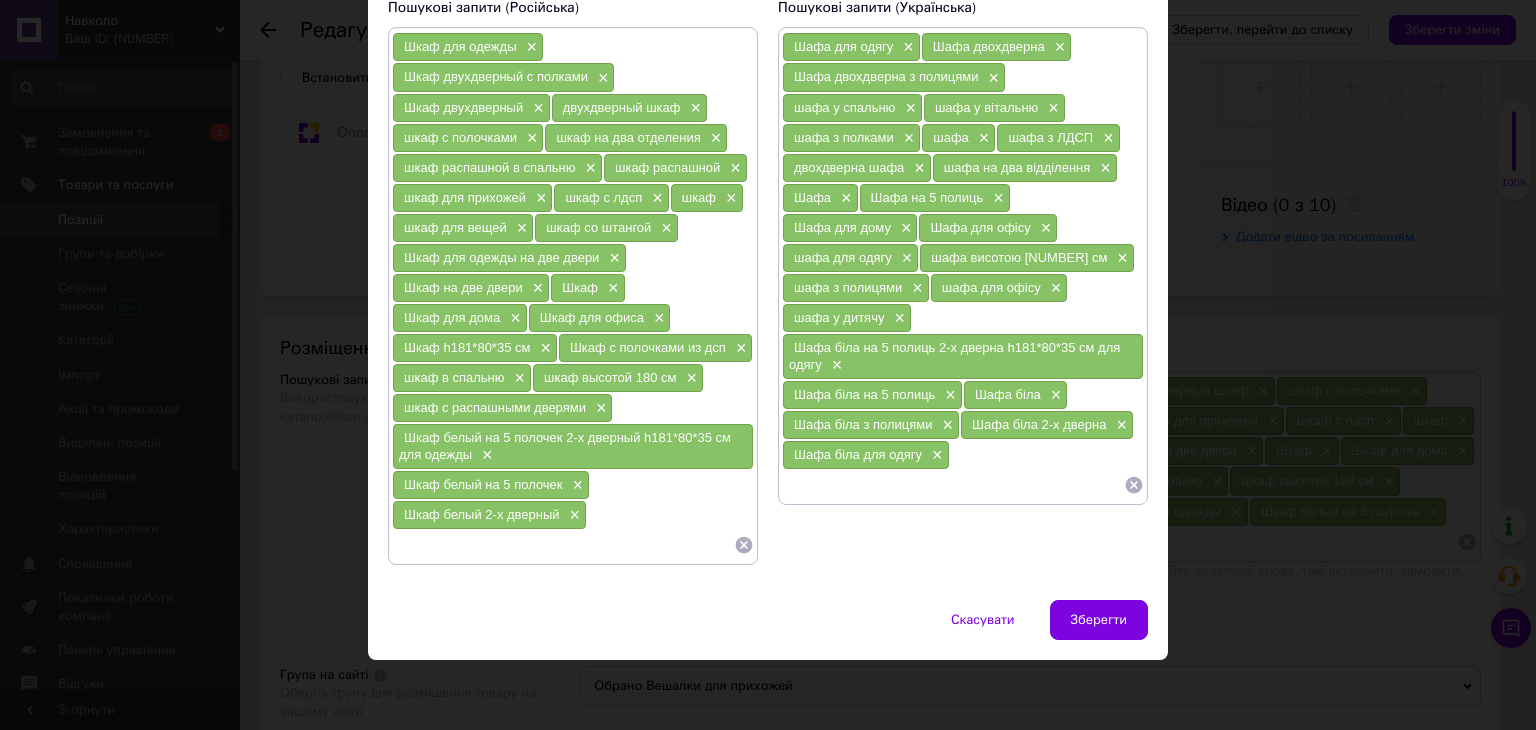 scroll, scrollTop: 156, scrollLeft: 0, axis: vertical 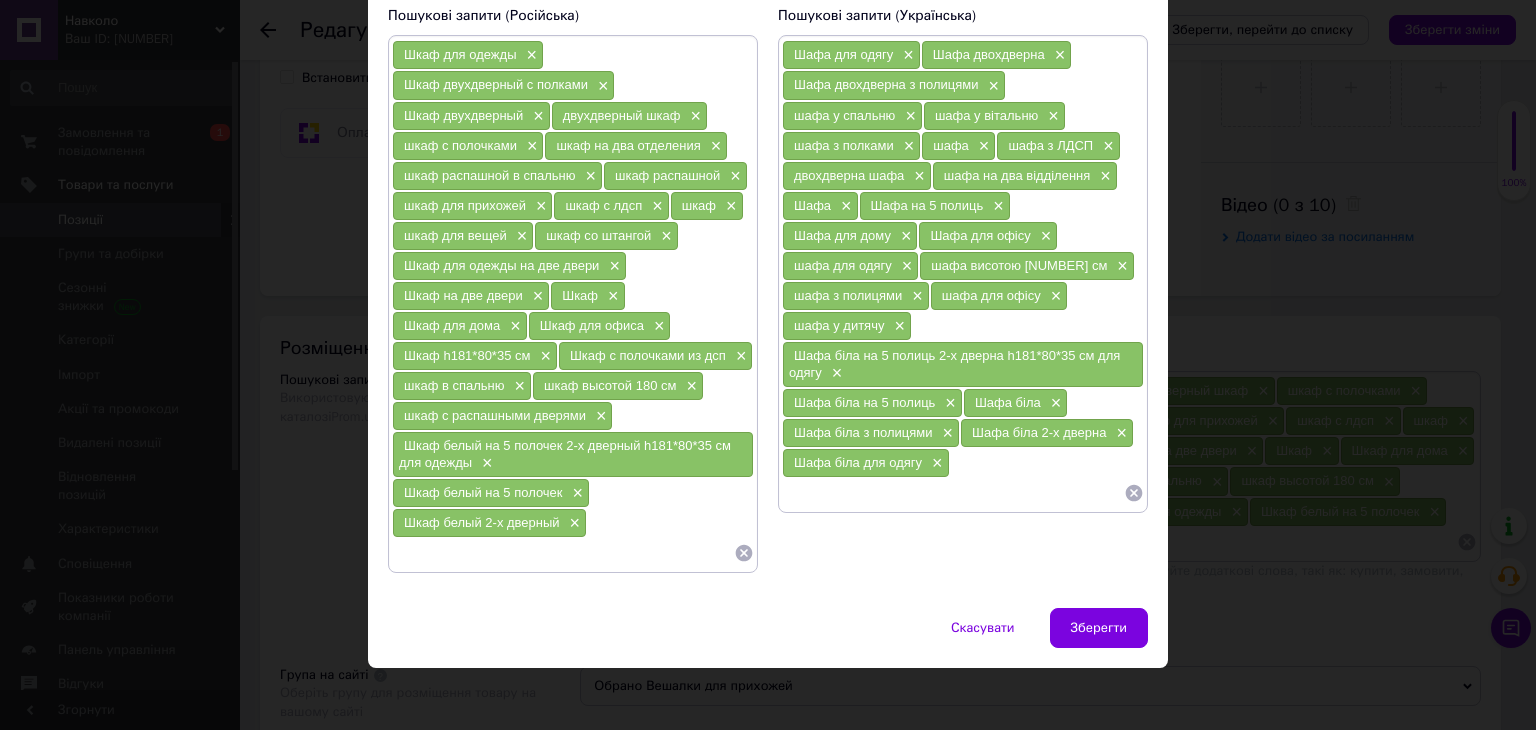 click on "Шкаф белый на 5 полочек ×" at bounding box center [491, 493] 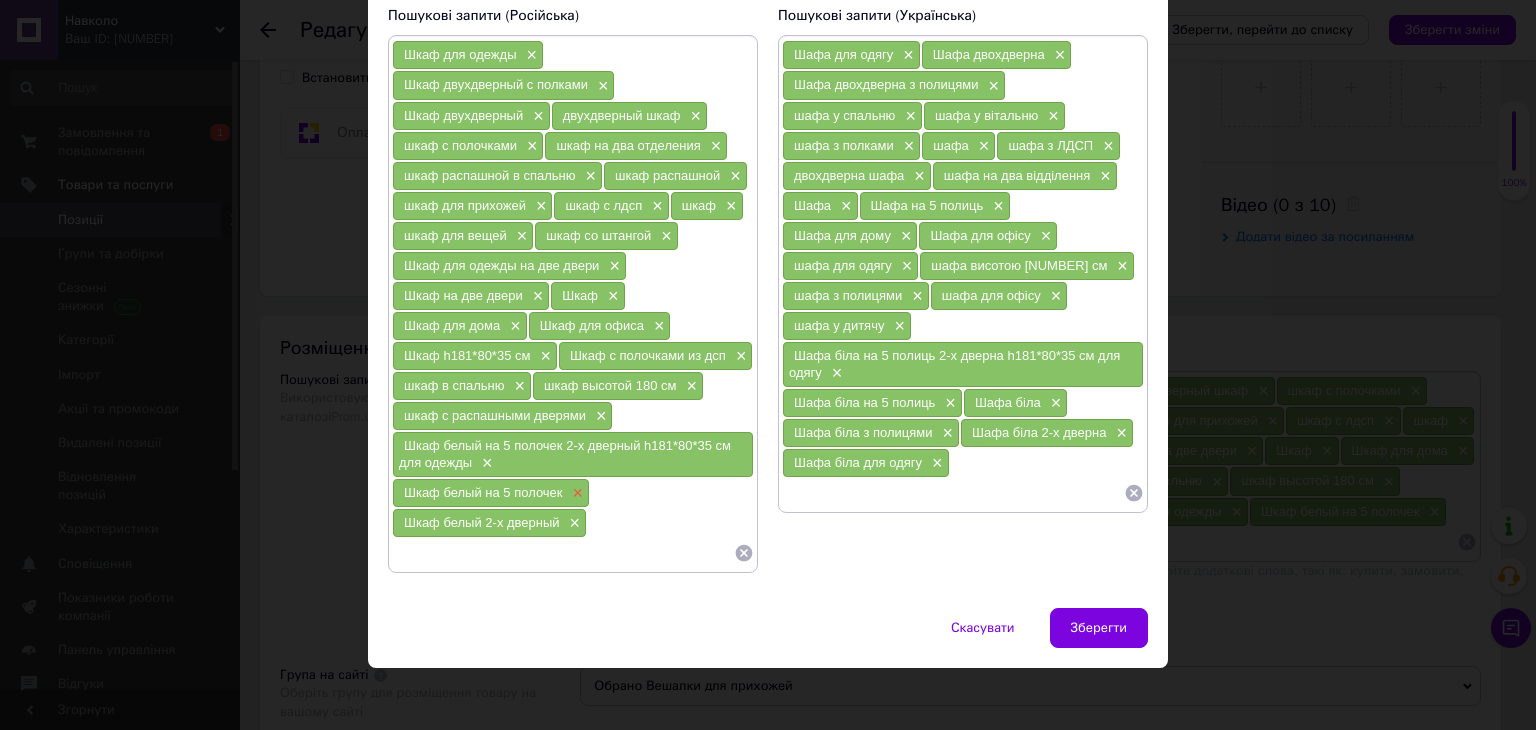 click on "×" at bounding box center (576, 493) 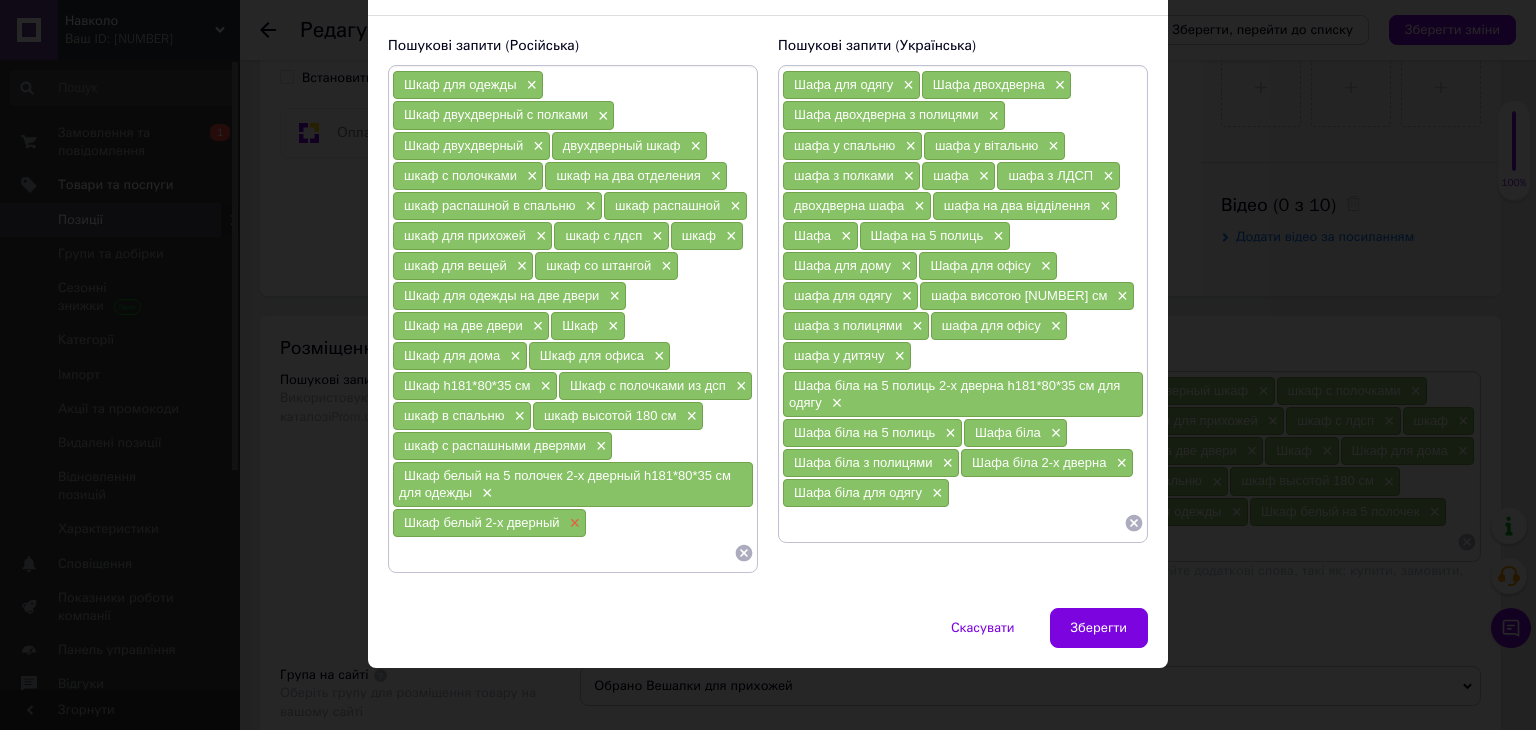 click on "×" at bounding box center [573, 523] 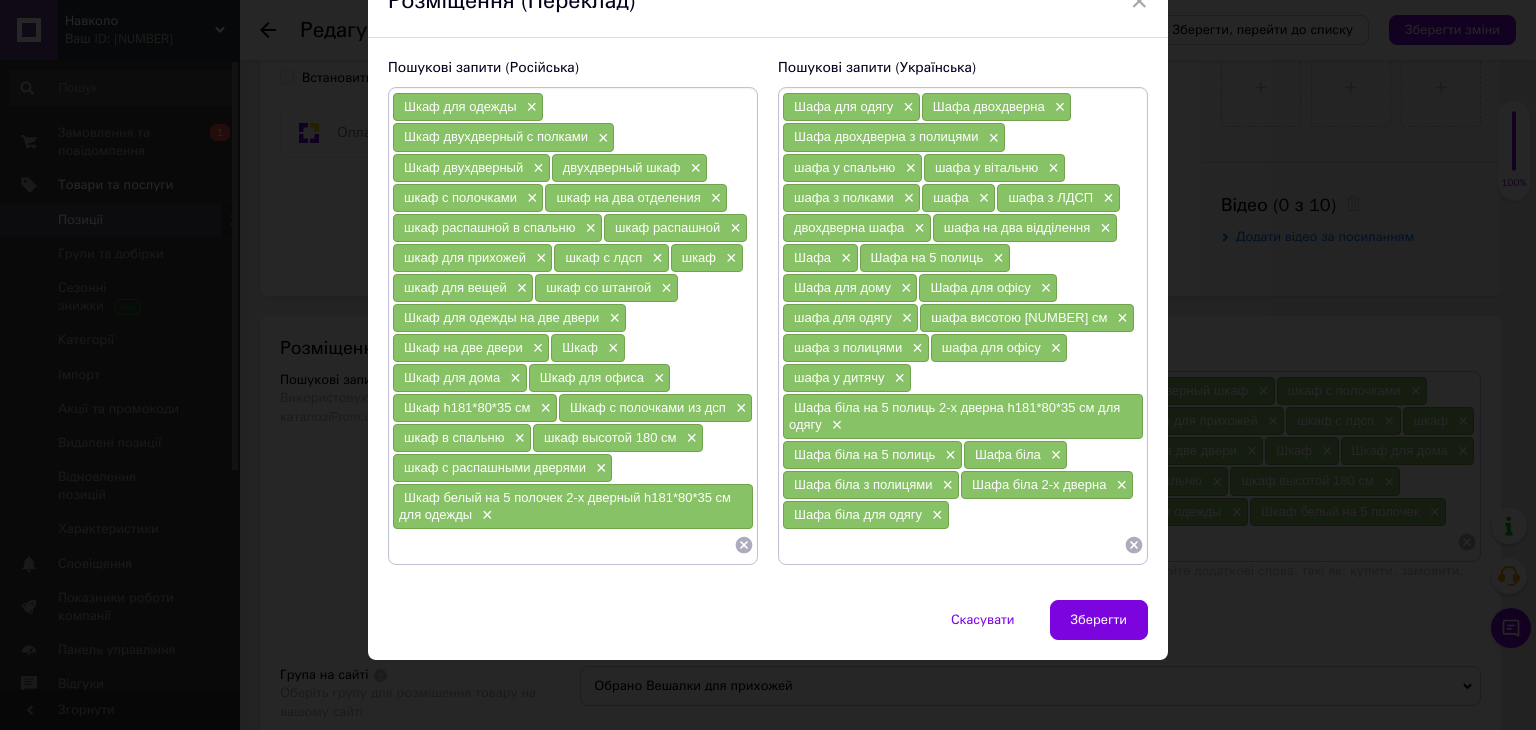 scroll, scrollTop: 96, scrollLeft: 0, axis: vertical 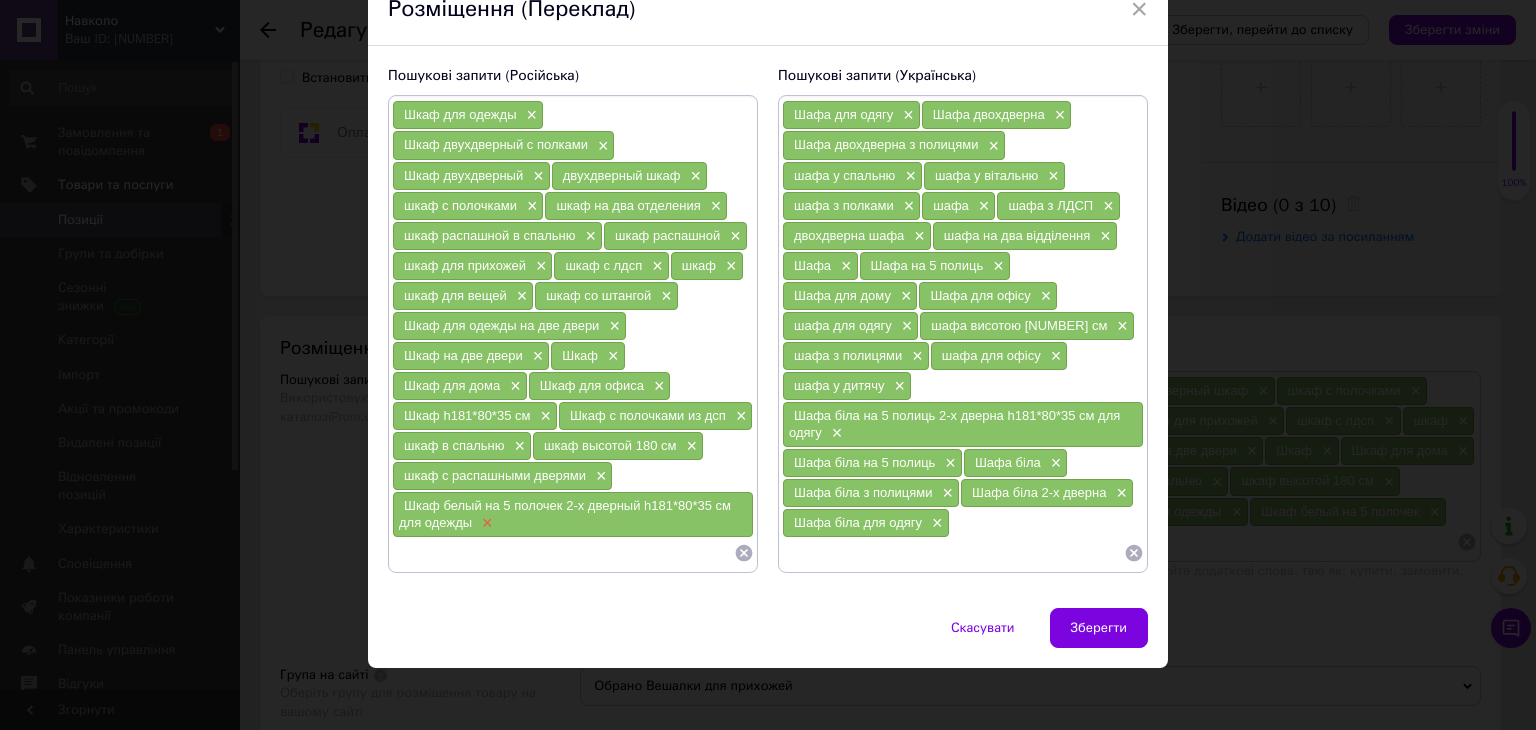 click on "×" at bounding box center [485, 523] 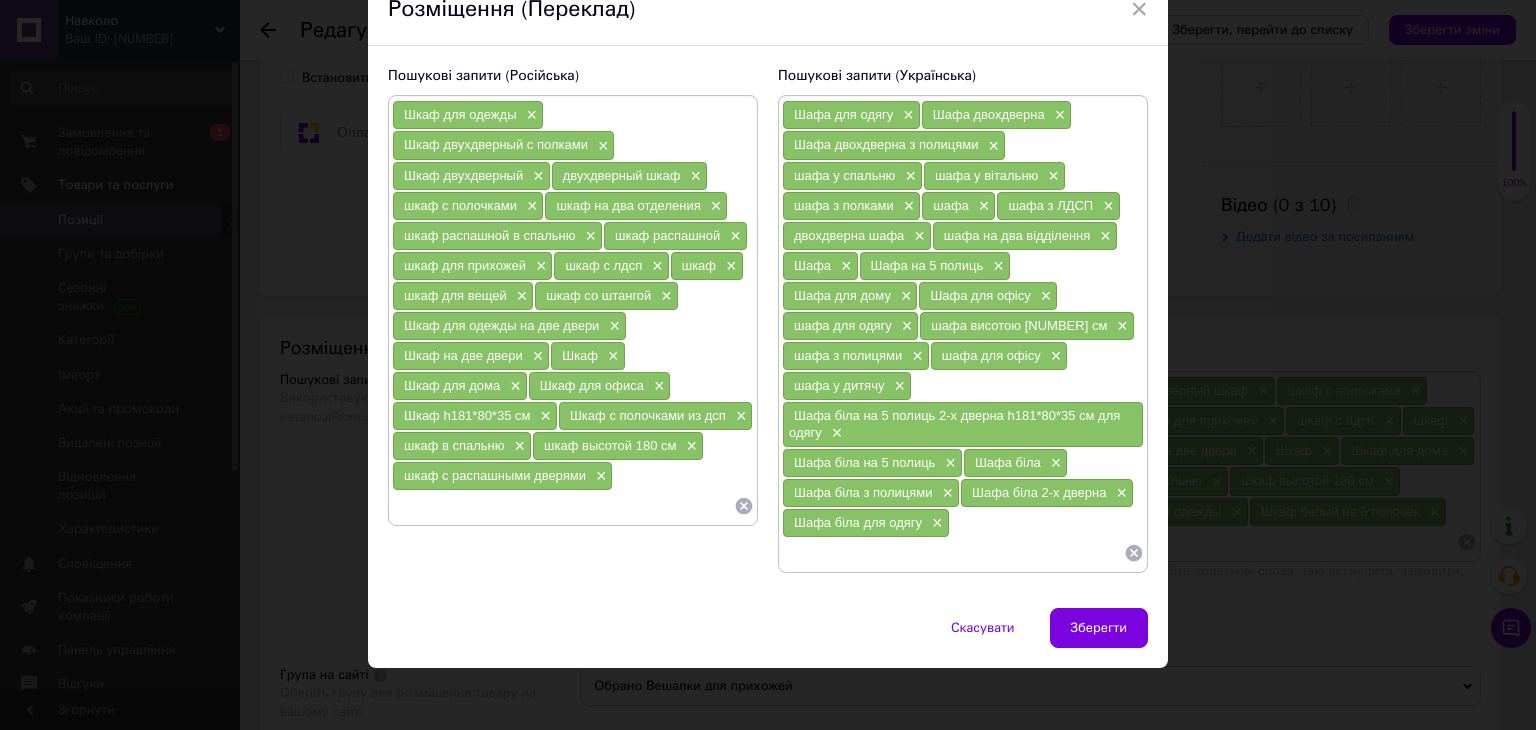 click at bounding box center [563, 506] 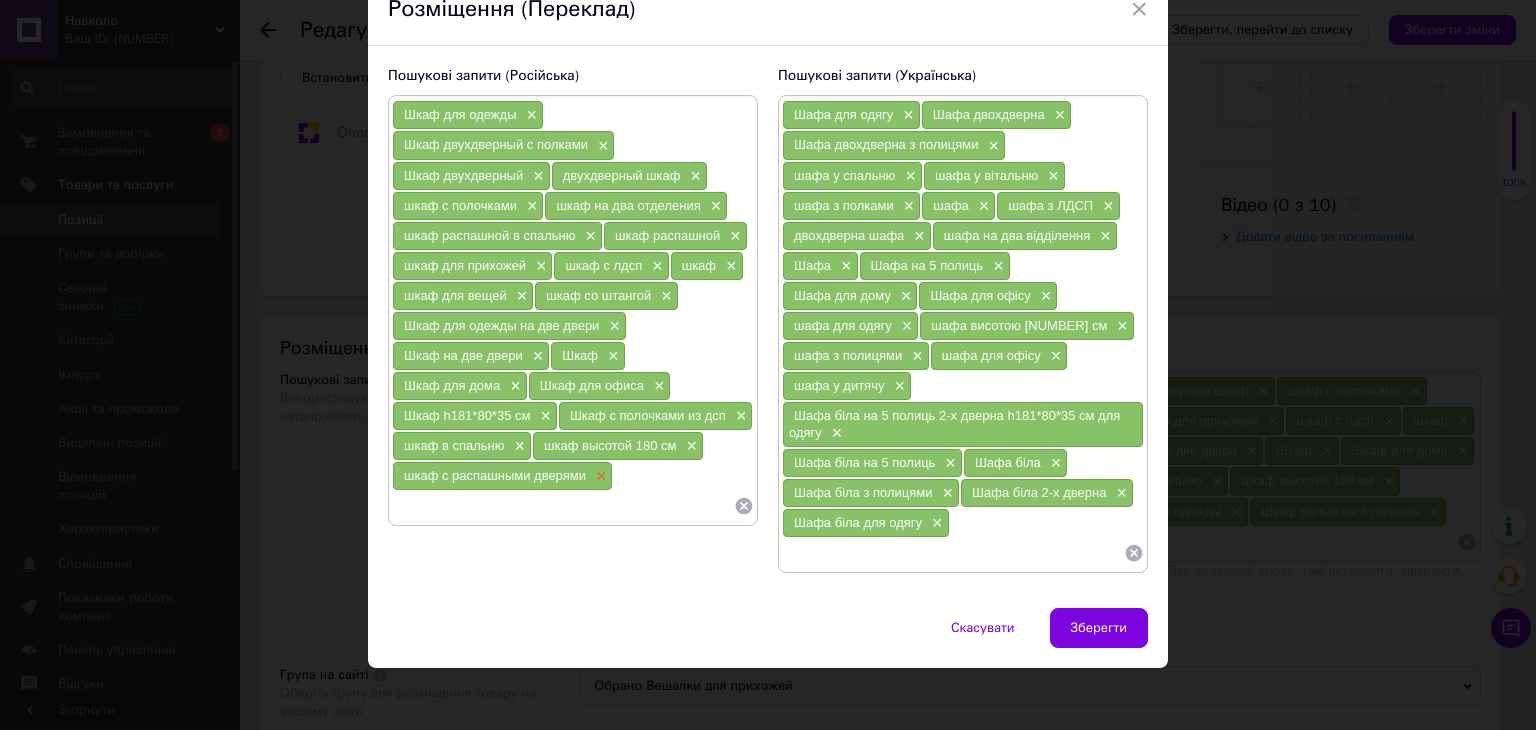 click on "×" at bounding box center (599, 476) 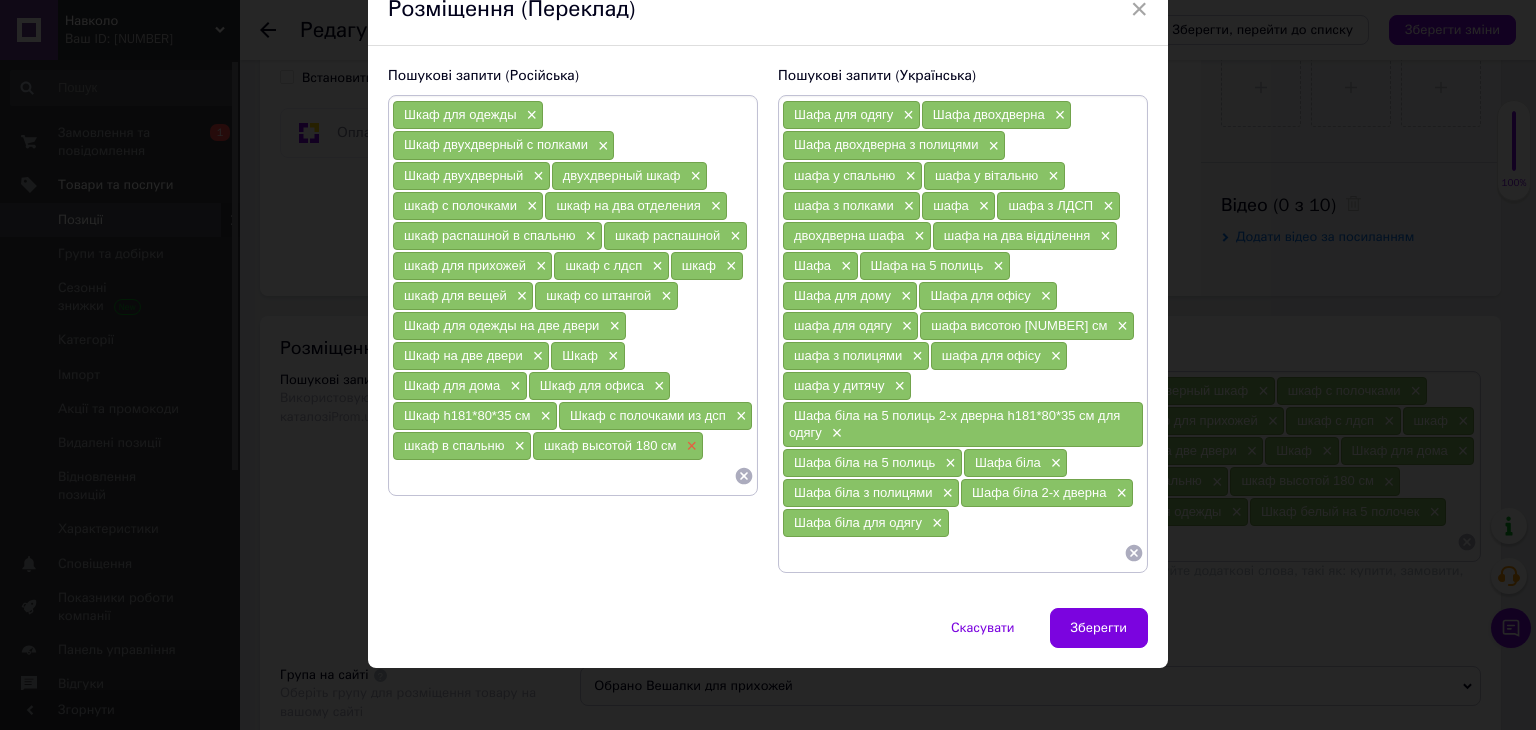 click on "×" at bounding box center [689, 446] 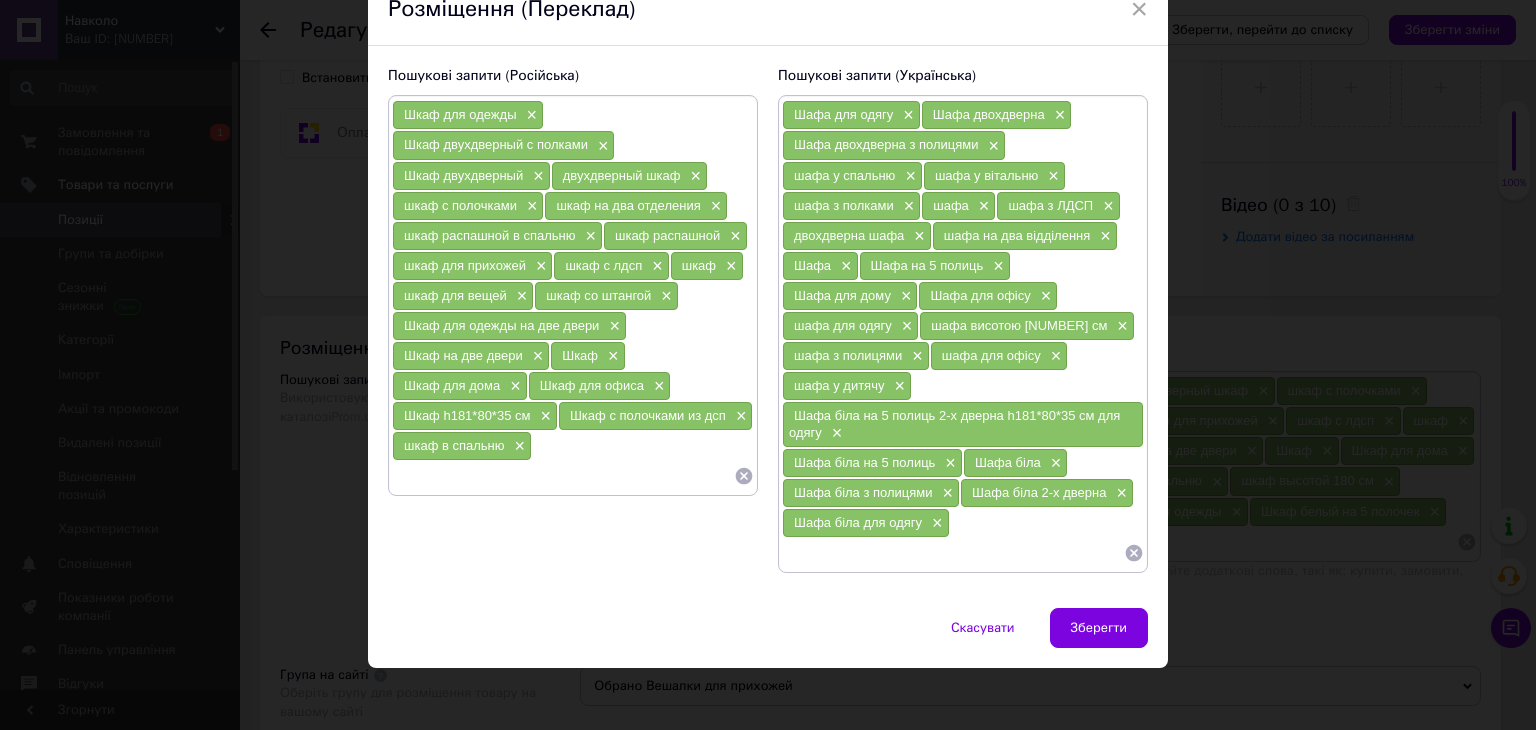 click on "×" at bounding box center (739, 416) 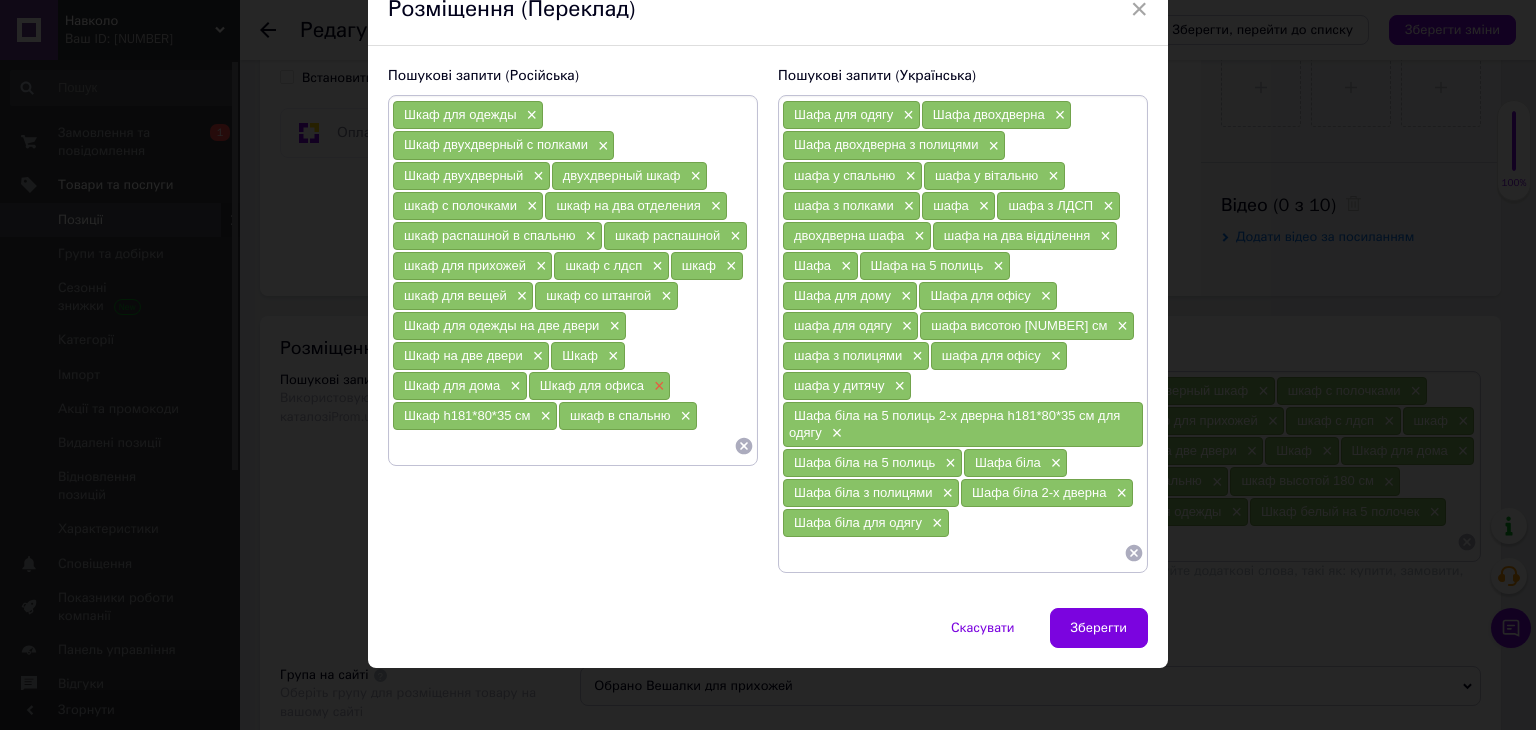 click on "×" at bounding box center [657, 386] 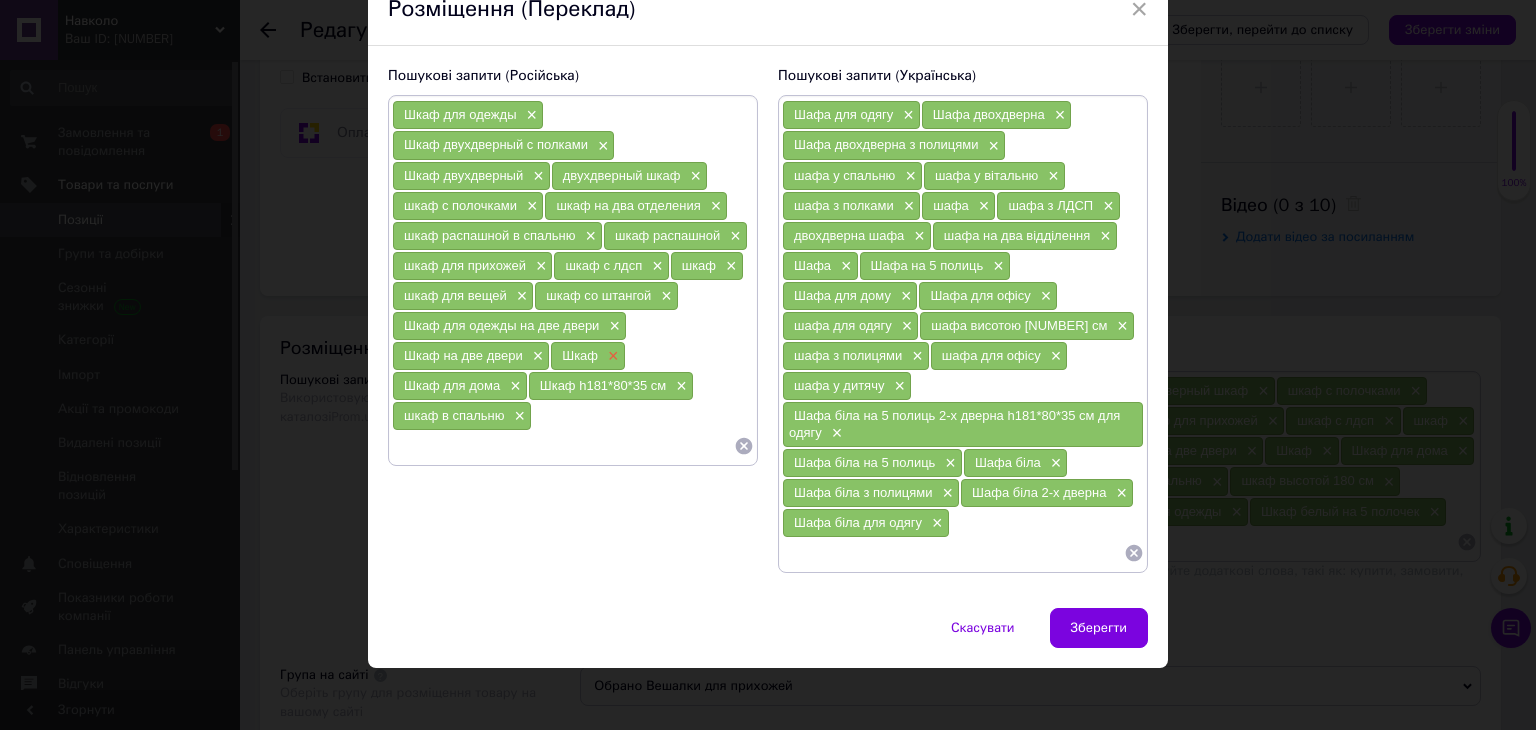 click on "×" at bounding box center (611, 356) 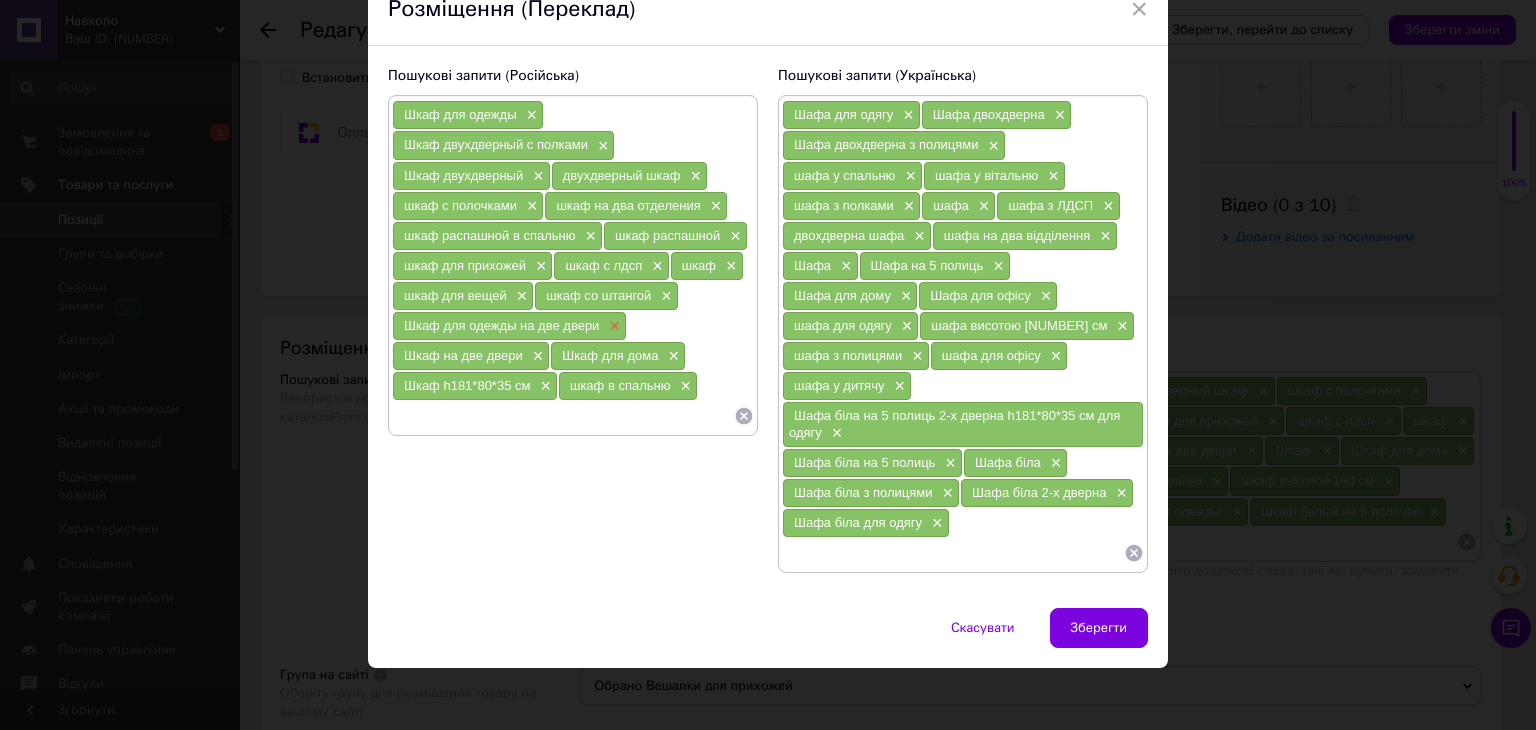 click on "×" at bounding box center [612, 326] 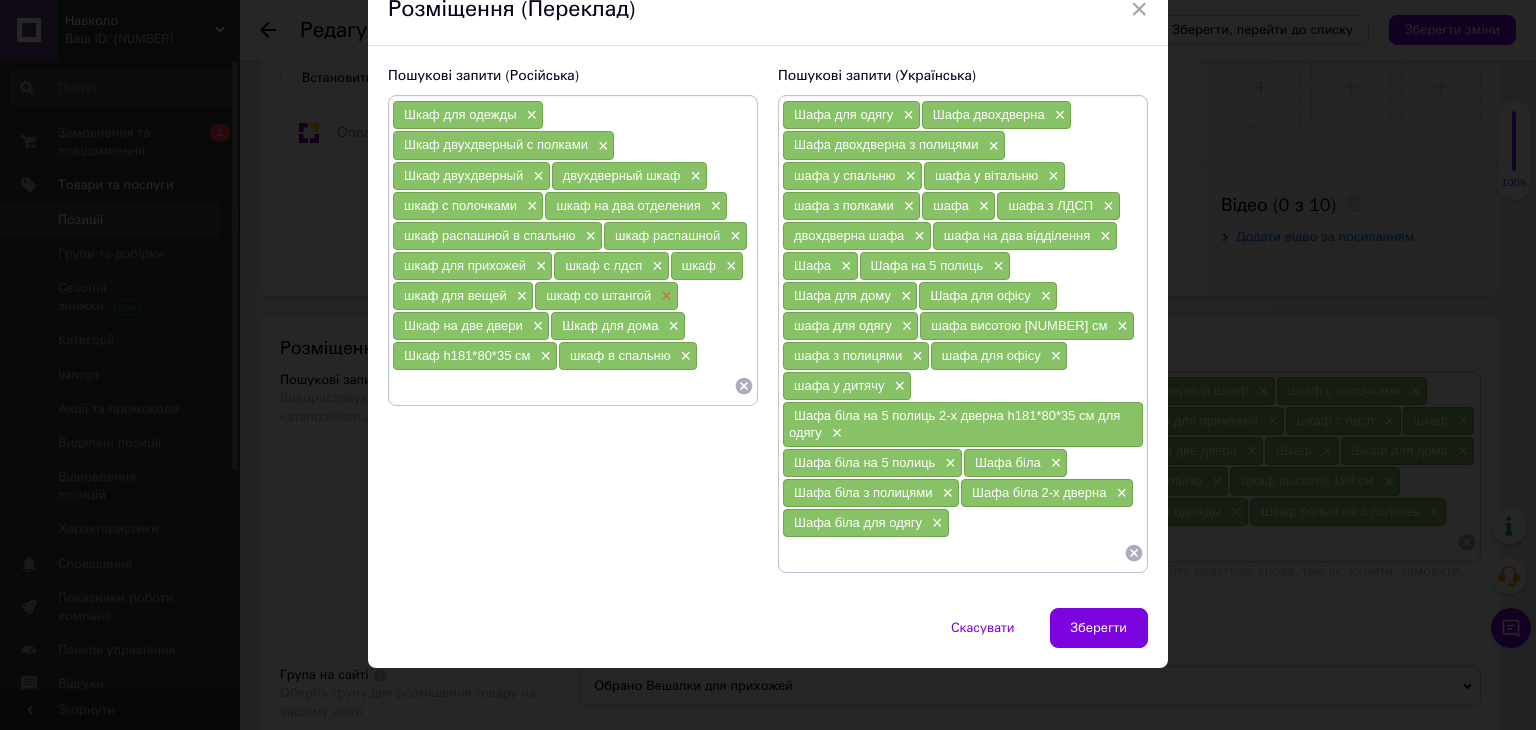 click on "×" at bounding box center (664, 296) 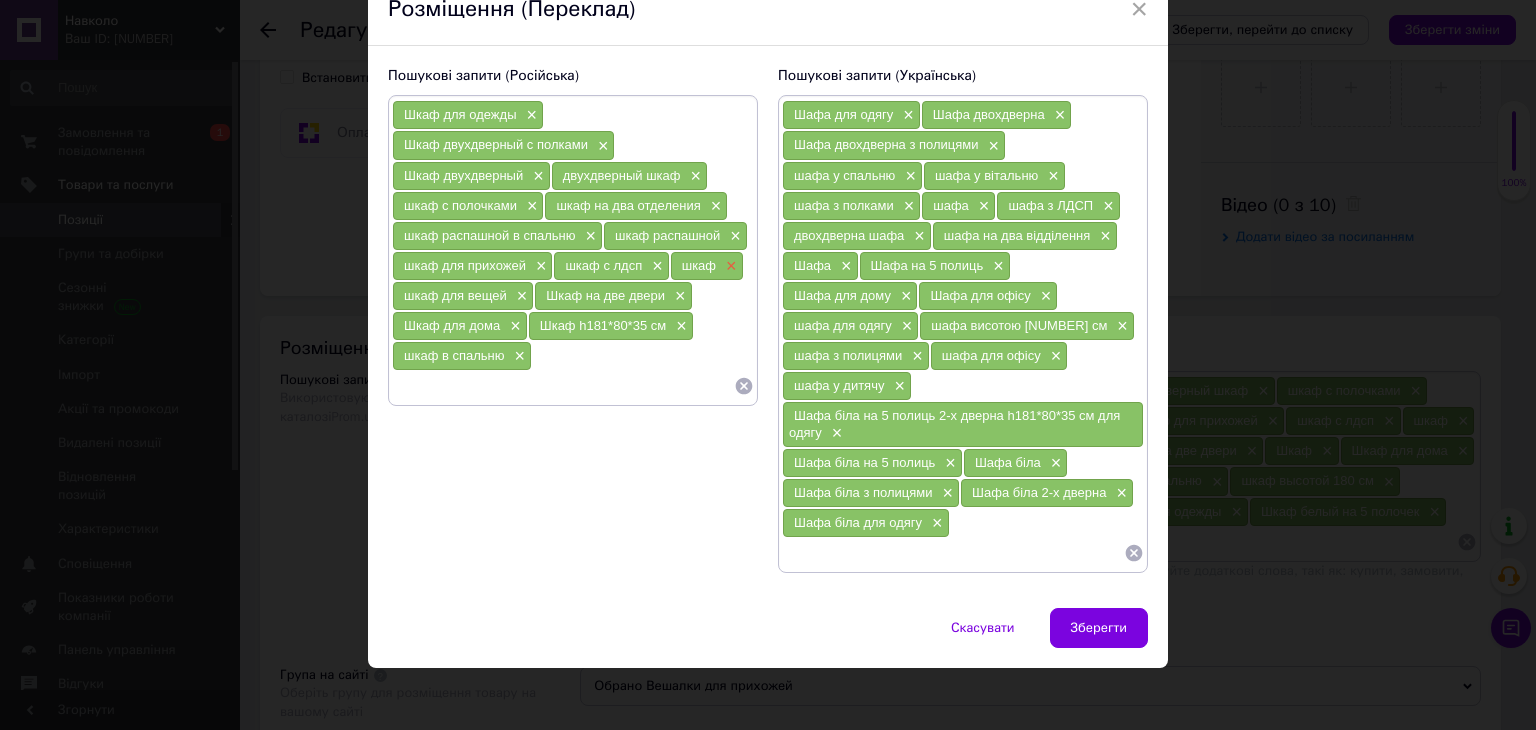 click on "×" at bounding box center (729, 266) 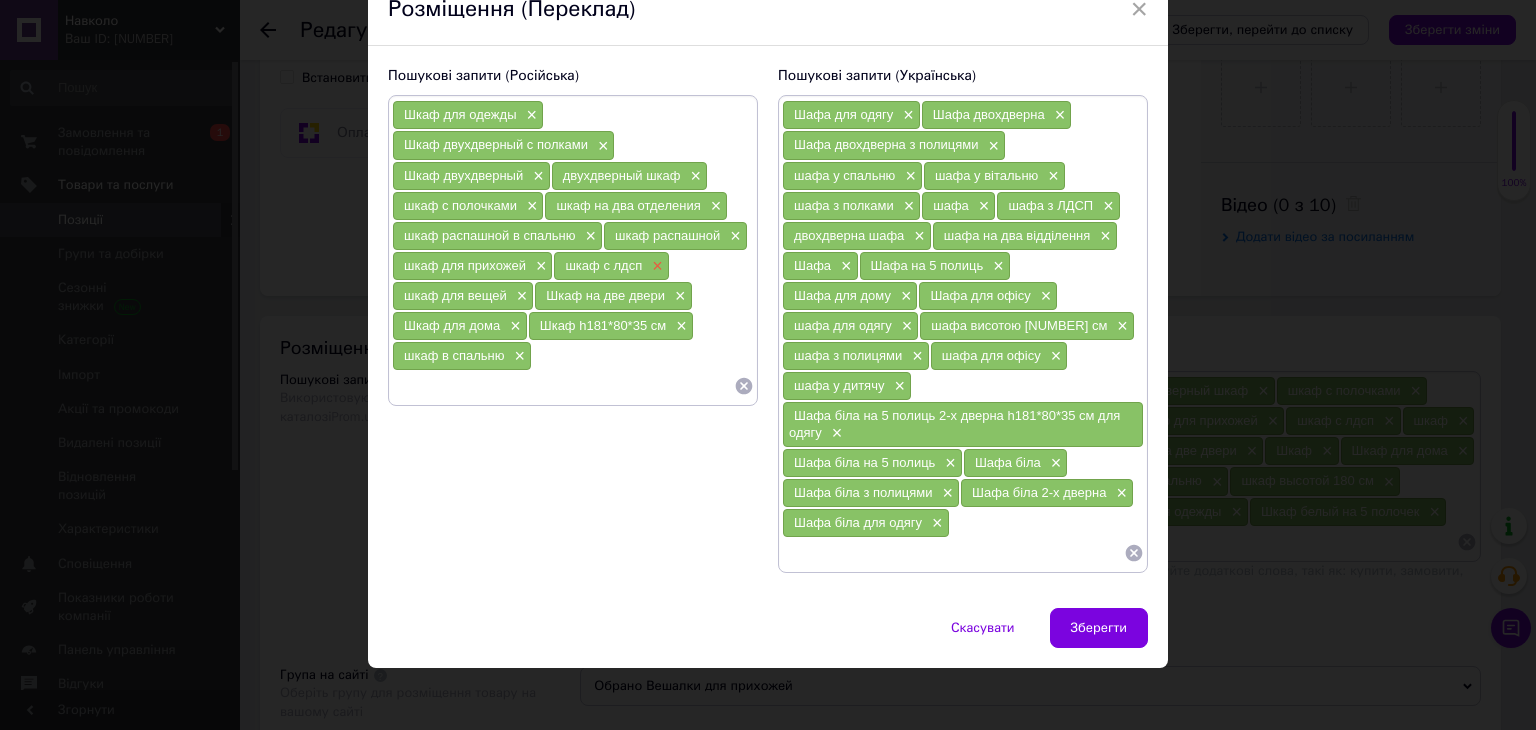 click on "×" at bounding box center (655, 266) 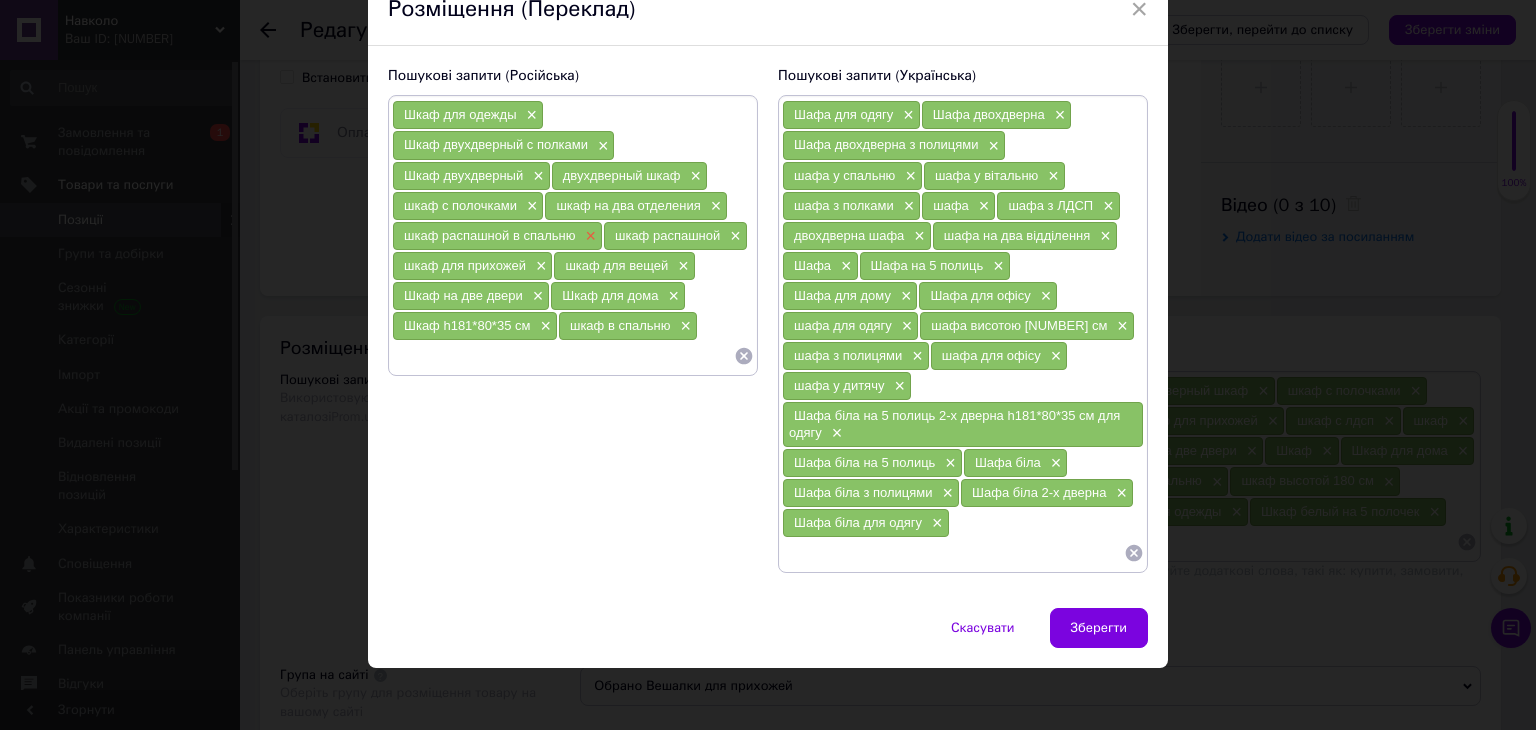 click on "×" at bounding box center (588, 236) 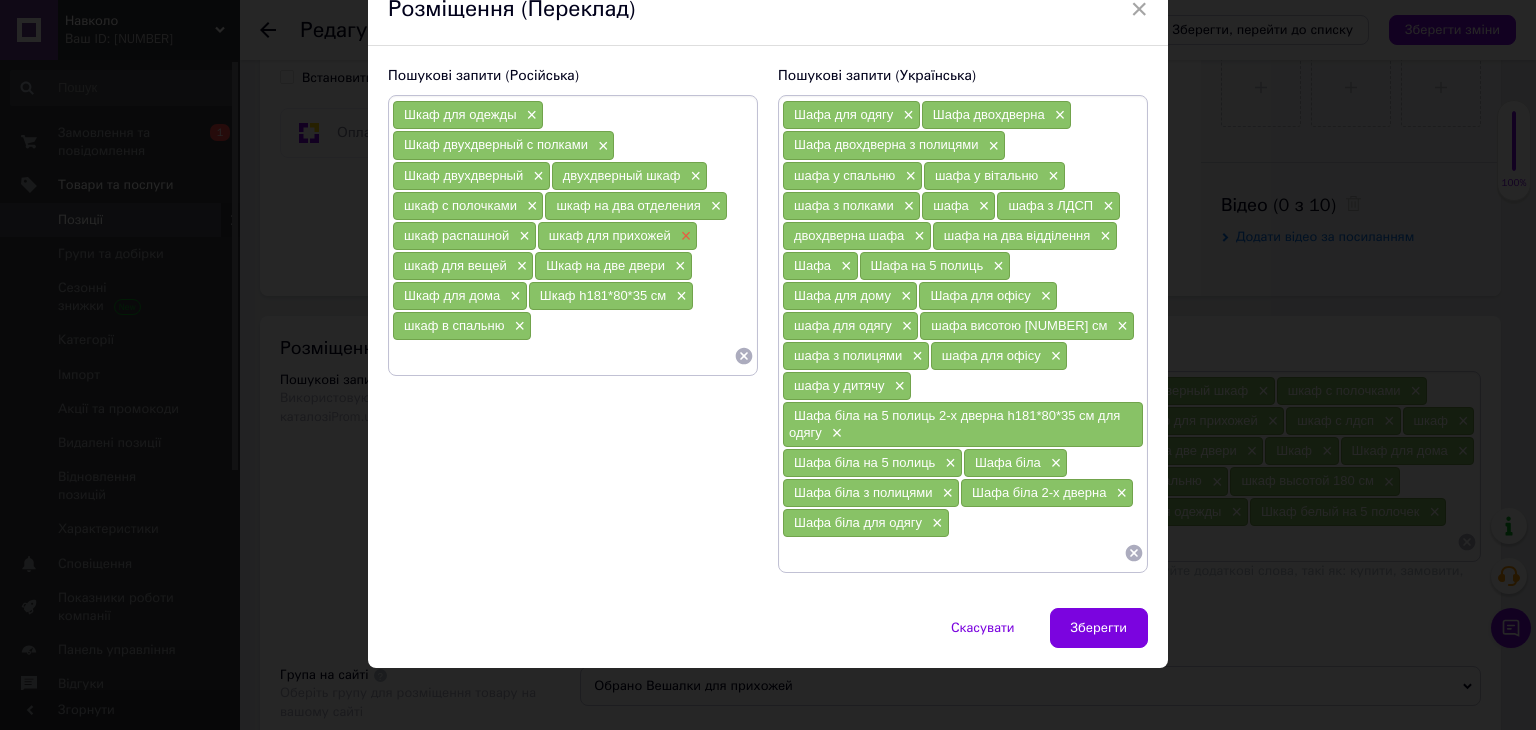click on "×" at bounding box center (684, 236) 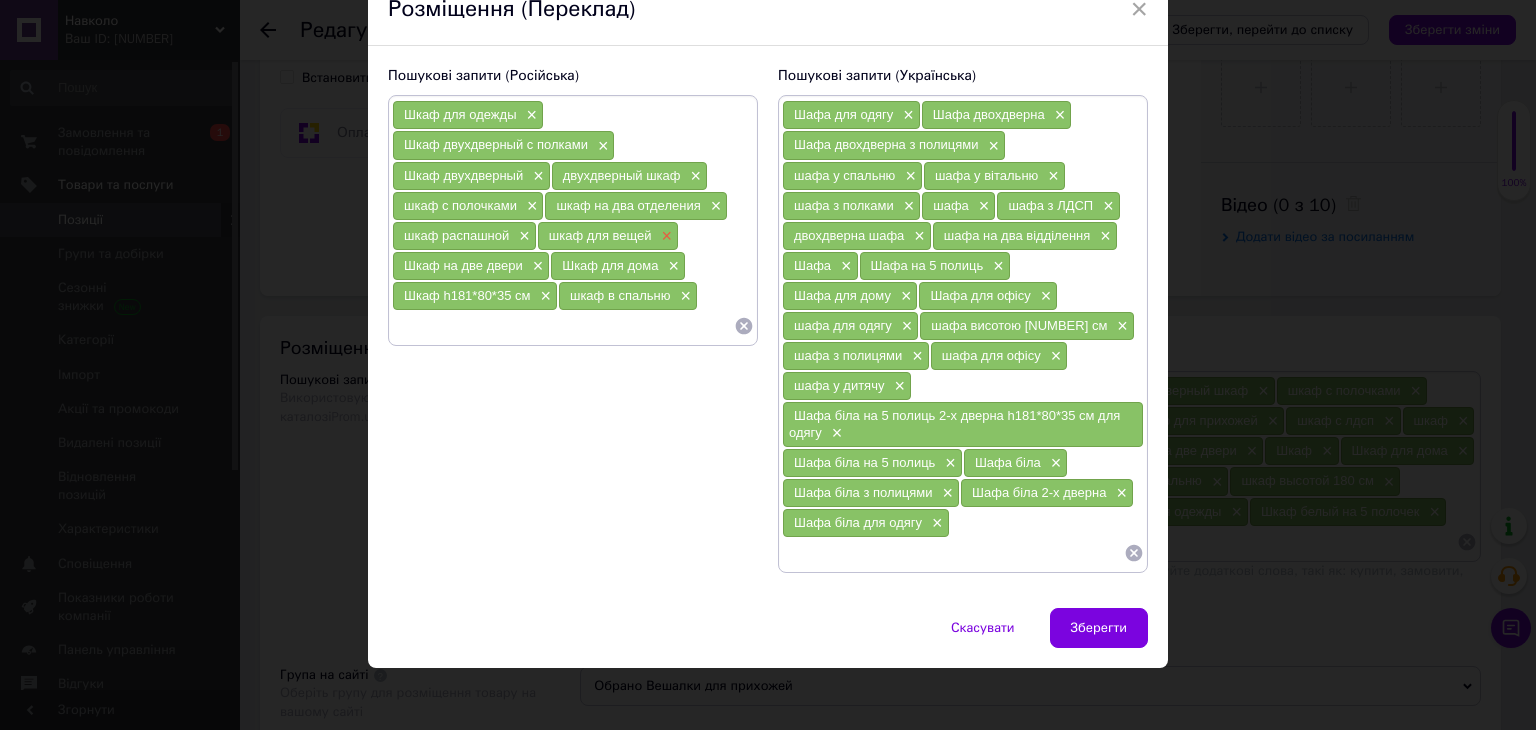 click on "×" at bounding box center (665, 236) 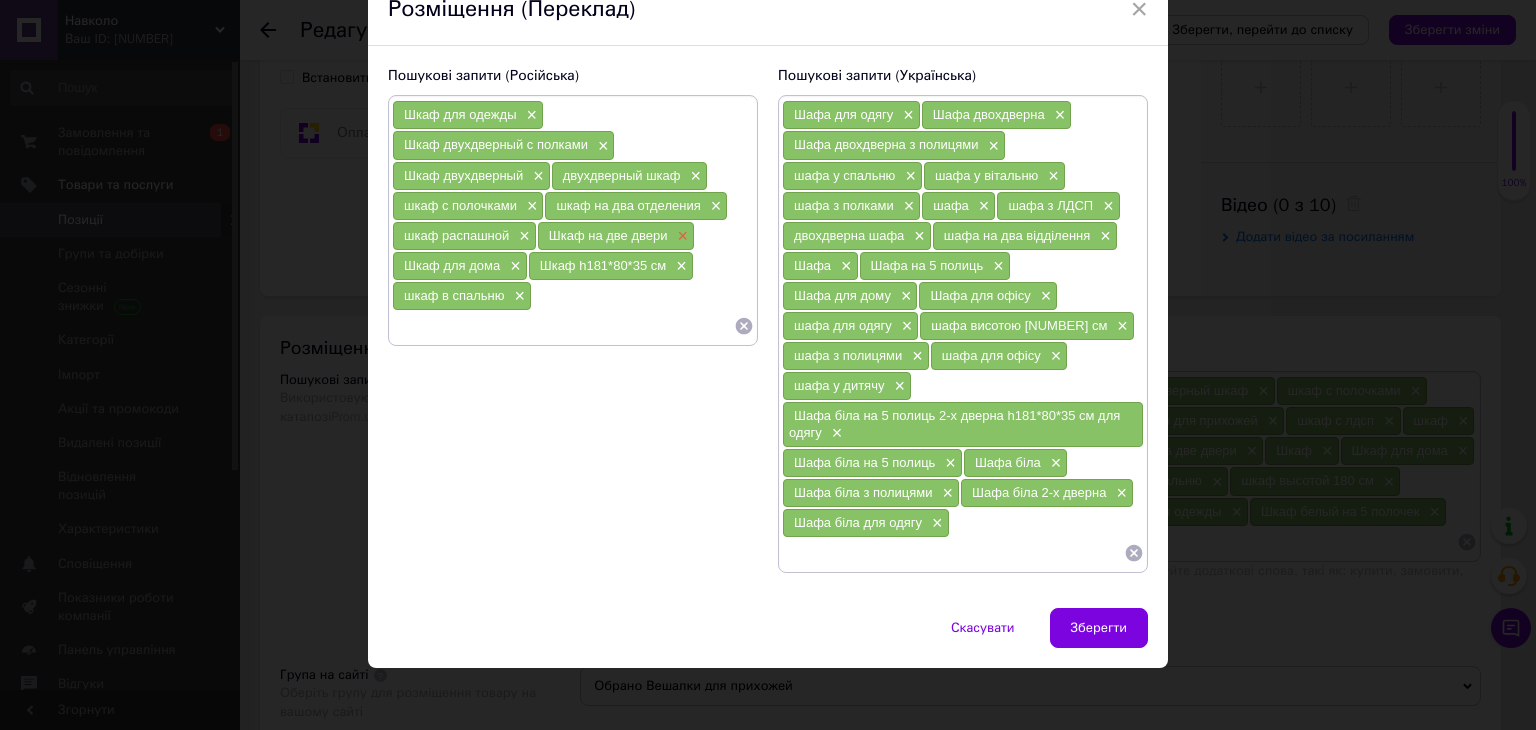 click on "×" at bounding box center [681, 236] 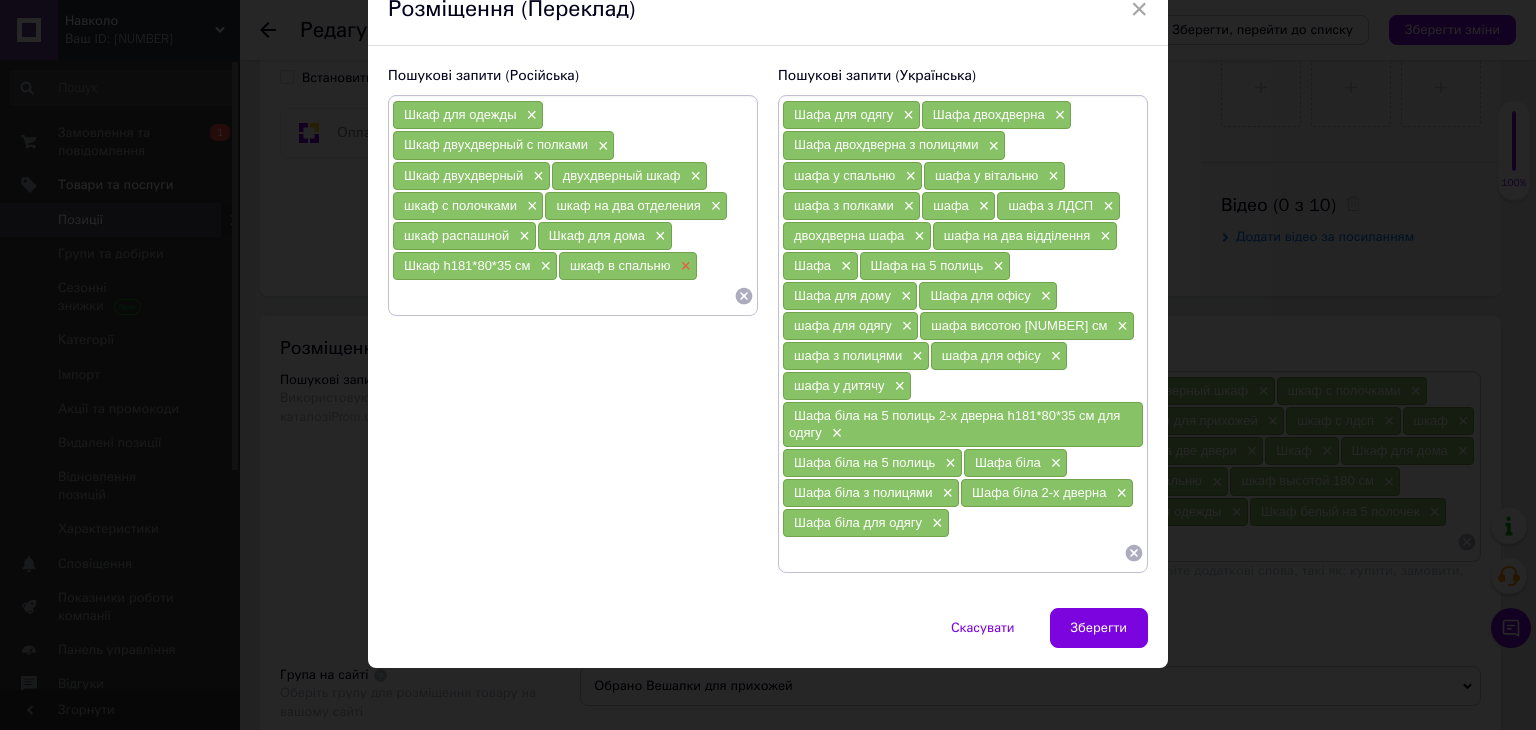 click on "×" at bounding box center [683, 266] 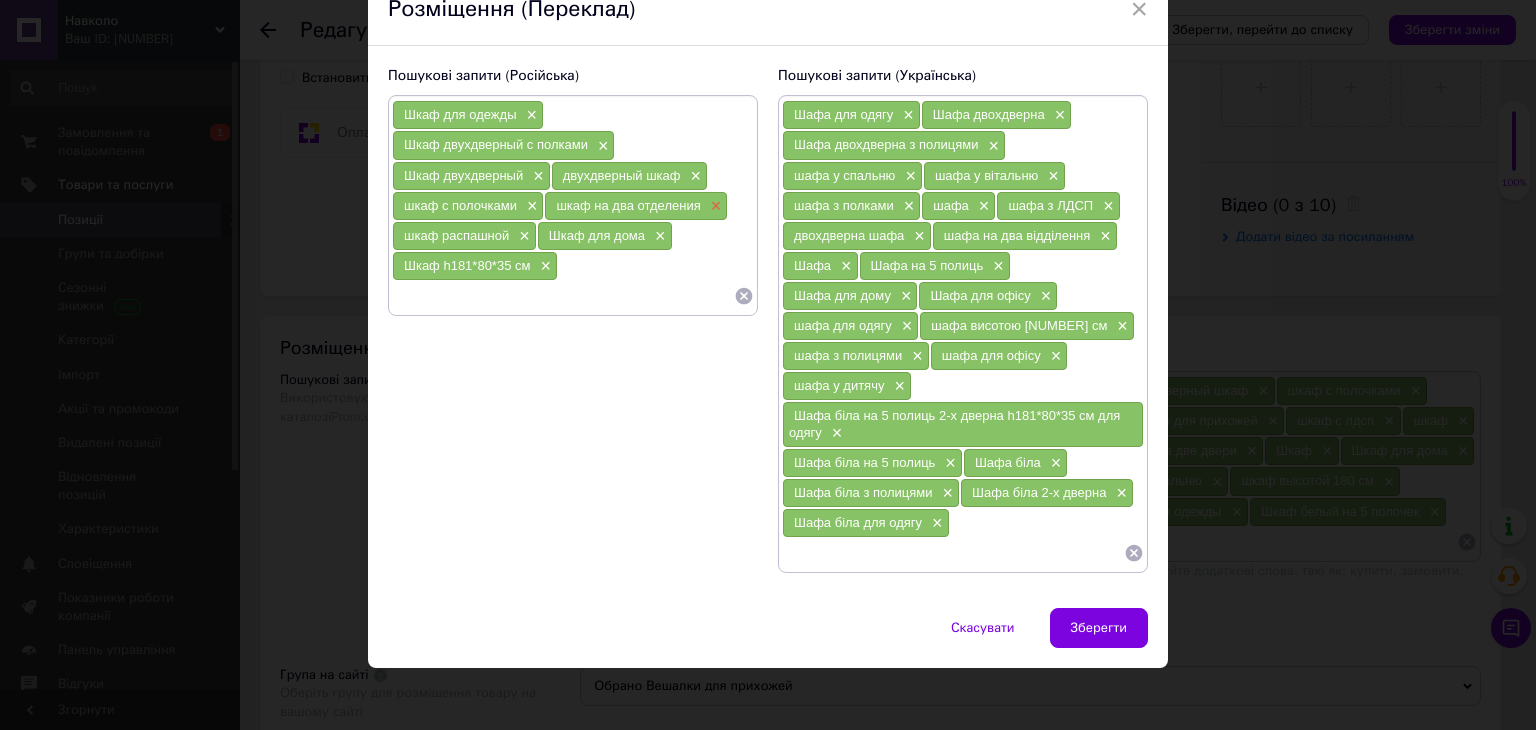 click on "×" at bounding box center [714, 206] 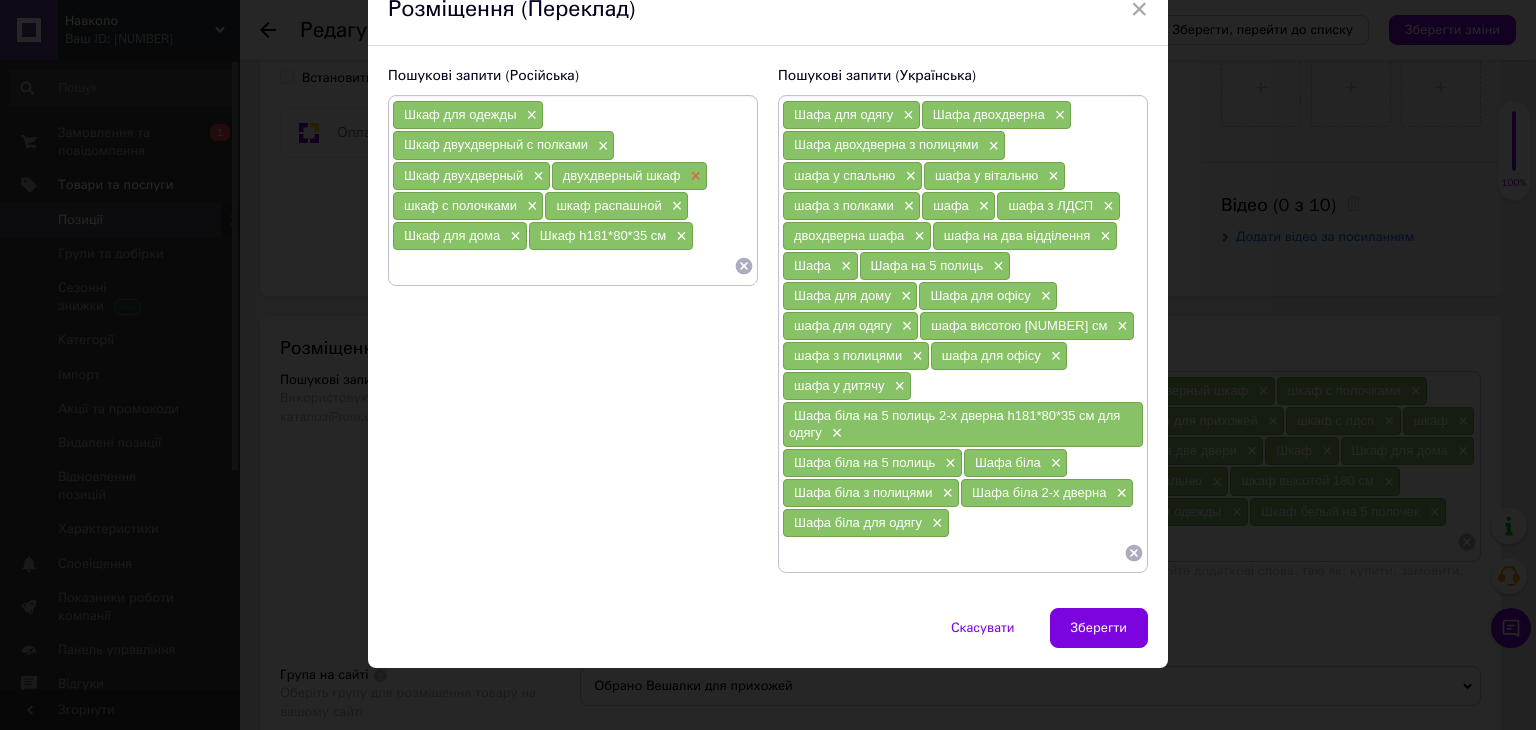 click on "×" at bounding box center [694, 176] 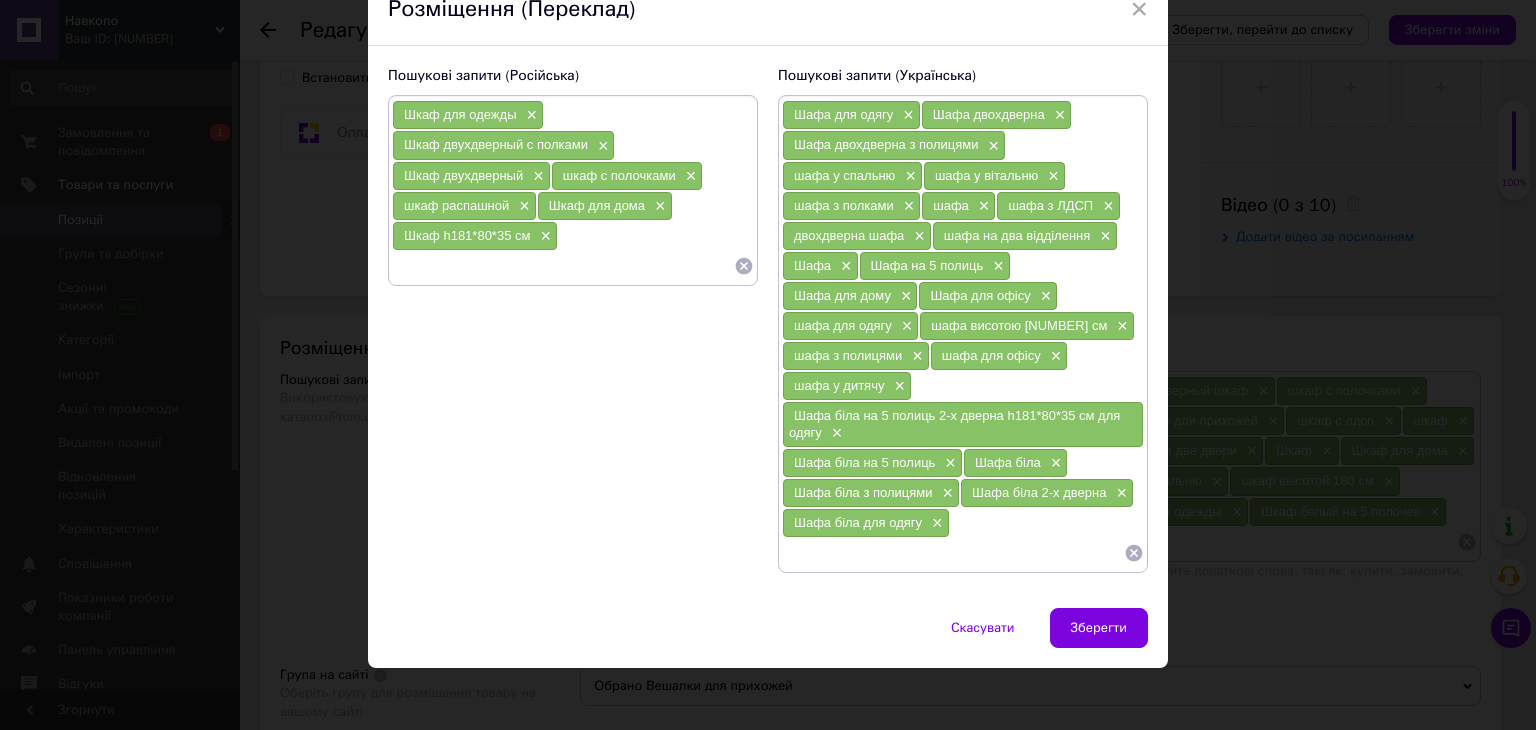 drag, startPoint x: 516, startPoint y: 167, endPoint x: 542, endPoint y: 169, distance: 26.076809 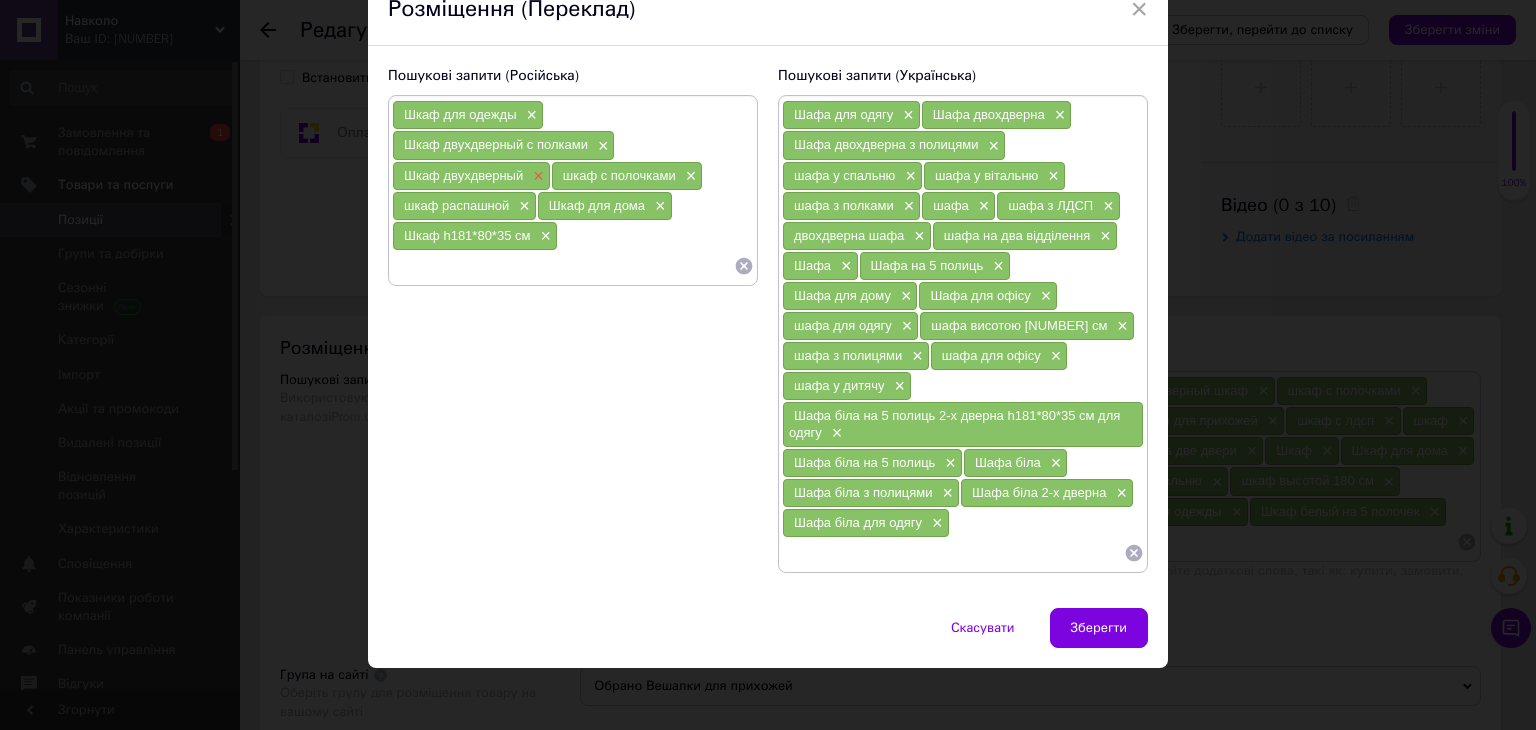 click on "×" at bounding box center (536, 176) 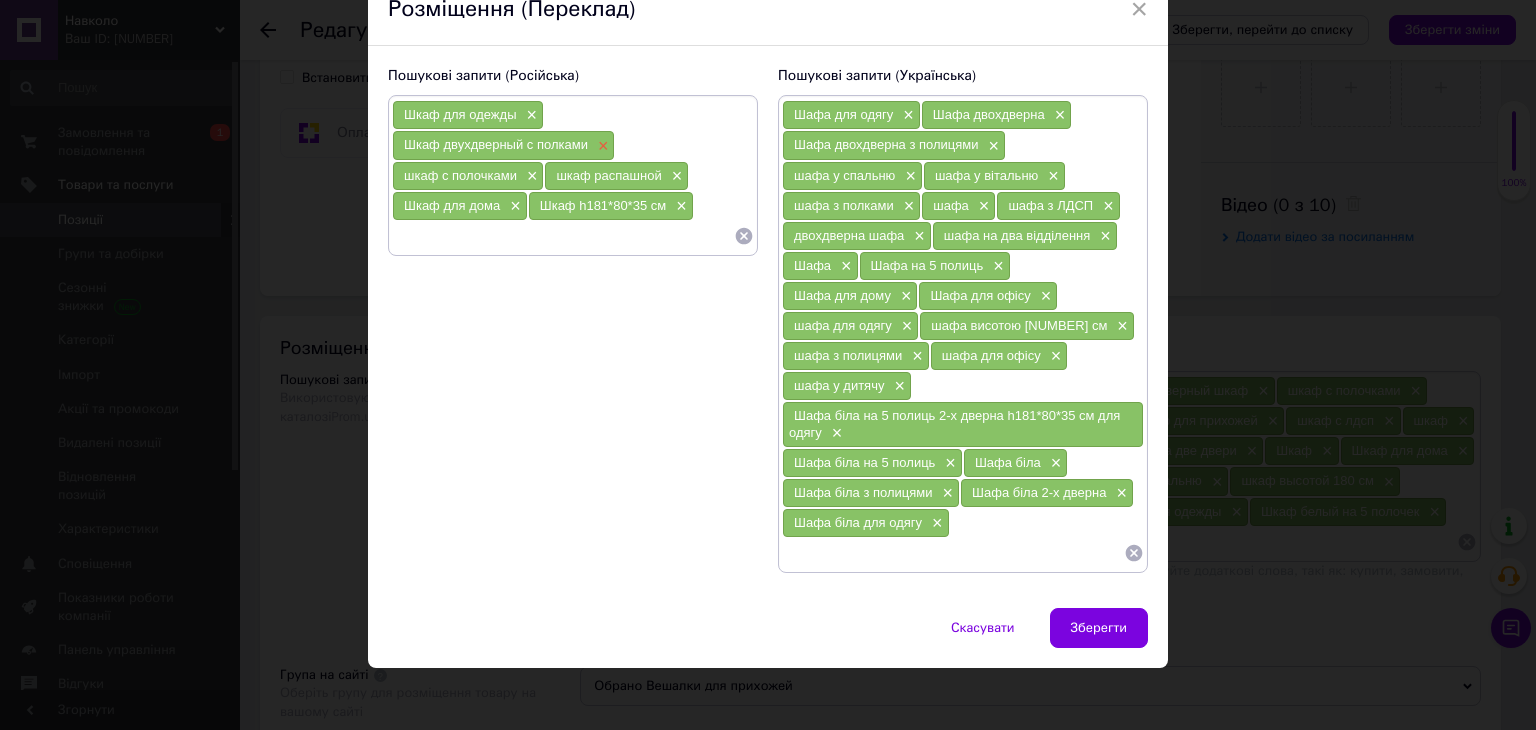 click on "×" at bounding box center [601, 146] 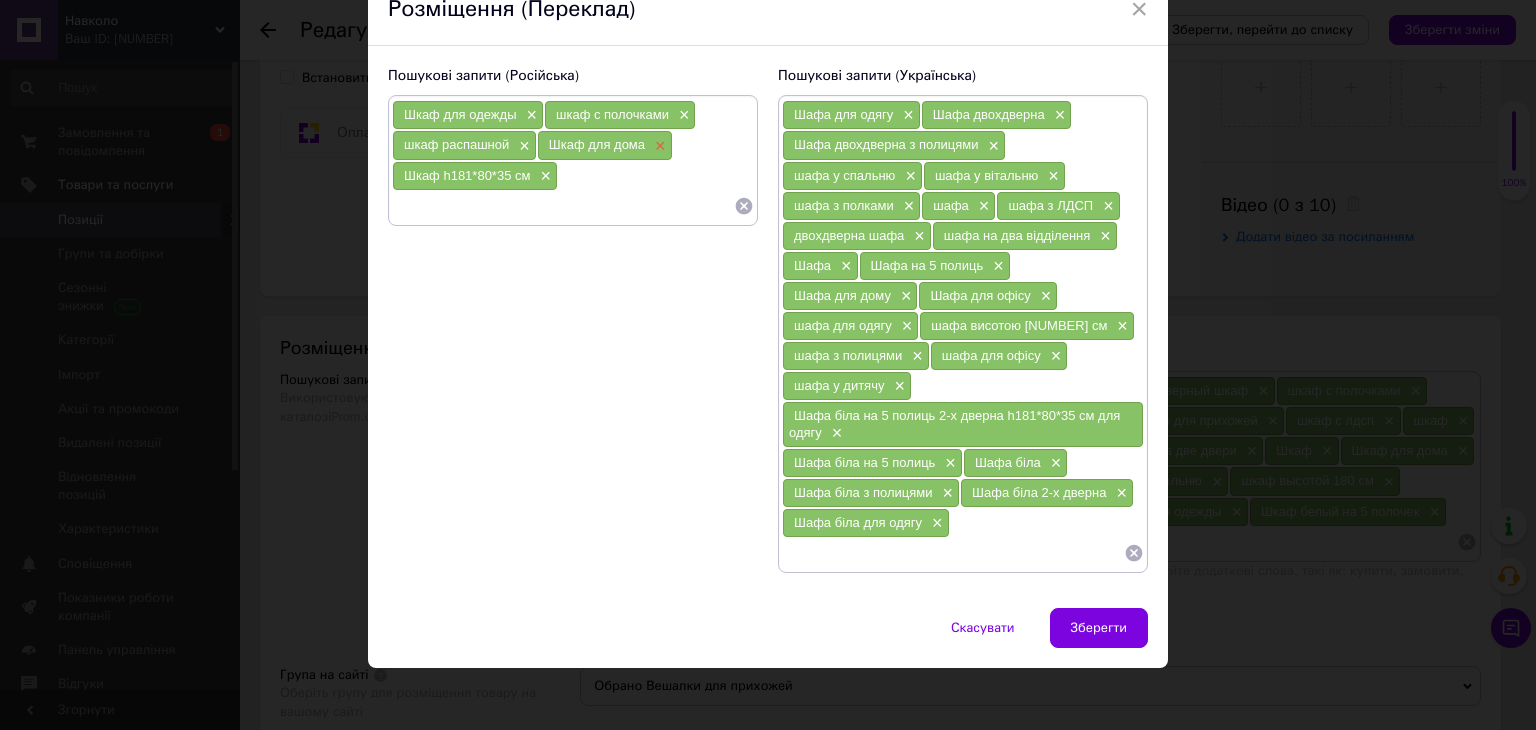 click on "×" at bounding box center (658, 146) 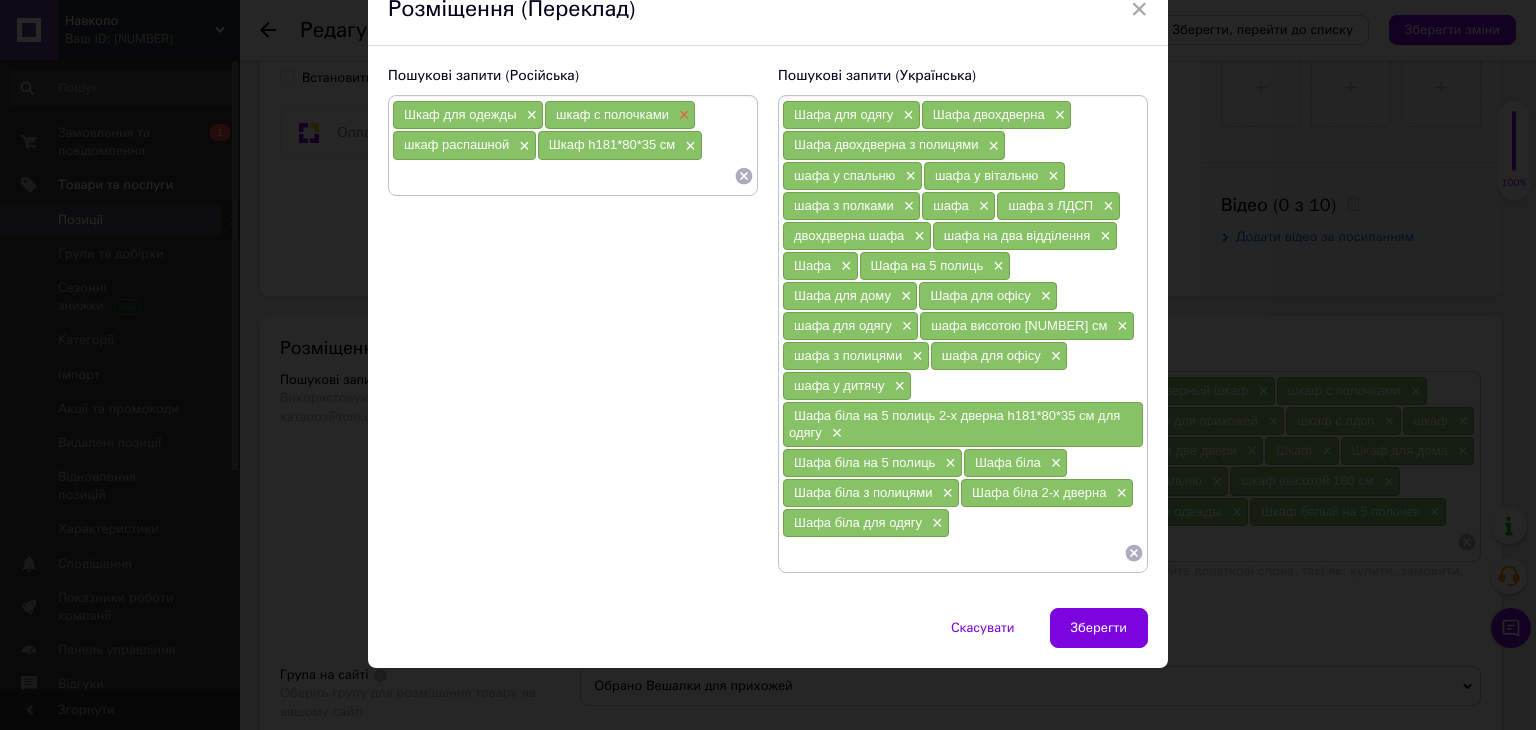 click on "×" at bounding box center (682, 115) 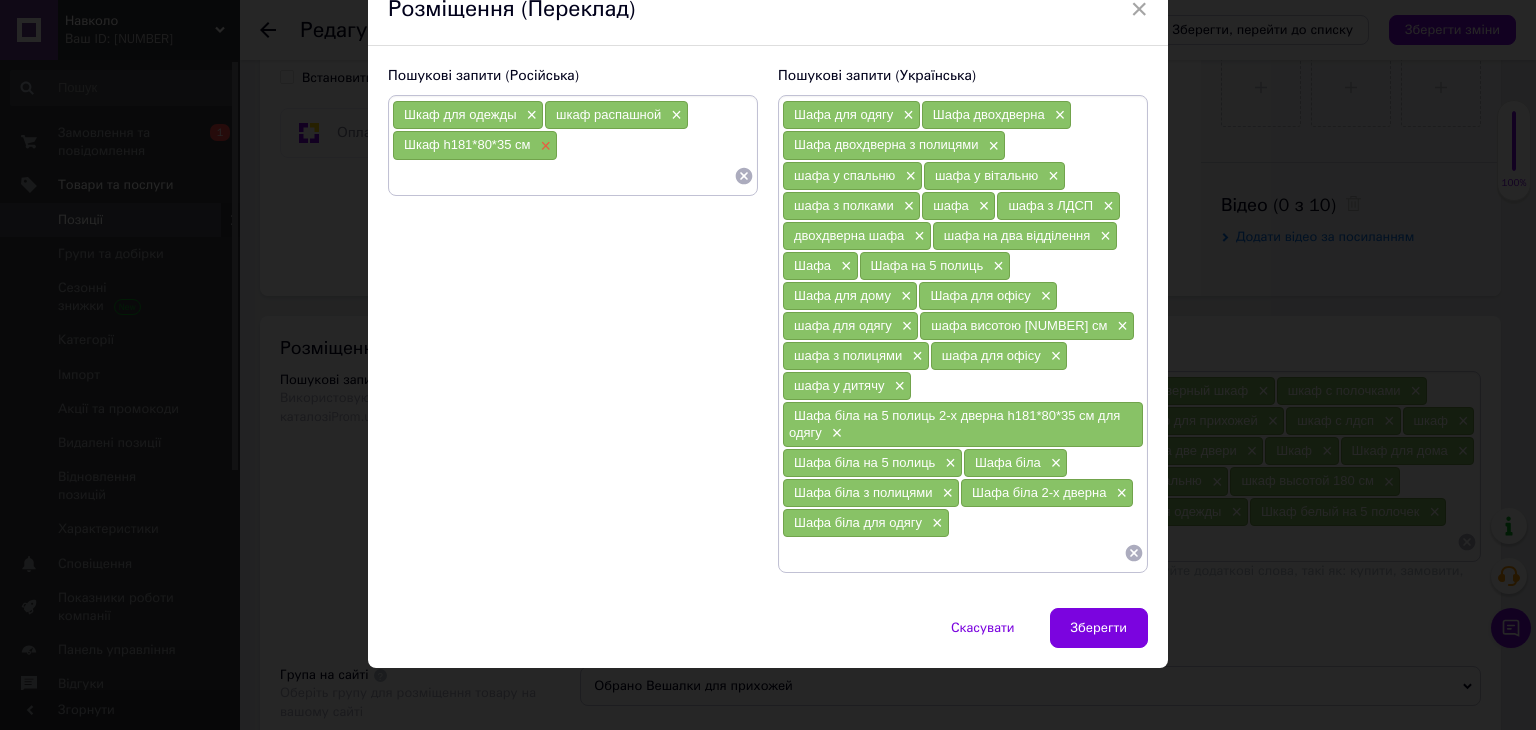 click on "×" at bounding box center [543, 146] 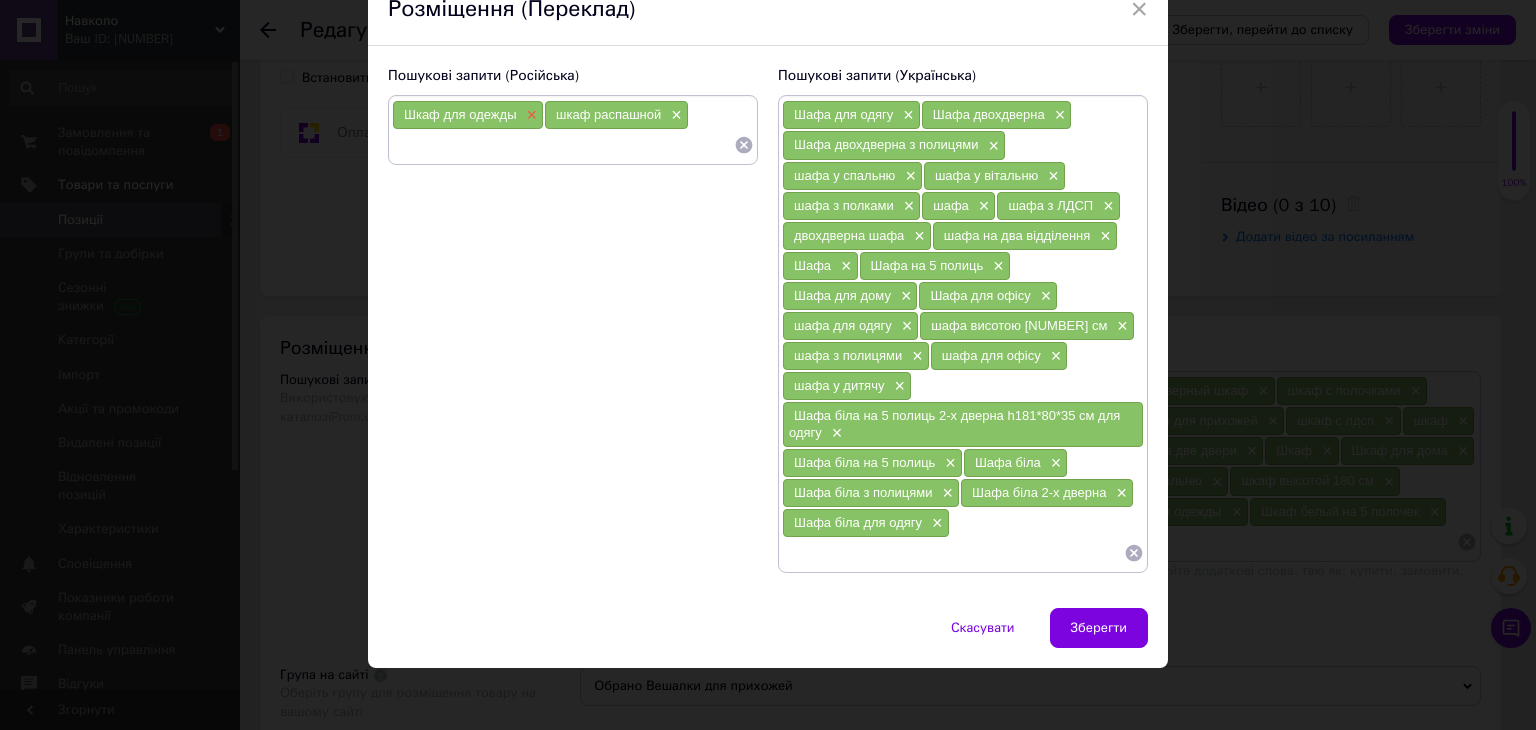 click on "×" at bounding box center [530, 115] 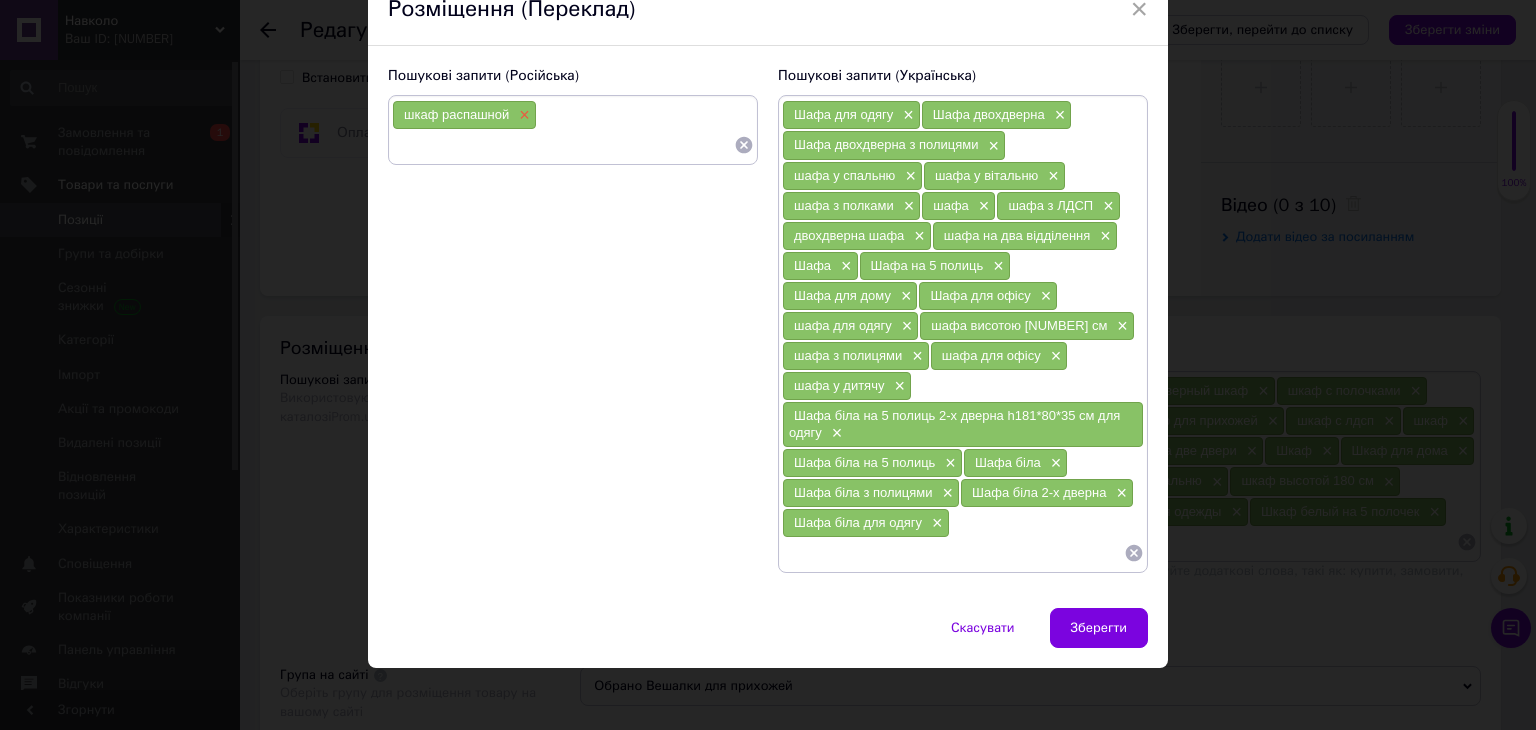 click on "×" at bounding box center (522, 115) 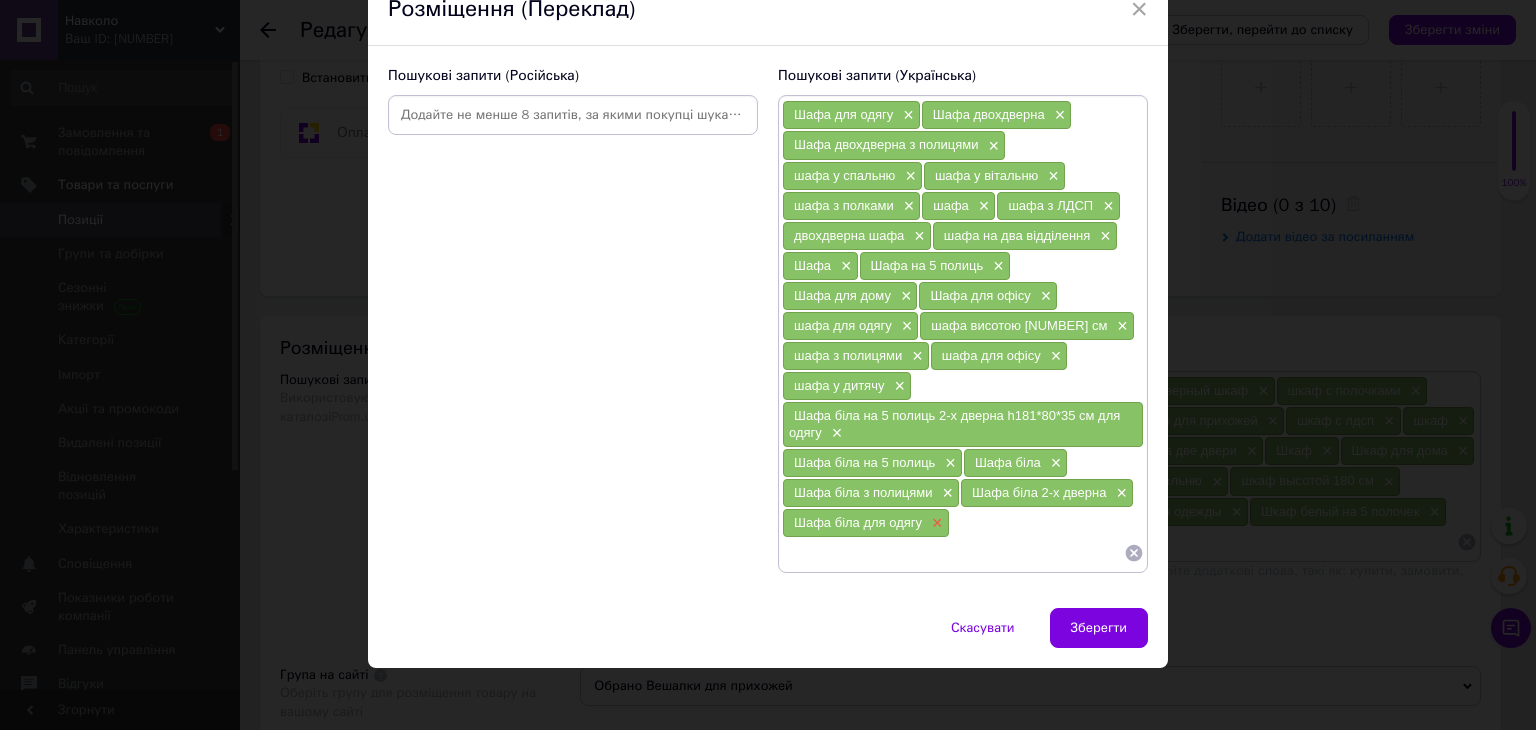 click on "×" at bounding box center [935, 523] 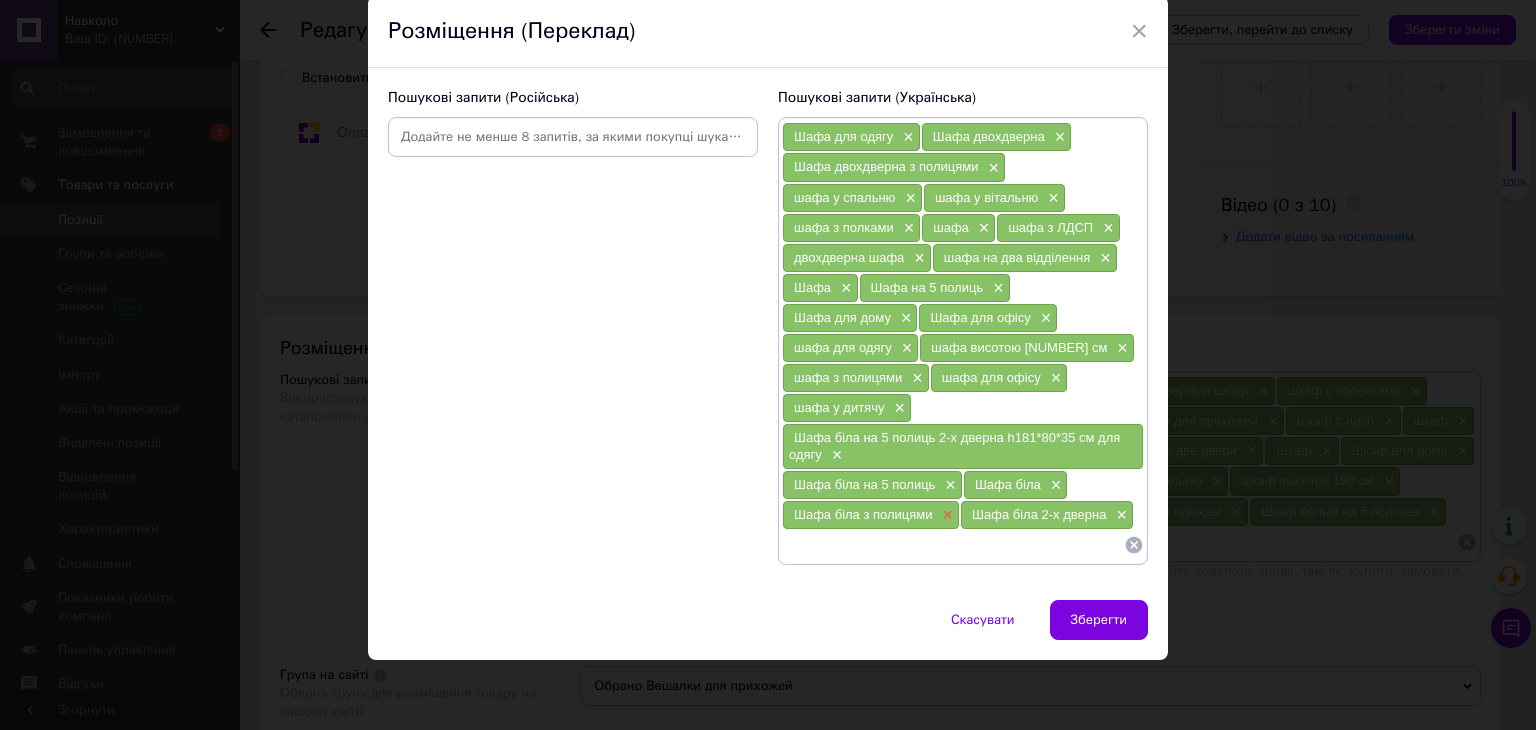 scroll, scrollTop: 67, scrollLeft: 0, axis: vertical 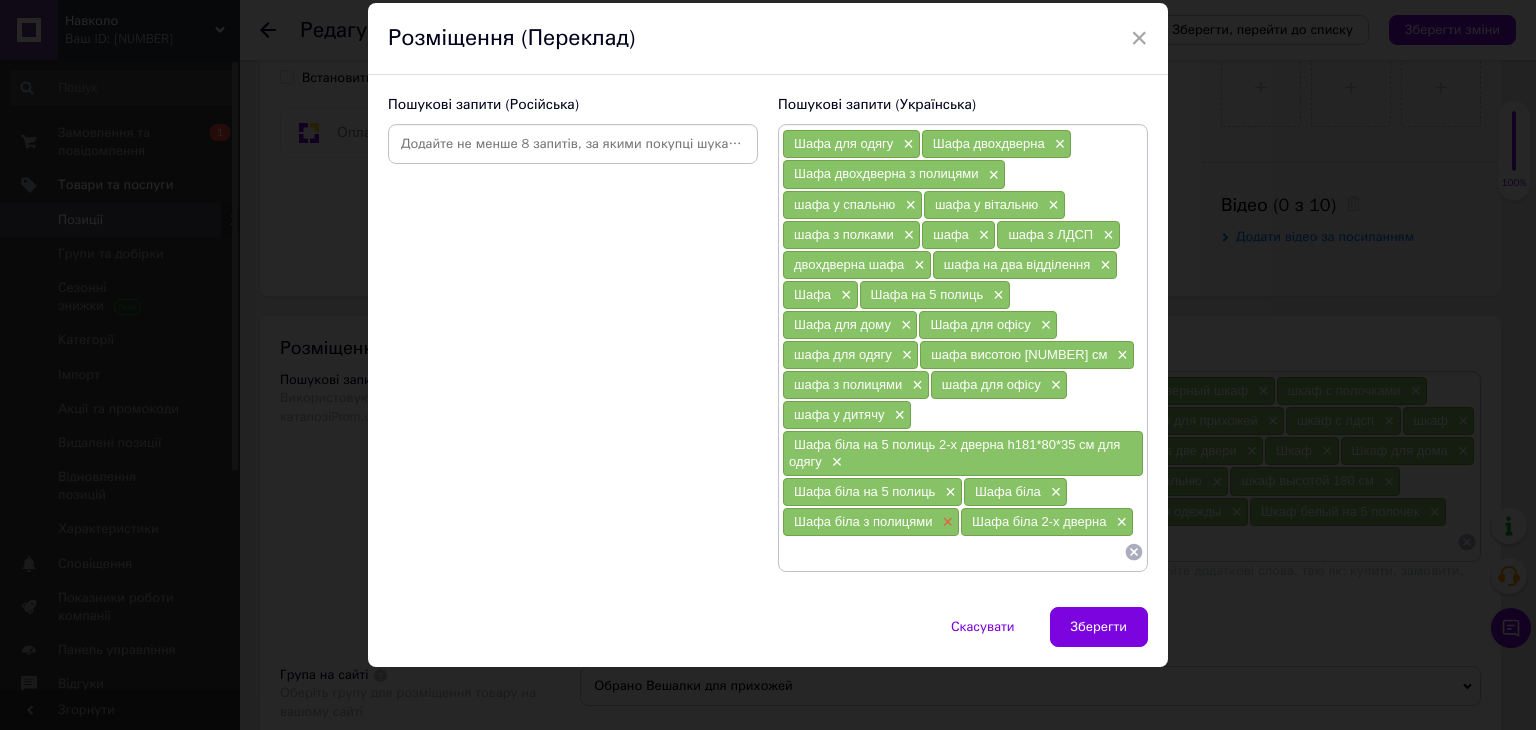 click on "×" at bounding box center (946, 522) 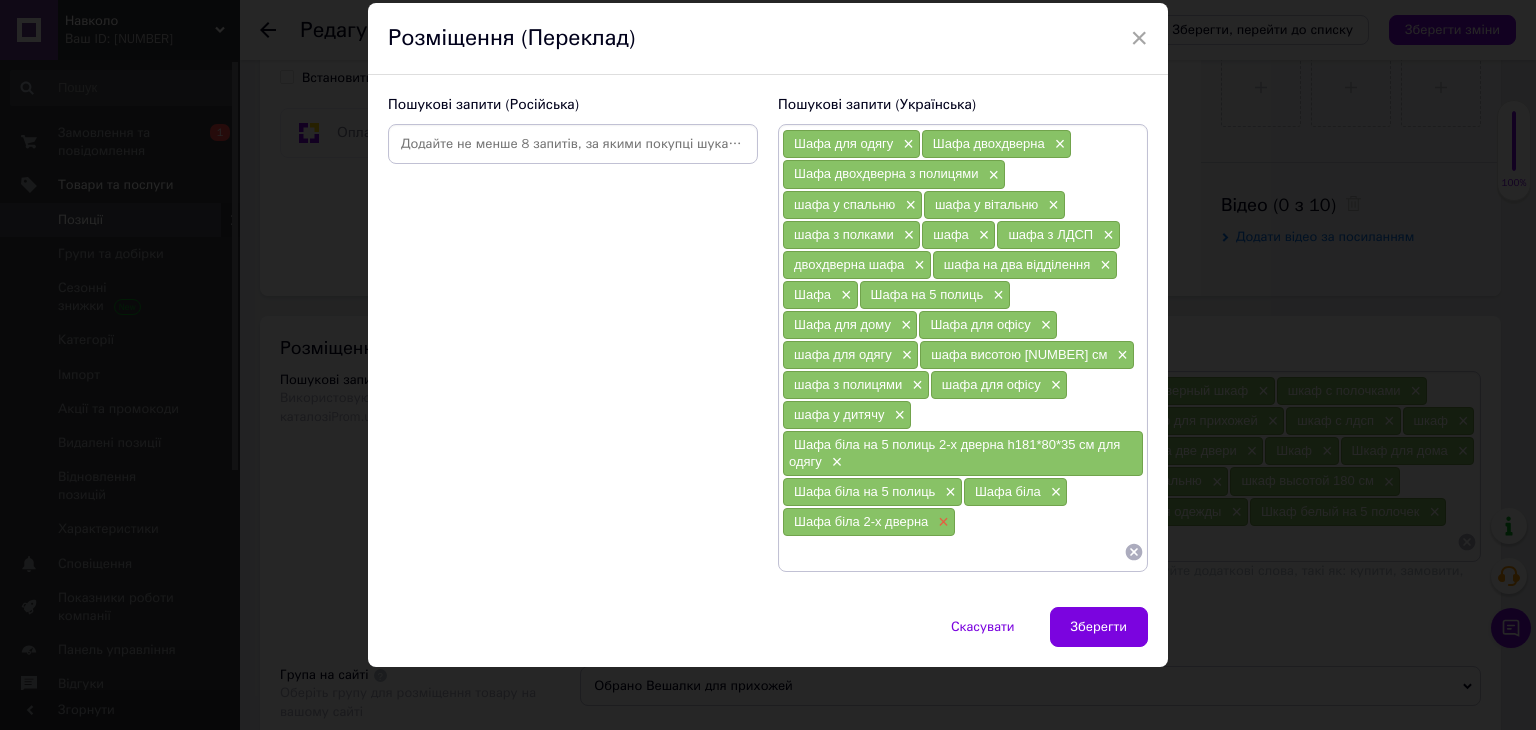 click on "×" at bounding box center (941, 522) 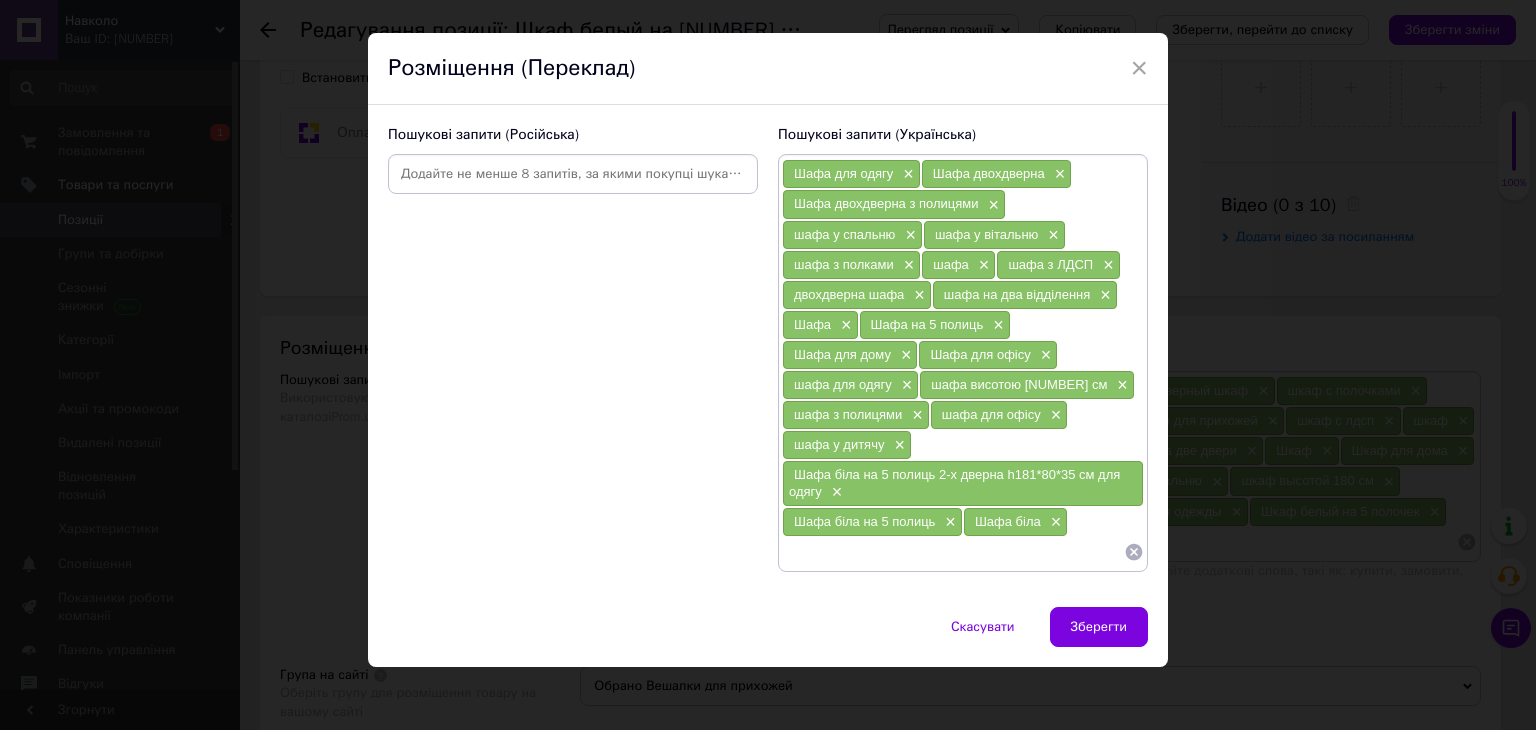 click on "Шафа біла на 5 полиць ×" at bounding box center [872, 522] 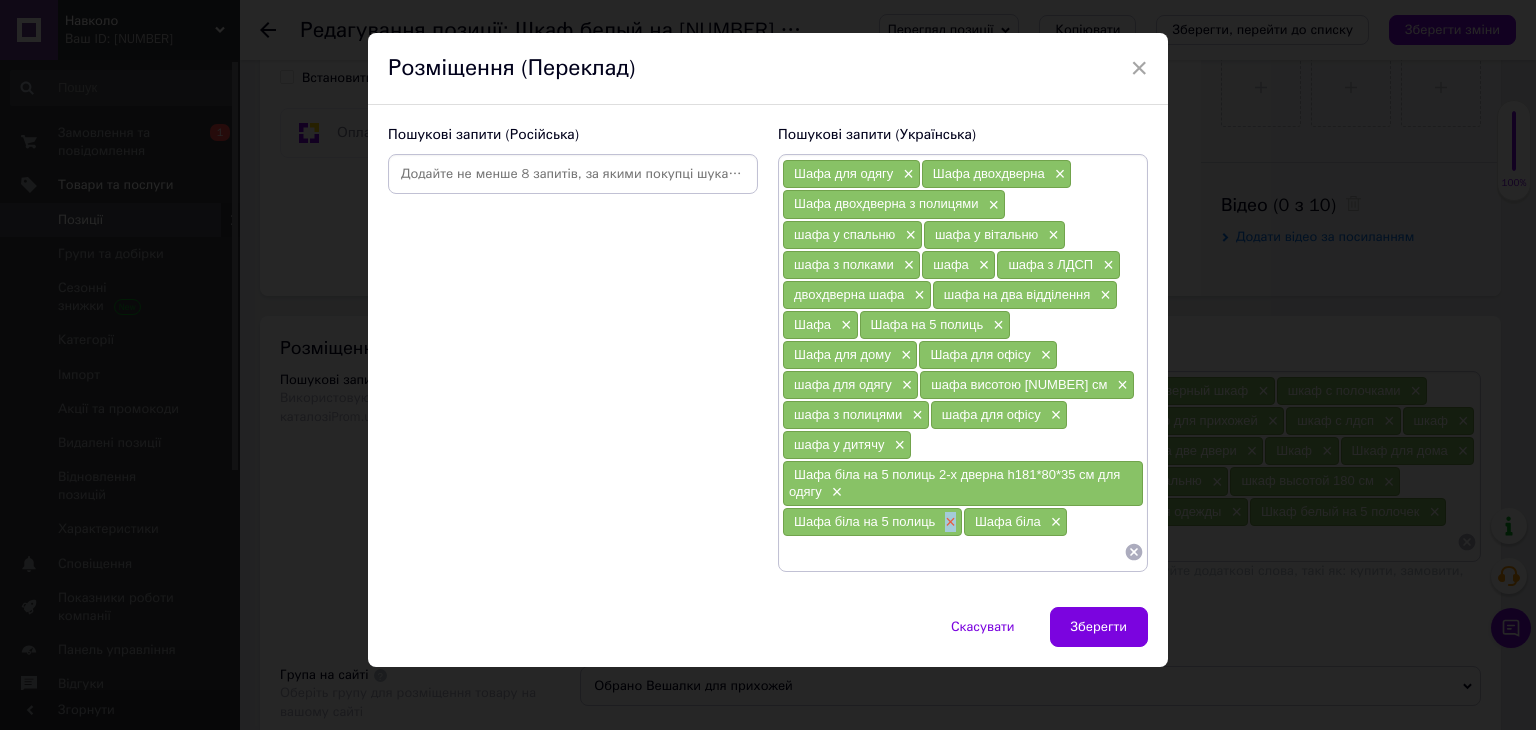 click on "×" at bounding box center (948, 522) 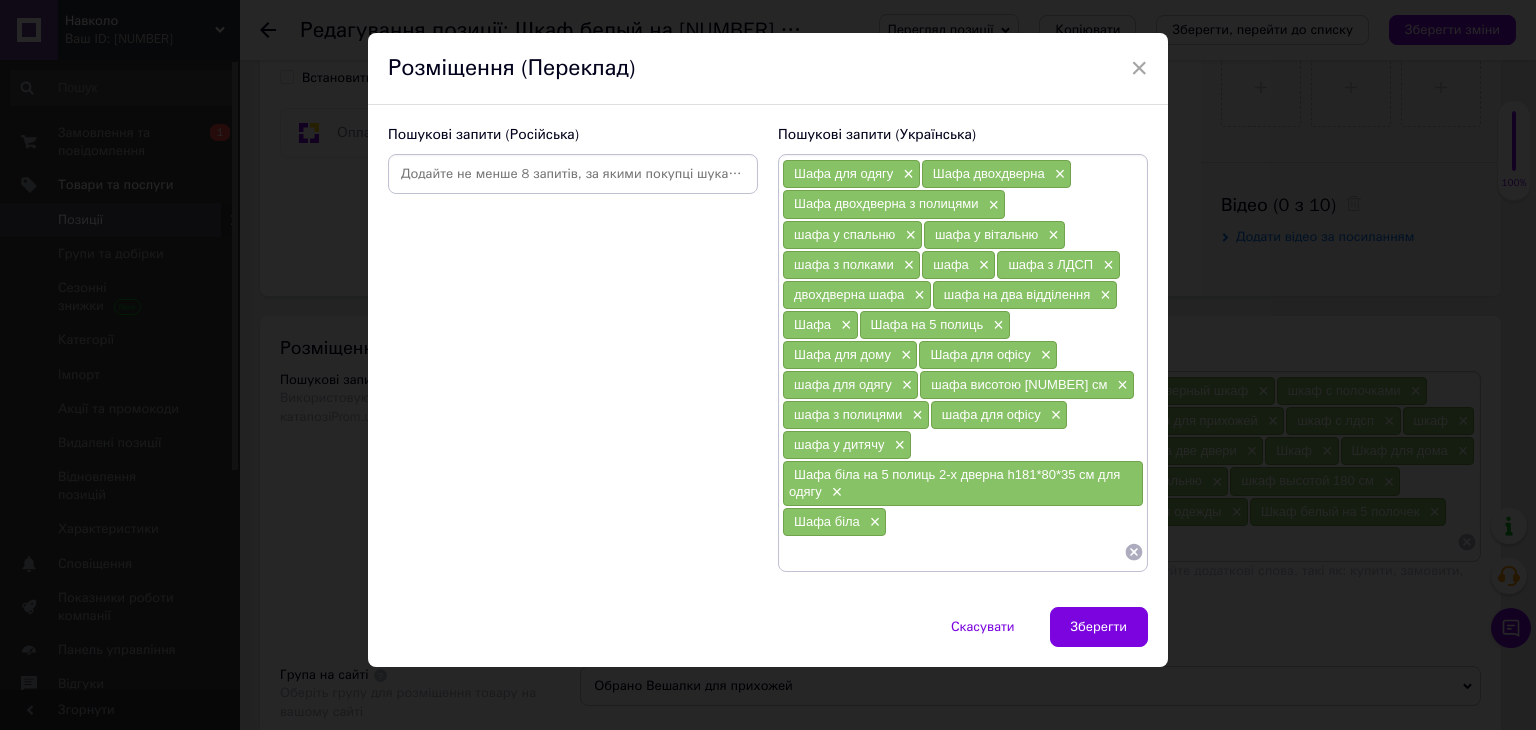 click on "Шафа біла ×" at bounding box center [834, 522] 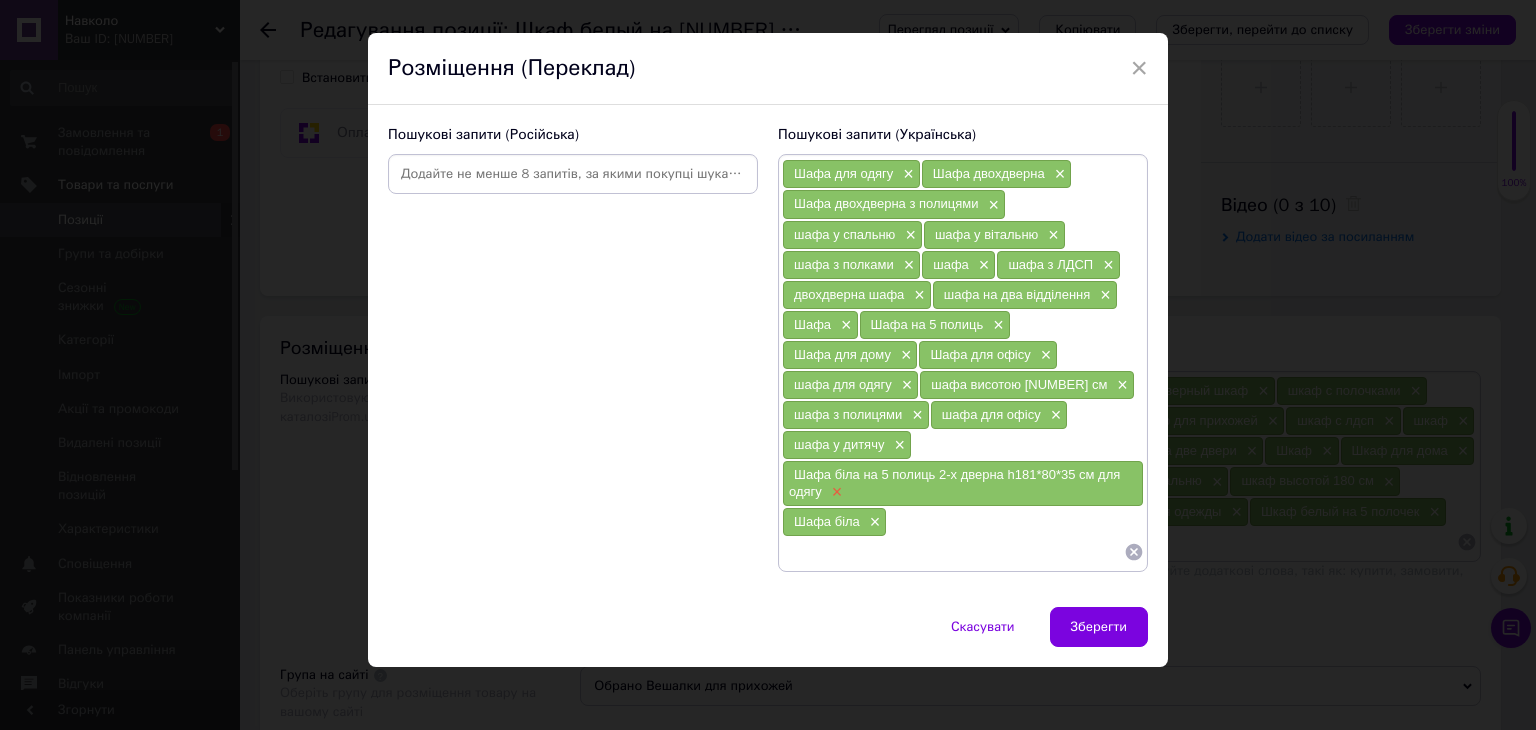 click on "×" at bounding box center (835, 492) 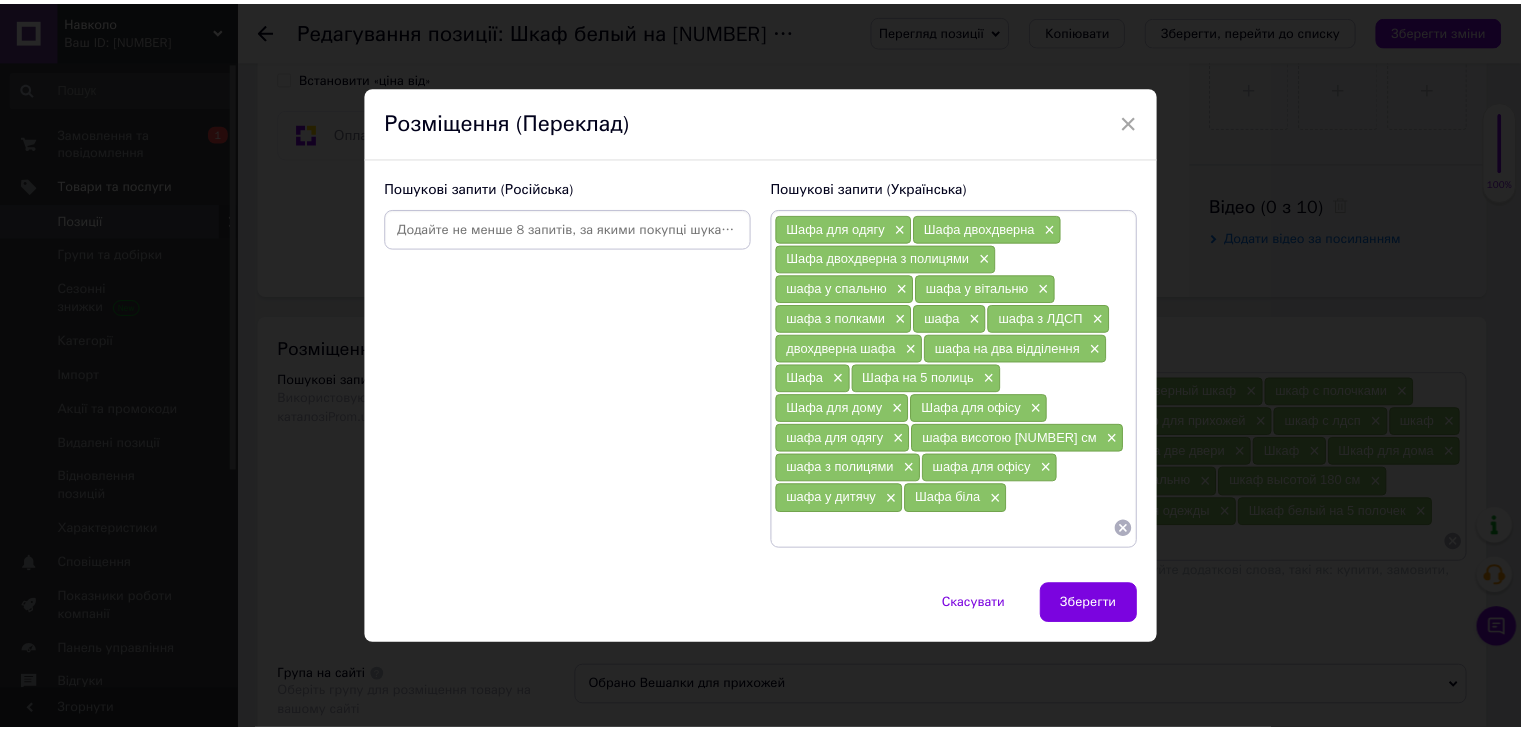 scroll, scrollTop: 0, scrollLeft: 0, axis: both 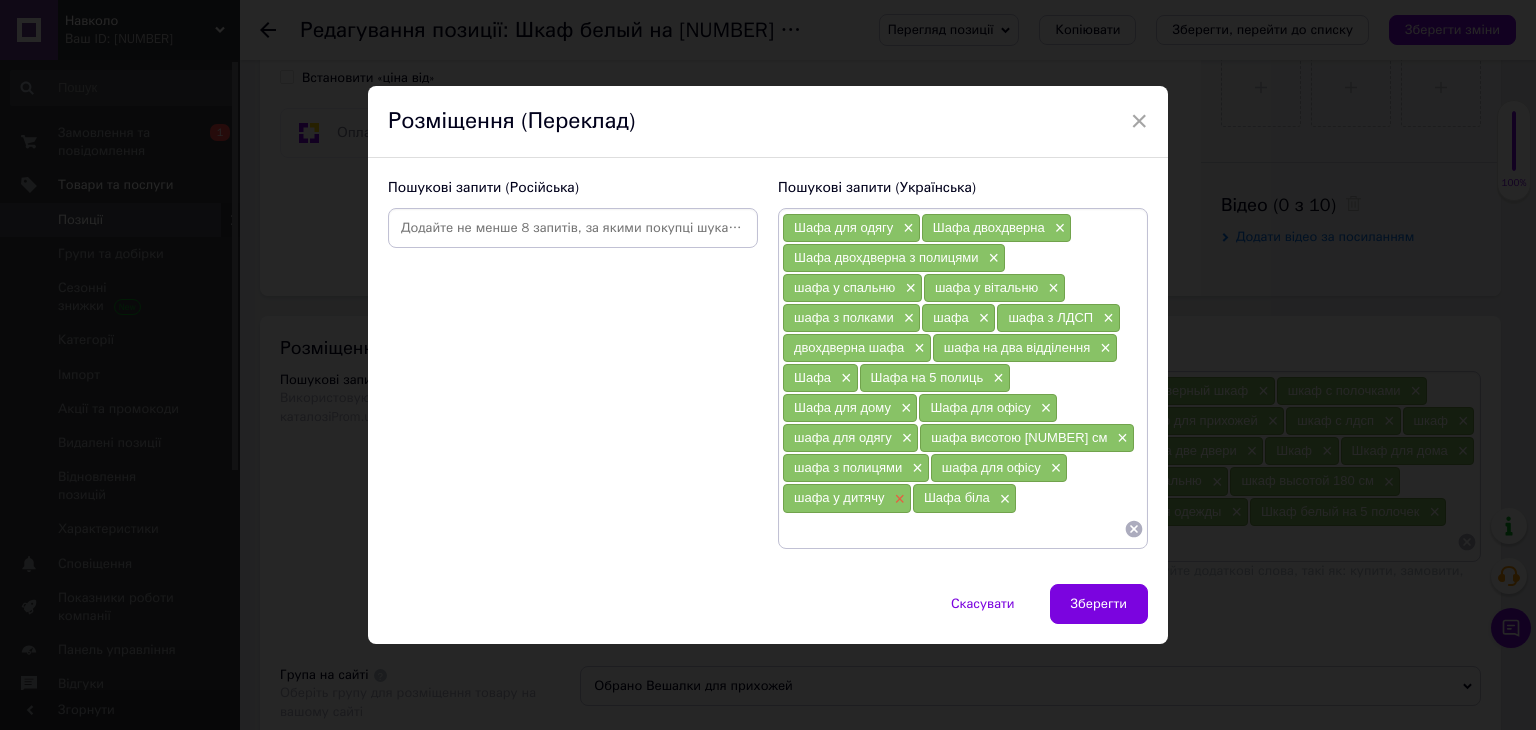 click on "×" at bounding box center [897, 499] 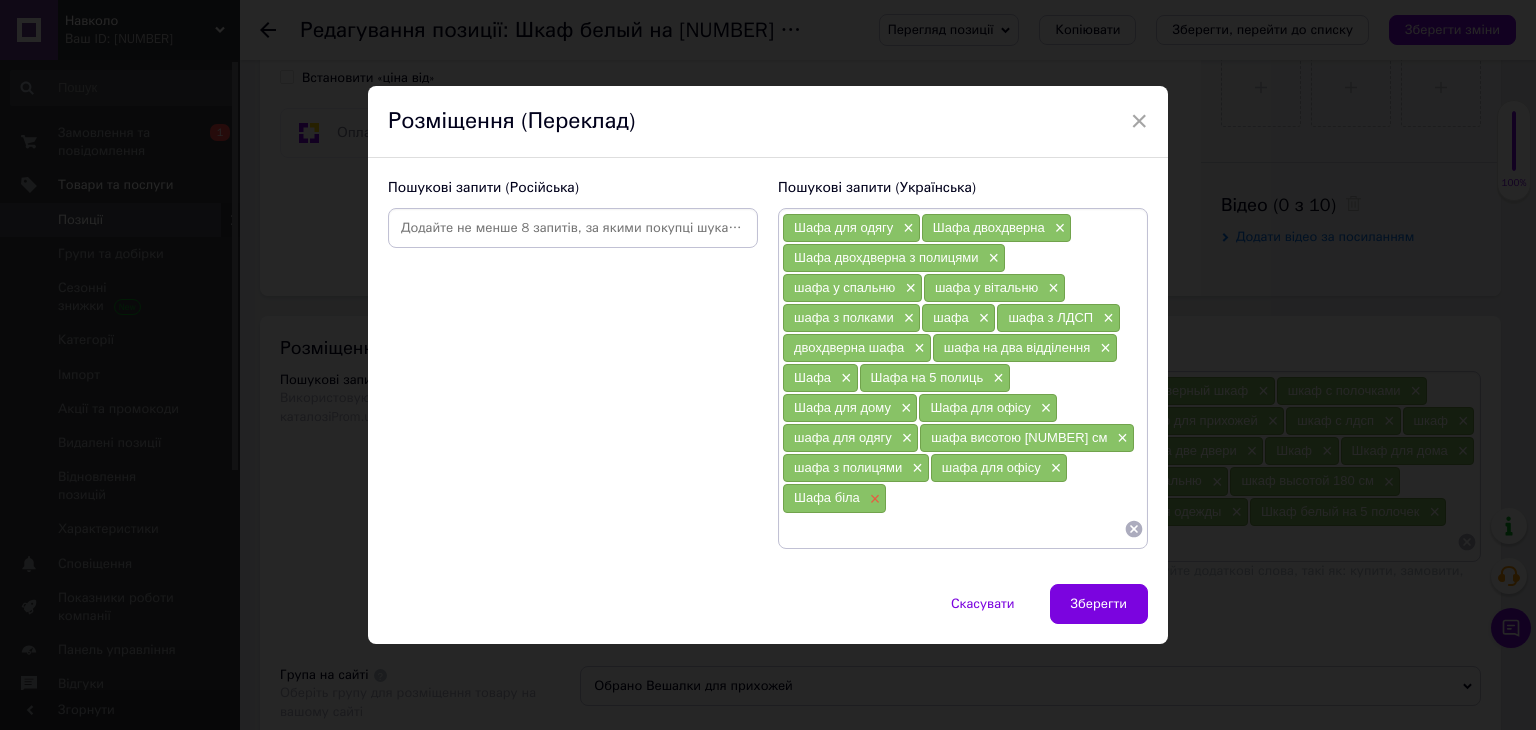 click on "×" at bounding box center (873, 499) 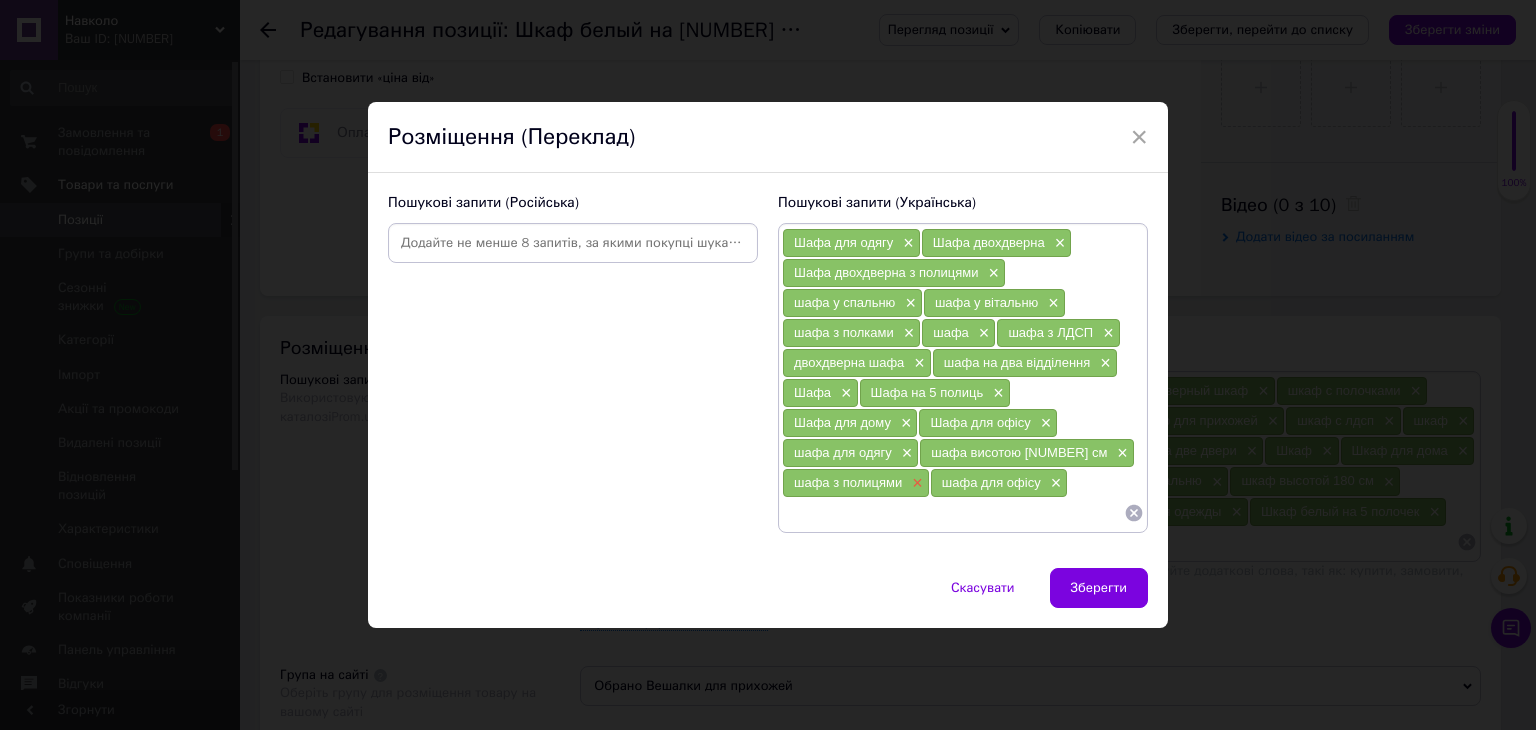 click on "×" at bounding box center [915, 483] 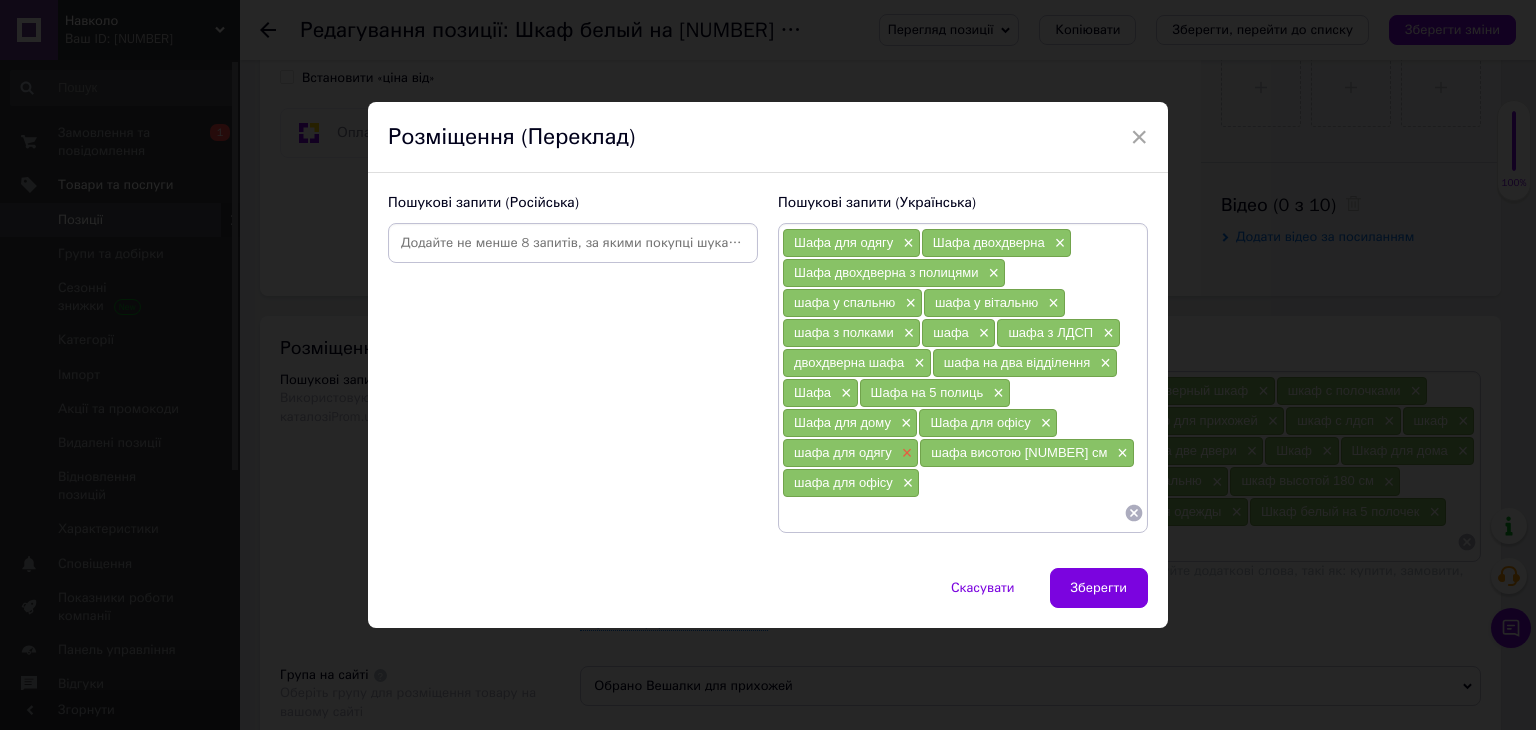 click on "×" at bounding box center [905, 453] 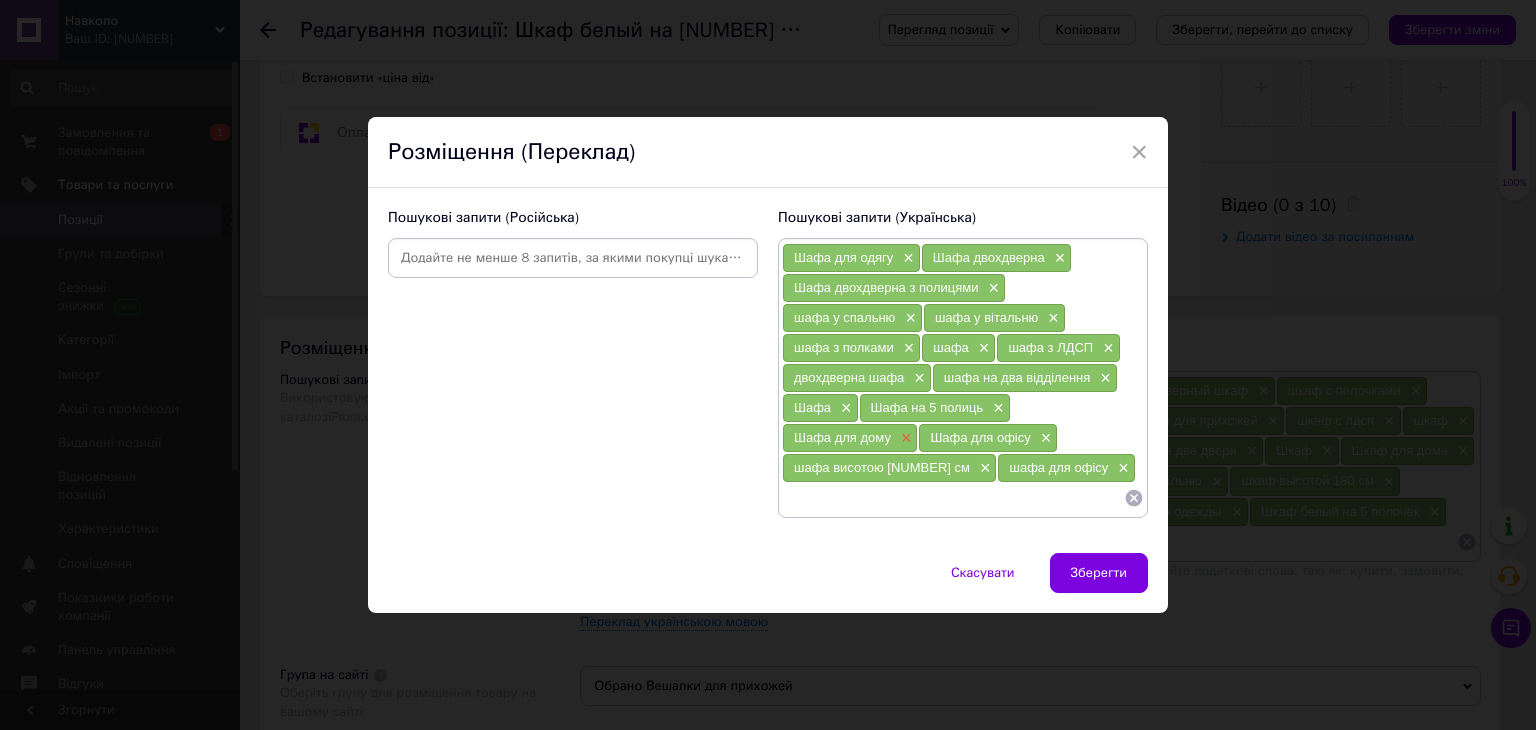 click on "×" at bounding box center [904, 438] 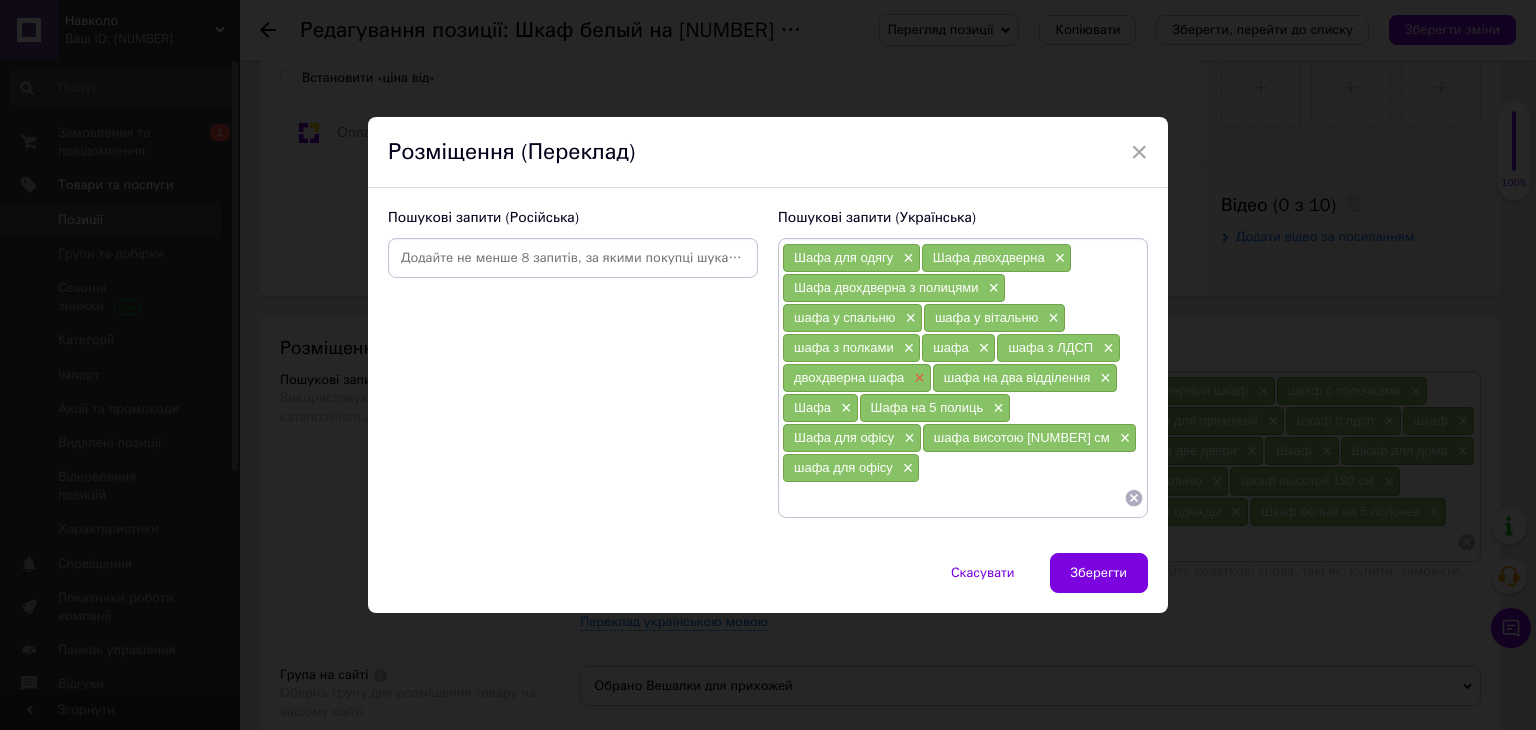 click on "×" at bounding box center (917, 378) 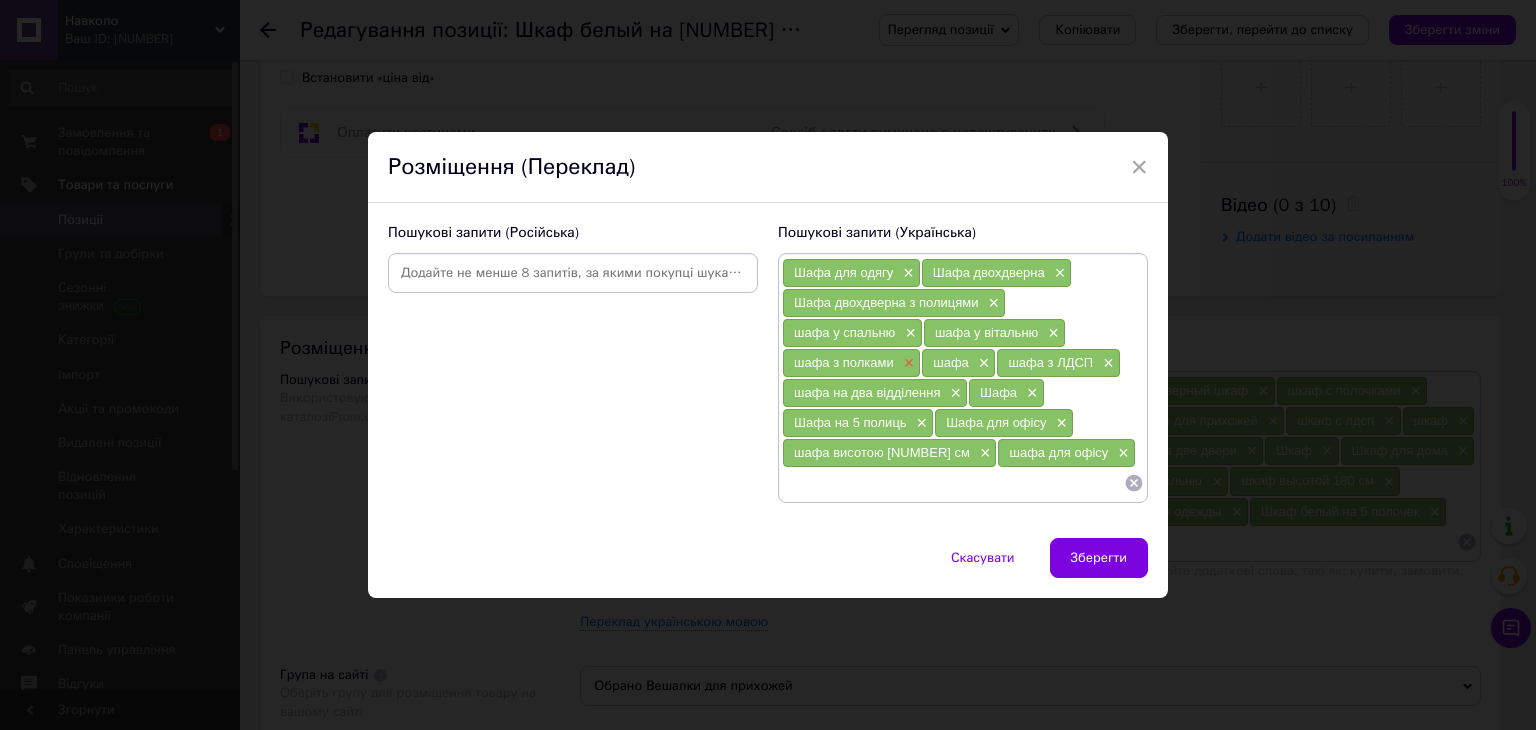 click on "×" at bounding box center (907, 363) 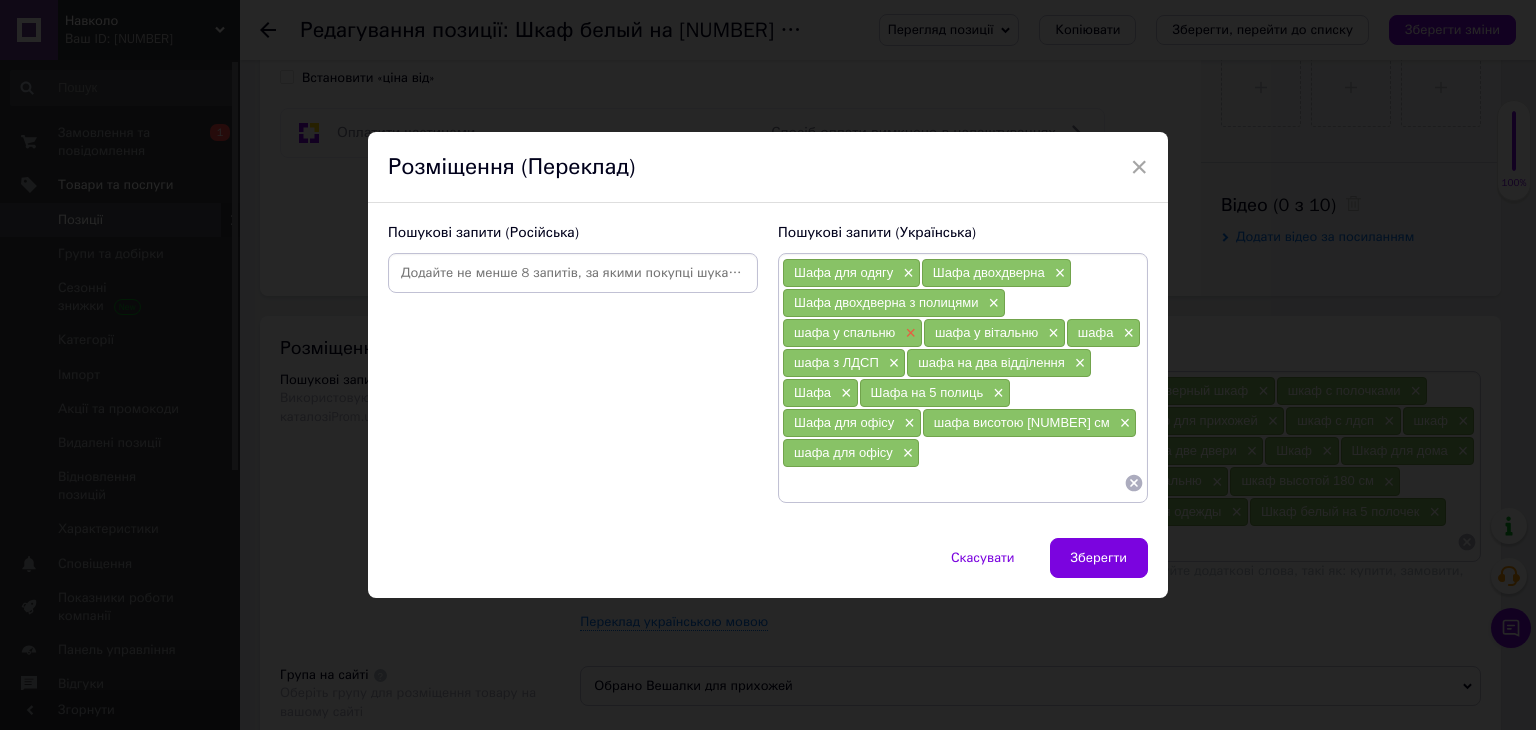 click on "×" at bounding box center (908, 333) 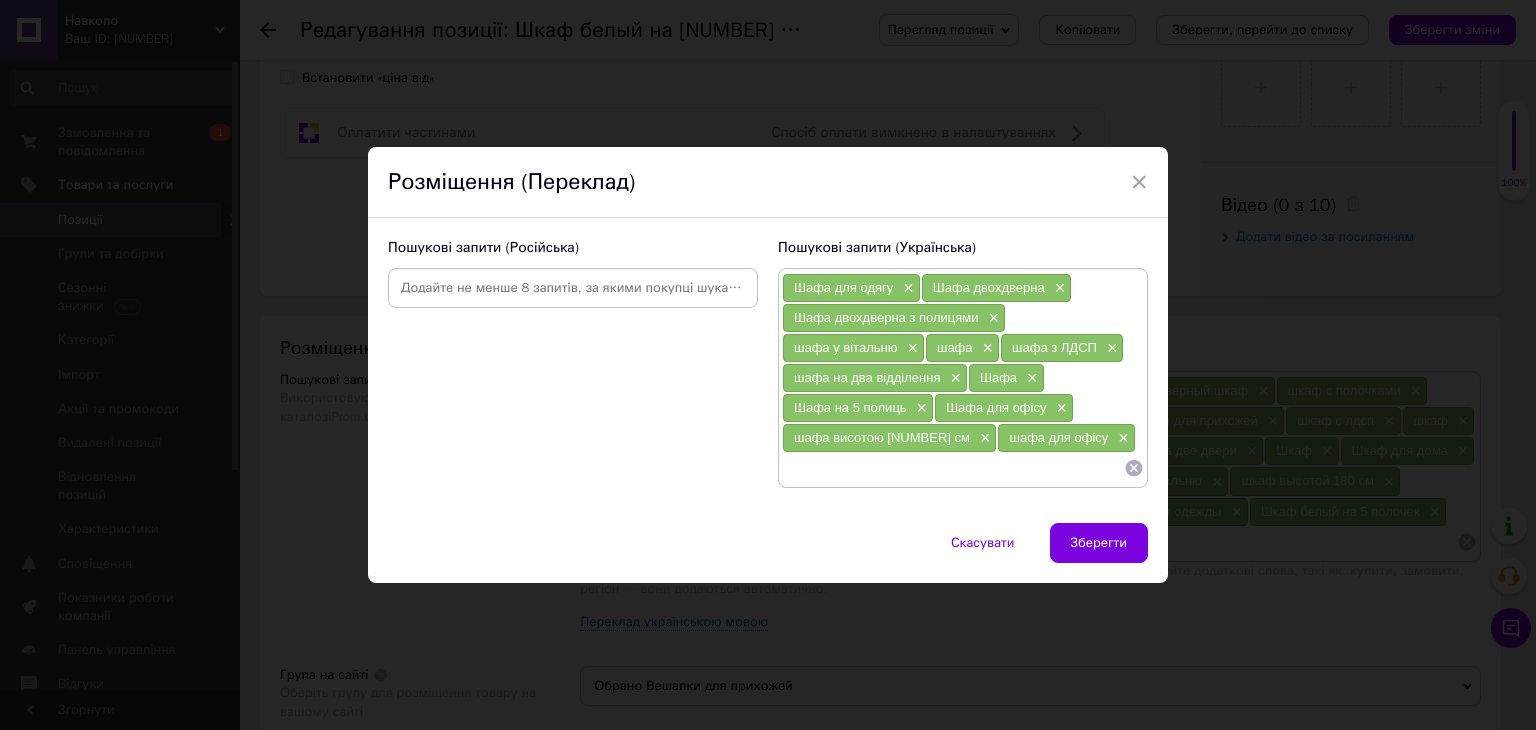 click on "Шафа двохдверна з полицями ×" at bounding box center [894, 318] 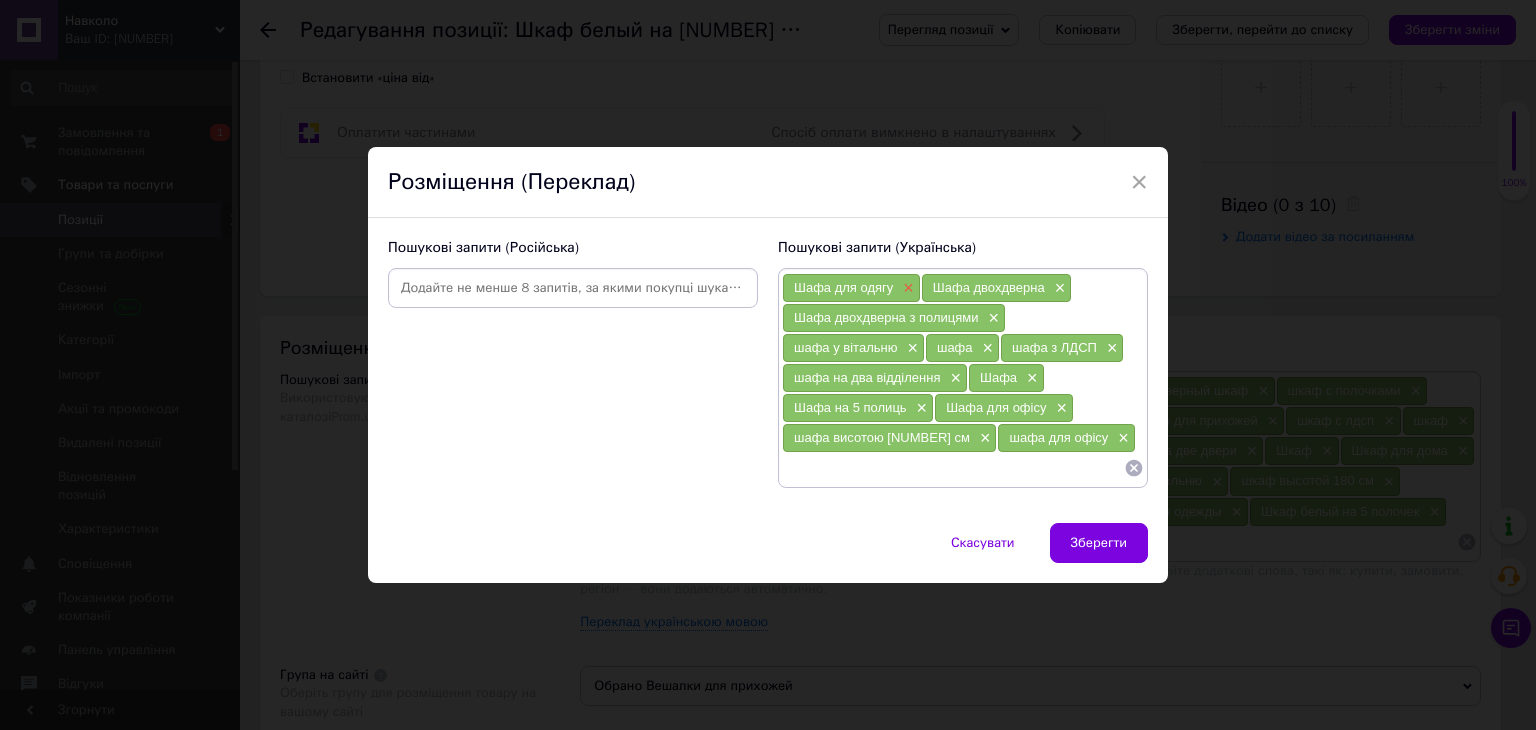 click on "×" at bounding box center (906, 288) 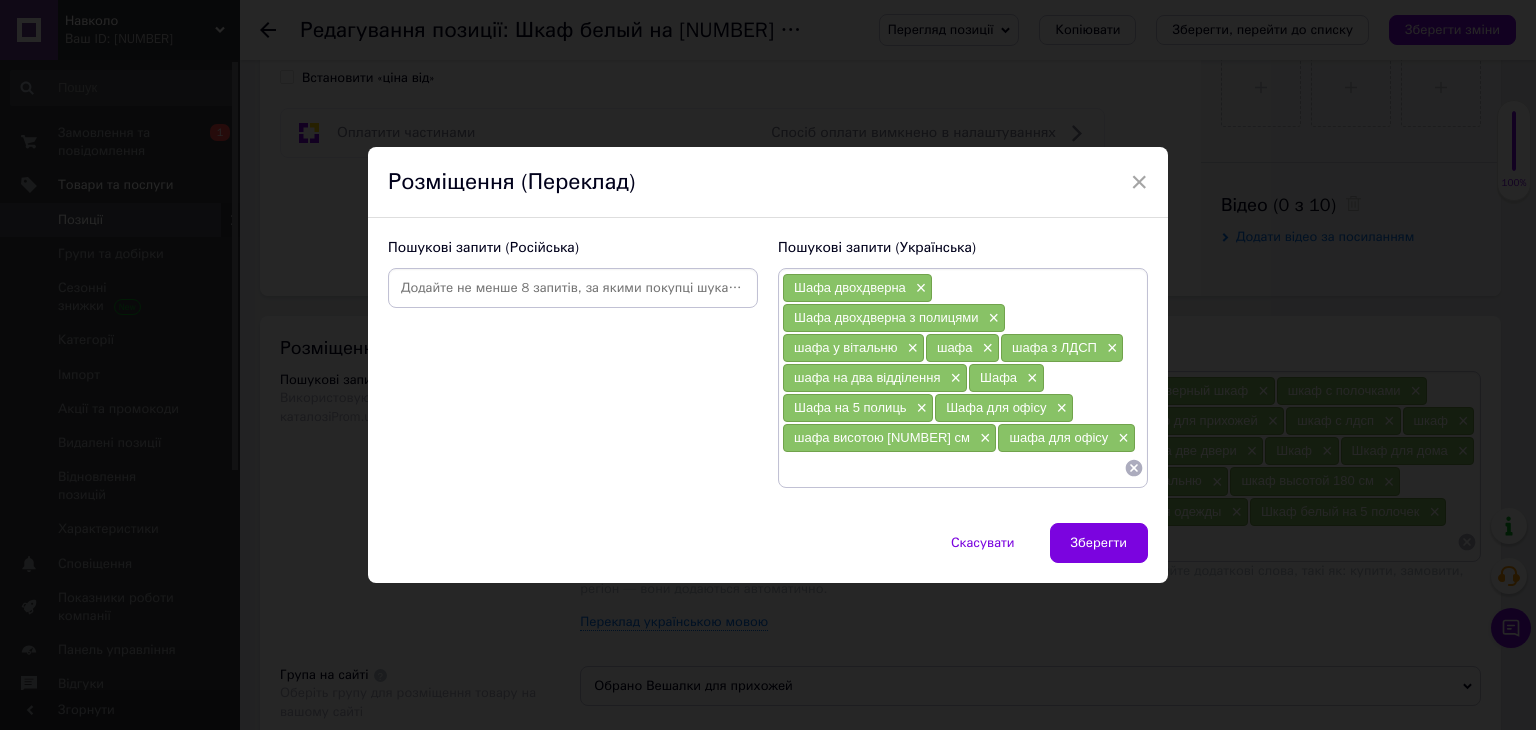 drag, startPoint x: 994, startPoint y: 316, endPoint x: 996, endPoint y: 329, distance: 13.152946 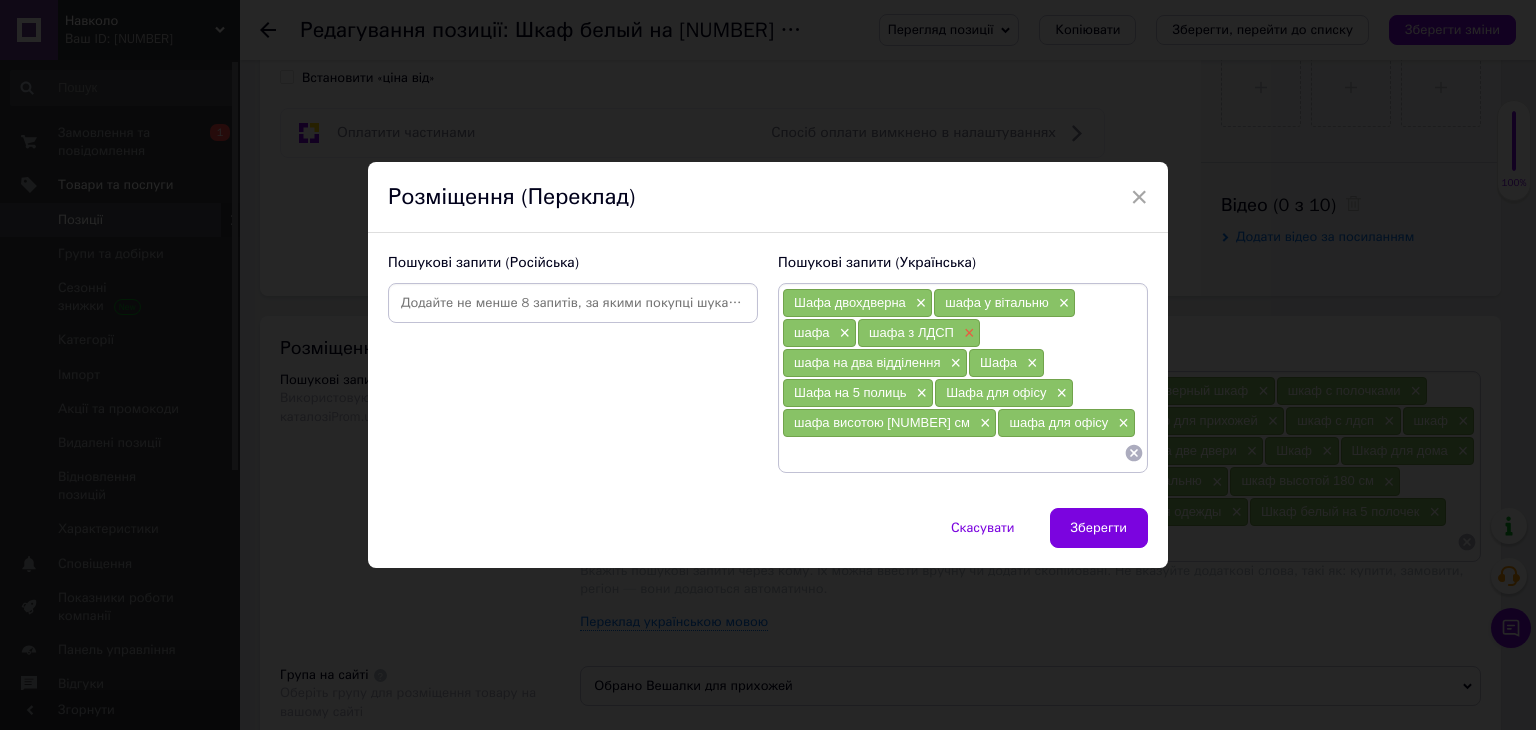 click on "×" at bounding box center [967, 333] 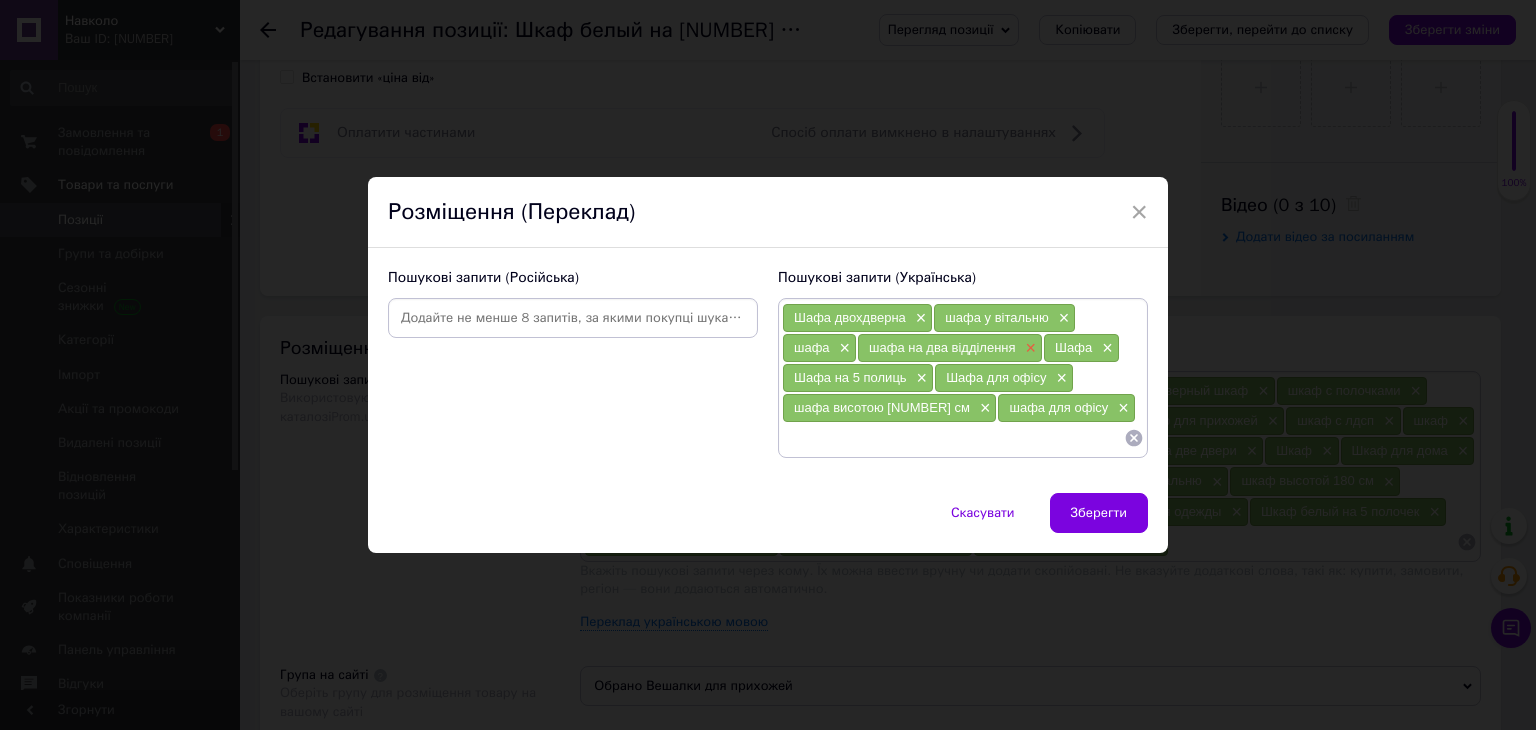 click on "×" at bounding box center [1029, 348] 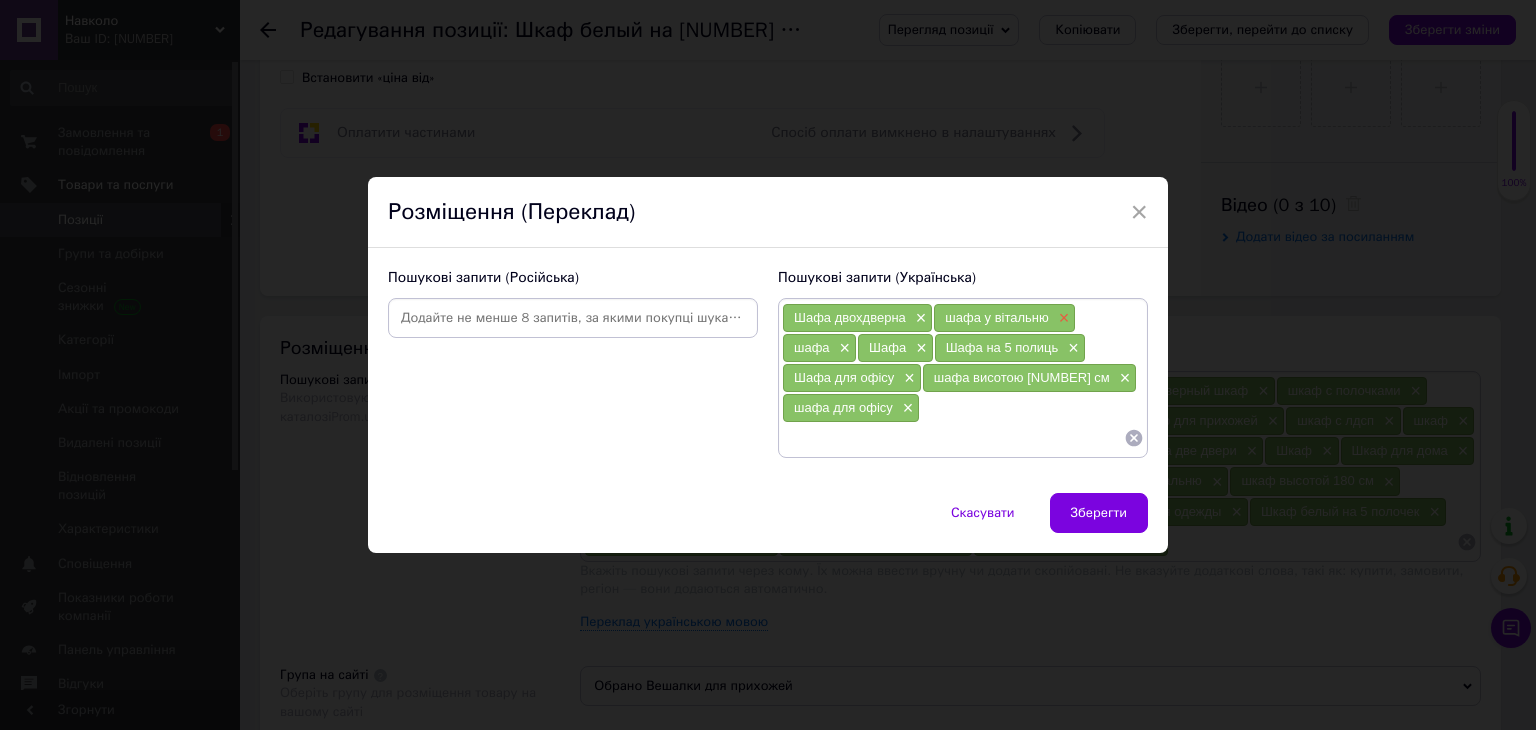 click on "×" at bounding box center [1062, 318] 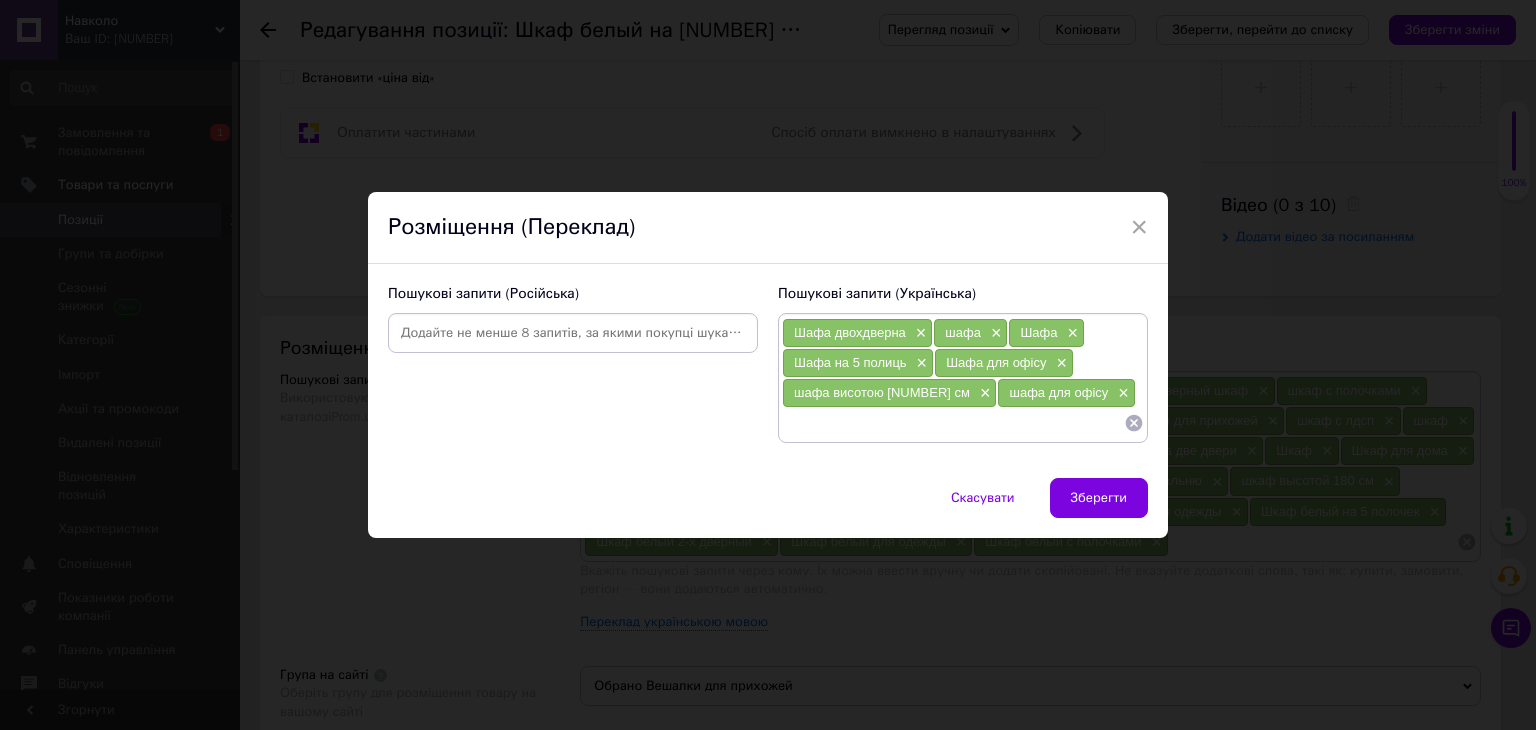 click on "×" at bounding box center (1071, 333) 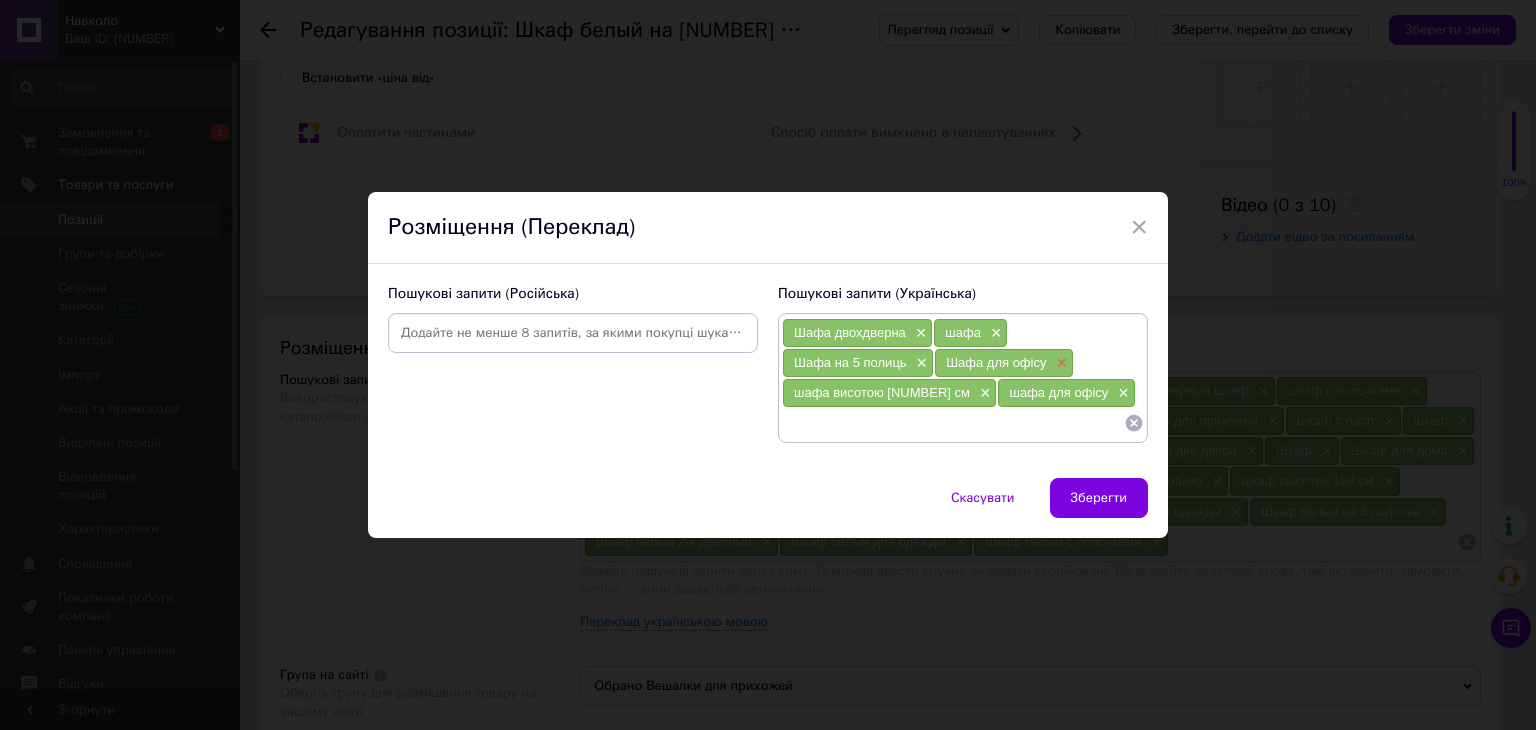 click on "×" at bounding box center [1059, 363] 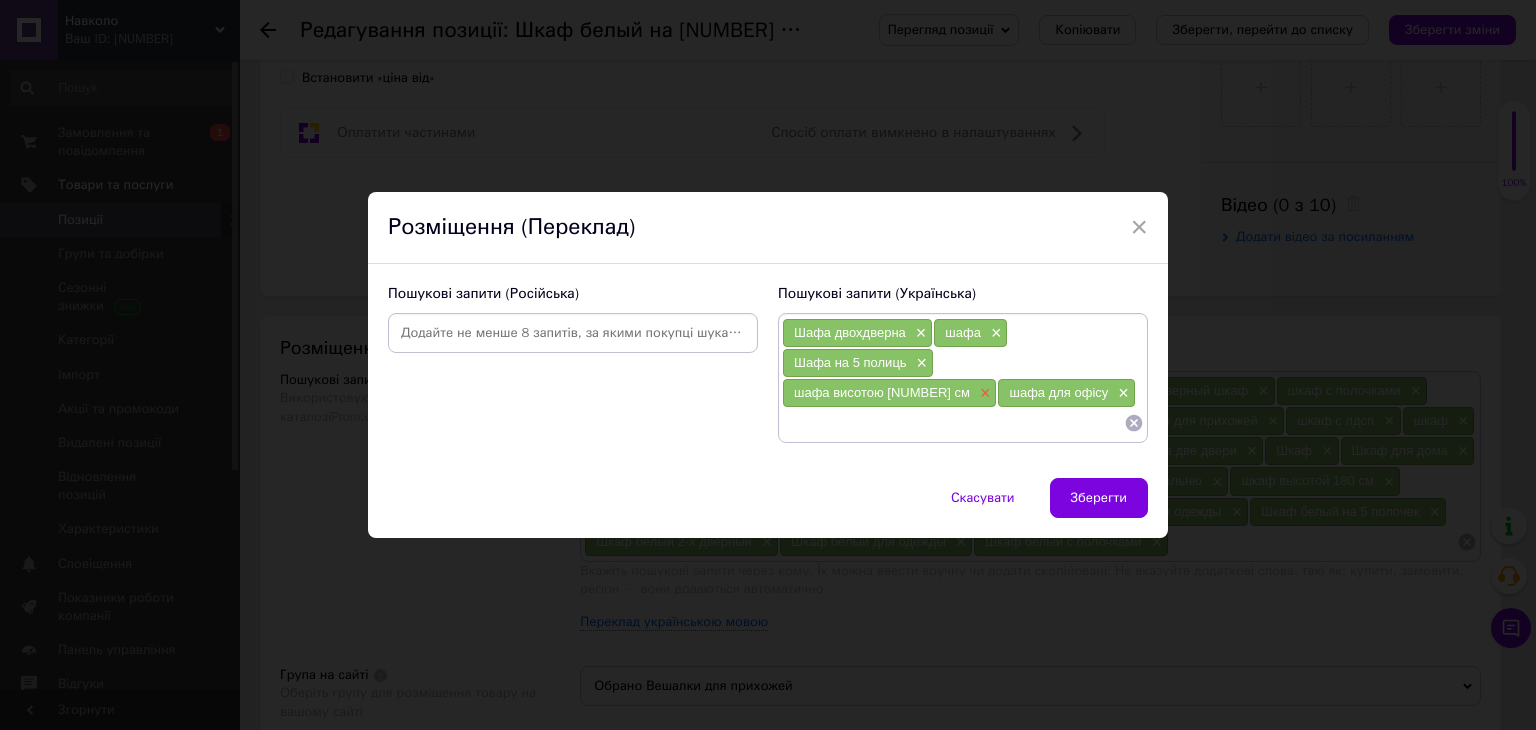 click on "×" at bounding box center [983, 393] 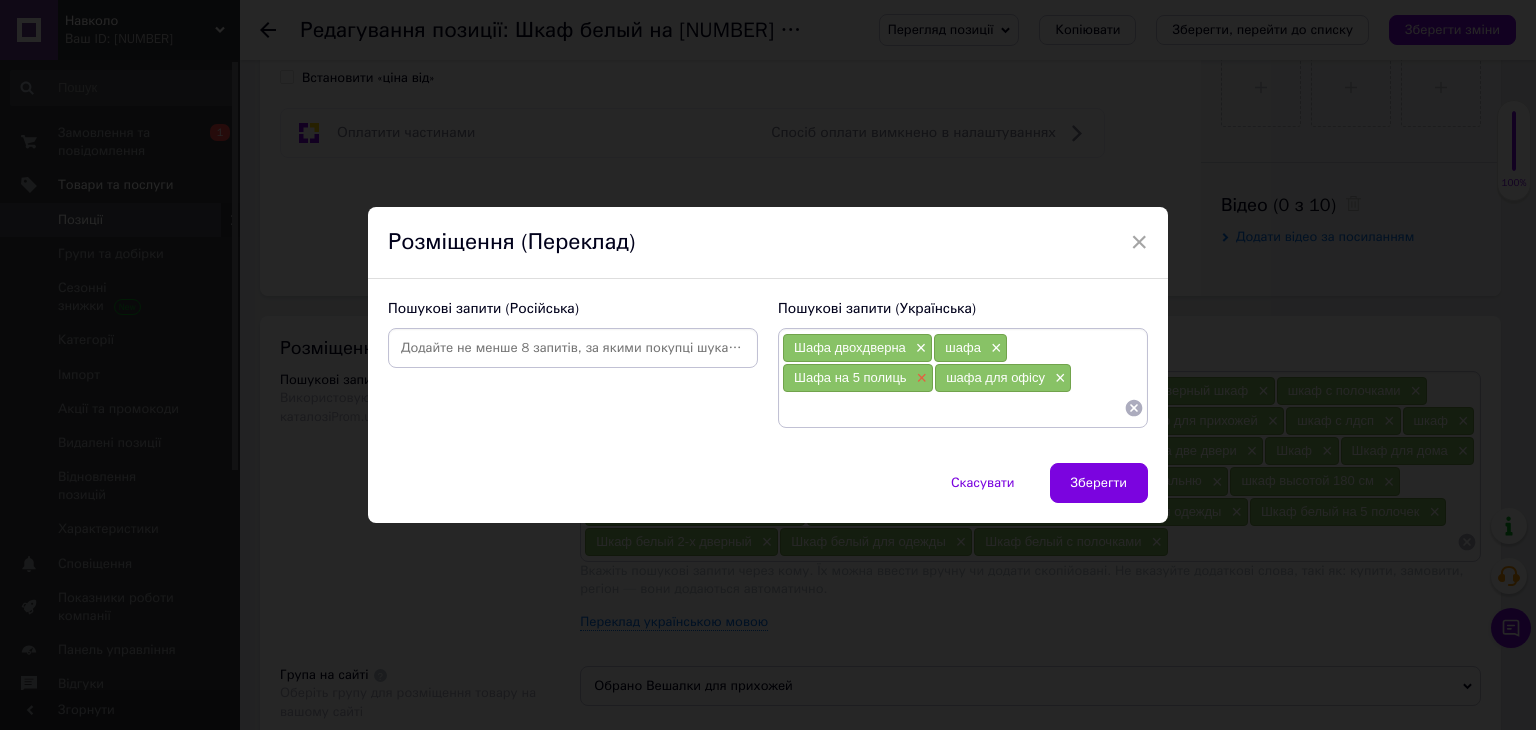 click on "×" at bounding box center (920, 378) 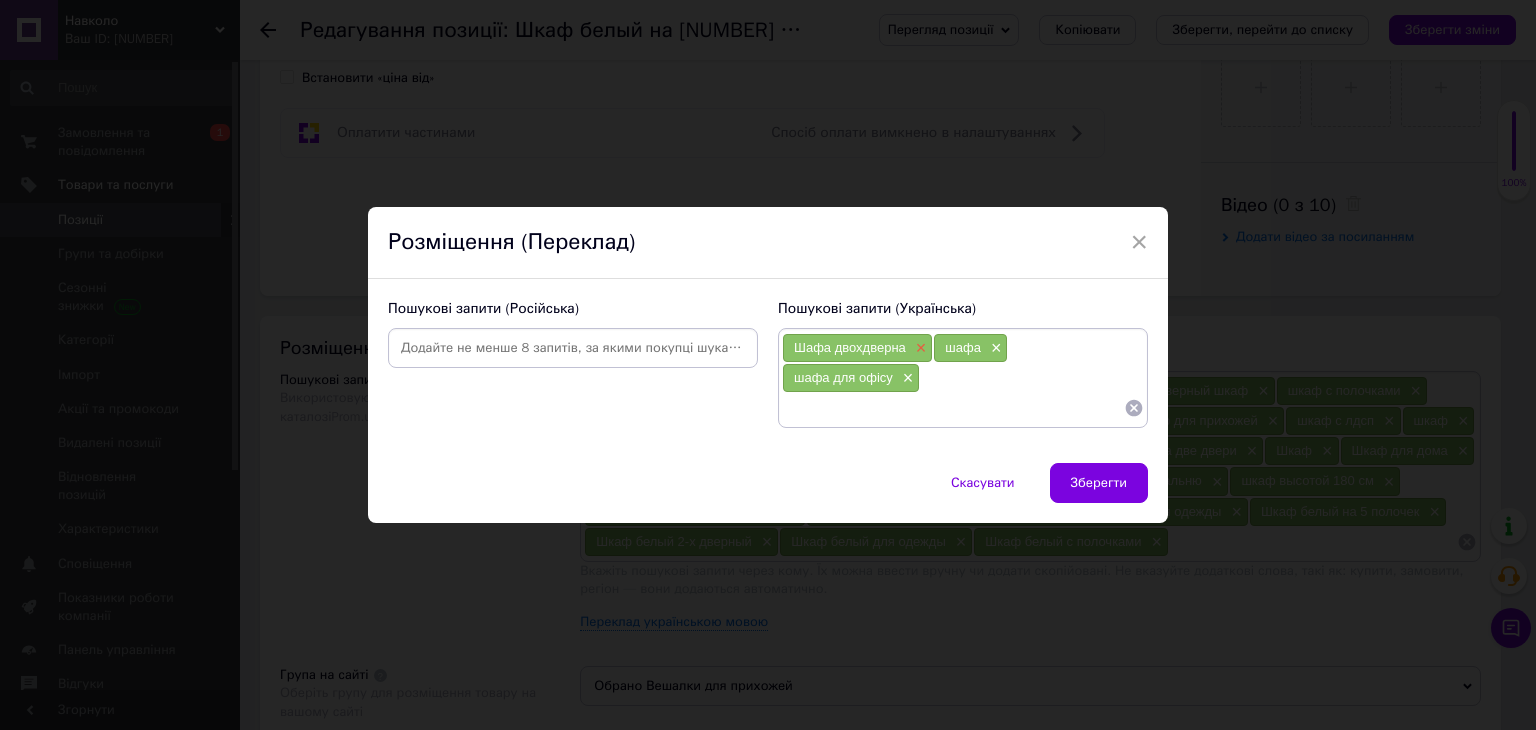 click on "×" at bounding box center (919, 348) 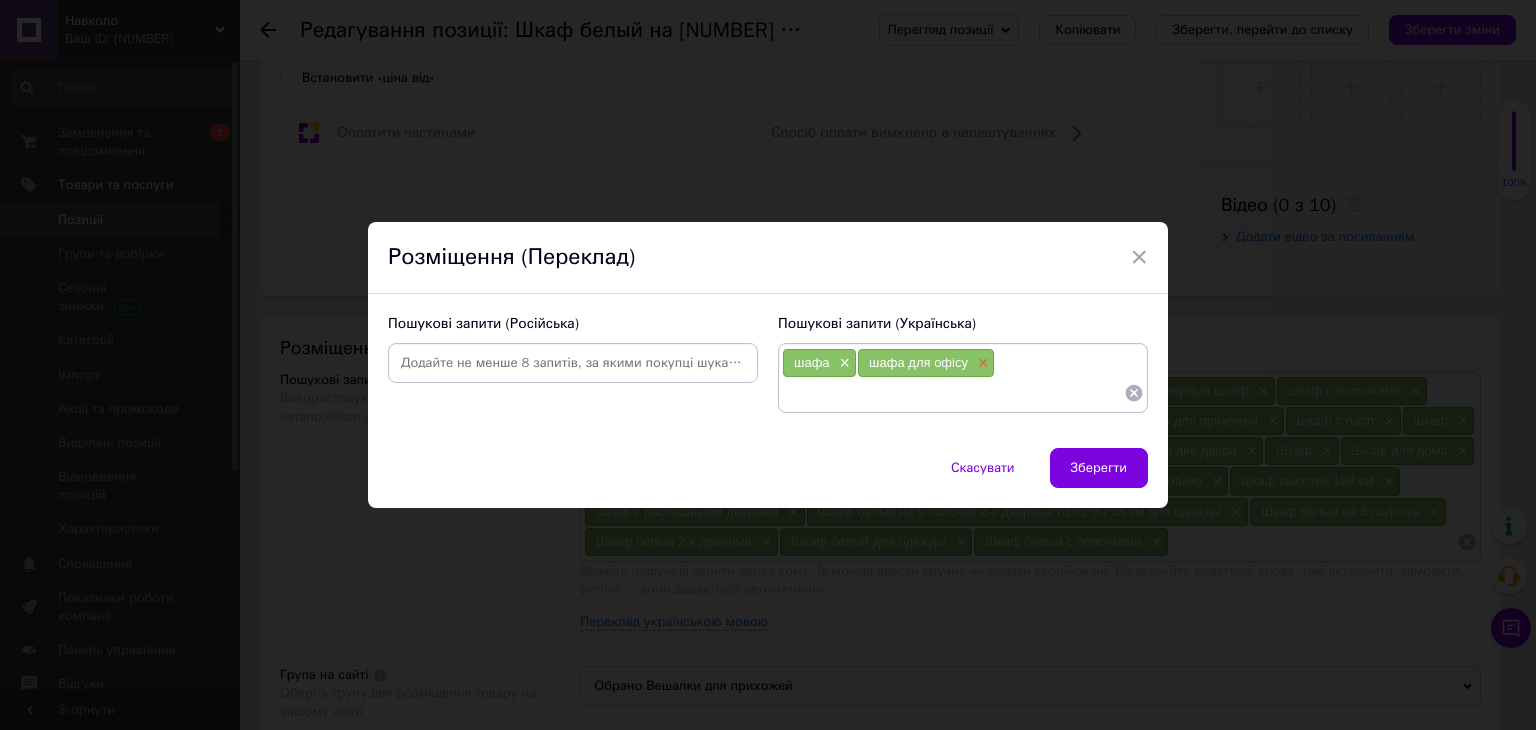 click on "×" at bounding box center [981, 363] 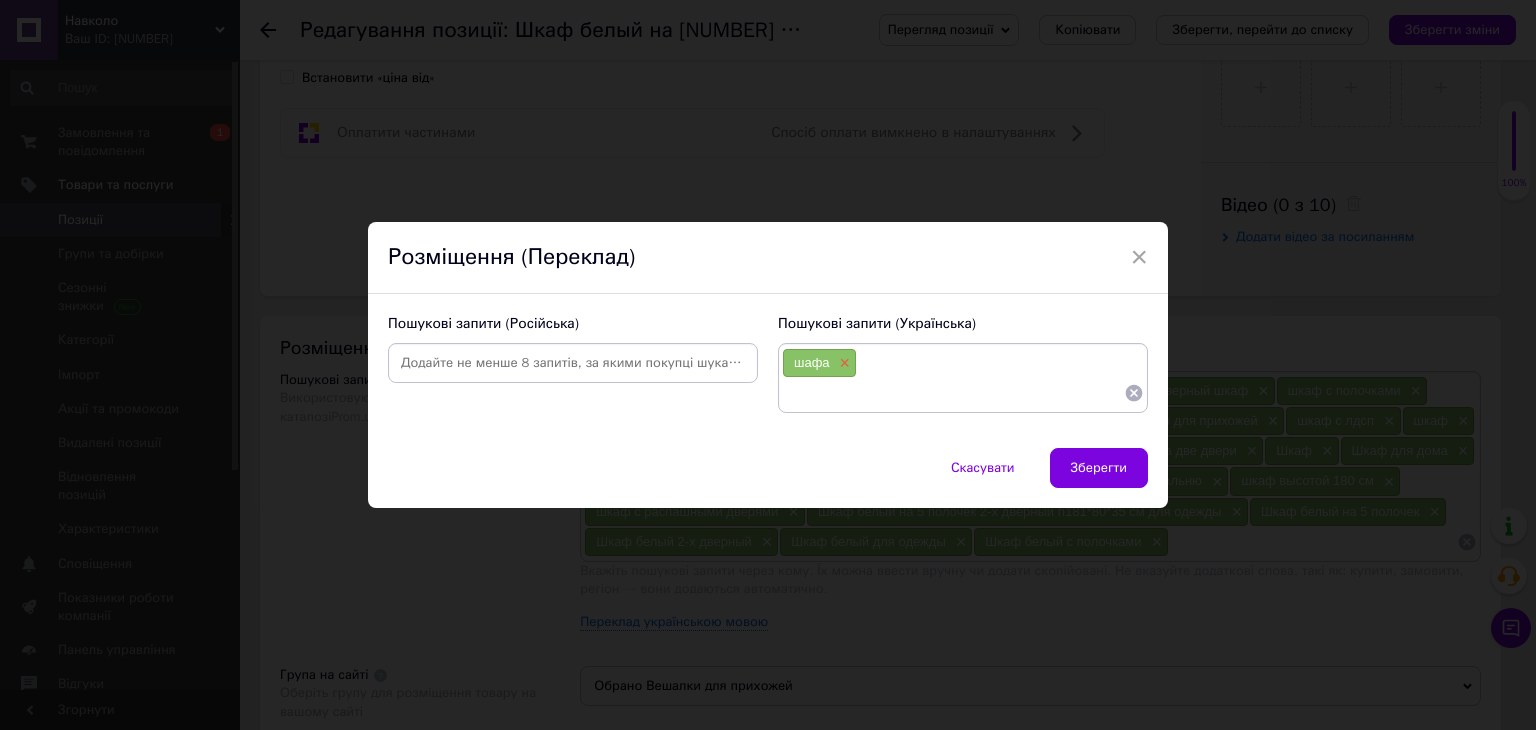 click on "×" at bounding box center [843, 363] 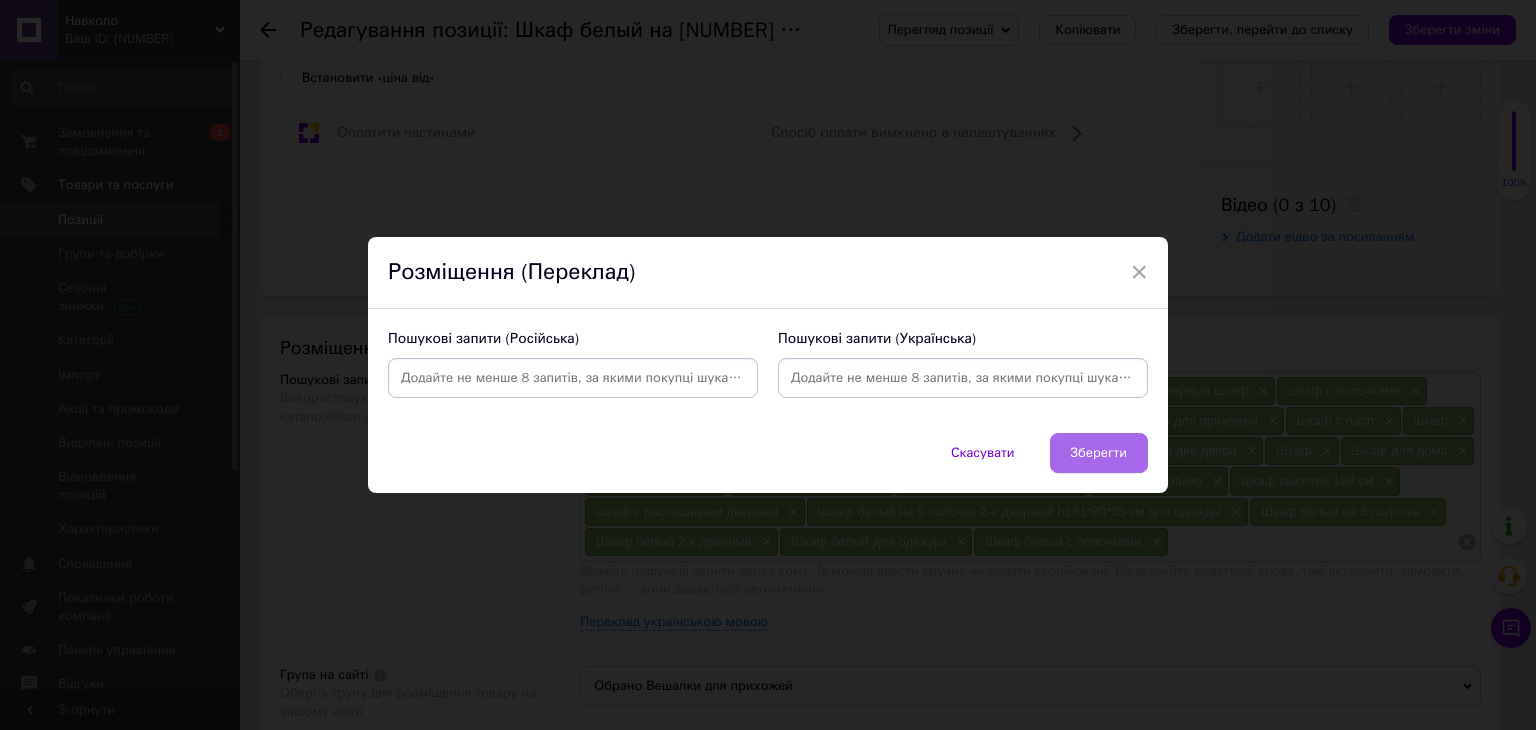 click on "Зберегти" at bounding box center [1099, 453] 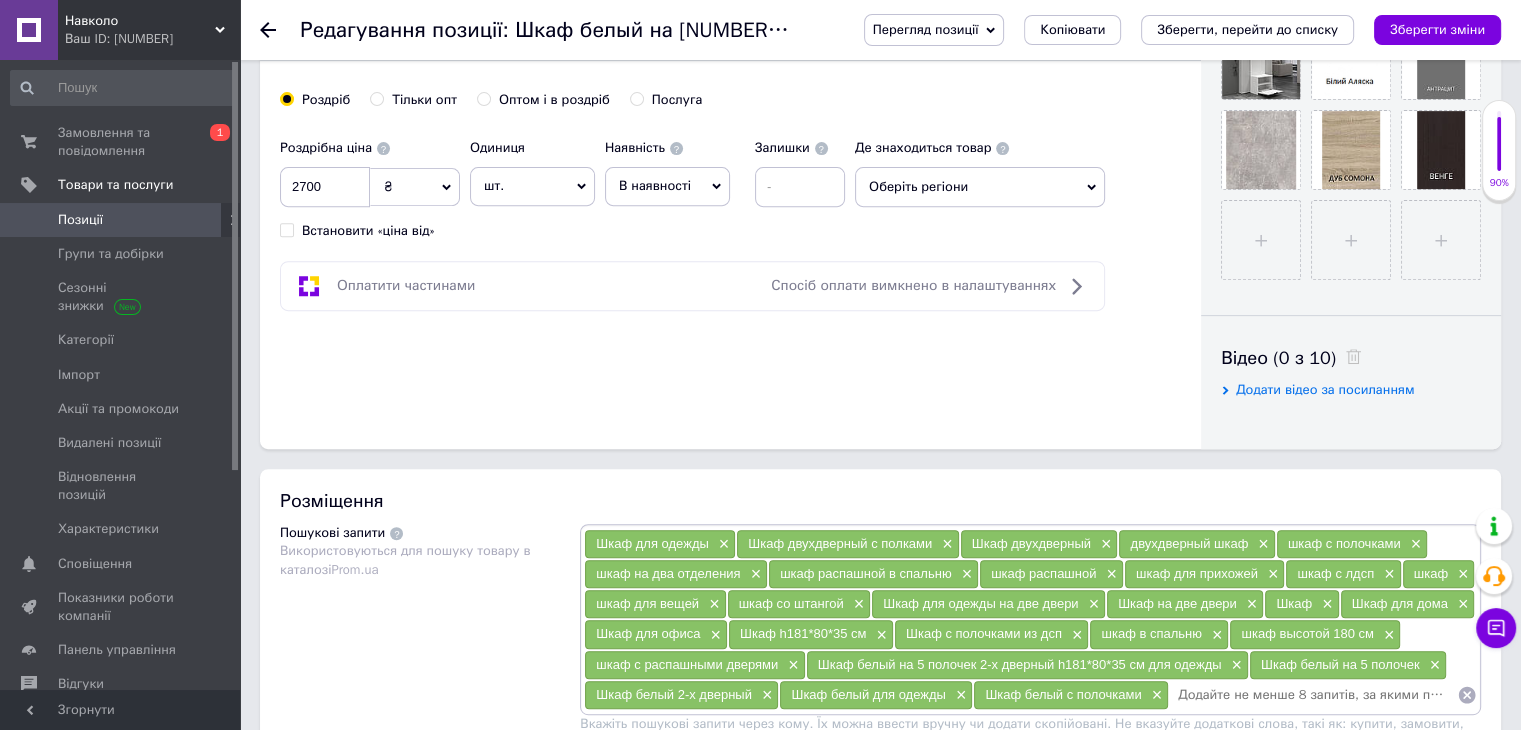 scroll, scrollTop: 900, scrollLeft: 0, axis: vertical 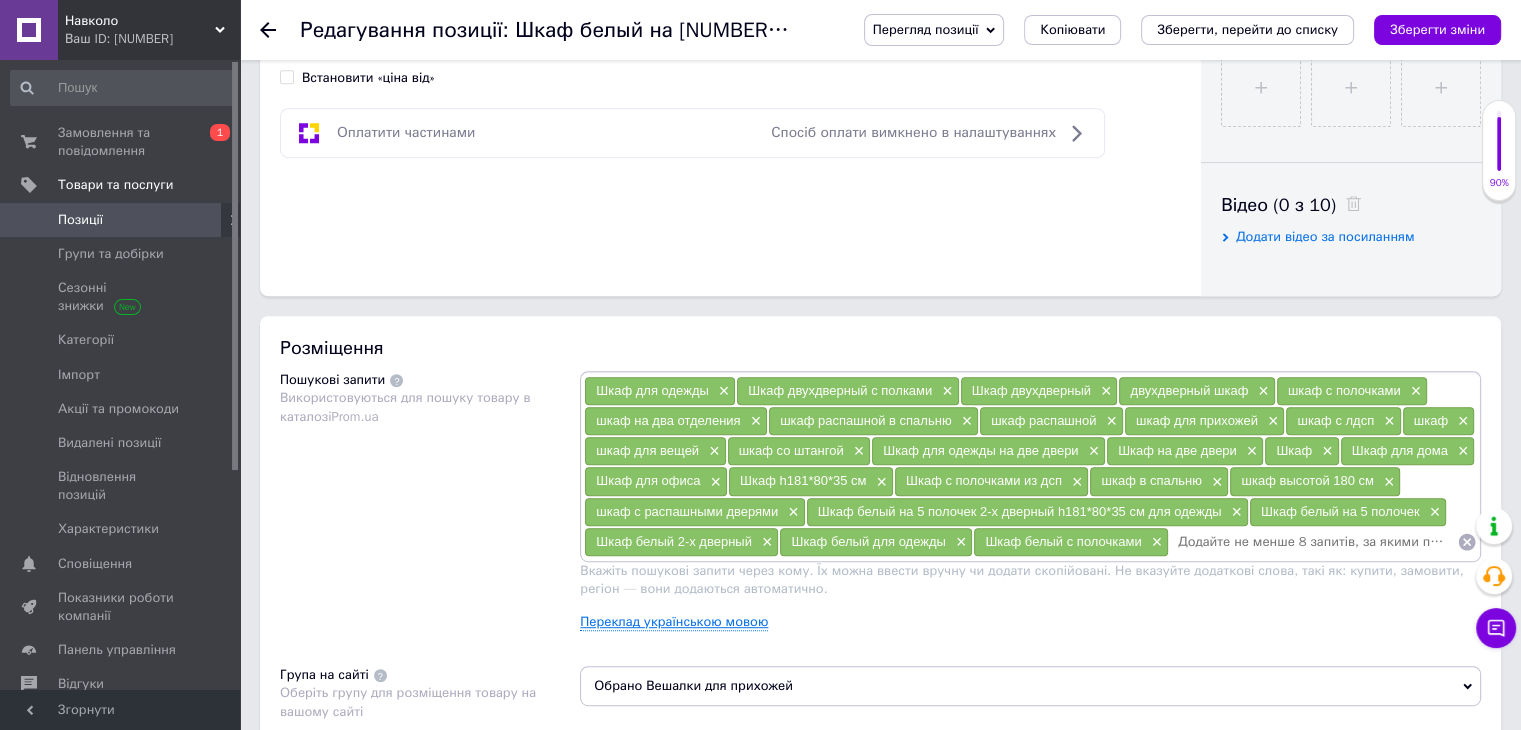 click on "Переклад українською мовою" at bounding box center [674, 622] 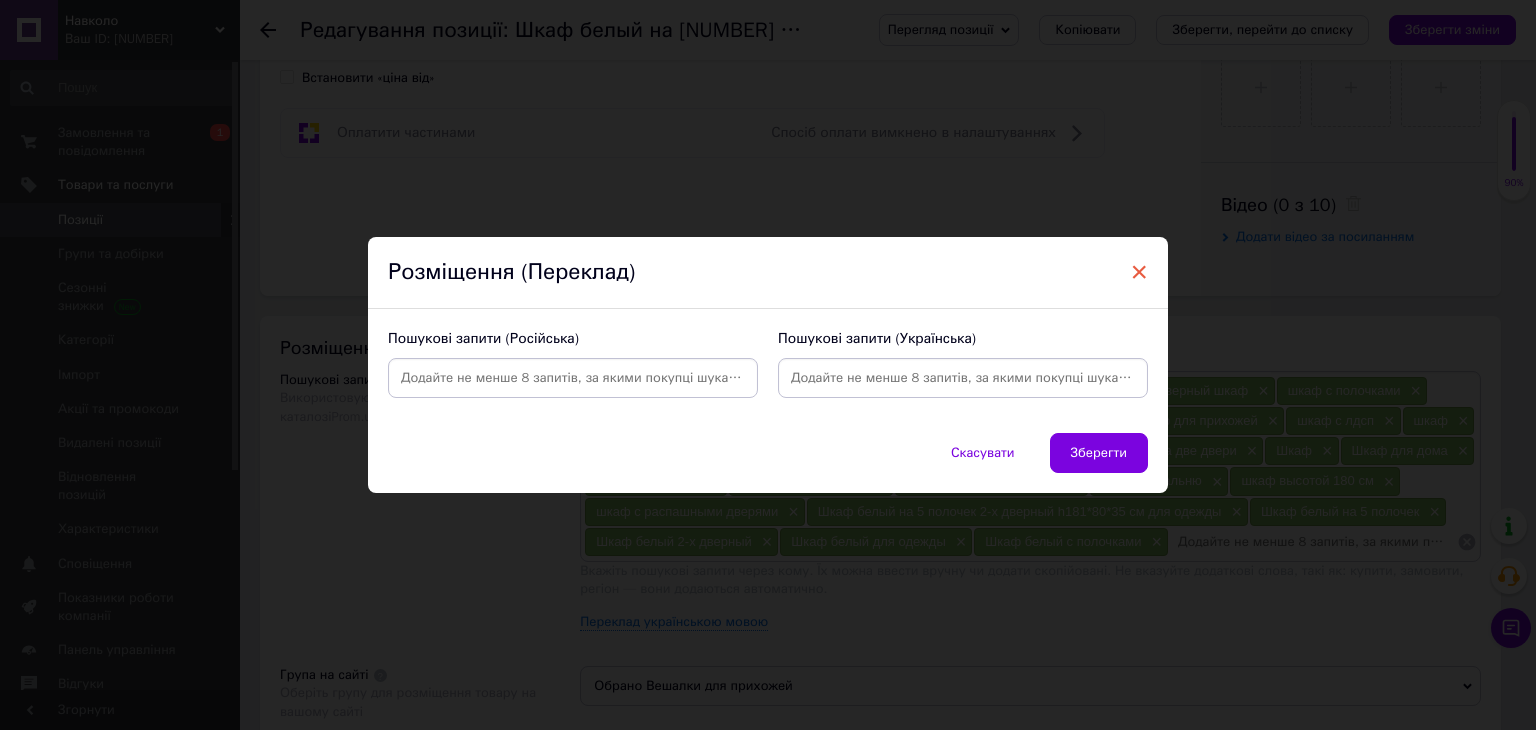 click on "×" at bounding box center (1139, 272) 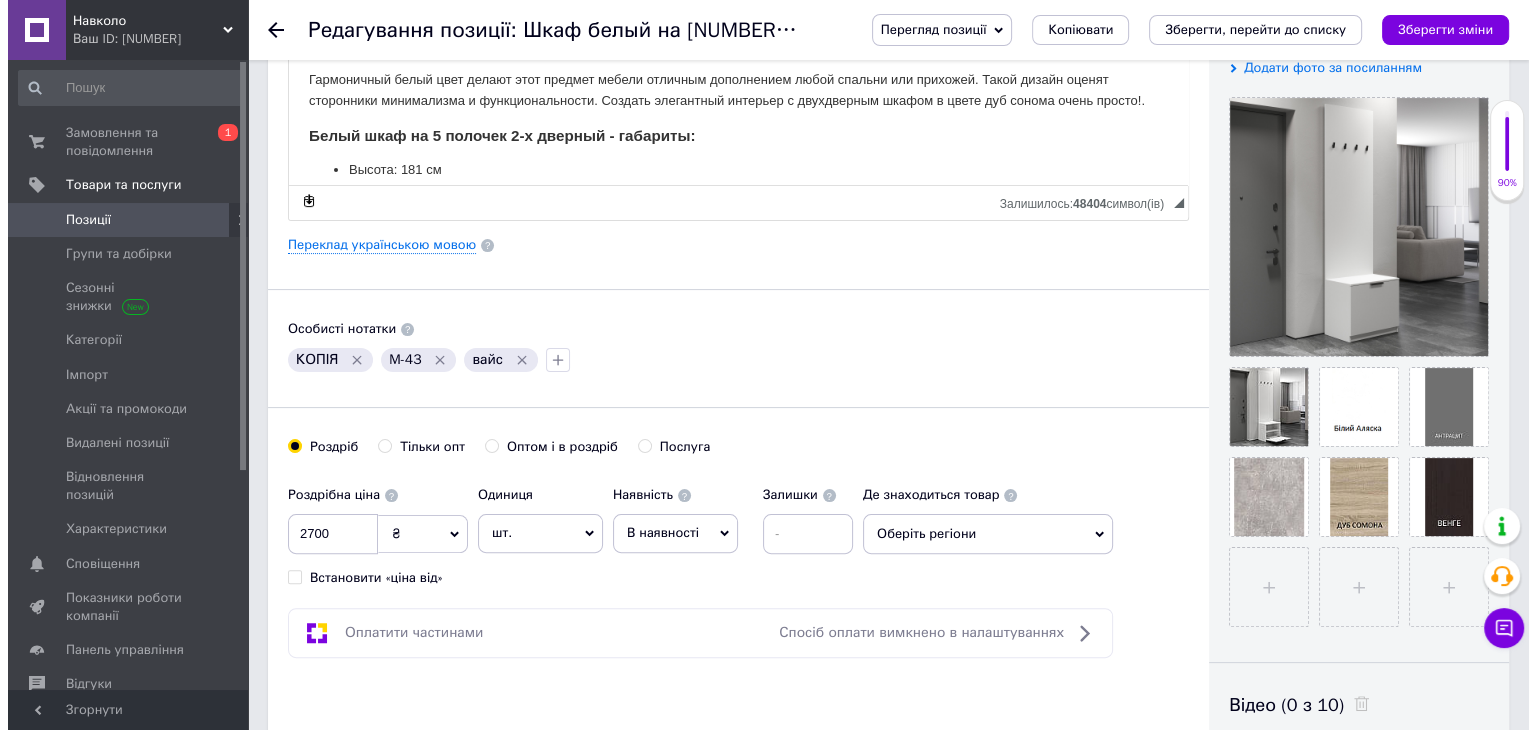 scroll, scrollTop: 300, scrollLeft: 0, axis: vertical 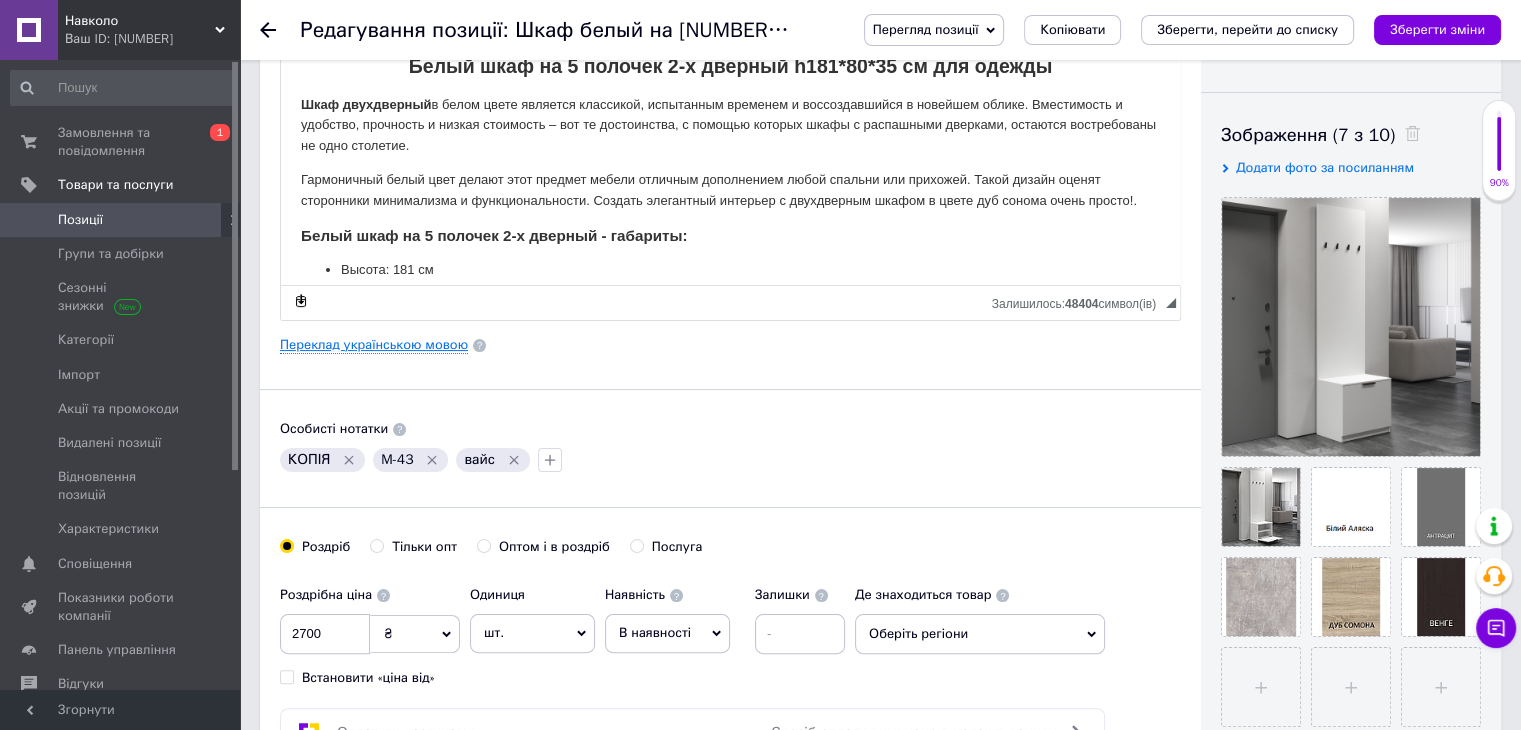 click on "Переклад українською мовою" at bounding box center [374, 345] 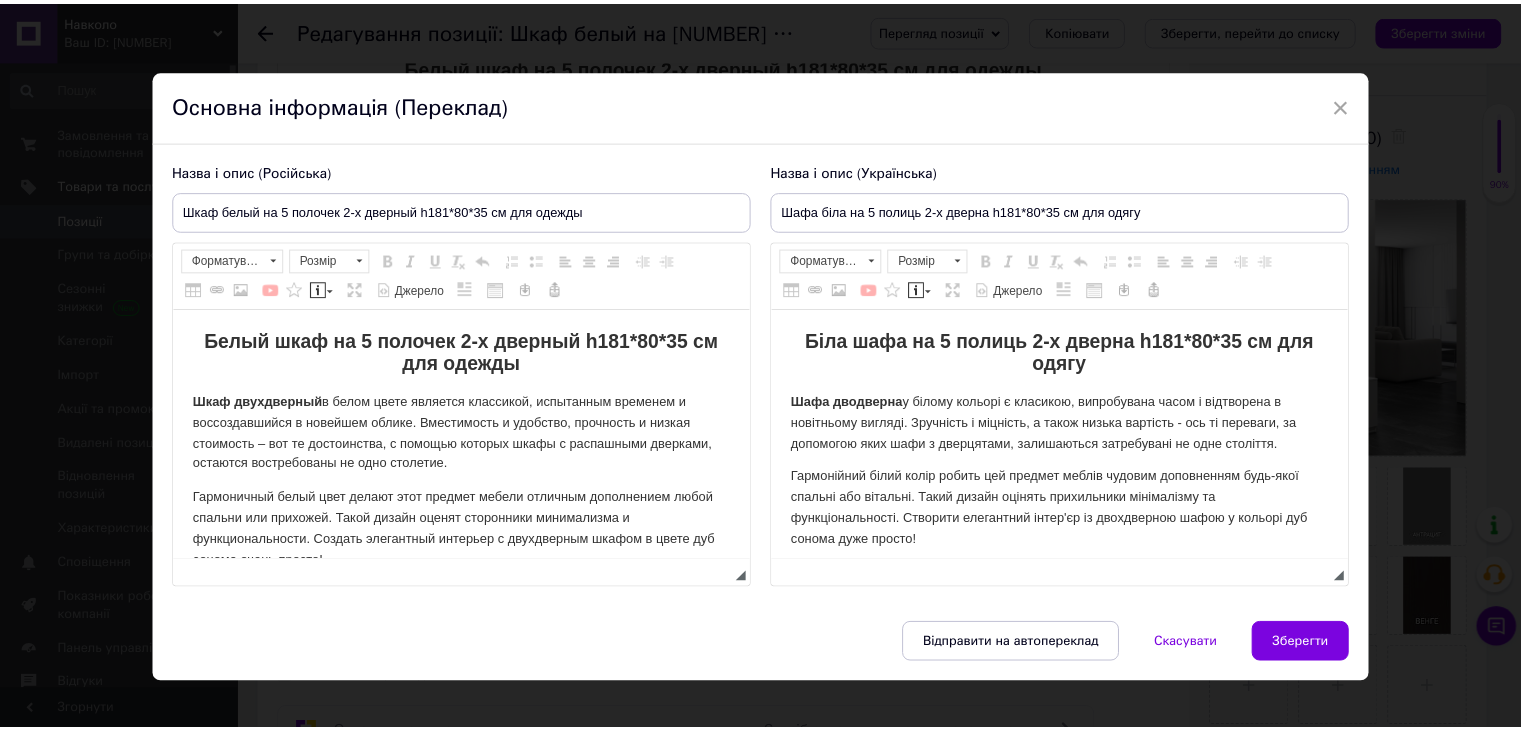 scroll, scrollTop: 0, scrollLeft: 0, axis: both 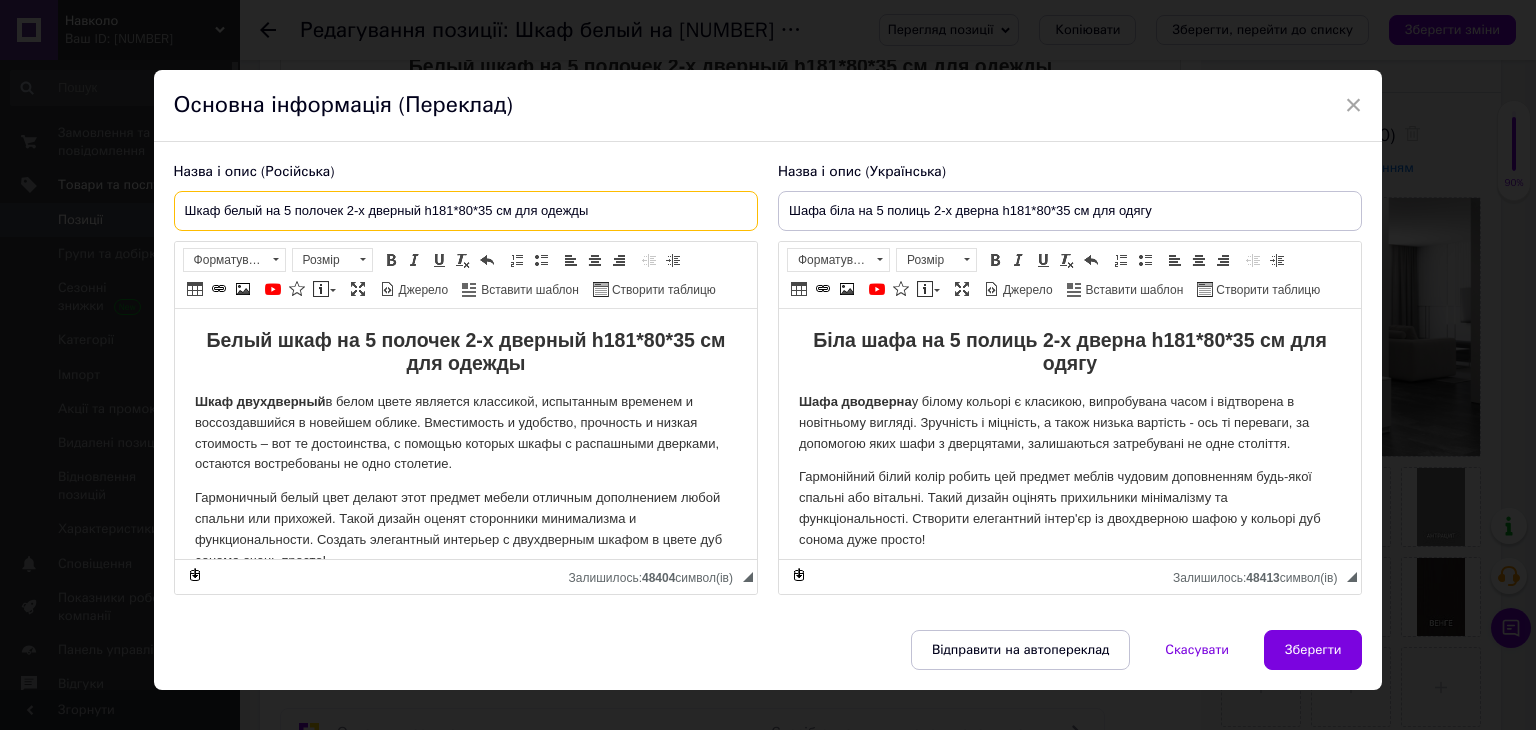 drag, startPoint x: 622, startPoint y: 208, endPoint x: 145, endPoint y: 216, distance: 477.06708 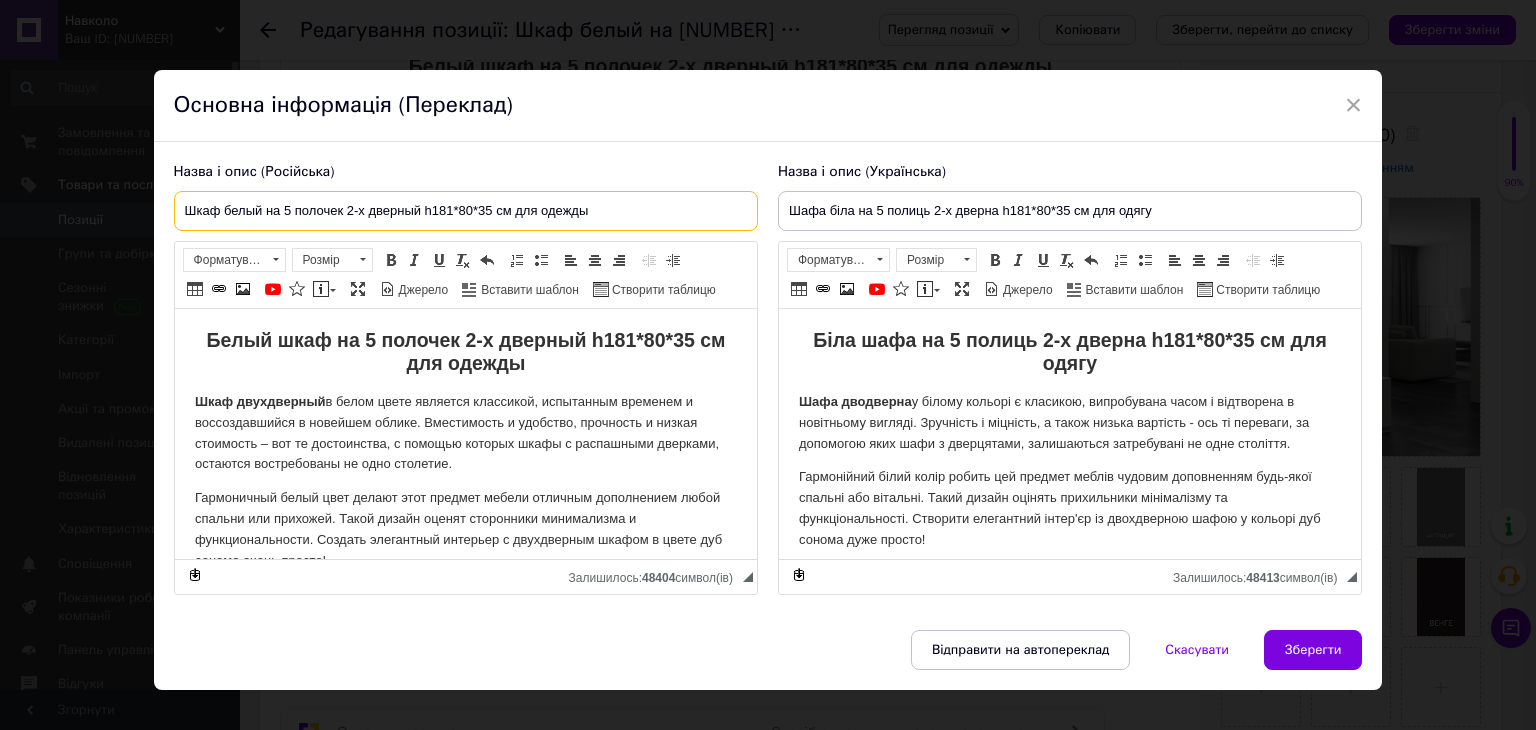 paste on "ешалка для прихожей с тумбой для обуви" 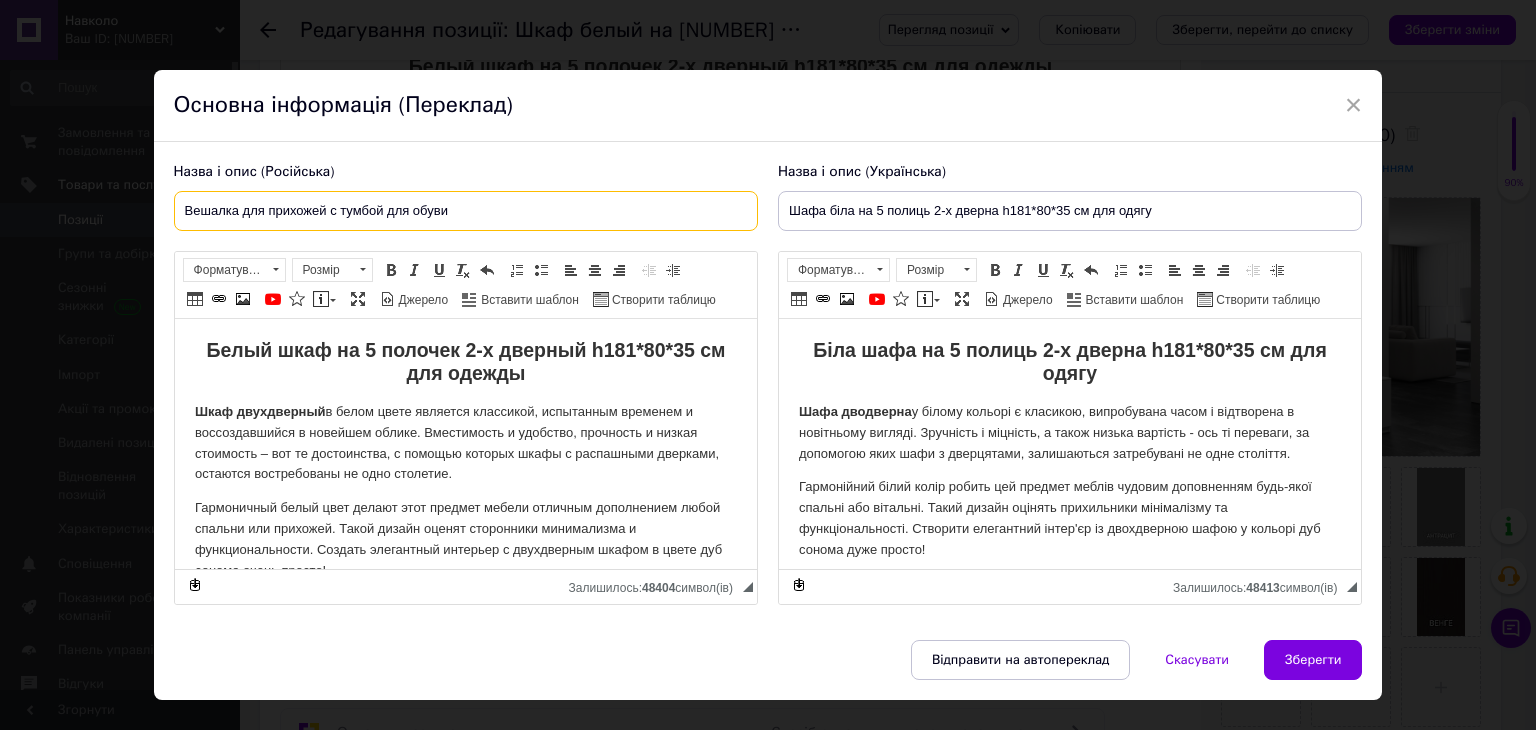 type on "Вешалка для прихожей с тумбой для обуви" 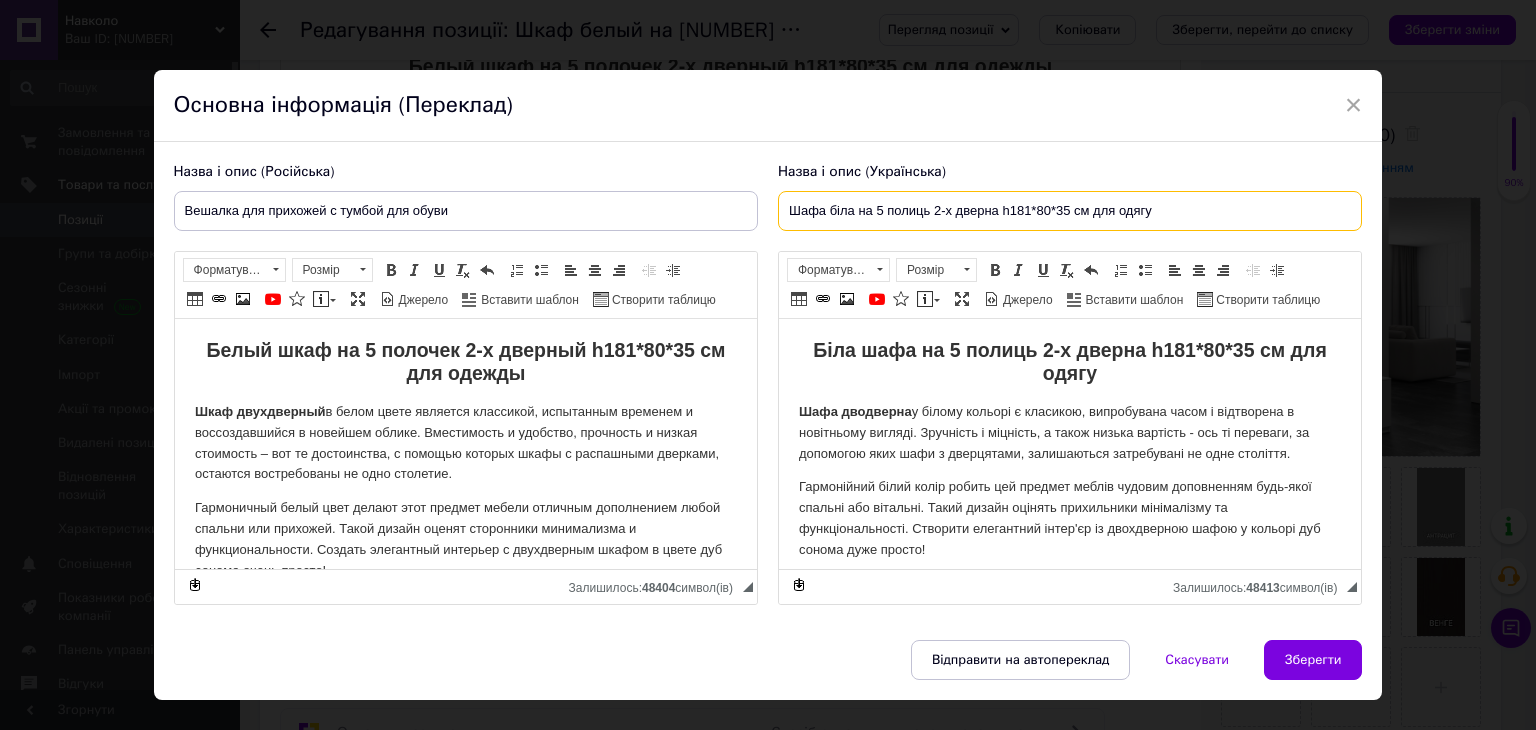 drag, startPoint x: 1156, startPoint y: 201, endPoint x: 626, endPoint y: 200, distance: 530.0009 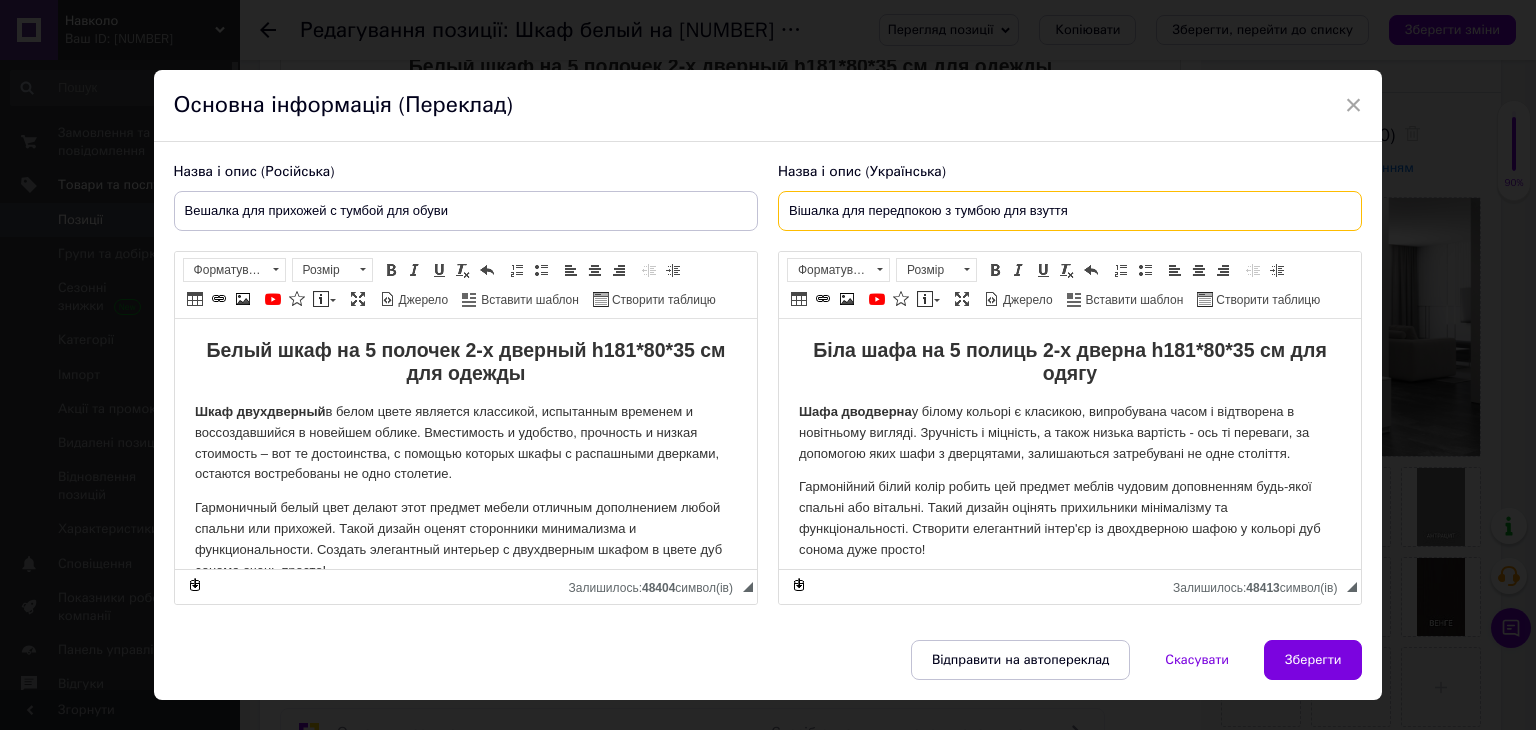type on "Вішалка для передпокою з тумбою для взуття" 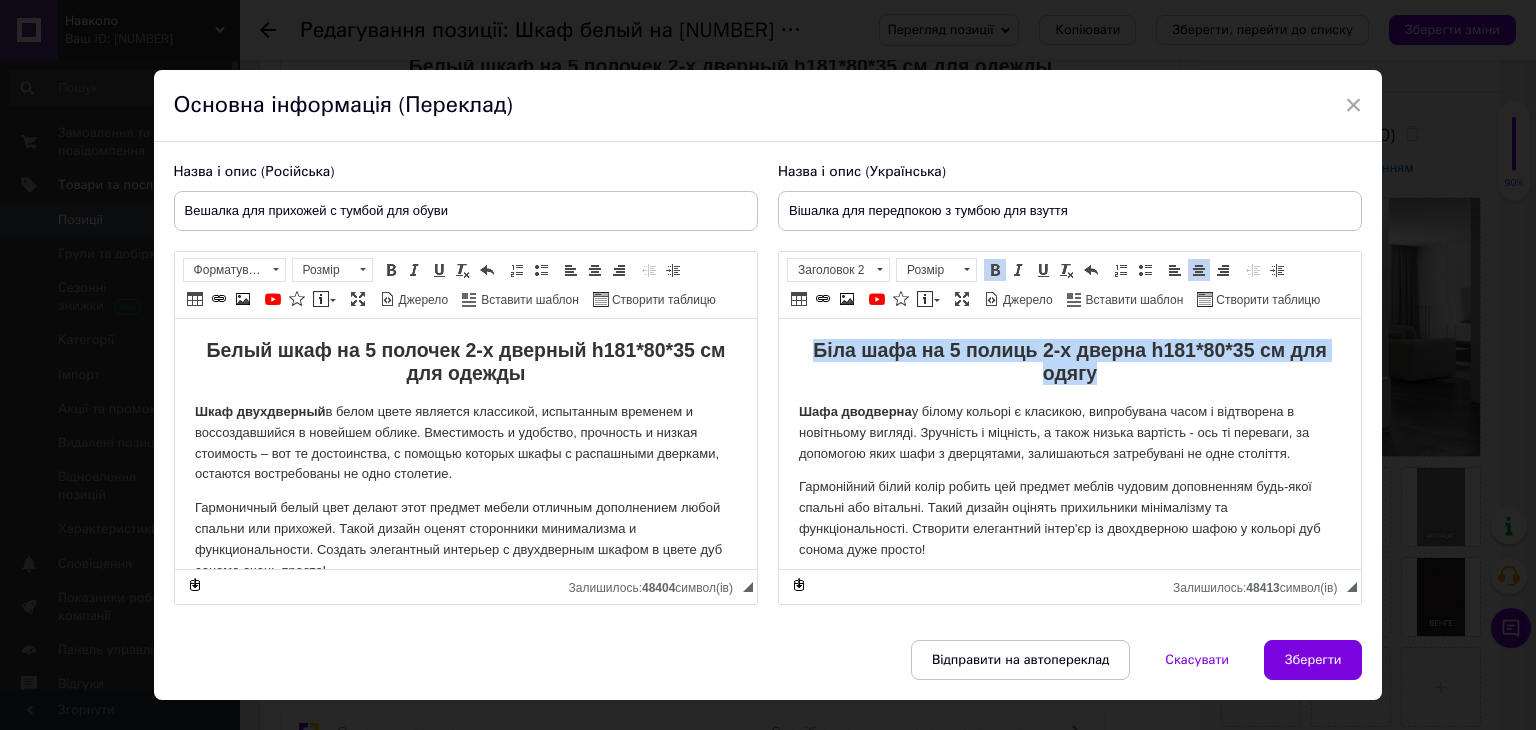 drag, startPoint x: 1093, startPoint y: 377, endPoint x: 806, endPoint y: 335, distance: 290.0569 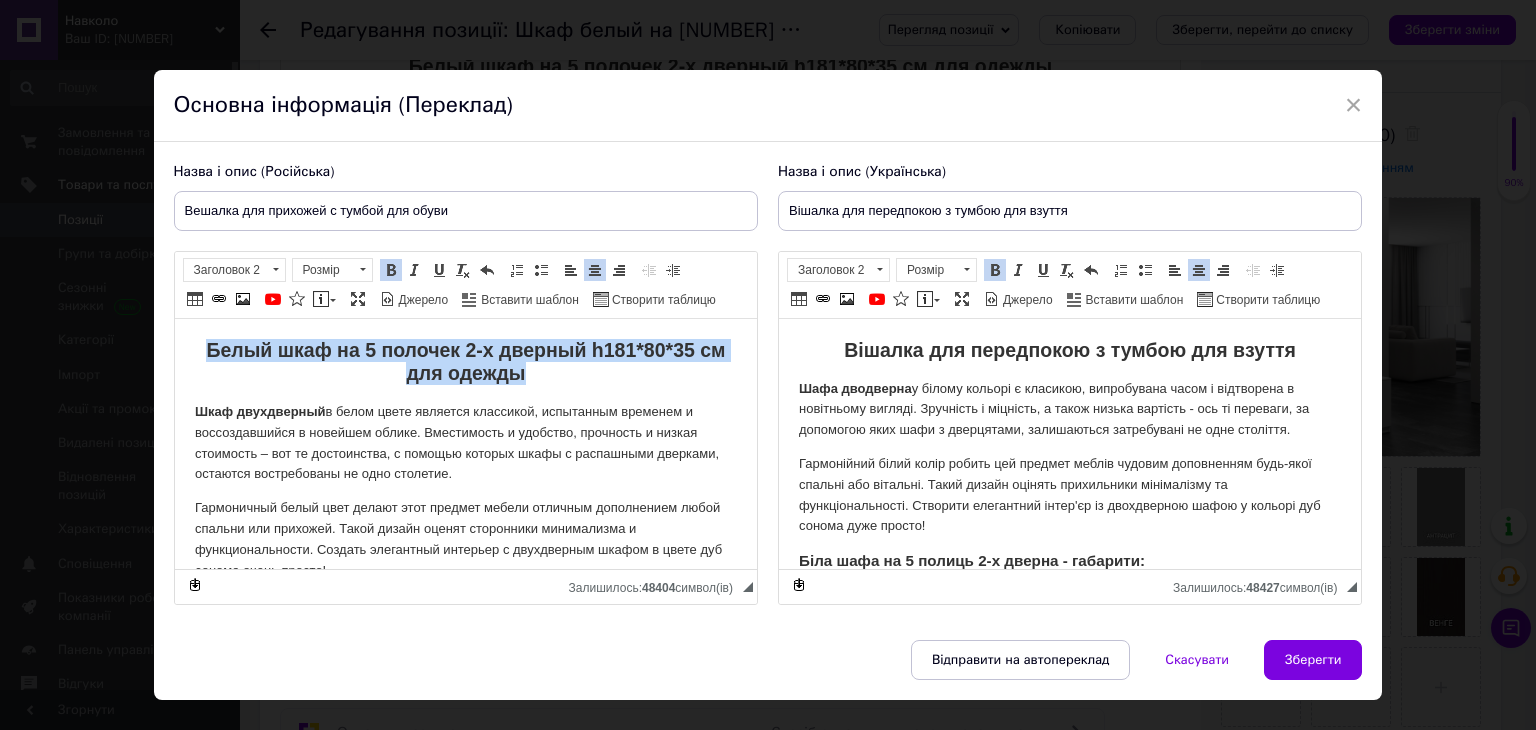 drag, startPoint x: 511, startPoint y: 372, endPoint x: 159, endPoint y: 353, distance: 352.51242 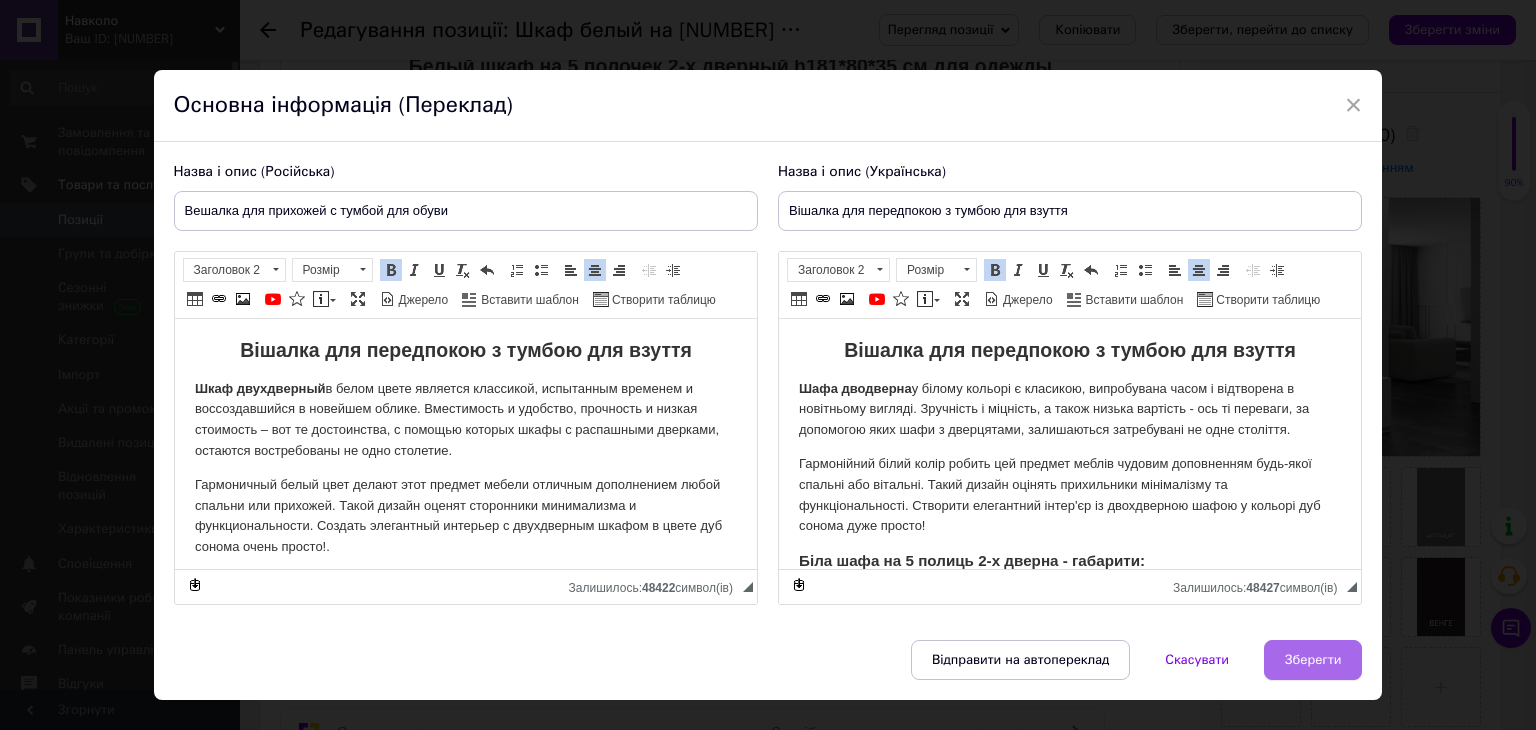 click on "Зберегти" at bounding box center [1313, 660] 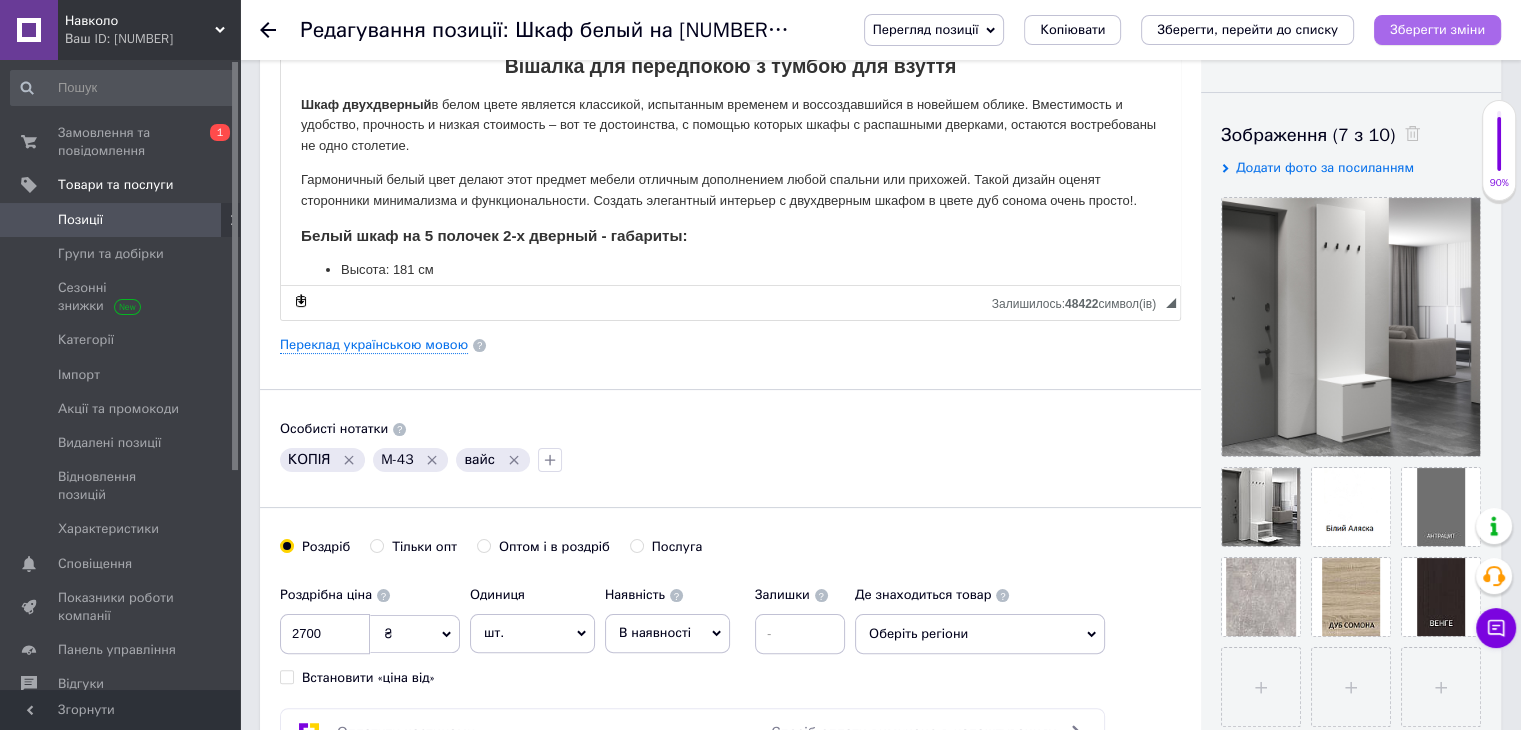 click on "Зберегти зміни" at bounding box center (1437, 29) 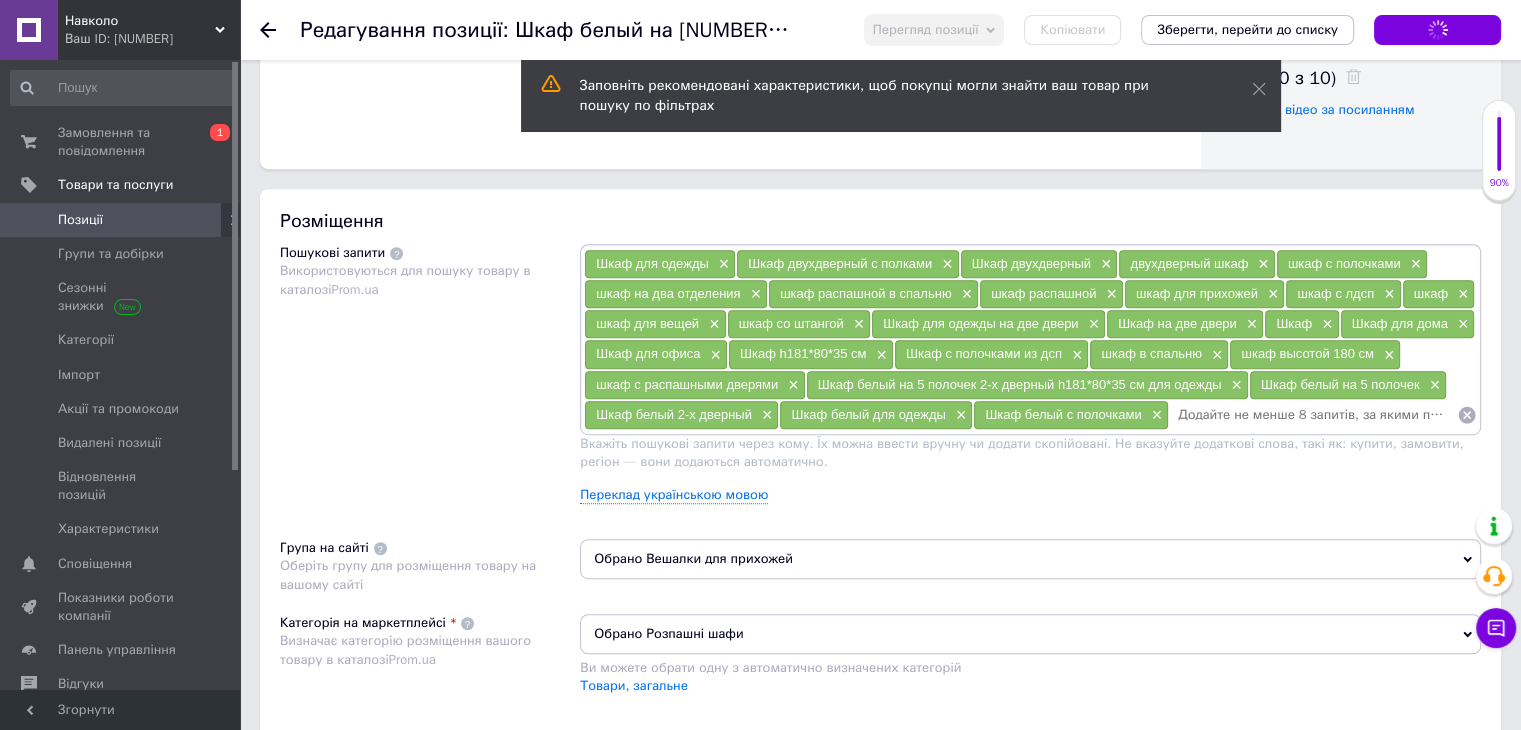 scroll, scrollTop: 1100, scrollLeft: 0, axis: vertical 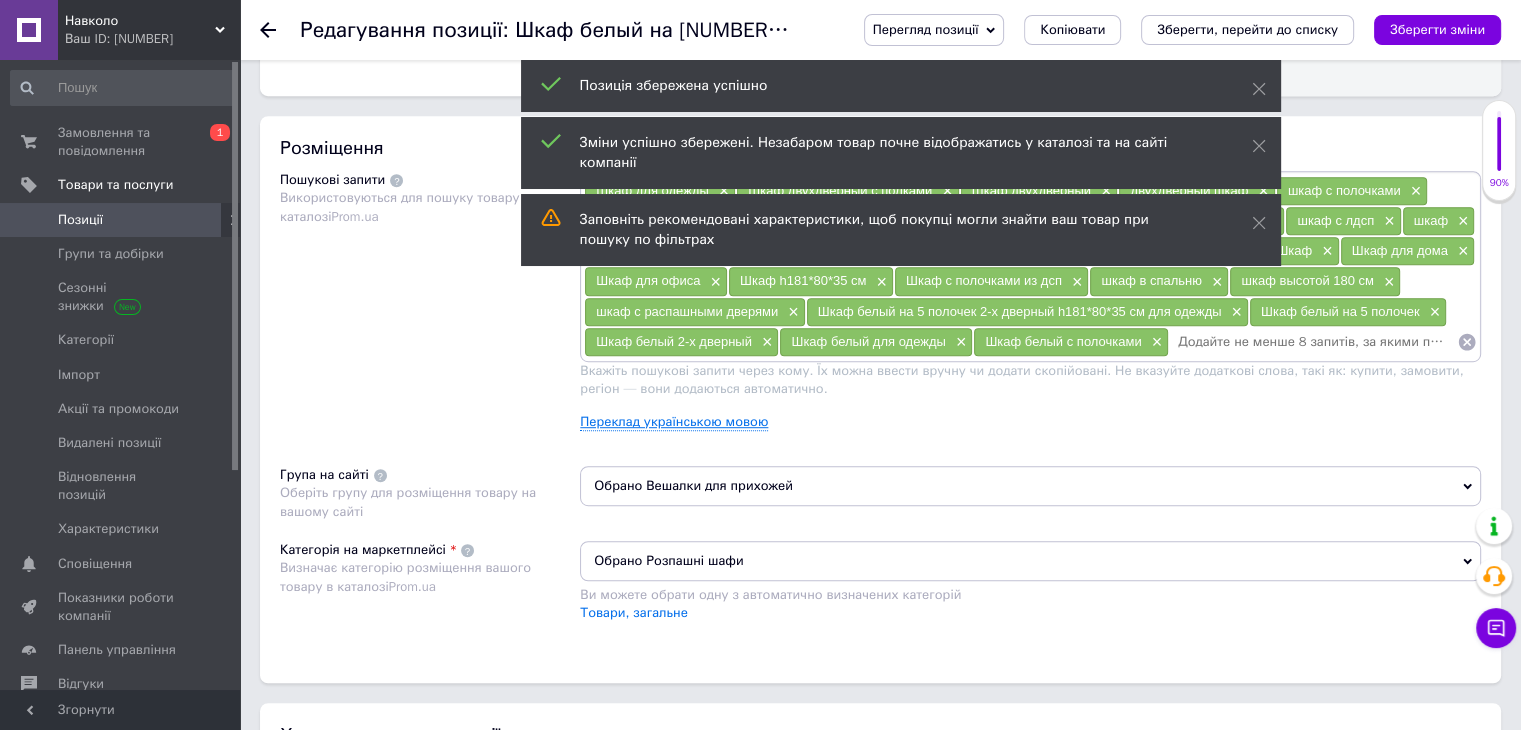 click on "Переклад українською мовою" at bounding box center (674, 422) 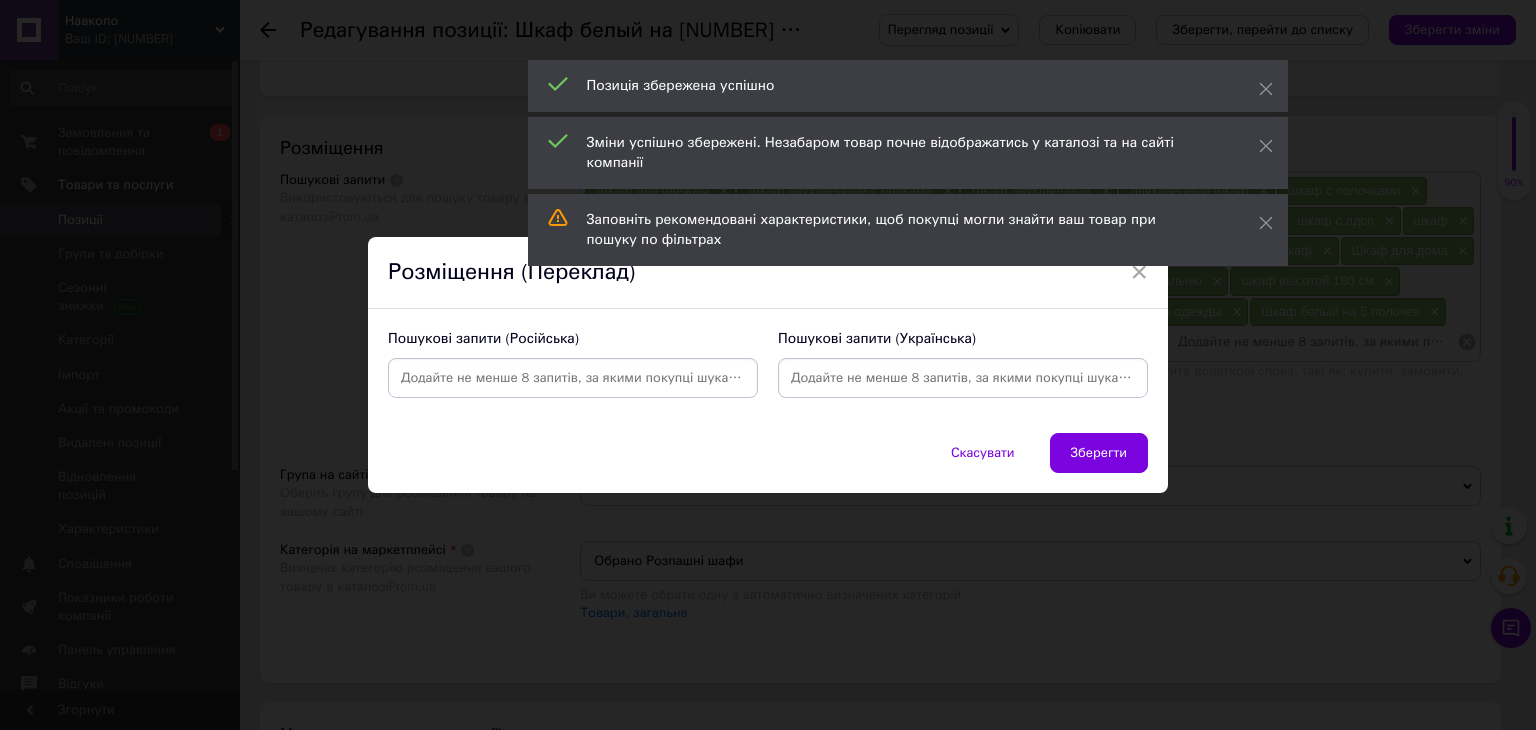 click at bounding box center (963, 378) 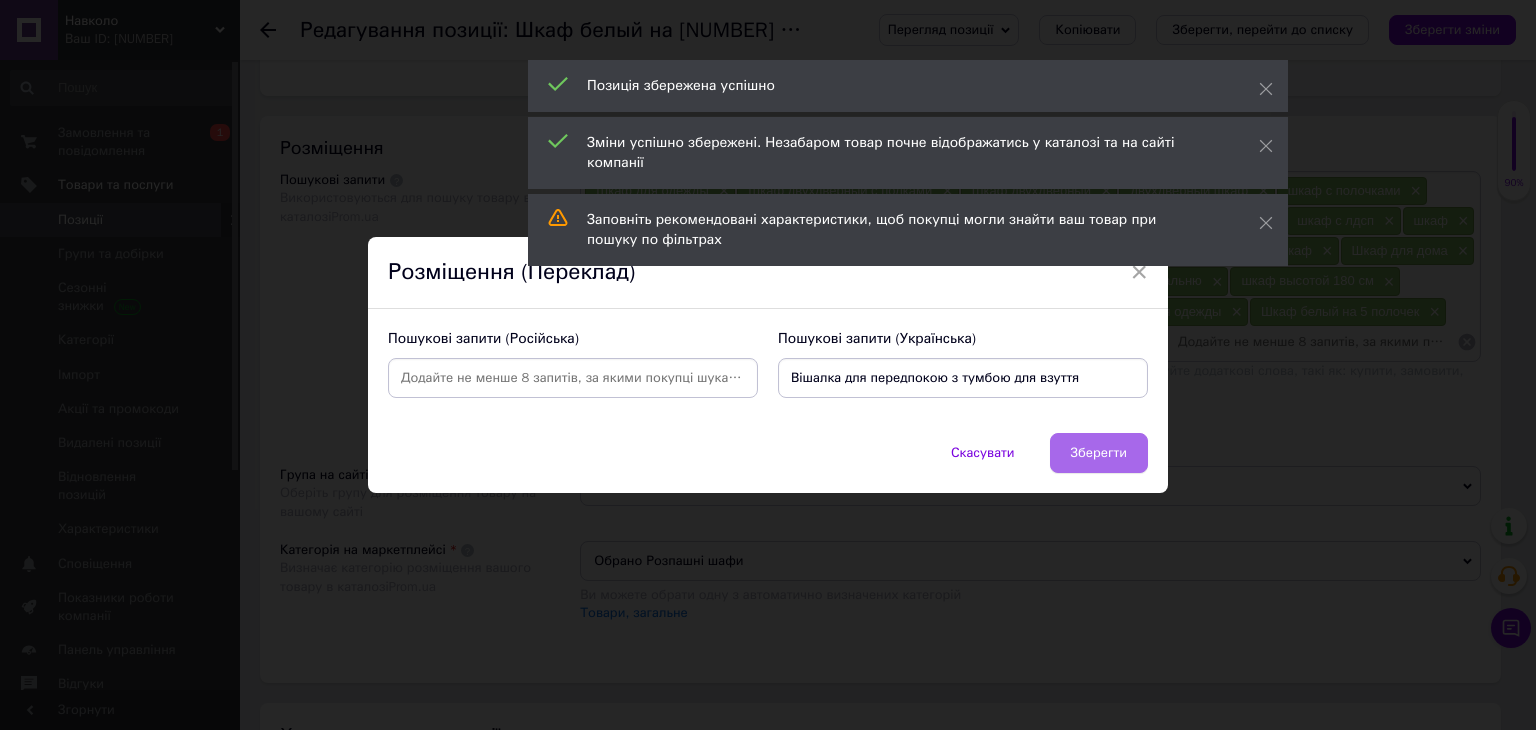 type on "Вішалка для передпокою з тумбою для взуття" 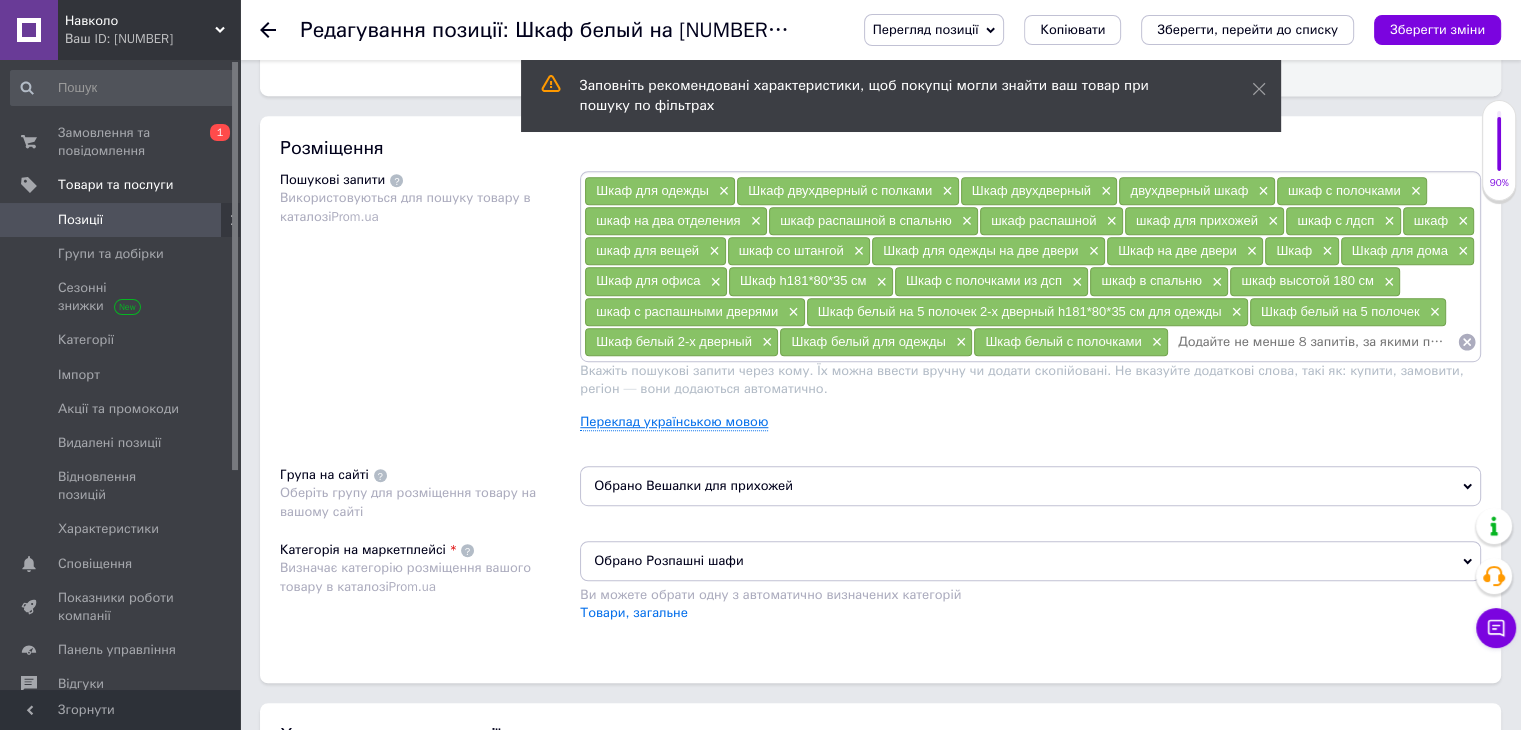 click on "Переклад українською мовою" at bounding box center (674, 422) 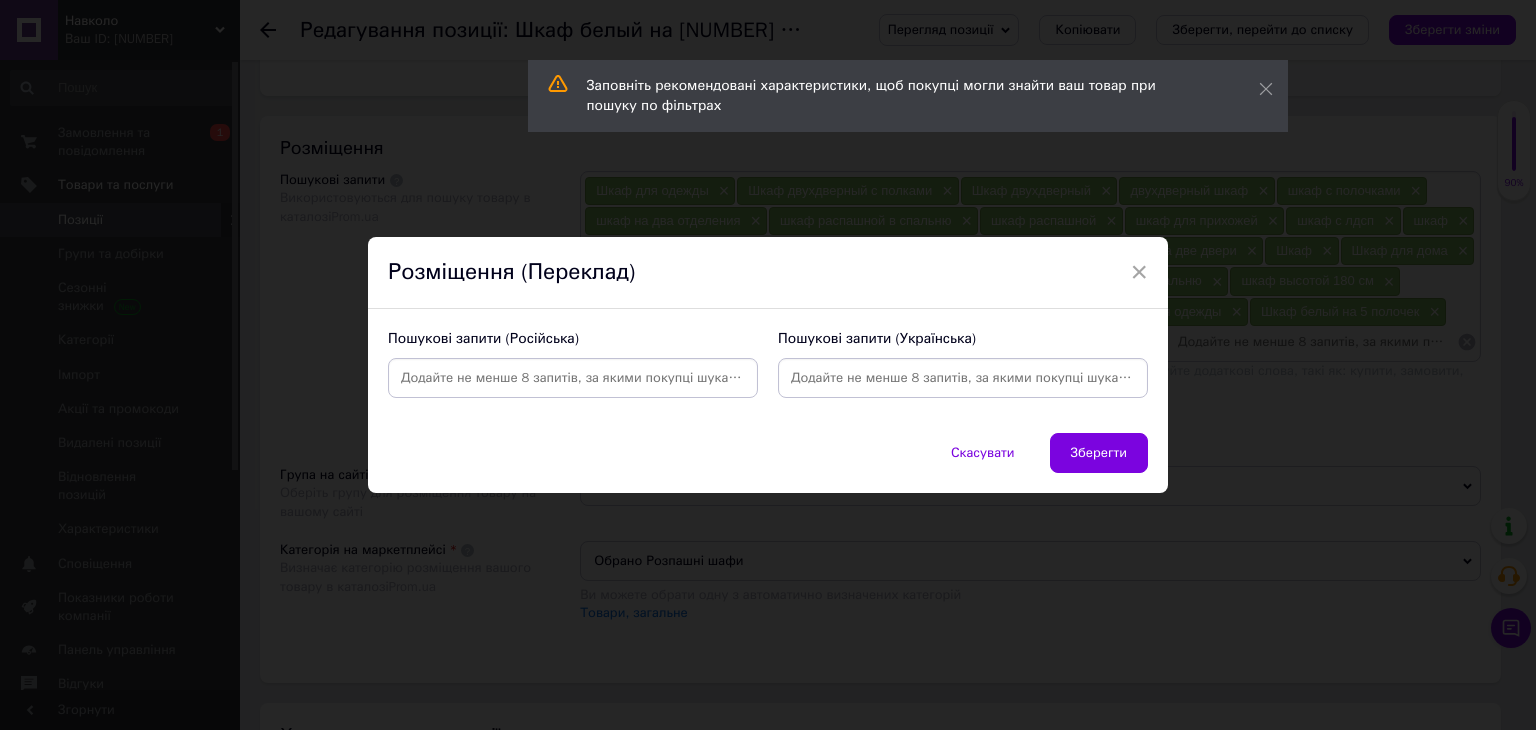 click at bounding box center (963, 378) 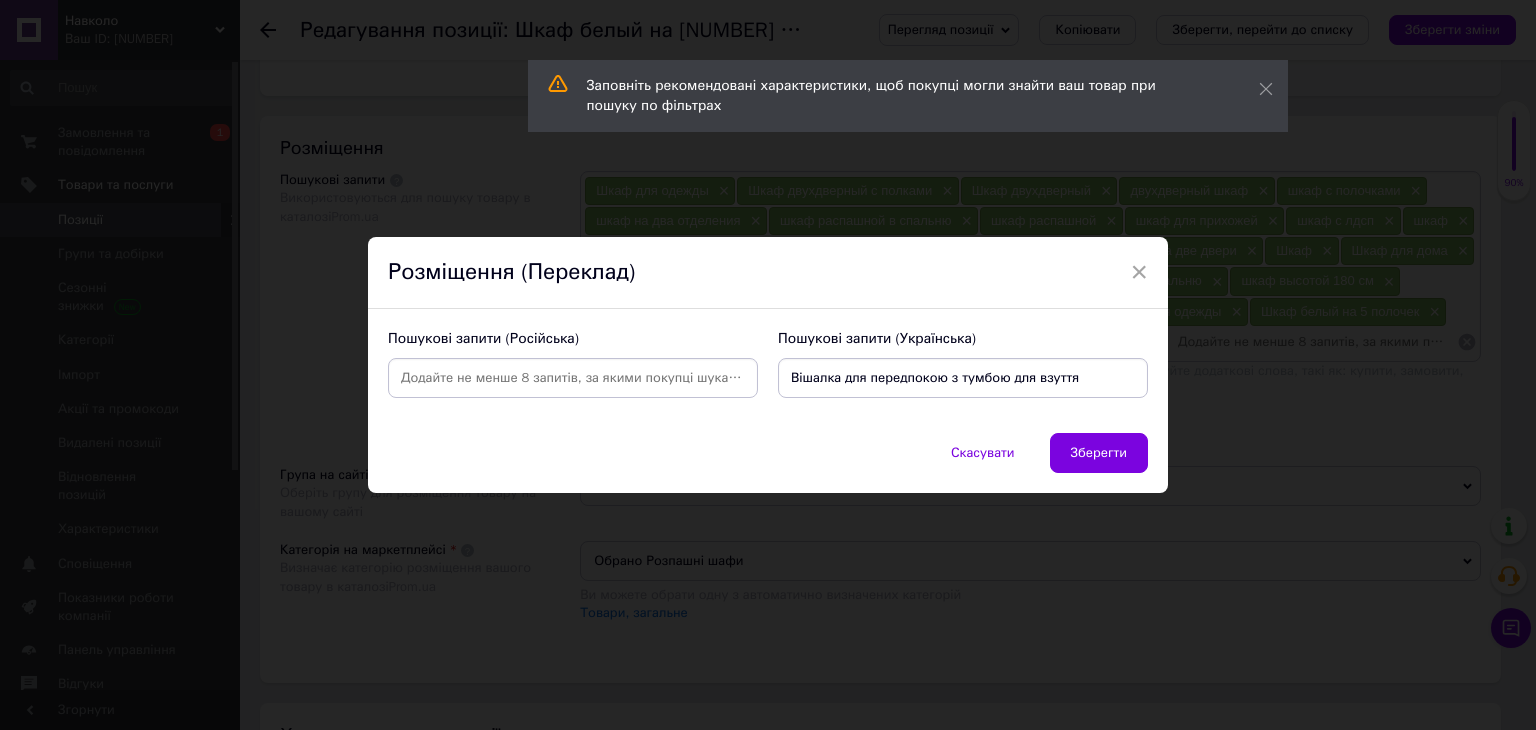 type 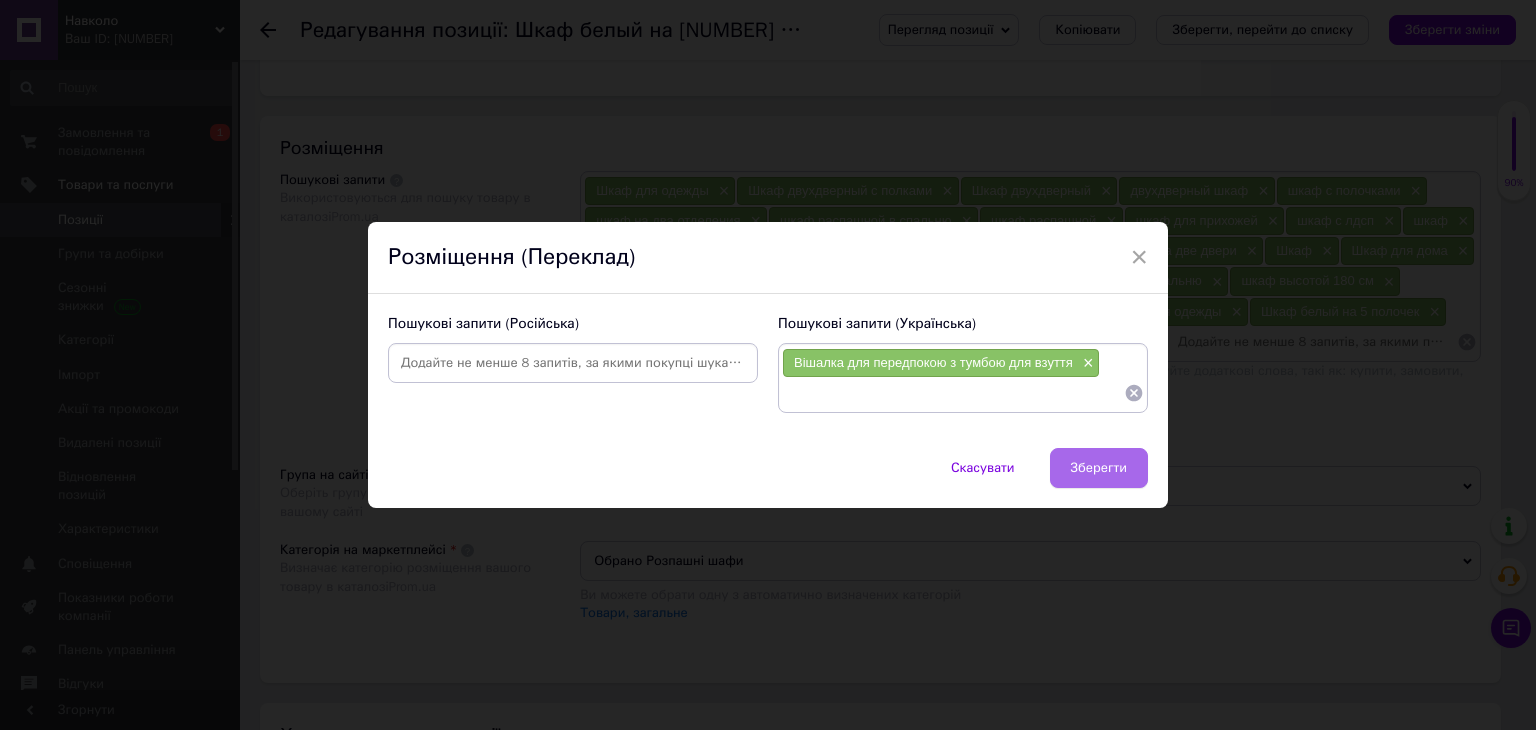 click on "Зберегти" at bounding box center (1099, 468) 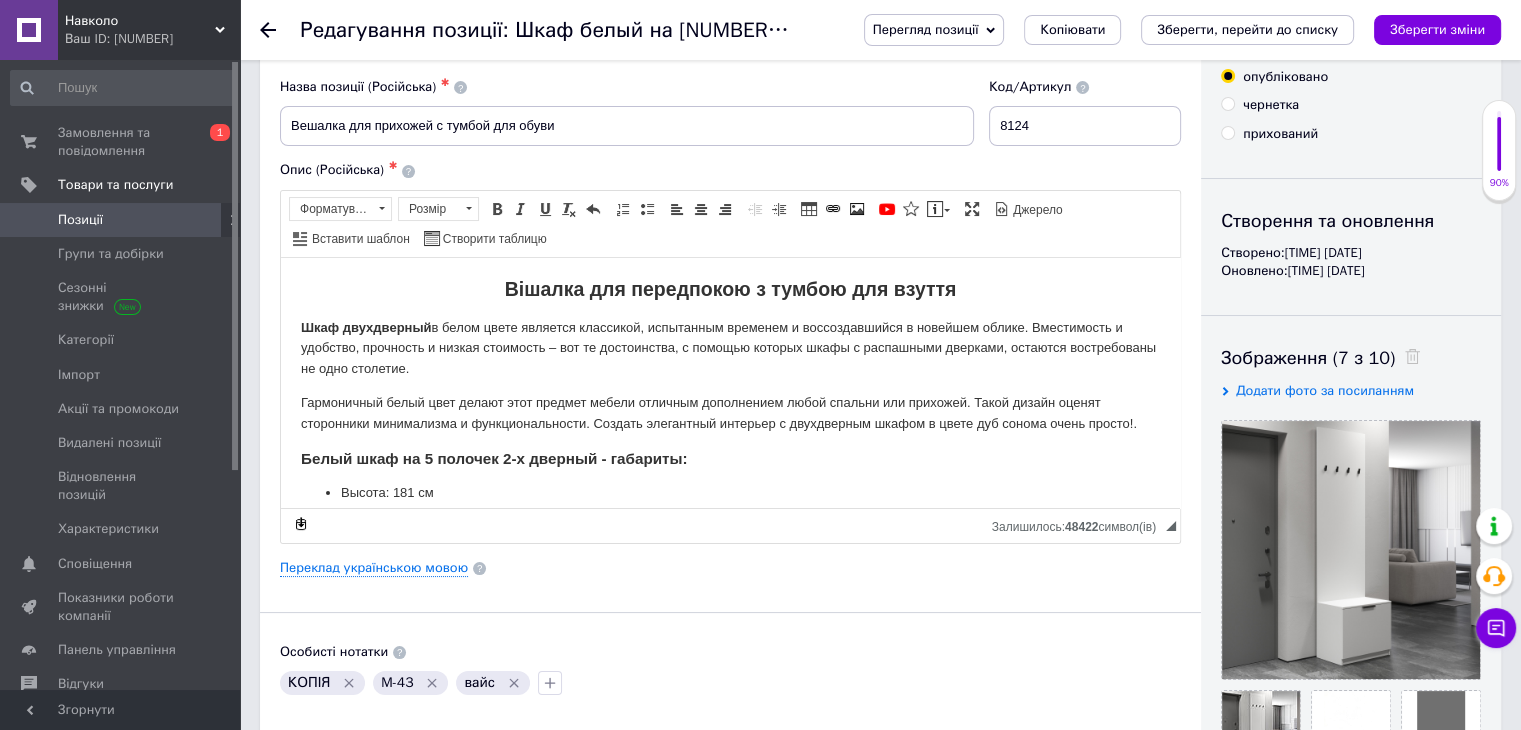 scroll, scrollTop: 0, scrollLeft: 0, axis: both 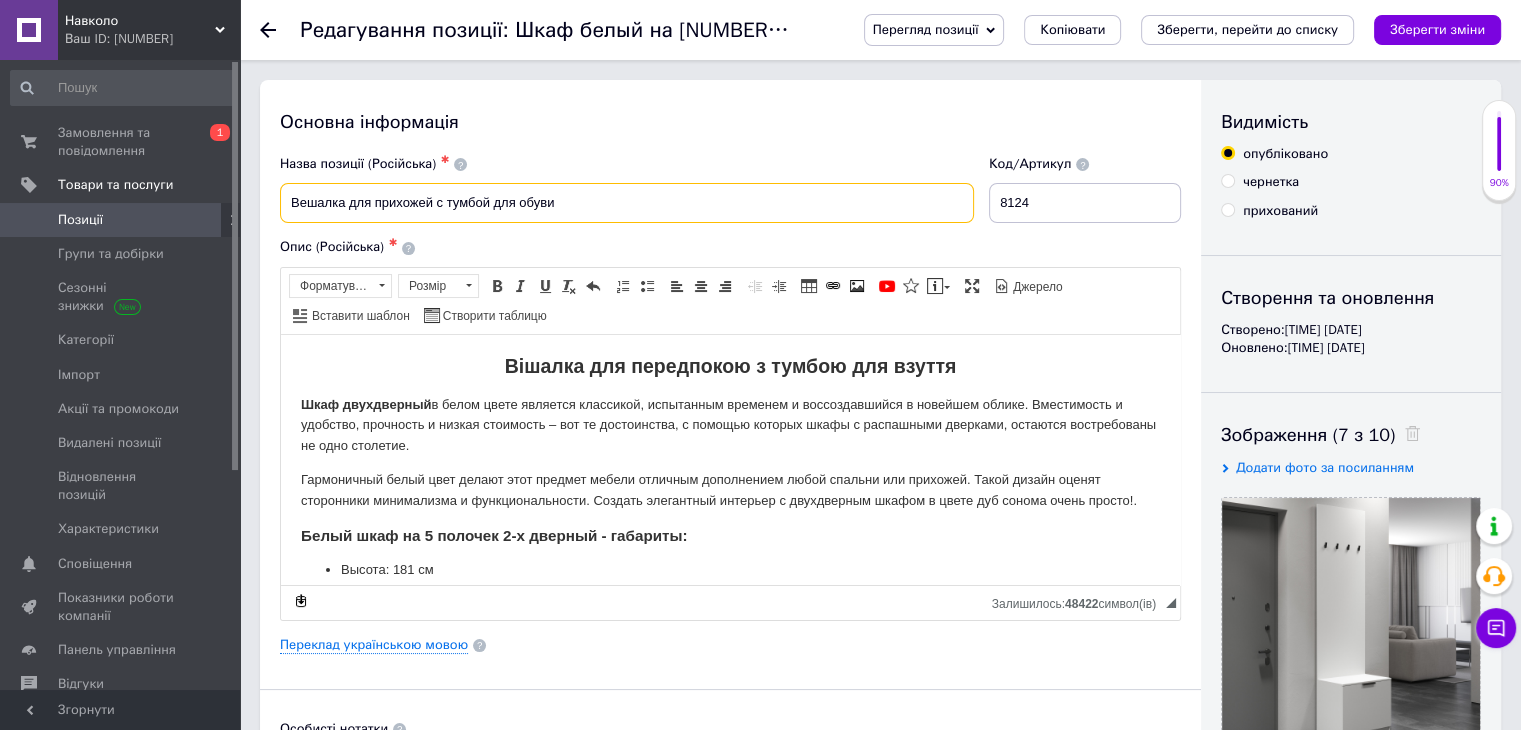 drag, startPoint x: 580, startPoint y: 189, endPoint x: 412, endPoint y: 321, distance: 213.65393 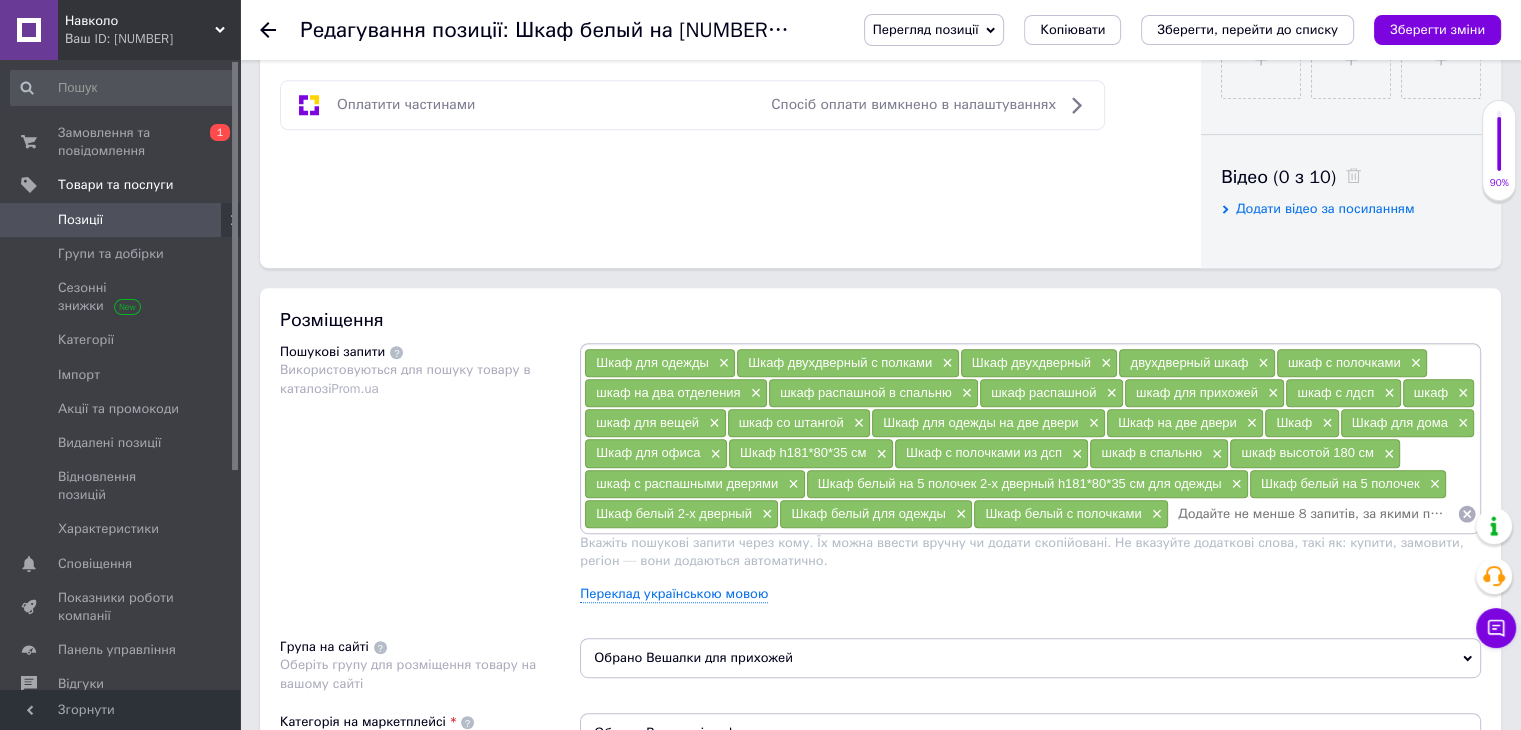 scroll, scrollTop: 1100, scrollLeft: 0, axis: vertical 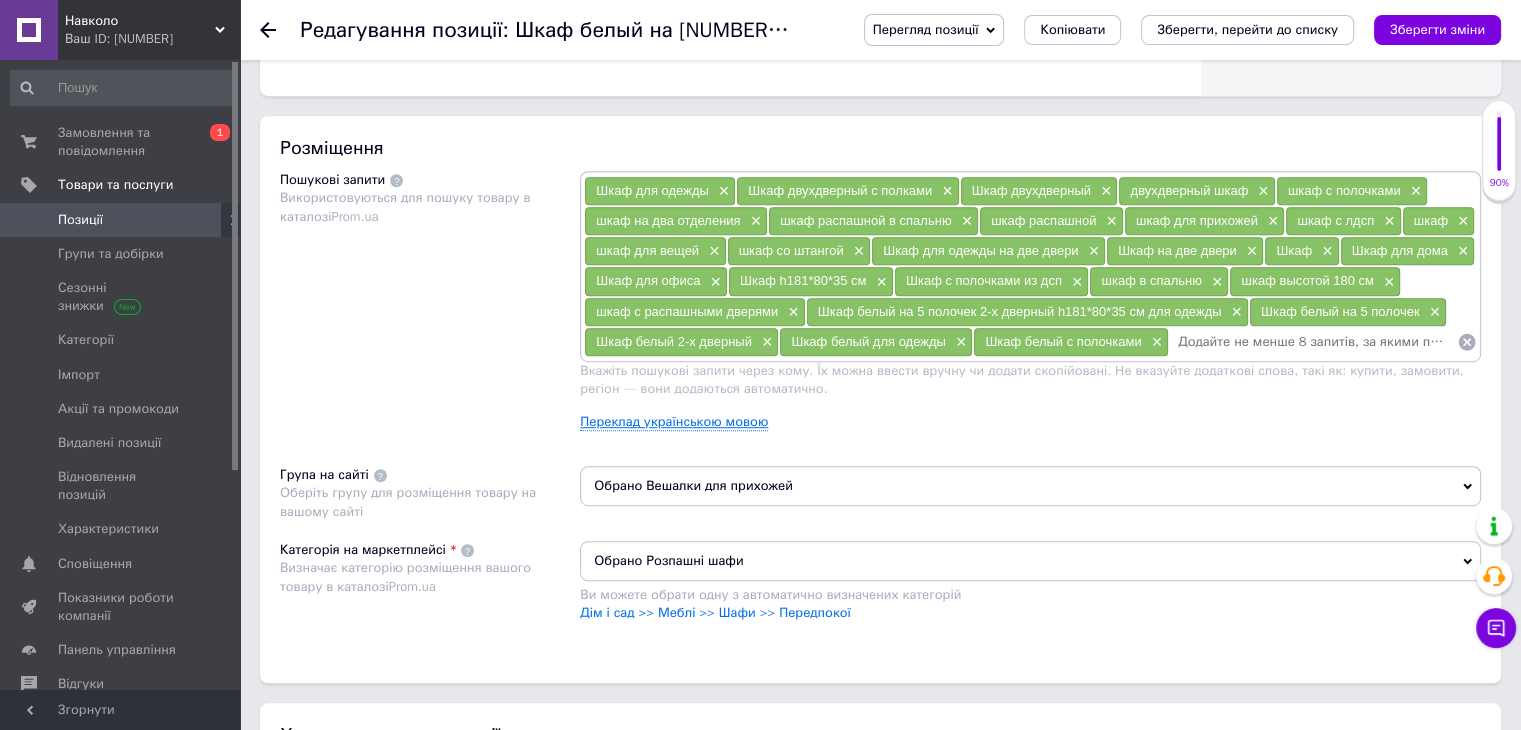 click on "Переклад українською мовою" at bounding box center (674, 422) 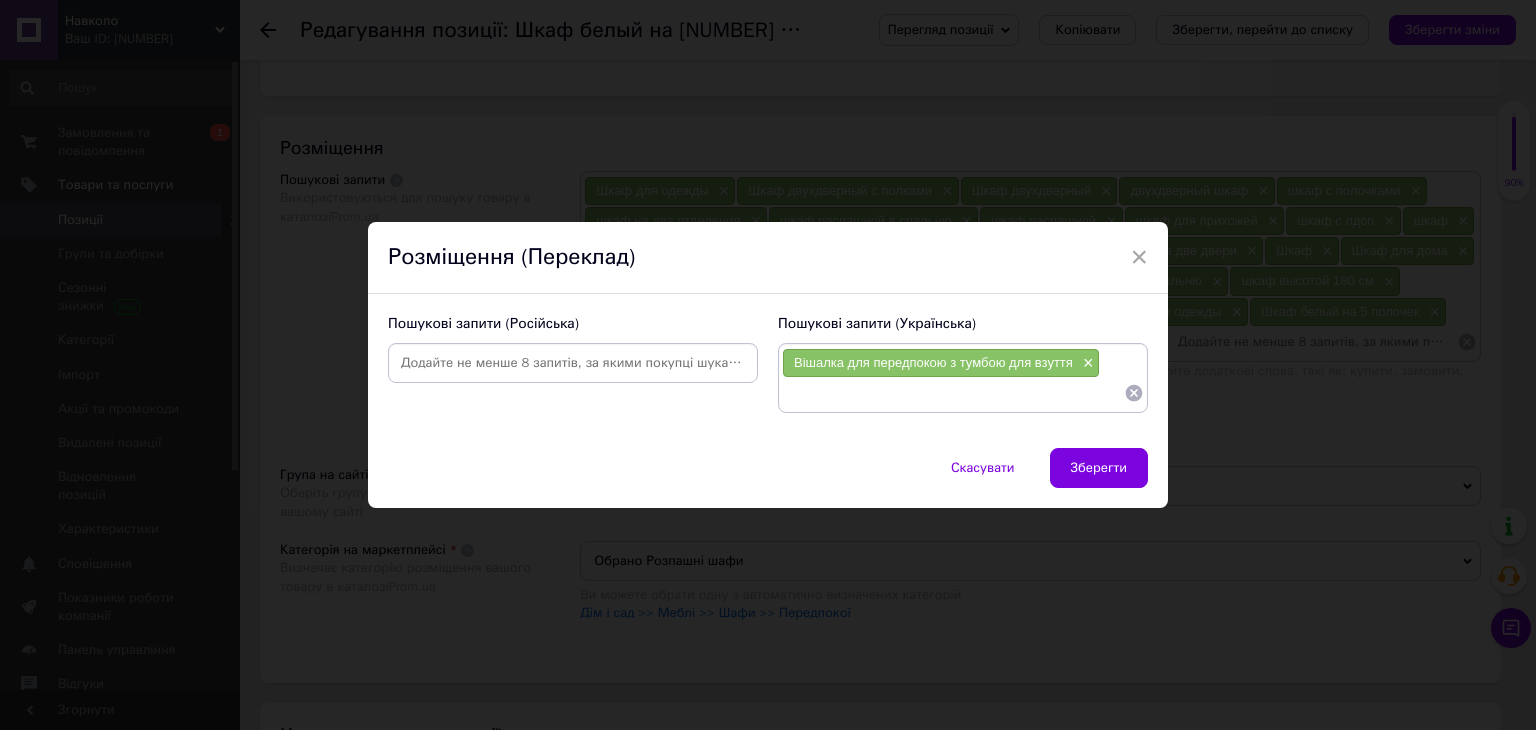 click at bounding box center [573, 363] 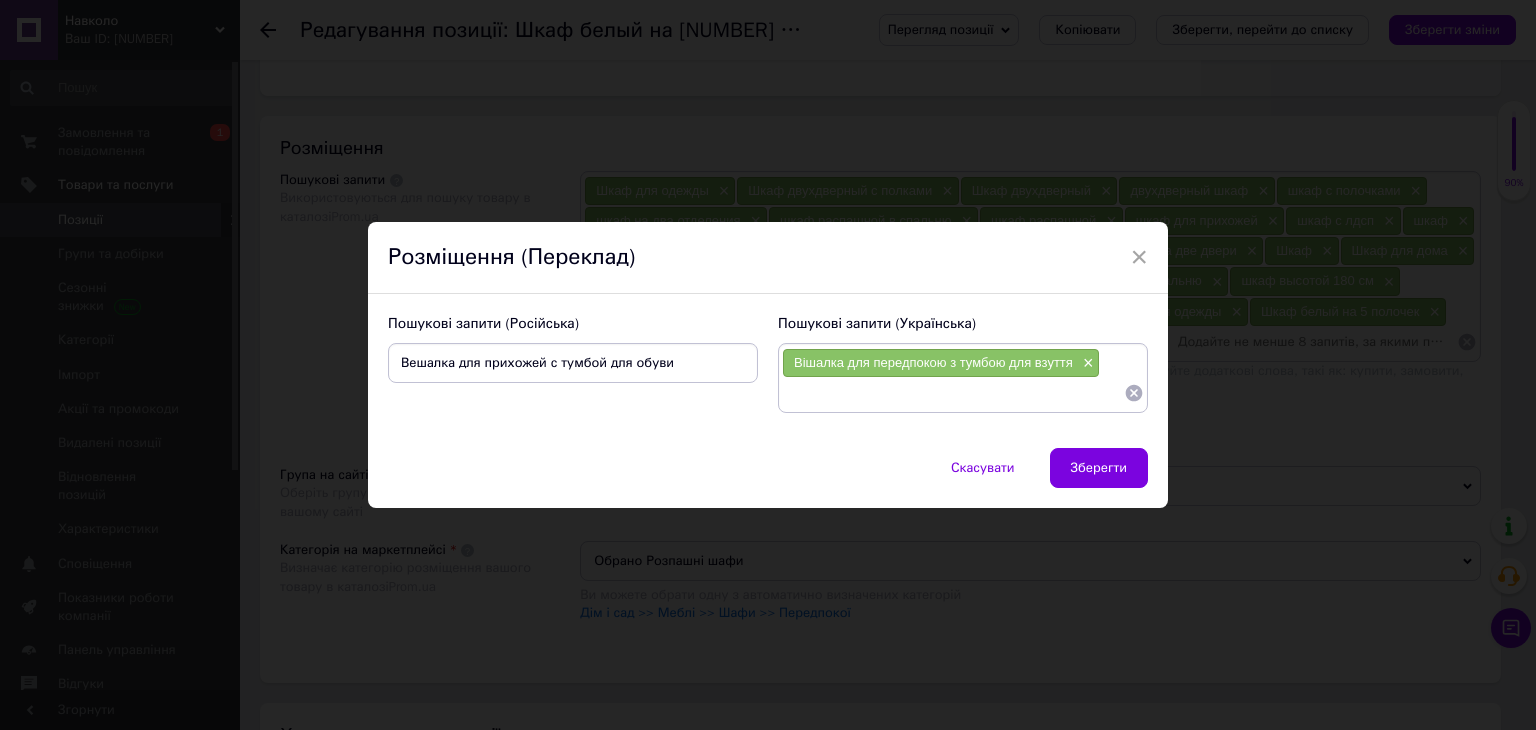 type 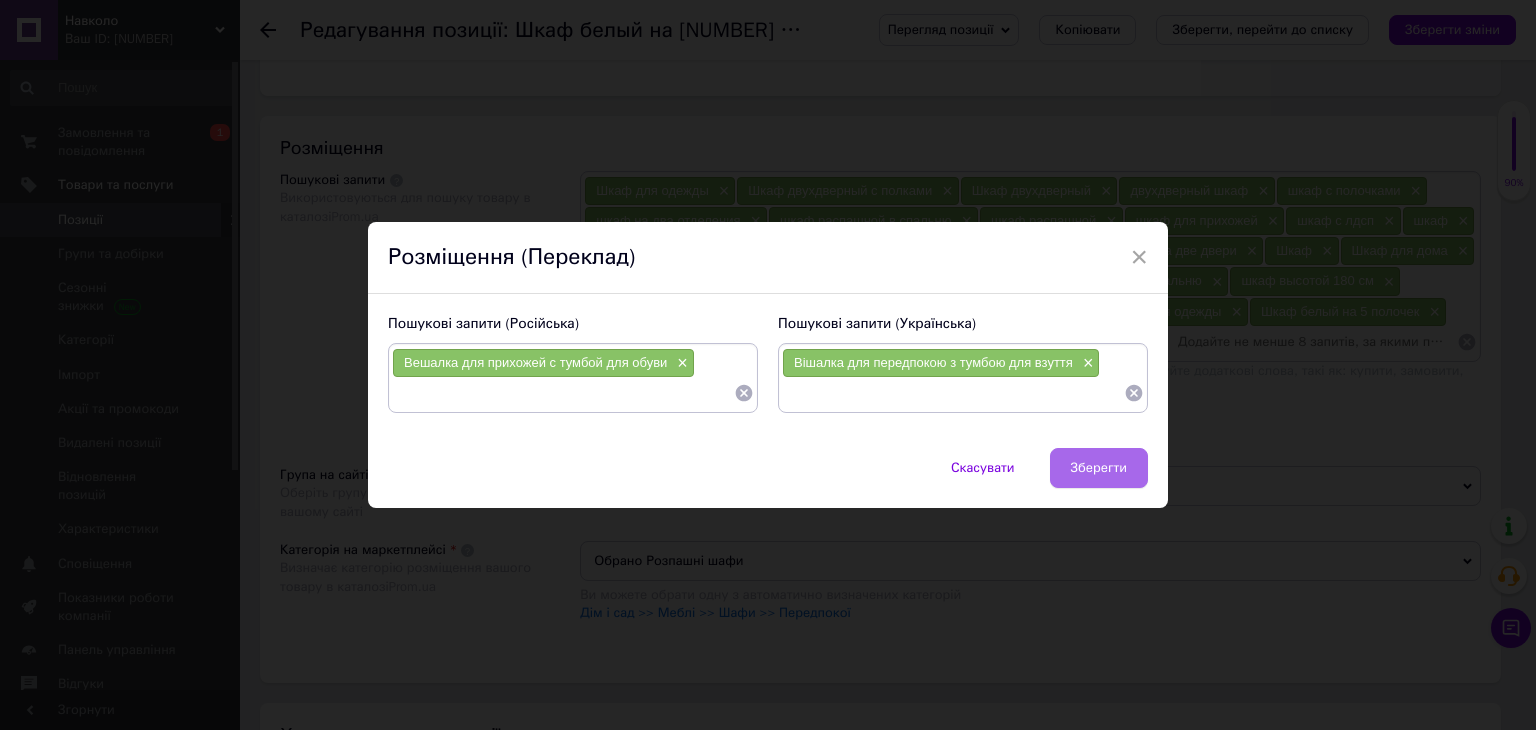 click on "Зберегти" at bounding box center (1099, 468) 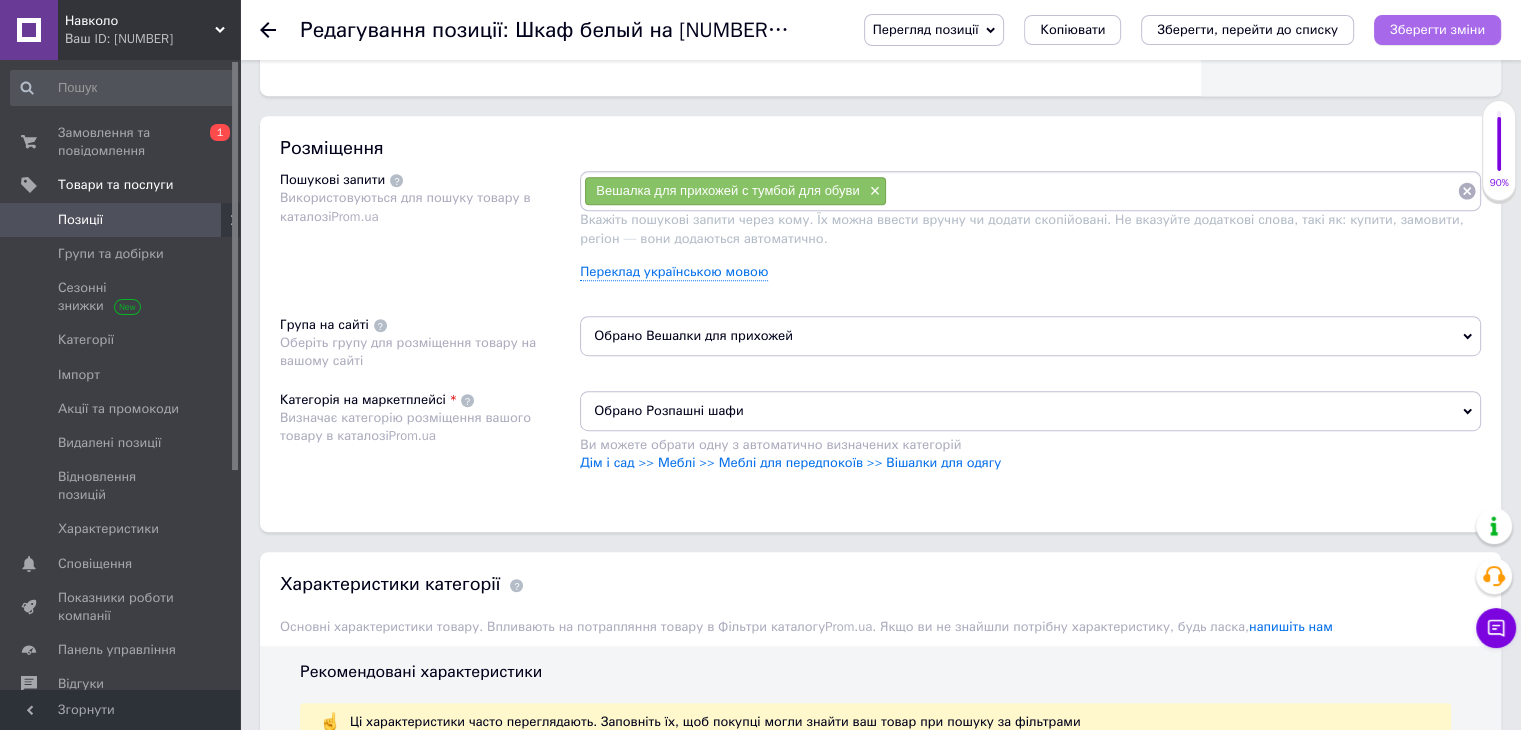 click on "Зберегти зміни" at bounding box center [1437, 30] 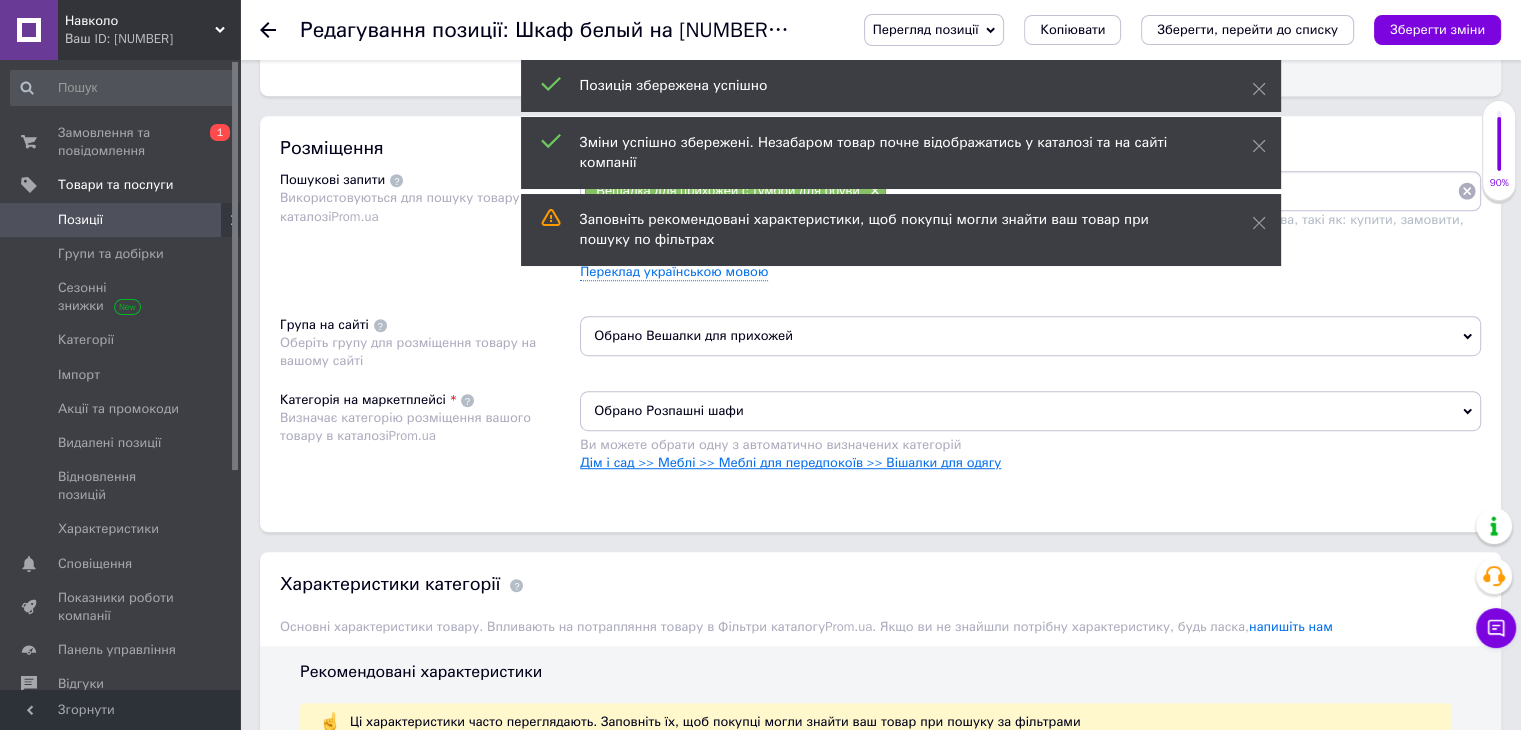 click on "Дім і сад >> Меблі >> Меблі для передпокоїв >> Вішалки для одягу" at bounding box center (790, 462) 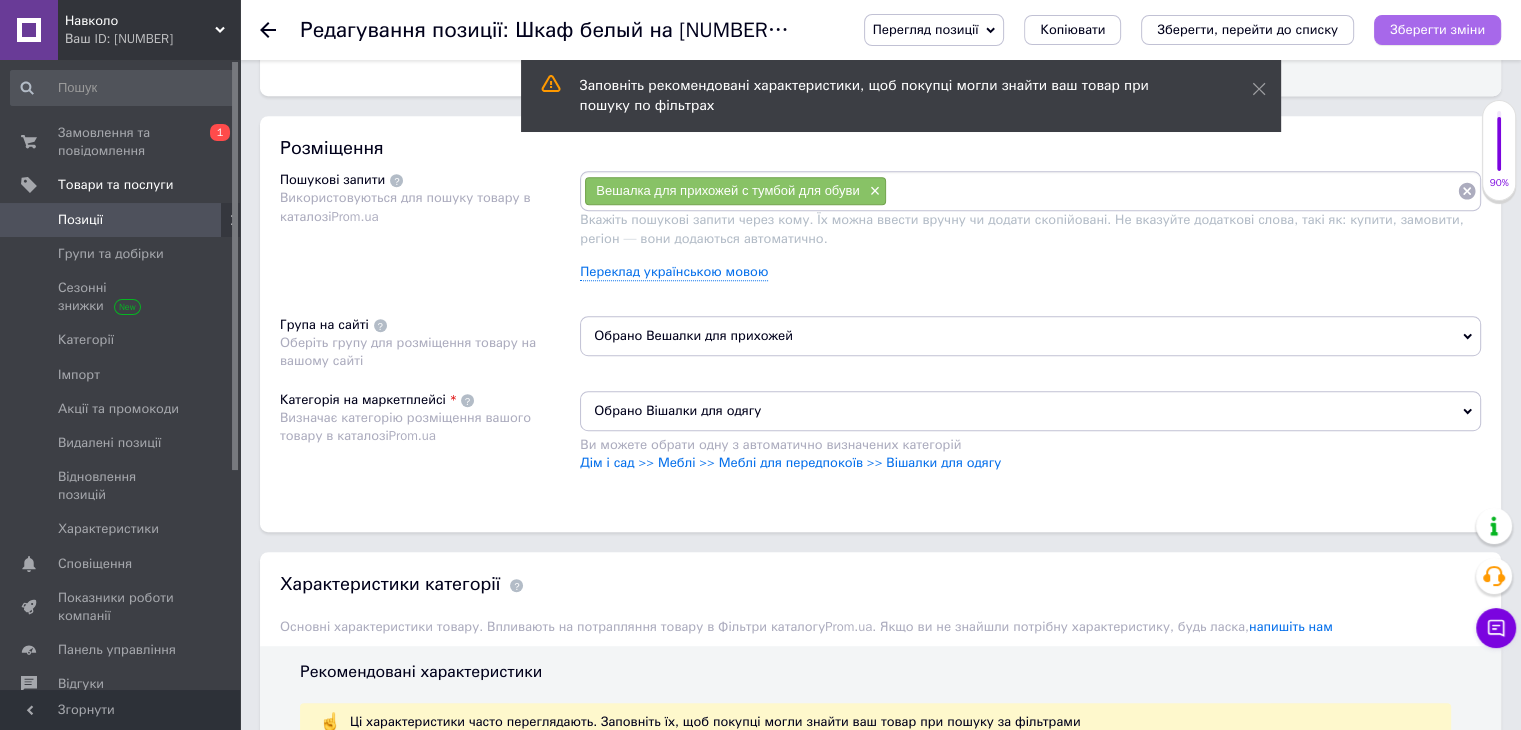 click on "Зберегти зміни" at bounding box center (1437, 29) 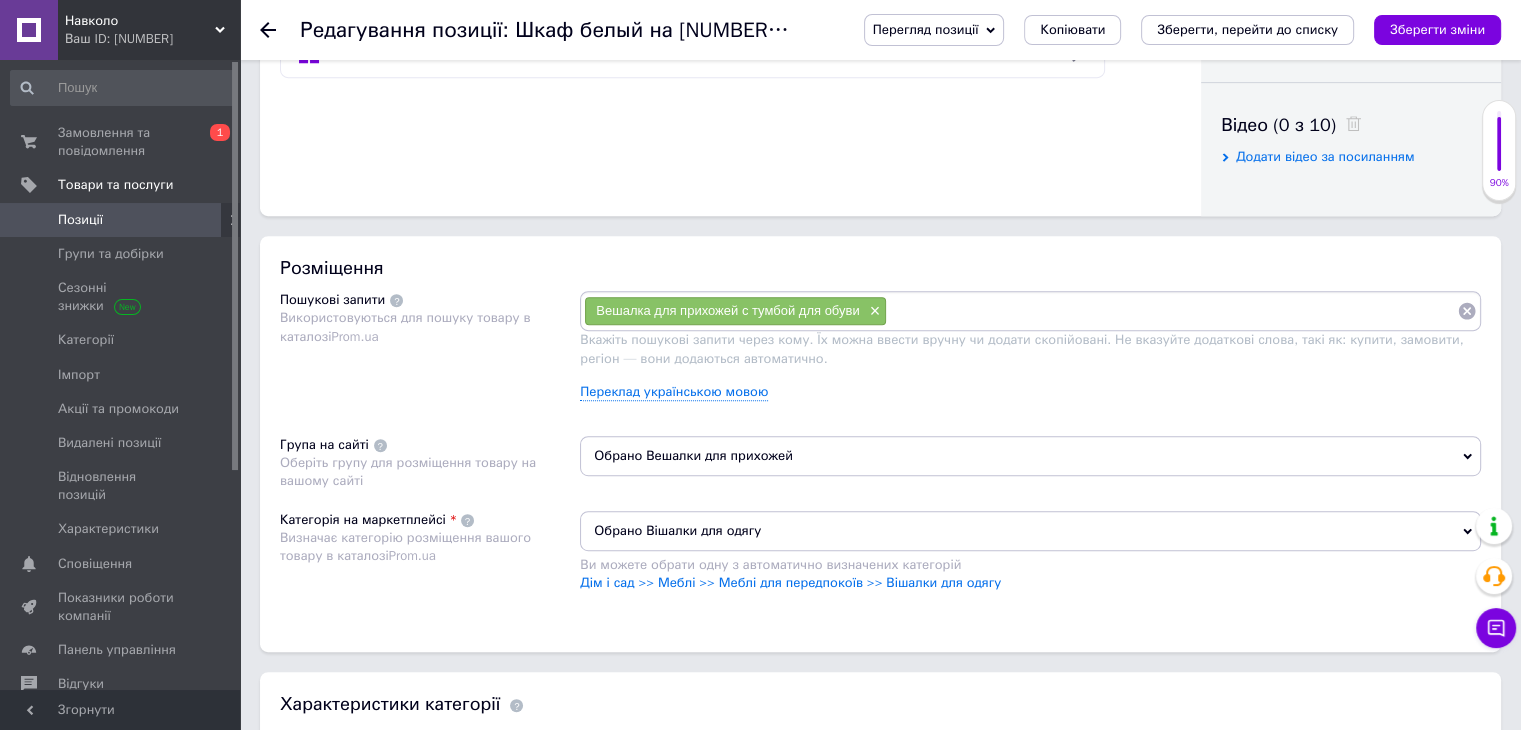 scroll, scrollTop: 1100, scrollLeft: 0, axis: vertical 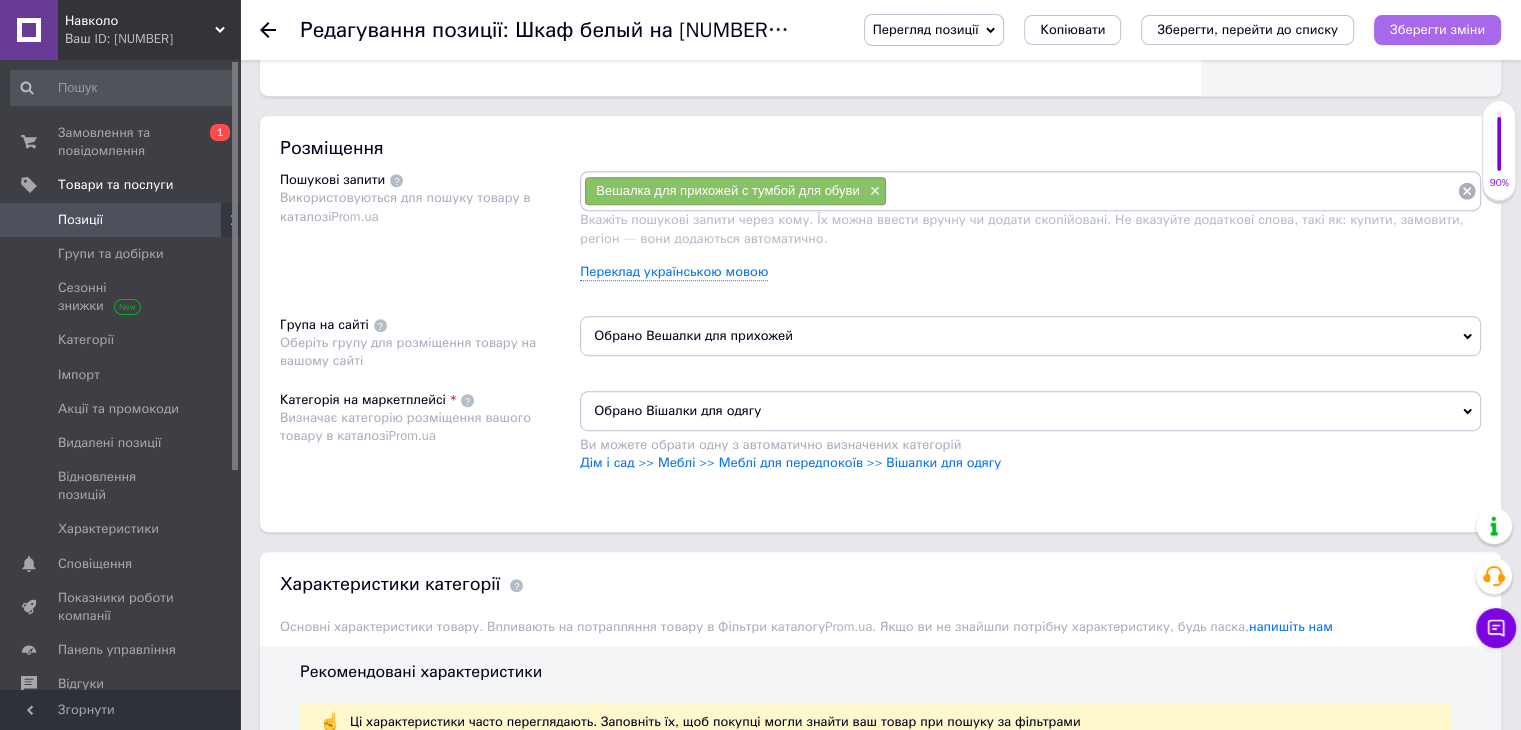 click on "Зберегти зміни" at bounding box center [1437, 29] 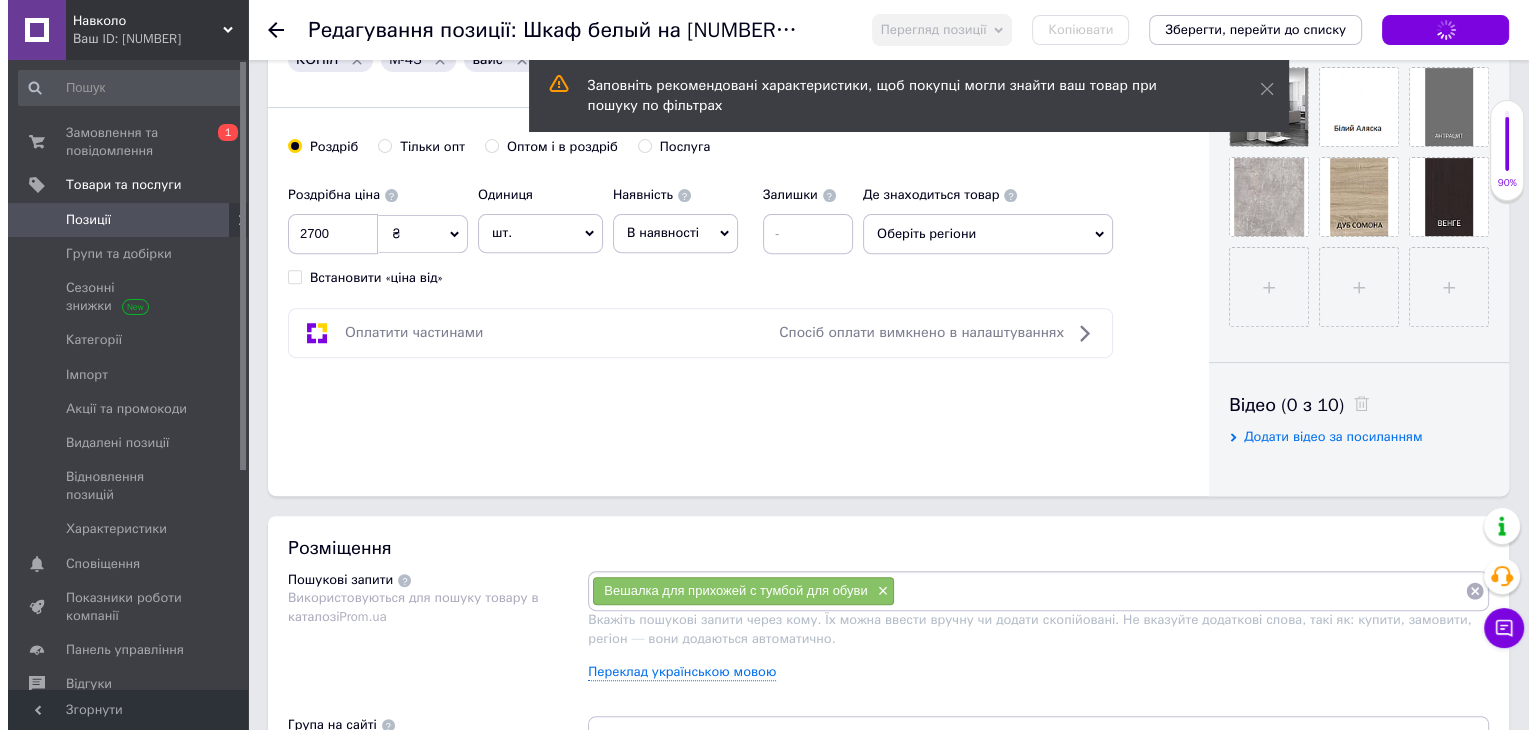 scroll, scrollTop: 300, scrollLeft: 0, axis: vertical 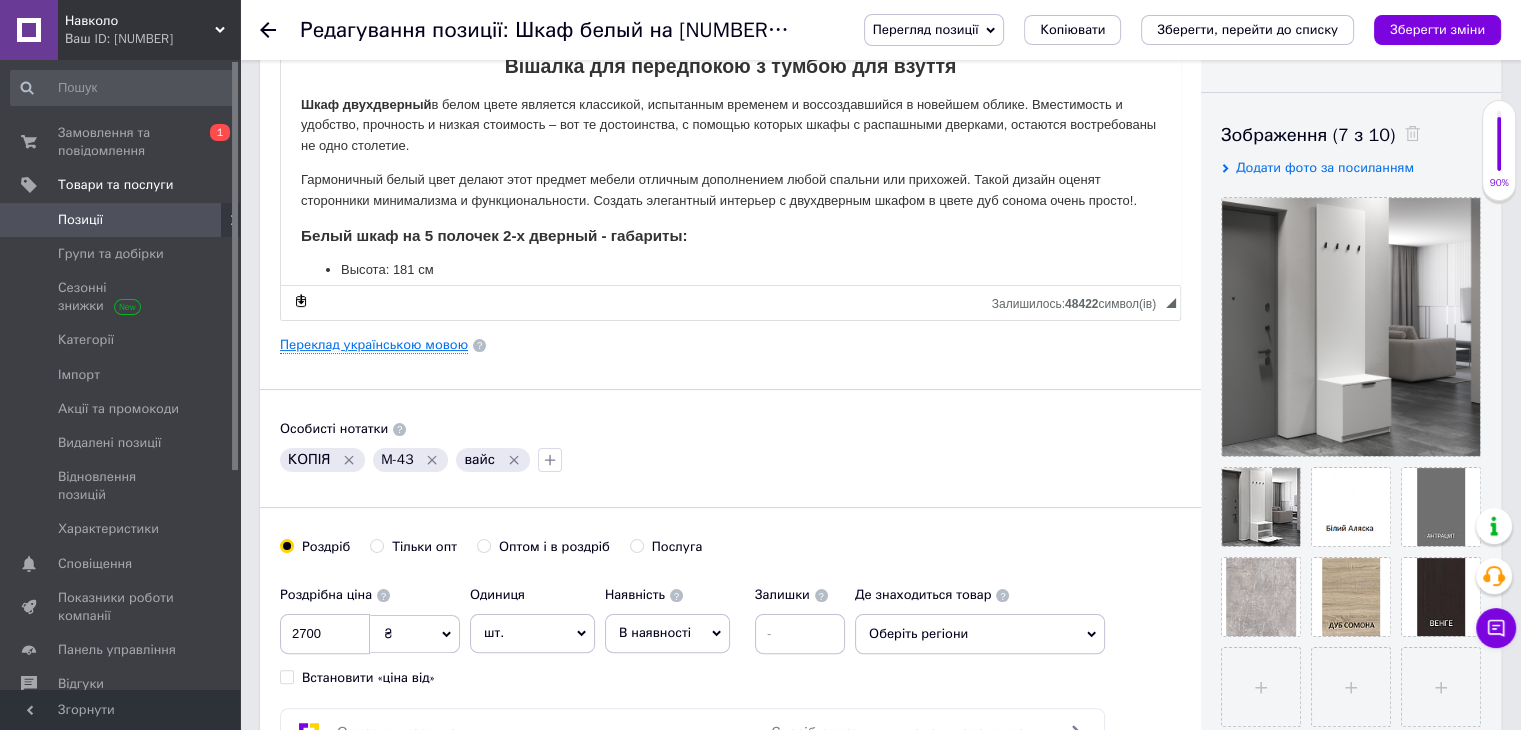 click on "Переклад українською мовою" at bounding box center (374, 345) 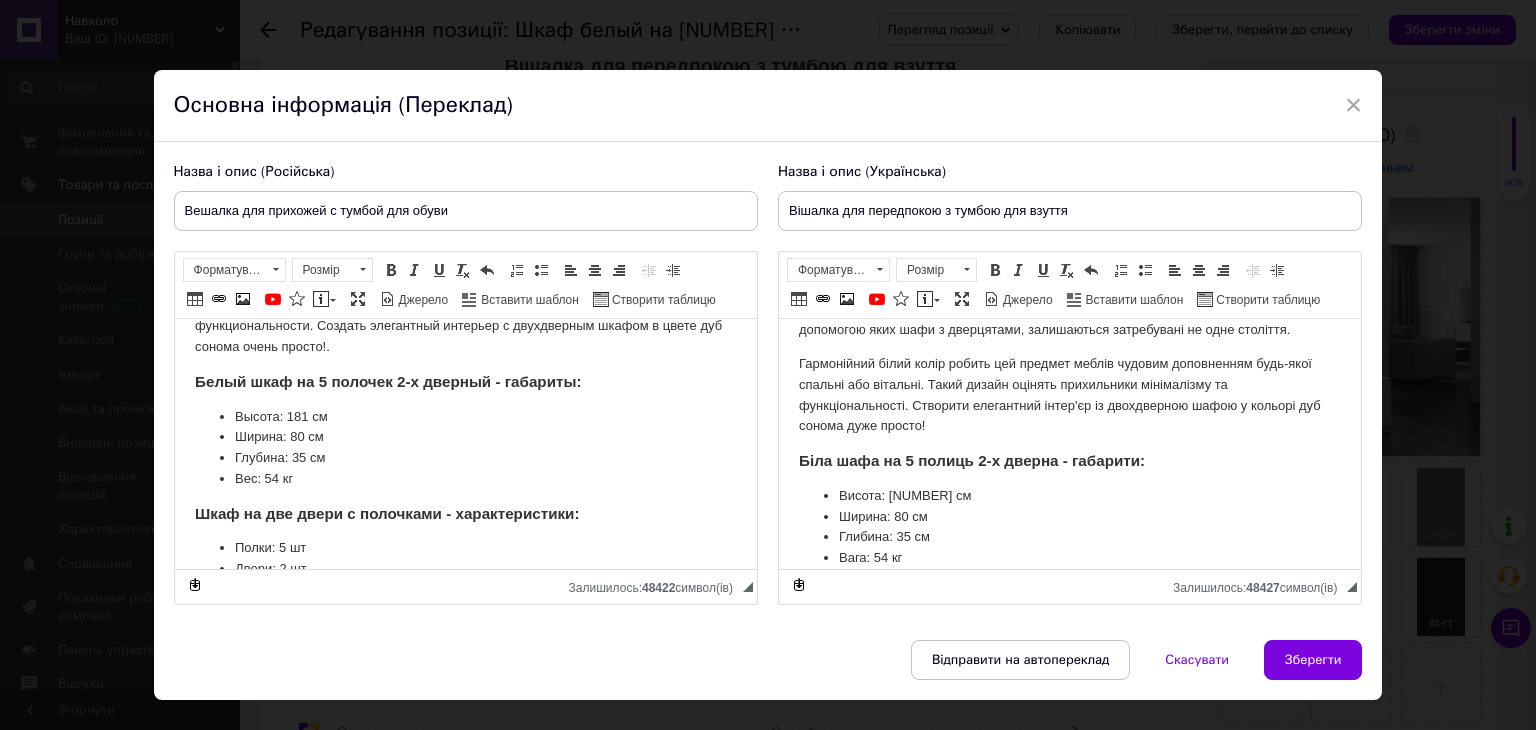 scroll, scrollTop: 200, scrollLeft: 0, axis: vertical 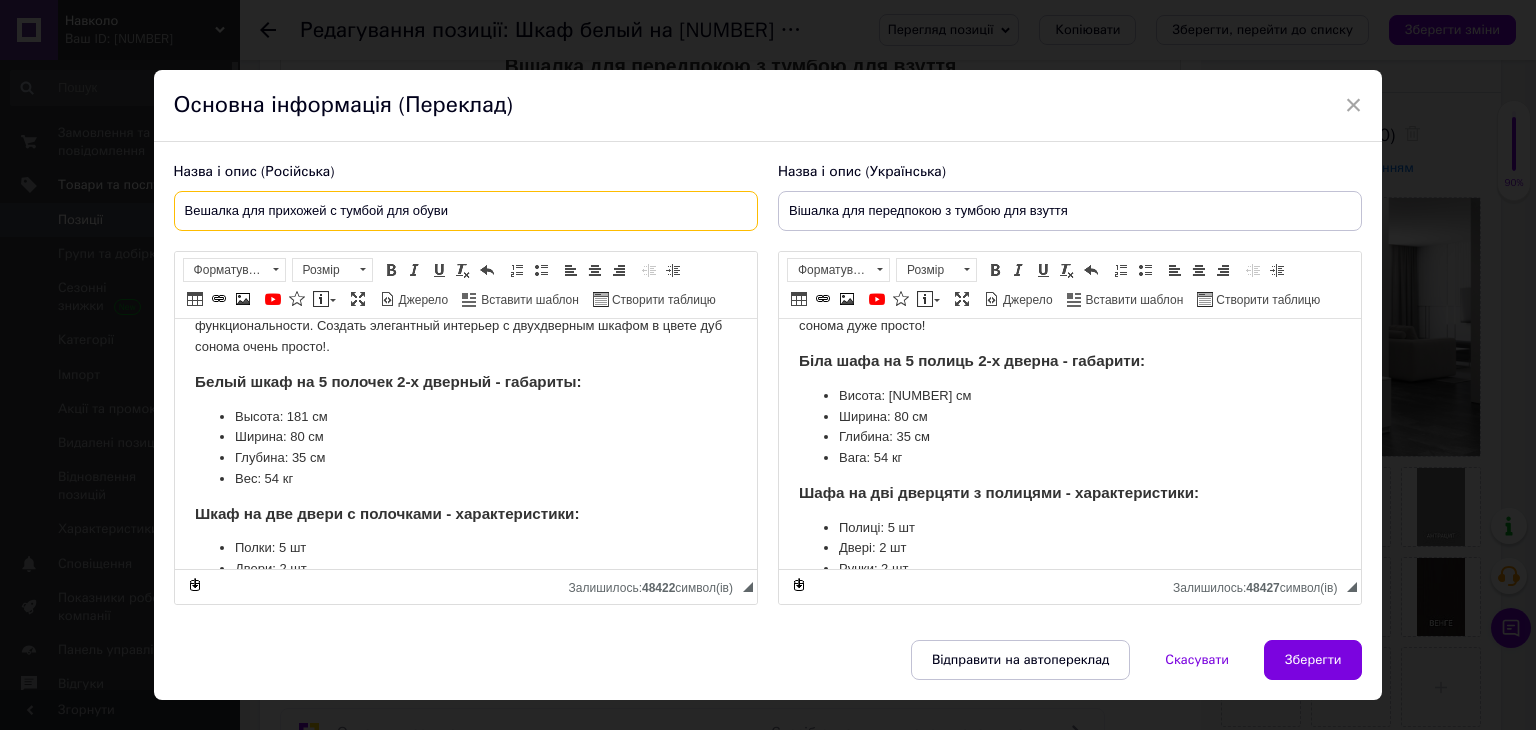 drag, startPoint x: 184, startPoint y: 208, endPoint x: 457, endPoint y: 209, distance: 273.00183 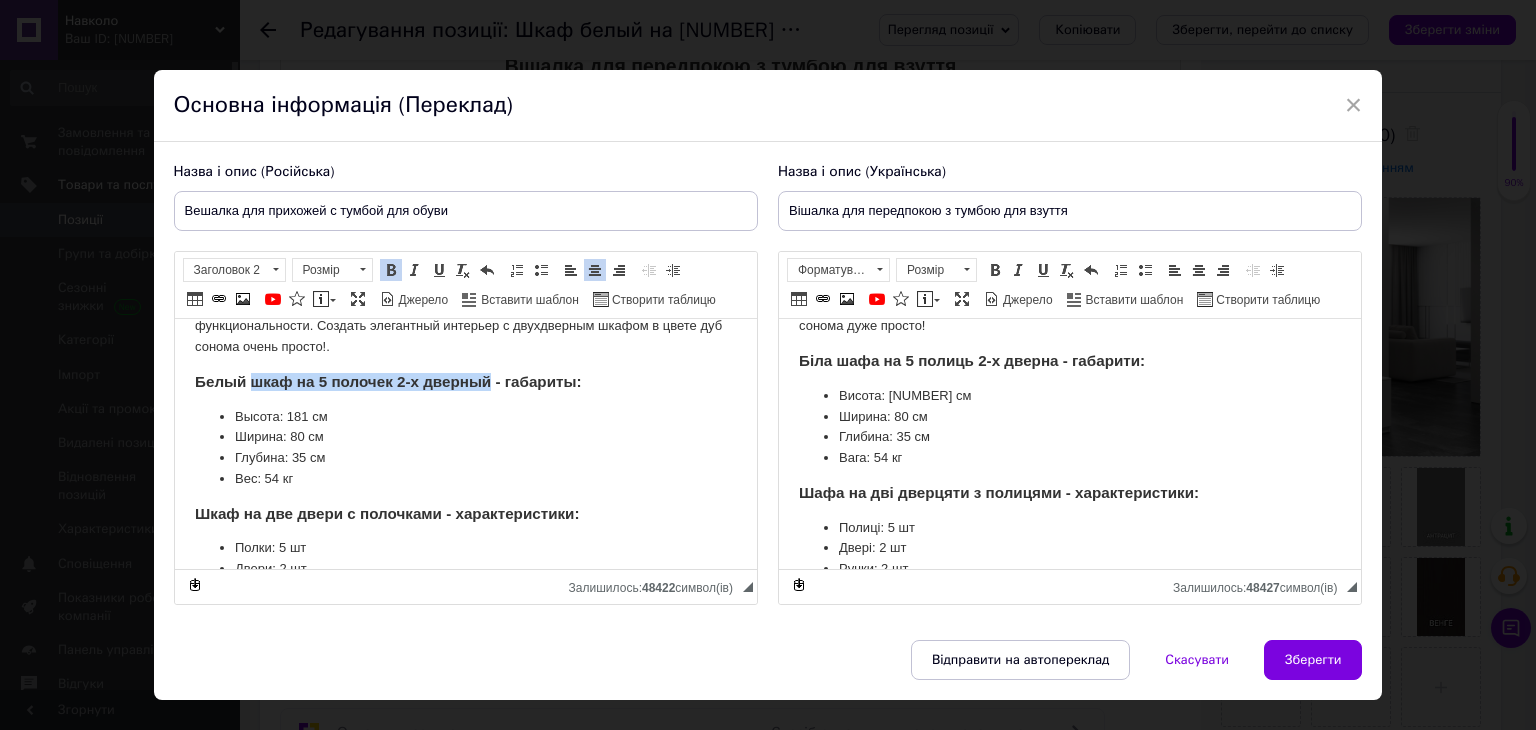 drag, startPoint x: 248, startPoint y: 376, endPoint x: 488, endPoint y: 371, distance: 240.05208 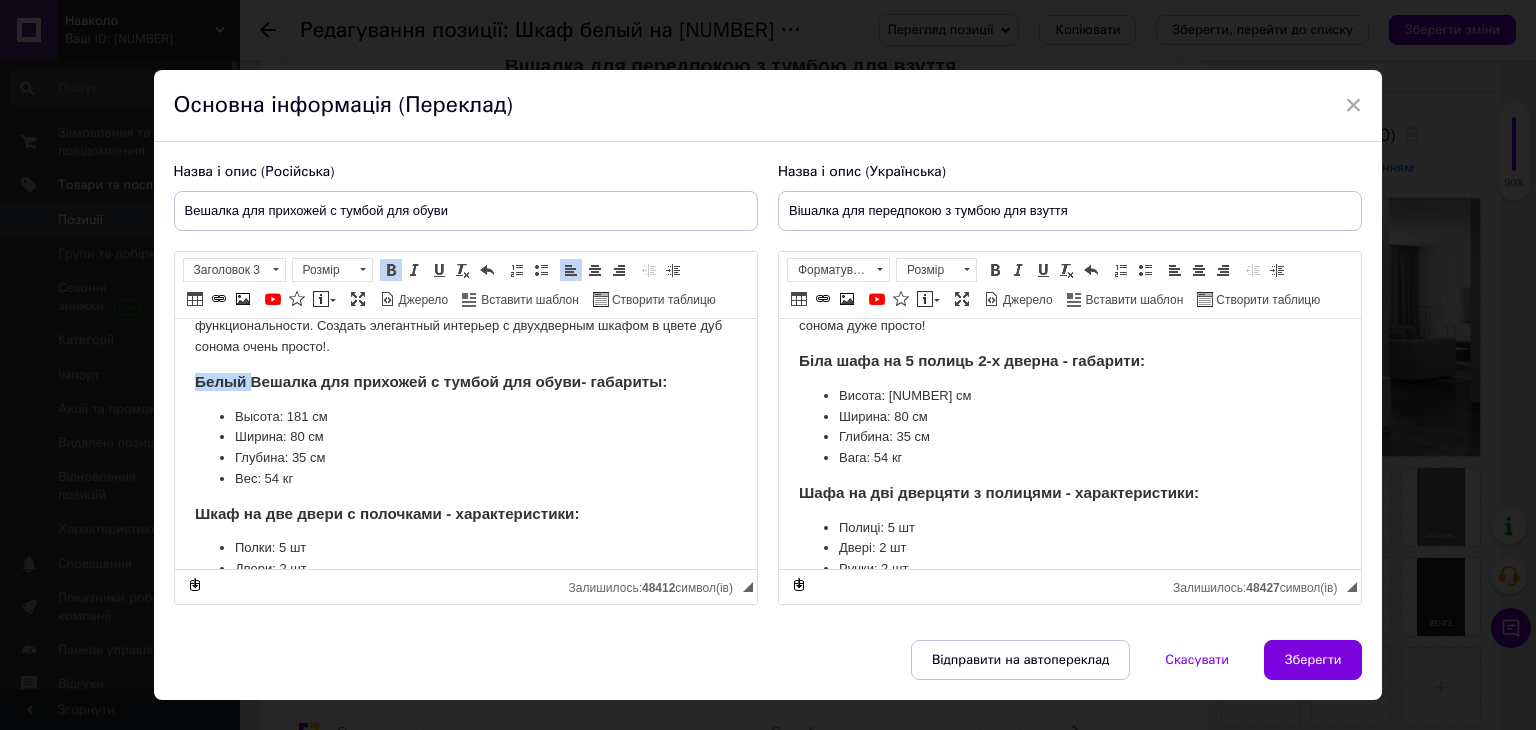 drag, startPoint x: 252, startPoint y: 382, endPoint x: 188, endPoint y: 370, distance: 65.11528 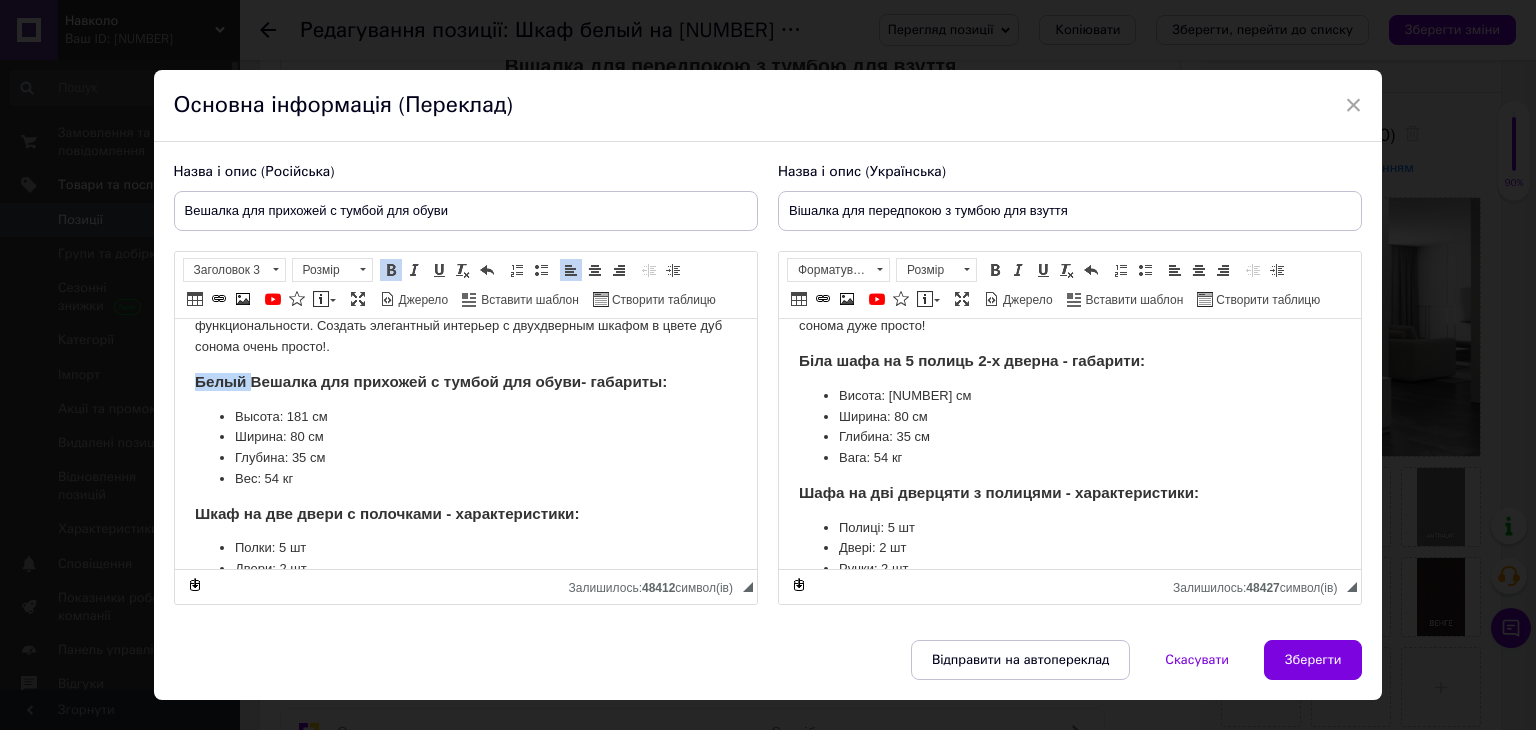 click on "Белый Вешалка для прихожей с тумбой для обуви  - габариты:" at bounding box center [430, 381] 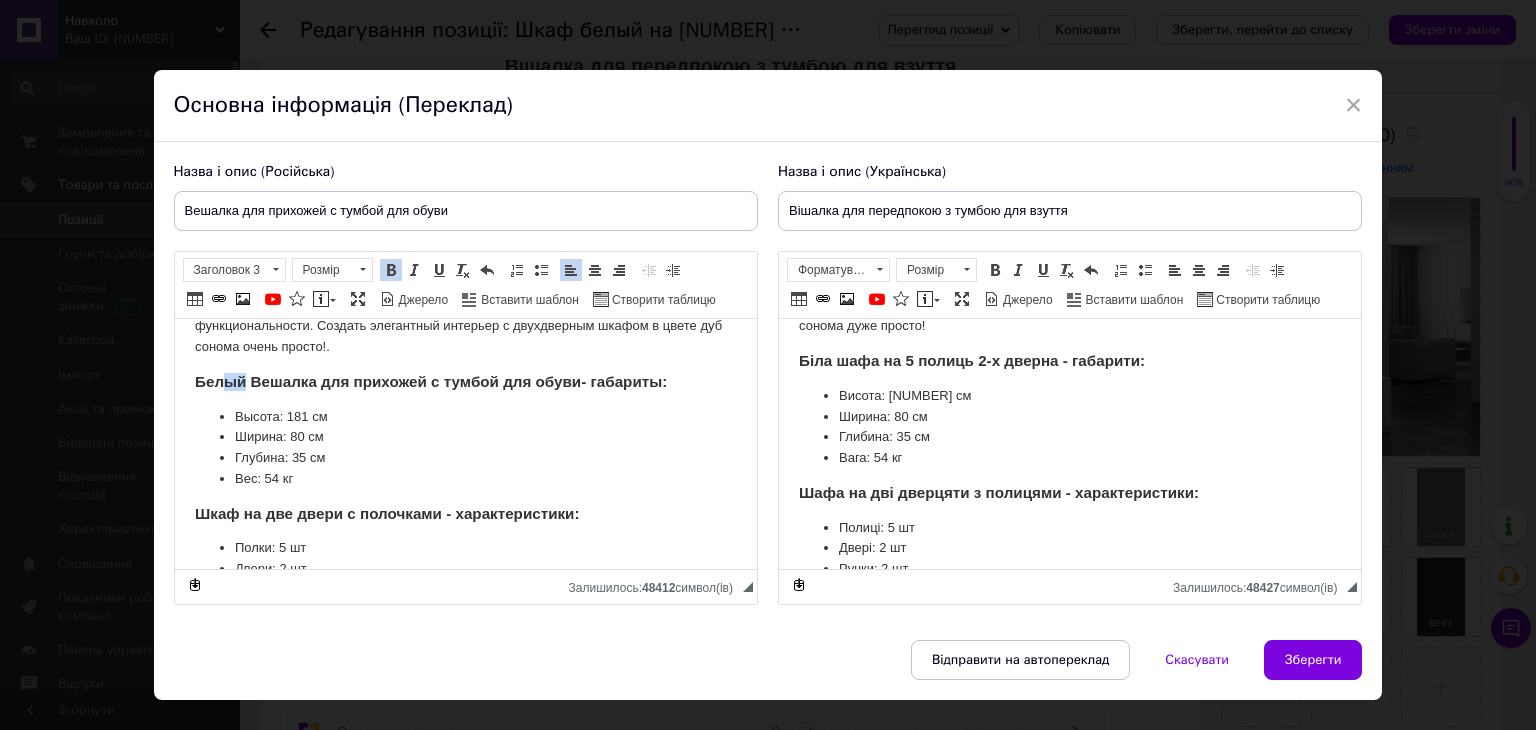 drag, startPoint x: 222, startPoint y: 383, endPoint x: 243, endPoint y: 383, distance: 21 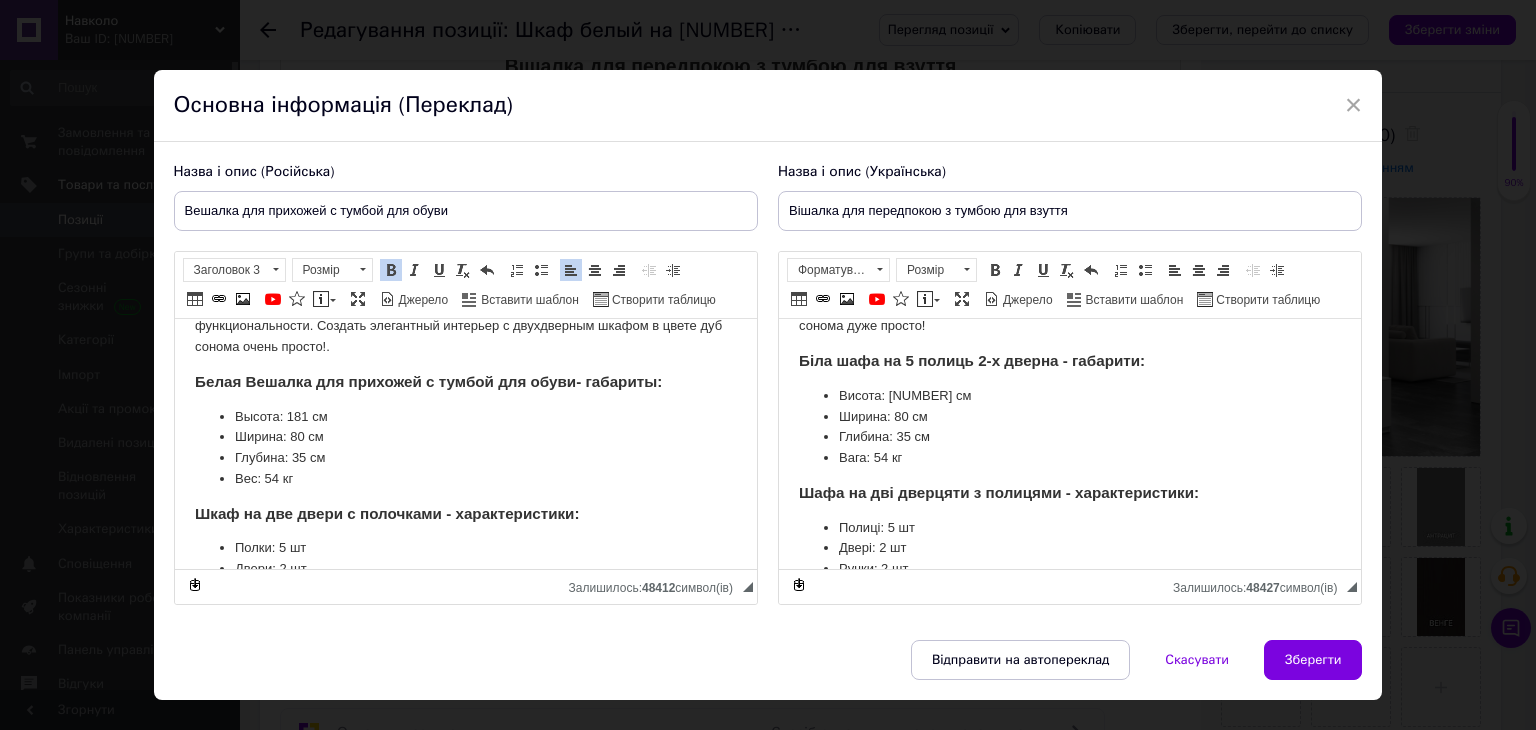 click on "Белая Вешалка для прихожей с тумбой для обуви  - габариты:" at bounding box center [427, 381] 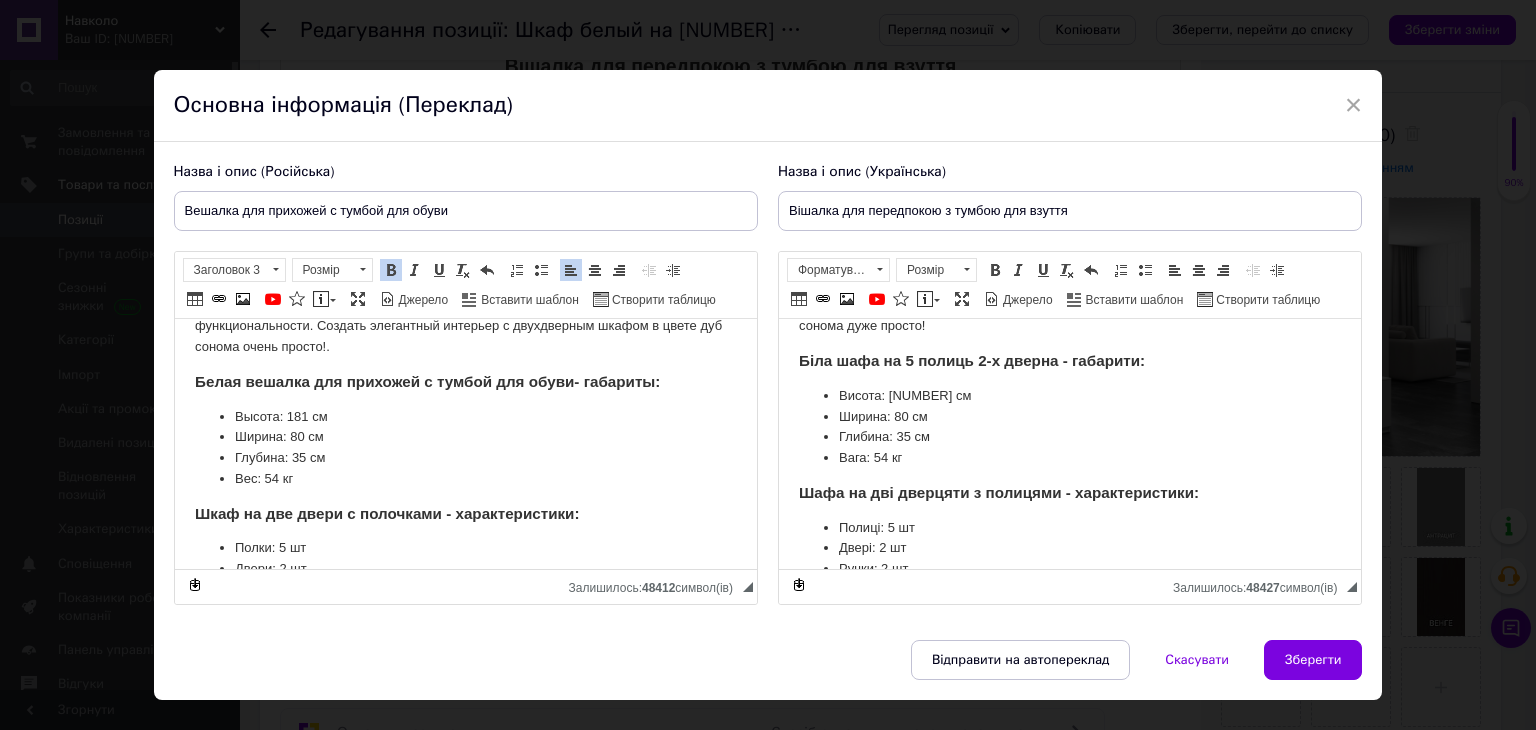 click on "Белая вешалка для прихожей с тумбой для обуви  - габариты:" at bounding box center (426, 381) 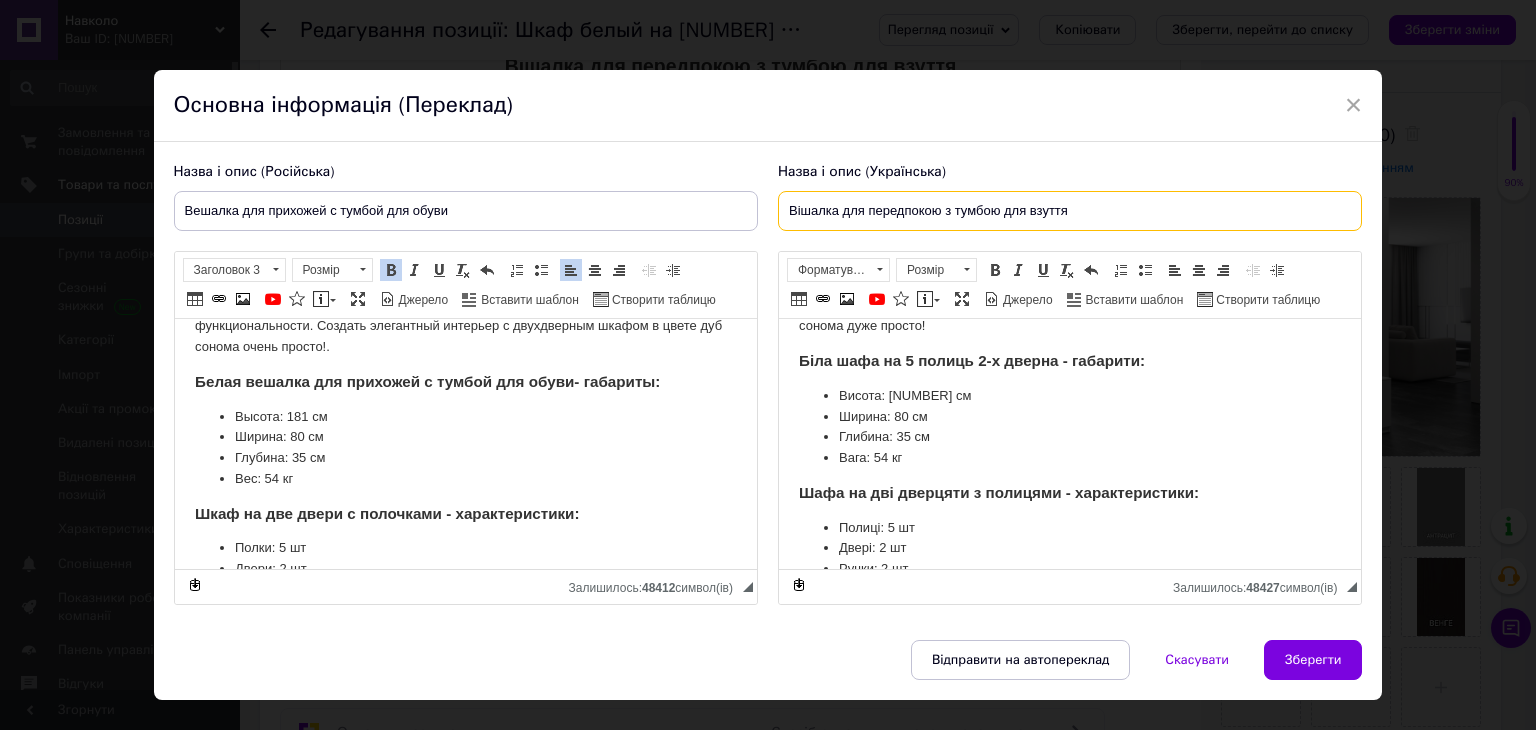 drag, startPoint x: 783, startPoint y: 214, endPoint x: 1189, endPoint y: 214, distance: 406 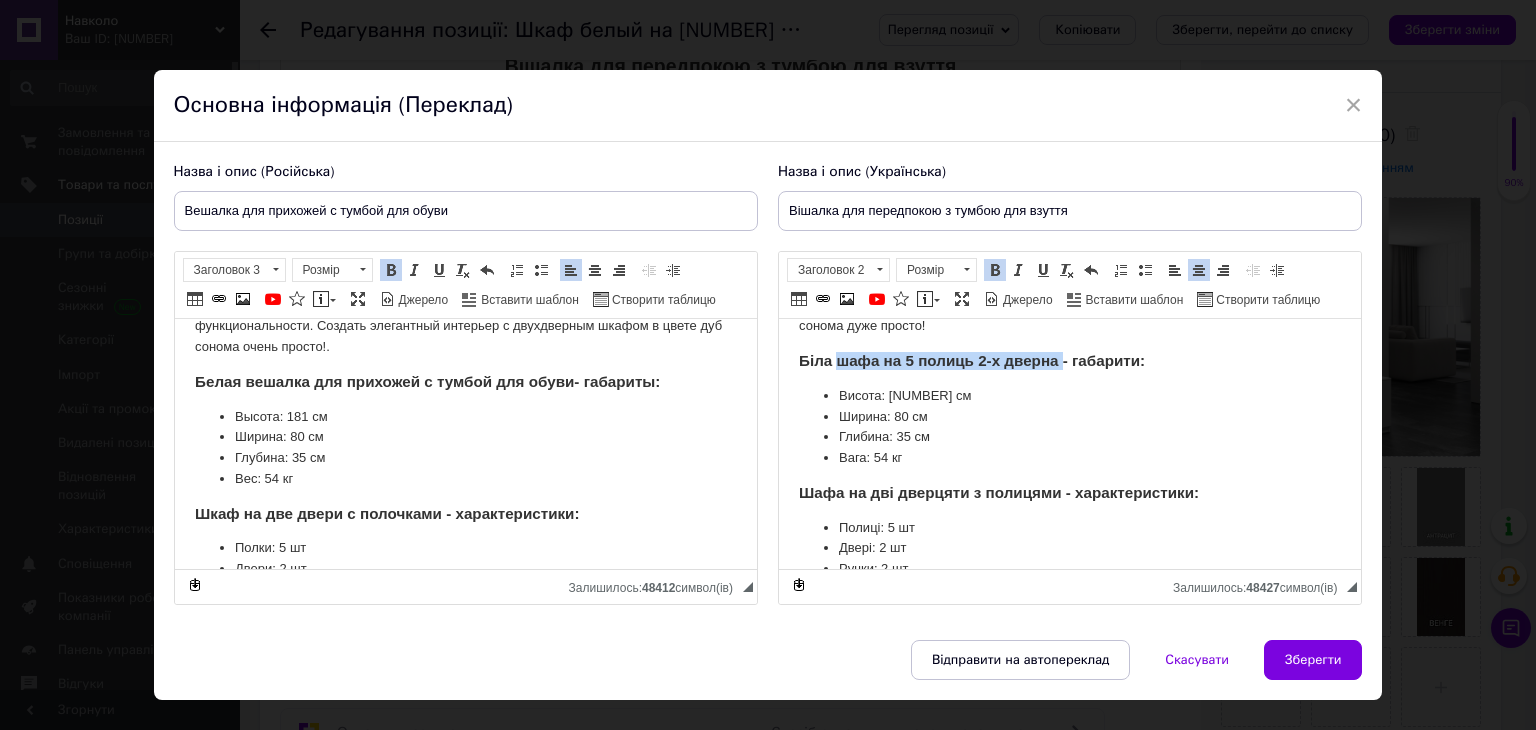 drag, startPoint x: 835, startPoint y: 359, endPoint x: 1061, endPoint y: 355, distance: 226.0354 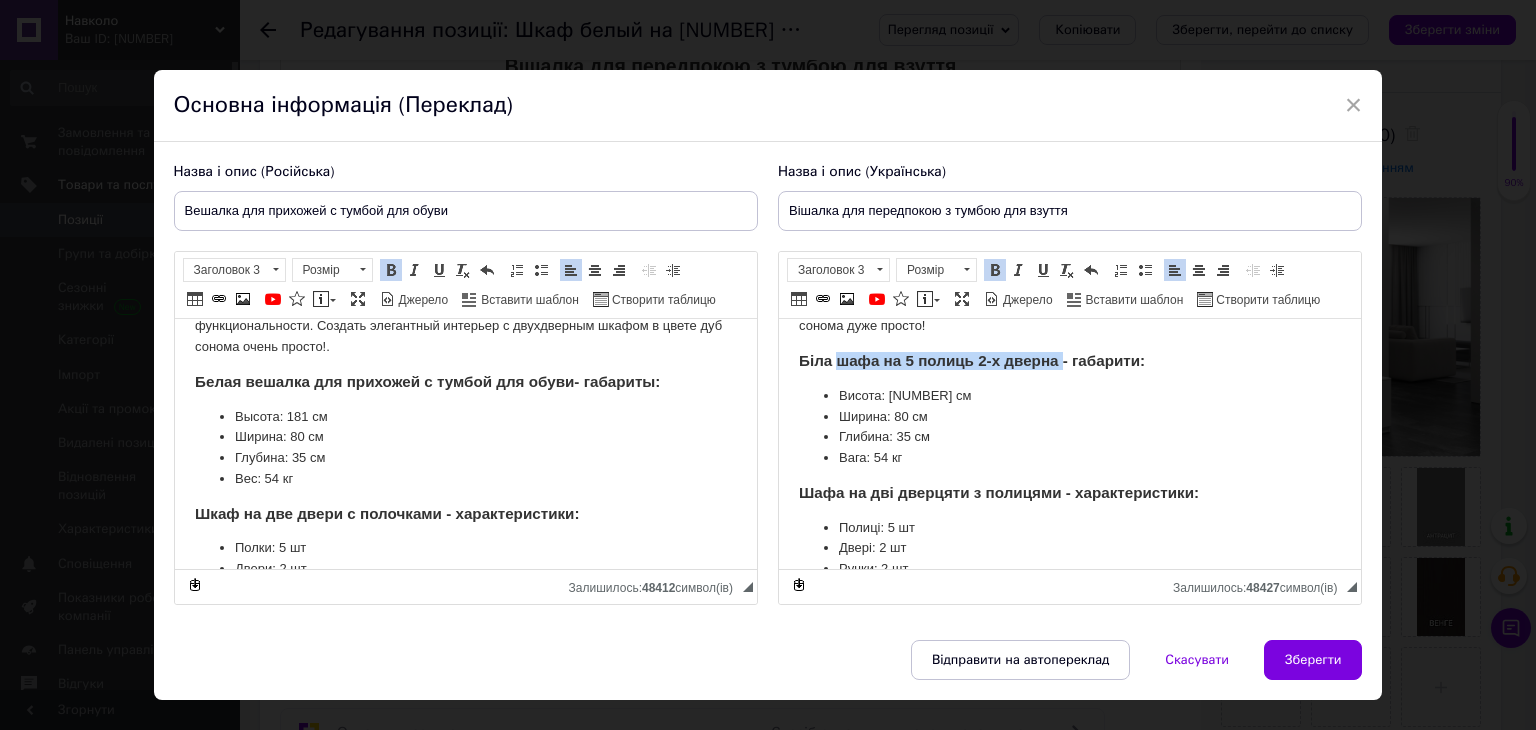 paste 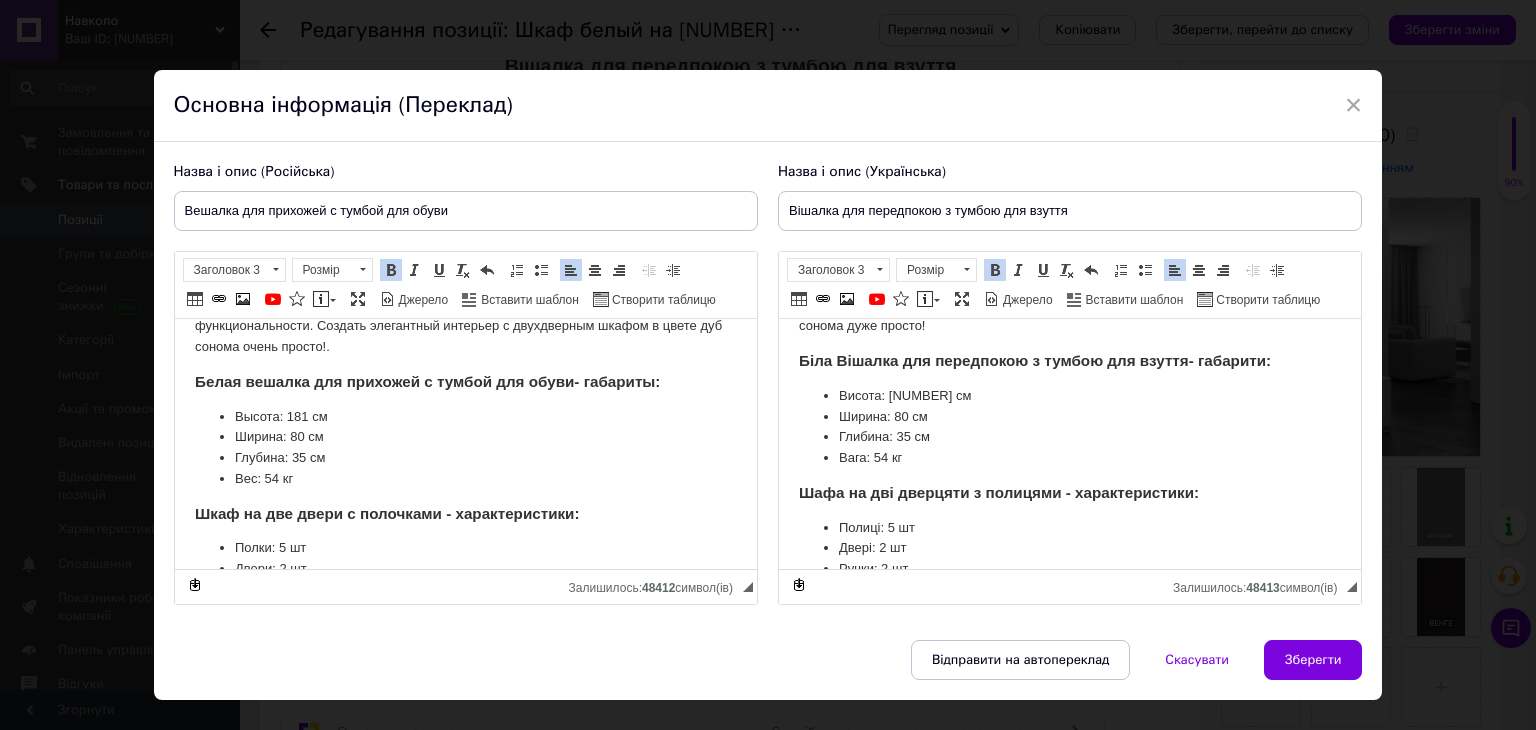 type 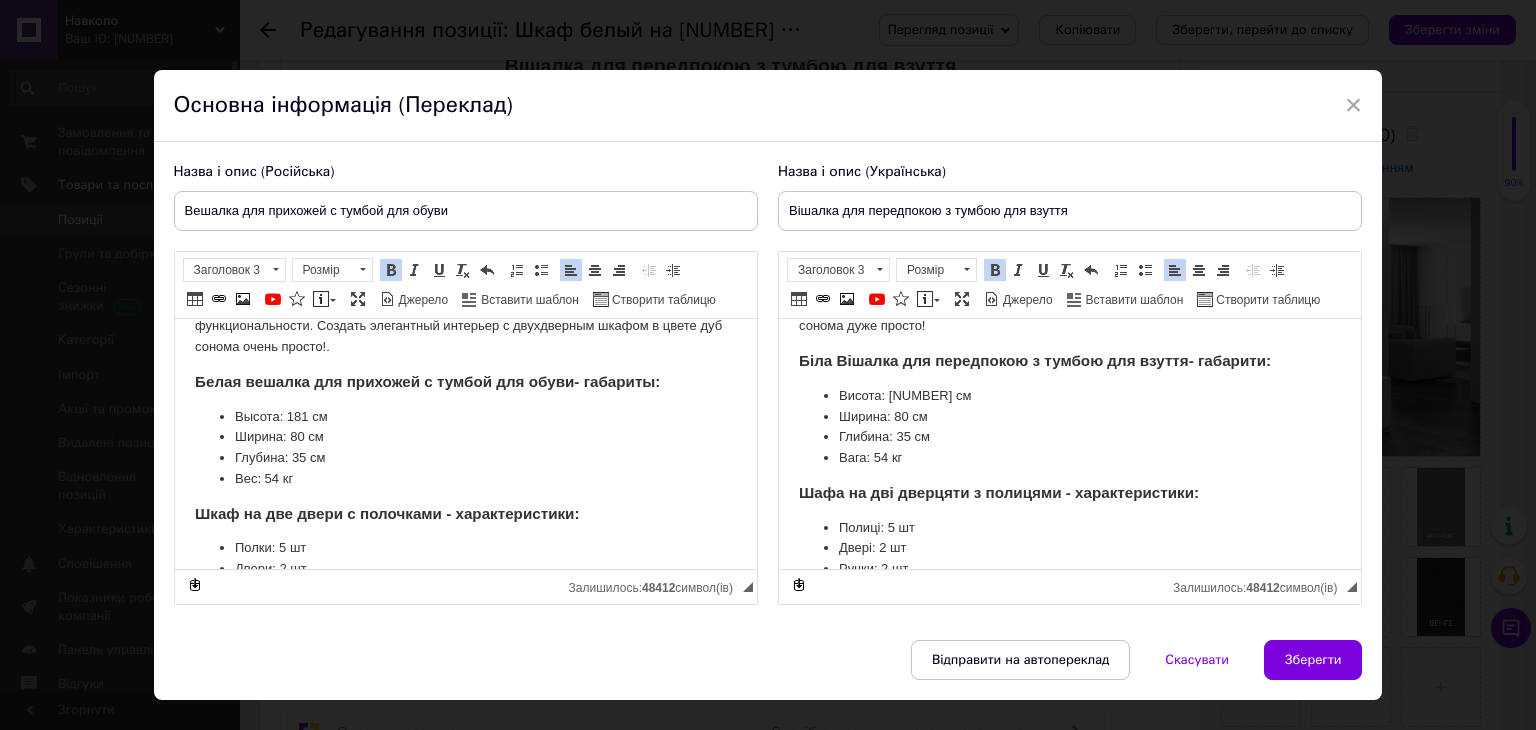 click on "Біла Вішалка для передпокою з тумбою для взуття  - габарити:" at bounding box center [1034, 360] 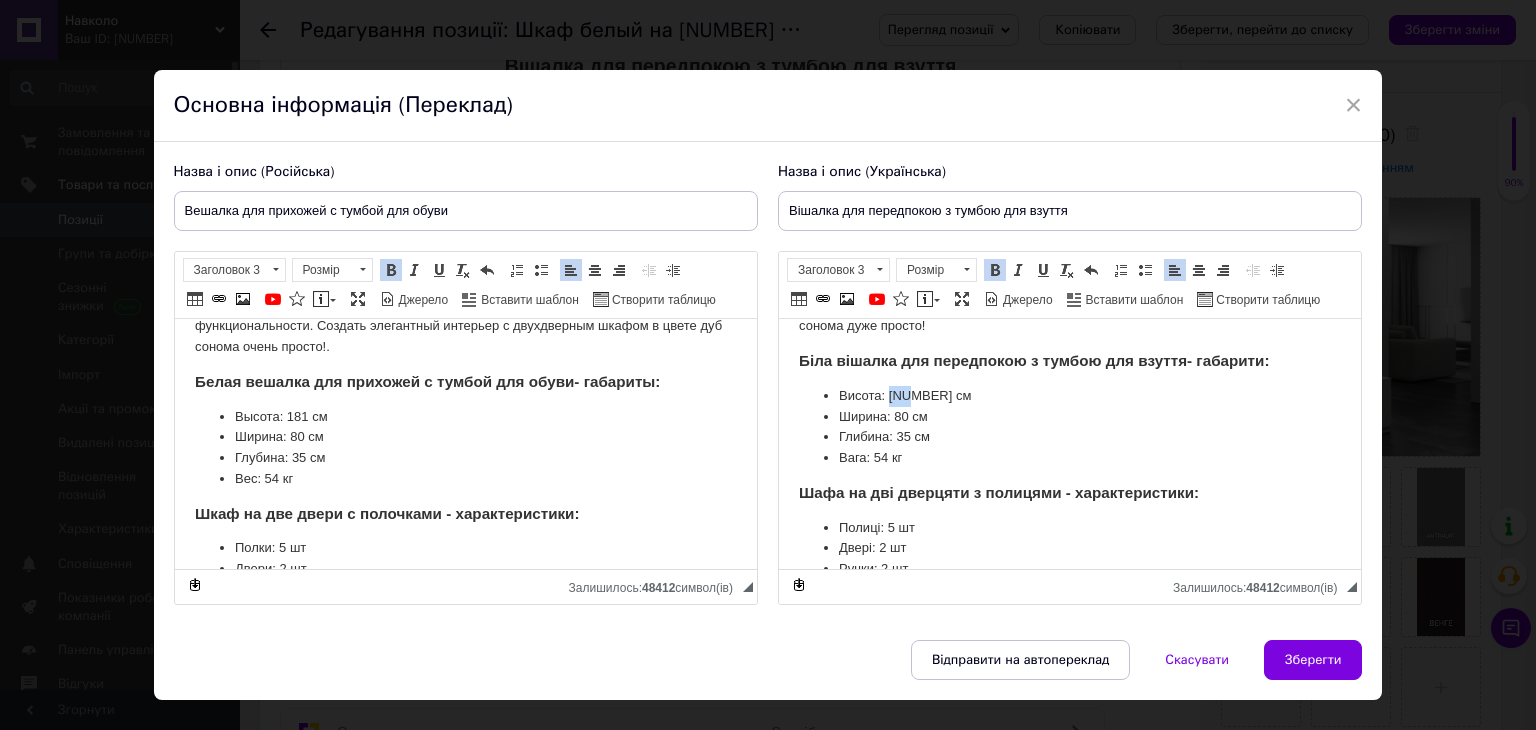 drag, startPoint x: 889, startPoint y: 396, endPoint x: 909, endPoint y: 394, distance: 20.09975 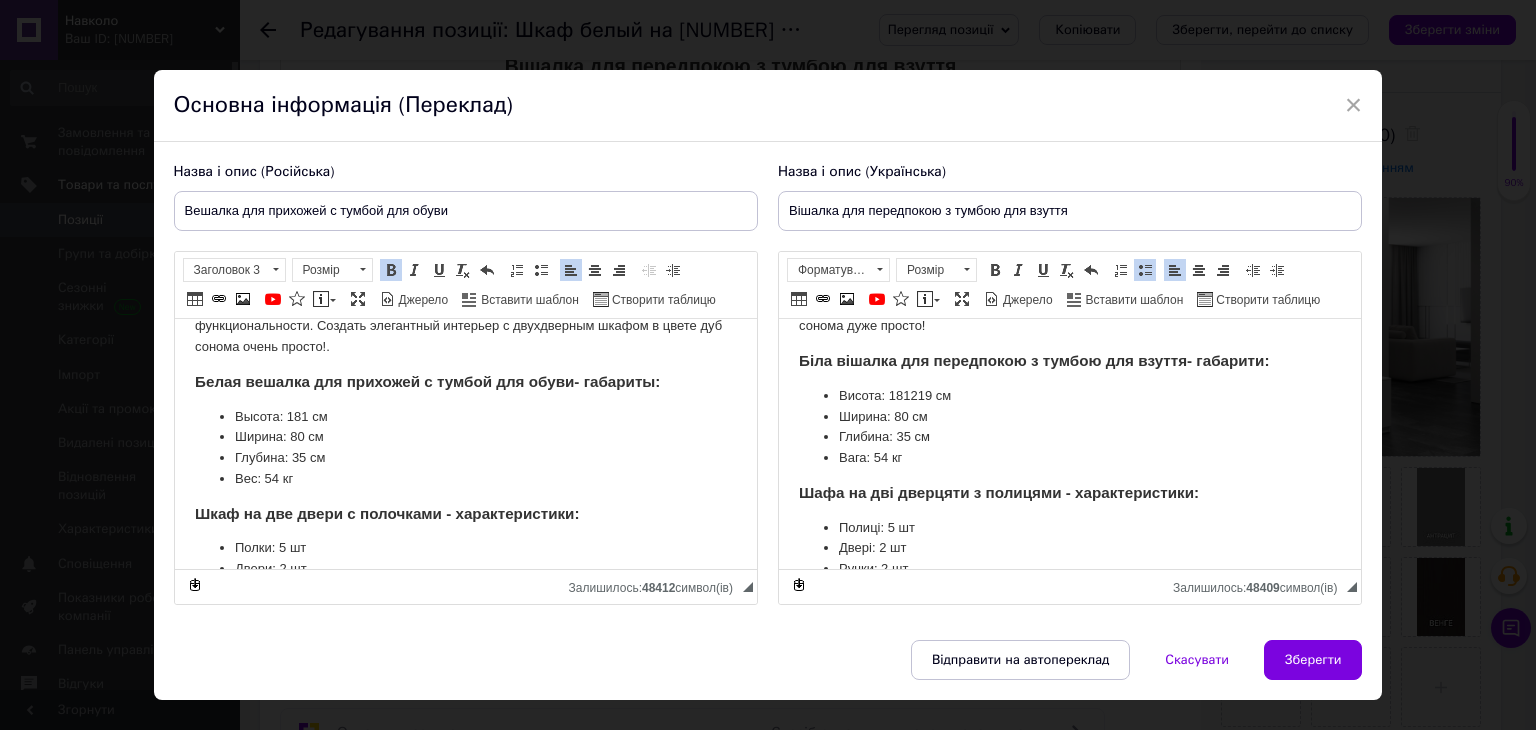 click on "Висота: 181219 см" at bounding box center (1069, 396) 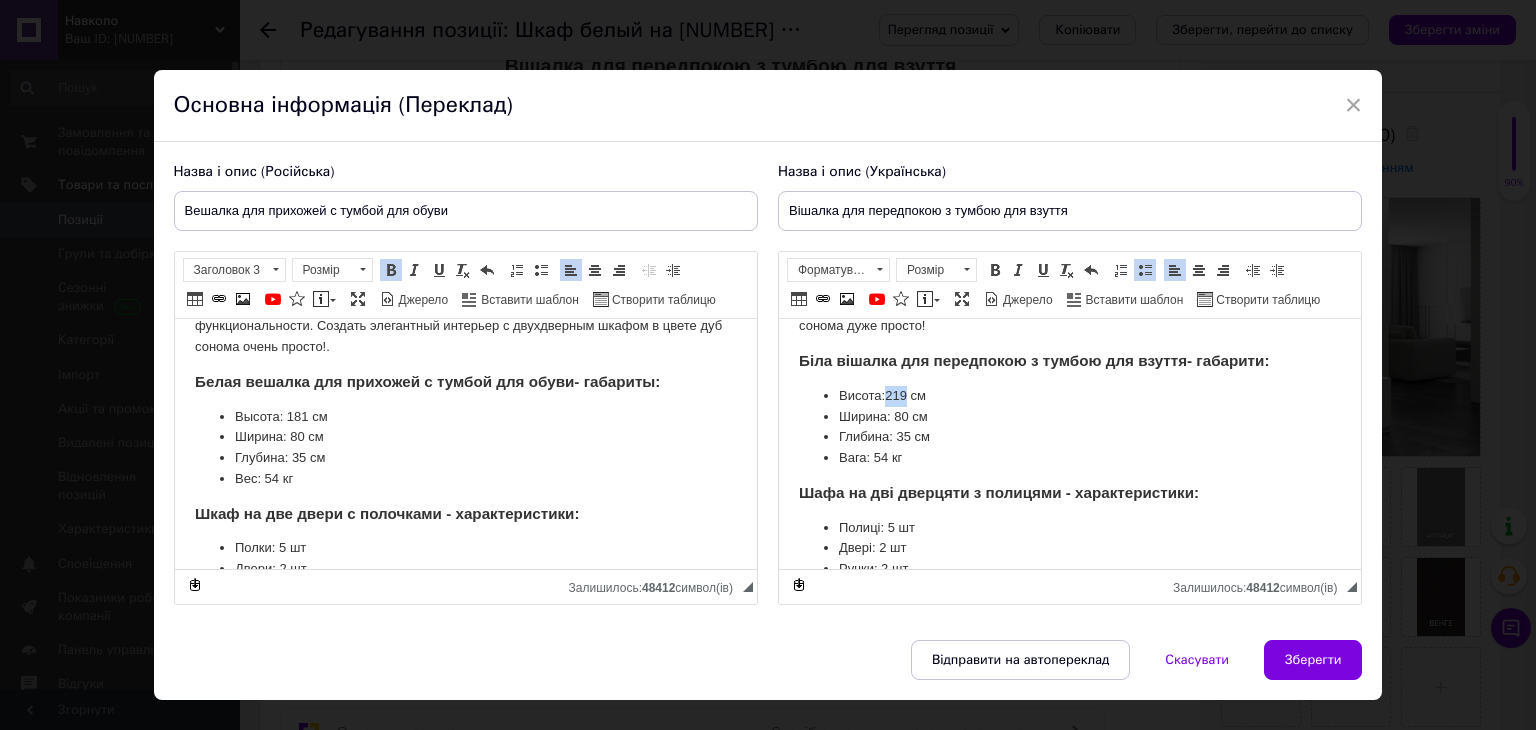 drag, startPoint x: 889, startPoint y: 396, endPoint x: 907, endPoint y: 388, distance: 19.697716 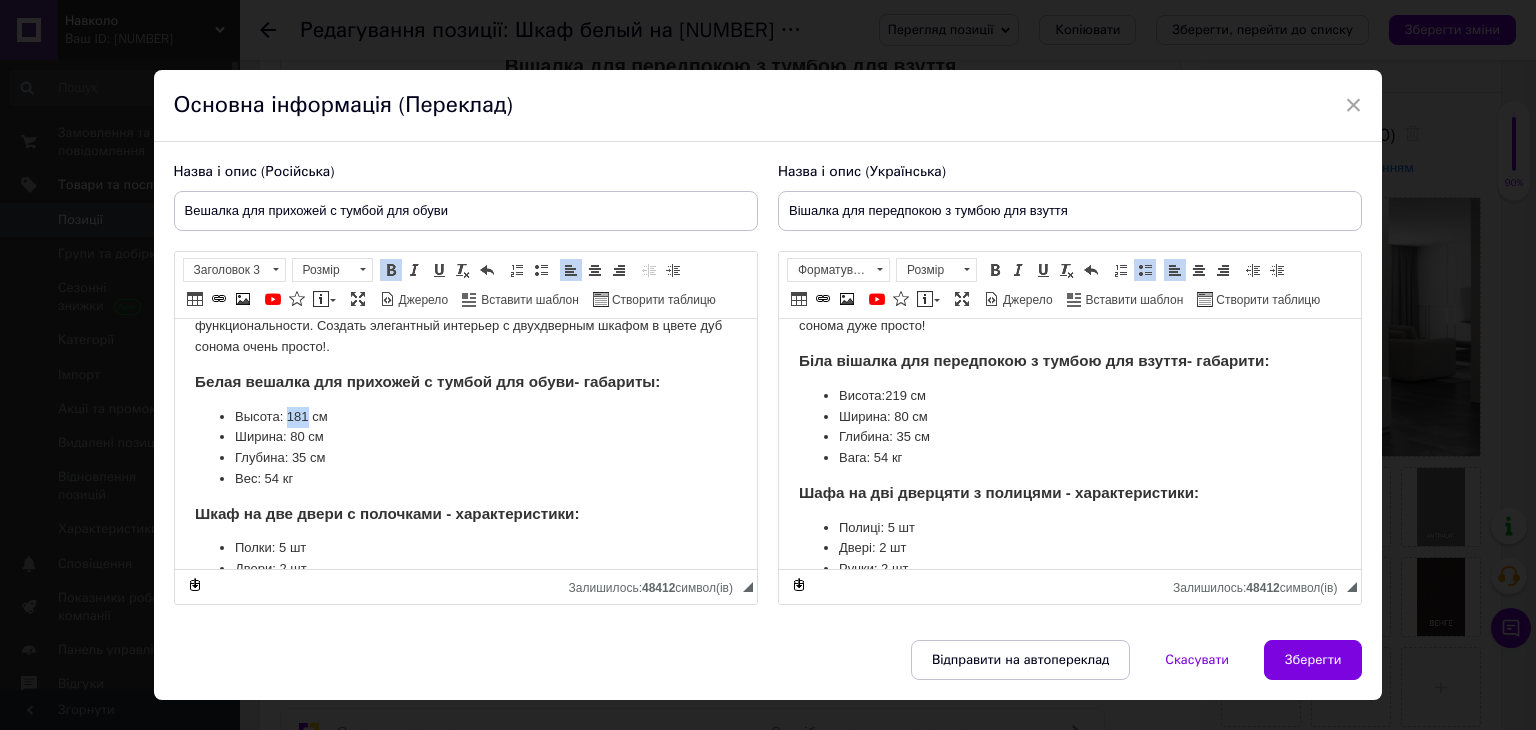 drag, startPoint x: 285, startPoint y: 418, endPoint x: 304, endPoint y: 416, distance: 19.104973 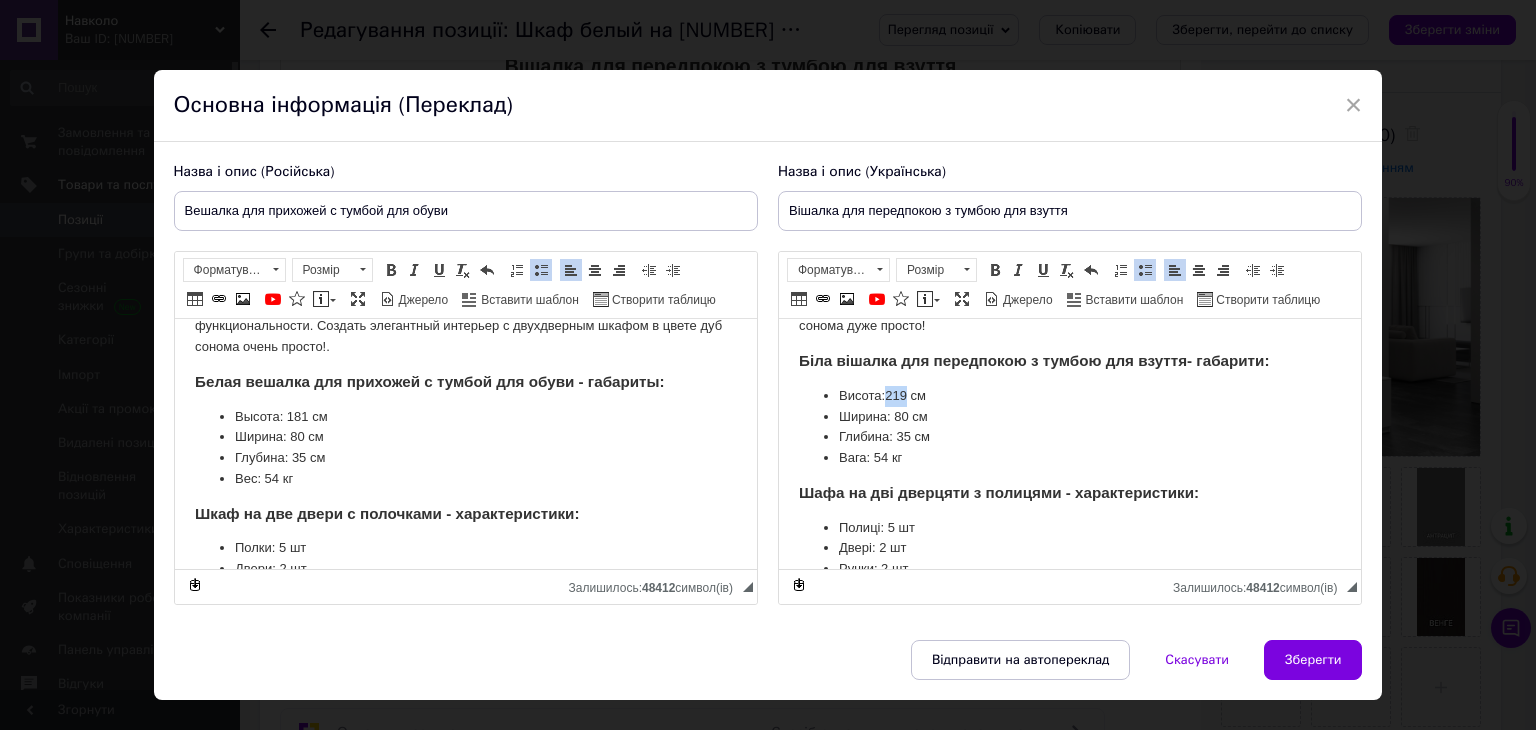 drag, startPoint x: 895, startPoint y: 392, endPoint x: 908, endPoint y: 389, distance: 13.341664 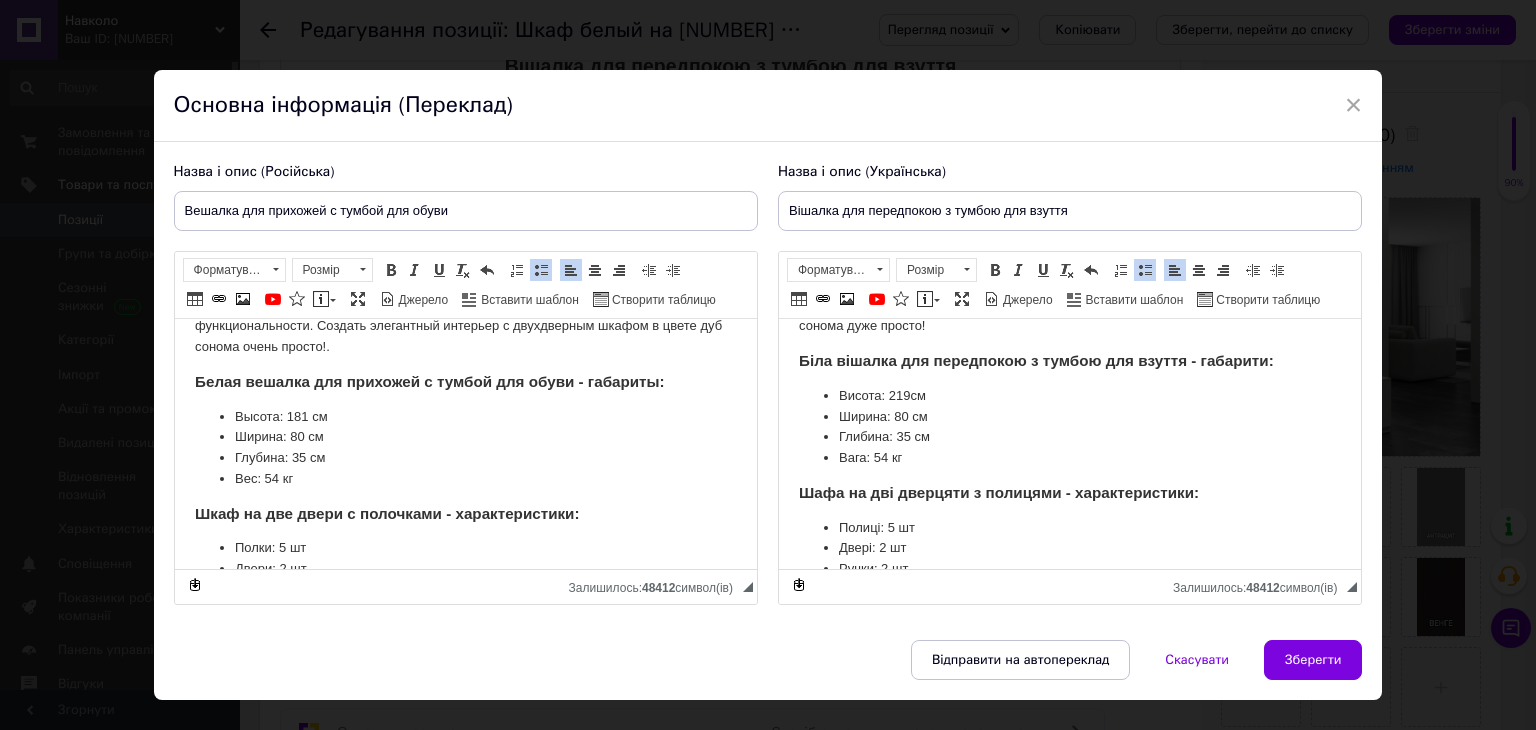click on "Высота: 181 см" at bounding box center [465, 417] 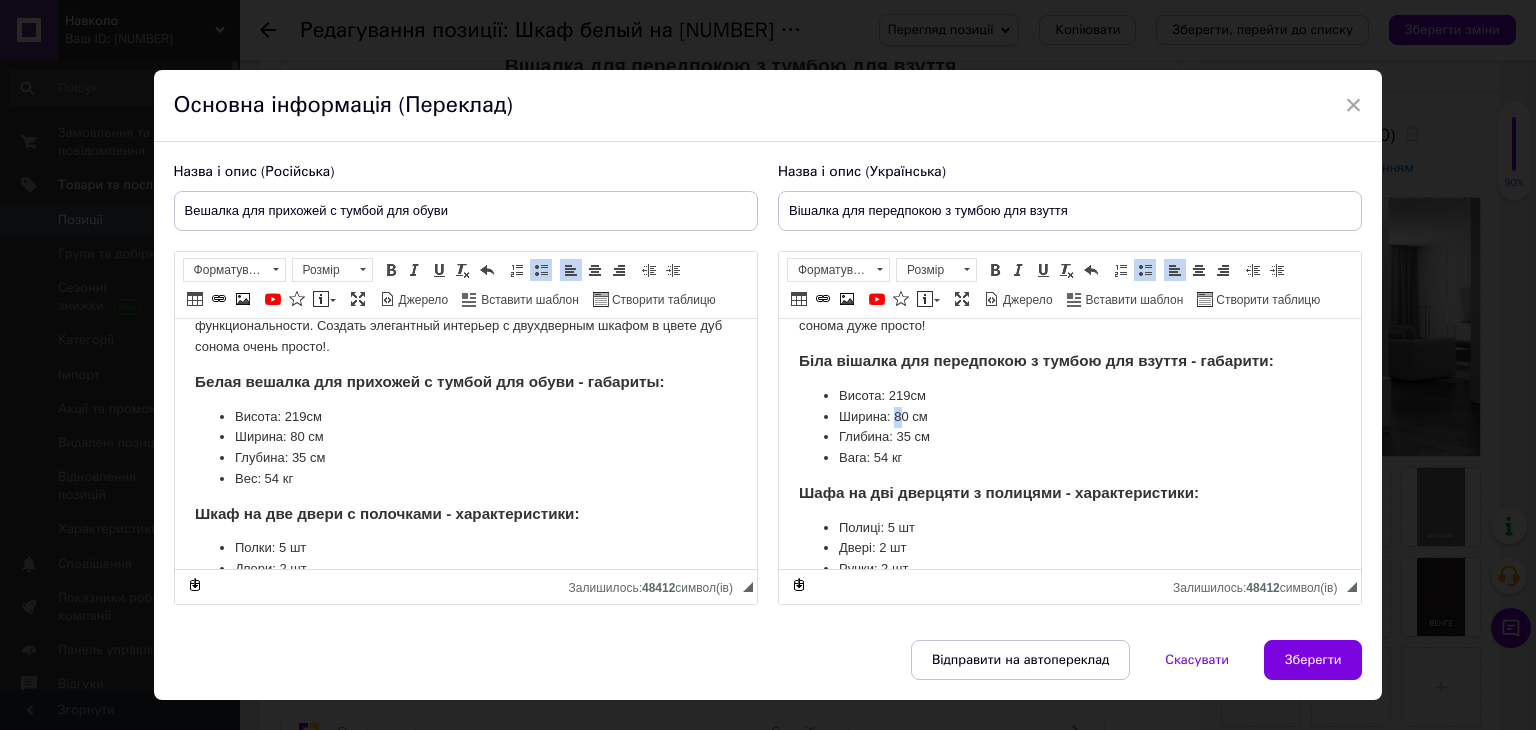 click on "Ширина: 80 см" at bounding box center [1069, 417] 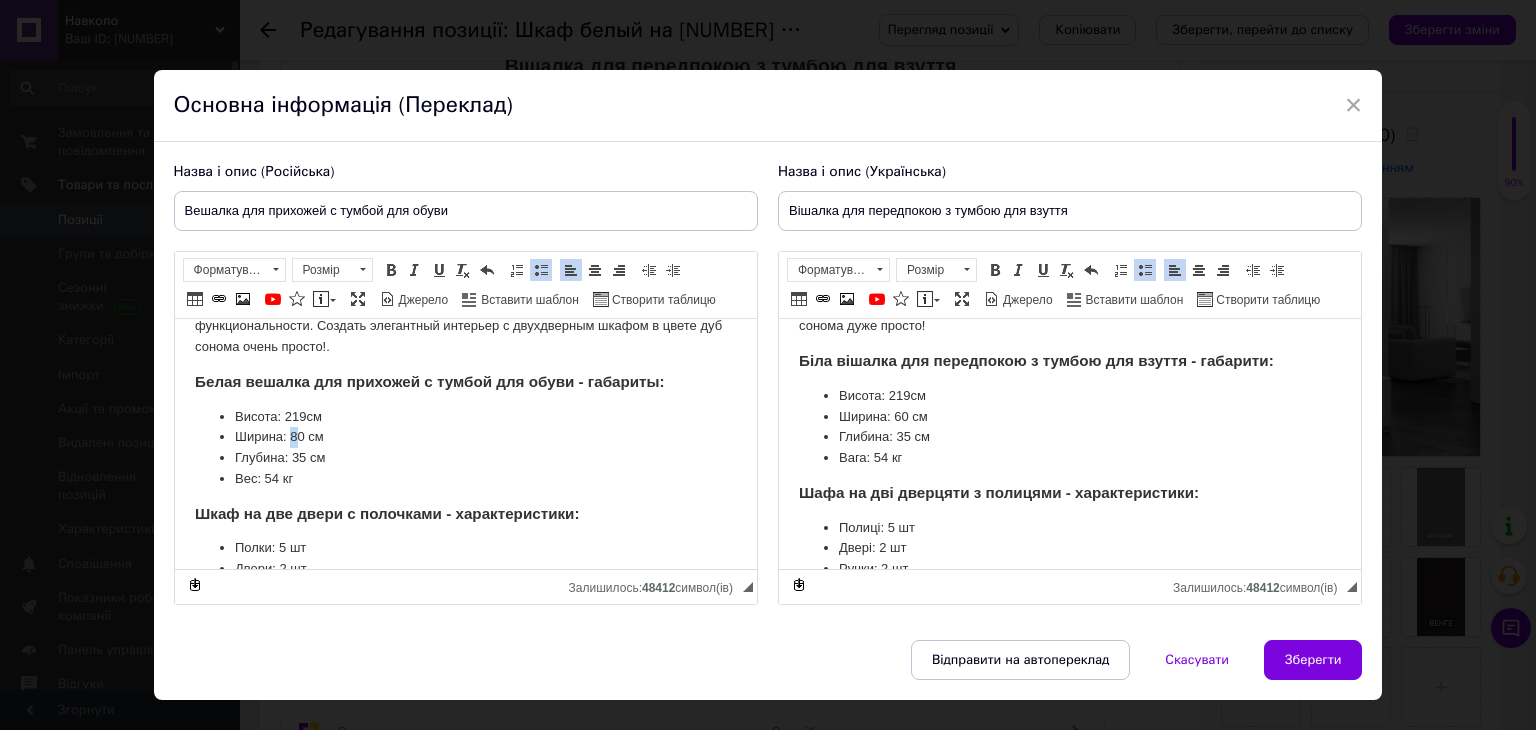 click on "Ширина: 80 см" at bounding box center (465, 437) 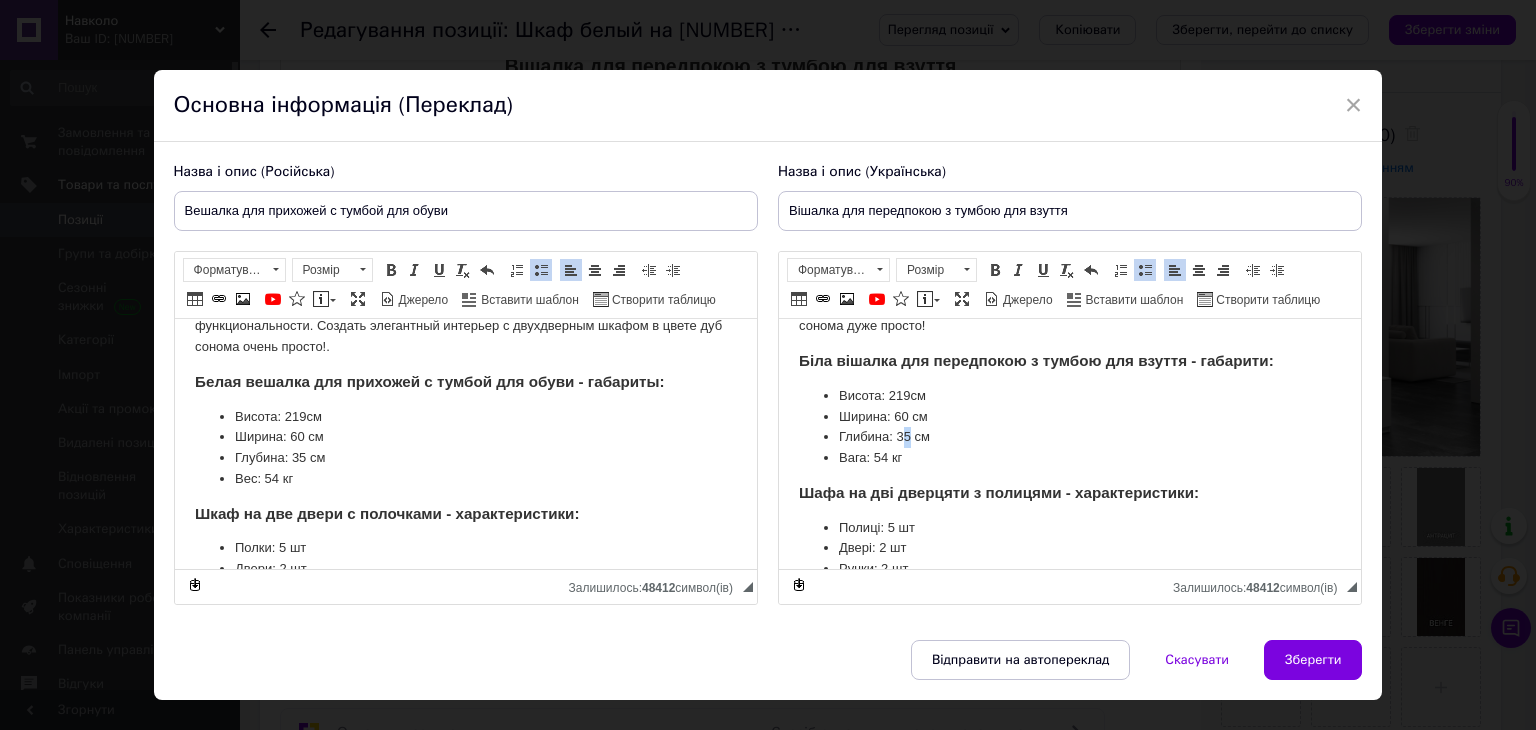 click on "Глибина: 35 см" at bounding box center (1069, 437) 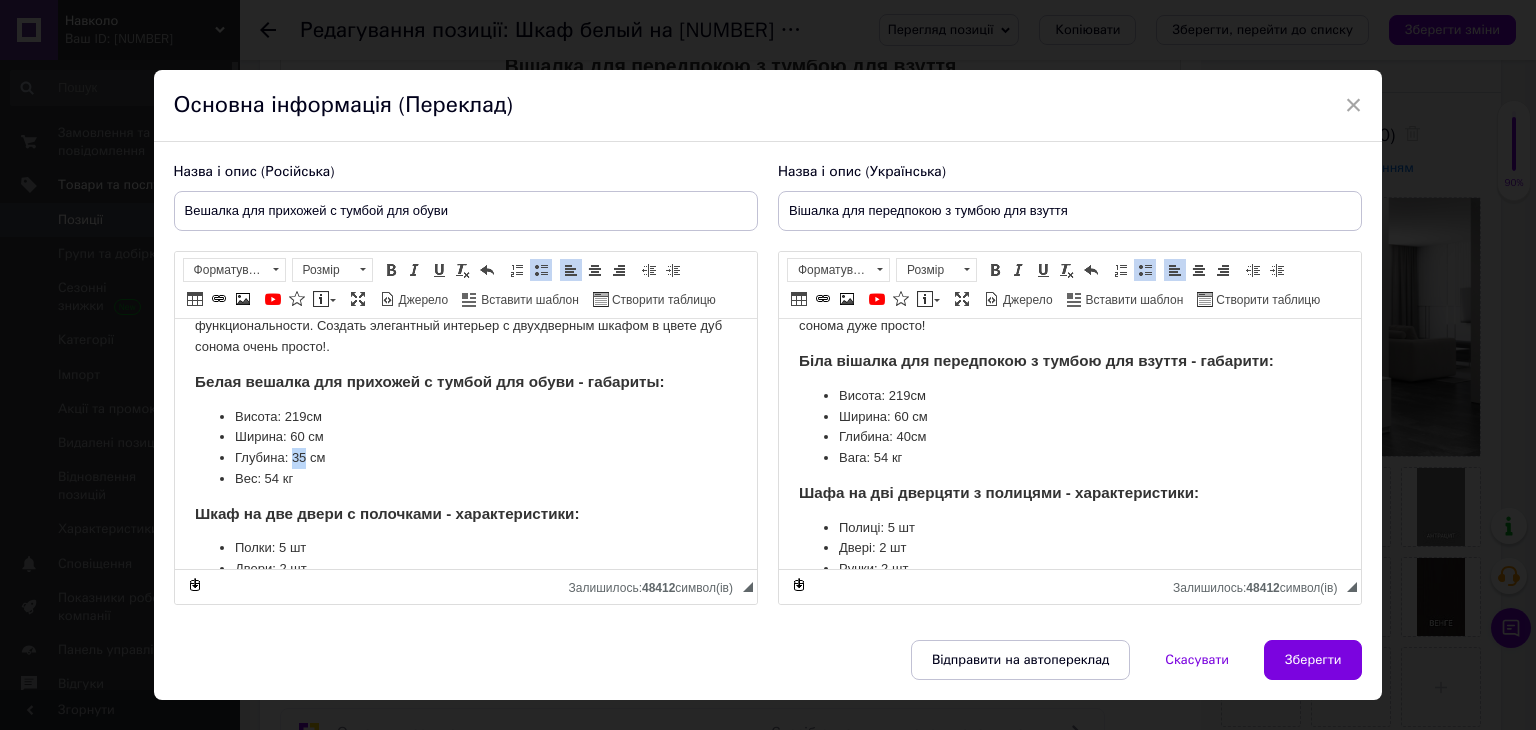 click on "Глубина: 35 см" at bounding box center [465, 458] 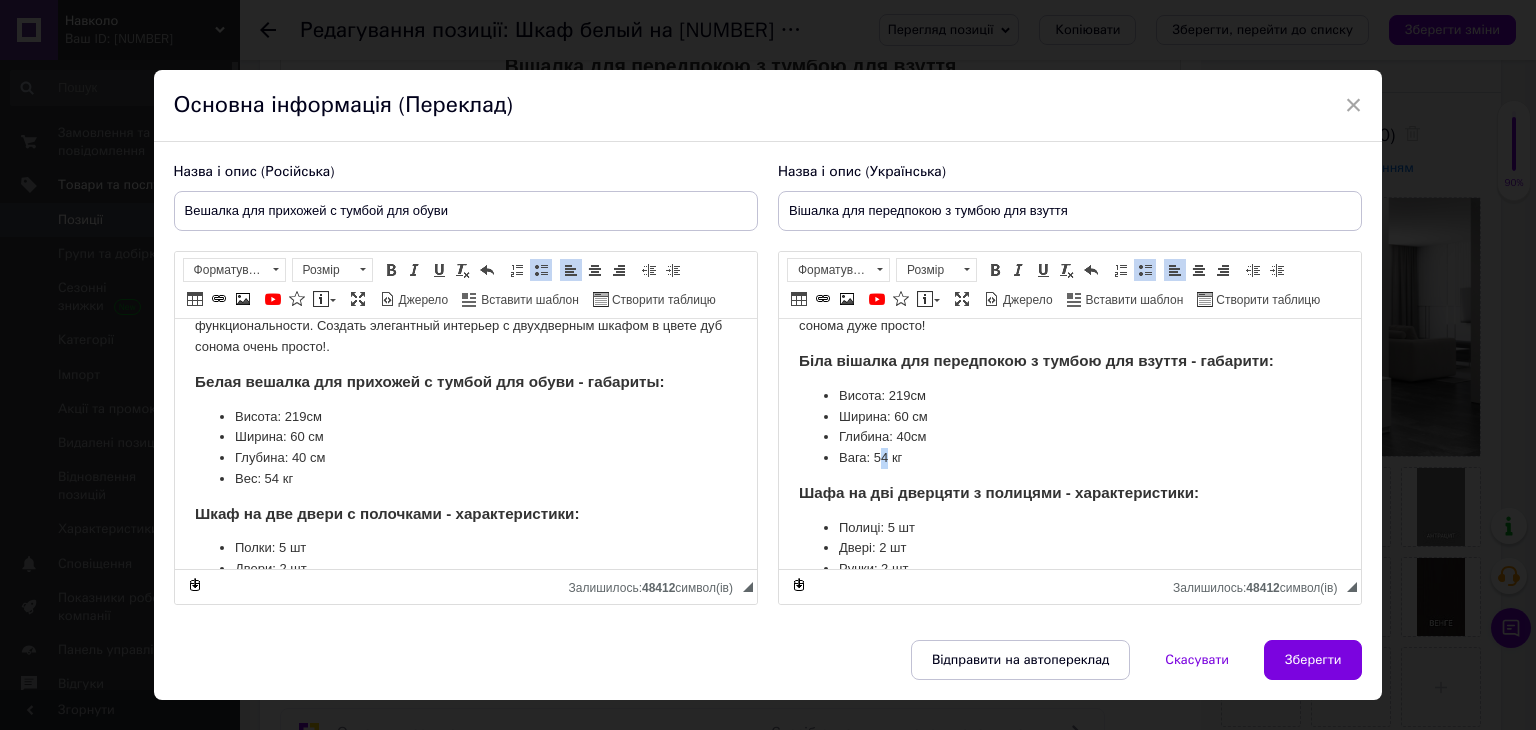 click on "Вага: 54 кг" at bounding box center (1069, 458) 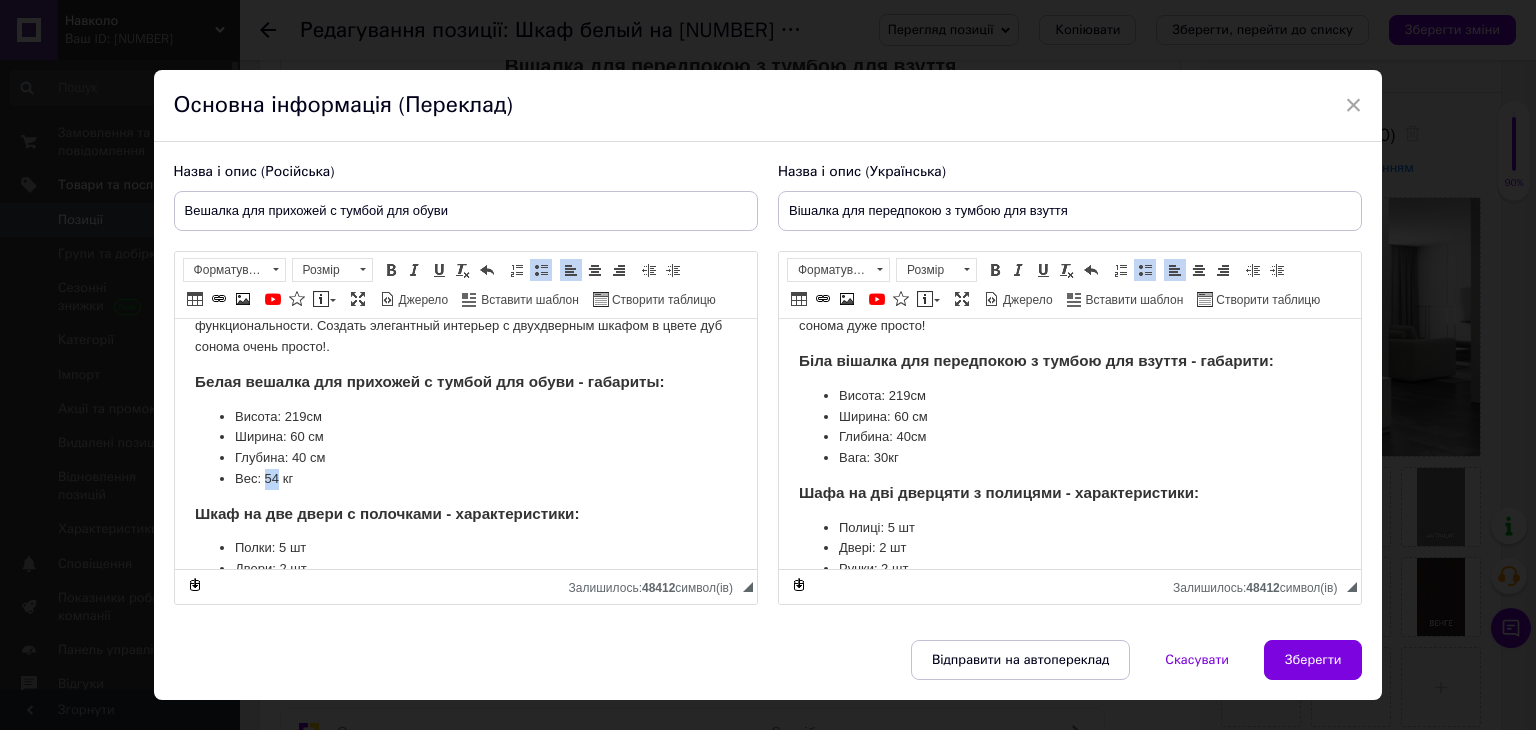 drag, startPoint x: 266, startPoint y: 479, endPoint x: 276, endPoint y: 478, distance: 10.049875 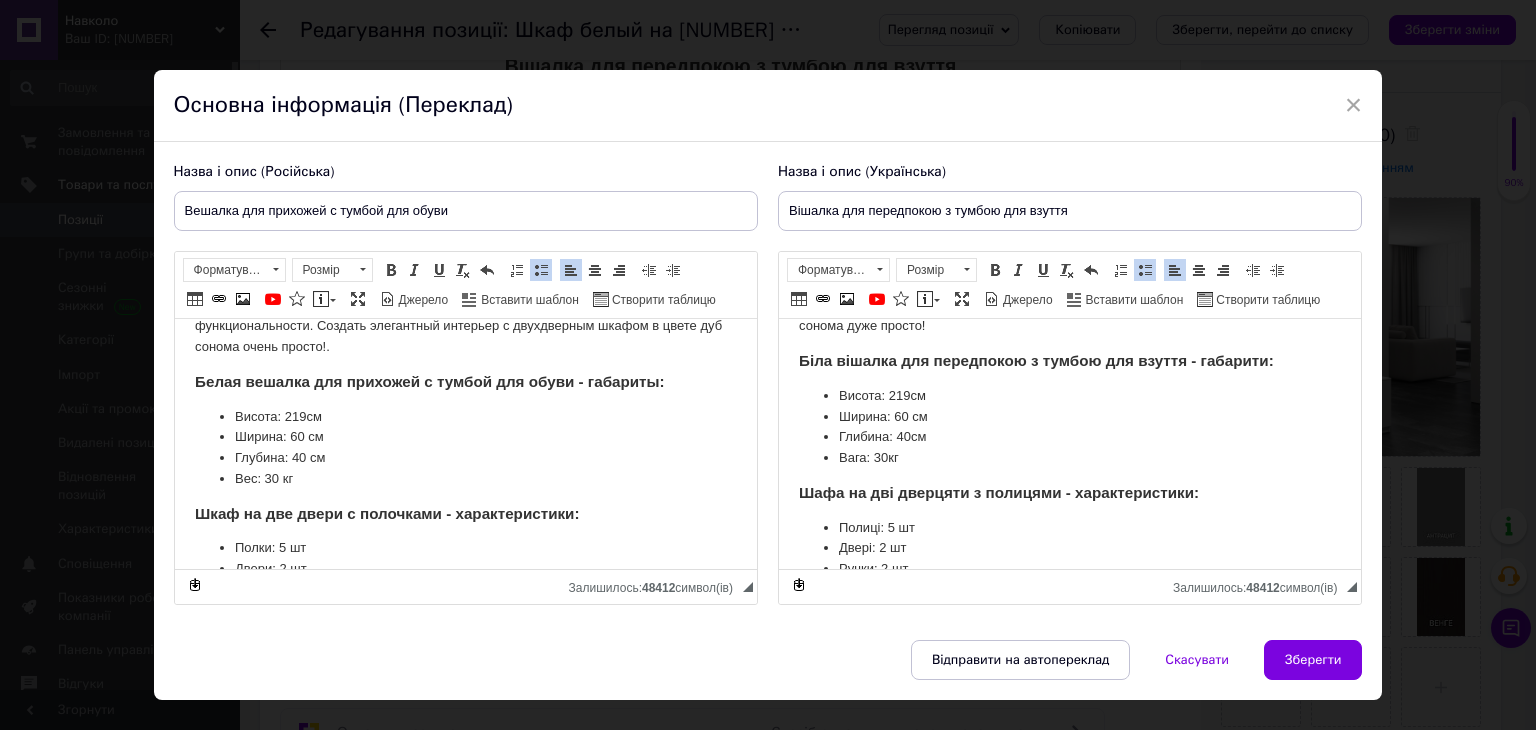 click on "Белая вешалка для прихожей с тумбой для обуви - габариты:" at bounding box center [429, 381] 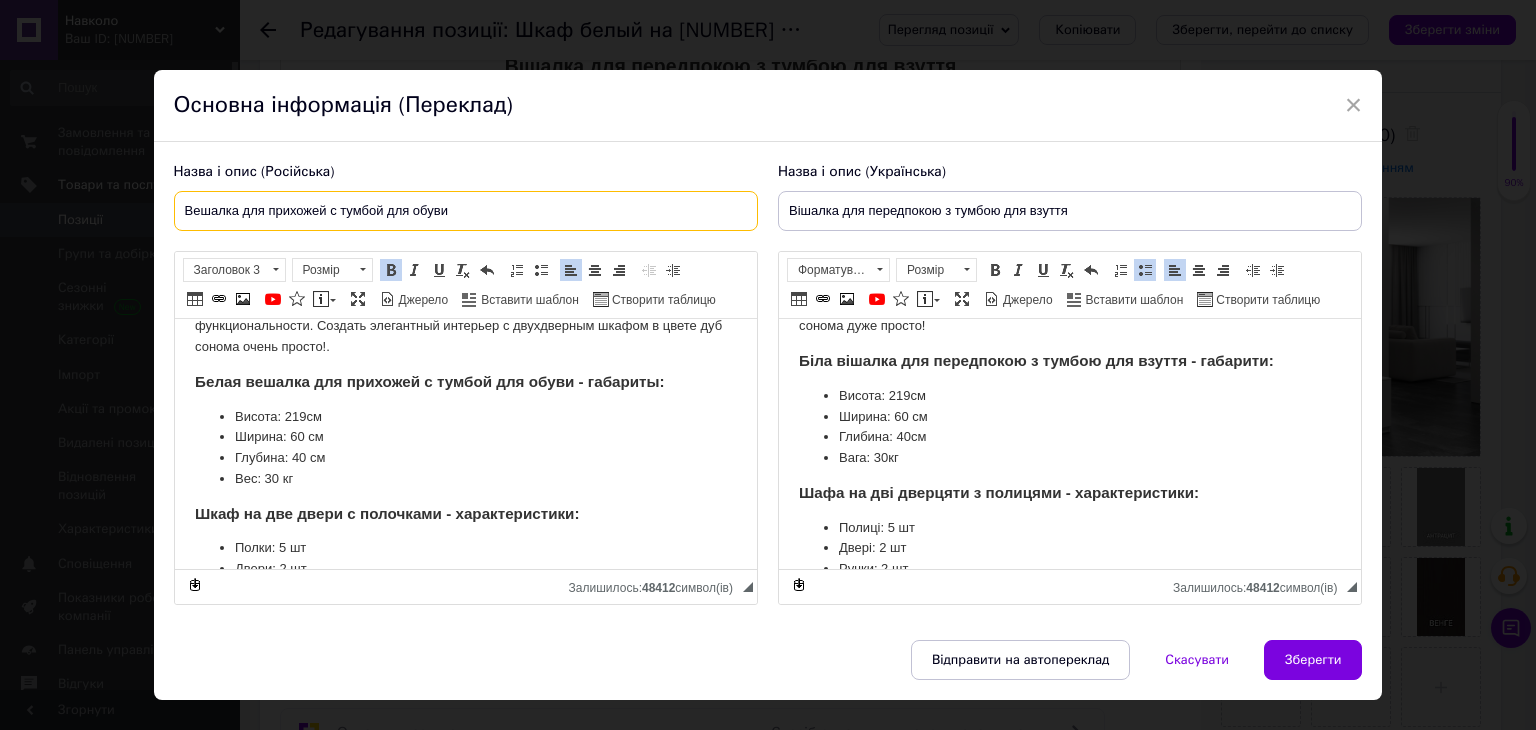 drag, startPoint x: 182, startPoint y: 205, endPoint x: 448, endPoint y: 209, distance: 266.03006 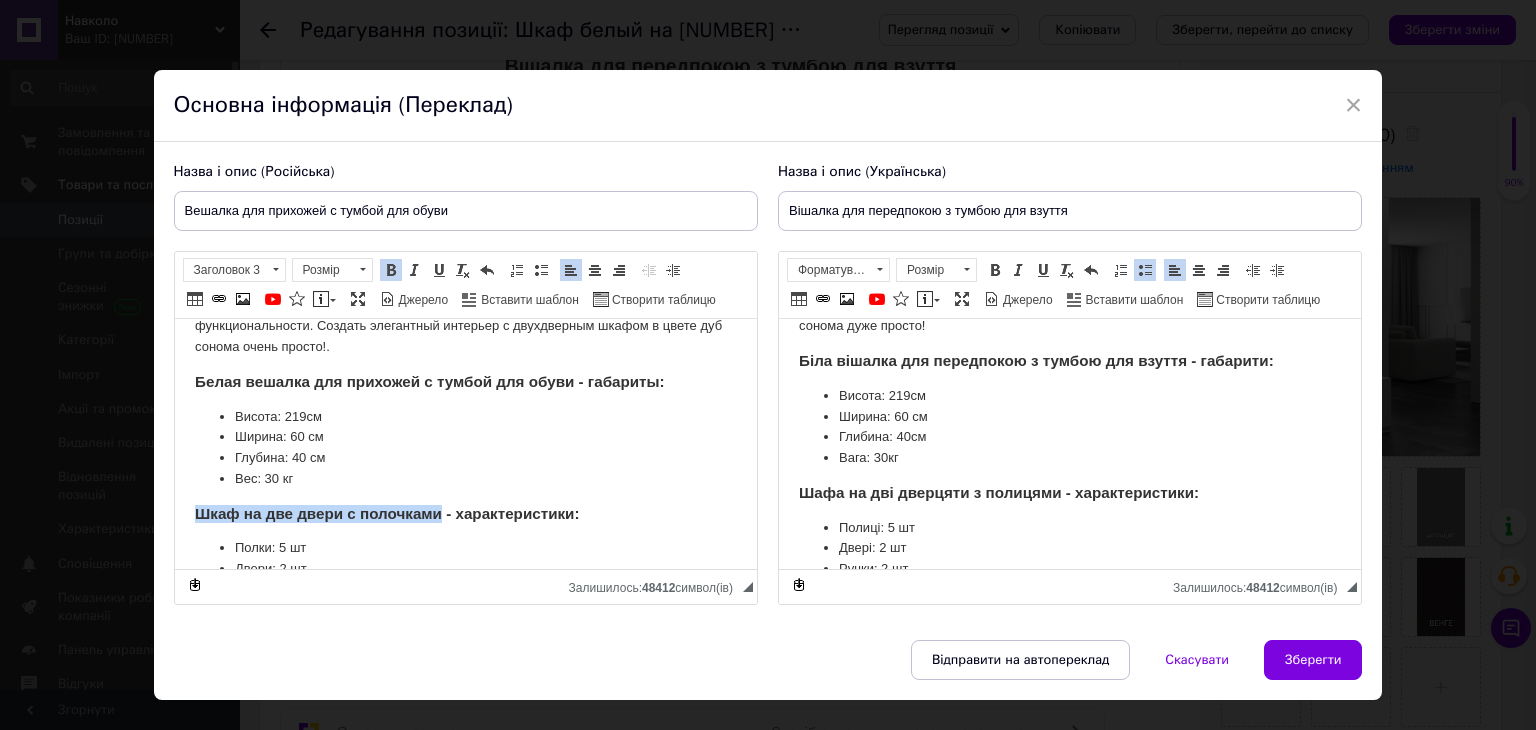 drag, startPoint x: 192, startPoint y: 507, endPoint x: 440, endPoint y: 511, distance: 248.03226 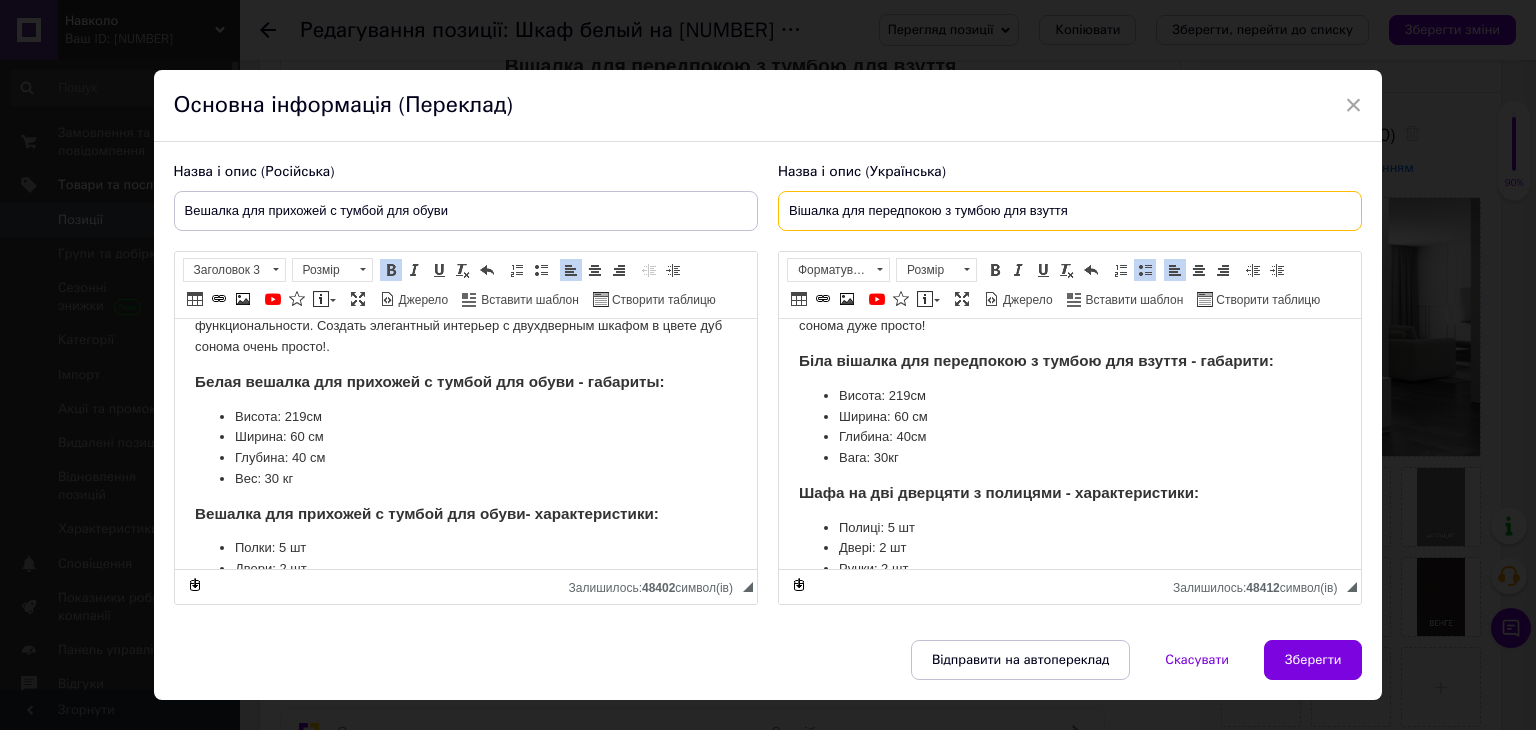 drag, startPoint x: 780, startPoint y: 209, endPoint x: 262, endPoint y: 80, distance: 533.8211 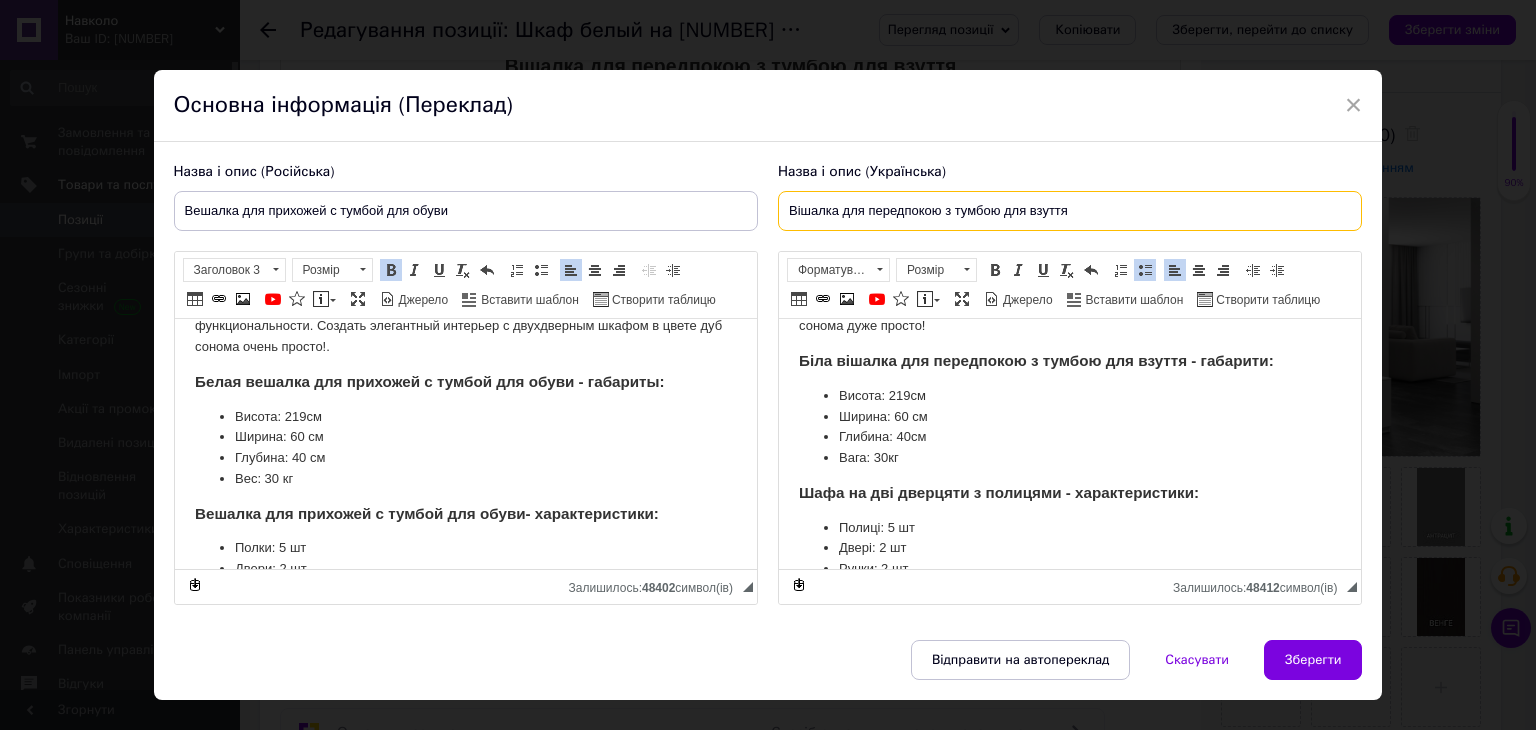 click on "Вішалка для передпокою з тумбою для взуття" at bounding box center [1070, 211] 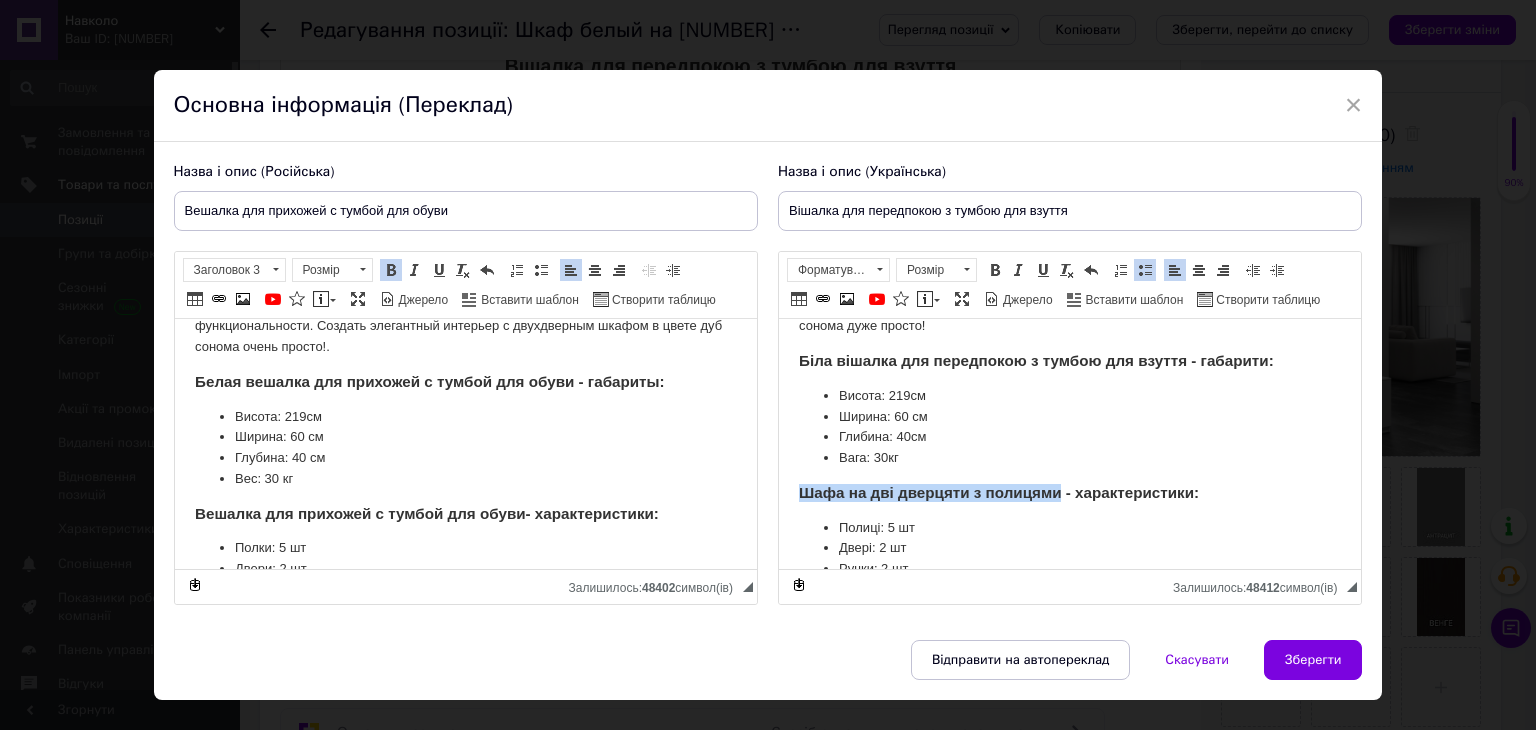 drag, startPoint x: 798, startPoint y: 495, endPoint x: 1059, endPoint y: 494, distance: 261.00192 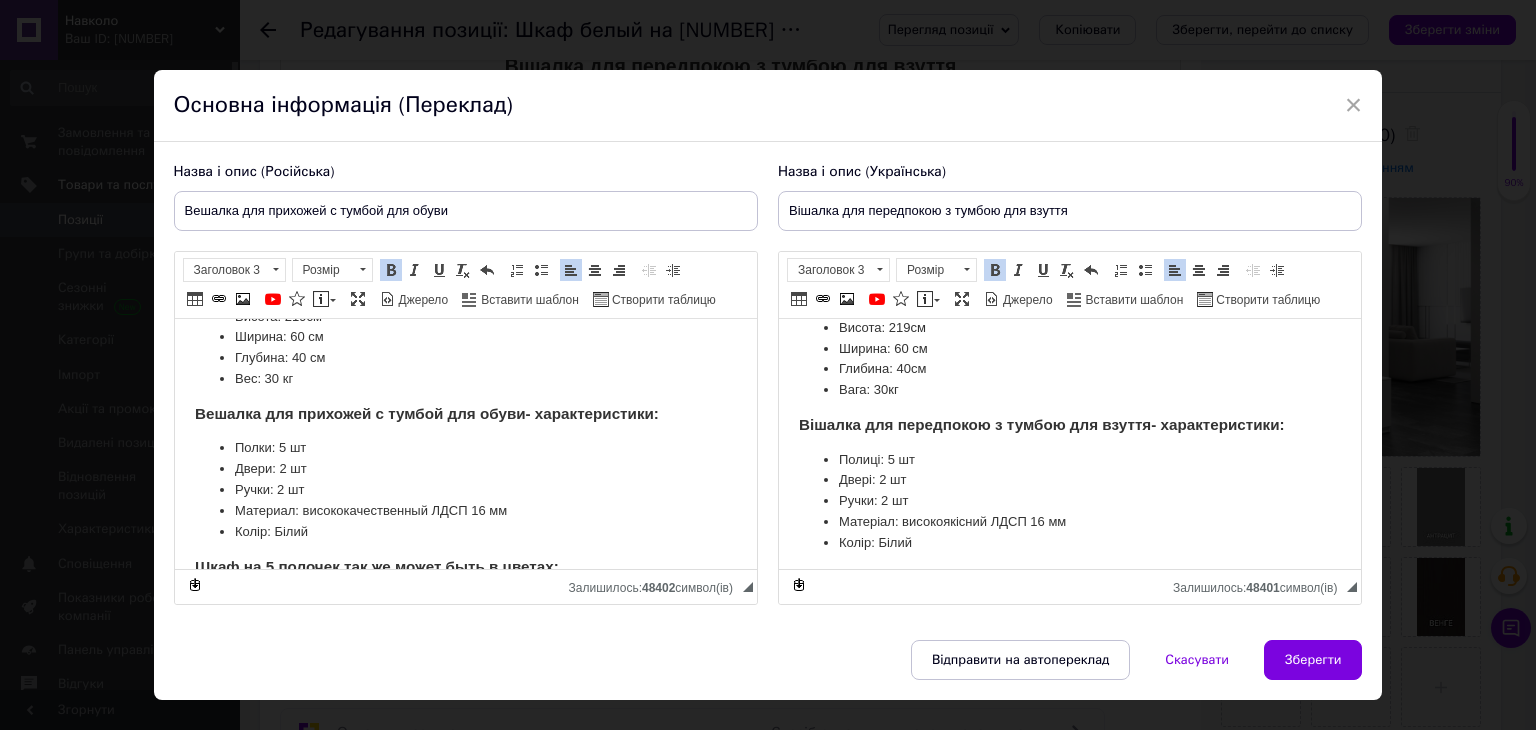 scroll, scrollTop: 300, scrollLeft: 0, axis: vertical 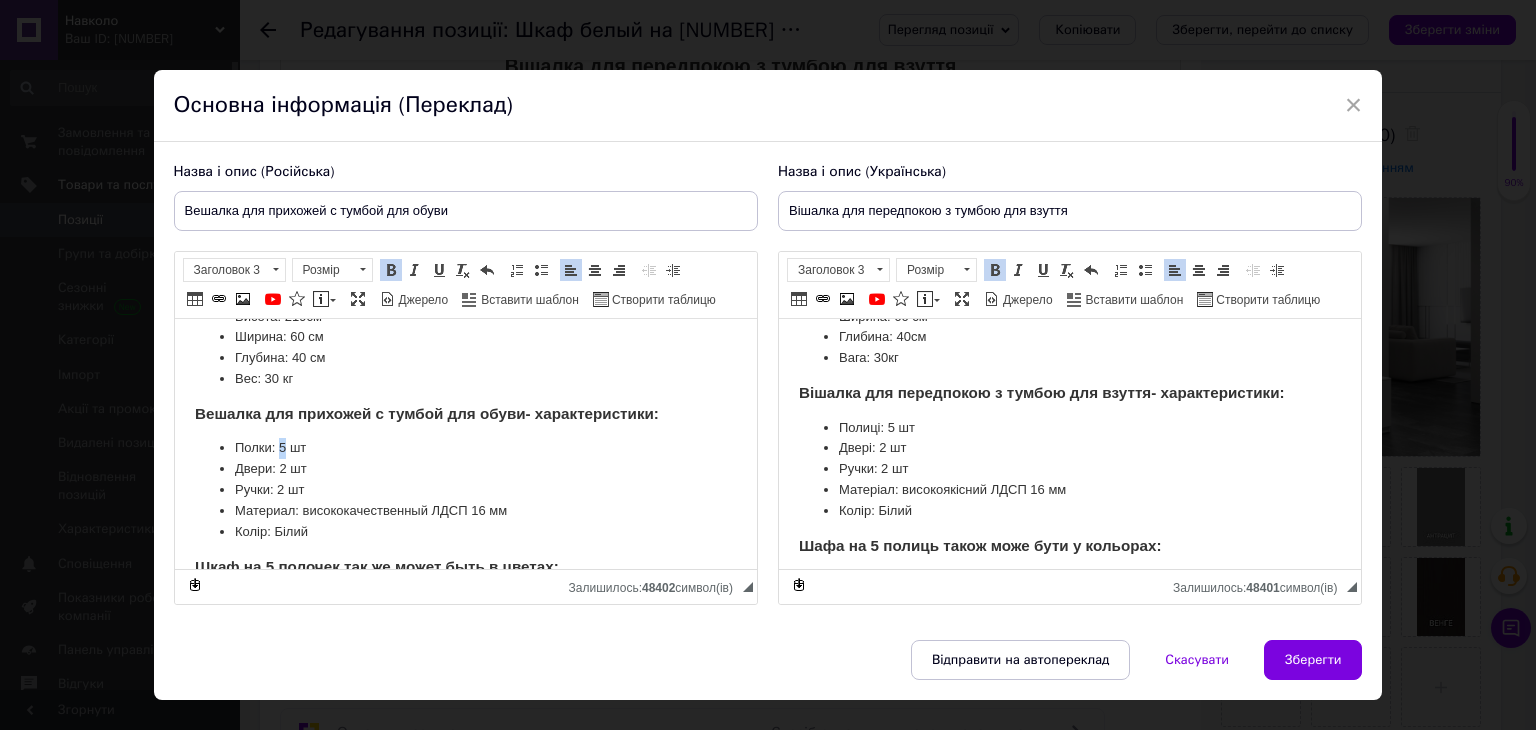 click on "Полки: 5 шт" at bounding box center [465, 448] 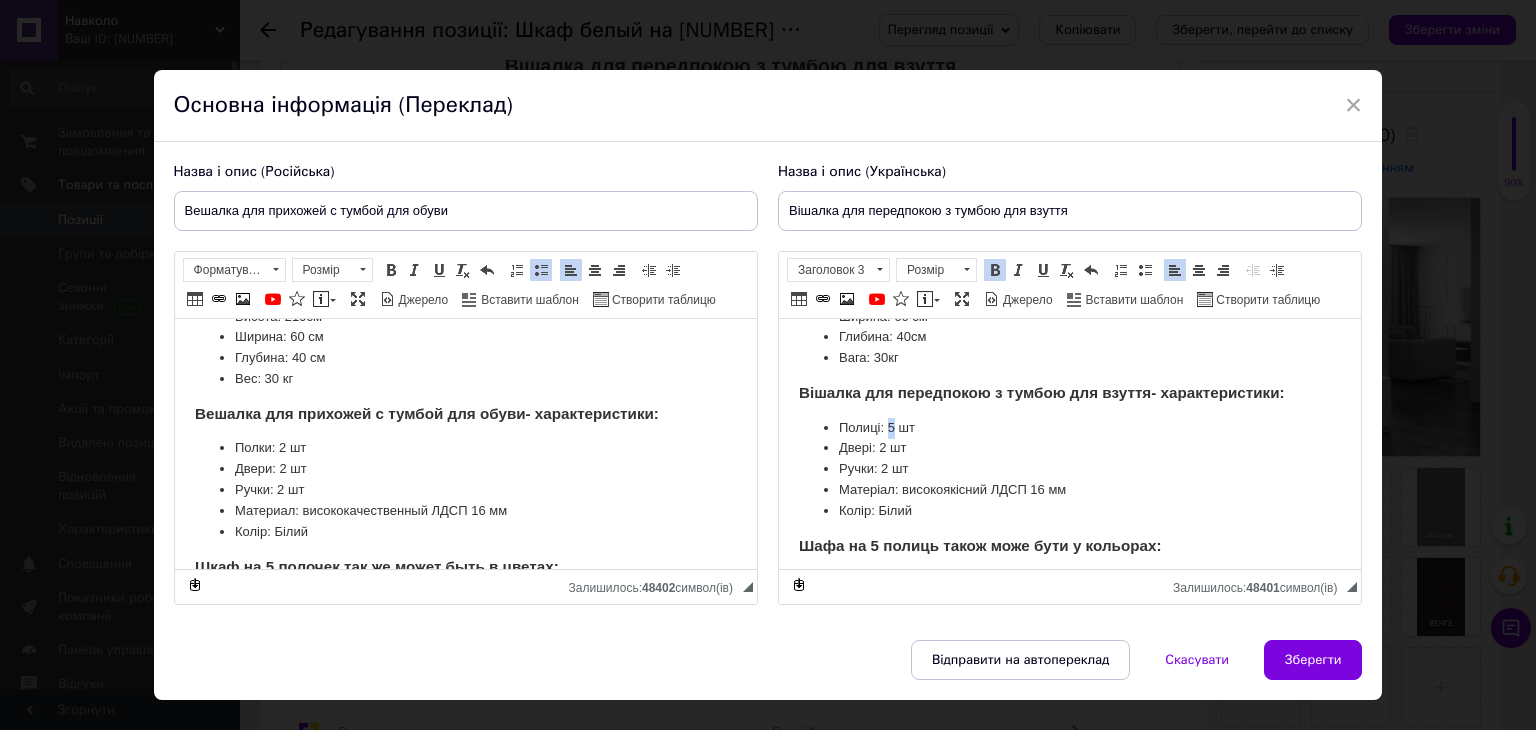 click on "Полиці: 5 шт" at bounding box center (1069, 428) 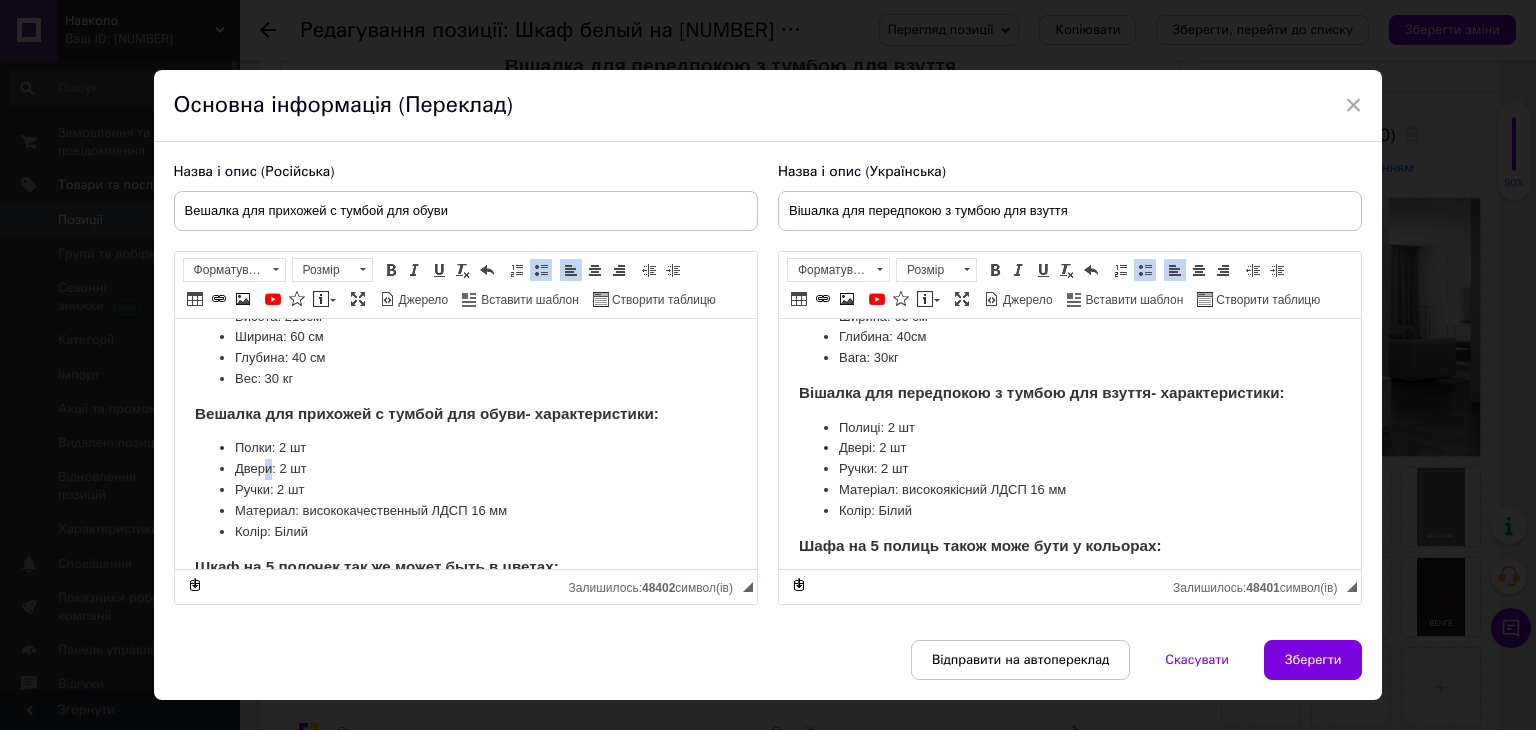 click on "Двери: 2 шт" at bounding box center (465, 469) 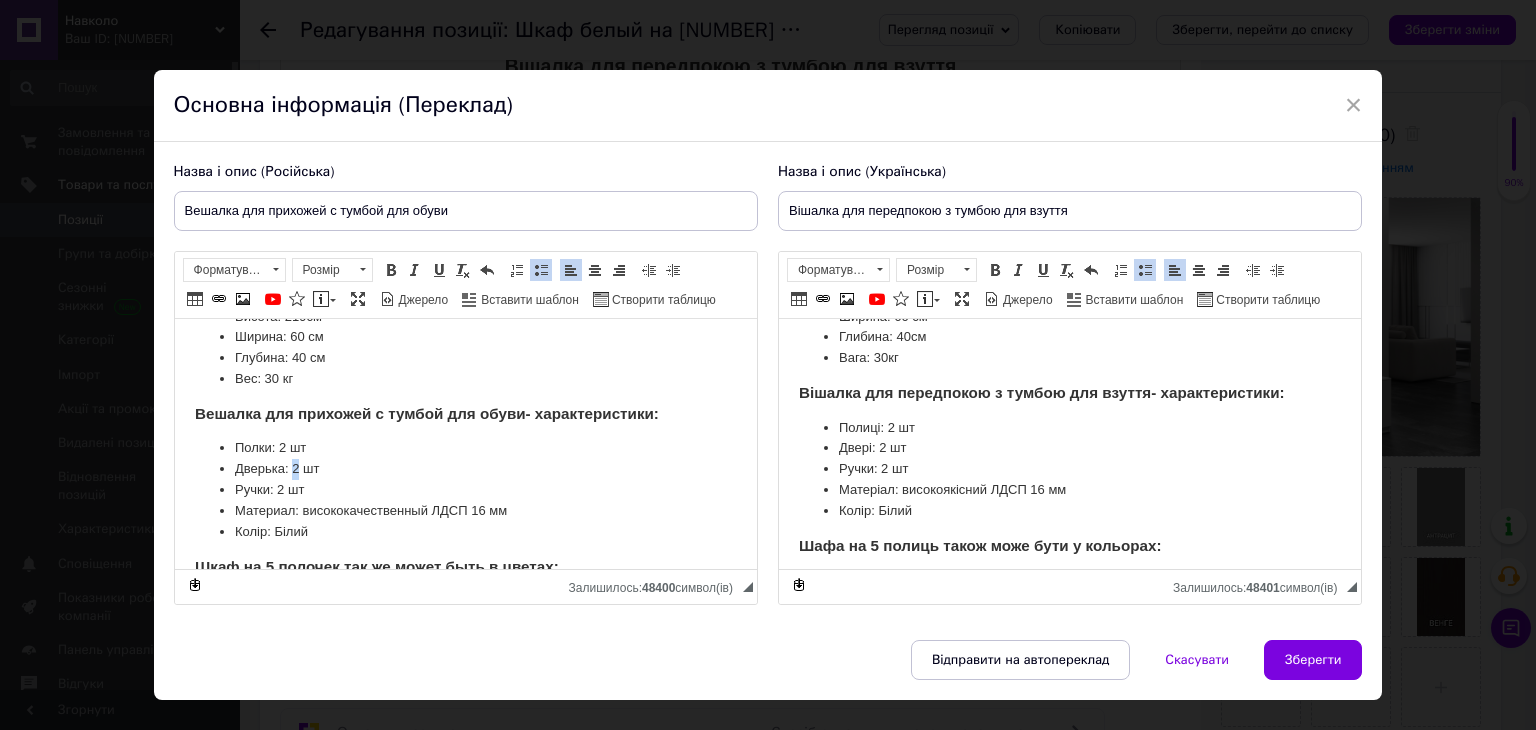 click on "Дверька: 2 шт" at bounding box center [465, 469] 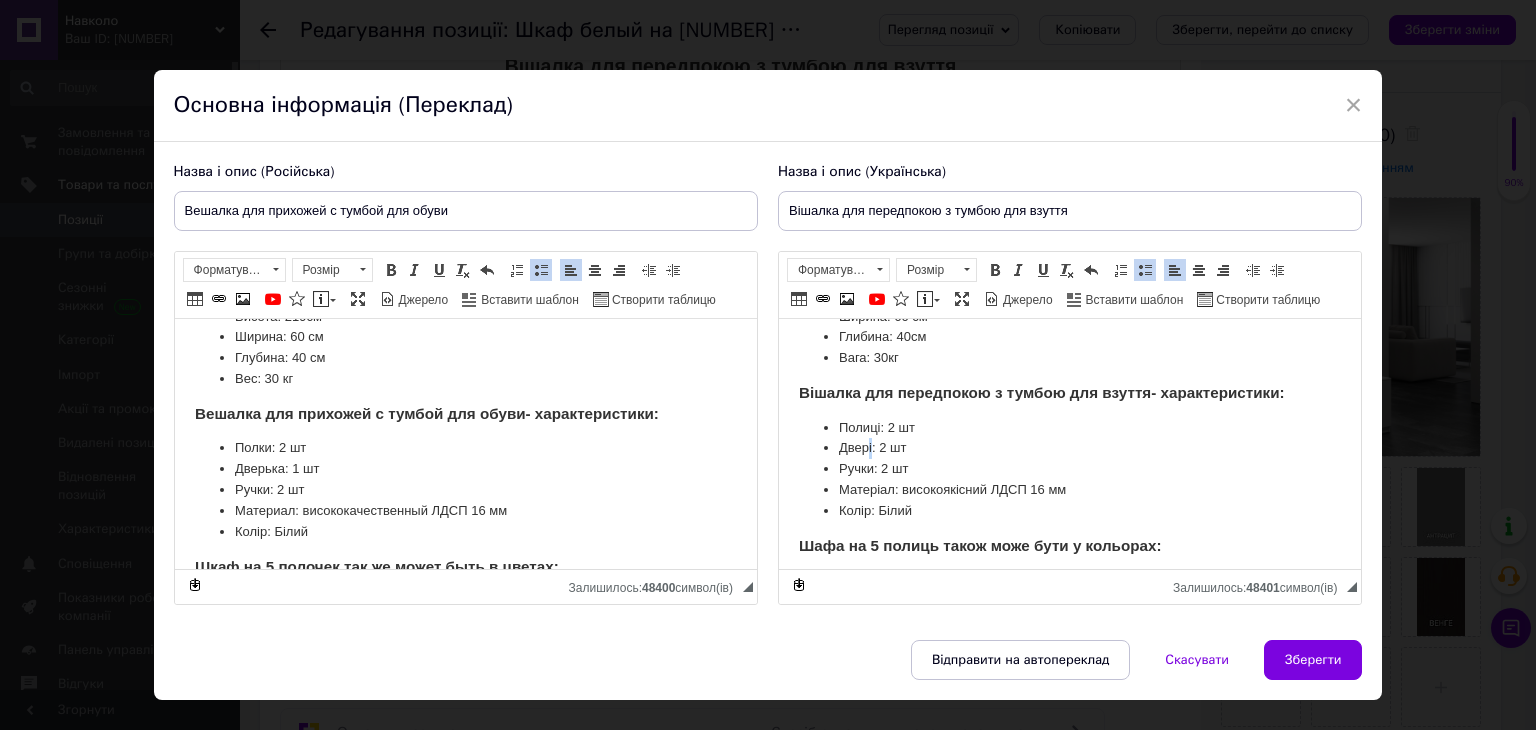 click on "Двері: 2 шт" at bounding box center [1069, 448] 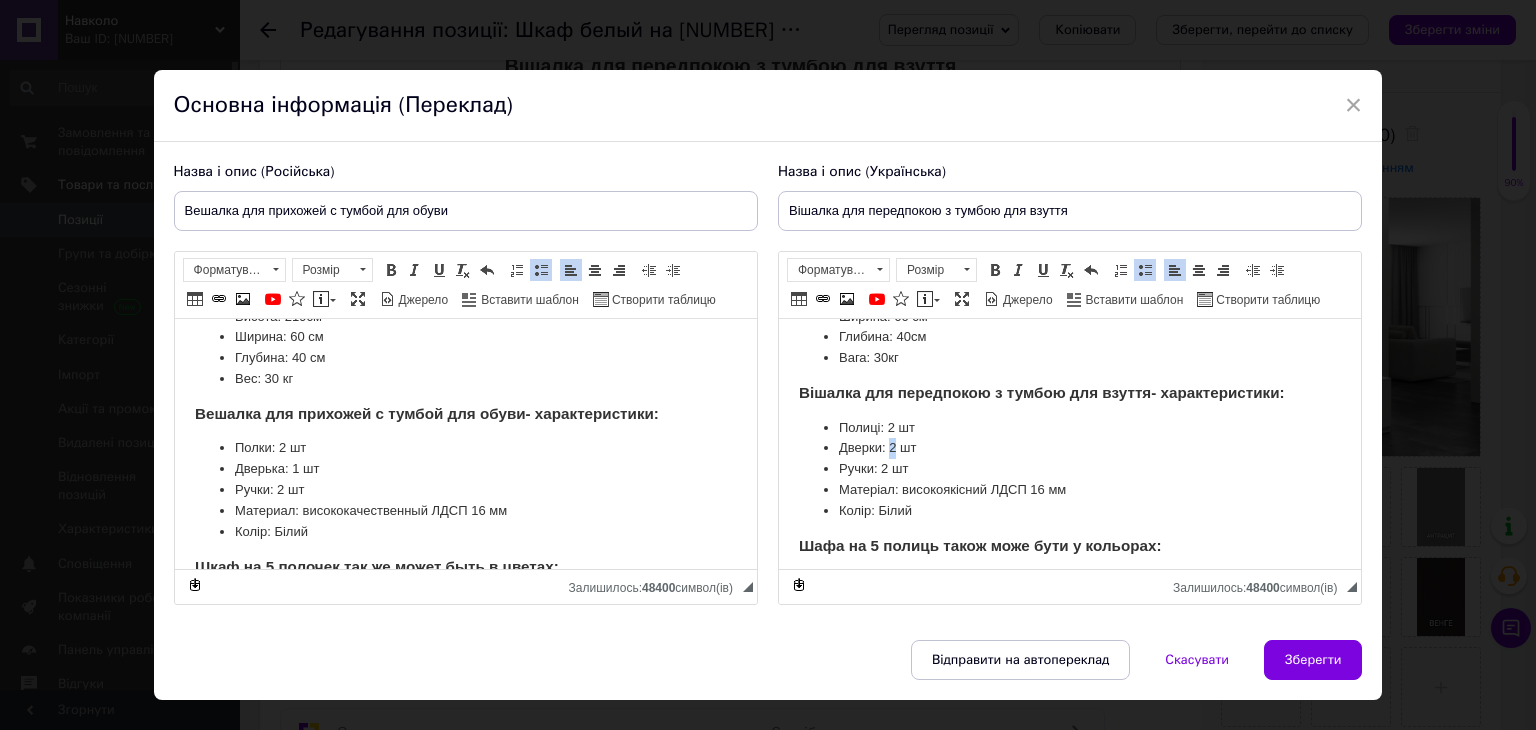 click on "Дверки: 2 шт" at bounding box center (1069, 448) 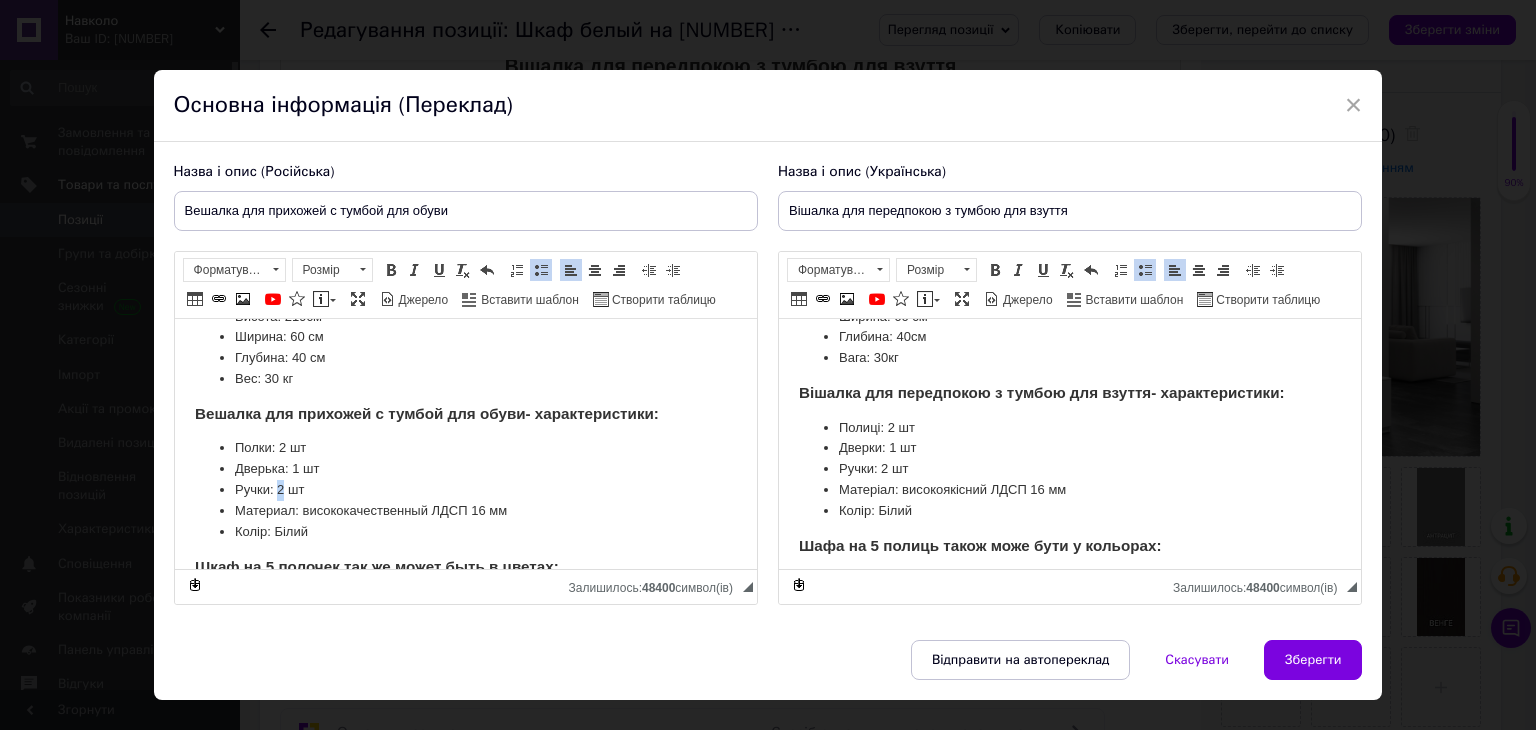 click on "Ручки: 2 шт" at bounding box center (465, 490) 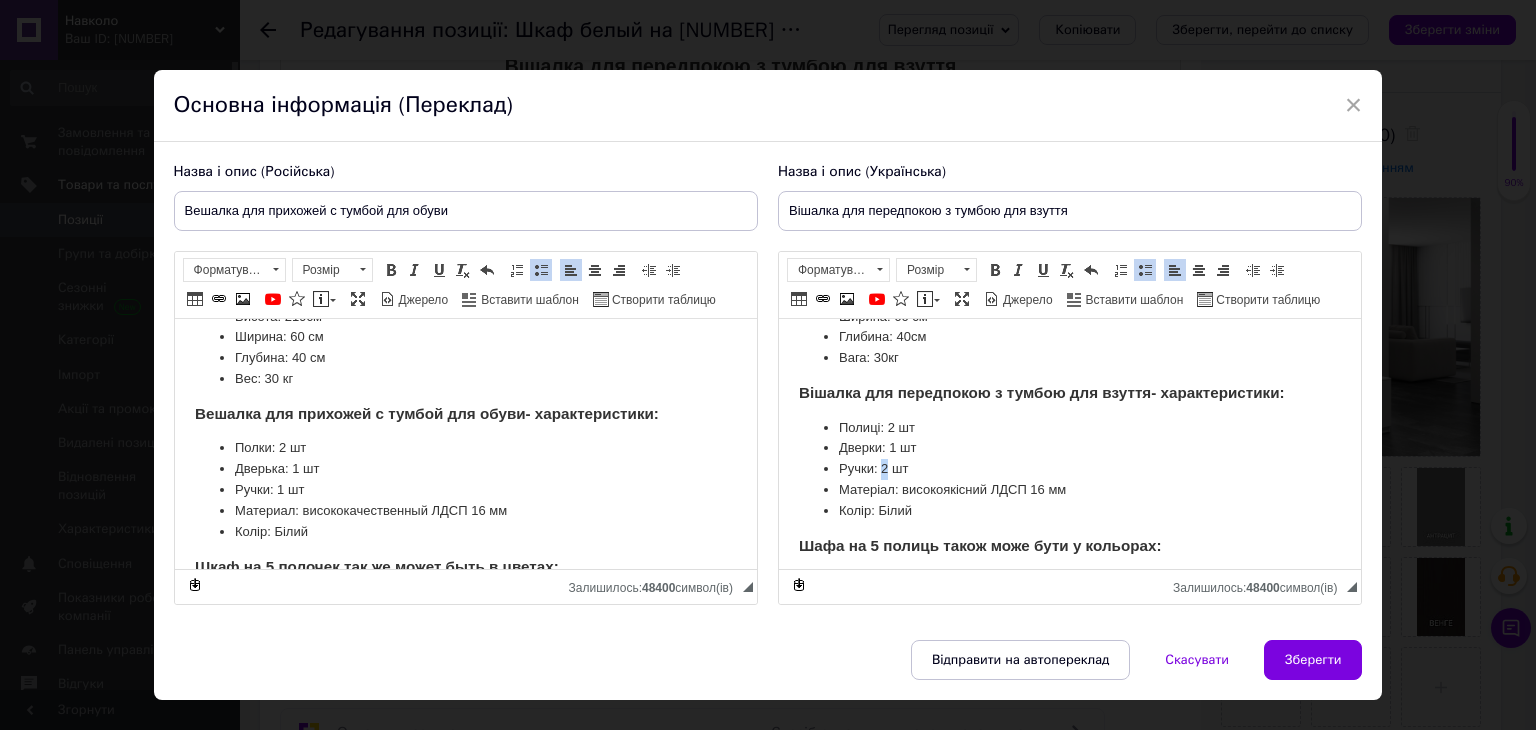 click on "Ручки: 2 шт" at bounding box center (1069, 469) 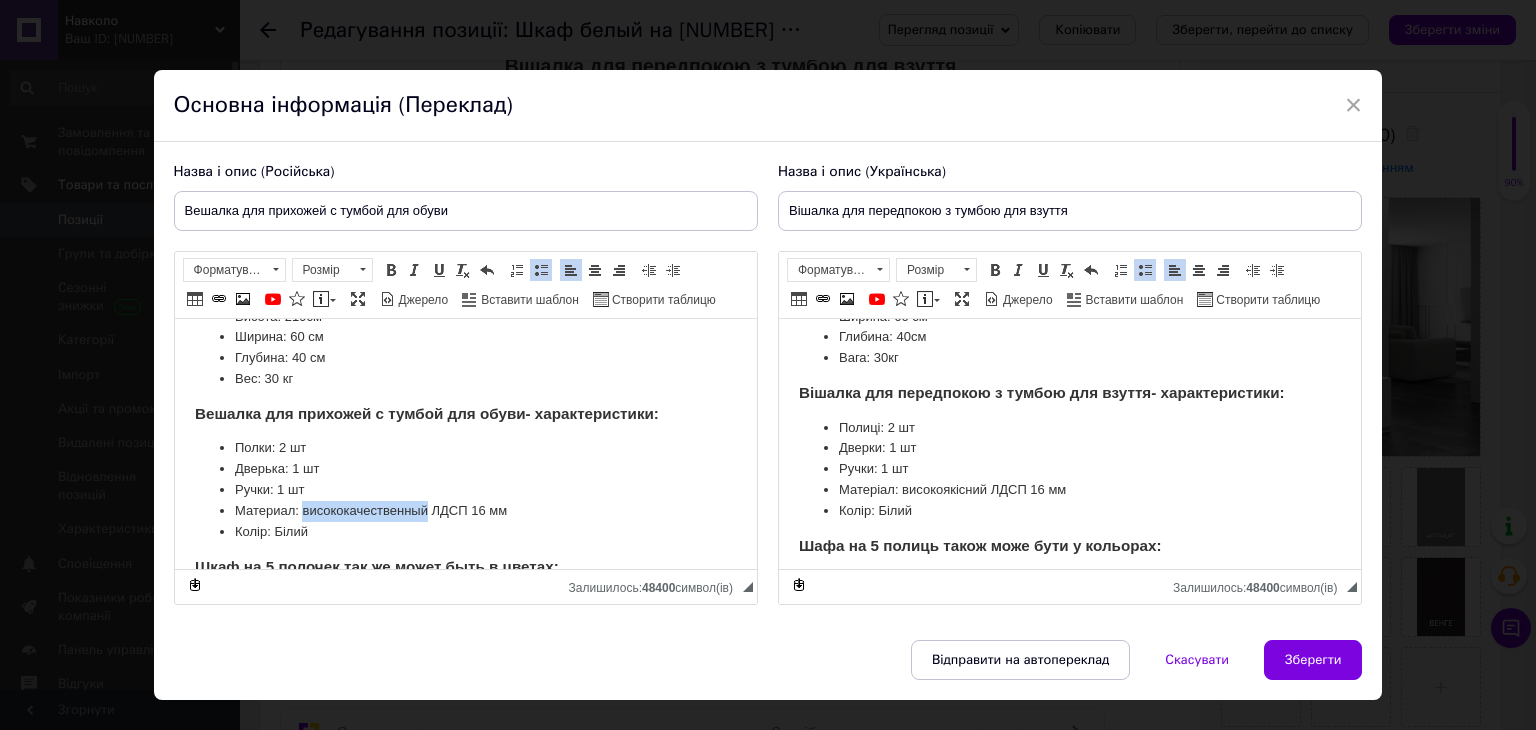 drag, startPoint x: 301, startPoint y: 506, endPoint x: 423, endPoint y: 503, distance: 122.03688 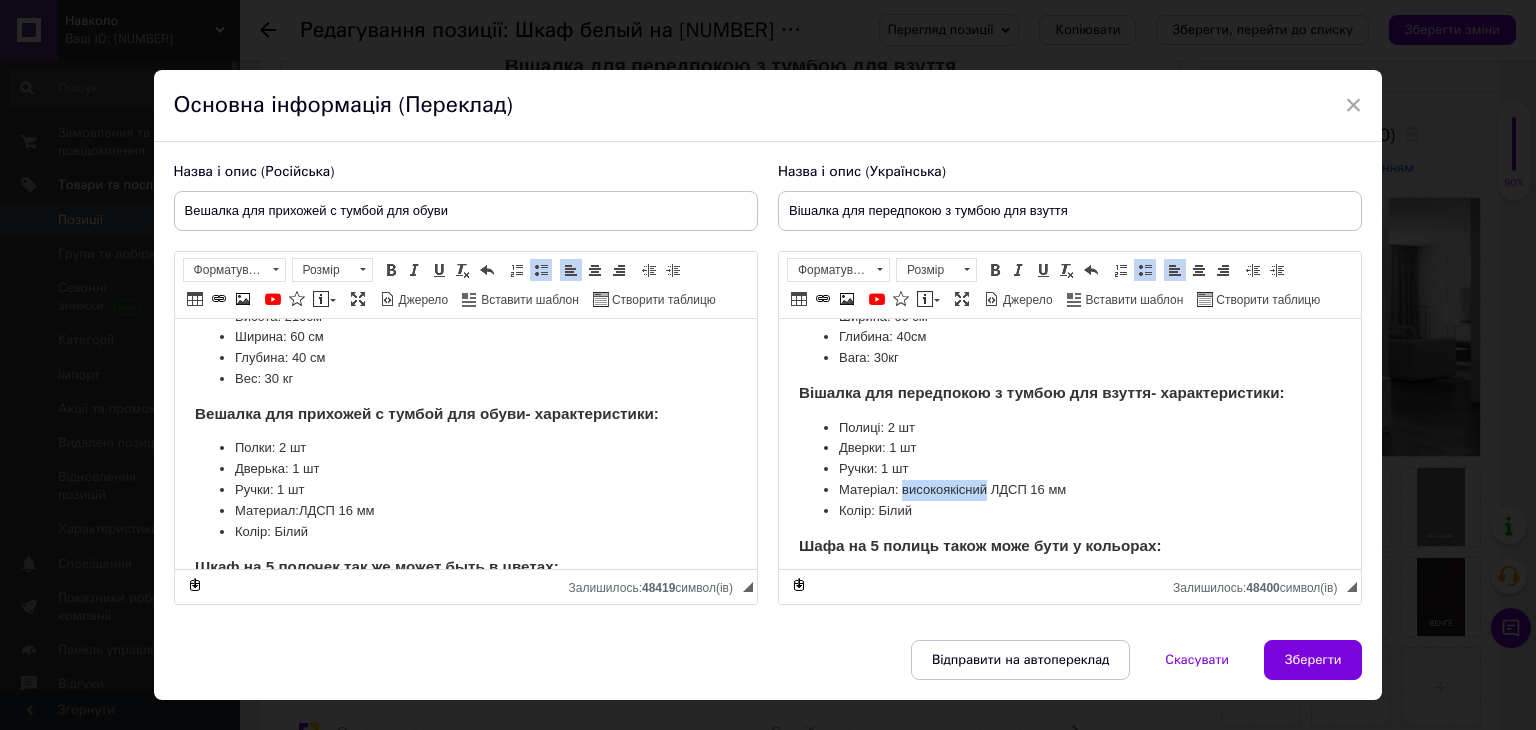 drag, startPoint x: 903, startPoint y: 492, endPoint x: 986, endPoint y: 496, distance: 83.09633 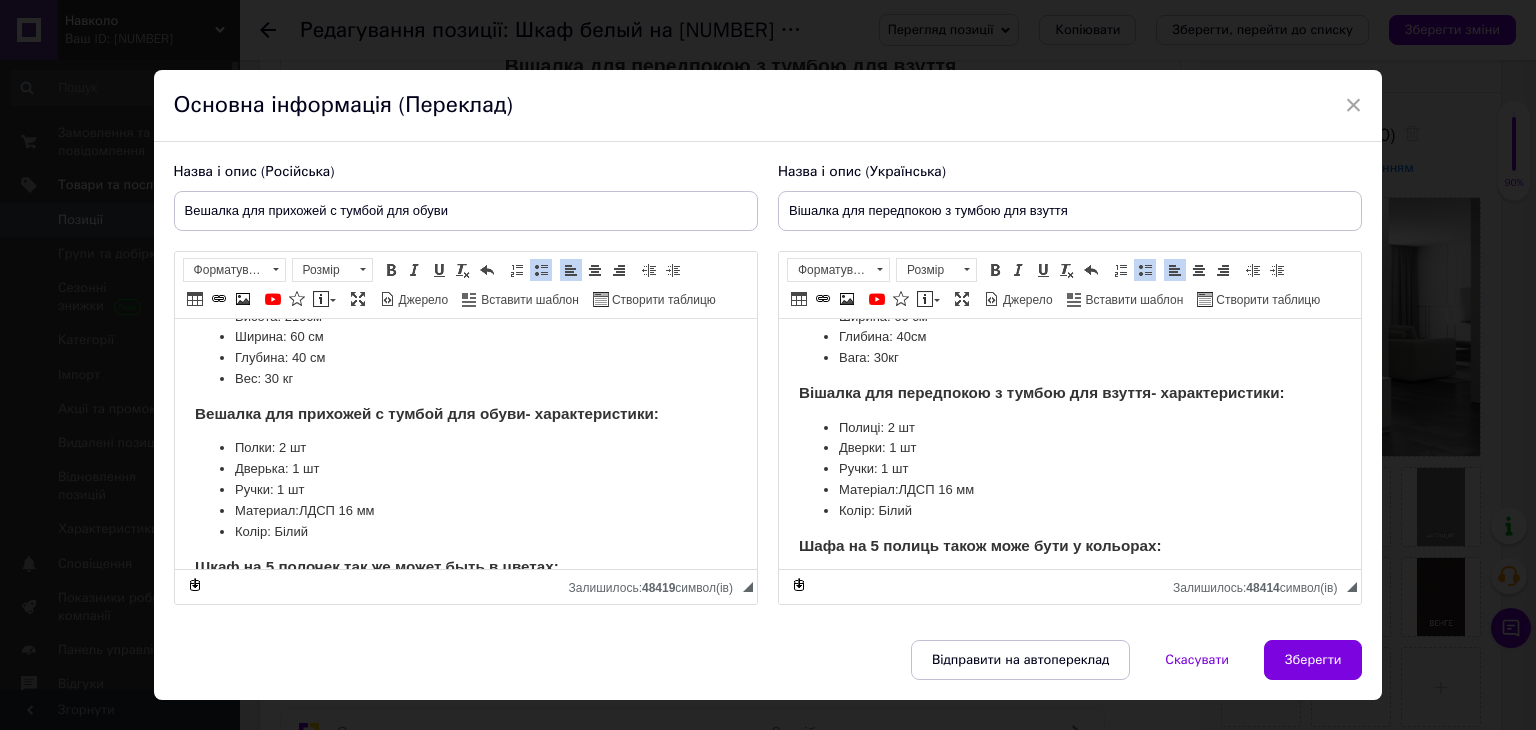 click on "Полки: 2 шт" at bounding box center (465, 448) 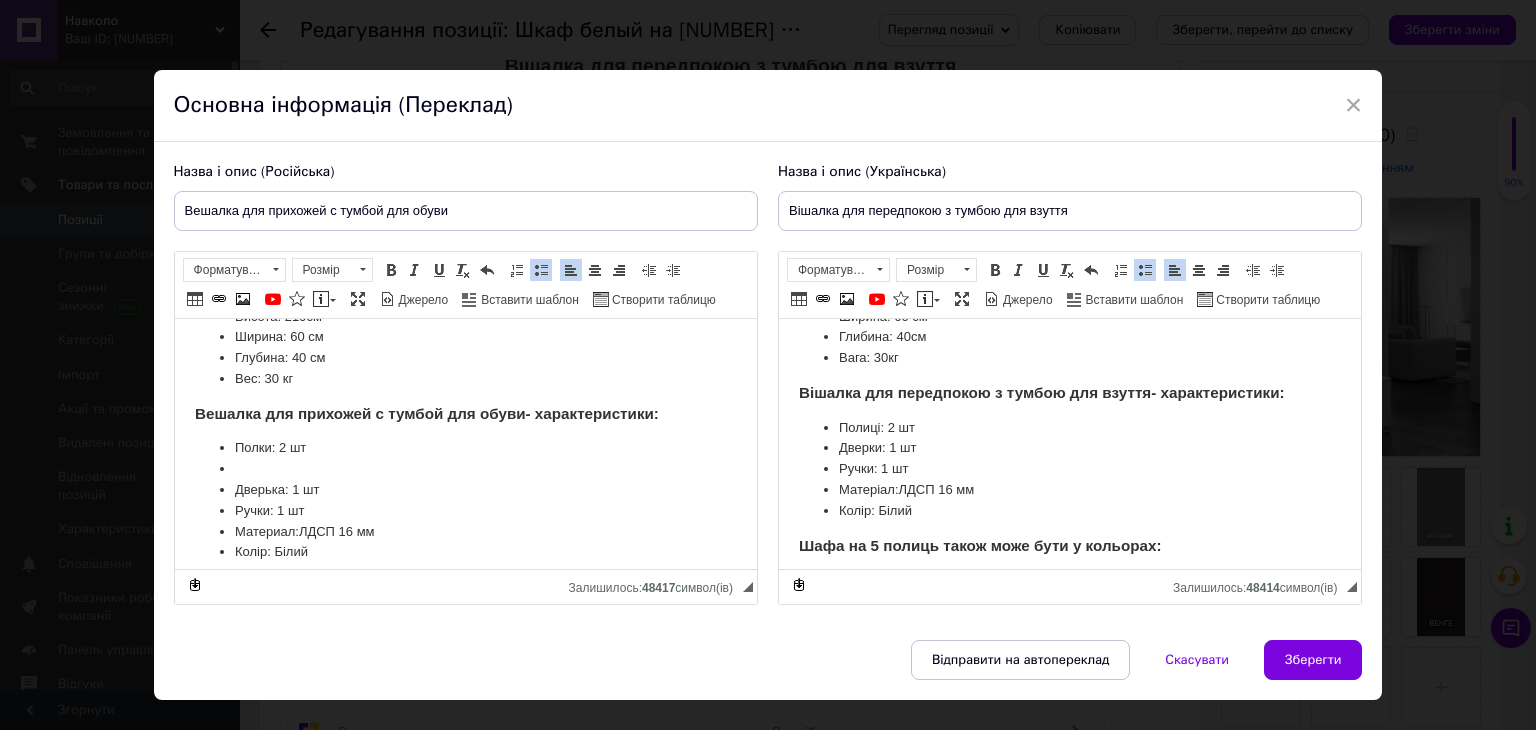 click on "Полиці: 2 шт" at bounding box center [1069, 428] 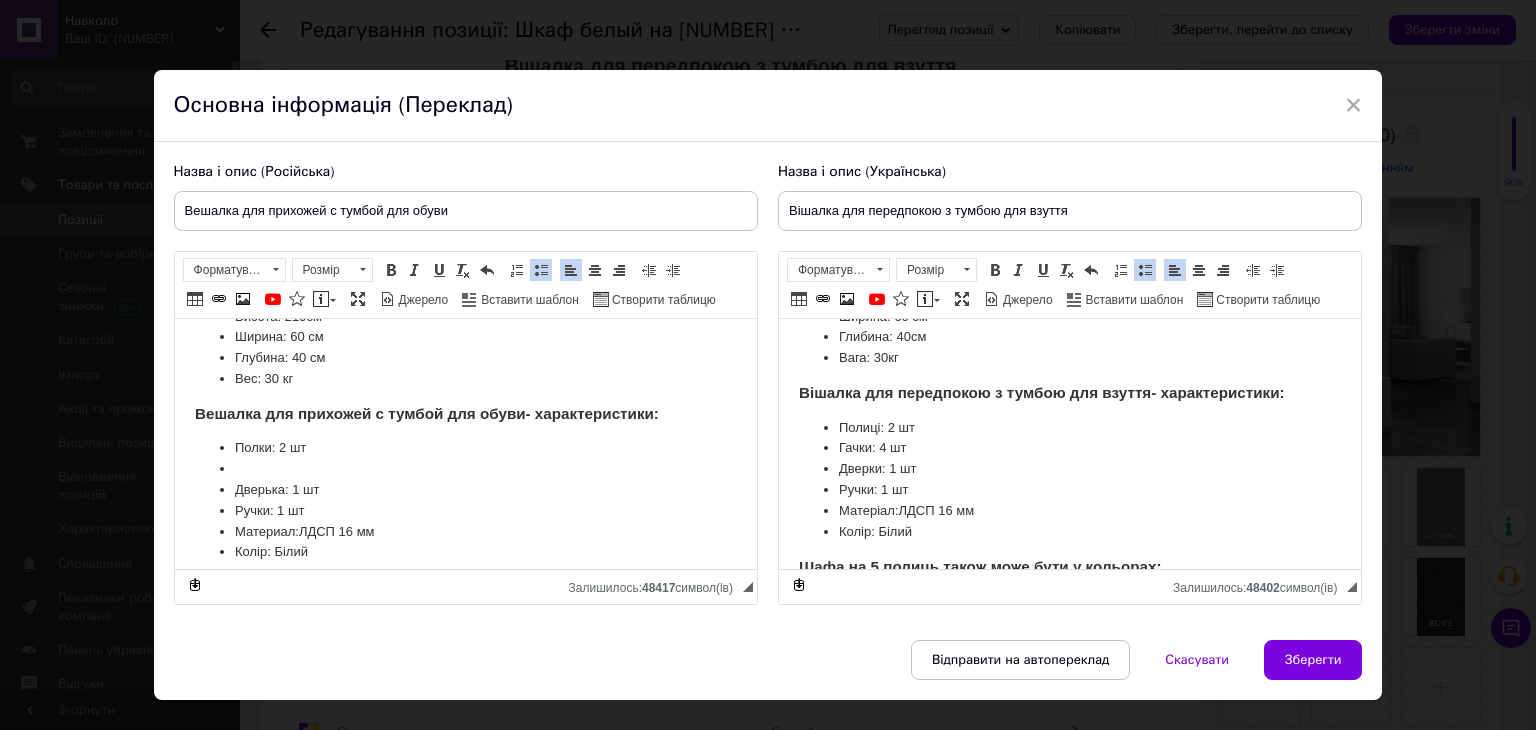 click at bounding box center [465, 469] 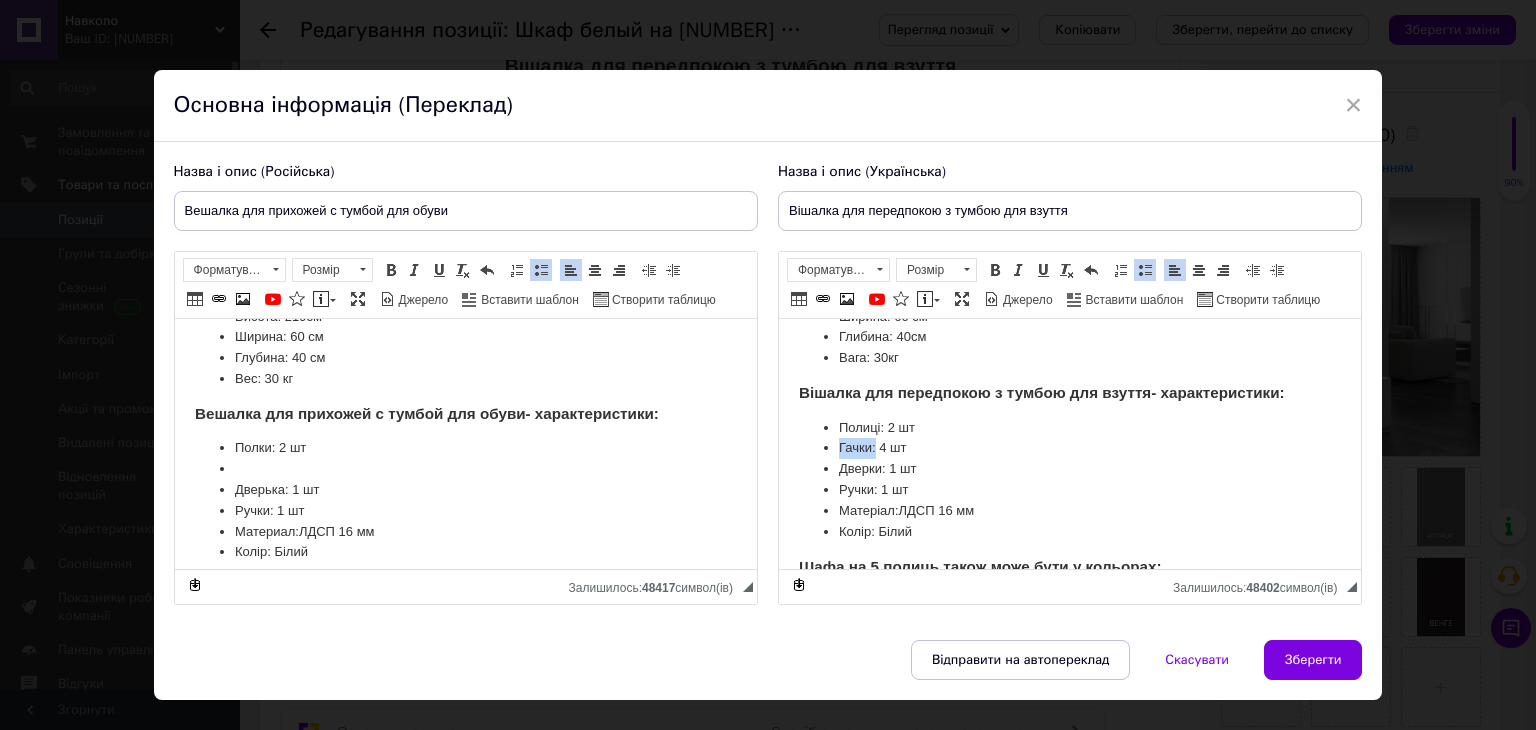 drag, startPoint x: 836, startPoint y: 445, endPoint x: 874, endPoint y: 448, distance: 38.118237 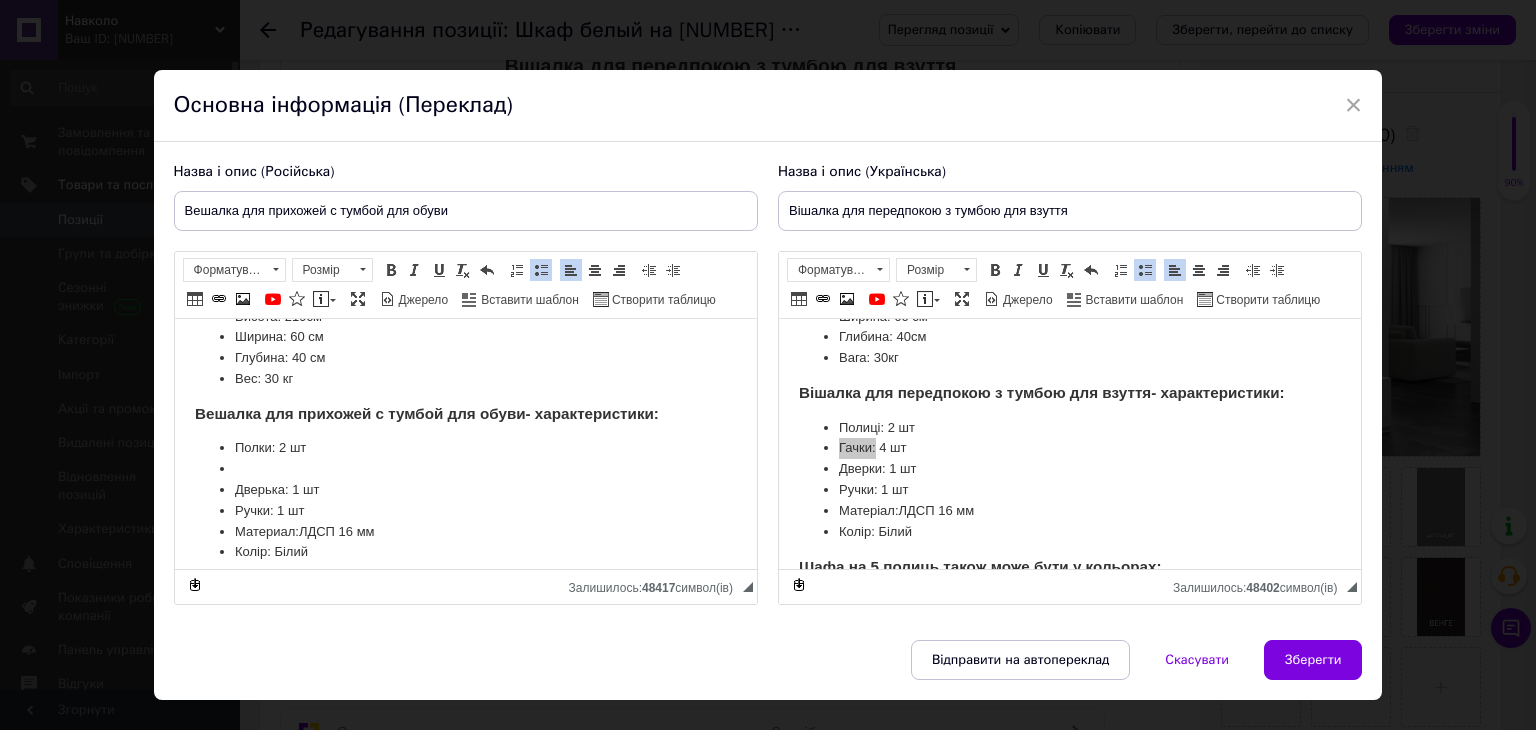 click on "Полки: 2 шт" at bounding box center (465, 448) 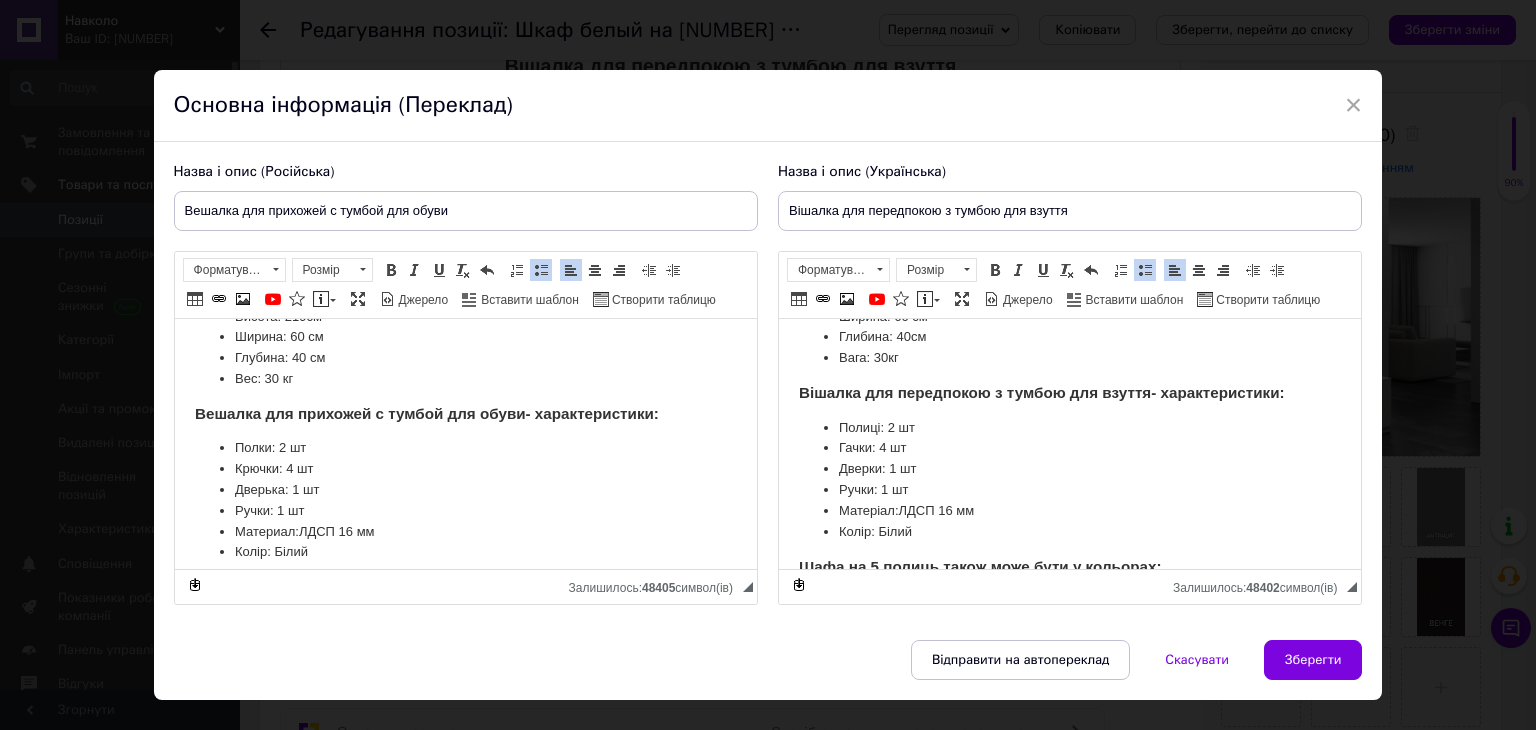 click on "Дверки: 1 шт" at bounding box center (1069, 469) 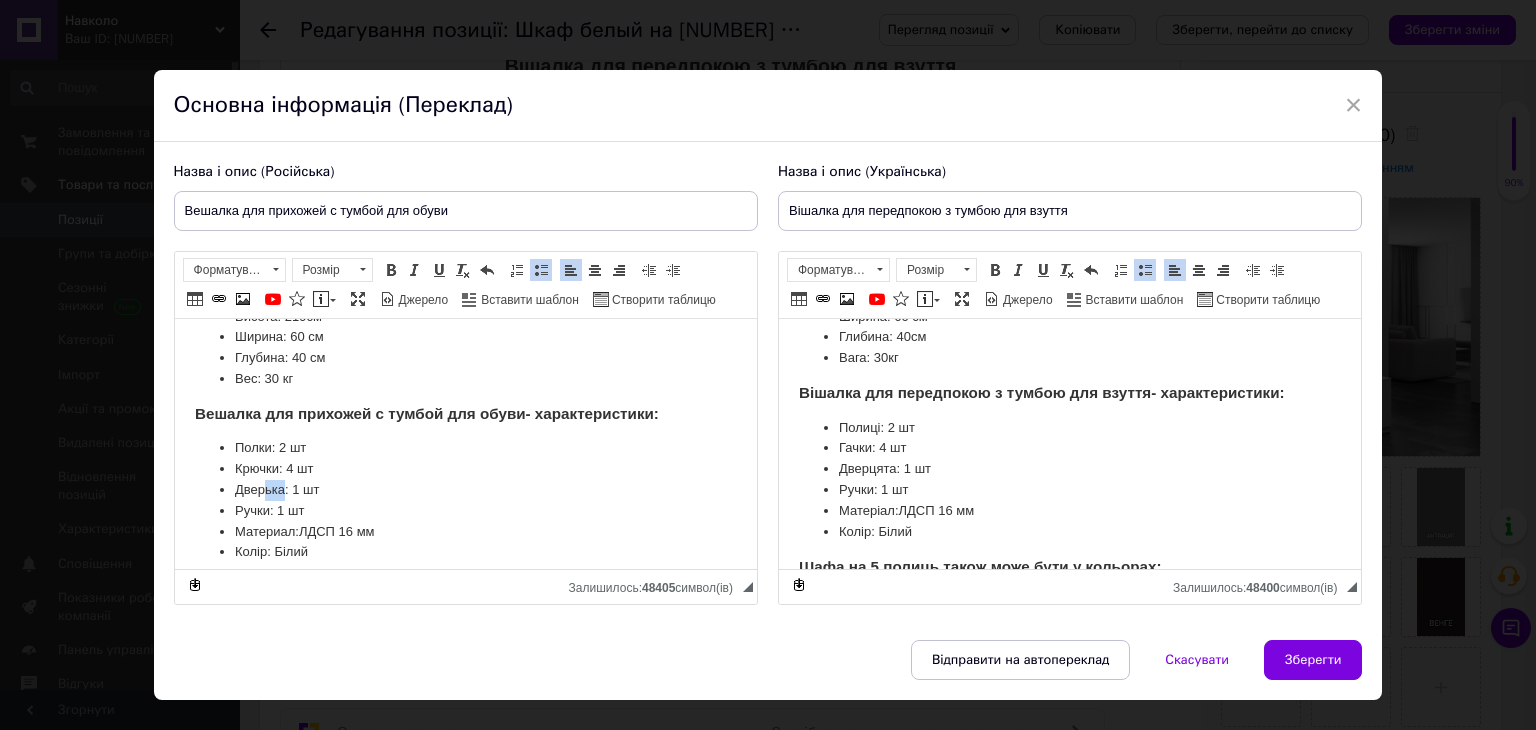 drag, startPoint x: 281, startPoint y: 492, endPoint x: 263, endPoint y: 494, distance: 18.110771 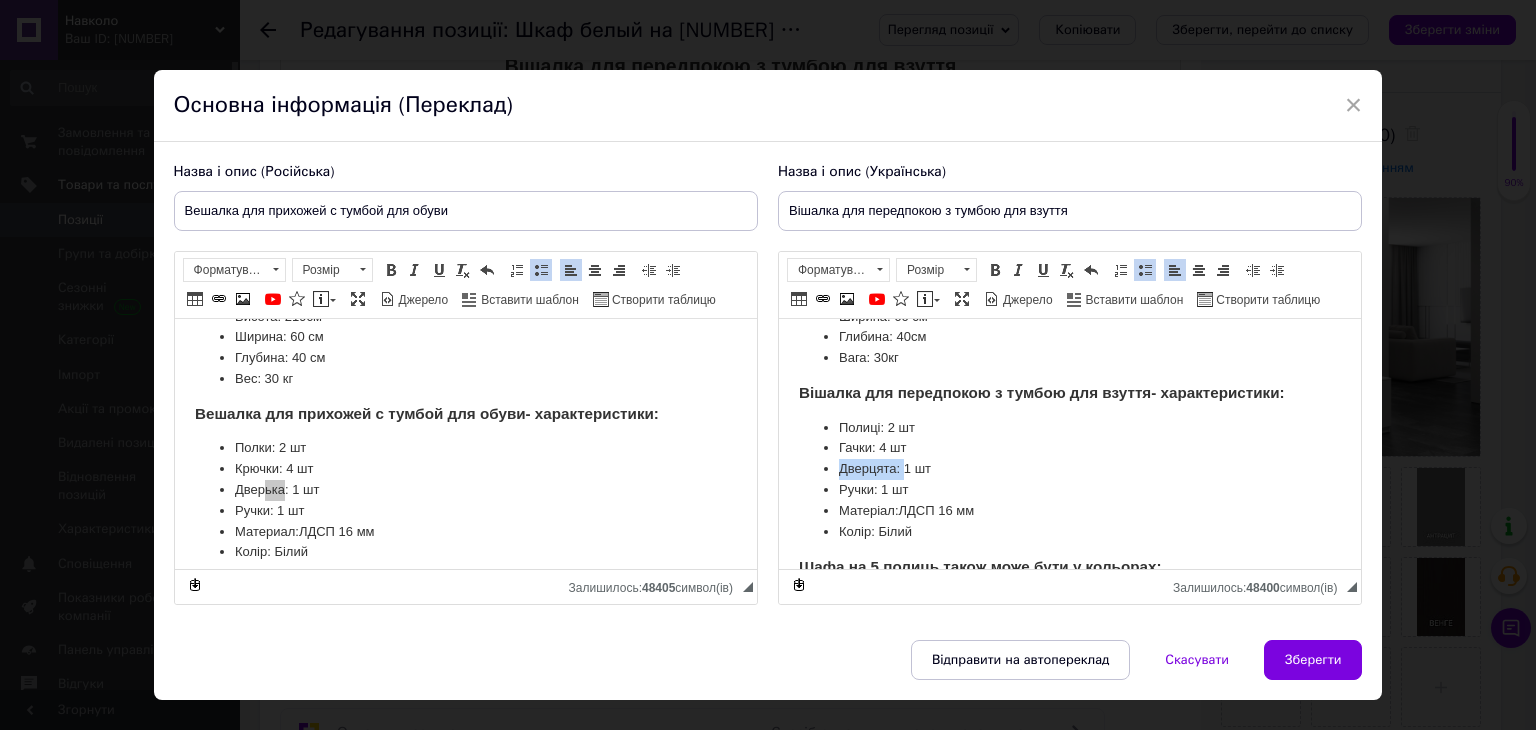 drag, startPoint x: 838, startPoint y: 470, endPoint x: 901, endPoint y: 466, distance: 63.126858 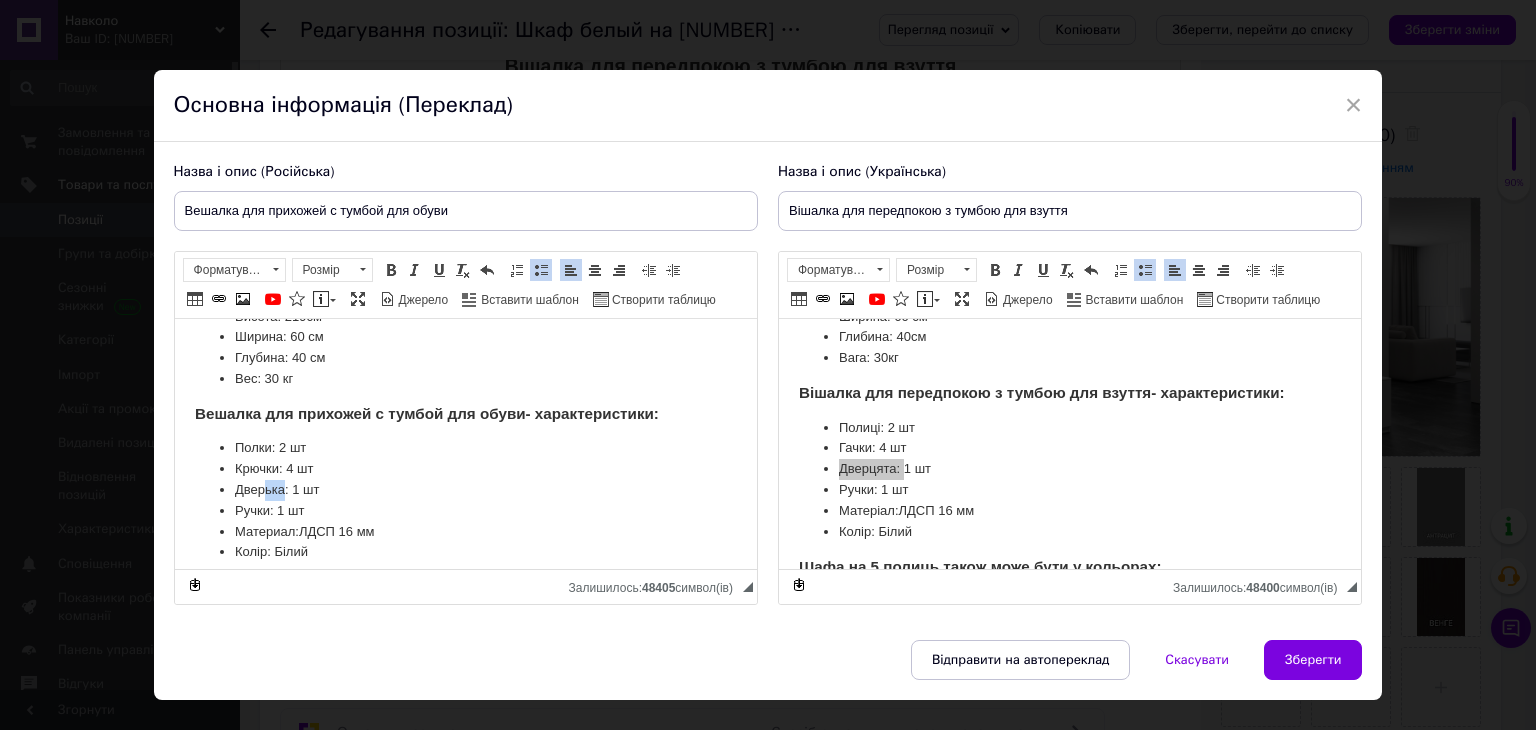 click on "Дверька: 1 шт" at bounding box center [465, 490] 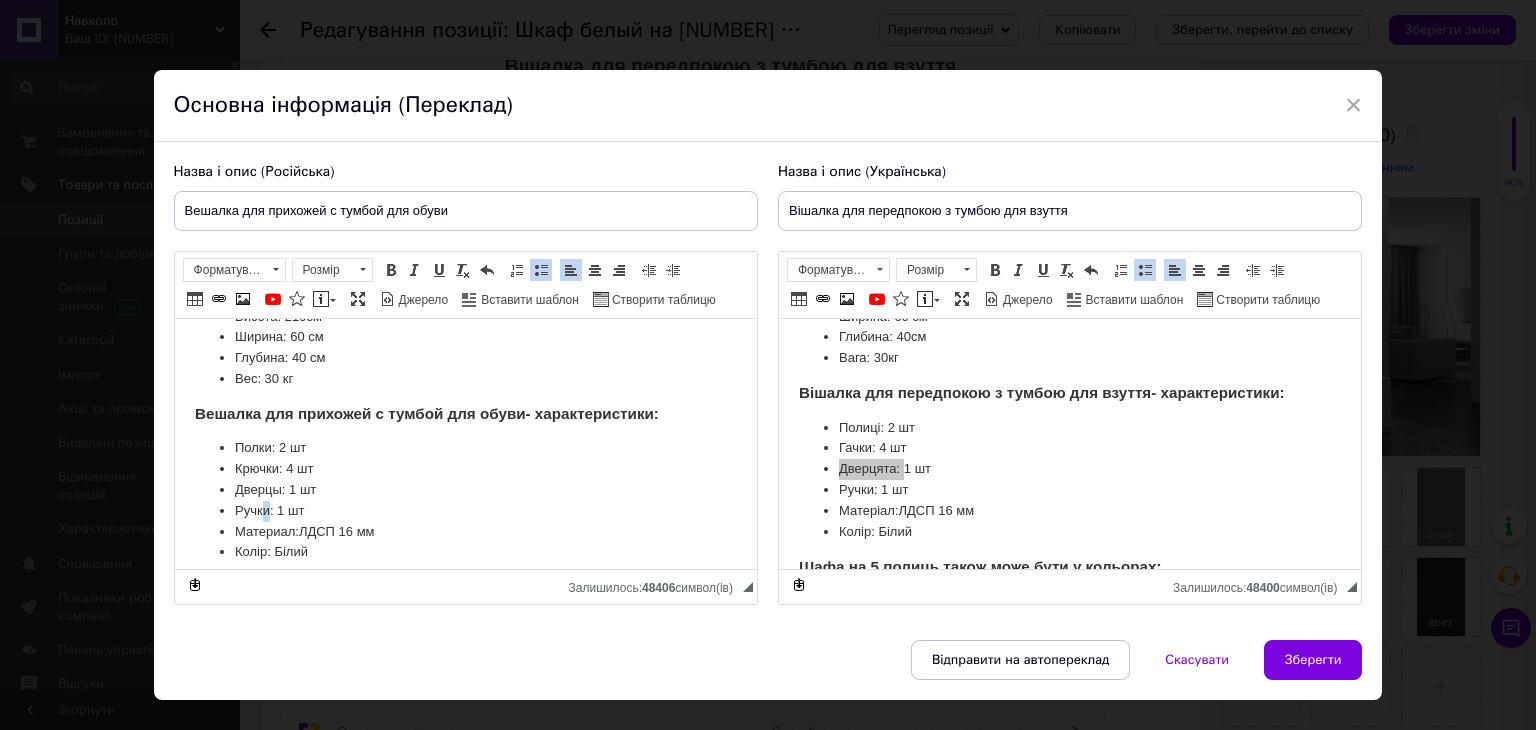 click on "Ручки: 1 шт" at bounding box center [465, 511] 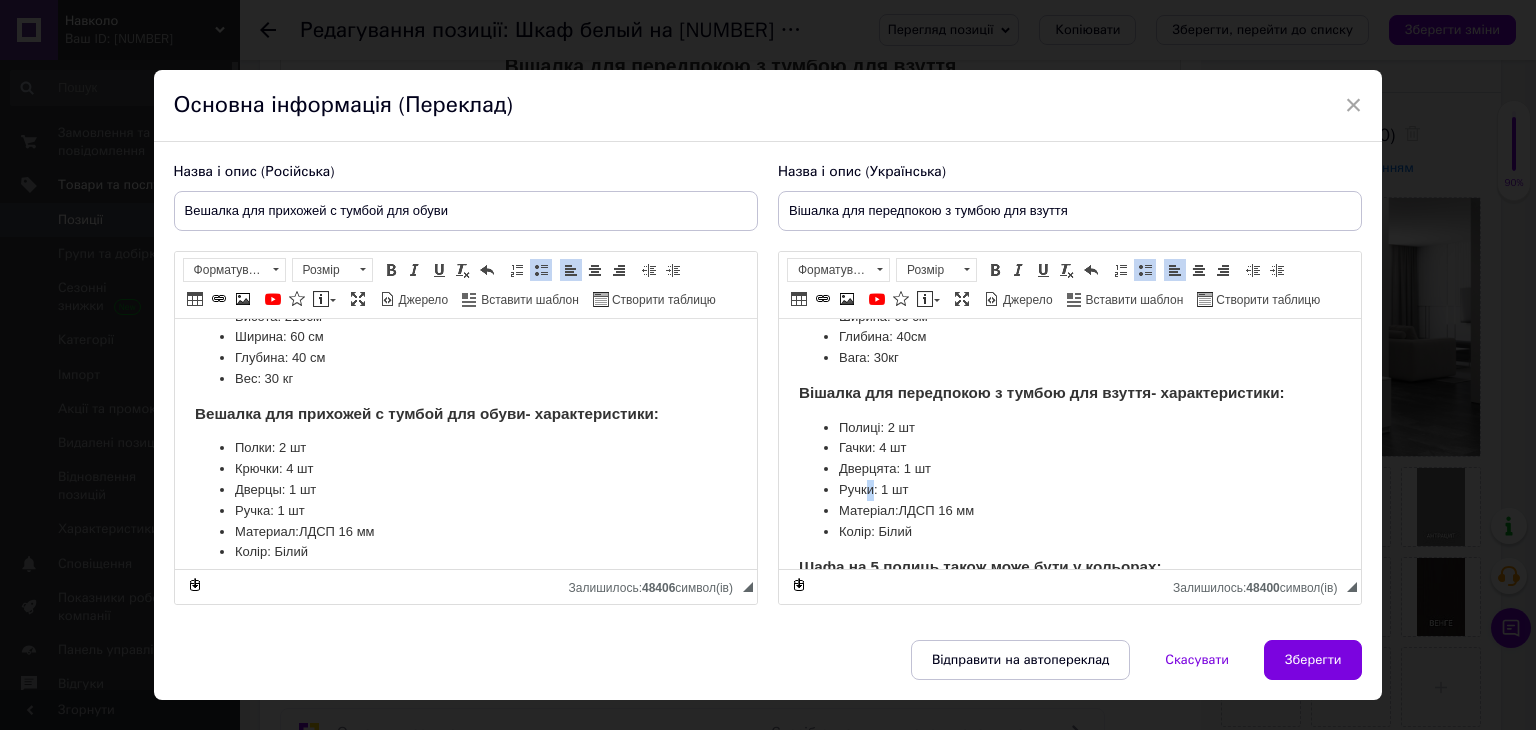 click on "Ручки: 1 шт" at bounding box center (1069, 490) 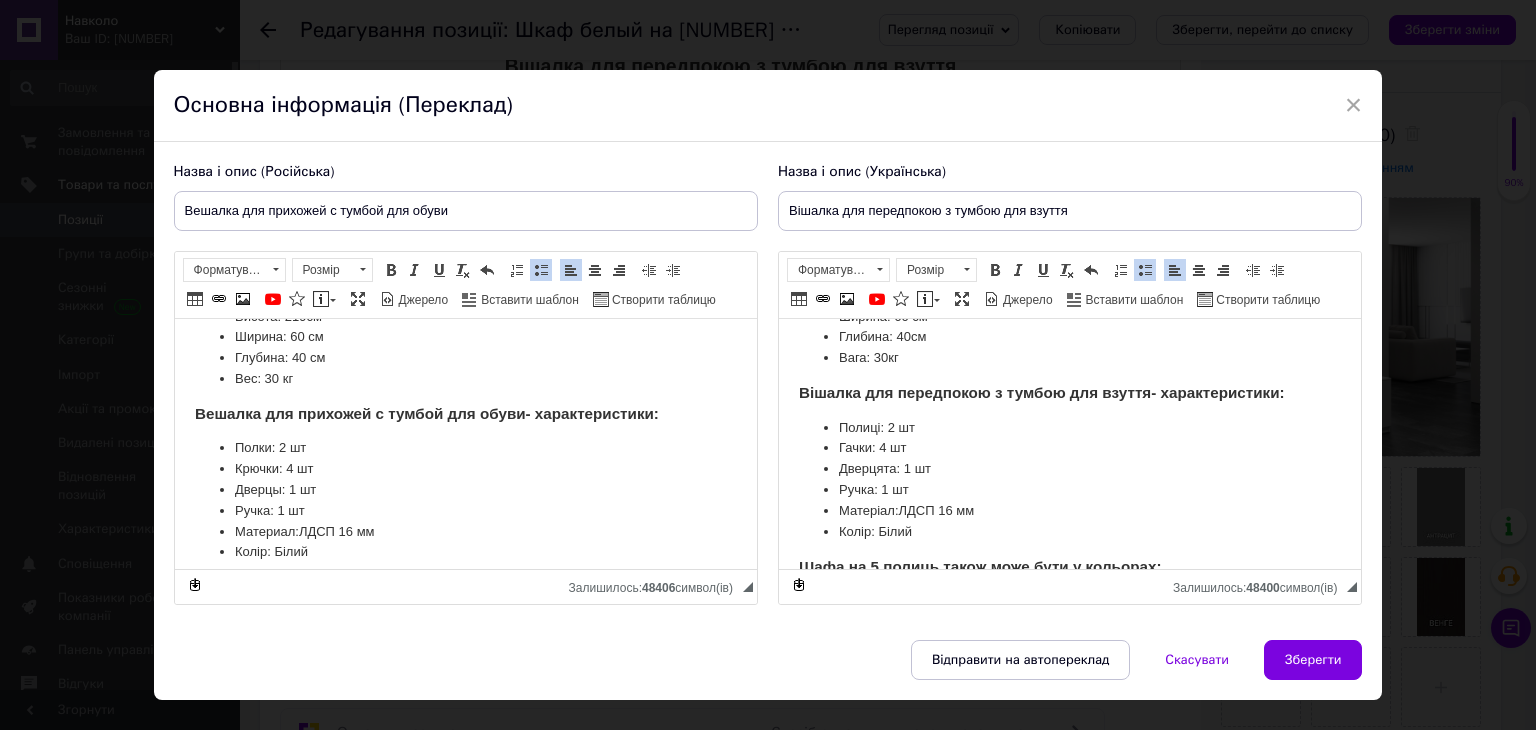 scroll, scrollTop: 400, scrollLeft: 0, axis: vertical 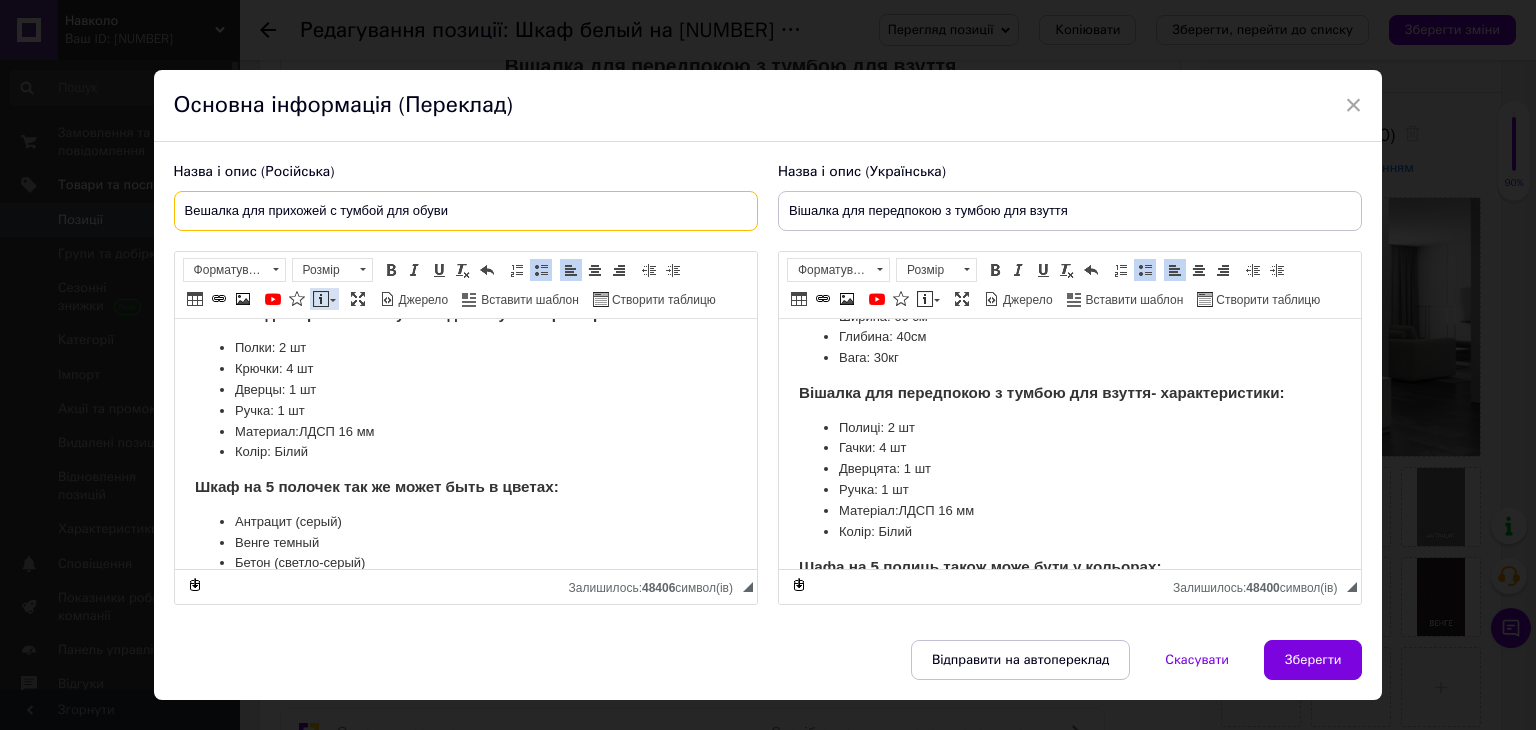 drag, startPoint x: 186, startPoint y: 210, endPoint x: 333, endPoint y: 293, distance: 168.8135 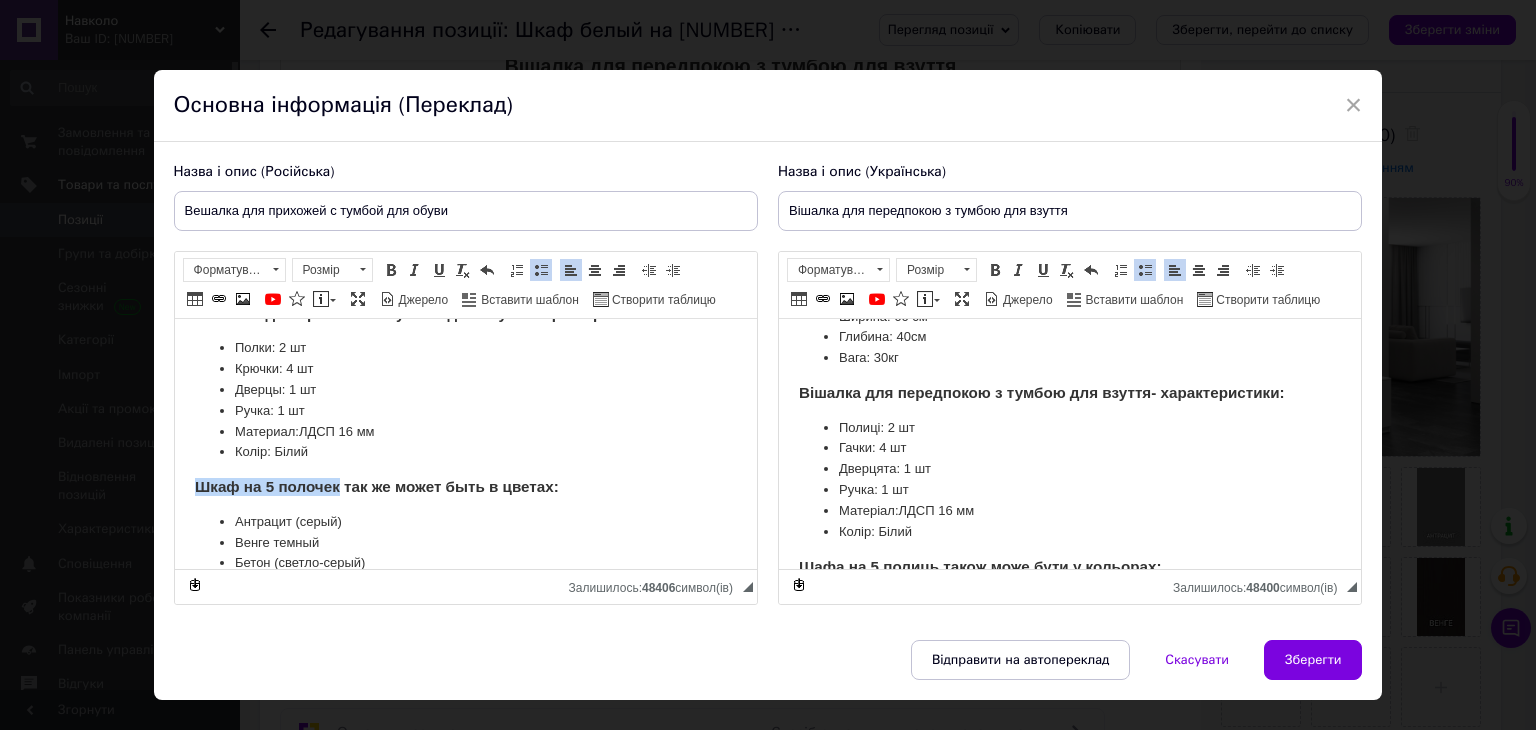 drag, startPoint x: 193, startPoint y: 476, endPoint x: 338, endPoint y: 481, distance: 145.08618 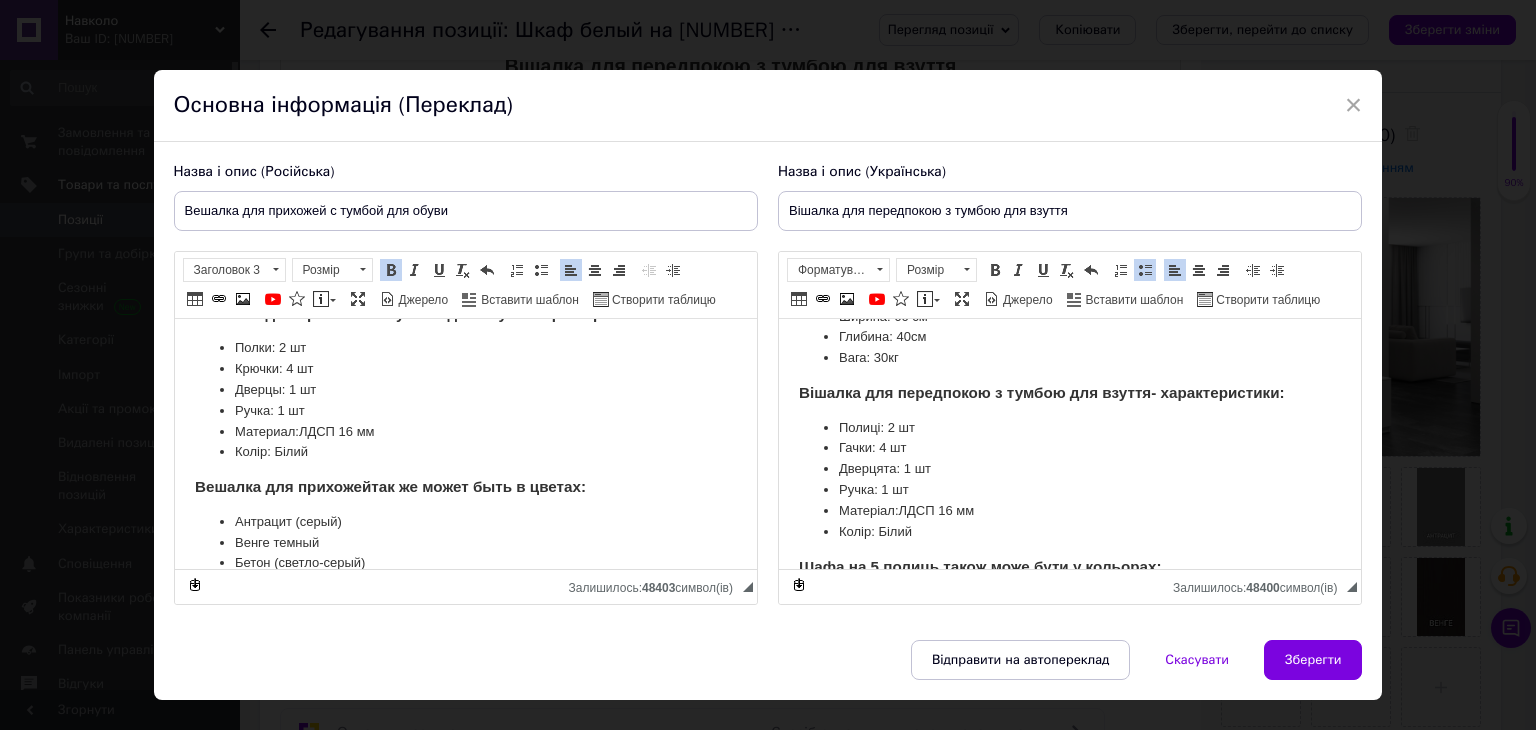 drag, startPoint x: 789, startPoint y: 206, endPoint x: 936, endPoint y: 206, distance: 147 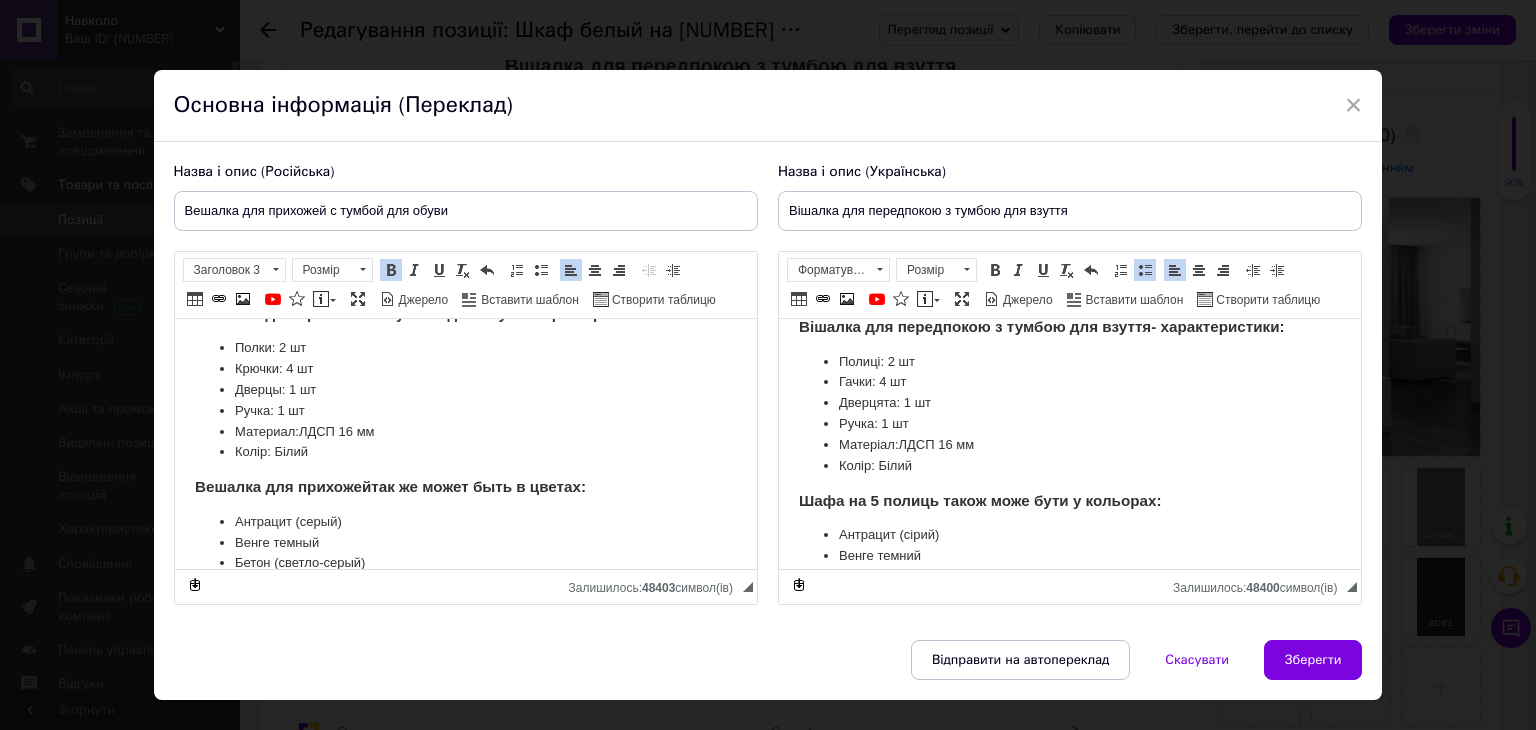 scroll, scrollTop: 400, scrollLeft: 0, axis: vertical 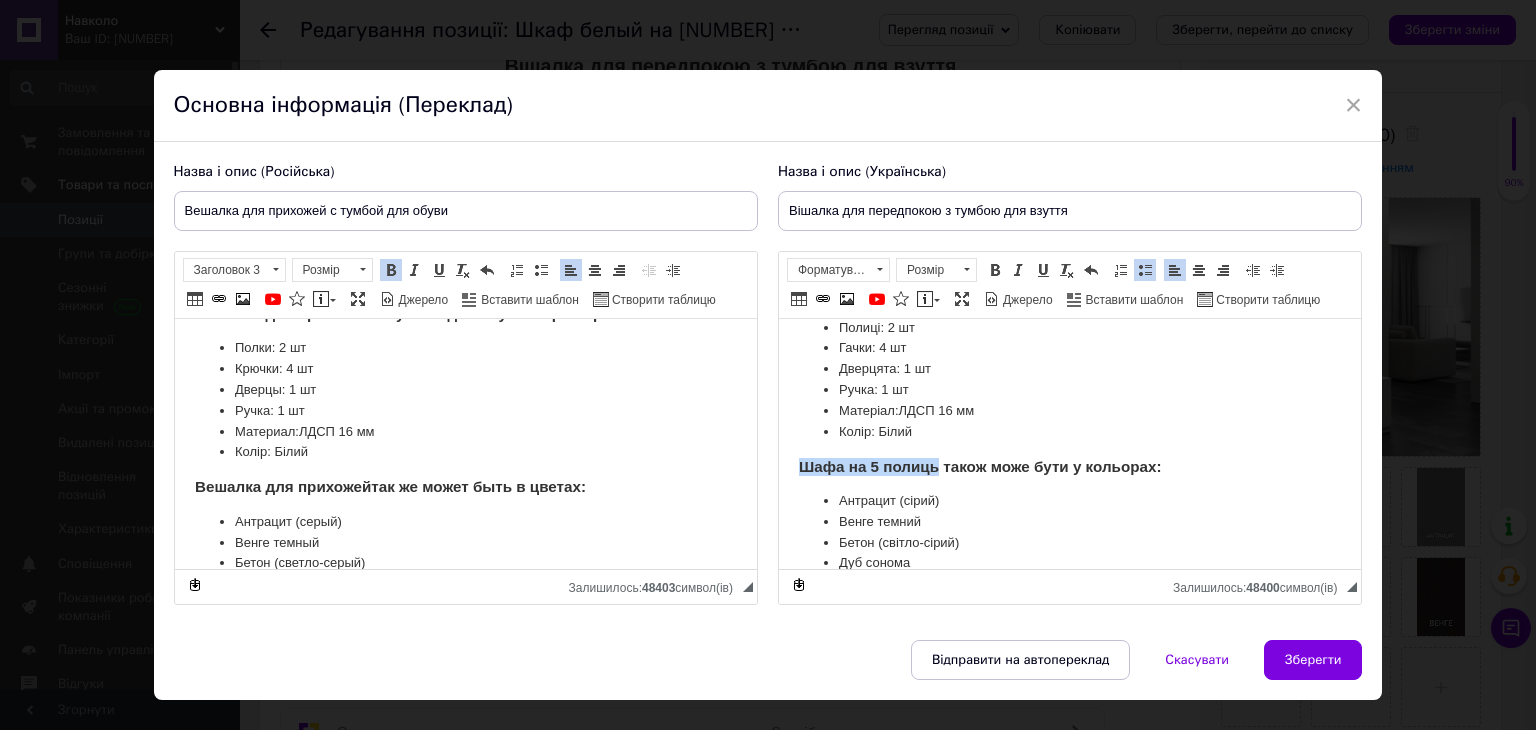 drag, startPoint x: 802, startPoint y: 464, endPoint x: 937, endPoint y: 464, distance: 135 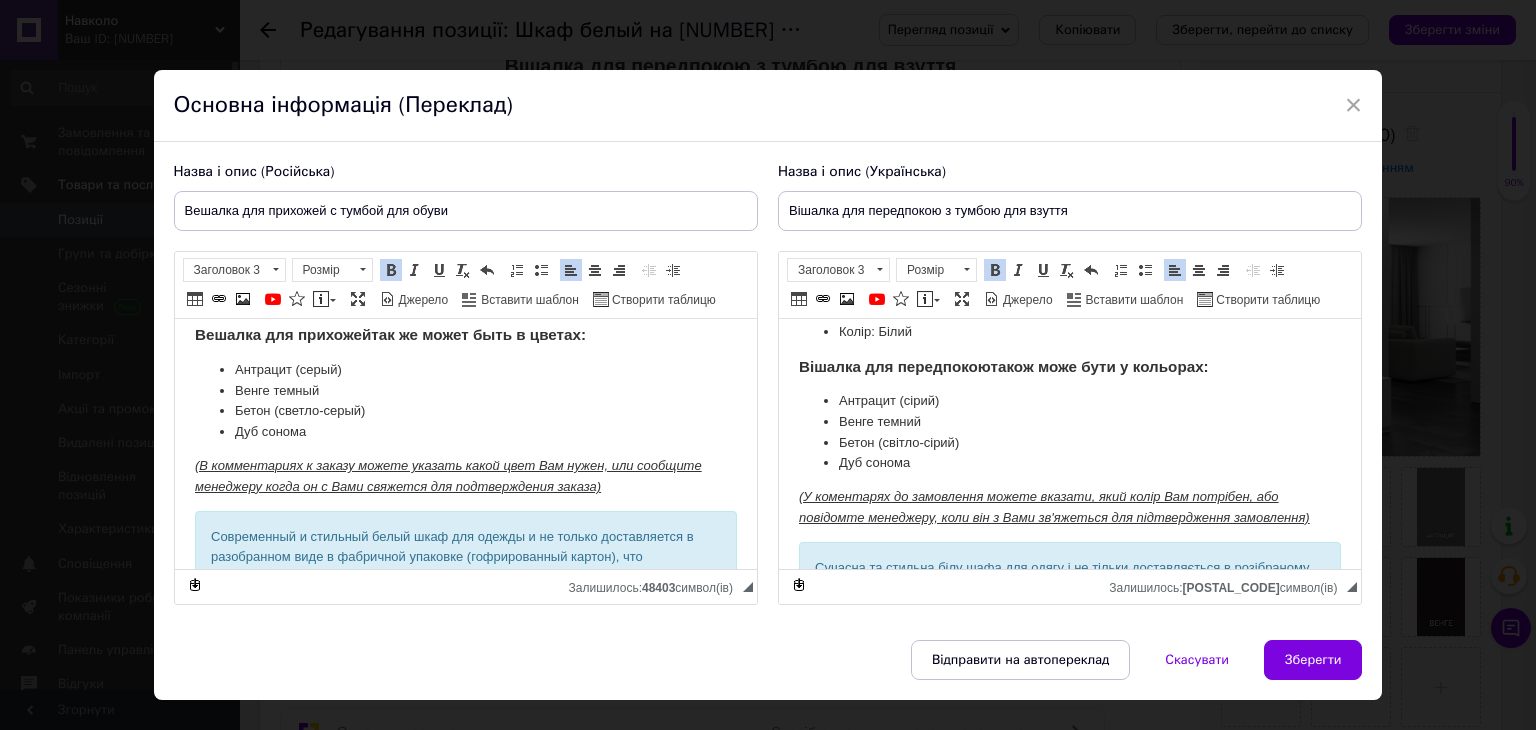 scroll, scrollTop: 600, scrollLeft: 0, axis: vertical 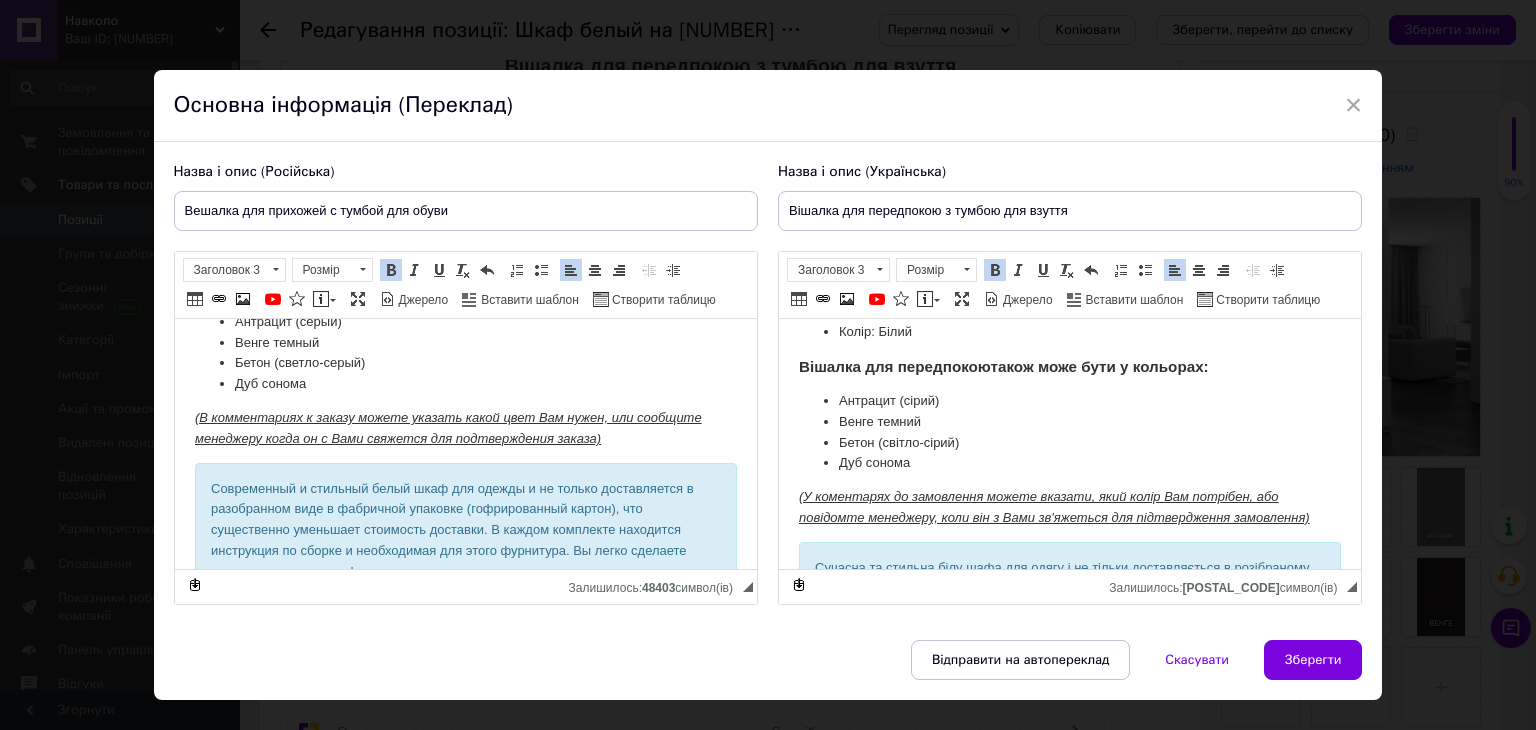 click on "Современный и стильный белый шкаф для одежды   и не только   доставляется в разобранном виде в фабричной упаковке (гофрированный картон), что существенно уменьшает стоимость доставки. В каждом комплекте находится инструкция по сборке и необходимая для этого фурнитура. Вы легко сделаете монтаж своими руками!" at bounding box center [465, 531] 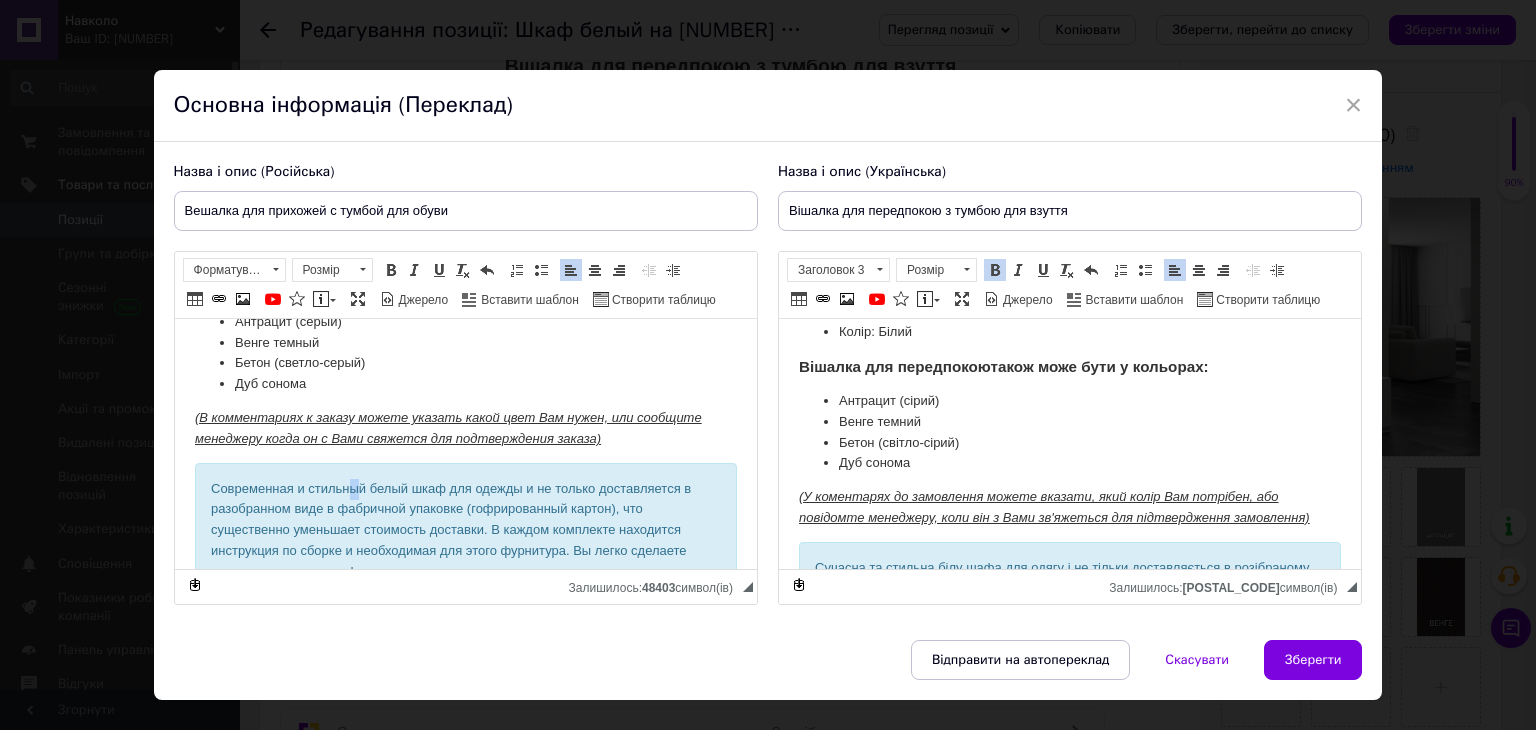 drag, startPoint x: 360, startPoint y: 489, endPoint x: 349, endPoint y: 485, distance: 11.7046995 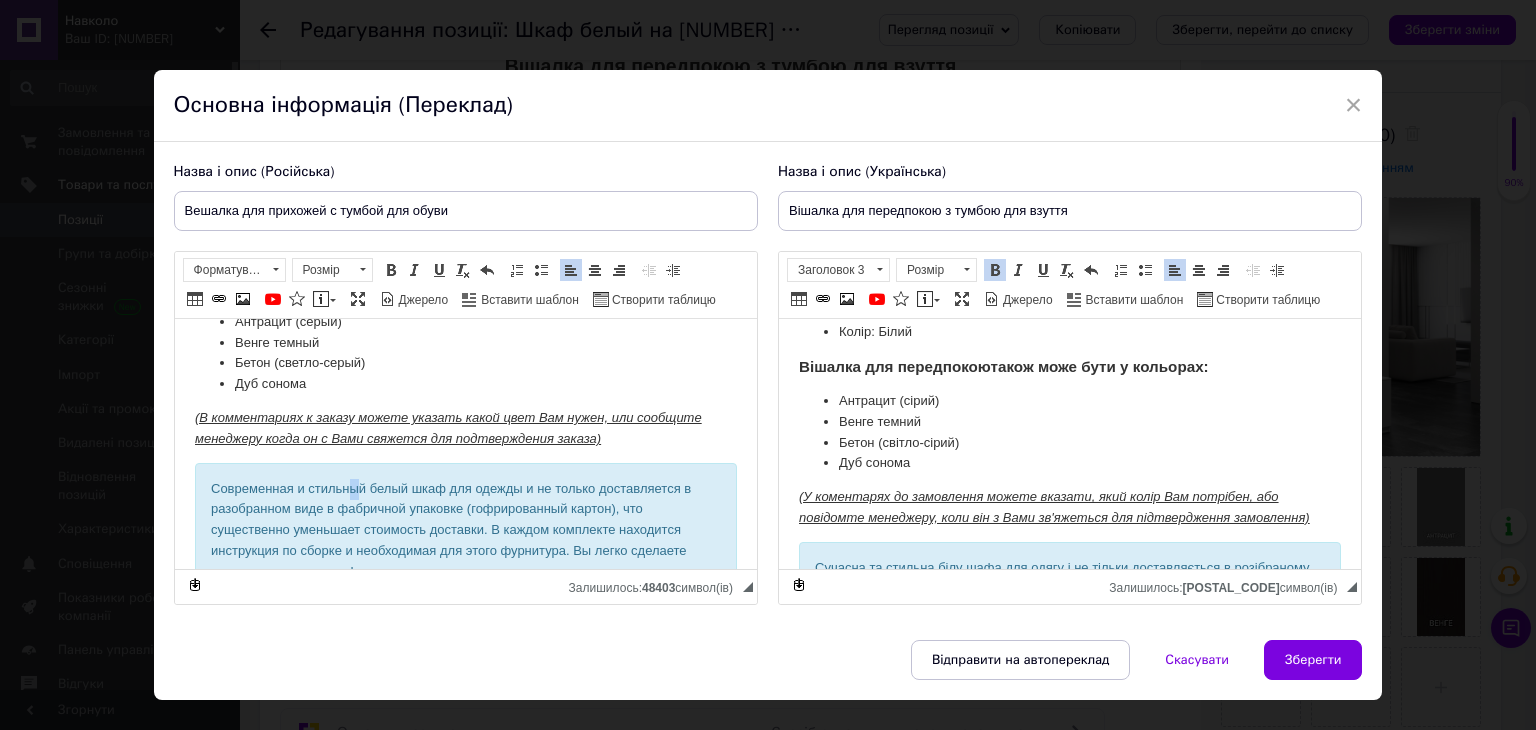 click on "Современная и стильный белый шкаф для одежды   и не только   доставляется в разобранном виде в фабричной упаковке (гофрированный картон), что существенно уменьшает стоимость доставки. В каждом комплекте находится инструкция по сборке и необходимая для этого фурнитура. Вы легко сделаете монтаж своими руками!" at bounding box center [465, 531] 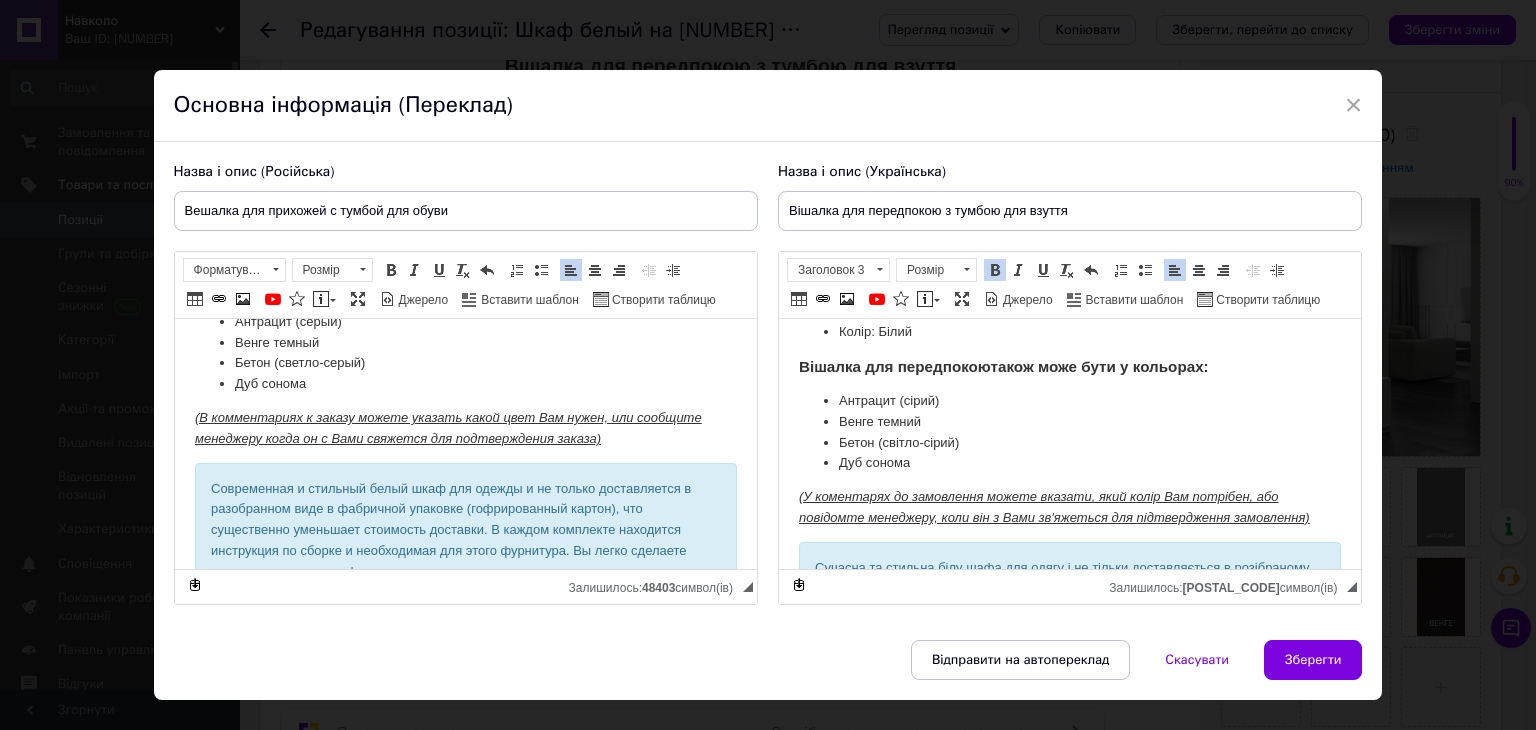 drag, startPoint x: 366, startPoint y: 487, endPoint x: 350, endPoint y: 487, distance: 16 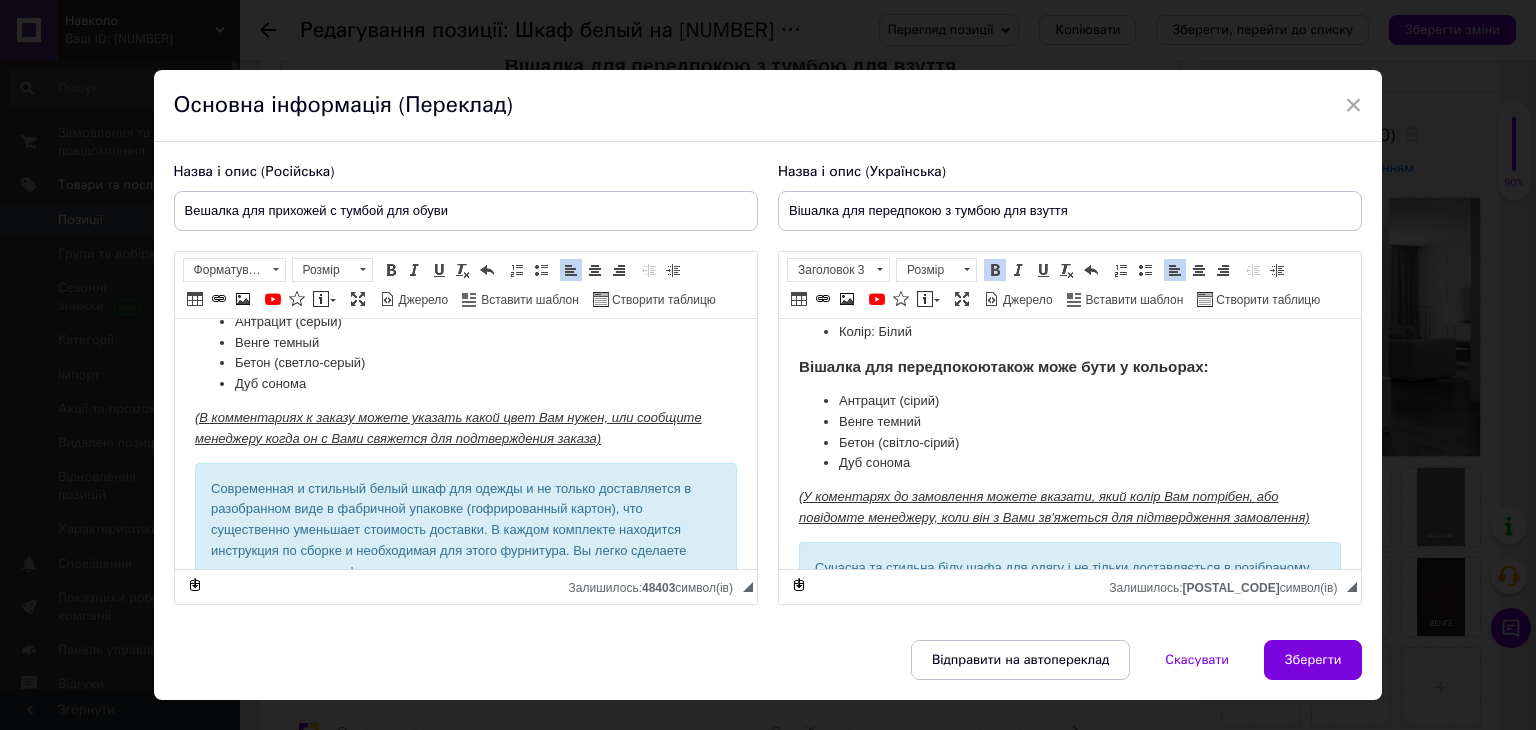 click on "Современная и стильный белый шкаф для одежды   и не только   доставляется в разобранном виде в фабричной упаковке (гофрированный картон), что существенно уменьшает стоимость доставки. В каждом комплекте находится инструкция по сборке и необходимая для этого фурнитура. Вы легко сделаете монтаж своими руками!" at bounding box center (465, 531) 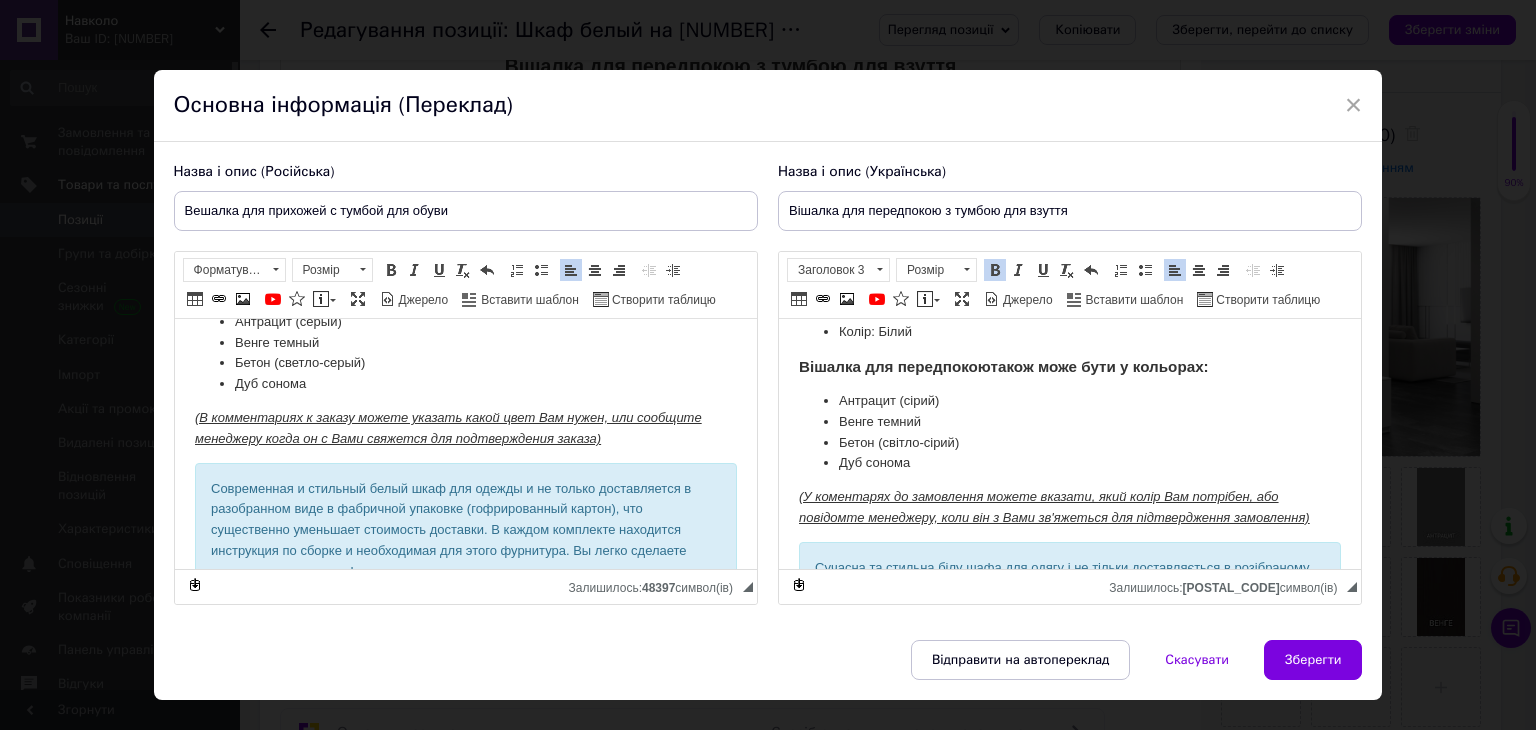 click on "Современная и стильный белый шкаф для одежды   и не только   доставляется в разобранном виде в фабричной упаковке (гофрированный картон), что существенно уменьшает стоимость доставки. В каждом комплекте находится инструкция по сборке и необходимая для этого фурнитура. Вы легко сделаете монтаж своими руками!" at bounding box center [465, 531] 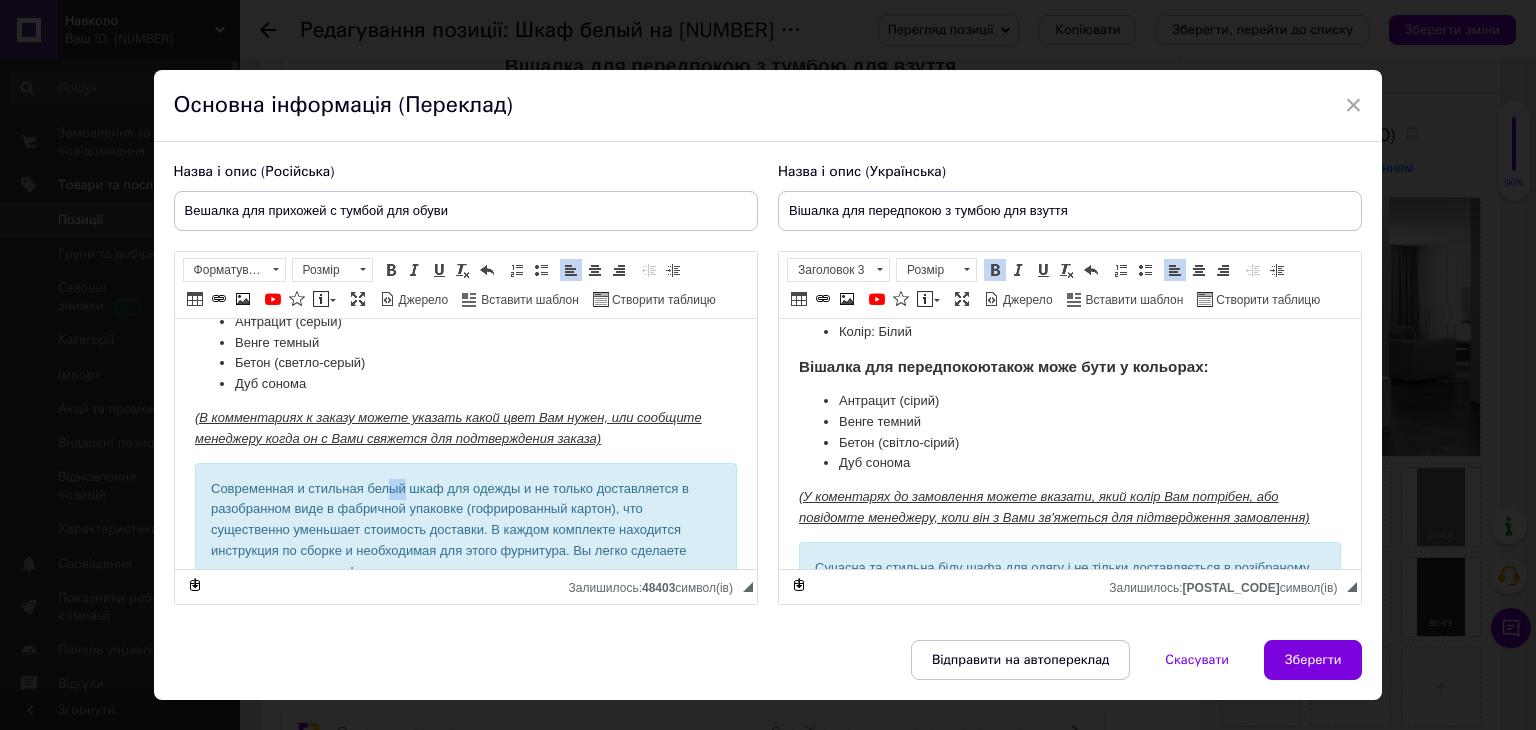 drag, startPoint x: 400, startPoint y: 489, endPoint x: 387, endPoint y: 494, distance: 13.928389 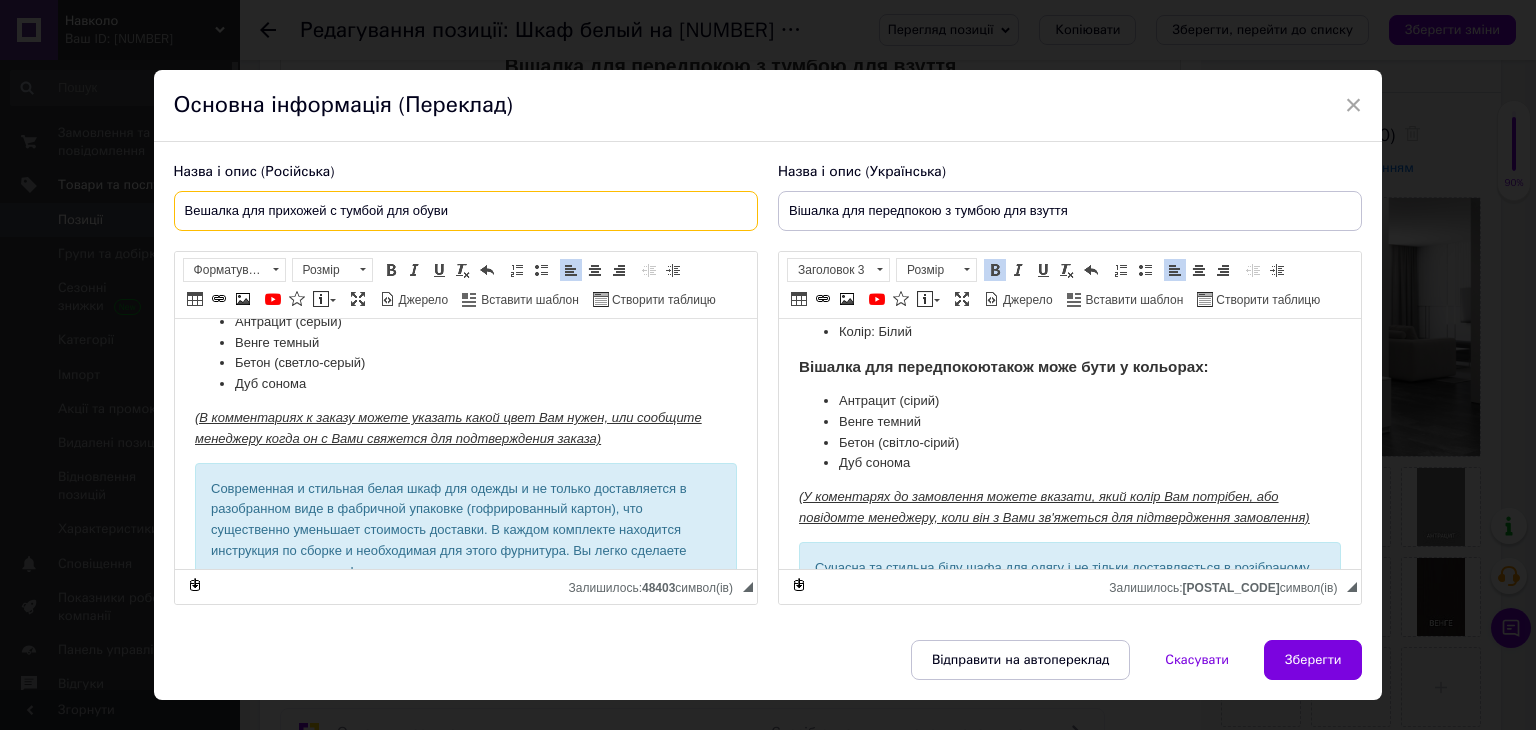 drag, startPoint x: 185, startPoint y: 208, endPoint x: 448, endPoint y: 209, distance: 263.0019 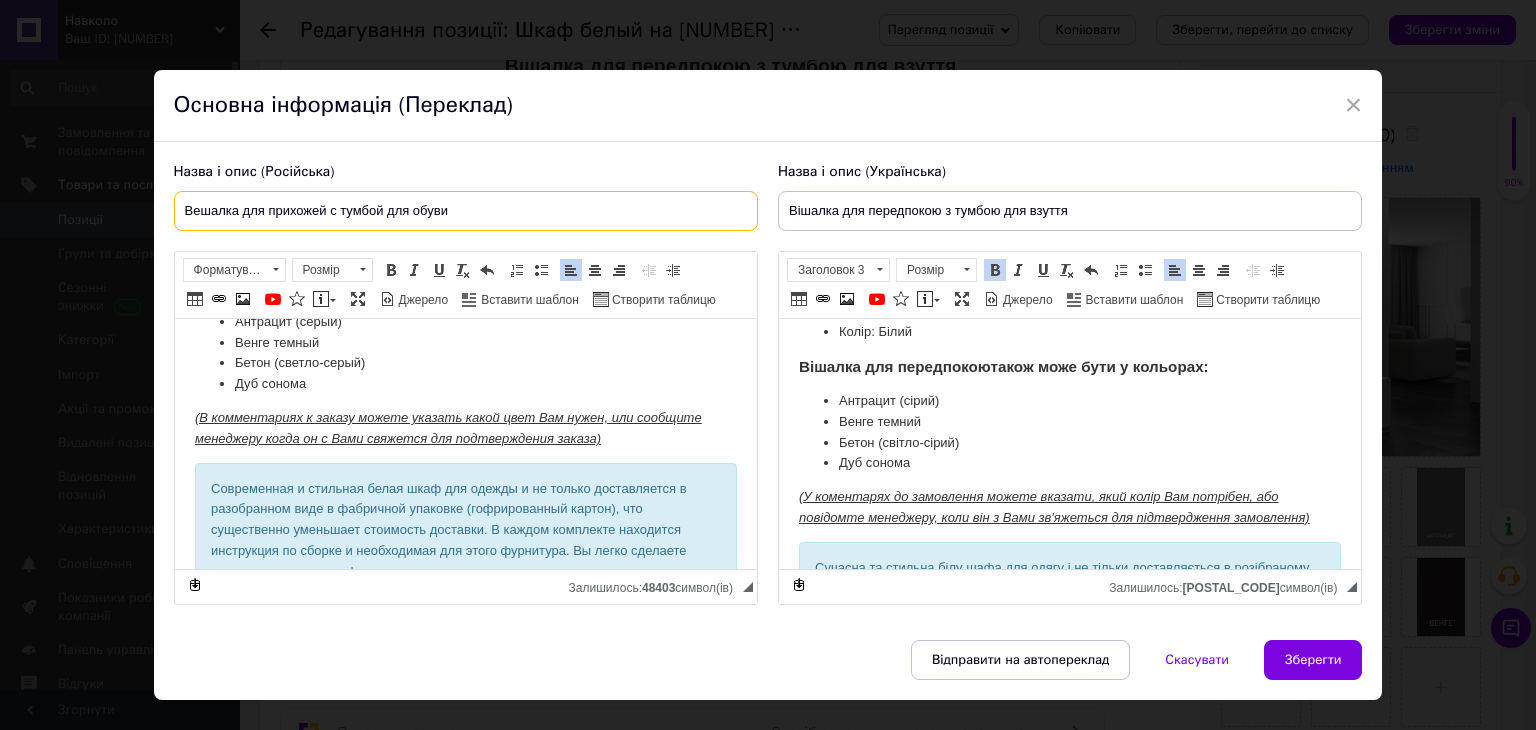 click on "Вешалка для прихожей с тумбой для обуви" at bounding box center (466, 211) 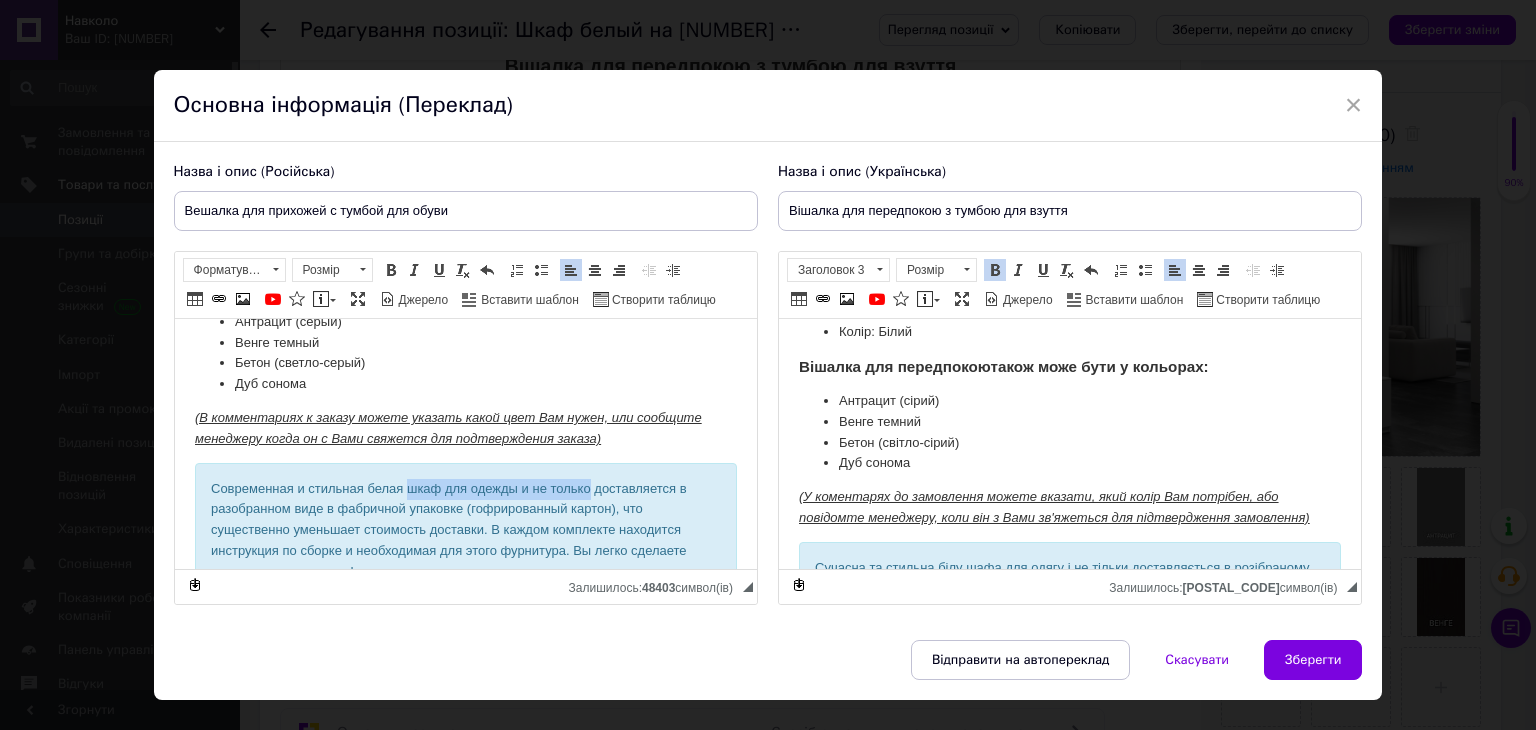 drag, startPoint x: 408, startPoint y: 488, endPoint x: 590, endPoint y: 496, distance: 182.17574 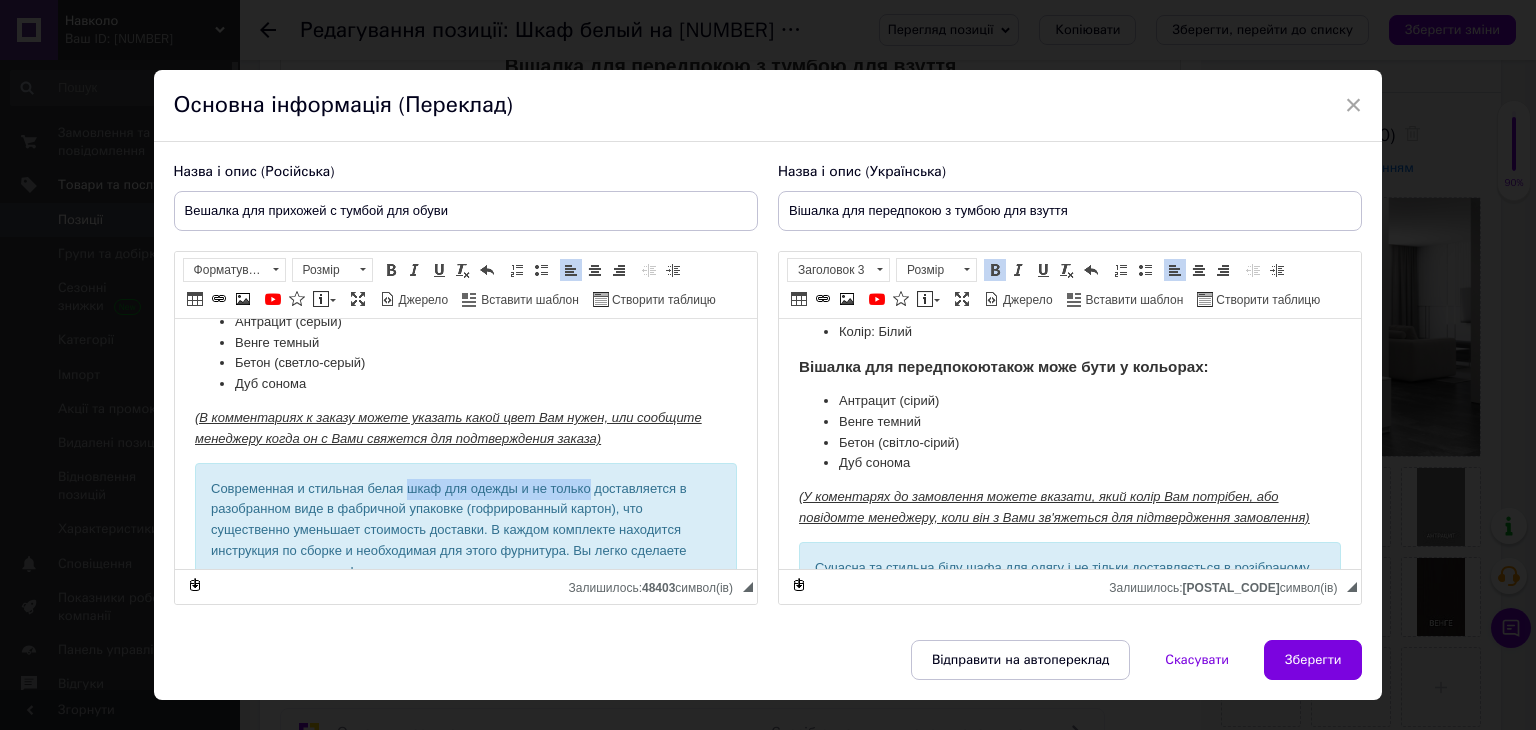 click on "Современная и стильная белая шкаф для одежды   и не только   доставляется в разобранном виде в фабричной упаковке (гофрированный картон), что существенно уменьшает стоимость доставки. В каждом комплекте находится инструкция по сборке и необходимая для этого фурнитура. Вы легко сделаете монтаж своими руками!" at bounding box center [465, 531] 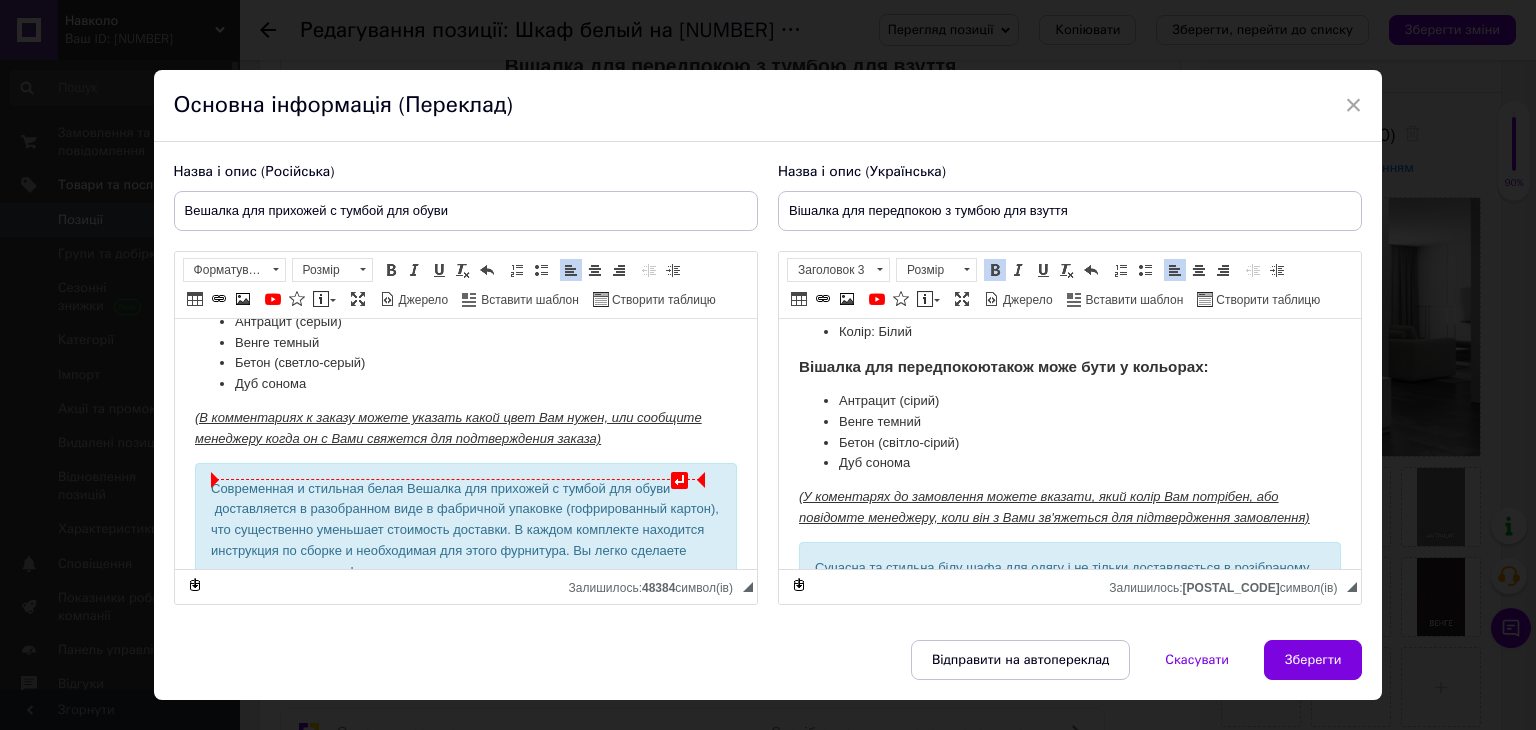 click on "Современная и стильная белая Вешалка для прихожей с тумбой для обуви ​​​​​​​   доставляется в разобранном виде в фабричной упаковке (гофрированный картон), что существенно уменьшает стоимость доставки. В каждом комплекте находится инструкция по сборке и необходимая для этого фурнитура. Вы легко сделаете монтаж своими руками!" at bounding box center (465, 531) 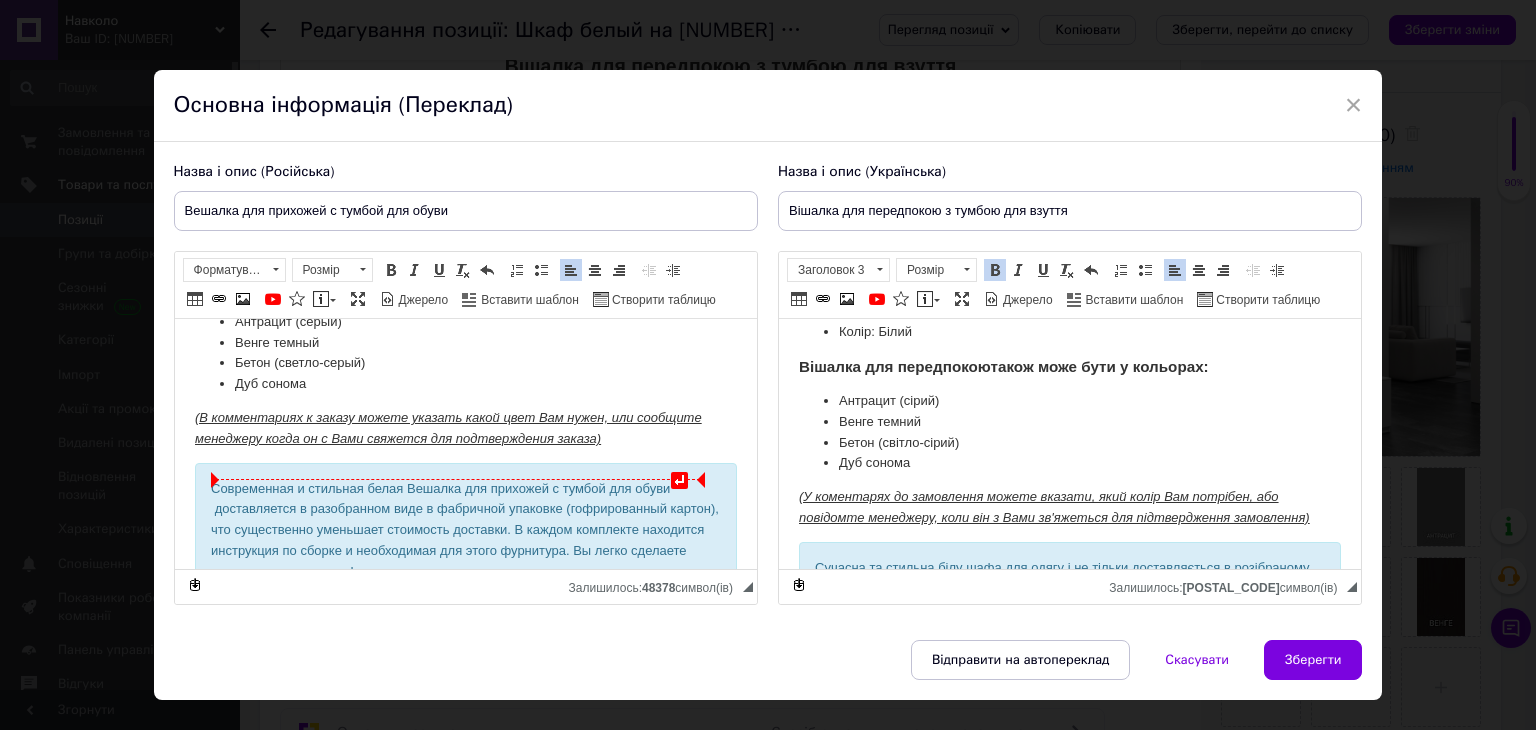 click on "Современная и стильная белая Вешалка для прихожей с тумбой для обуви ​​​​​​​   доставляется в разобранном виде в фабричной упаковке (гофрированный картон), что существенно уменьшает стоимость доставки. В каждом комплекте находится инструкция по сборке и необходимая для этого фурнитура. Вы легко сделаете монтаж своими руками!" at bounding box center [465, 531] 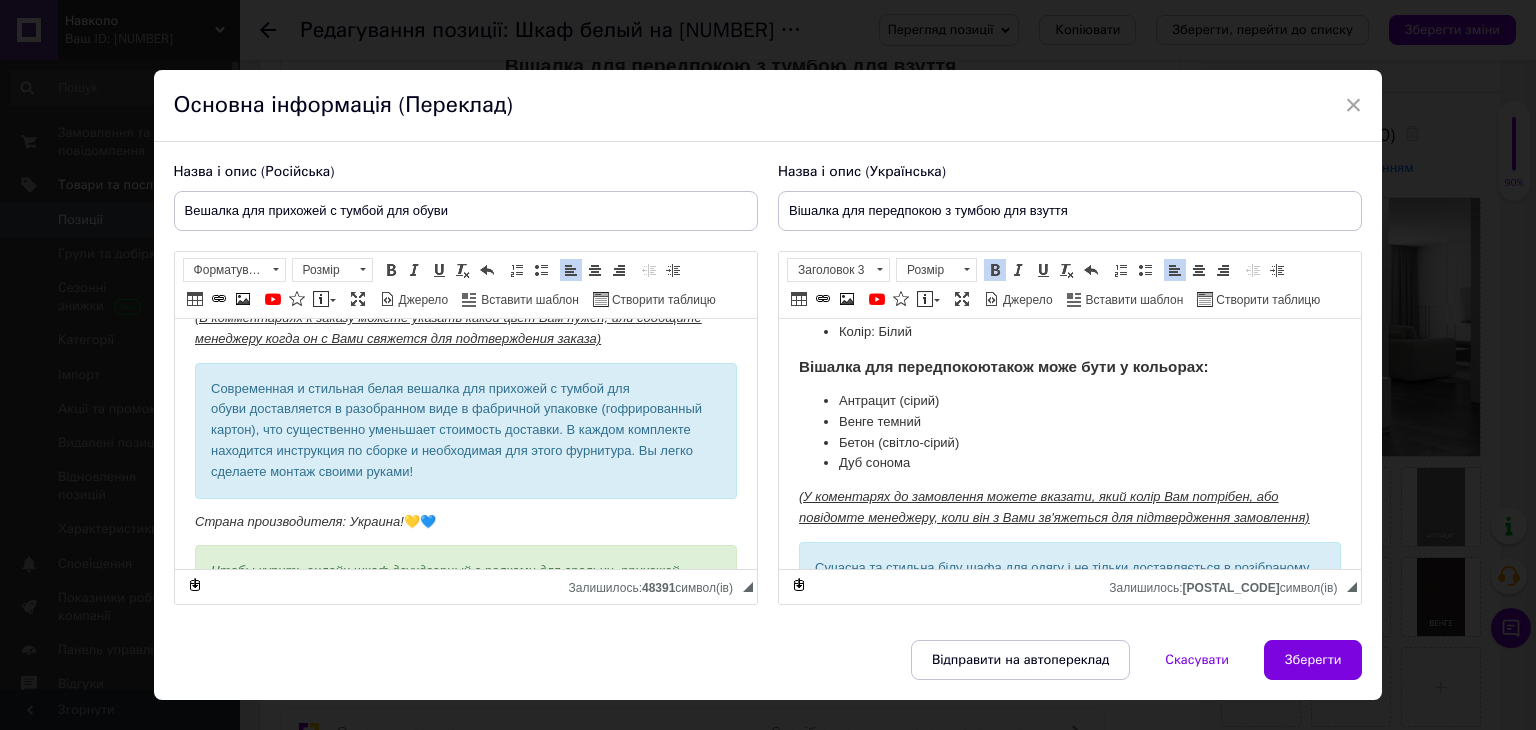 scroll, scrollTop: 600, scrollLeft: 0, axis: vertical 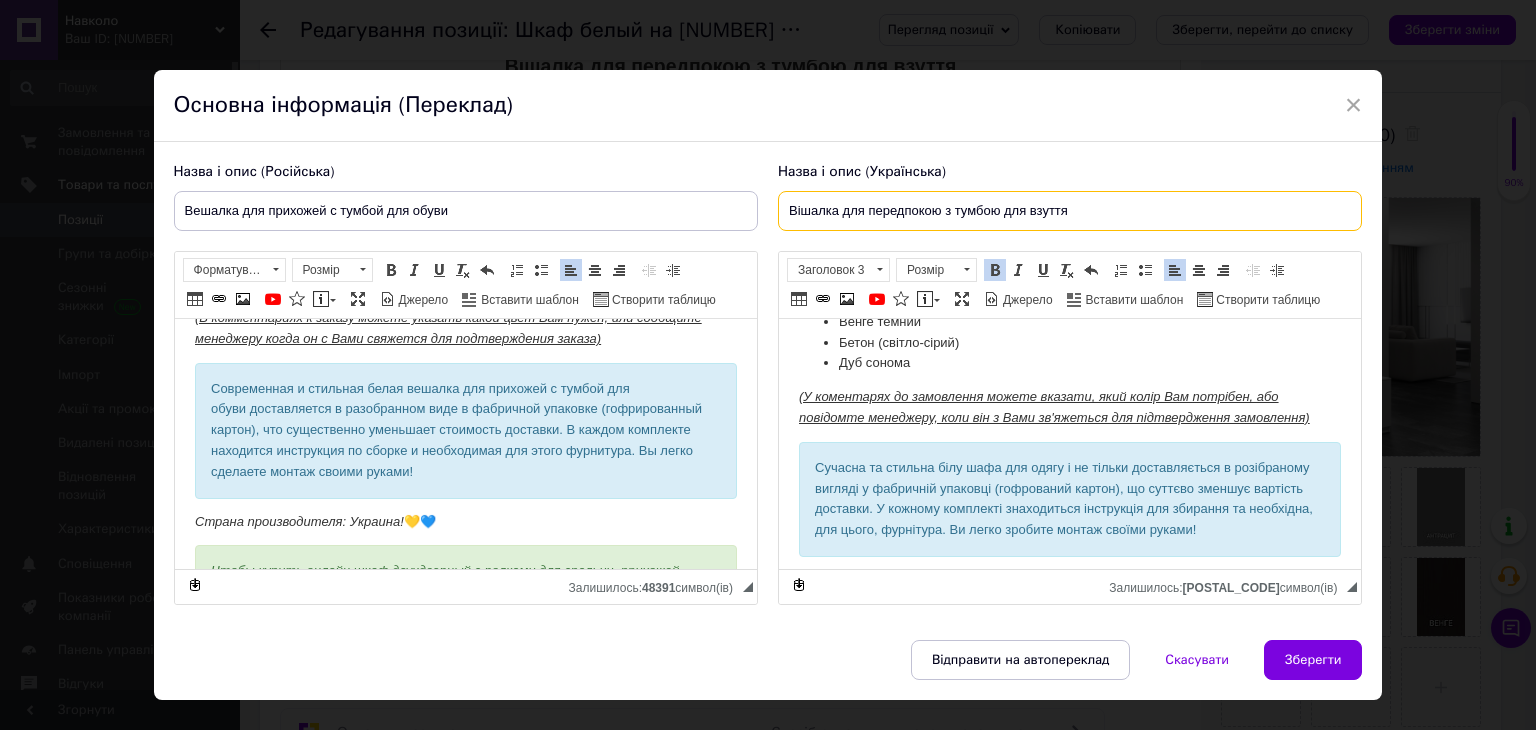 drag, startPoint x: 784, startPoint y: 209, endPoint x: 1122, endPoint y: 209, distance: 338 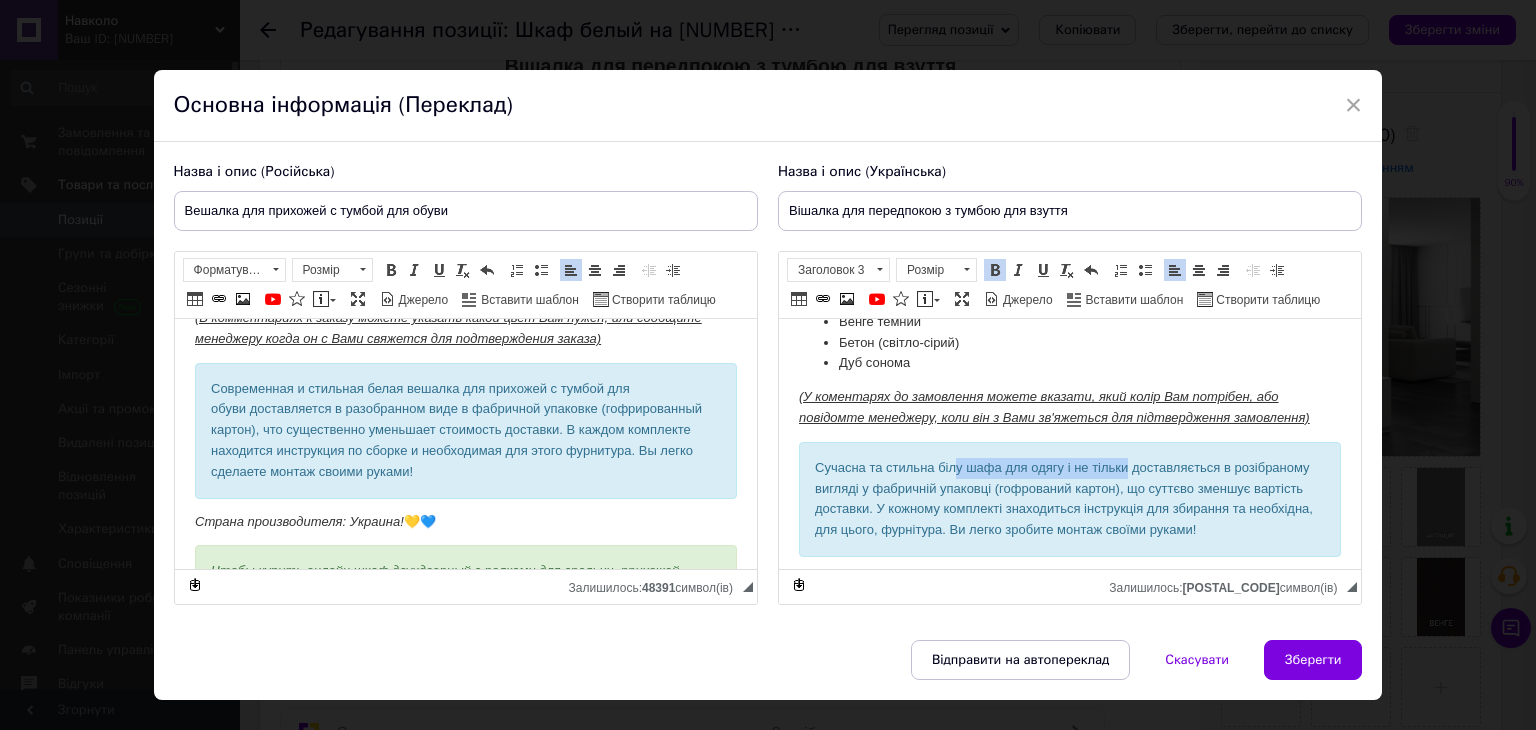 drag, startPoint x: 954, startPoint y: 466, endPoint x: 1127, endPoint y: 464, distance: 173.01157 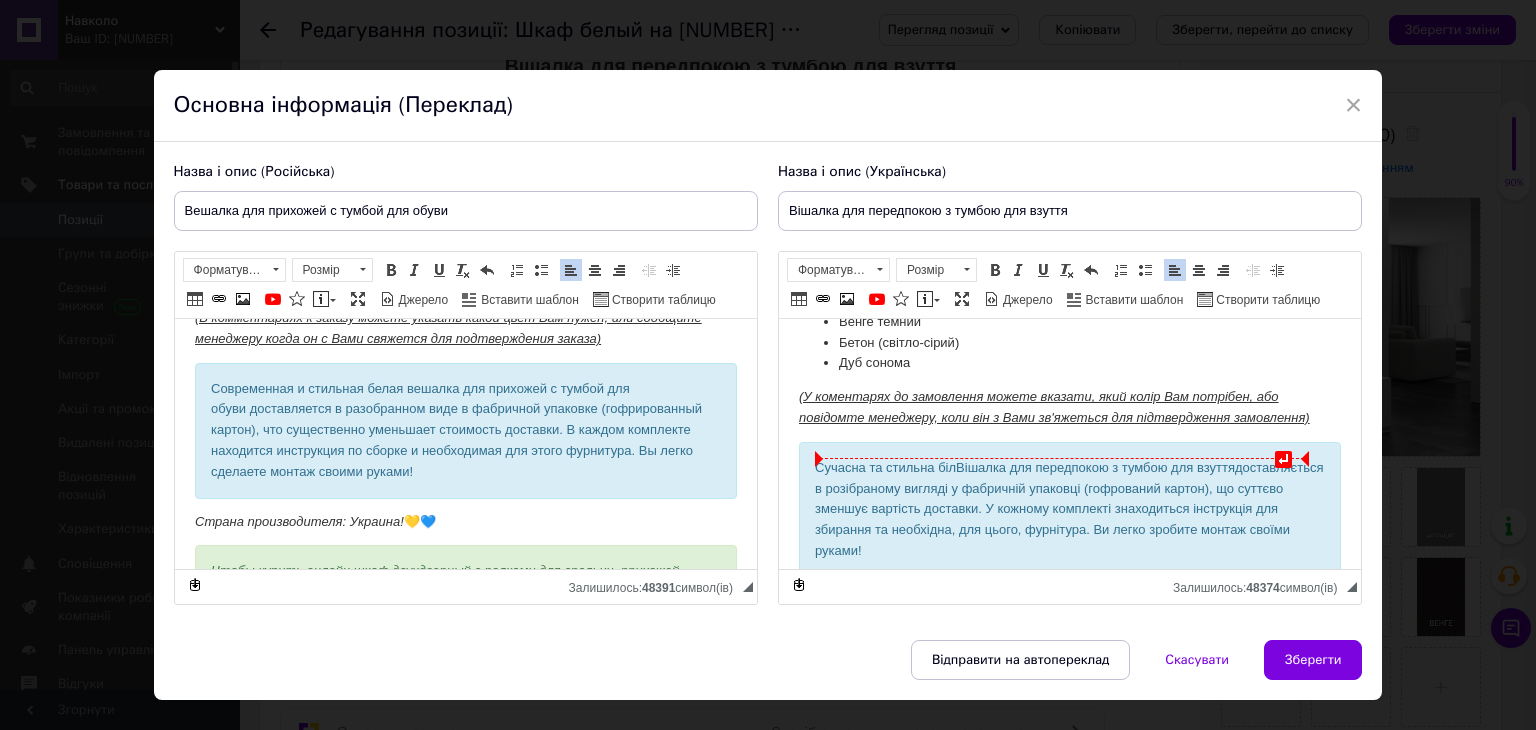 click on "Сучасна та стильна білВішалка для передпокою з тумбою для взуття  доставляється в розібраному вигляді у фабричній упаковці (гофрований картон), що суттєво зменшує вартість доставки. У кожному комплекті знаходиться інструкція для збирання та необхідна, для цього, фурнітура. Ви легко зробите монтаж своїми руками!" at bounding box center (1069, 510) 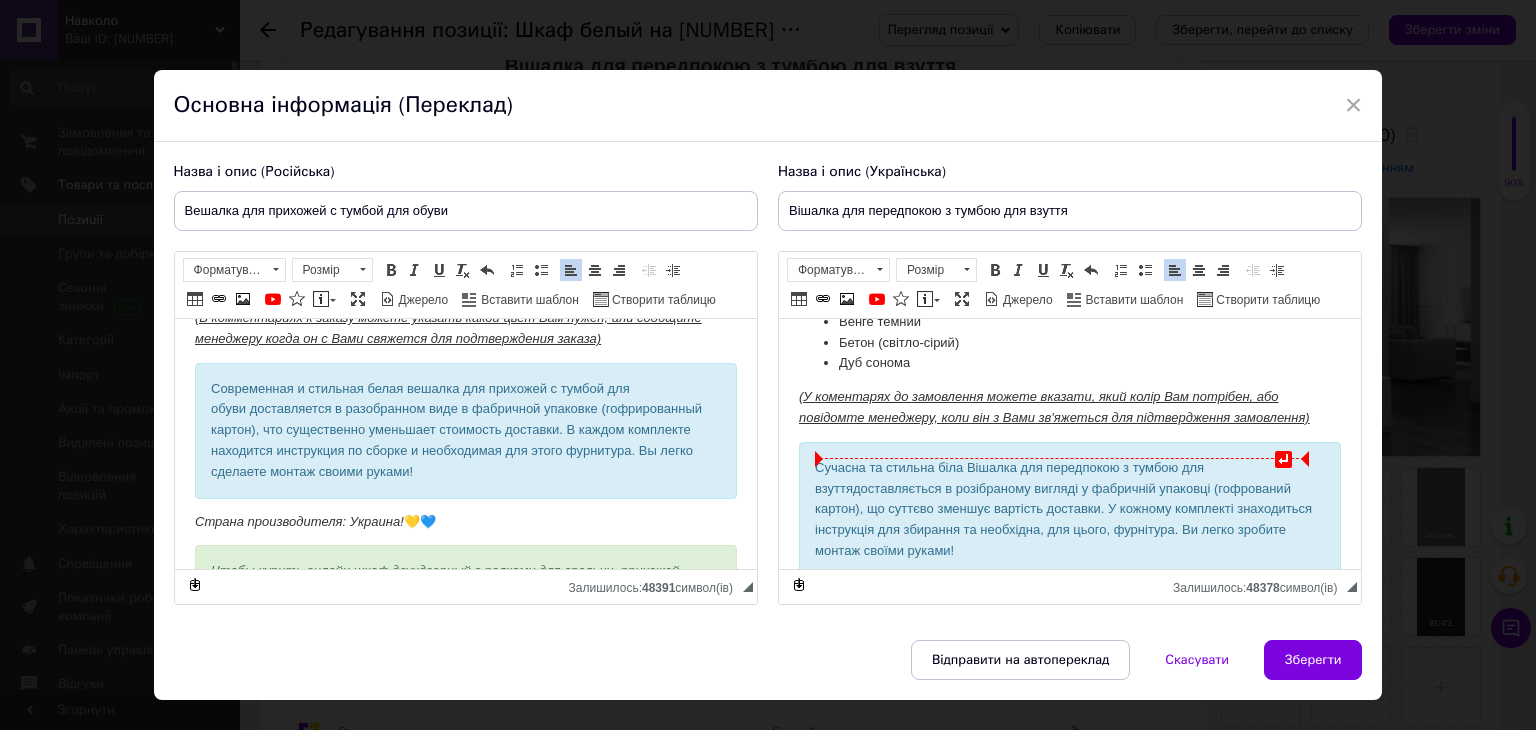 click on "Сучасна та стильна біла Вішалка для передпокою з тумбою для взуття  доставляється в розібраному вигляді у фабричній упаковці (гофрований картон), що суттєво зменшує вартість доставки. У кожному комплекті знаходиться інструкція для збирання та необхідна, для цього, фурнітура. Ви легко зробите монтаж своїми руками!" at bounding box center [1069, 510] 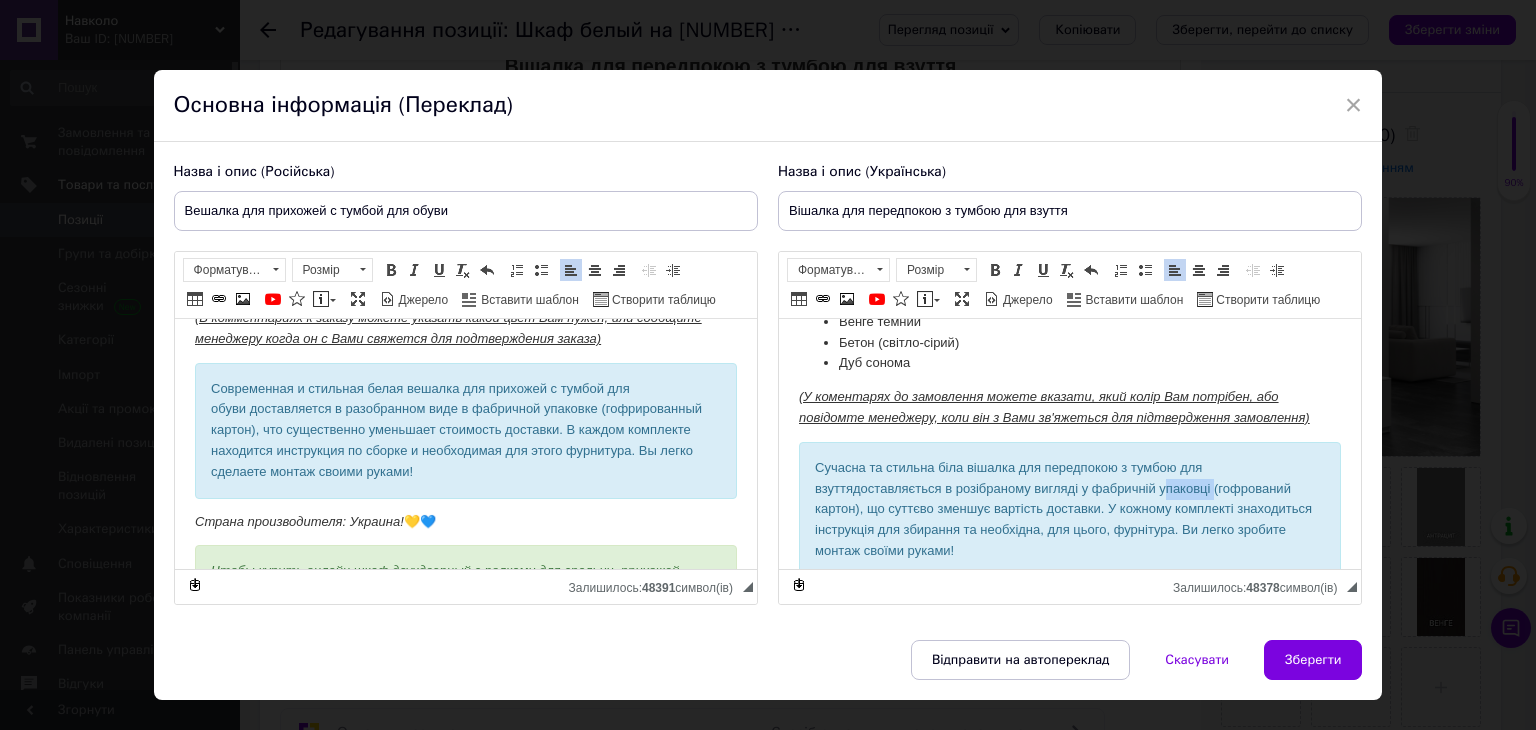 drag, startPoint x: 1119, startPoint y: 488, endPoint x: 1170, endPoint y: 490, distance: 51.0392 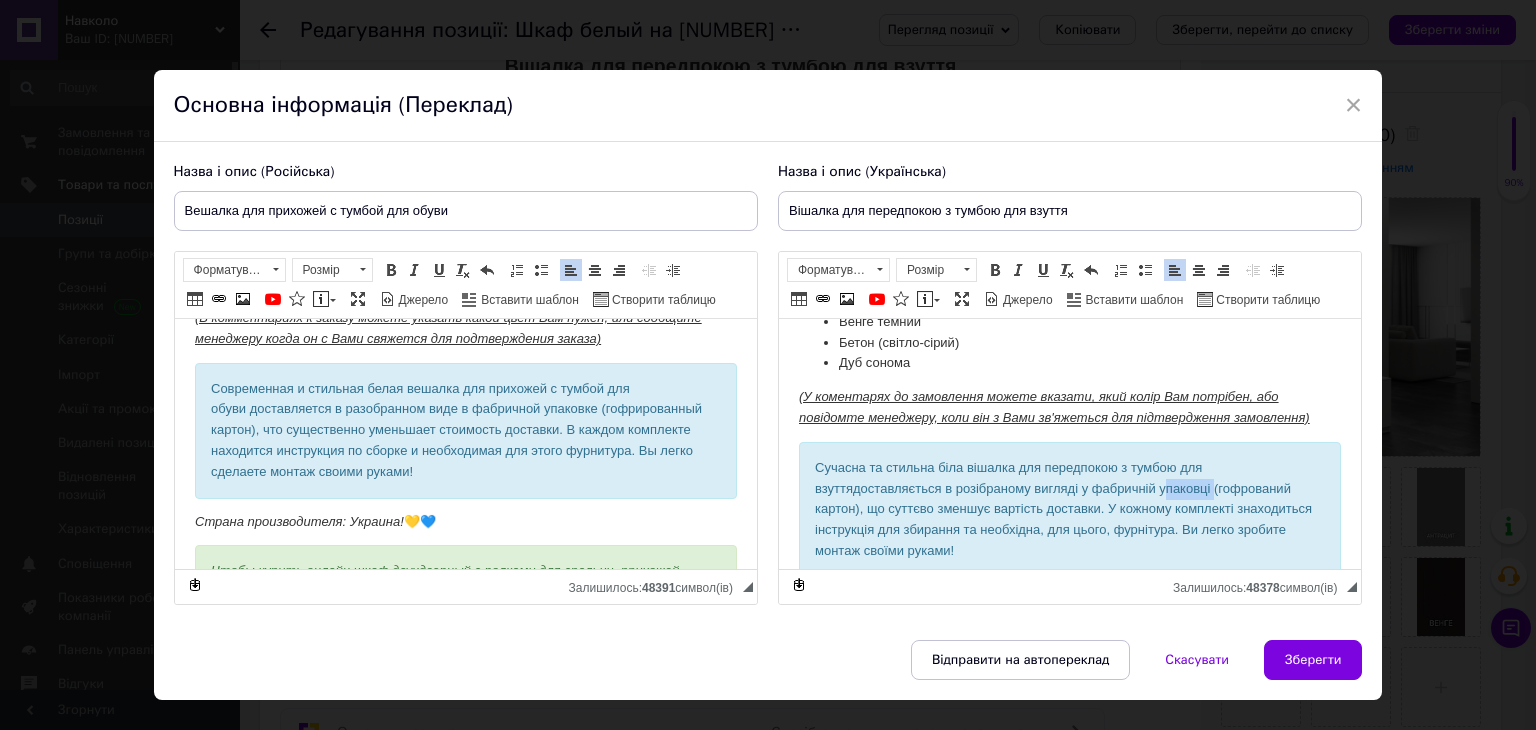 click on "Сучасна та стильна біла вішалка для передпокою з тумбою для взуття  доставляється в розібраному вигляді у фабричній упаковці (гофрований картон), що суттєво зменшує вартість доставки. У кожному комплекті знаходиться інструкція для збирання та необхідна, для цього, фурнітура. Ви легко зробите монтаж своїми руками!" at bounding box center (1069, 510) 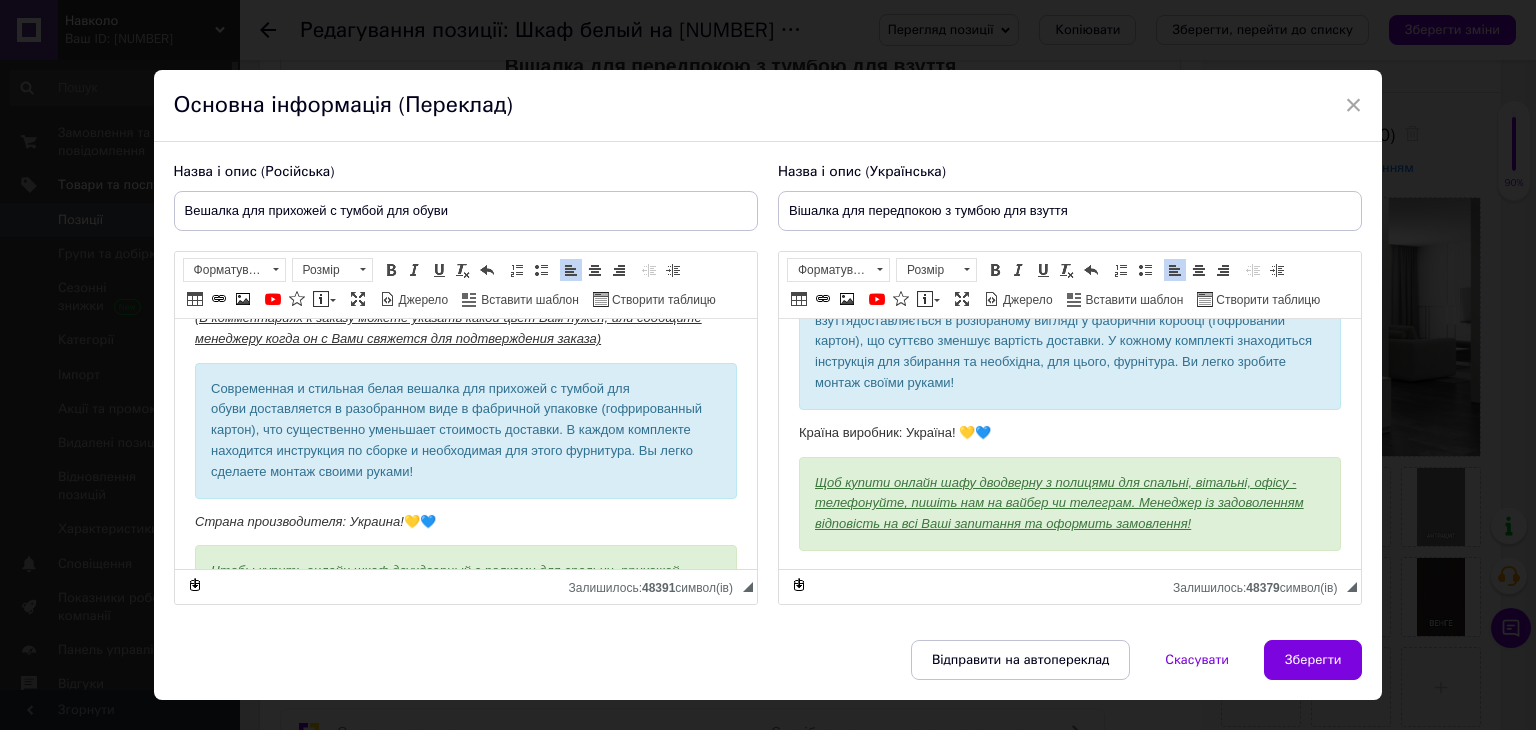 scroll, scrollTop: 789, scrollLeft: 0, axis: vertical 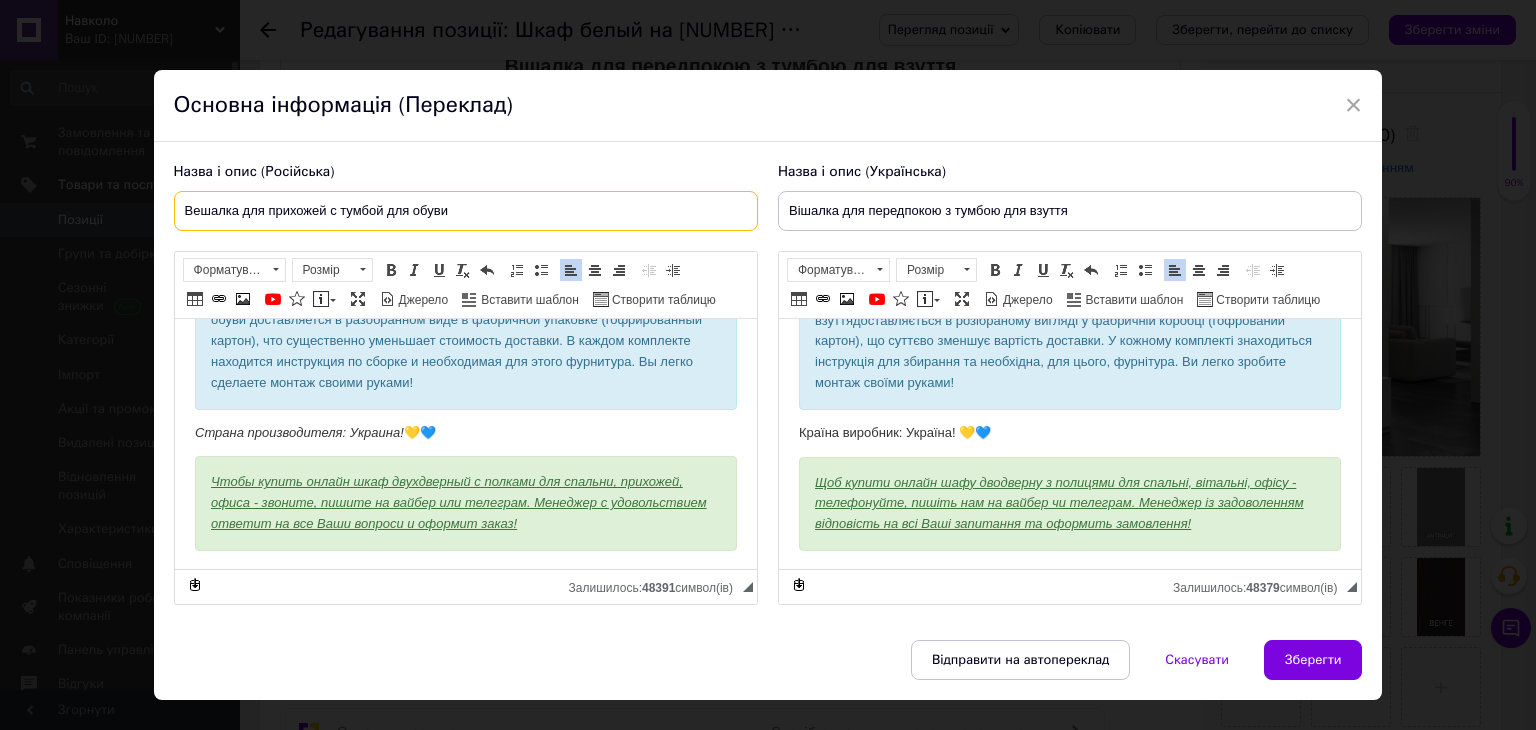 drag, startPoint x: 183, startPoint y: 207, endPoint x: 508, endPoint y: 205, distance: 325.00616 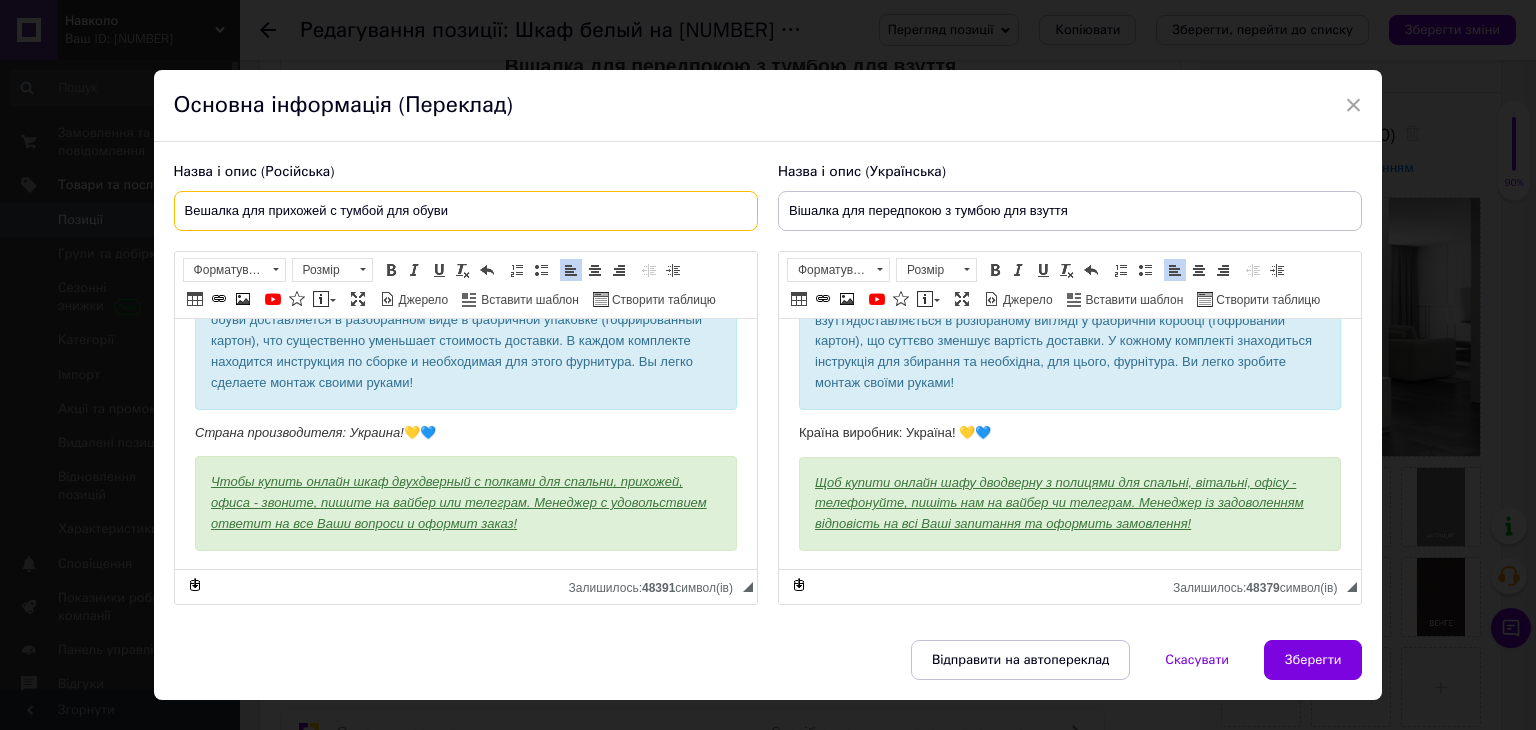 click on "Вешалка для прихожей с тумбой для обуви" at bounding box center (466, 211) 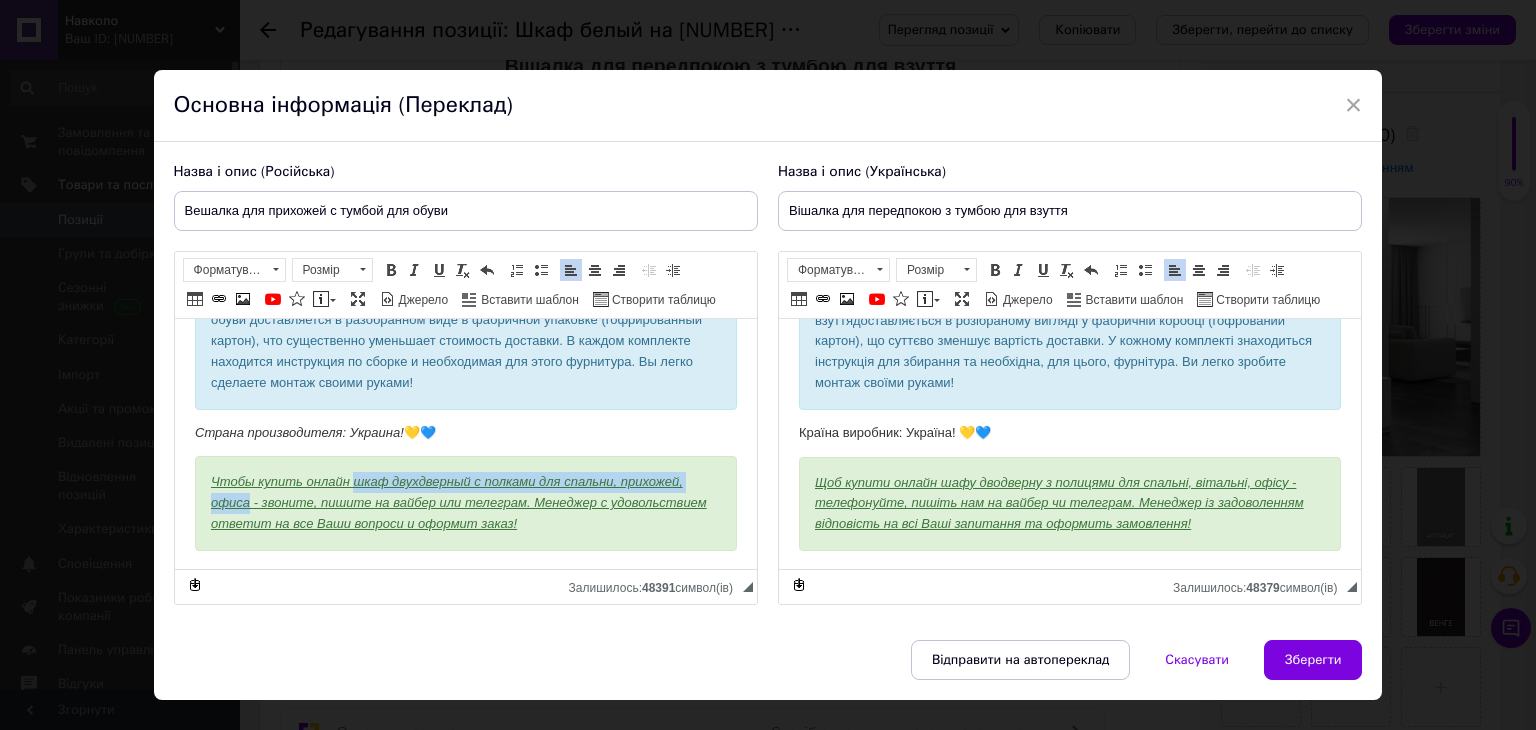 drag, startPoint x: 353, startPoint y: 476, endPoint x: 250, endPoint y: 500, distance: 105.75916 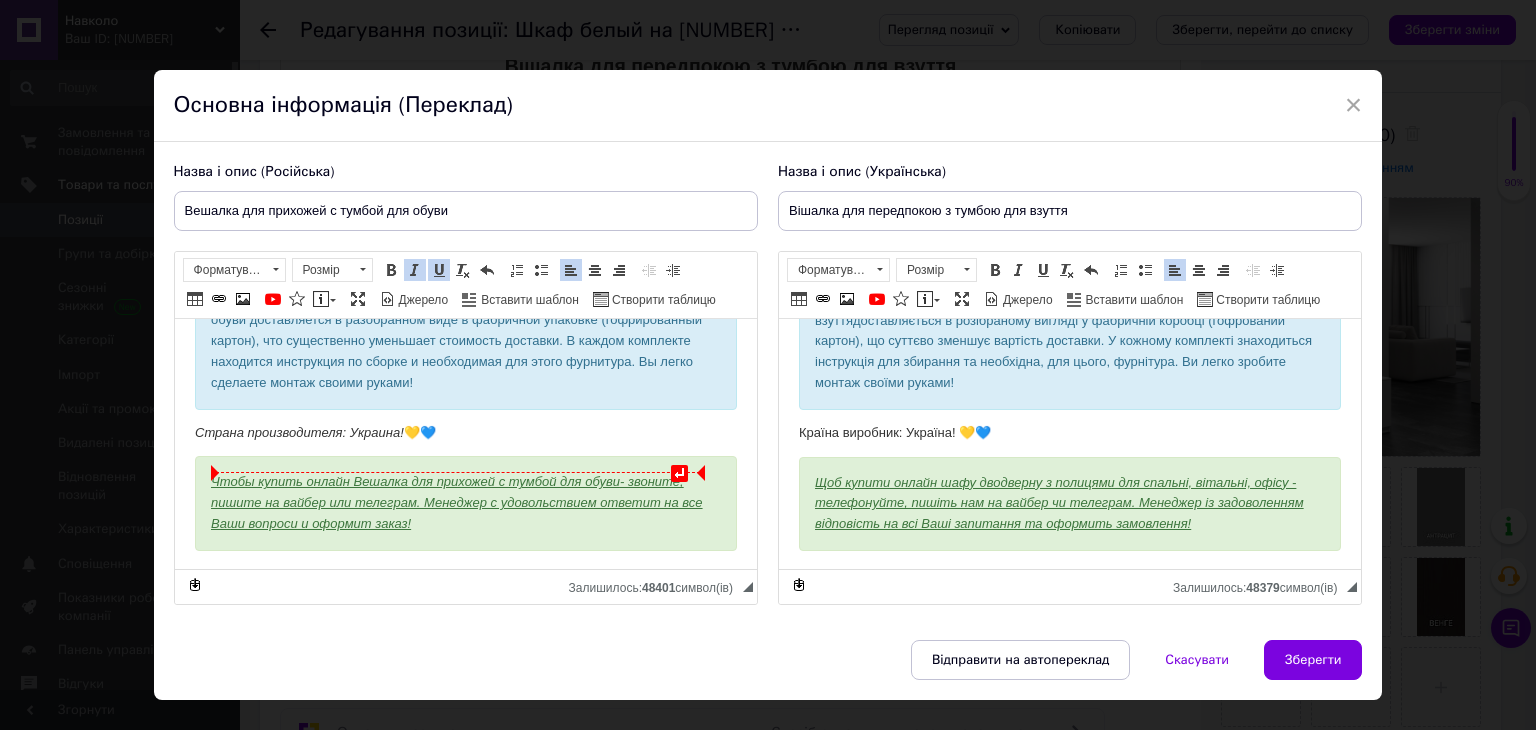 click on "Чтобы купить онлайн Вешалка для прихожей с тумбой для обуви - звоните, пишите на вайбер или телеграм. Менеджер с удовольствием ответит на все Ваши вопроси и оформит заказ!" at bounding box center [456, 502] 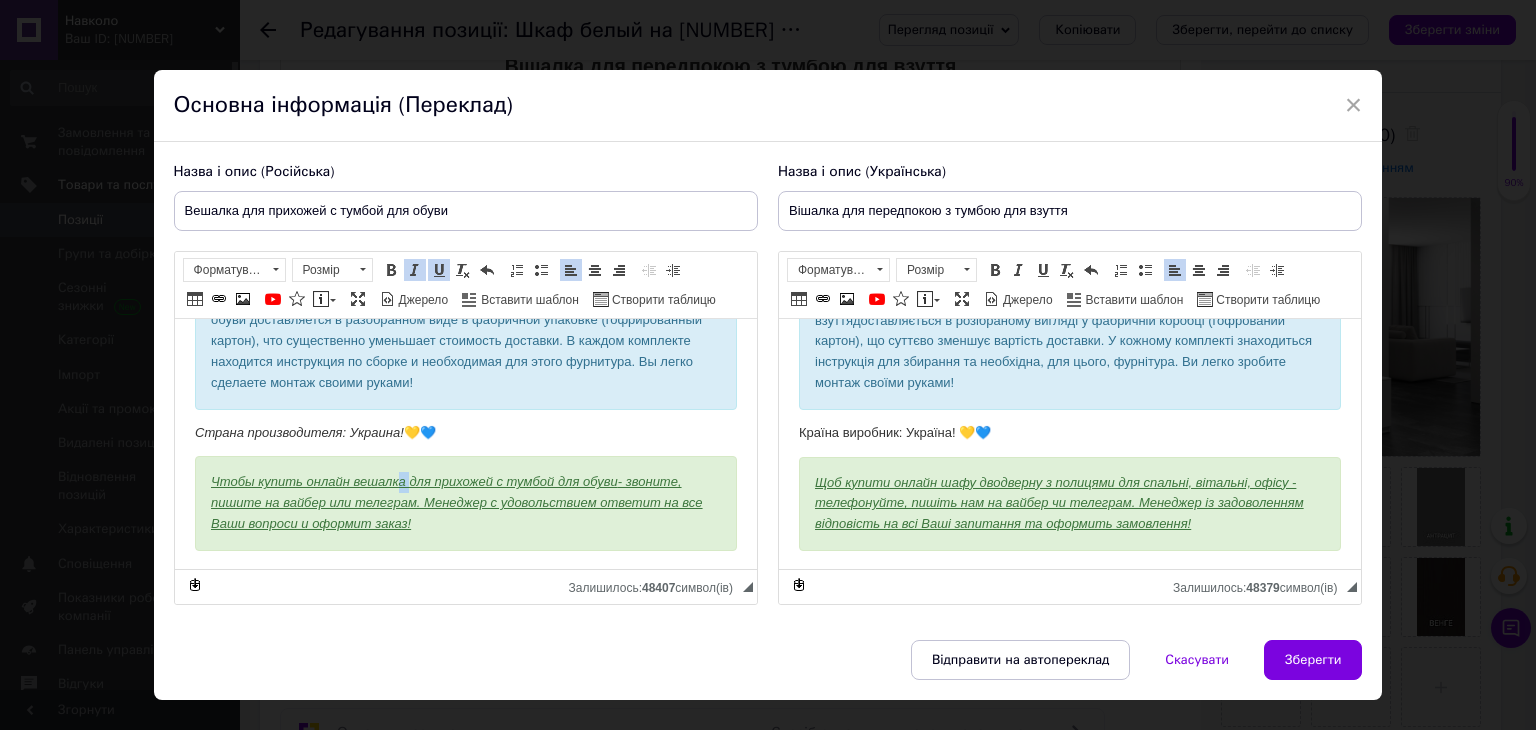 click on "Чтобы купить онлайн вешалка для прихожей с тумбой для обуви  - звоните, пишите на вайбер или телеграм. Менеджер с удовольствием ответит на все Ваши вопроси и оформит заказ!" at bounding box center [456, 502] 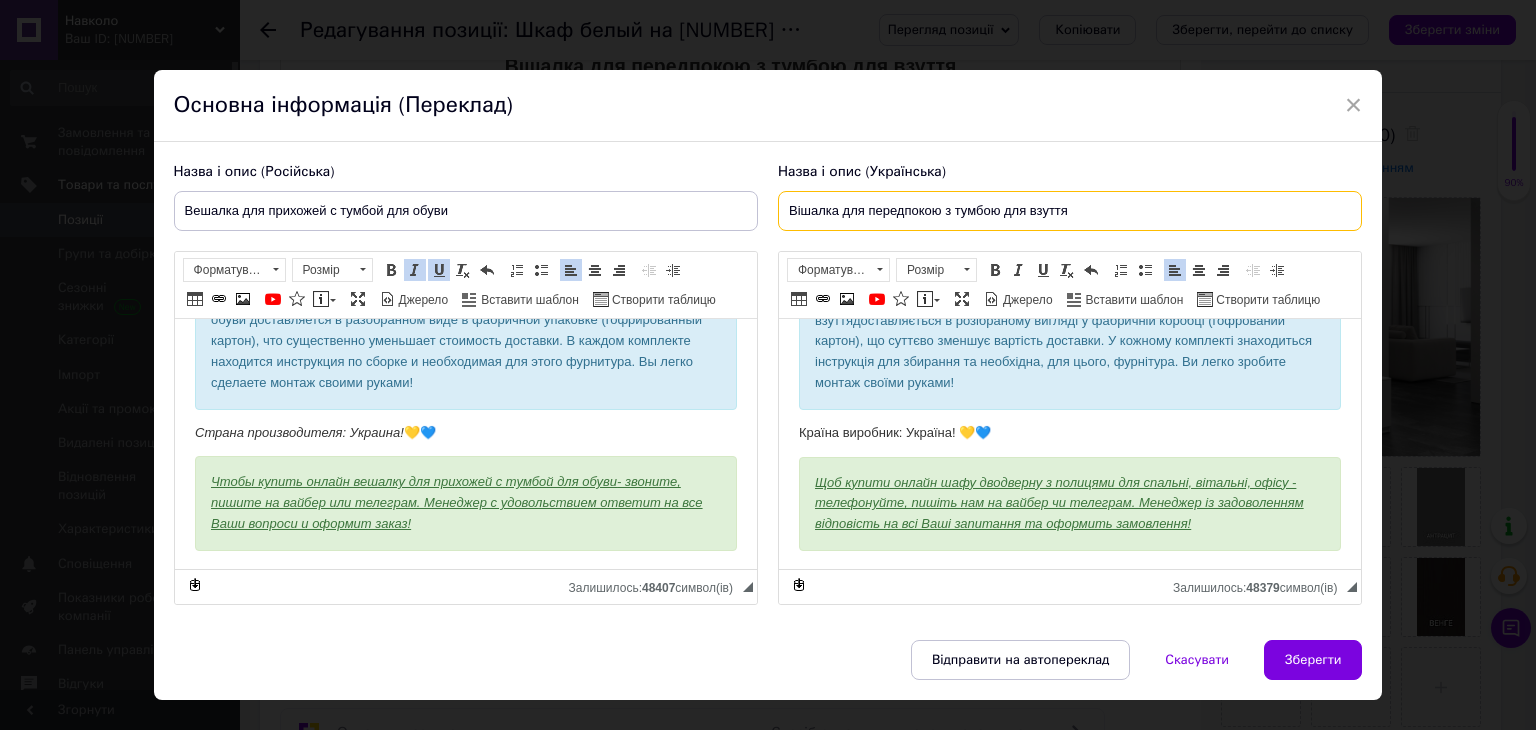 drag, startPoint x: 788, startPoint y: 213, endPoint x: 1135, endPoint y: 214, distance: 347.00143 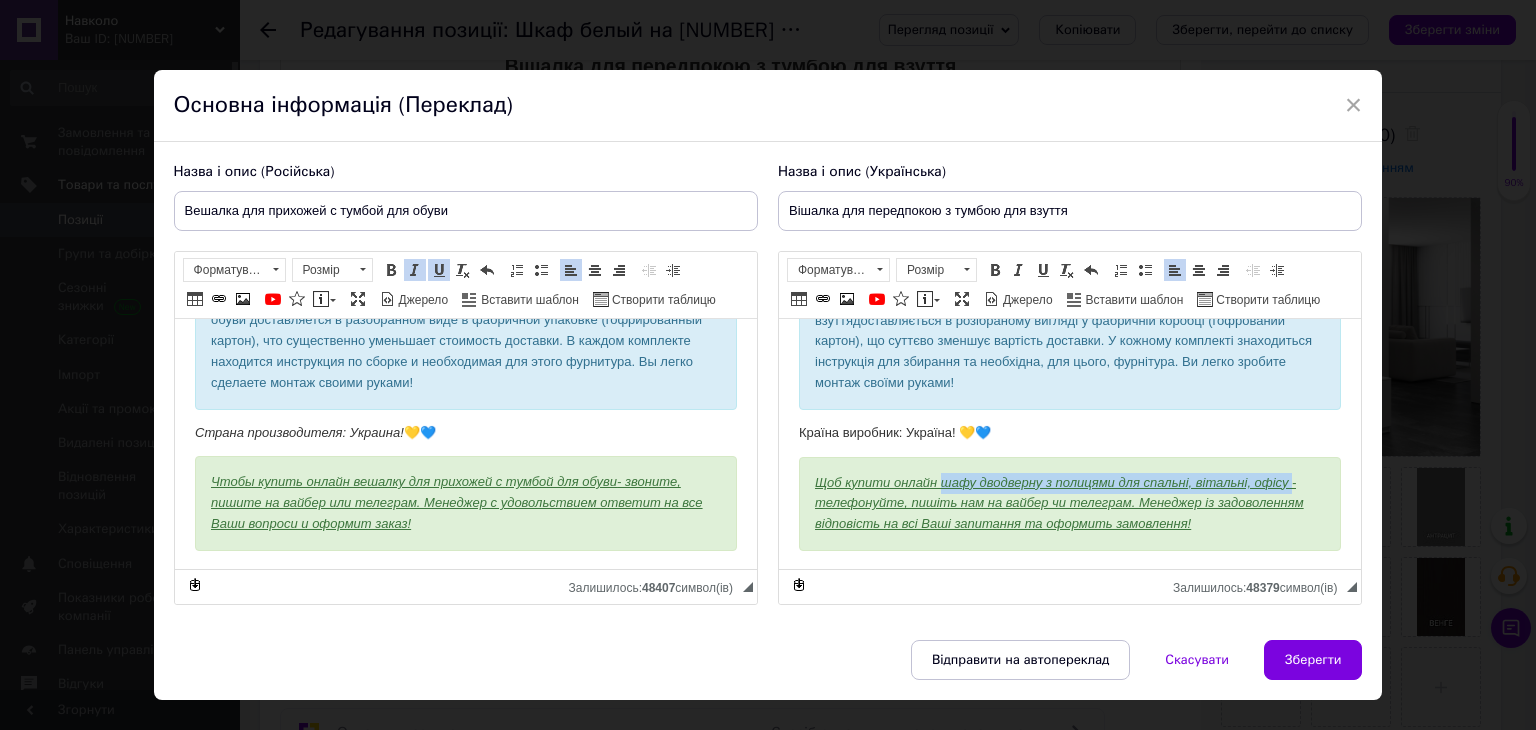 drag, startPoint x: 942, startPoint y: 484, endPoint x: 1289, endPoint y: 475, distance: 347.1167 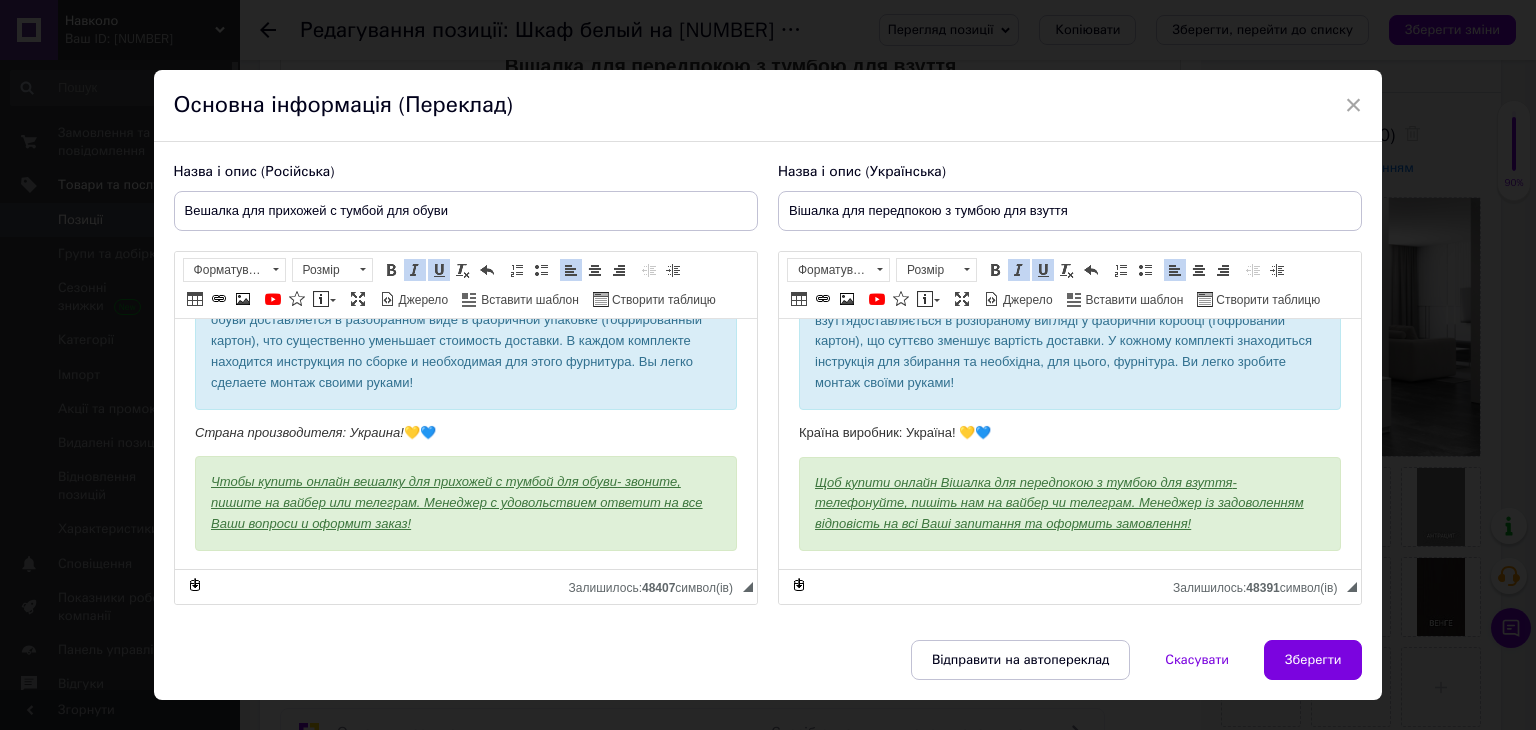 click on "Щоб купити онлайн Вішалка для передпокою з тумбою для взуття - телефонуйте, пишіть нам на вайбер чи телеграм. Менеджер із задоволенням відповість на всі Ваші запитання та оформить замовлення!" at bounding box center [1058, 503] 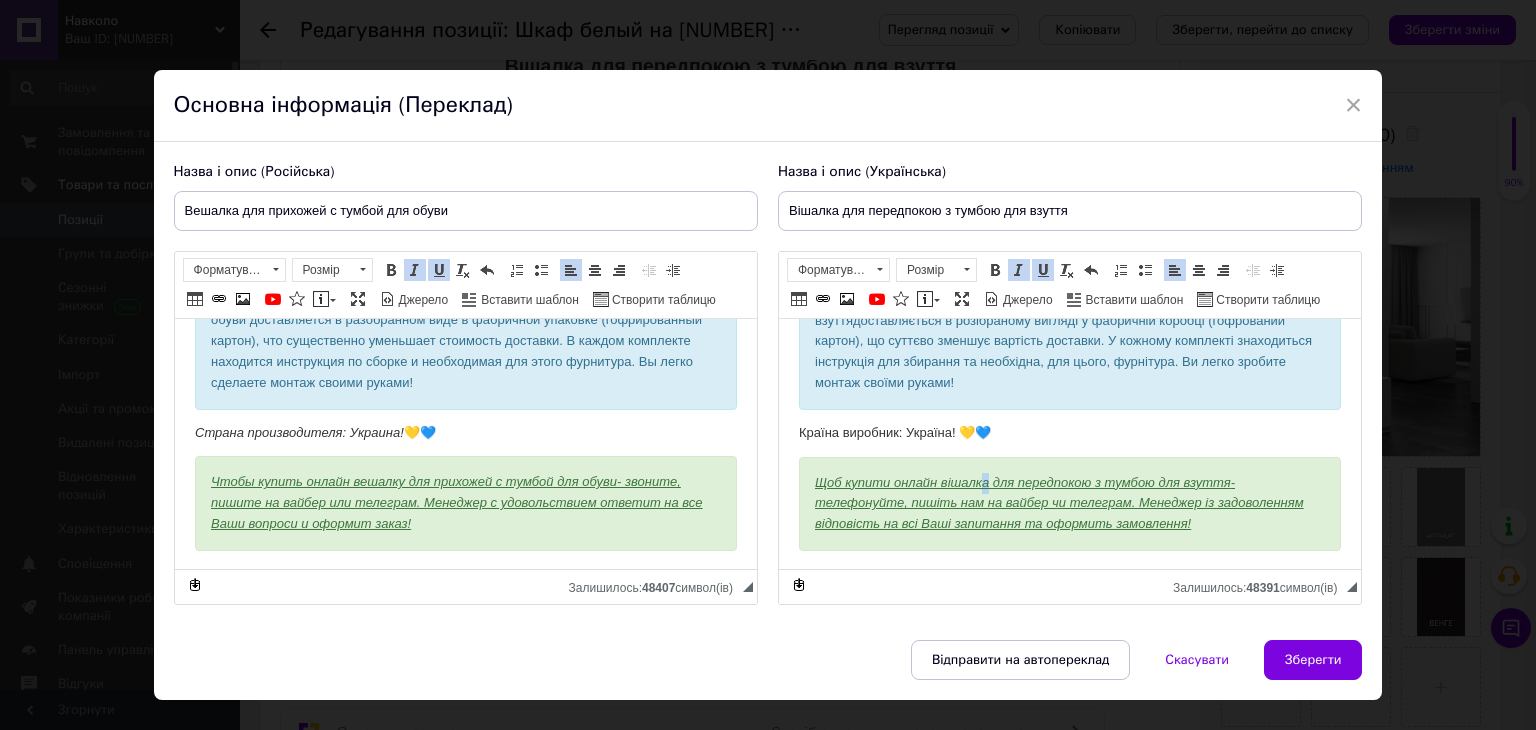click on "Щоб купити онлайн вішалка для передпокою з тумбою для взуття  - телефонуйте, пишіть нам на вайбер чи телеграм. Менеджер із задоволенням відповість на всі Ваші запитання та оформить замовлення!" at bounding box center [1058, 503] 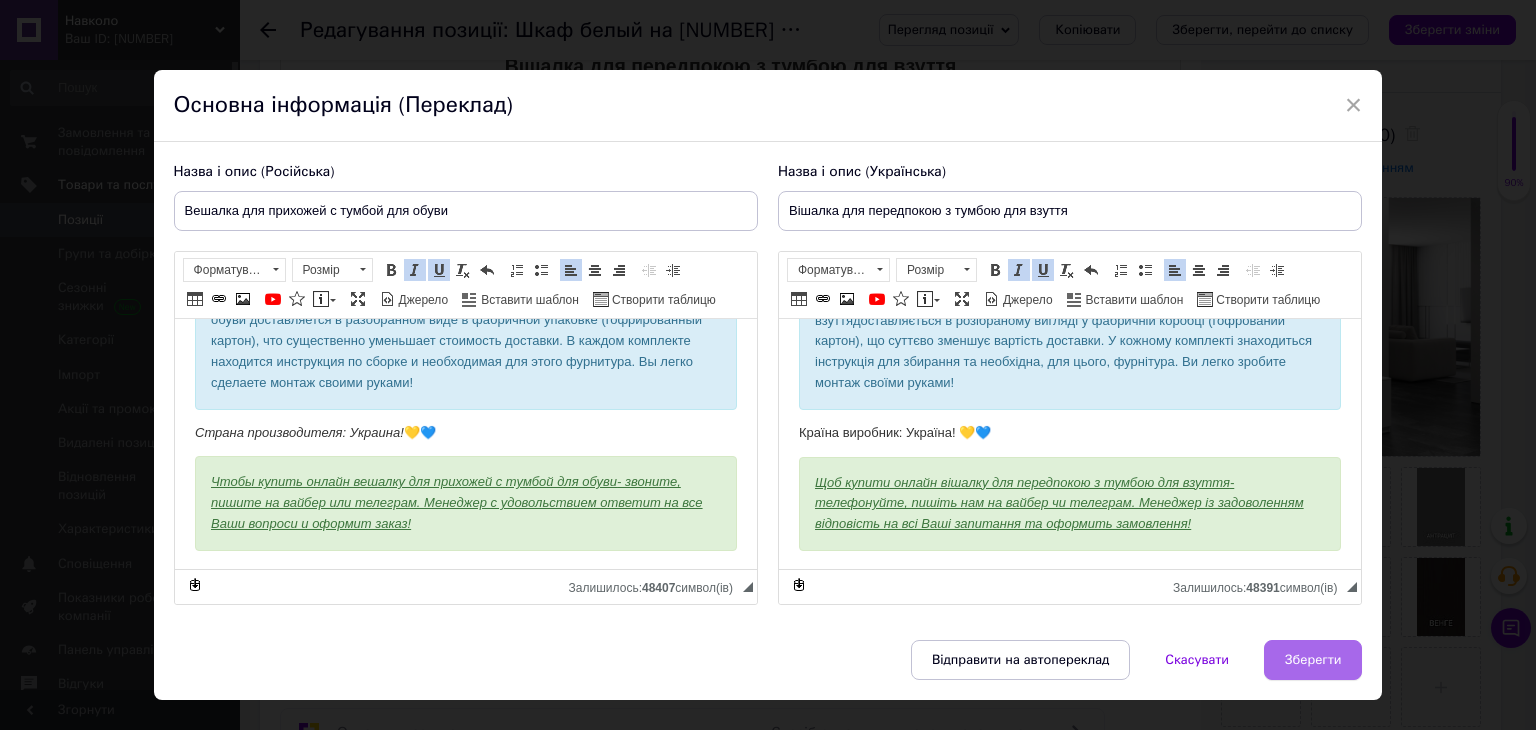 click on "Зберегти" at bounding box center (1313, 660) 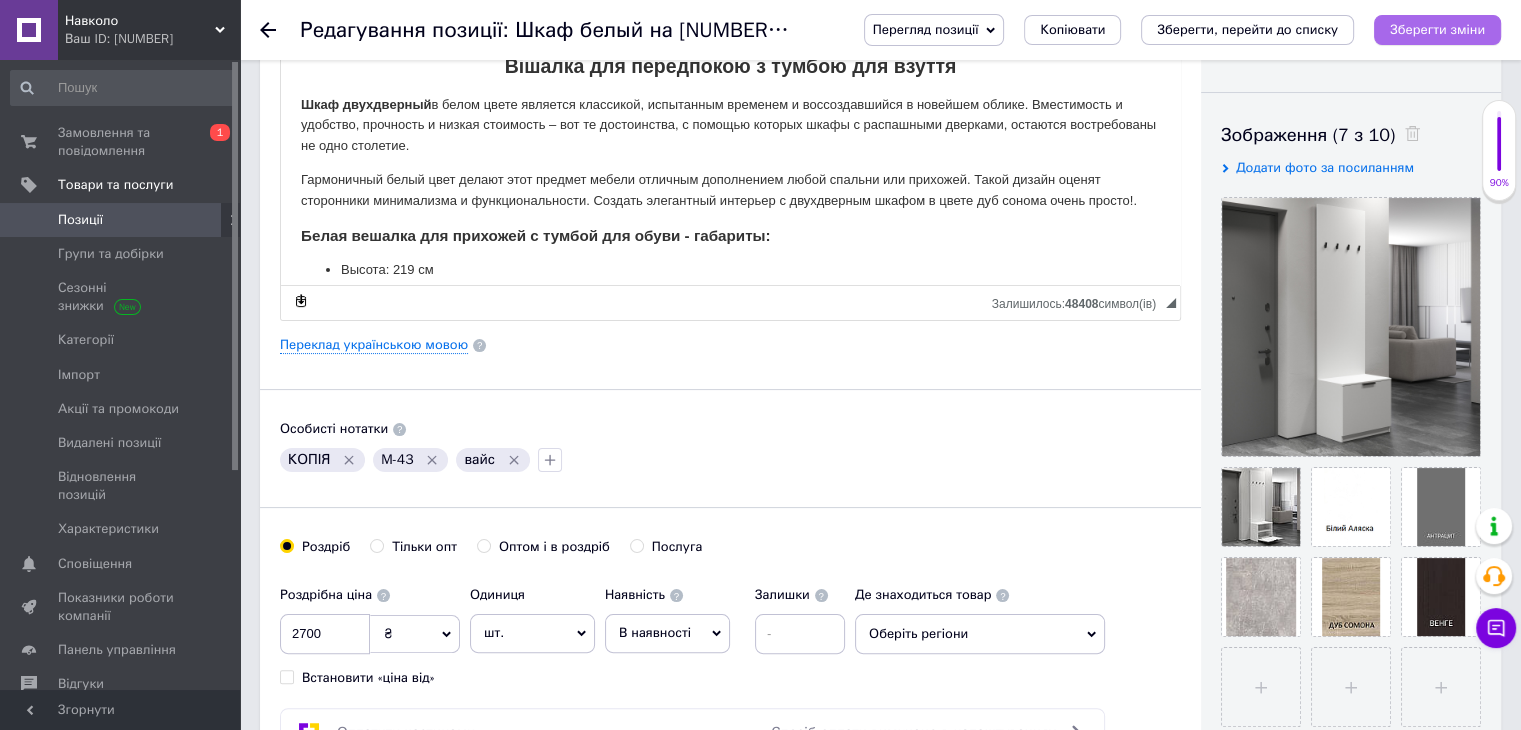 click on "Зберегти зміни" at bounding box center (1437, 29) 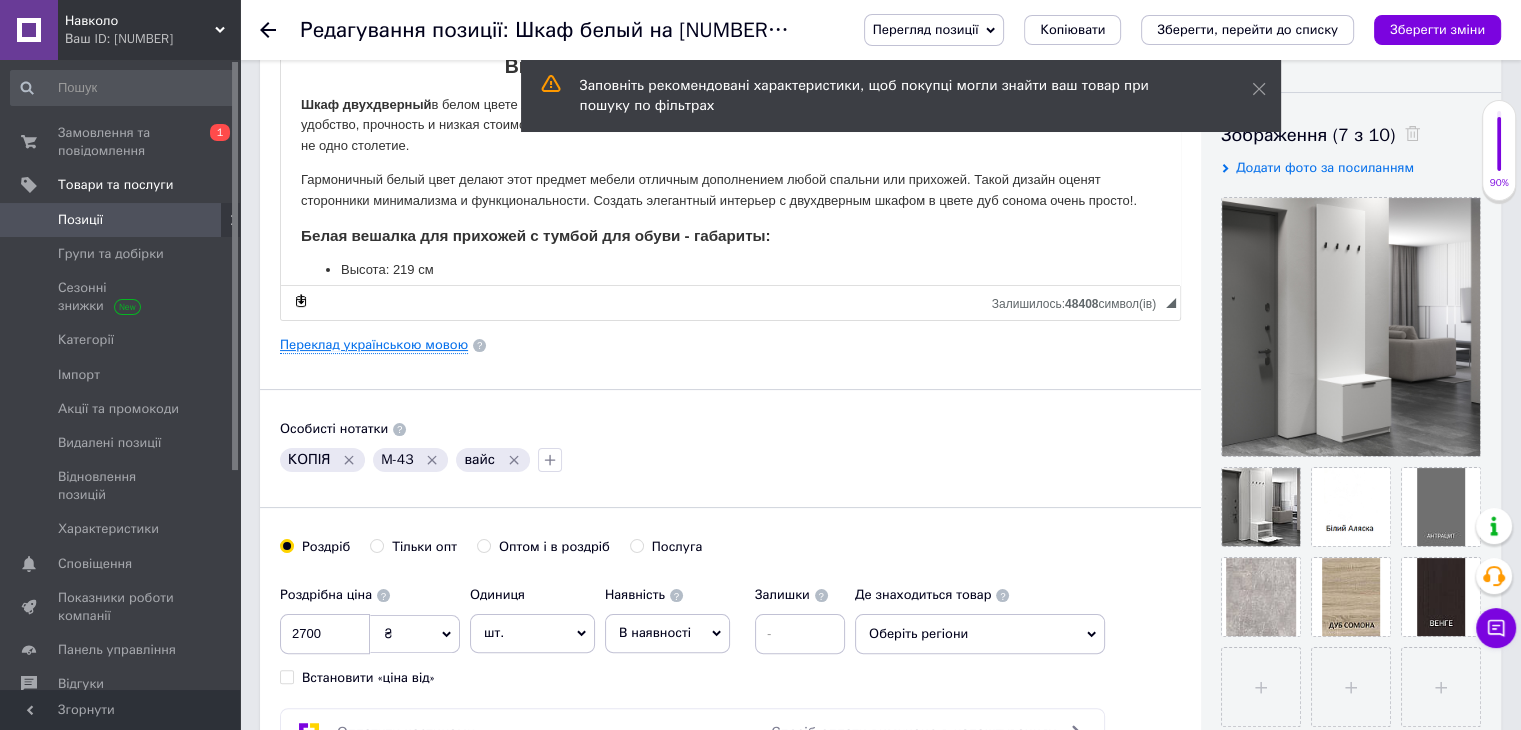 click on "Переклад українською мовою" at bounding box center [374, 345] 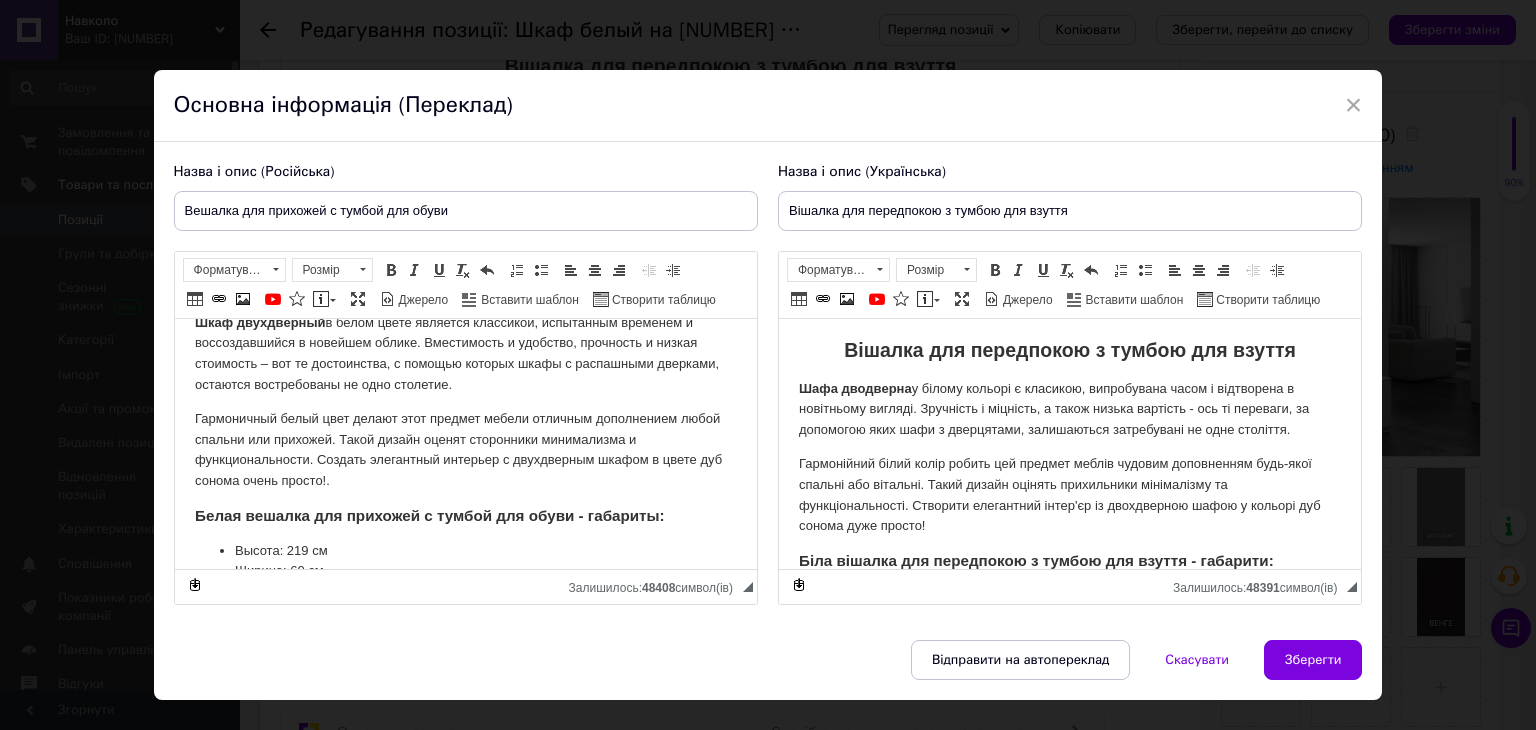 scroll, scrollTop: 100, scrollLeft: 0, axis: vertical 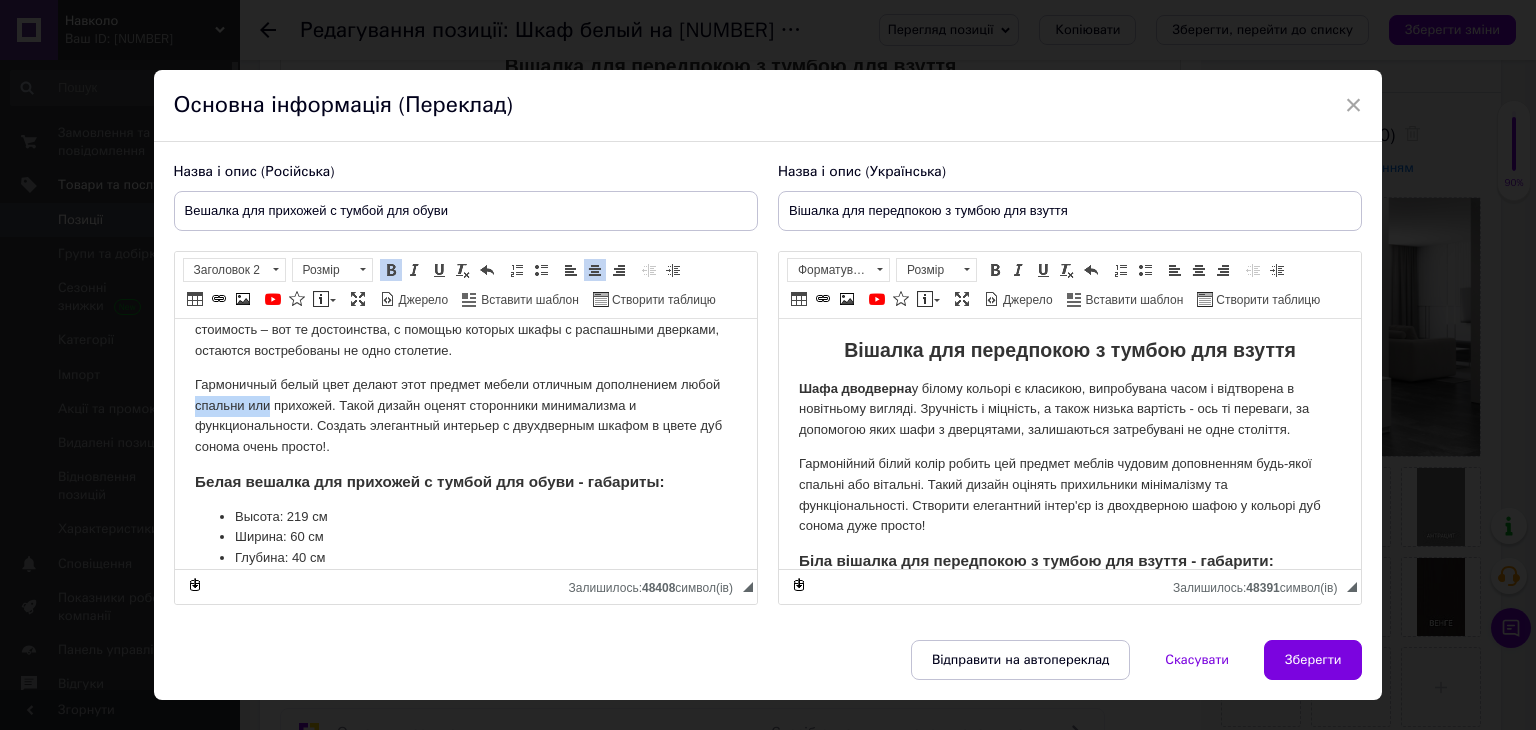 drag, startPoint x: 263, startPoint y: 404, endPoint x: 183, endPoint y: 409, distance: 80.1561 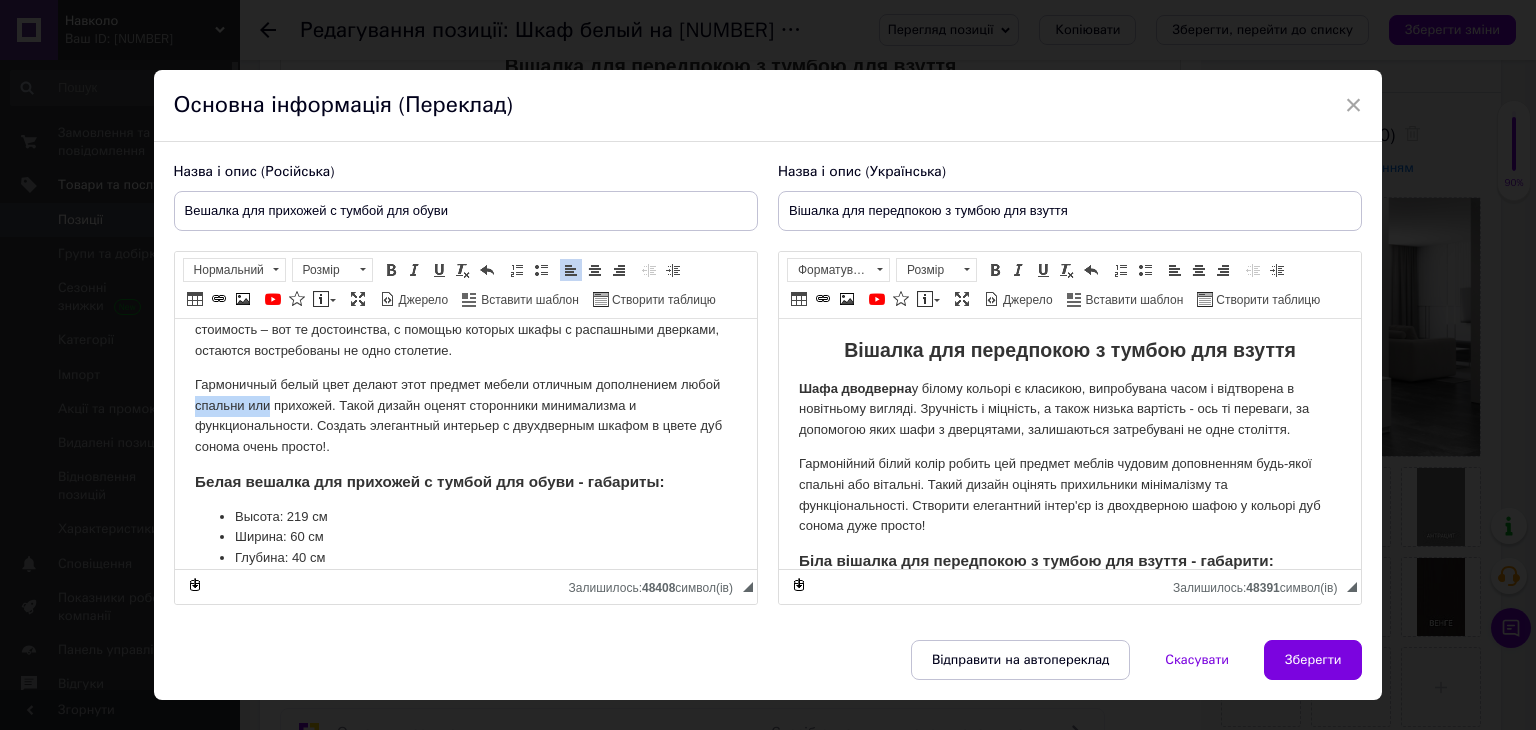 type 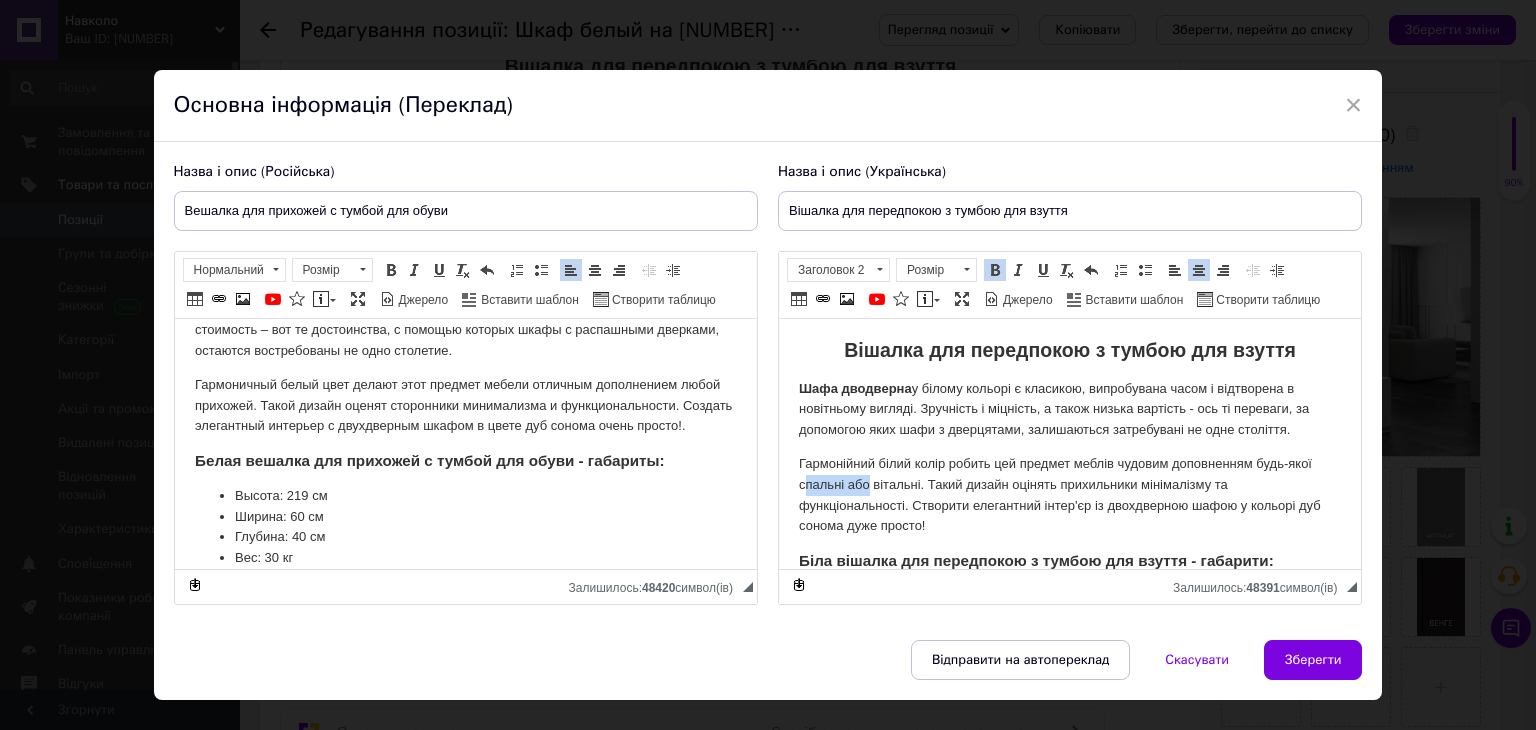 drag, startPoint x: 868, startPoint y: 484, endPoint x: 804, endPoint y: 484, distance: 64 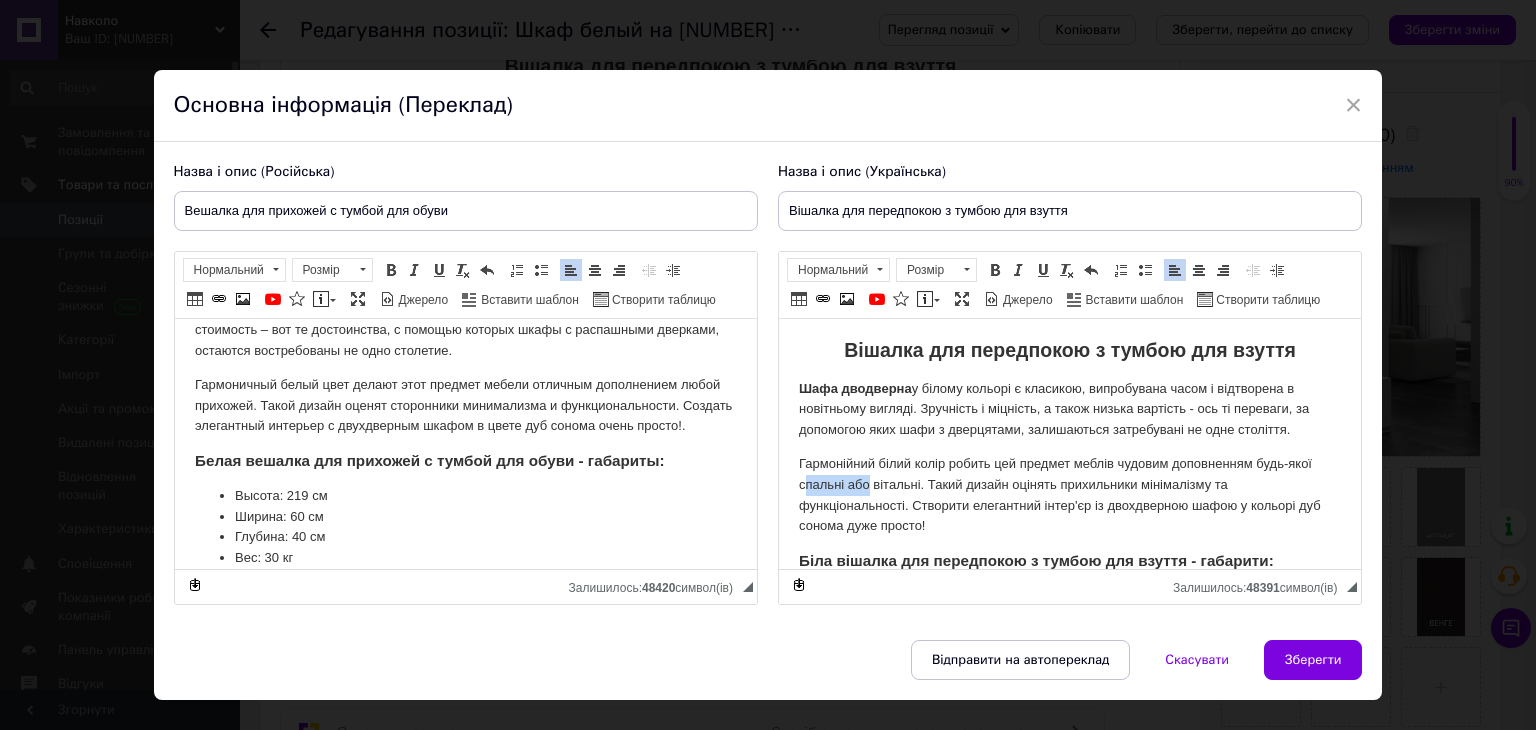 type 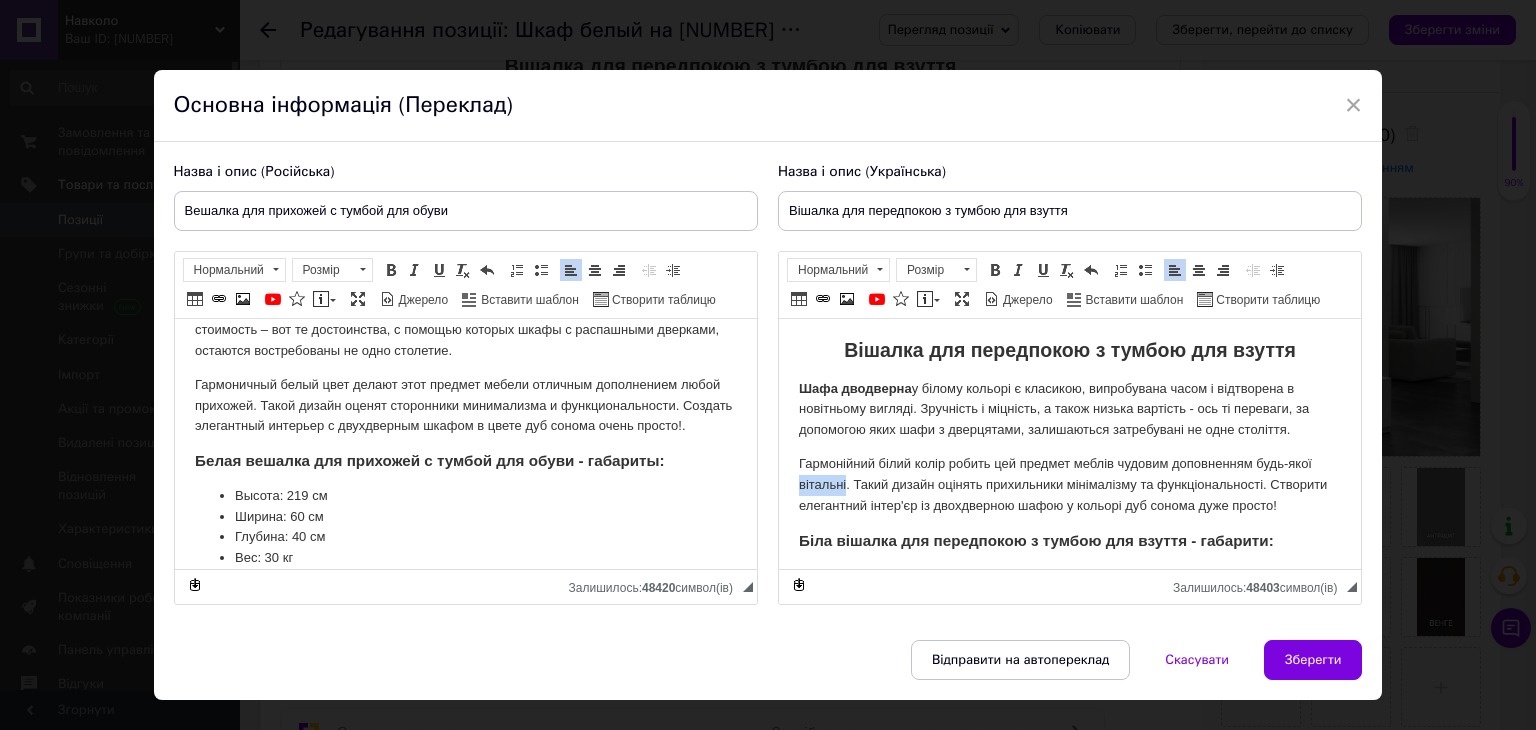 drag, startPoint x: 798, startPoint y: 483, endPoint x: 845, endPoint y: 479, distance: 47.169907 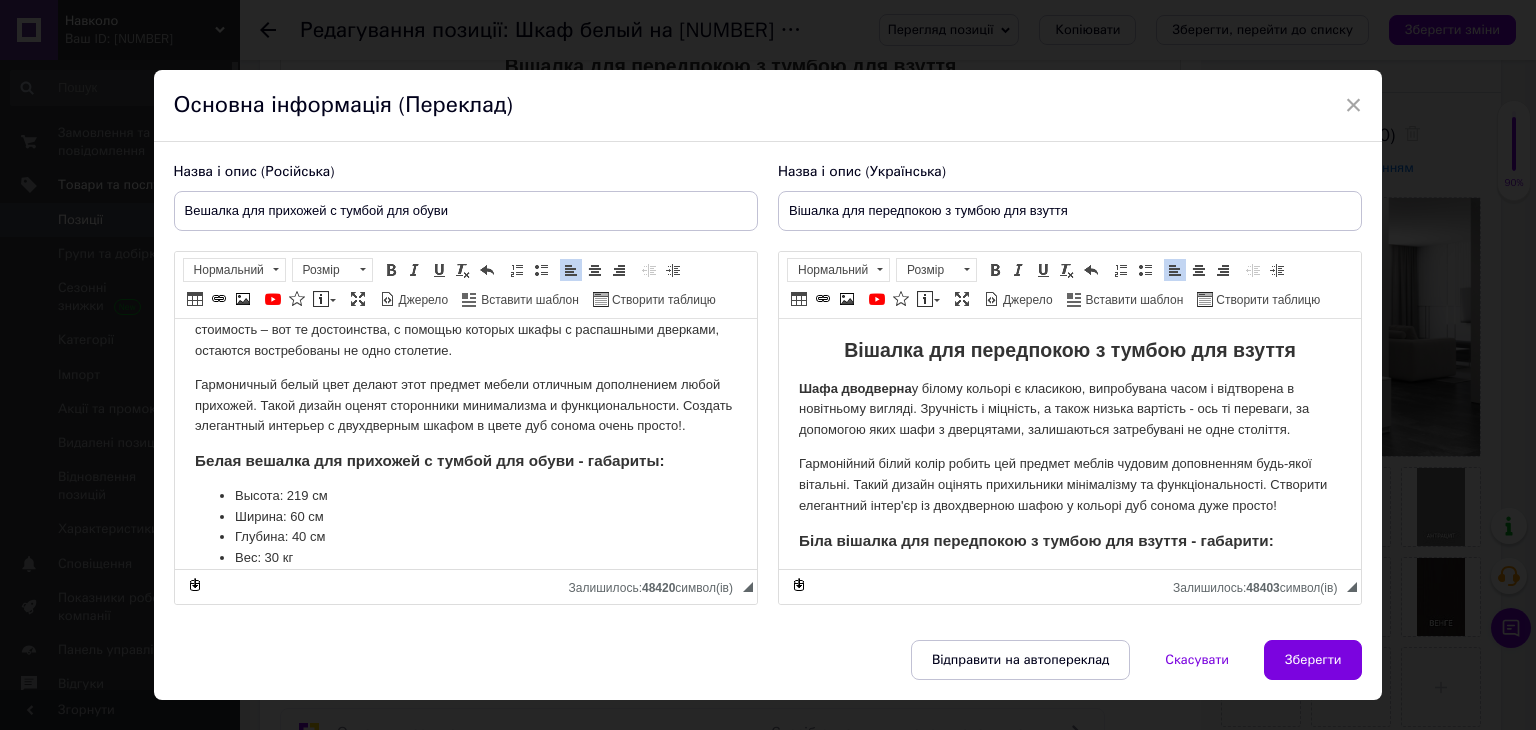 click on "Гармонійний білий колір робить цей предмет меблів чудовим доповненням будь-якої вітальні. Такий дизайн оцінять прихильники мінімалізму та функціональності. Створити елегантний інтер'єр із двохдверною шафою у кольорі дуб сонома дуже просто!" at bounding box center [1069, 485] 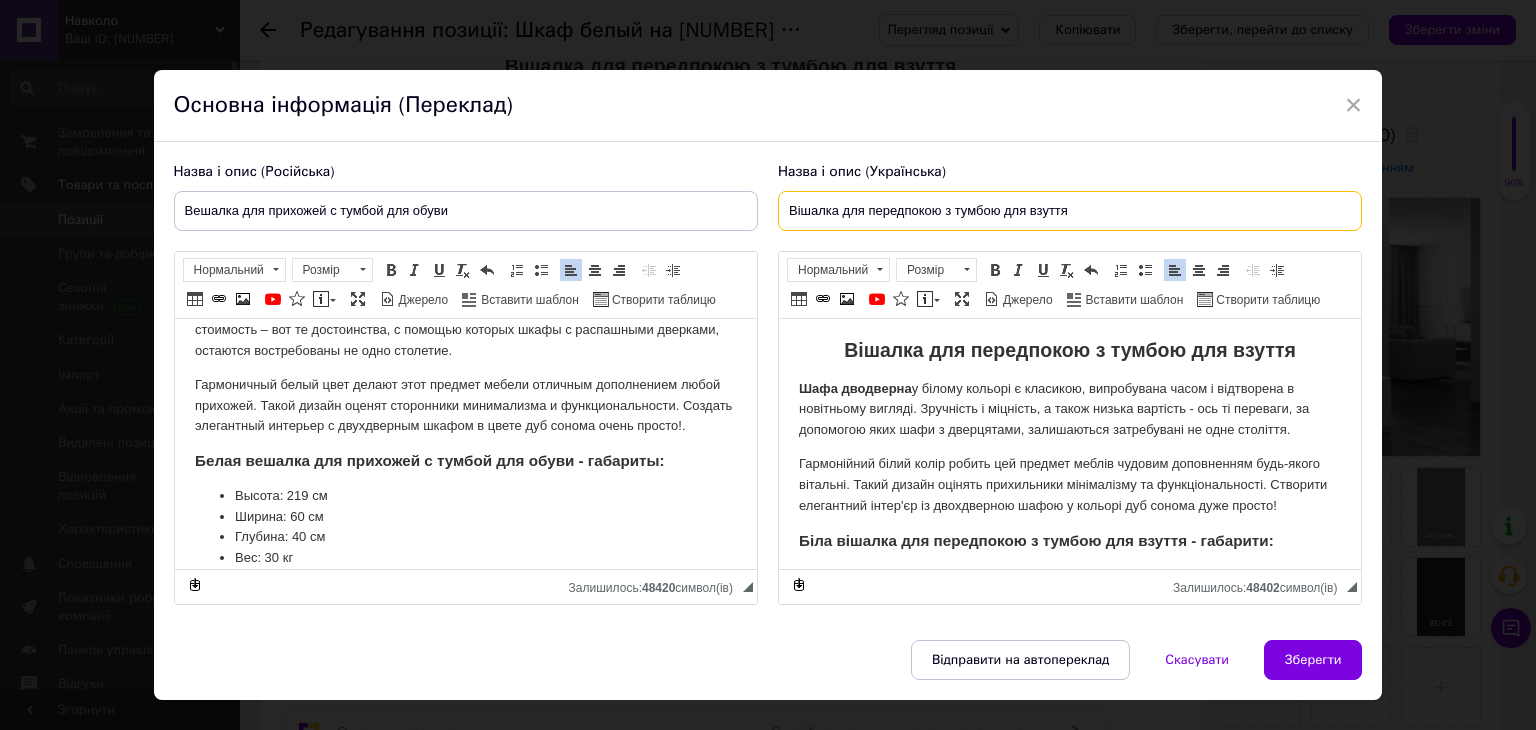 click on "Вішалка для передпокою з тумбою для взуття" at bounding box center [1070, 211] 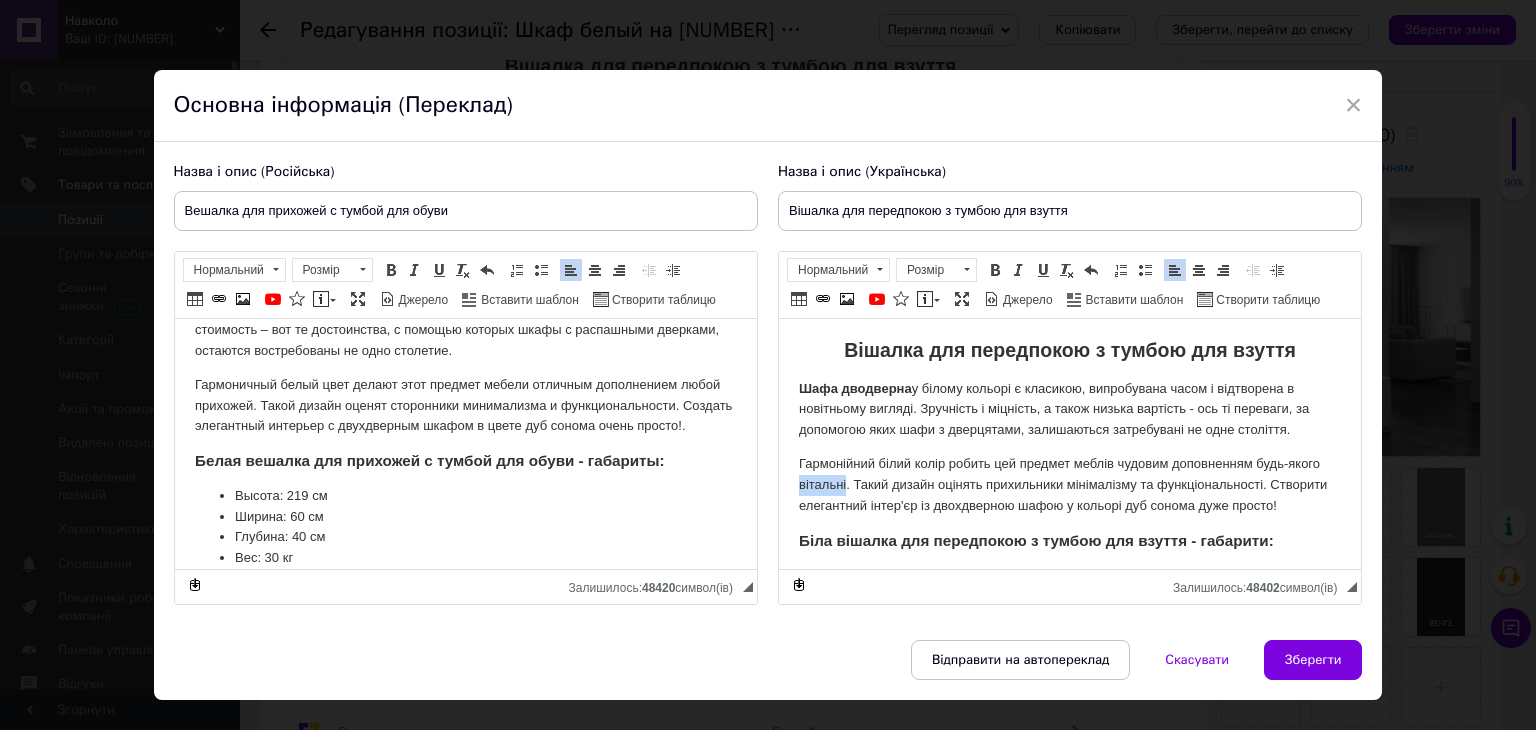 drag, startPoint x: 845, startPoint y: 484, endPoint x: 799, endPoint y: 481, distance: 46.09772 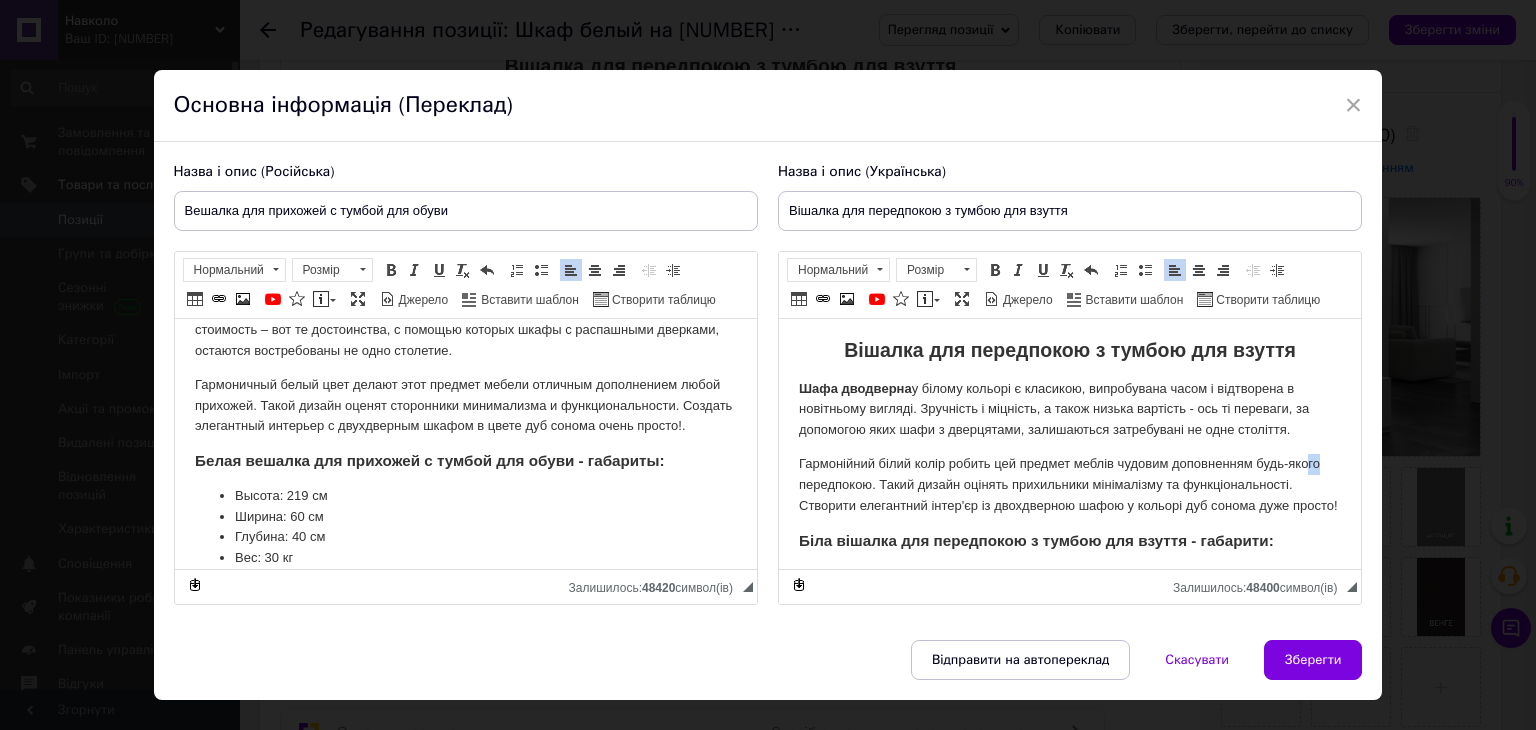 drag, startPoint x: 1320, startPoint y: 464, endPoint x: 1306, endPoint y: 465, distance: 14.035668 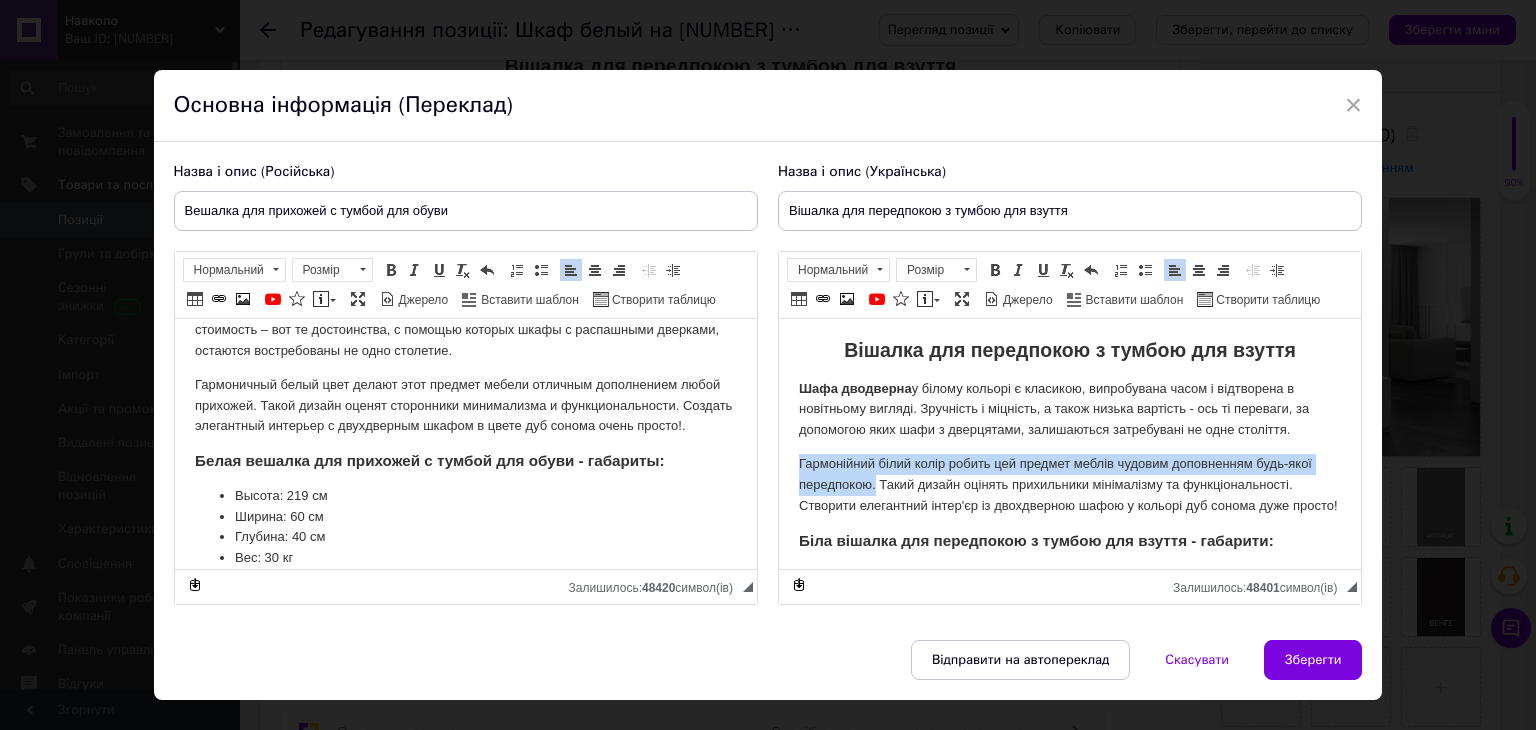 drag, startPoint x: 873, startPoint y: 487, endPoint x: 798, endPoint y: 474, distance: 76.11833 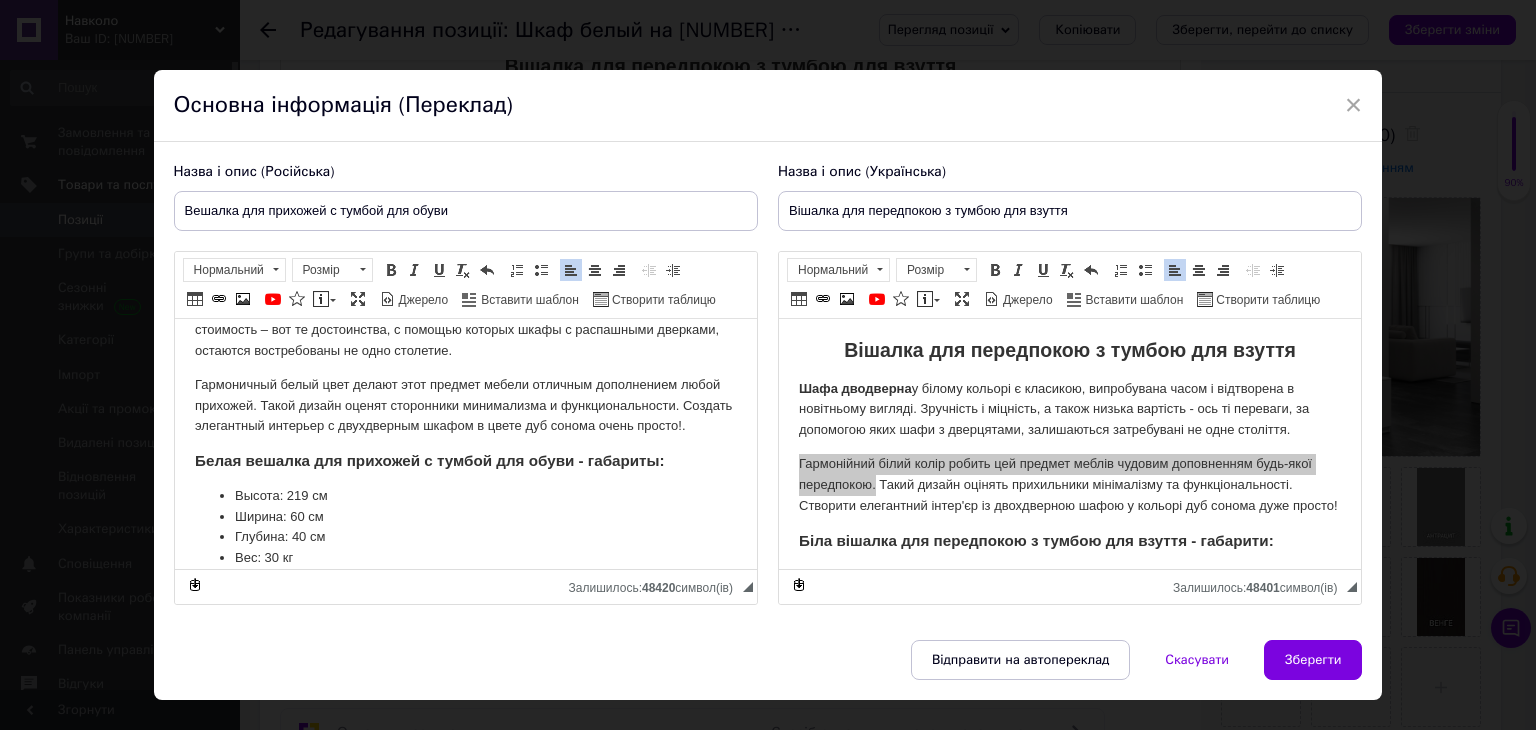 drag, startPoint x: 784, startPoint y: 212, endPoint x: 934, endPoint y: 209, distance: 150.03 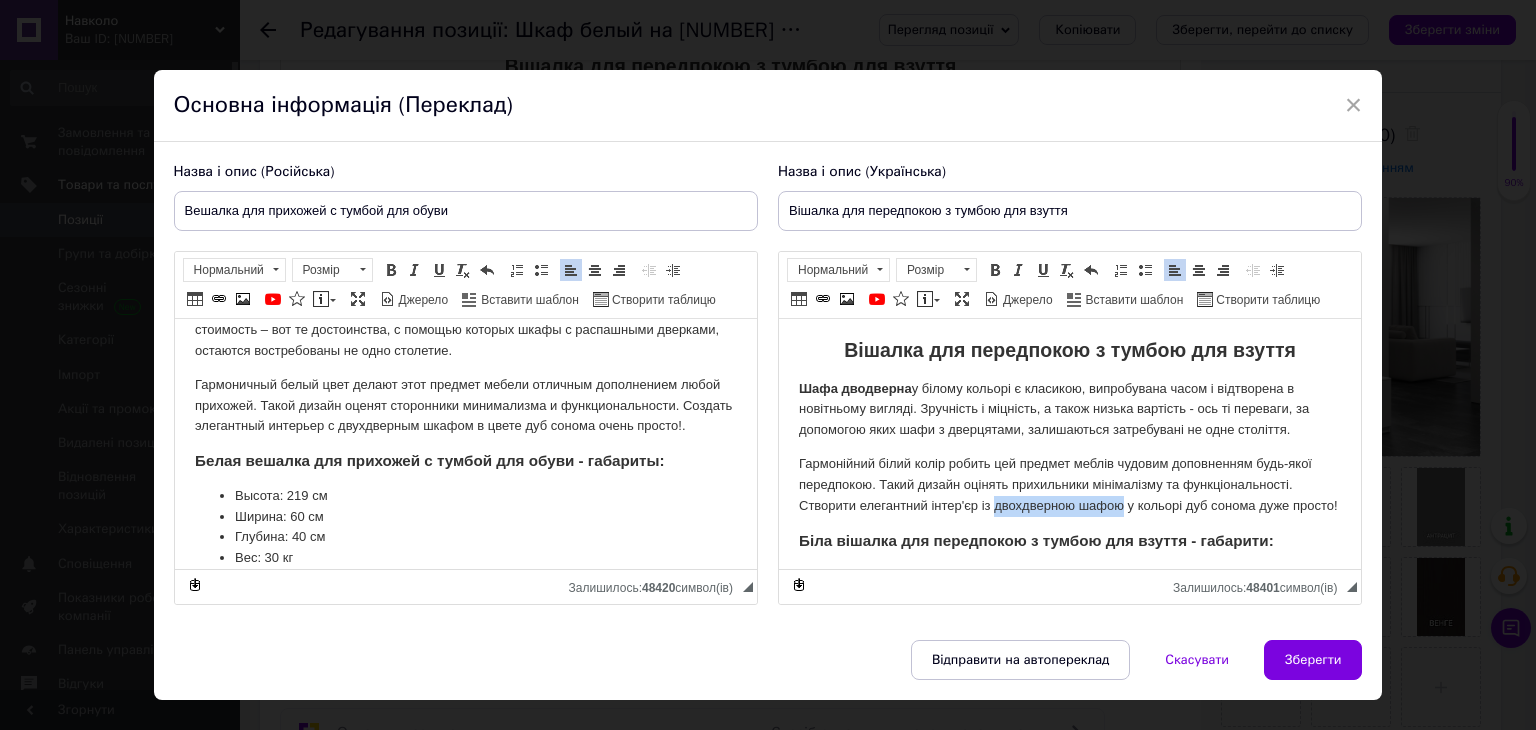 drag, startPoint x: 994, startPoint y: 511, endPoint x: 1118, endPoint y: 500, distance: 124.486946 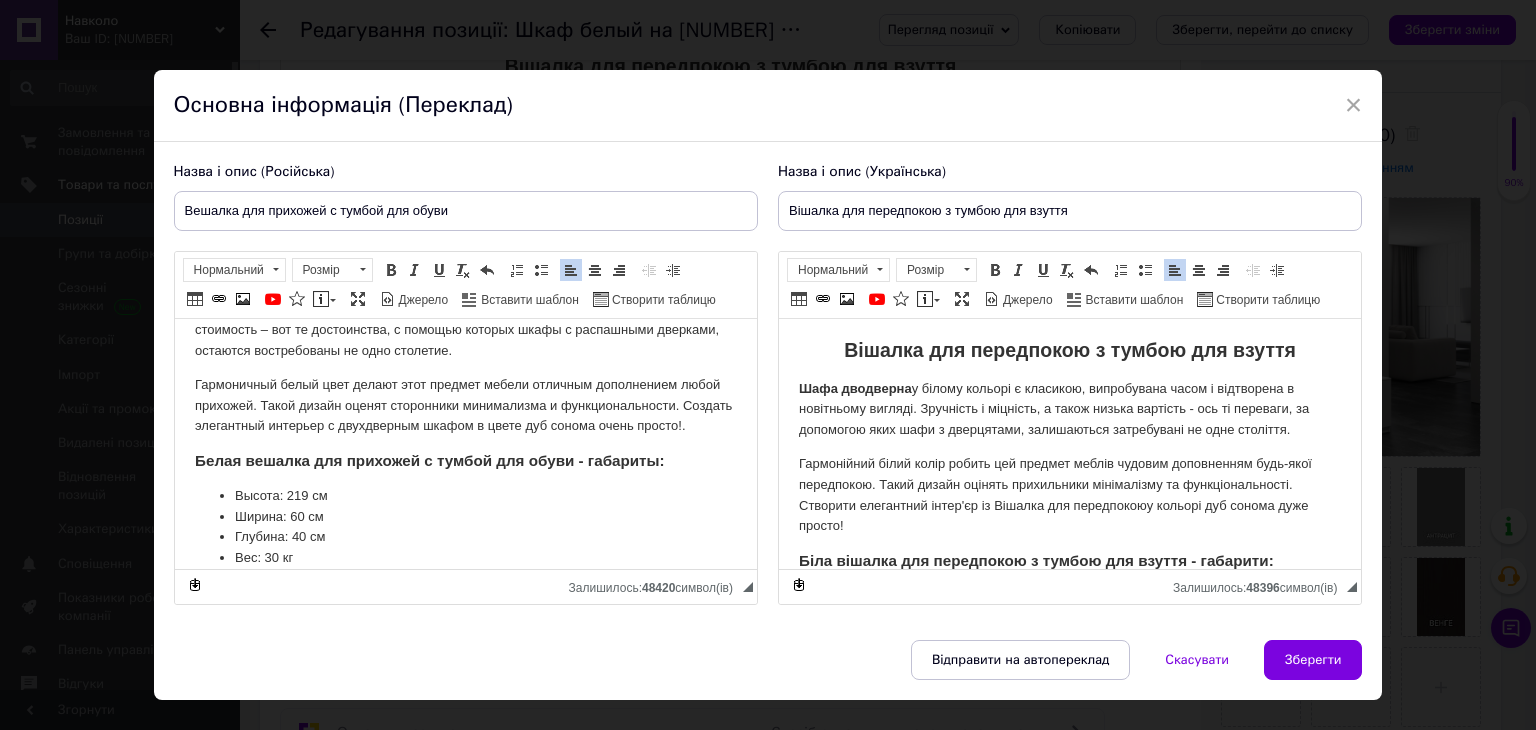 click on "Гармонійний білий колір робить цей предмет меблів чудовим доповненням будь-якої передпокою. Такий дизайн оцінять прихильники мінімалізму та функціональності. Створити елегантний інтер'єр із Вішалка для передпокою у кольорі дуб сонома дуже просто!" at bounding box center (1069, 495) 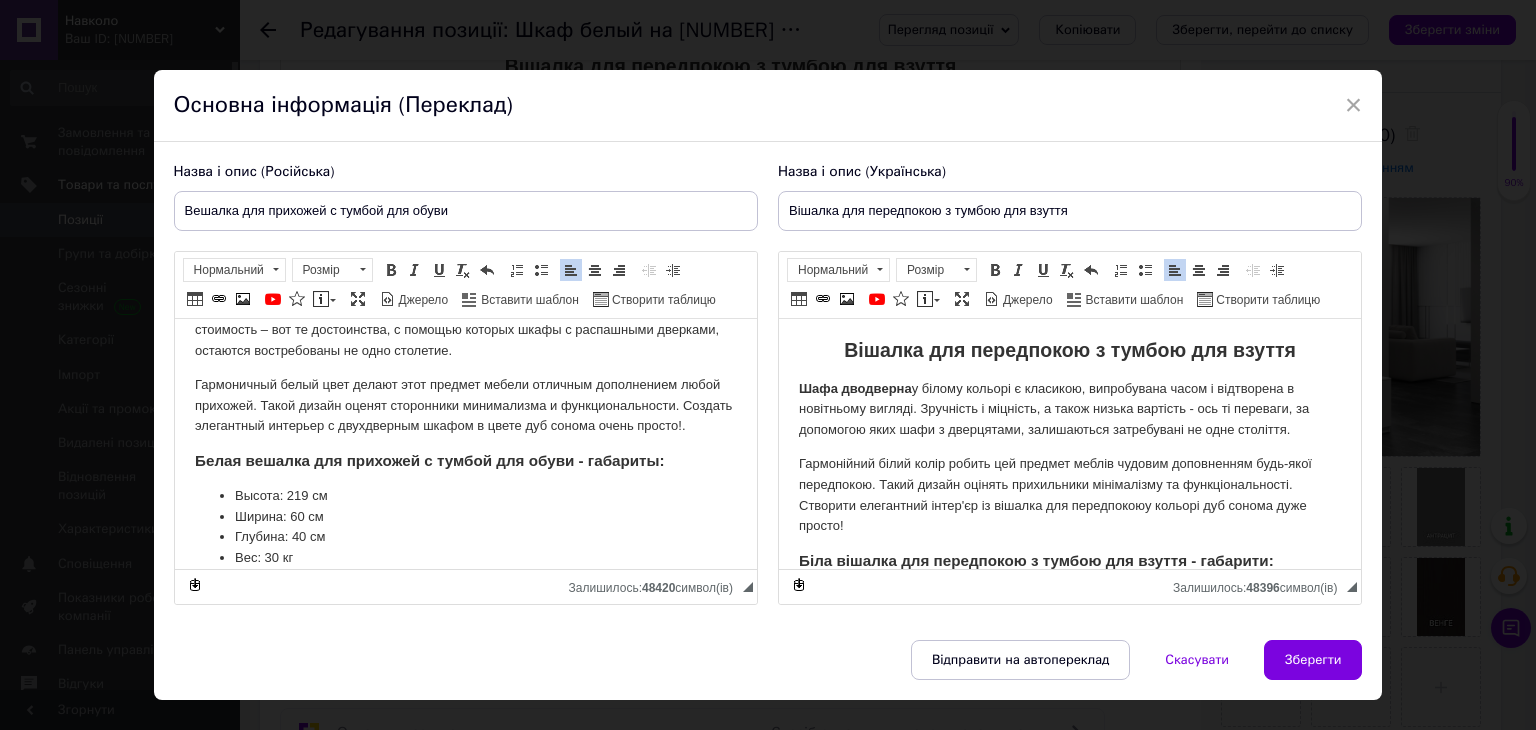 click on "Гармонійний білий колір робить цей предмет меблів чудовим доповненням будь-якої передпокою. Такий дизайн оцінять прихильники мінімалізму та функціональності. Створити елегантний інтер'єр із вішалка для передпокою  у кольорі дуб сонома дуже просто!" at bounding box center [1069, 495] 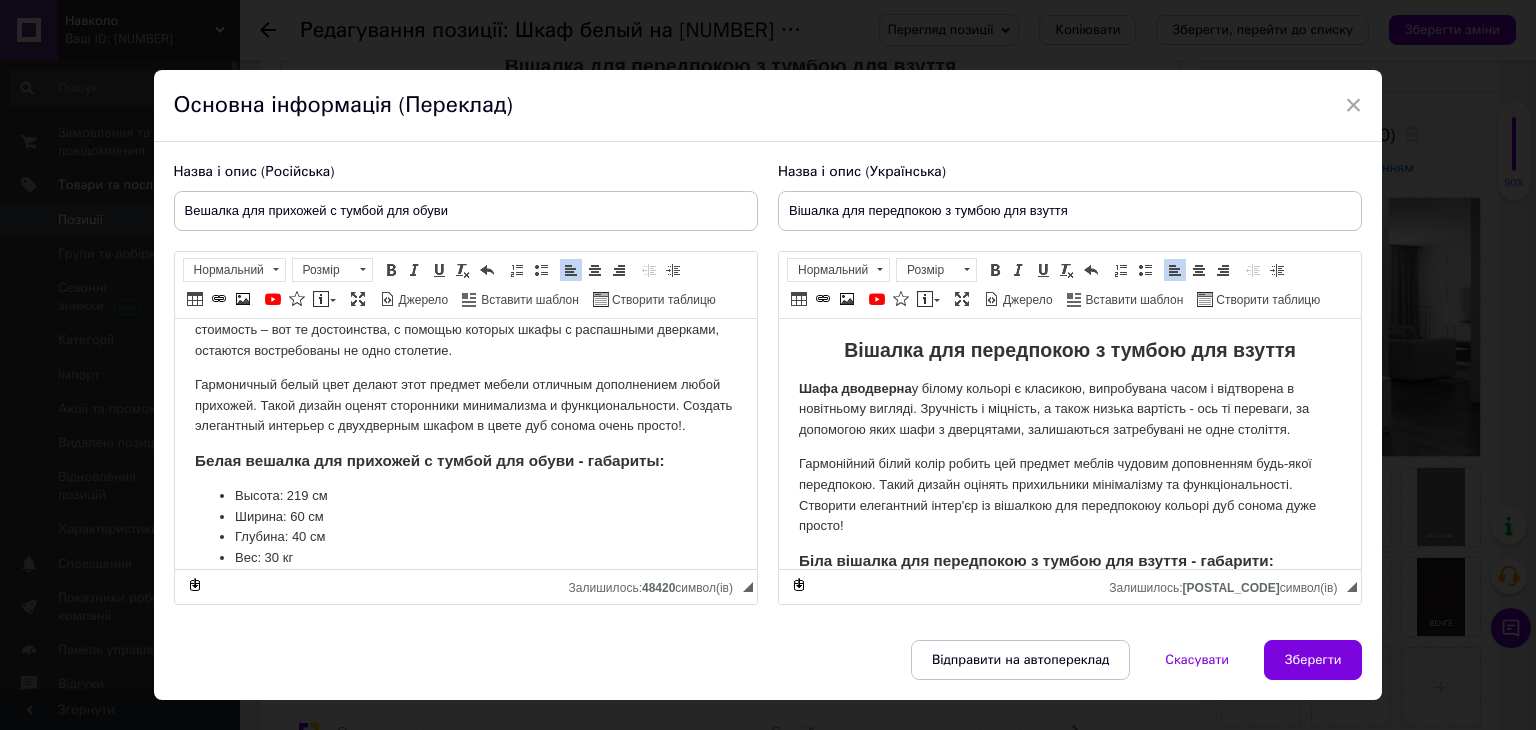click on "Гармонійний білий колір робить цей предмет меблів чудовим доповненням будь-якої передпокою. Такий дизайн оцінять прихильники мінімалізму та функціональності. Створити елегантний інтер'єр із вішалкою для передпокою у кольорі дуб сонома дуже просто!" at bounding box center [1069, 495] 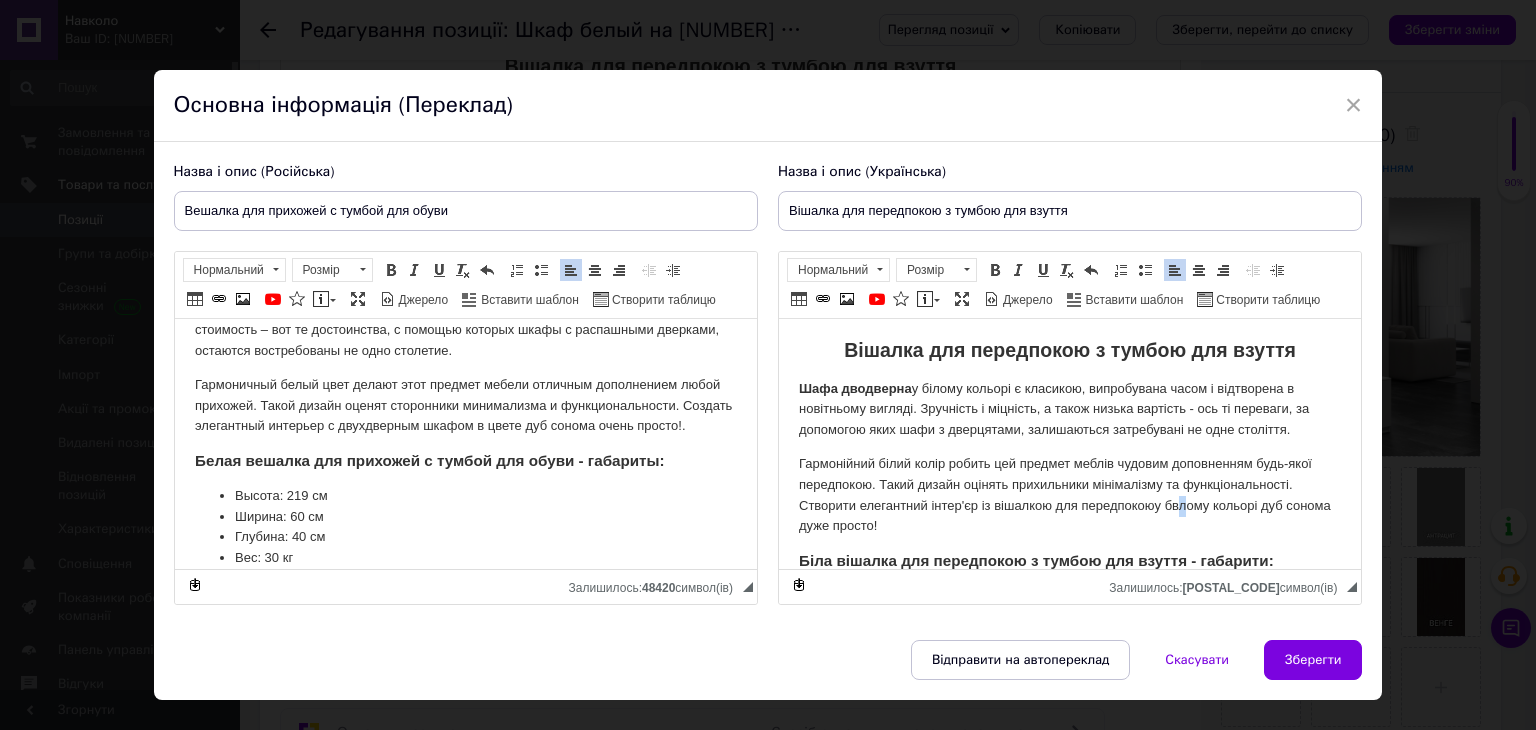 click on "Гармонійний білий колір робить цей предмет меблів чудовим доповненням будь-якої передпокою. Такий дизайн оцінять прихильники мінімалізму та функціональності. Створити елегантний інтер'єр із вішалкою для передпокою у бвлому кольорі дуб сонома дуже просто!" at bounding box center (1069, 495) 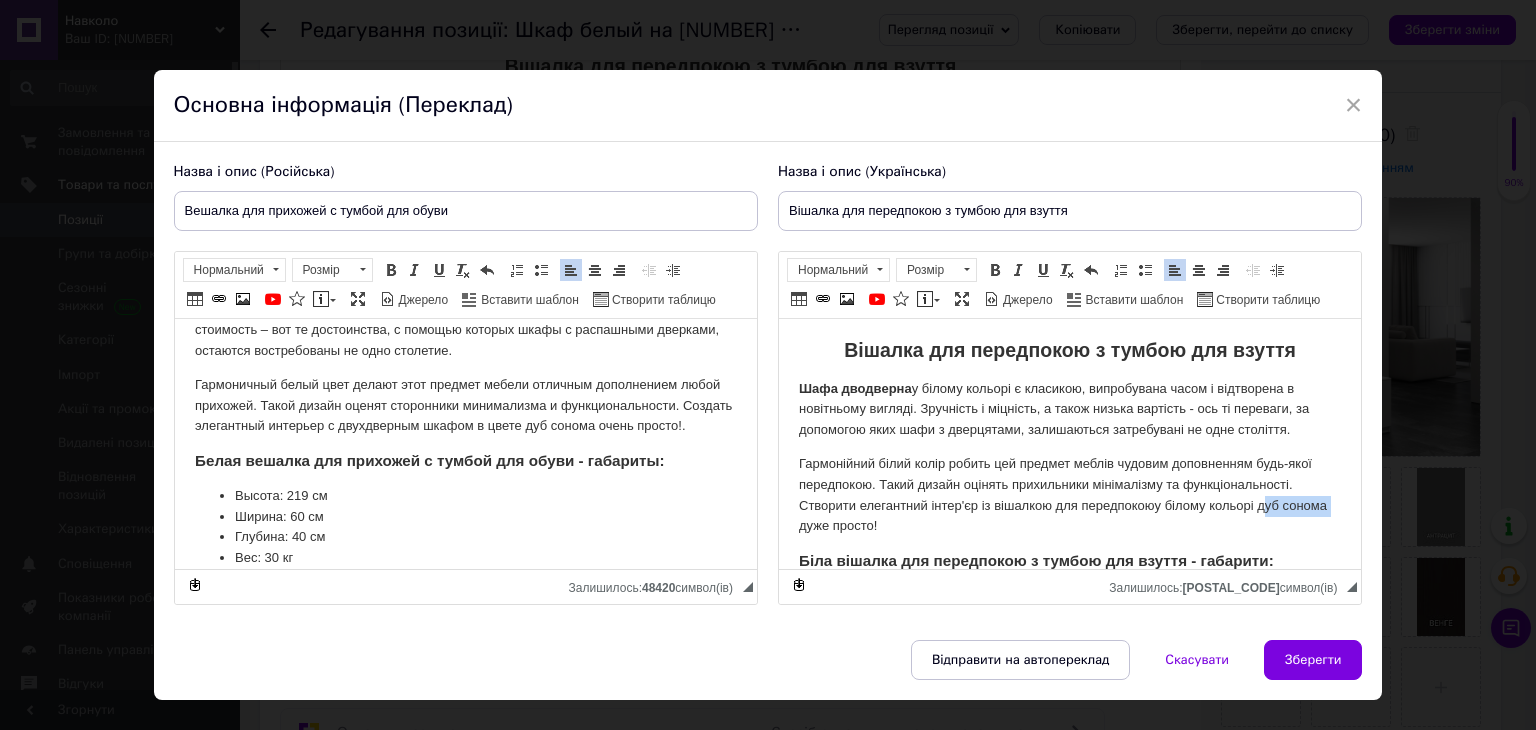 drag, startPoint x: 1258, startPoint y: 511, endPoint x: 839, endPoint y: 529, distance: 419.38644 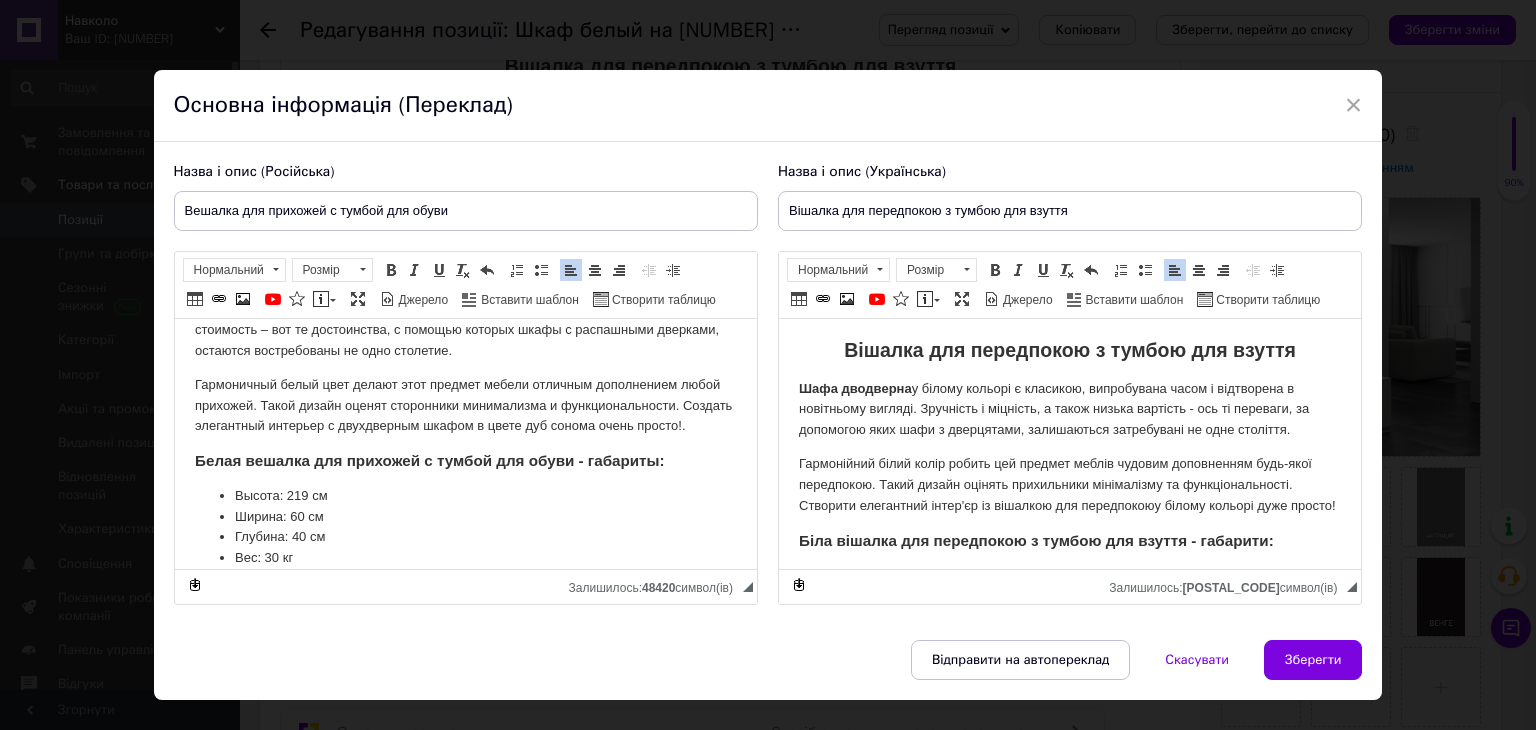 drag, startPoint x: 301, startPoint y: 389, endPoint x: 312, endPoint y: 384, distance: 12.083046 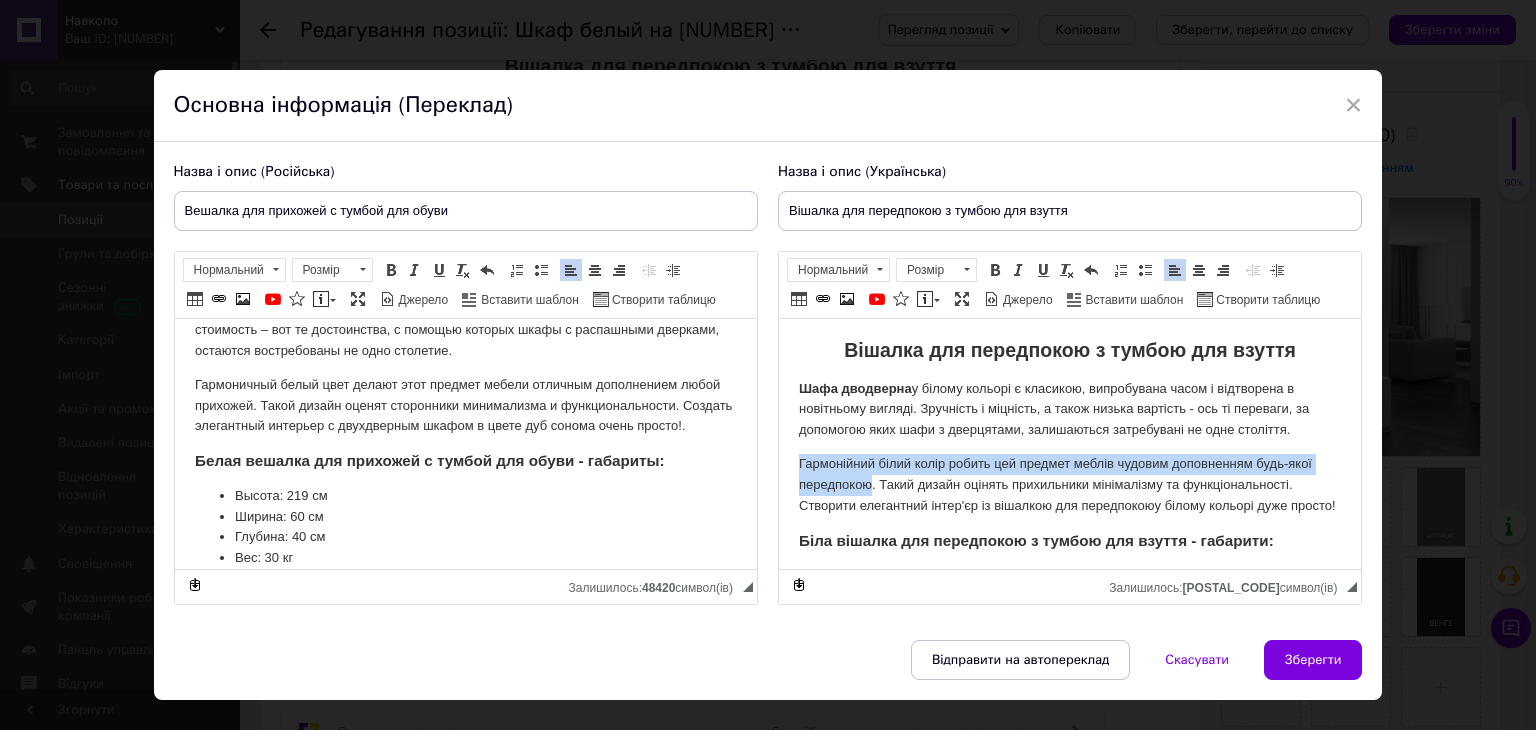 drag, startPoint x: 798, startPoint y: 460, endPoint x: 870, endPoint y: 485, distance: 76.2168 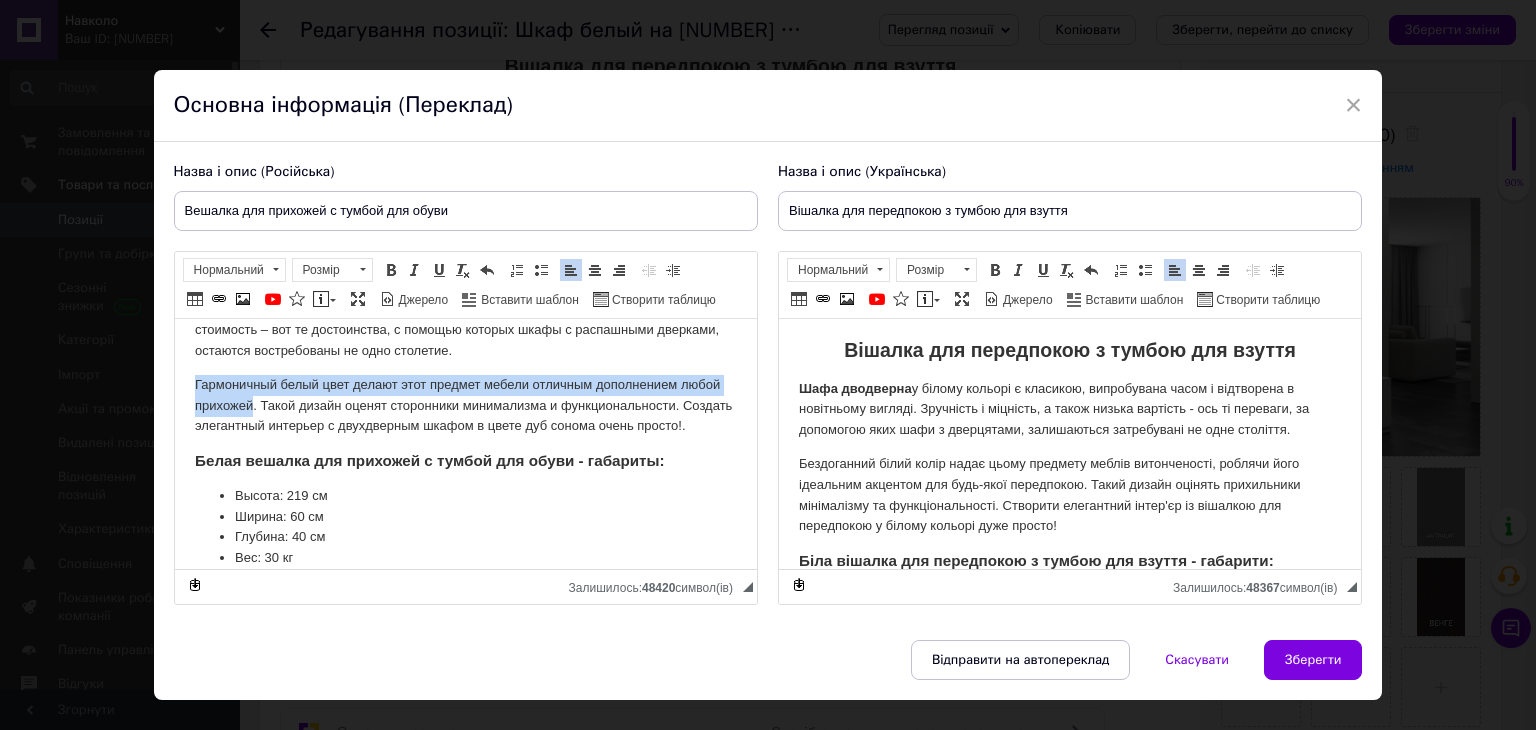 drag, startPoint x: 193, startPoint y: 381, endPoint x: 263, endPoint y: 440, distance: 91.5478 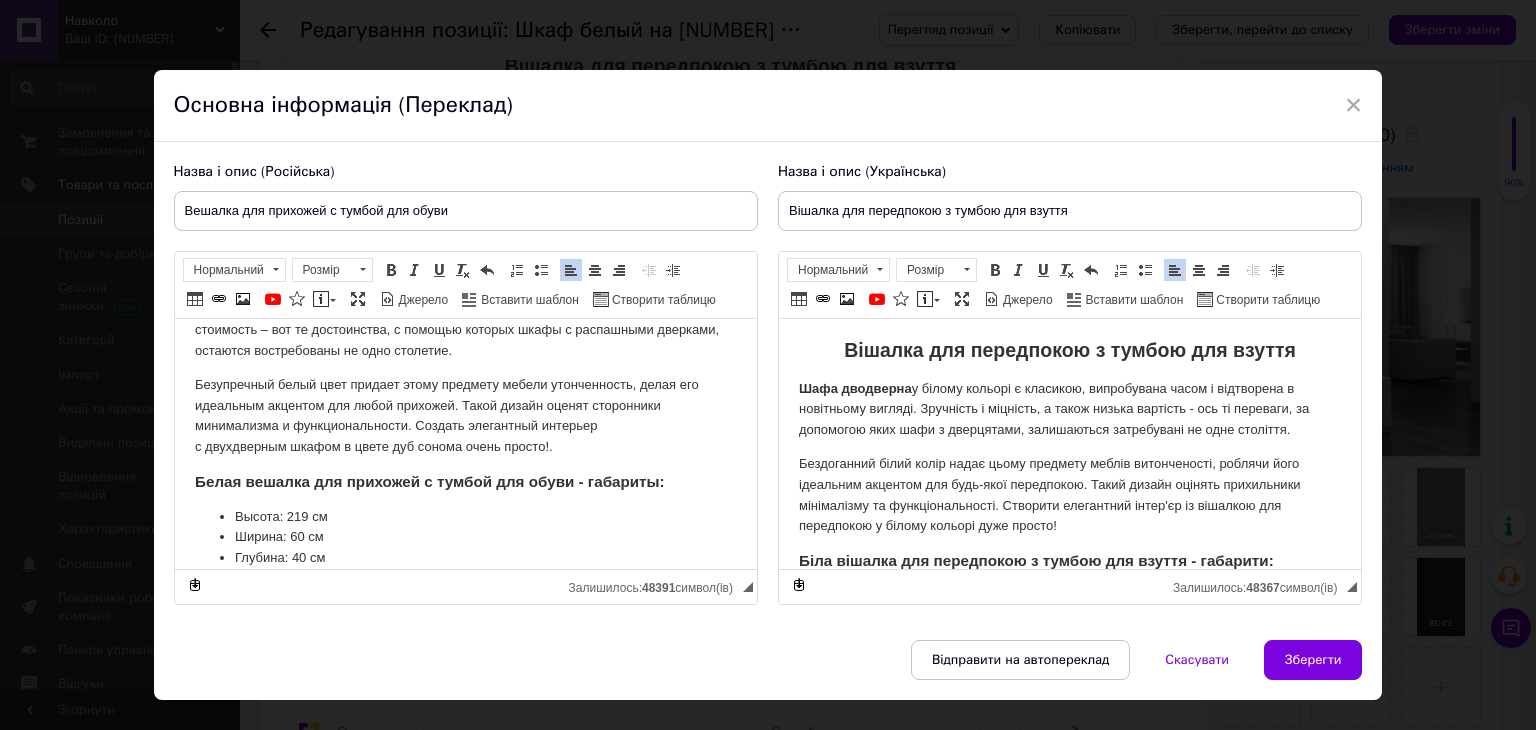 click on "Бездоганний білий колір надає цьому предмету меблів витонченості, роблячи його ідеальним акцентом для будь-якої передпокою . Такий дизайн оцінять прихильники мінімалізму та функціональності. Створити елегантний інтер'єр із вішалкою для передпокою у білому кольорі дуже просто!" at bounding box center (1069, 495) 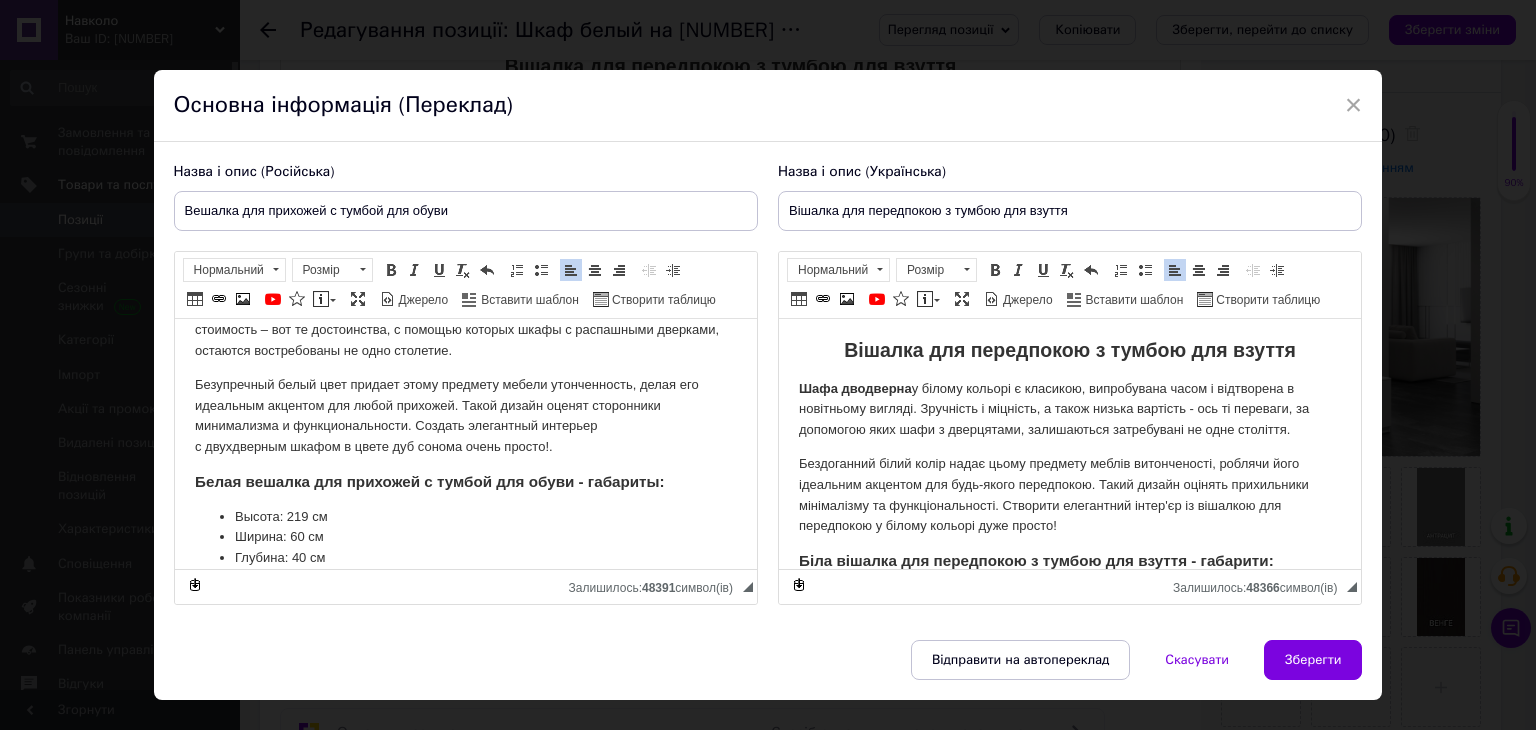 click on "Бездоганний білий колір надає цьому предмету меблів витонченості, роблячи його ідеальним акцентом для будь-якого передпокою . Такий дизайн оцінять прихильники мінімалізму та функціональності. Створити елегантний інтер'єр із вішалкою для передпокою у білому кольорі дуже просто!" at bounding box center (1069, 495) 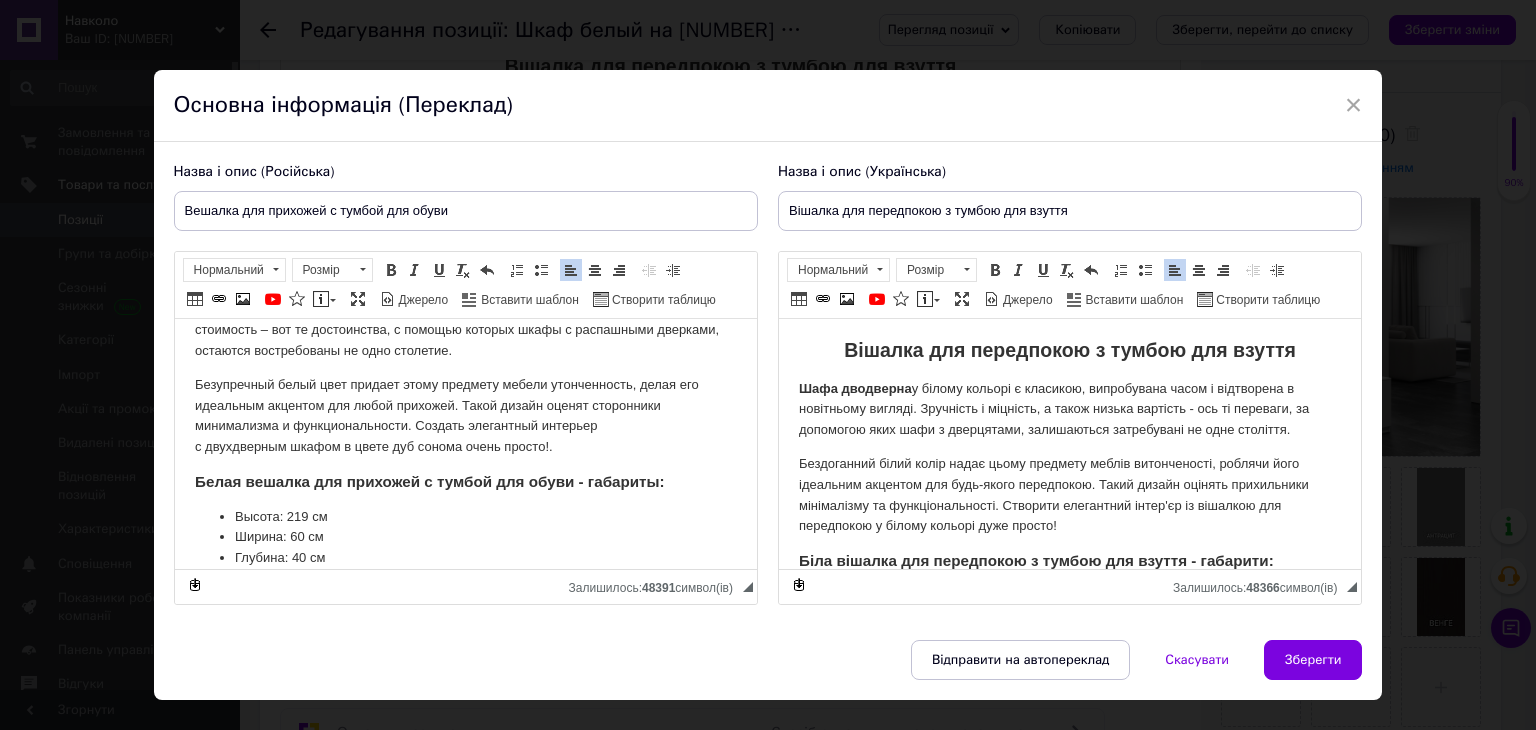 click on "Бездоганний білий колір надає цьому предмету меблів витонченості, роблячи його ідеальним акцентом для будь-якого передпокою . Такий дизайн оцінять прихильники мінімалізму та функціональності. Створити елегантний інтер'єр із вішалкою для передпокою у білому кольорі дуже просто!" at bounding box center [1069, 495] 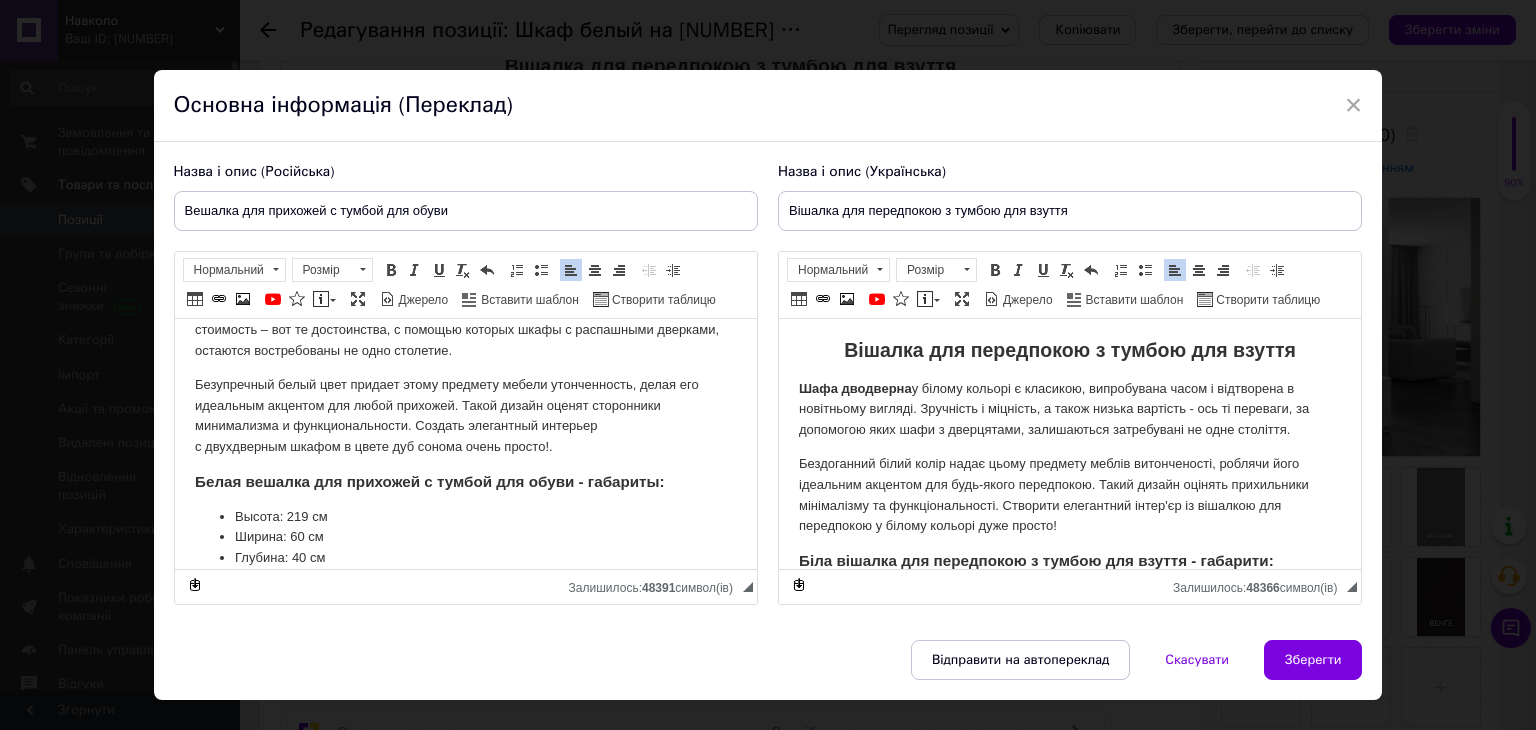 click on "Безупречный белый цвет придает этому предмету мебели утонченность, делая его идеальным акцентом для любой прихожей . Такой дизайн оценят сторонники минимализма и функциональности. Создать элегантный интерьер с двухдверным шкафом в цвете дуб сонома очень просто!." at bounding box center (465, 416) 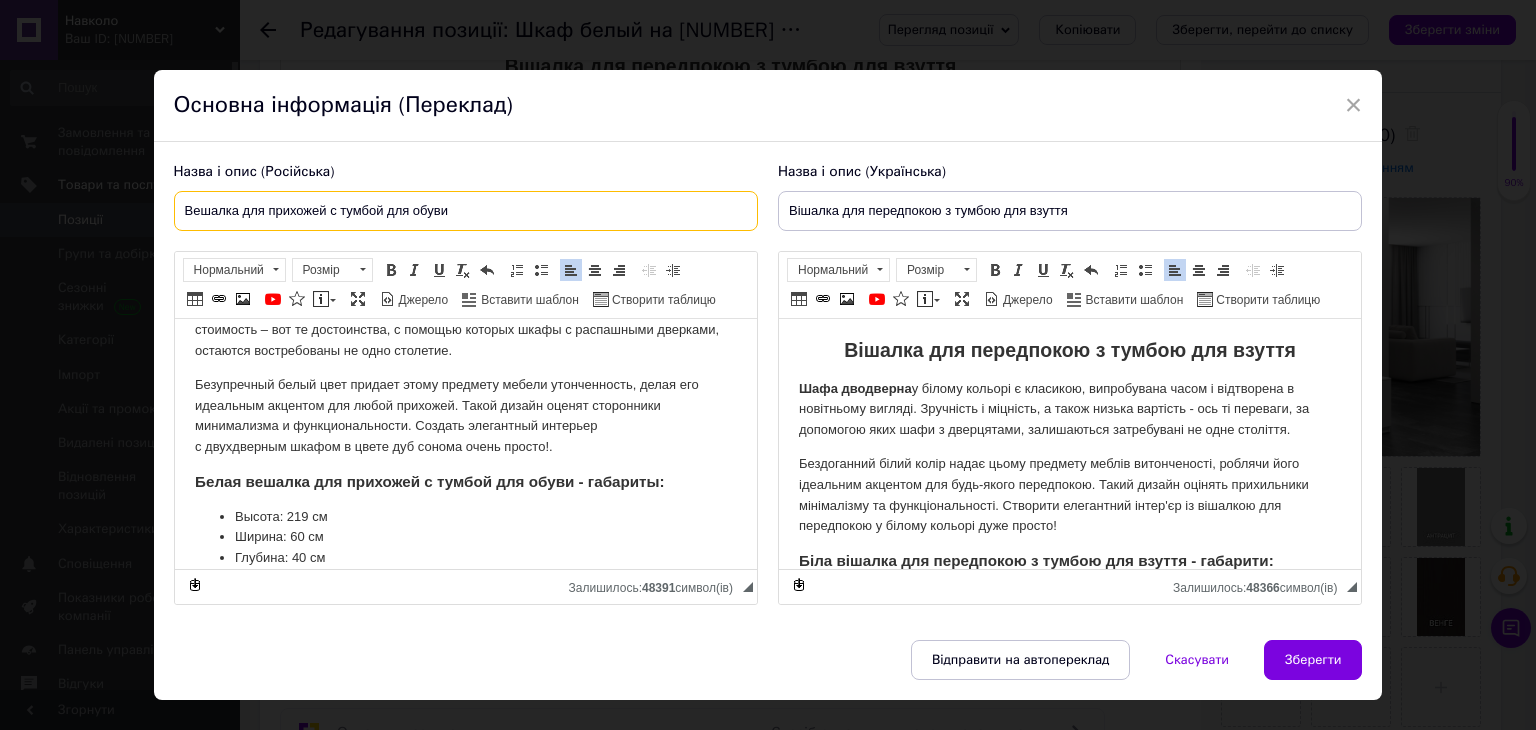 drag, startPoint x: 182, startPoint y: 212, endPoint x: 324, endPoint y: 206, distance: 142.12671 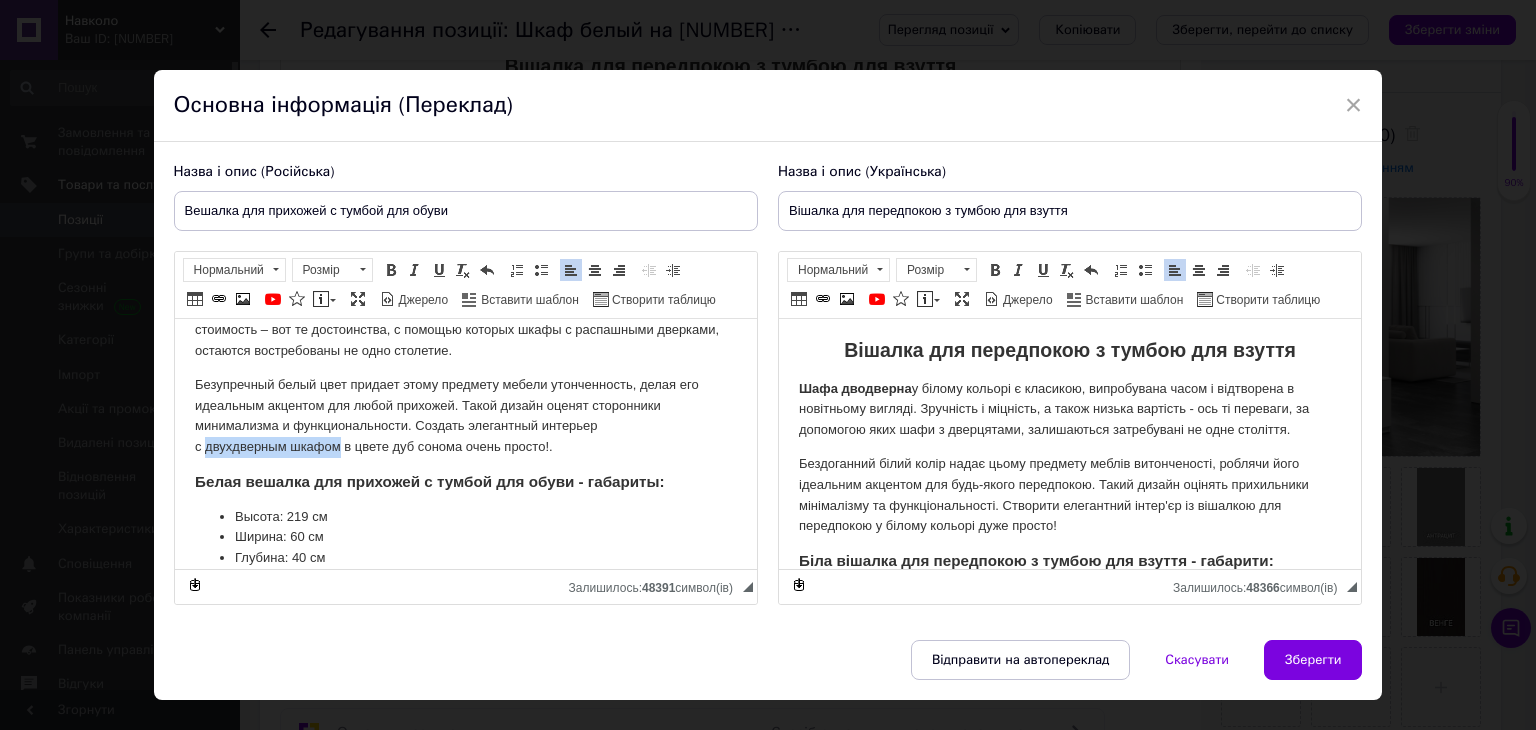 drag, startPoint x: 204, startPoint y: 450, endPoint x: 298, endPoint y: 456, distance: 94.19129 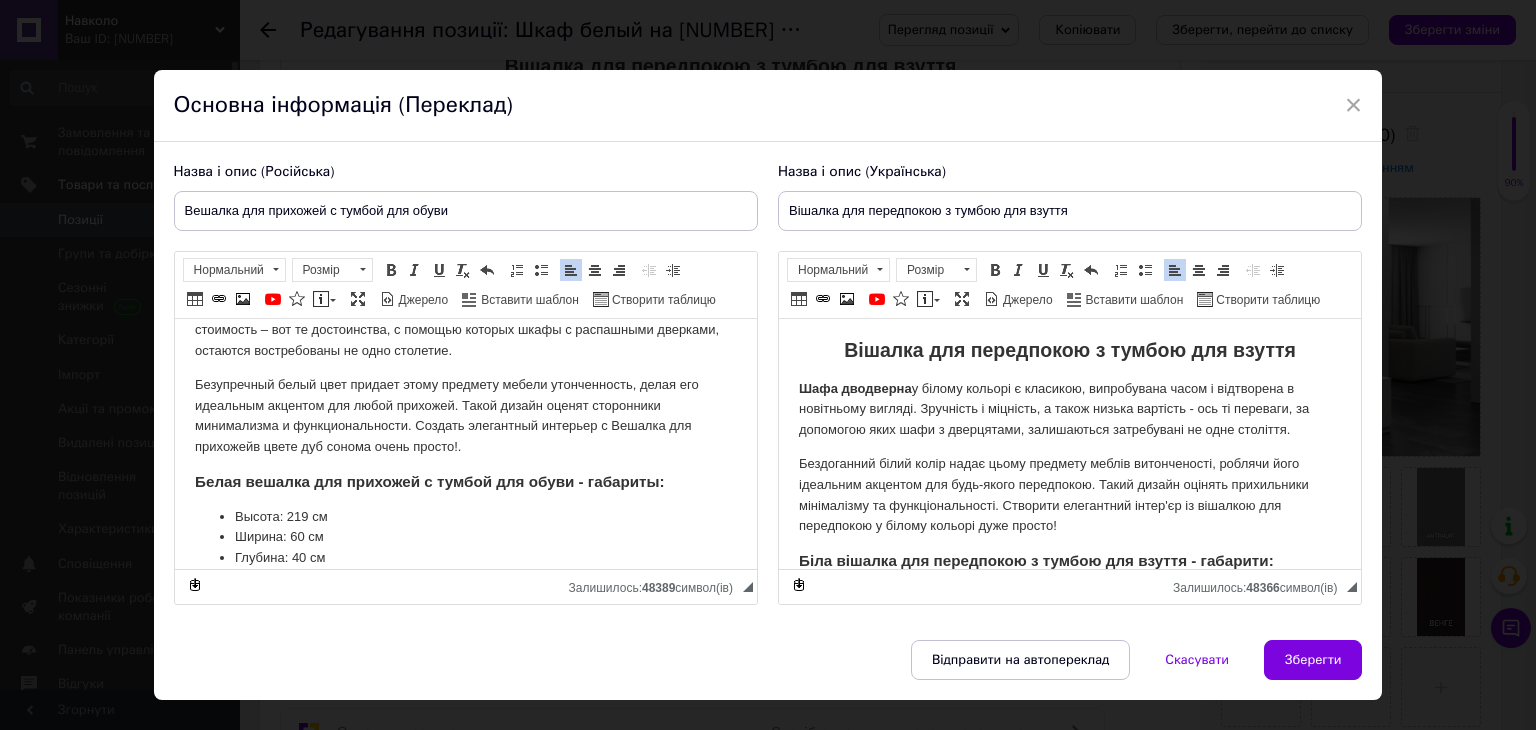 click on "Безупречный белый цвет придает этому предмету мебели утонченность, делая его идеальным акцентом для любой прихожей. Такой дизайн оценят сторонники минимализма и функциональности. Создать элегантный интерьер с Вешалка для прихожей в цвете дуб сонома очень просто!." at bounding box center (465, 416) 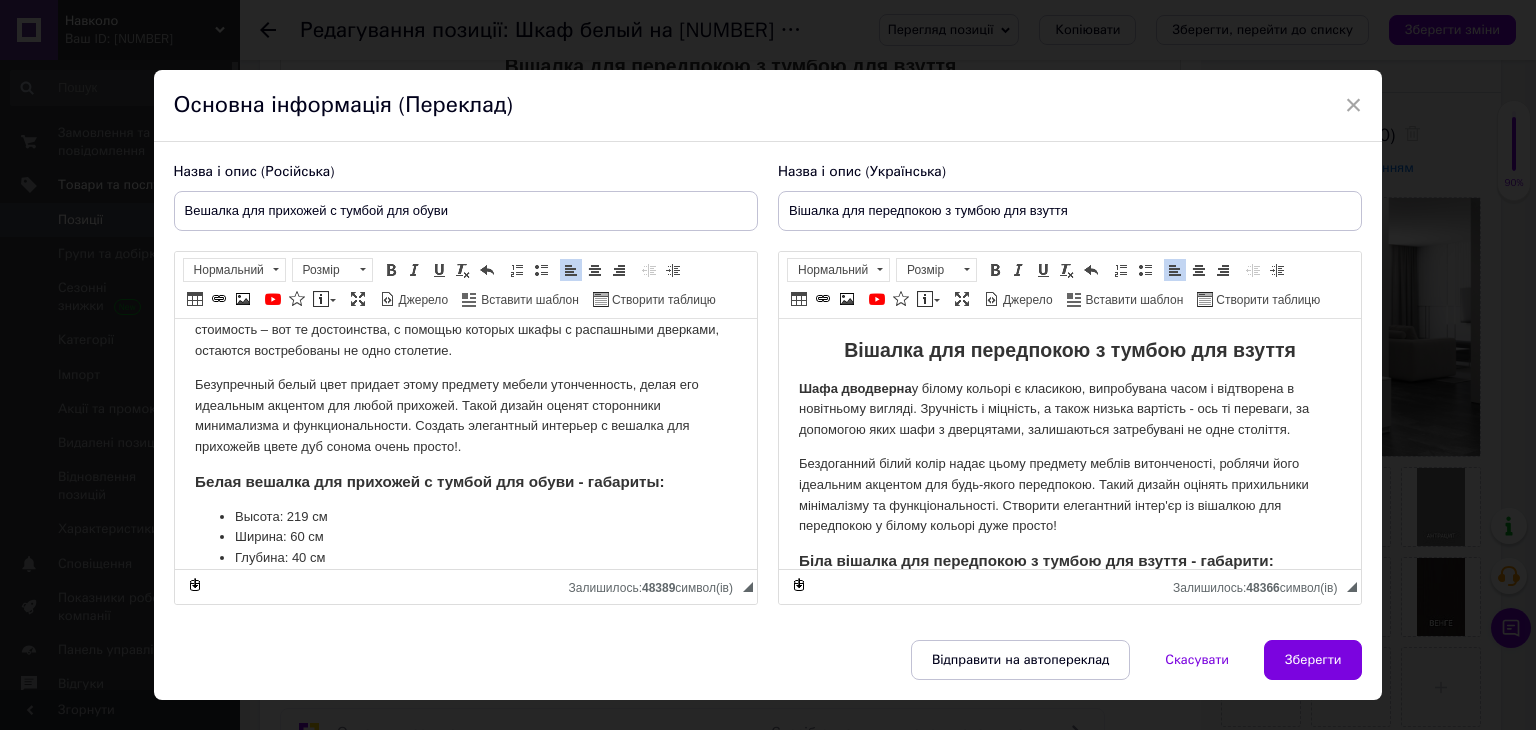click on "Безупречный белый цвет придает этому предмету мебели утонченность, делая его идеальным акцентом для любой прихожей. Такой дизайн оценят сторонники минимализма и функциональности. Создать элегантный интерьер с вешалка для прихожей  в цвете дуб сонома очень просто!." at bounding box center (465, 416) 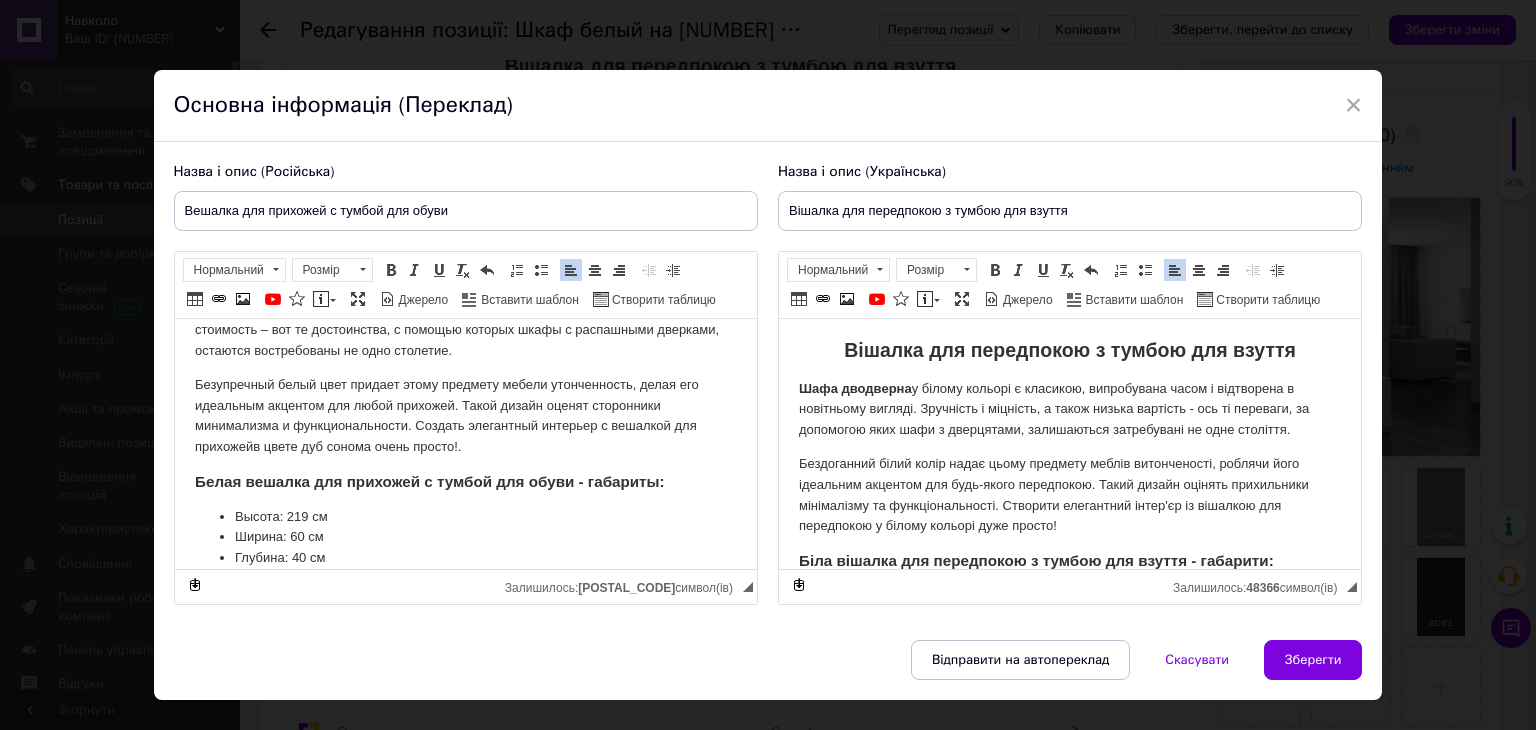 click on "Безупречный белый цвет придает этому предмету мебели утонченность, делая его идеальным акцентом для любой прихожей. Такой дизайн оценят сторонники минимализма и функциональности. Создать элегантный интерьер с вешалкой для прихожей в цвете дуб сонома очень просто!." at bounding box center [465, 416] 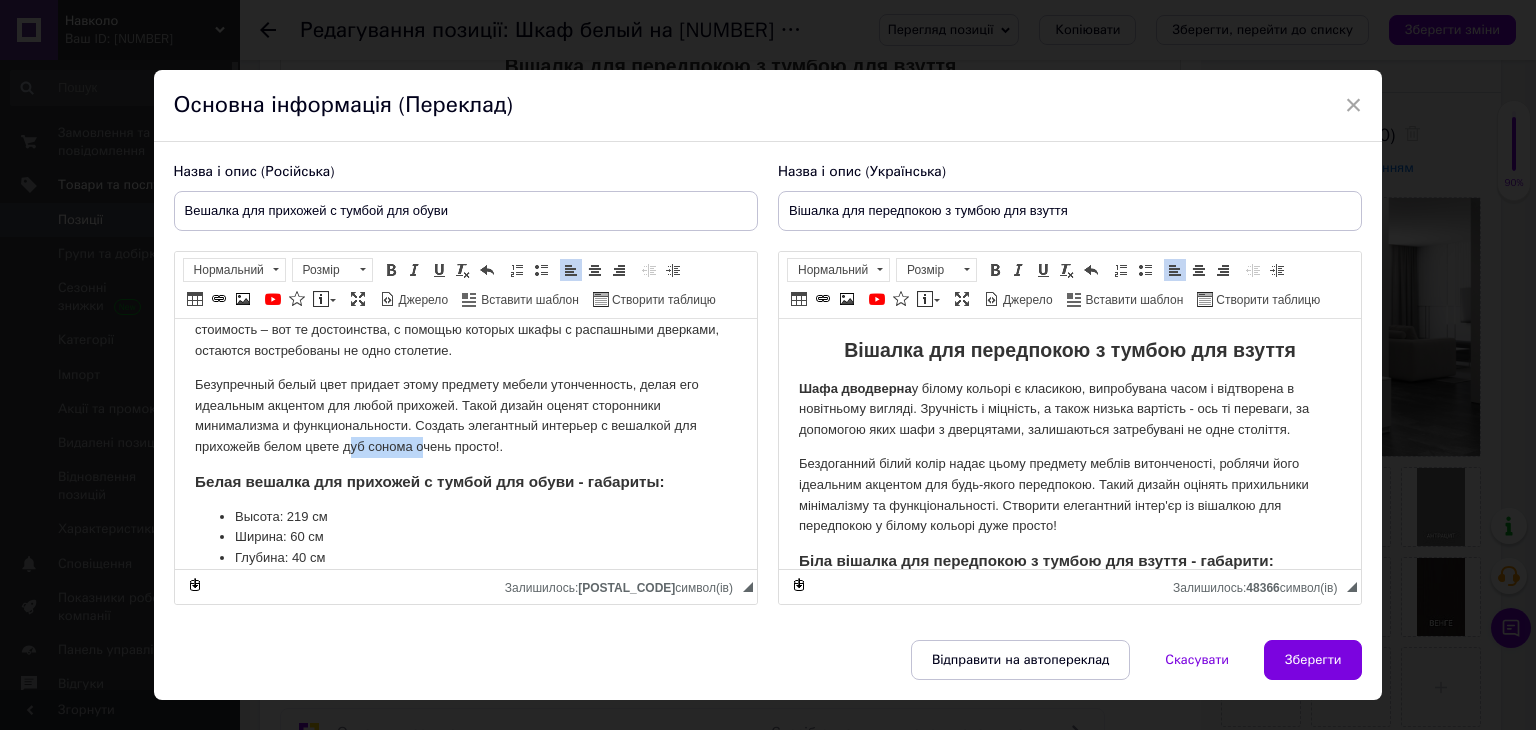 drag, startPoint x: 344, startPoint y: 448, endPoint x: 420, endPoint y: 448, distance: 76 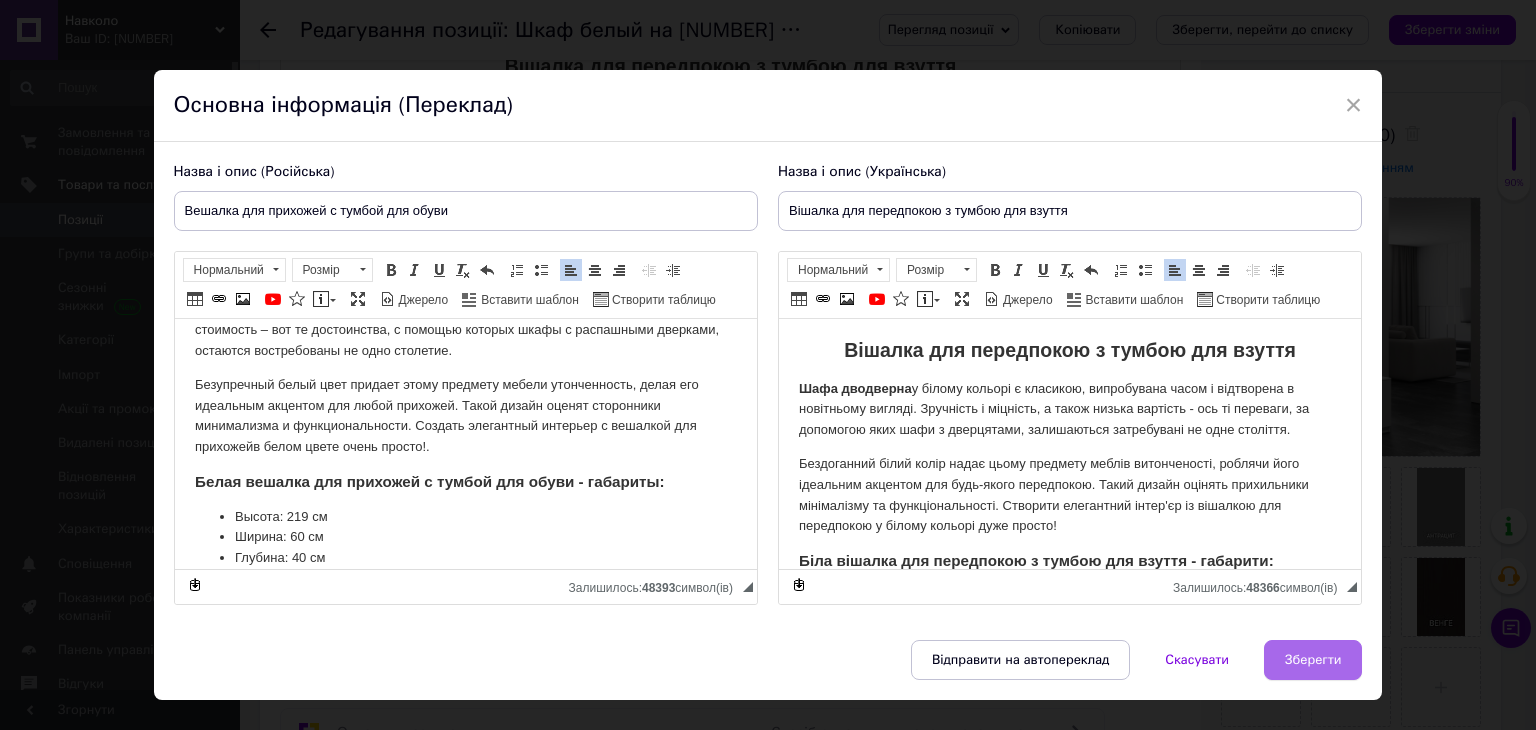 click on "Зберегти" at bounding box center (1313, 660) 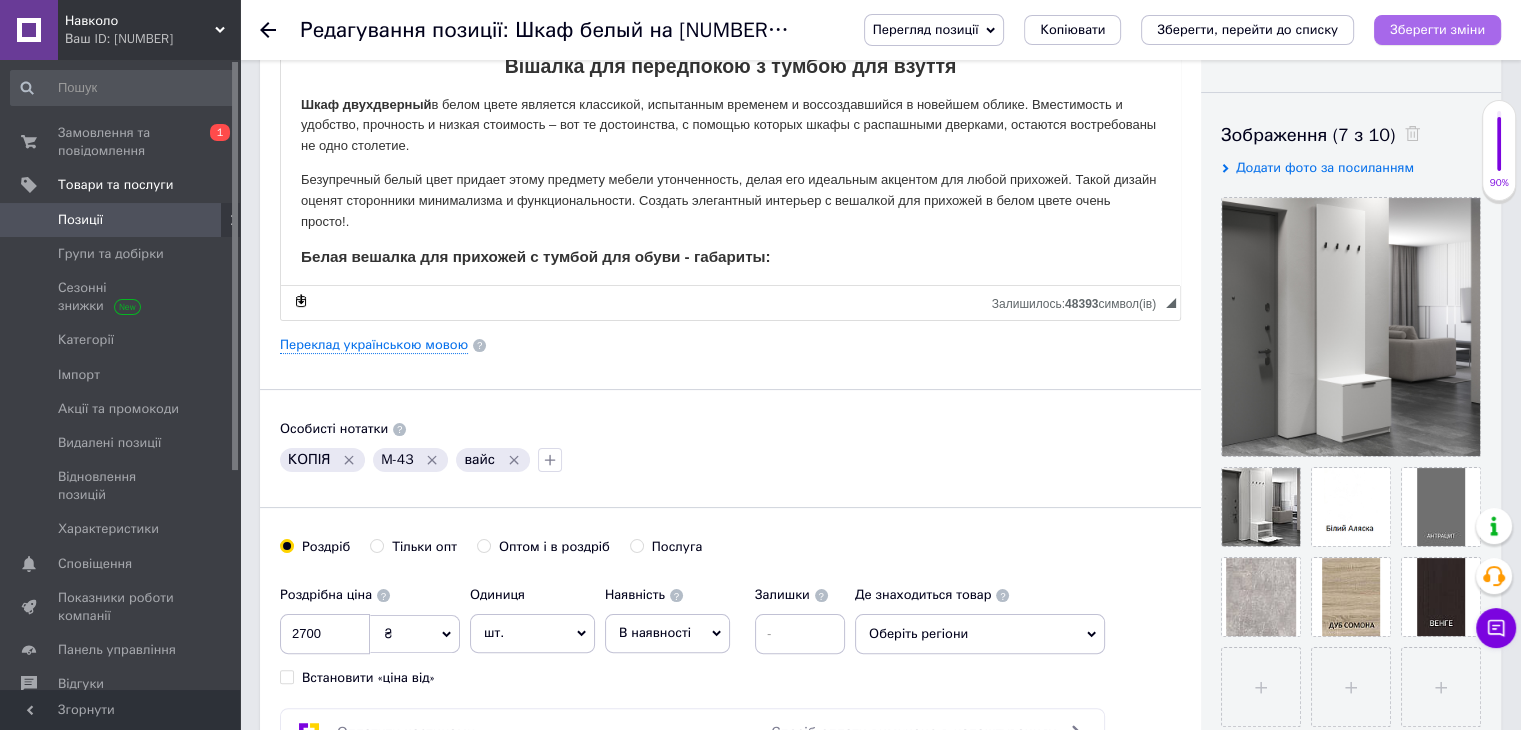 click on "Зберегти зміни" at bounding box center (1437, 29) 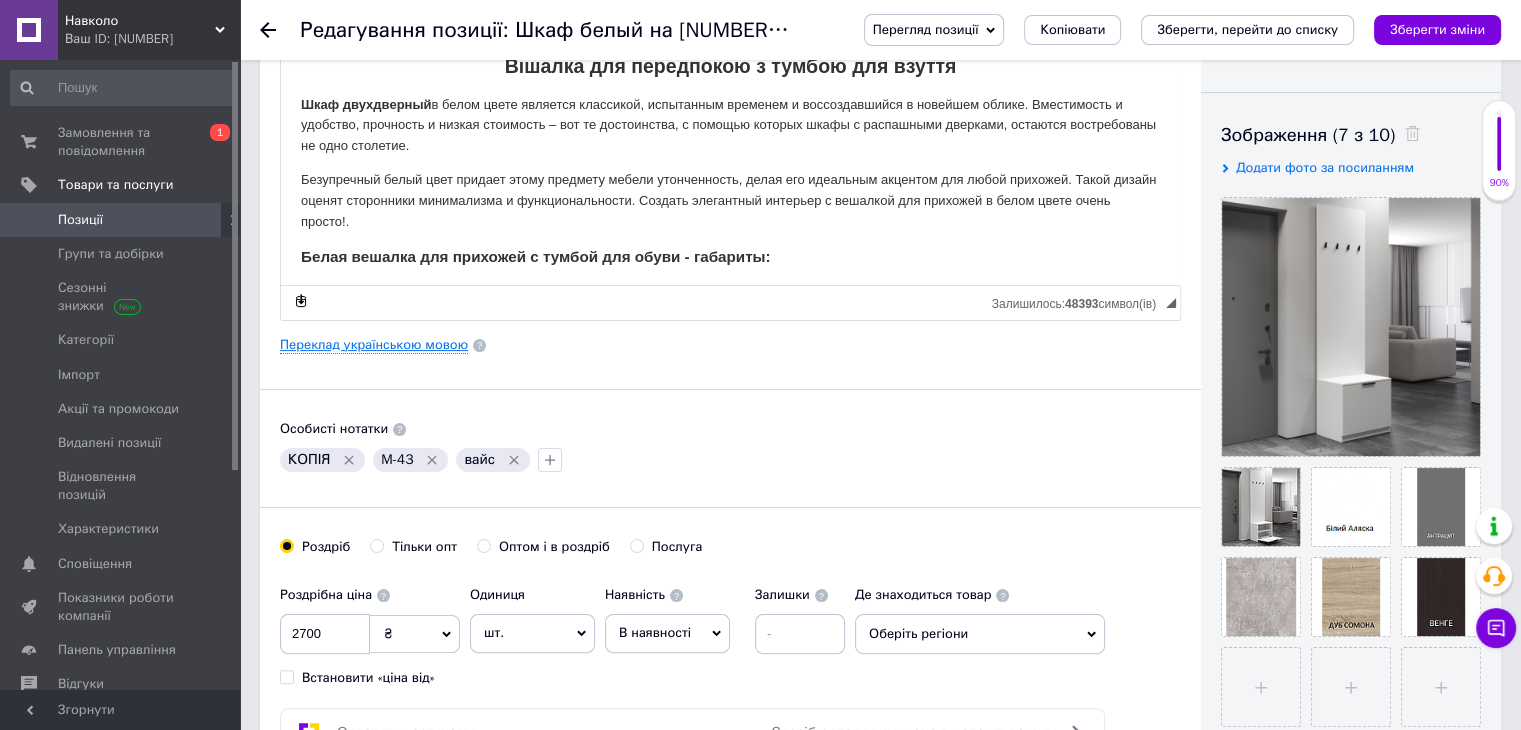 click on "Переклад українською мовою" at bounding box center [374, 345] 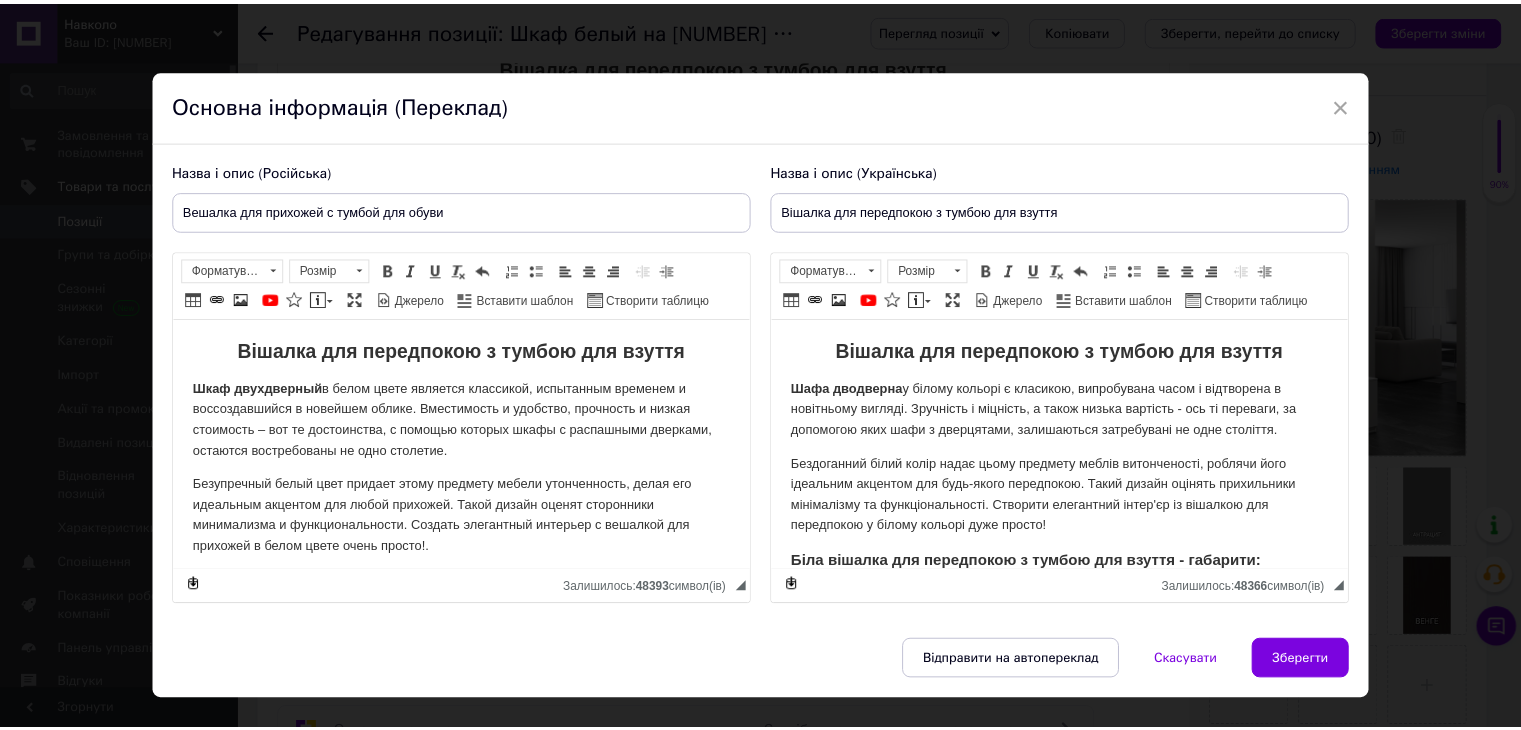 scroll, scrollTop: 0, scrollLeft: 0, axis: both 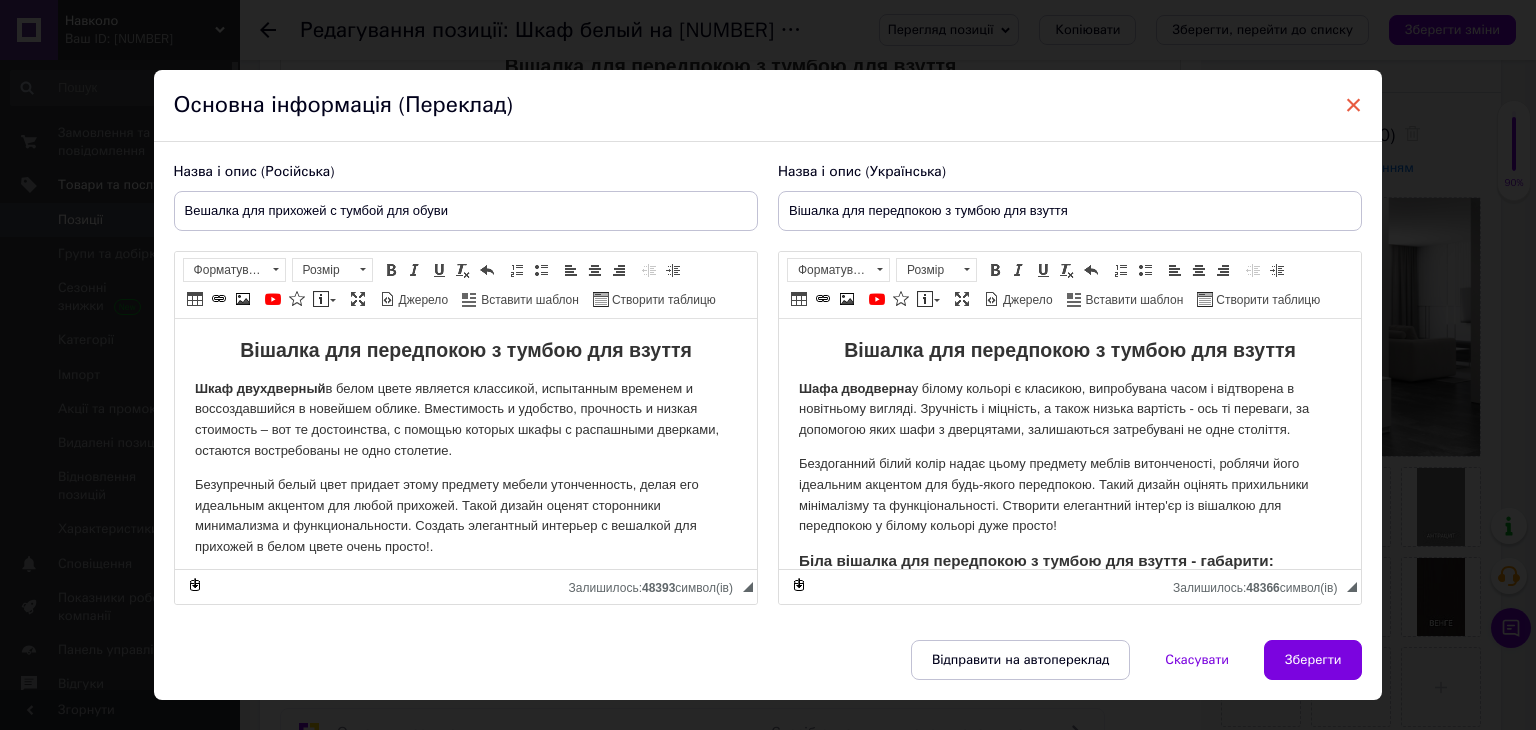 click on "×" at bounding box center (1354, 105) 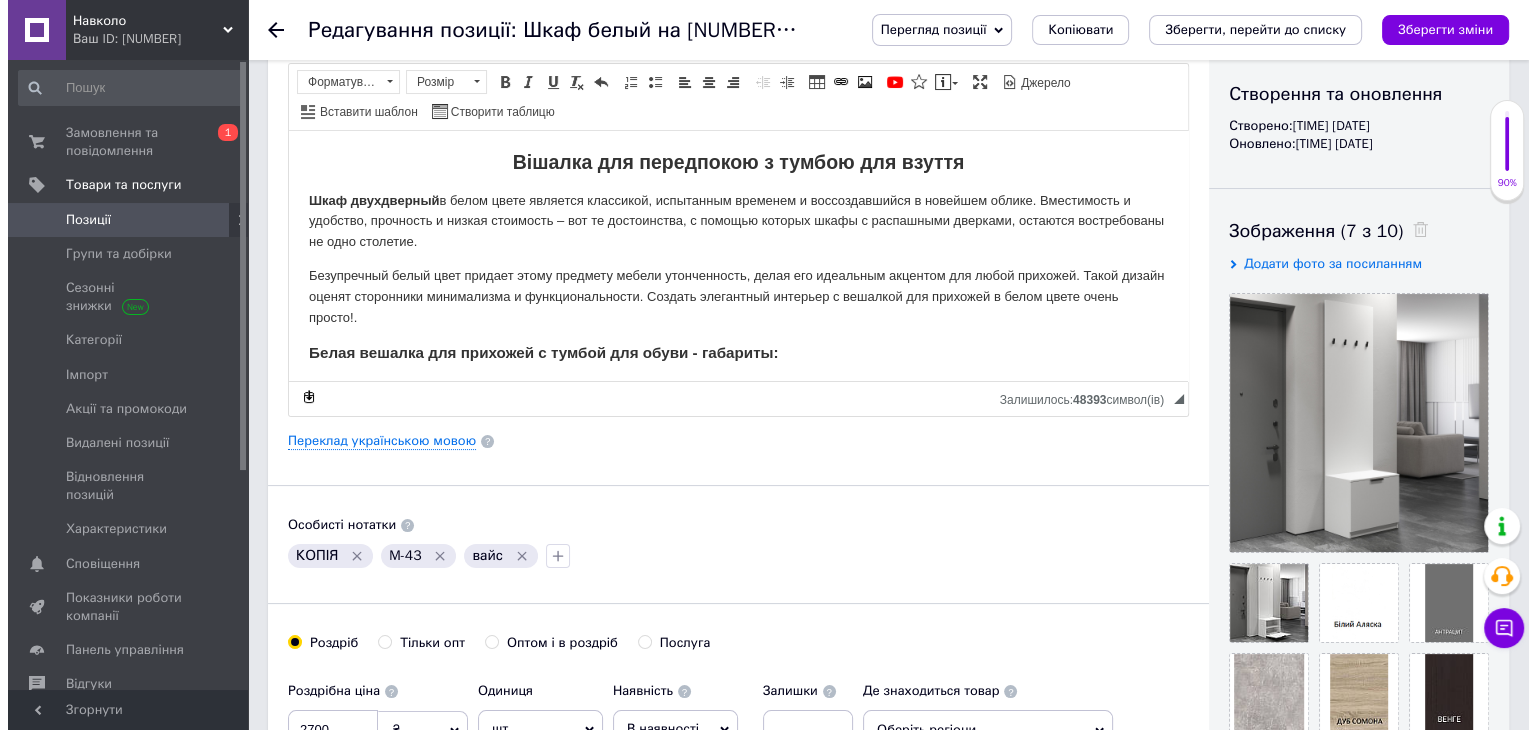 scroll, scrollTop: 200, scrollLeft: 0, axis: vertical 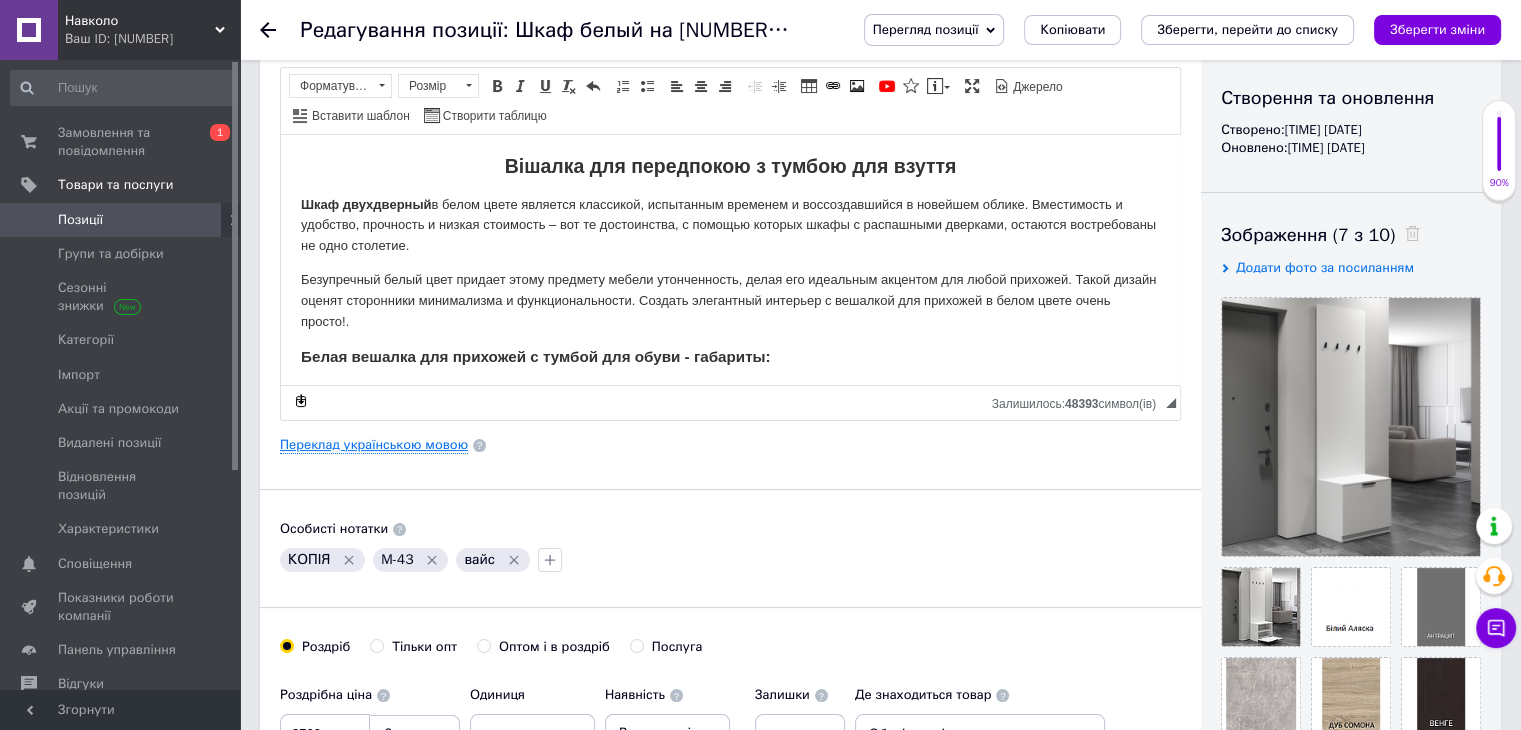 click on "Переклад українською мовою" at bounding box center [374, 445] 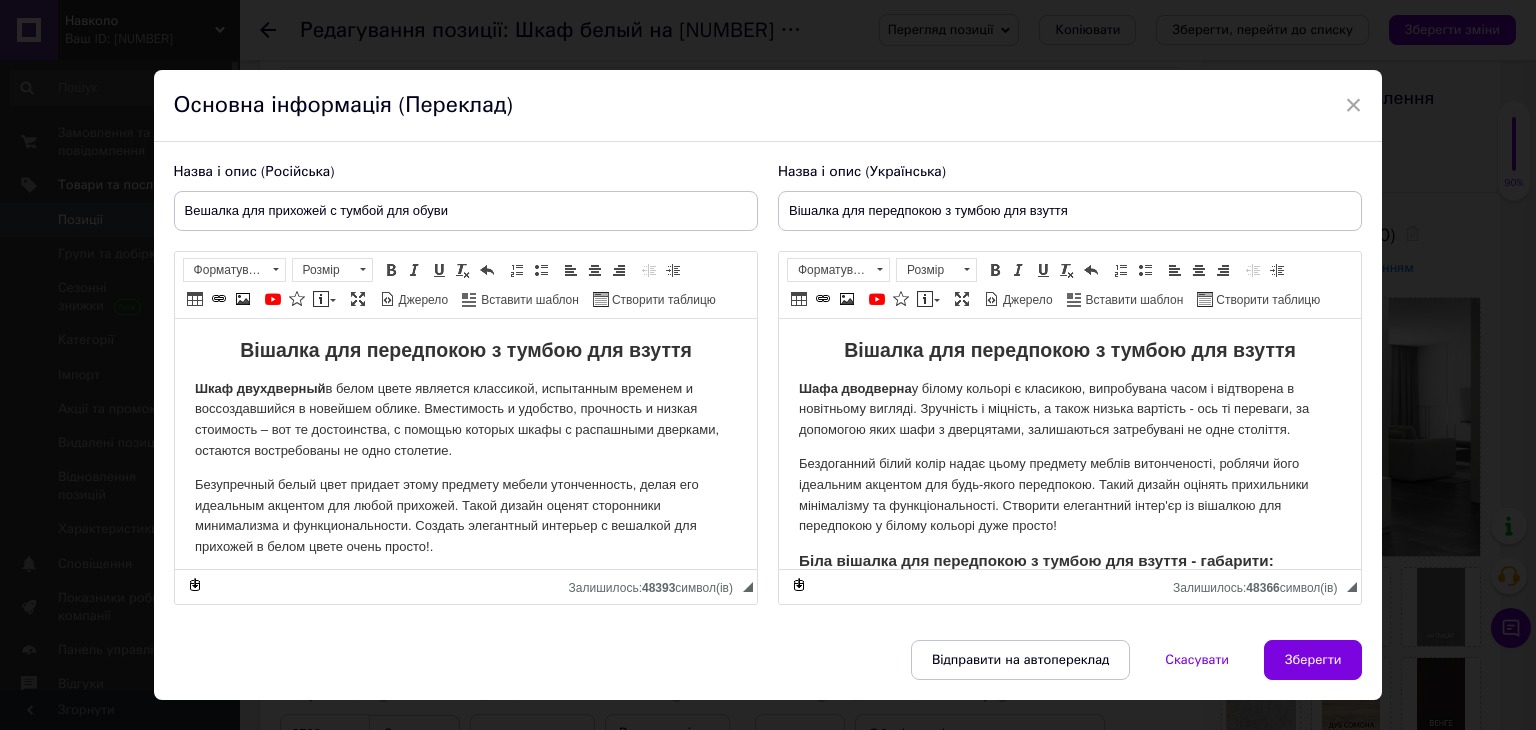 scroll, scrollTop: 0, scrollLeft: 0, axis: both 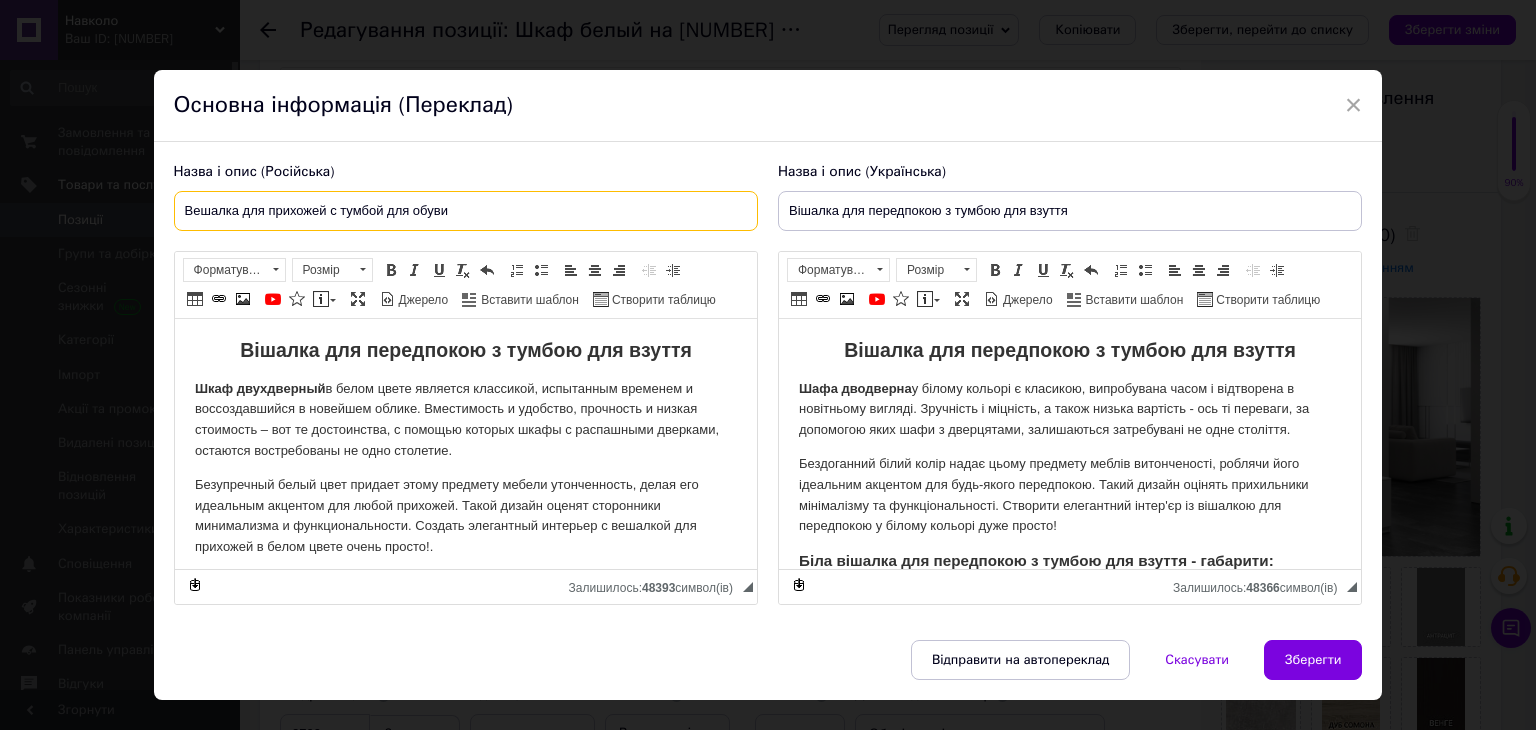 click on "Вешалка для прихожей с тумбой для обуви" at bounding box center (466, 211) 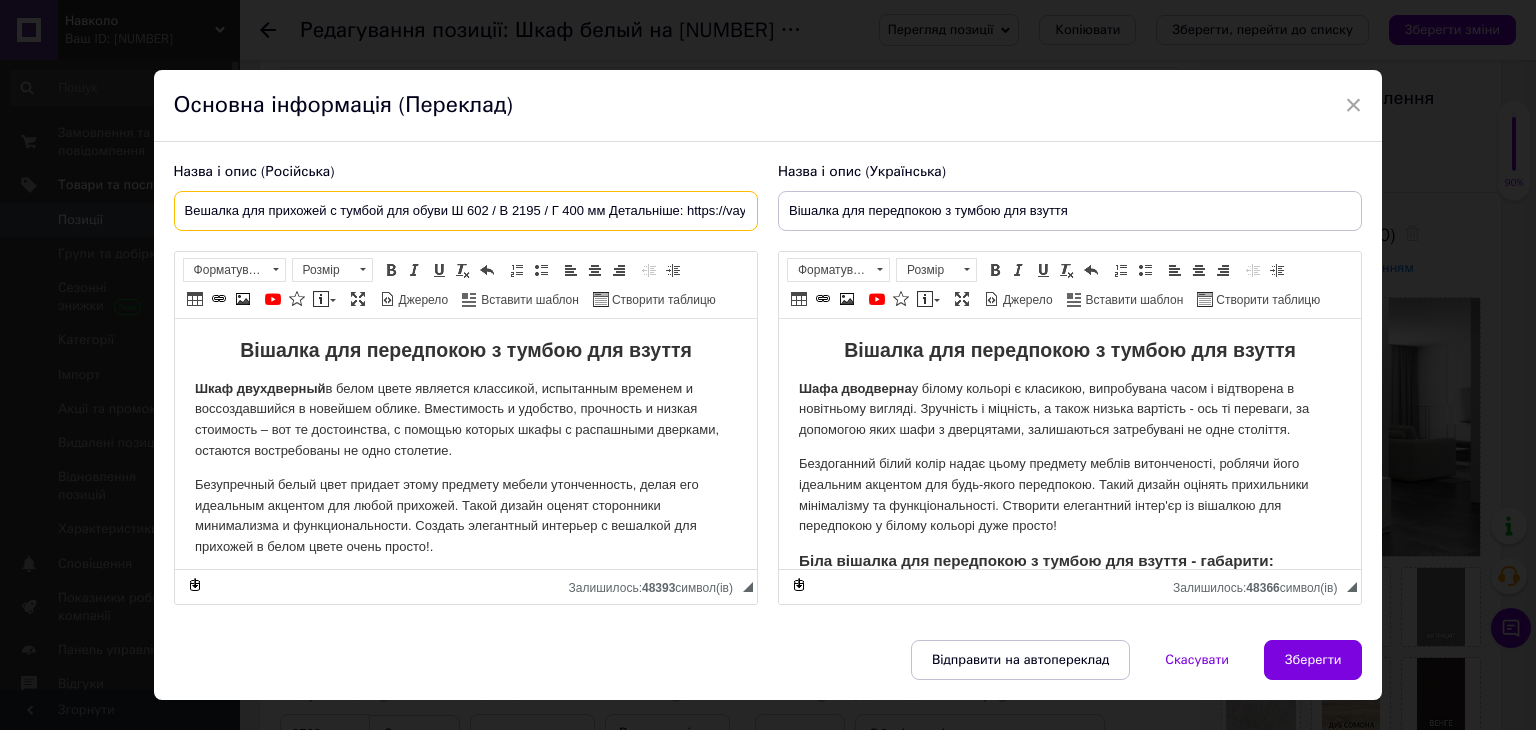 scroll, scrollTop: 0, scrollLeft: 142, axis: horizontal 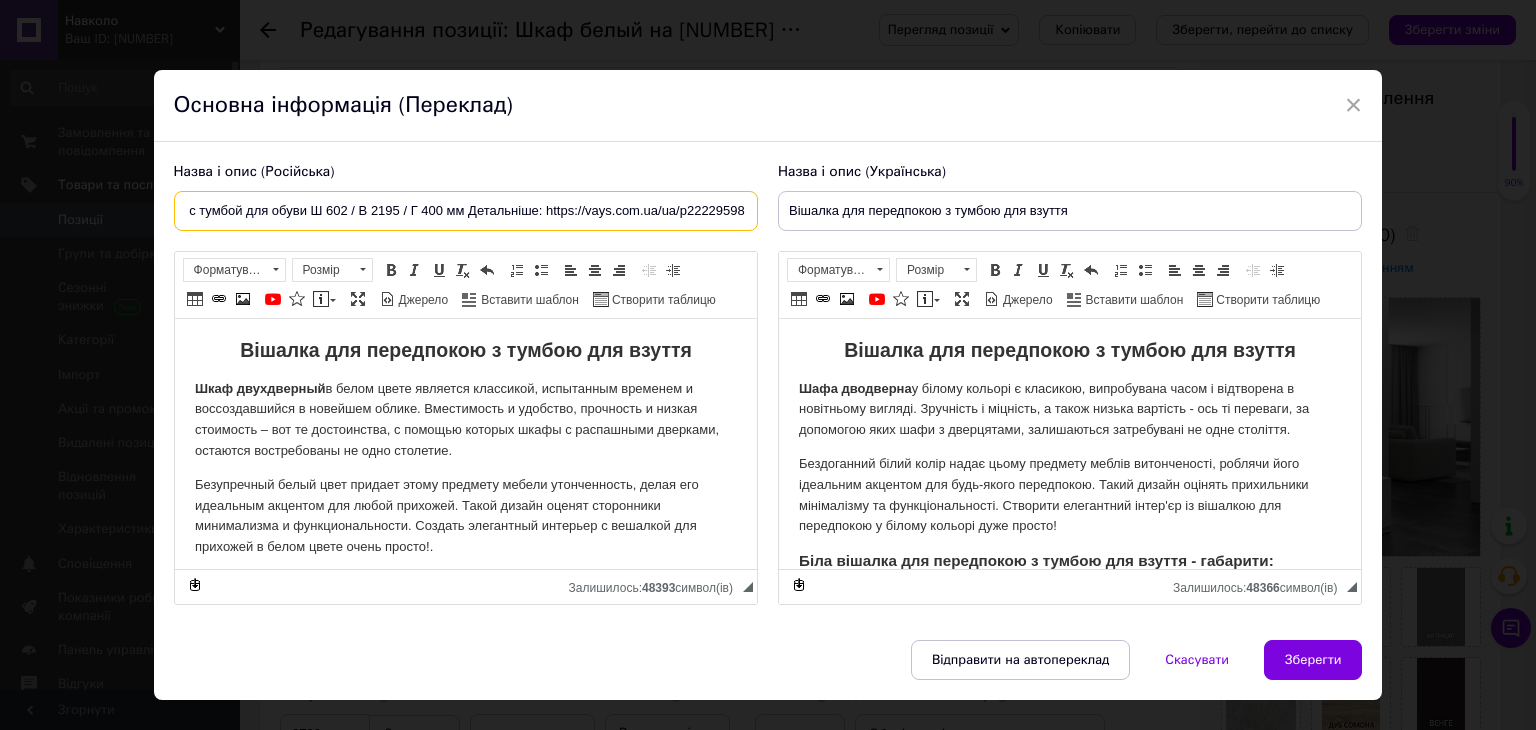 drag, startPoint x: 464, startPoint y: 208, endPoint x: 789, endPoint y: 205, distance: 325.01385 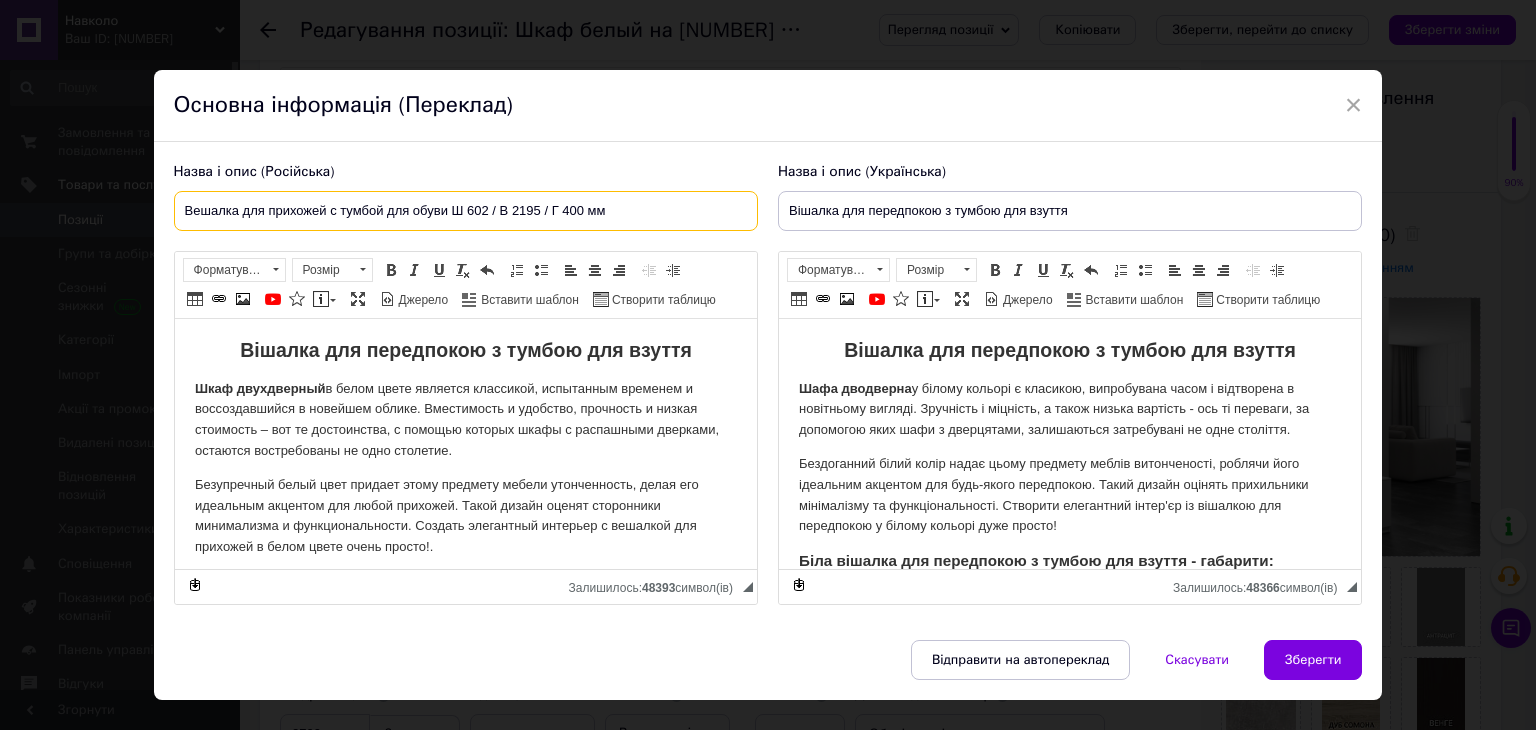 scroll, scrollTop: 0, scrollLeft: 0, axis: both 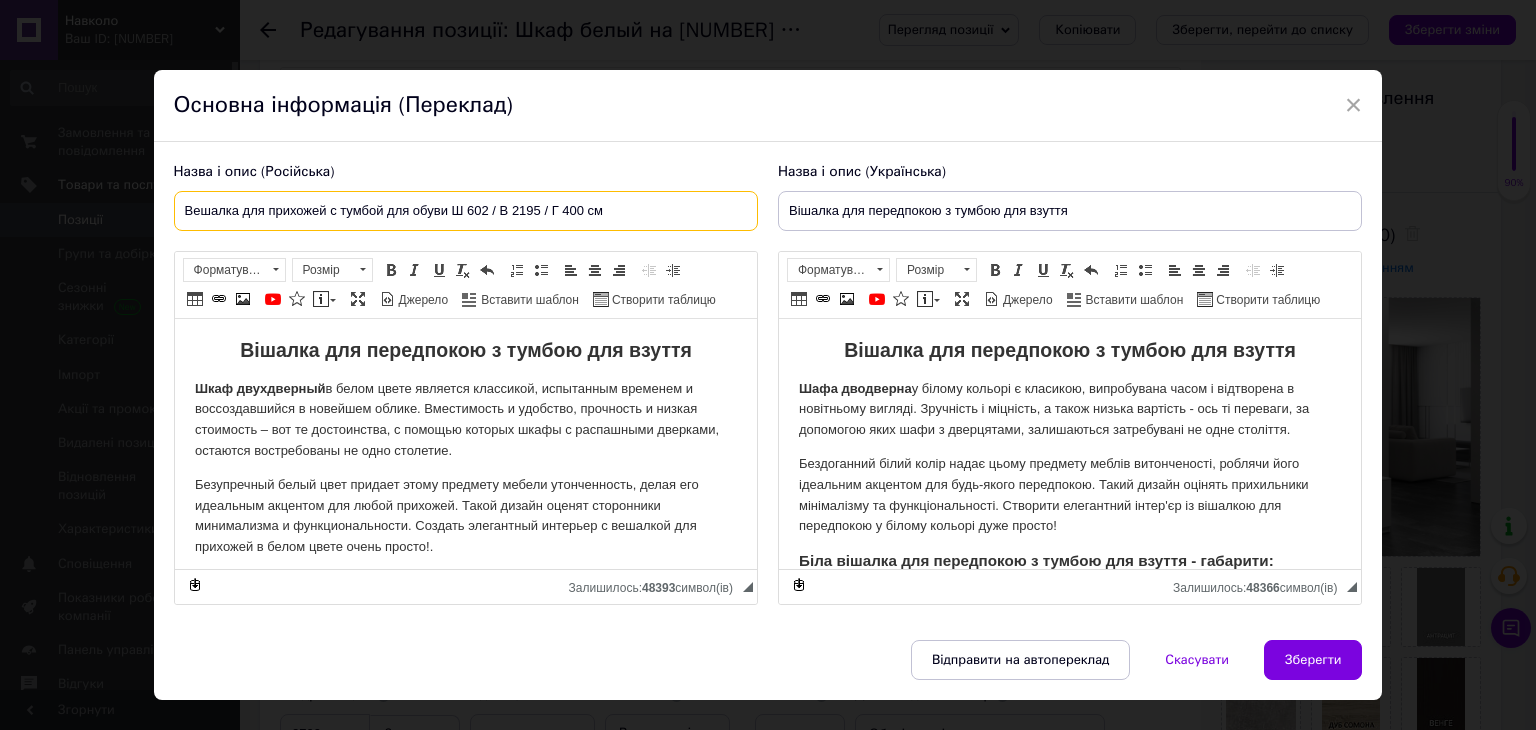 drag, startPoint x: 512, startPoint y: 209, endPoint x: 536, endPoint y: 209, distance: 24 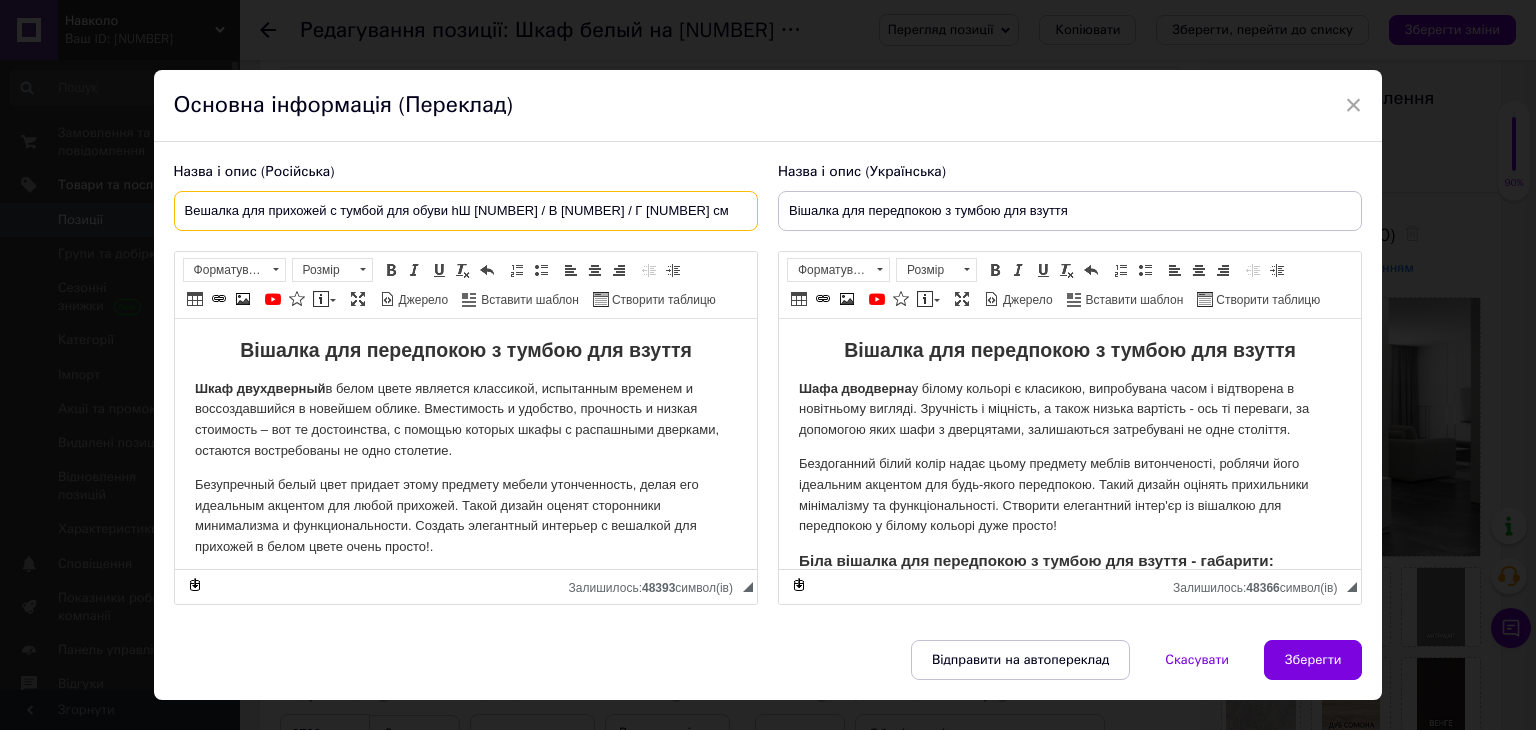 paste on "219" 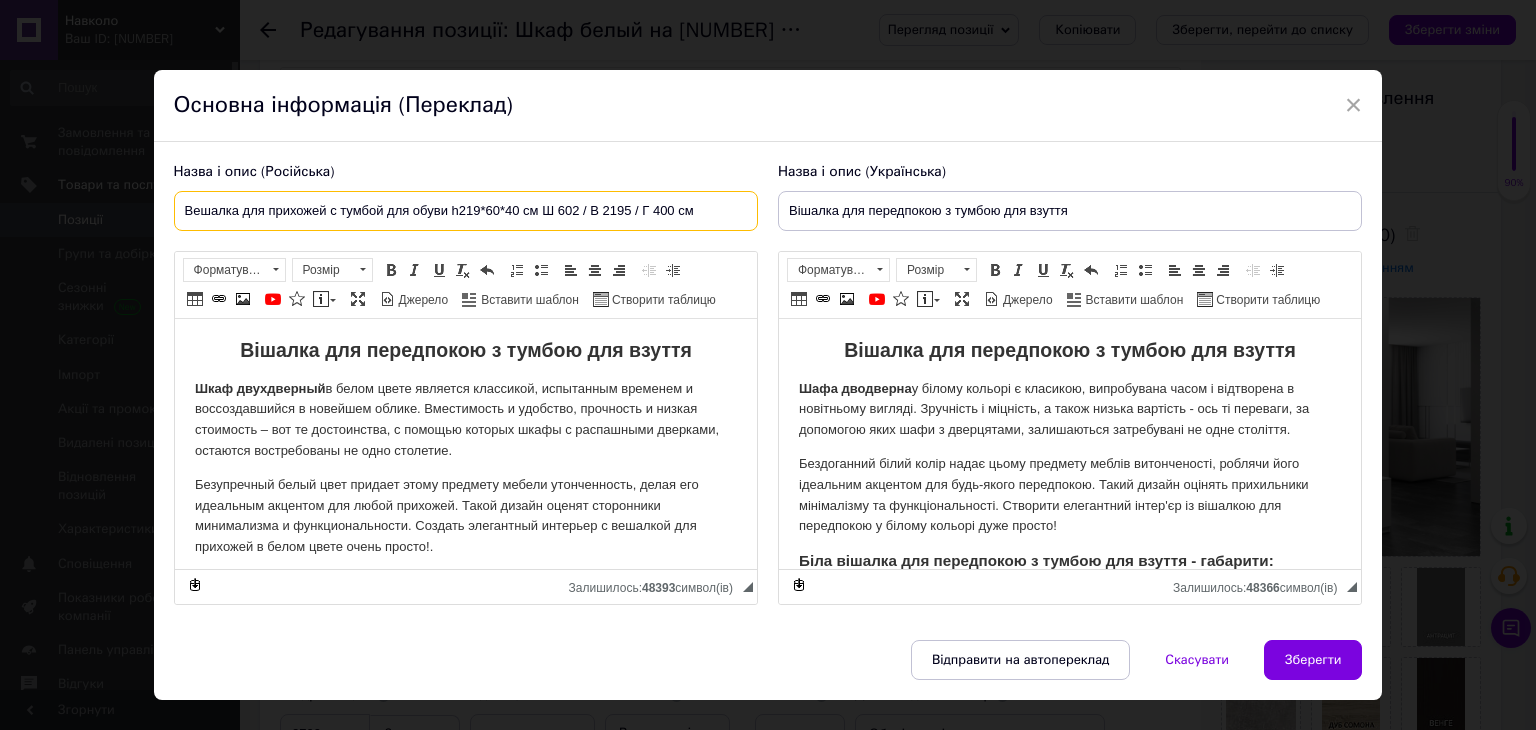 drag, startPoint x: 540, startPoint y: 206, endPoint x: 697, endPoint y: 205, distance: 157.00319 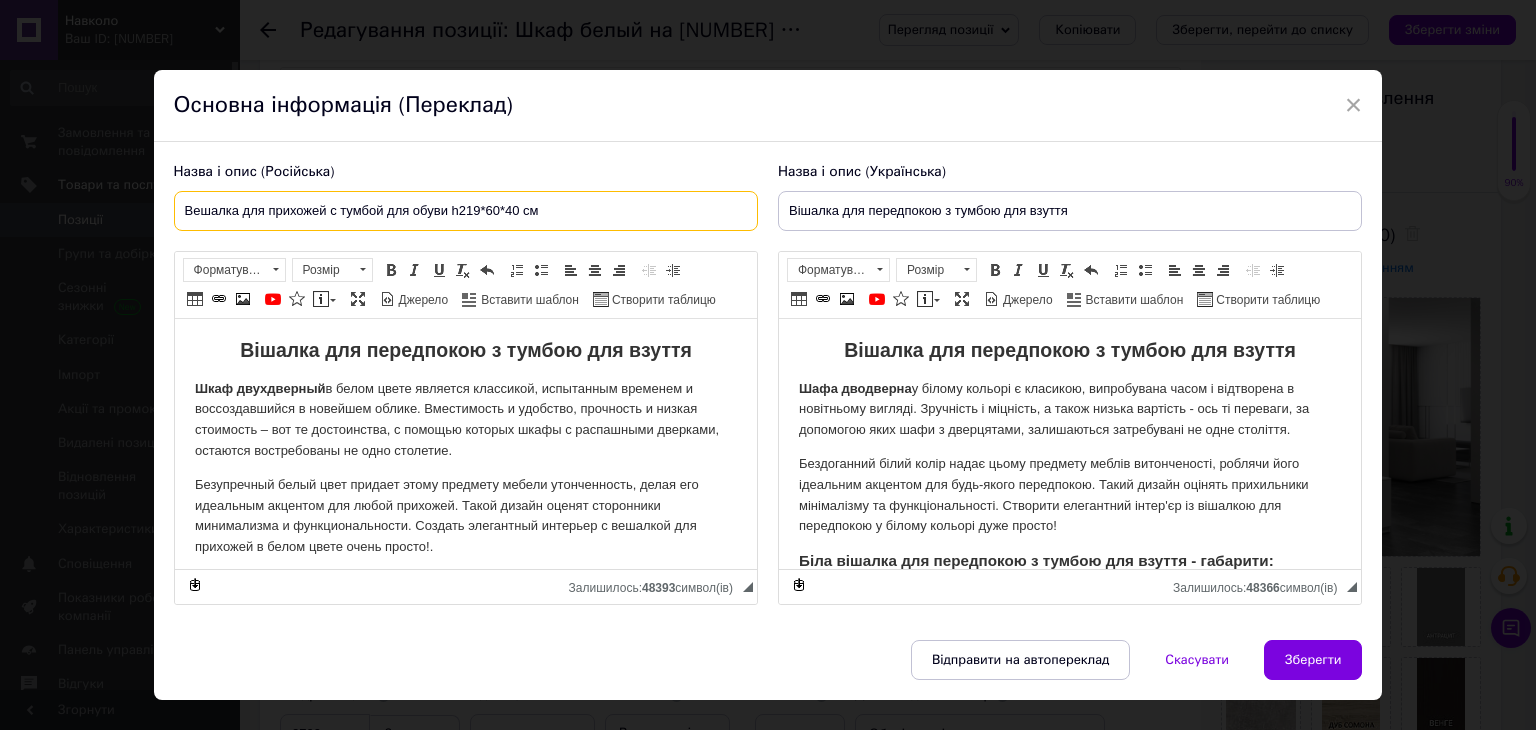 drag, startPoint x: 448, startPoint y: 209, endPoint x: 561, endPoint y: 207, distance: 113.0177 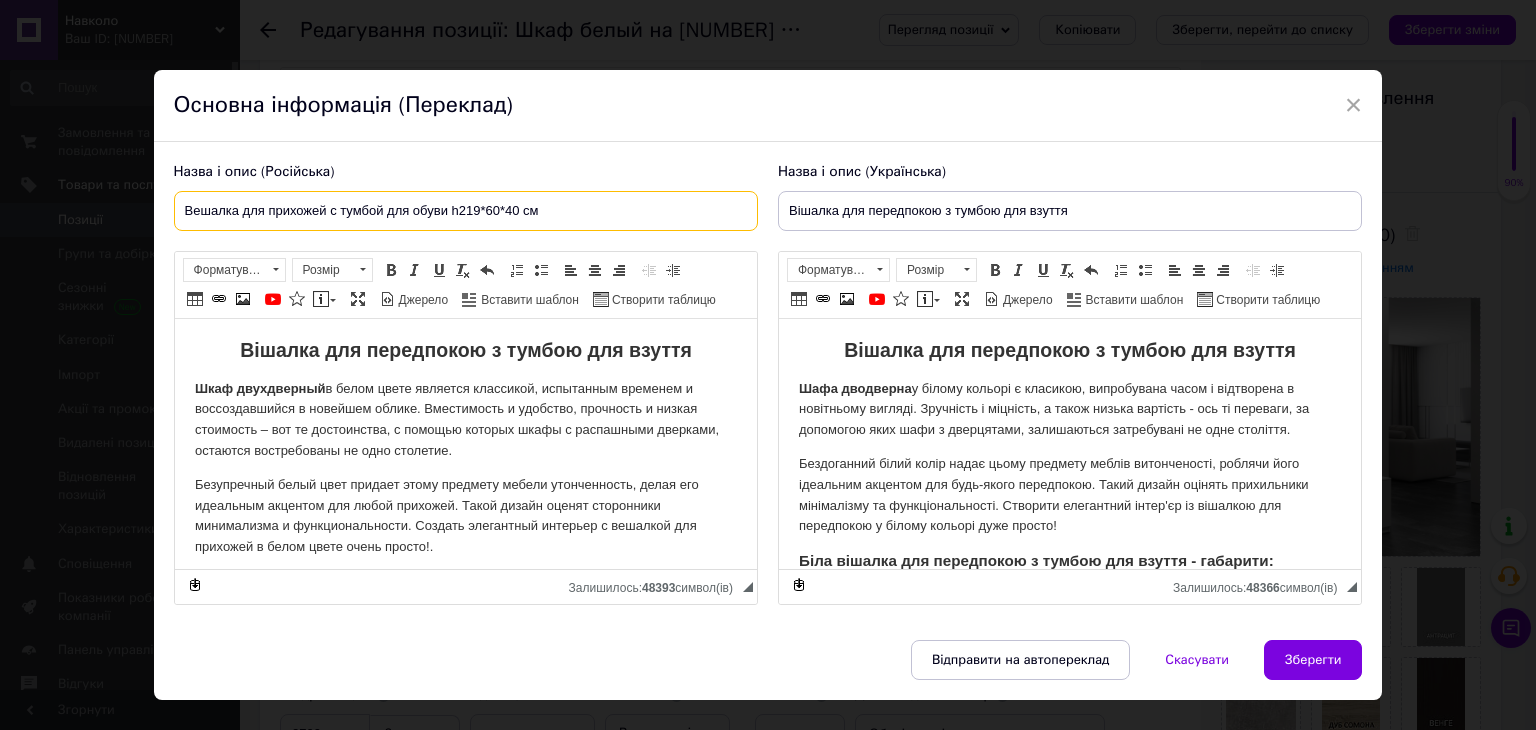 type on "Вешалка для прихожей с тумбой для обуви h219*60*40 см" 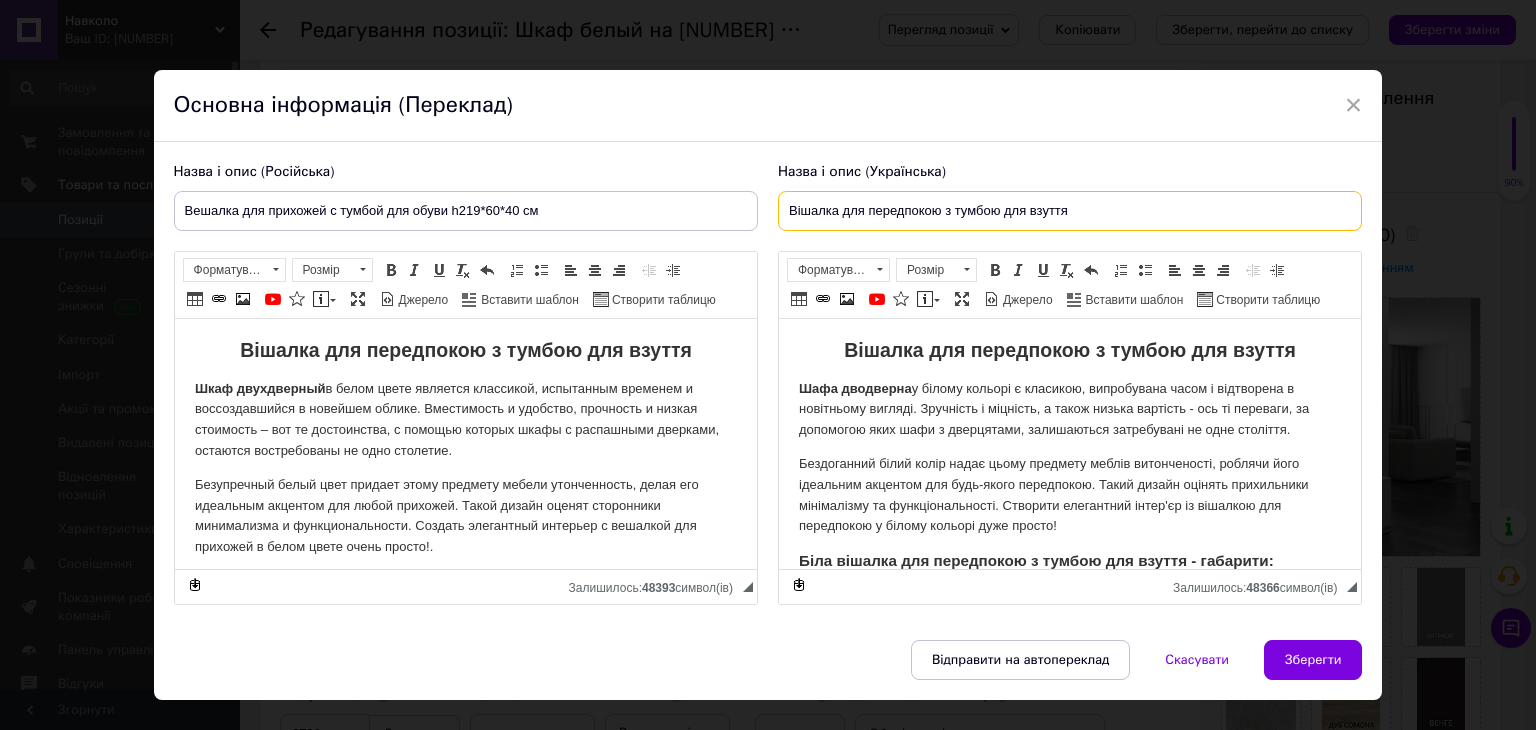 click on "Вішалка для передпокою з тумбою для взуття" at bounding box center (1070, 211) 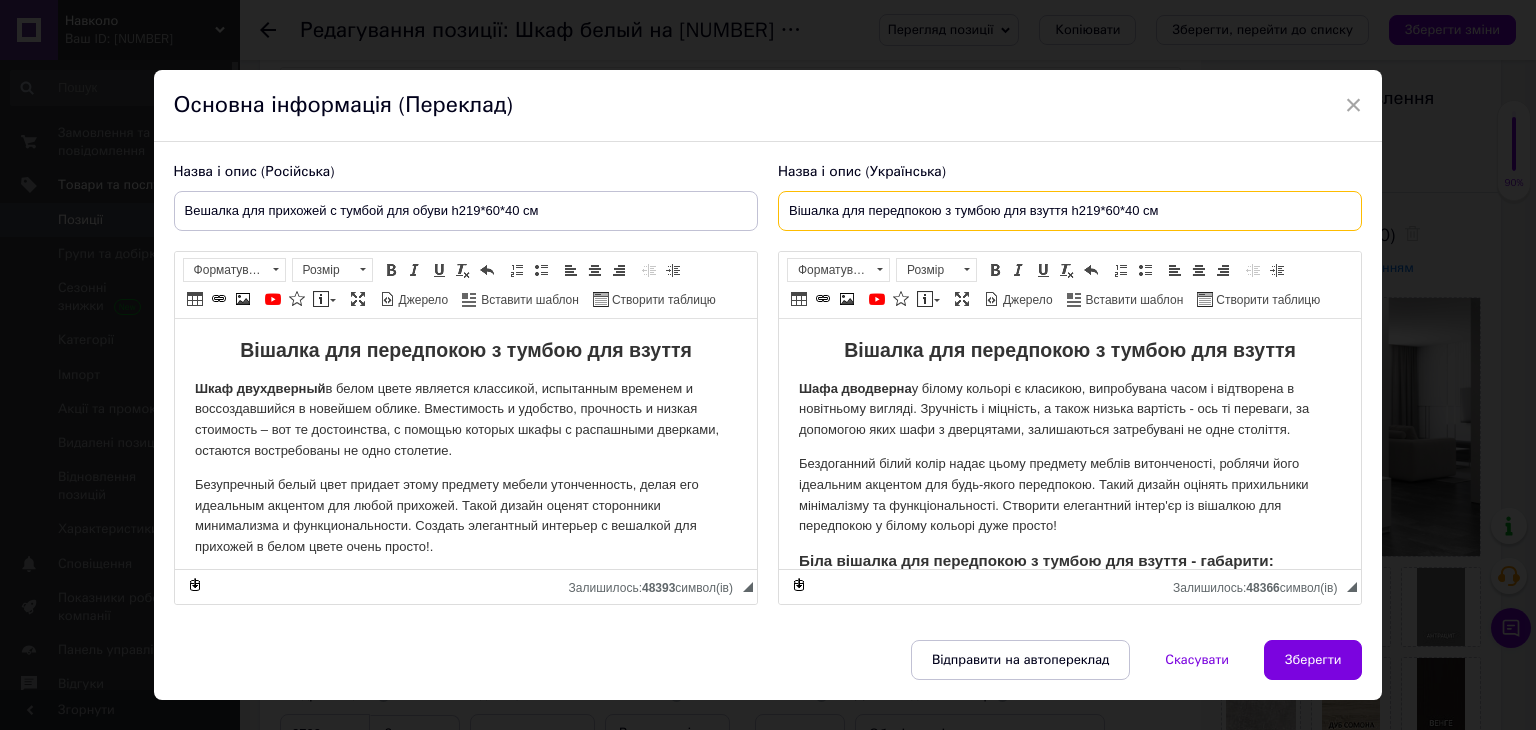 click on "Вішалка для передпокою з тумбою для взуття h219*60*40 см" at bounding box center [1070, 211] 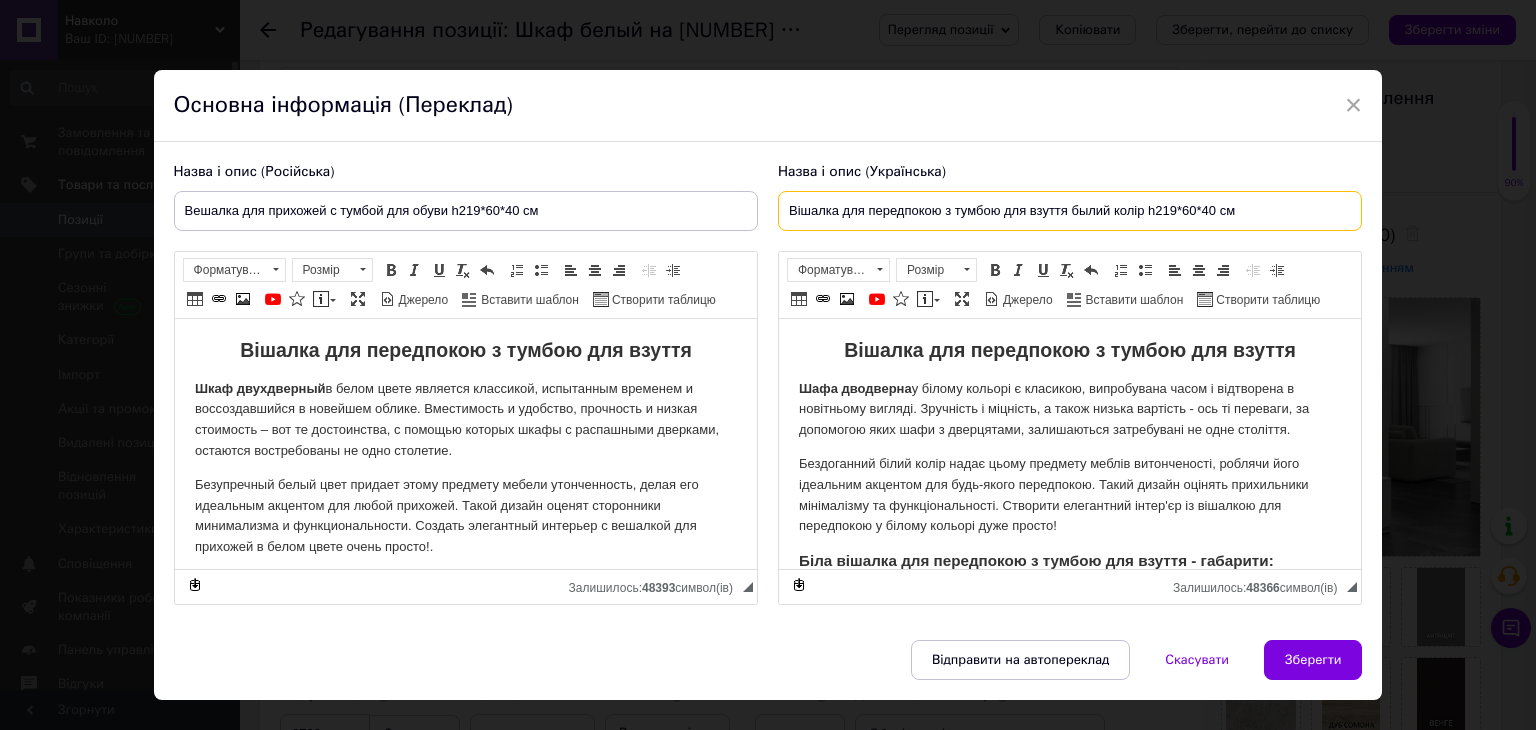 click on "Вішалка для передпокою з тумбою для взуття былий колір h219*60*40 см" at bounding box center (1070, 211) 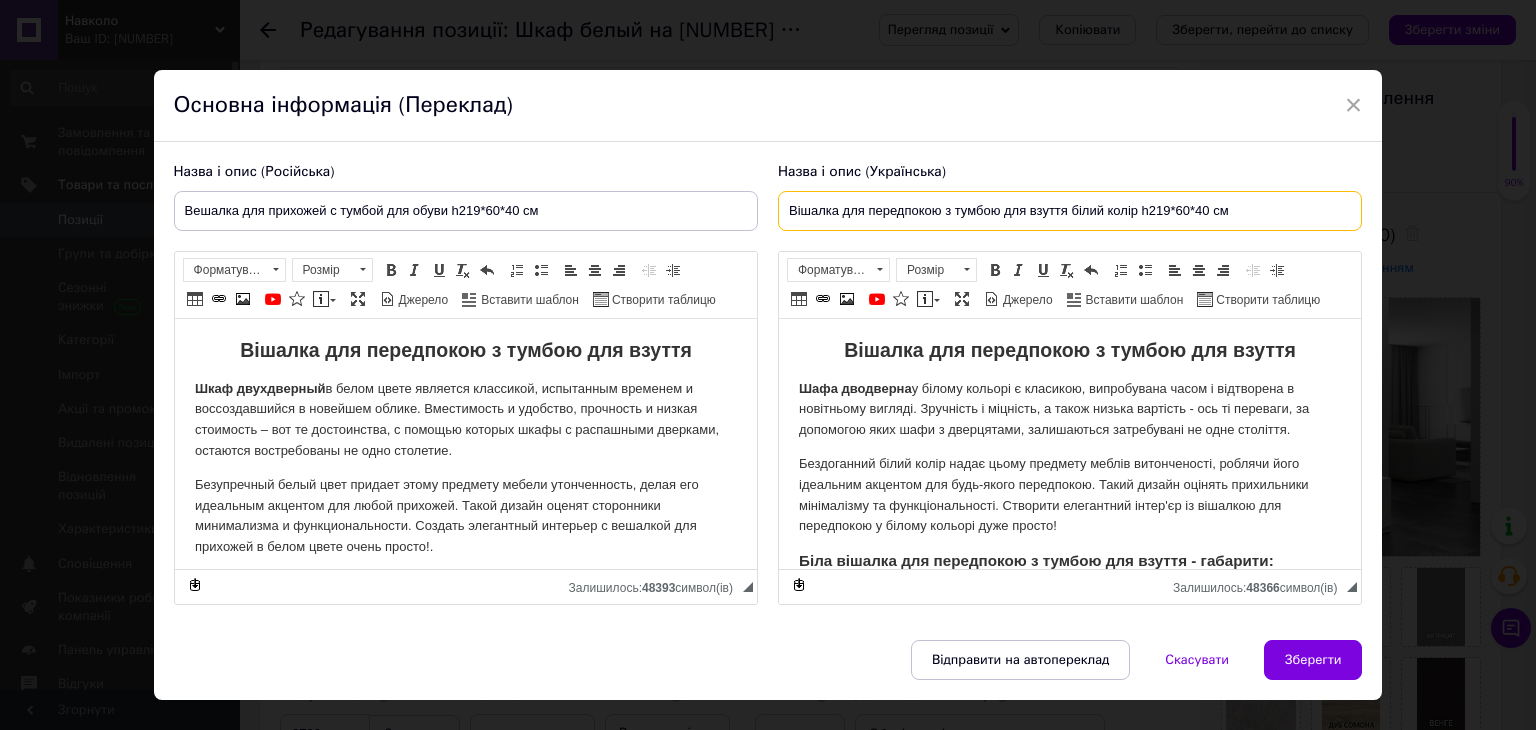 type on "Вішалка для передпокою з тумбою для взуття білий колір h219*60*40 см" 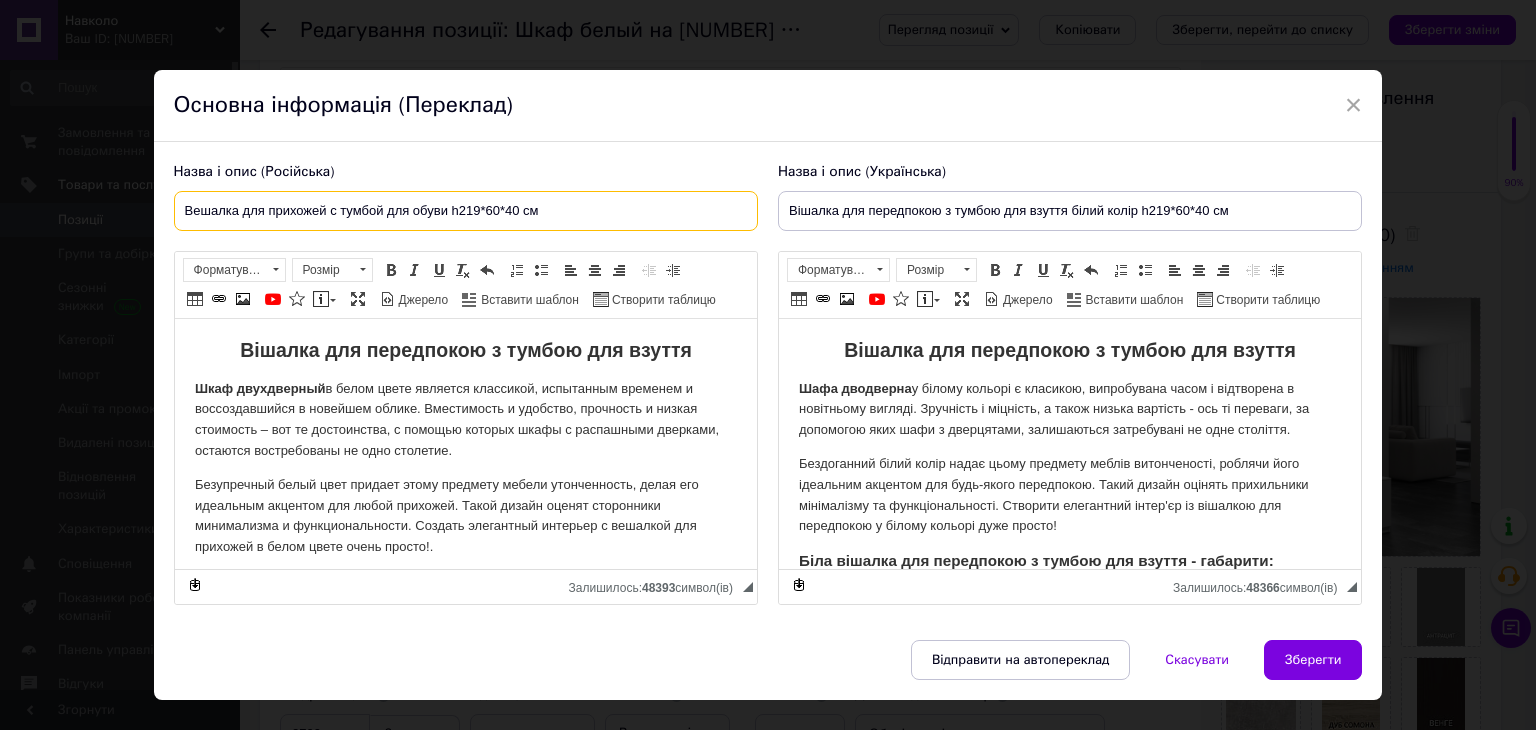 click on "Вешалка для прихожей с тумбой для обуви h219*60*40 см" at bounding box center [466, 211] 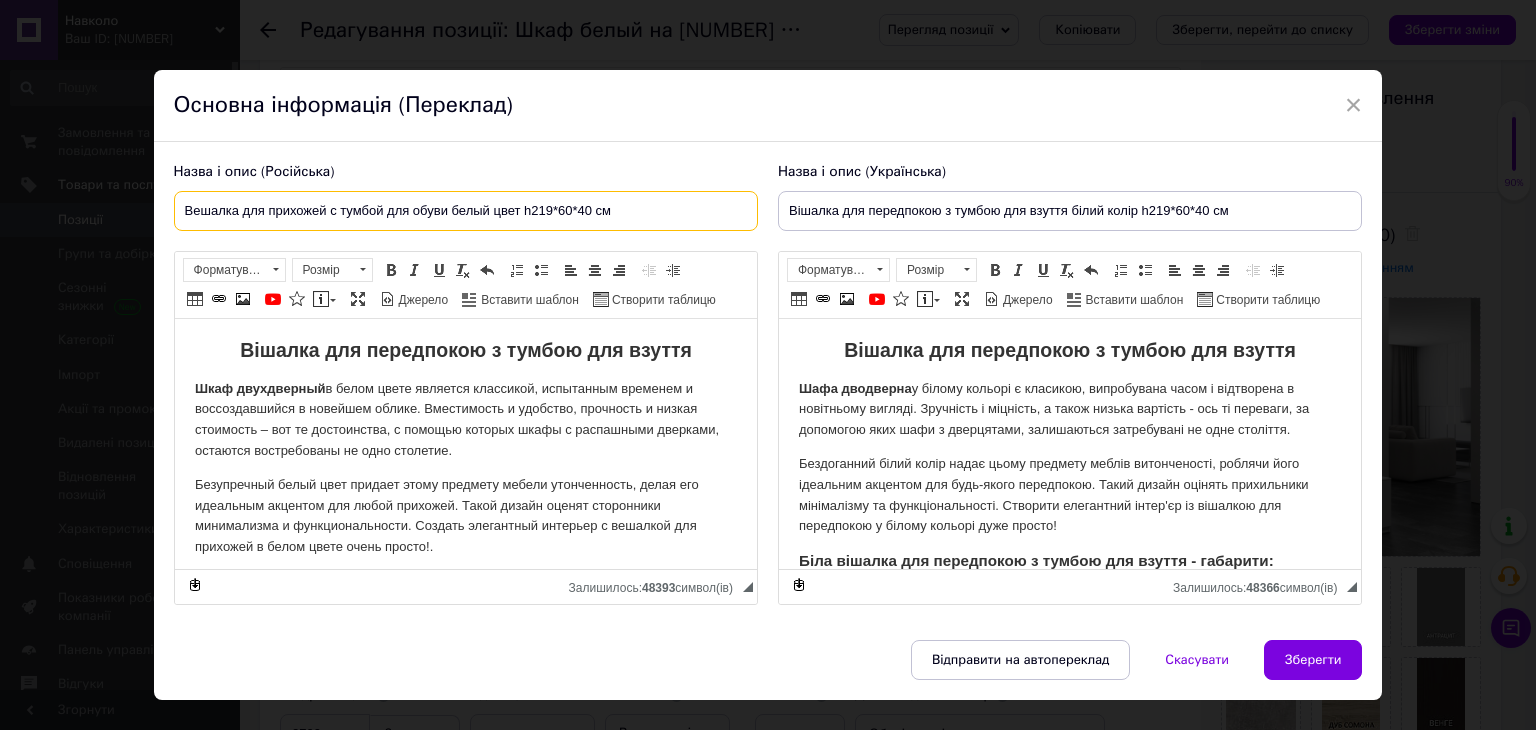 type on "Вешалка для прихожей с тумбой для обуви белый цвет h219*60*40 см" 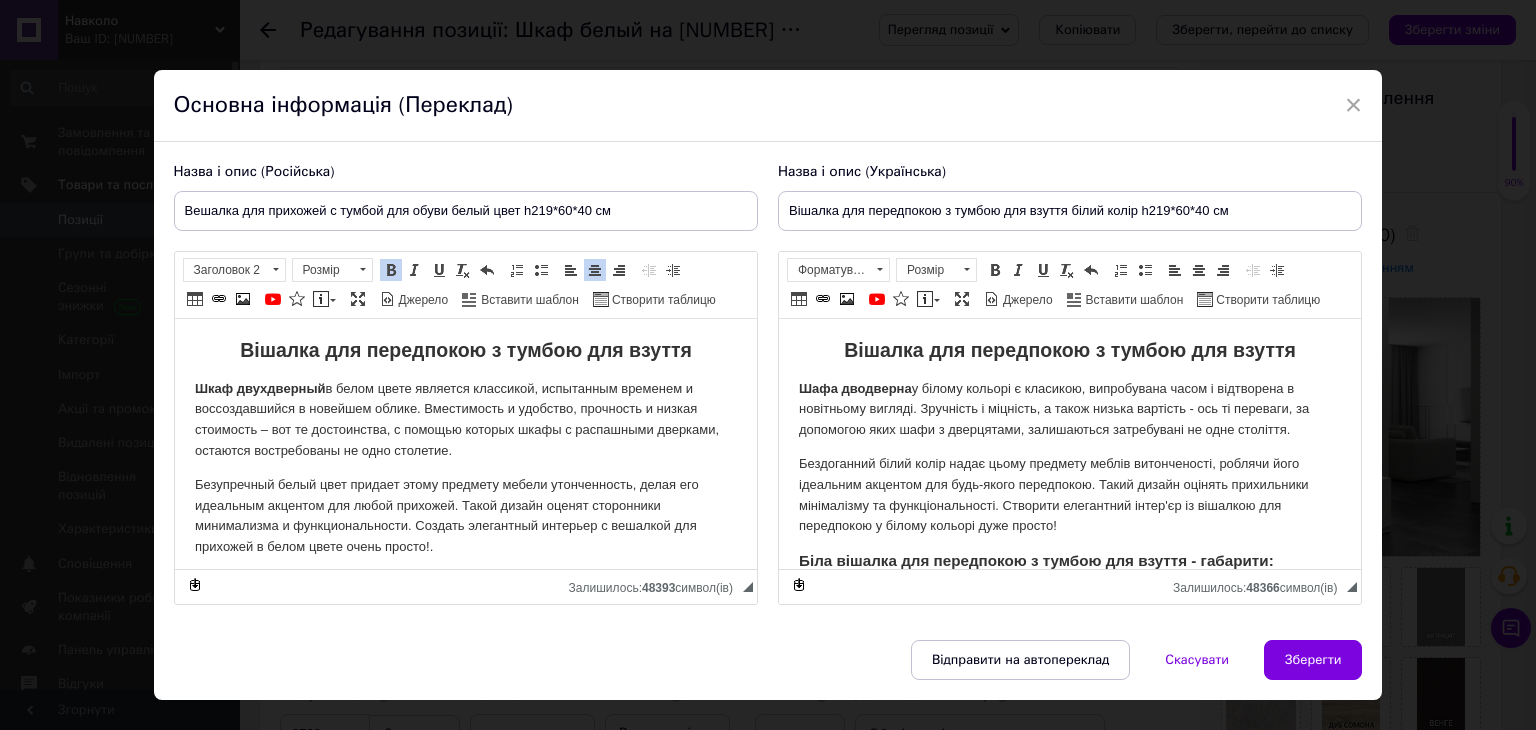 click on "Вішалка для передпокою з тумбою для взуття" at bounding box center (465, 350) 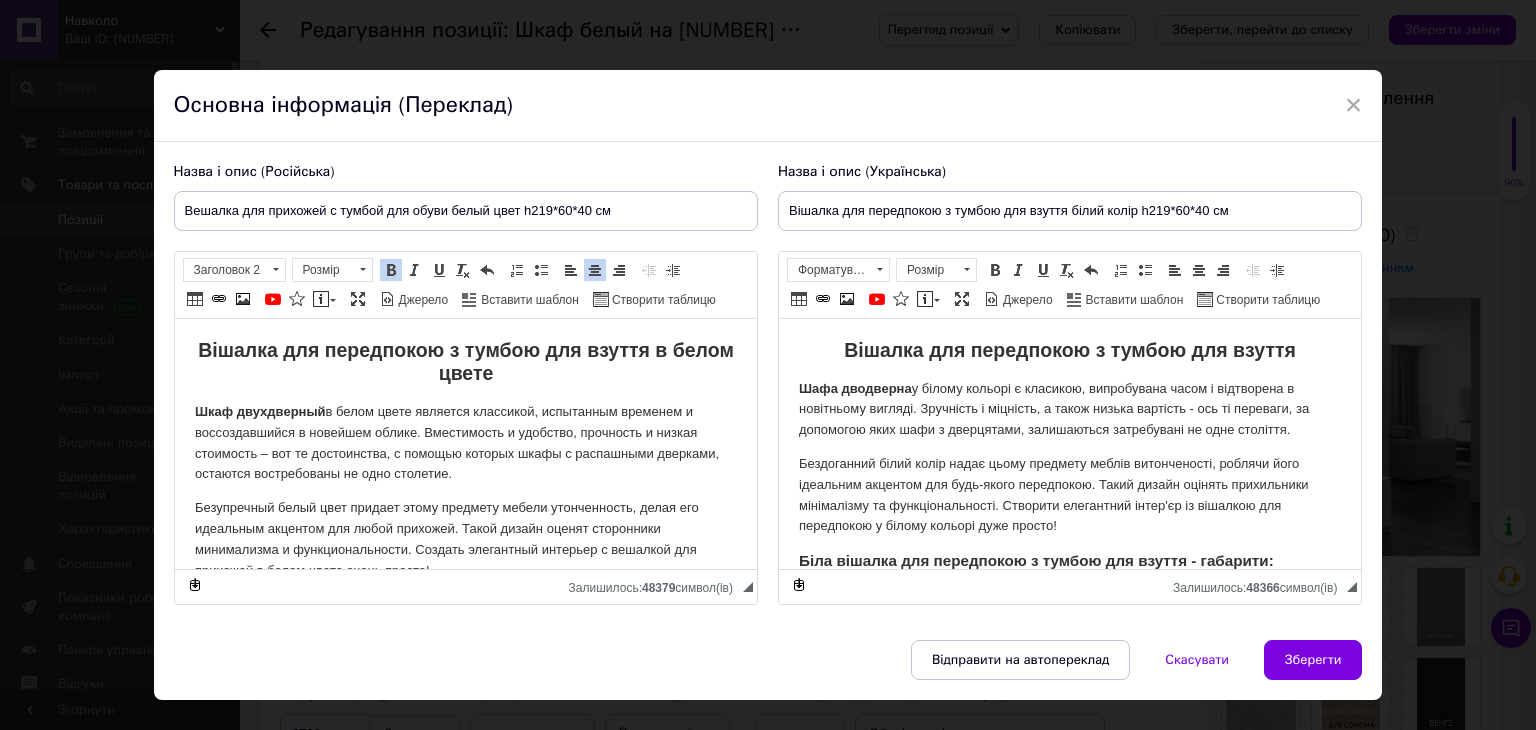 click on "Вішалка для передпокою з тумбою для взуття" at bounding box center (1069, 350) 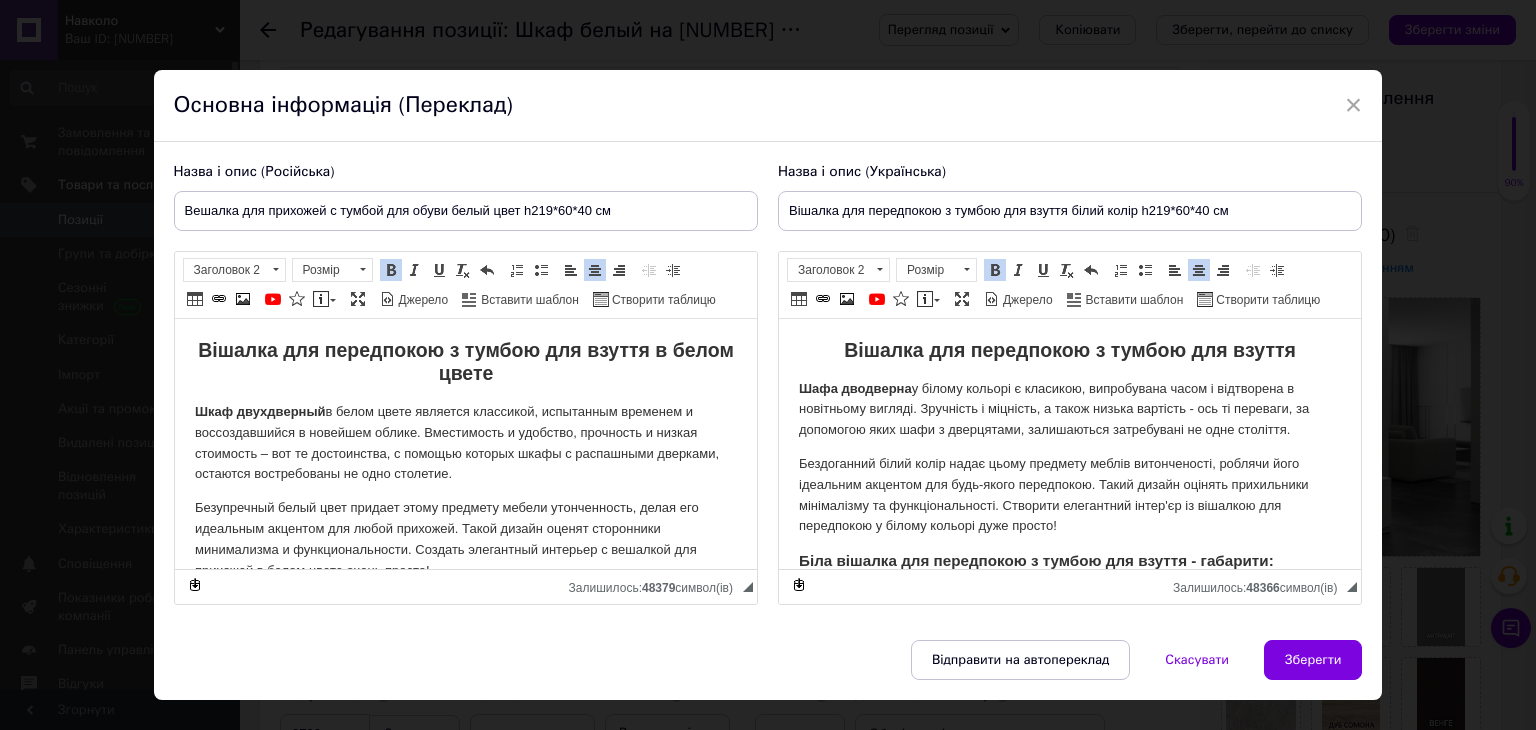 type 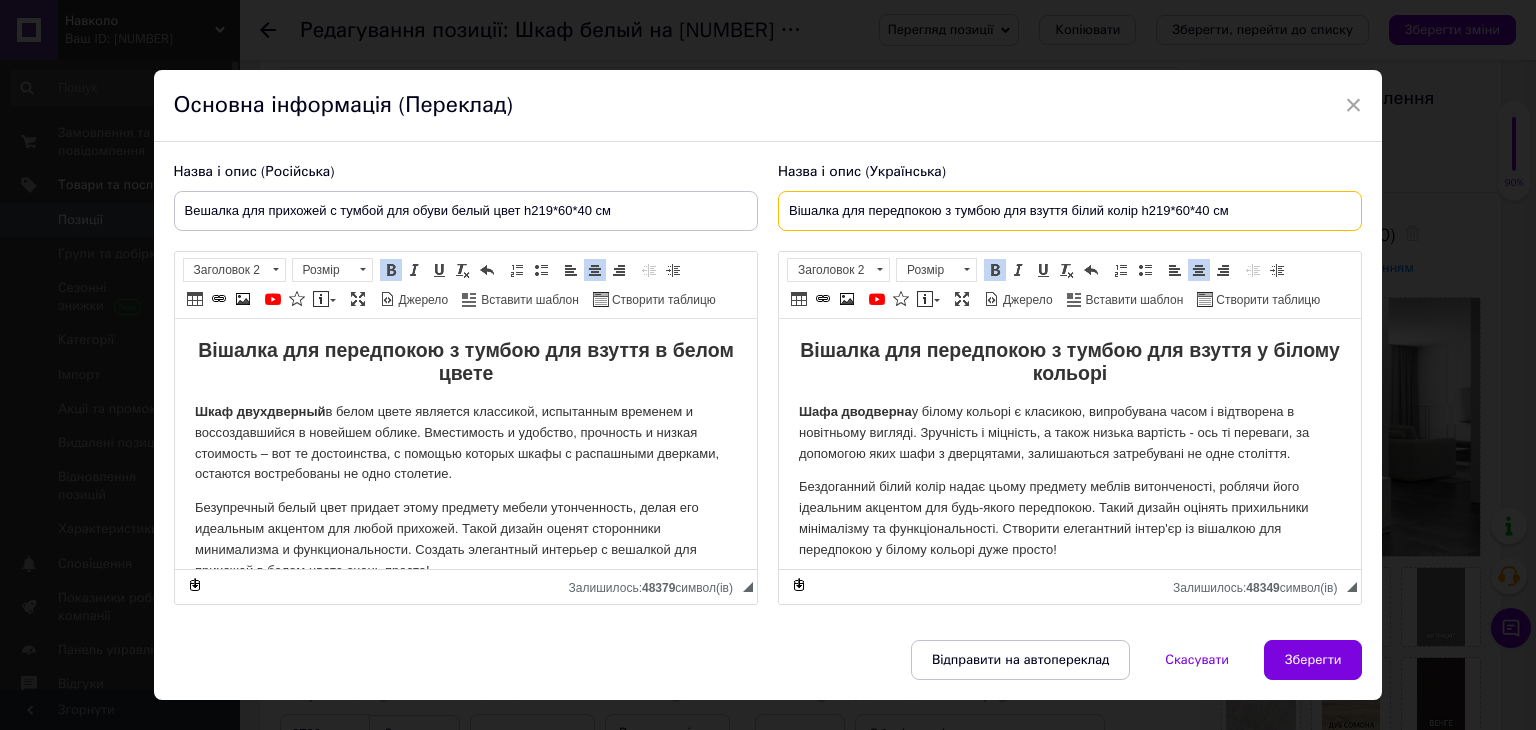 drag, startPoint x: 1140, startPoint y: 209, endPoint x: 1266, endPoint y: 209, distance: 126 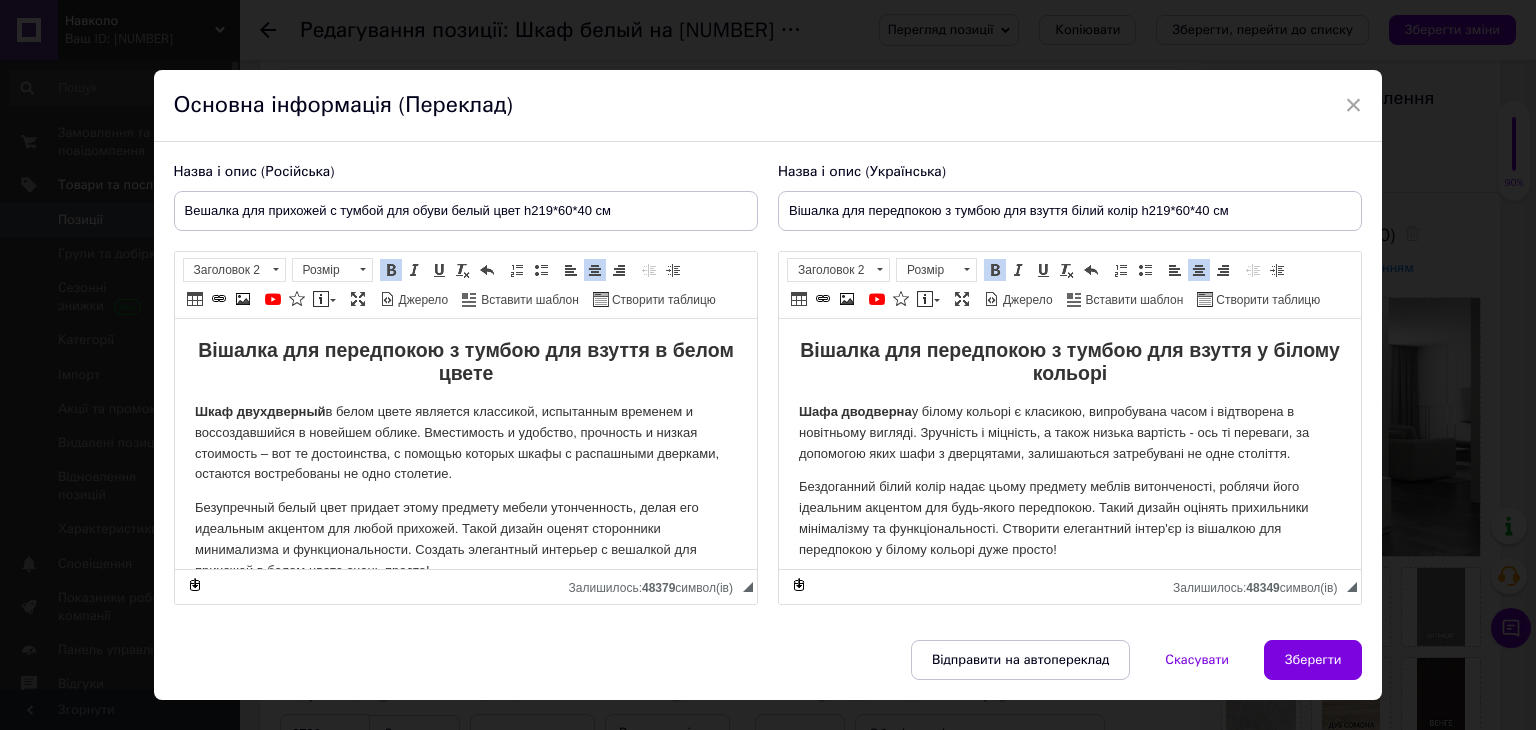 click on "Вішалка для передпокою з тумбою для взуття у білому кольорі" at bounding box center [1069, 362] 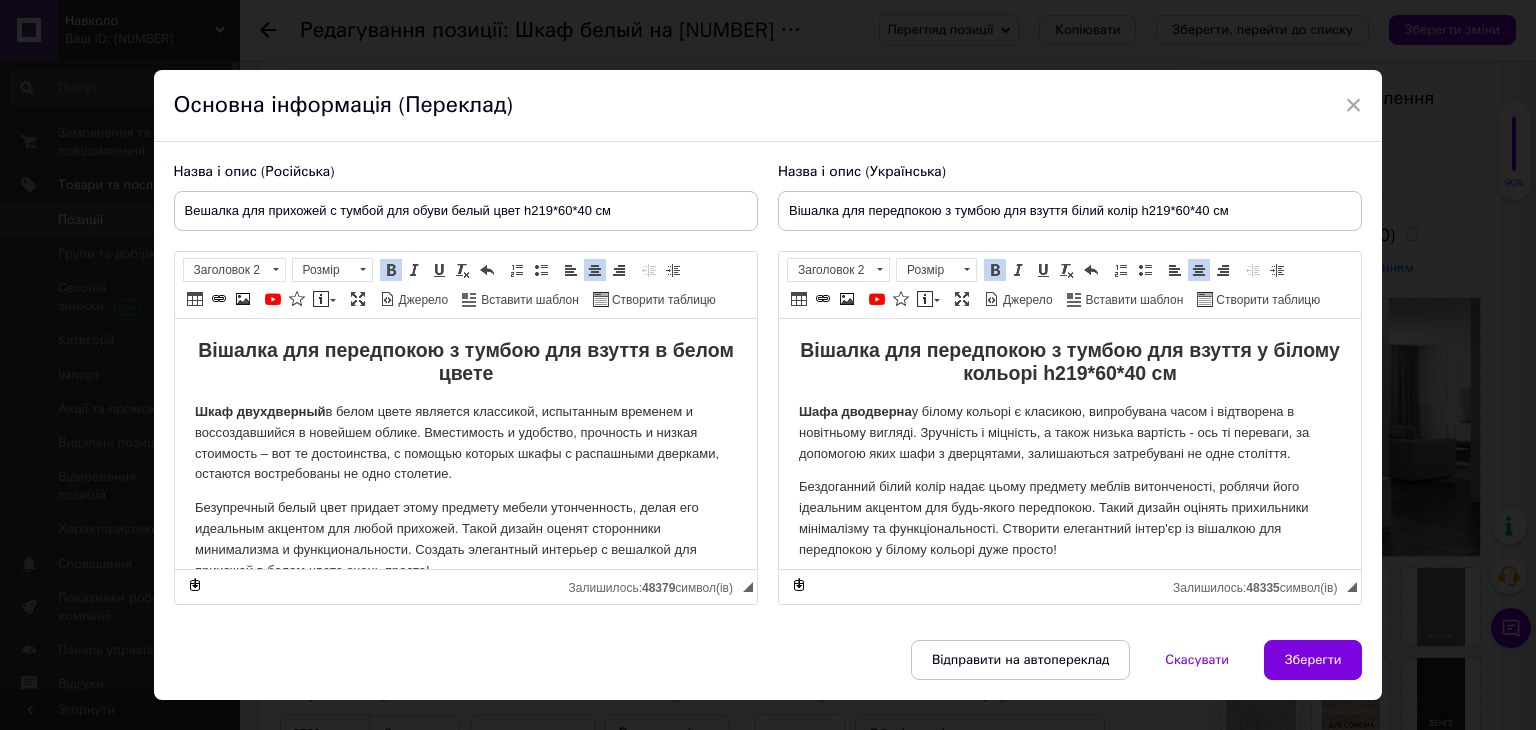 click on "Вішалка для передпокою з тумбою для взуття в белом цвете" at bounding box center [465, 362] 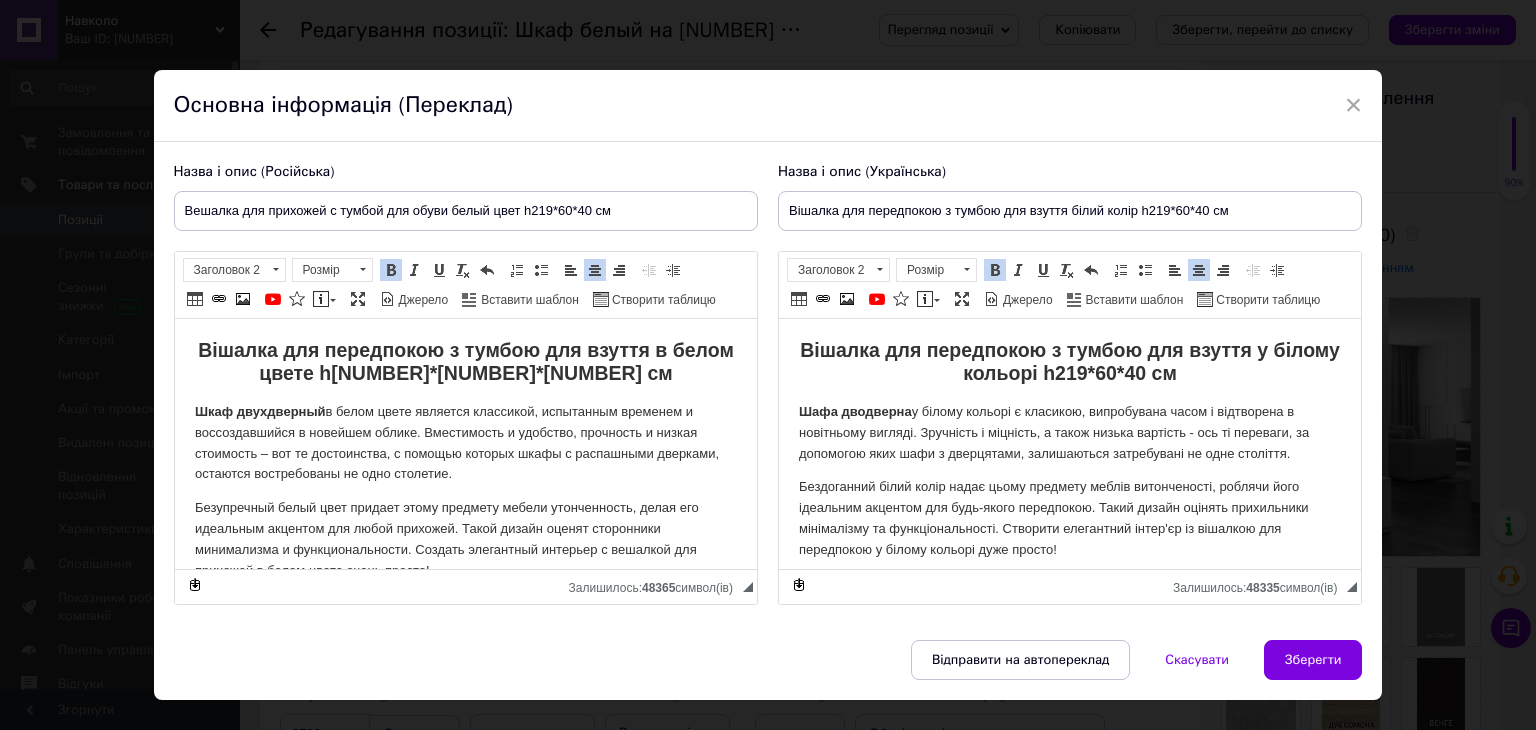 drag, startPoint x: 185, startPoint y: 209, endPoint x: 448, endPoint y: 207, distance: 263.0076 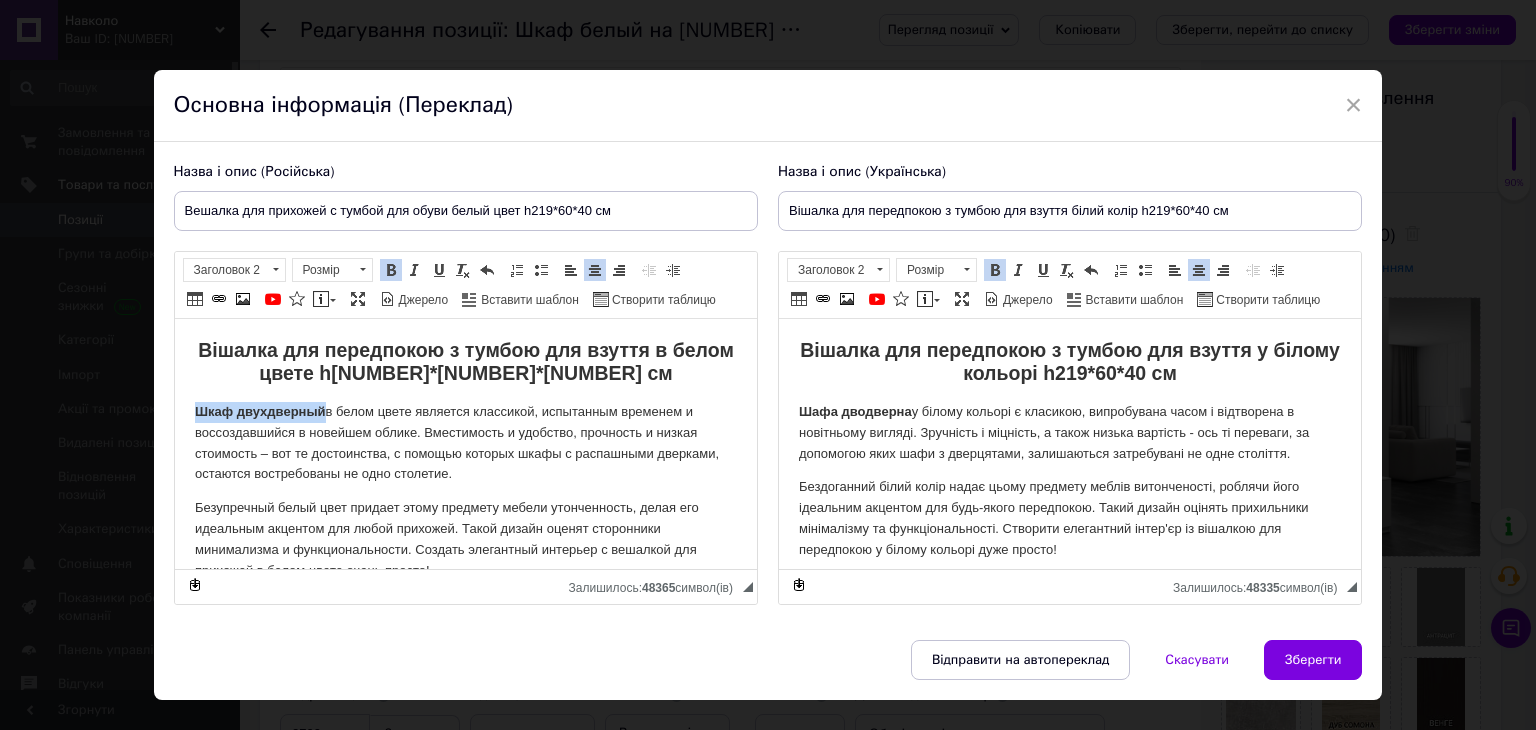 drag, startPoint x: 197, startPoint y: 414, endPoint x: 321, endPoint y: 409, distance: 124.10077 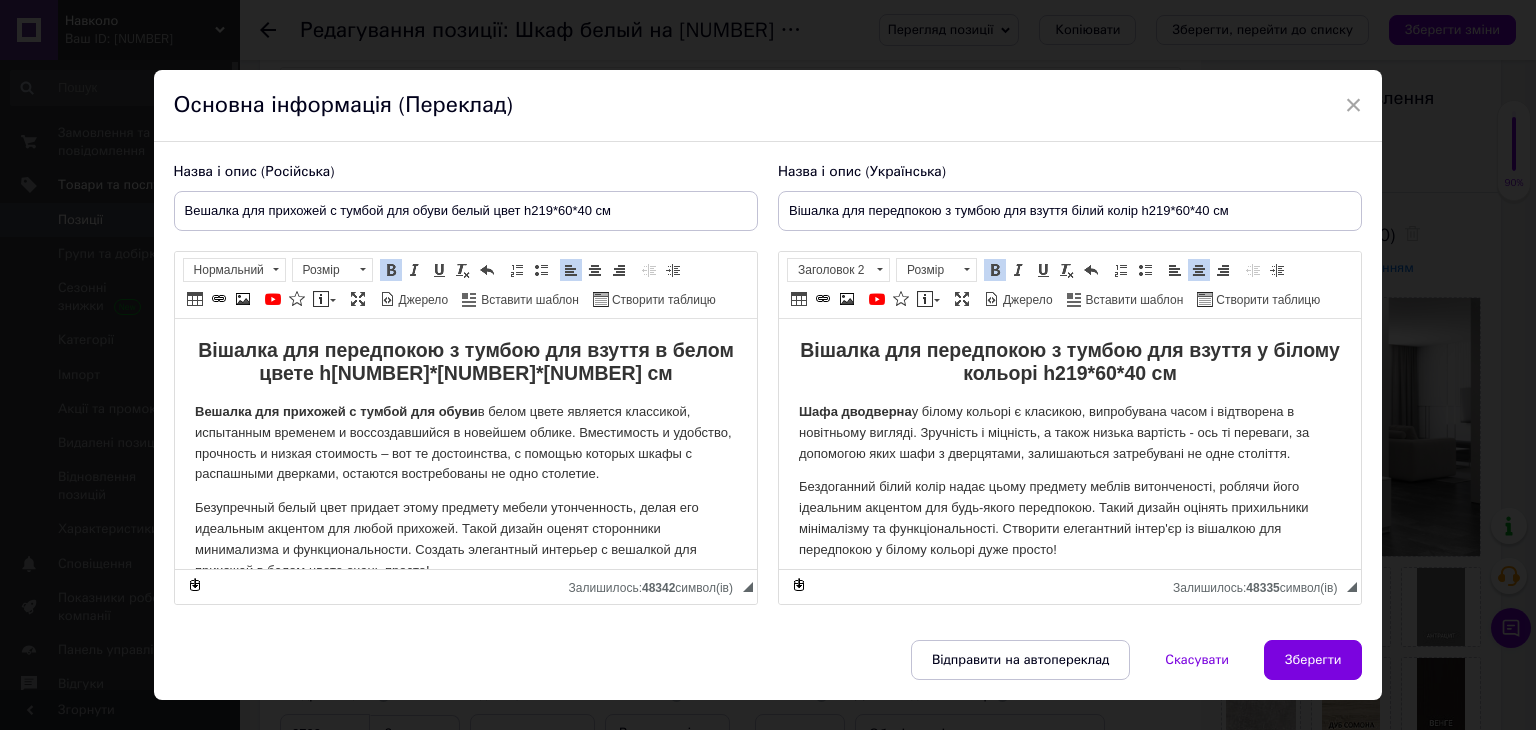 drag, startPoint x: 787, startPoint y: 210, endPoint x: 1065, endPoint y: 206, distance: 278.02878 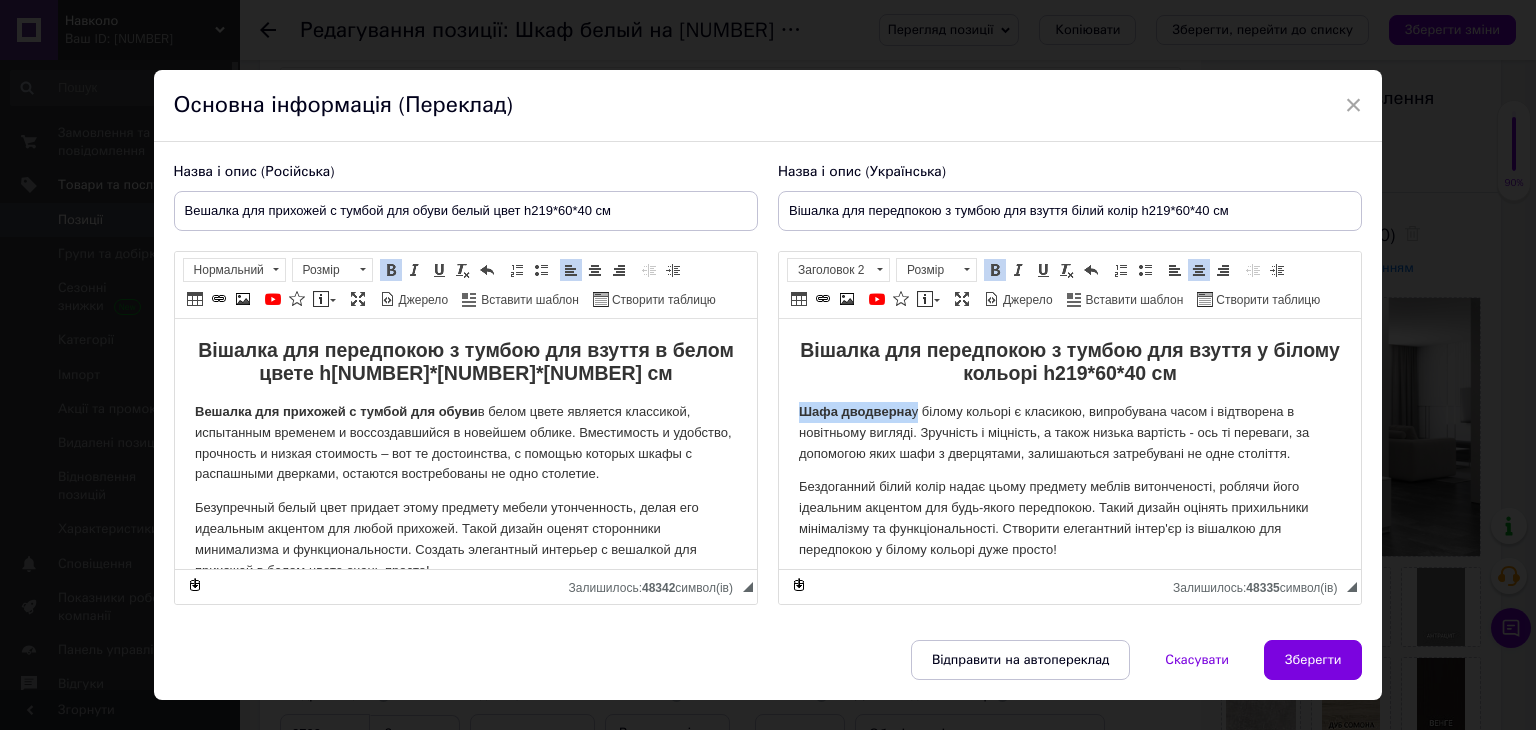 drag, startPoint x: 801, startPoint y: 409, endPoint x: 913, endPoint y: 400, distance: 112.36102 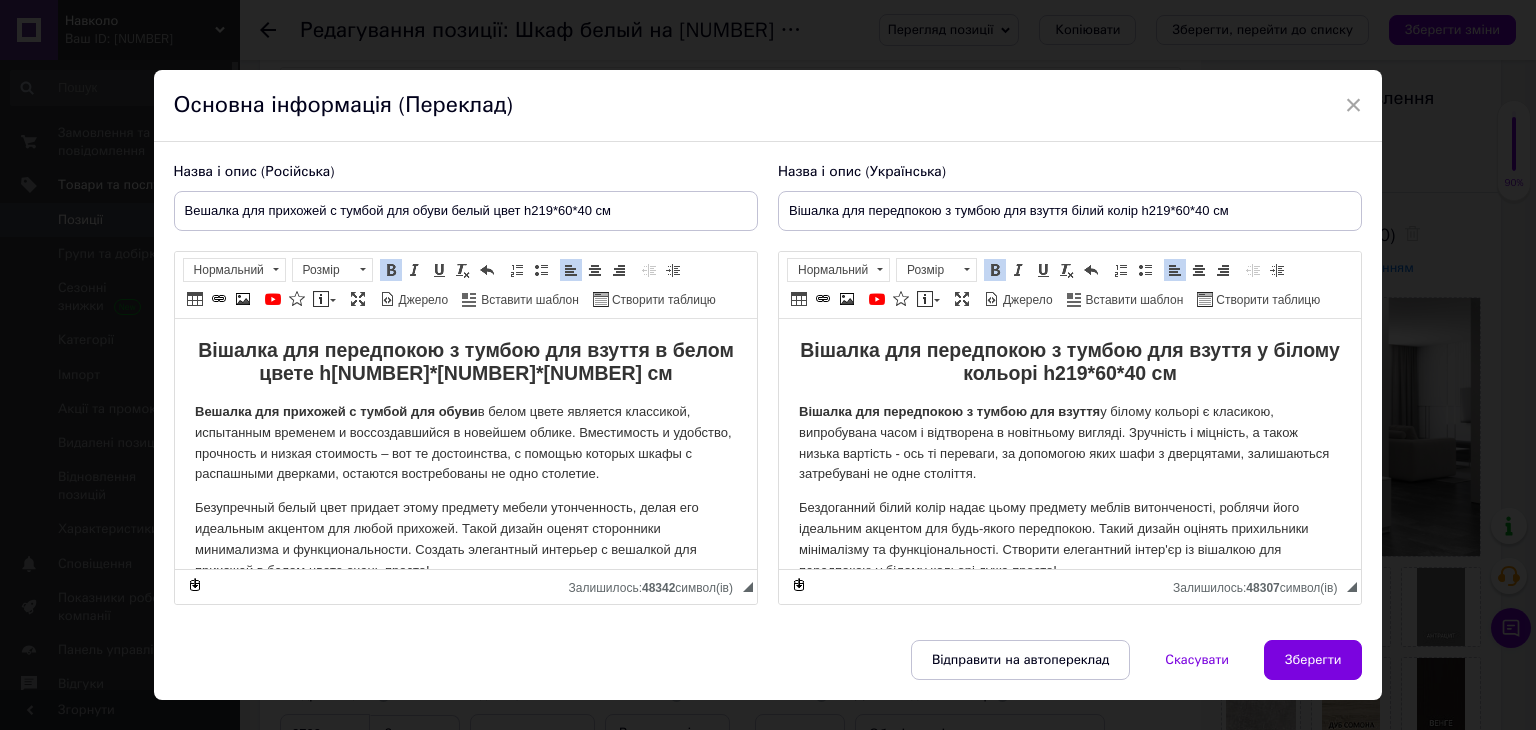 click on "Вешалка для прихожей с тумбой для обуви в белом цвете является классикой, испытанным временем и воссоздавшийся в новейшем облике. Вместимость и удобство, прочность и низкая стоимость – вот те достоинства, с помощью которых шкафы с распашными дверками, остаются востребованы не одно столетие." at bounding box center [465, 443] 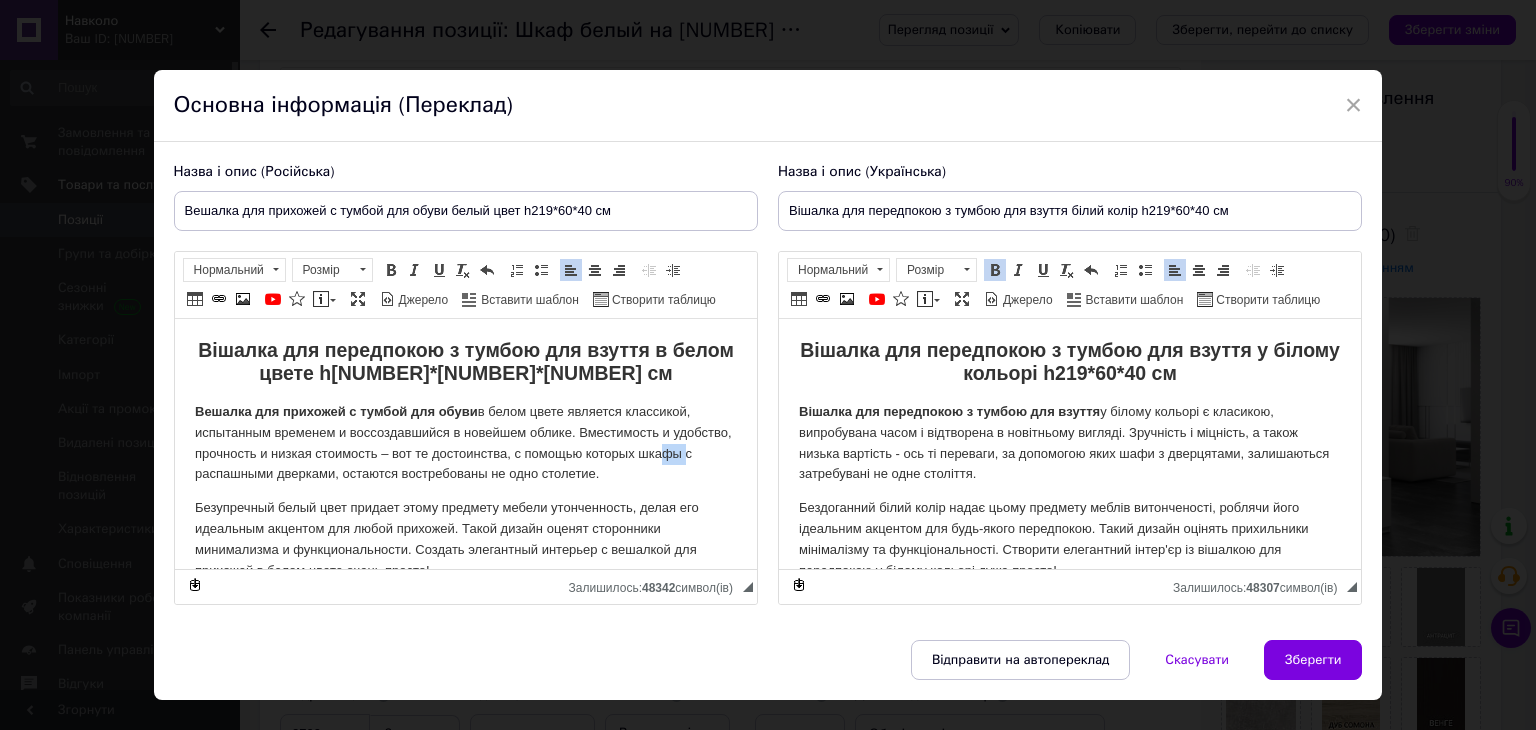 drag, startPoint x: 234, startPoint y: 476, endPoint x: 210, endPoint y: 472, distance: 24.33105 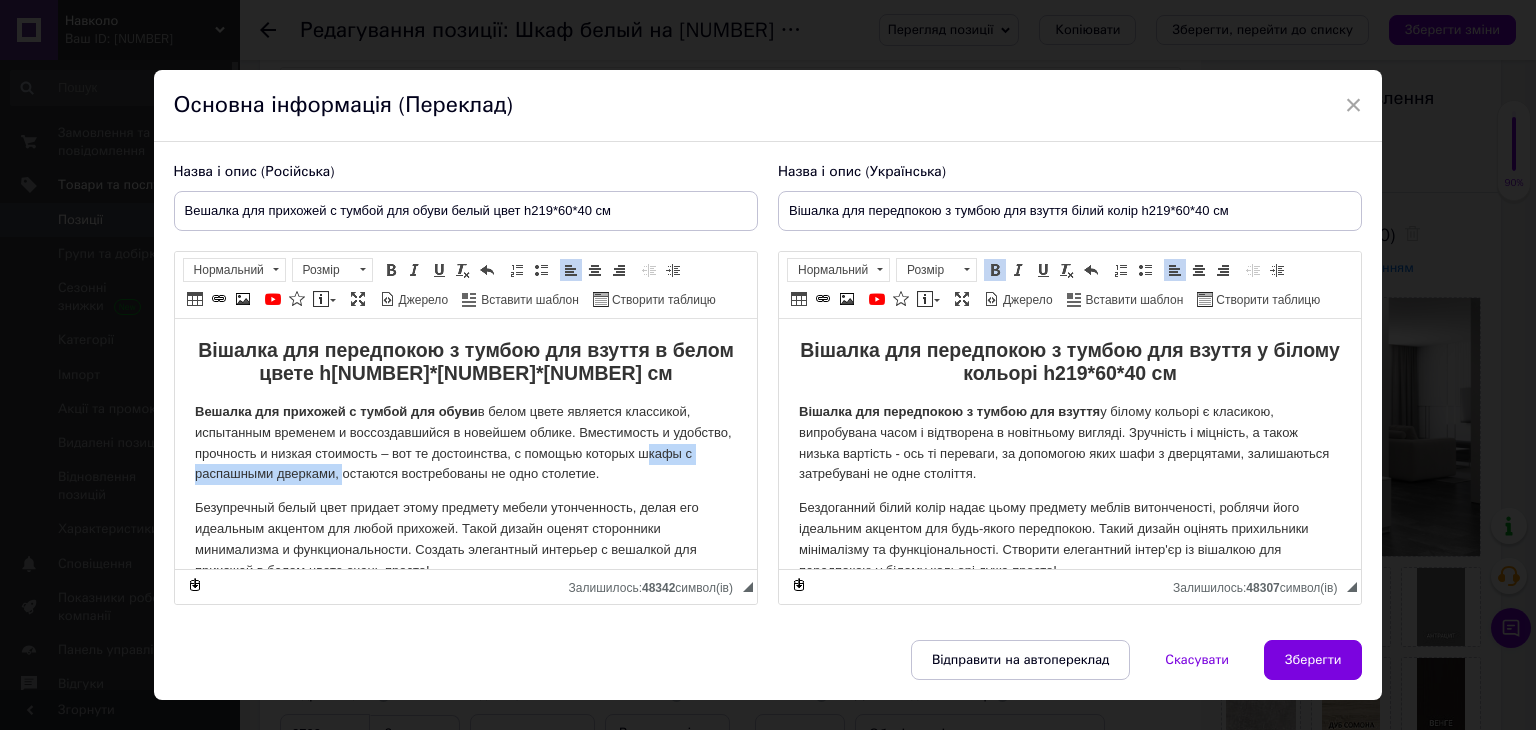 drag, startPoint x: 395, startPoint y: 479, endPoint x: 195, endPoint y: 474, distance: 200.06248 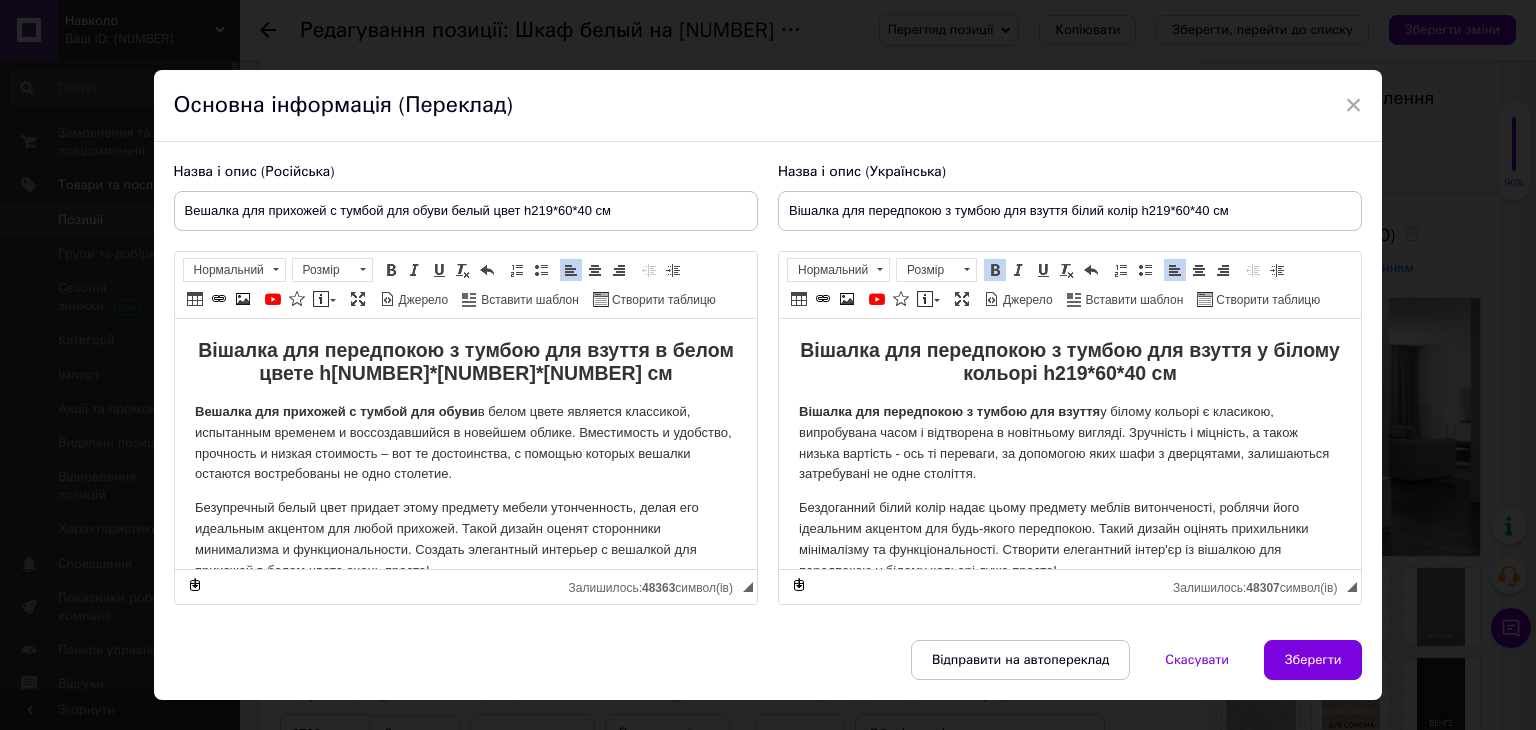 click on "Вешалка для прихожей с тумбой для обуви  в белом цвете является классикой, испытанным временем и воссоздавшийся в новейшем облике. Вместимость и удобство, прочность и низкая стоимость – вот те достоинства, с помощью которых вешалки остаются востребованы не одно столетие." at bounding box center [465, 443] 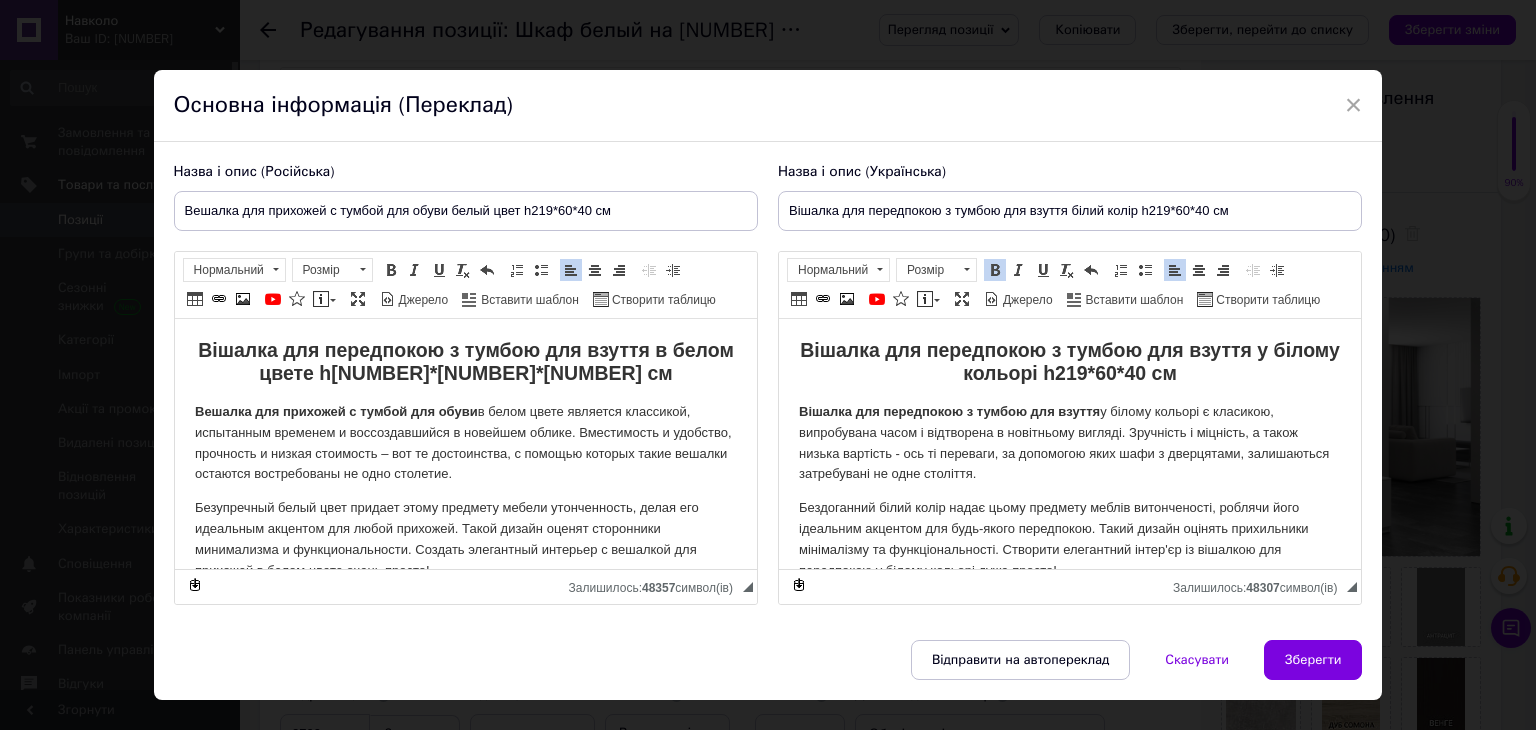 click on "Вешалка для прихожей с тумбой для обуви  в белом цвете является классикой, испытанным временем и воссоздавшийся в новейшем облике. Вместимость и удобство, прочность и низкая стоимость – вот те достоинства, с помощью которых такие вешалки остаются востребованы не одно столетие." at bounding box center (465, 443) 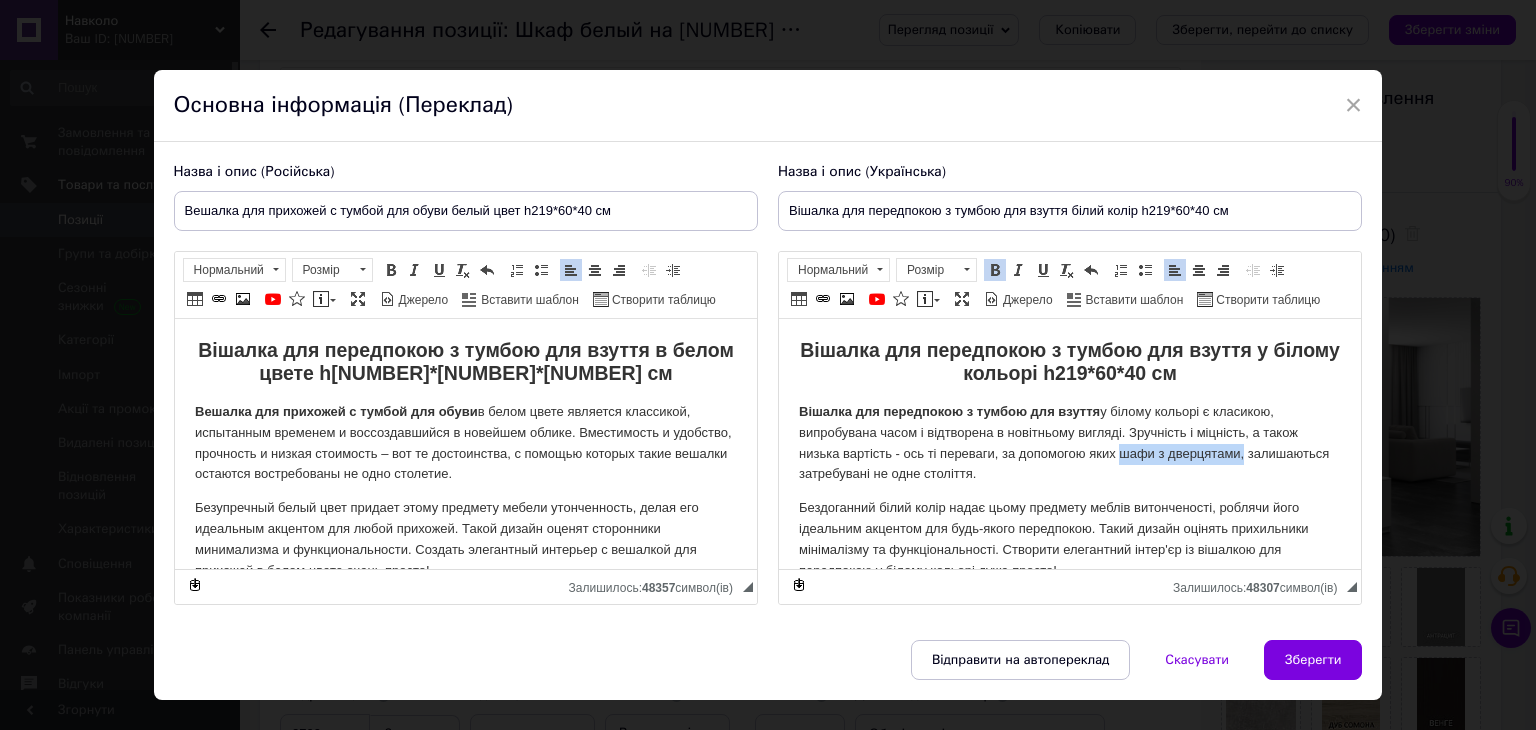 drag, startPoint x: 1118, startPoint y: 454, endPoint x: 1255, endPoint y: 457, distance: 137.03284 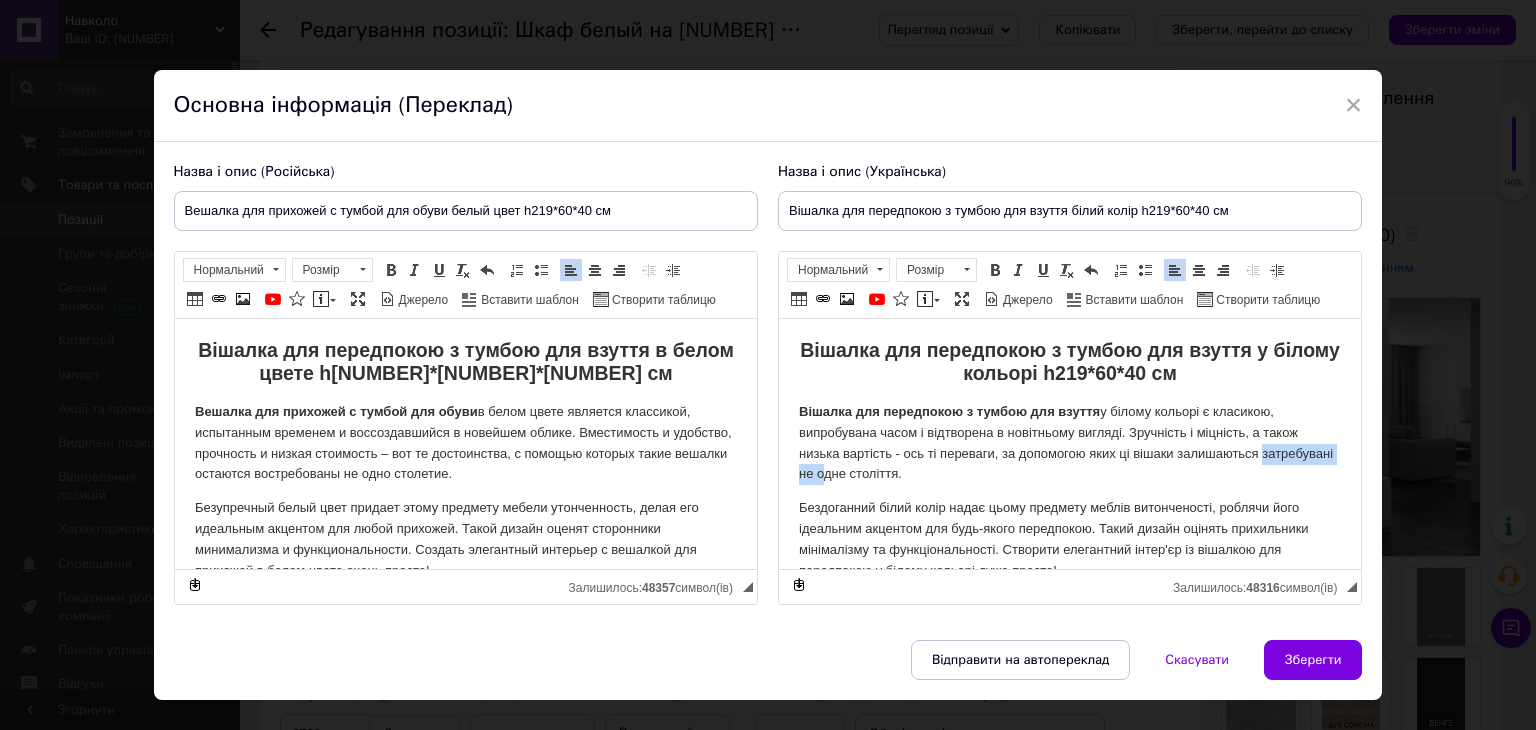 drag, startPoint x: 798, startPoint y: 477, endPoint x: 894, endPoint y: 477, distance: 96 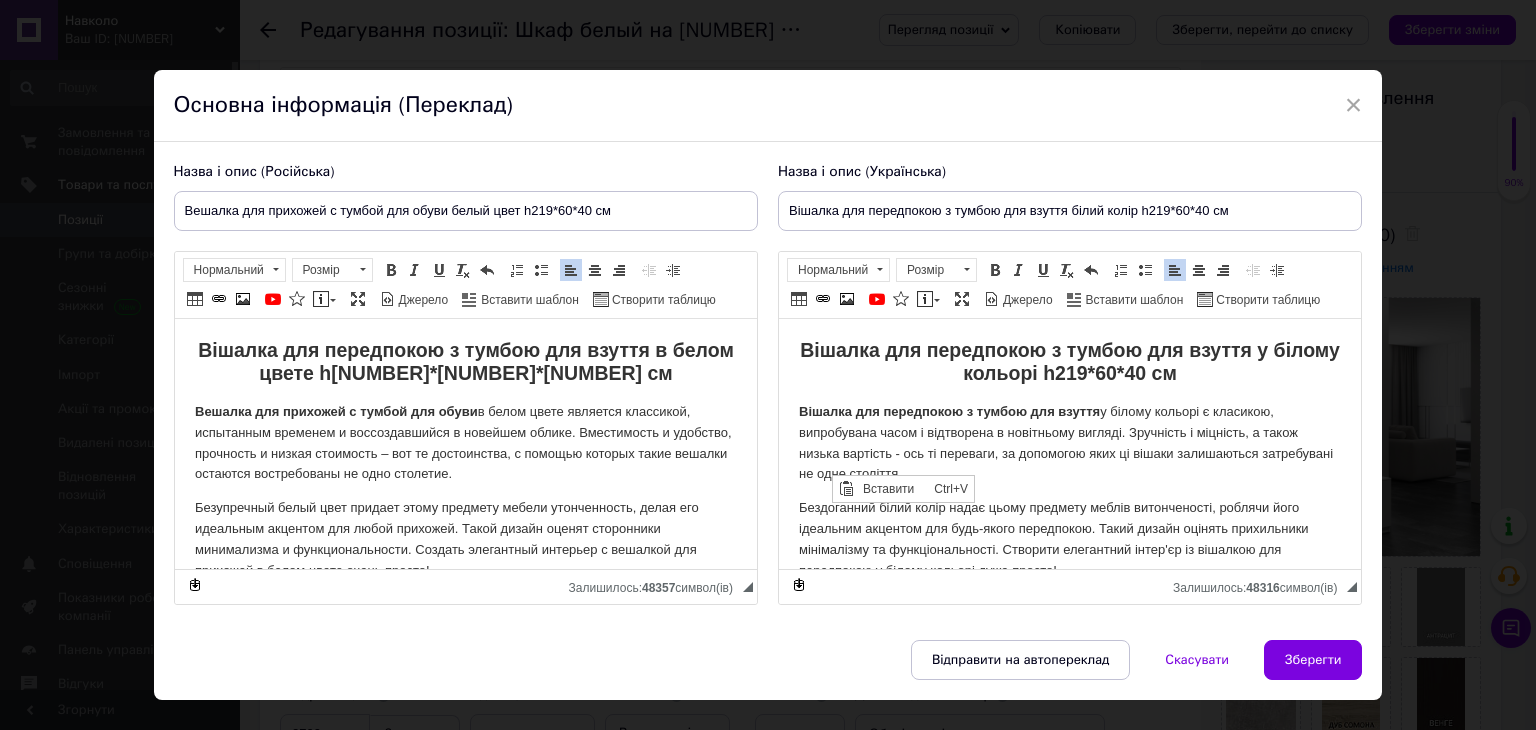 scroll, scrollTop: 0, scrollLeft: 0, axis: both 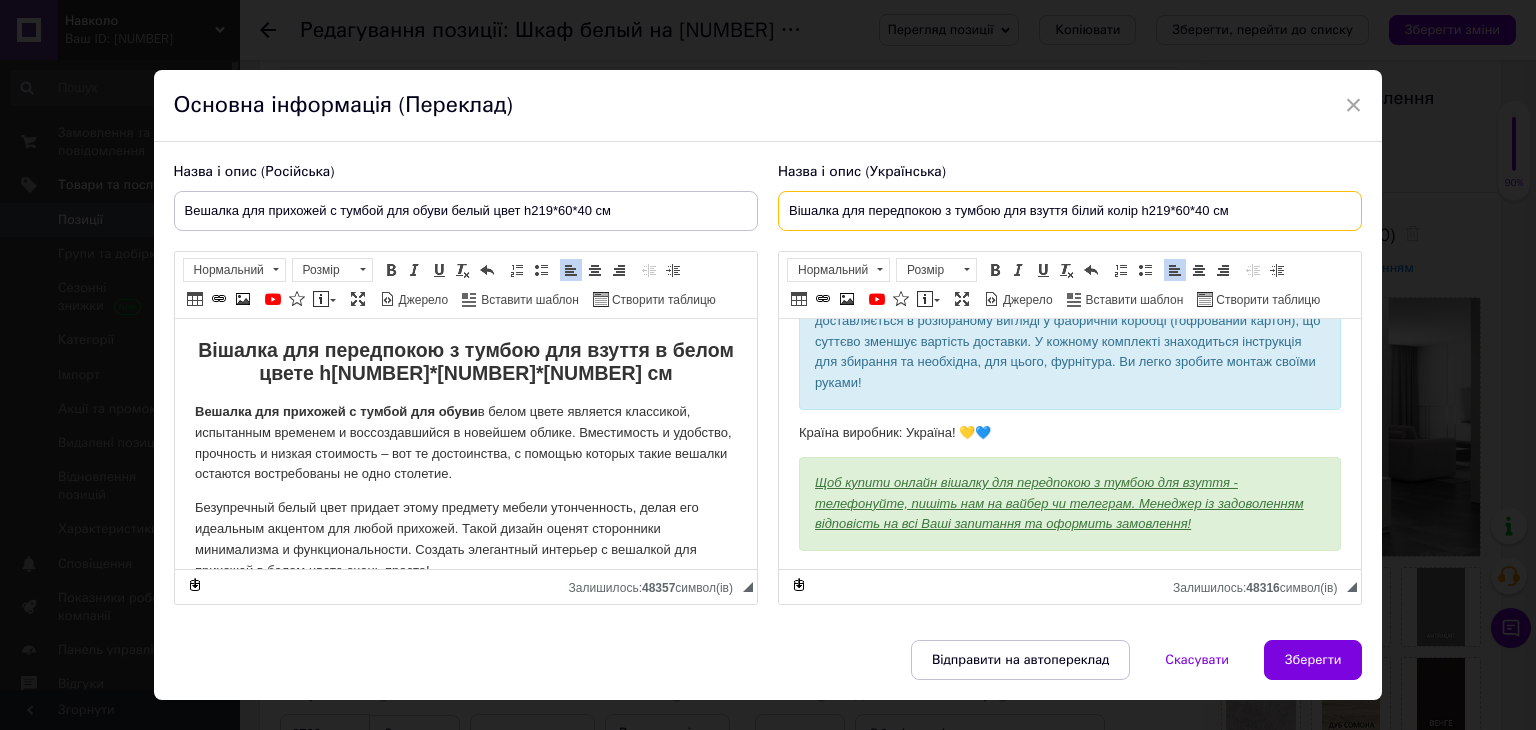 drag, startPoint x: 1238, startPoint y: 209, endPoint x: 789, endPoint y: 209, distance: 449 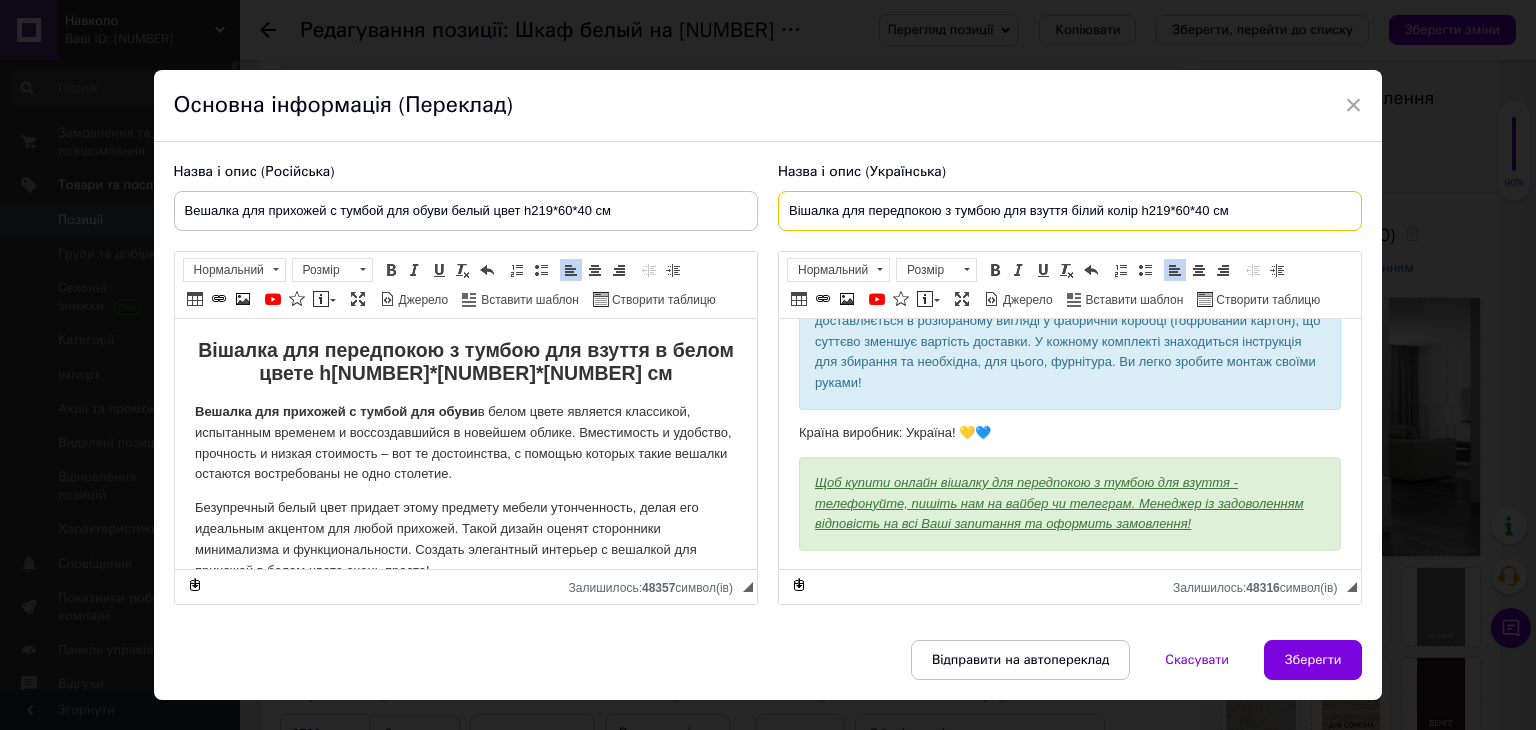 click on "Вішалка для передпокою з тумбою для взуття білий колір h219*60*40 см" at bounding box center (1070, 211) 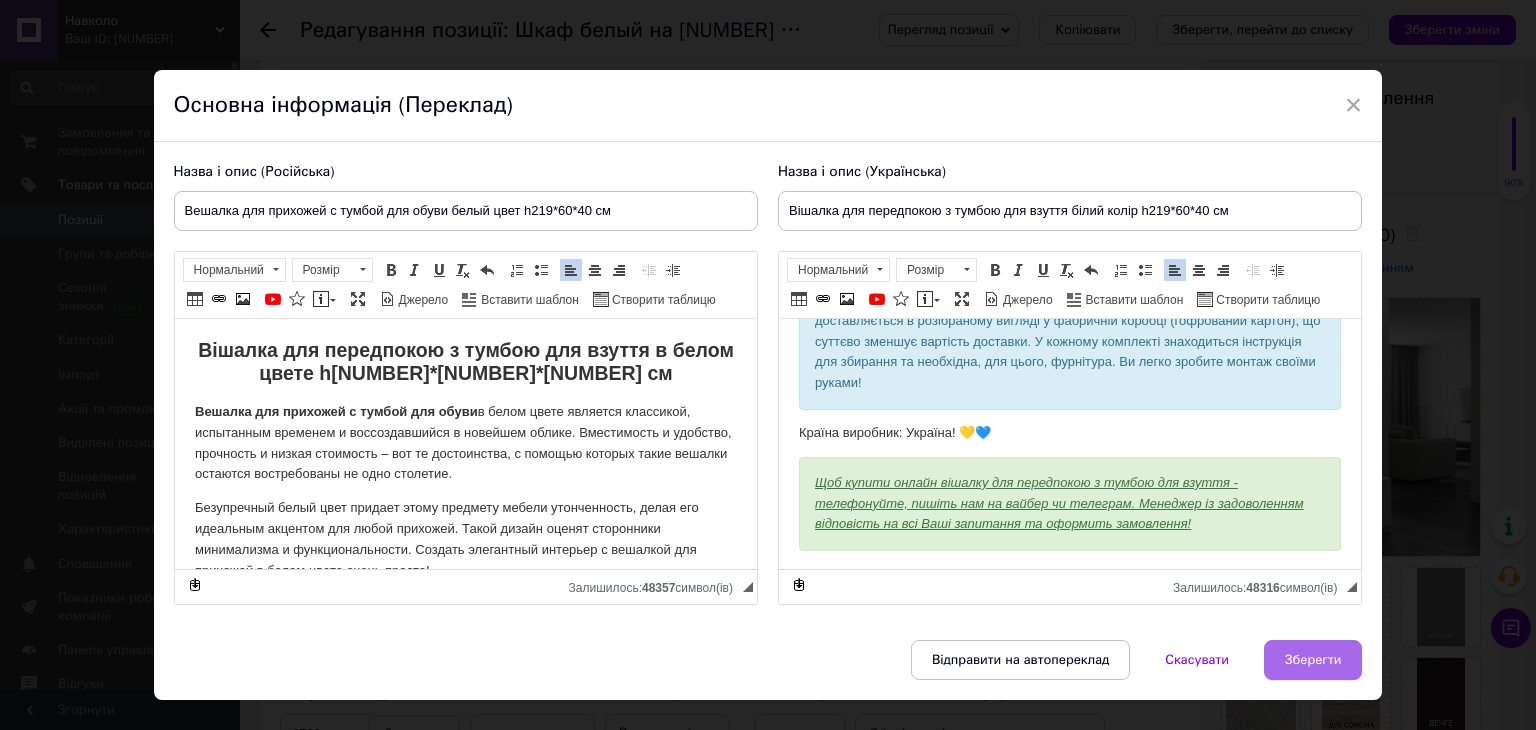 click on "Зберегти" at bounding box center (1313, 660) 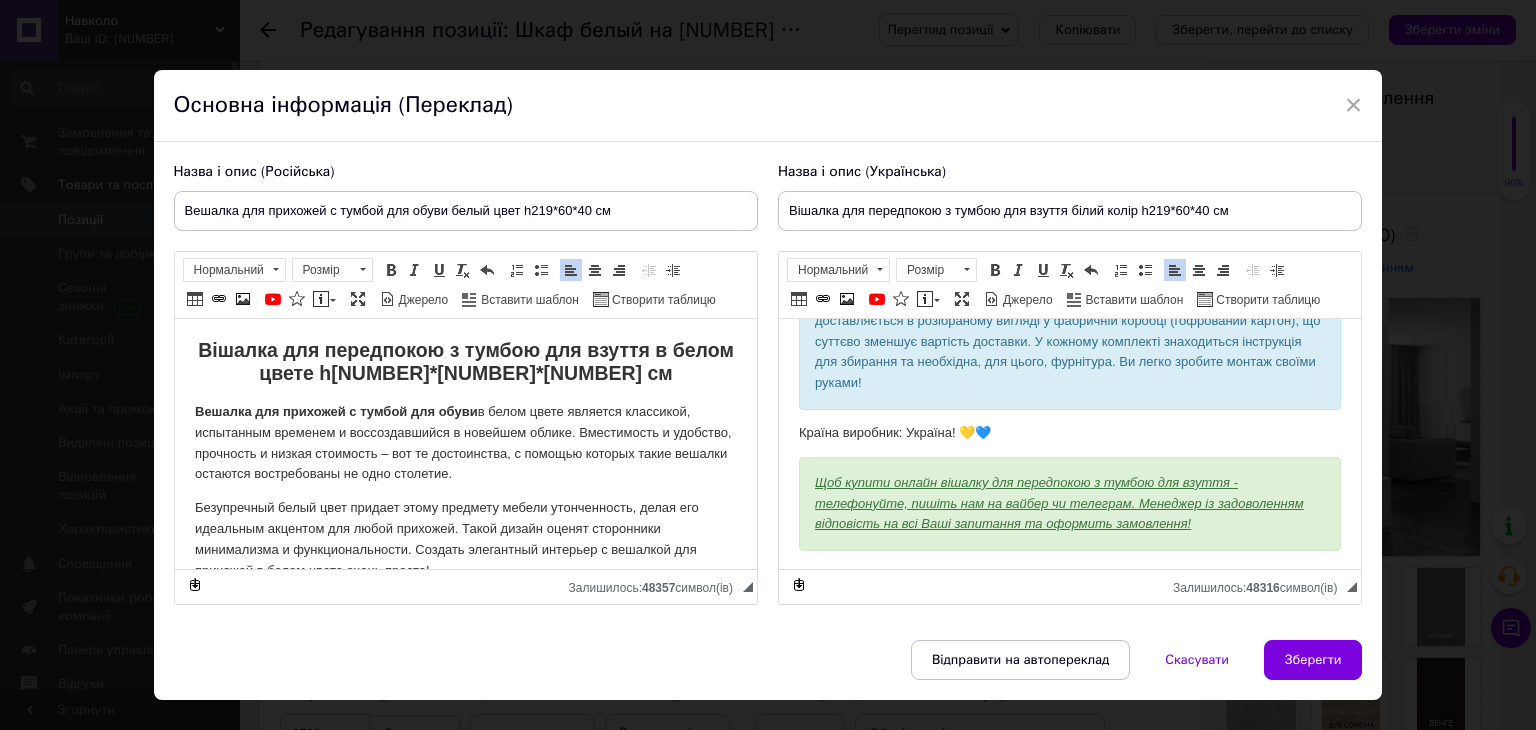 type on "Вешалка для прихожей с тумбой для обуви белый цвет h219*60*40 см" 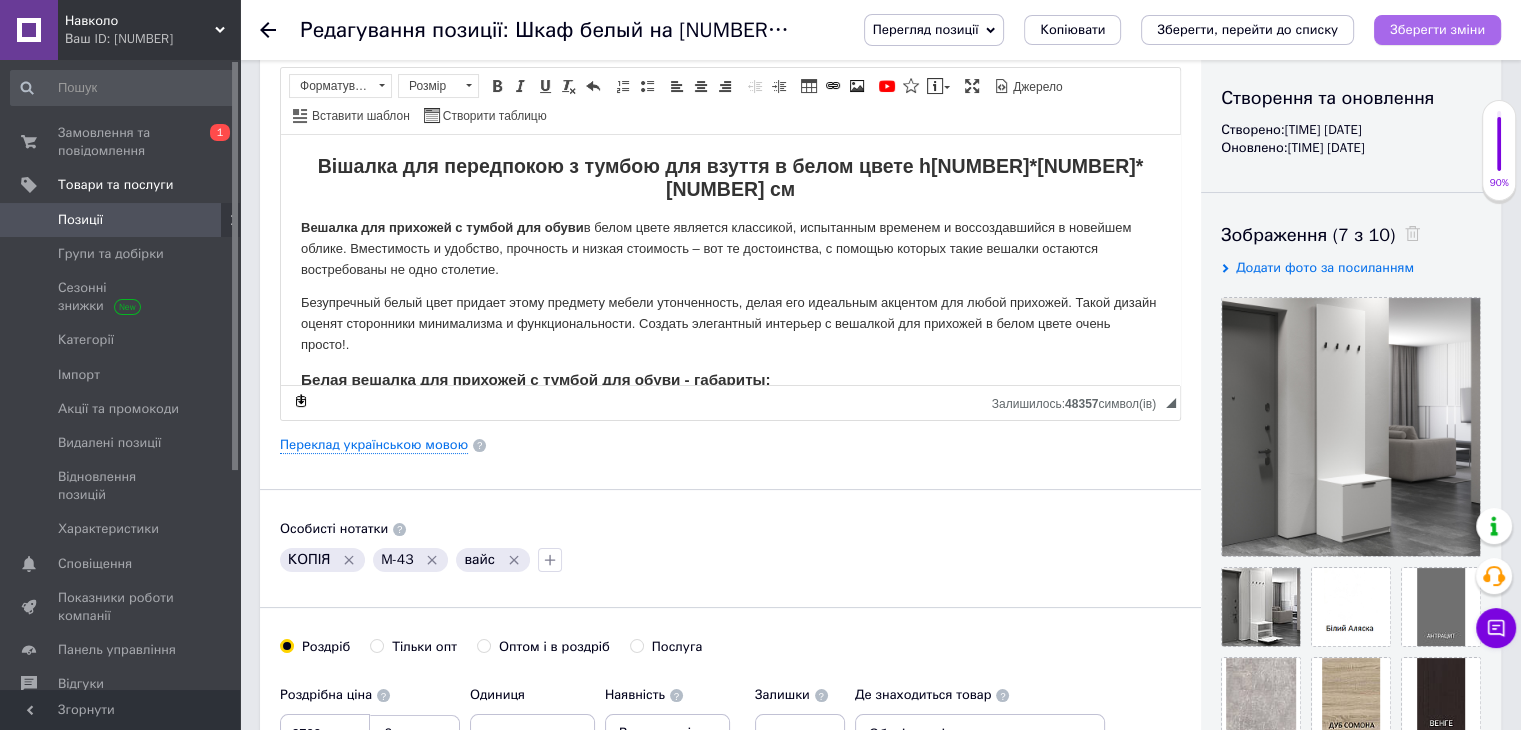 click on "Зберегти зміни" at bounding box center [1437, 30] 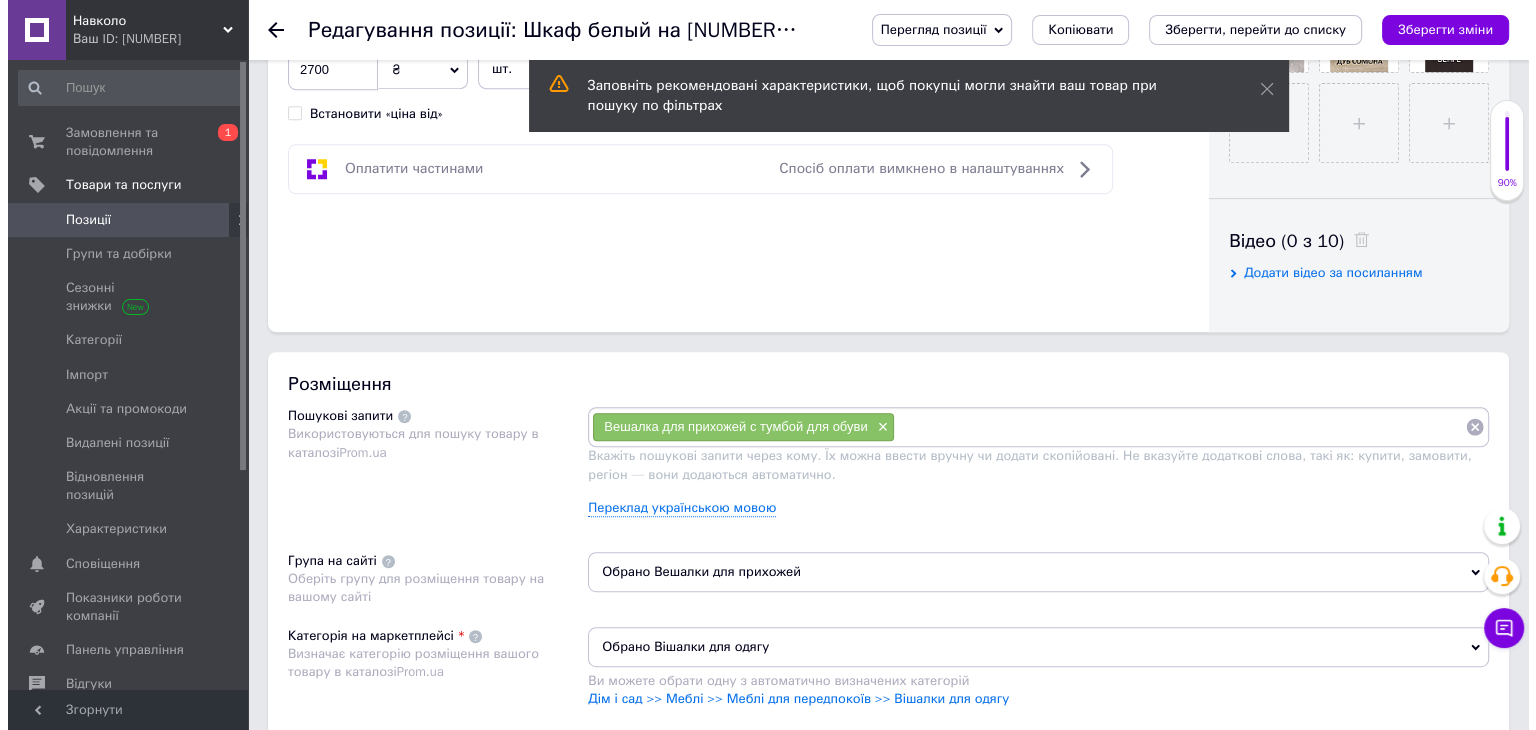scroll, scrollTop: 900, scrollLeft: 0, axis: vertical 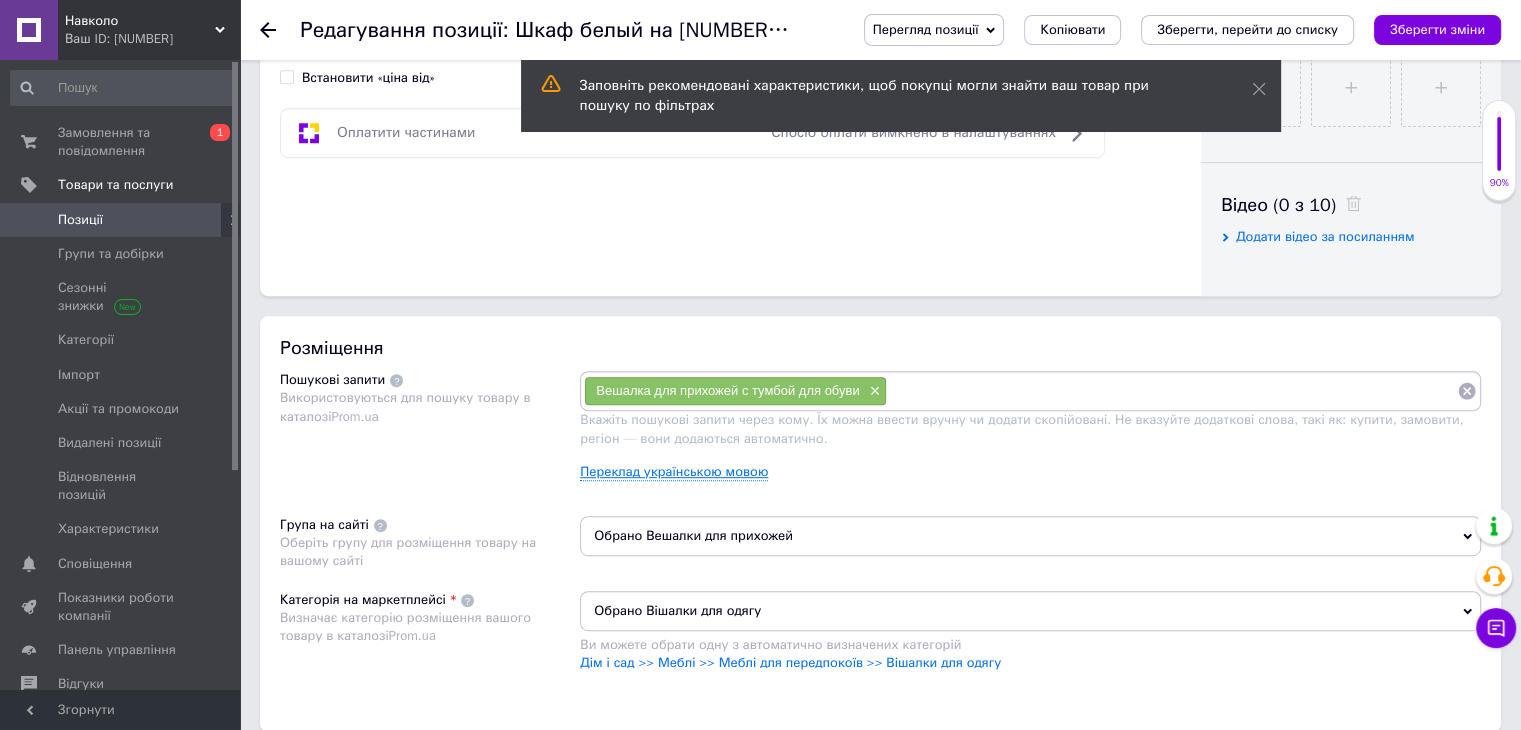 click on "Переклад українською мовою" at bounding box center [674, 472] 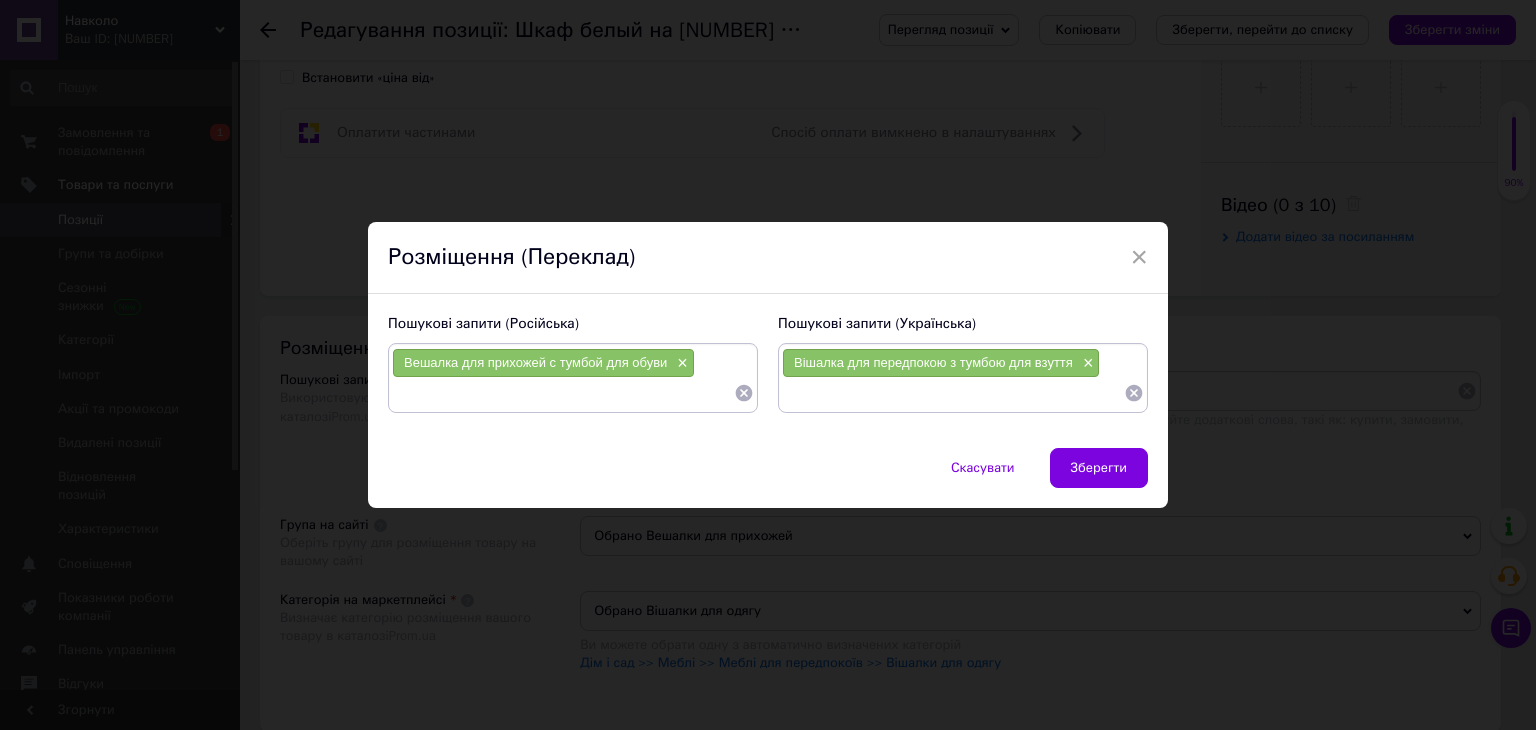 click at bounding box center [953, 393] 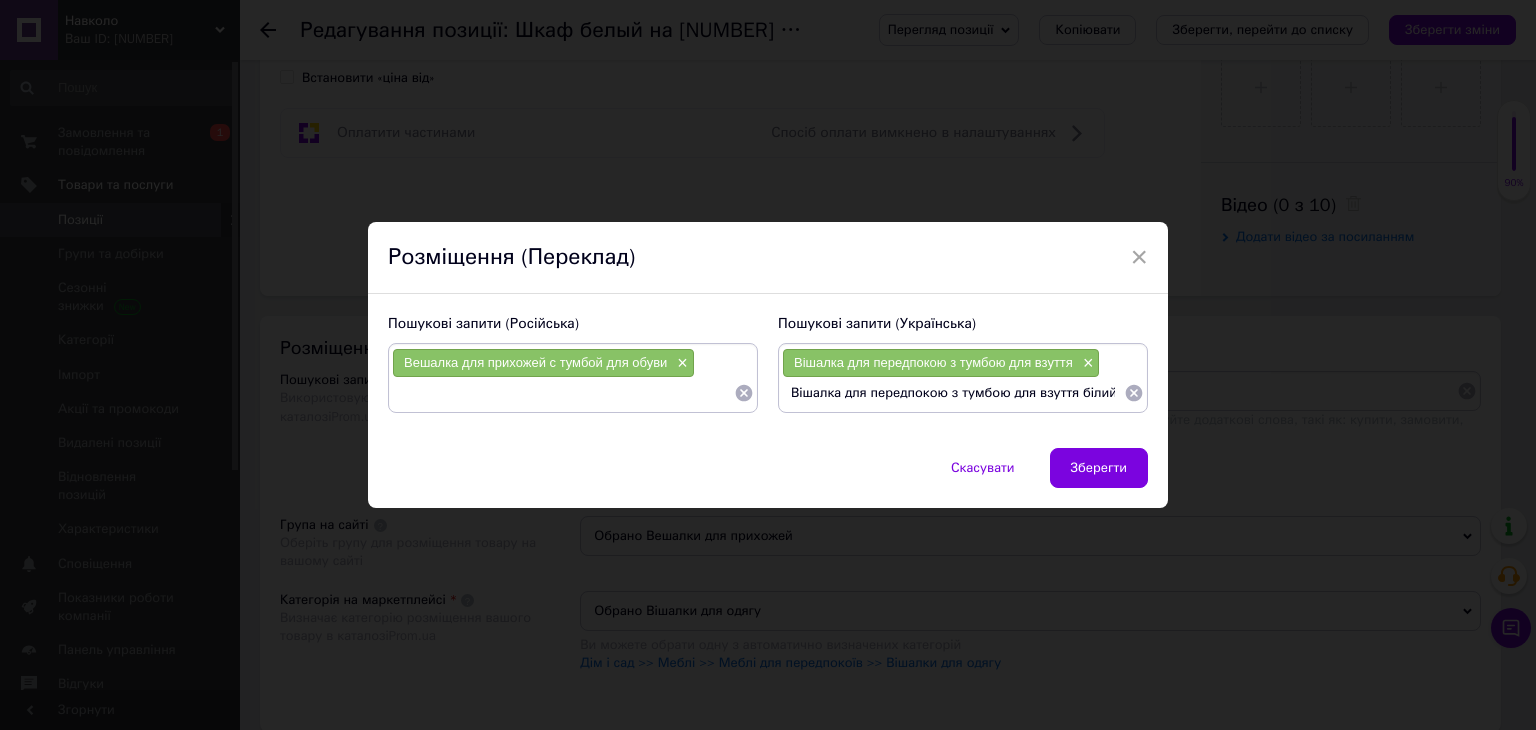 scroll, scrollTop: 0, scrollLeft: 110, axis: horizontal 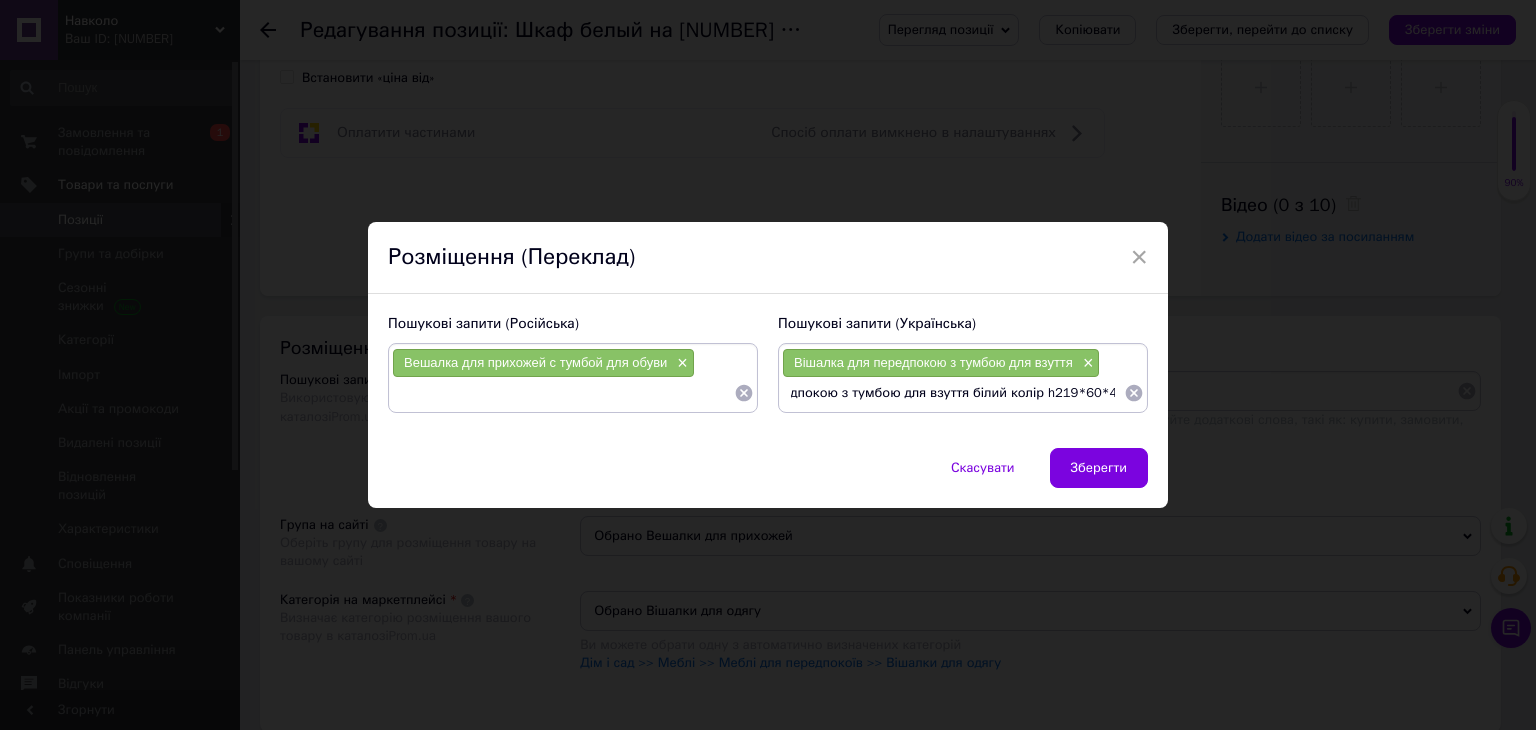click on "Вішалка для передпокою з тумбою для взуття білий колір h219*60*40 см" at bounding box center [953, 393] 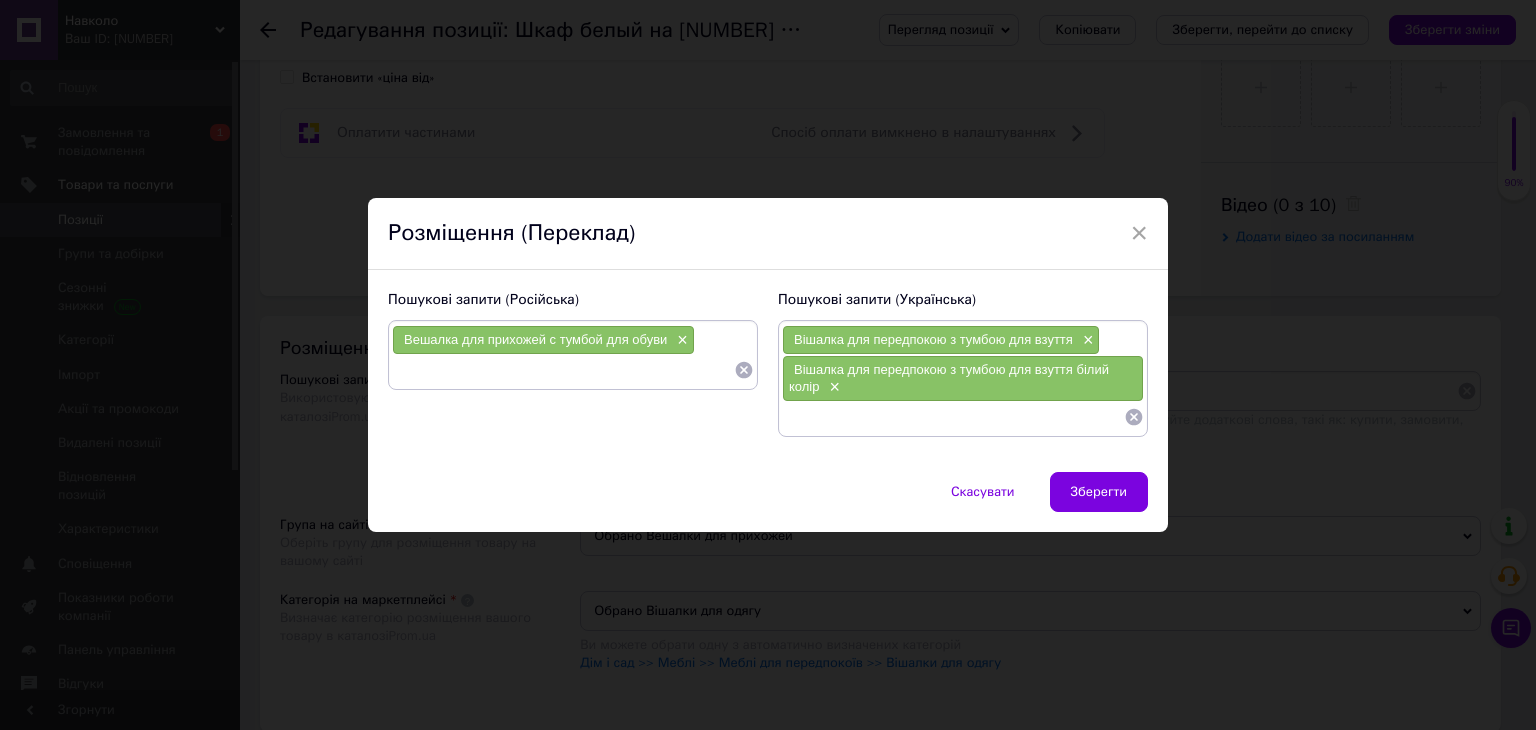 scroll, scrollTop: 0, scrollLeft: 0, axis: both 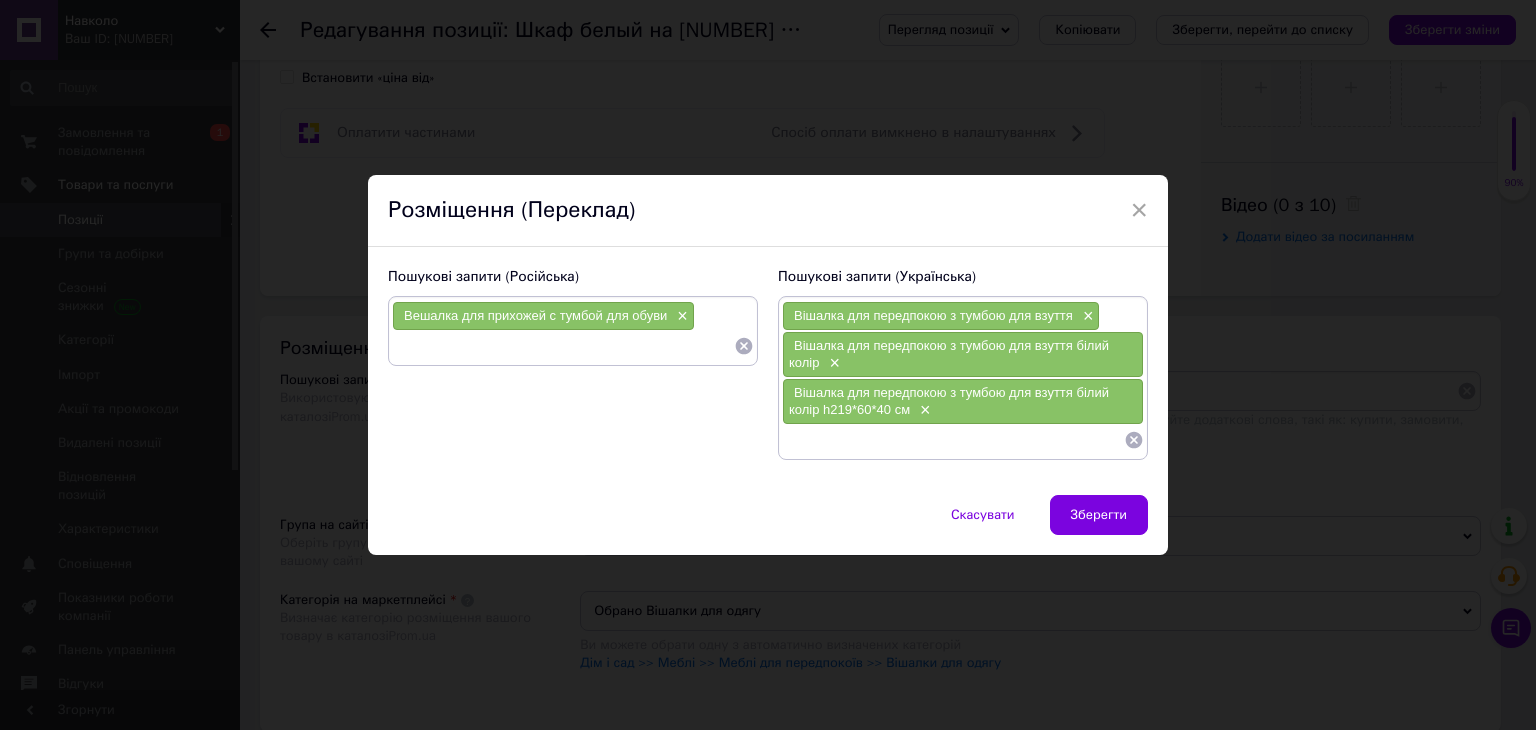 paste on "Вішалка для передпокою з тумбою для взуття білий колір h219*60*40 см" 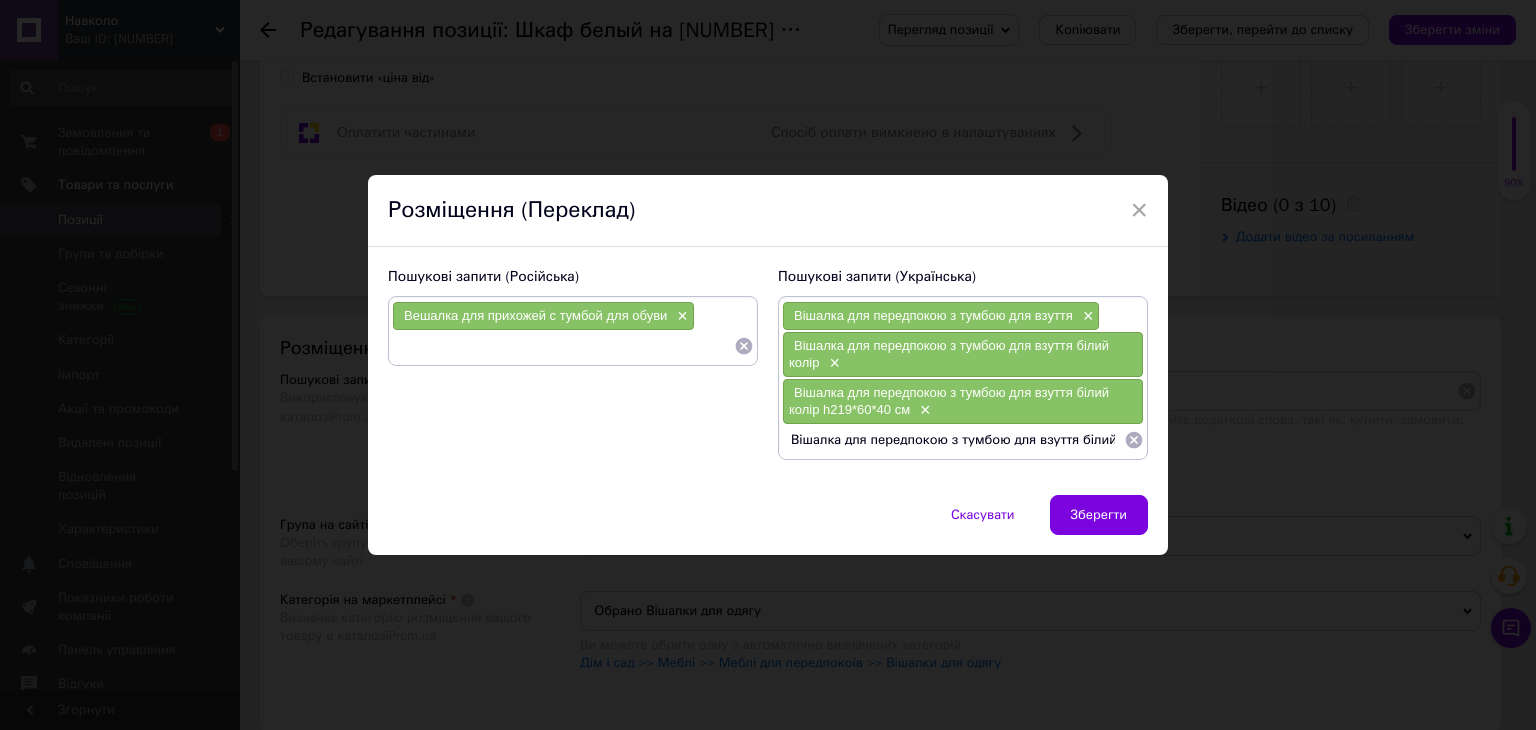 scroll, scrollTop: 0, scrollLeft: 110, axis: horizontal 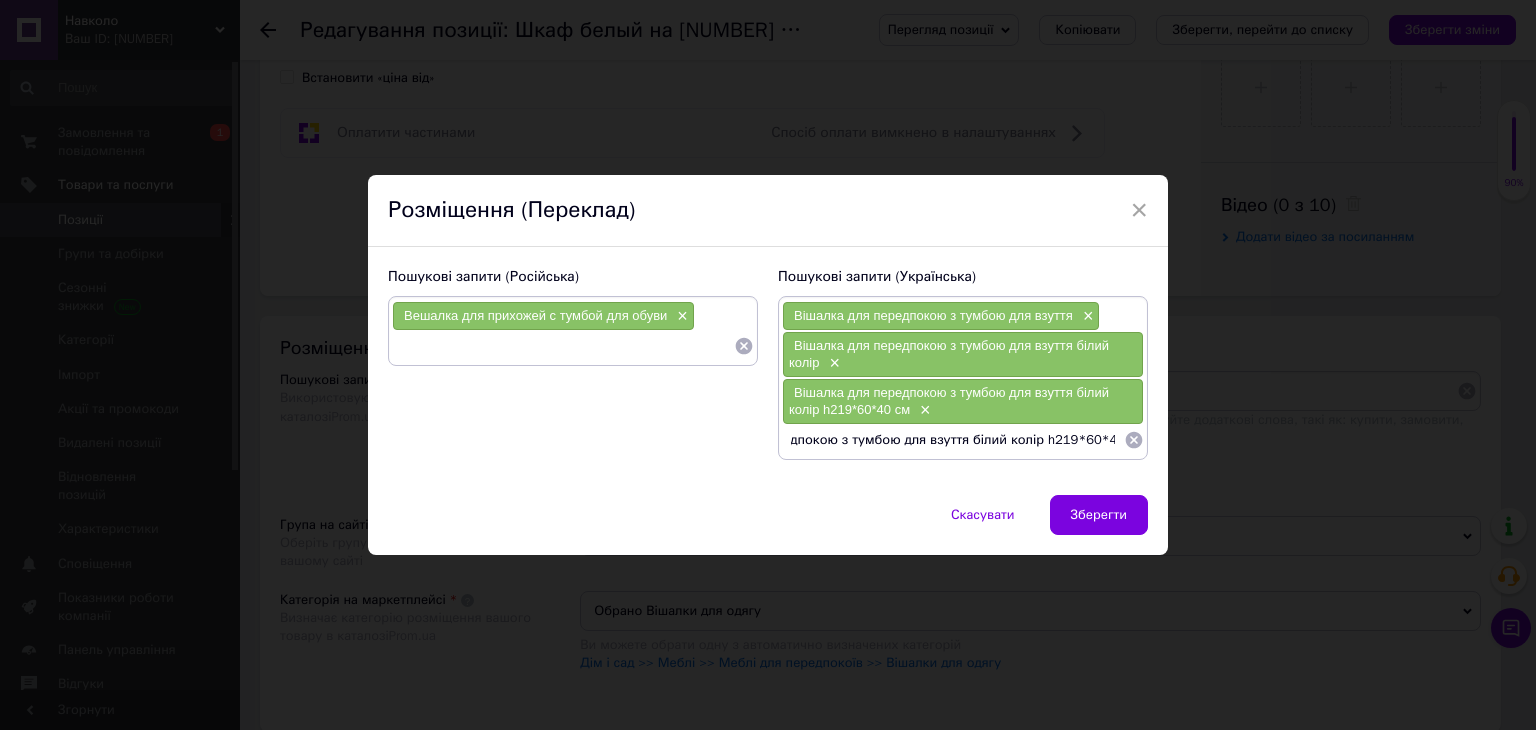 drag, startPoint x: 829, startPoint y: 439, endPoint x: 1116, endPoint y: 439, distance: 287 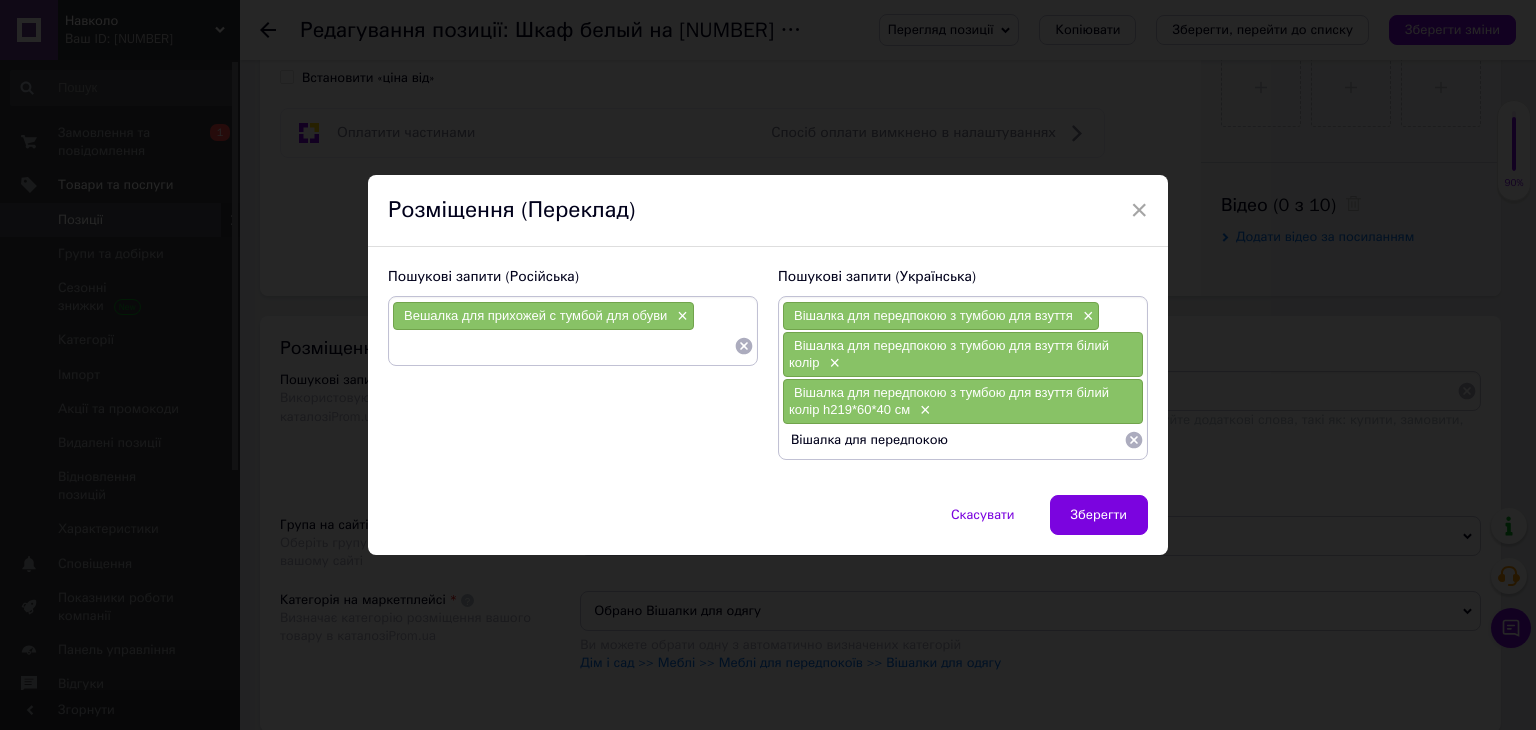 scroll, scrollTop: 0, scrollLeft: 0, axis: both 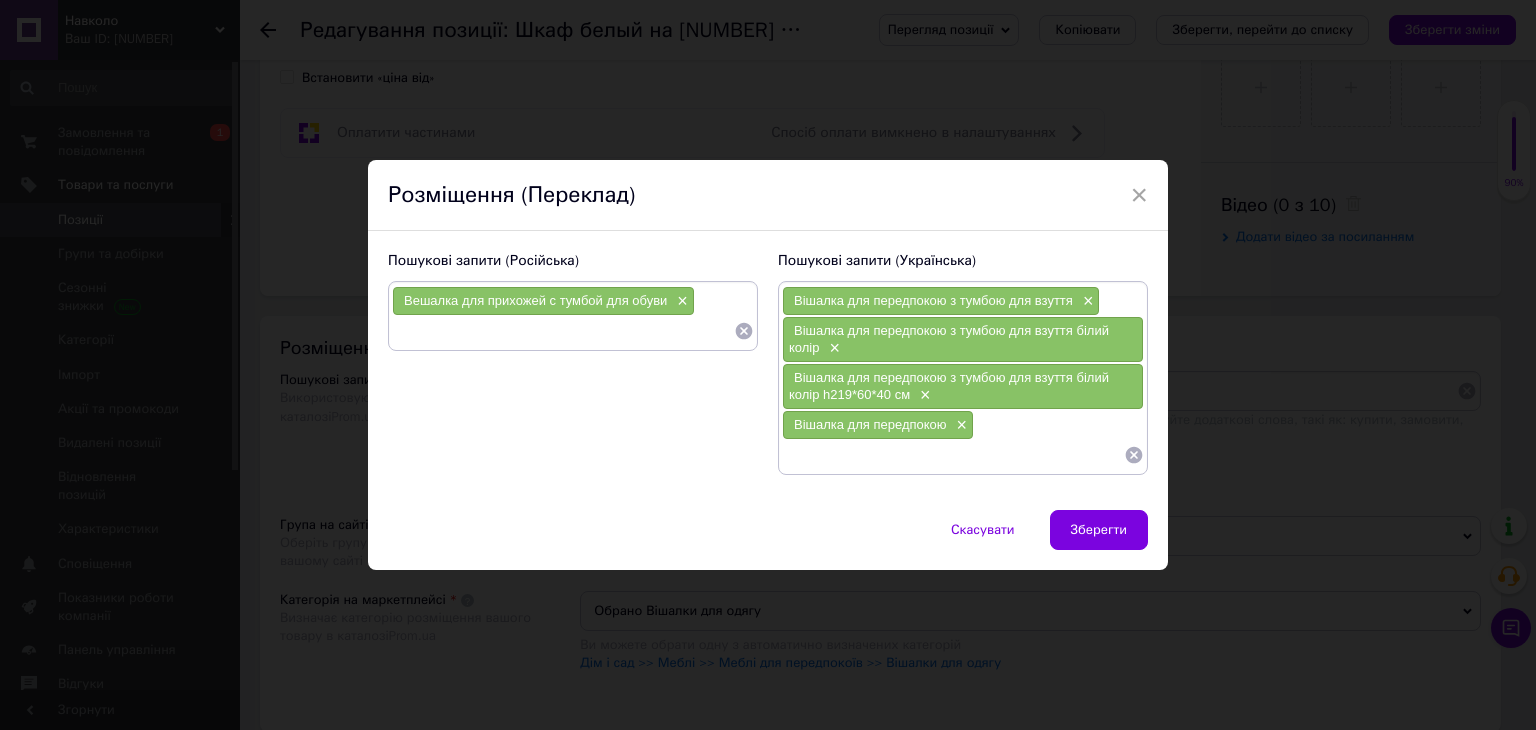 paste on "Вішалка для передпокою з тумбою для взуття білий колір h219*60*40 см" 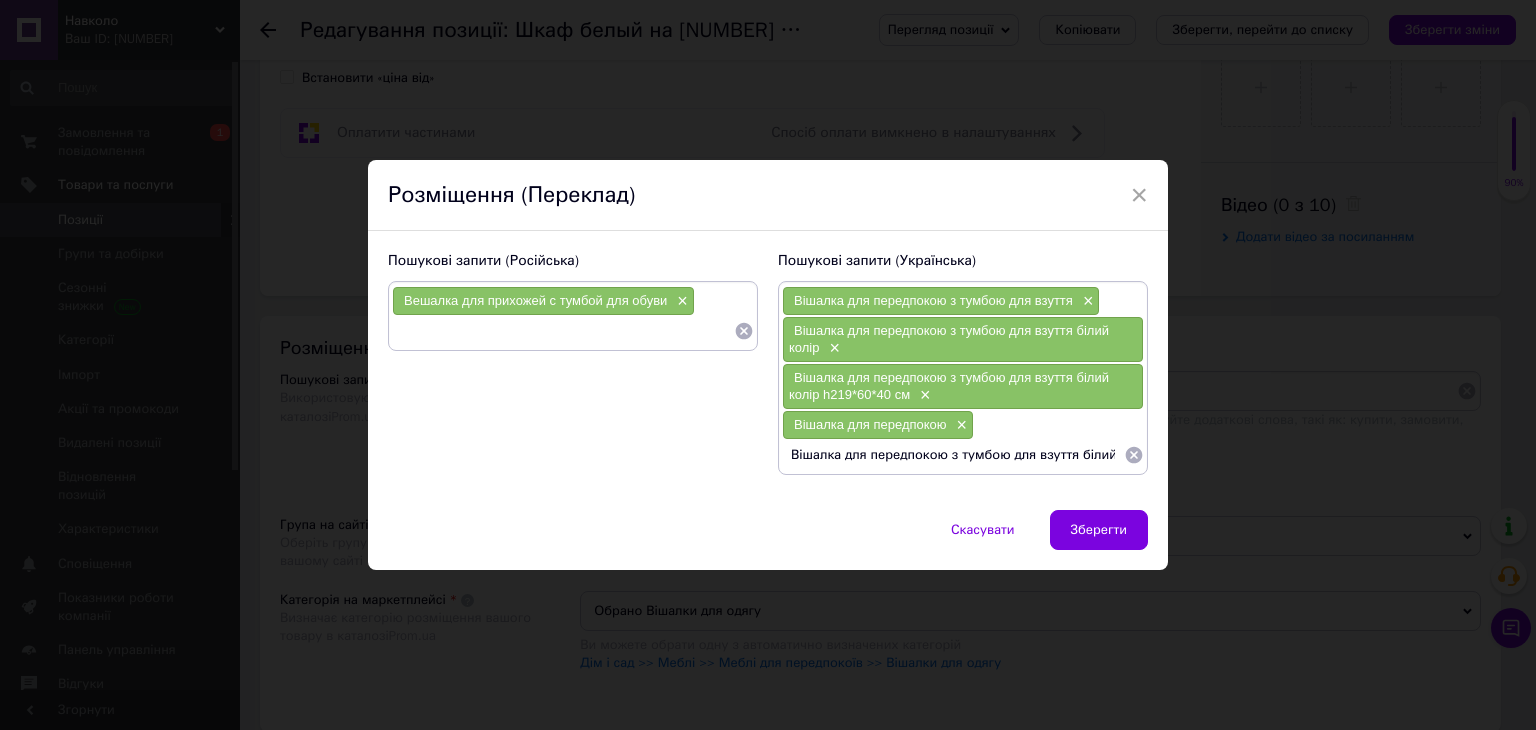 scroll, scrollTop: 0, scrollLeft: 110, axis: horizontal 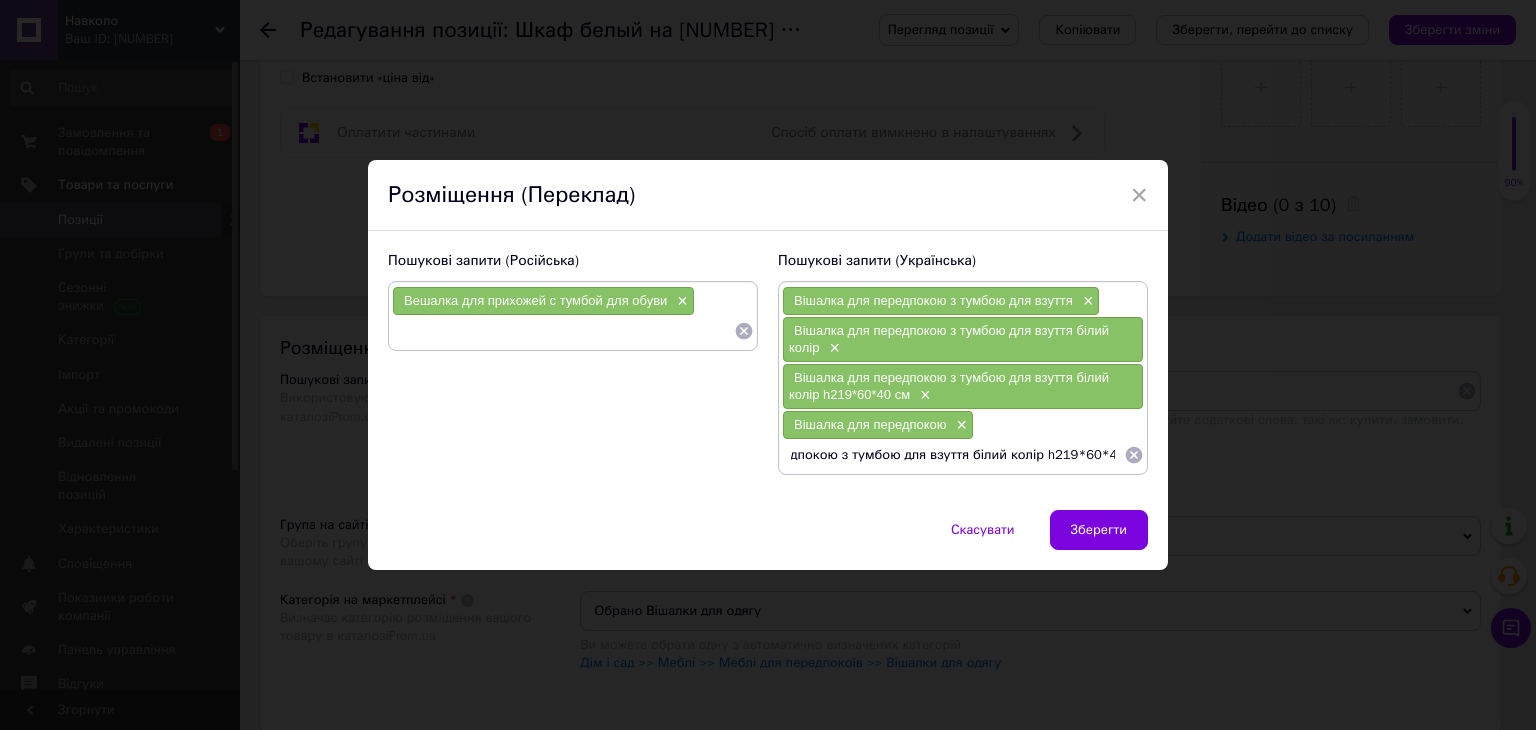 drag, startPoint x: 888, startPoint y: 455, endPoint x: 1120, endPoint y: 453, distance: 232.00862 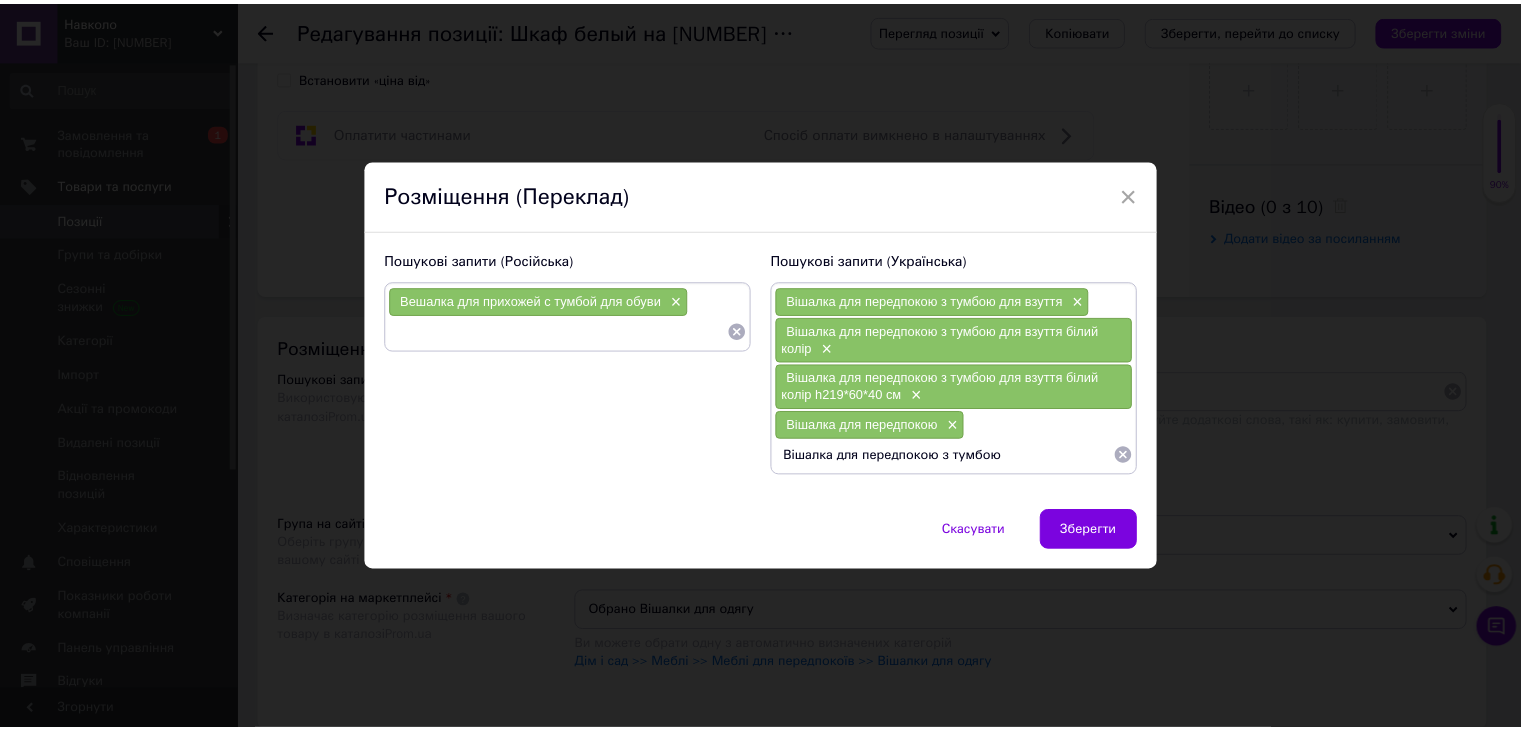 scroll, scrollTop: 0, scrollLeft: 0, axis: both 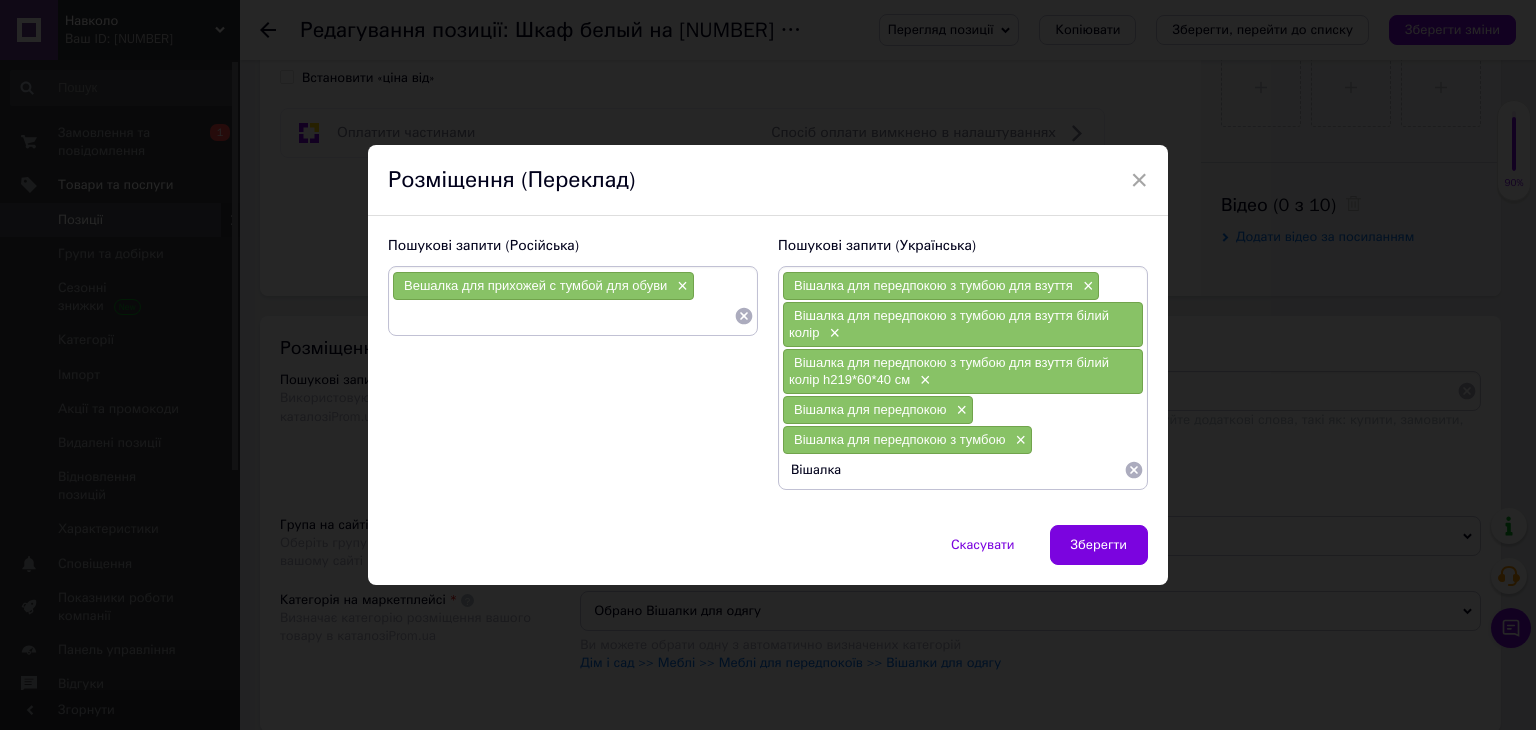 type on "Вішалка" 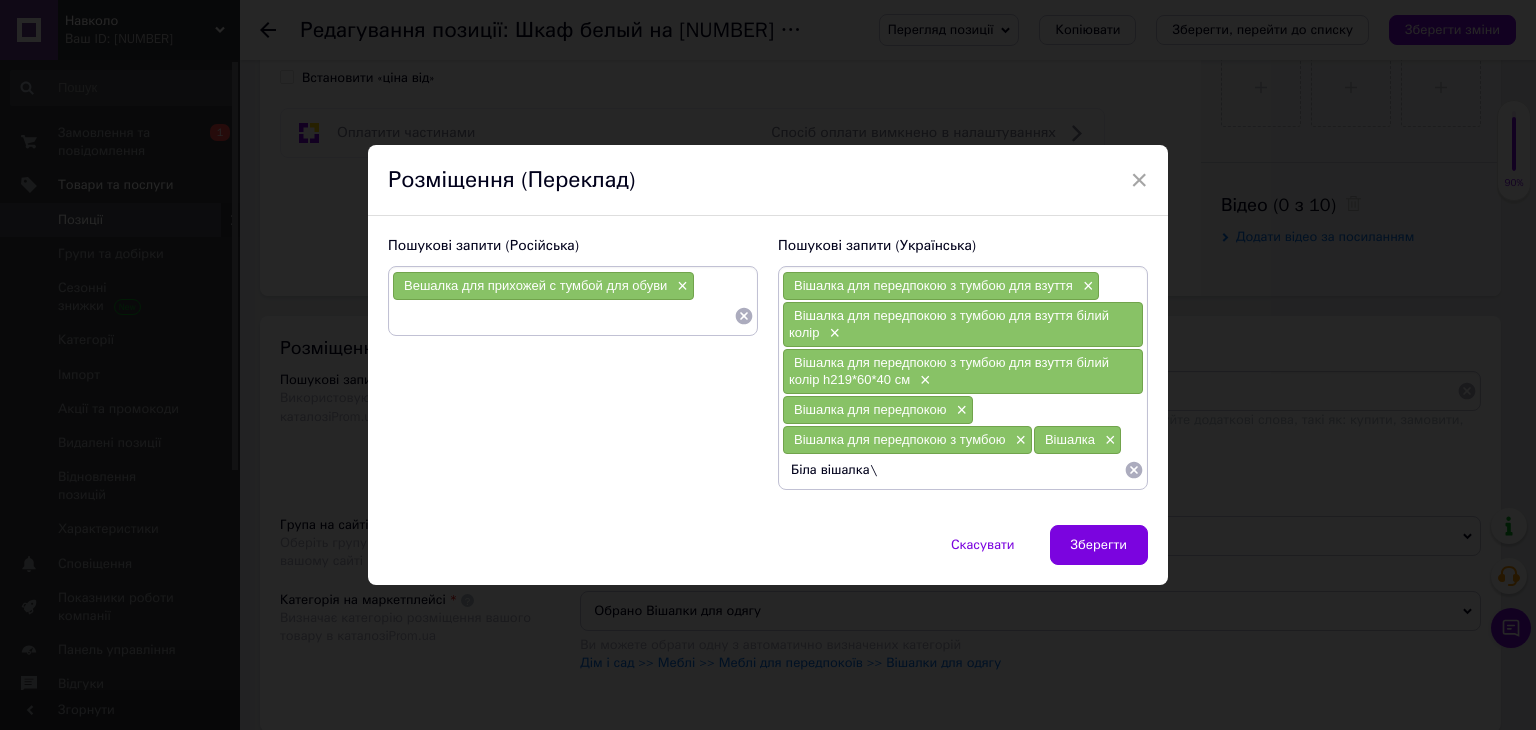 type on "Біла вішалка" 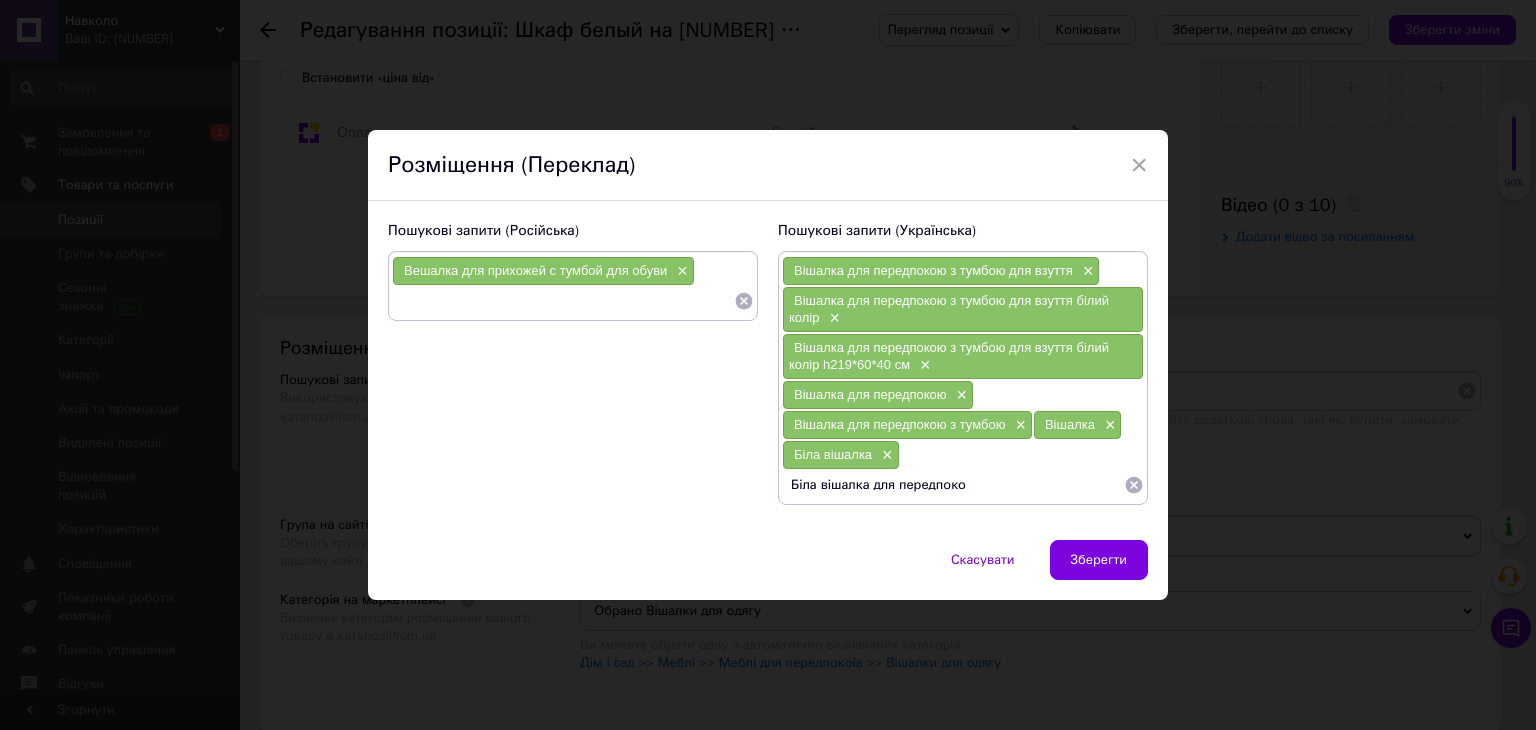type on "Біла вішалка для передпокою" 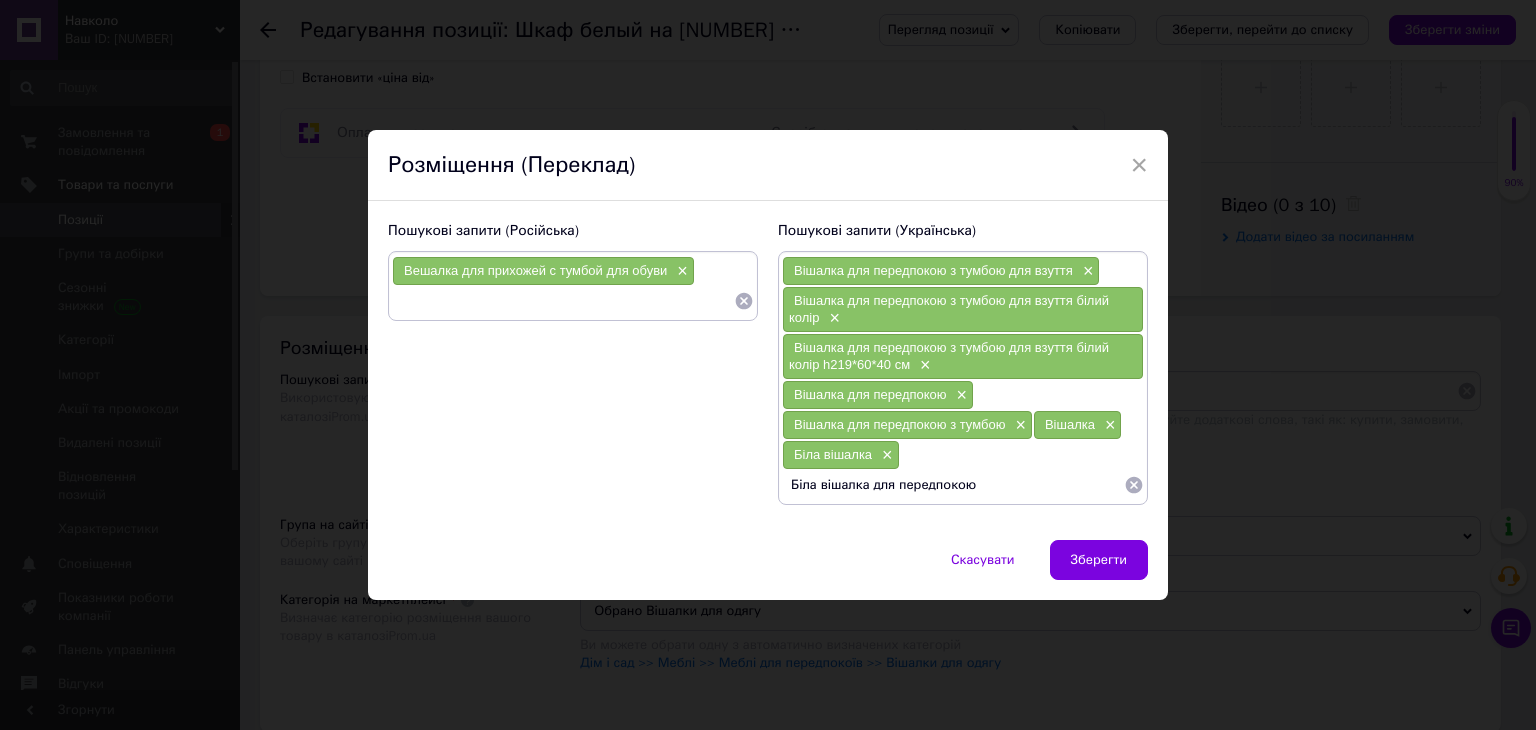 type 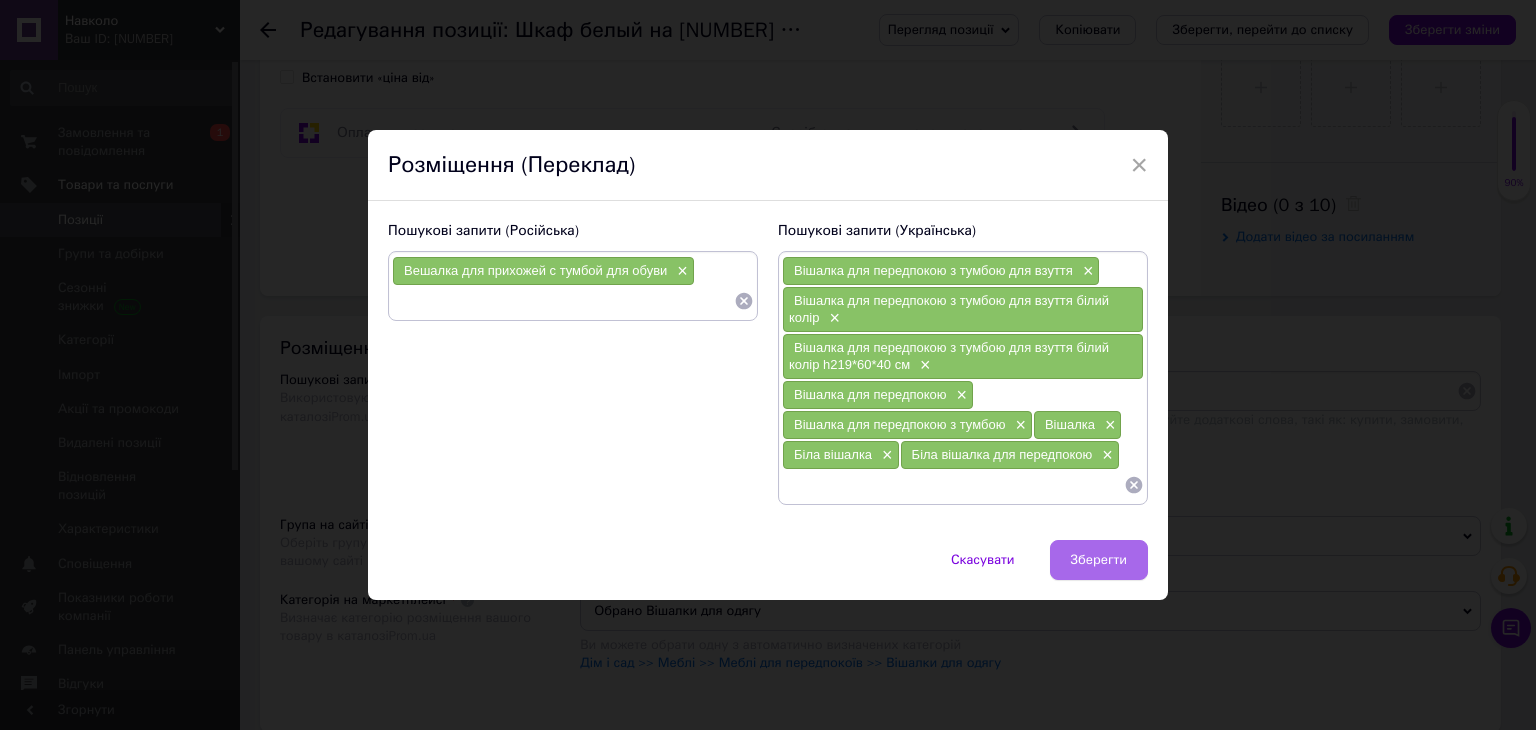 click on "Зберегти" at bounding box center (1099, 560) 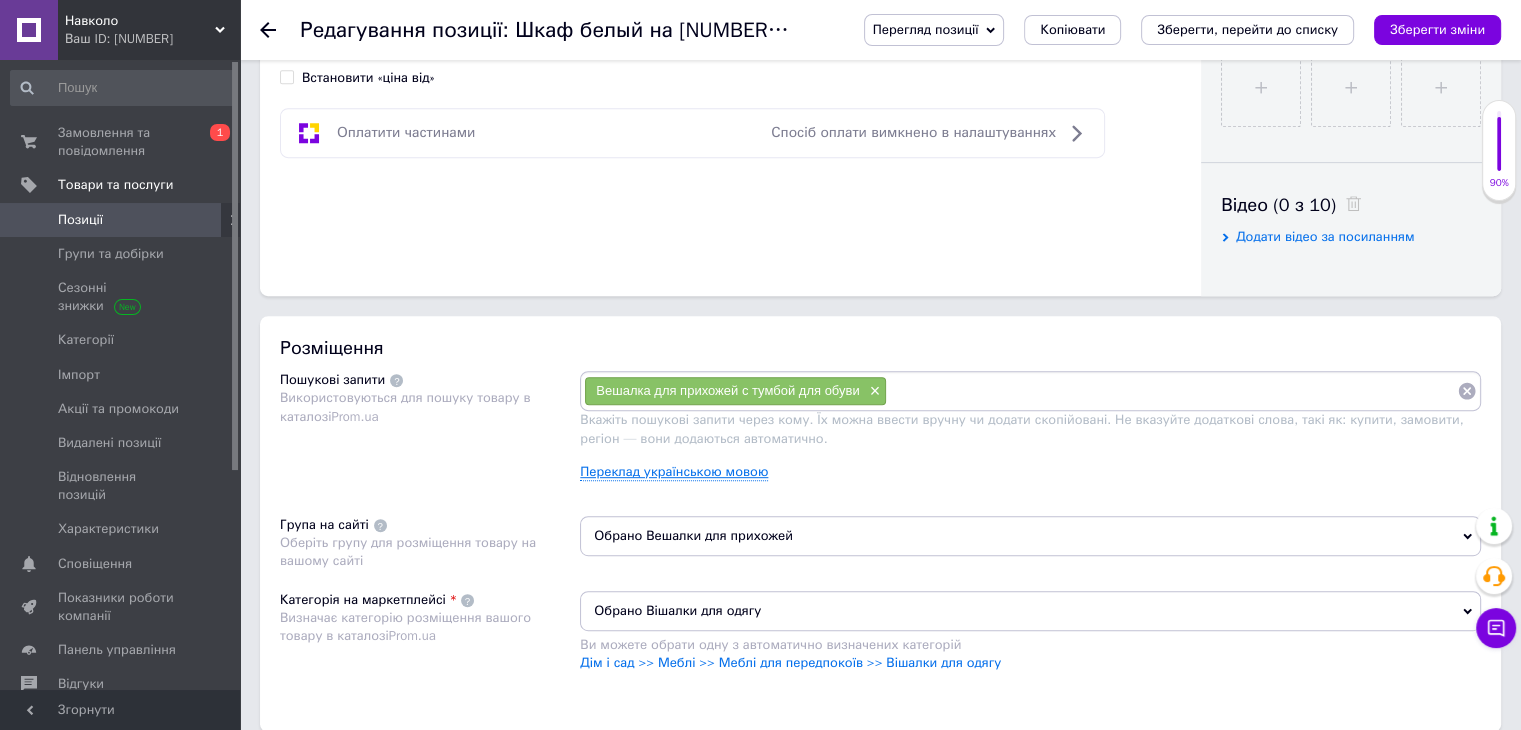 click on "Переклад українською мовою" at bounding box center (674, 472) 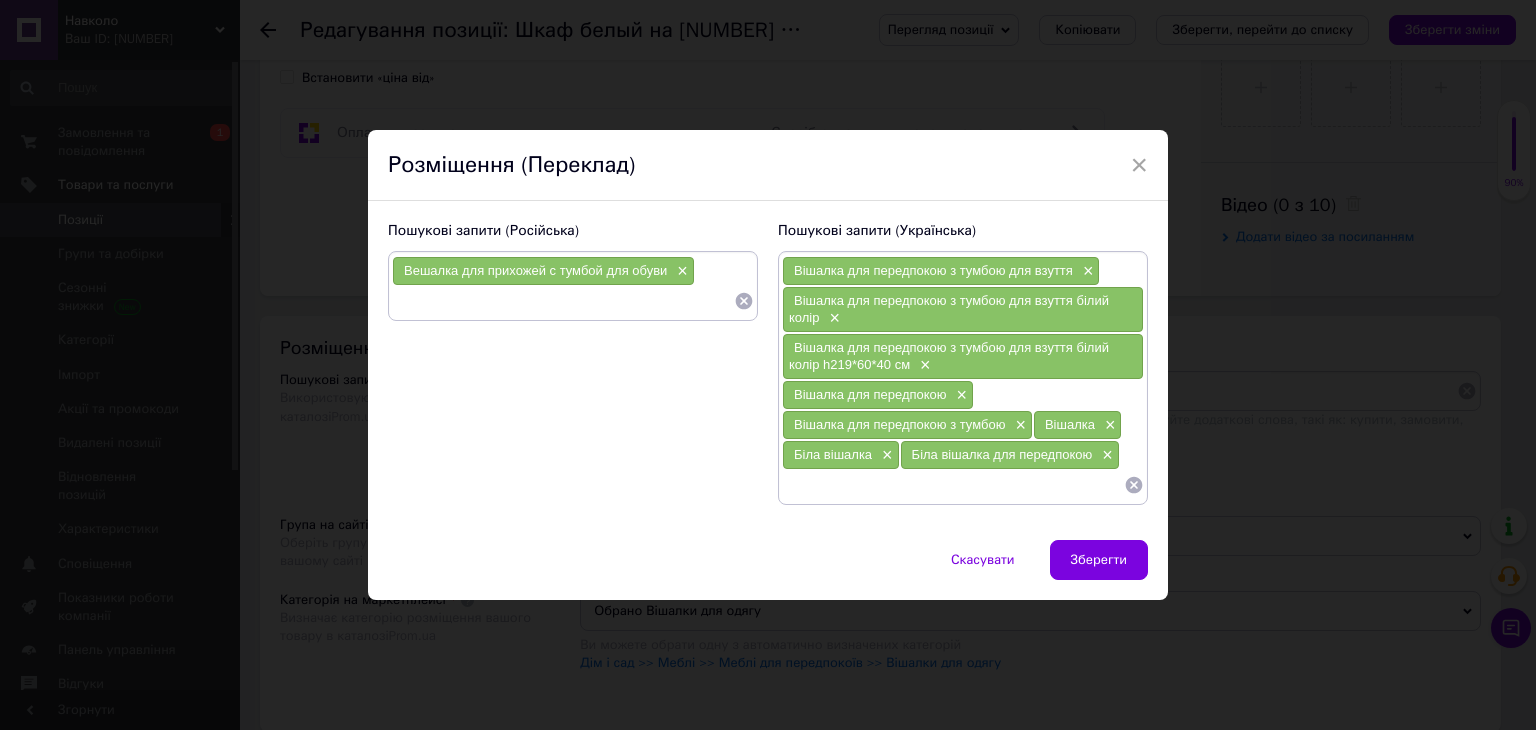 click at bounding box center (953, 485) 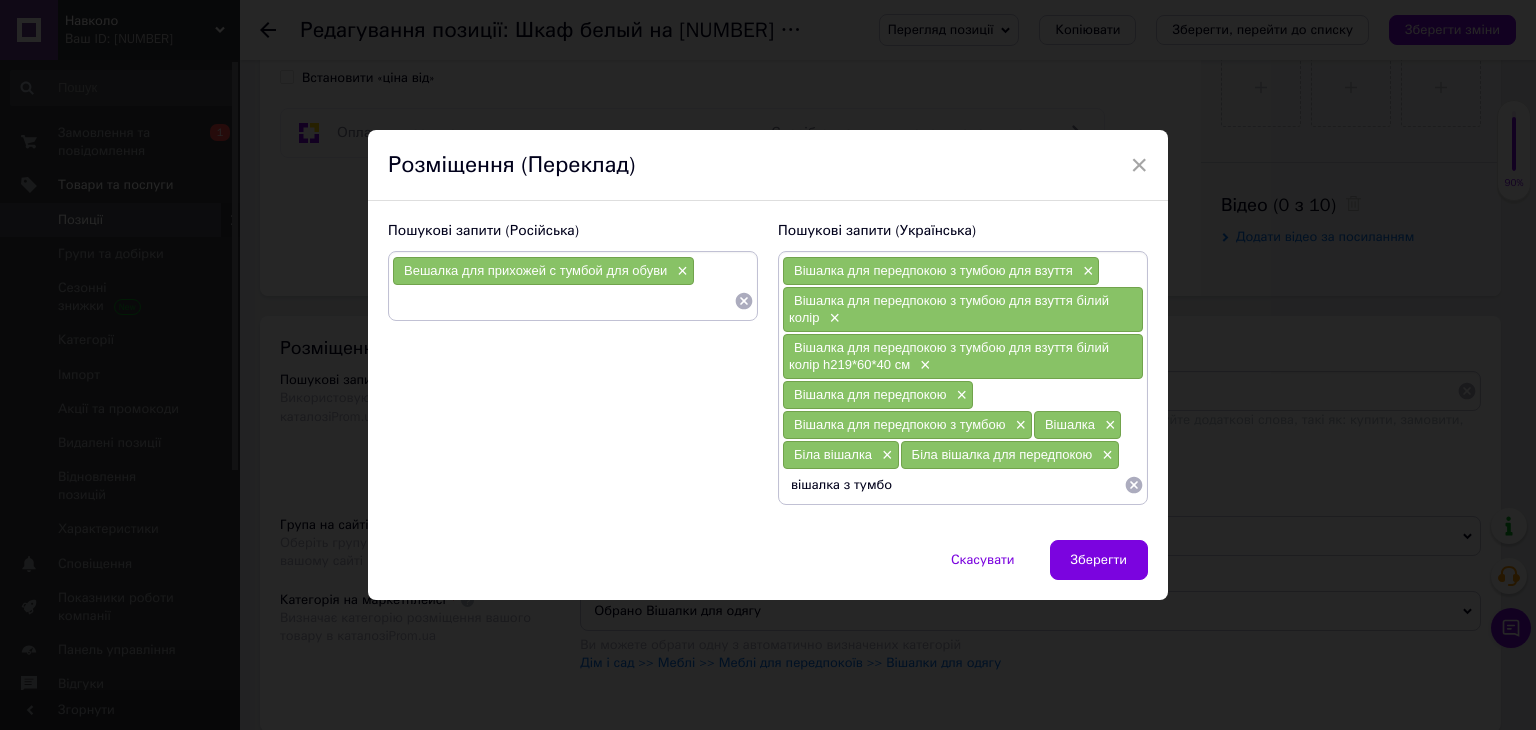 type on "вішалка з тумбою" 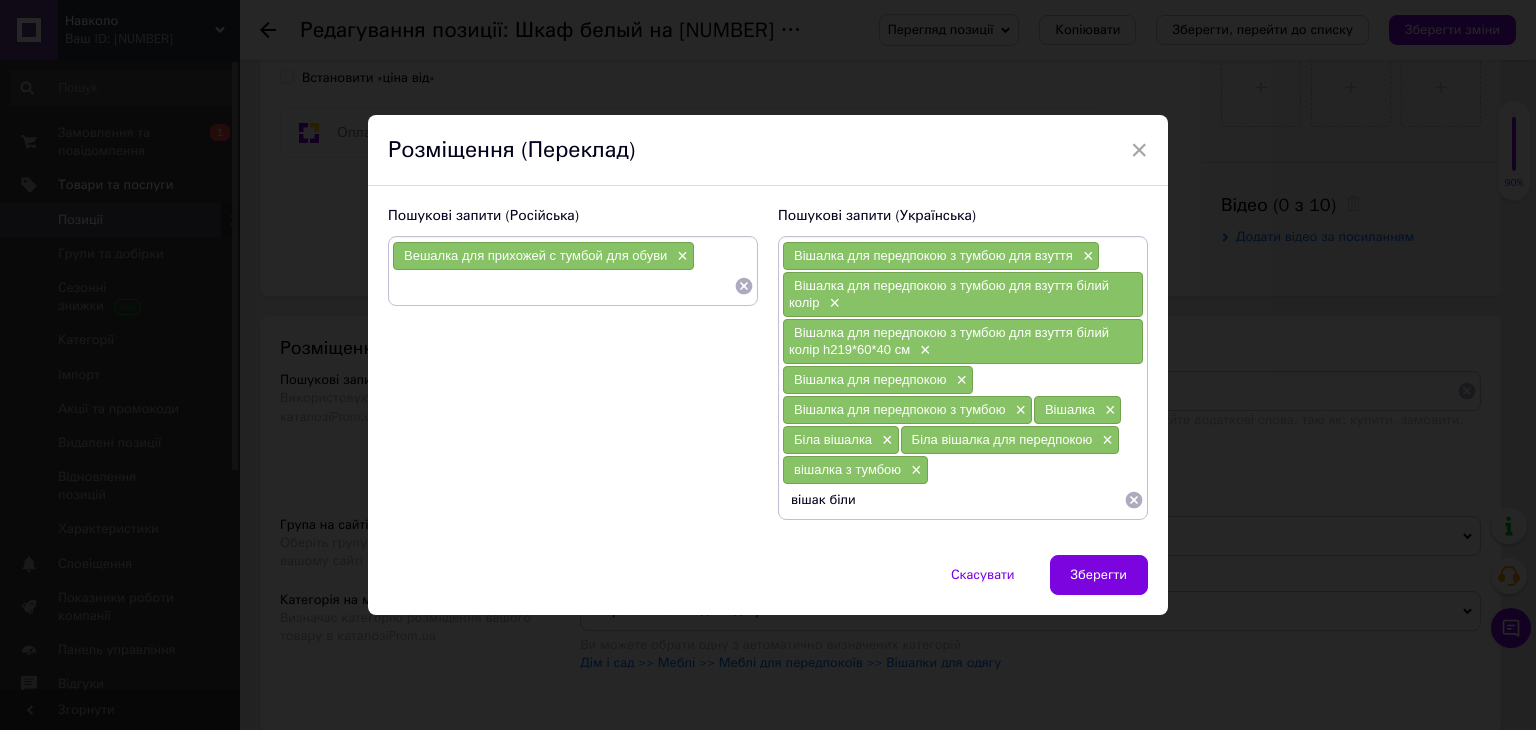 type on "вішак білий" 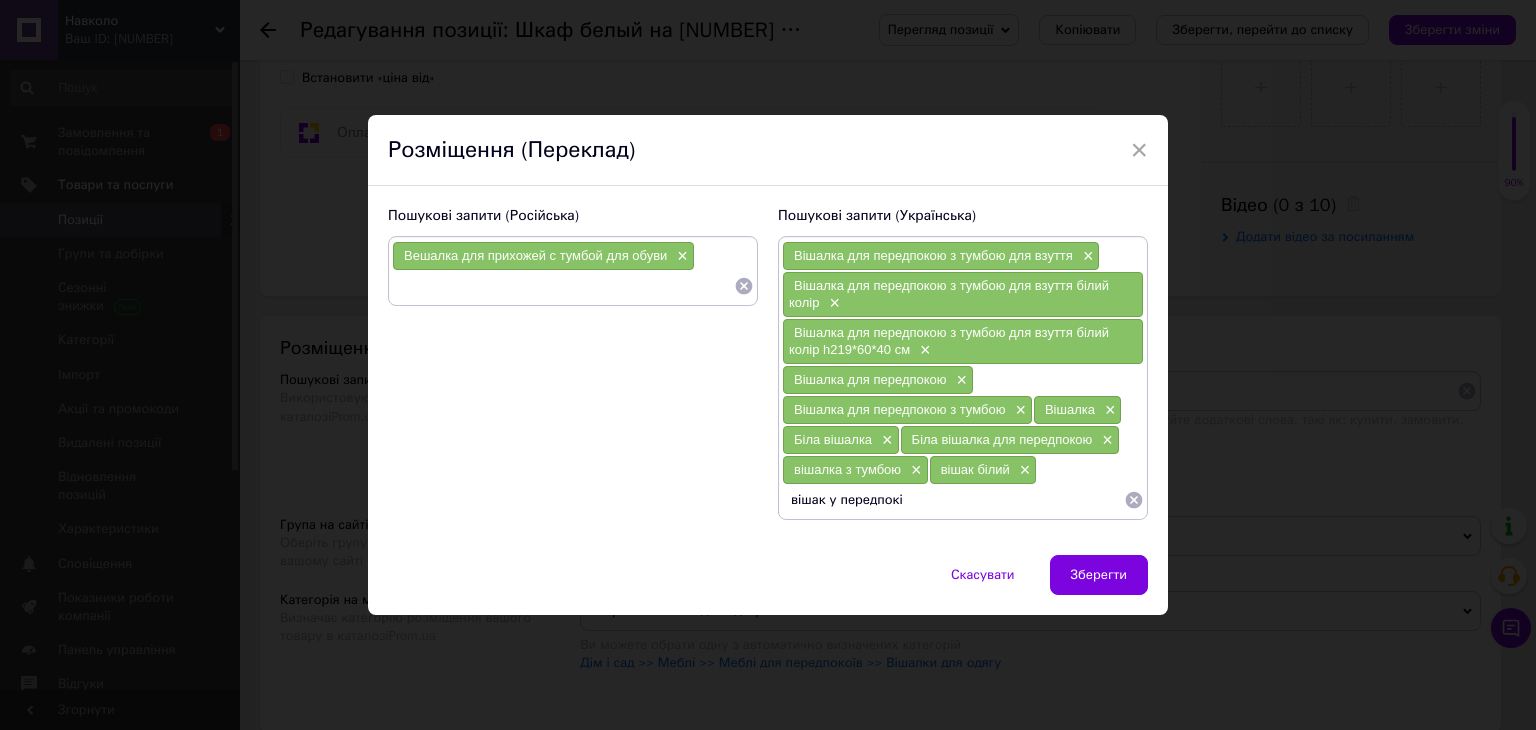 type on "вішак у передпокій" 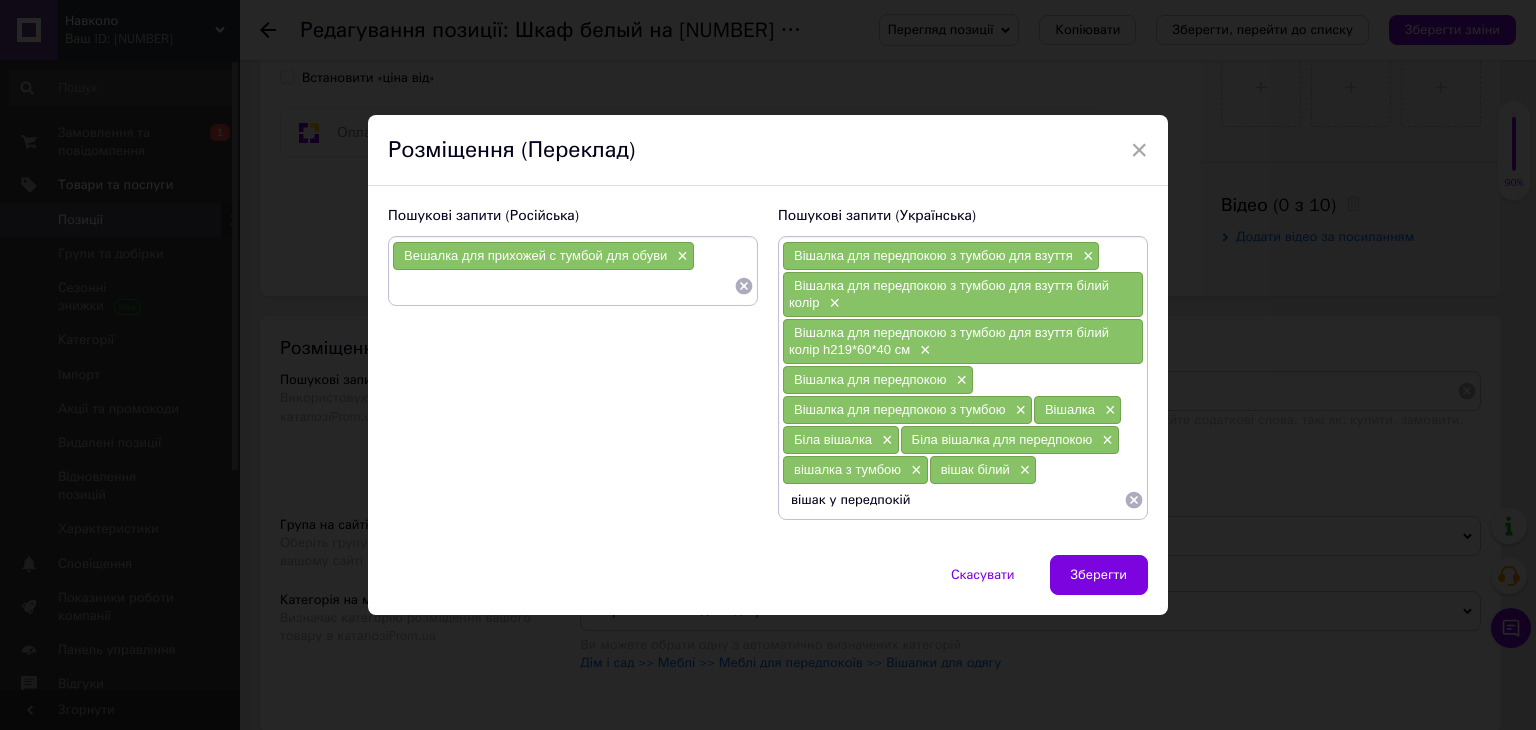 type 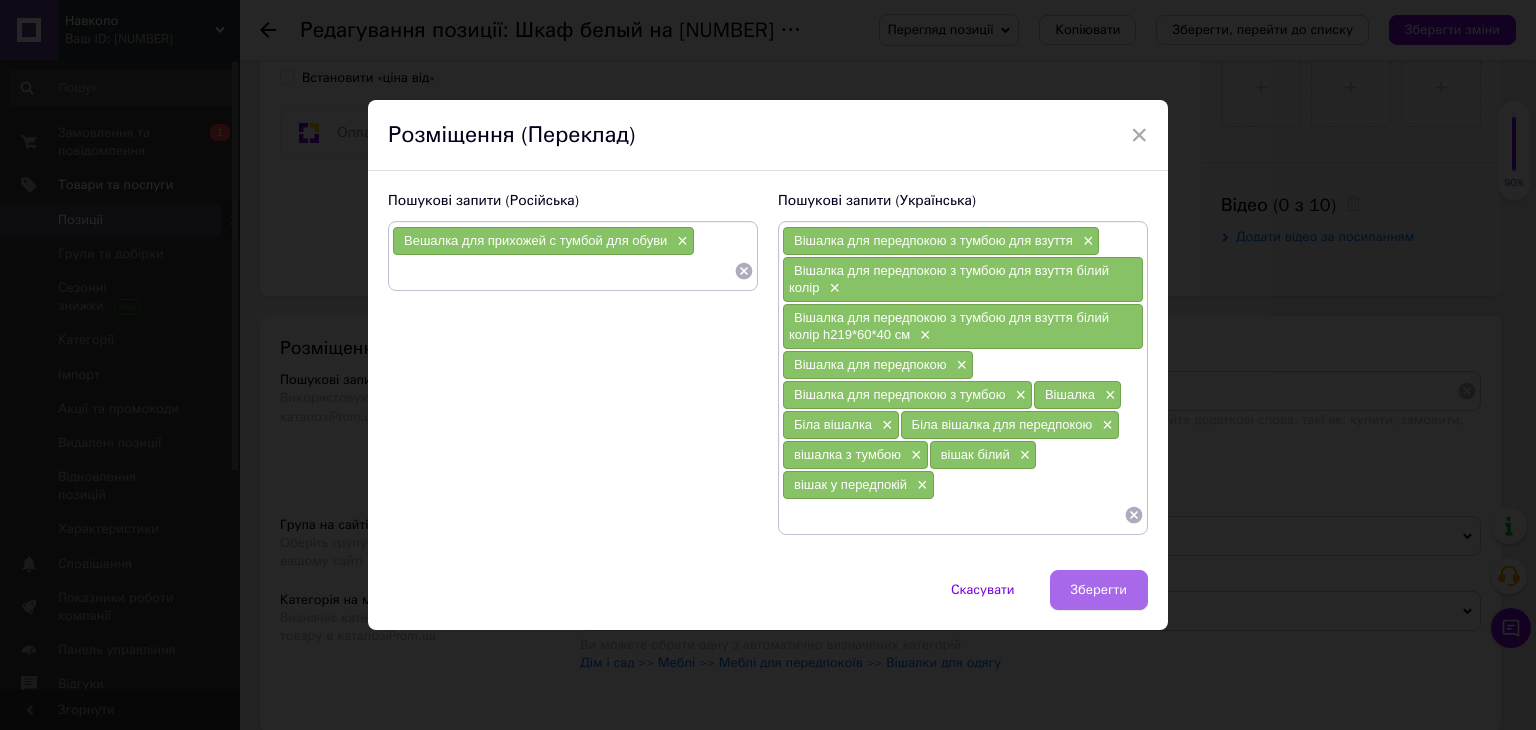 click on "Зберегти" at bounding box center [1099, 590] 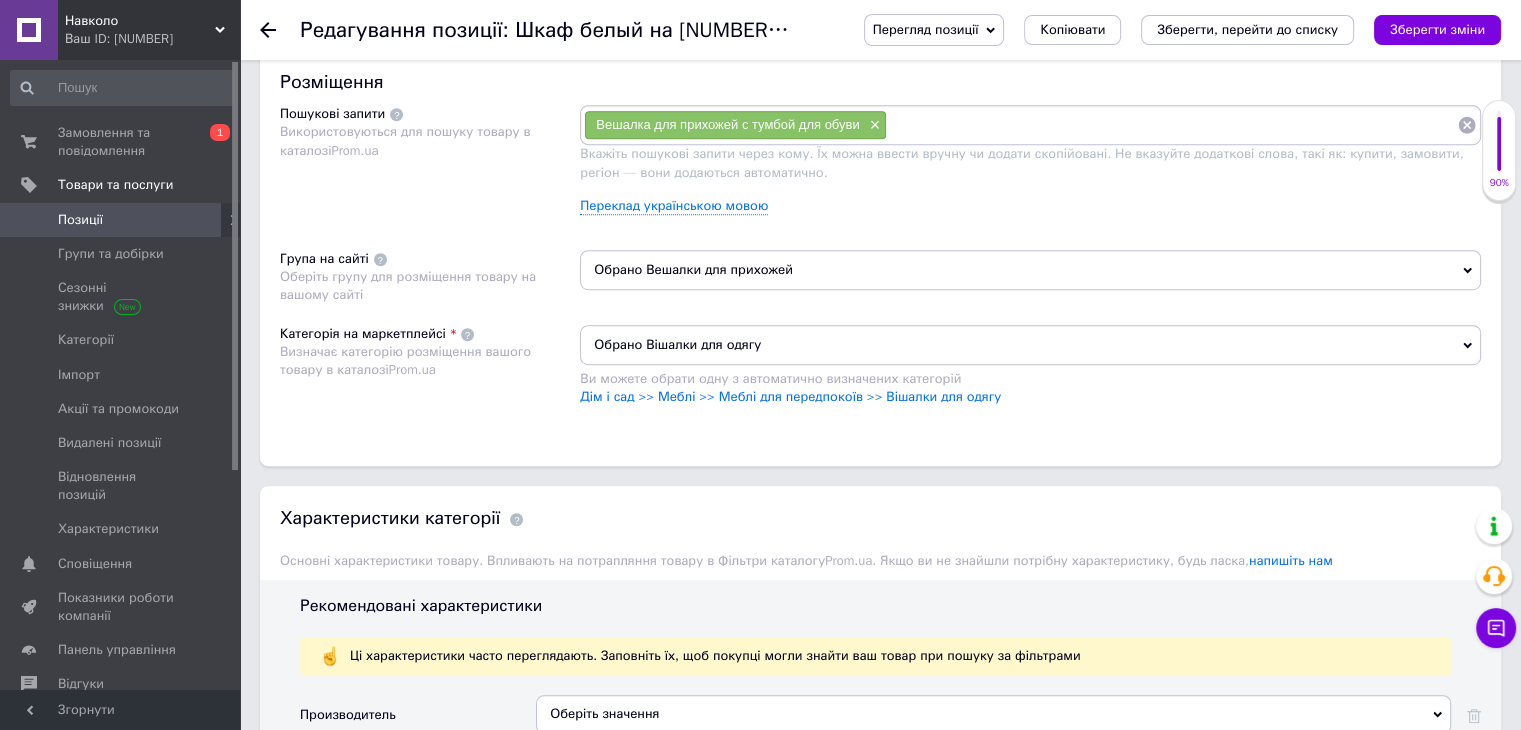 scroll, scrollTop: 1200, scrollLeft: 0, axis: vertical 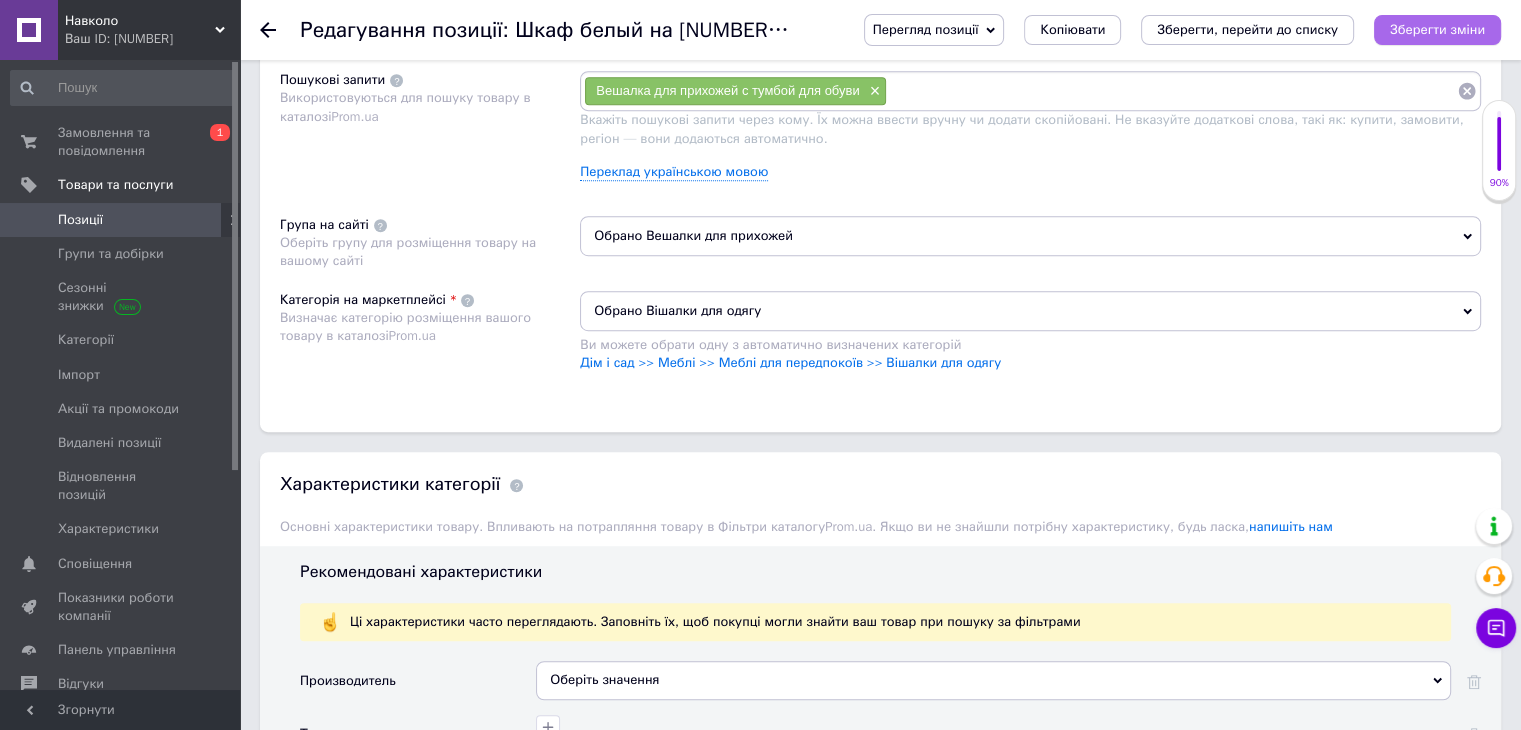 click on "Зберегти зміни" at bounding box center (1437, 29) 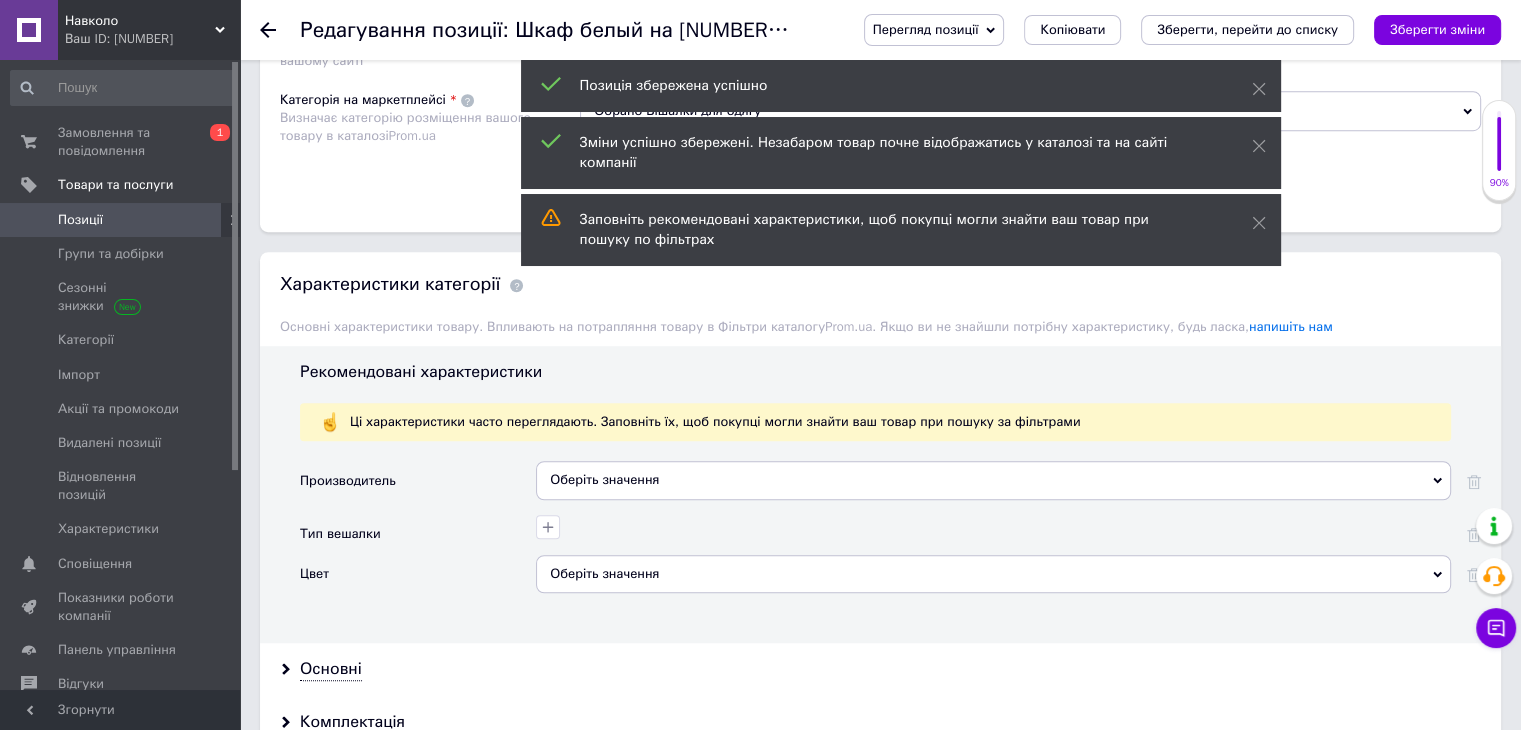 scroll, scrollTop: 1500, scrollLeft: 0, axis: vertical 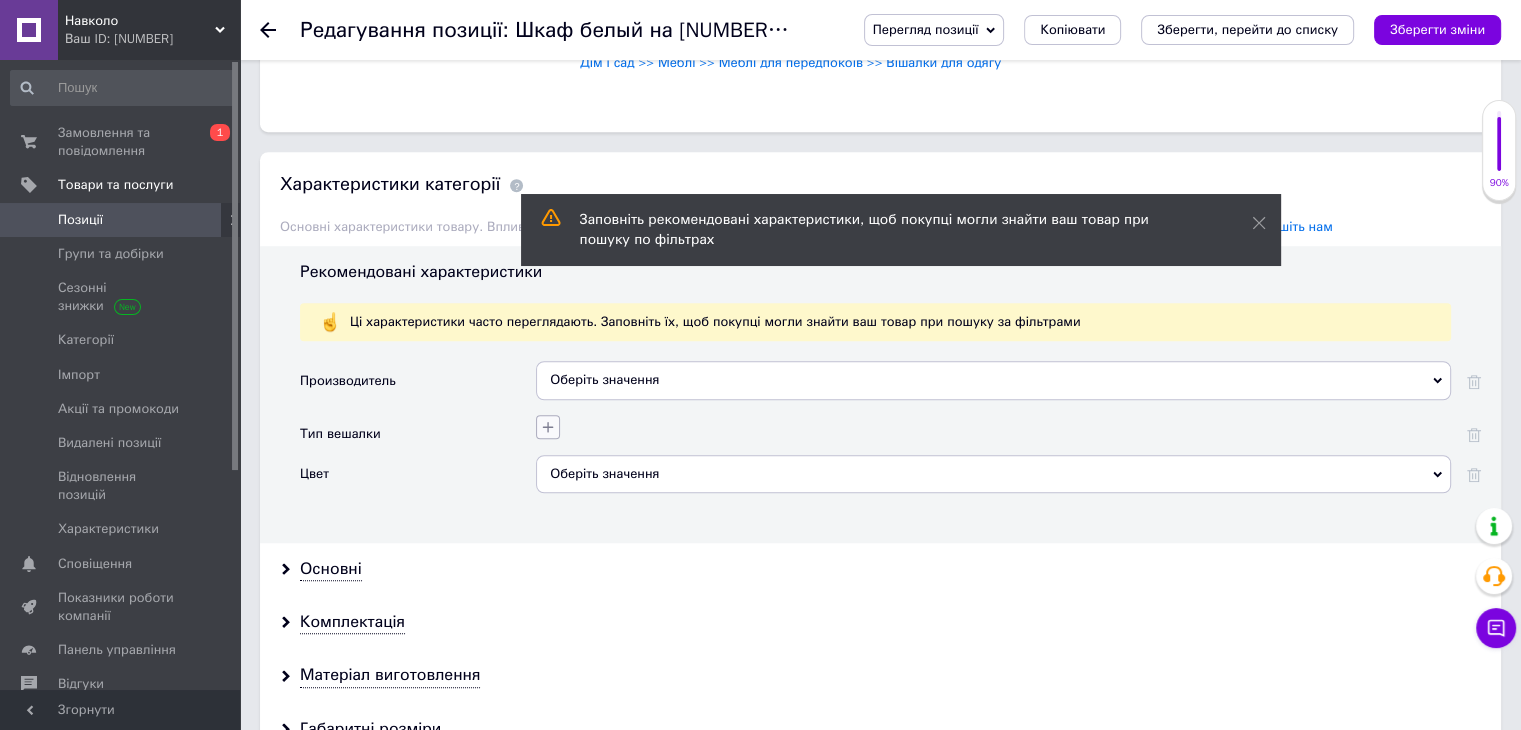 click 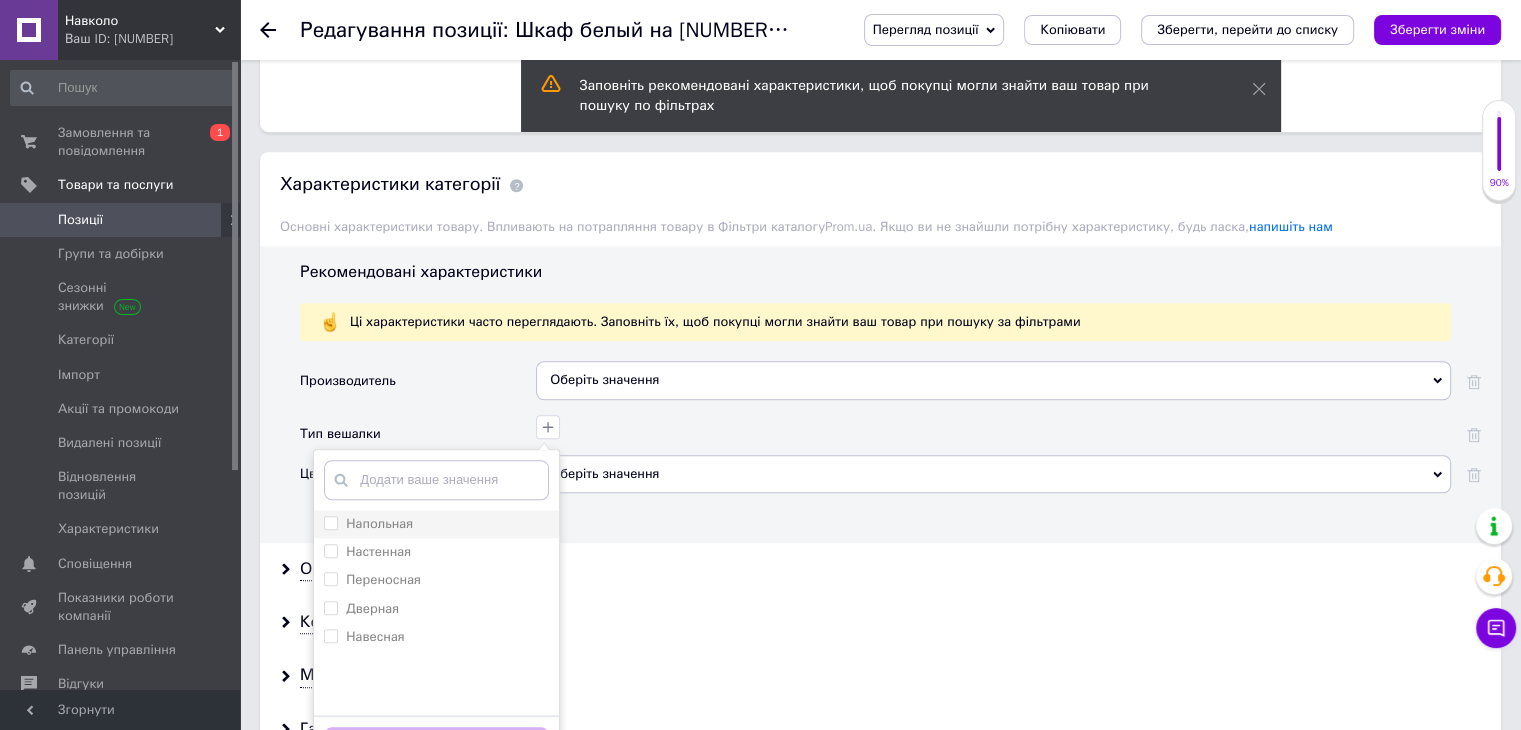 click on "Напольная" at bounding box center (436, 524) 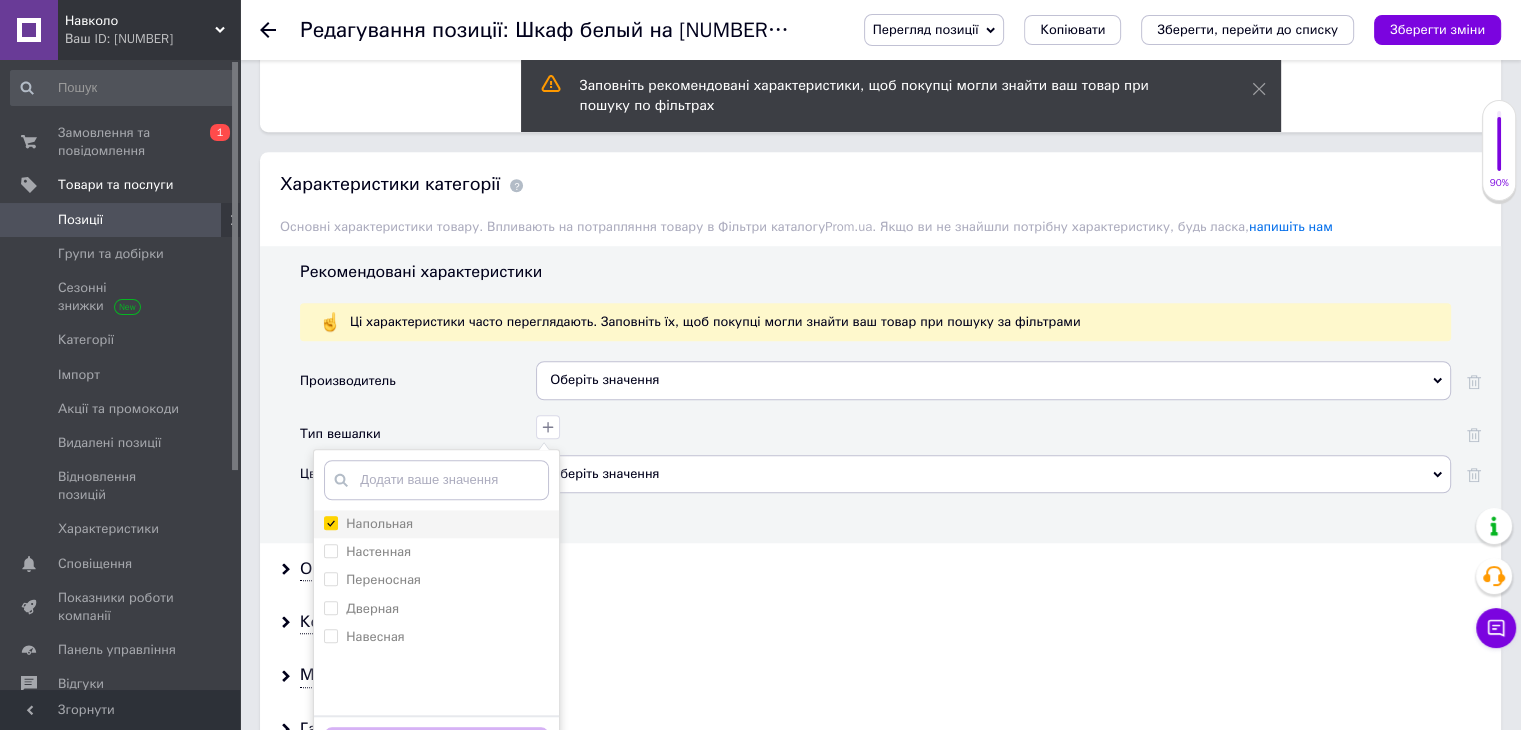 checkbox on "true" 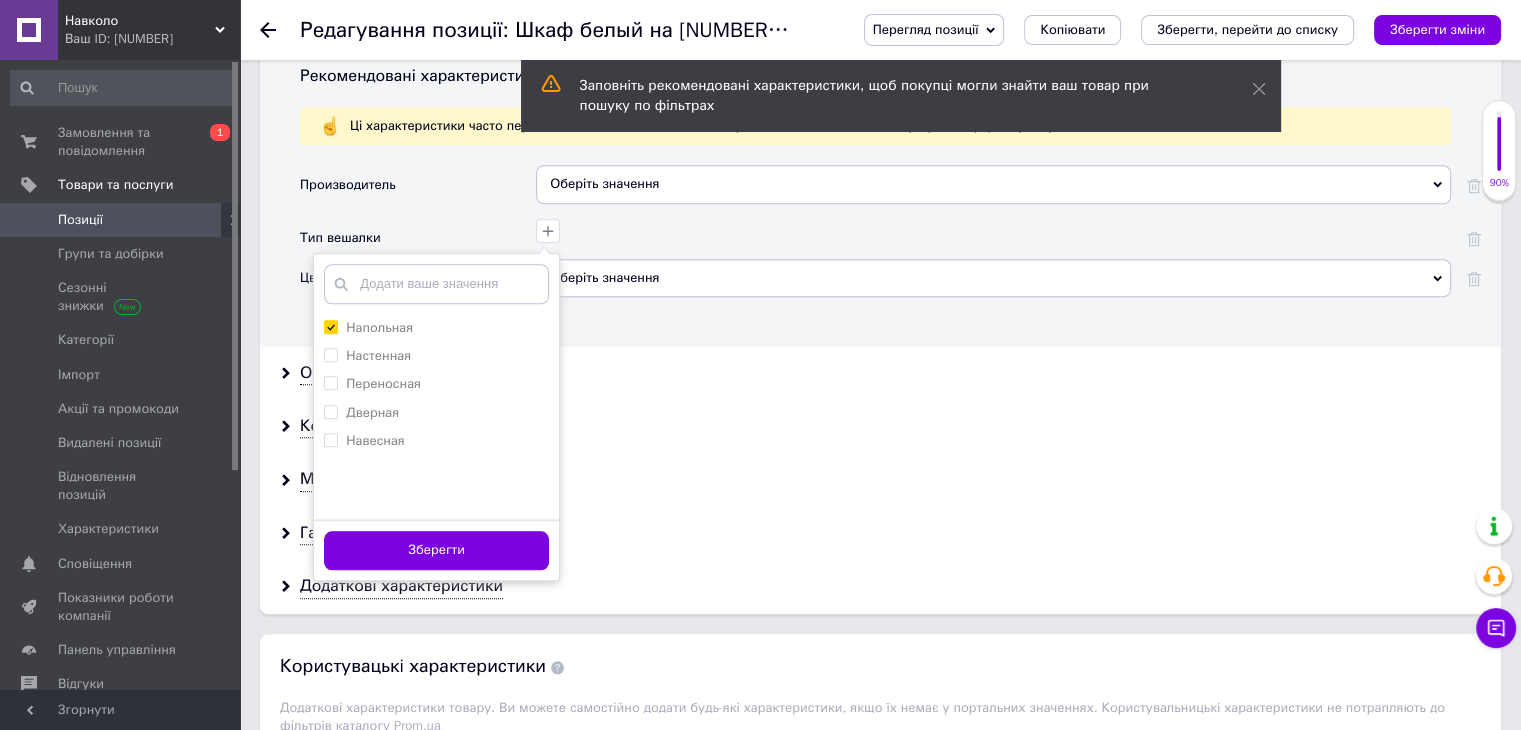 scroll, scrollTop: 1700, scrollLeft: 0, axis: vertical 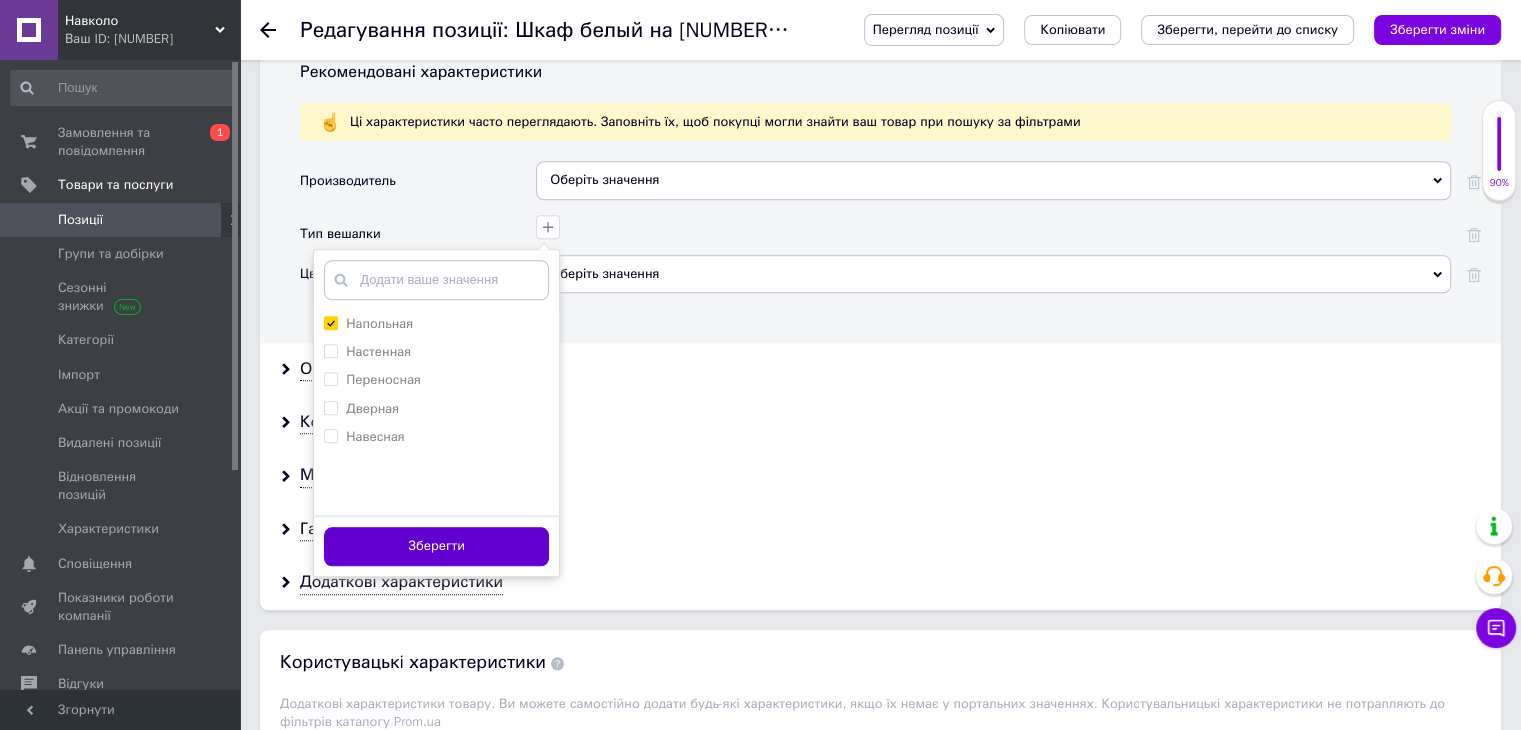 click on "Зберегти" at bounding box center (436, 546) 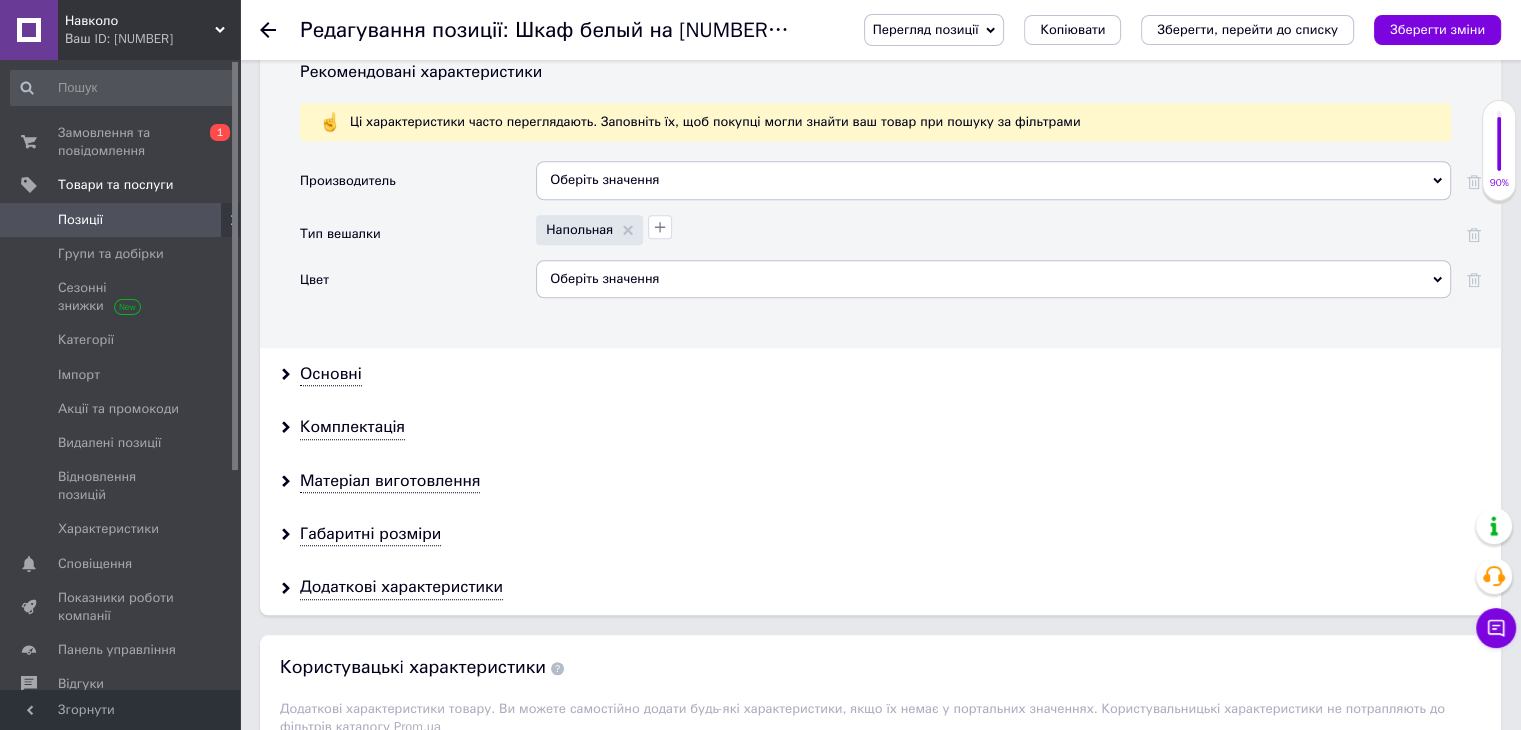 click on "Оберіть значення" at bounding box center (993, 279) 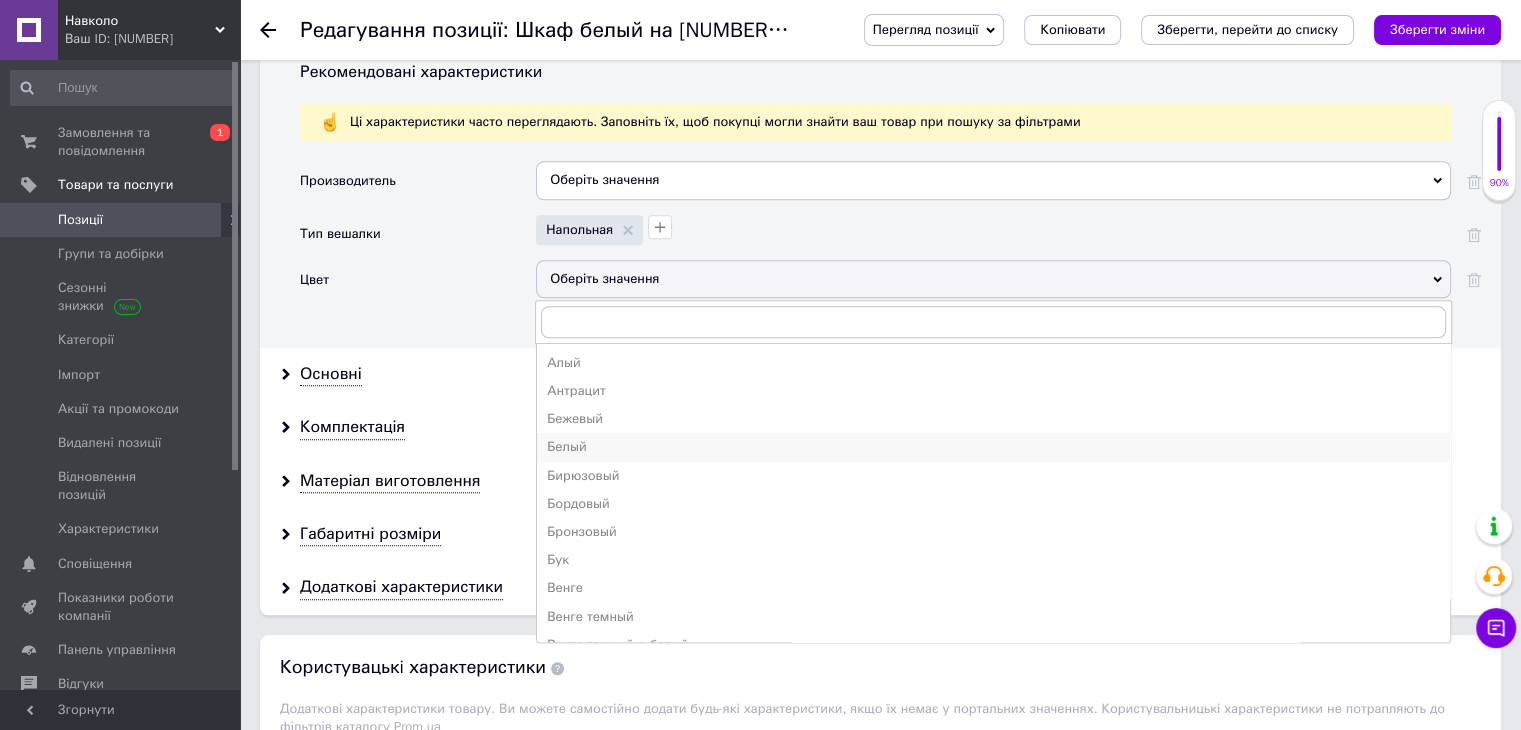 click on "Белый" at bounding box center [993, 447] 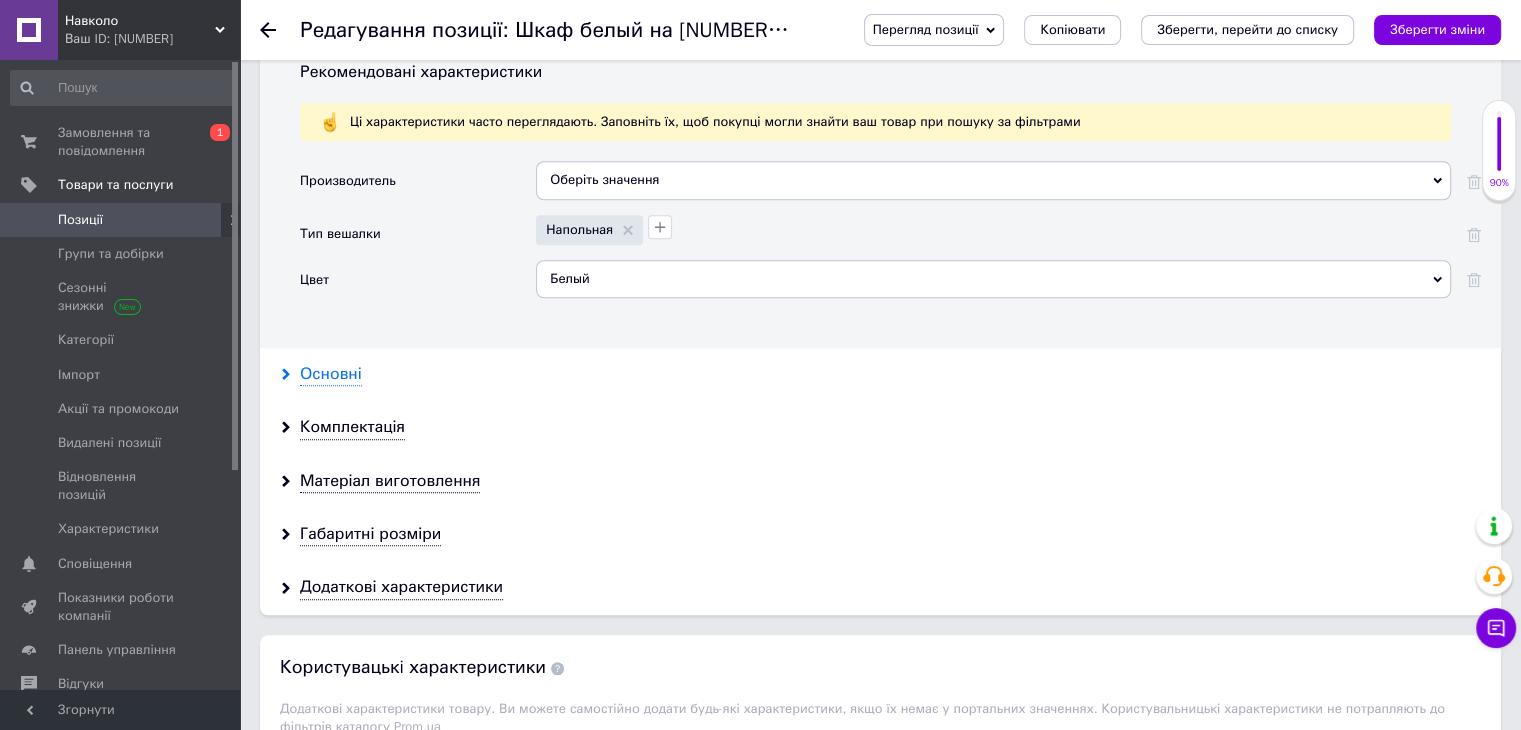 click on "Основні" at bounding box center [331, 374] 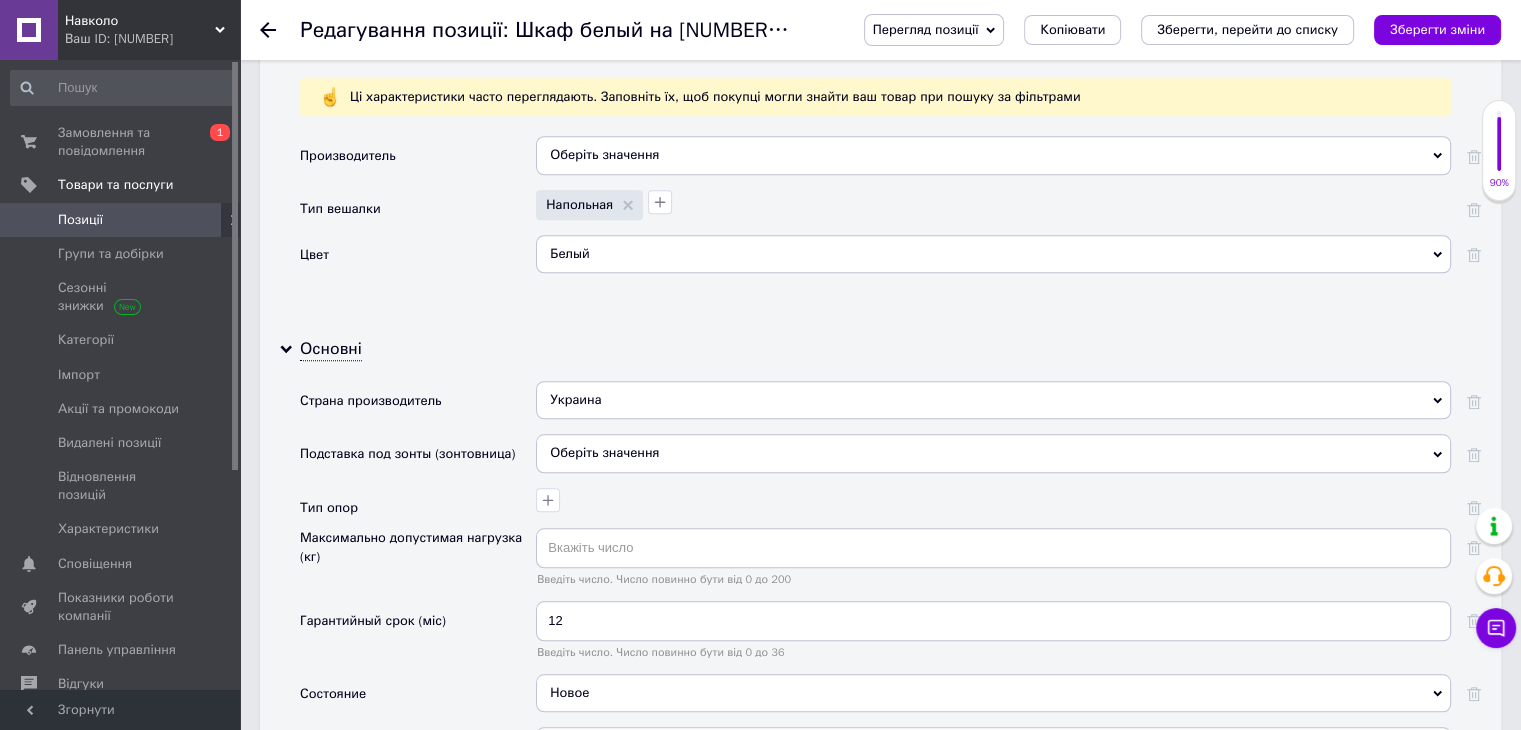 scroll, scrollTop: 1800, scrollLeft: 0, axis: vertical 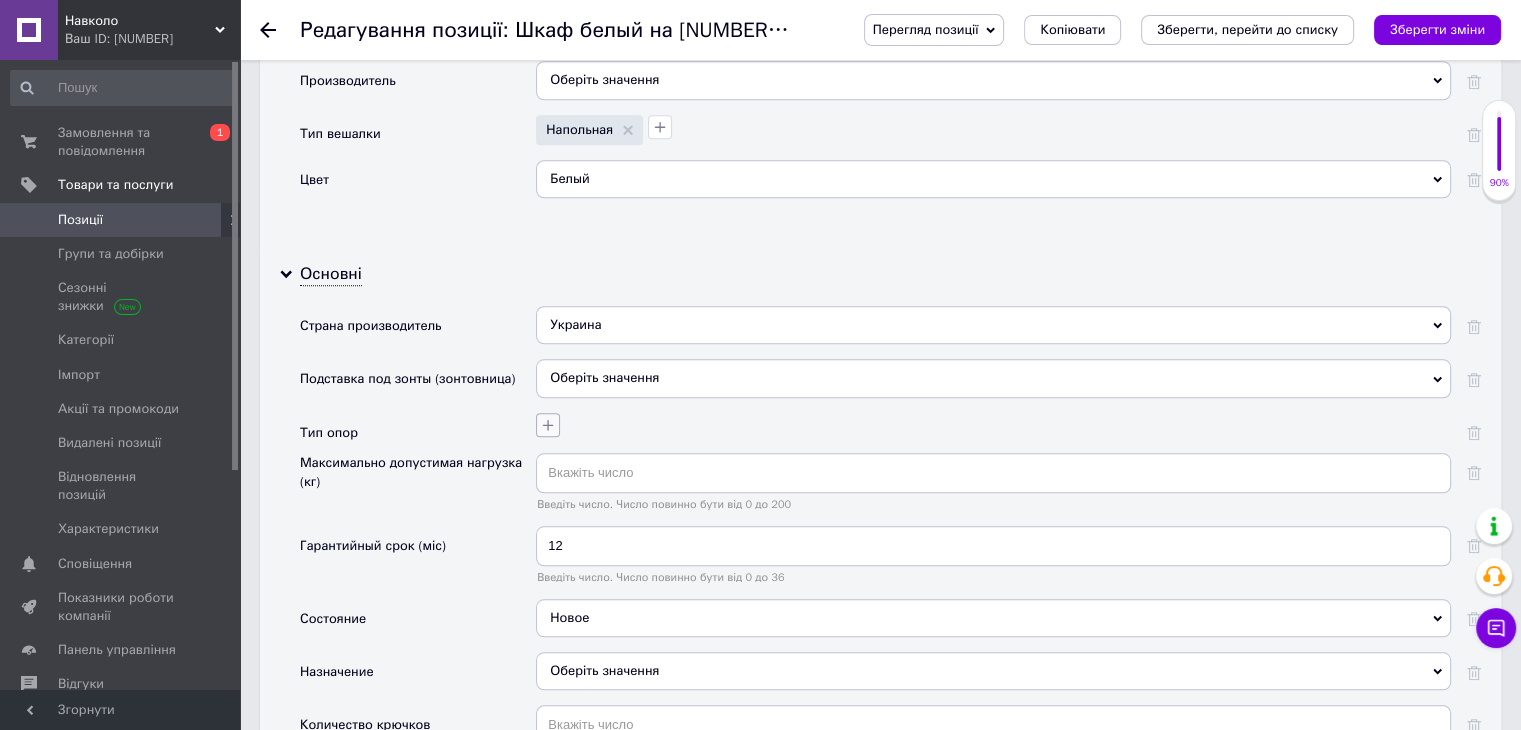 click 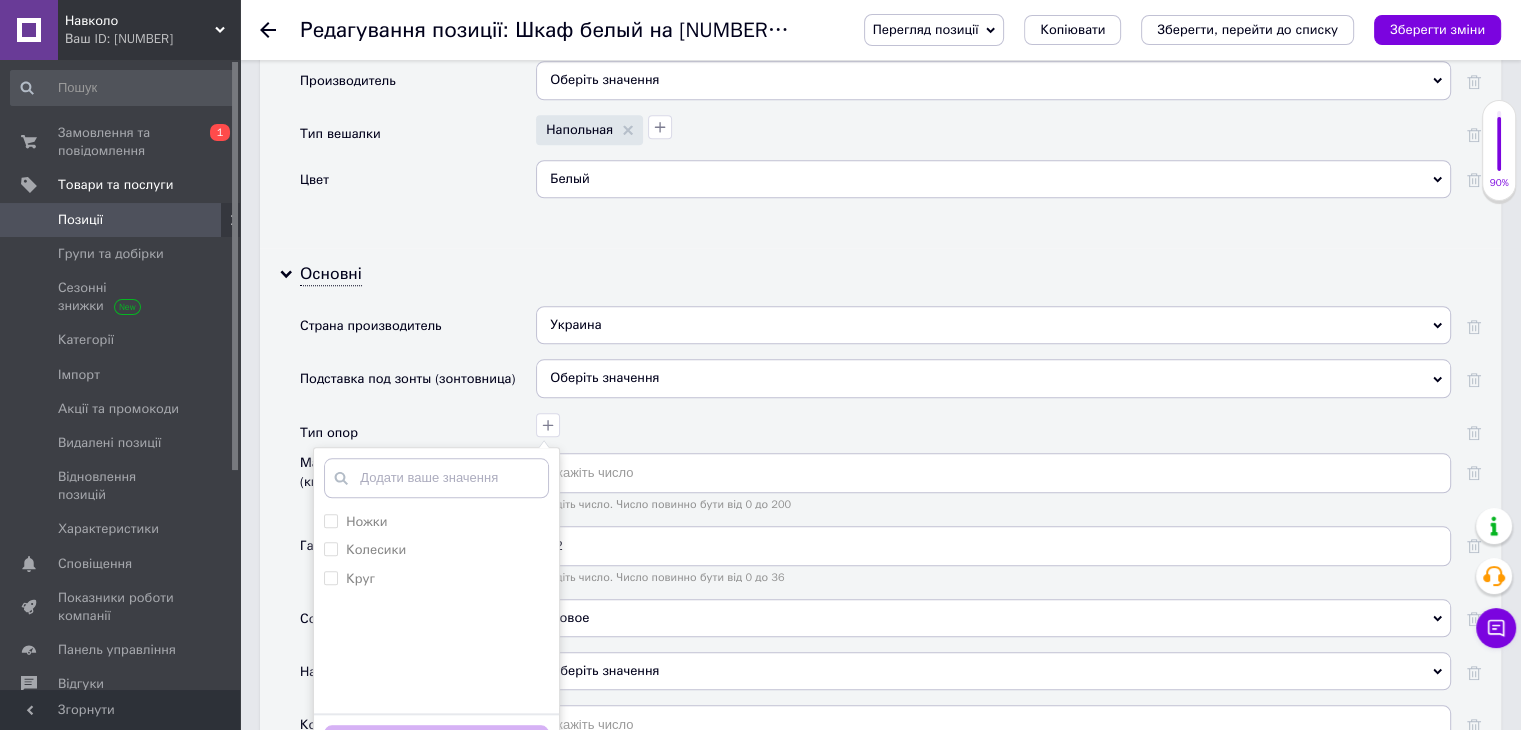 click on "Ножки Колесики Круг Додати ваше значення   Зберегти" at bounding box center [991, 422] 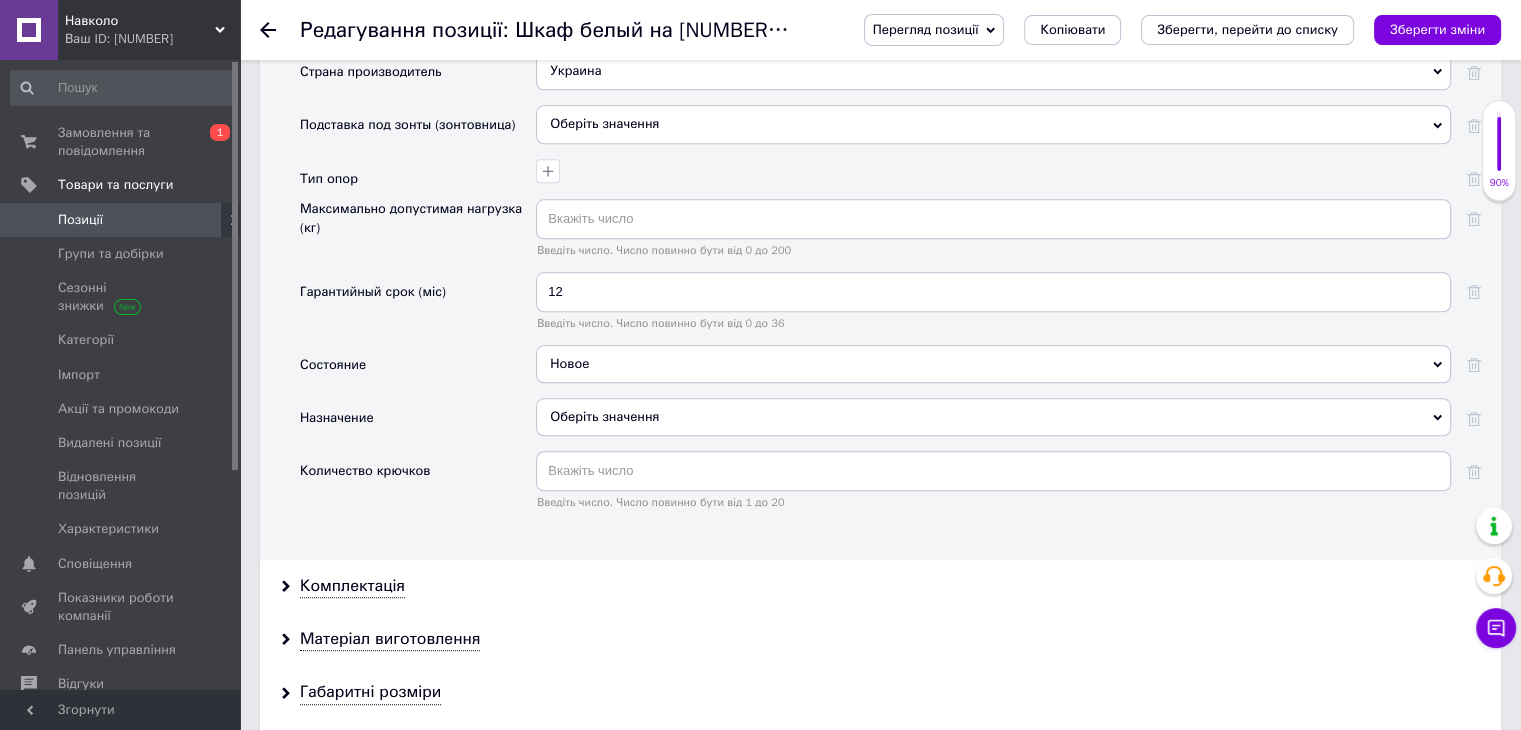 scroll, scrollTop: 2100, scrollLeft: 0, axis: vertical 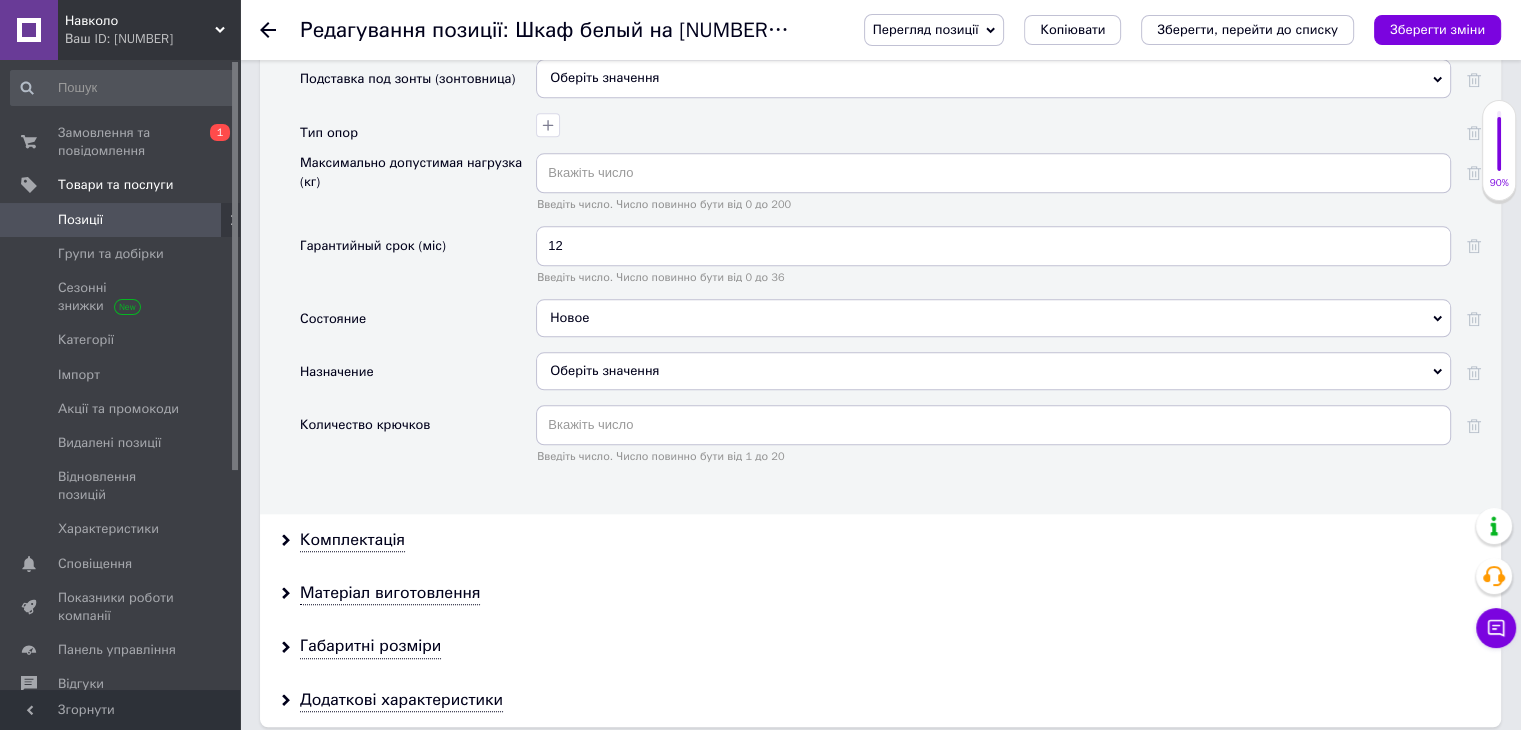 click on "Оберіть значення" at bounding box center [993, 371] 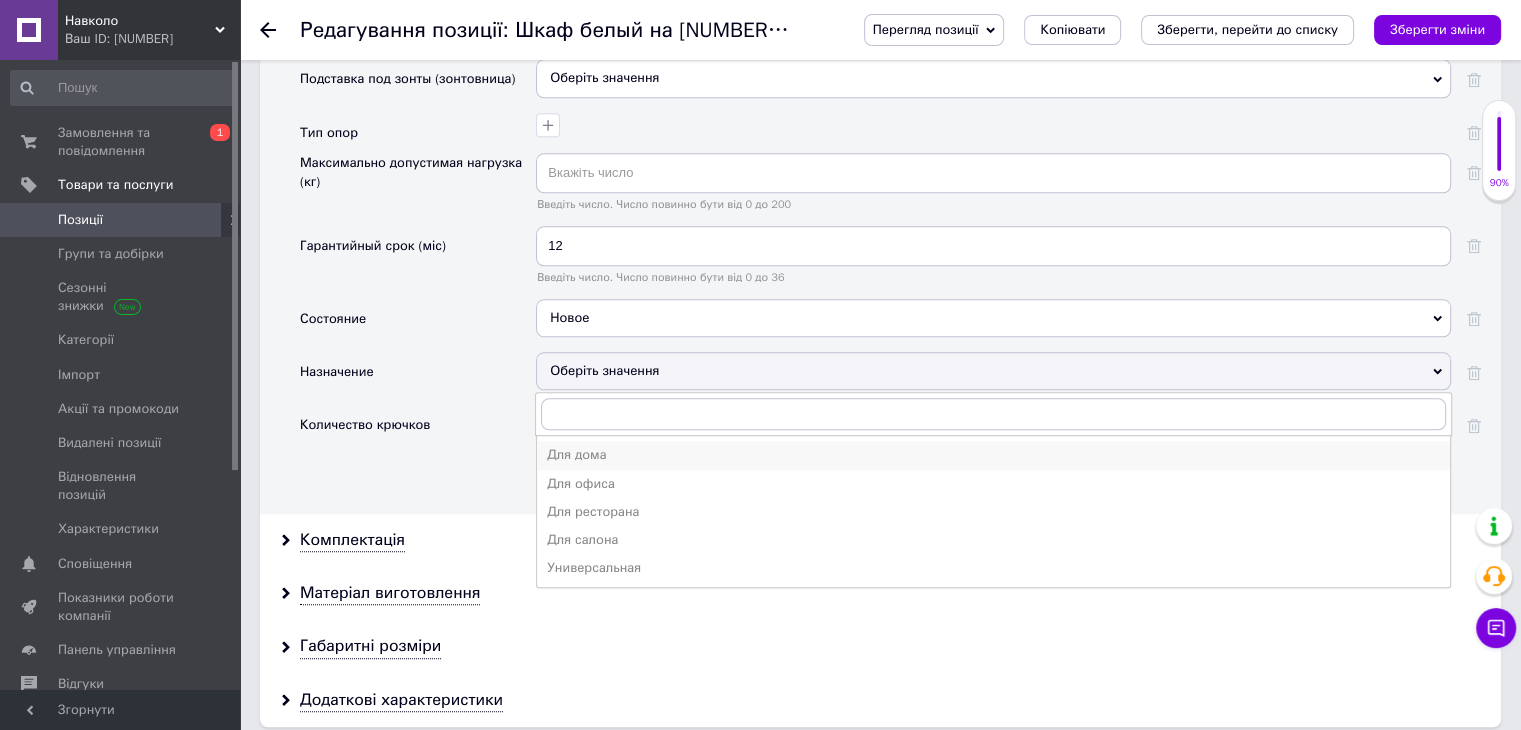click on "Для дома" at bounding box center (993, 455) 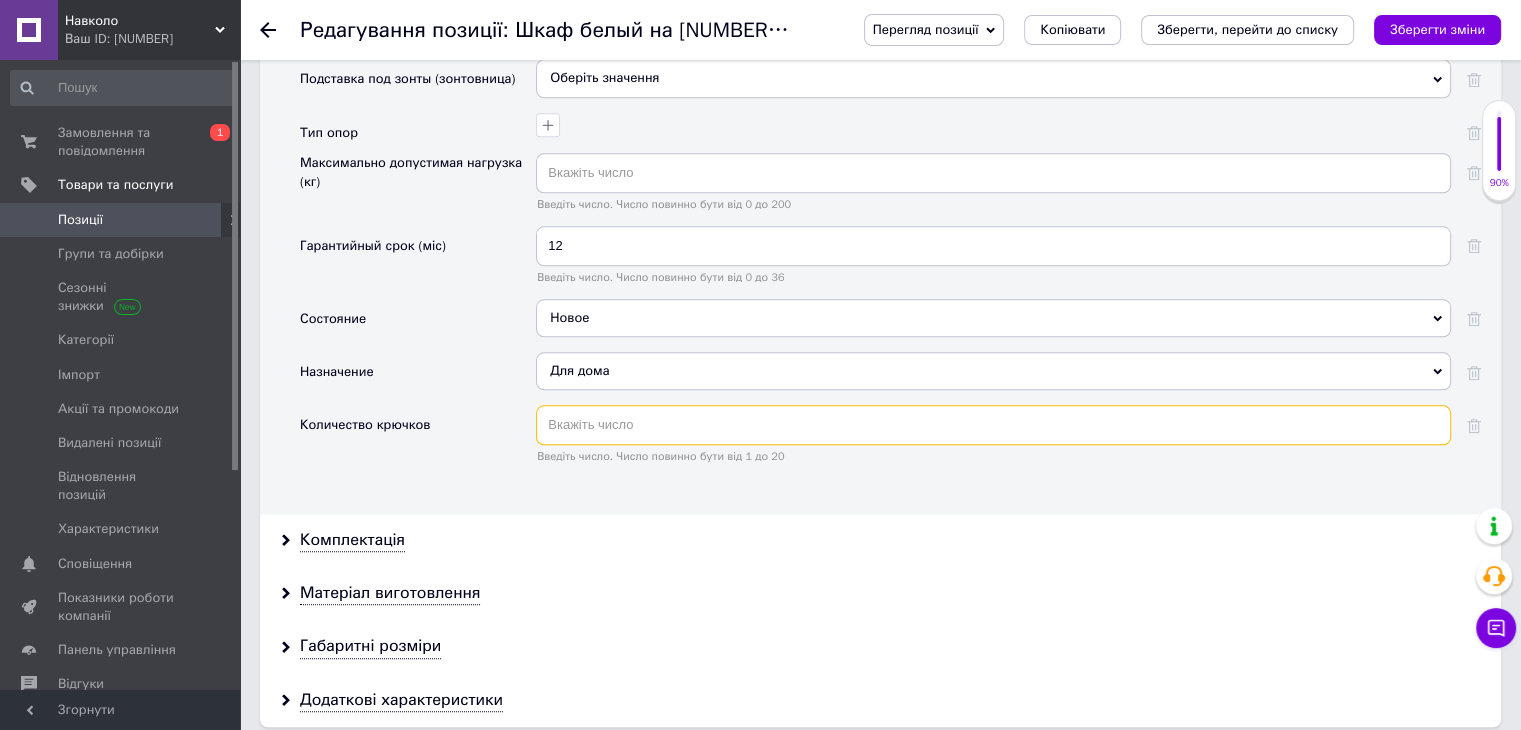 click at bounding box center (993, 425) 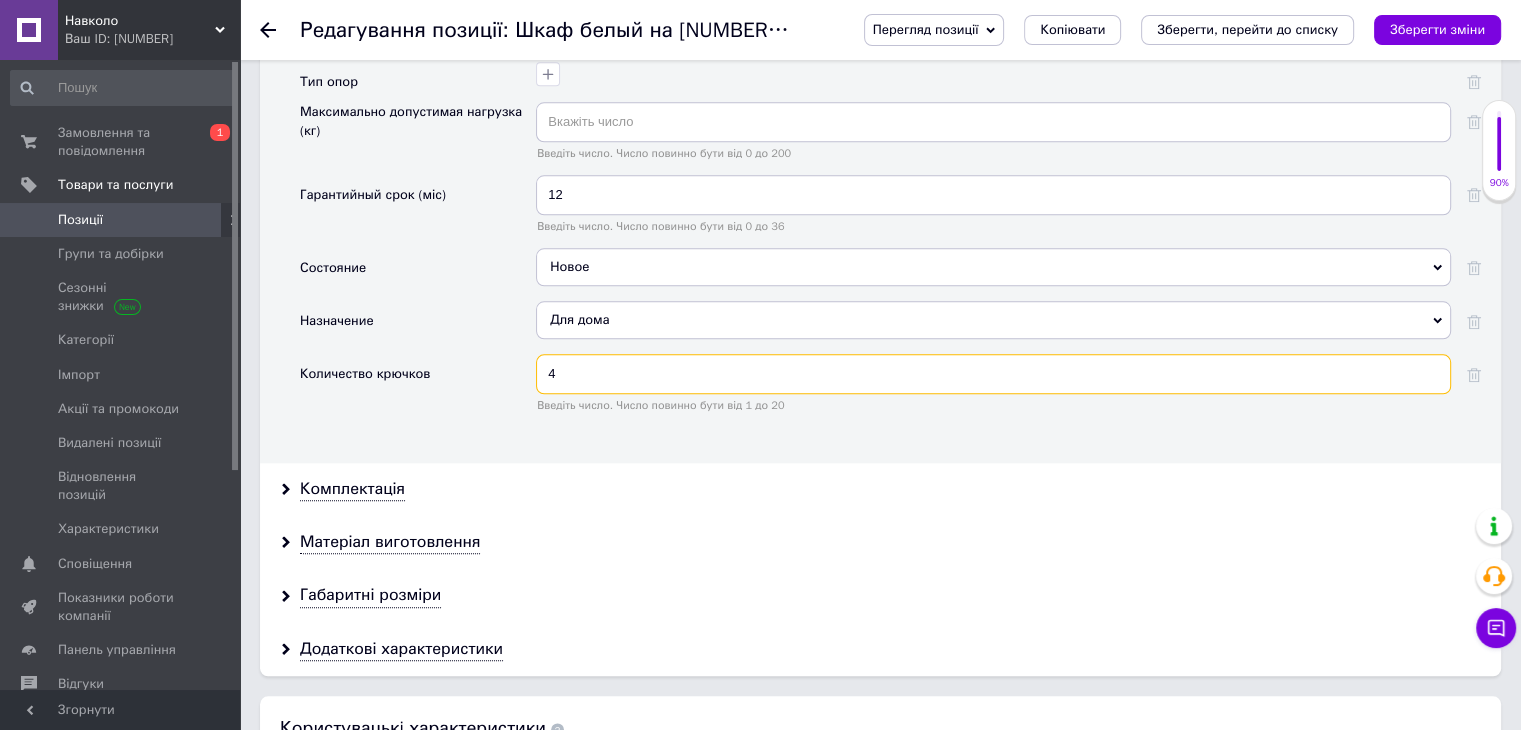 scroll, scrollTop: 2200, scrollLeft: 0, axis: vertical 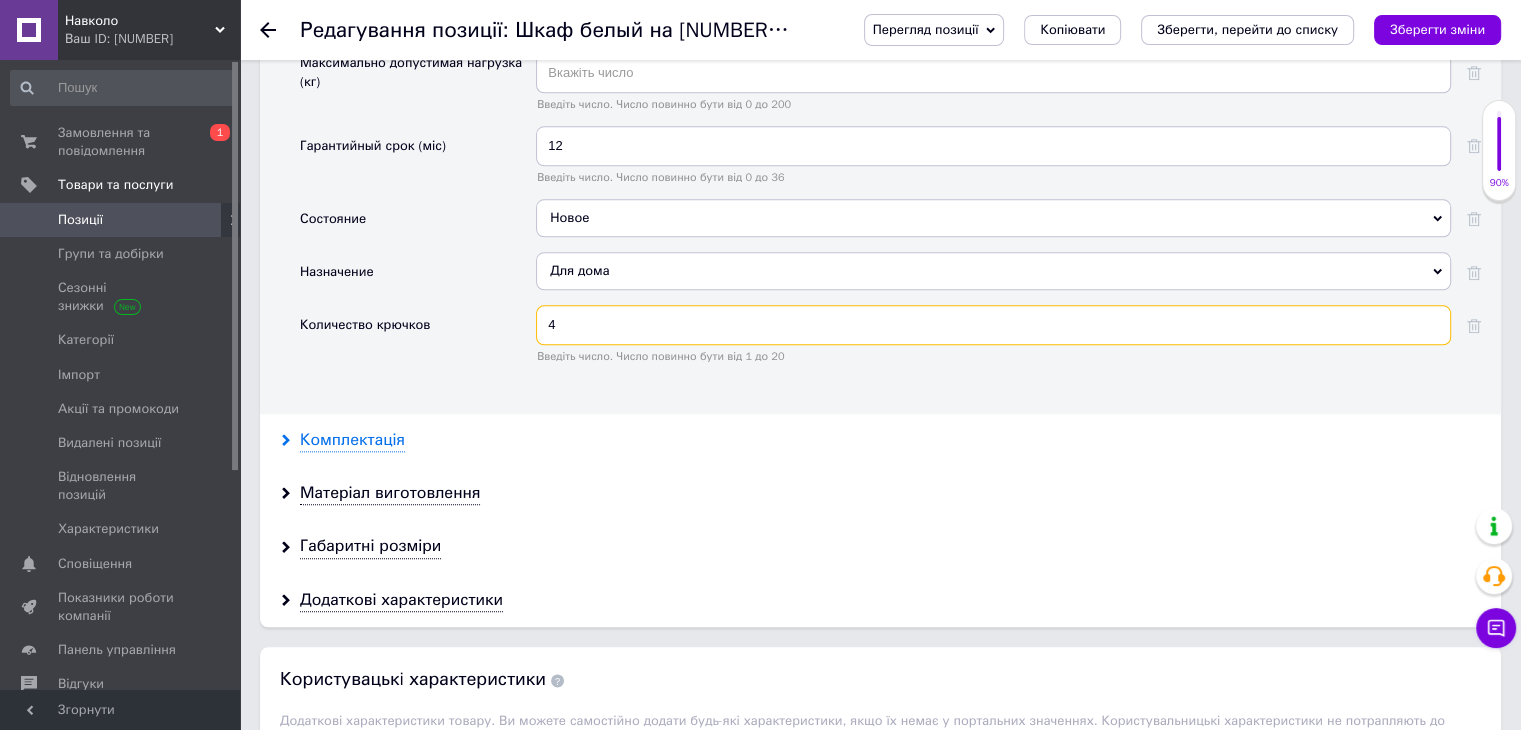 type on "4" 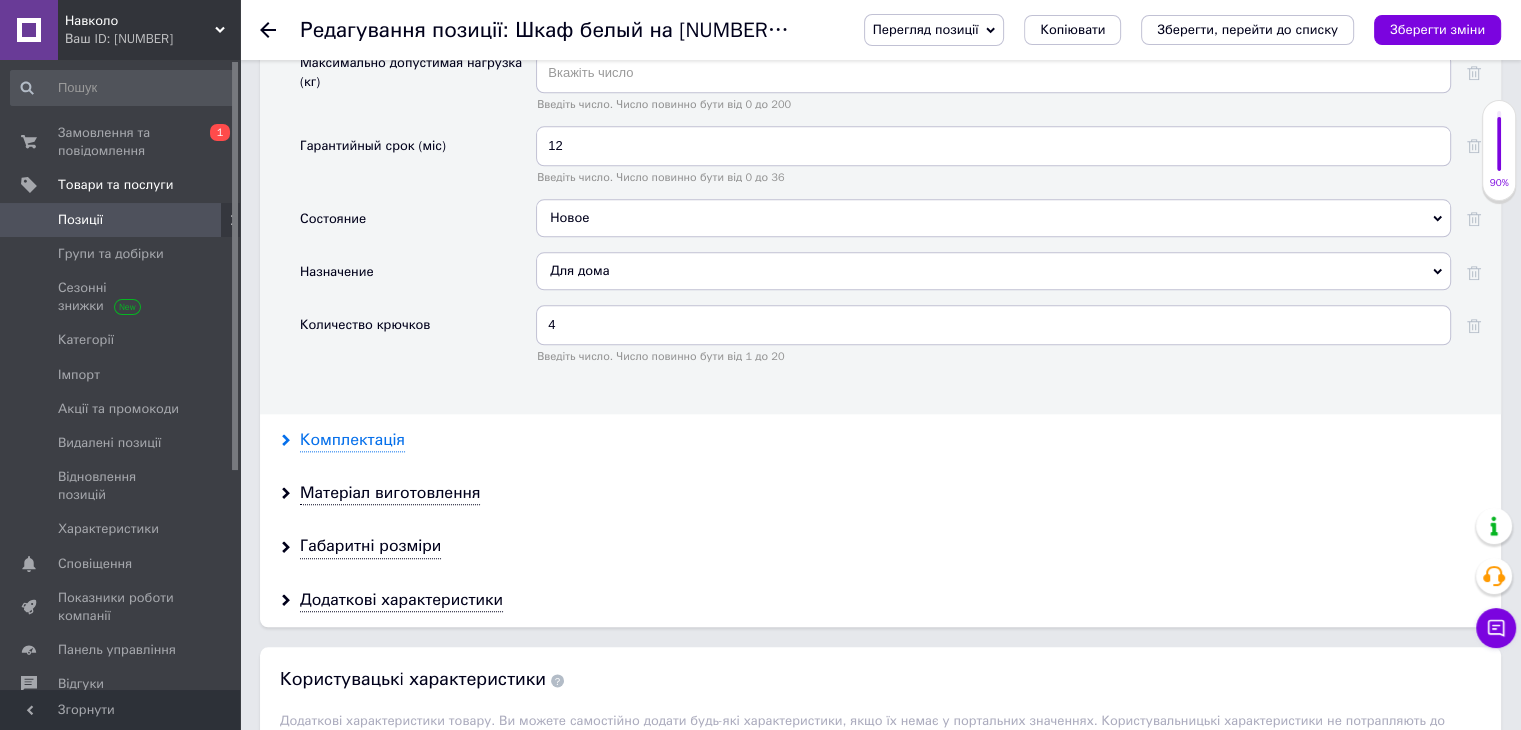 click on "Комплектація" at bounding box center [352, 440] 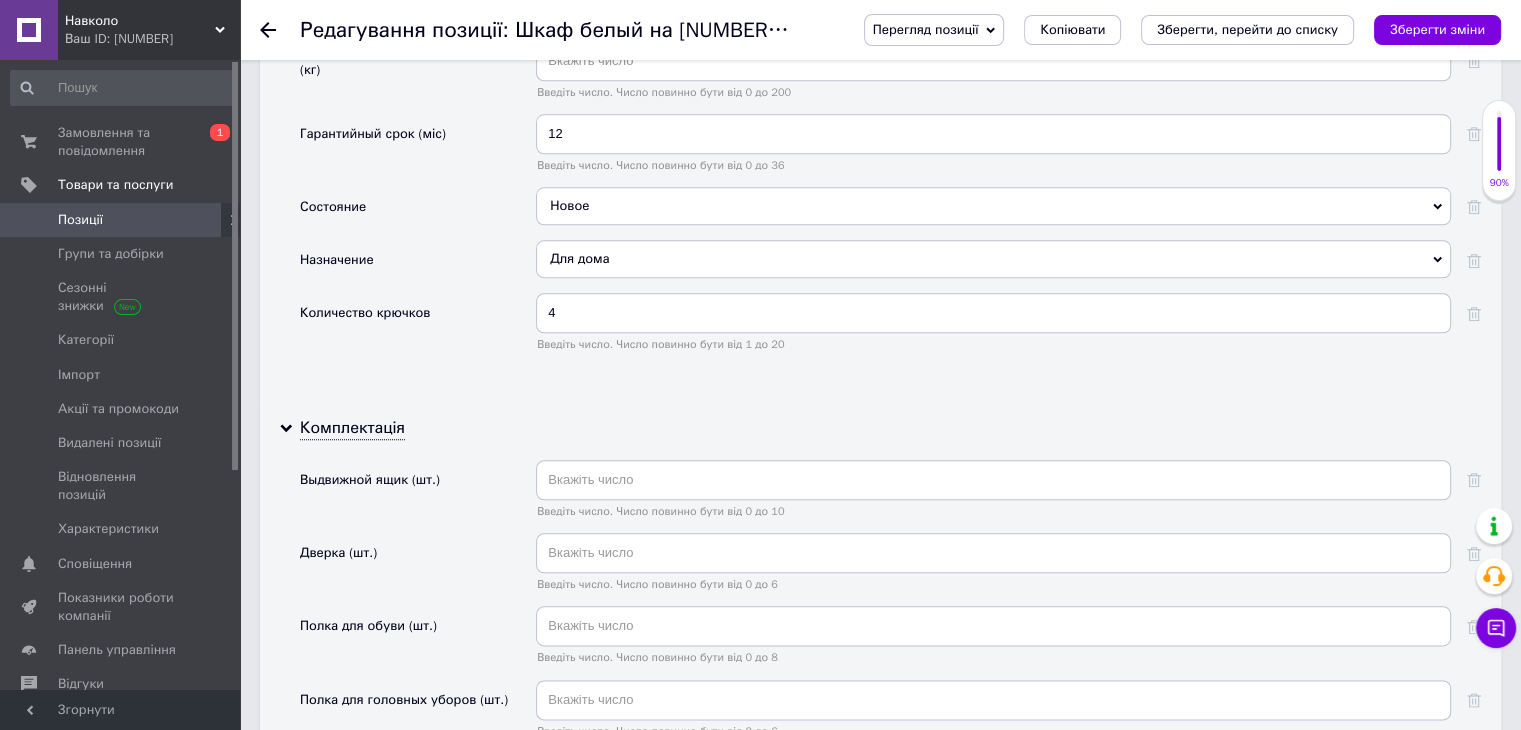 scroll, scrollTop: 2400, scrollLeft: 0, axis: vertical 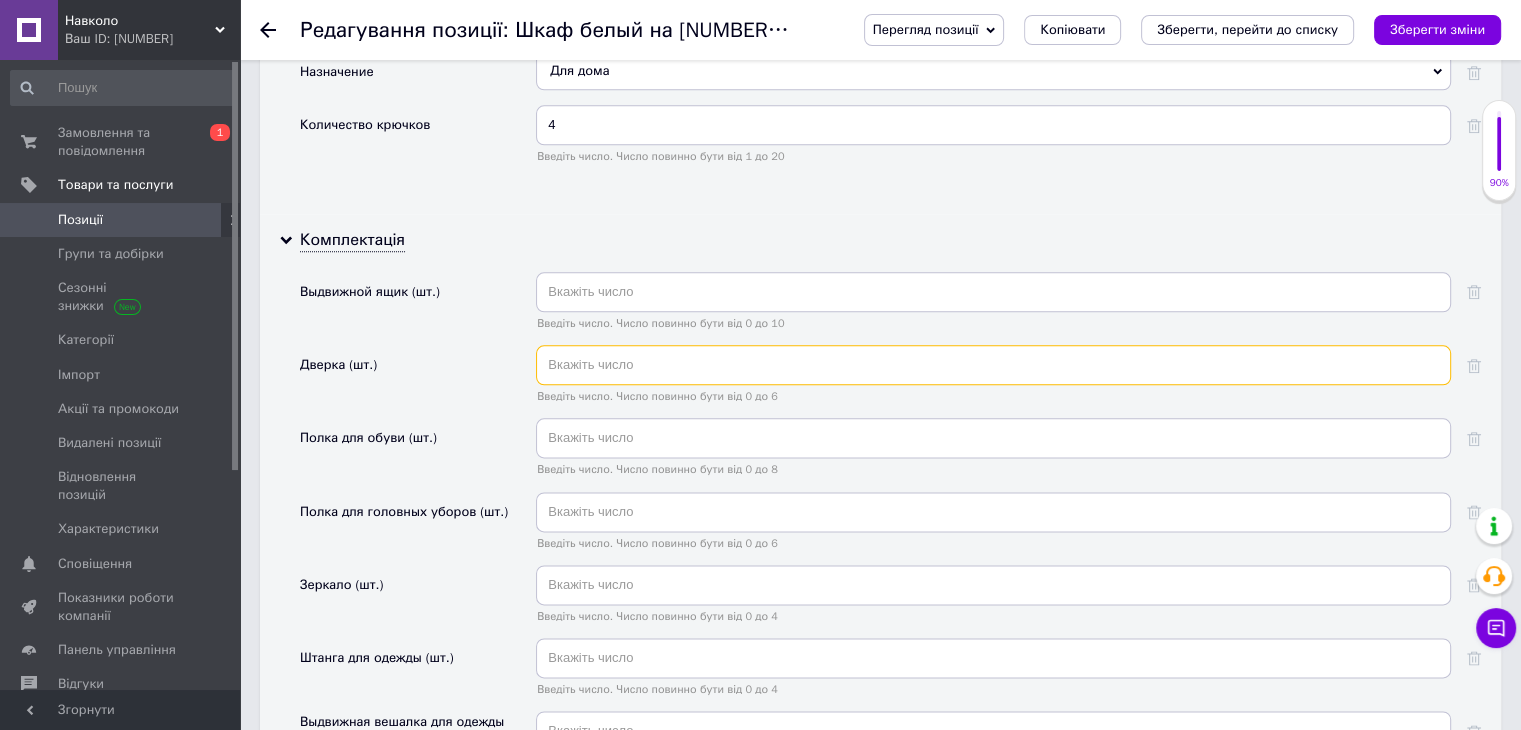 click at bounding box center [993, 365] 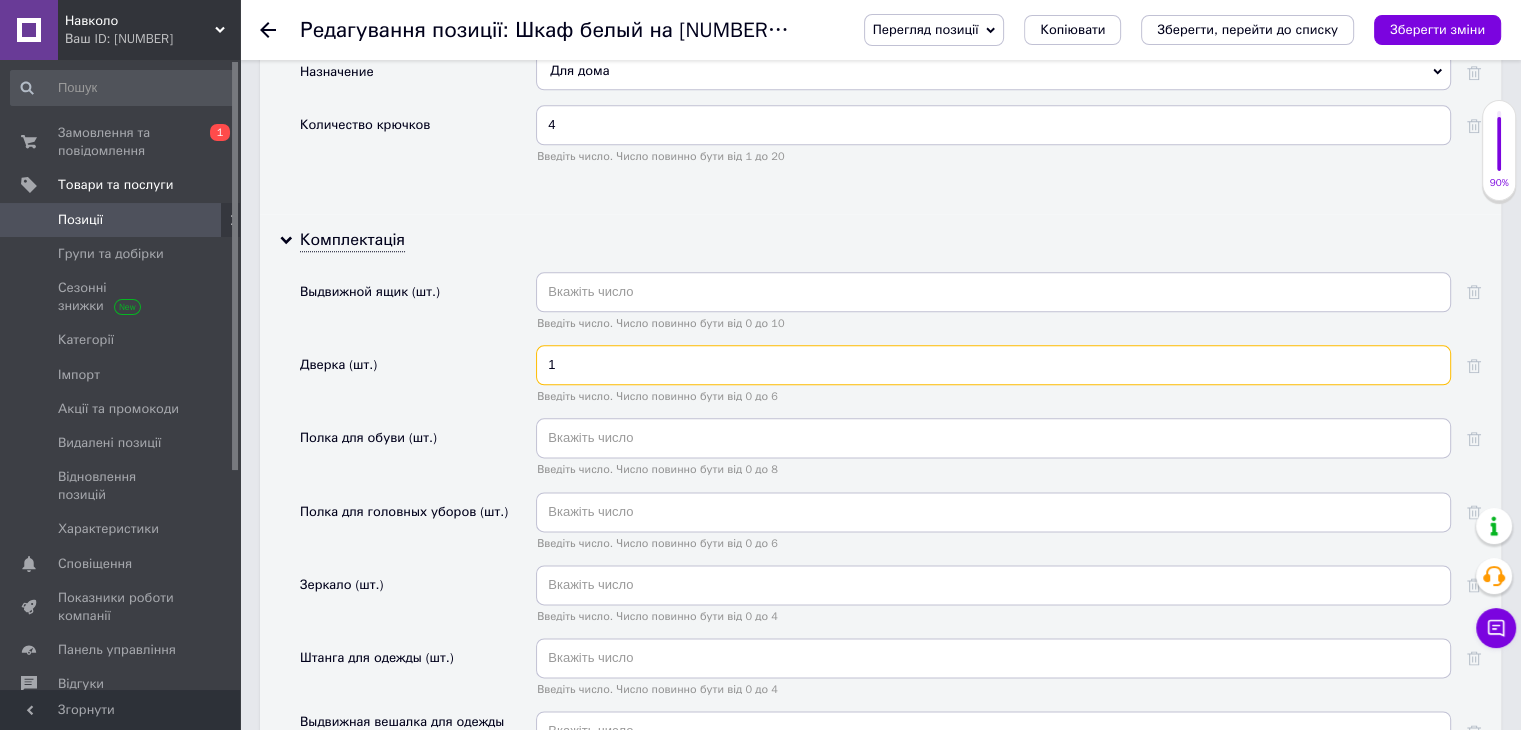 type on "1" 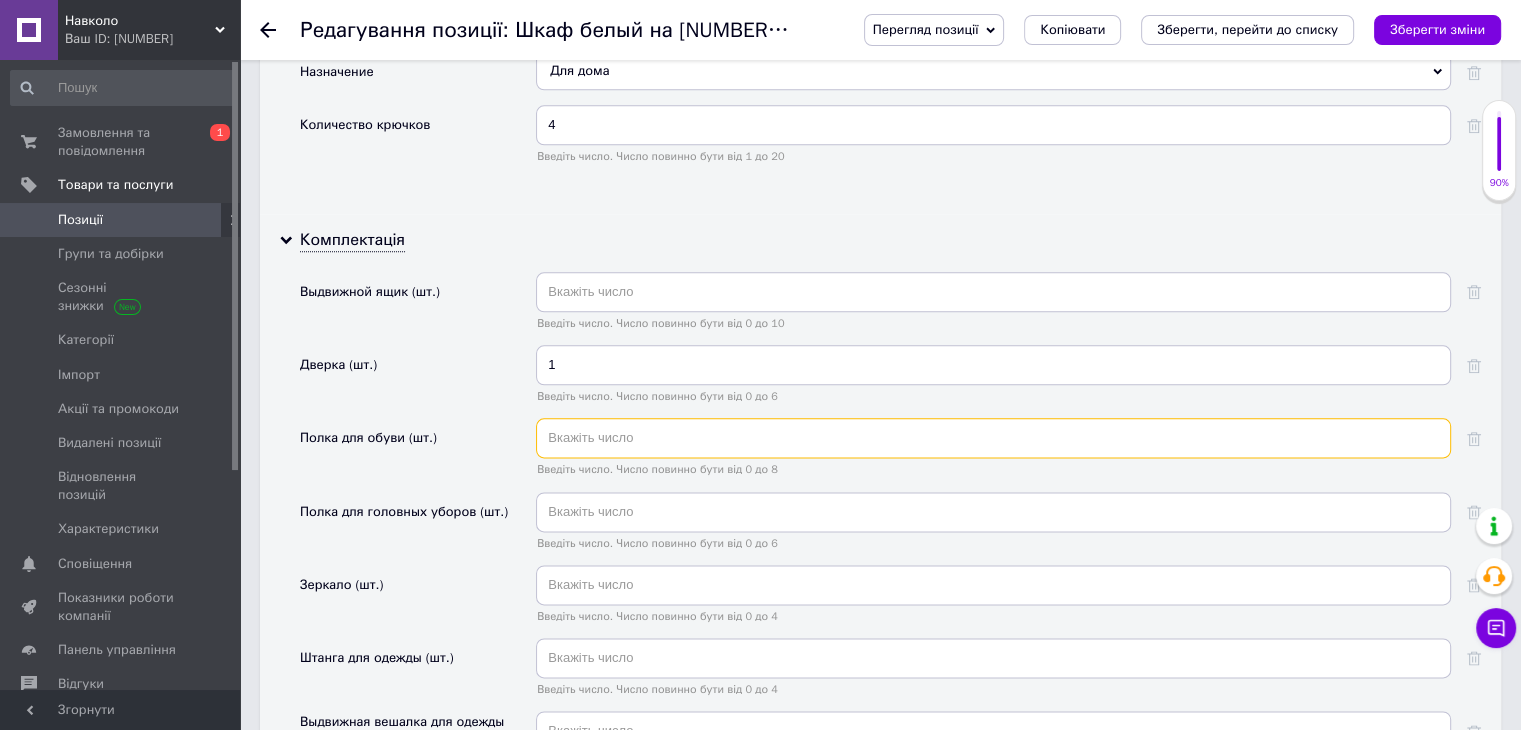 click at bounding box center [993, 438] 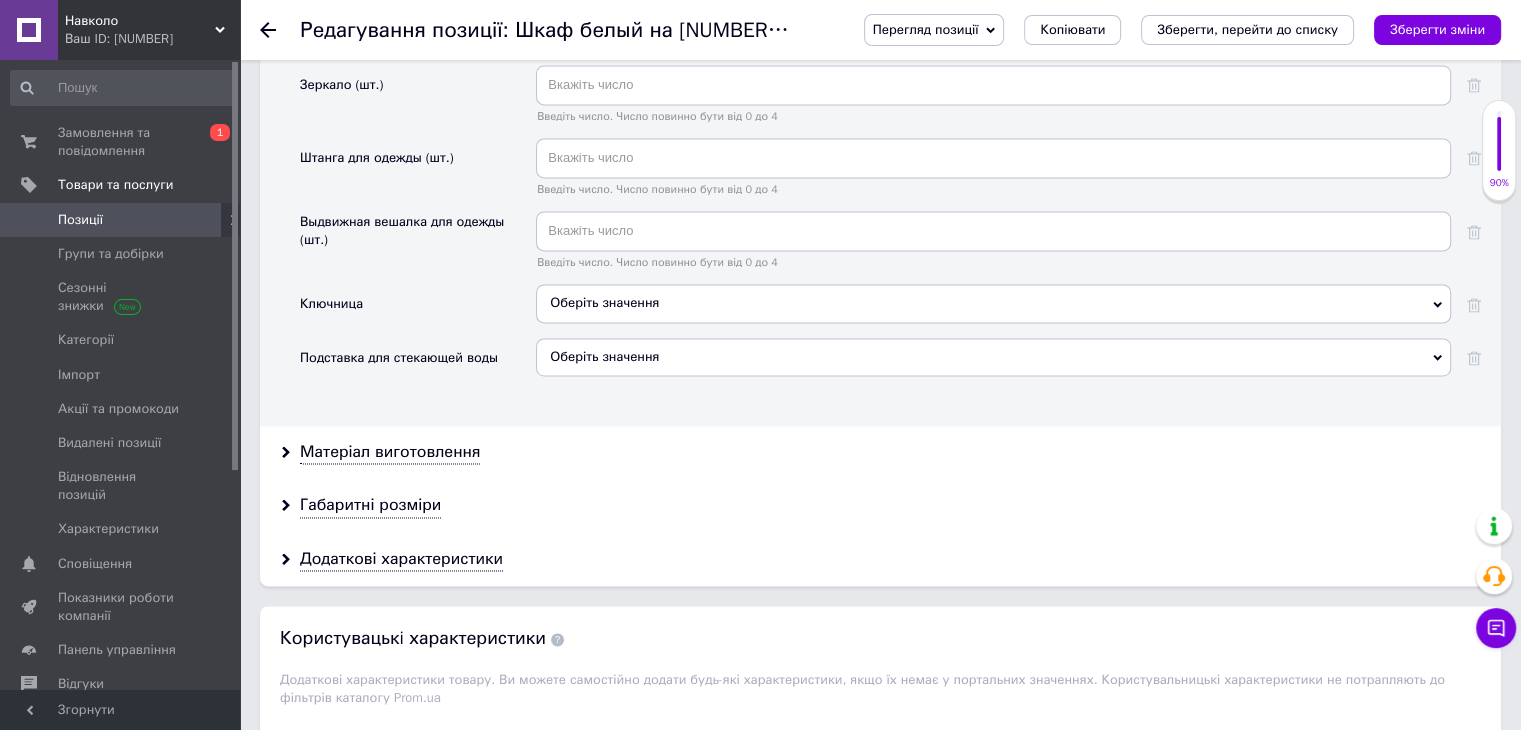 scroll, scrollTop: 3000, scrollLeft: 0, axis: vertical 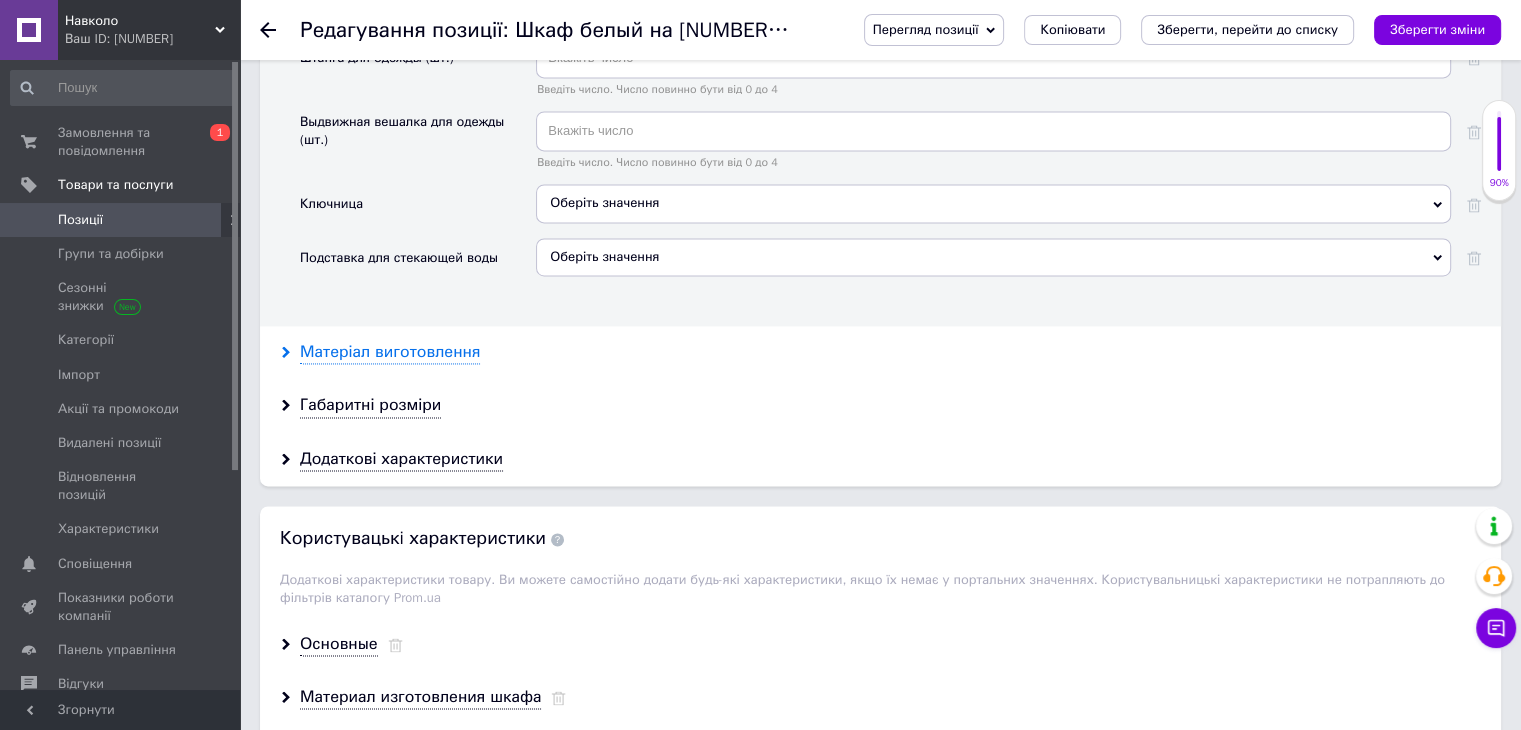 type on "2" 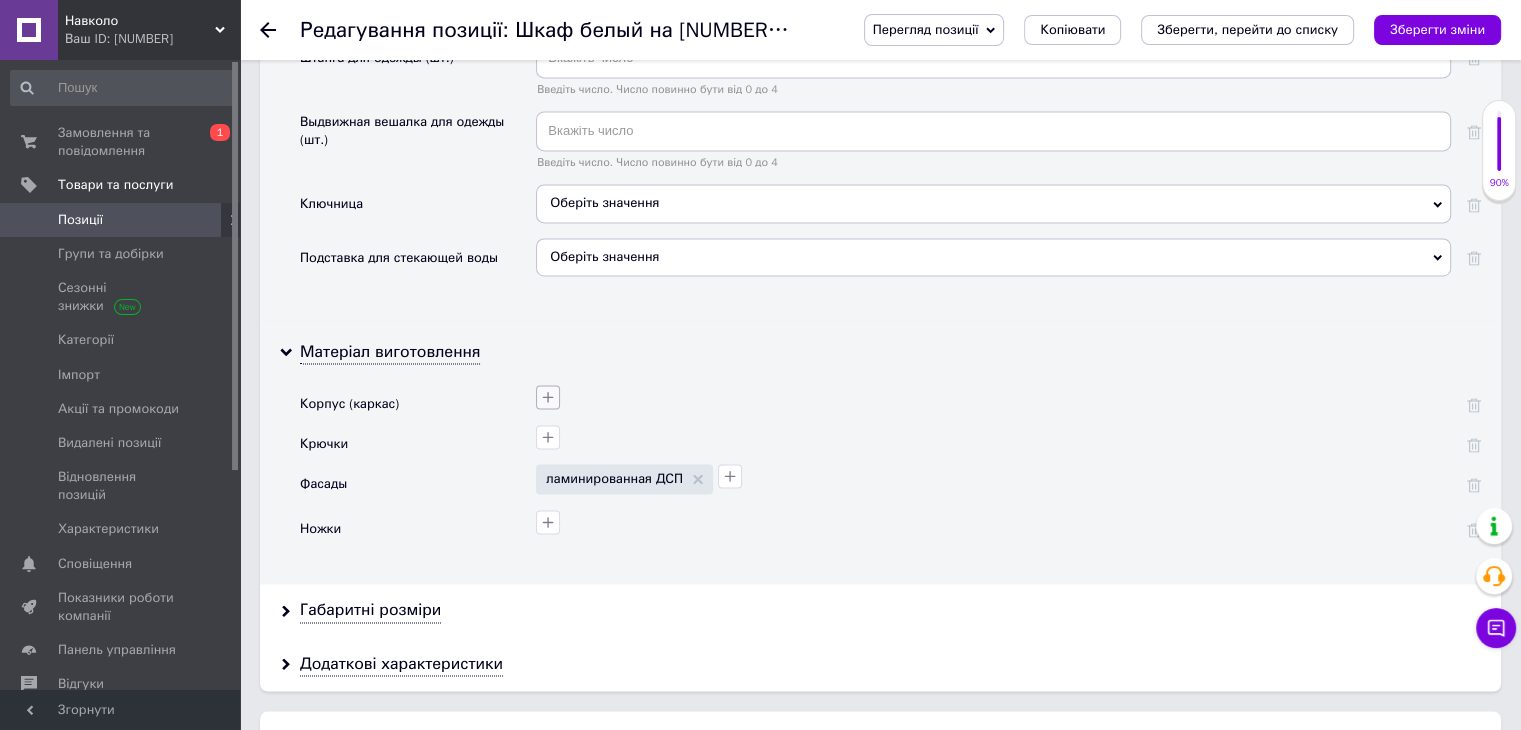 click 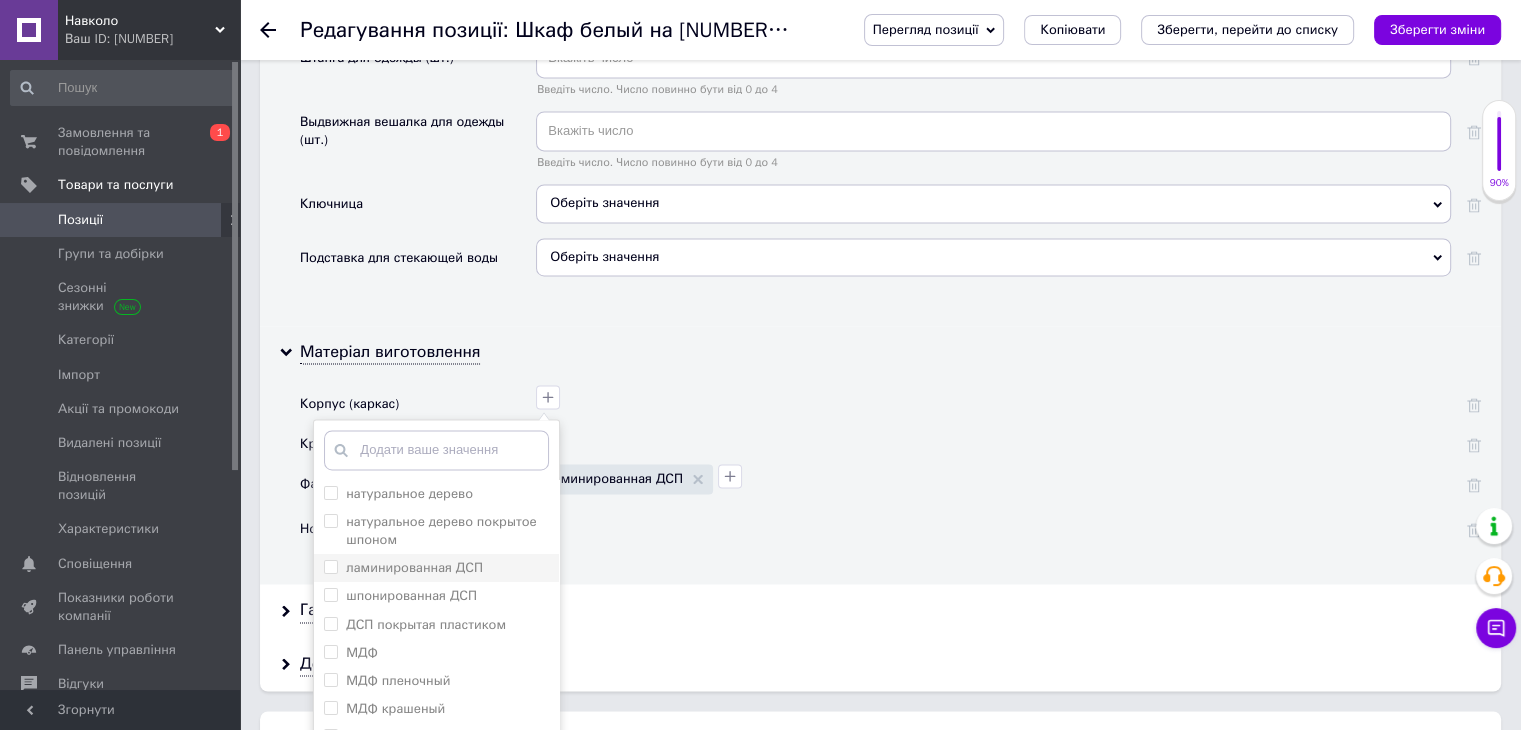click on "ламинированная ДСП" at bounding box center (436, 568) 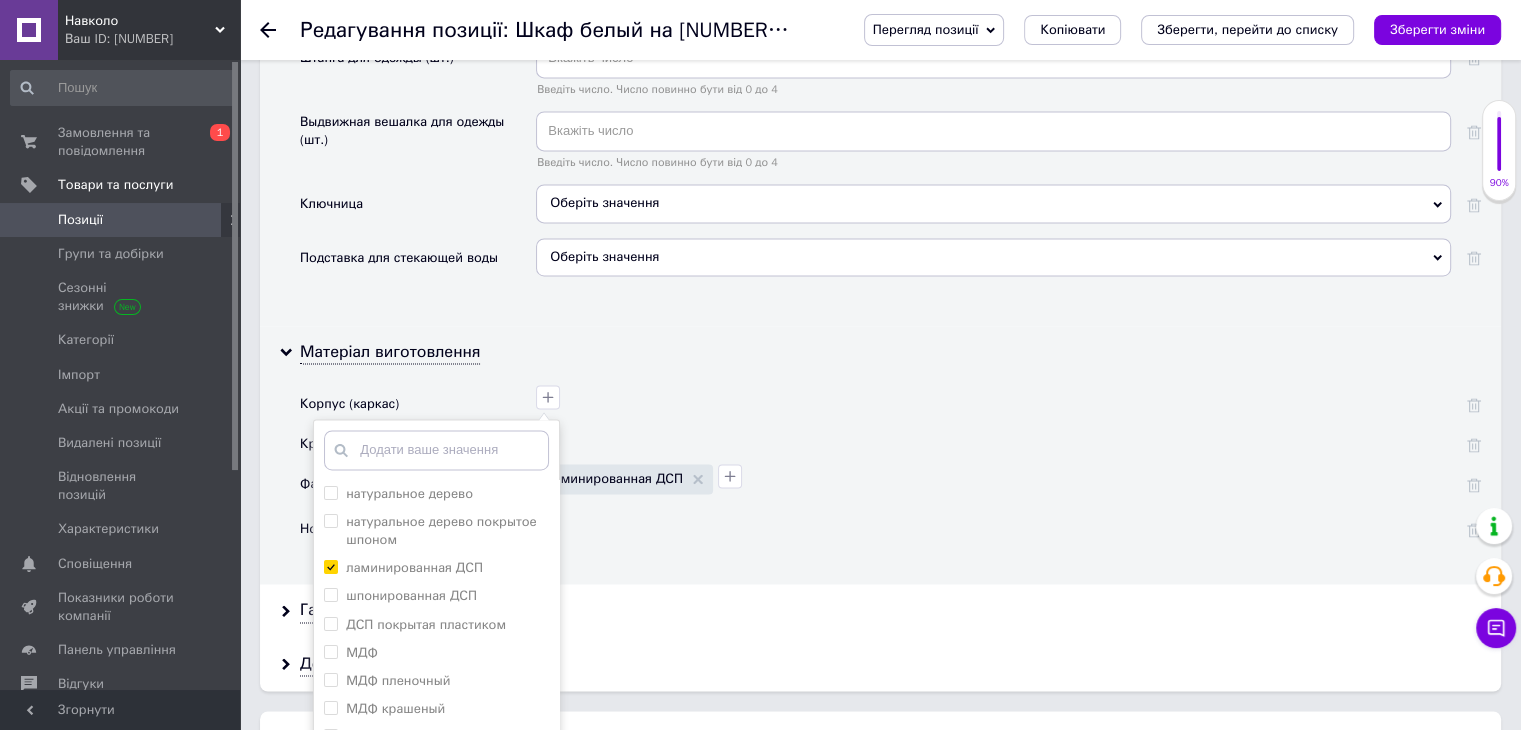 checkbox on "true" 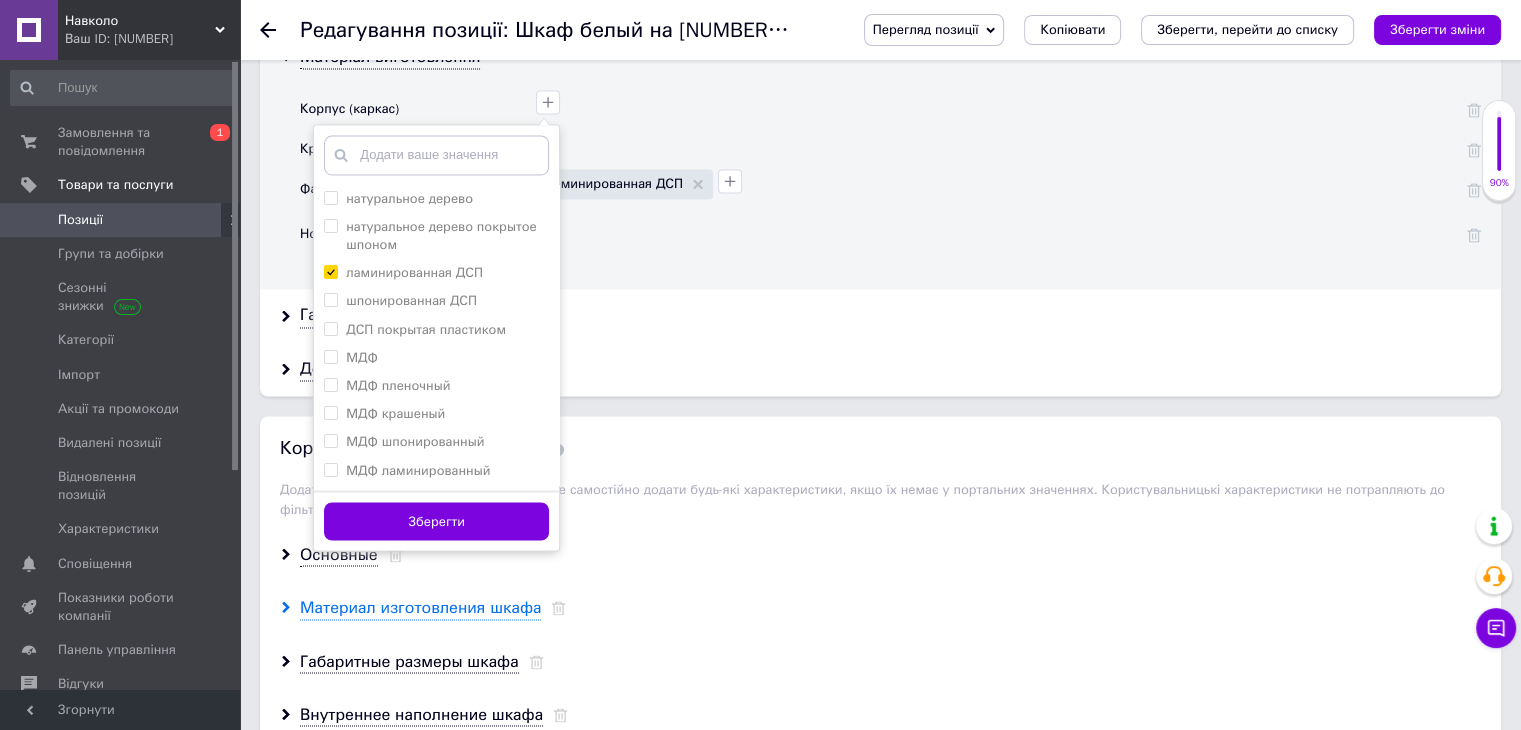 scroll, scrollTop: 3300, scrollLeft: 0, axis: vertical 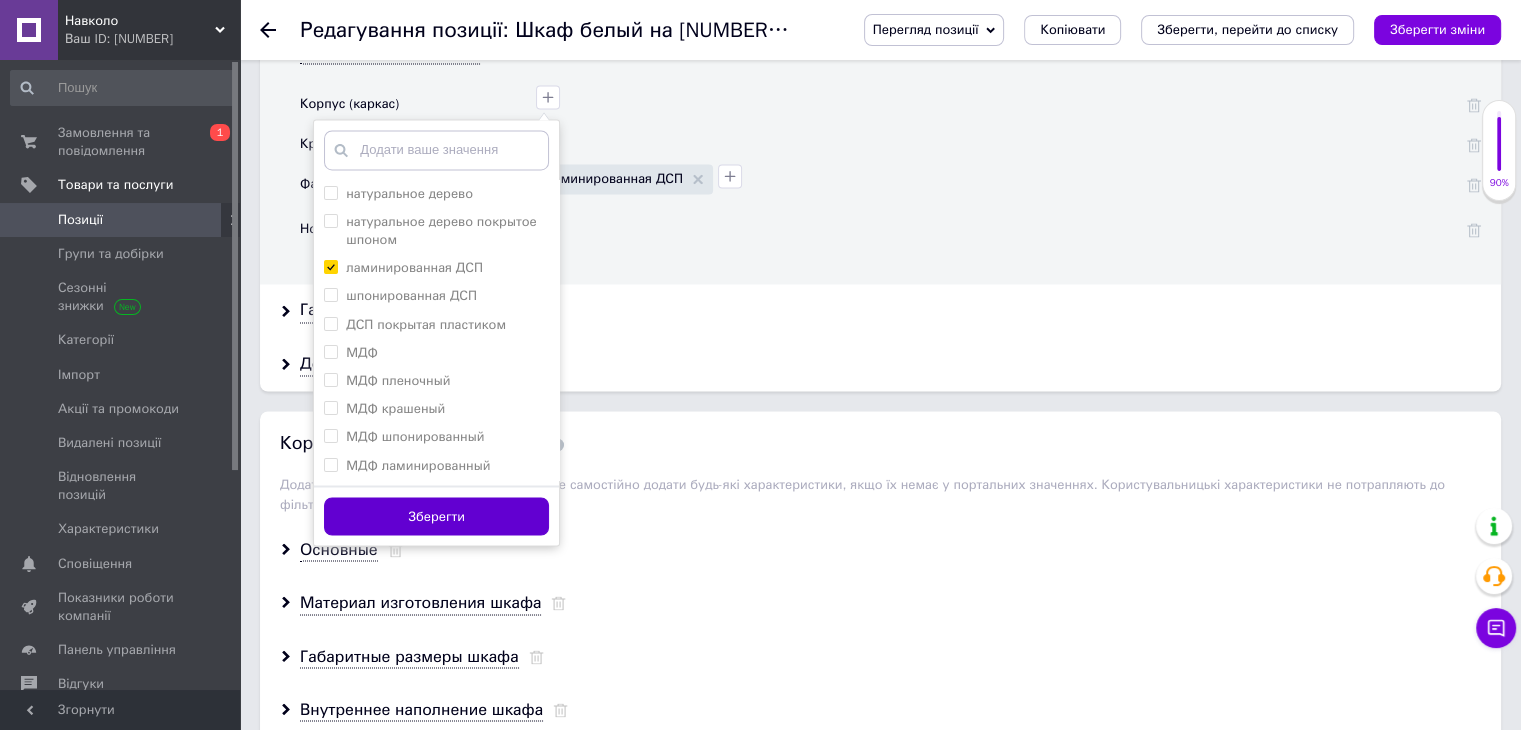 click on "Зберегти" at bounding box center [436, 516] 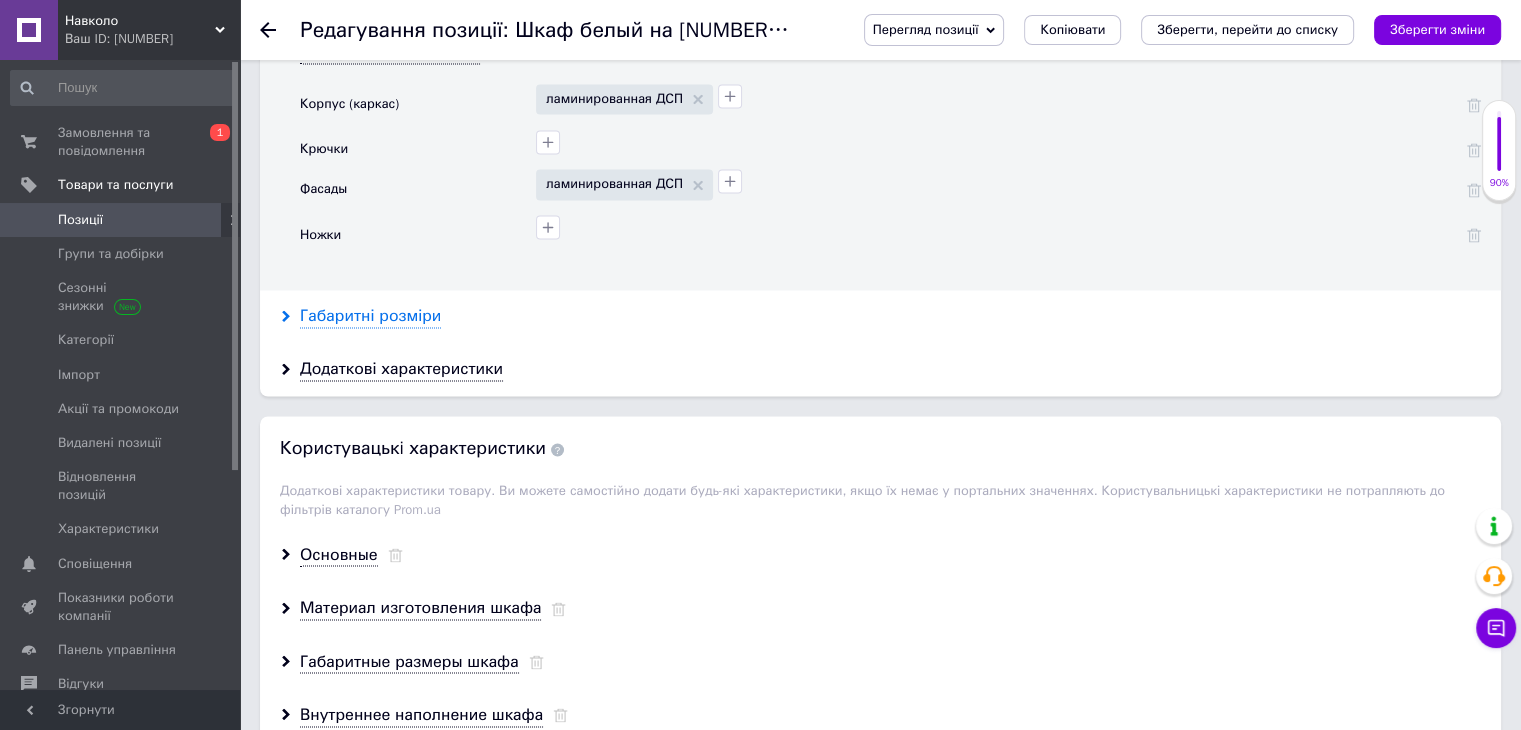 click on "Габаритні розміри" at bounding box center (370, 316) 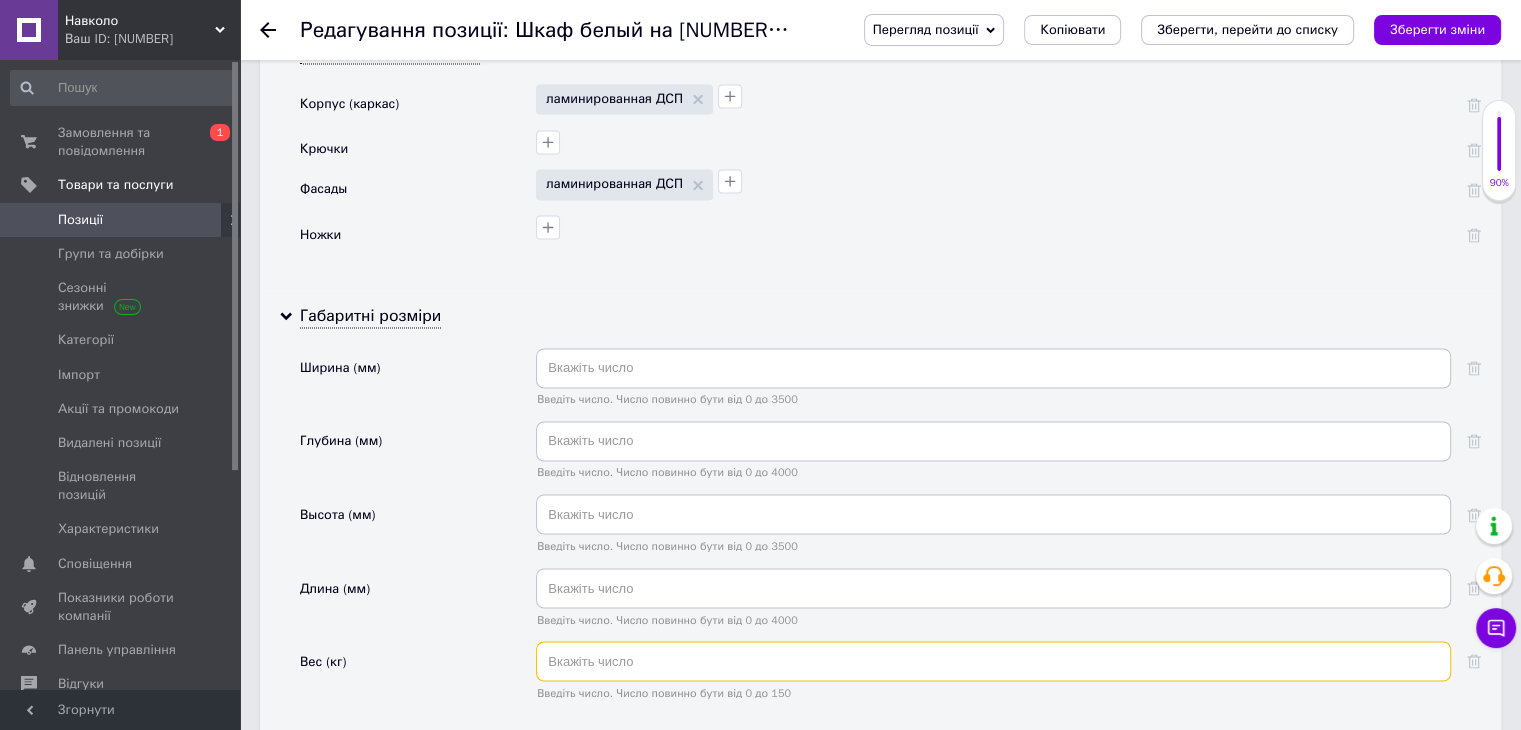 click at bounding box center [993, 661] 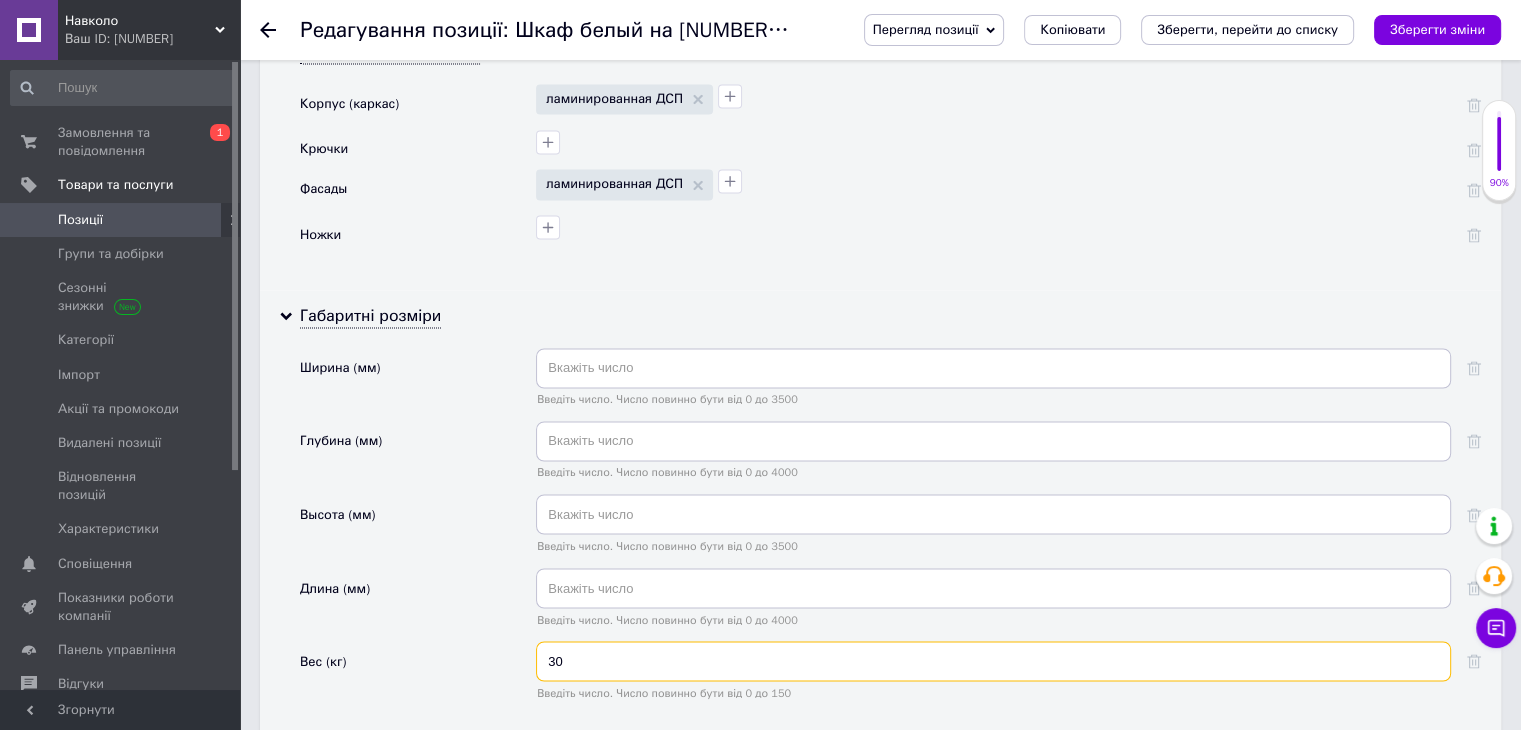type on "30" 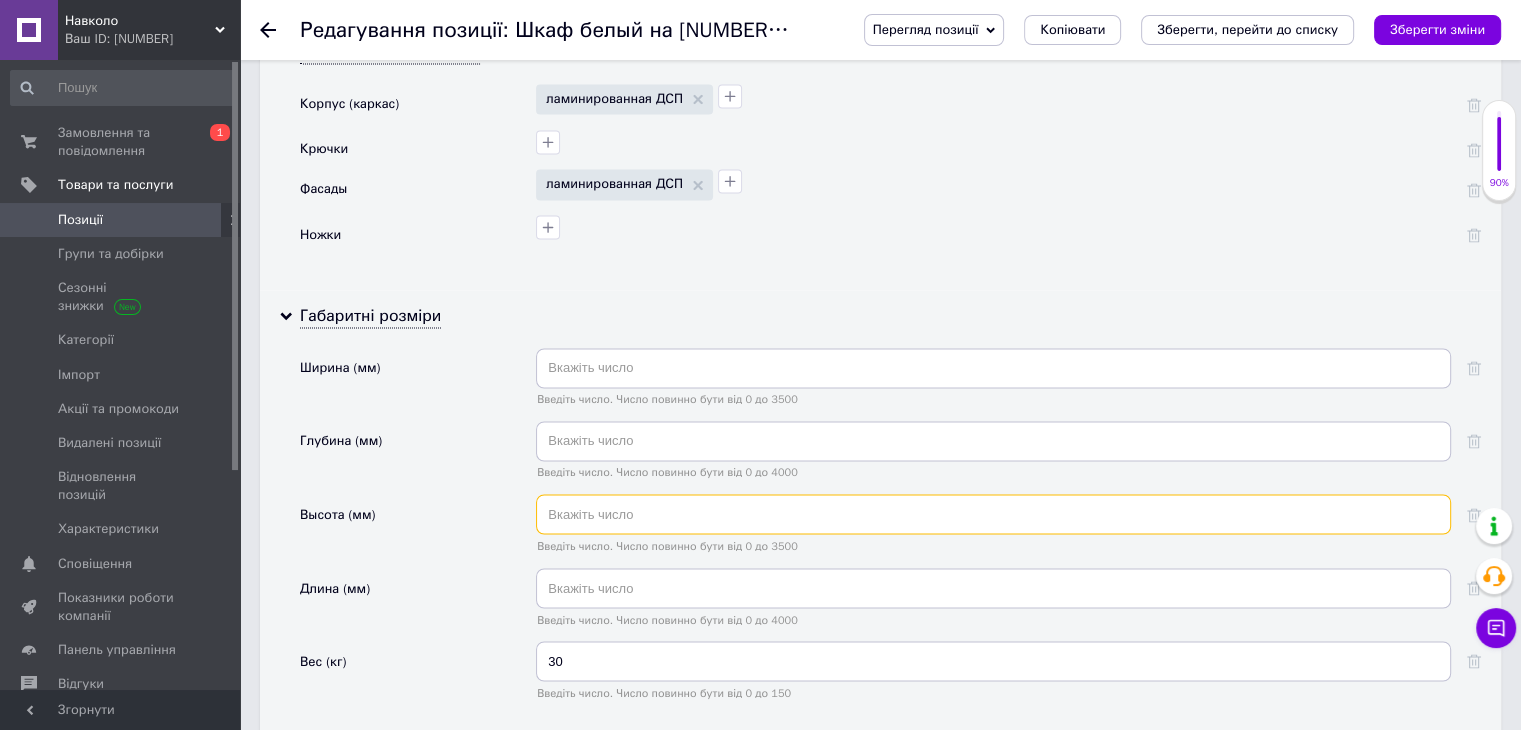 click at bounding box center [993, 514] 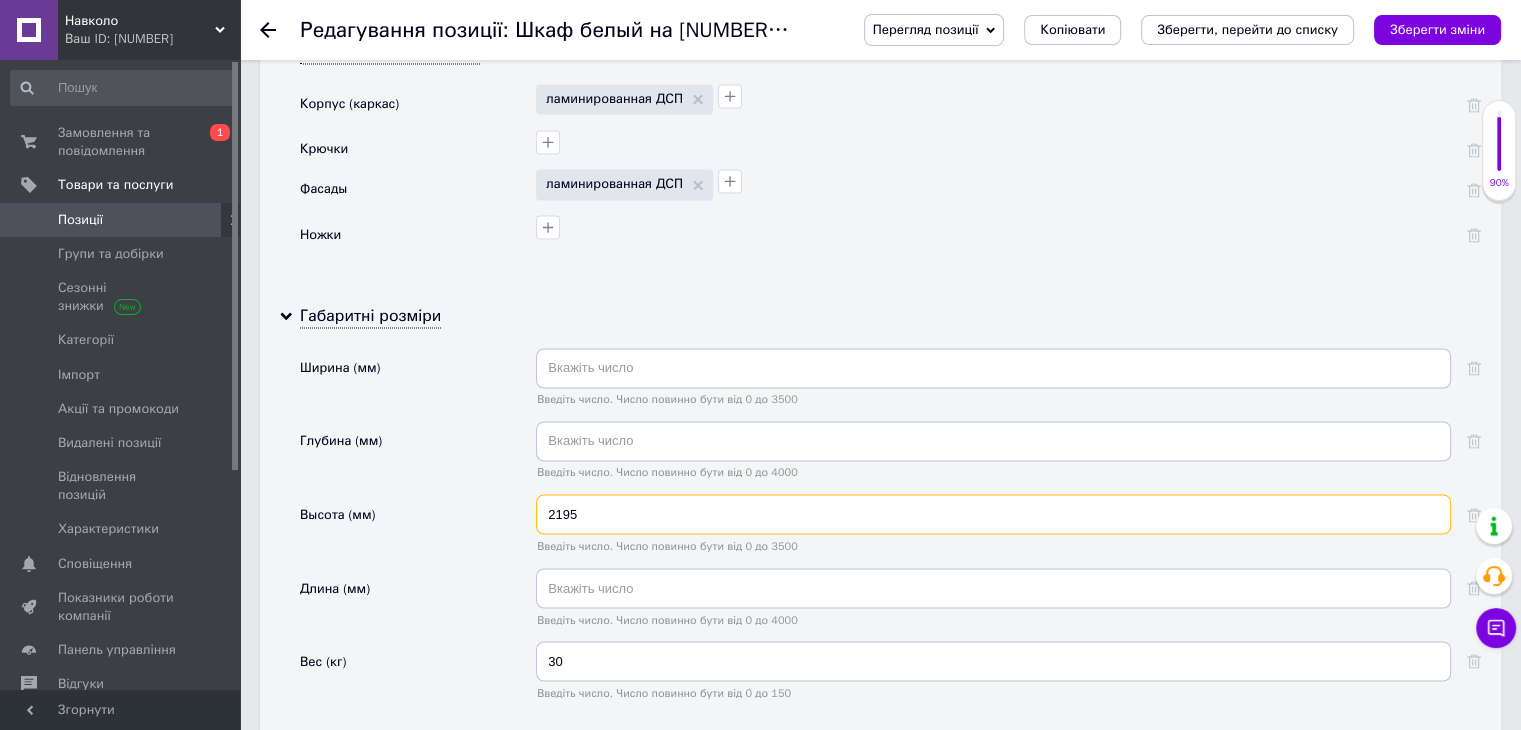 type on "2195" 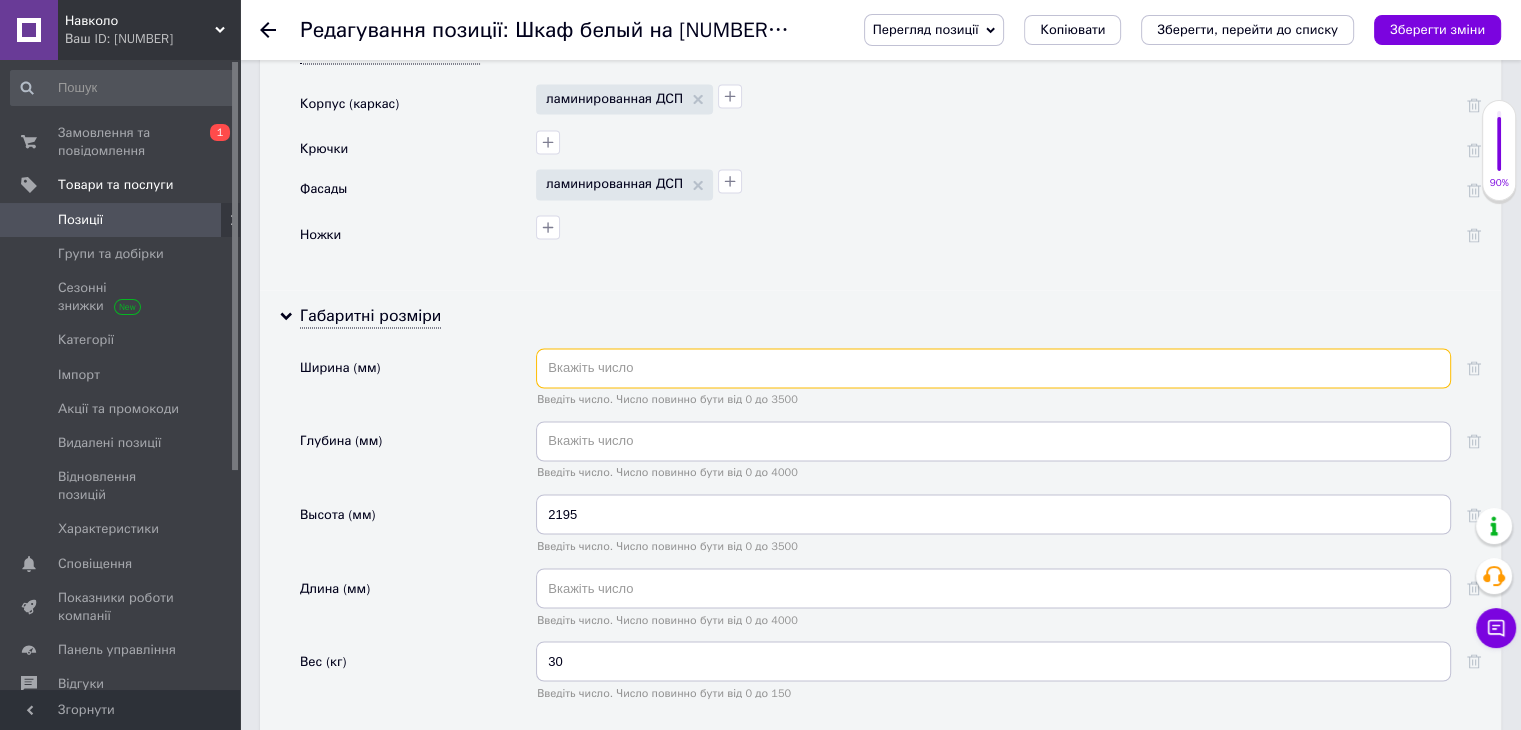 click at bounding box center (993, 368) 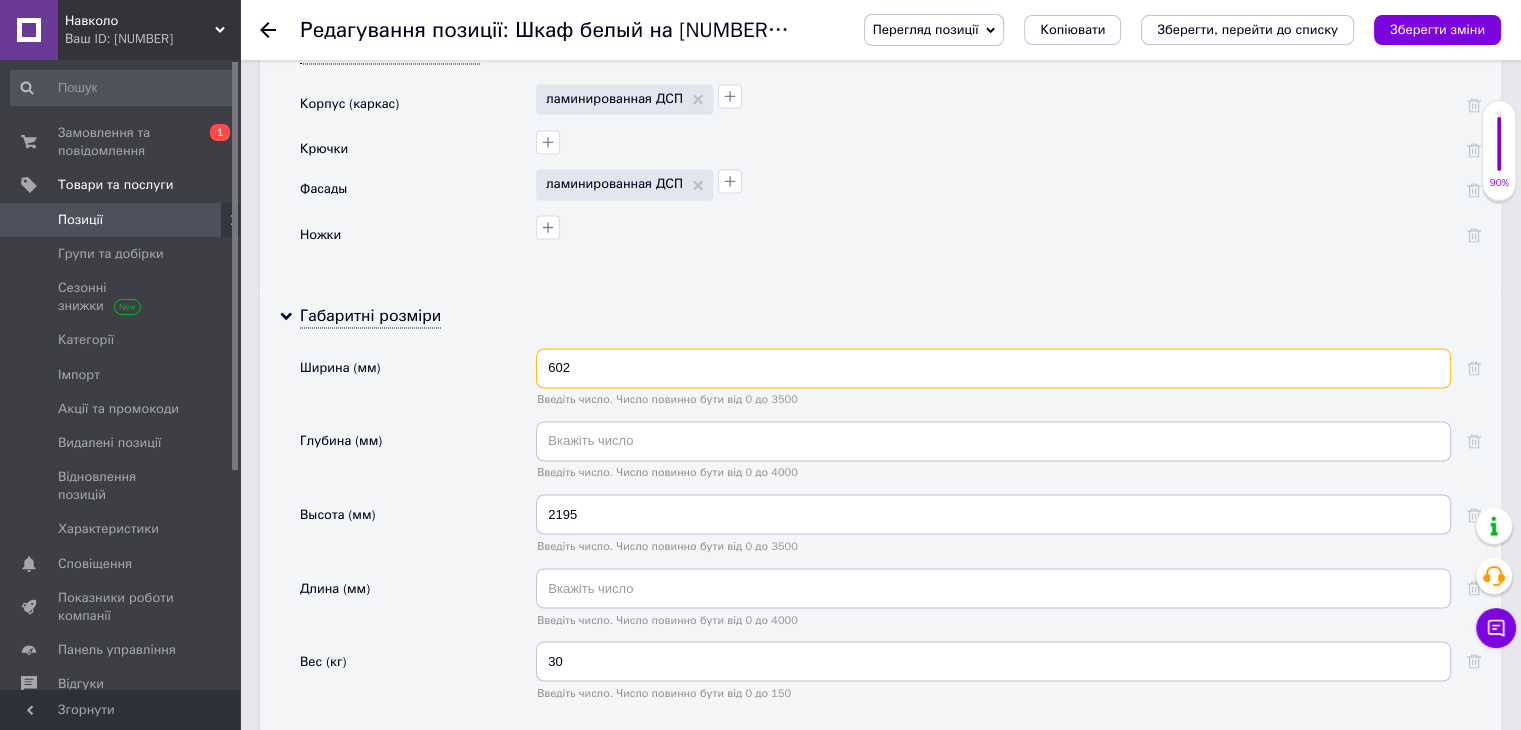type on "602" 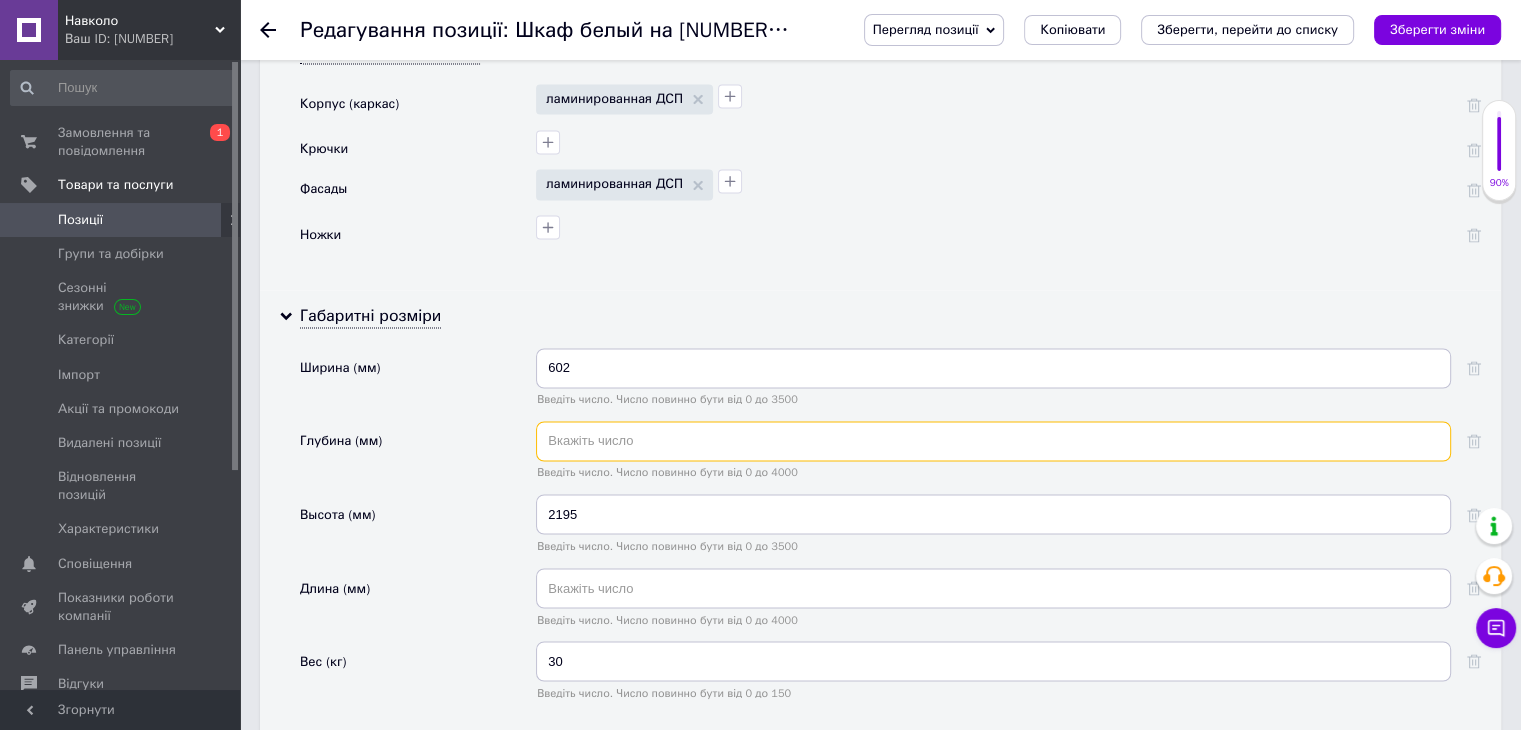 click at bounding box center (993, 441) 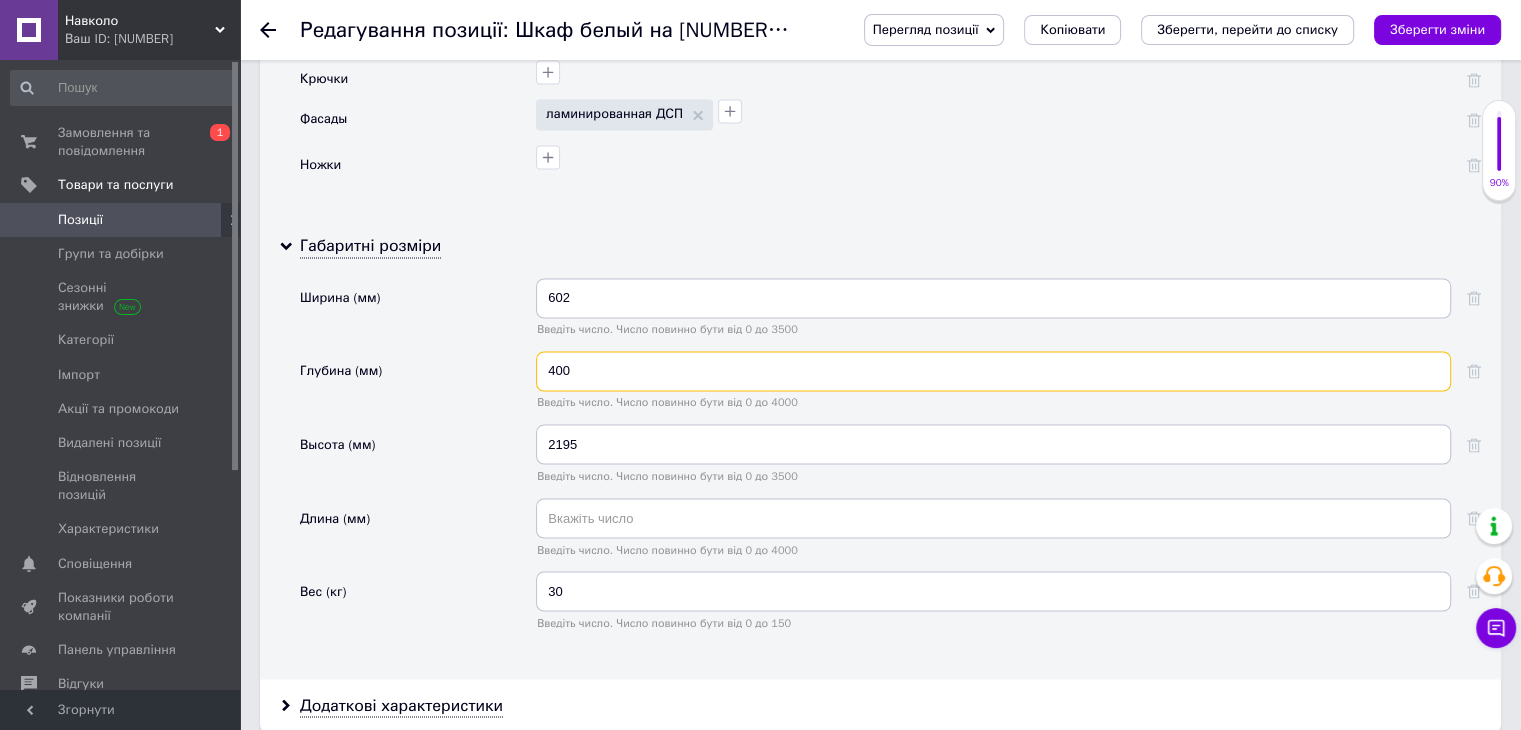 scroll, scrollTop: 3500, scrollLeft: 0, axis: vertical 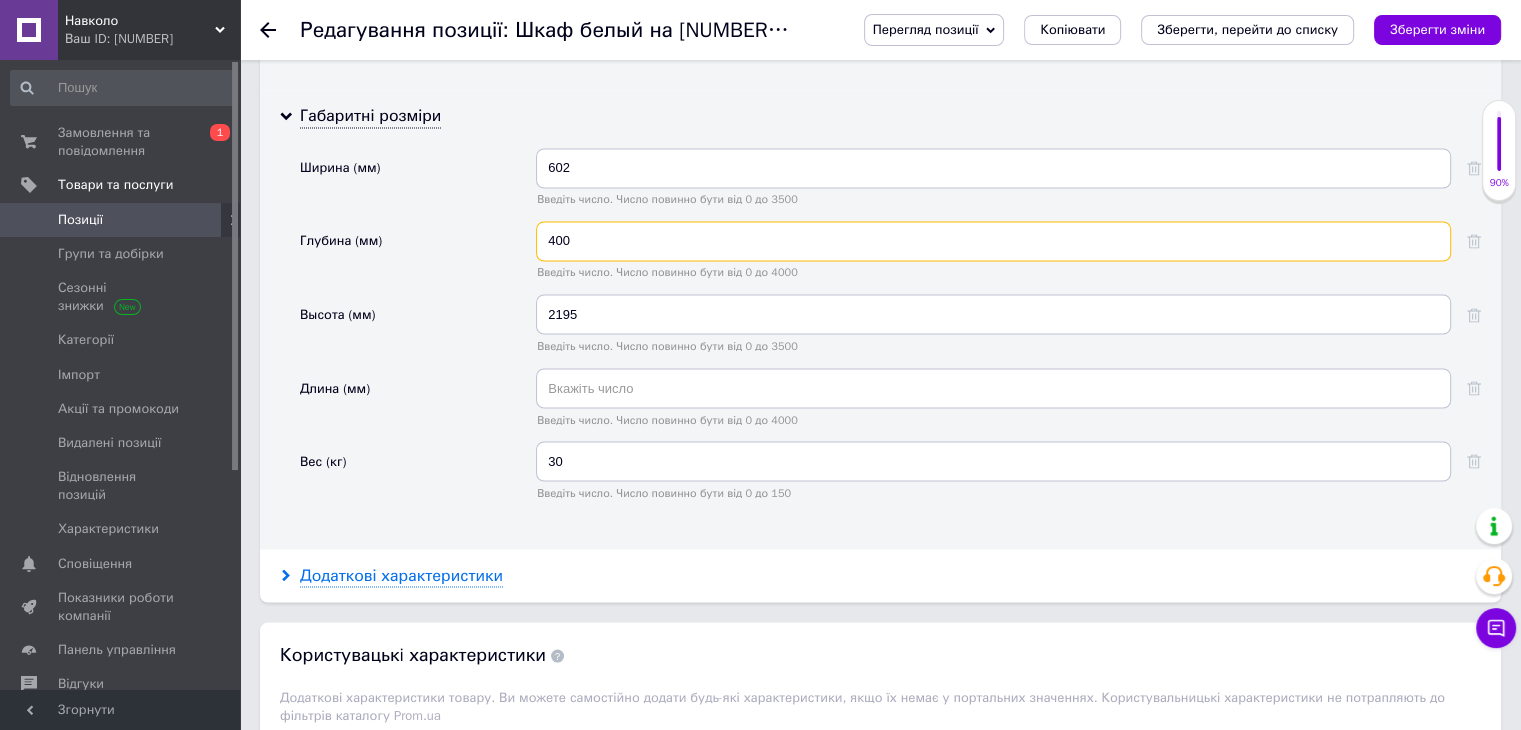 type on "400" 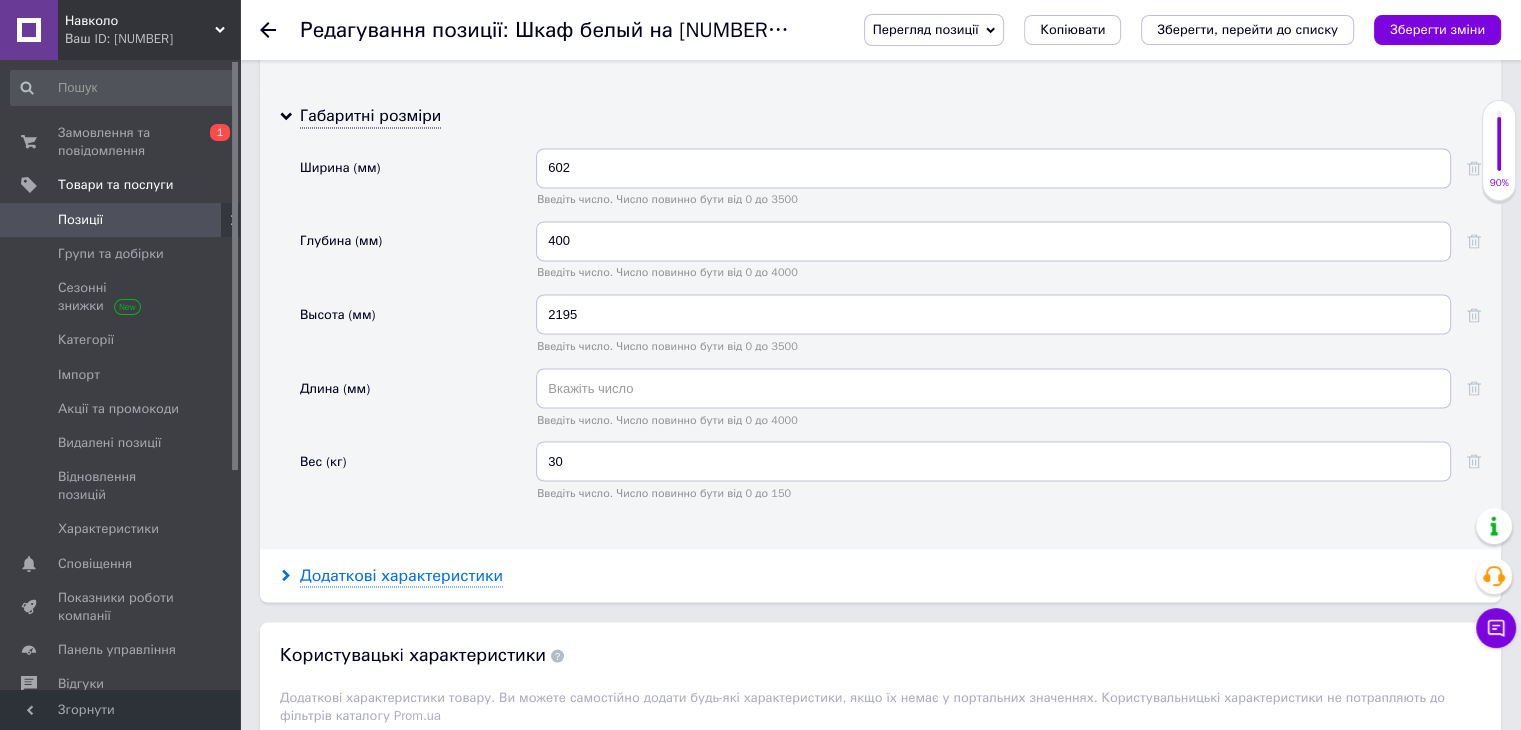 click on "Додаткові характеристики" at bounding box center [401, 575] 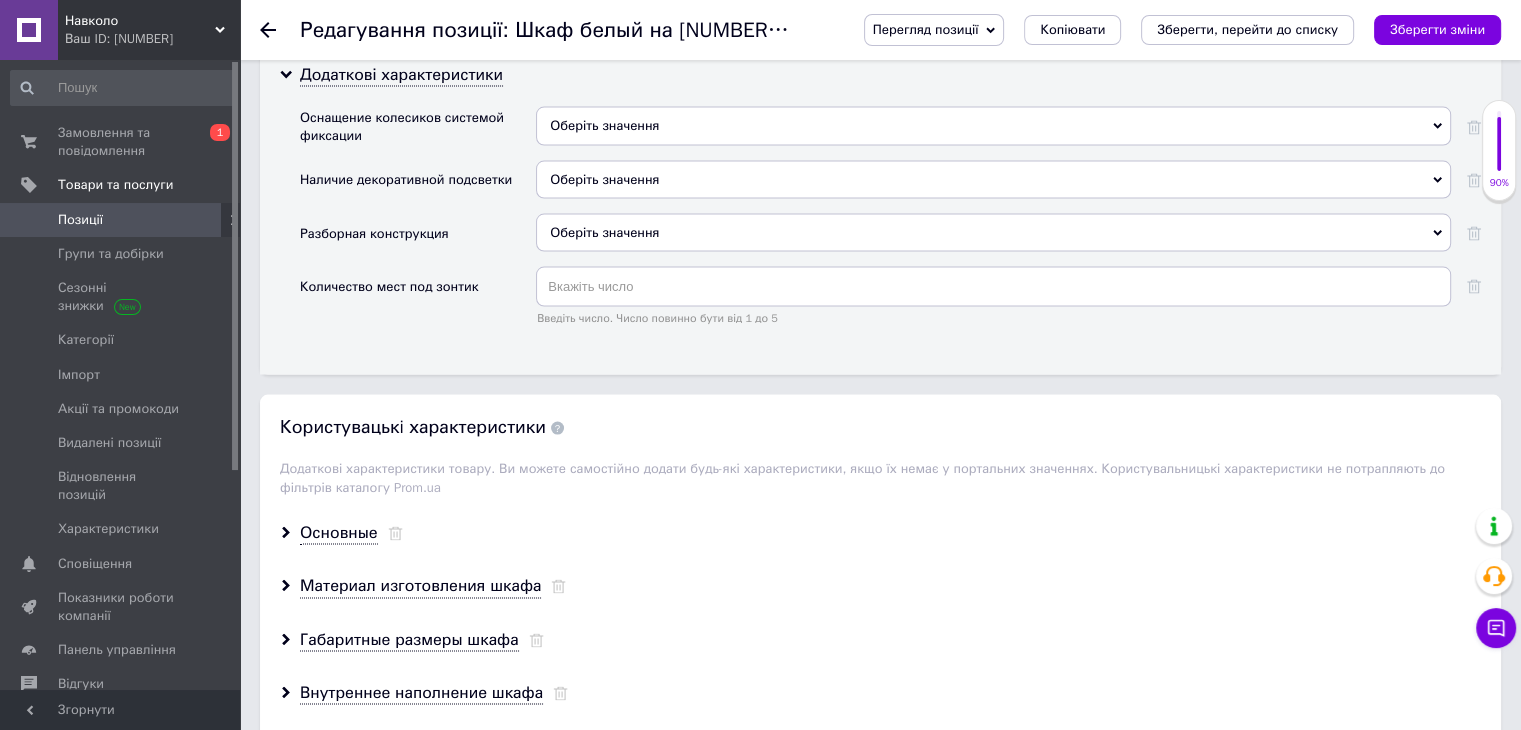 scroll, scrollTop: 4100, scrollLeft: 0, axis: vertical 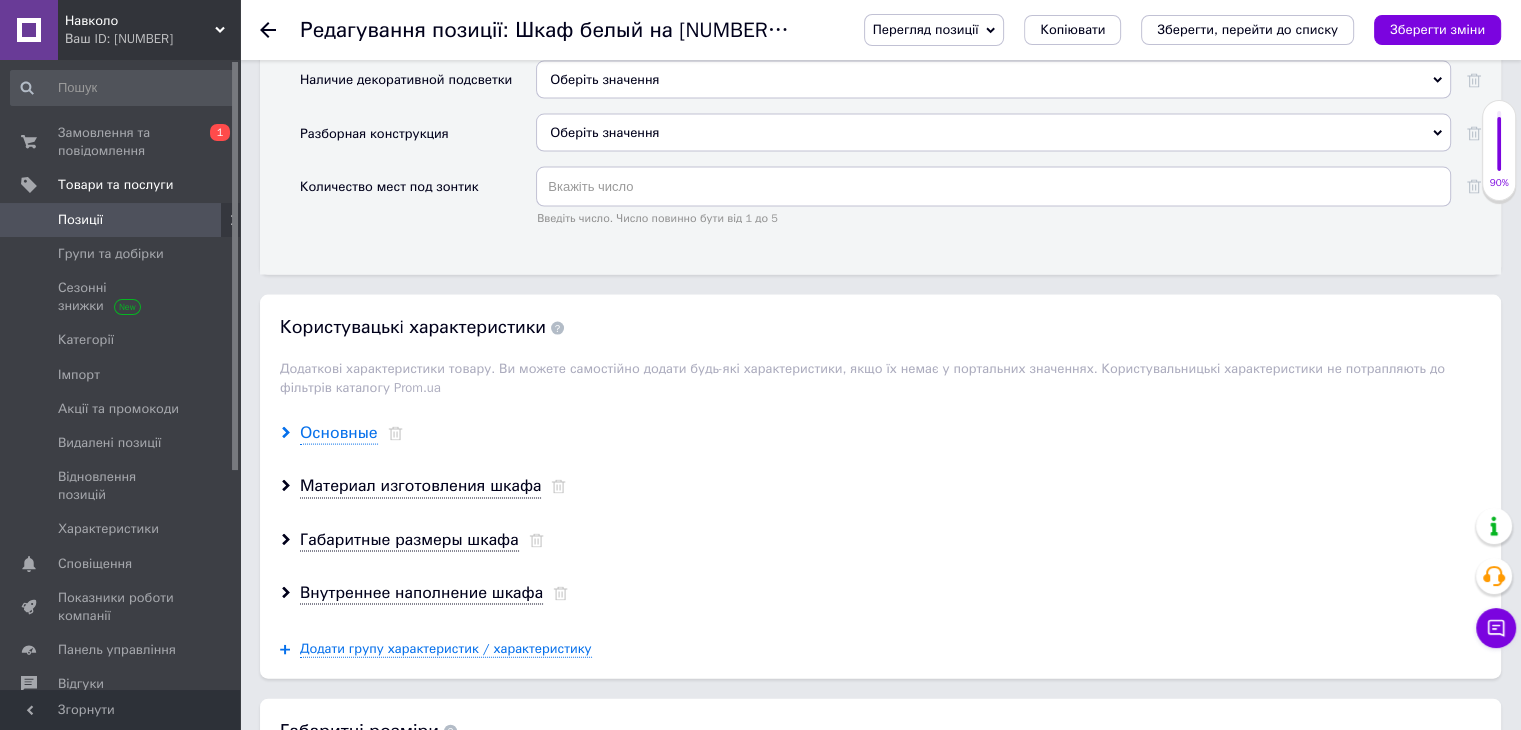 click on "Основные" at bounding box center (339, 433) 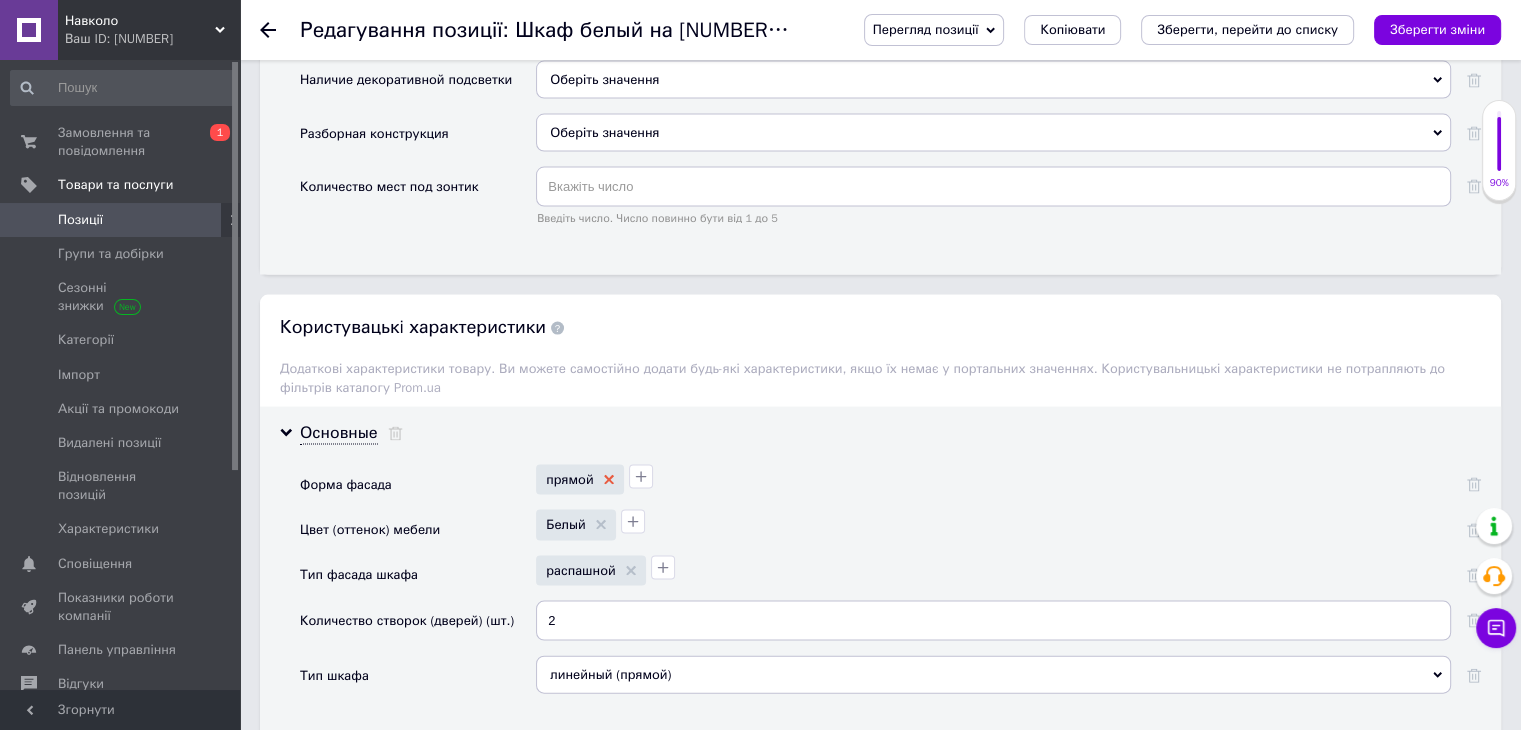 click 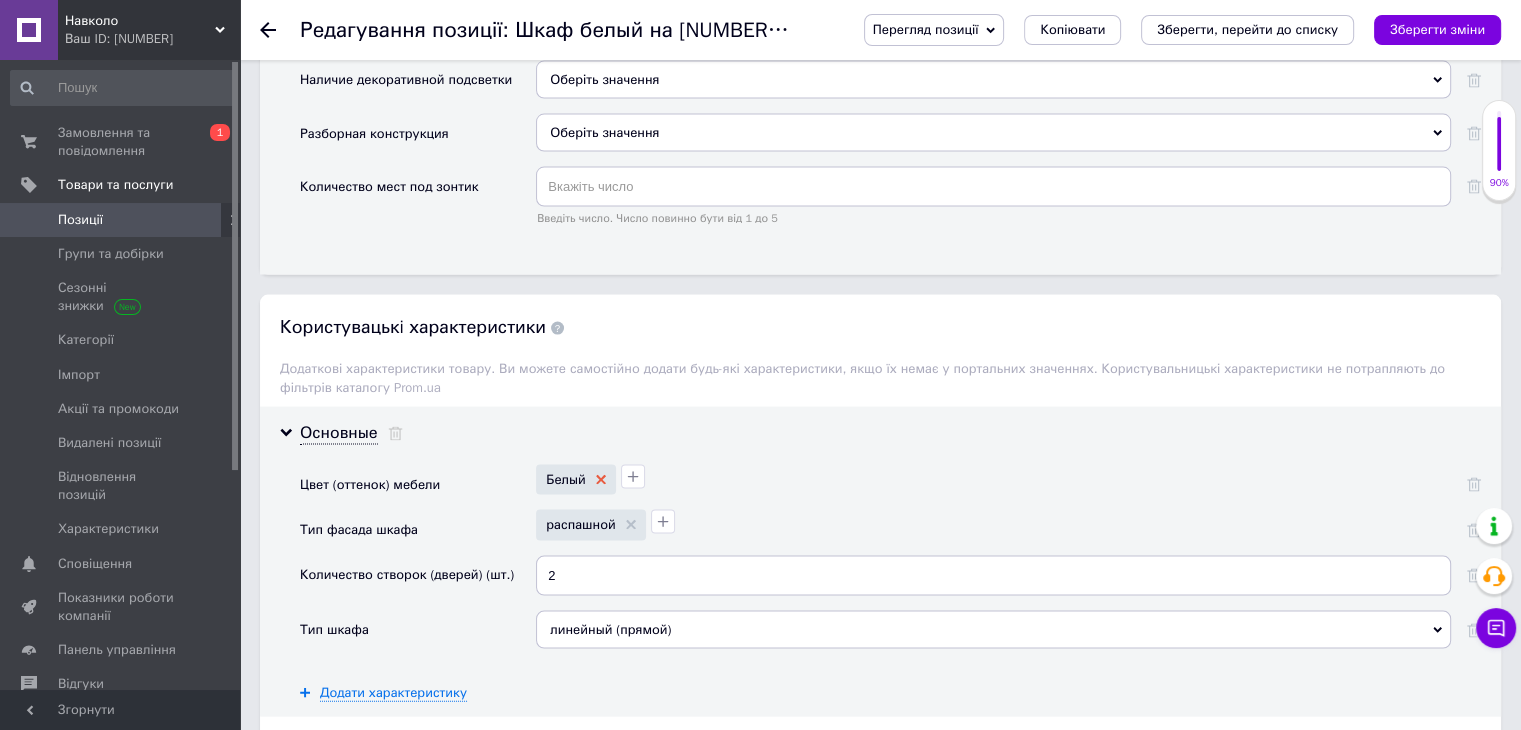 click 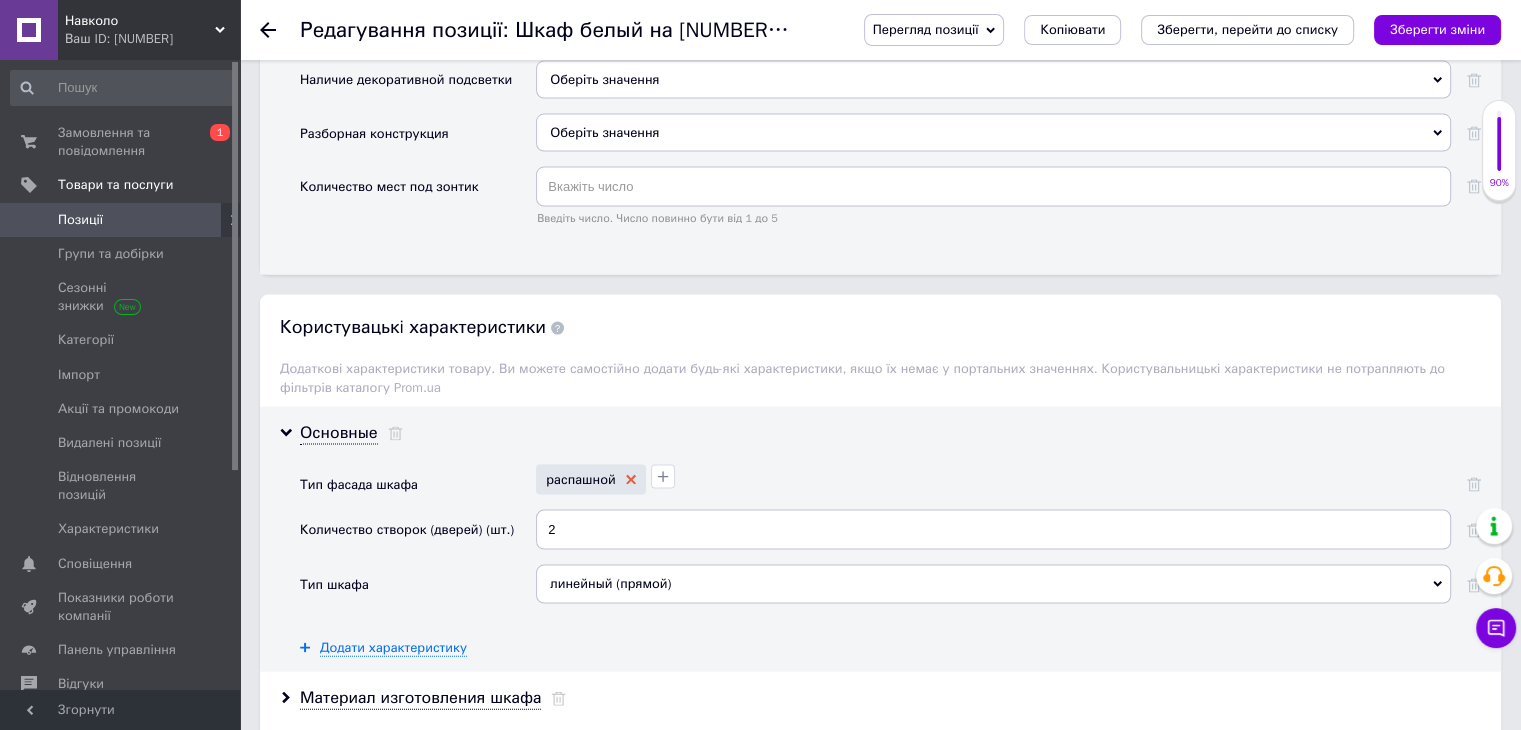click 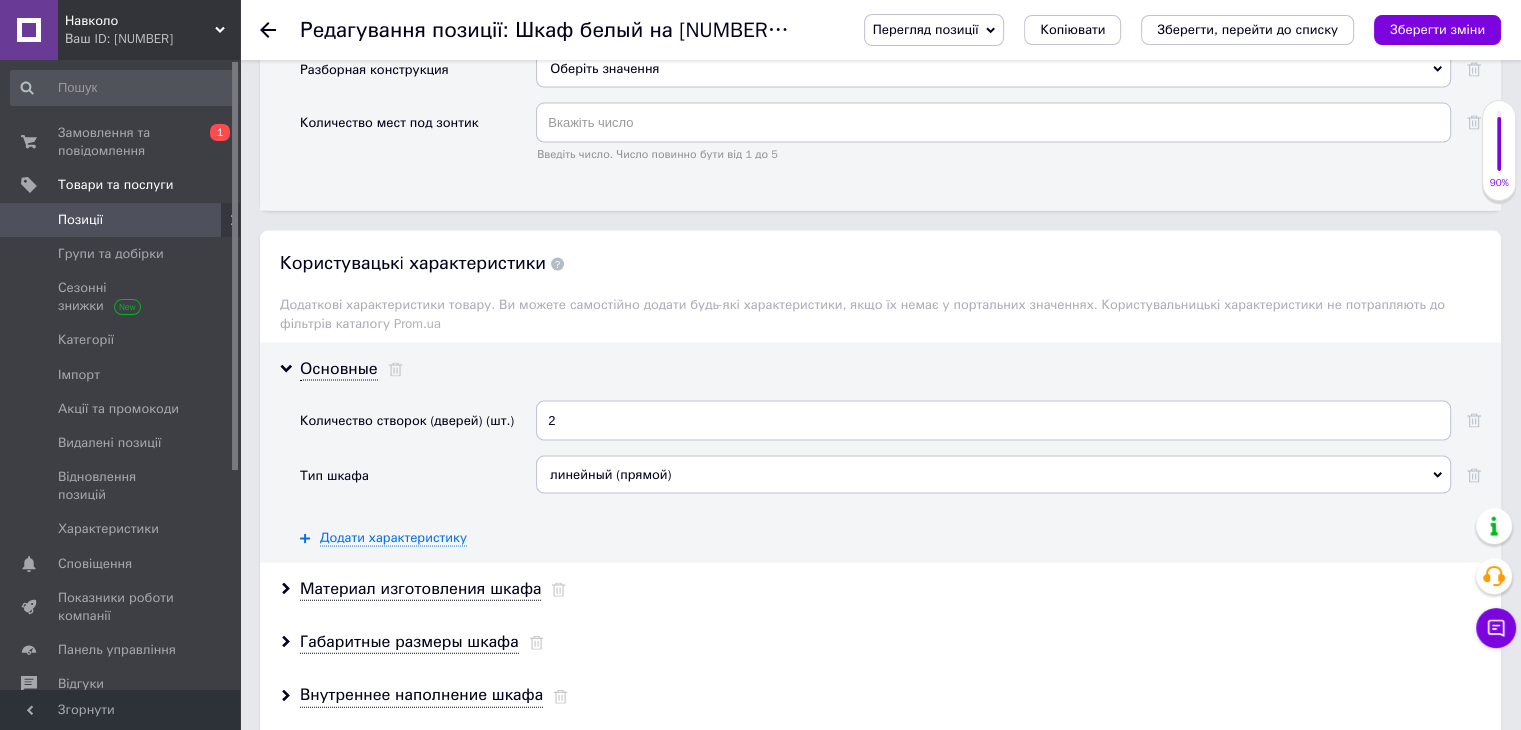 scroll, scrollTop: 4200, scrollLeft: 0, axis: vertical 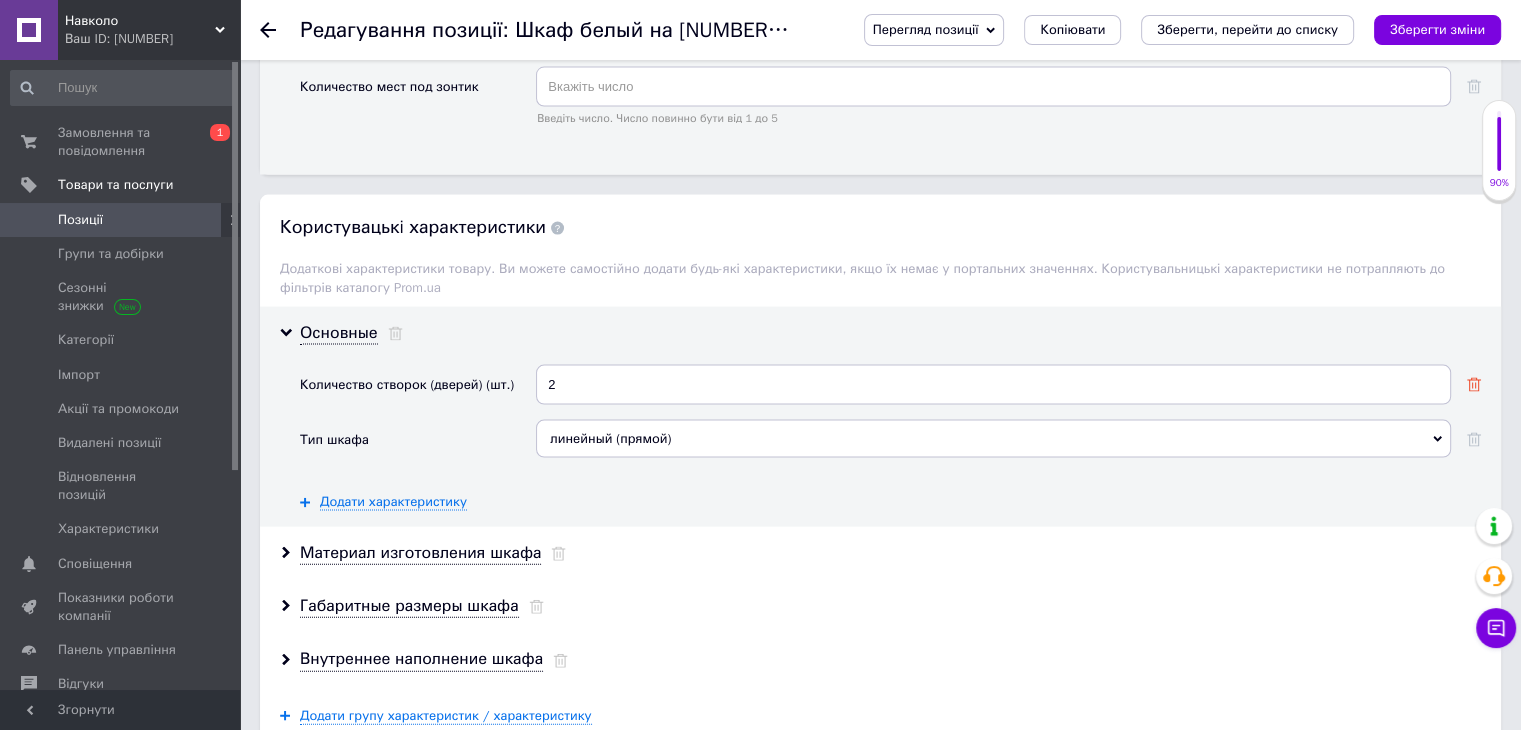 click 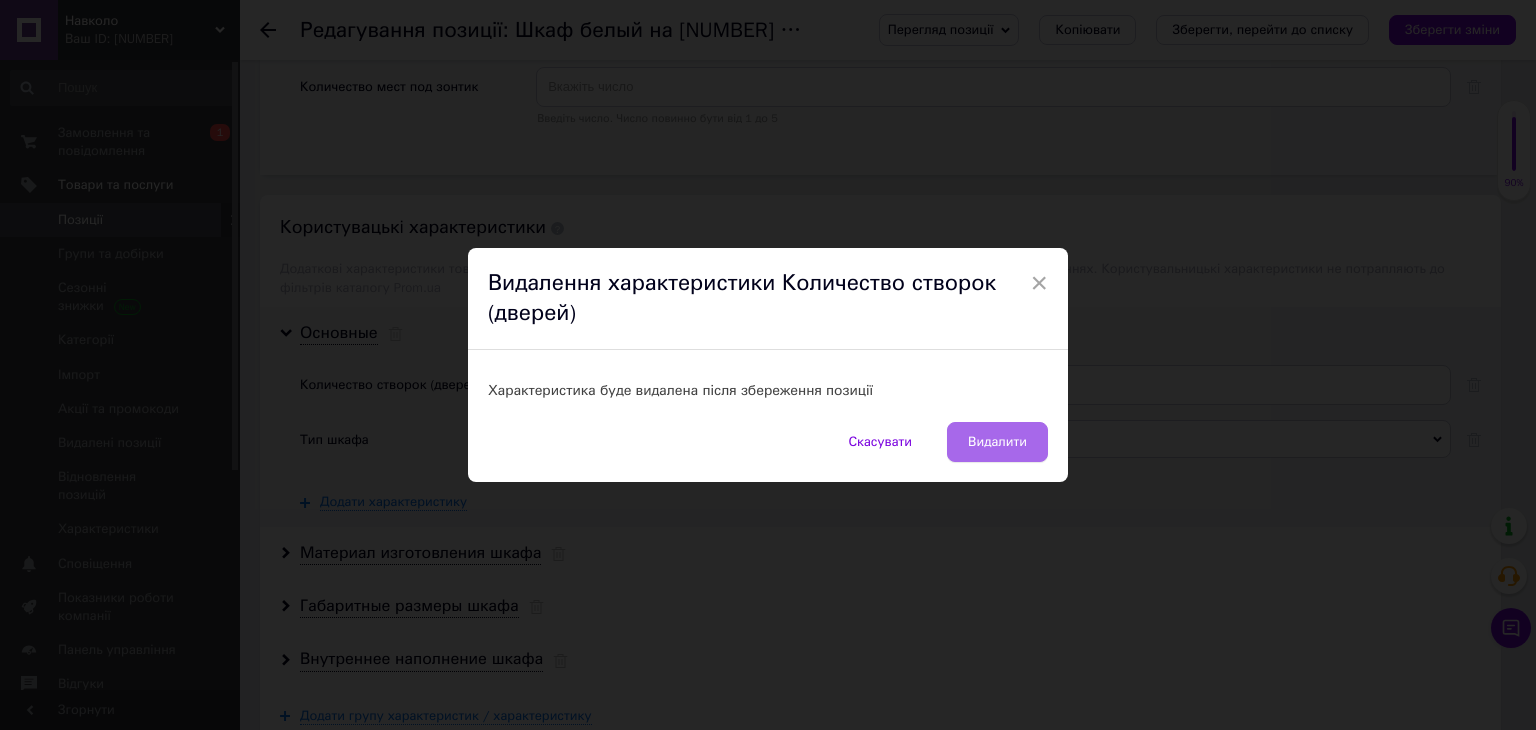 click on "Видалити" at bounding box center [997, 442] 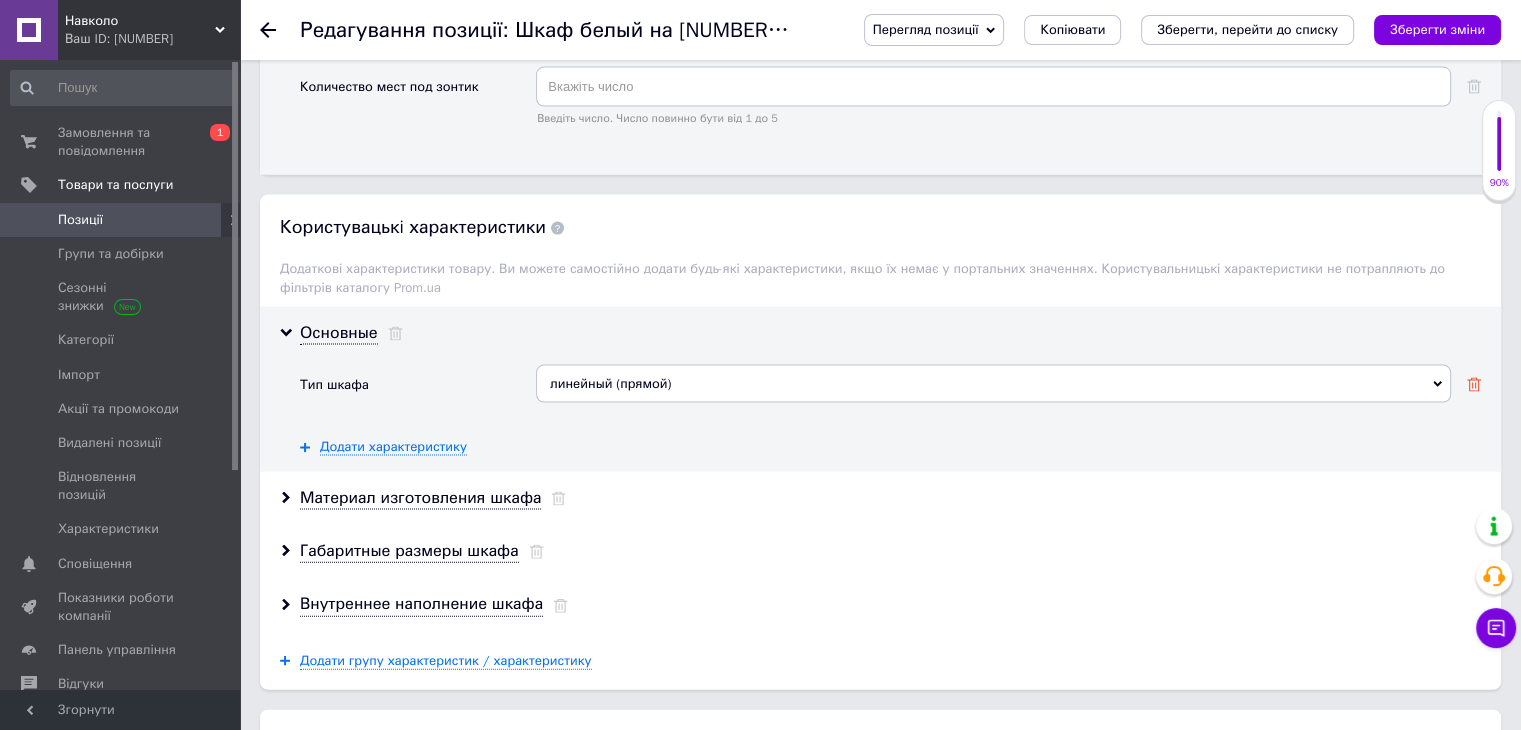 click 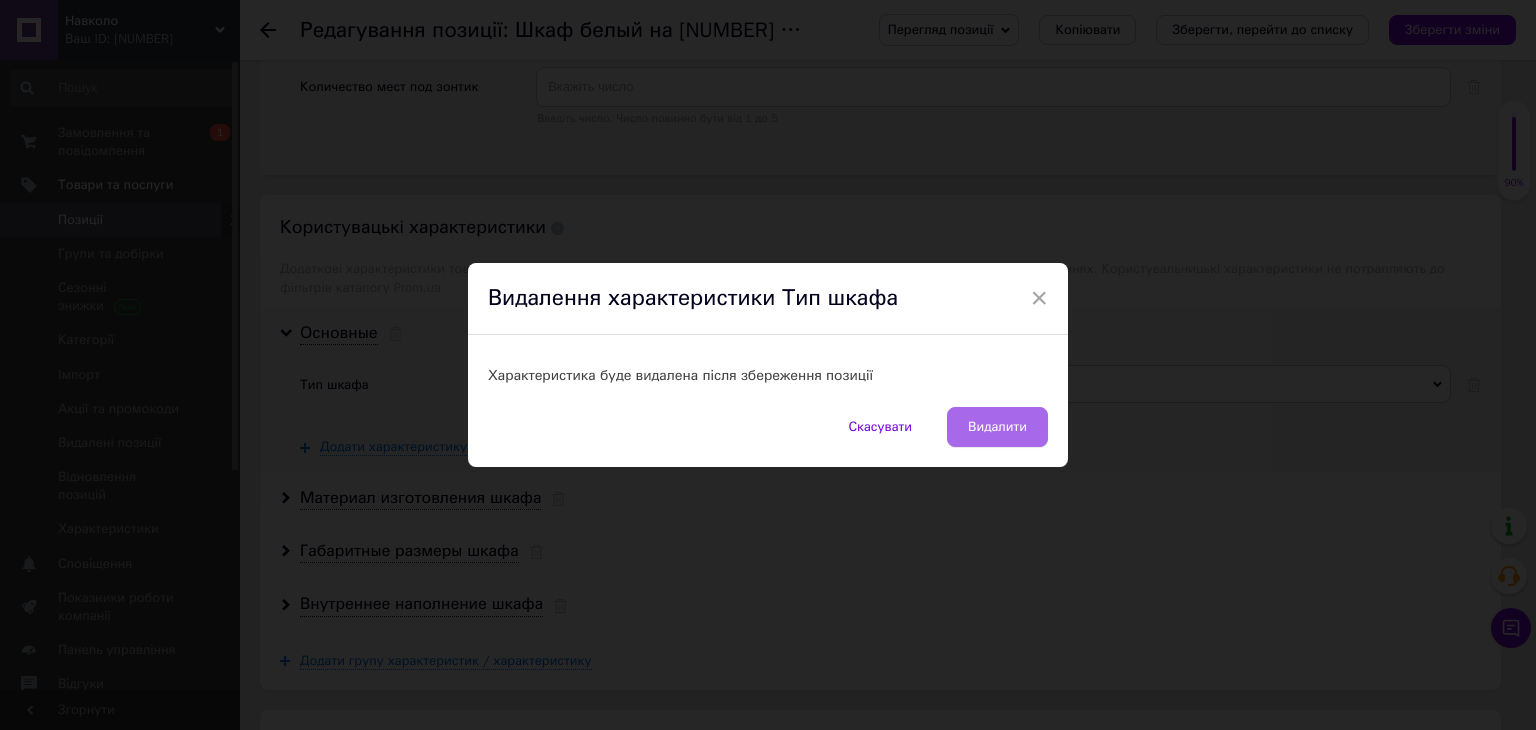 drag, startPoint x: 1007, startPoint y: 429, endPoint x: 1066, endPoint y: 427, distance: 59.03389 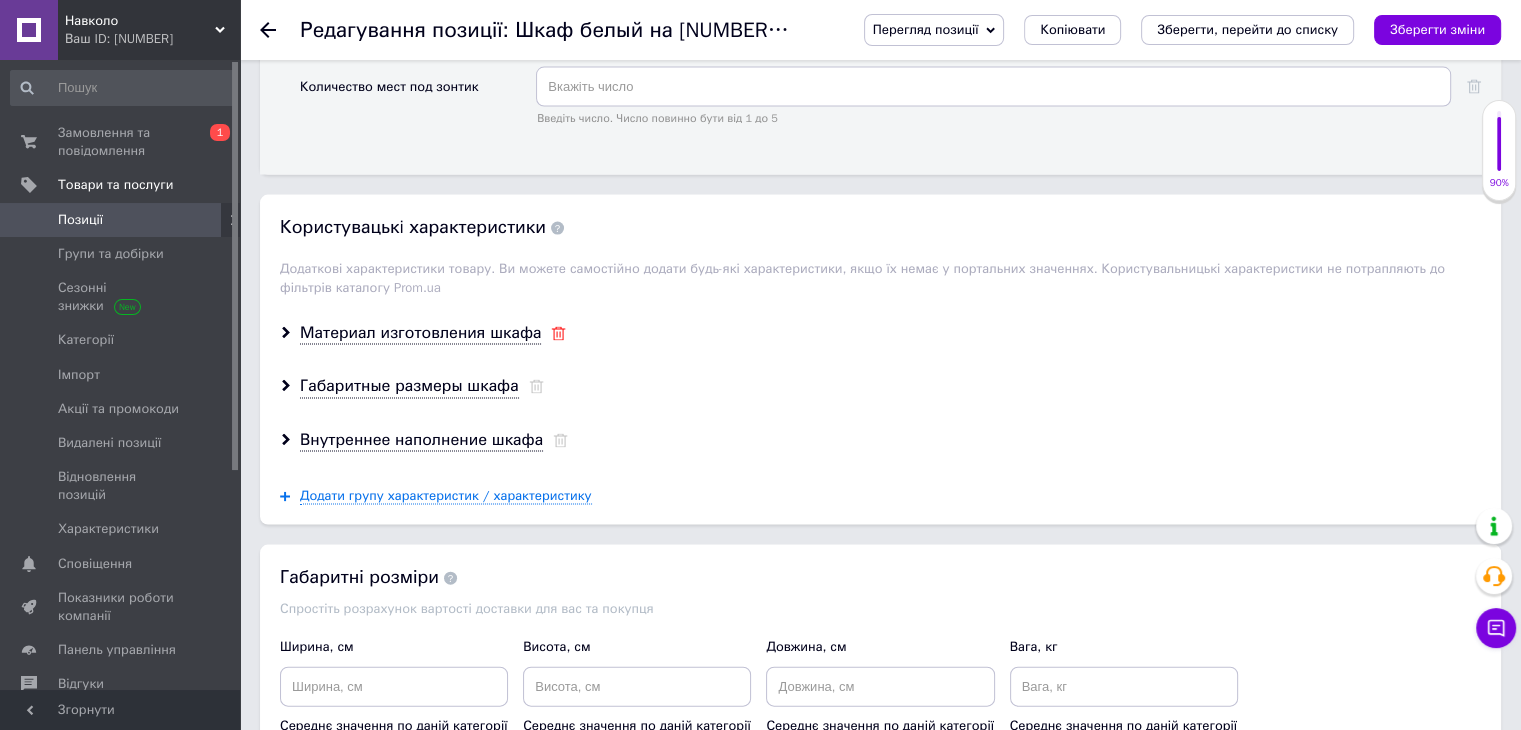 click 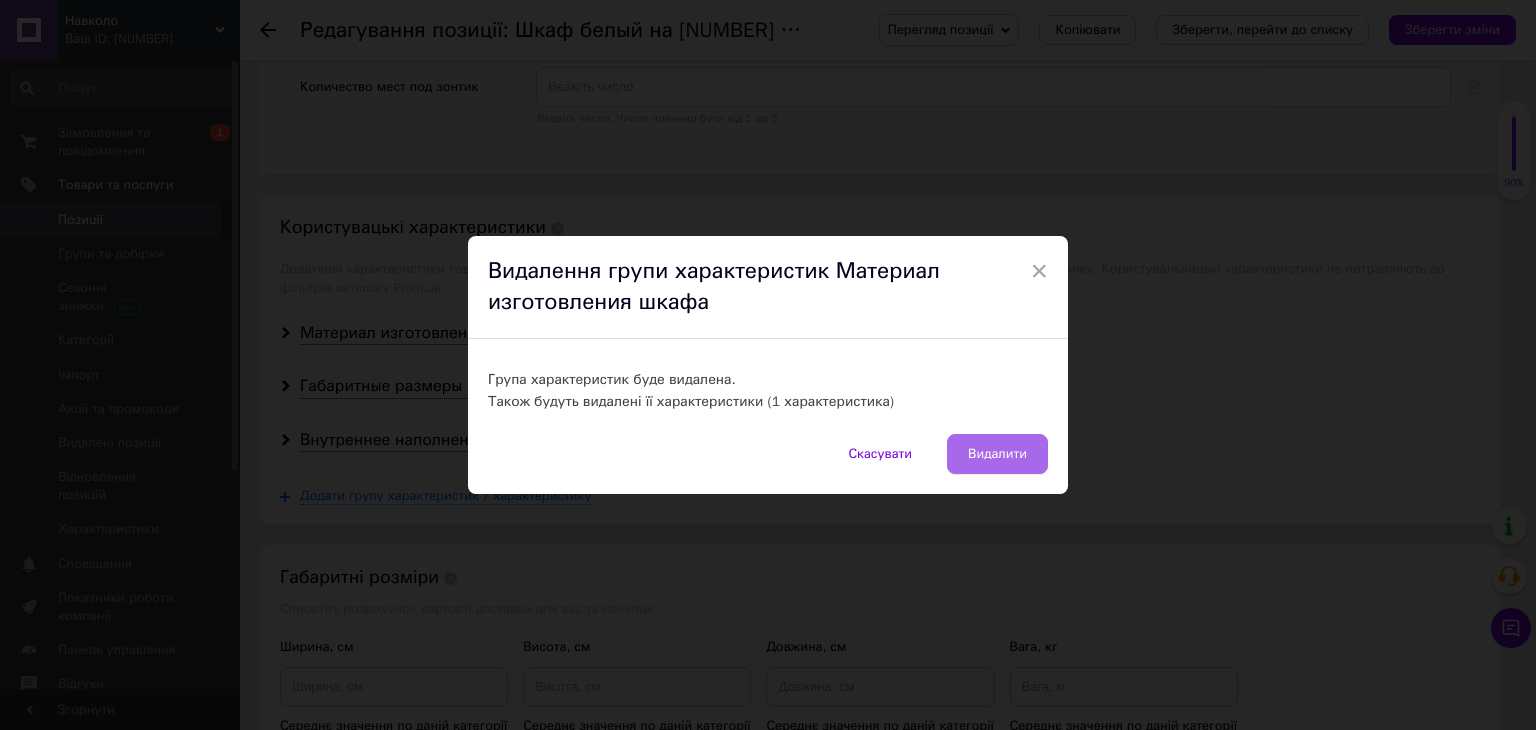 click on "Видалити" at bounding box center [997, 454] 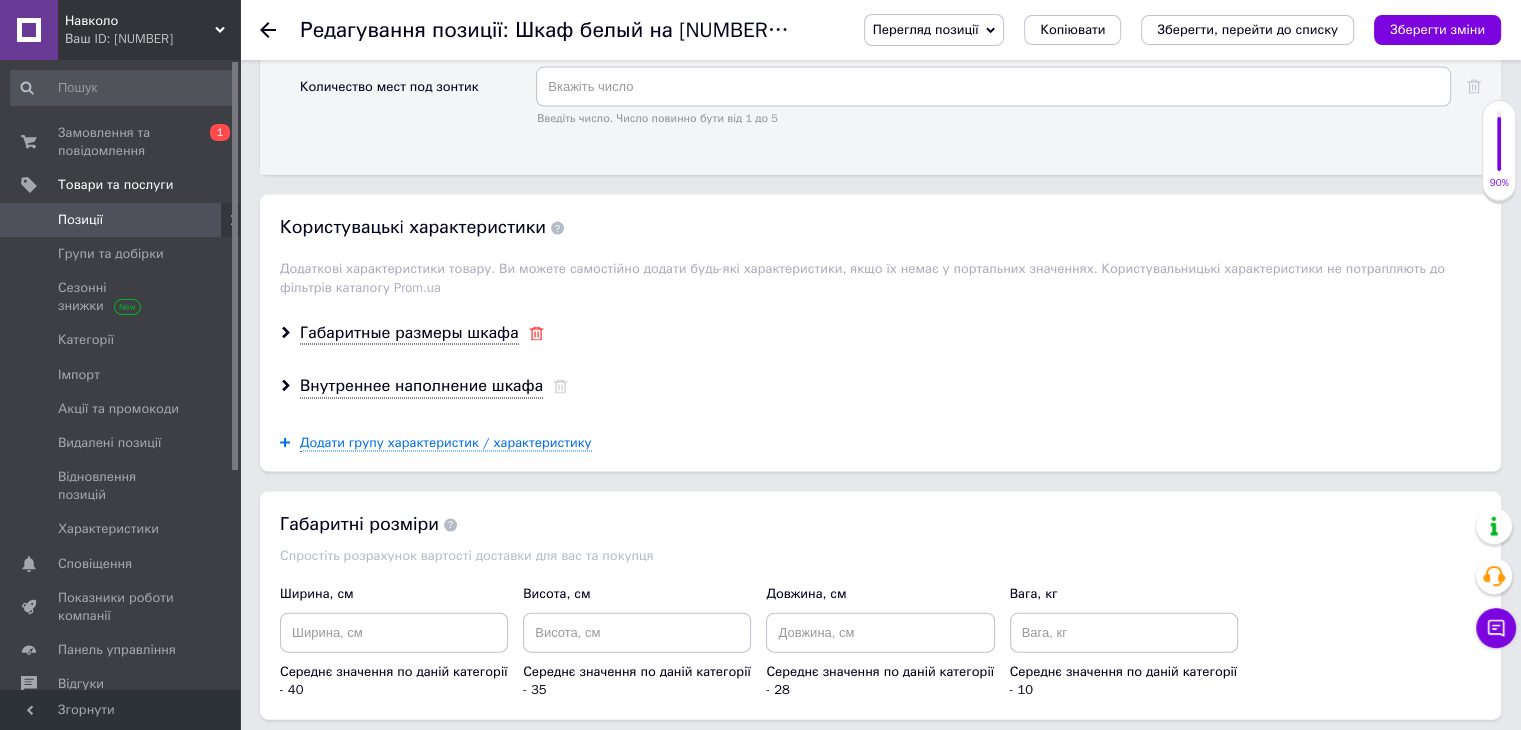 click 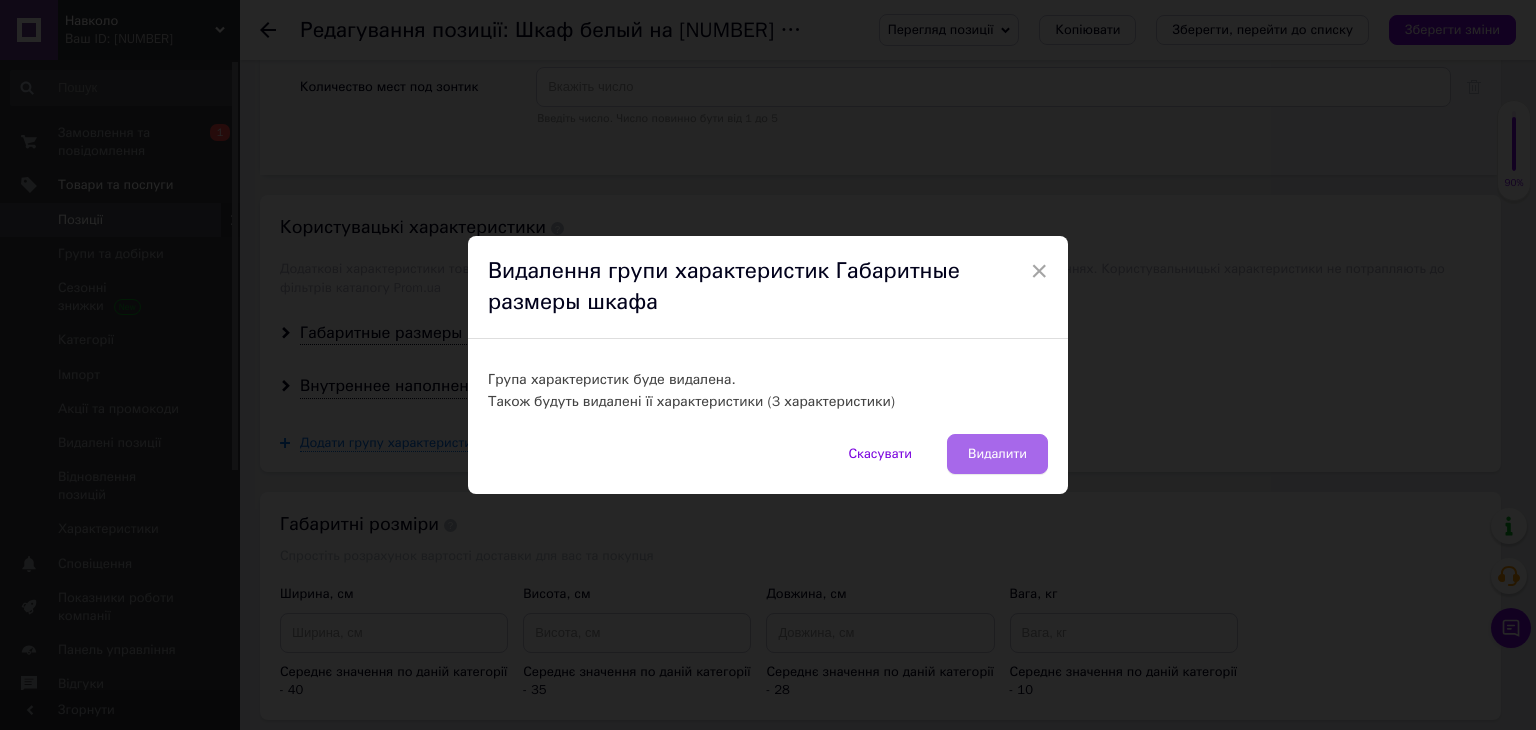 click on "Видалити" at bounding box center (997, 454) 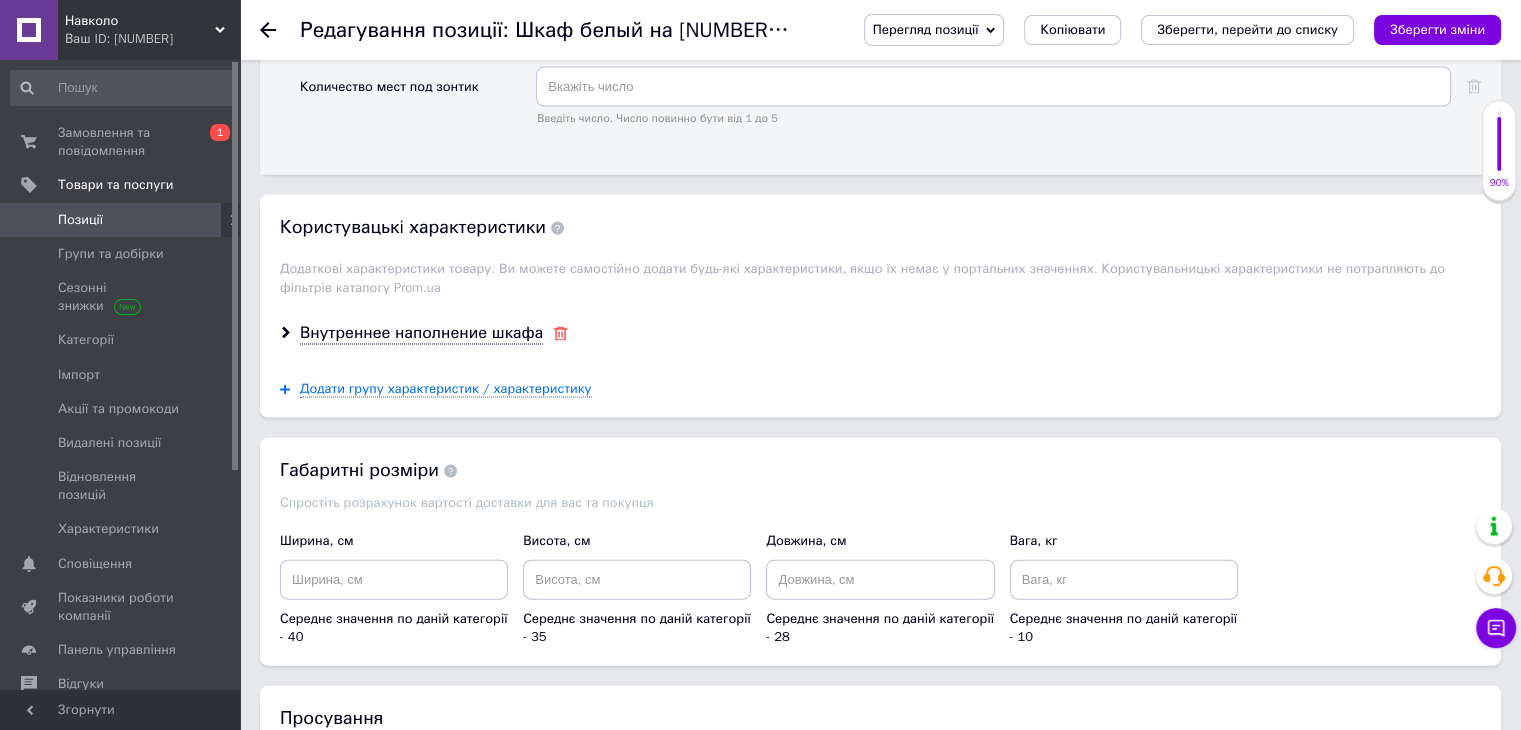 click 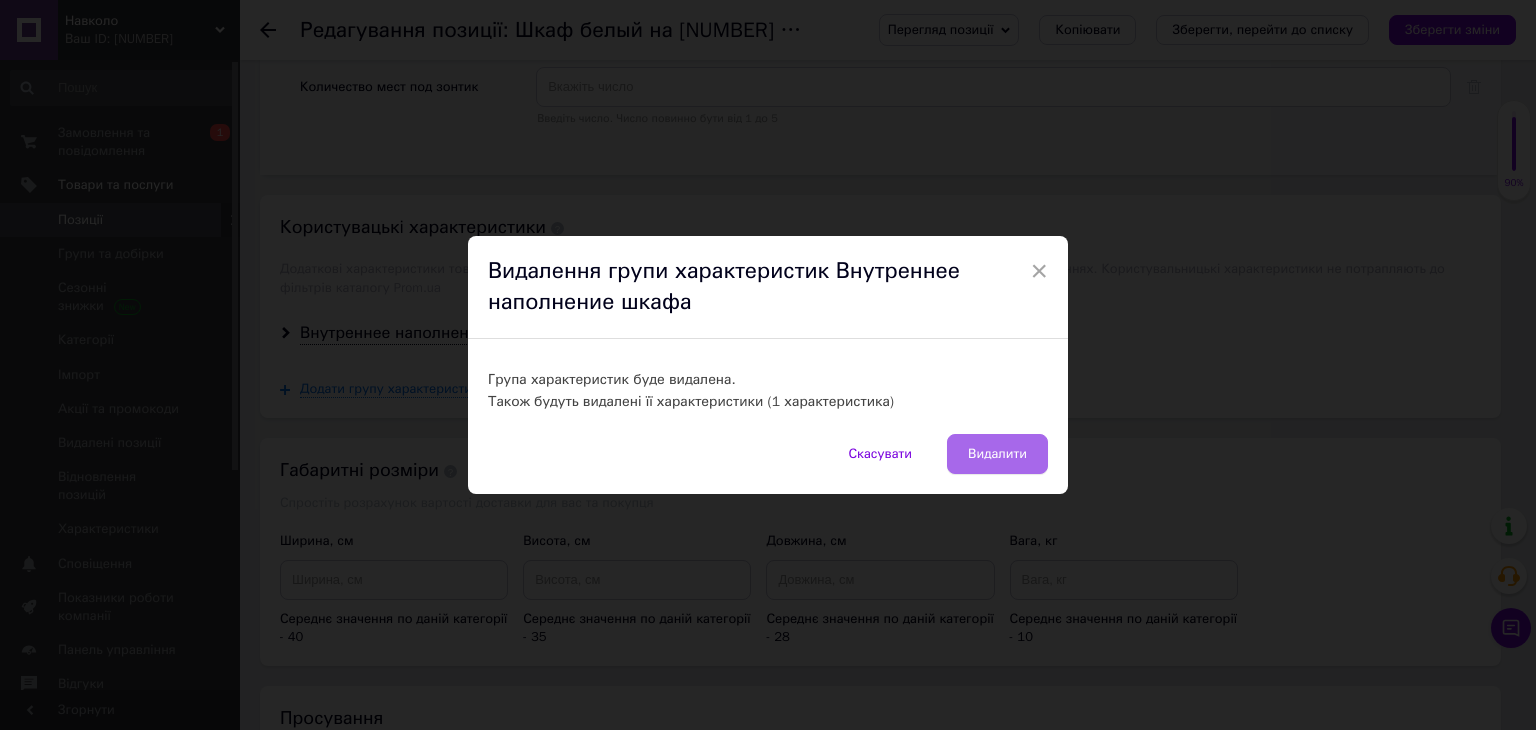 click on "Видалити" at bounding box center [997, 454] 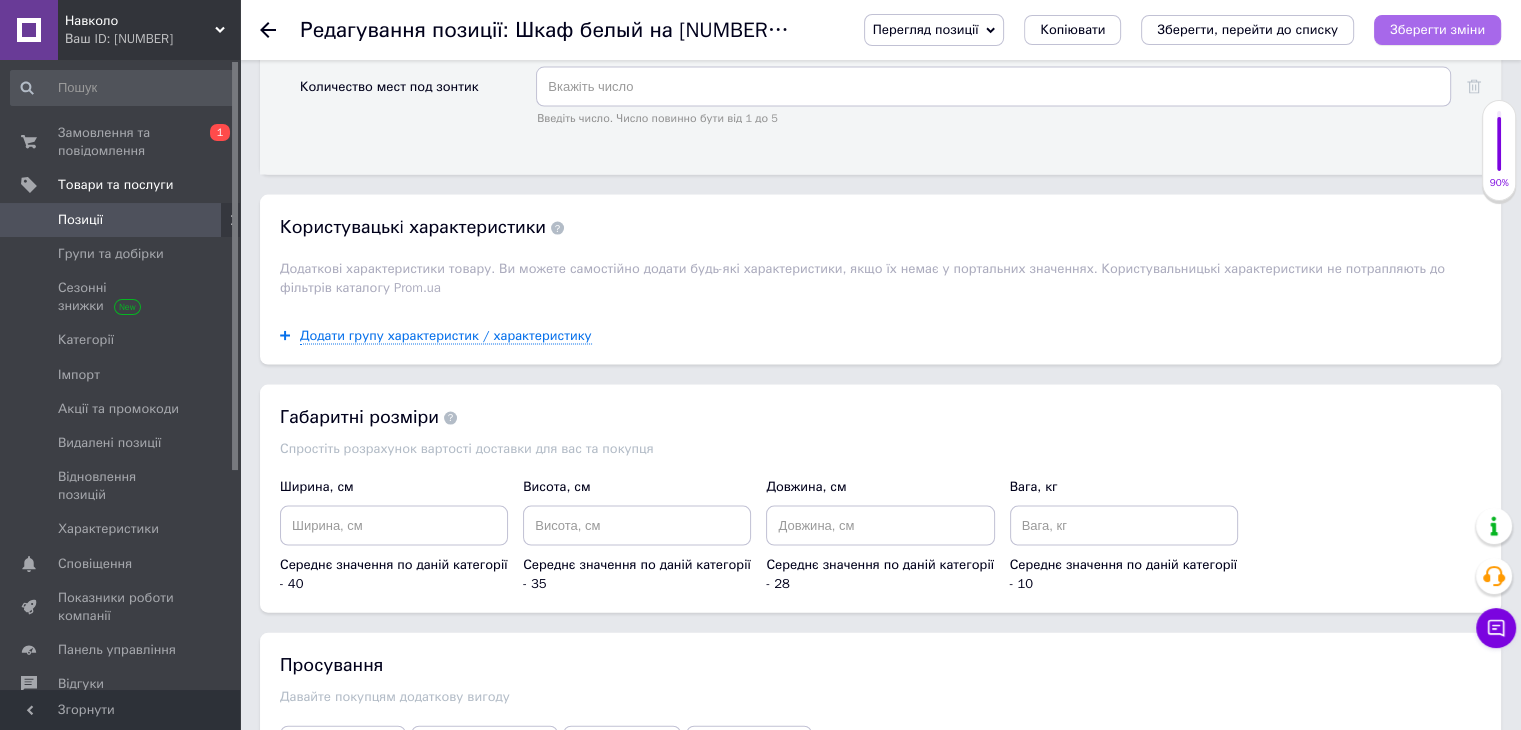 click on "Зберегти зміни" at bounding box center (1437, 29) 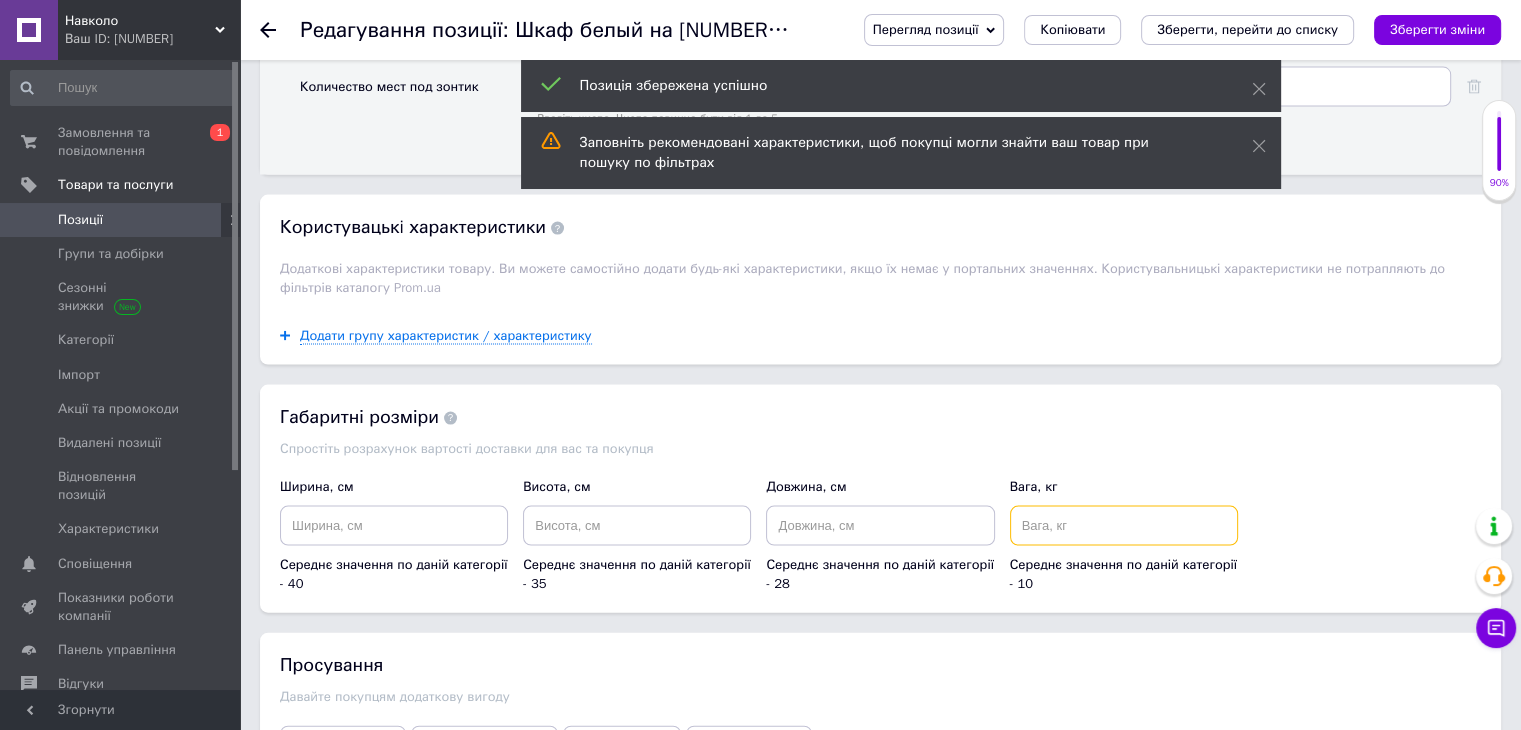 click at bounding box center (1124, 526) 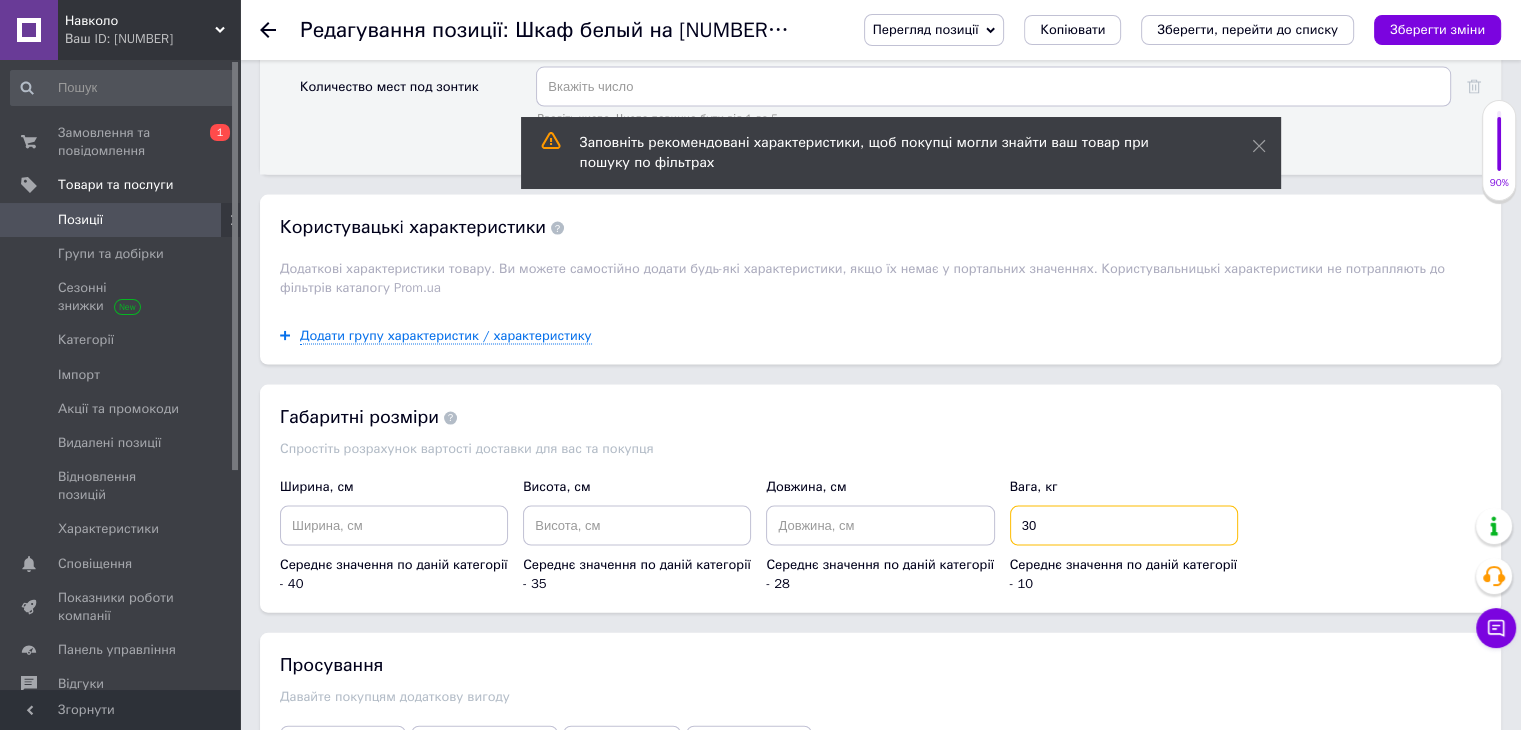 type on "30" 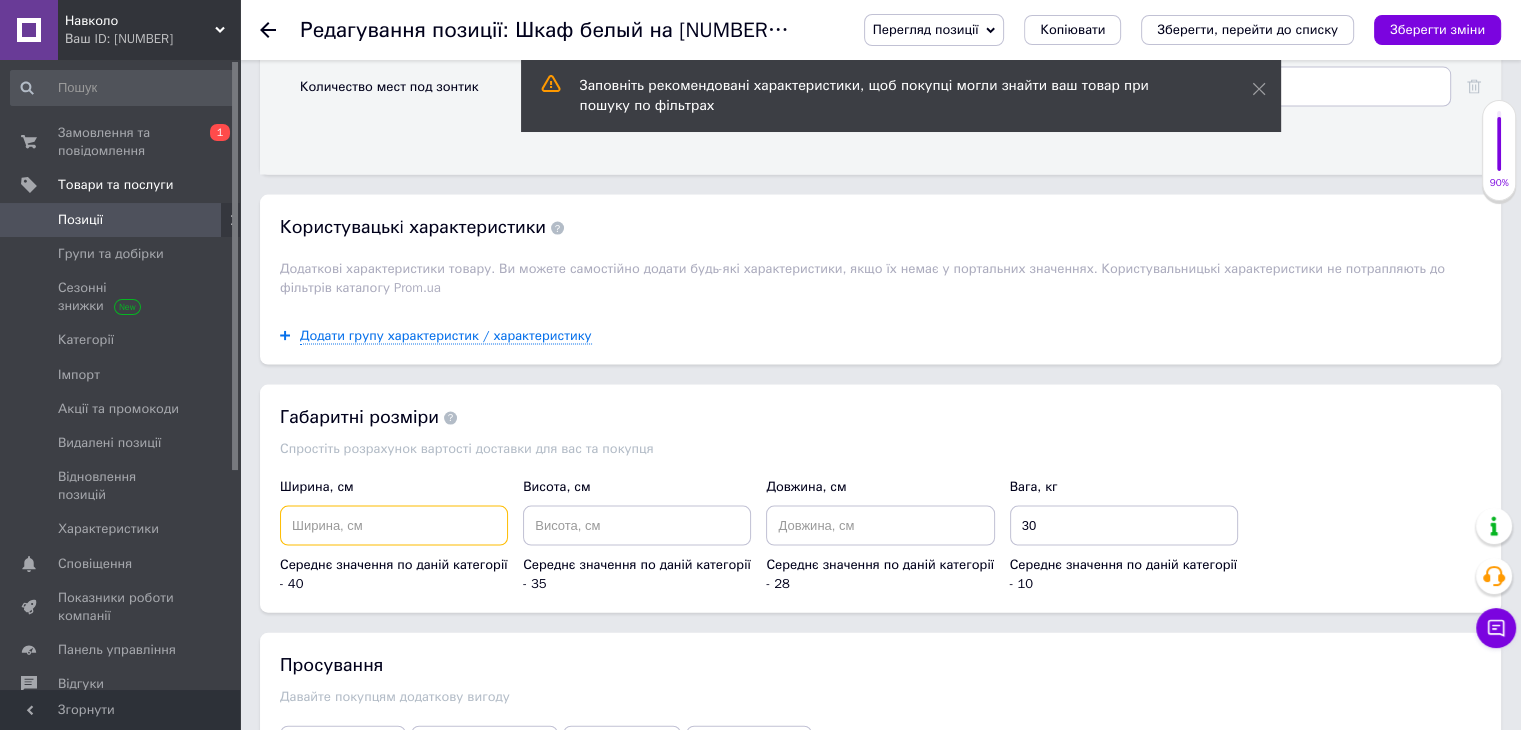 click at bounding box center [394, 526] 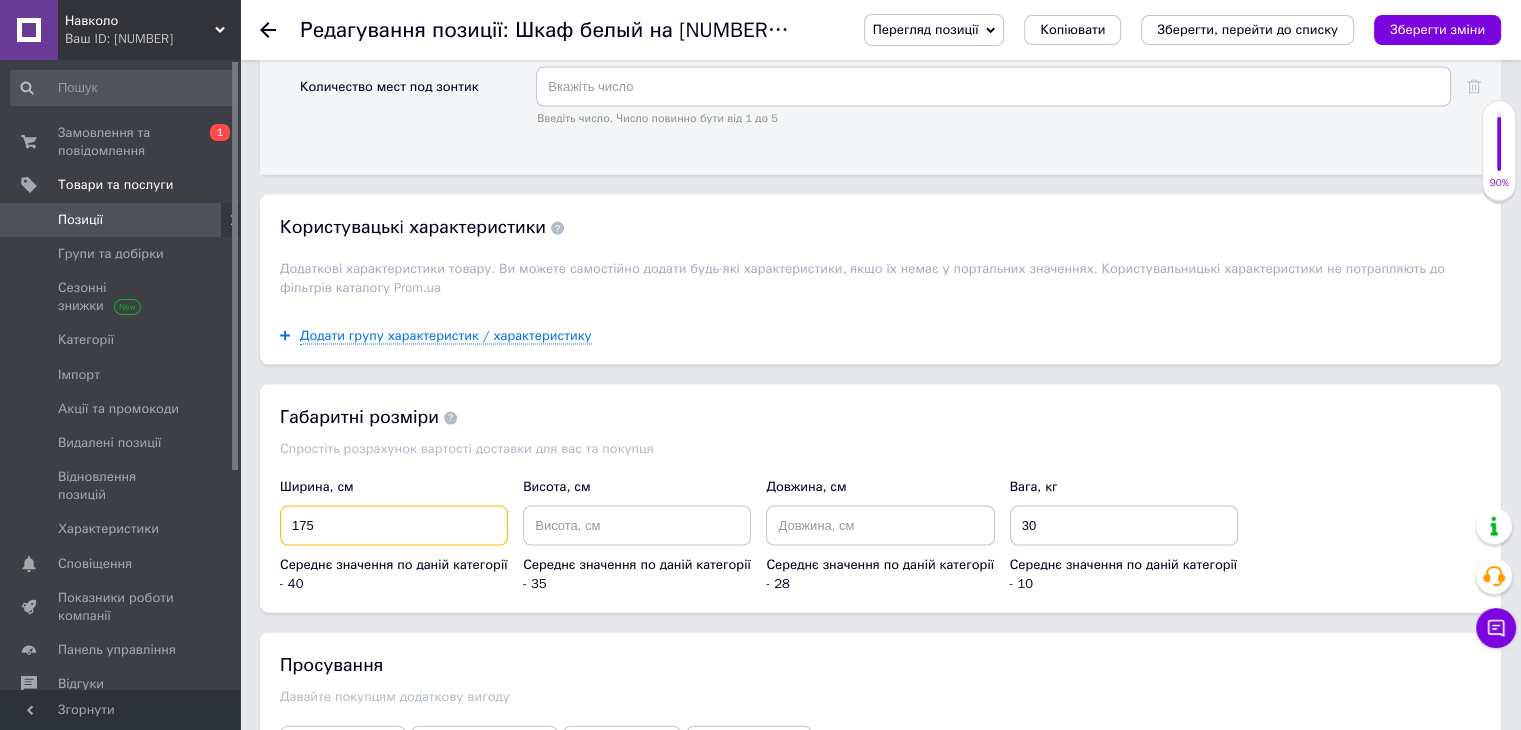type on "175" 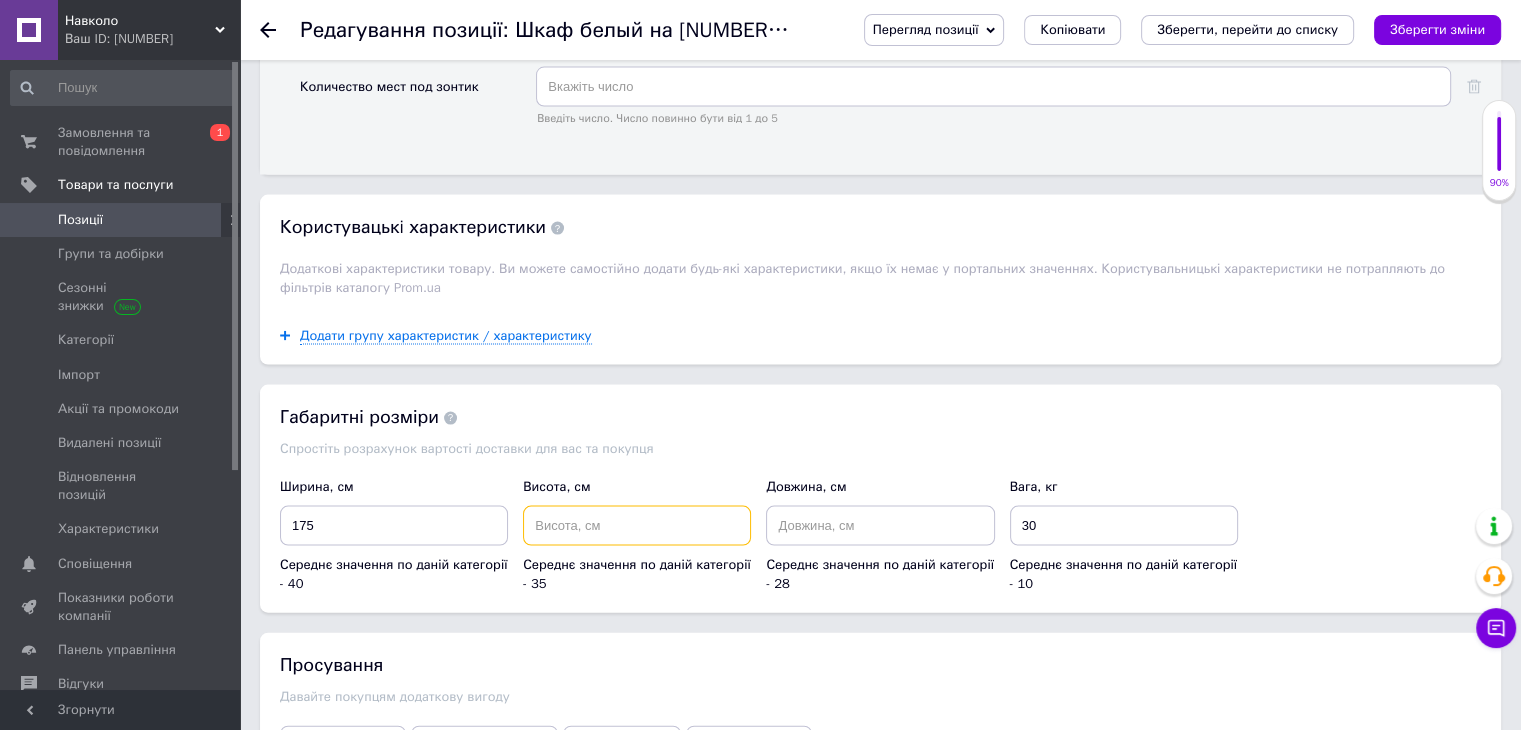 click at bounding box center (637, 526) 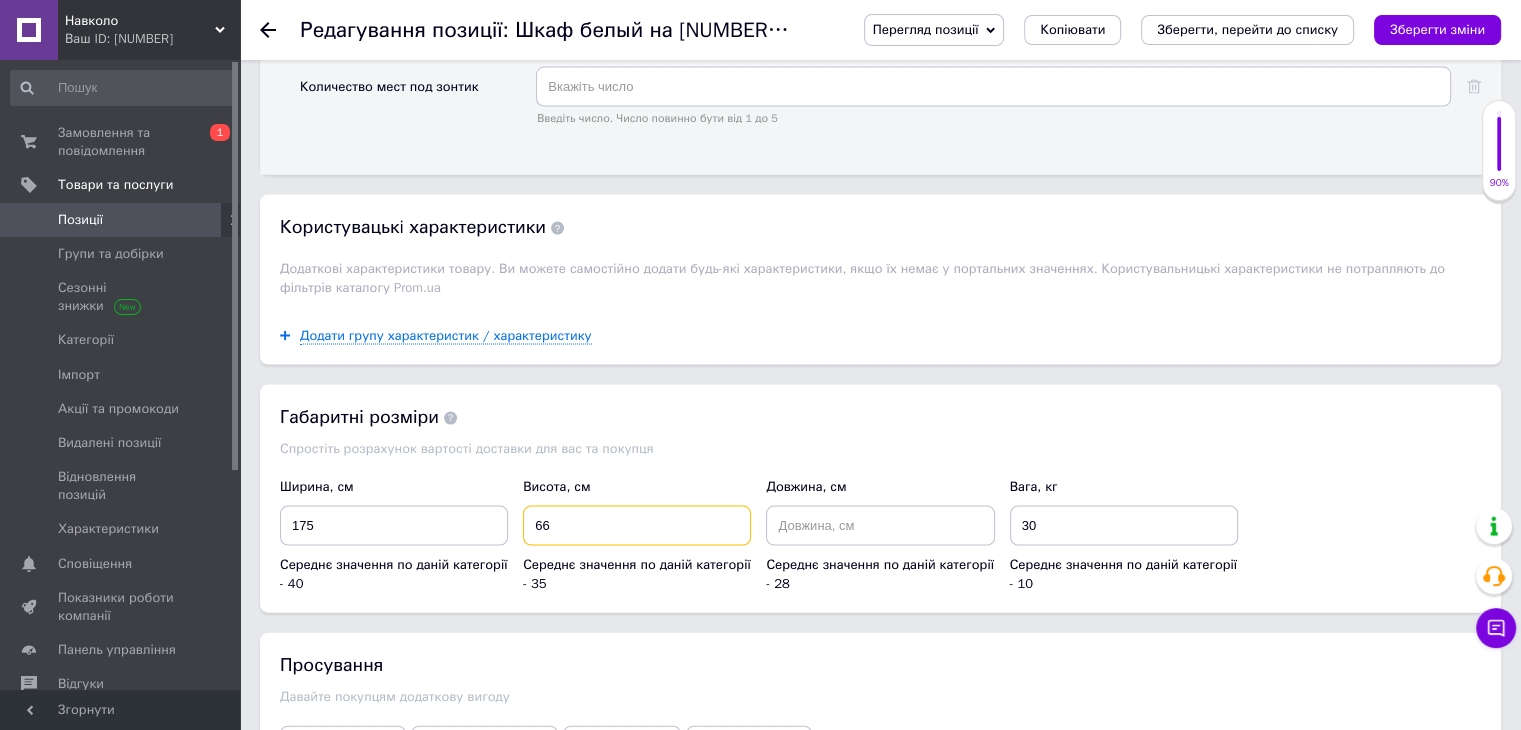 type on "66" 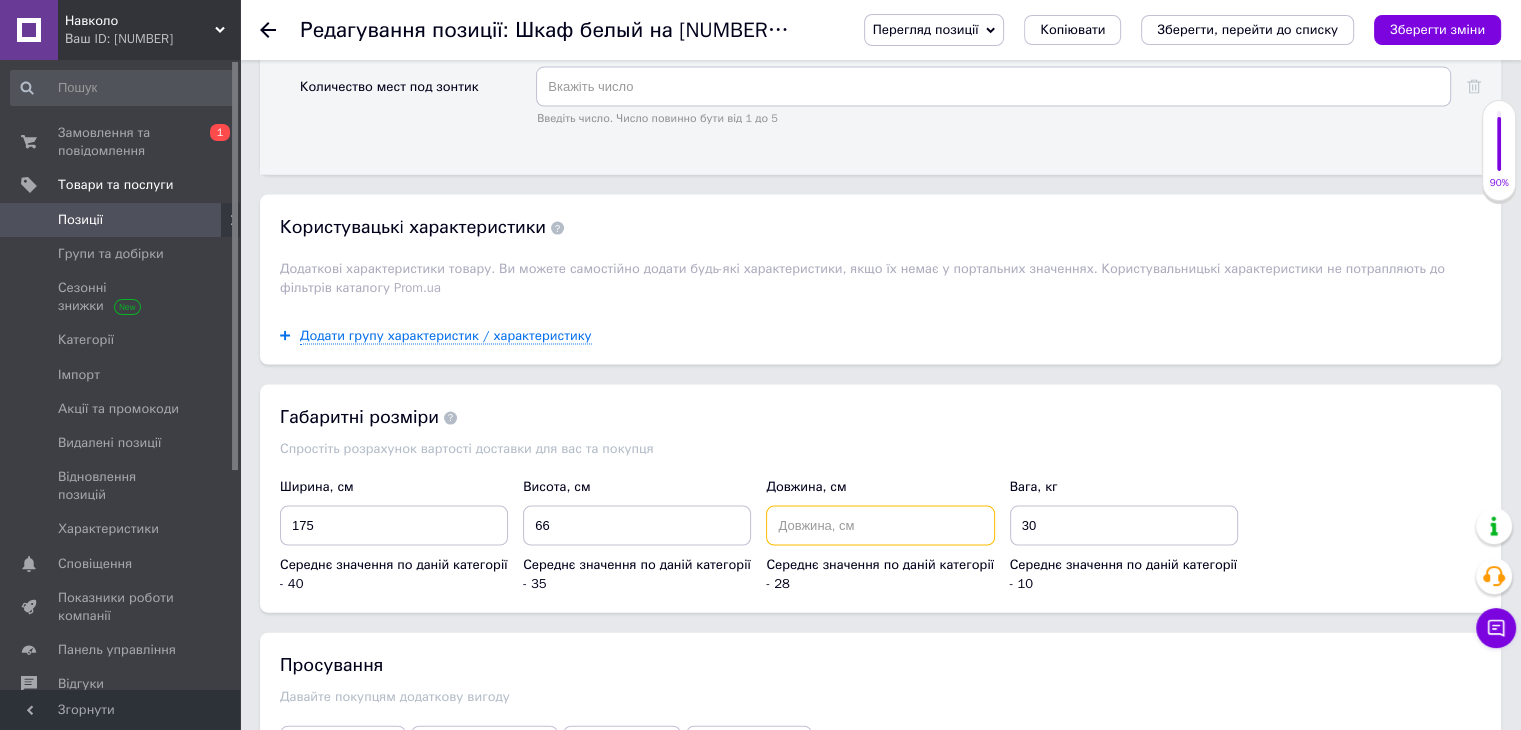 click at bounding box center [880, 526] 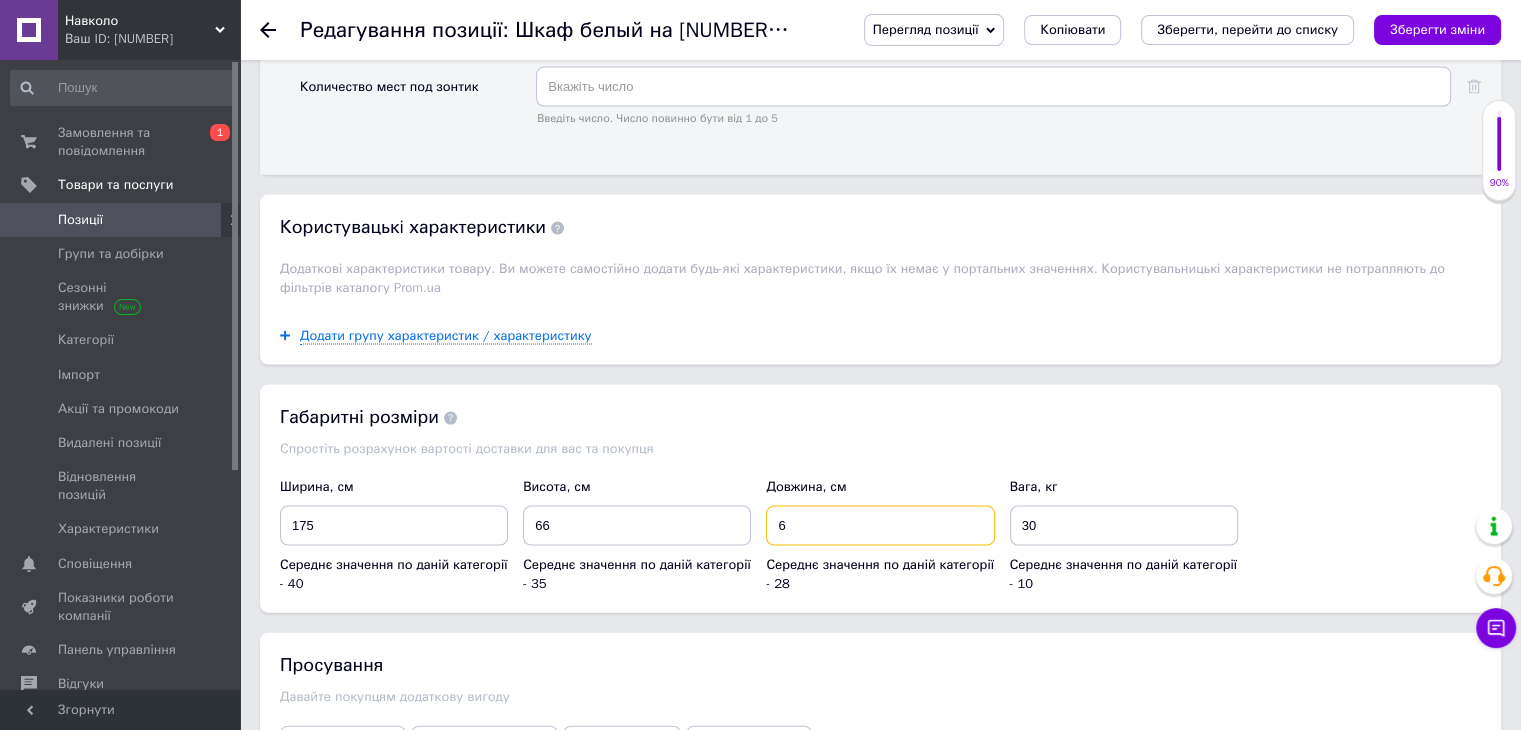 type on "6" 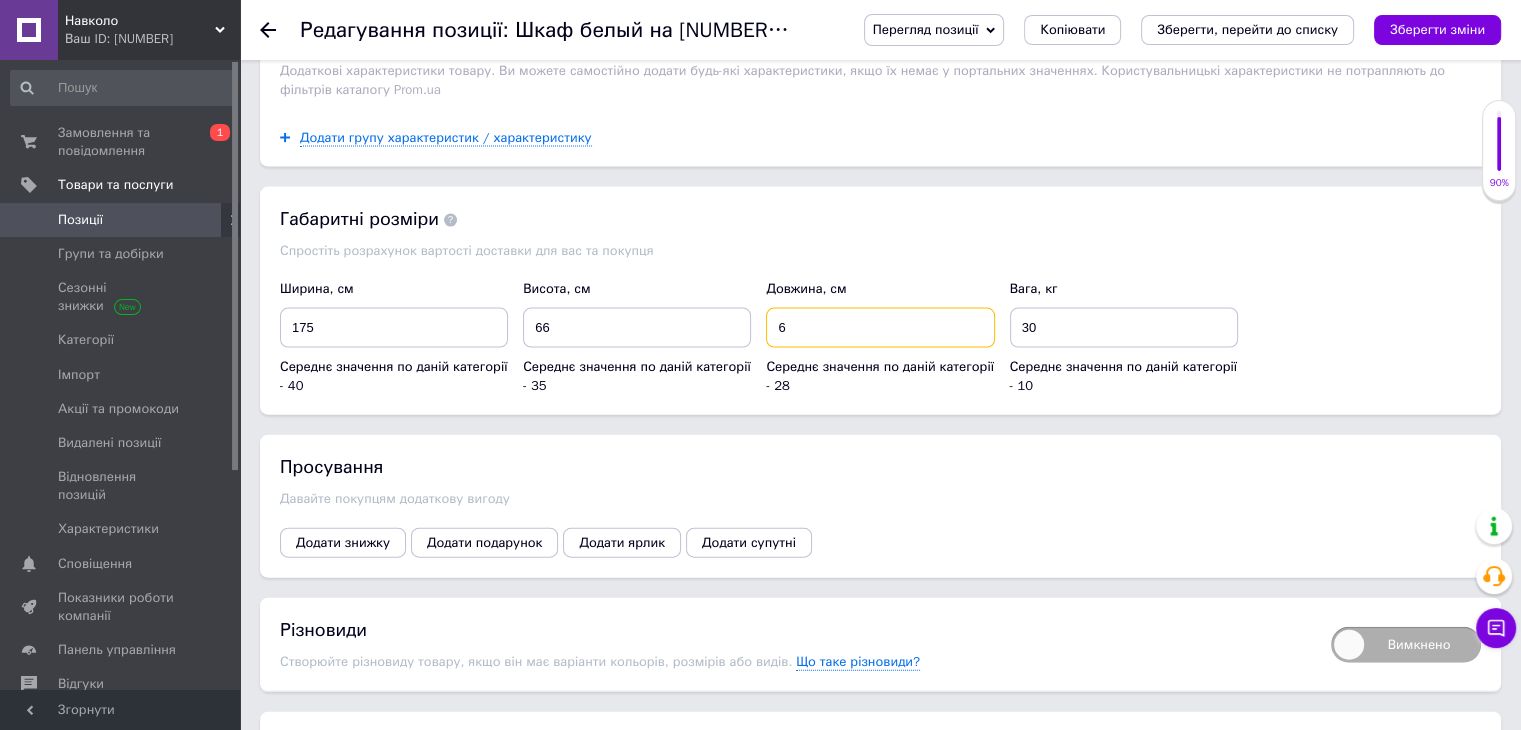 scroll, scrollTop: 4400, scrollLeft: 0, axis: vertical 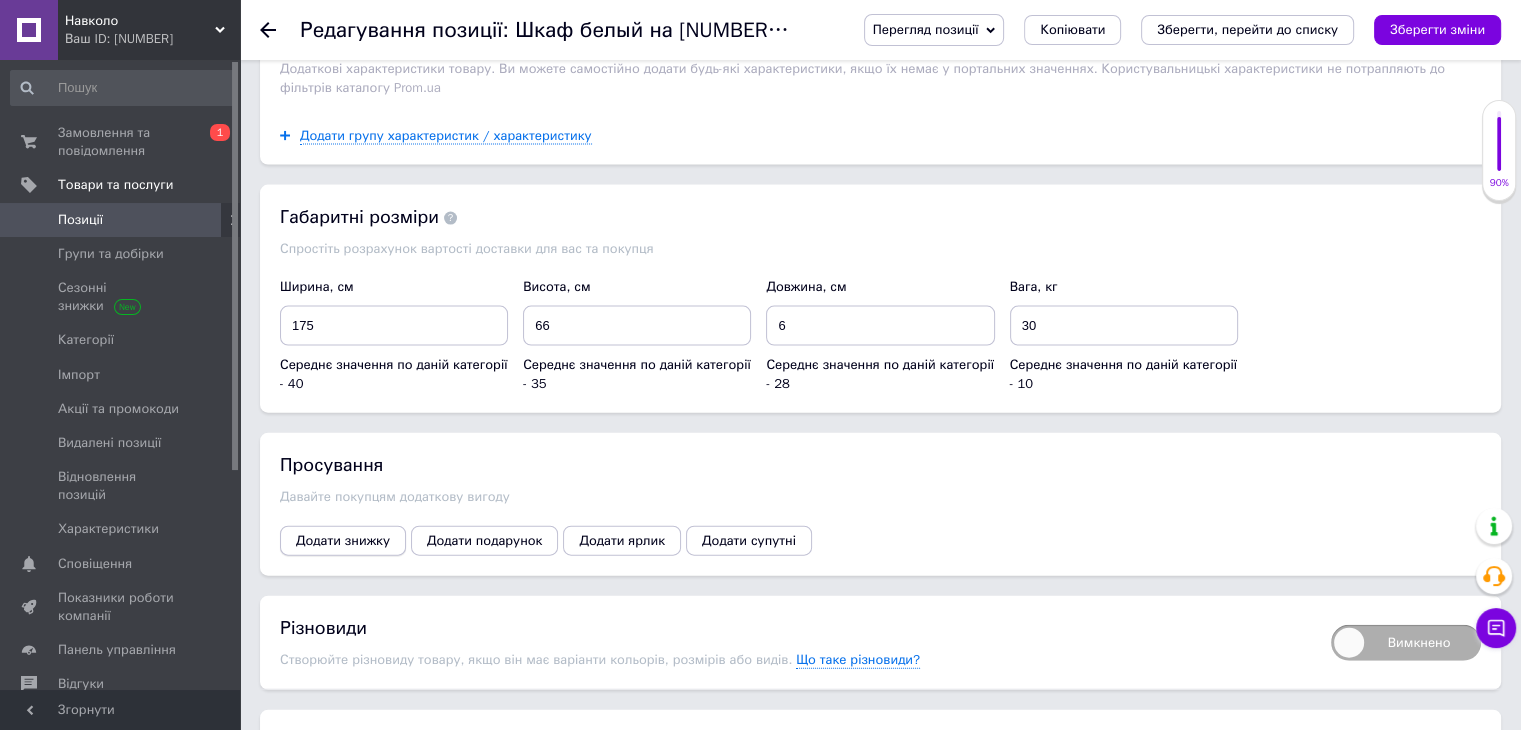 click on "Додати знижку" at bounding box center (343, 541) 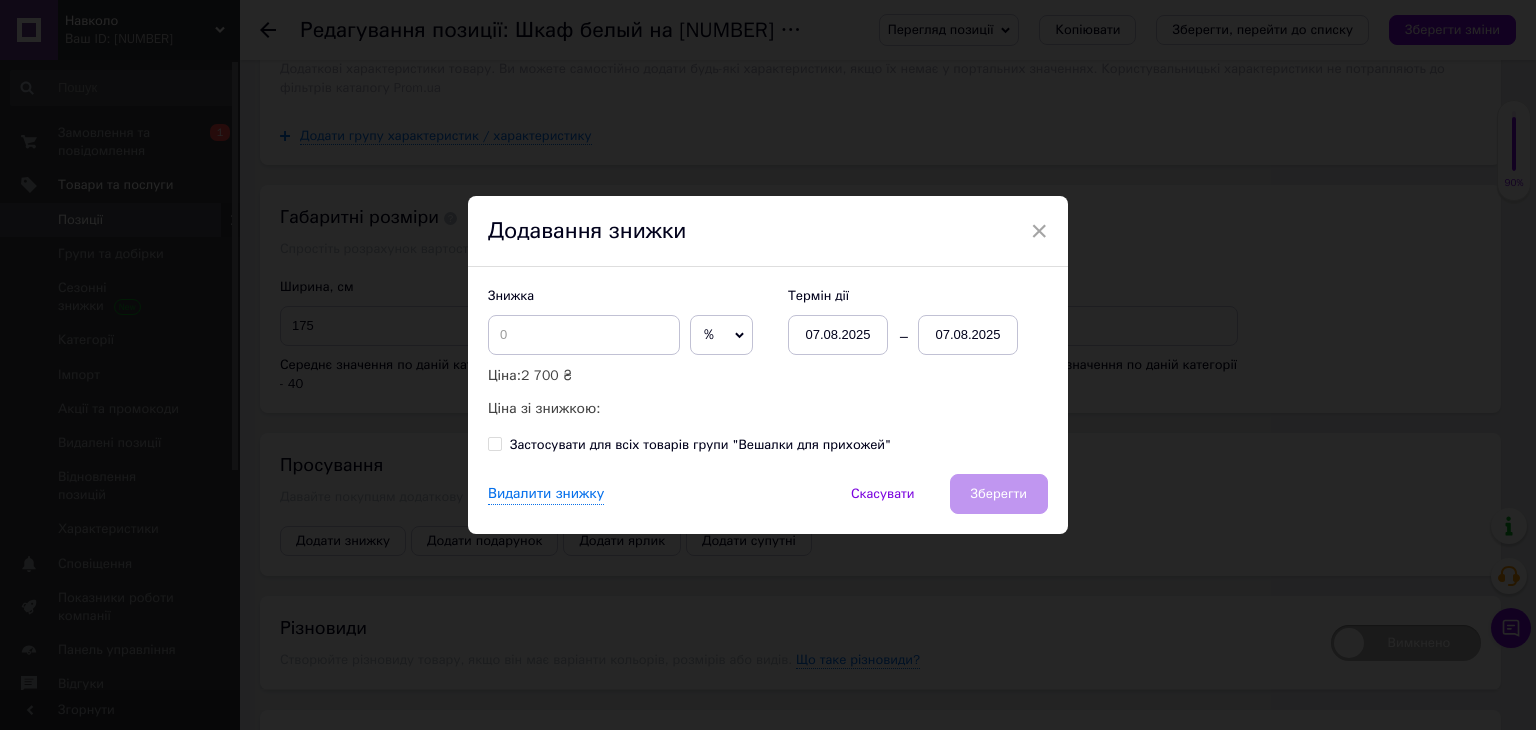 click on "%" at bounding box center [709, 334] 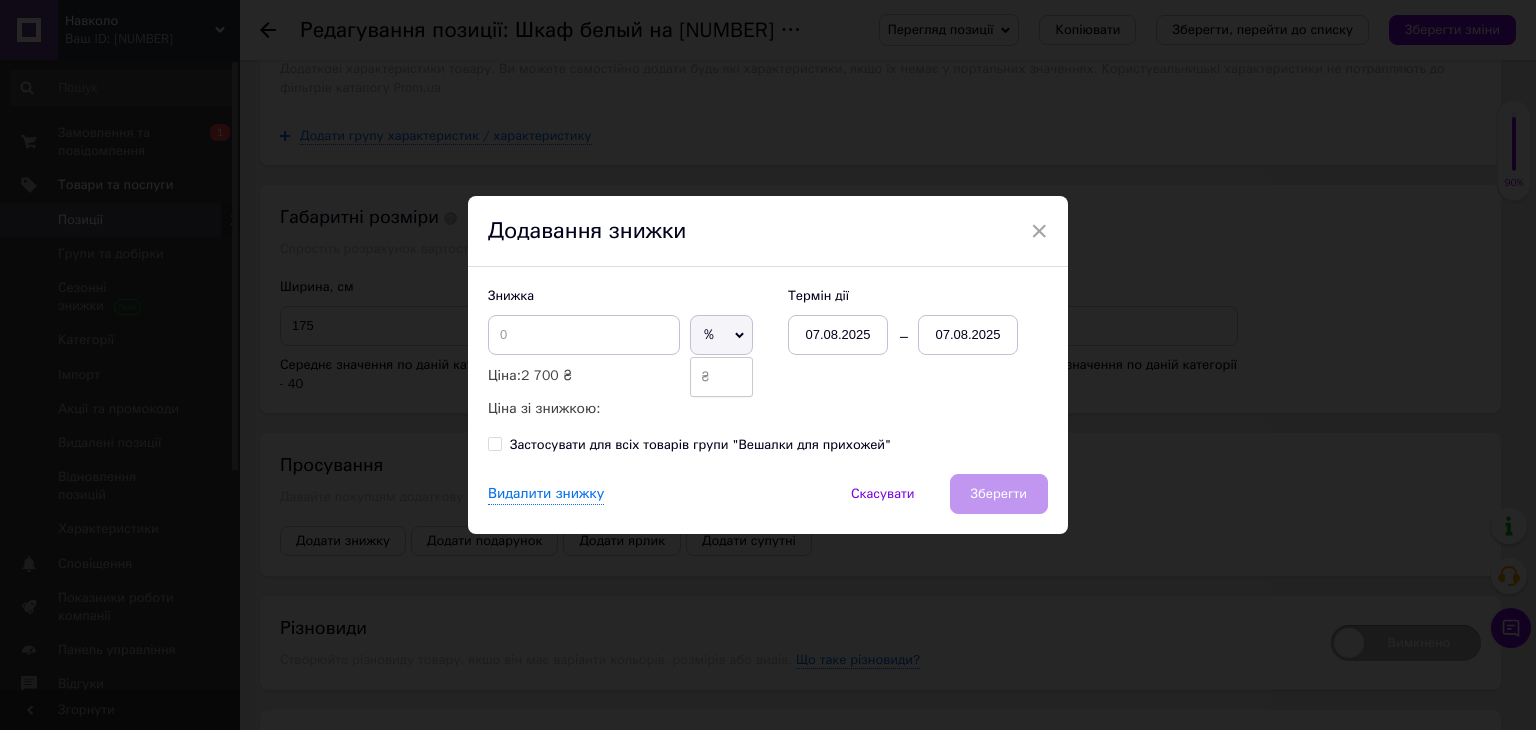 drag, startPoint x: 702, startPoint y: 361, endPoint x: 608, endPoint y: 348, distance: 94.89468 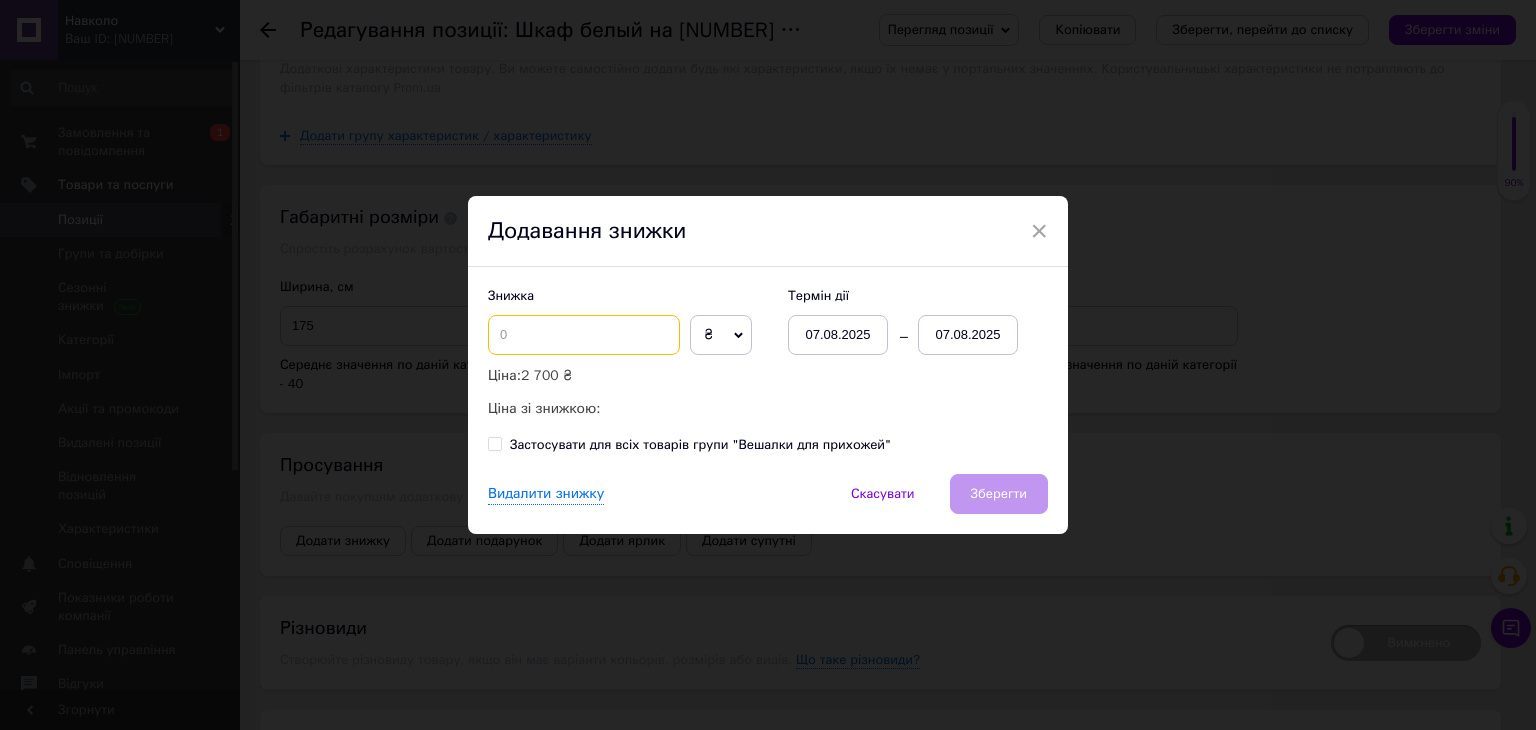 click at bounding box center (584, 335) 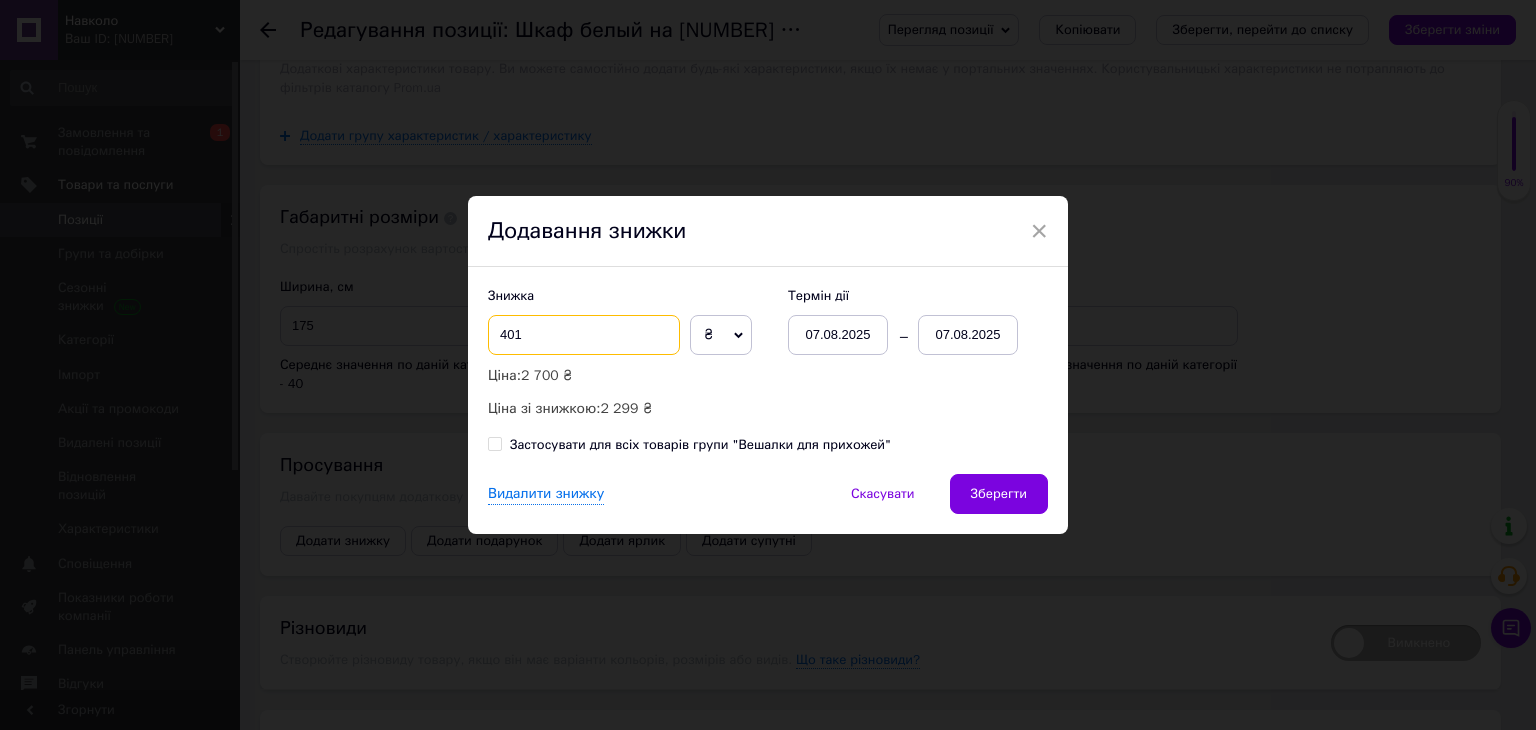 drag, startPoint x: 504, startPoint y: 334, endPoint x: 489, endPoint y: 334, distance: 15 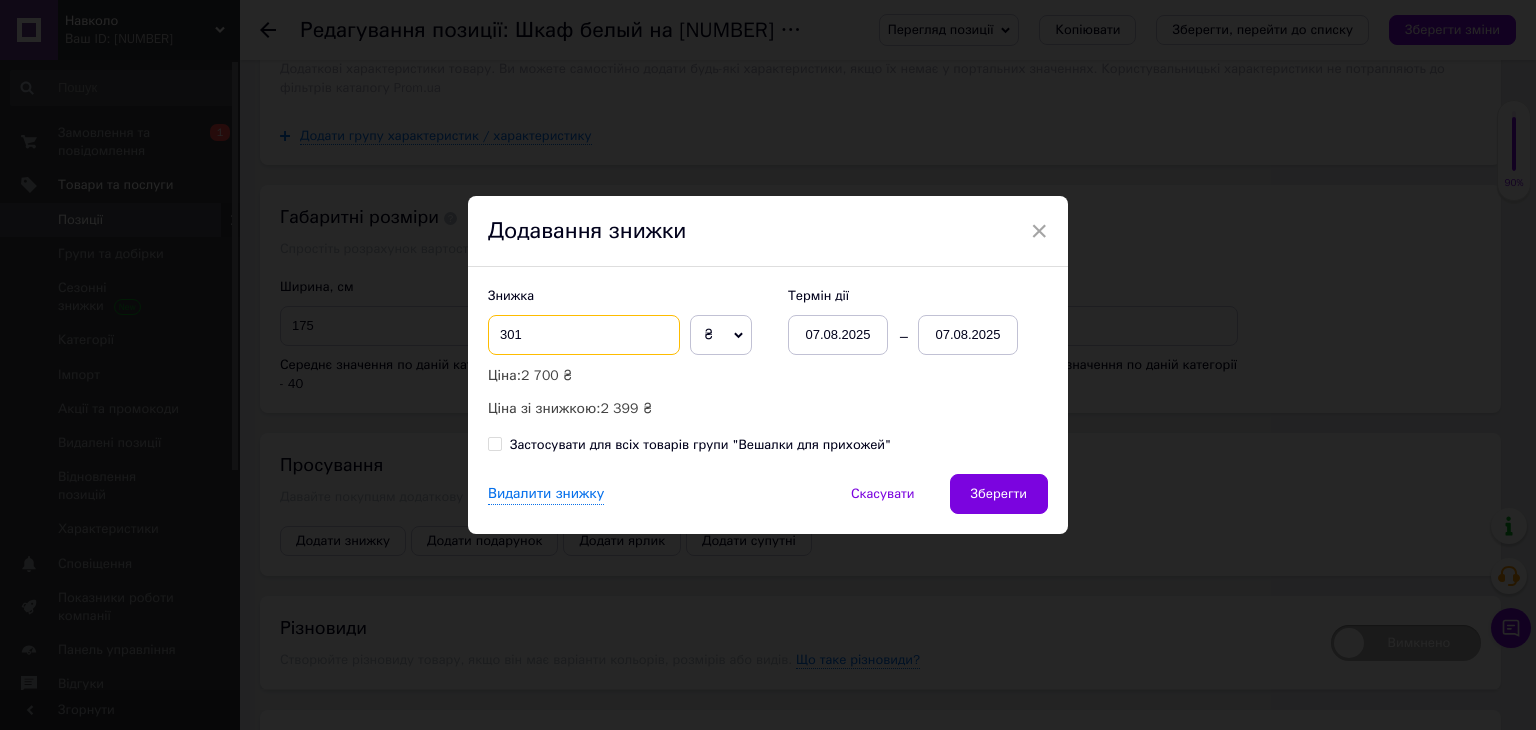 type on "301" 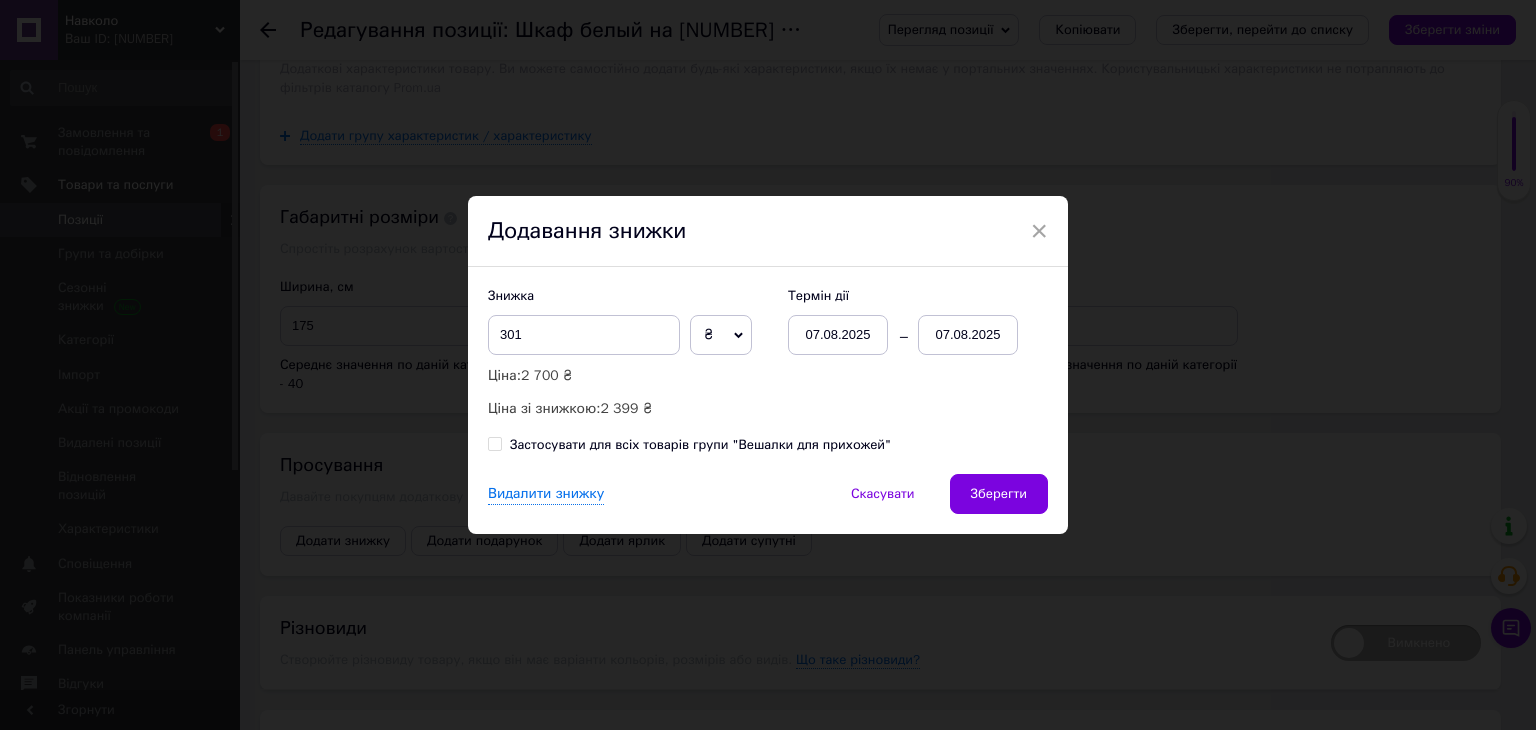 click on "07.08.2025" at bounding box center [968, 335] 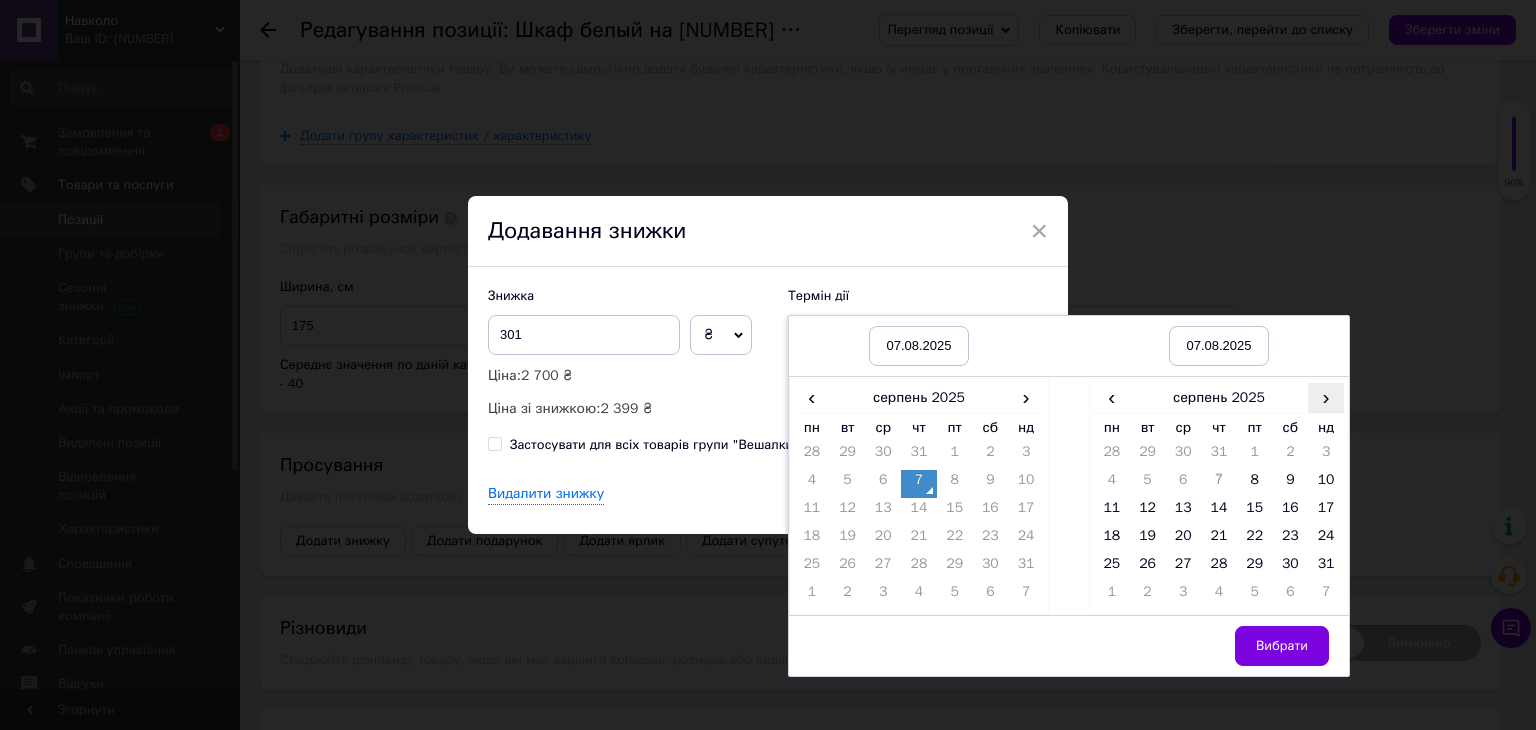 click on "›" at bounding box center (1326, 397) 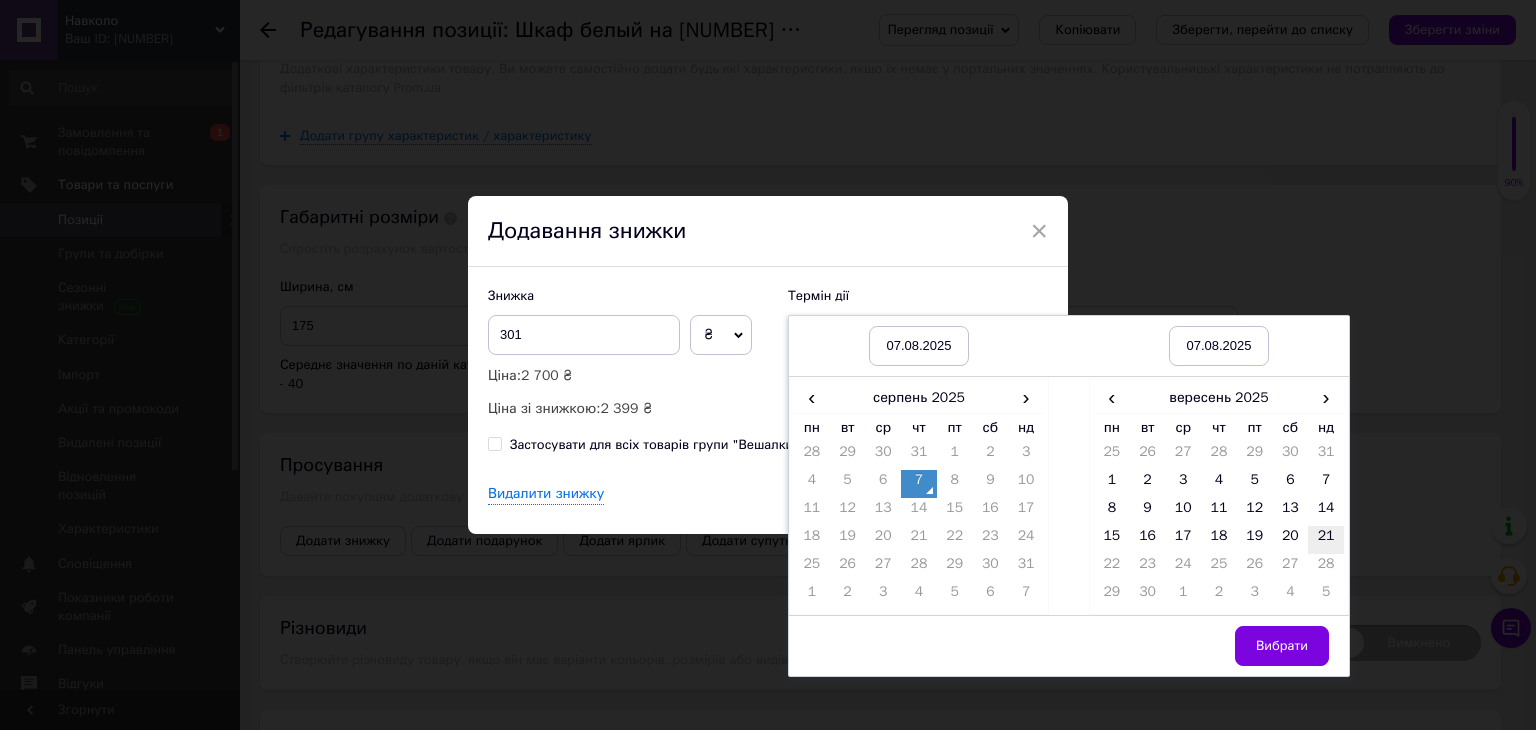 click on "21" at bounding box center (1326, 540) 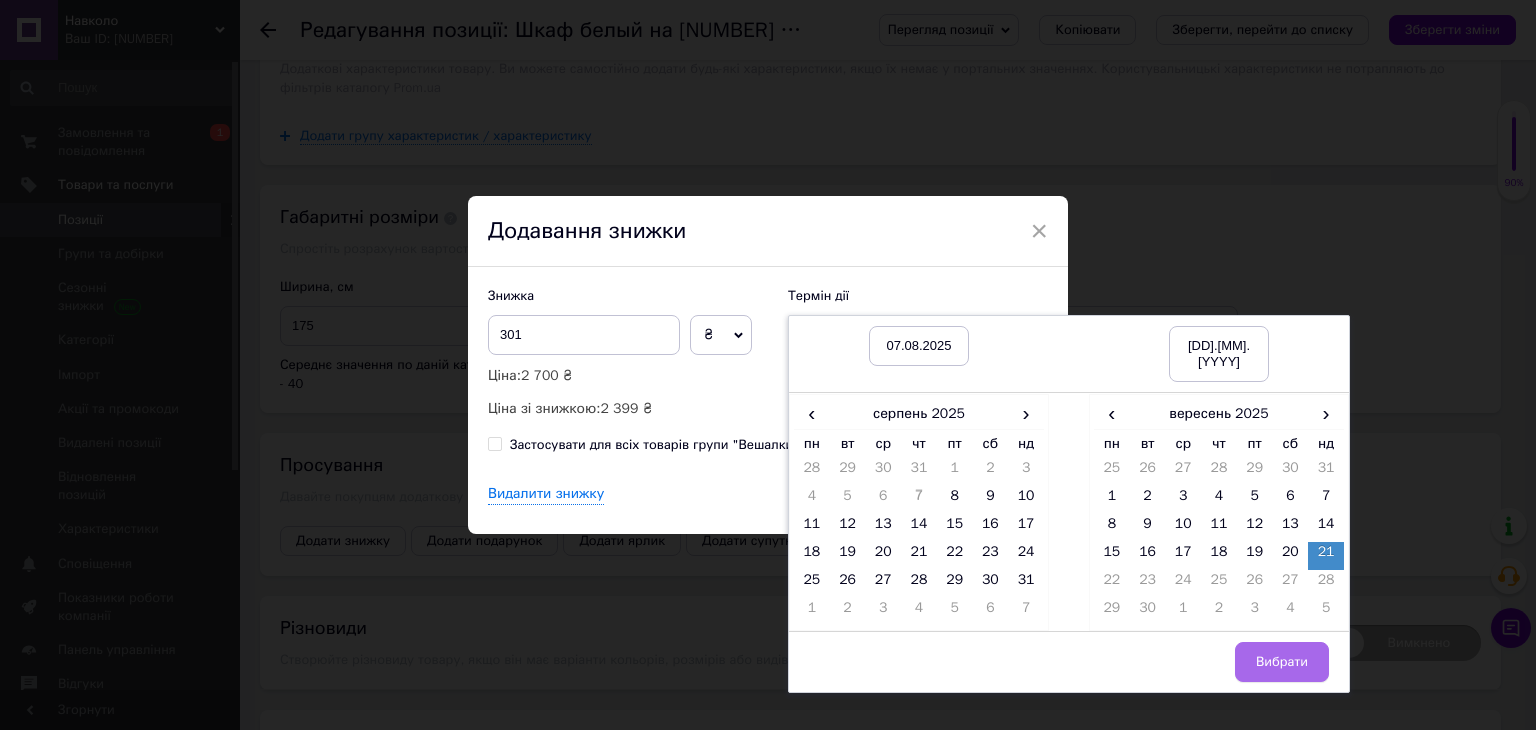 click on "Вибрати" at bounding box center [1282, 662] 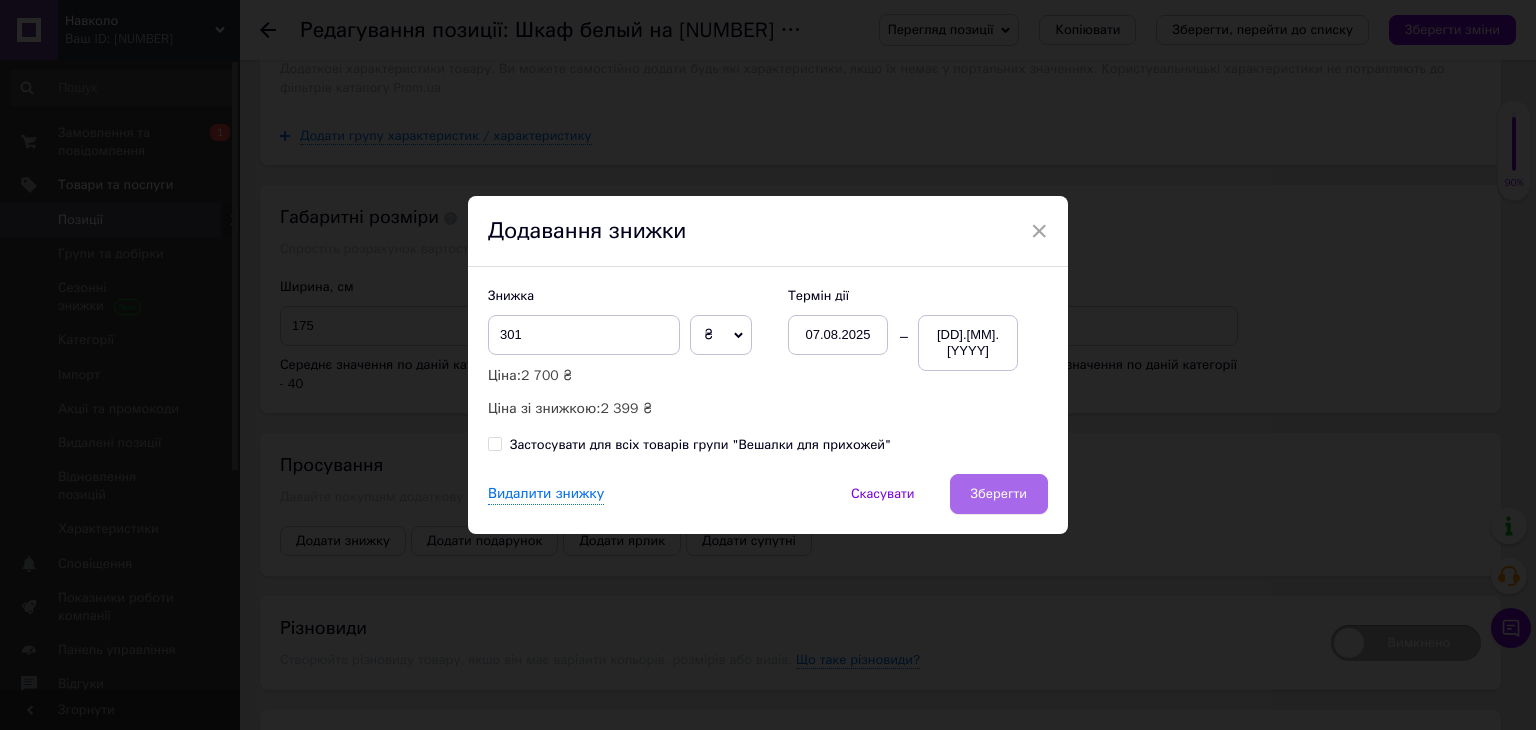 click on "Зберегти" at bounding box center [999, 494] 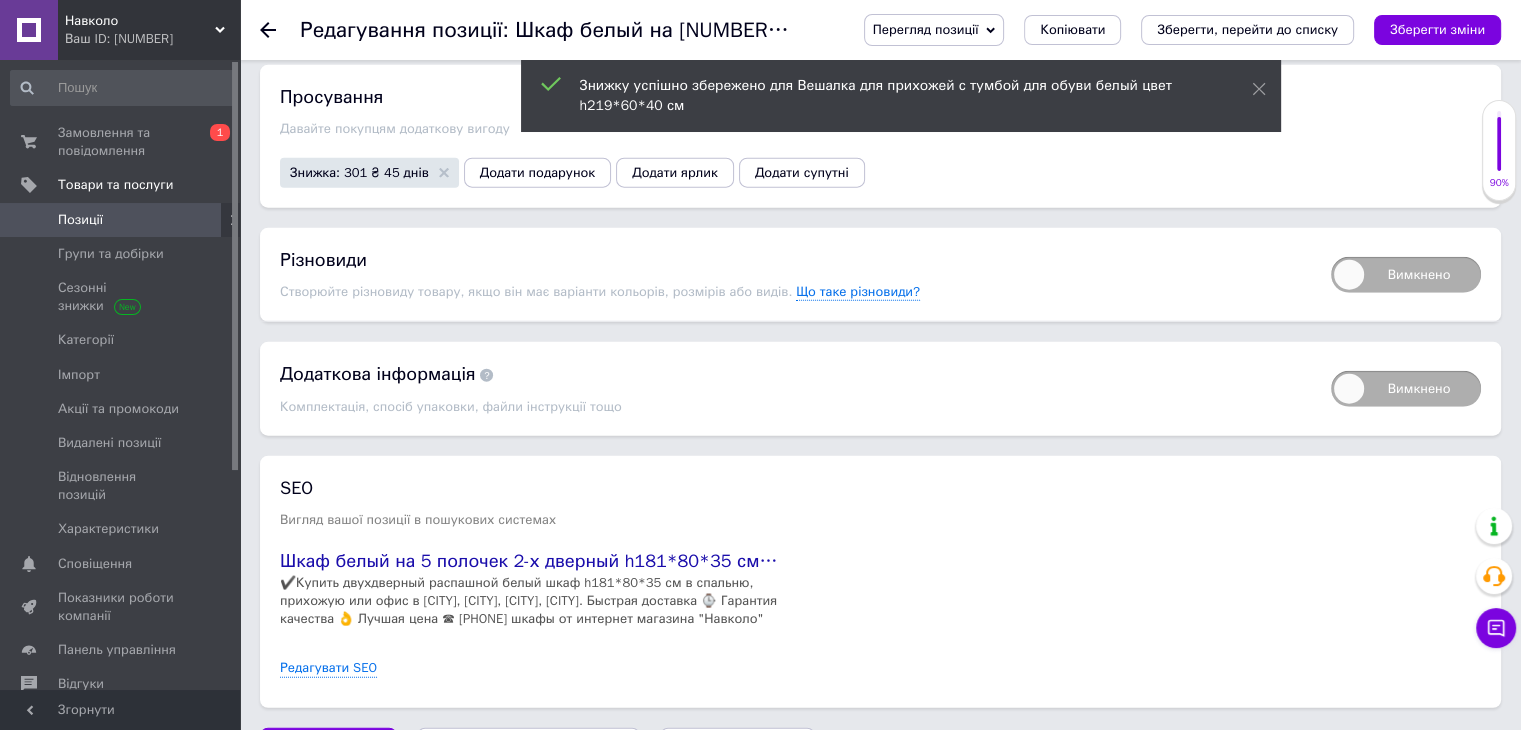 scroll, scrollTop: 4827, scrollLeft: 0, axis: vertical 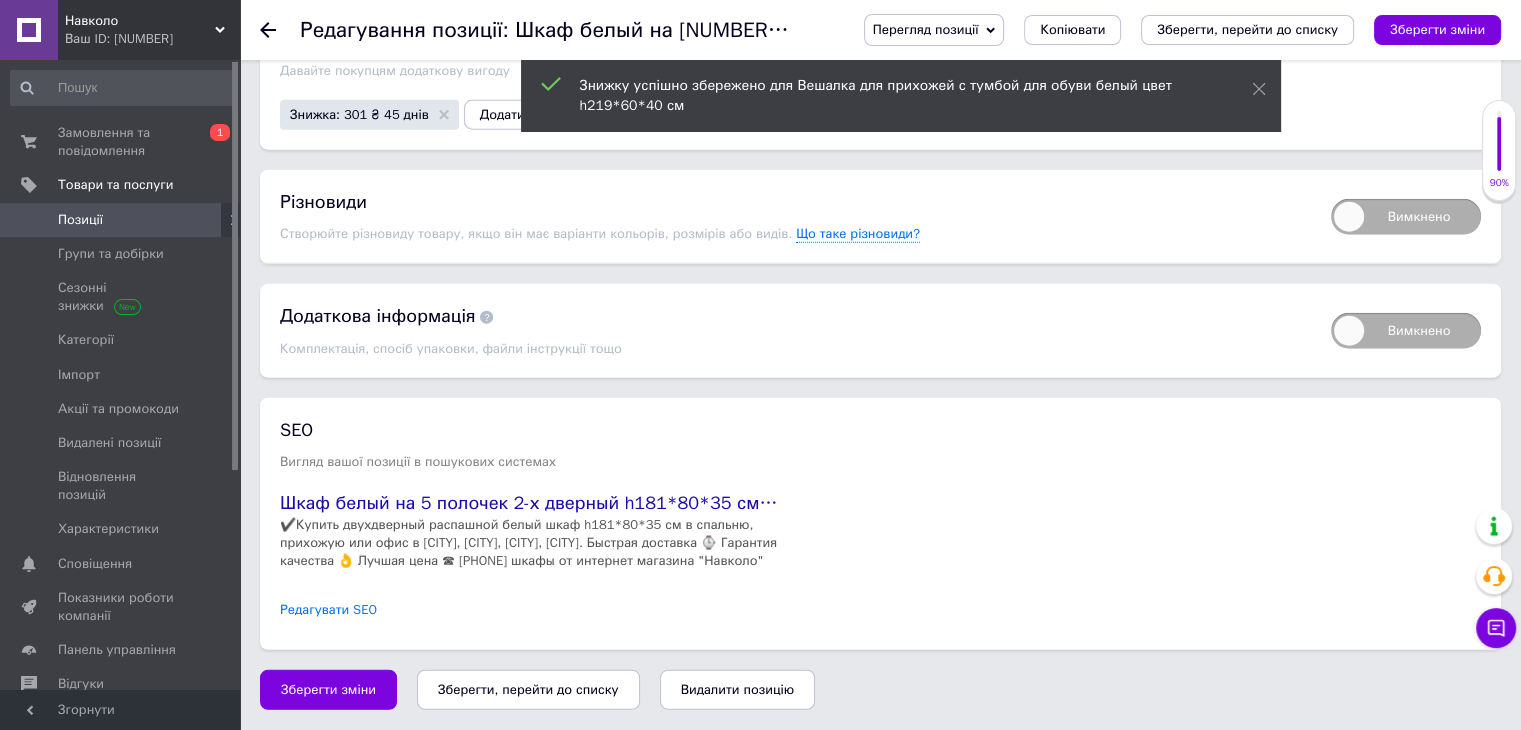 click on "Редагувати SEO" at bounding box center [328, 610] 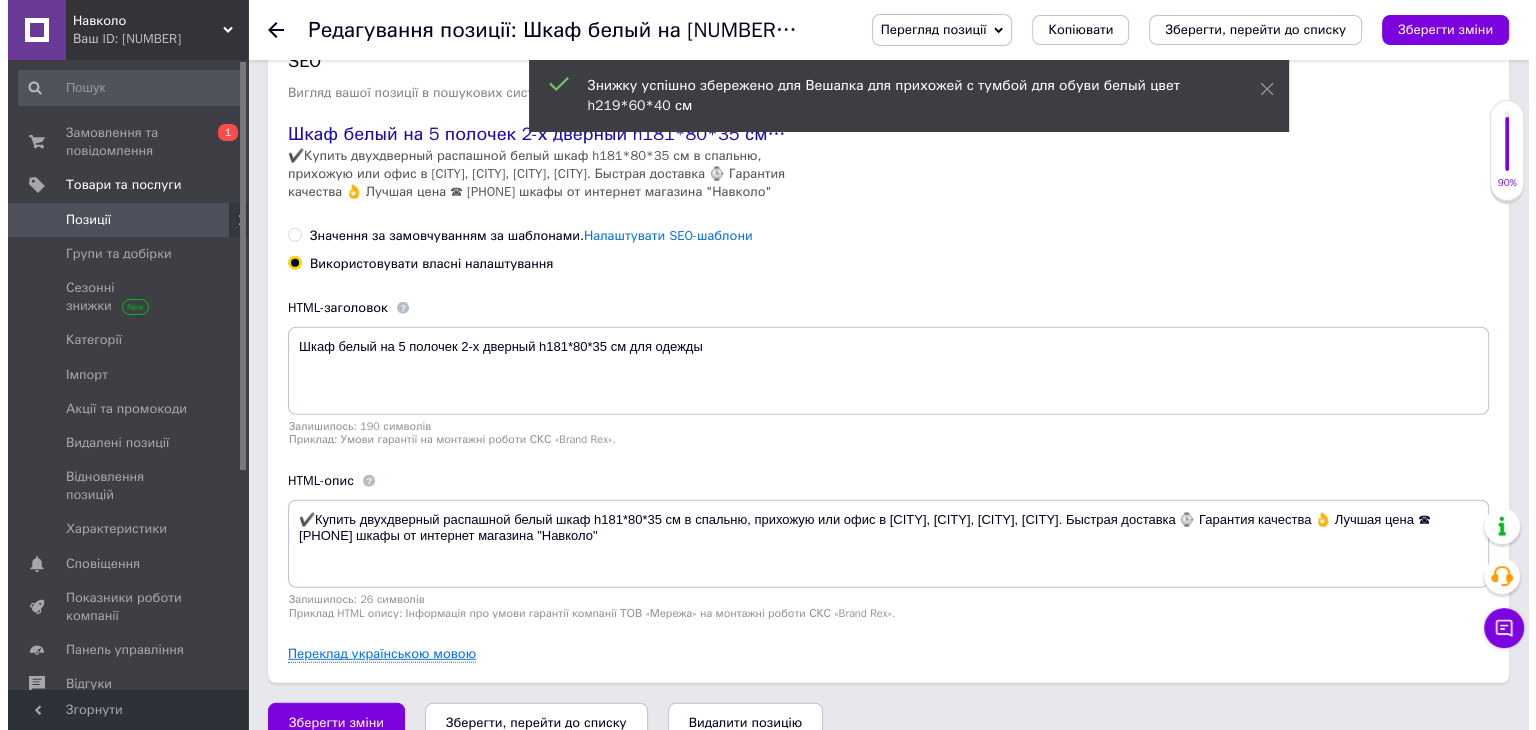 scroll, scrollTop: 5228, scrollLeft: 0, axis: vertical 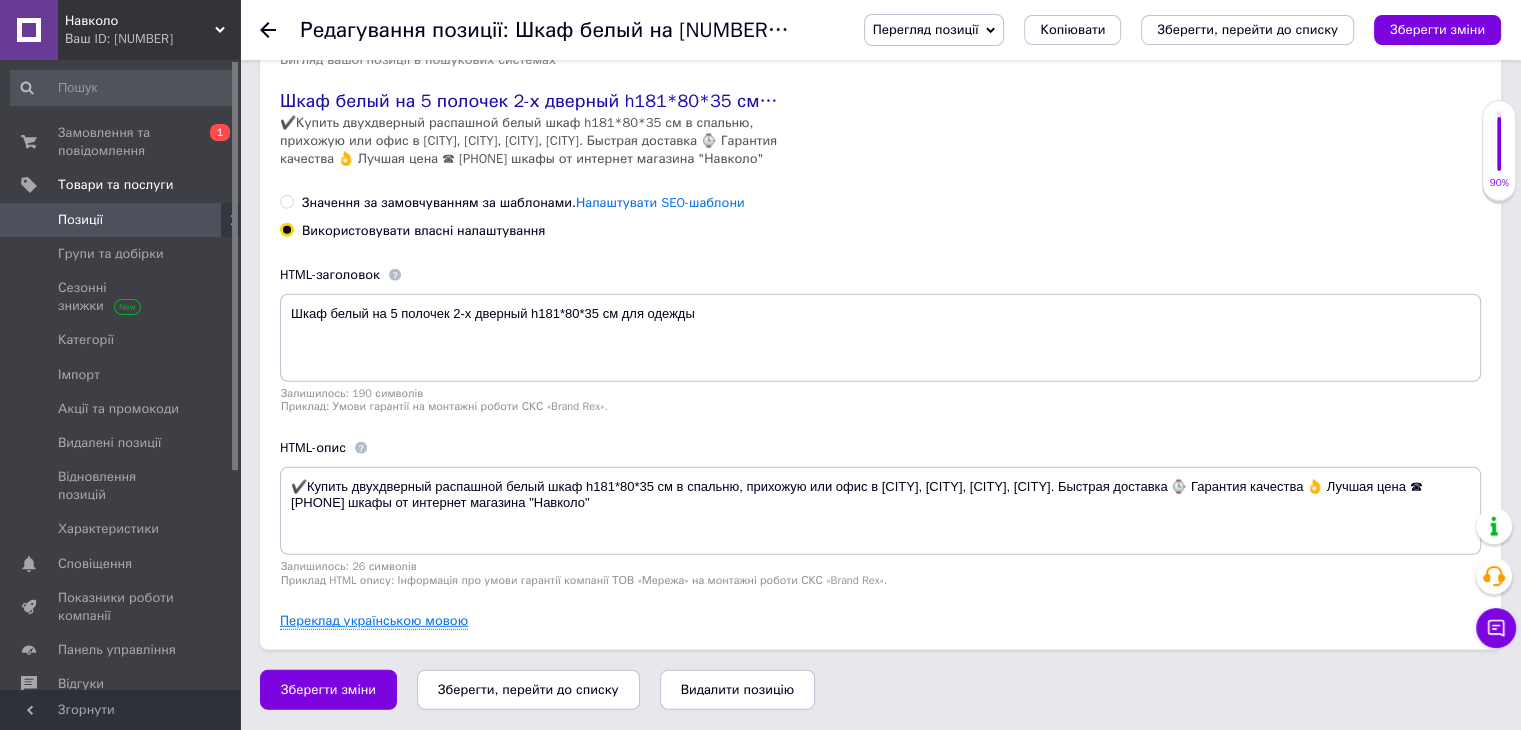 click on "Переклад українською мовою" at bounding box center (374, 621) 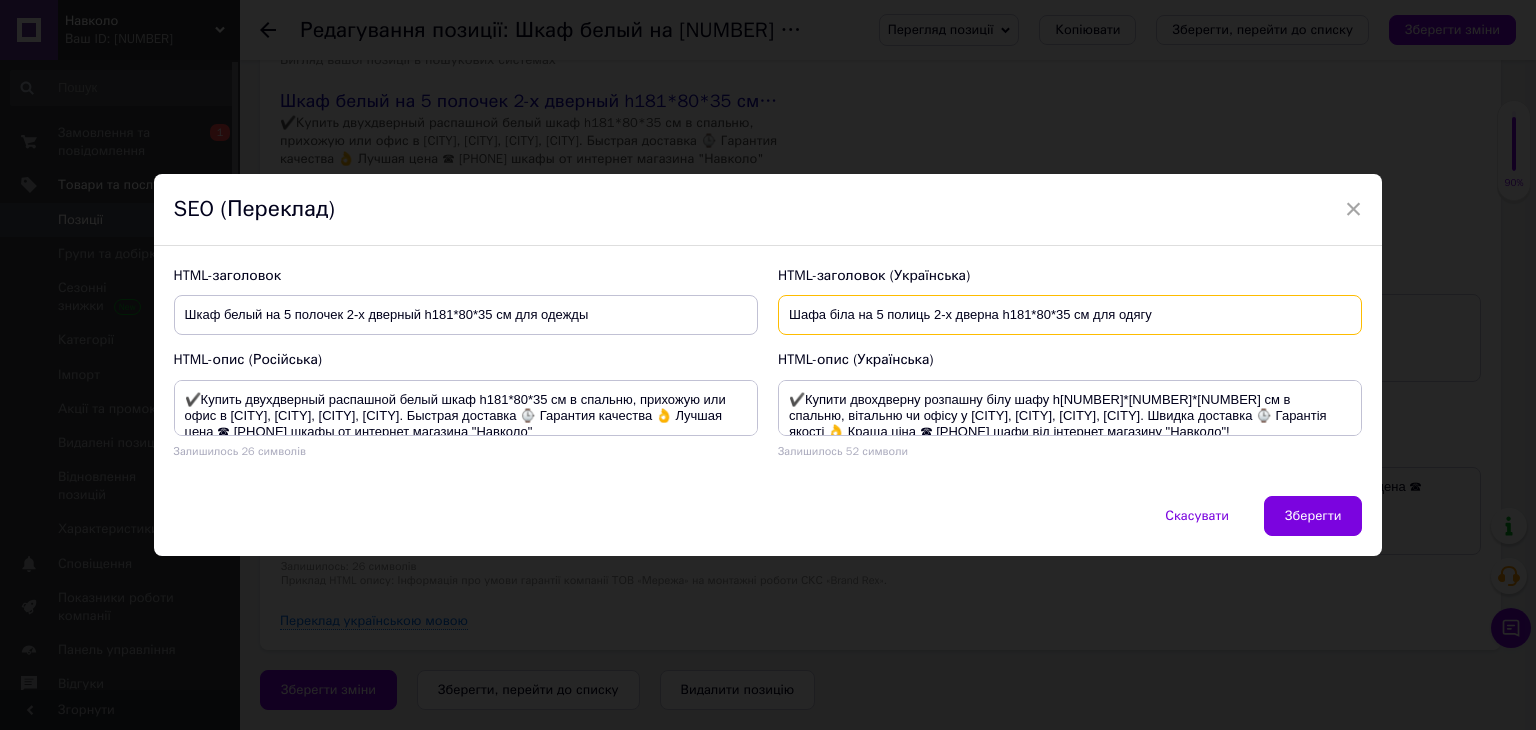 drag, startPoint x: 1156, startPoint y: 314, endPoint x: 759, endPoint y: 315, distance: 397.00125 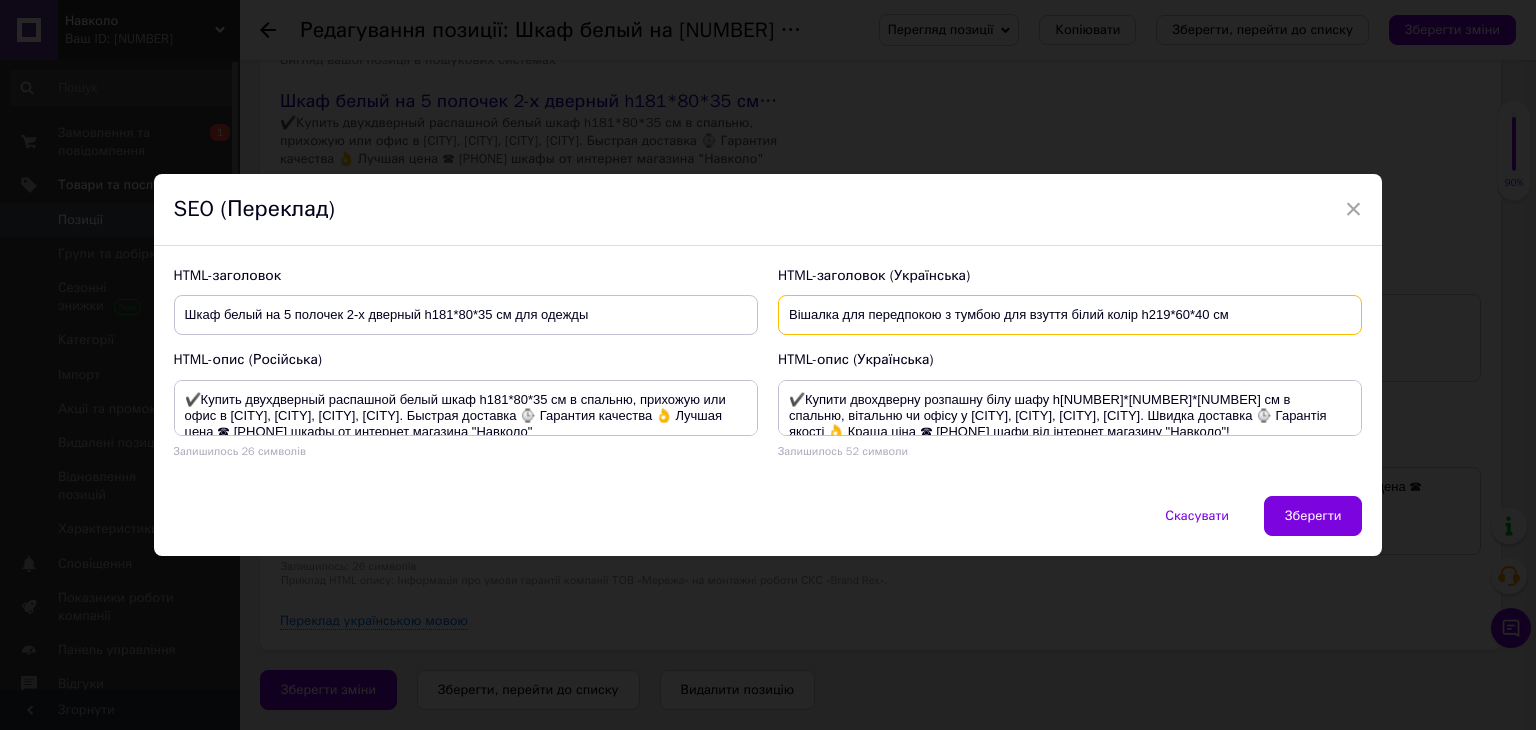 drag, startPoint x: 786, startPoint y: 314, endPoint x: 1064, endPoint y: 310, distance: 278.02878 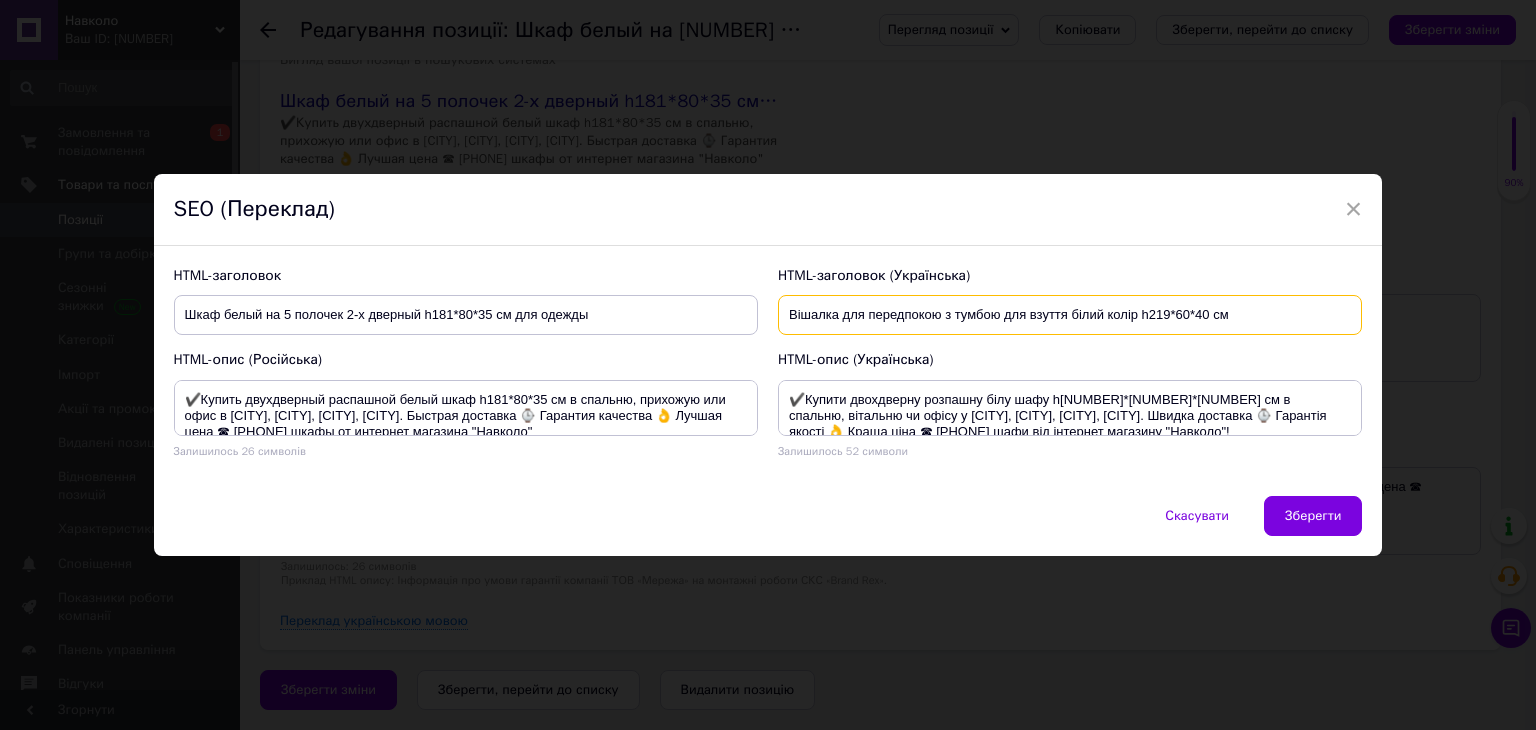 type on "Вішалка для передпокою з тумбою для взуття білий колір h219*60*40 см" 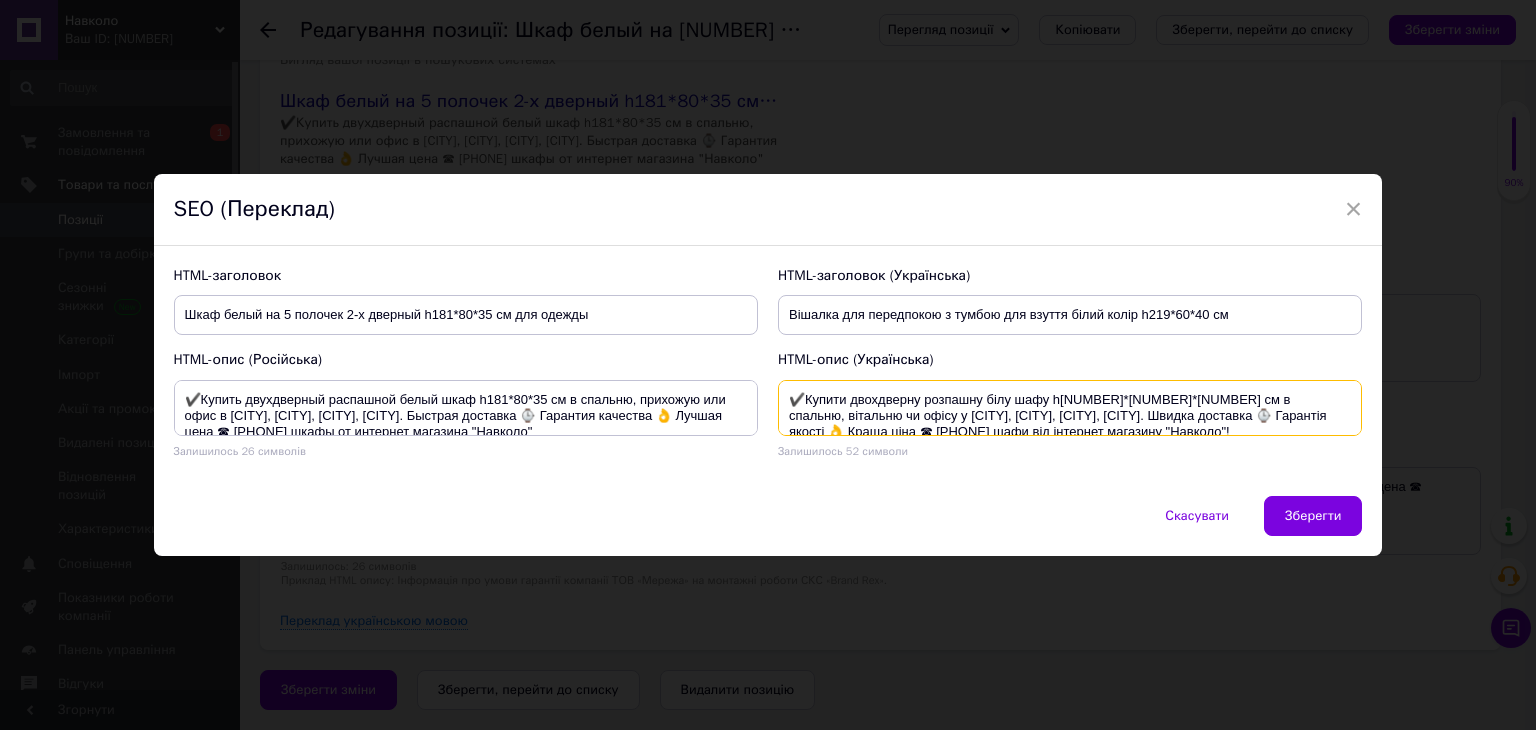 drag, startPoint x: 850, startPoint y: 396, endPoint x: 1048, endPoint y: 400, distance: 198.0404 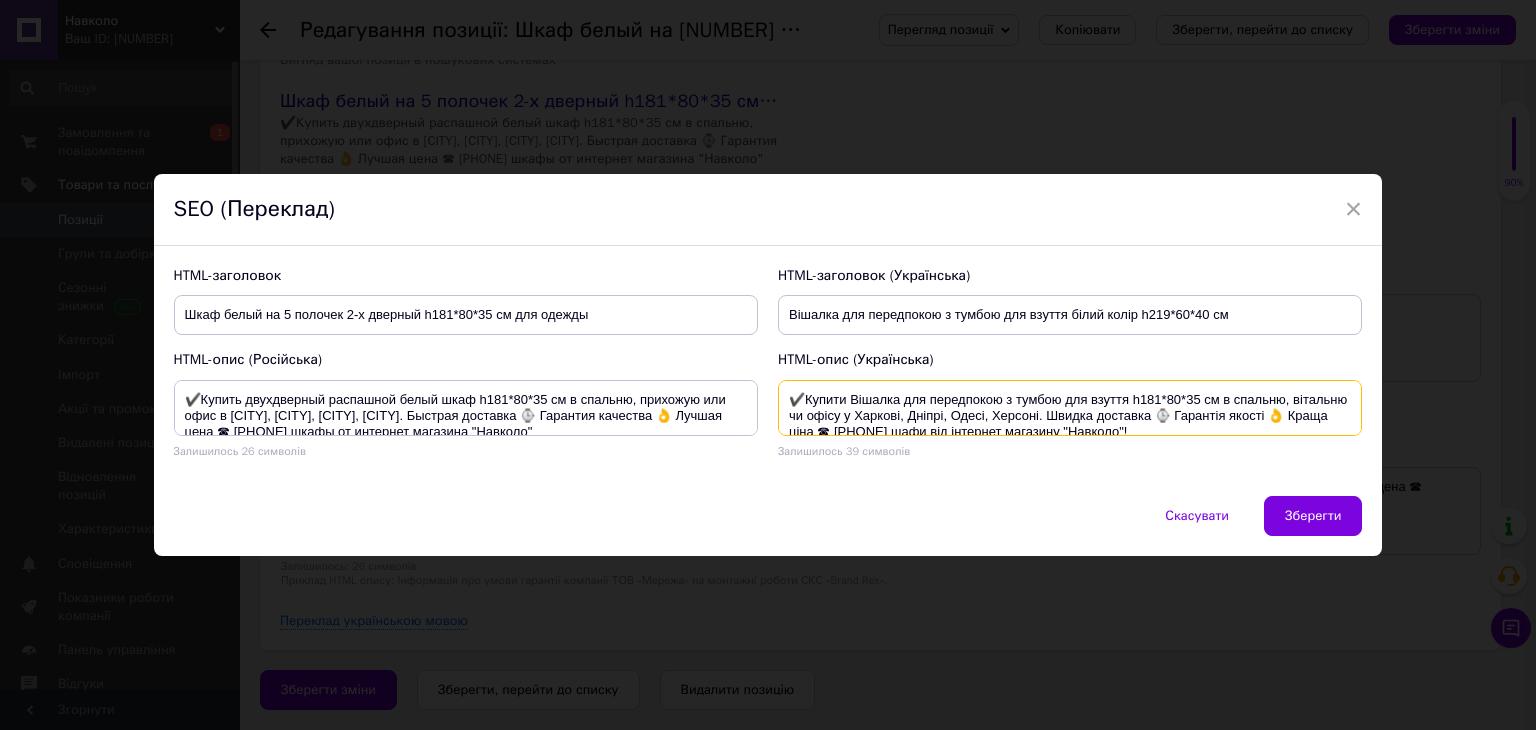 click on "✔️Купити Вішалка для передпокою з тумбою для взуття h181*80*35 см в спальню, вітальню чи офісу у Харкові, Дніпрі, Одесі, Херсоні. Швидка доставка ⌚ Гарантія якості 👌 Краща ціна ☎ [PHONE] шафи від інтернет магазину "Навколо"!" at bounding box center (1070, 408) 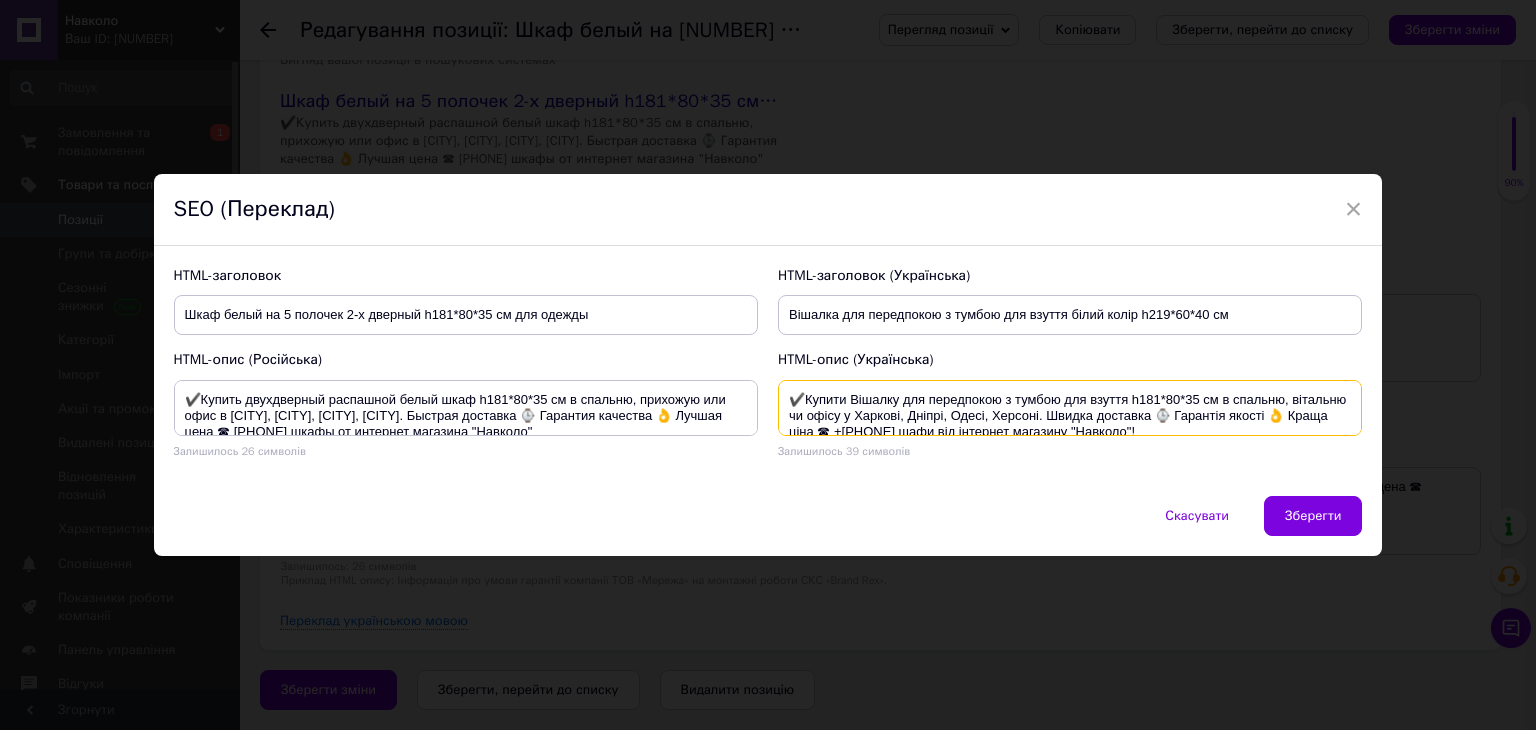 click on "✔️Купити Вішалку для передпокою з тумбою для взуття h181*80*35 см в спальню, вітальню чи офісу у Харкові, Дніпрі, Одесі, Херсоні. Швидка доставка ⌚ Гарантія якості 👌 Краща ціна ☎ +[PHONE] шафи від інтернет магазину "Навколо"!" at bounding box center [1070, 408] 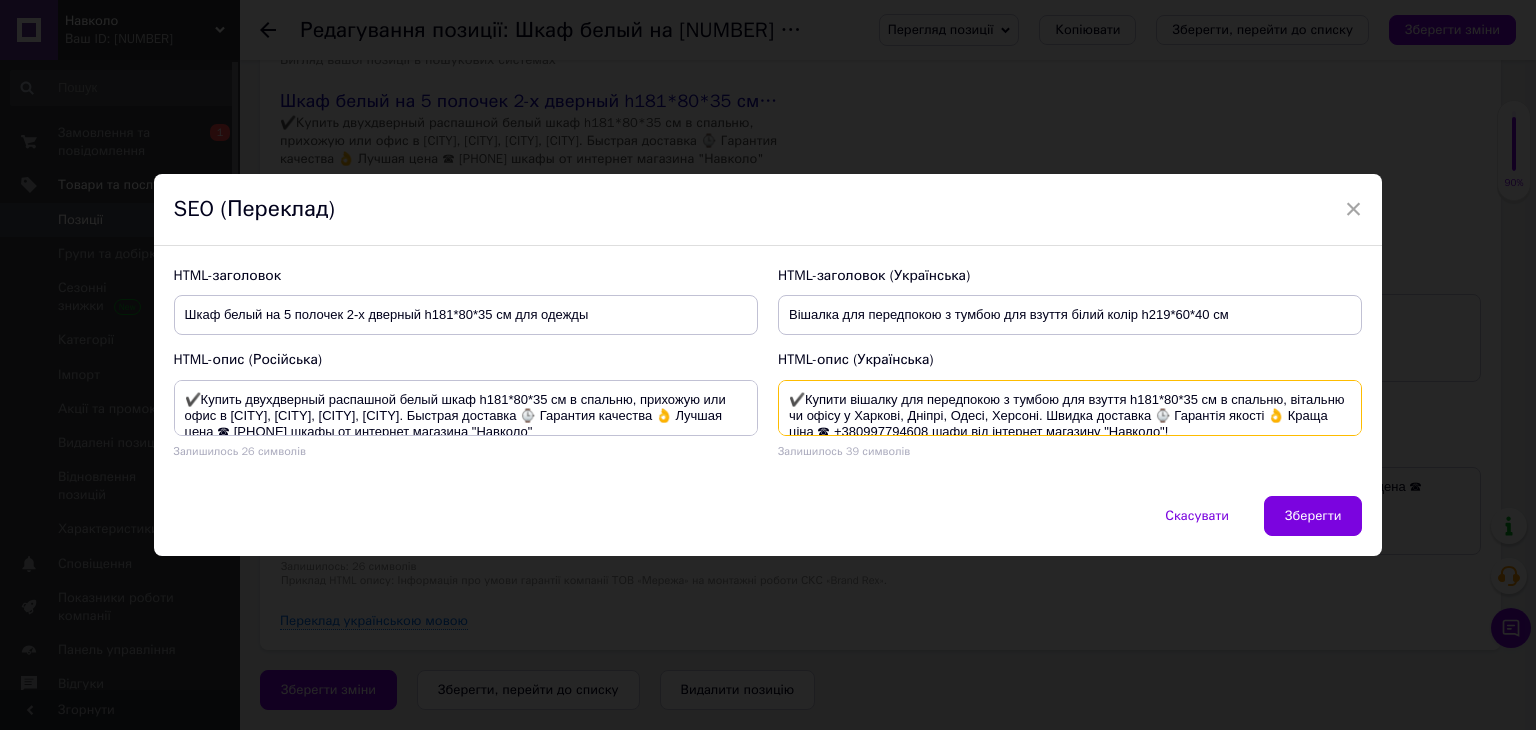 click on "✔️Купити вішалку для передпокою з тумбою для взуття h181*80*35 см в спальню, вітальню чи офісу у Харкові, Дніпрі, Одесі, Херсоні. Швидка доставка ⌚ Гарантія якості 👌 Краща ціна ☎ +380997794608 шафи від інтернет магазину "Навколо"!" at bounding box center (1070, 408) 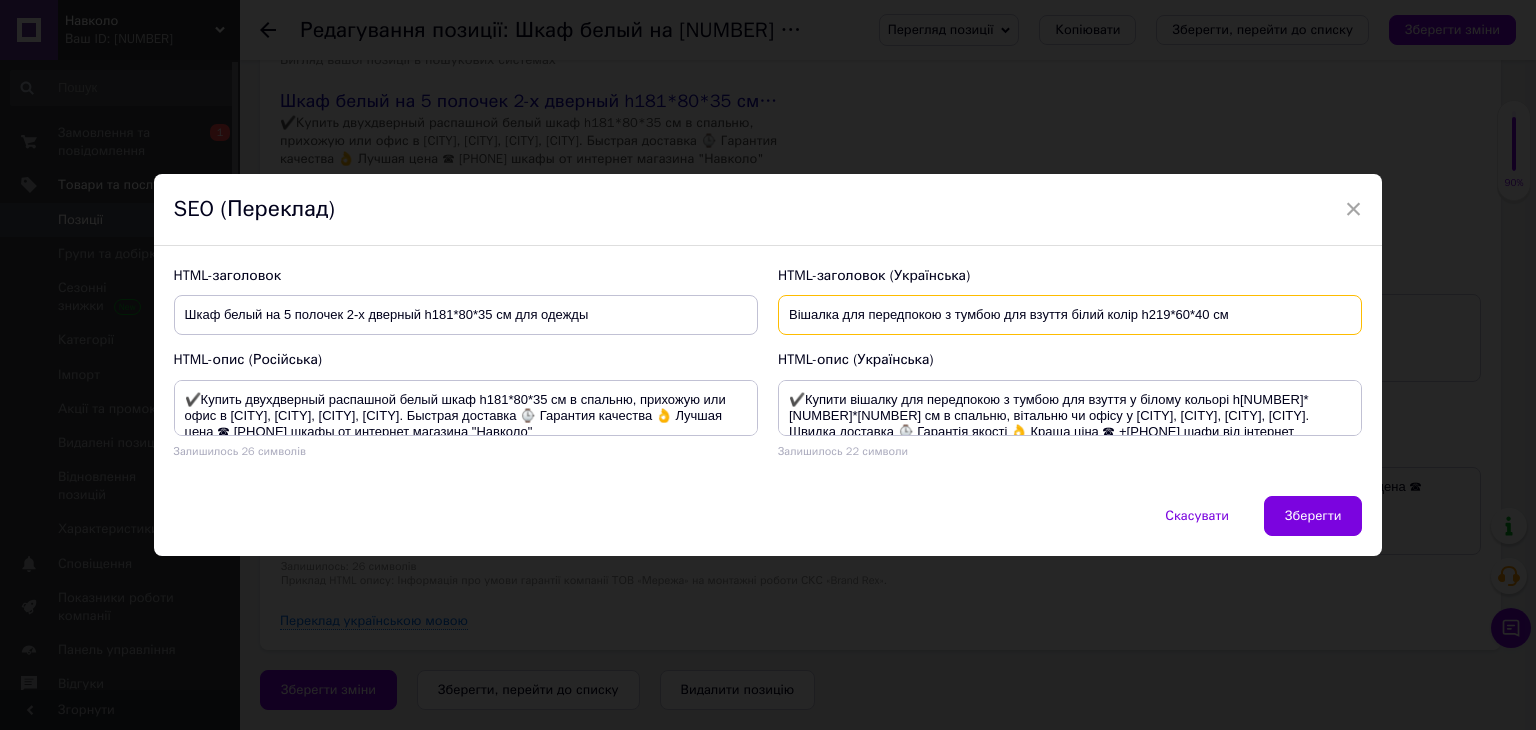 drag, startPoint x: 1137, startPoint y: 315, endPoint x: 1224, endPoint y: 317, distance: 87.02299 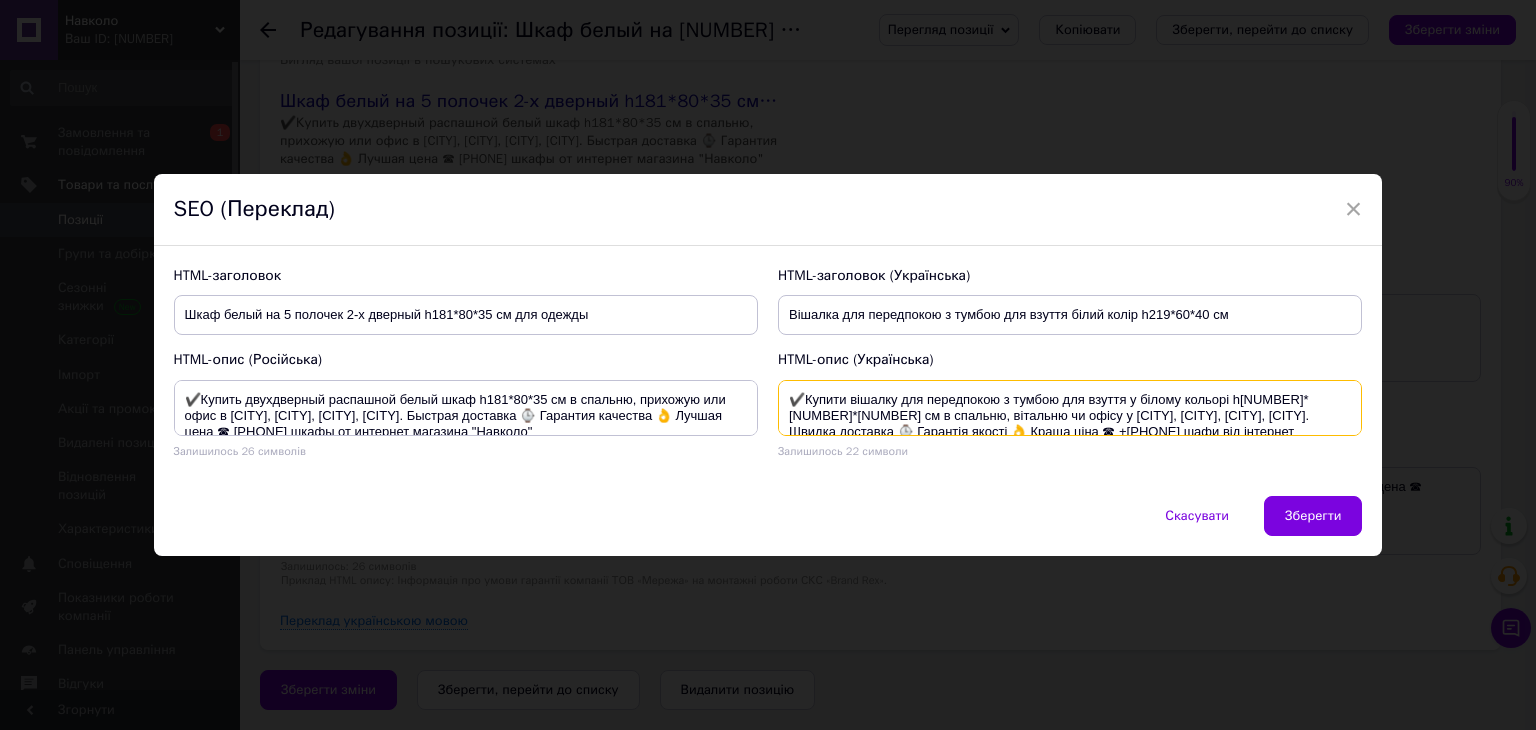 drag, startPoint x: 1232, startPoint y: 398, endPoint x: 1309, endPoint y: 459, distance: 98.23441 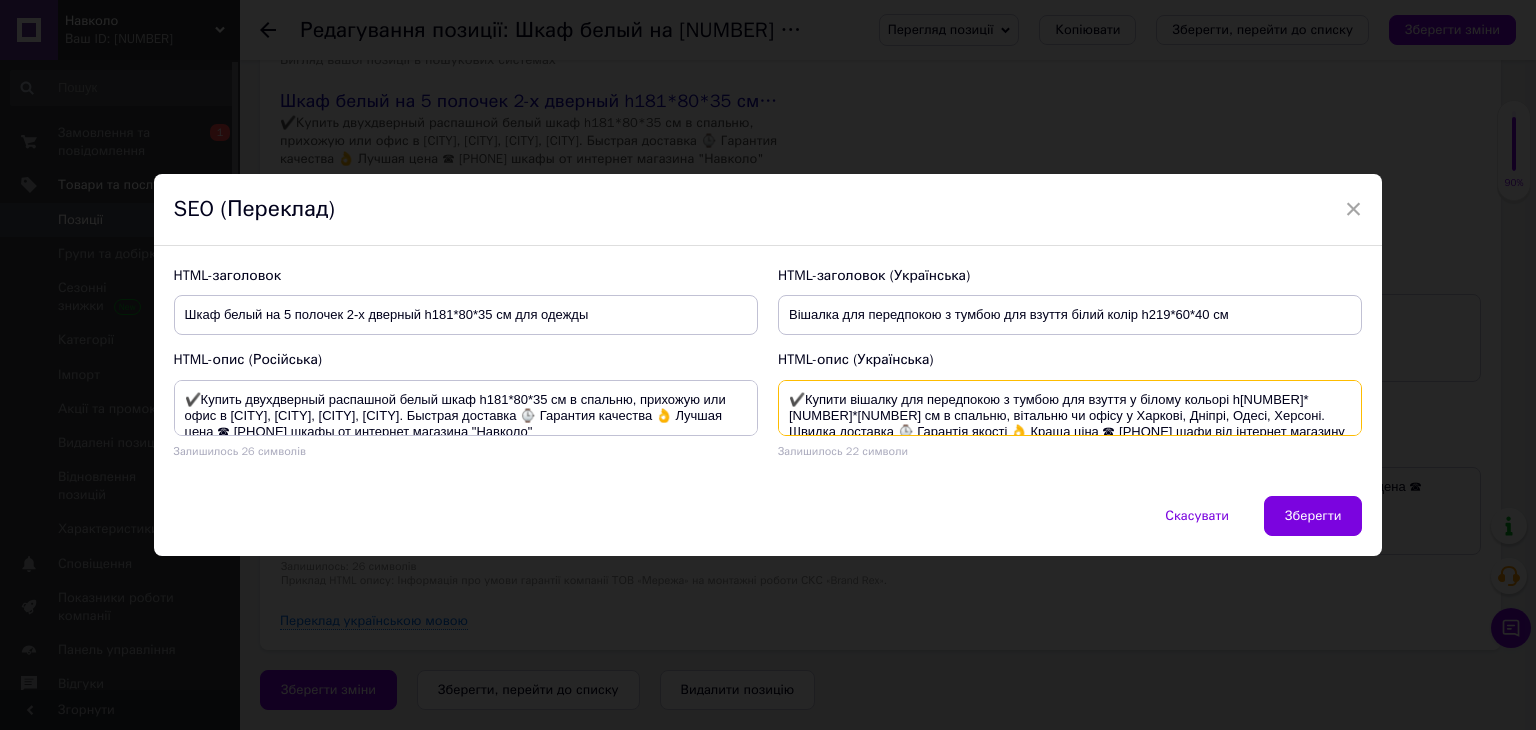 drag, startPoint x: 956, startPoint y: 417, endPoint x: 1322, endPoint y: 395, distance: 366.6606 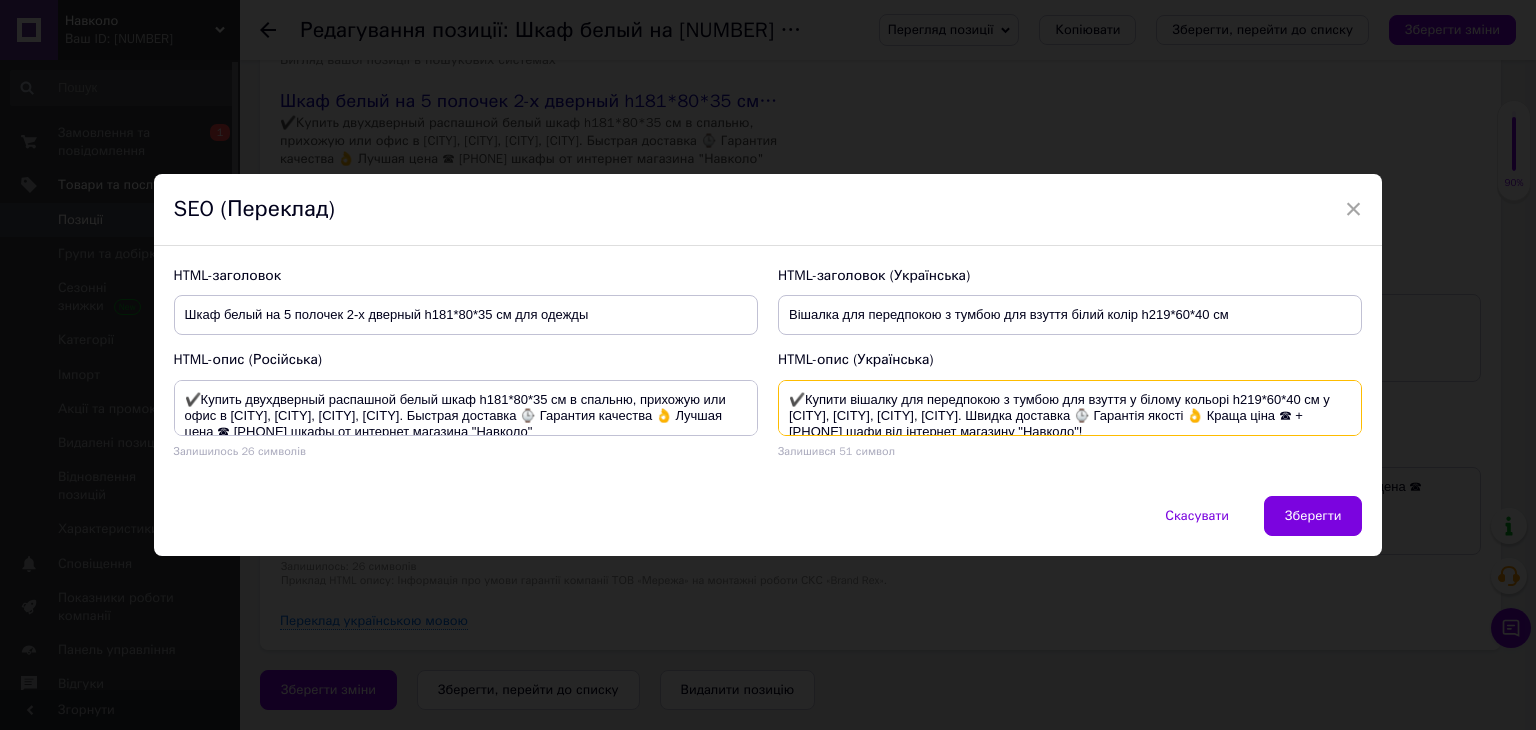 click on "✔️Купити вішалку для передпокою з тумбою для взуття у білому кольорі h219*60*40 см у [CITY], [CITY], [CITY], [CITY]. Швидка доставка ⌚ Гарантія якості 👌 Краща ціна ☎ +[PHONE] шафи від інтернет магазину "Навколо"!" at bounding box center [1070, 408] 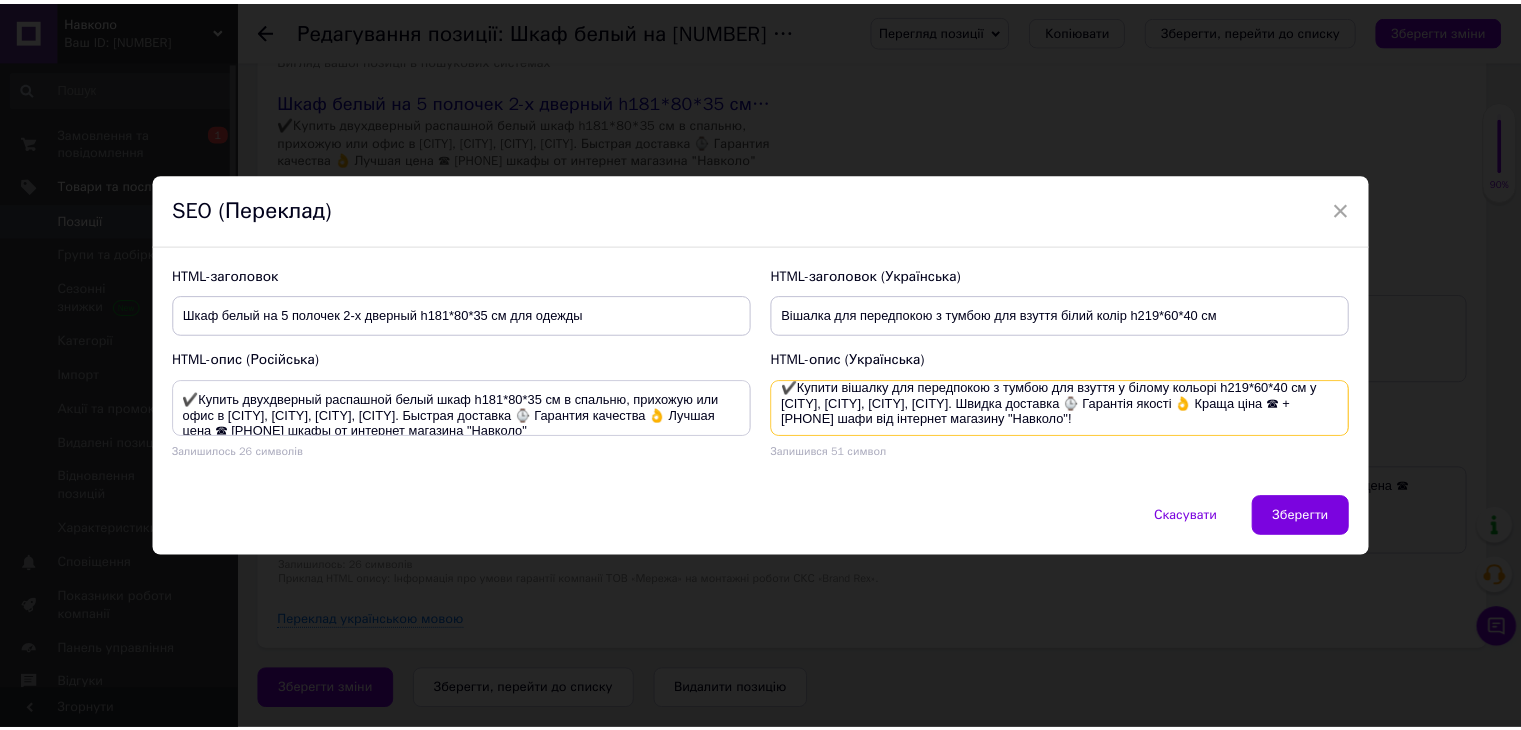 scroll, scrollTop: 16, scrollLeft: 0, axis: vertical 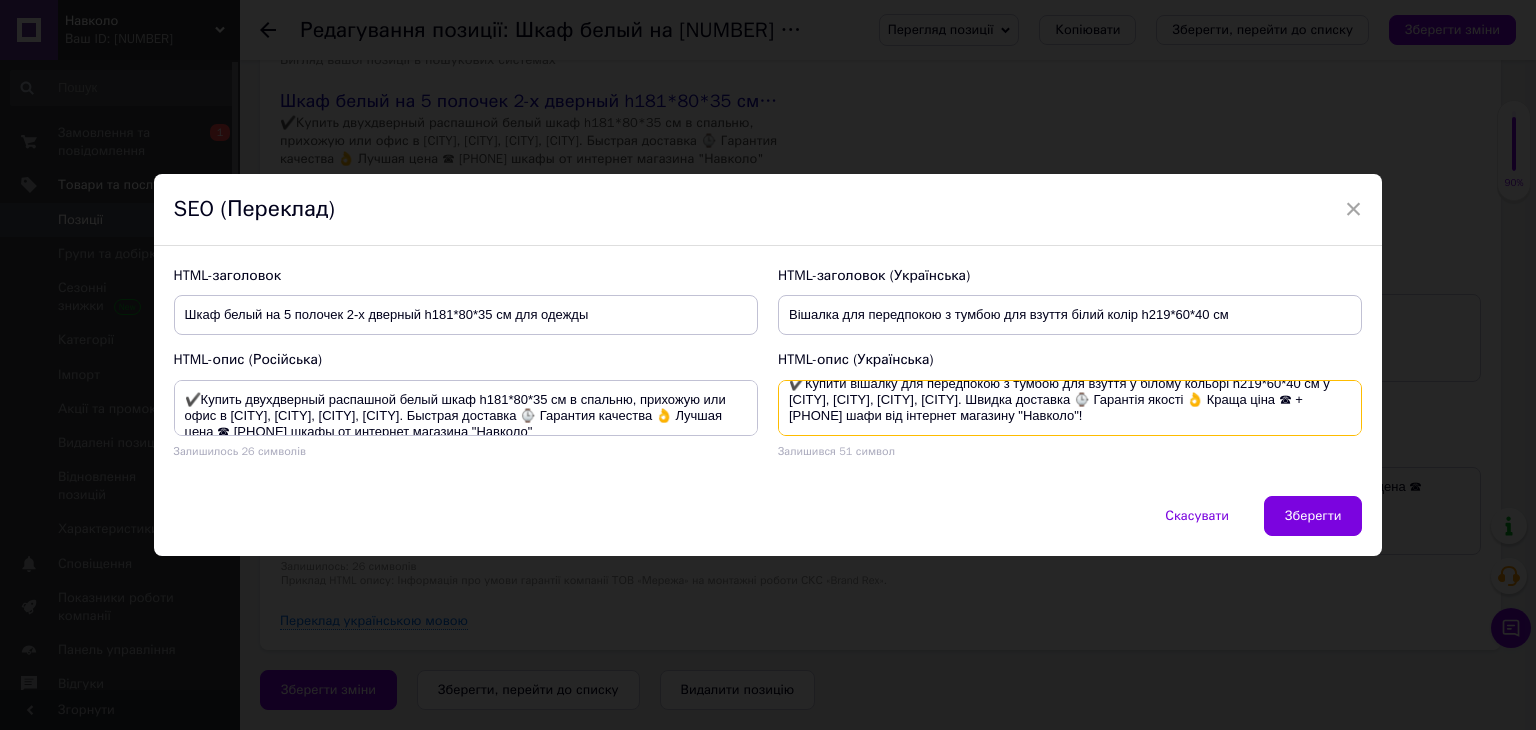 drag, startPoint x: 883, startPoint y: 415, endPoint x: 916, endPoint y: 415, distance: 33 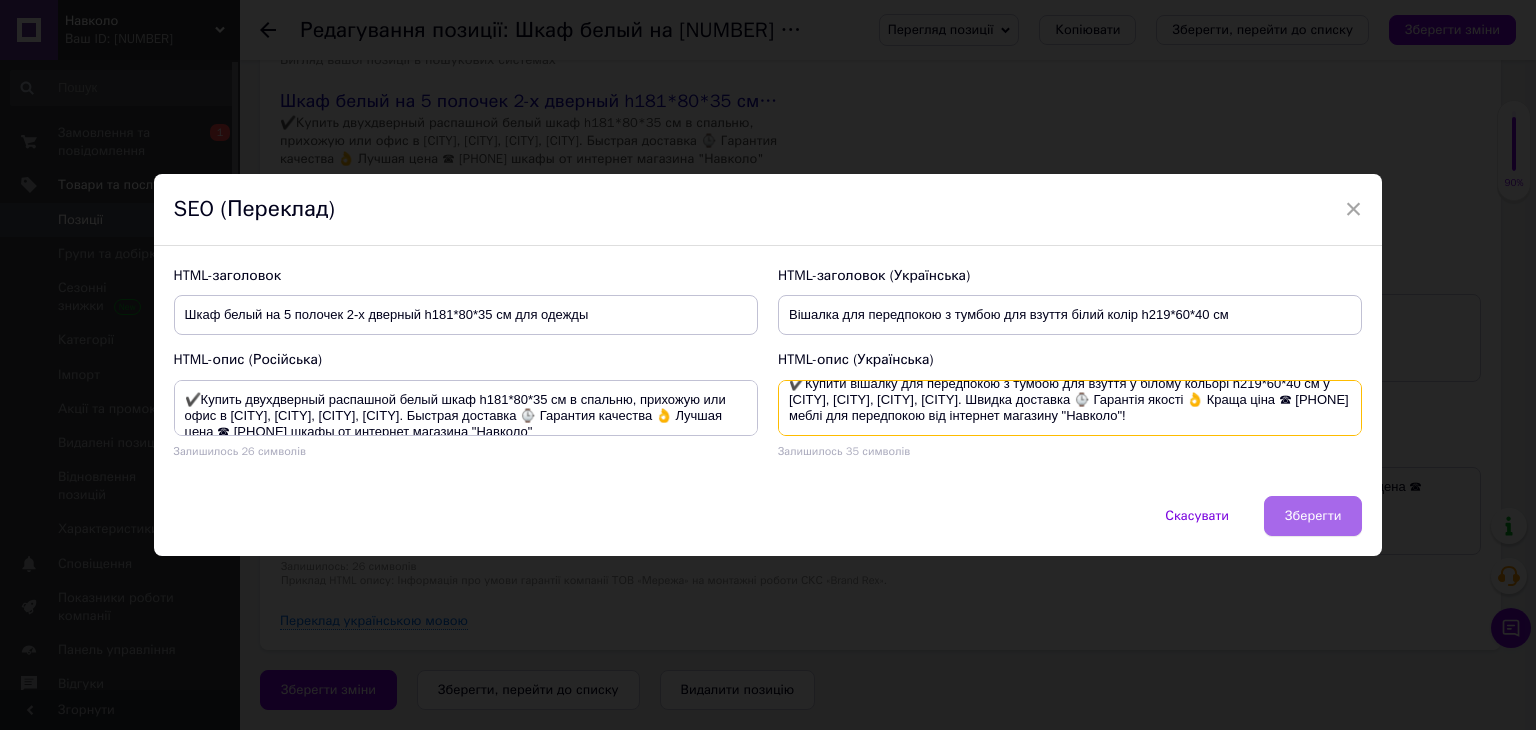 type on "✔️Купити вішалку для передпокою з тумбою для взуття у білому кольорі h219*60*40 см у [CITY], [CITY], [CITY], [CITY]. Швидка доставка ⌚ Гарантія якості 👌 Краща ціна ☎ [PHONE] меблі для передпокою від інтернет магазину "Навколо"!" 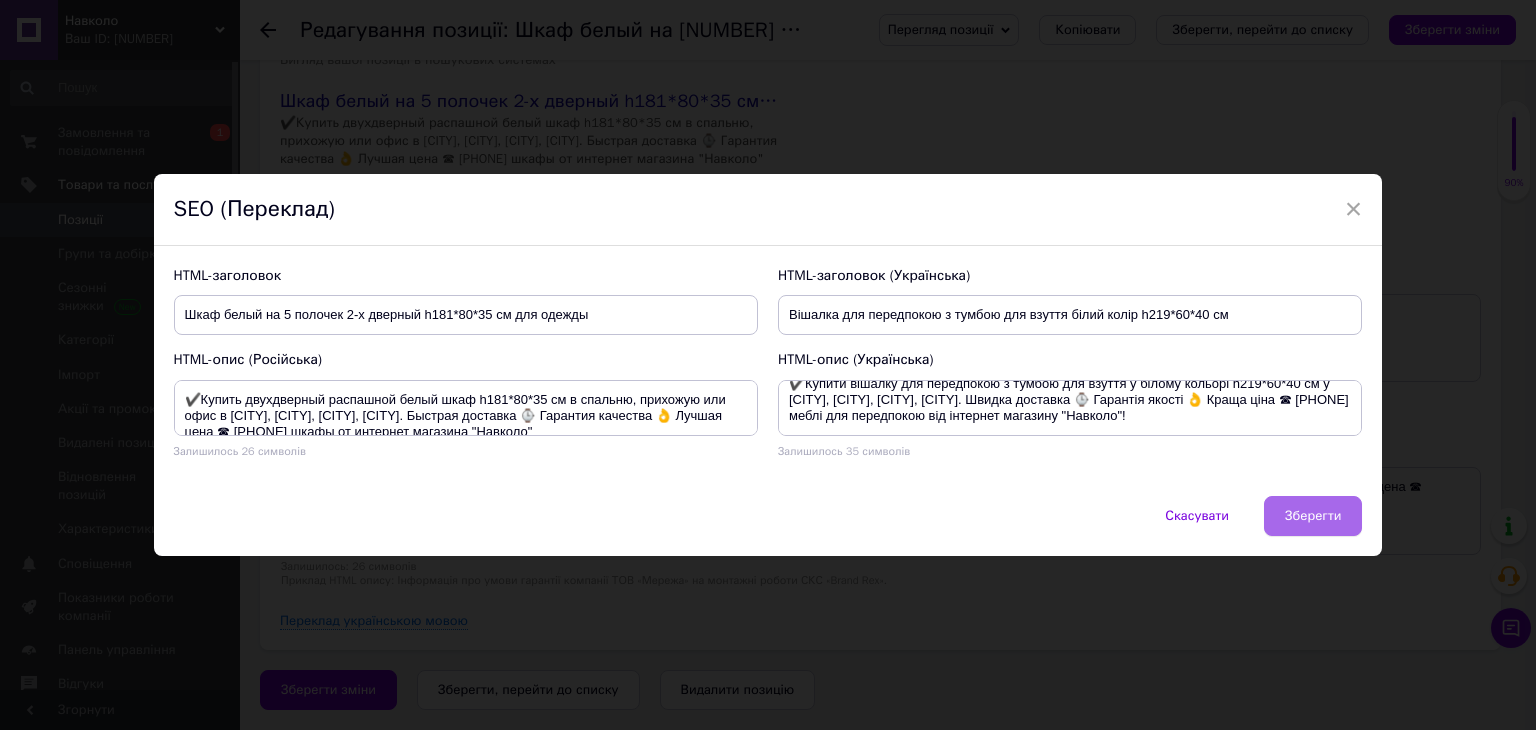click on "Зберегти" at bounding box center (1313, 516) 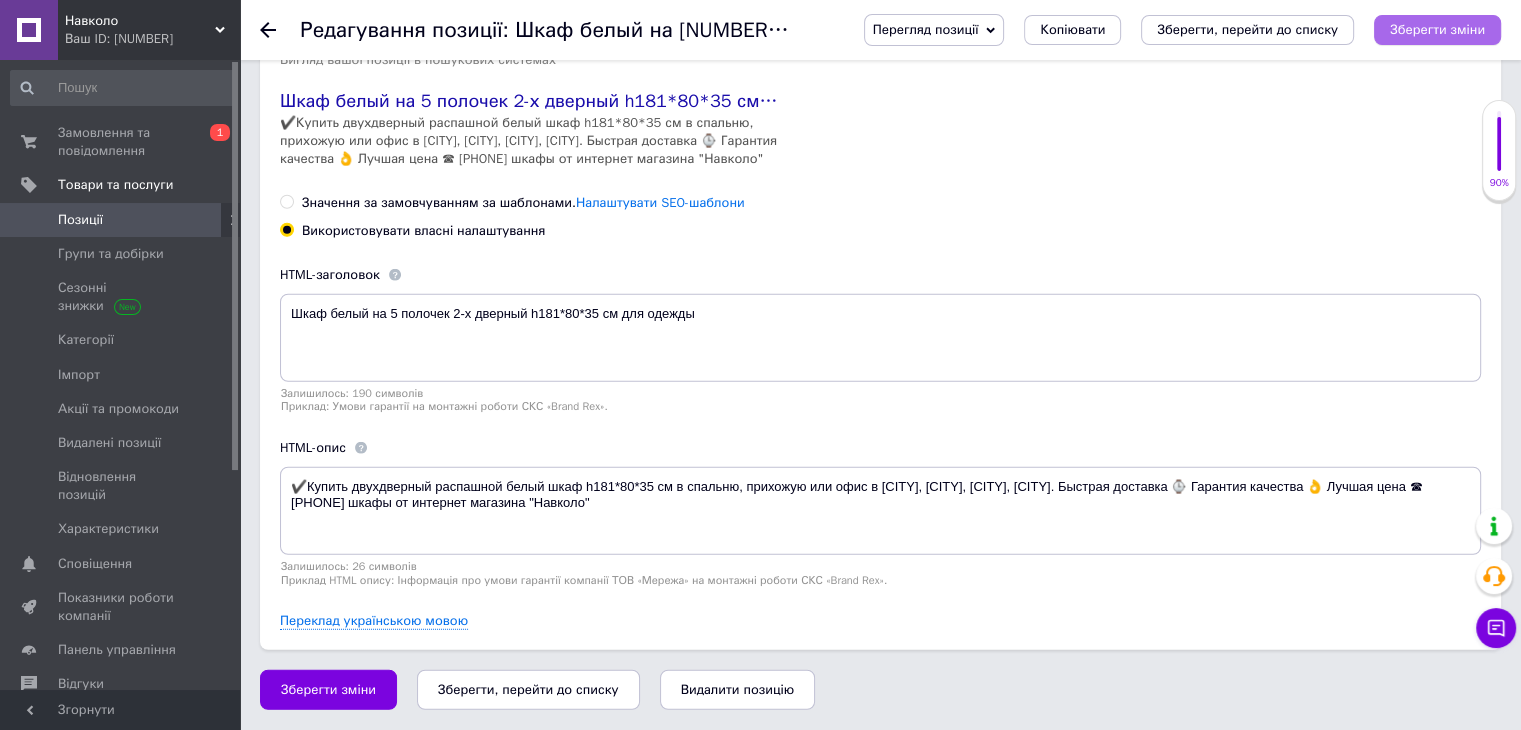 click on "Зберегти зміни" at bounding box center [1437, 30] 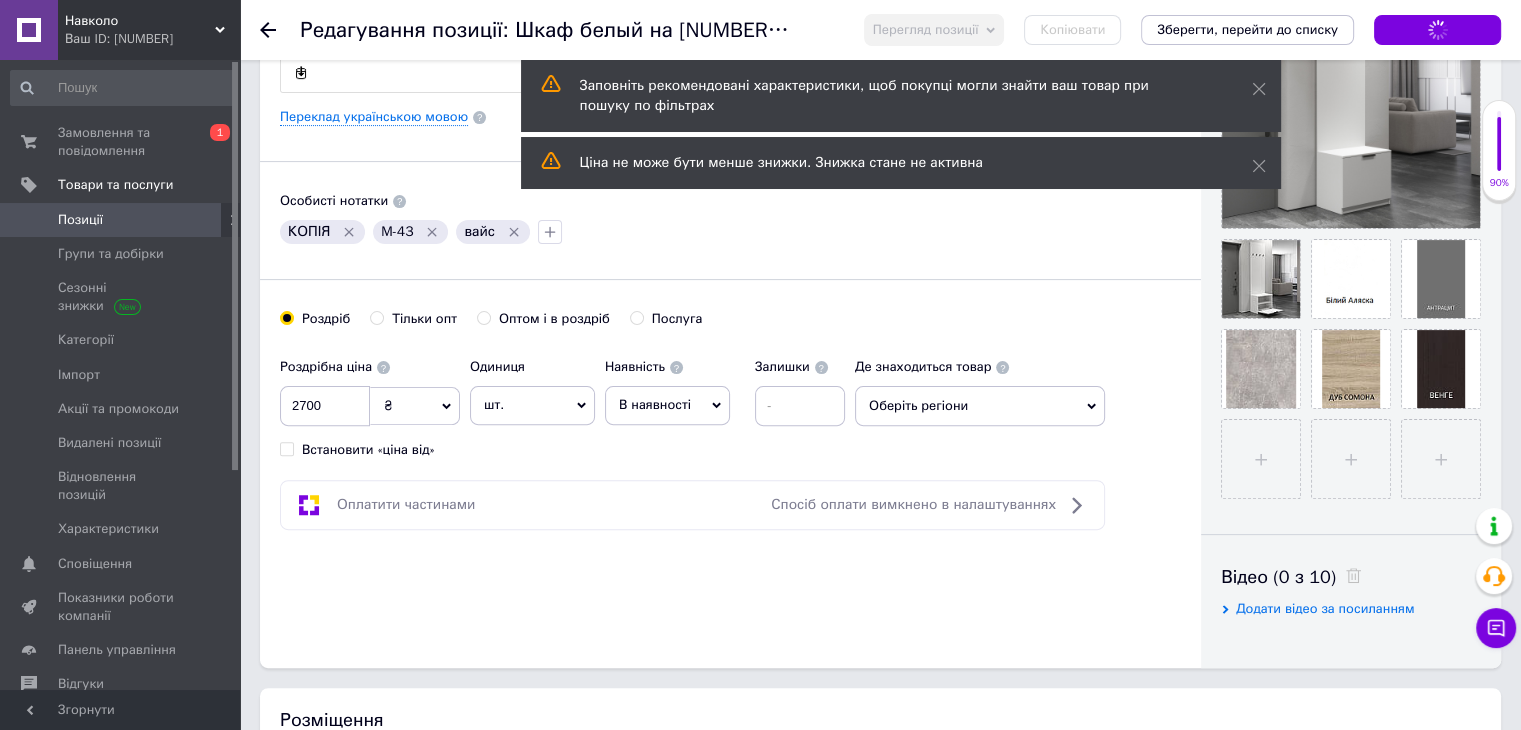 scroll, scrollTop: 0, scrollLeft: 0, axis: both 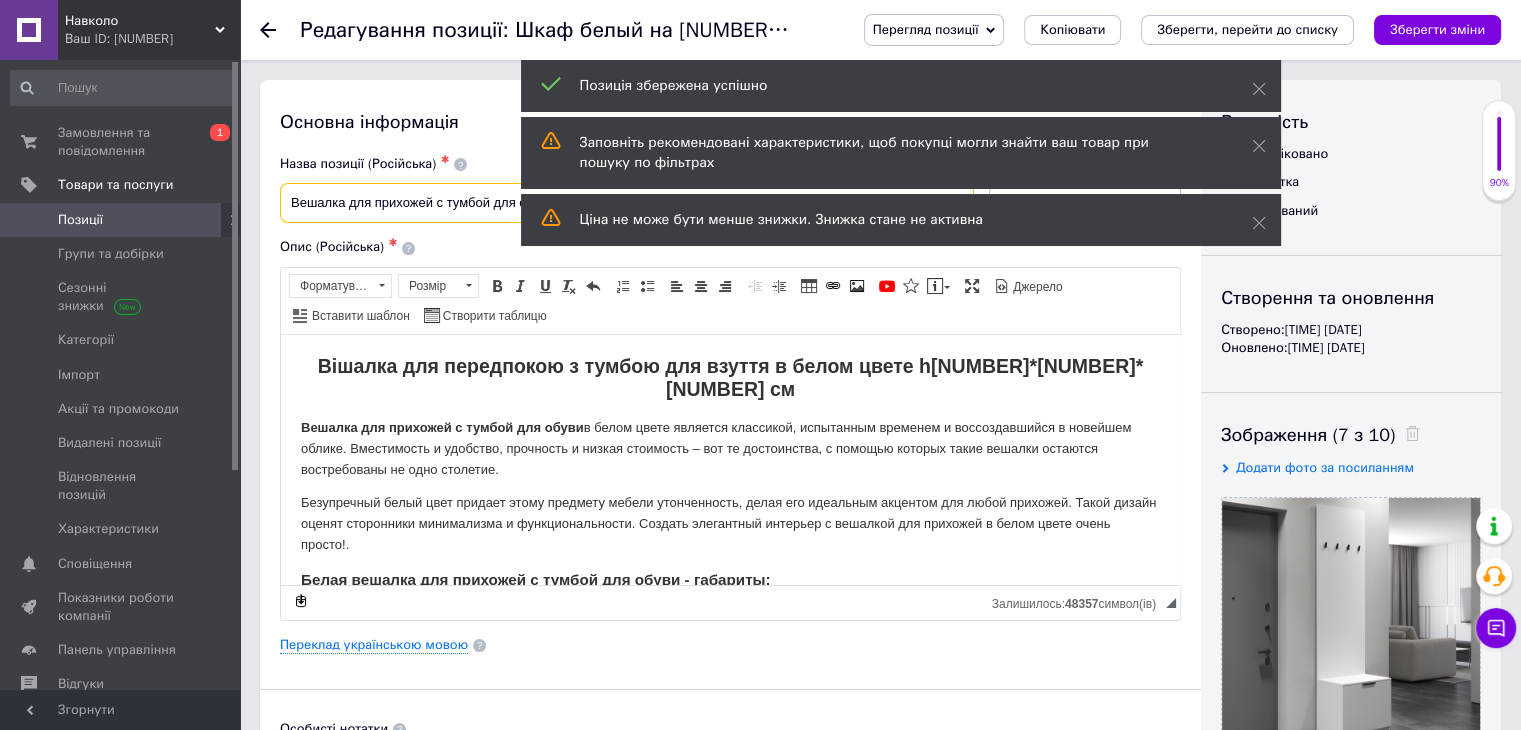 drag, startPoint x: 289, startPoint y: 203, endPoint x: 1012, endPoint y: 206, distance: 723.0062 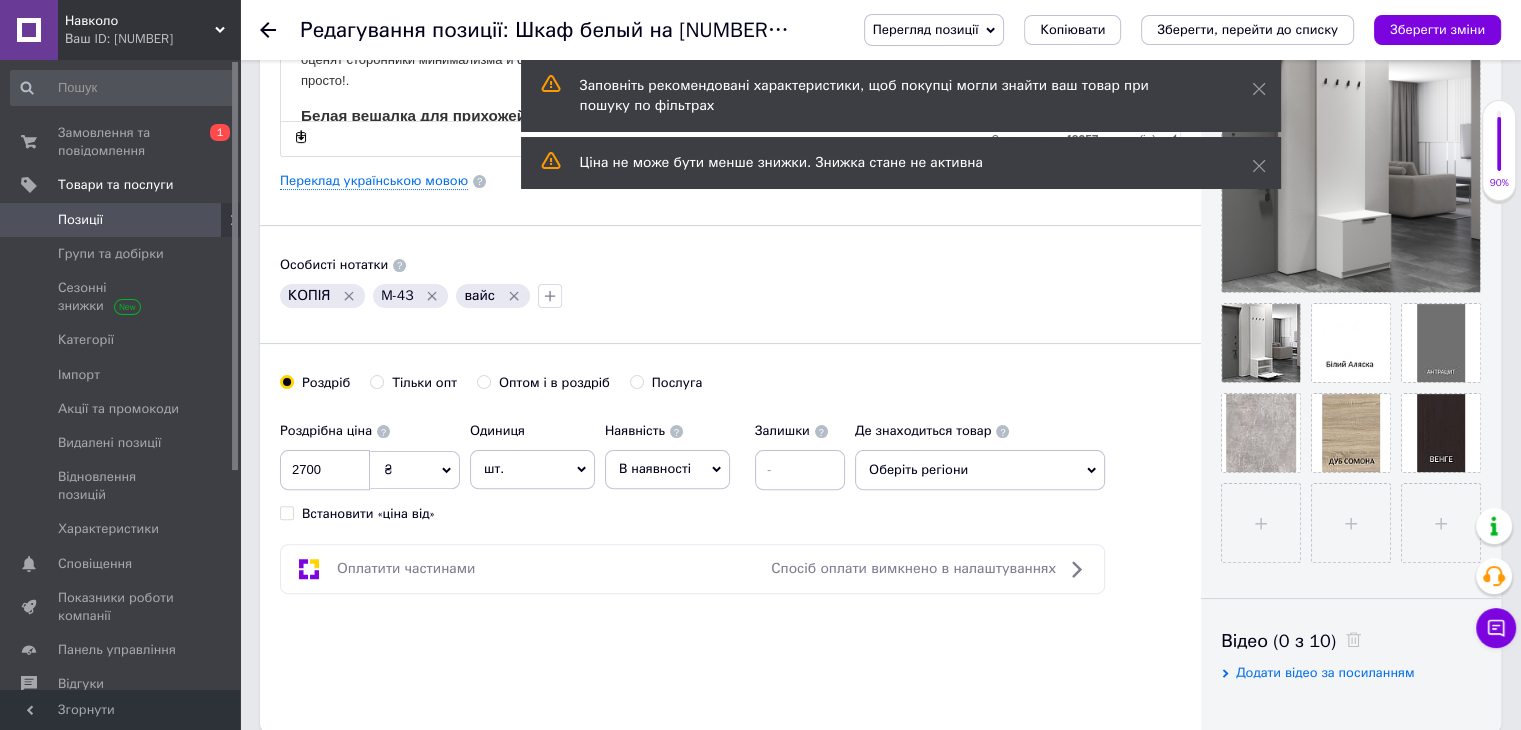scroll, scrollTop: 500, scrollLeft: 0, axis: vertical 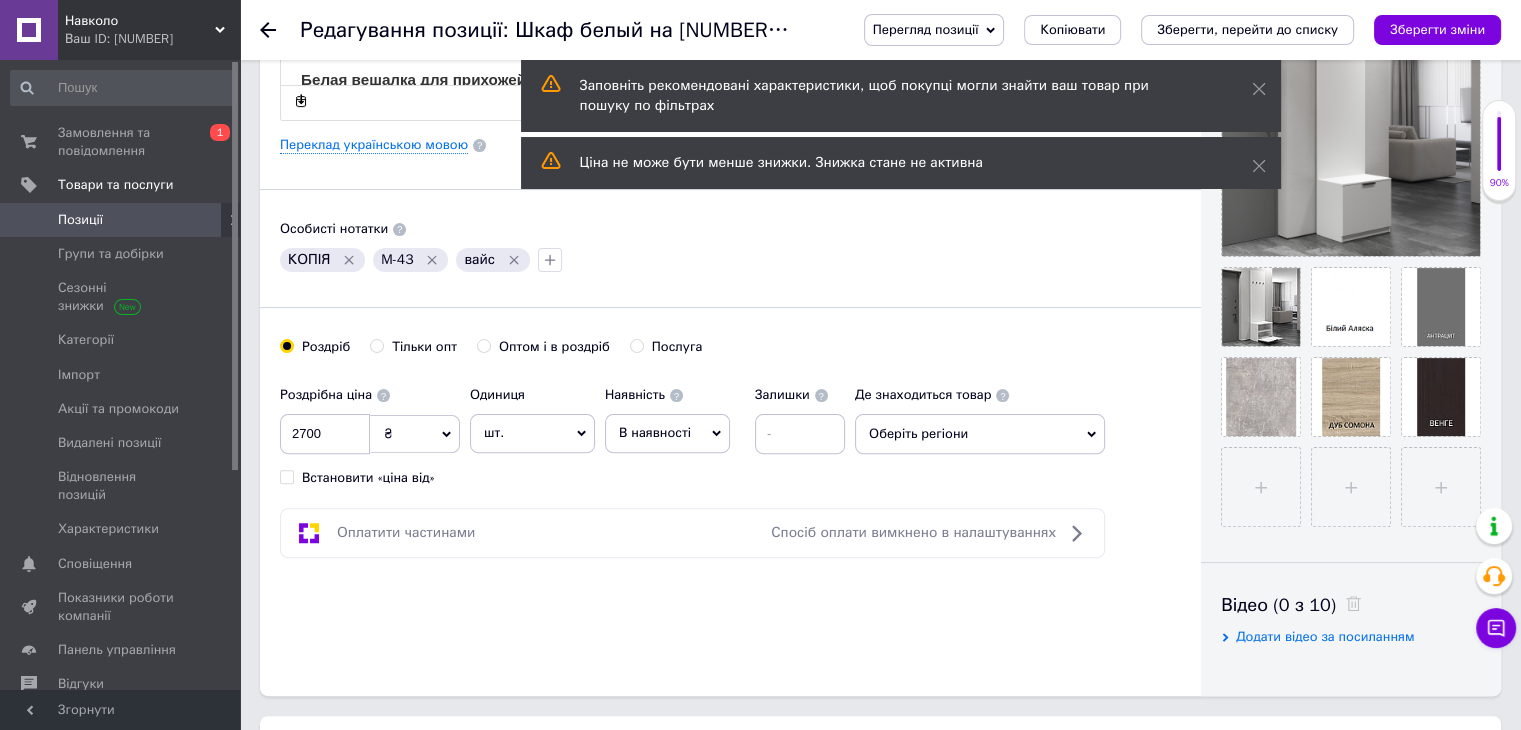 click 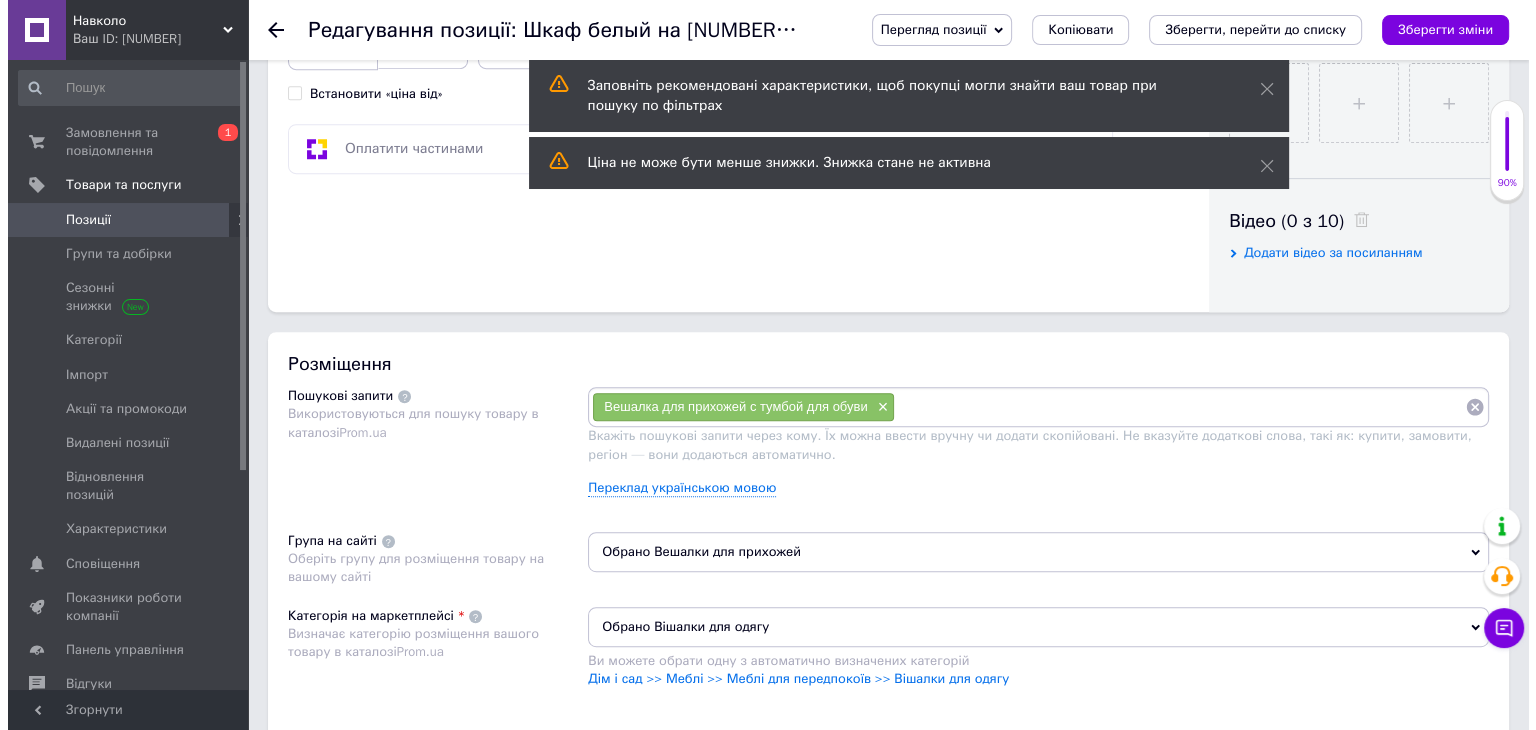 scroll, scrollTop: 900, scrollLeft: 0, axis: vertical 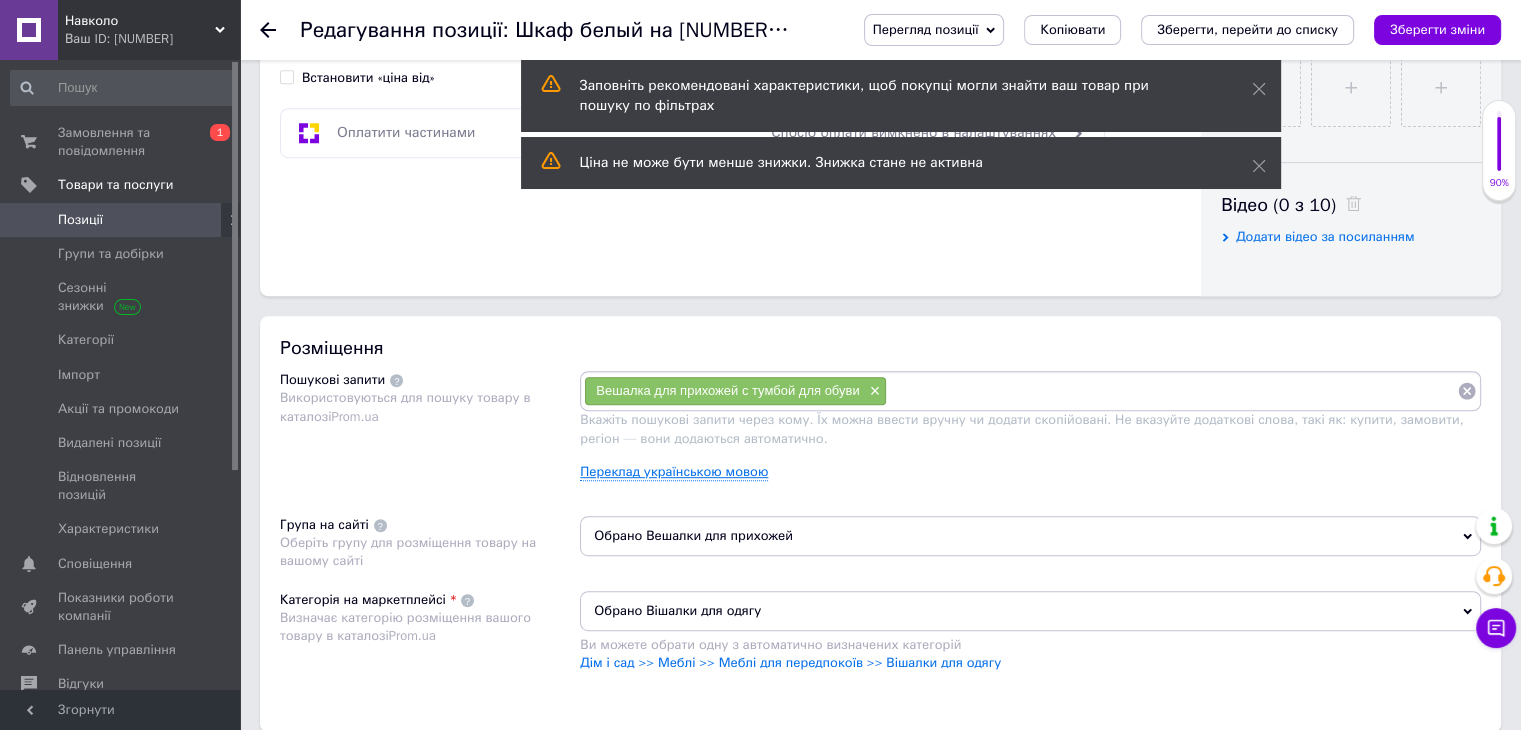 click on "Переклад українською мовою" at bounding box center (674, 472) 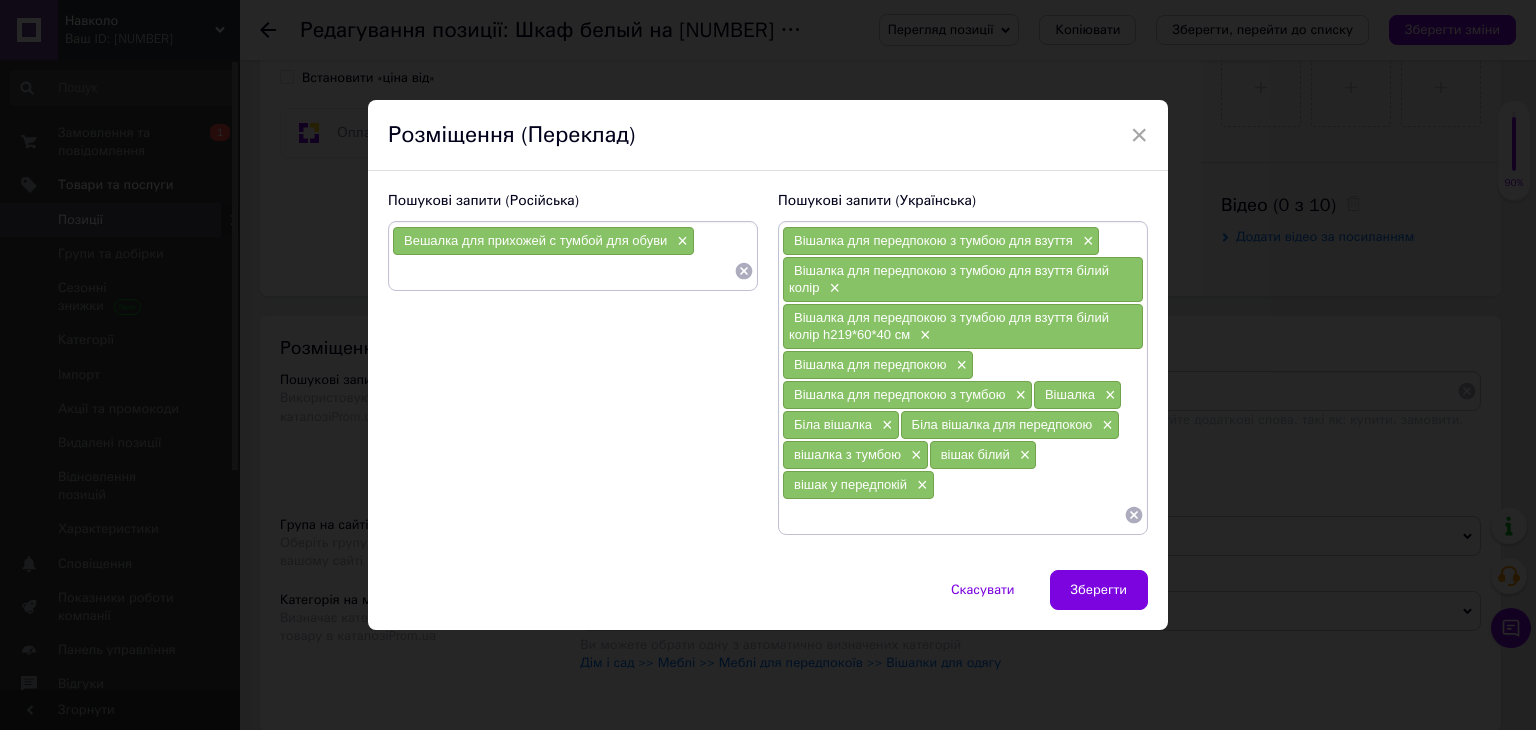 click at bounding box center [563, 271] 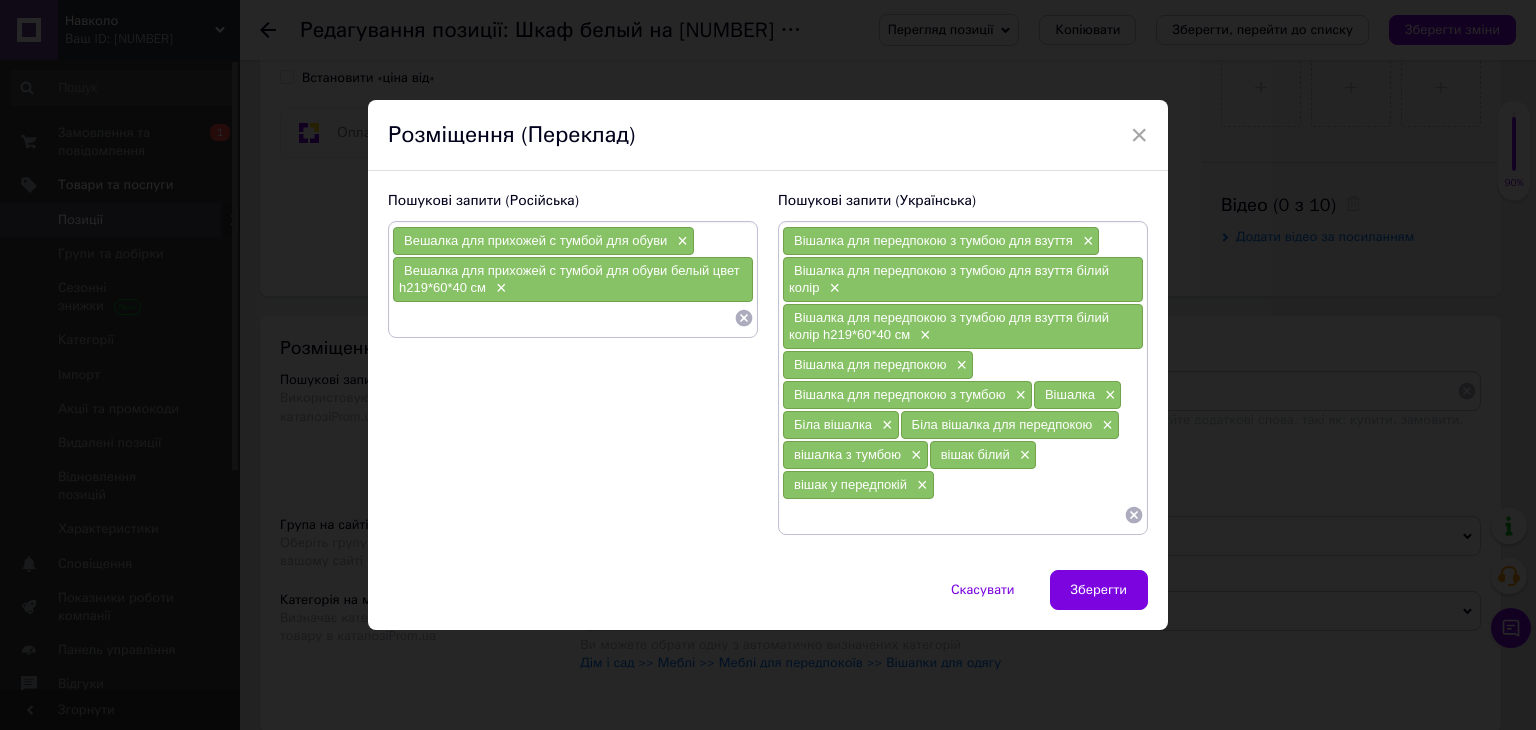 paste on "Вешалка для прихожей с тумбой для обуви белый цвет h219*60*40 см" 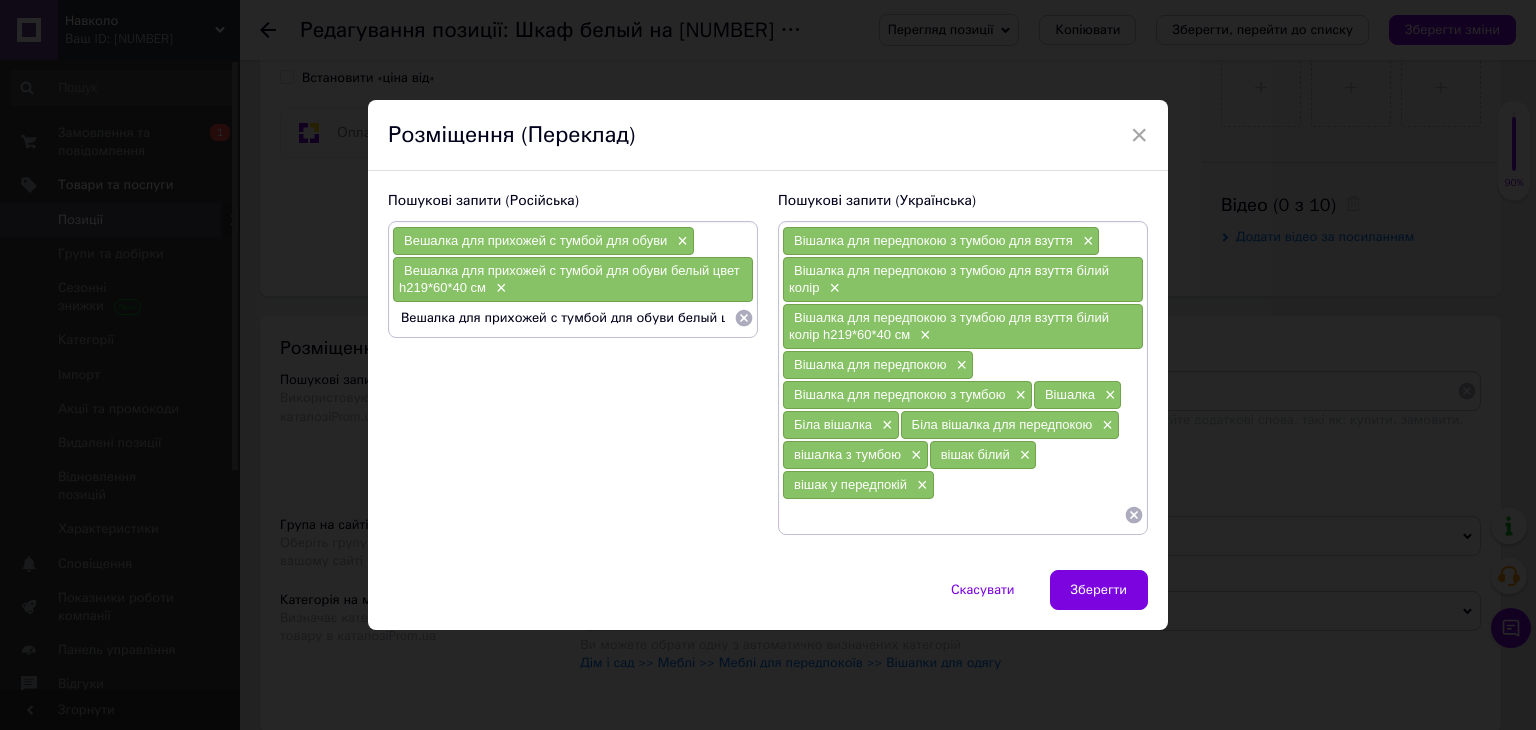 scroll, scrollTop: 0, scrollLeft: 96, axis: horizontal 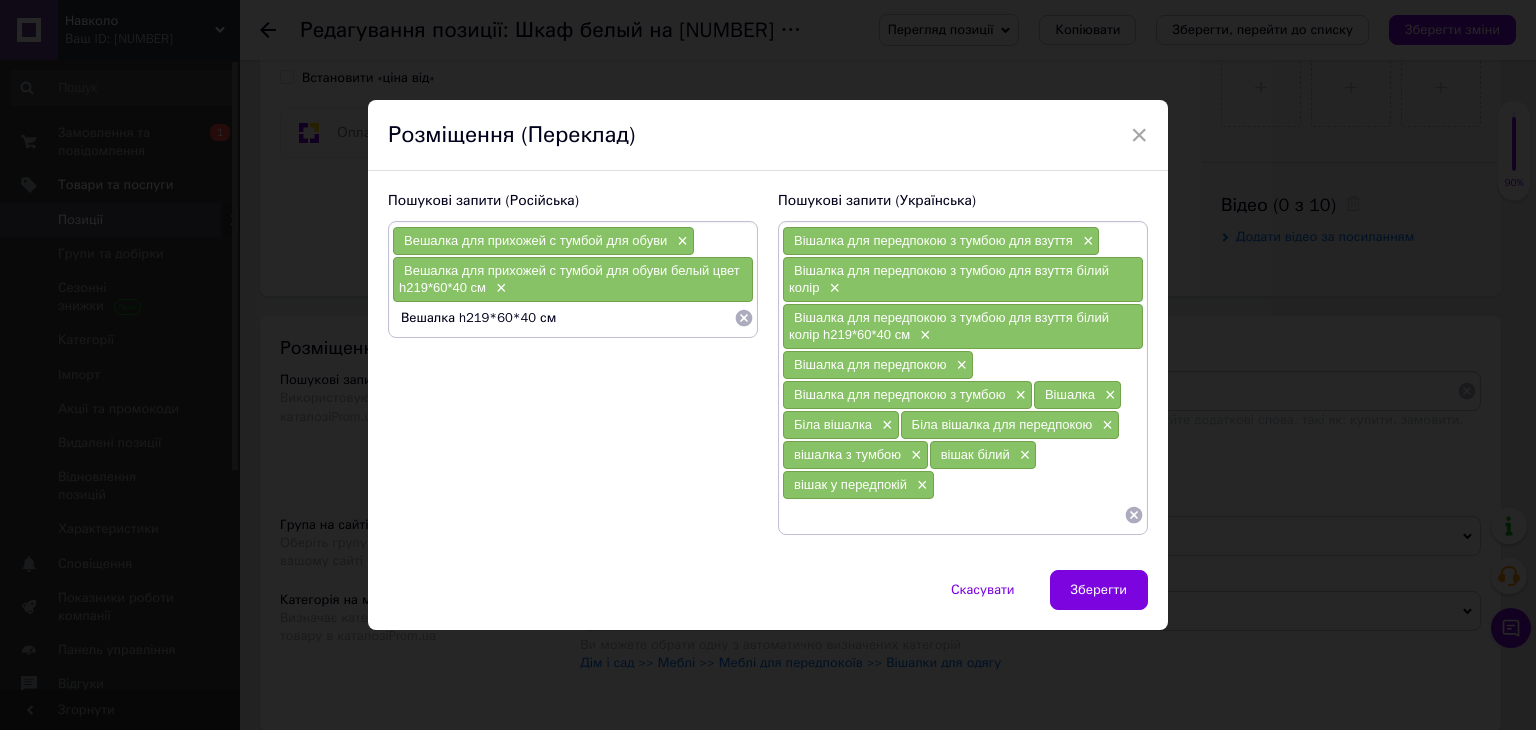 type 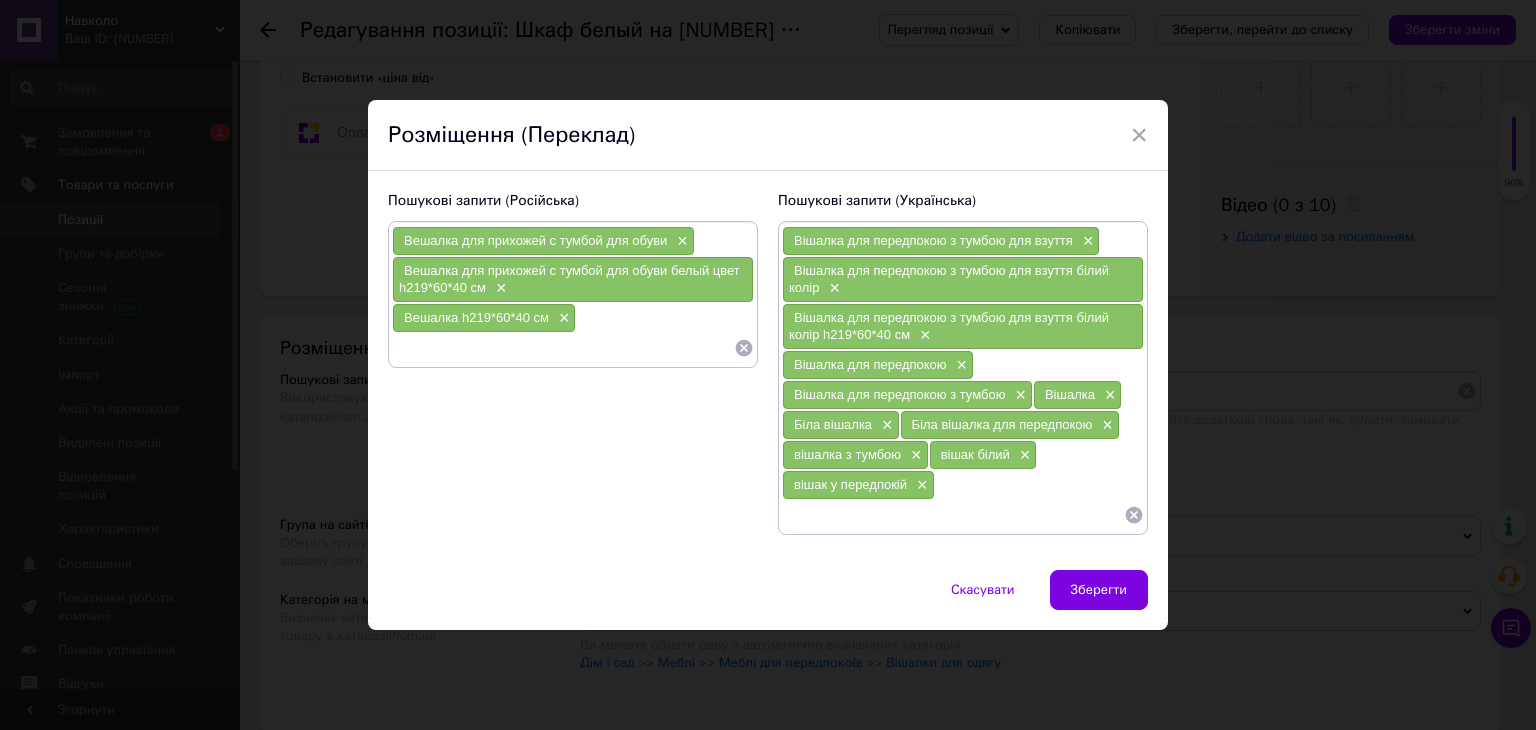 click at bounding box center [953, 515] 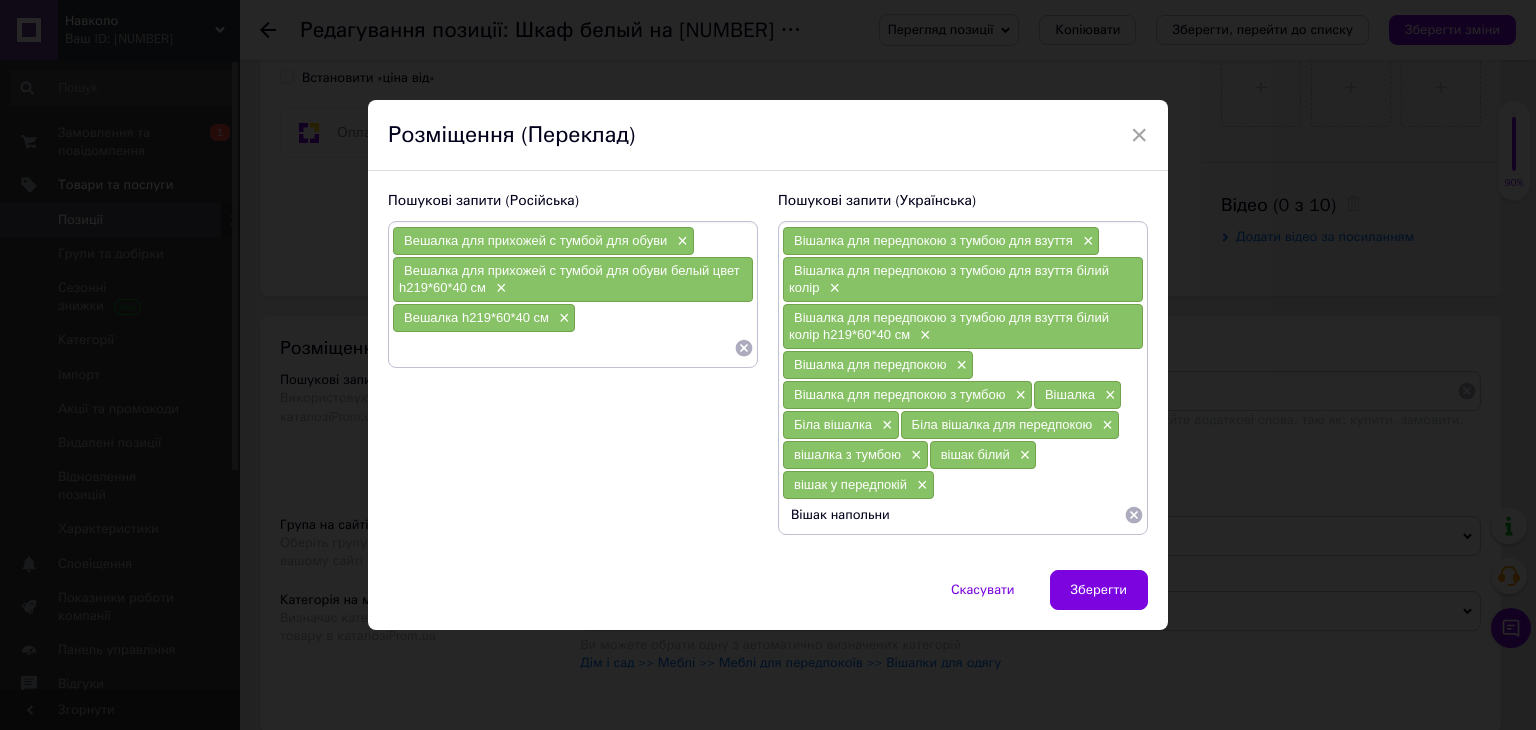 type on "Вішак напольний" 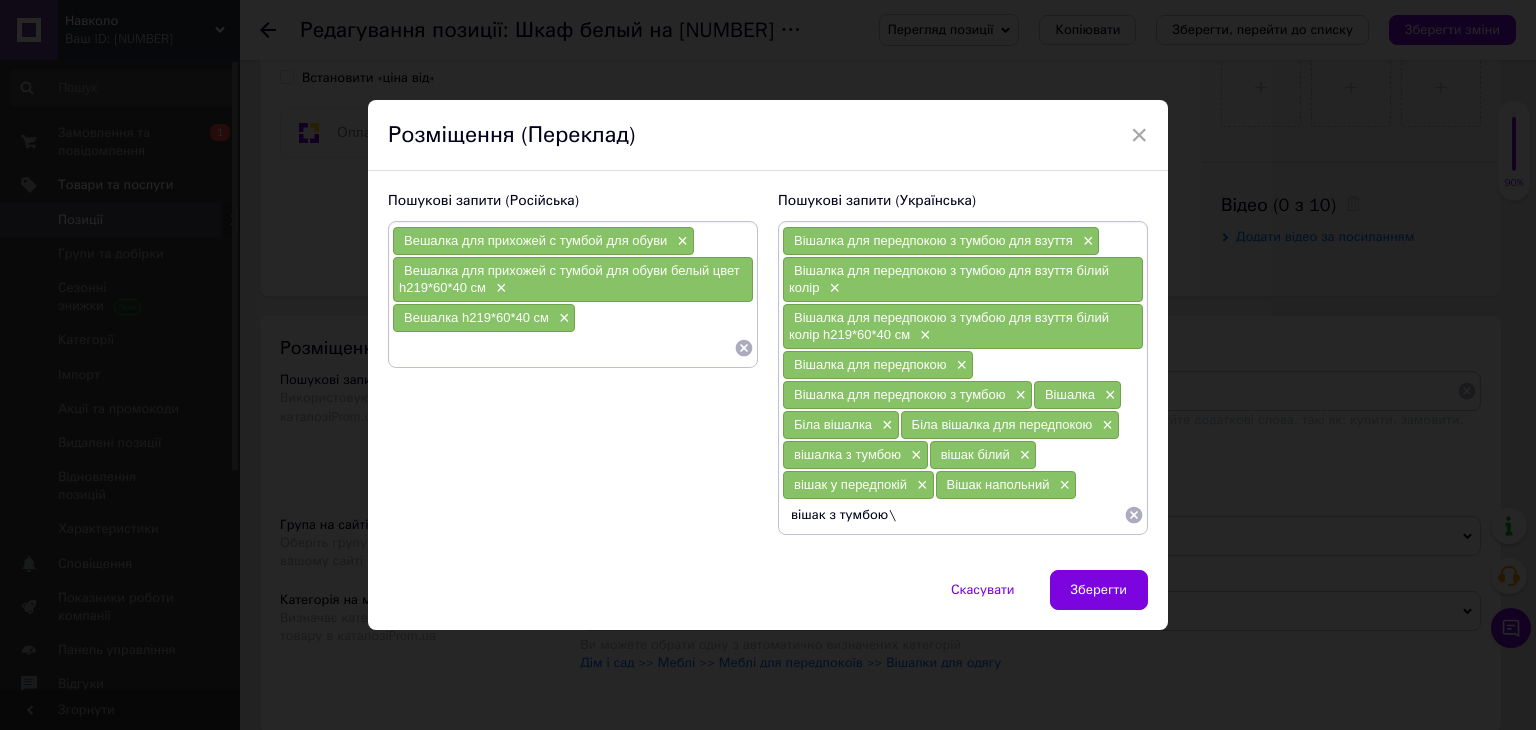 type on "вішак з тумбою" 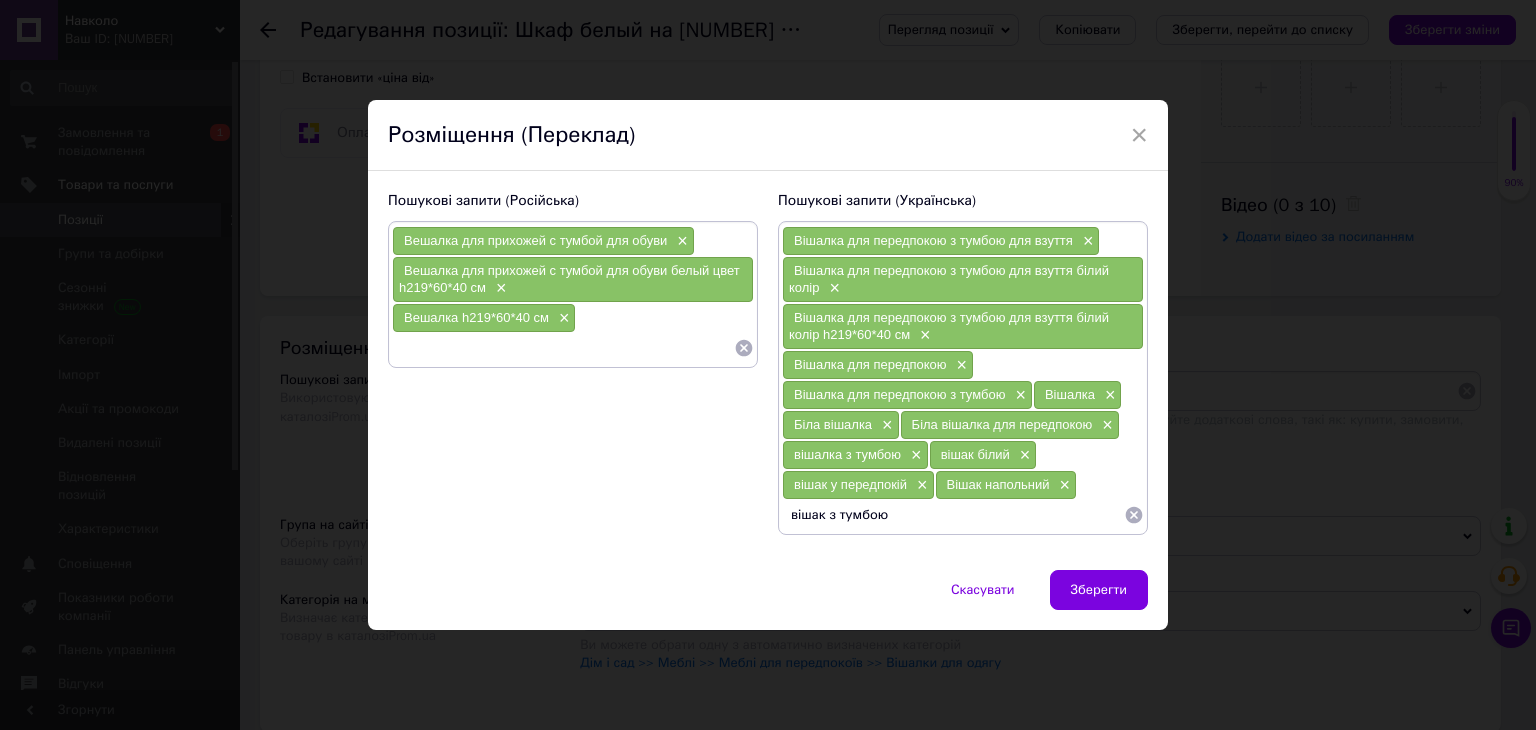 type 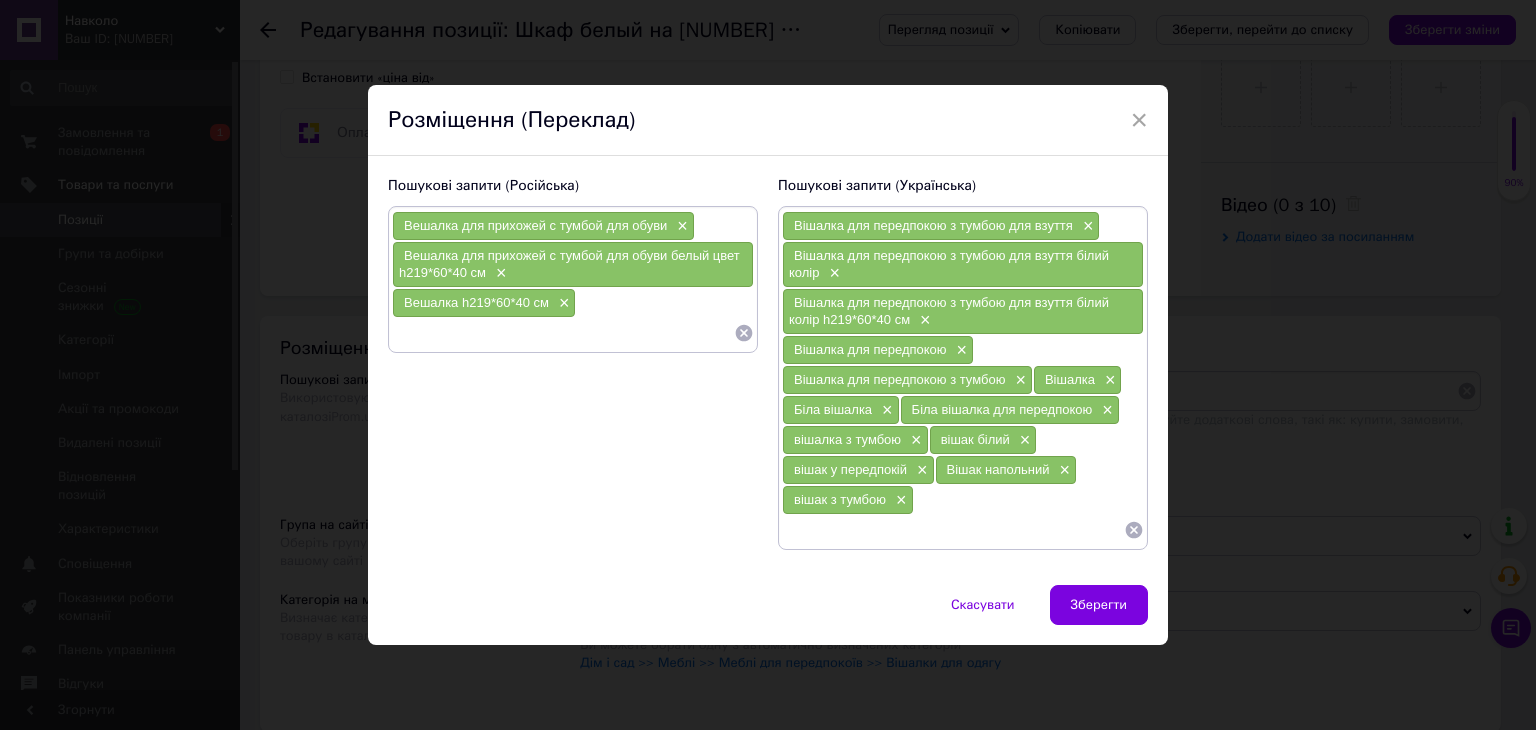 click at bounding box center [563, 333] 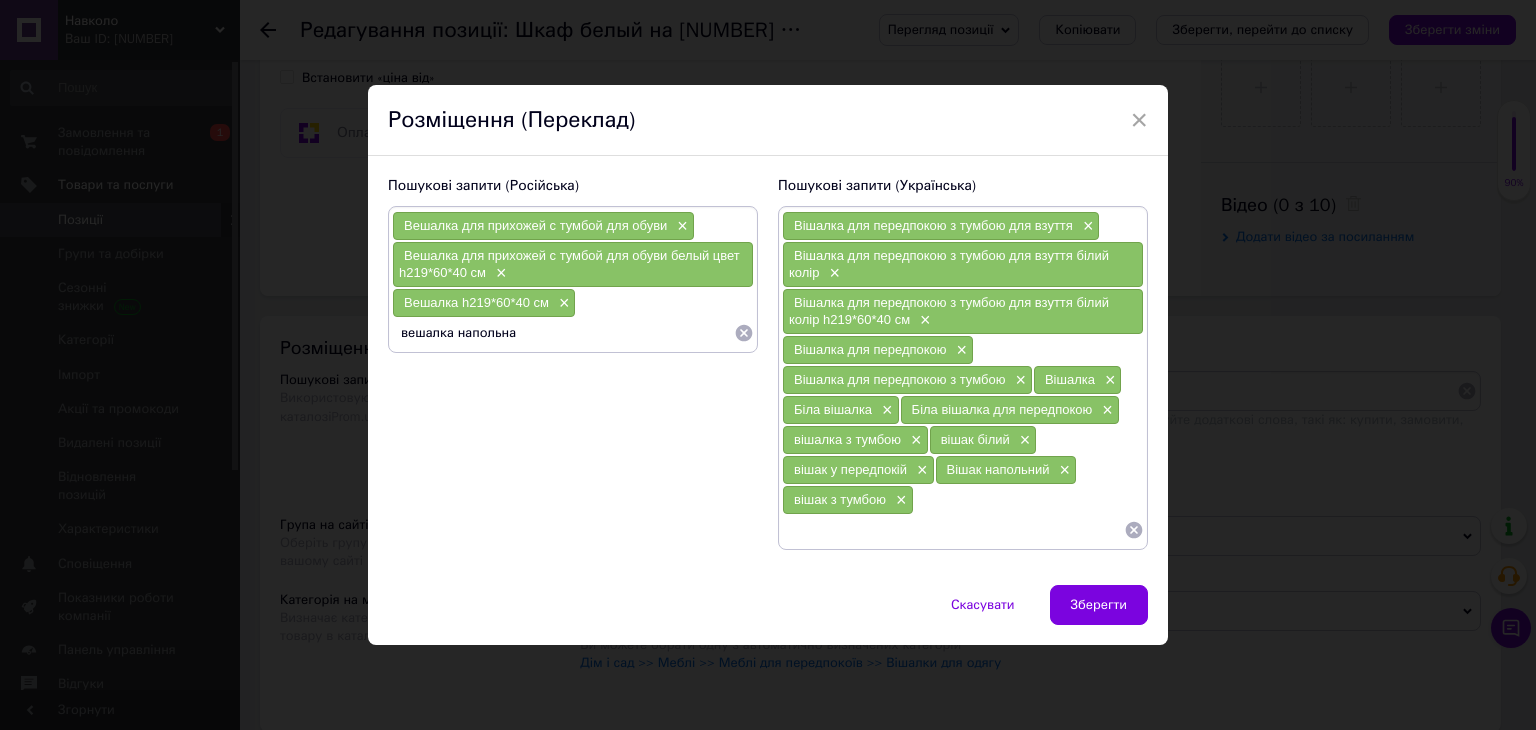 type on "вешалка напольная" 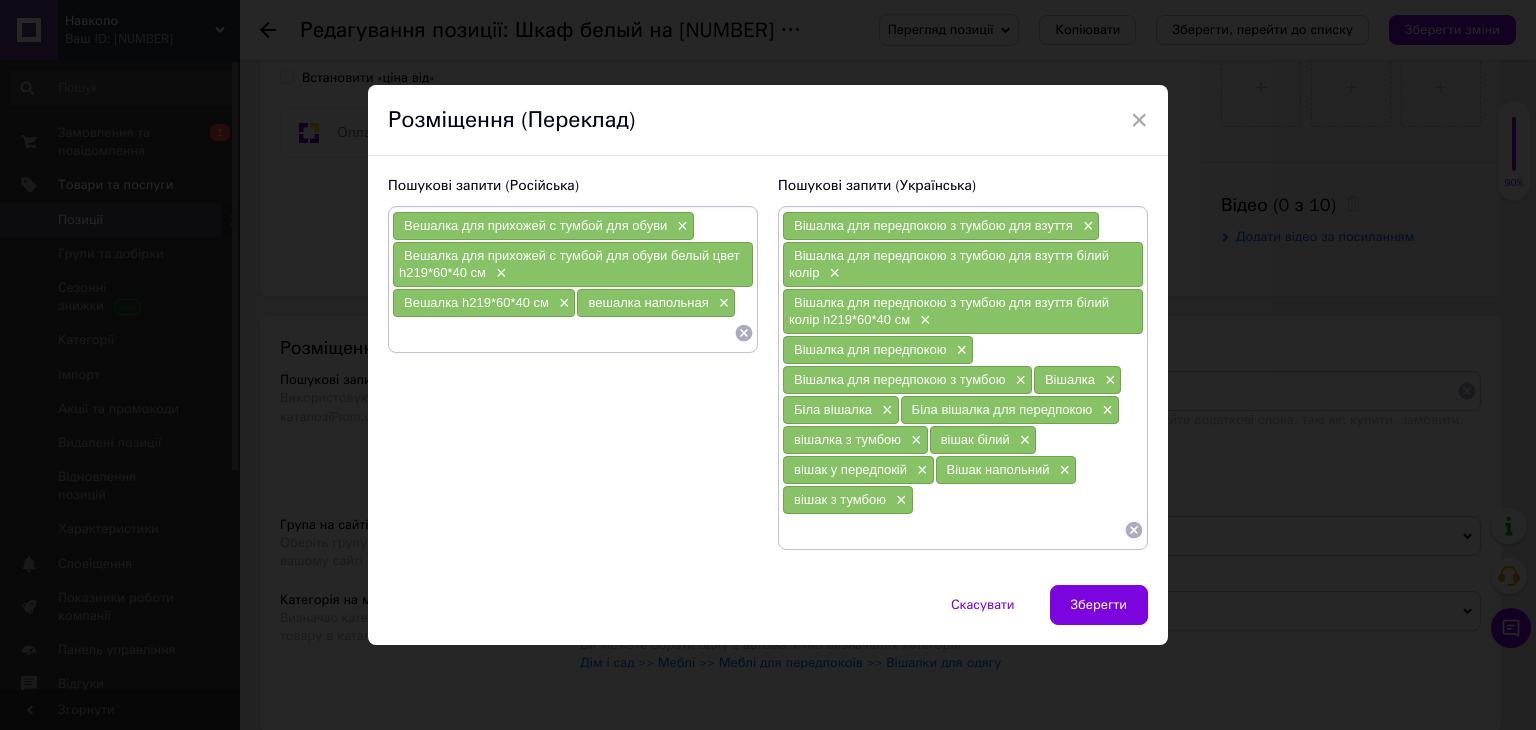 paste on "Вешалка для прихожей с тумбой для обуви белый цвет h219*60*40 см" 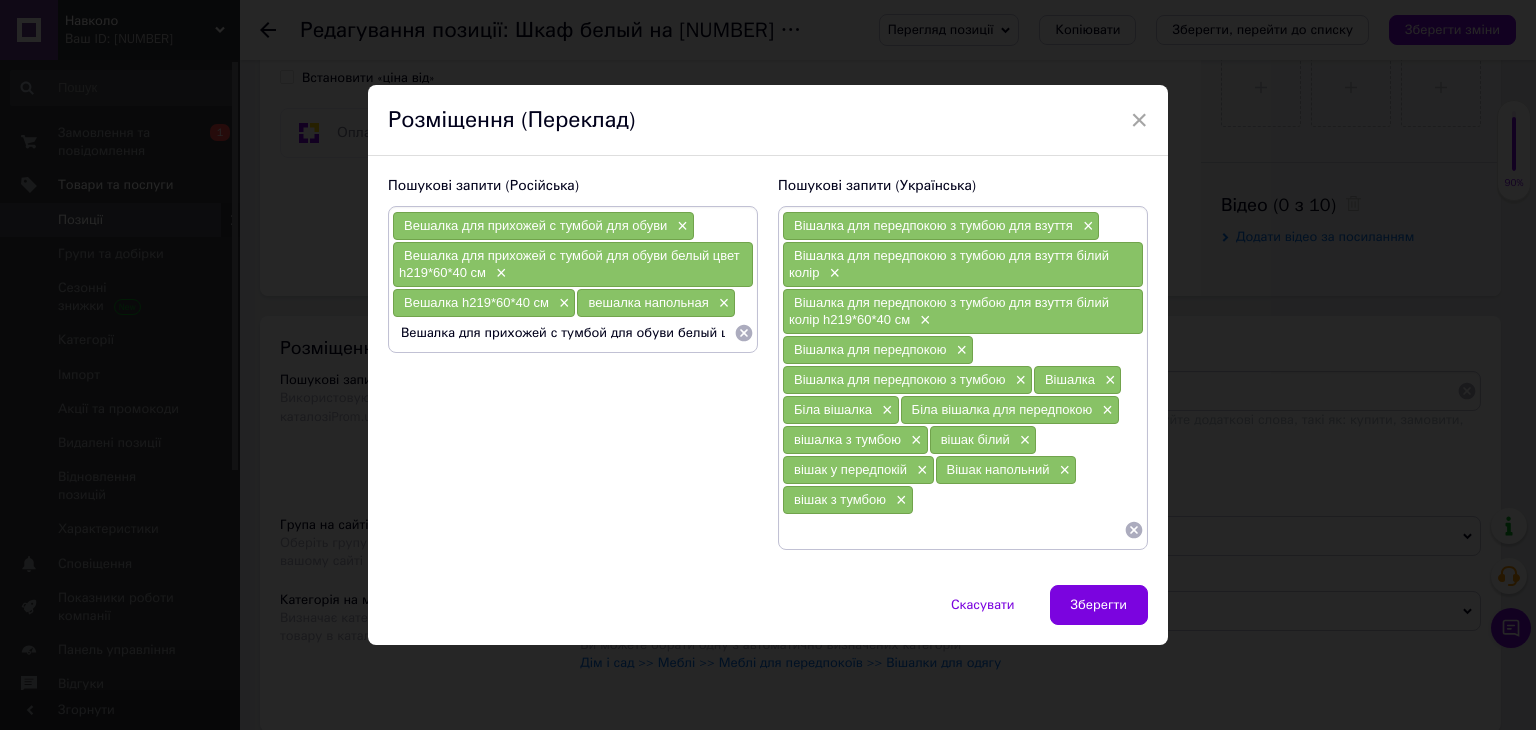 scroll, scrollTop: 0, scrollLeft: 96, axis: horizontal 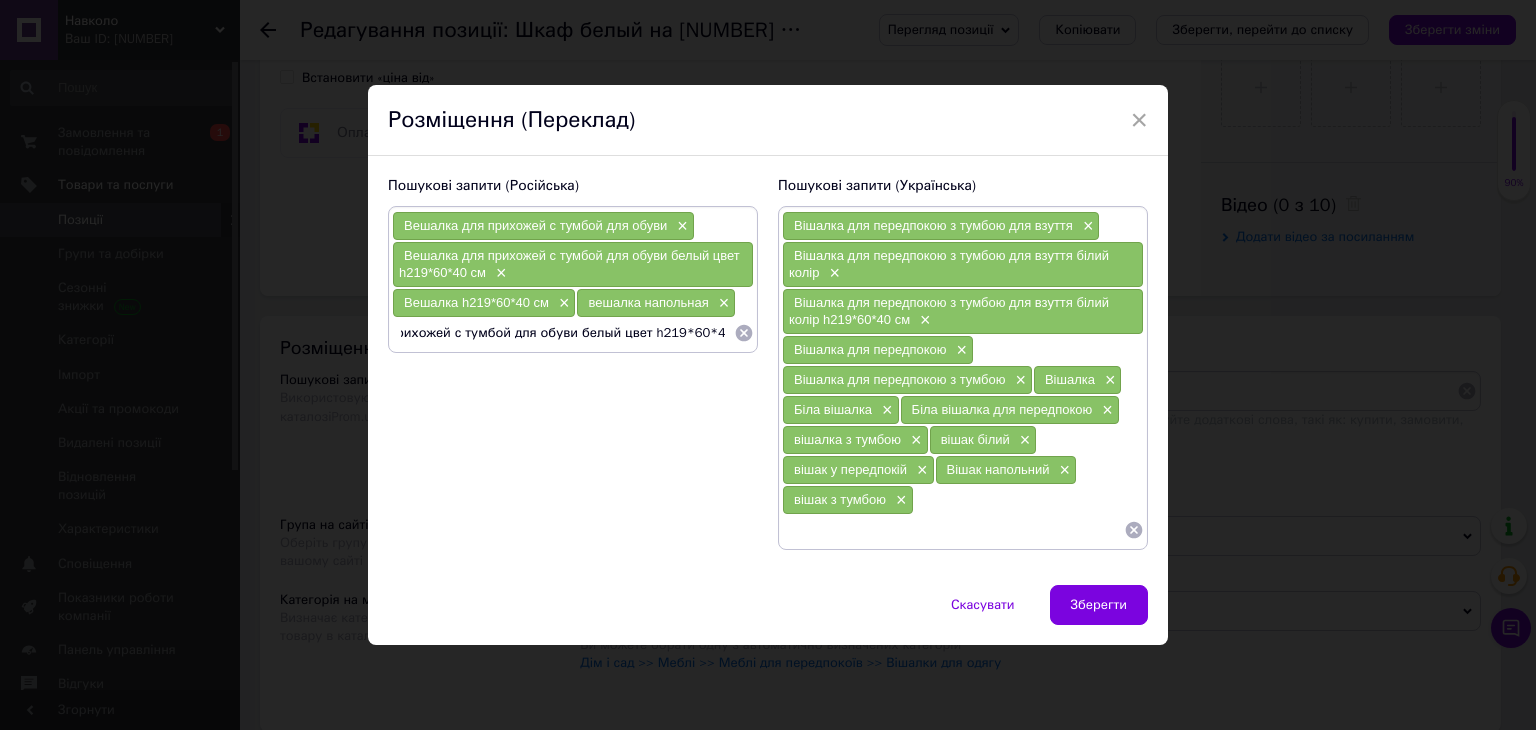 drag, startPoint x: 631, startPoint y: 334, endPoint x: 730, endPoint y: 333, distance: 99.00505 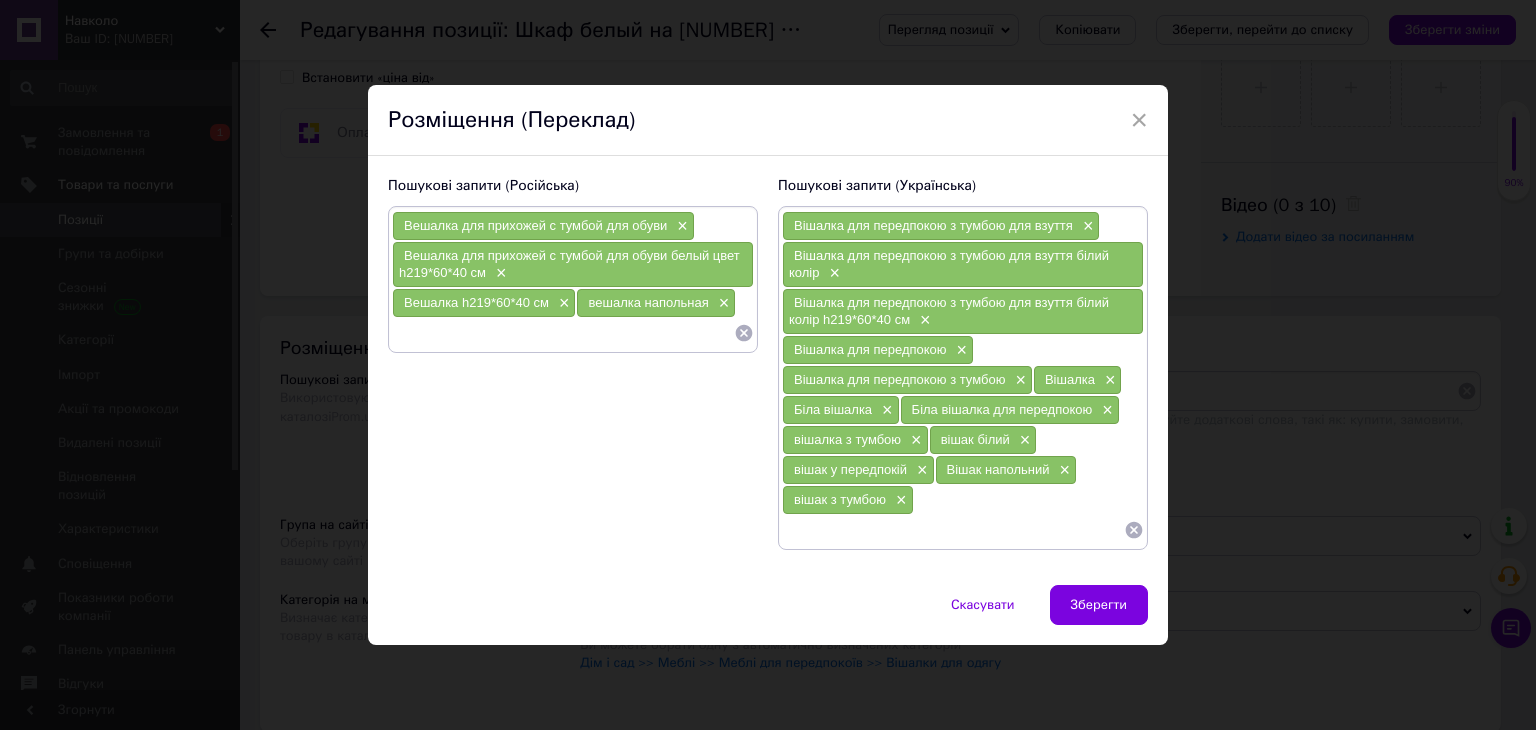 scroll, scrollTop: 0, scrollLeft: 0, axis: both 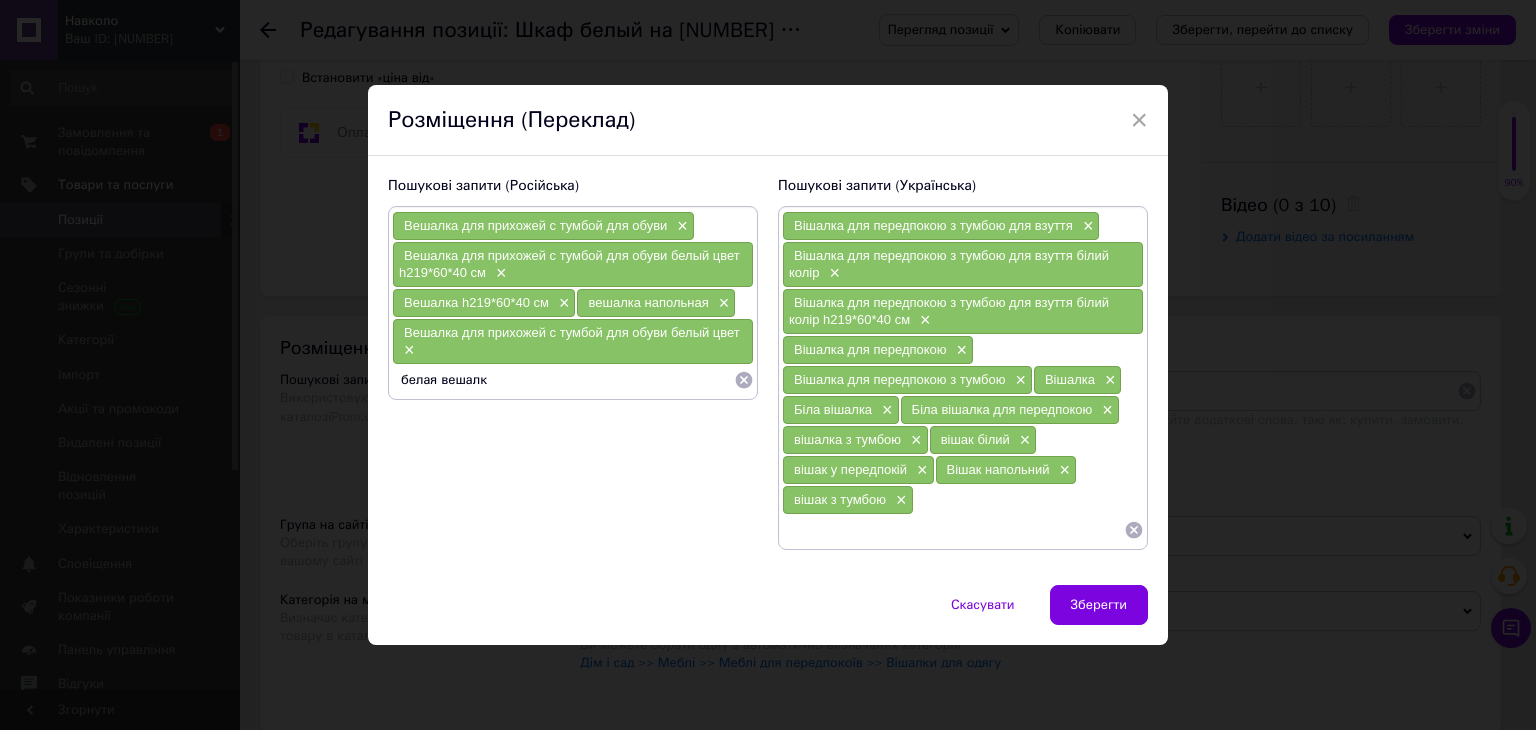 type on "белая вешалка" 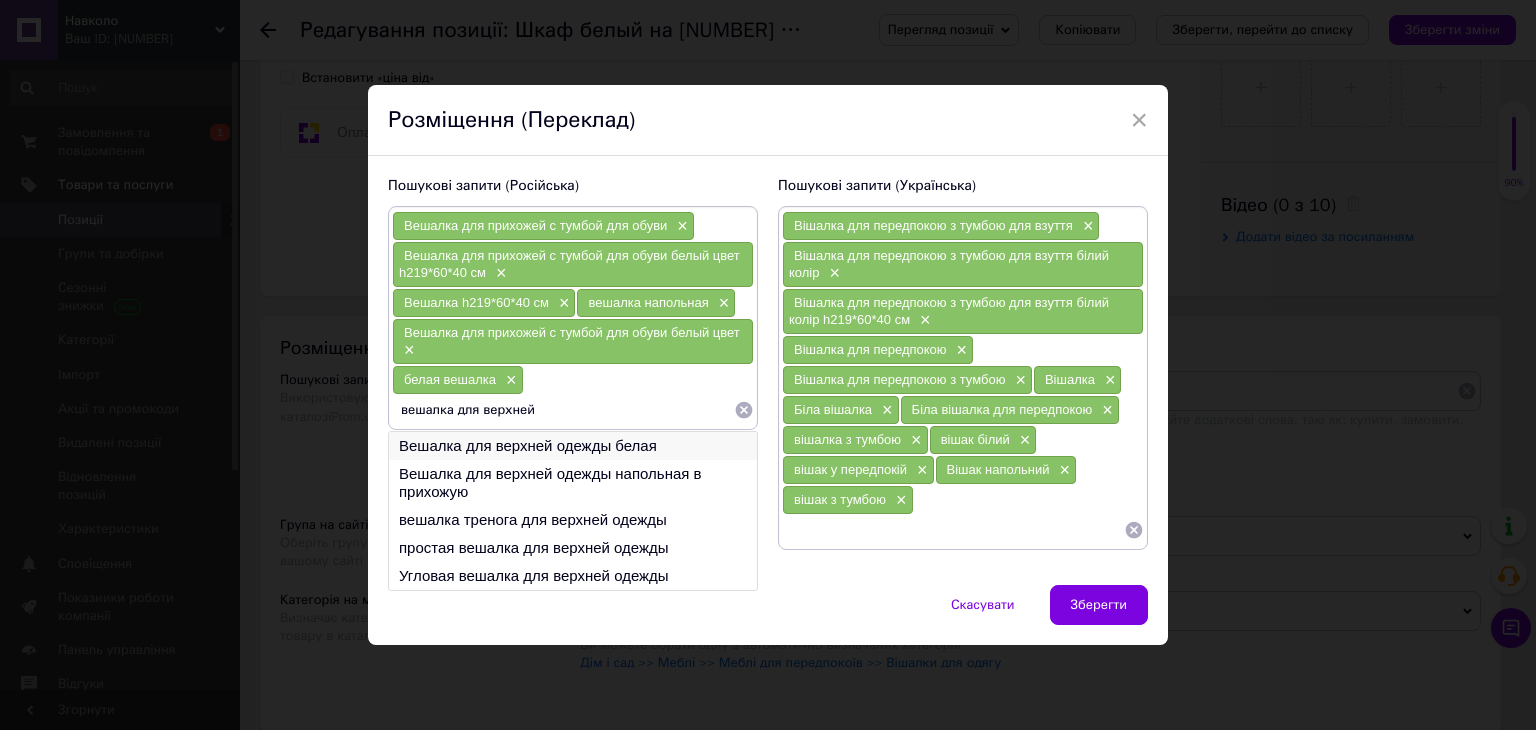 type on "вешалка для верхней" 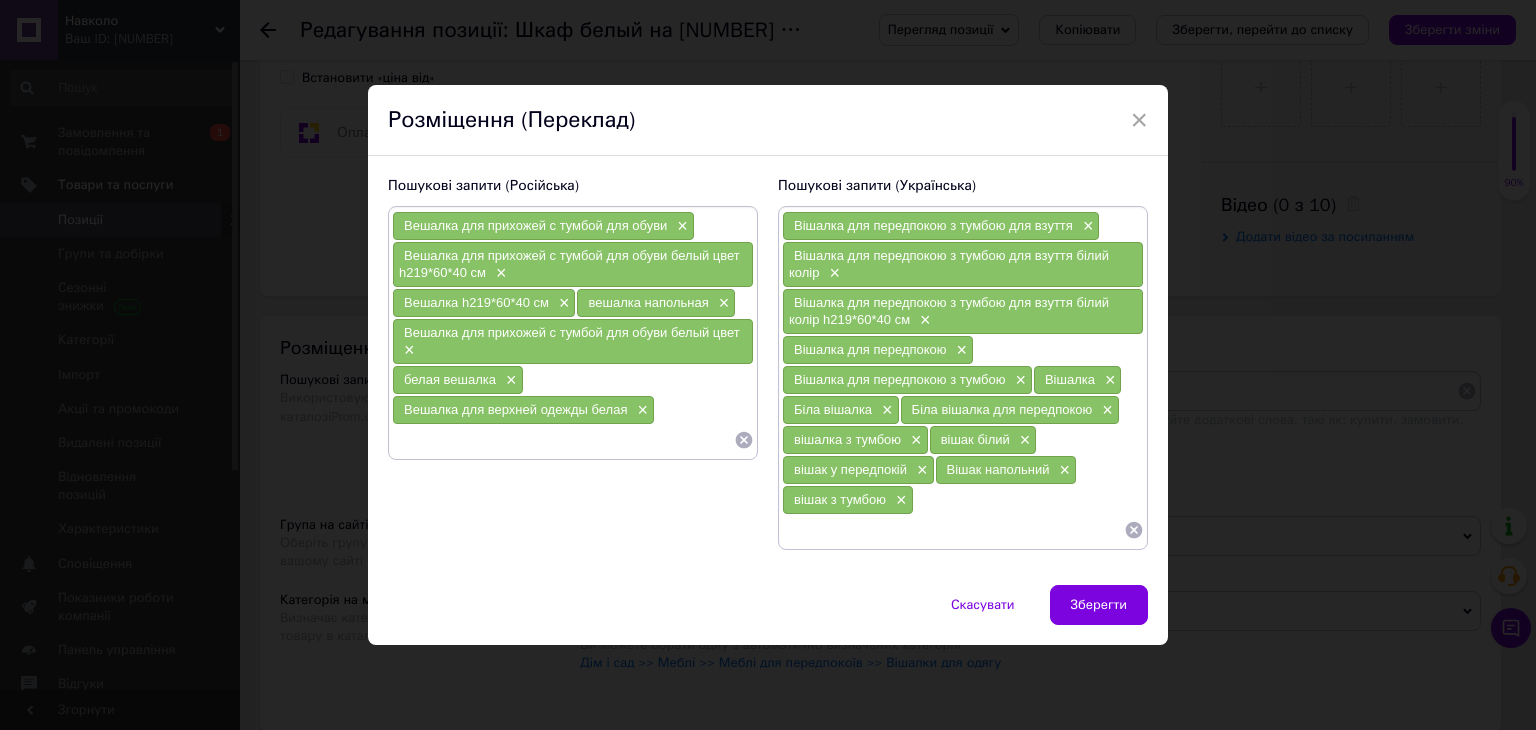 click at bounding box center [953, 530] 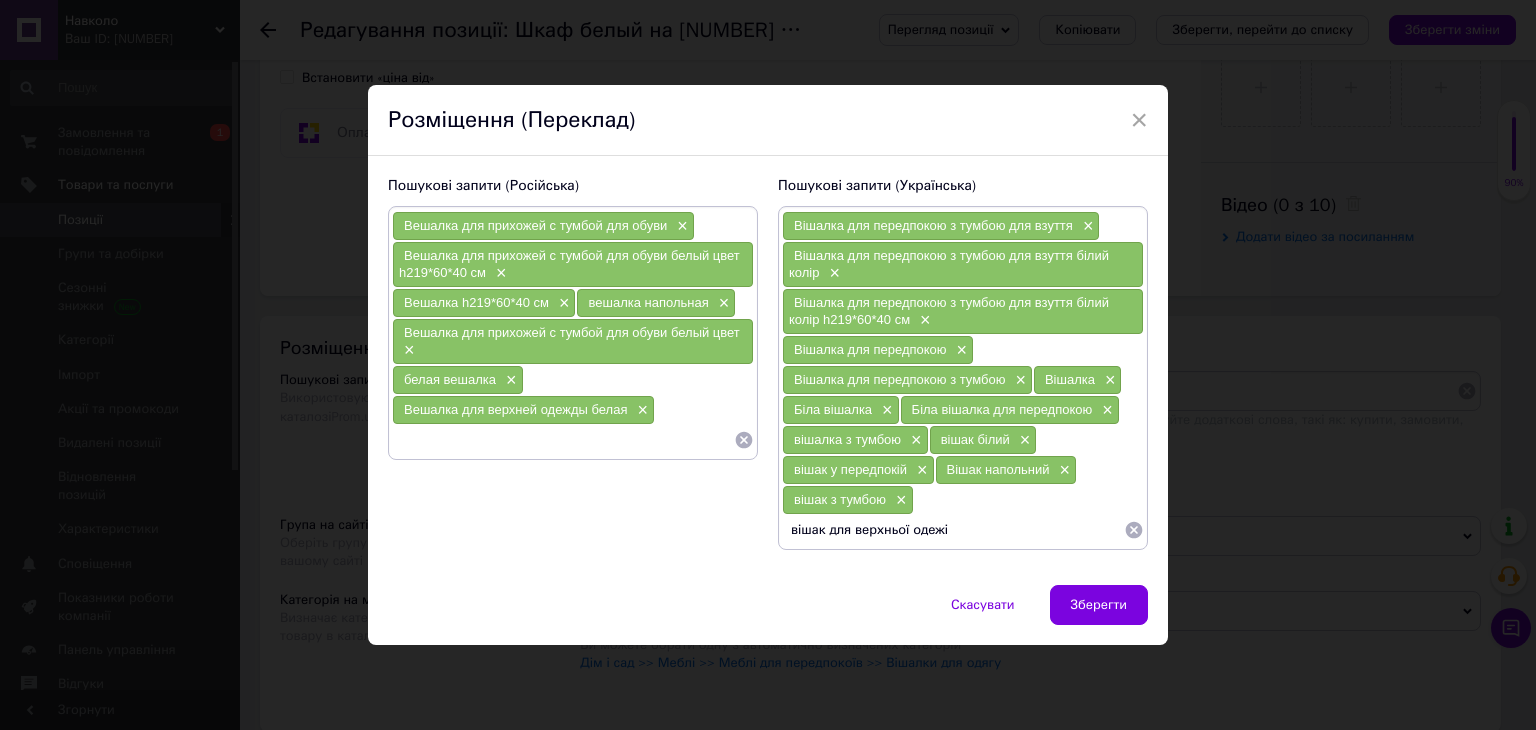 type on "вішак для верхньої одежі" 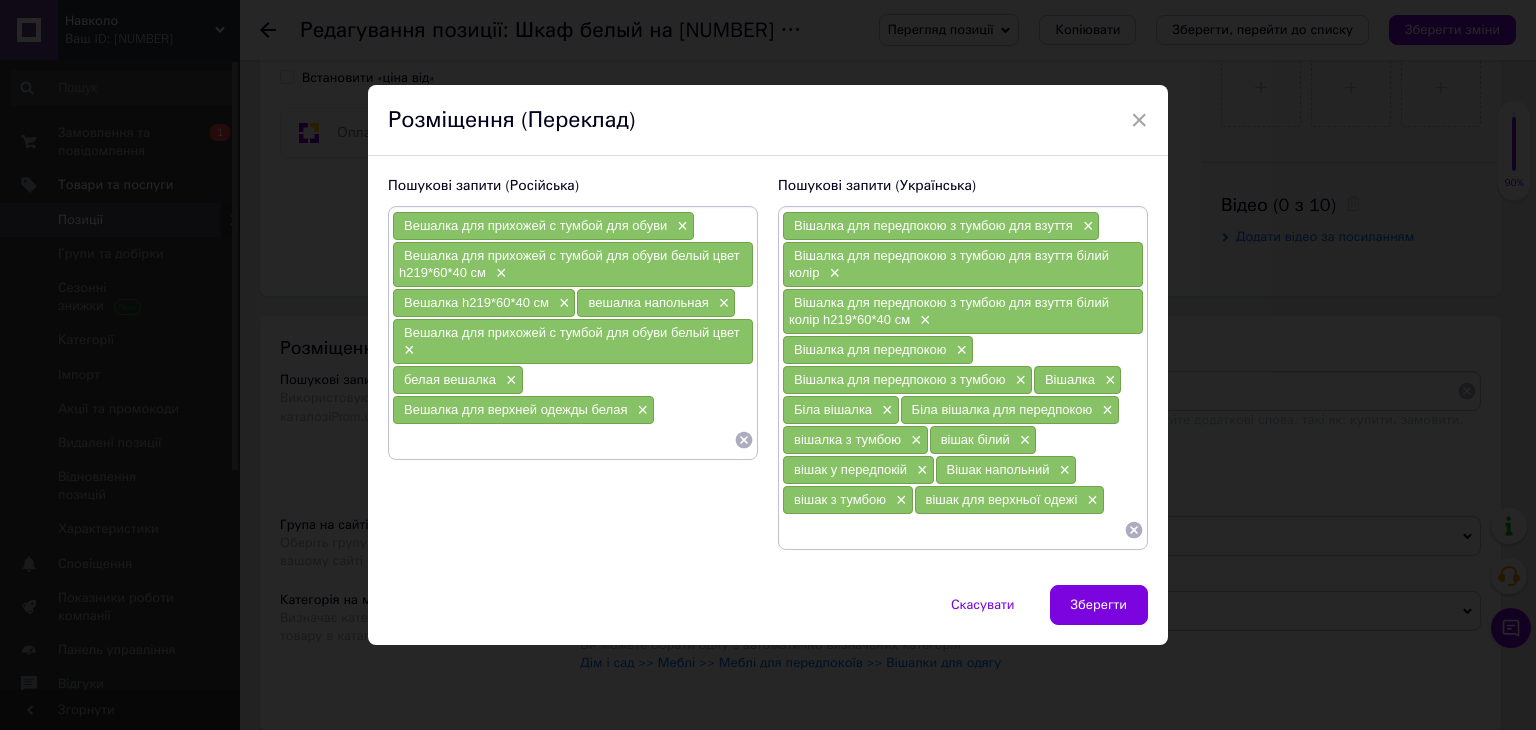 click at bounding box center [563, 440] 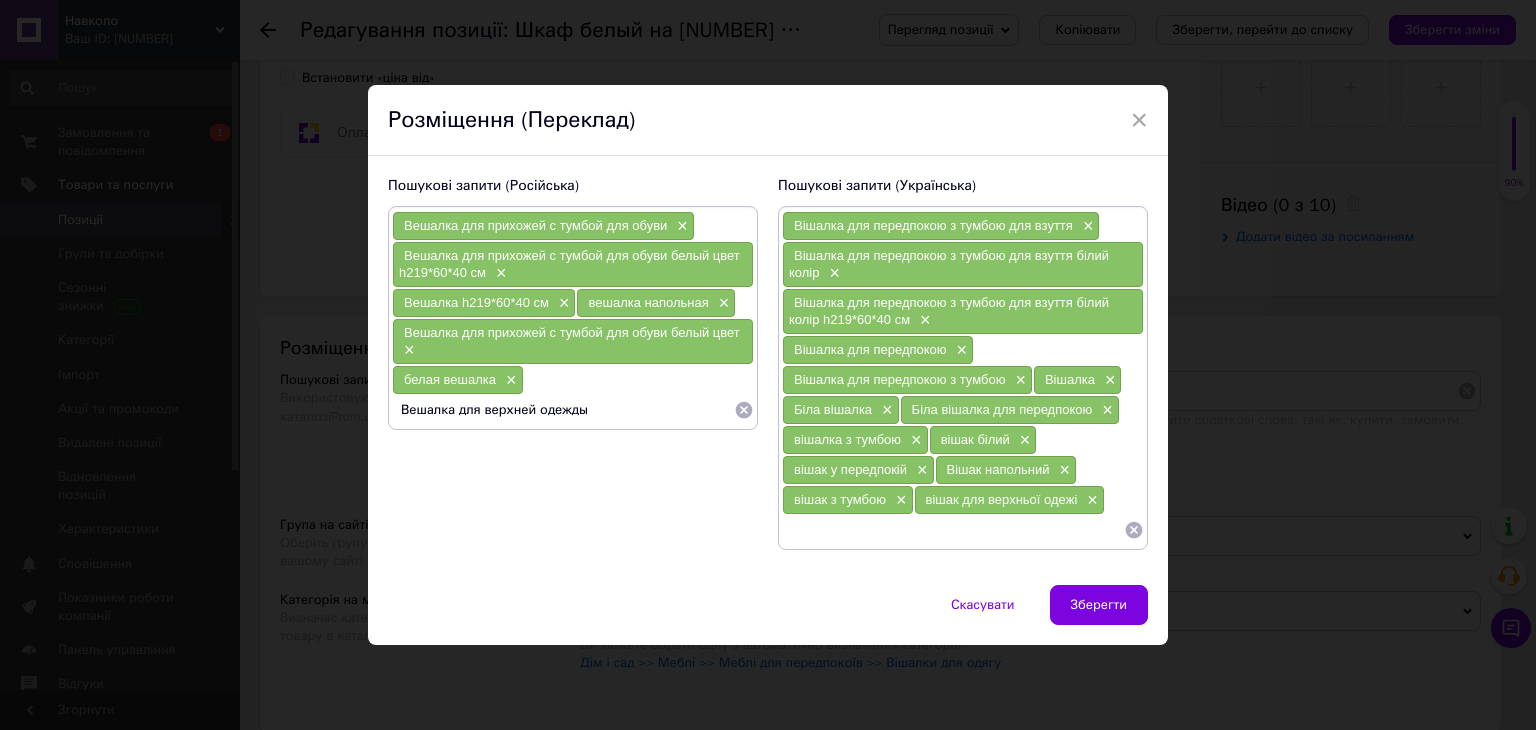 type on "Вешалка для верхней одежды" 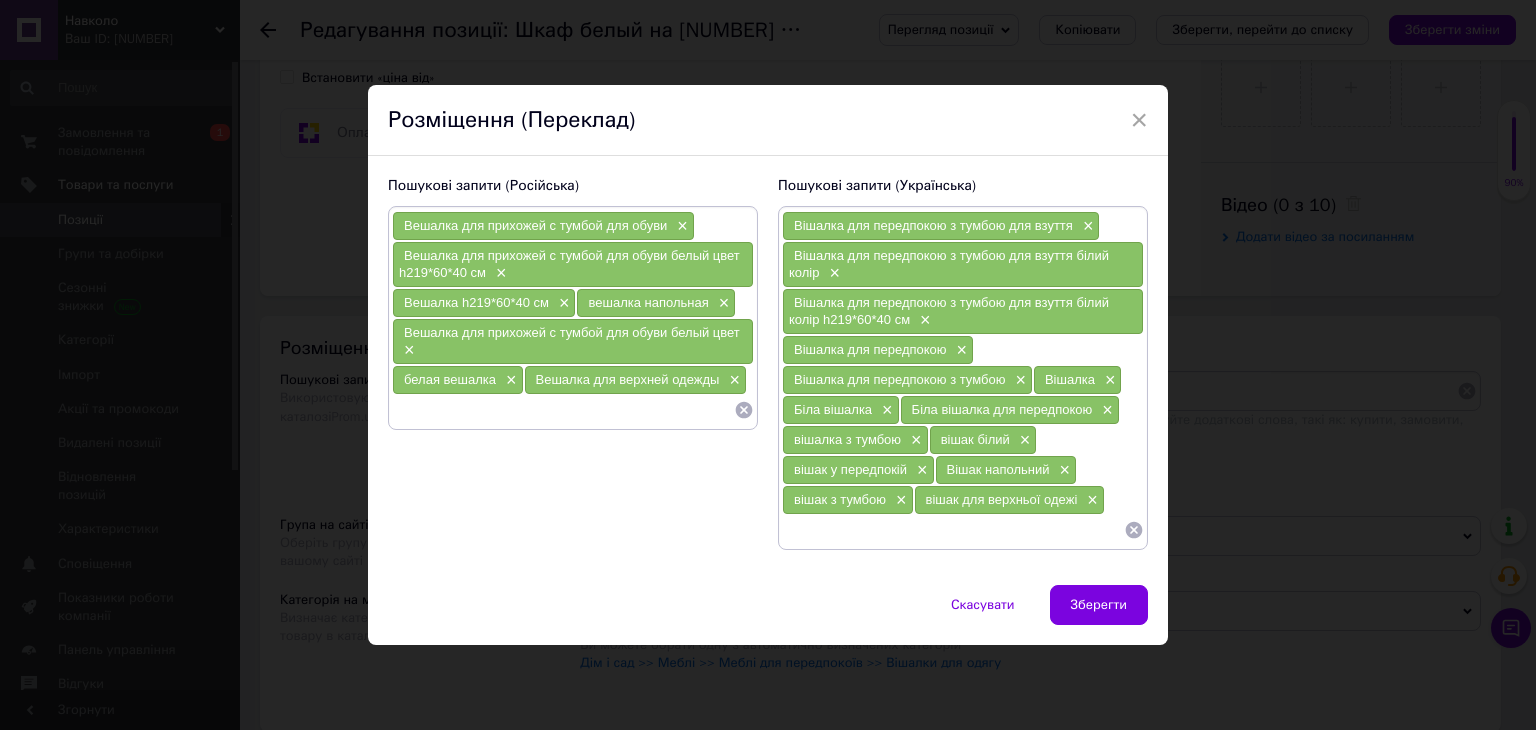 click at bounding box center [563, 410] 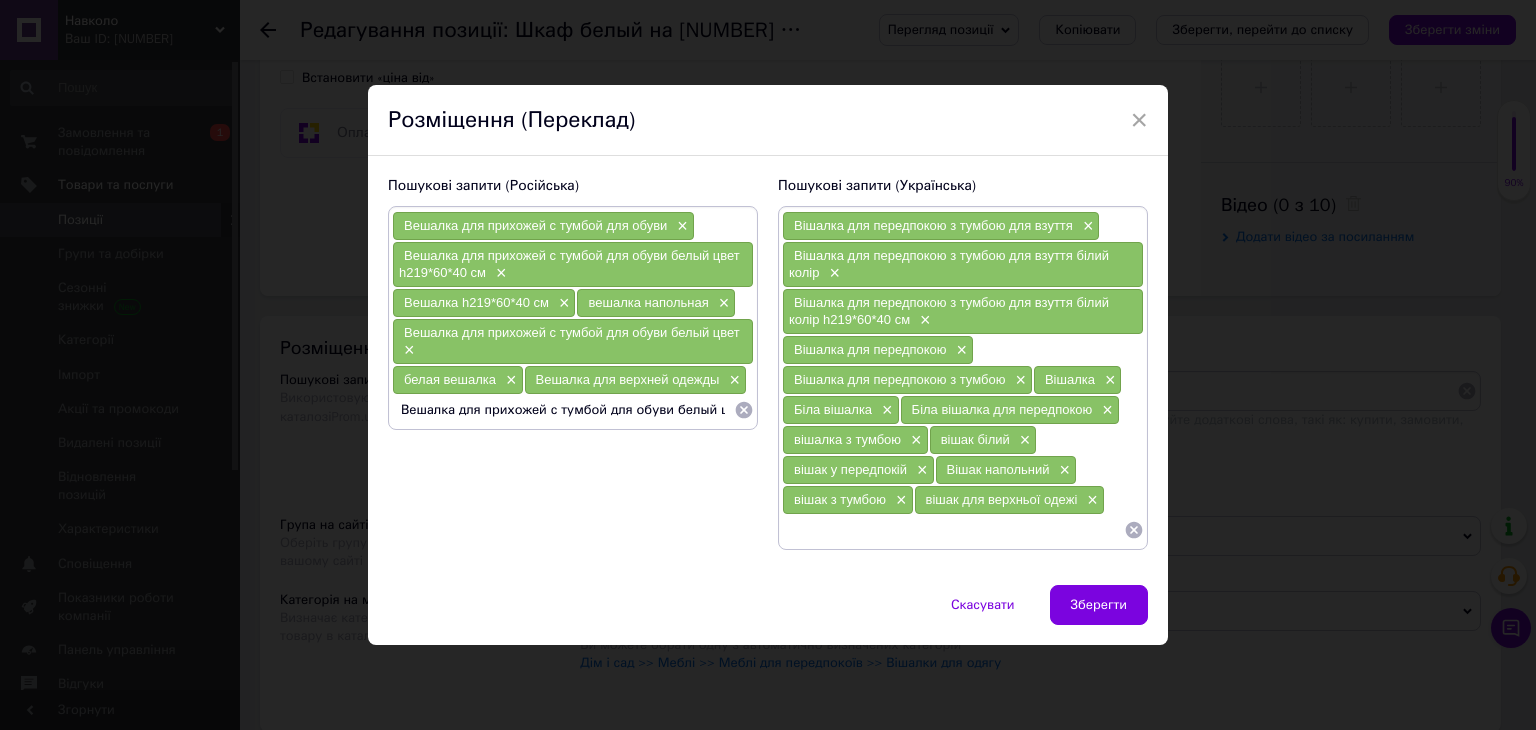 scroll, scrollTop: 0, scrollLeft: 96, axis: horizontal 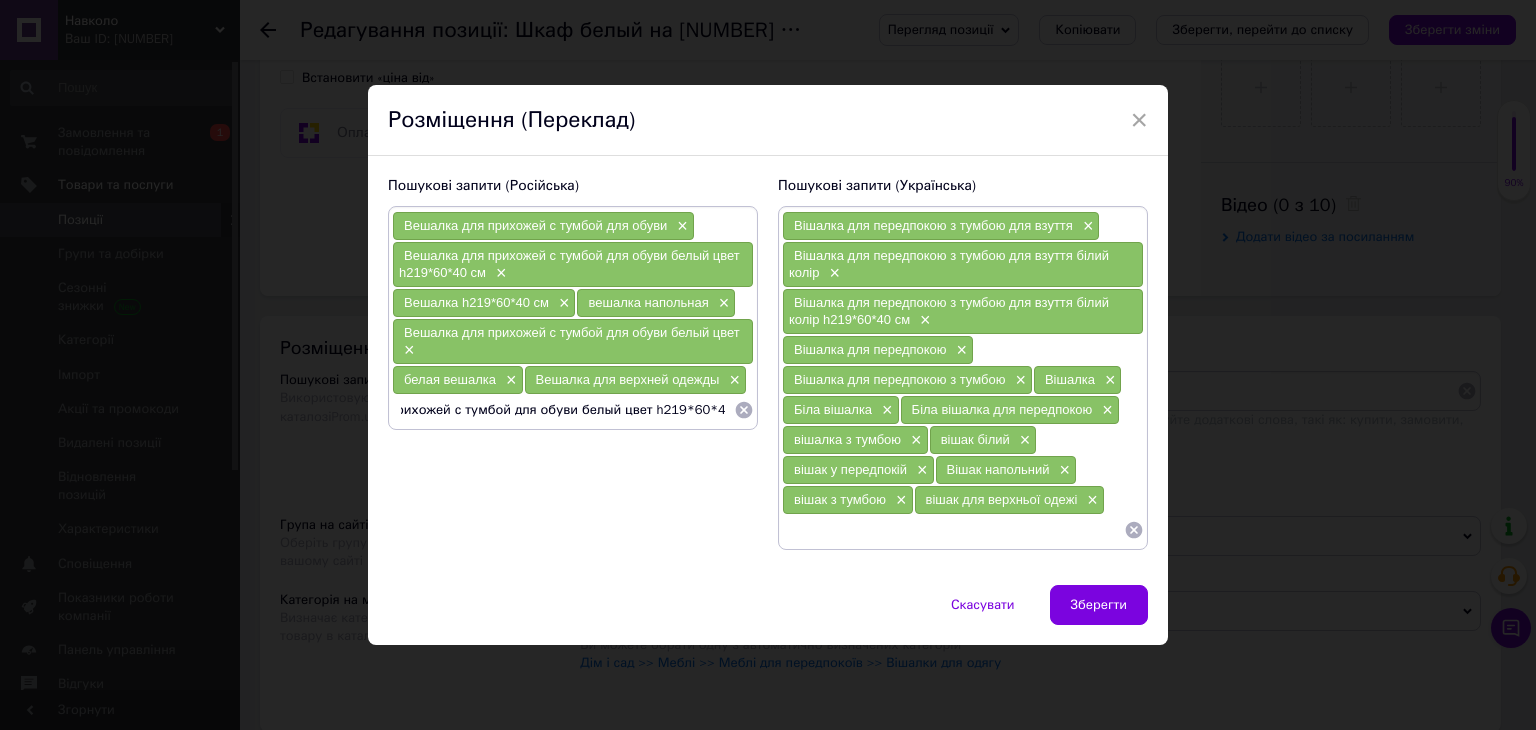 drag, startPoint x: 495, startPoint y: 411, endPoint x: 722, endPoint y: 414, distance: 227.01982 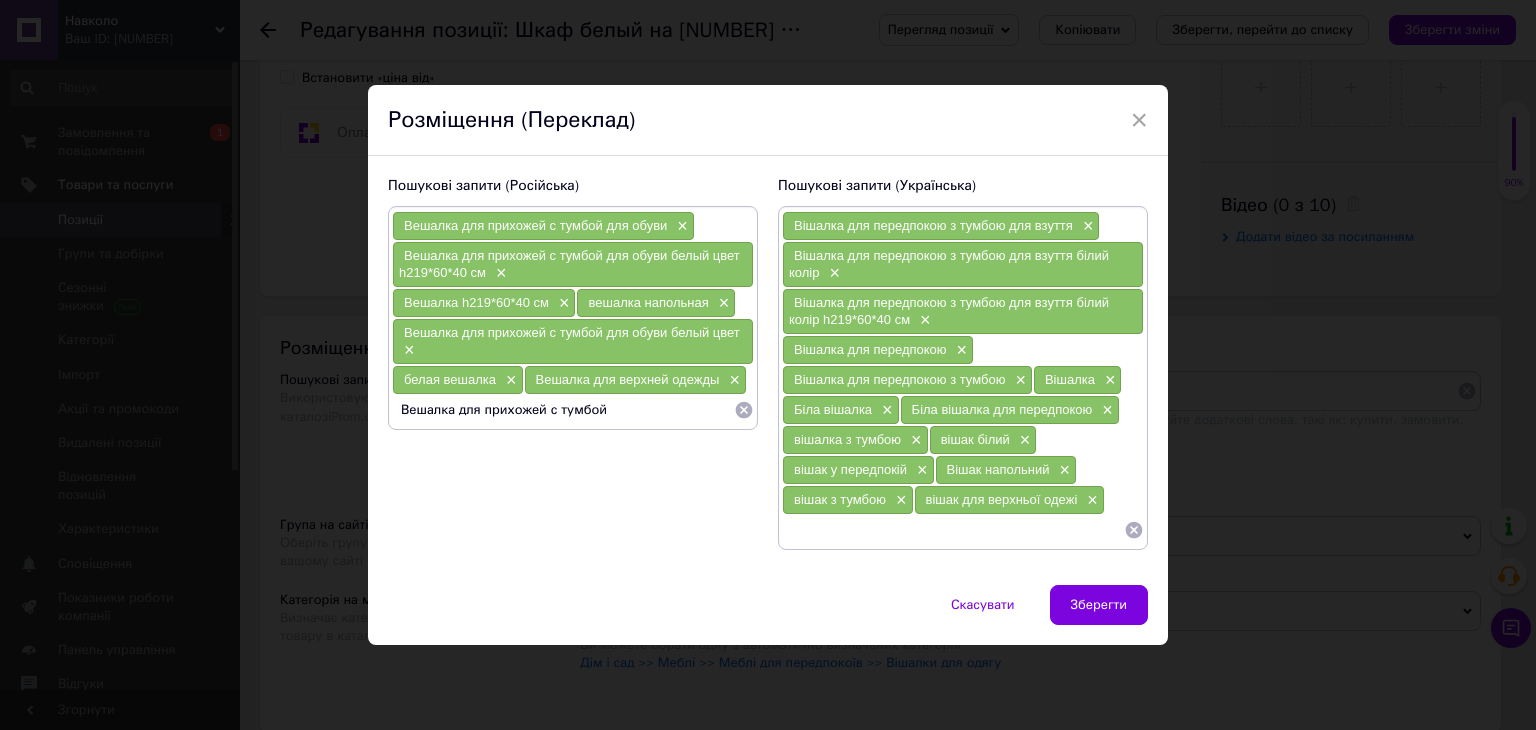 scroll, scrollTop: 0, scrollLeft: 0, axis: both 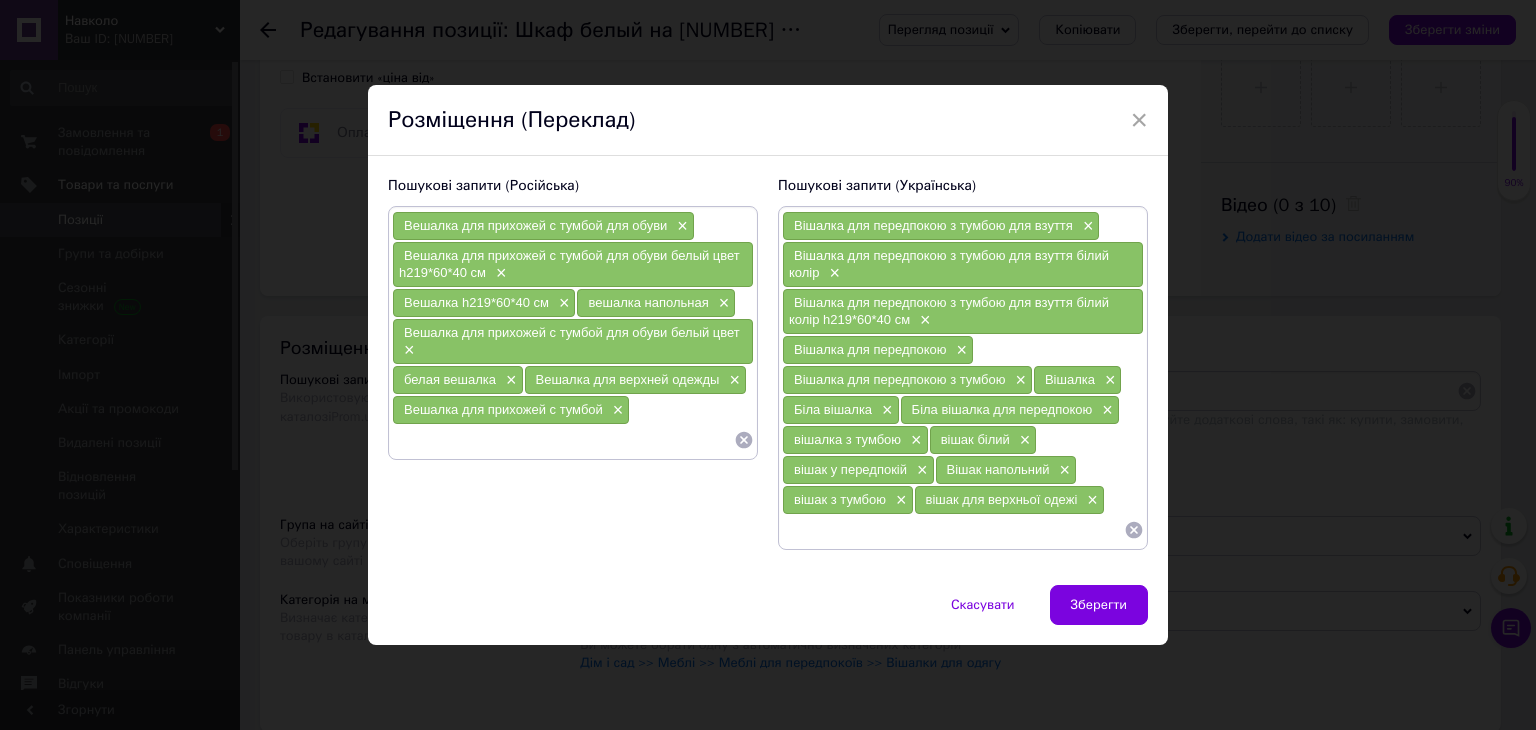 paste on "Вешалка для прихожей с тумбой для обуви белый цвет h219*60*40 см" 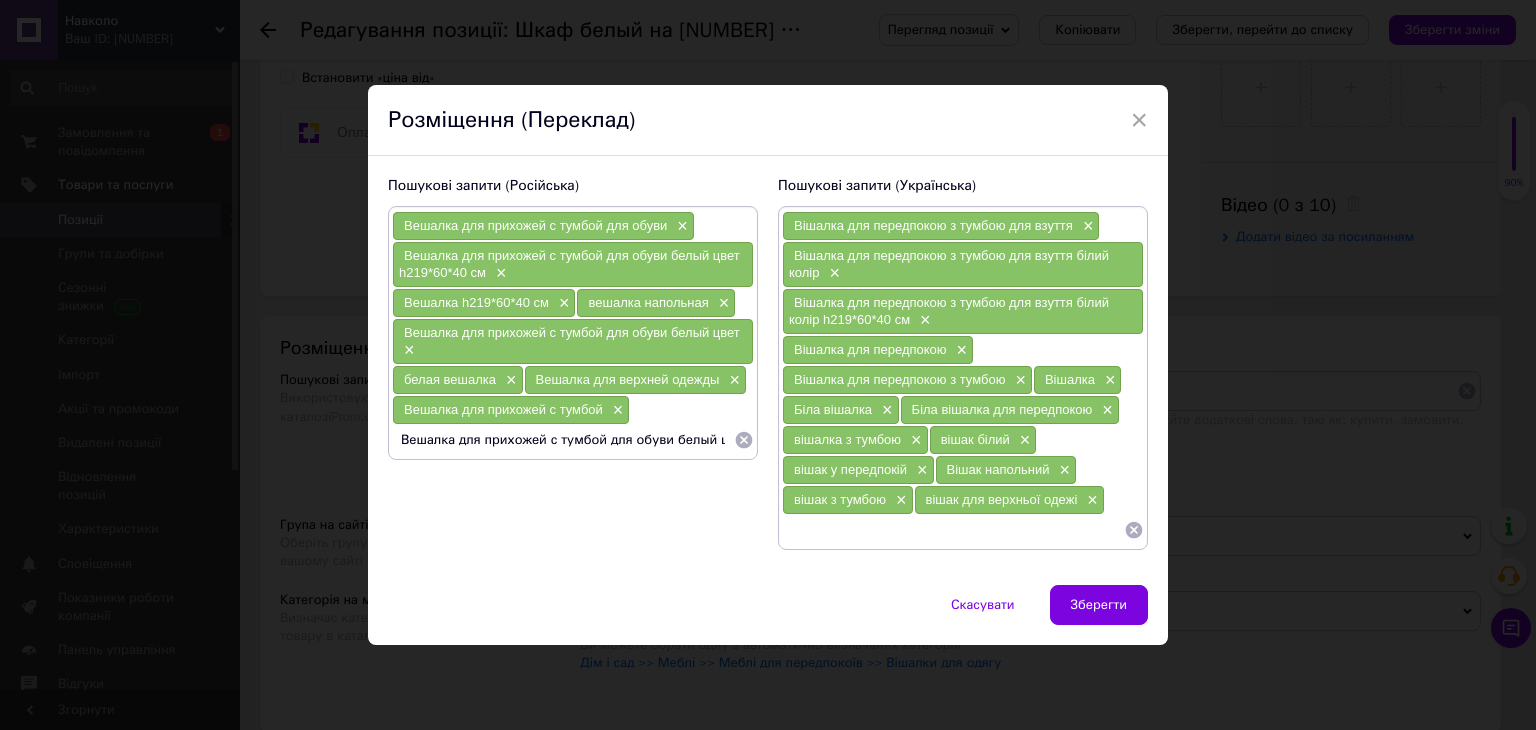 scroll, scrollTop: 0, scrollLeft: 96, axis: horizontal 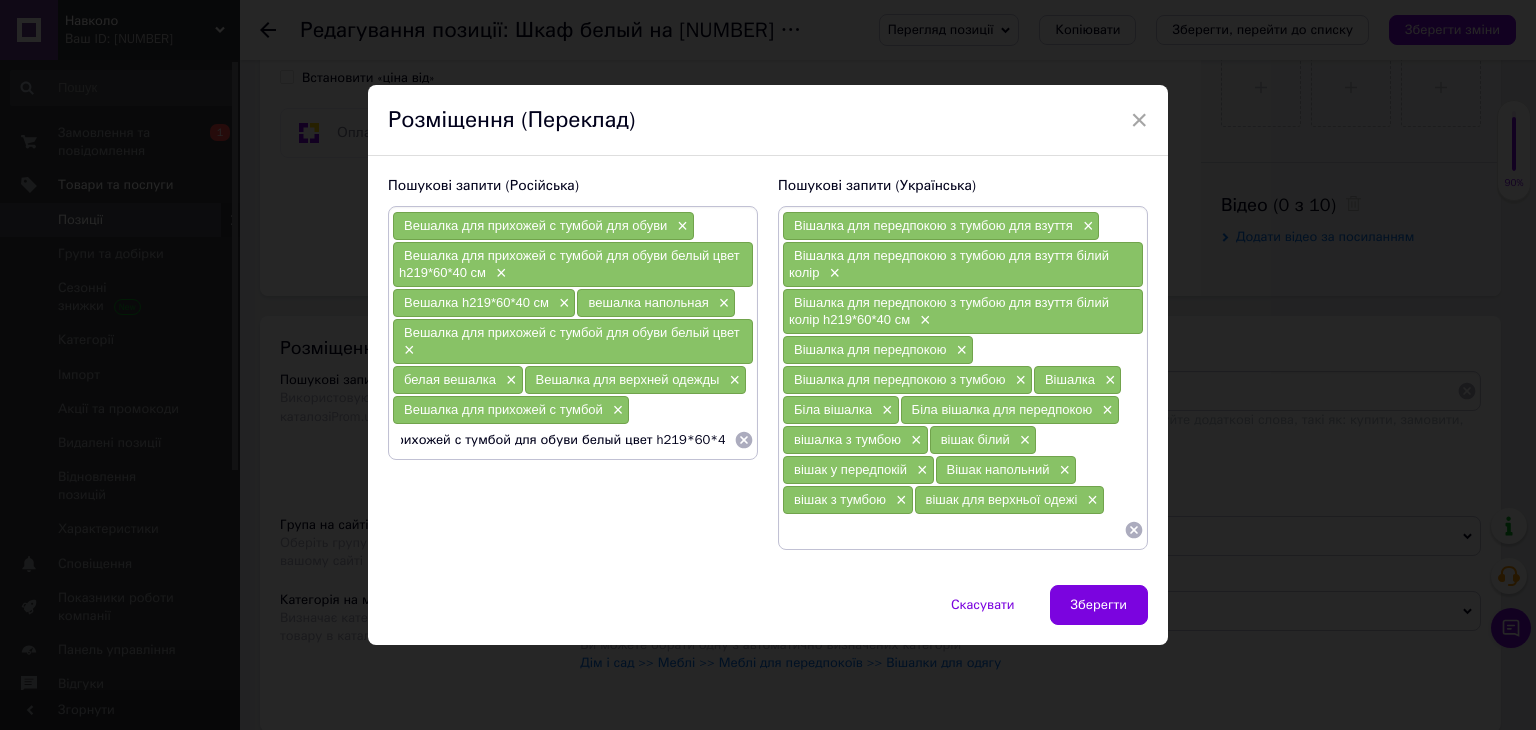 drag, startPoint x: 443, startPoint y: 438, endPoint x: 726, endPoint y: 440, distance: 283.00708 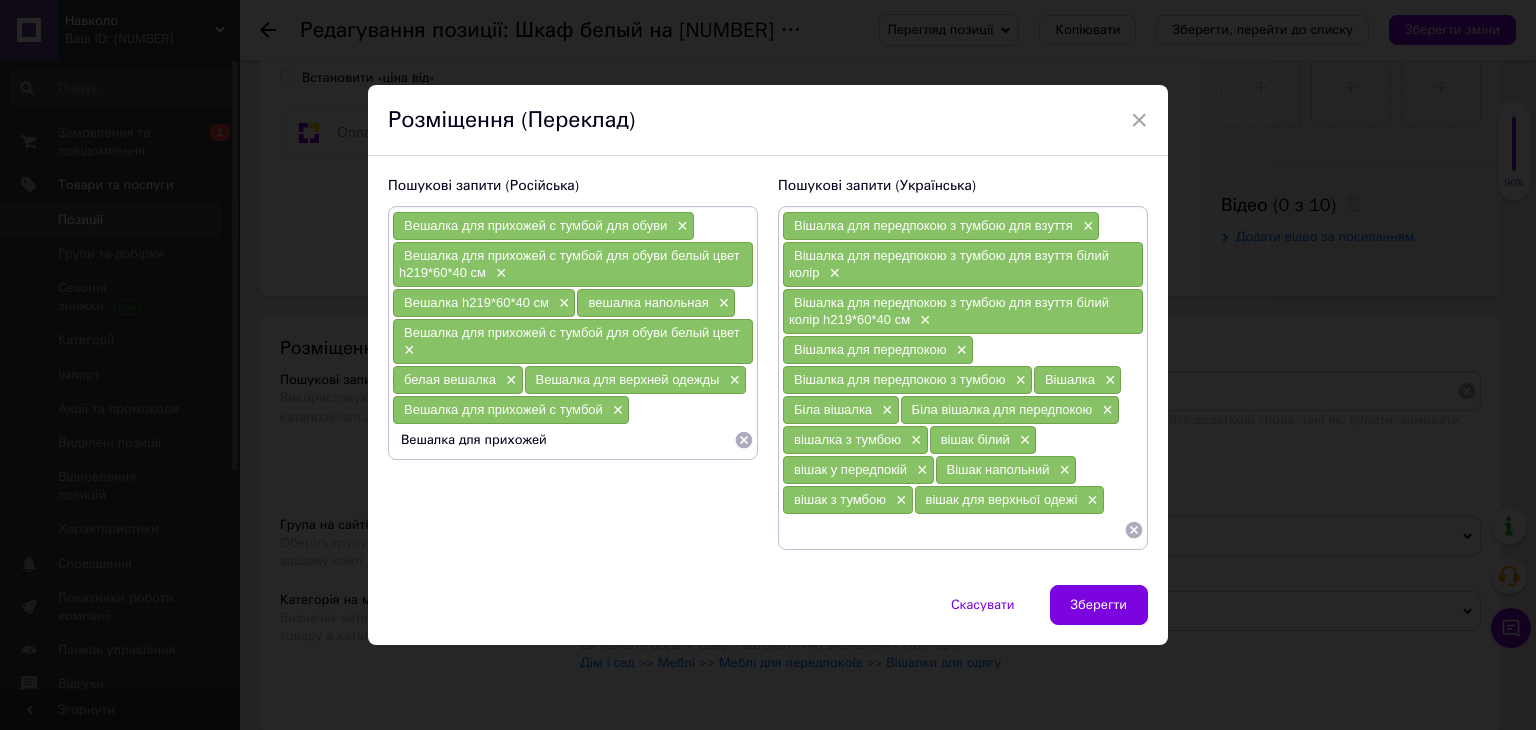 scroll, scrollTop: 0, scrollLeft: 0, axis: both 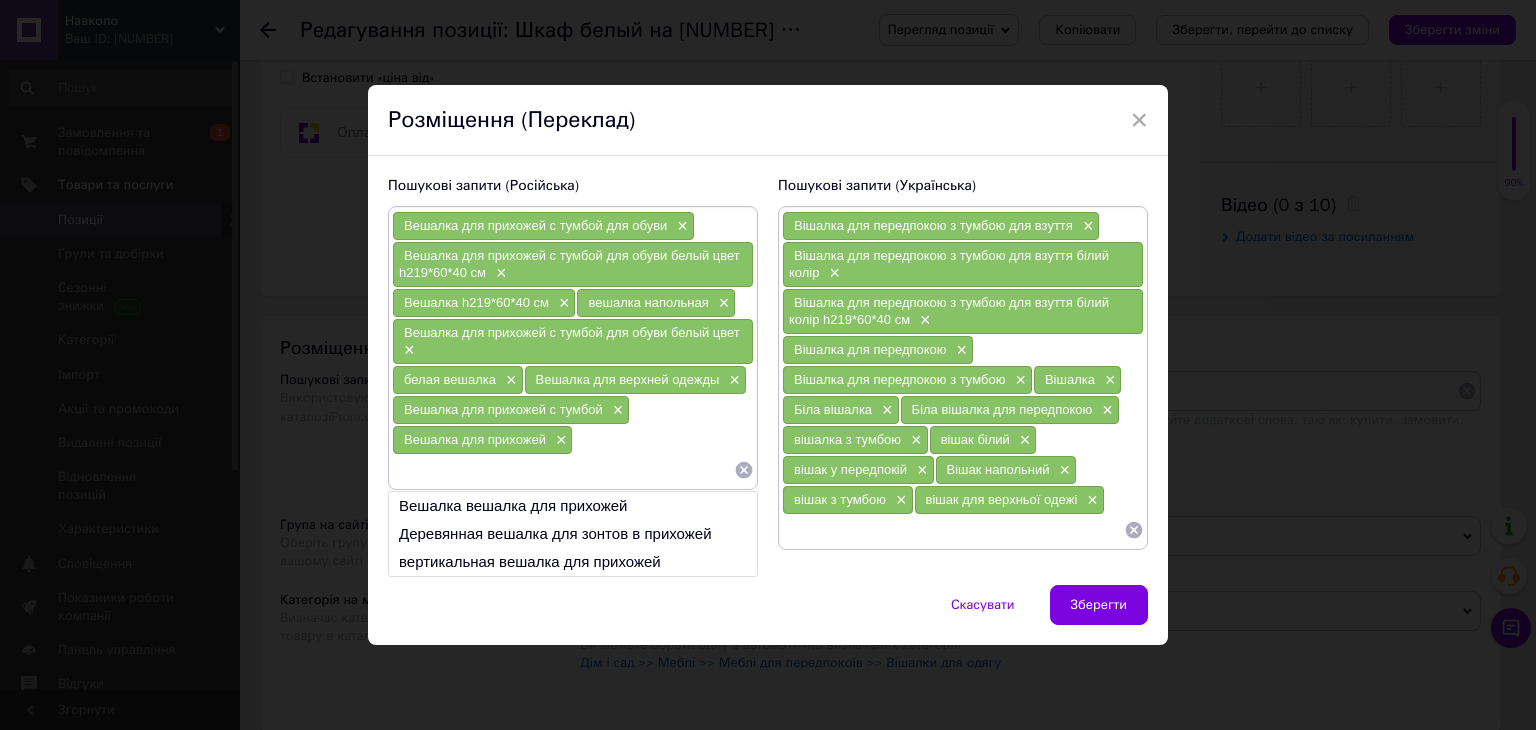 paste on "Вешалка для прихожей с тумбой для обуви белый цвет h219*60*40 см" 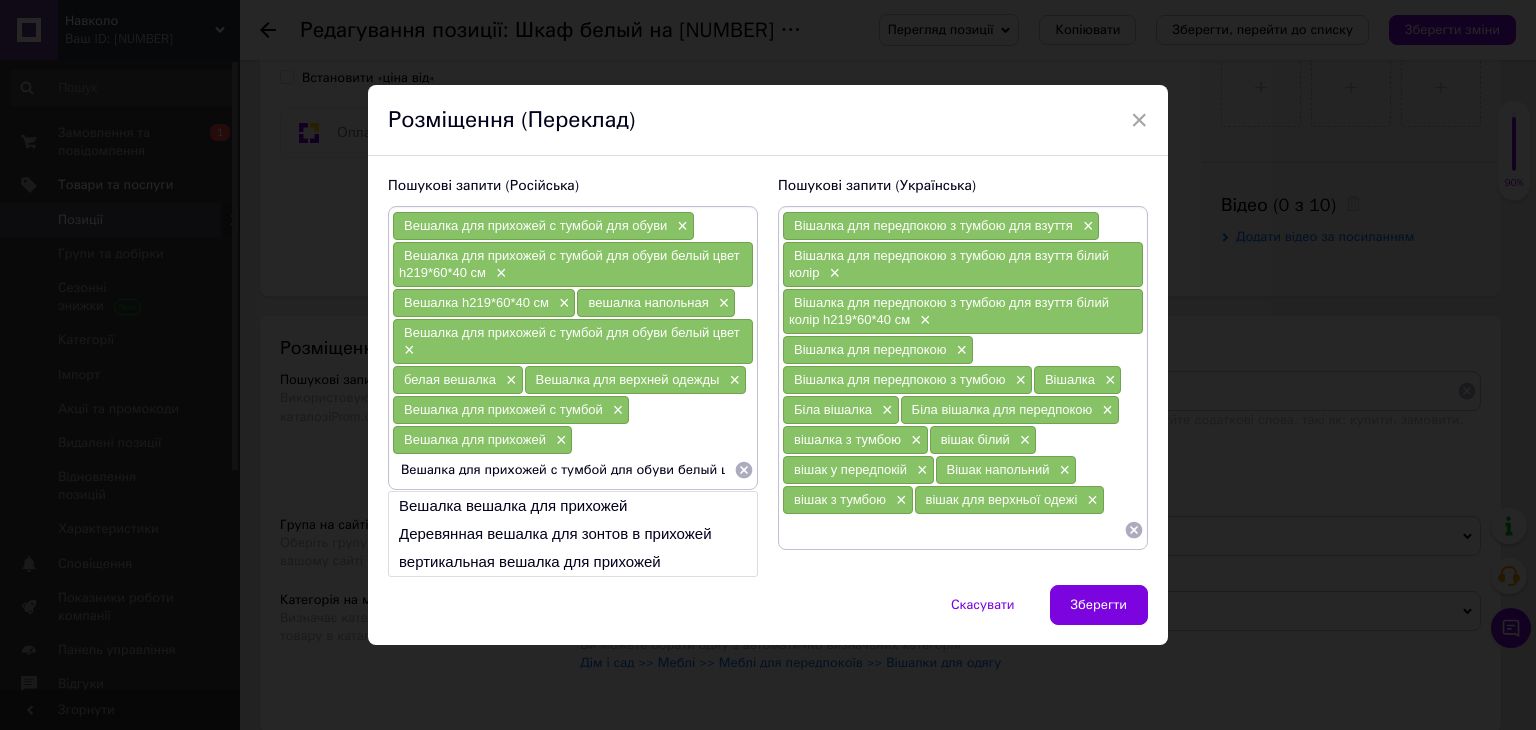 scroll, scrollTop: 0, scrollLeft: 96, axis: horizontal 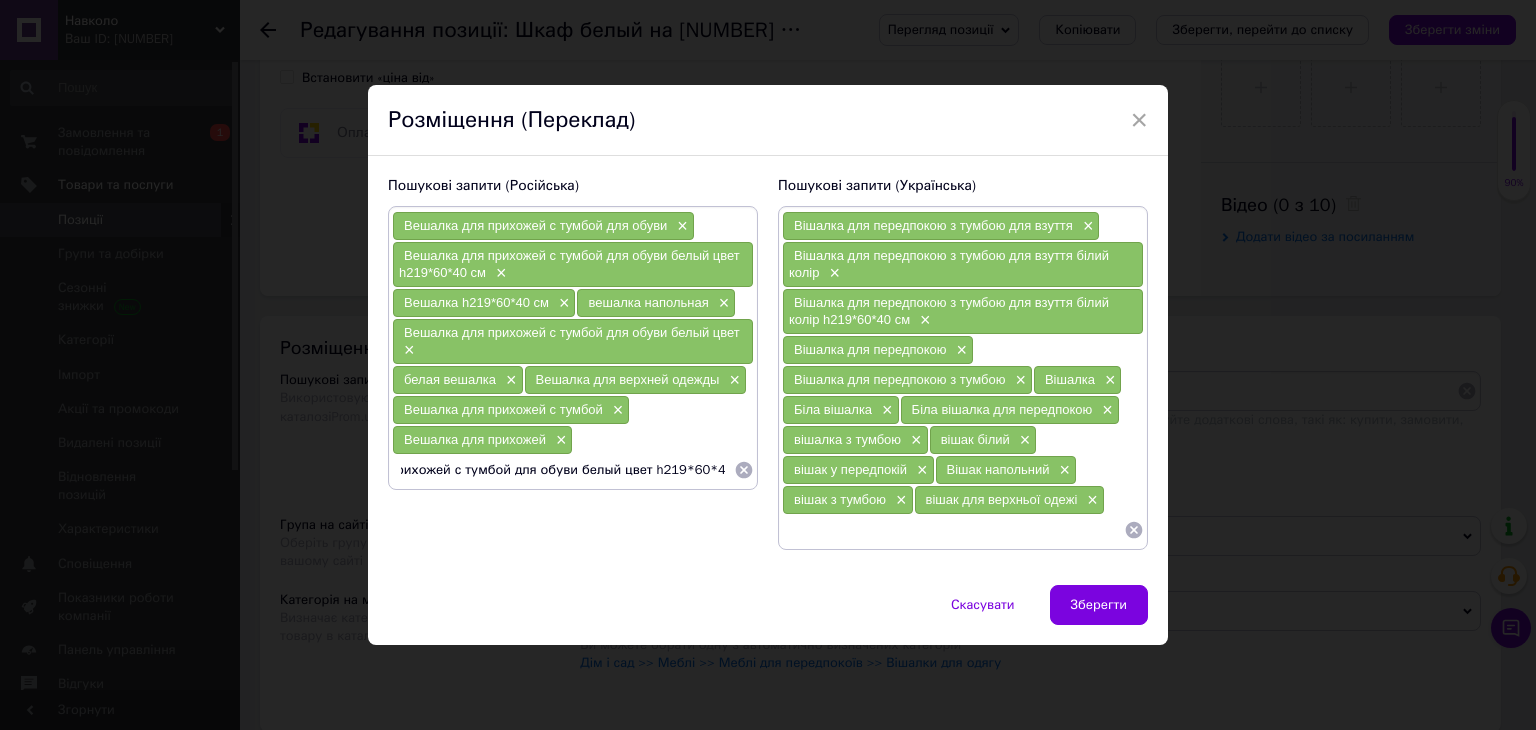 drag, startPoint x: 468, startPoint y: 470, endPoint x: 723, endPoint y: 473, distance: 255.01764 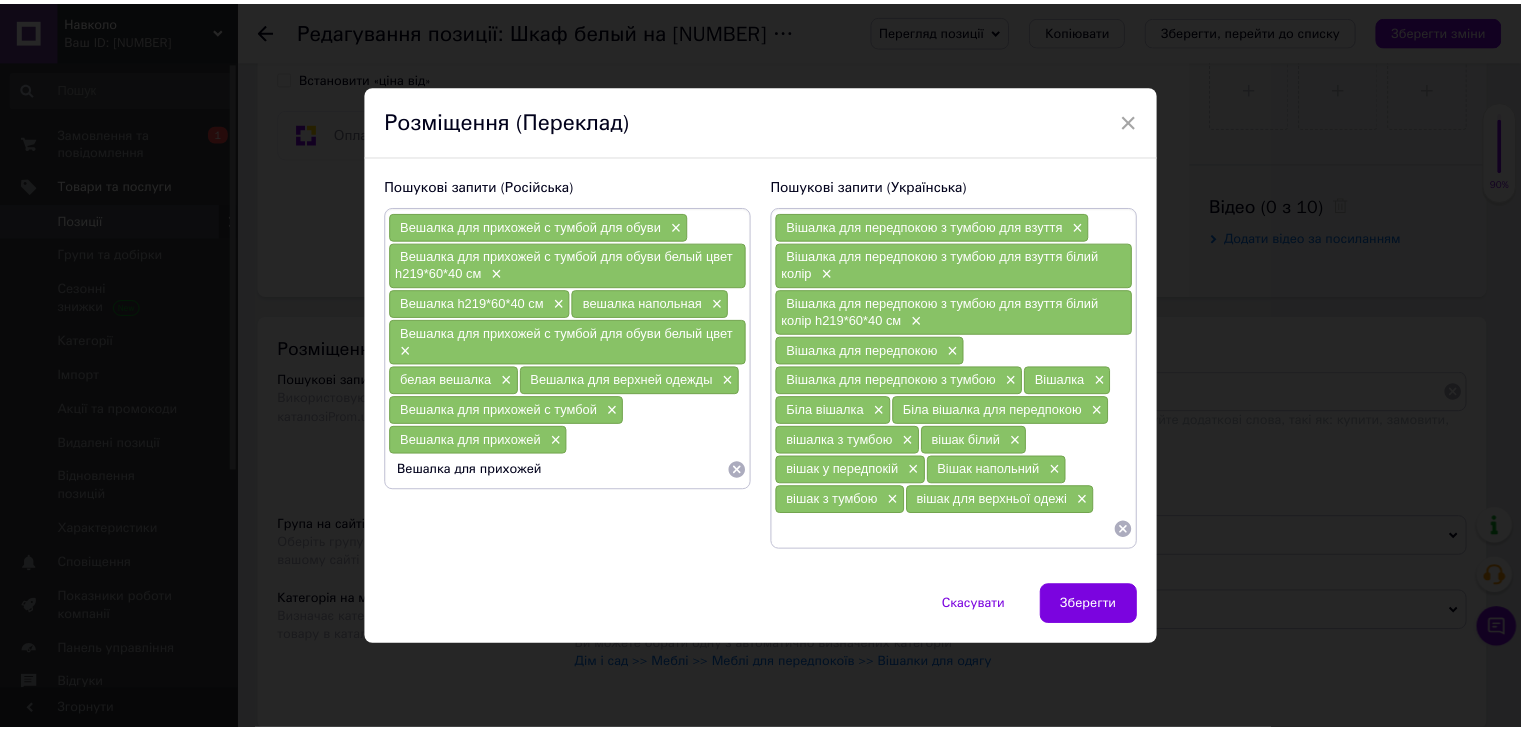 scroll, scrollTop: 0, scrollLeft: 0, axis: both 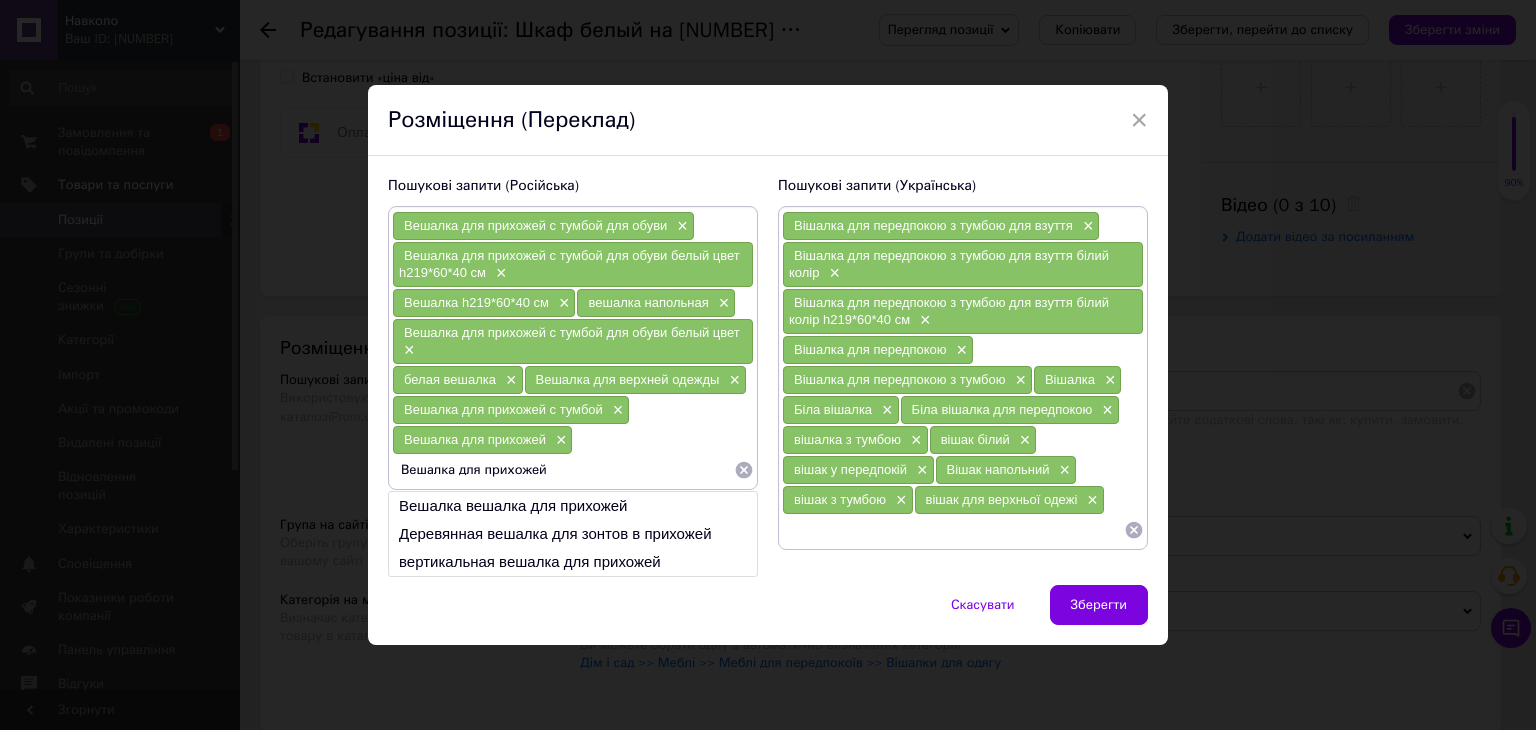 click on "Вешалка для прихожей" at bounding box center (563, 470) 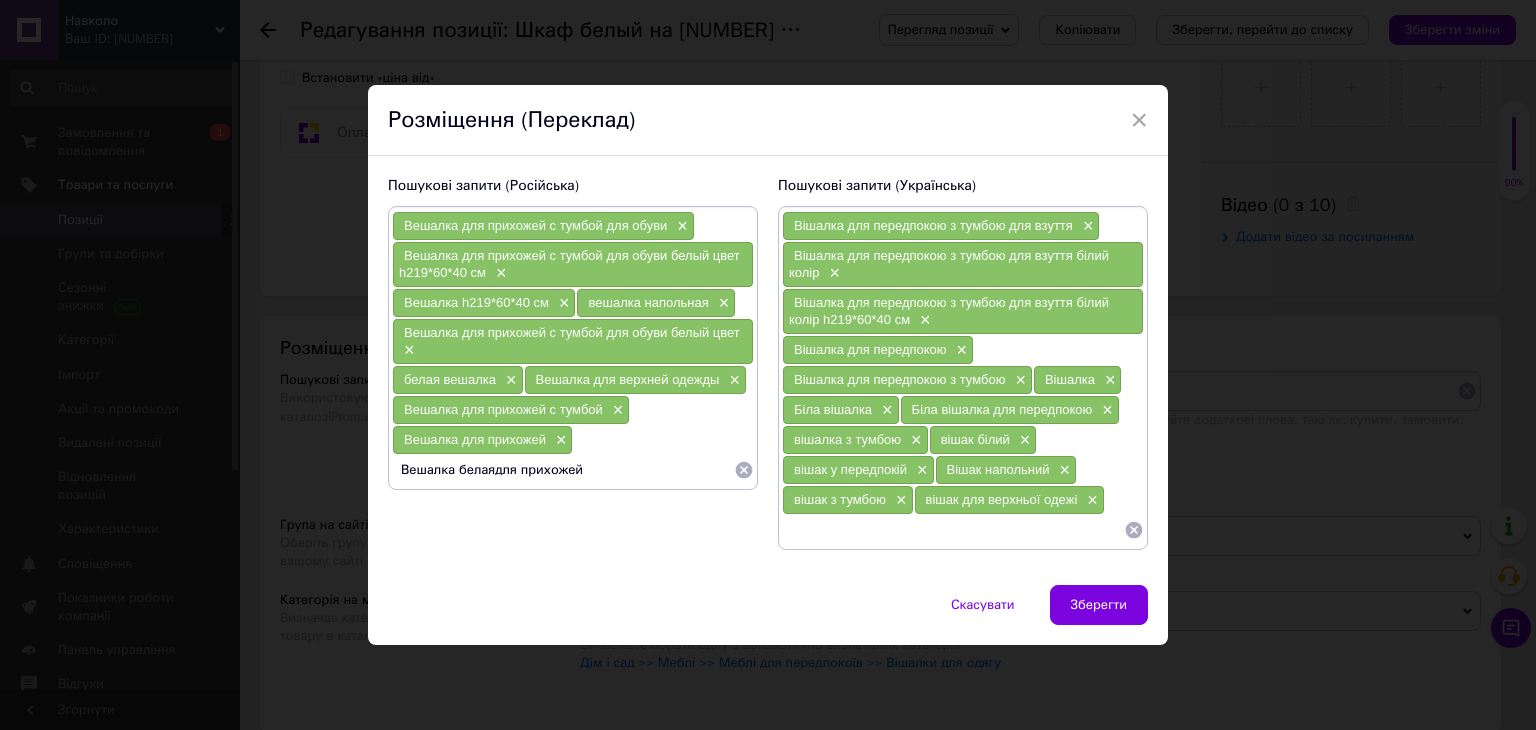 type on "Вешалка белая для прихожей" 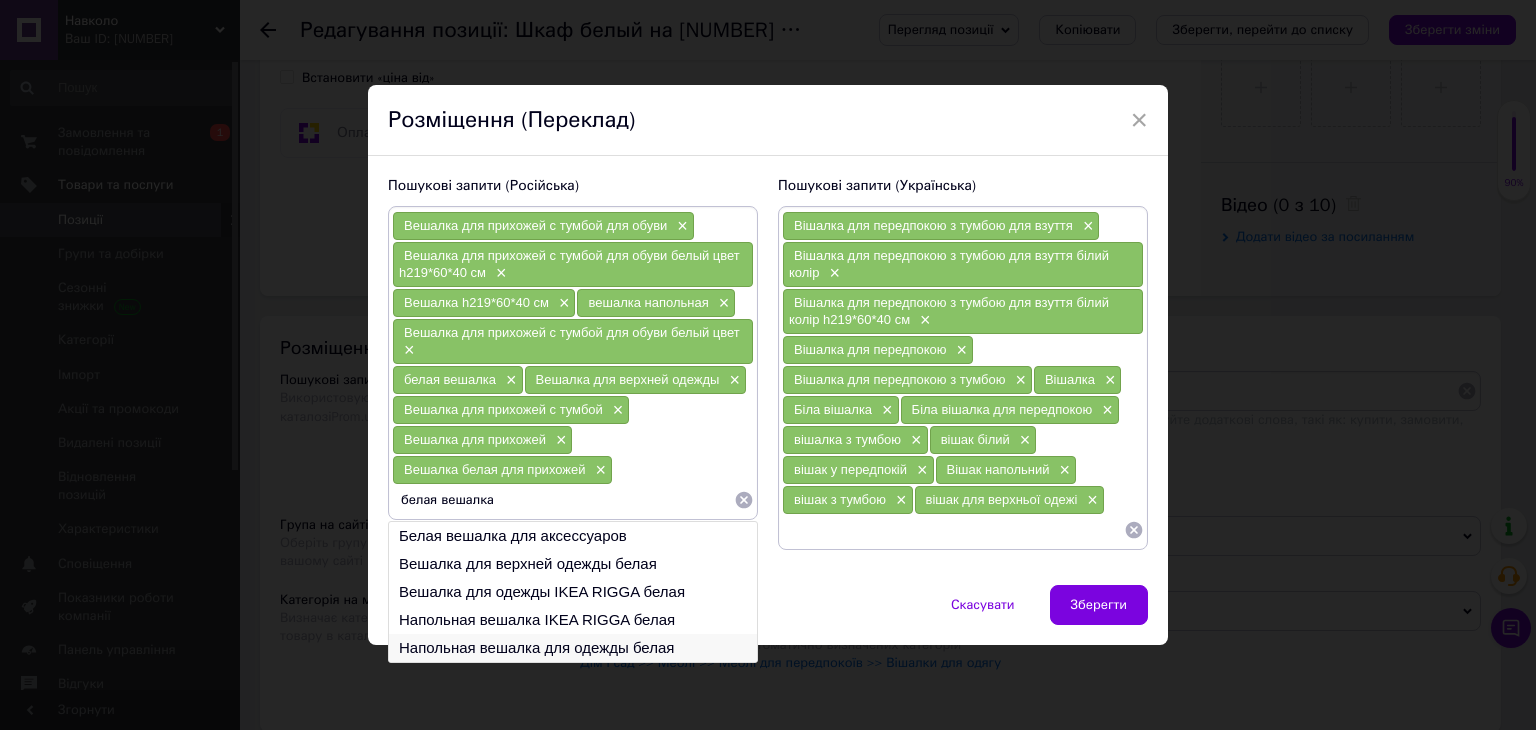 type on "белая вешалка" 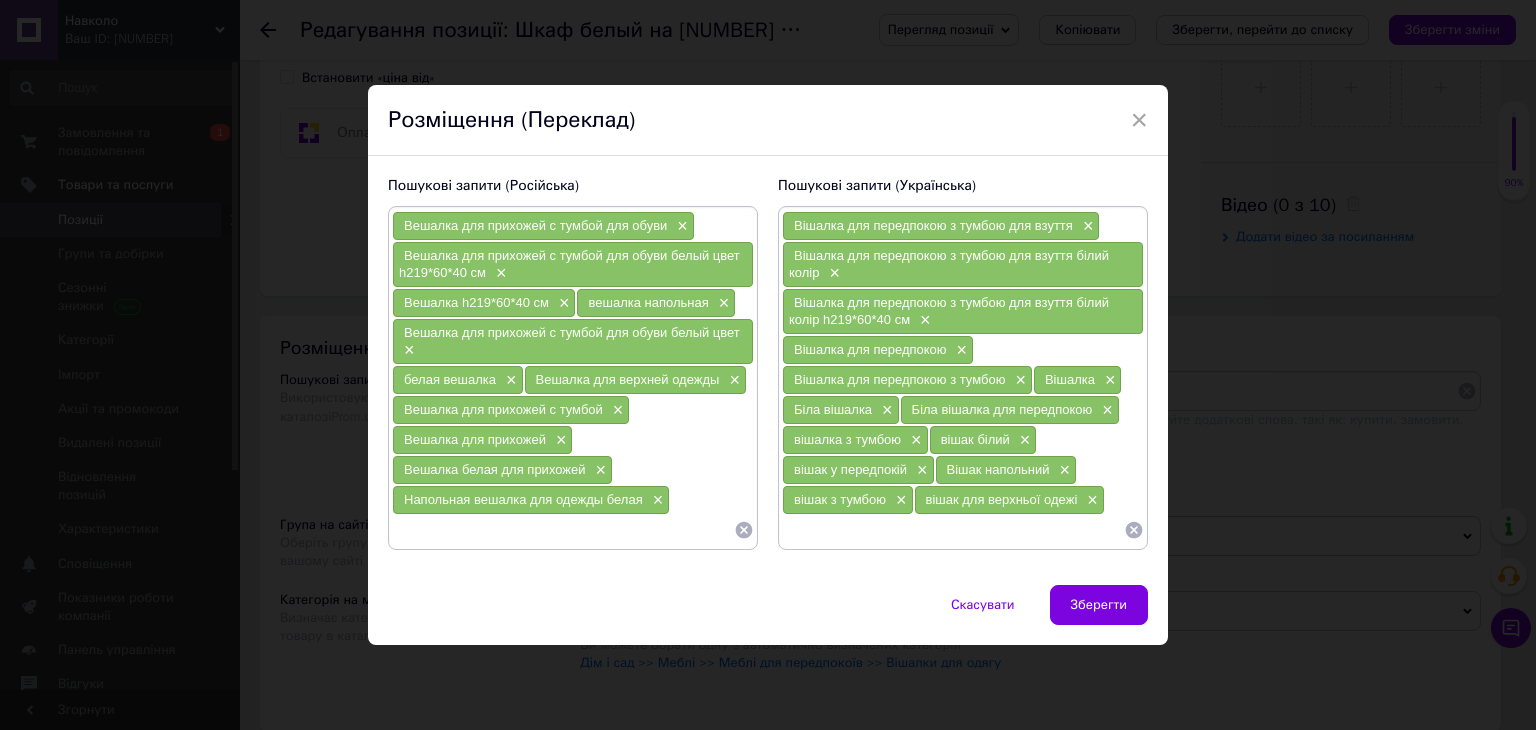 click at bounding box center [953, 530] 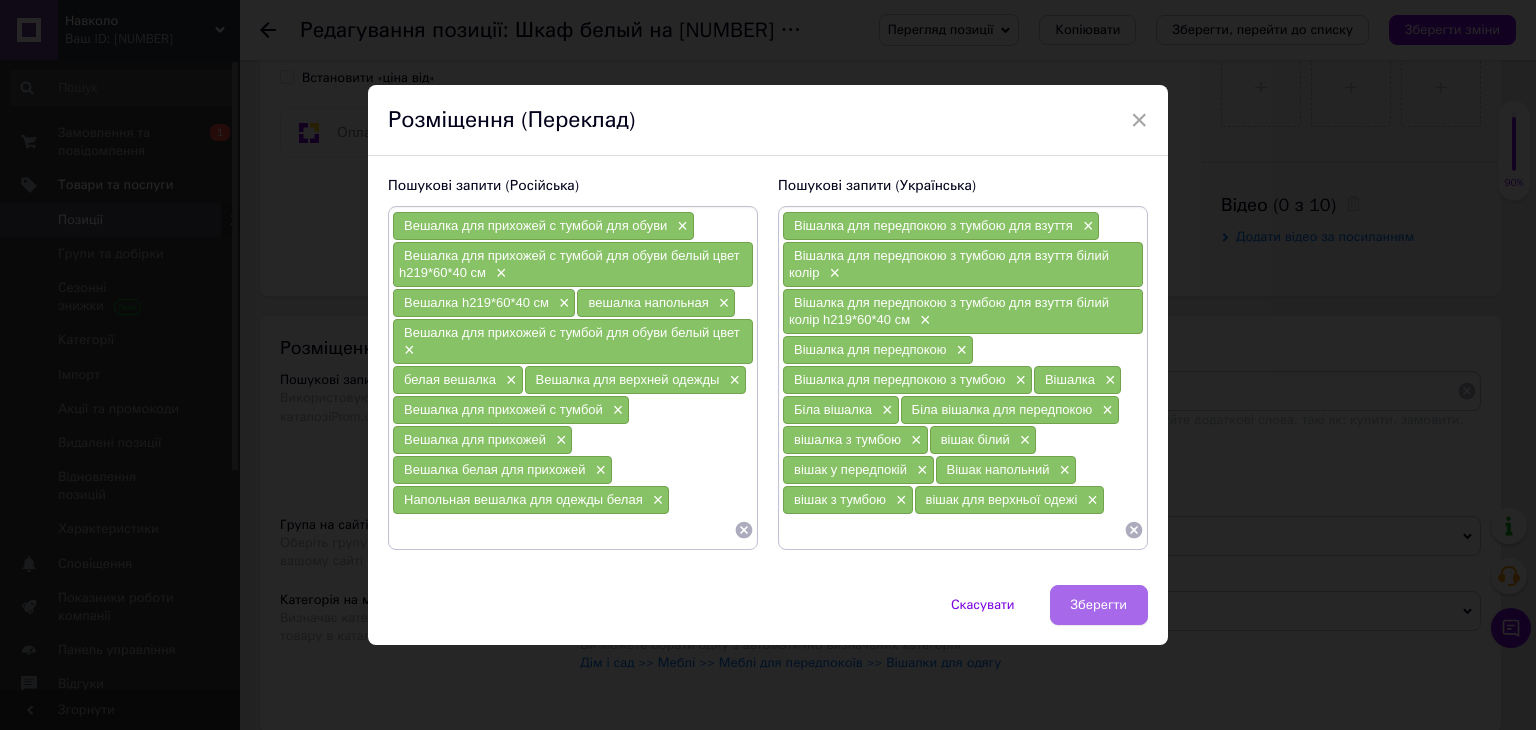 click on "Зберегти" at bounding box center [1099, 605] 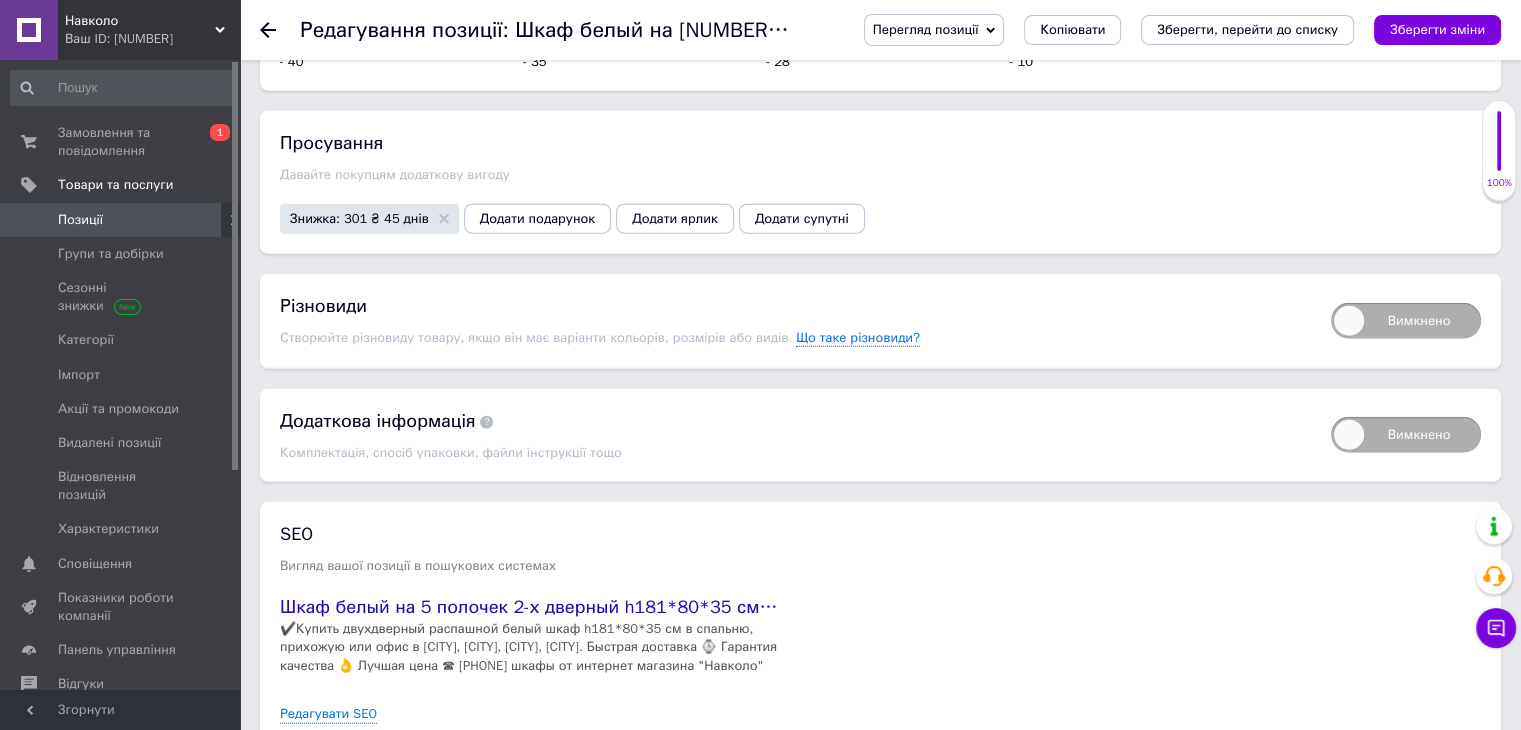 scroll, scrollTop: 4916, scrollLeft: 0, axis: vertical 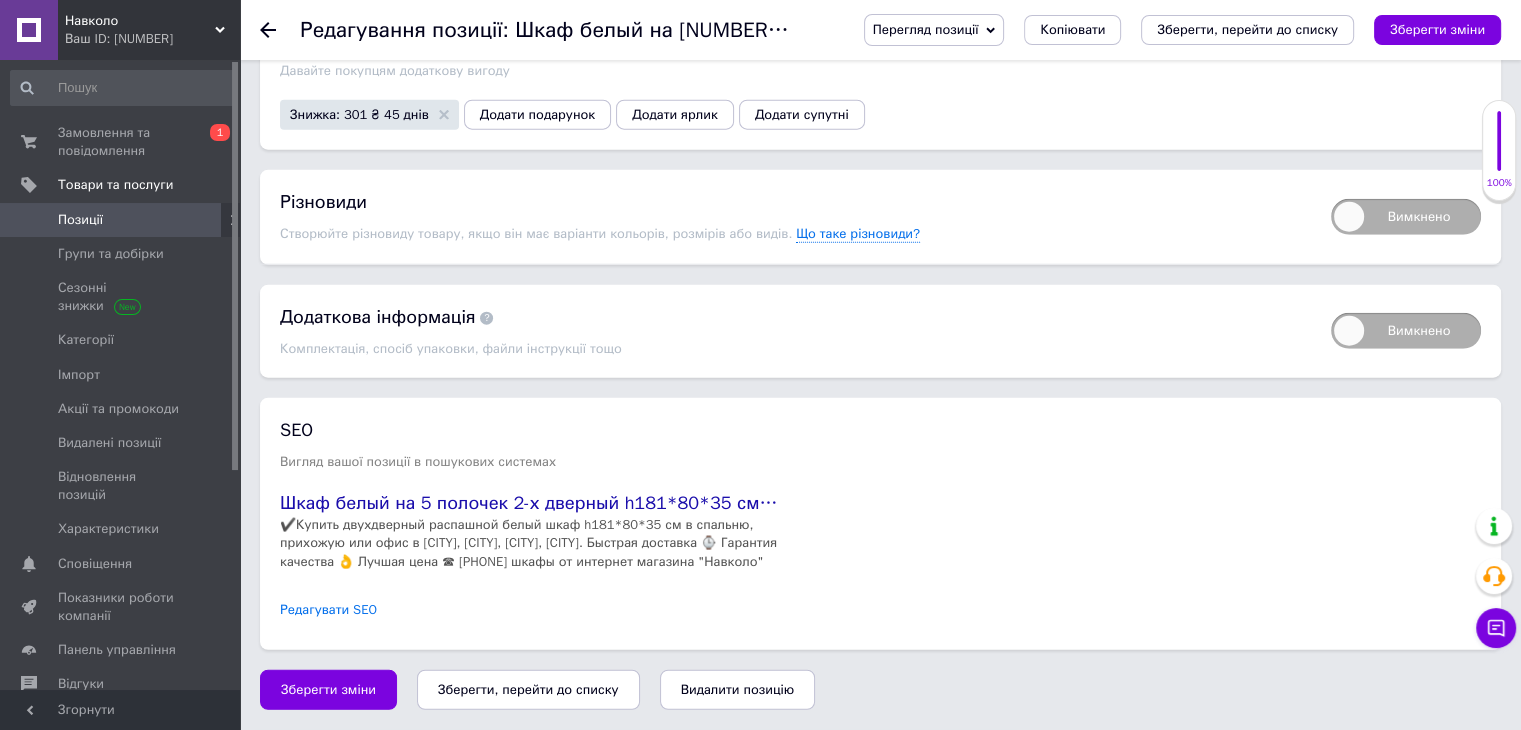click on "Редагувати SEO" at bounding box center (328, 610) 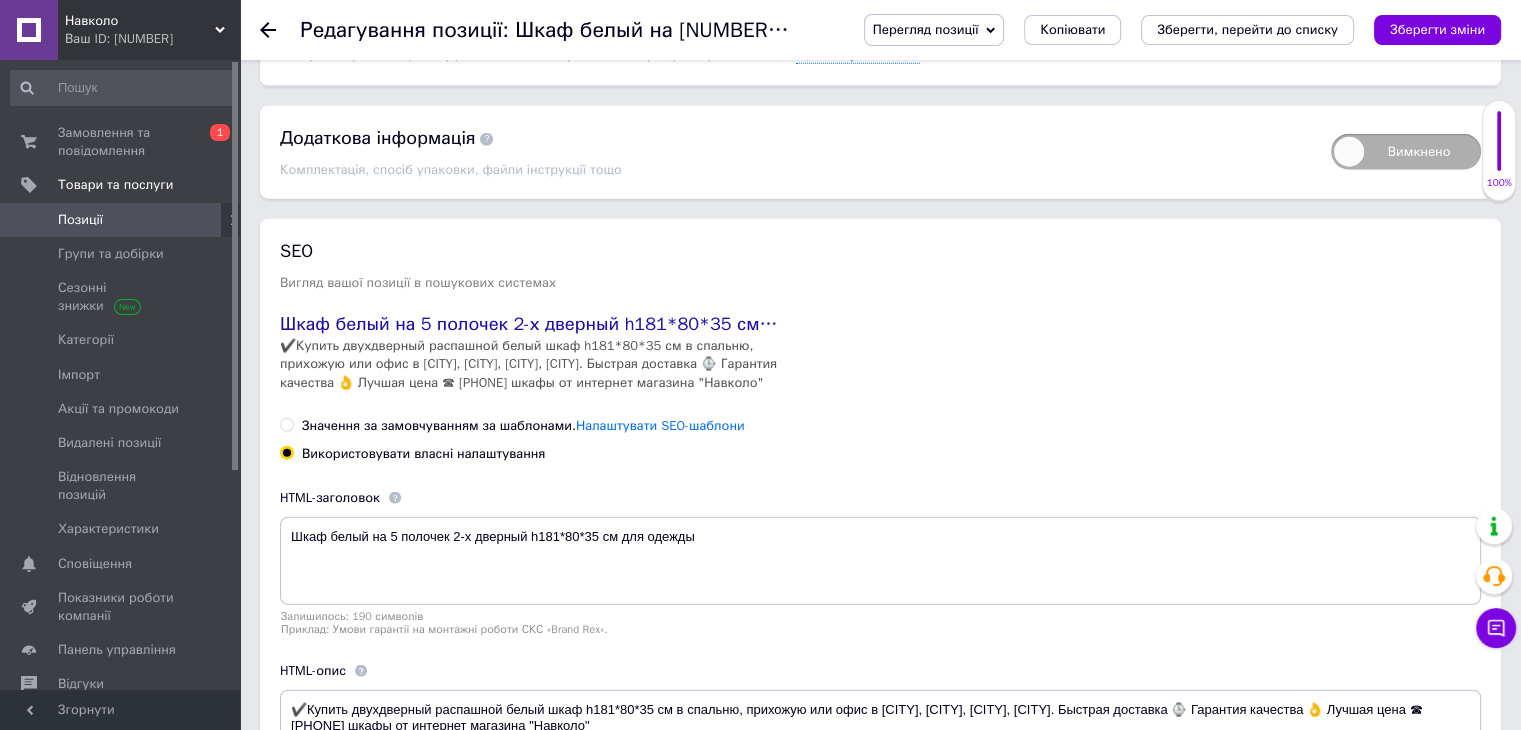 scroll, scrollTop: 5317, scrollLeft: 0, axis: vertical 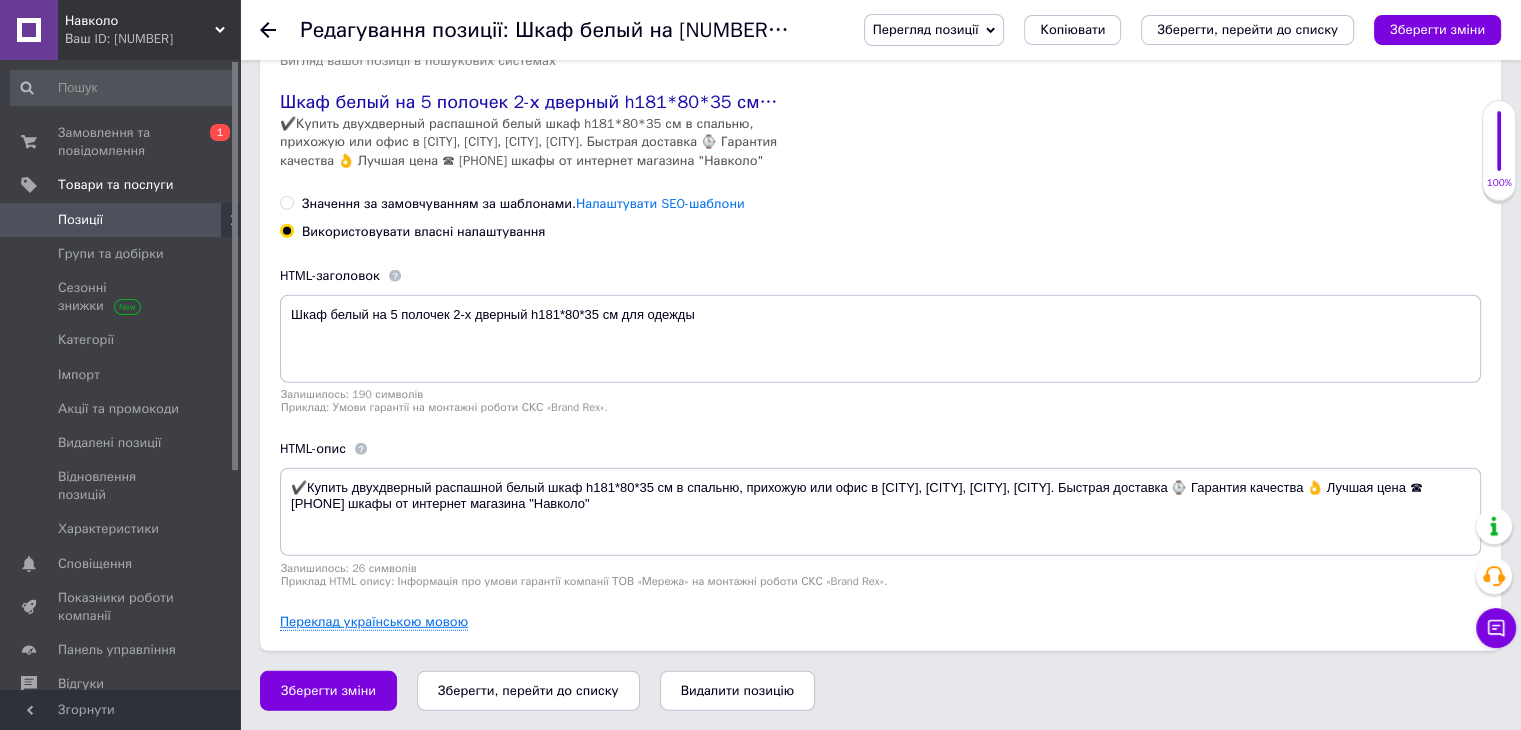 click on "Переклад українською мовою" at bounding box center (374, 622) 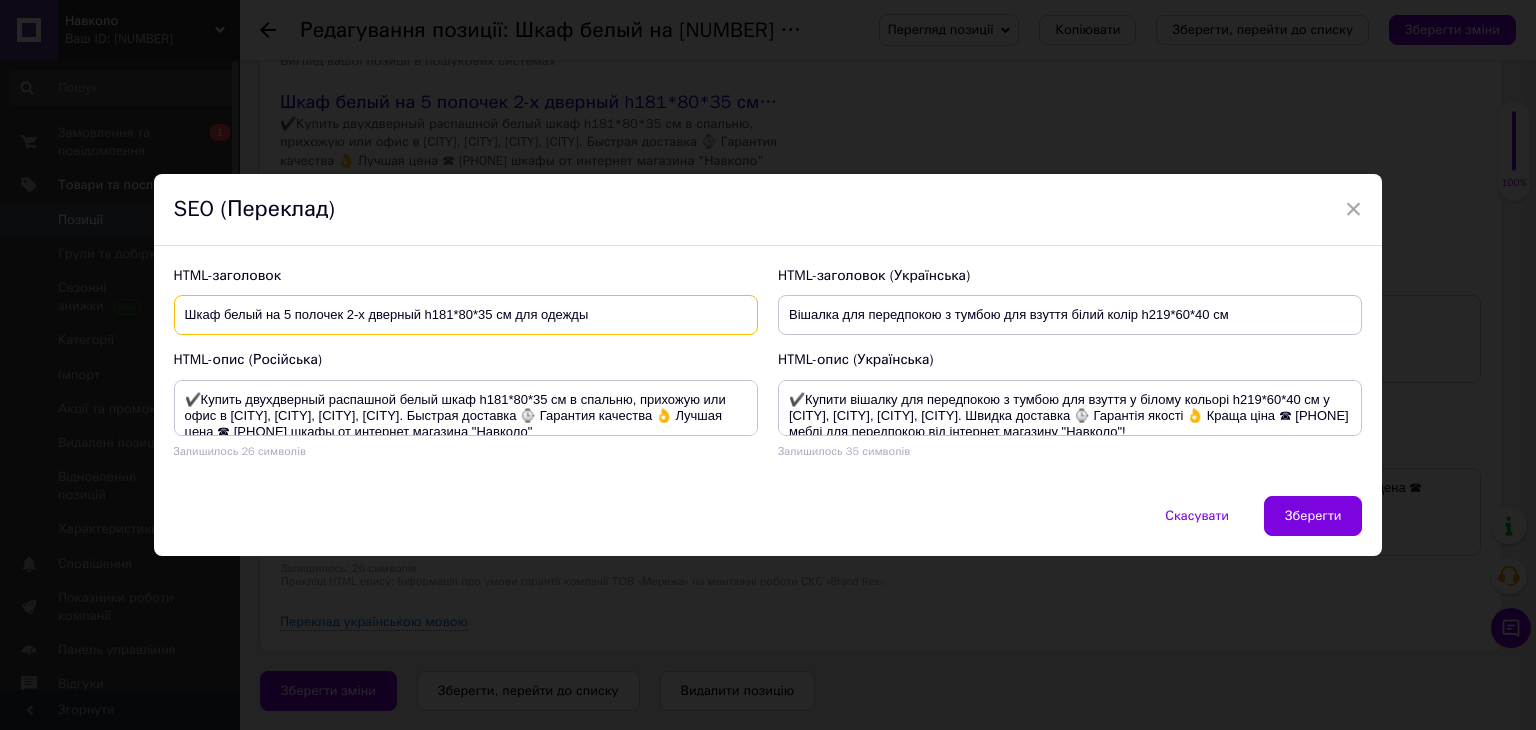 drag, startPoint x: 611, startPoint y: 311, endPoint x: 181, endPoint y: 317, distance: 430.04187 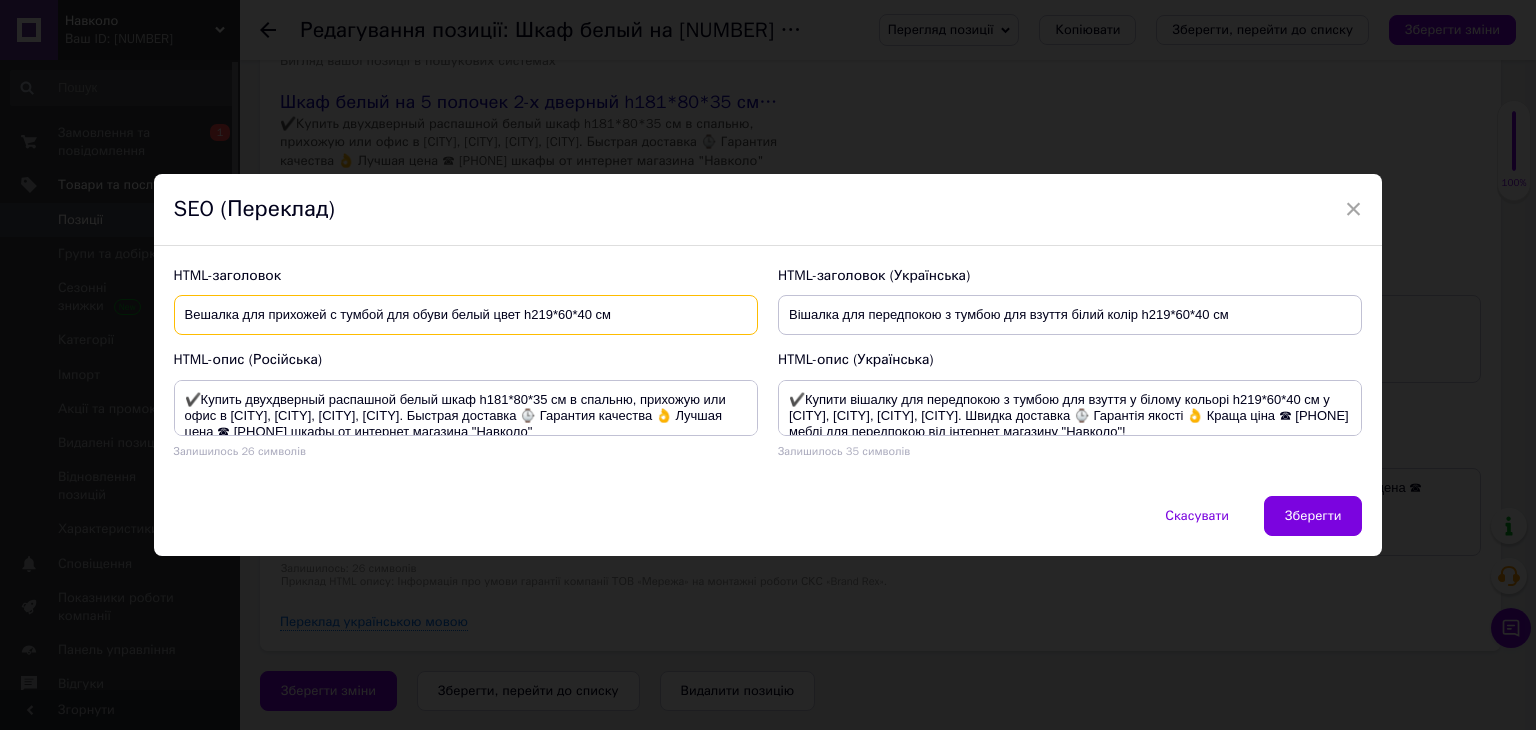 drag, startPoint x: 182, startPoint y: 314, endPoint x: 444, endPoint y: 315, distance: 262.00192 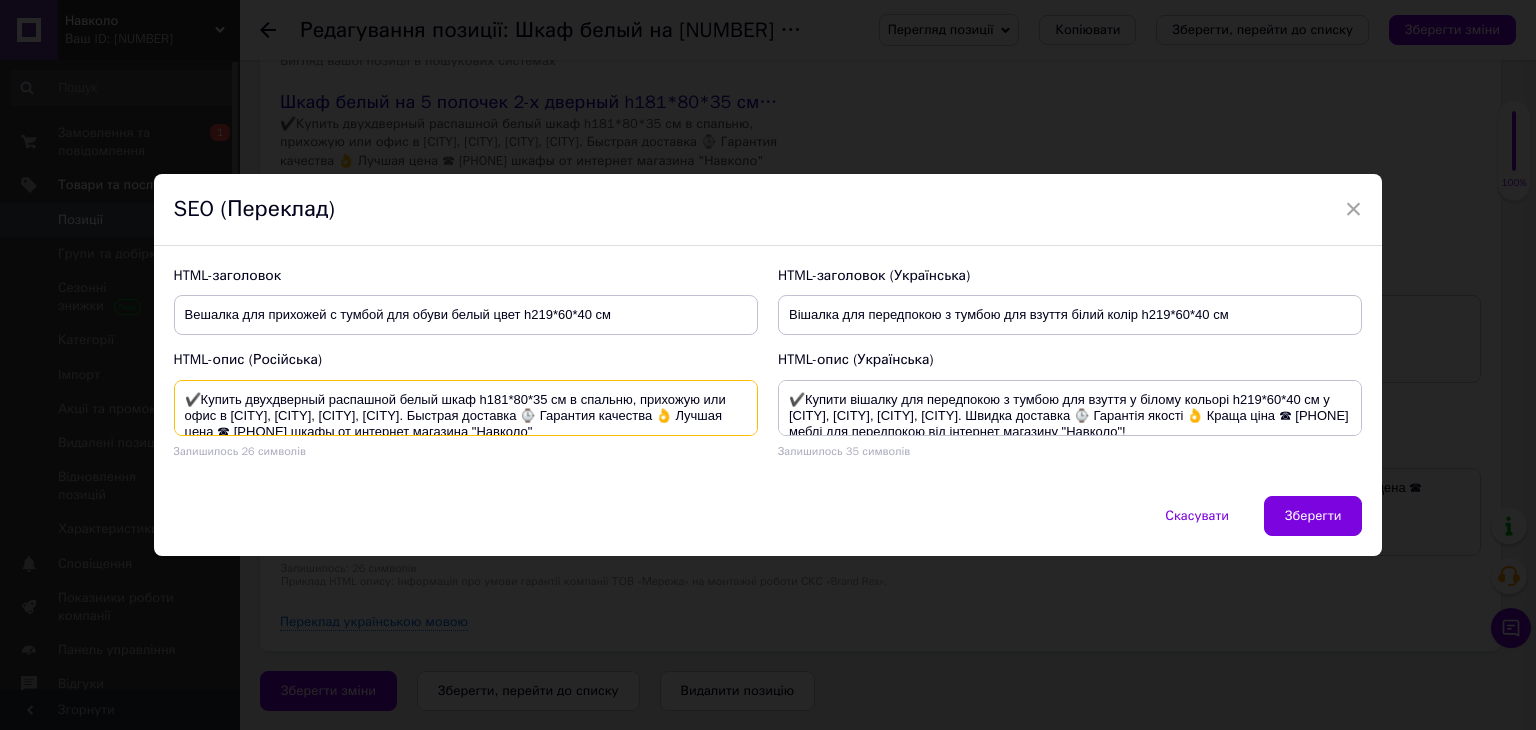 drag, startPoint x: 245, startPoint y: 399, endPoint x: 216, endPoint y: 411, distance: 31.38471 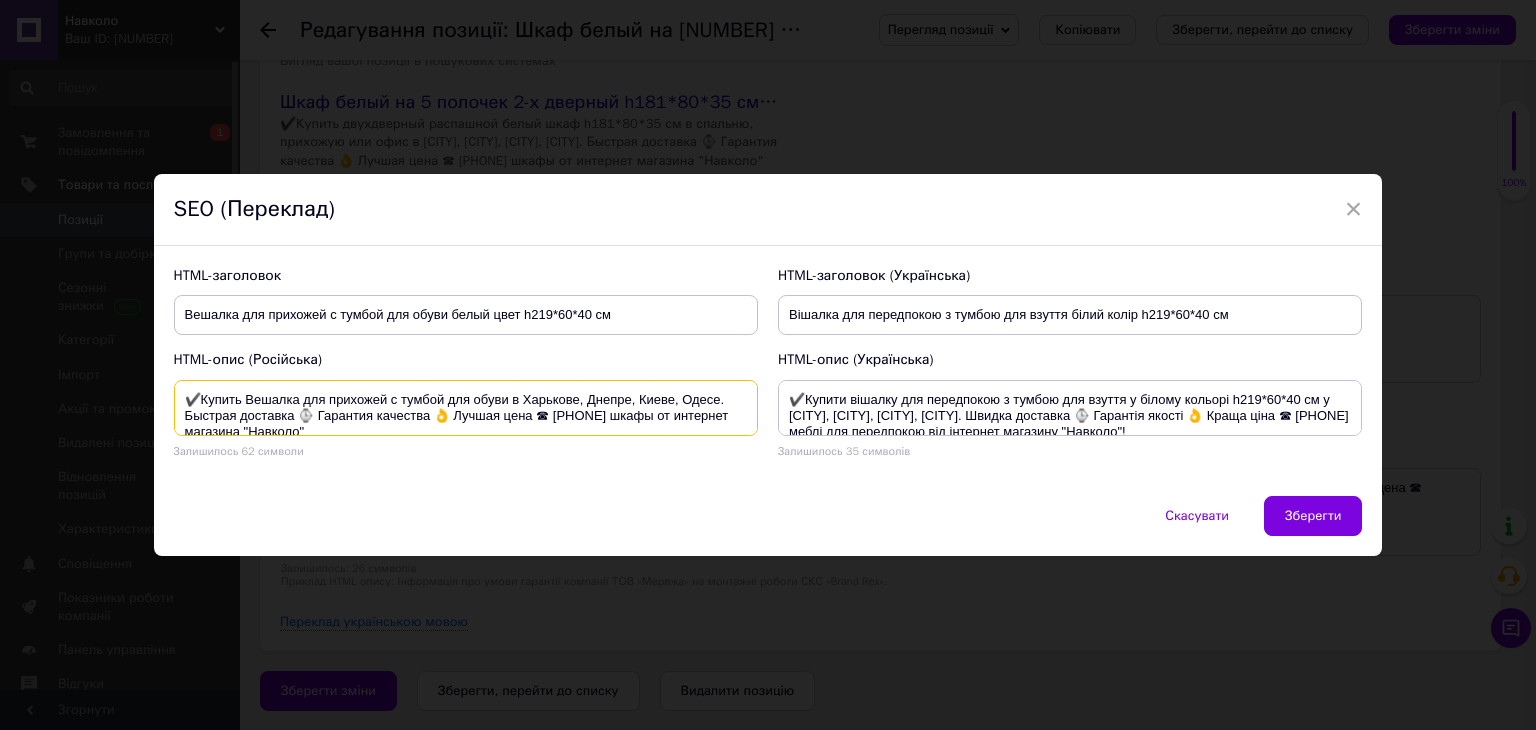 click on "✔️Купить Вешалка для прихожей с тумбой для обуви в Харькове, Днепре, Киеве, Одесе. Быстрая доставка ⌚ Гарантия качества 👌 Лучшая цена ☎ [PHONE] шкафы от интернет магазина "Навколо"" at bounding box center [466, 408] 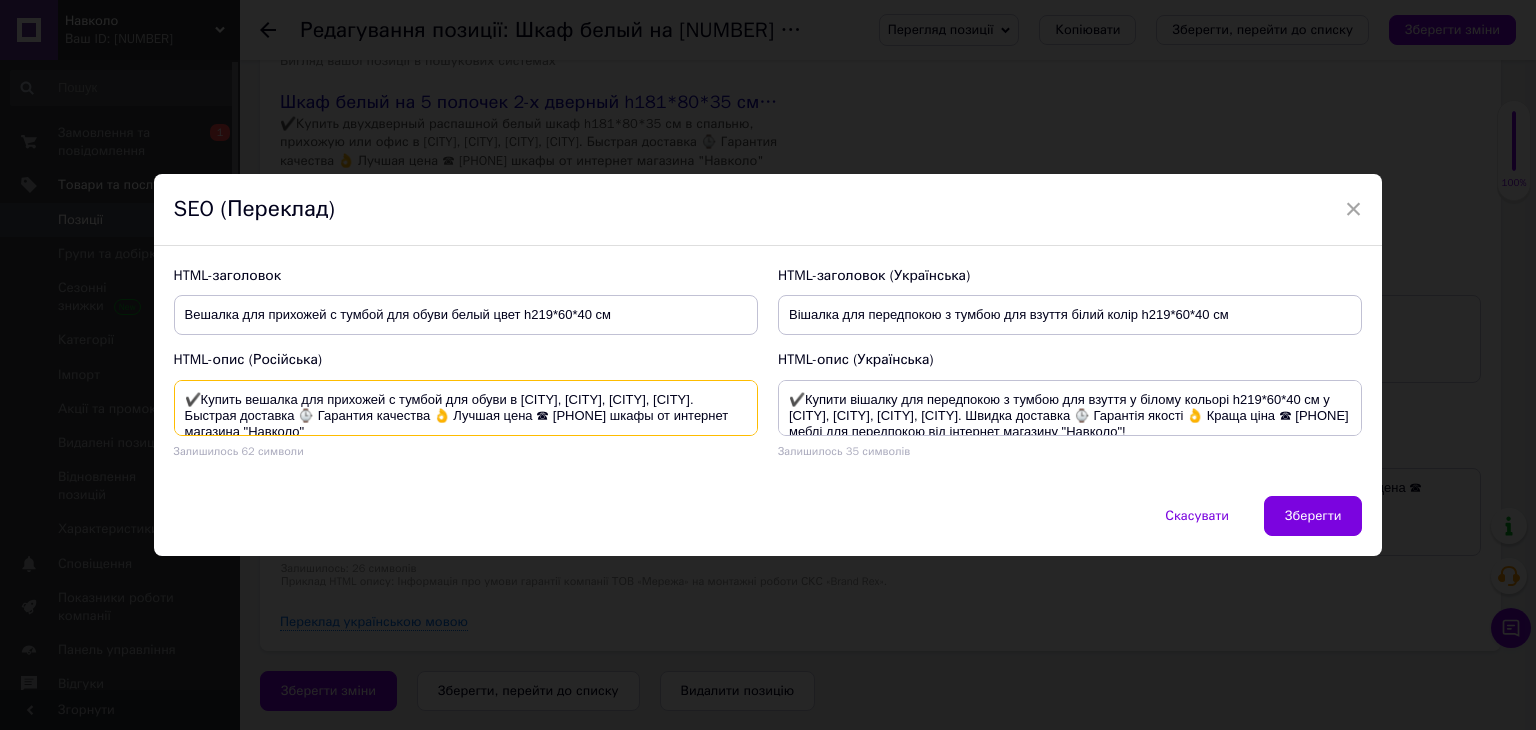 click on "✔️Купить вешалка для прихожей с тумбой для обуви в [CITY], [CITY], [CITY], [CITY]. Быстрая доставка ⌚ Гарантия качества 👌 Лучшая цена ☎ [PHONE] шкафы от интернет магазина "Навколо"" at bounding box center [466, 408] 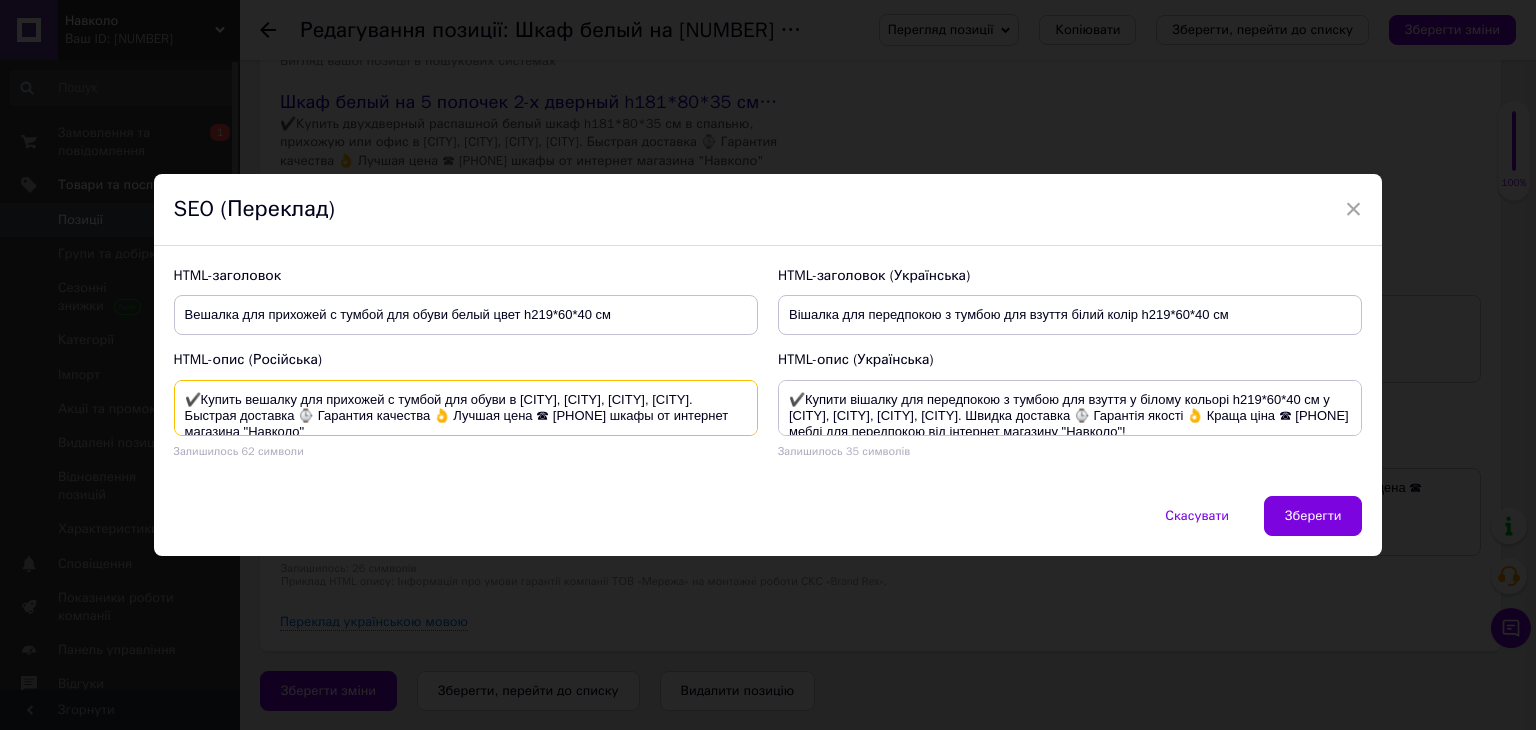 click on "✔️Купить вешалку для прихожей с тумбой для обуви в [CITY], [CITY], [CITY], [CITY]. Быстрая доставка ⌚ Гарантия качества 👌 Лучшая цена ☎ [PHONE] шкафы от интернет магазина "Навколо"" at bounding box center (466, 408) 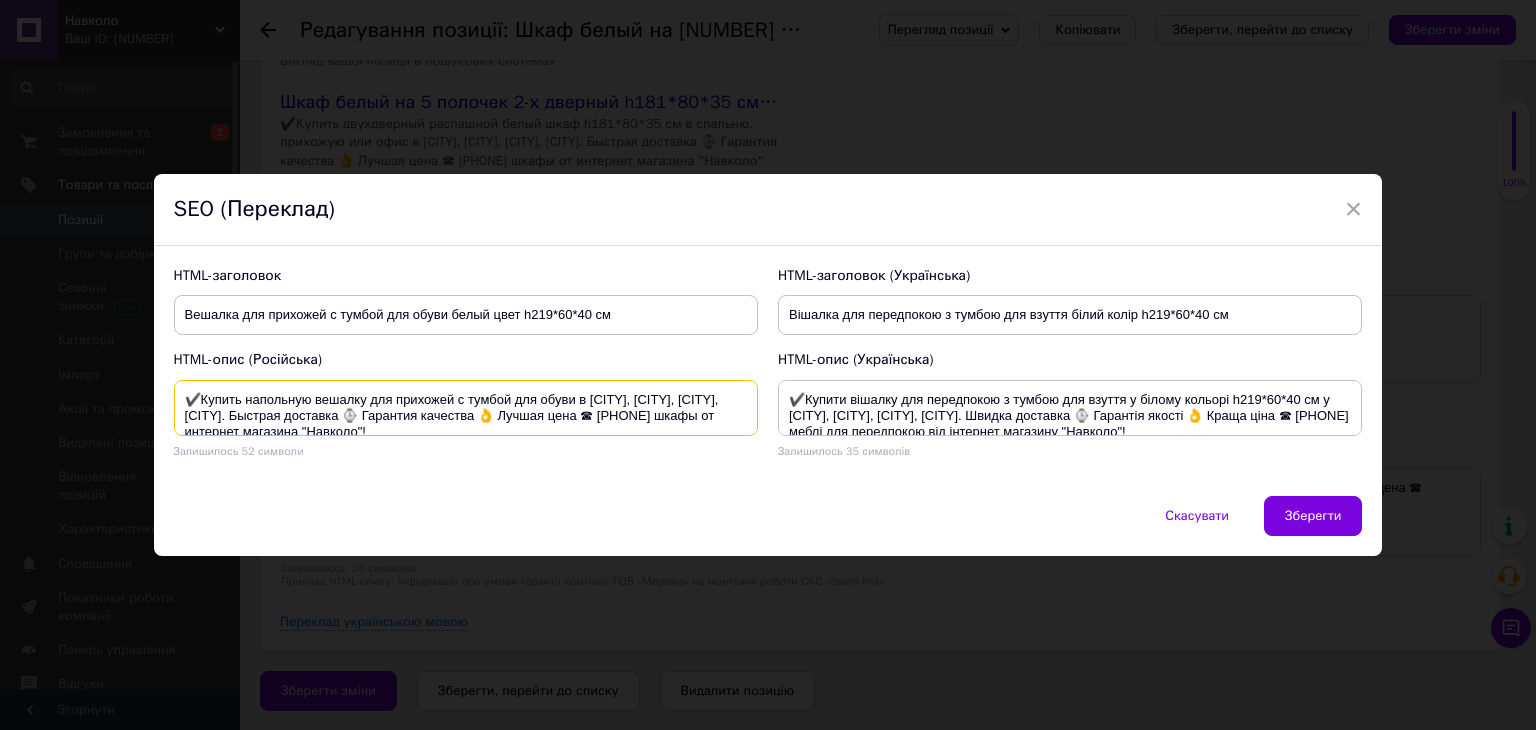 type on "✔️Купить напольную вешалку для прихожей с тумбой для обуви в [CITY], [CITY], [CITY], [CITY]. Быстрая доставка ⌚ Гарантия качества 👌 Лучшая цена ☎ [PHONE] шкафы от интернет магазина "Навколо"!" 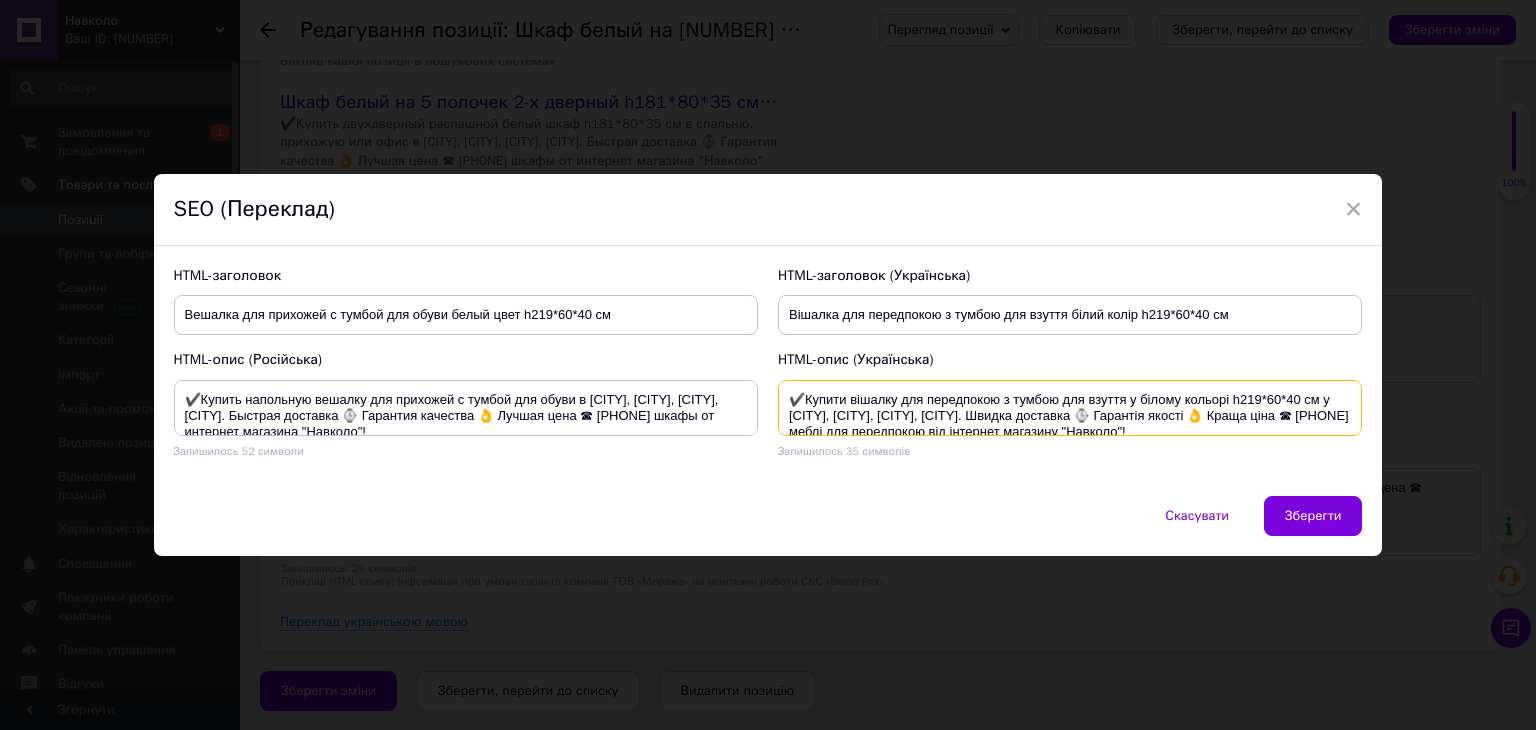 click on "✔️Купити вішалку для передпокою з тумбою для взуття у білому кольорі h219*60*40 см у [CITY], [CITY], [CITY], [CITY]. Швидка доставка ⌚ Гарантія якості 👌 Краща ціна ☎ [PHONE] меблі для передпокою від інтернет магазину "Навколо"!" at bounding box center [1070, 408] 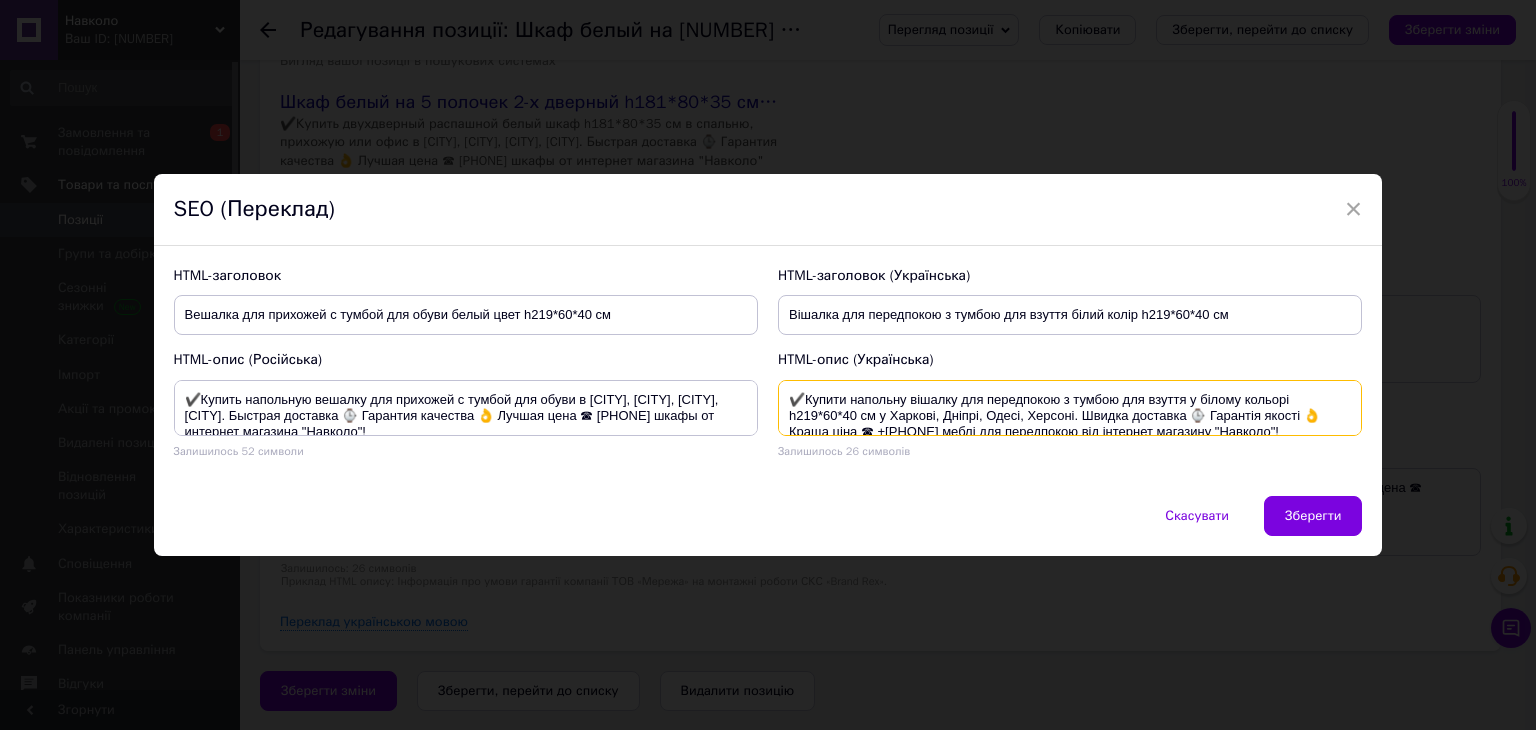 drag, startPoint x: 848, startPoint y: 399, endPoint x: 905, endPoint y: 403, distance: 57.14018 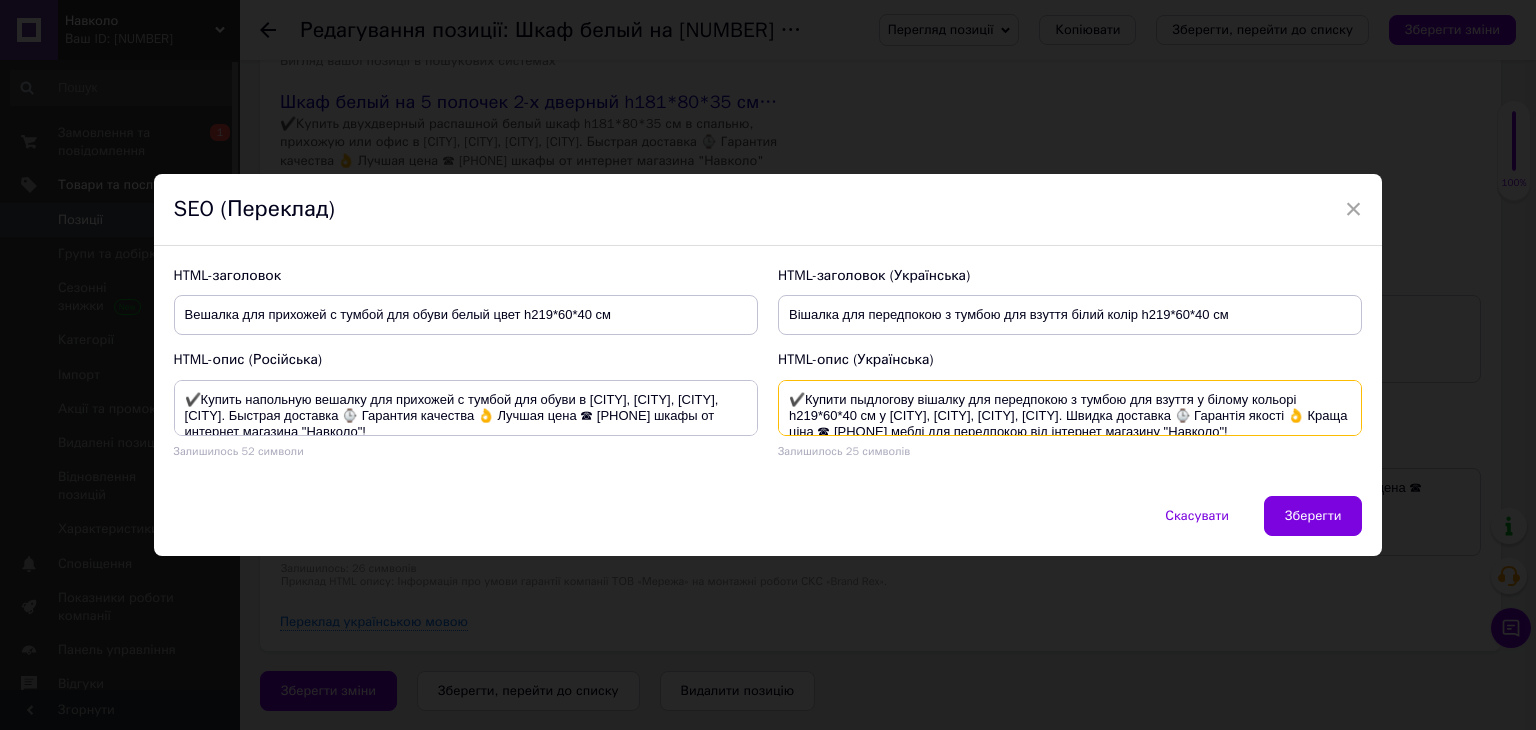 click on "✔️Купити пыдлогову вішалку для передпокою з тумбою для взуття у білому кольорі h219*60*40 см у [CITY], [CITY], [CITY], [CITY]. Швидка доставка ⌚ Гарантія якості 👌 Краща ціна ☎ [PHONE] меблі для передпокою від інтернет магазину "Навколо"!" at bounding box center (1070, 408) 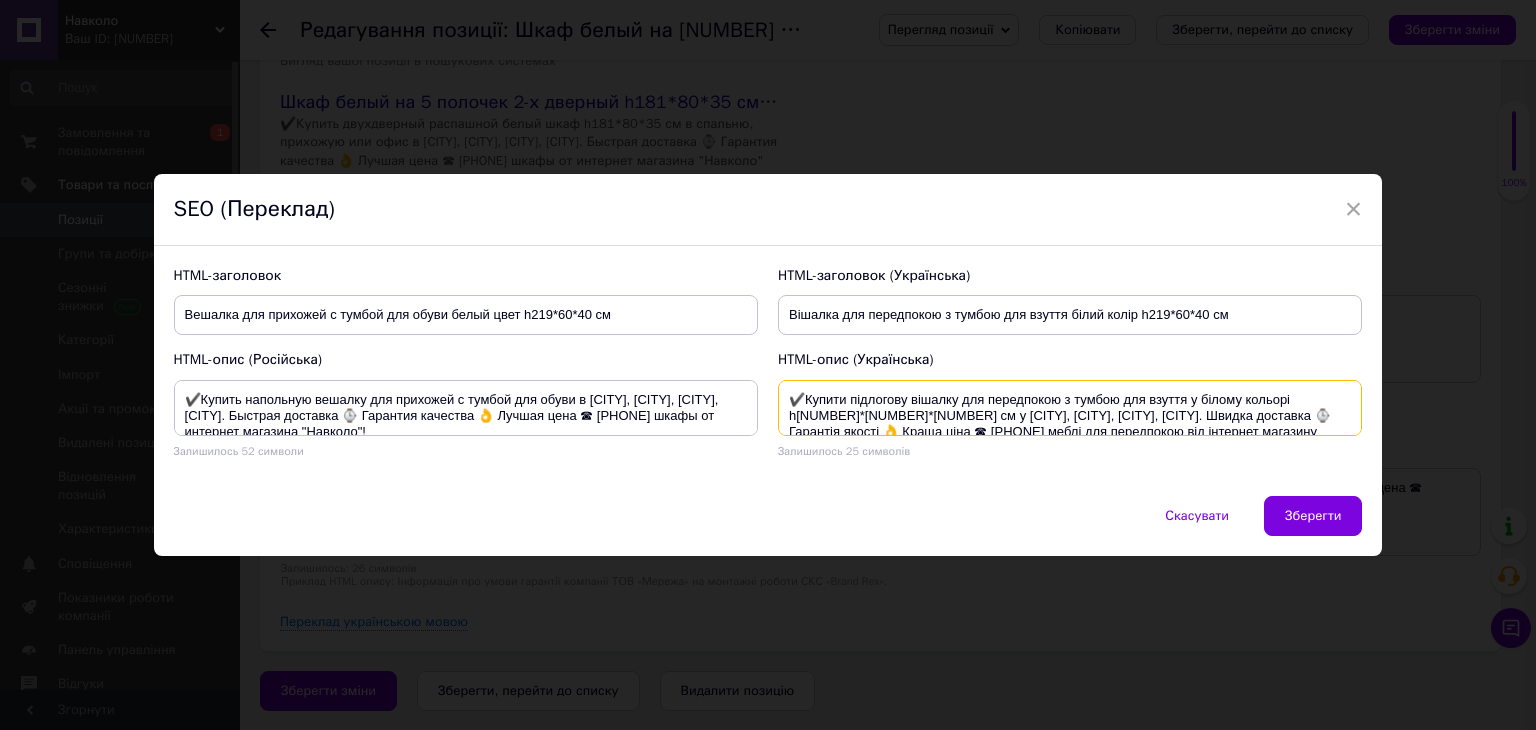 type on "✔️Купити підлогову вішалку для передпокою з тумбою для взуття у білому кольорі h[NUMBER]*[NUMBER]*[NUMBER] см у [CITY], [CITY], [CITY], [CITY]. Швидка доставка ⌚ Гарантія якості 👌 Краща ціна ☎ [PHONE] меблі для передпокою від інтернет магазину "Навколо"!" 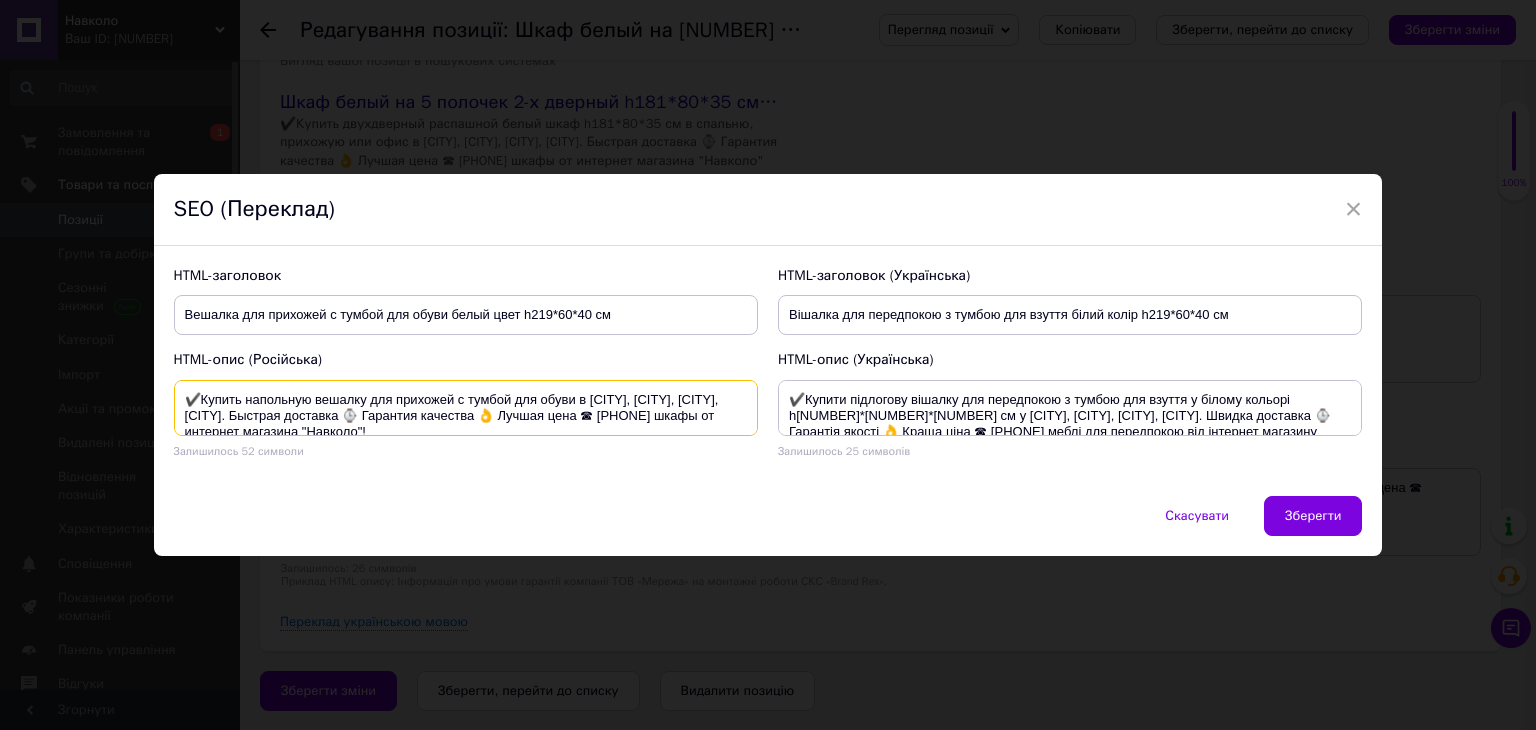click on "✔️Купить напольную вешалку для прихожей с тумбой для обуви в [CITY], [CITY], [CITY], [CITY]. Быстрая доставка ⌚ Гарантия качества 👌 Лучшая цена ☎ [PHONE] шкафы от интернет магазина "Навколо"!" at bounding box center (466, 408) 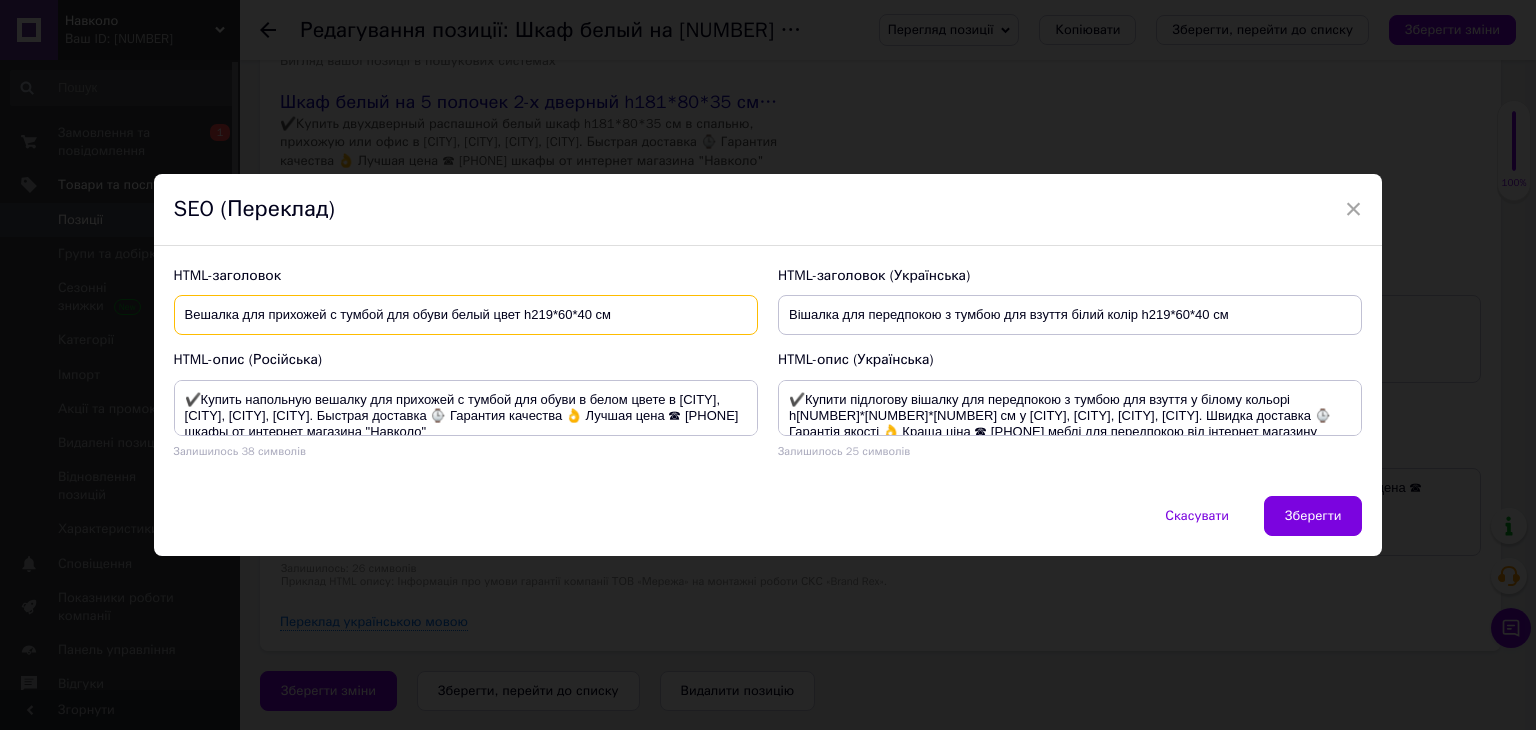drag, startPoint x: 522, startPoint y: 312, endPoint x: 644, endPoint y: 323, distance: 122.494896 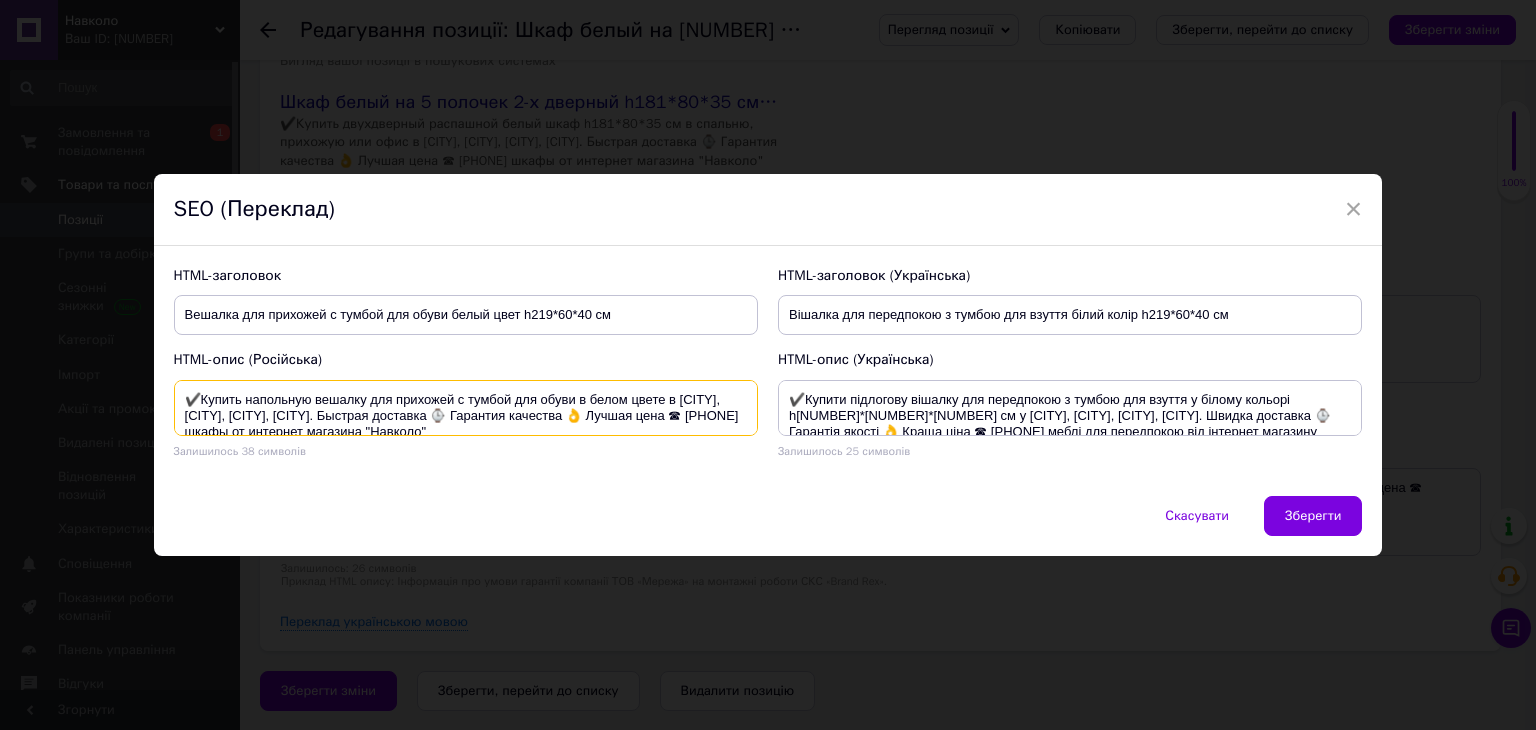 click on "✔️Купить напольную вешалку для прихожей с тумбой для обуви в белом цвете в [CITY], [CITY], [CITY], [CITY]. Быстрая доставка ⌚ Гарантия качества 👌 Лучшая цена ☎ [PHONE] шкафы от интернет магазина "Навколо"" at bounding box center [466, 408] 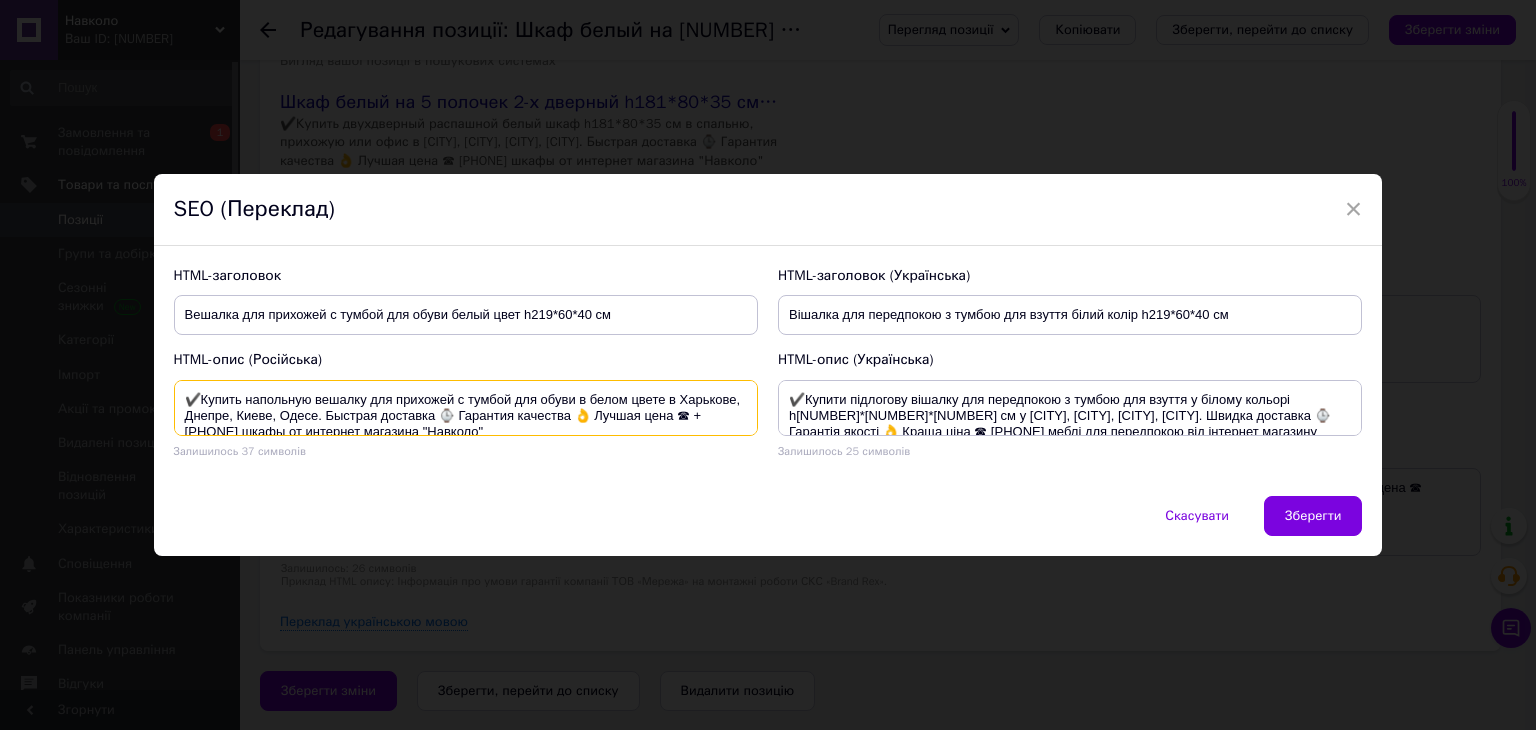 paste on "h219*60*40 см" 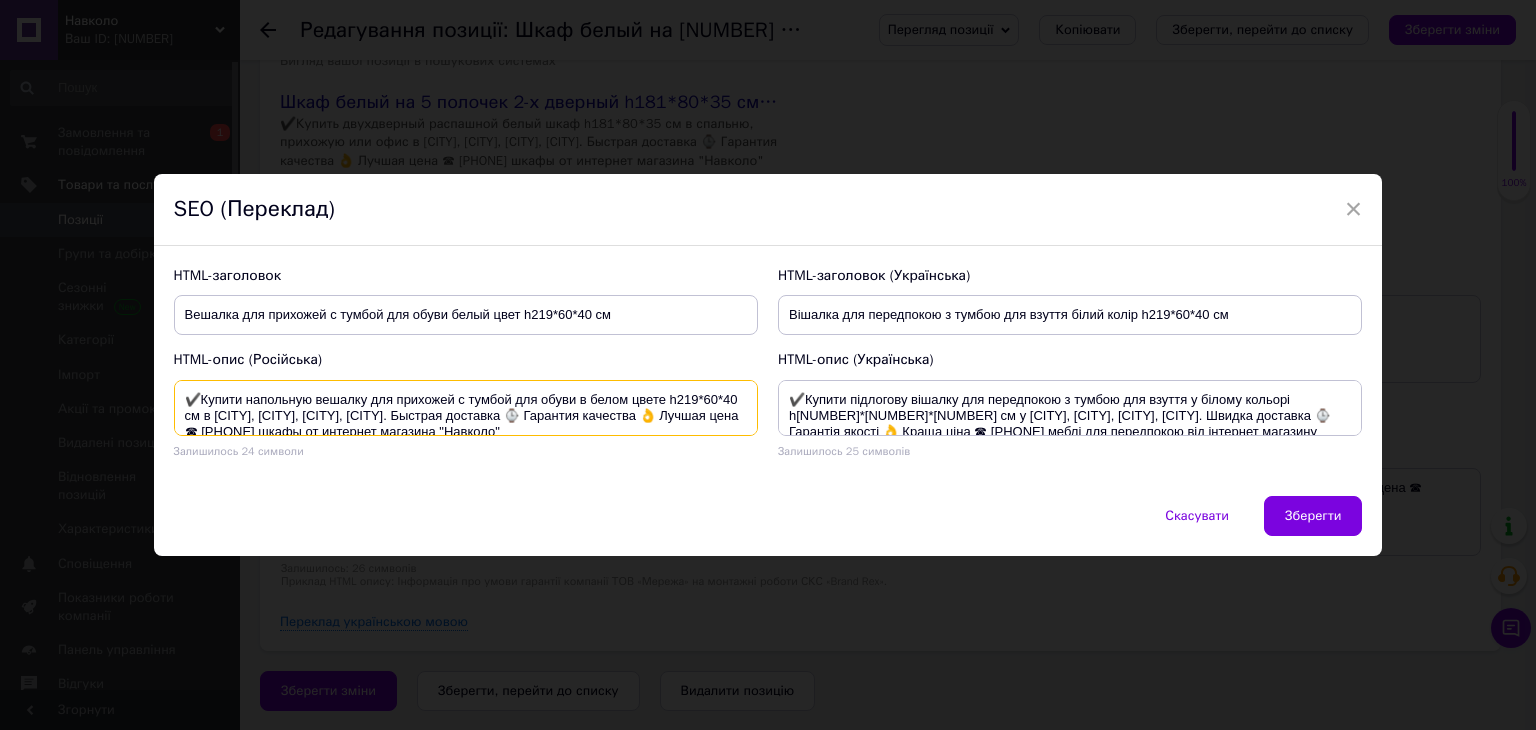 type on "✔️Купити напольную вешалку для прихожей с тумбой для обуви в белом цвете h219*60*40 см в [CITY], [CITY], [CITY], [CITY]. Быстрая доставка ⌚ Гарантия качества 👌 Лучшая цена ☎ [PHONE] шкафы от интернет магазина "Навколо"" 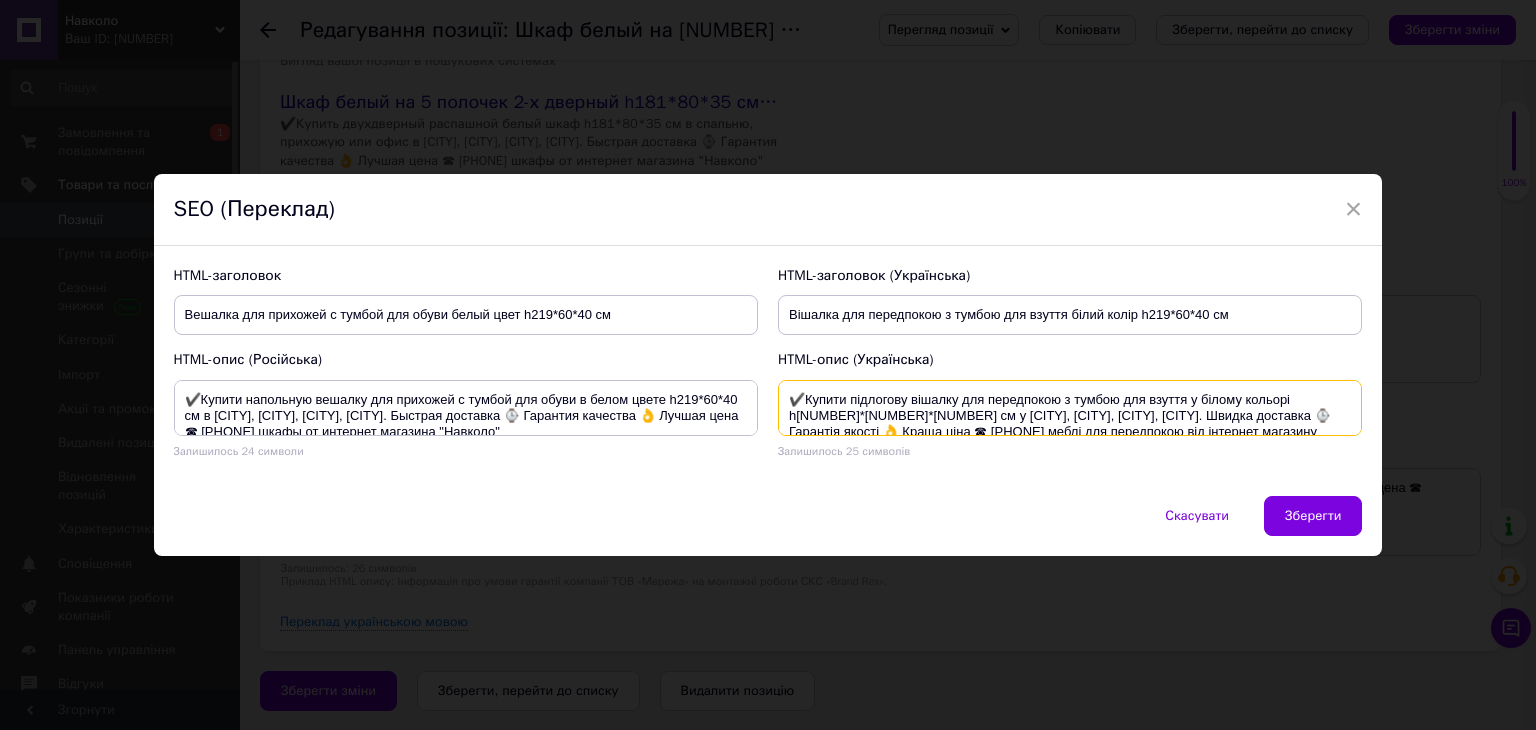 drag, startPoint x: 849, startPoint y: 396, endPoint x: 872, endPoint y: 397, distance: 23.021729 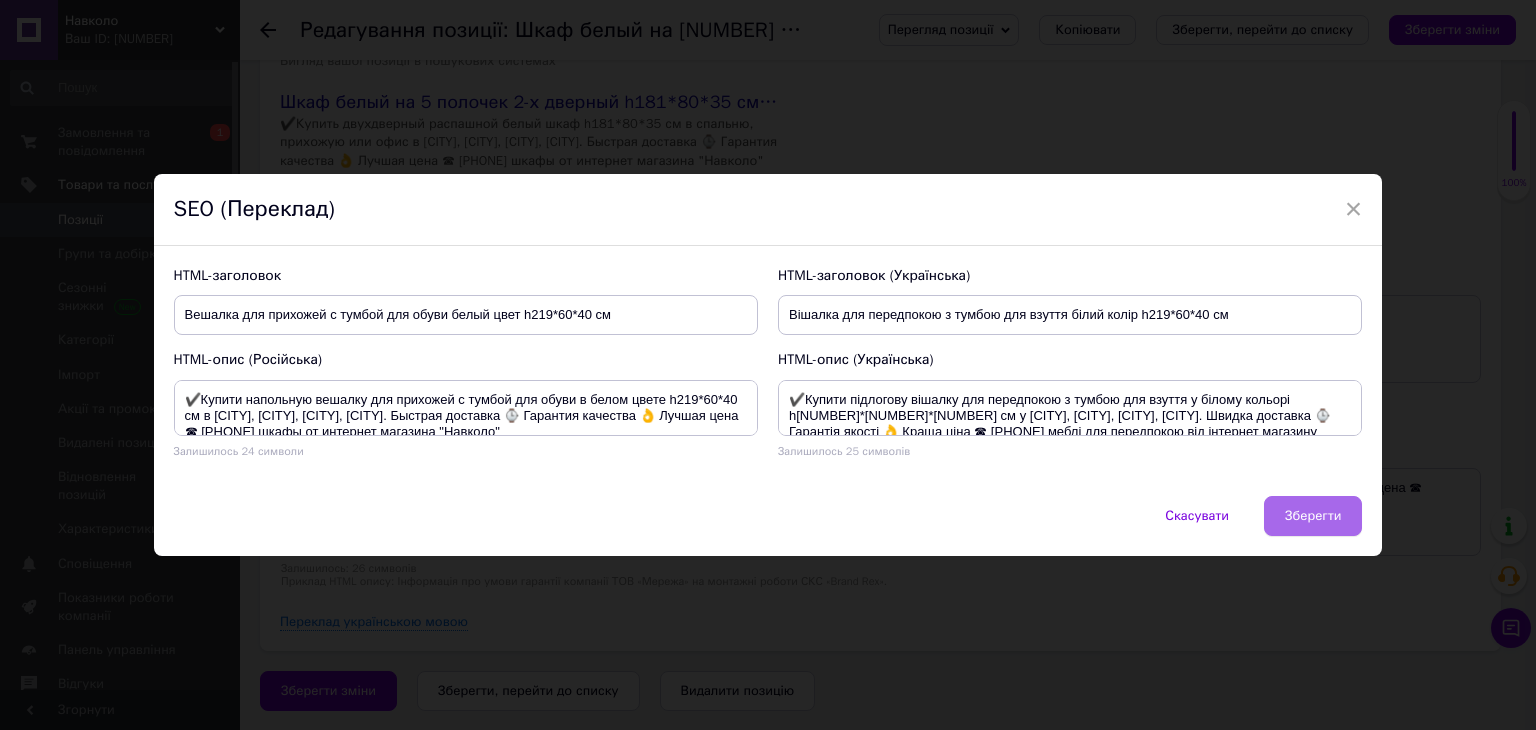 click on "Зберегти" at bounding box center [1313, 516] 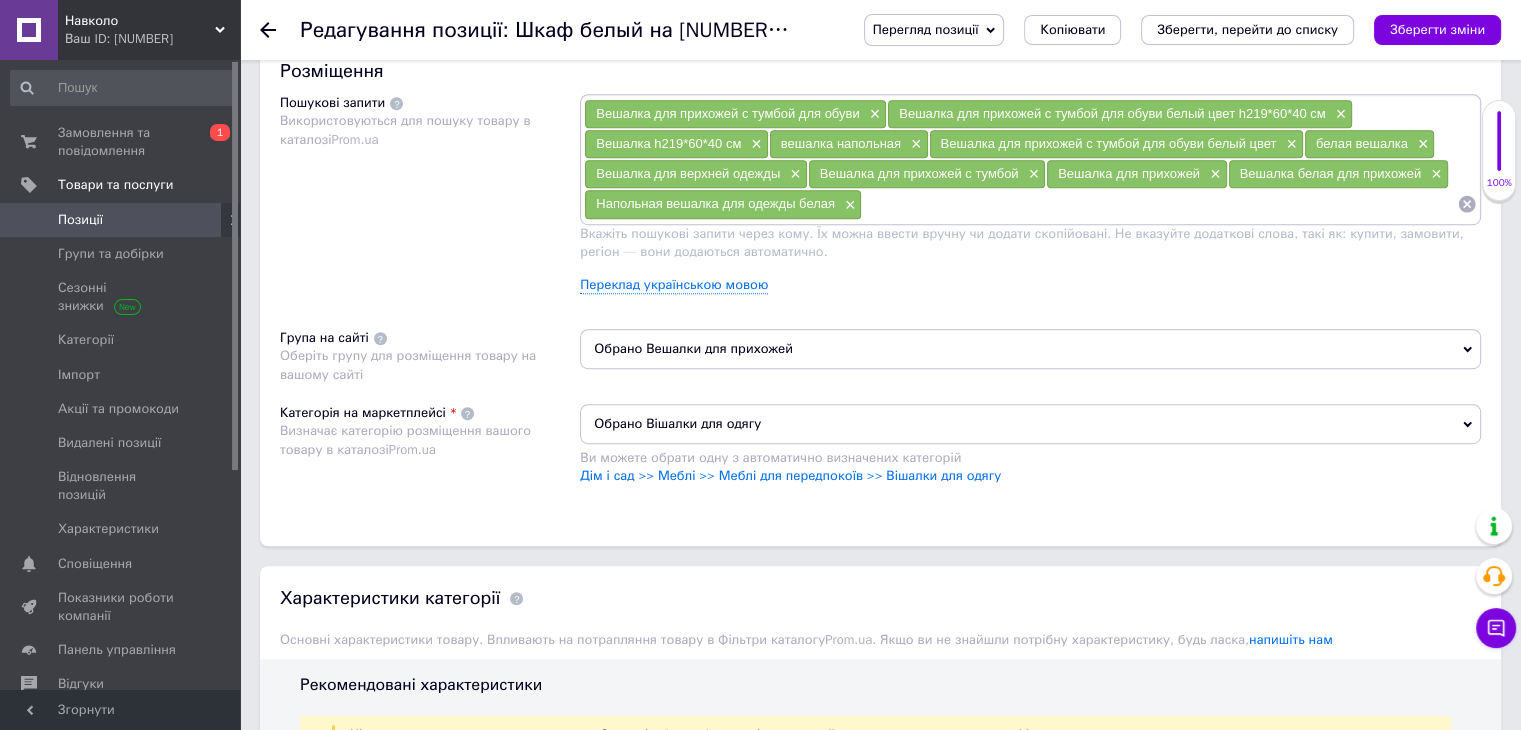 scroll, scrollTop: 1117, scrollLeft: 0, axis: vertical 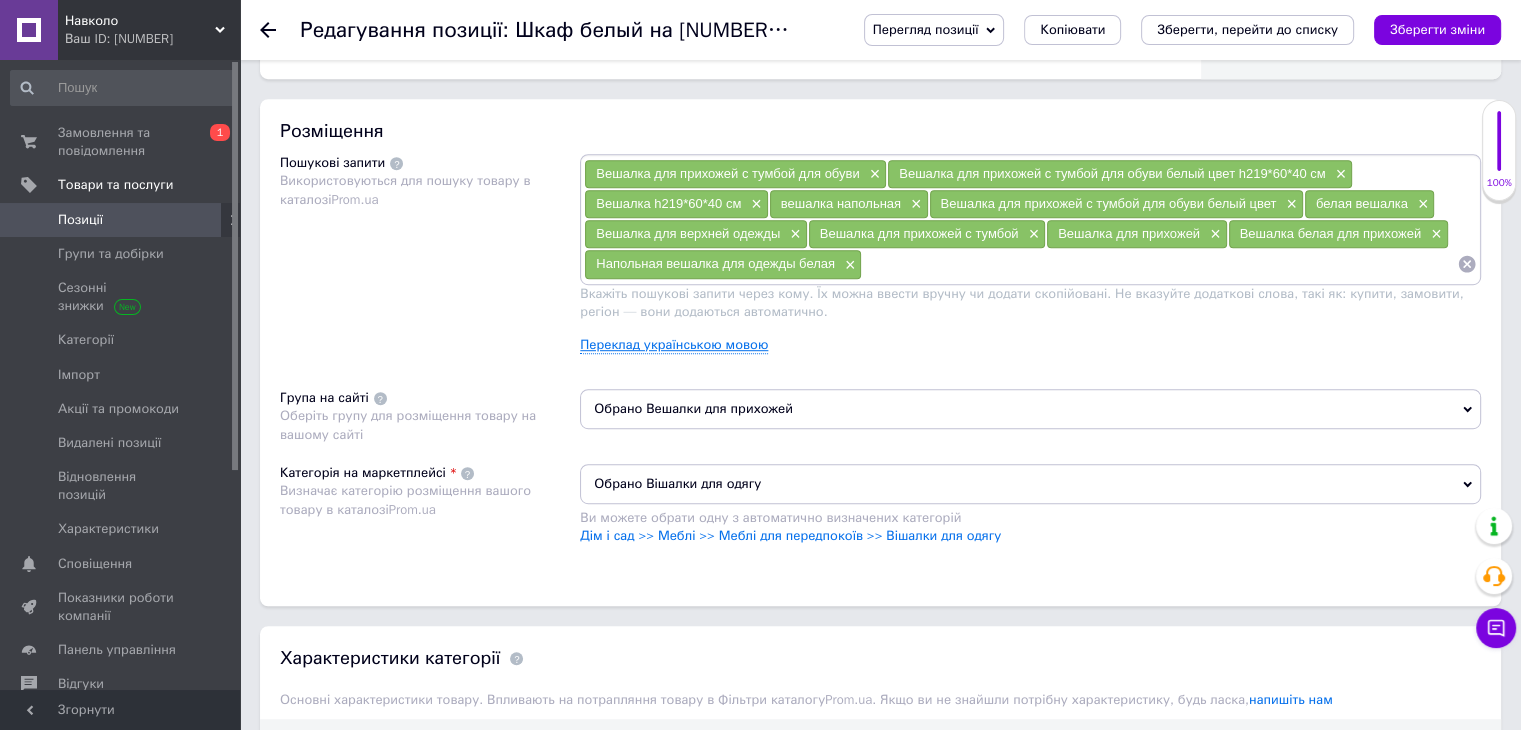 click on "Переклад українською мовою" at bounding box center (674, 345) 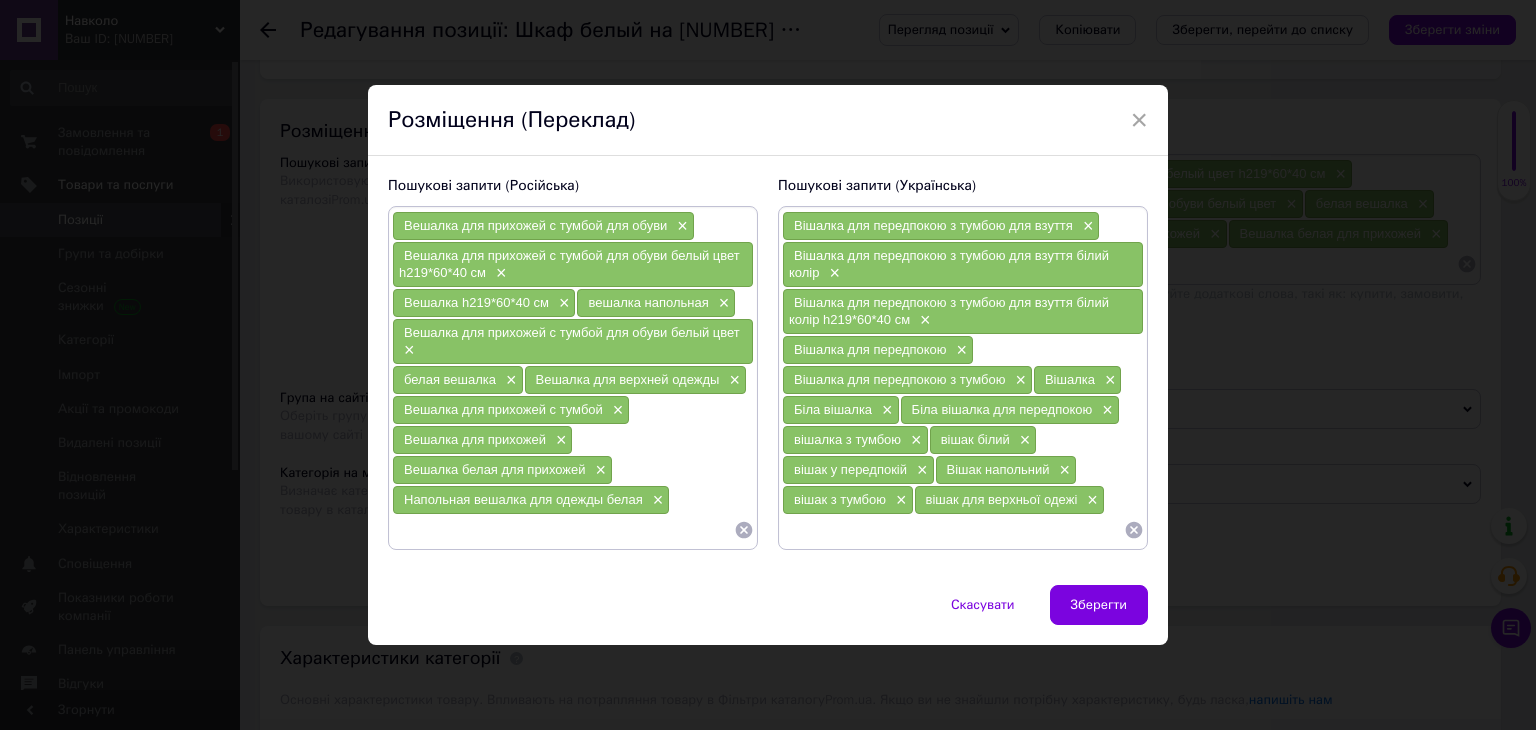 click at bounding box center [953, 530] 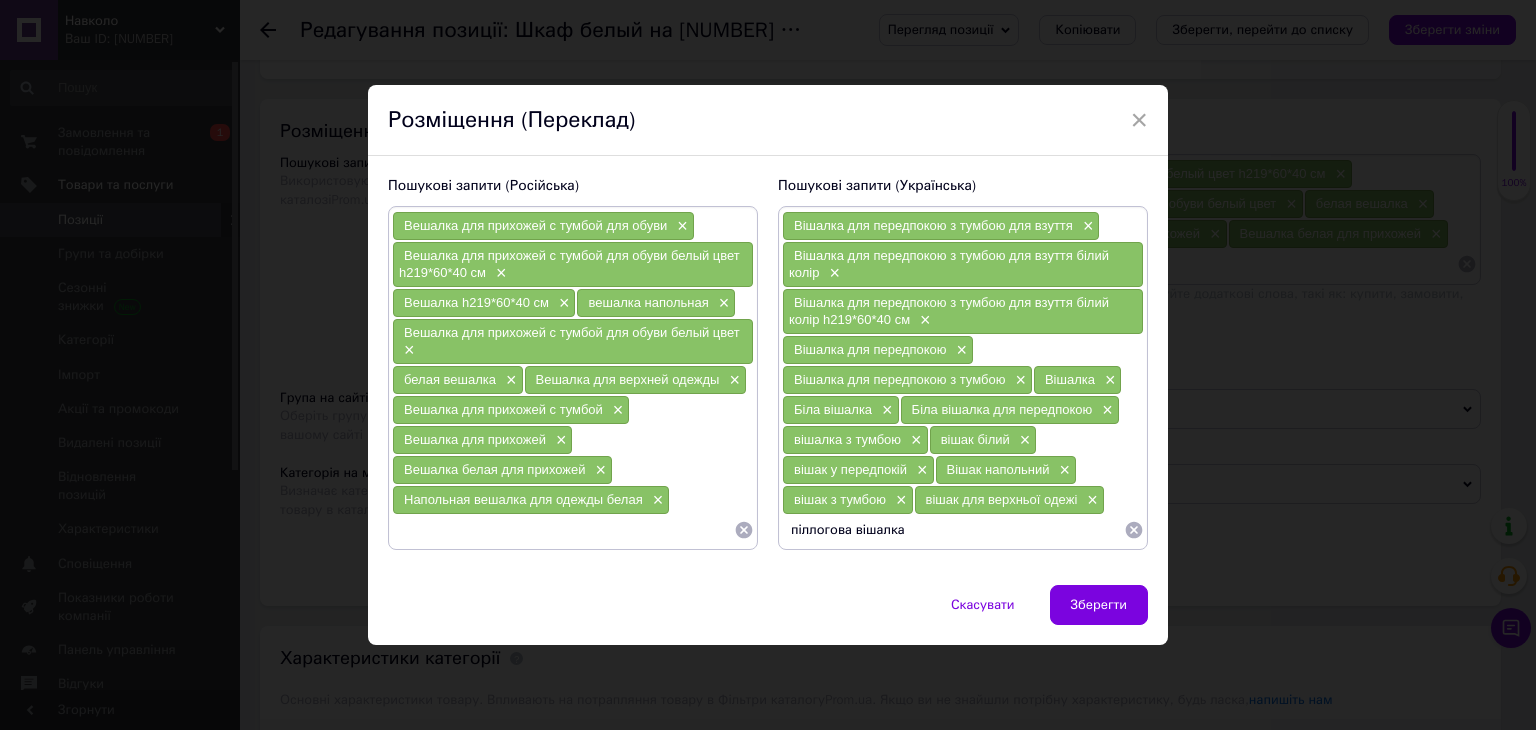 click on "піллогова вішалка" at bounding box center [953, 530] 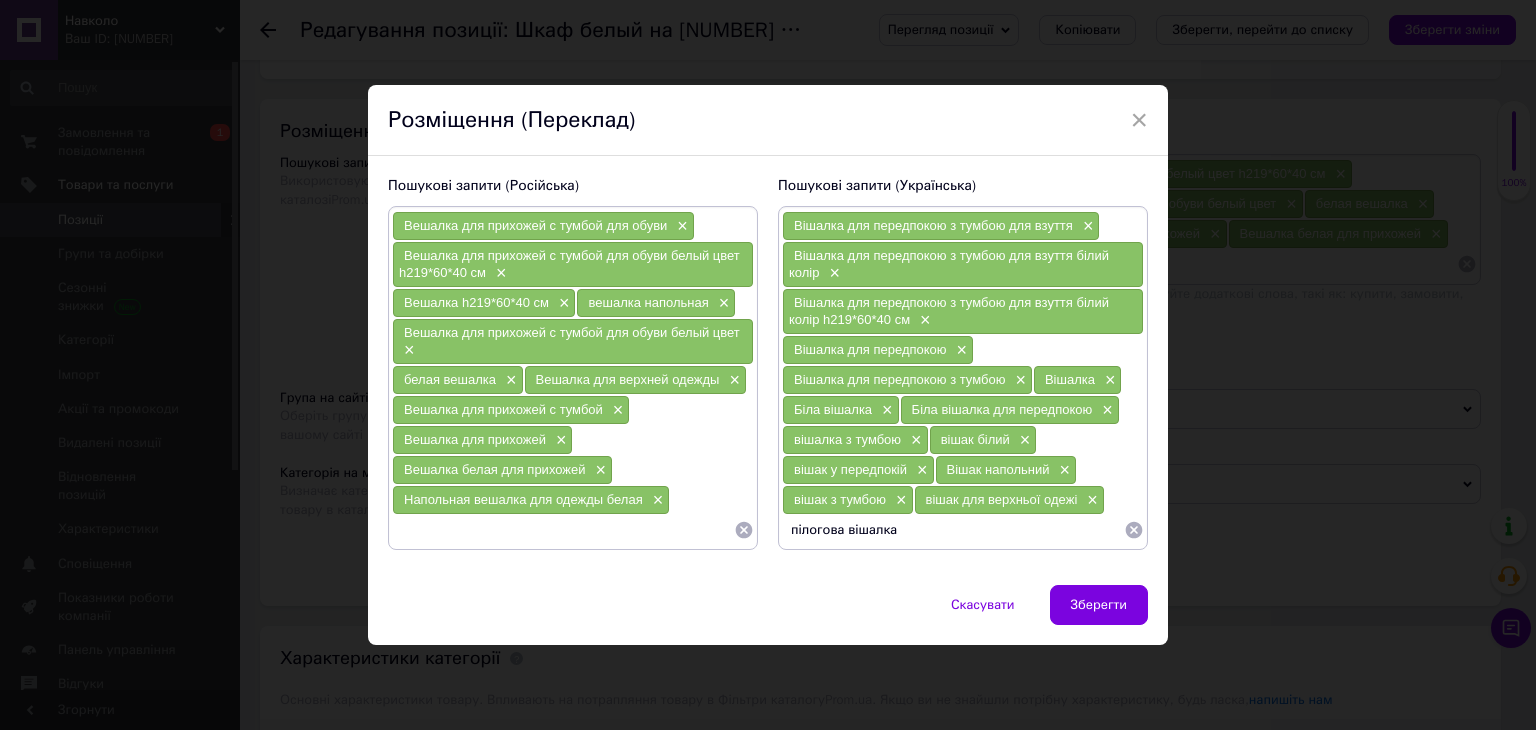 type on "підлогова вішалка" 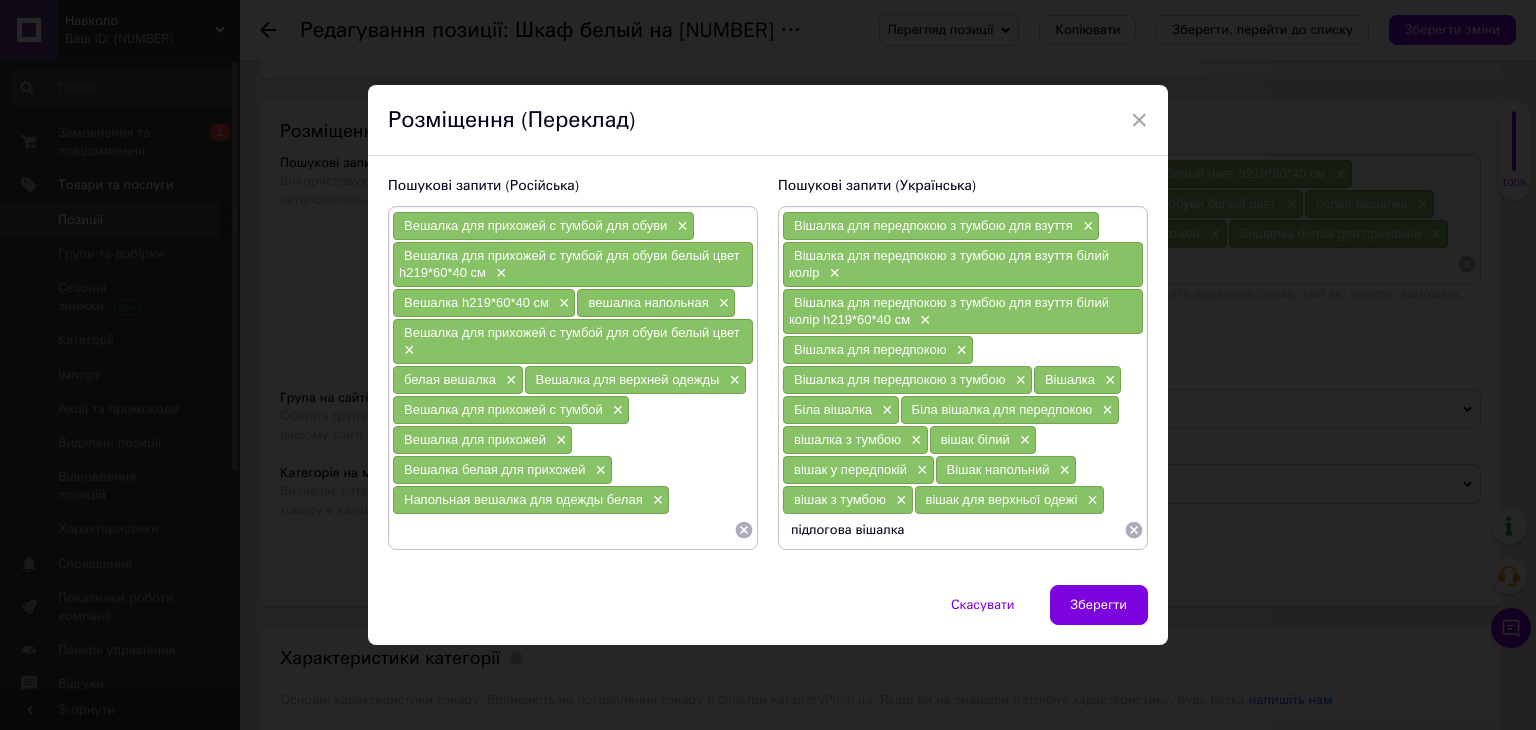 type 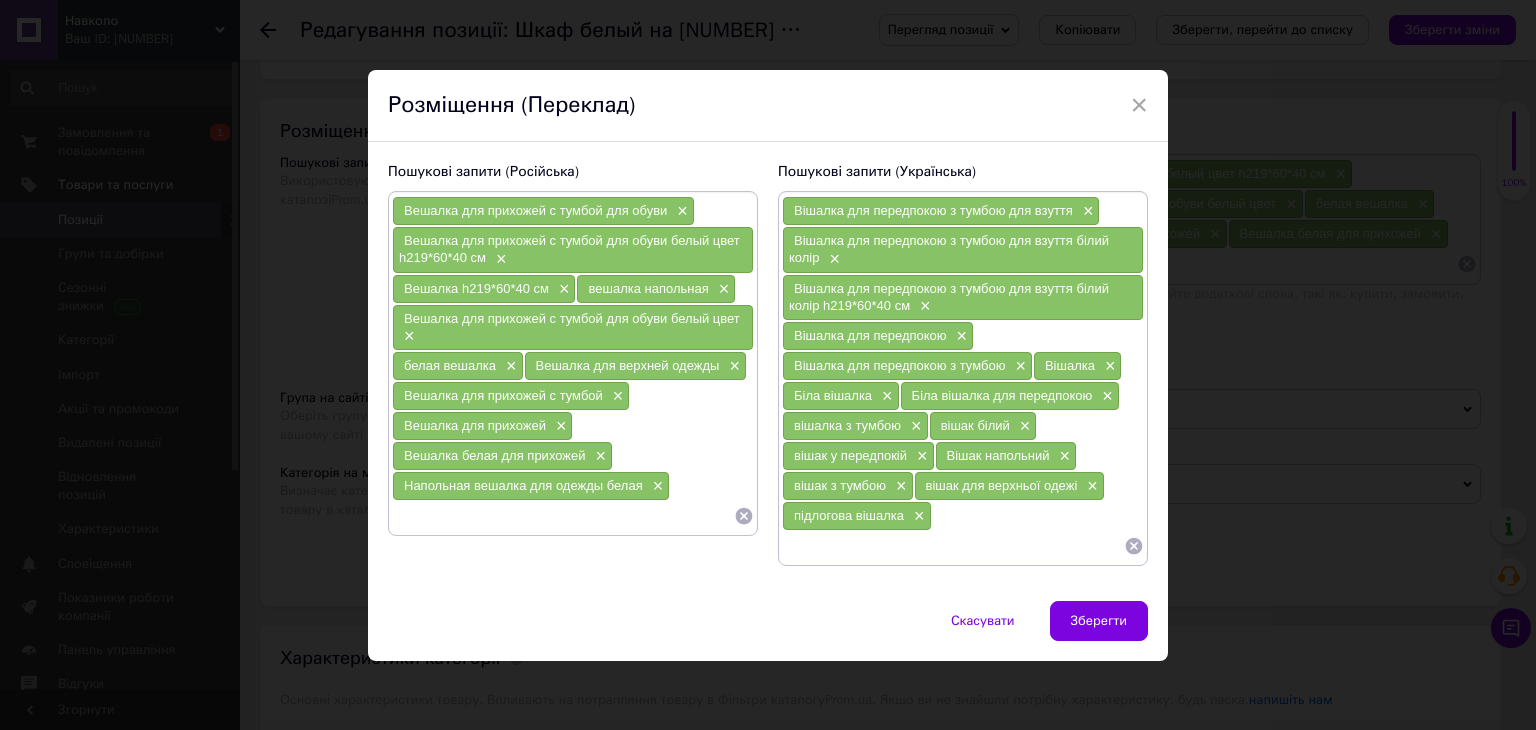 click at bounding box center [563, 516] 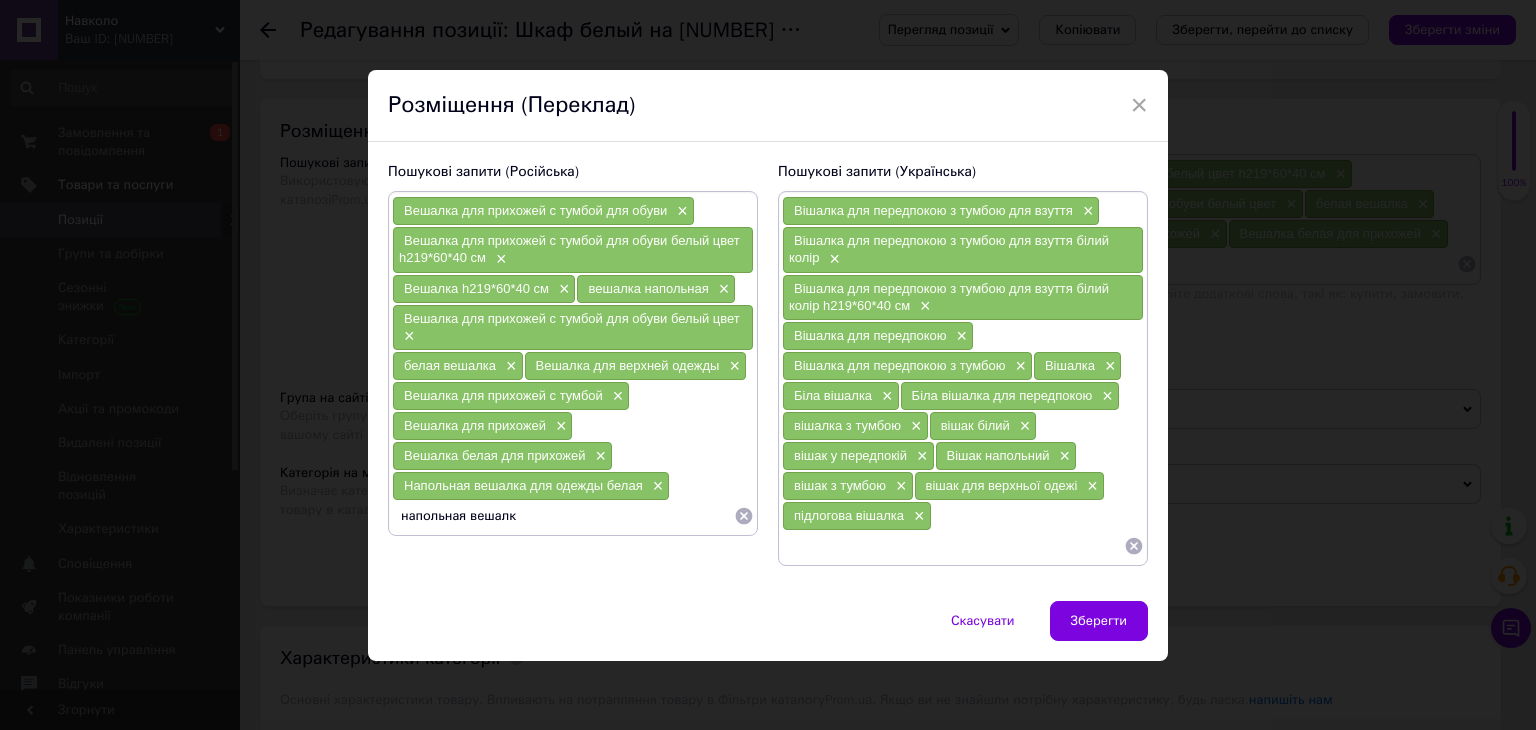 type on "напольная вешалка" 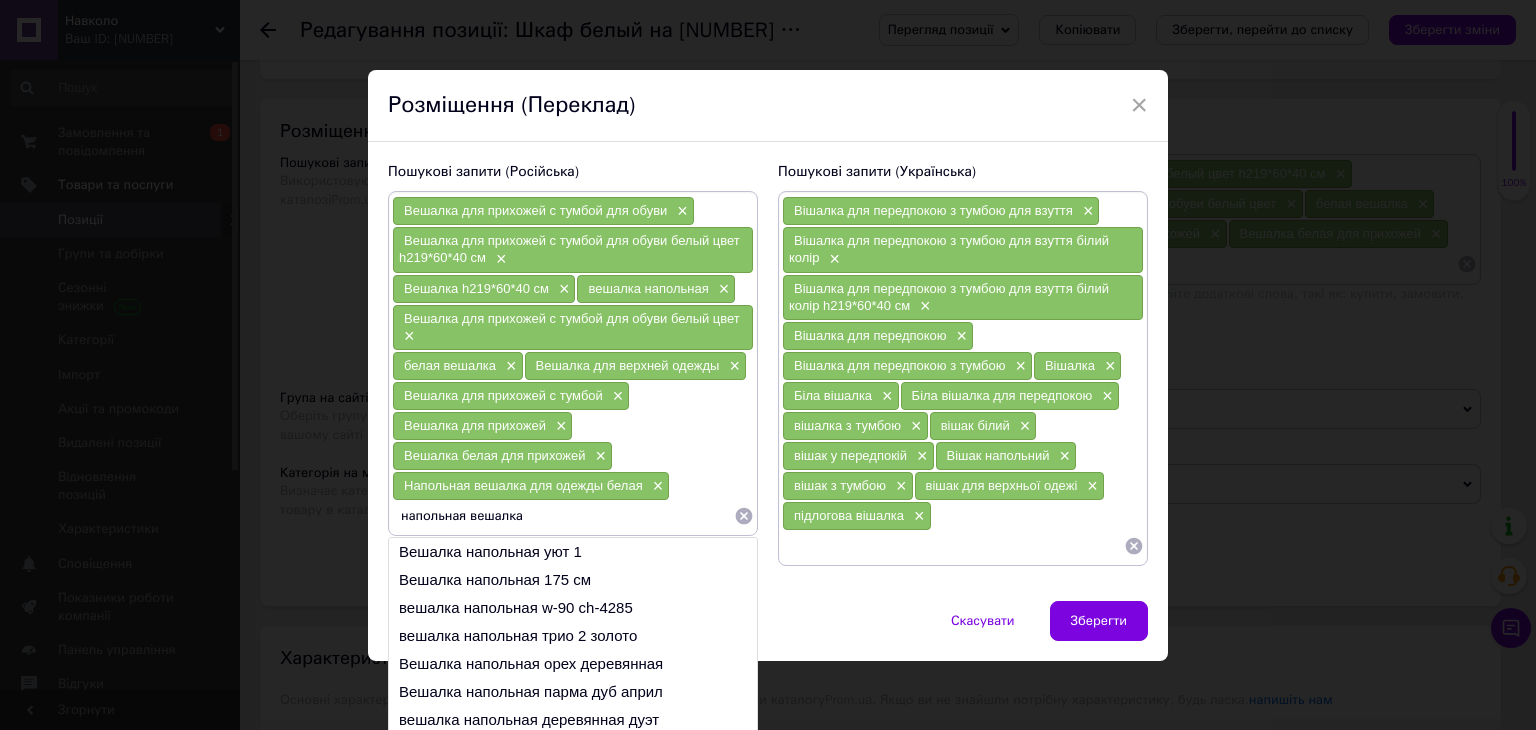 type 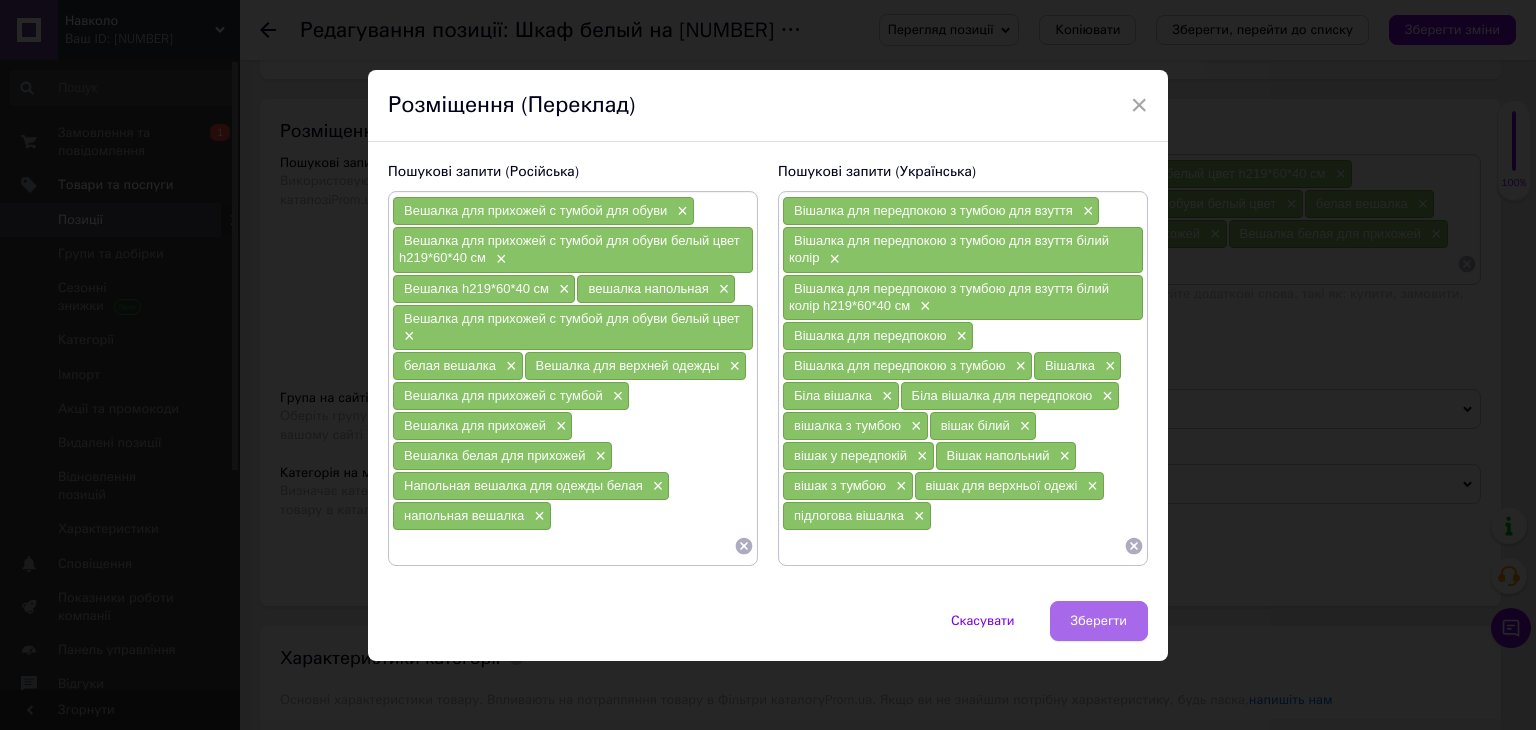 click on "Зберегти" at bounding box center (1099, 621) 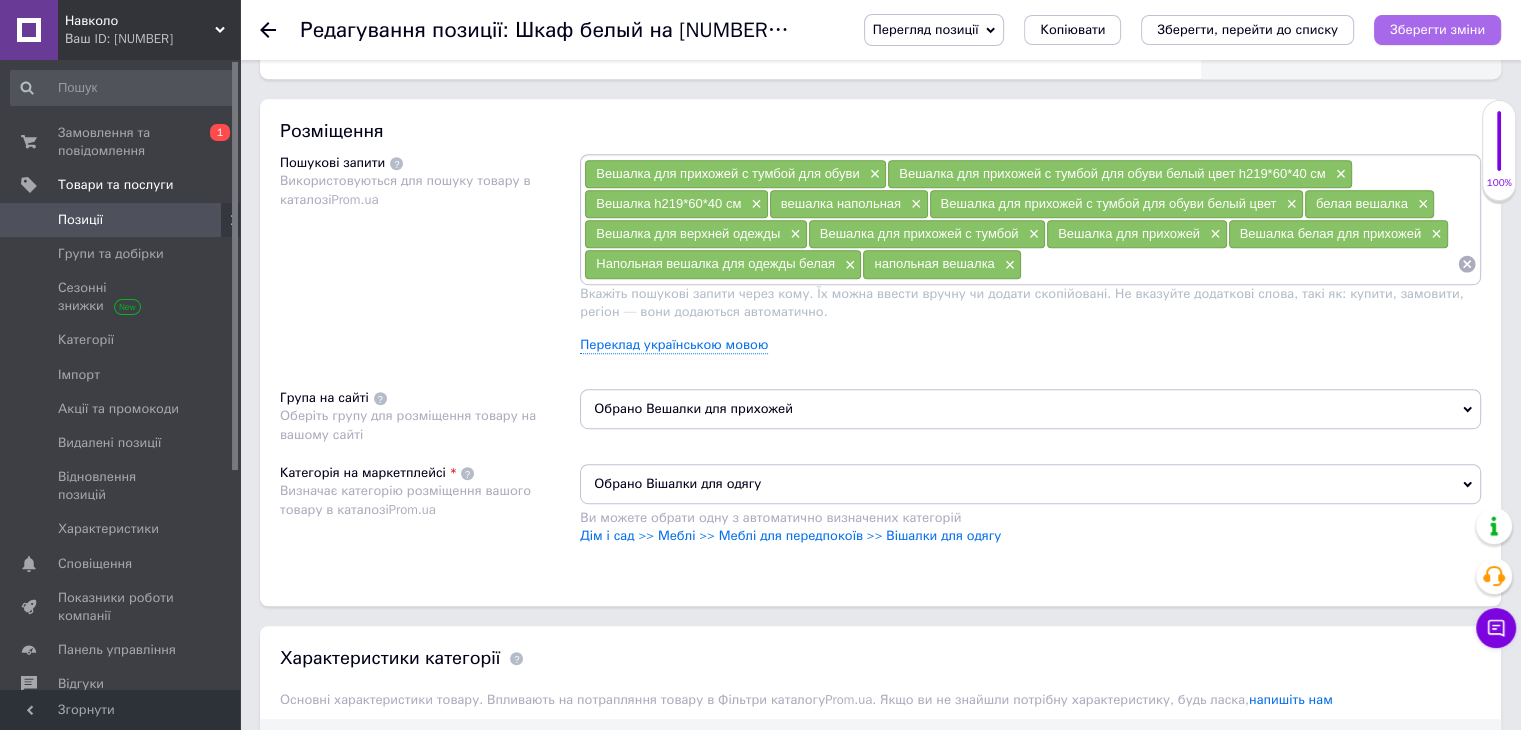 click on "Зберегти зміни" at bounding box center [1437, 29] 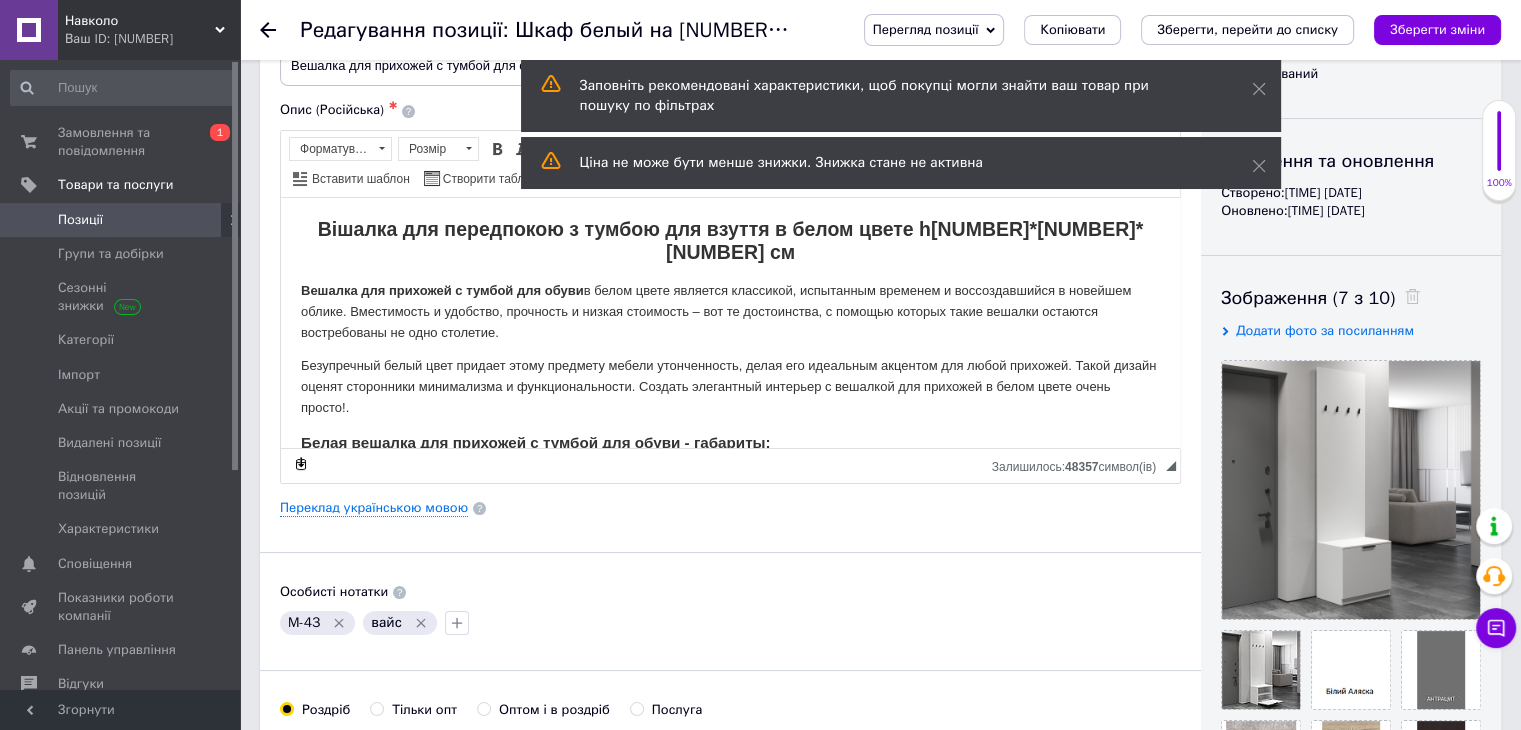 scroll, scrollTop: 0, scrollLeft: 0, axis: both 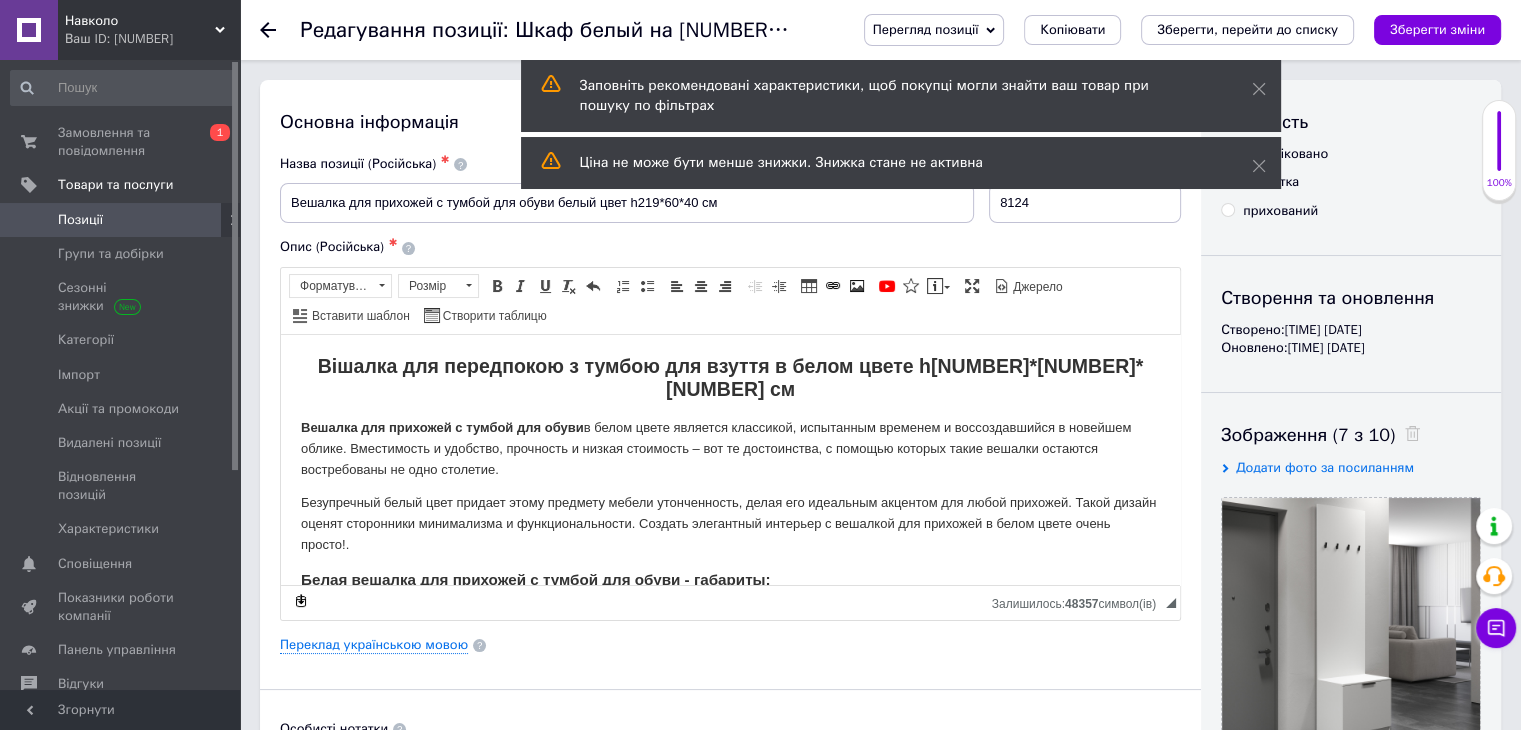 click on "Позиції" at bounding box center (121, 220) 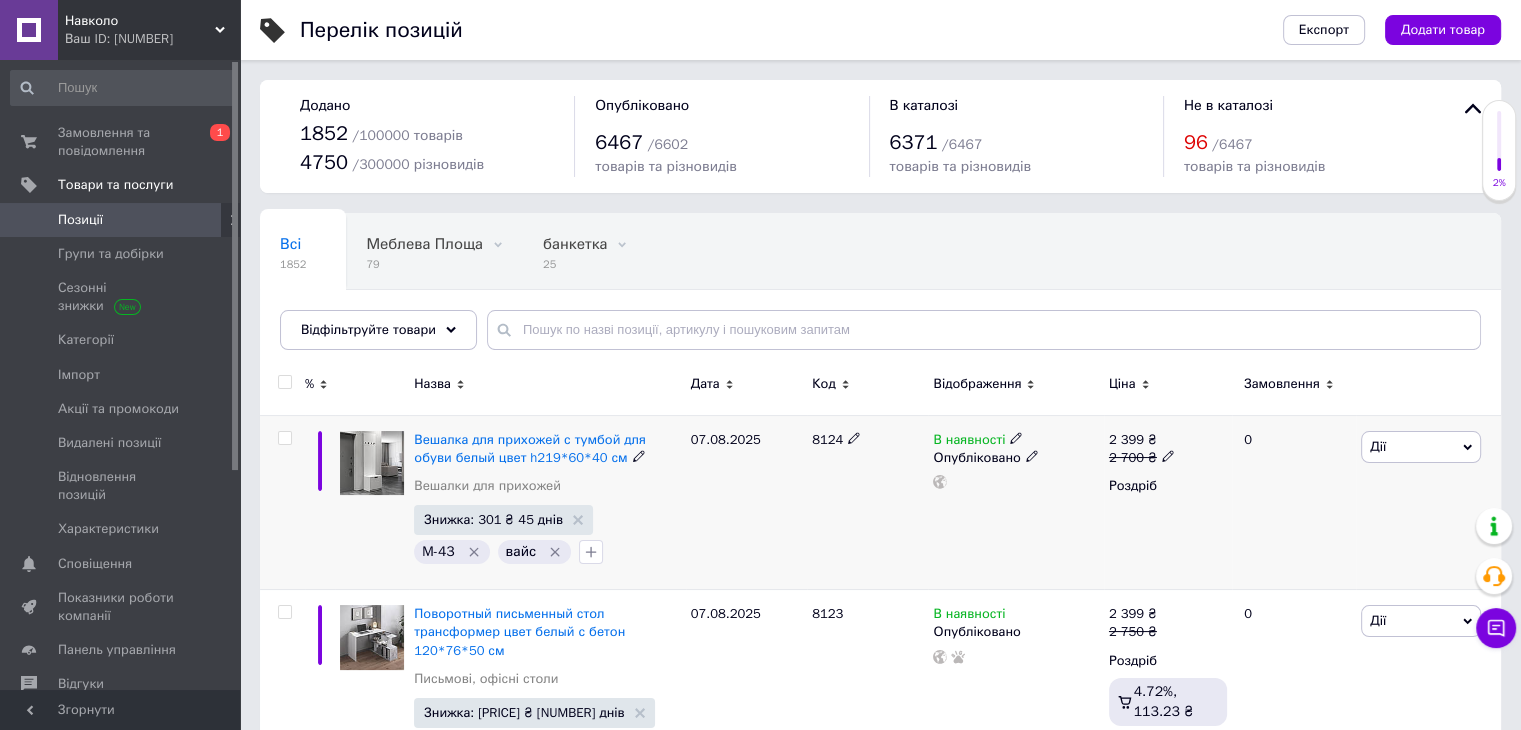 click at bounding box center [284, 438] 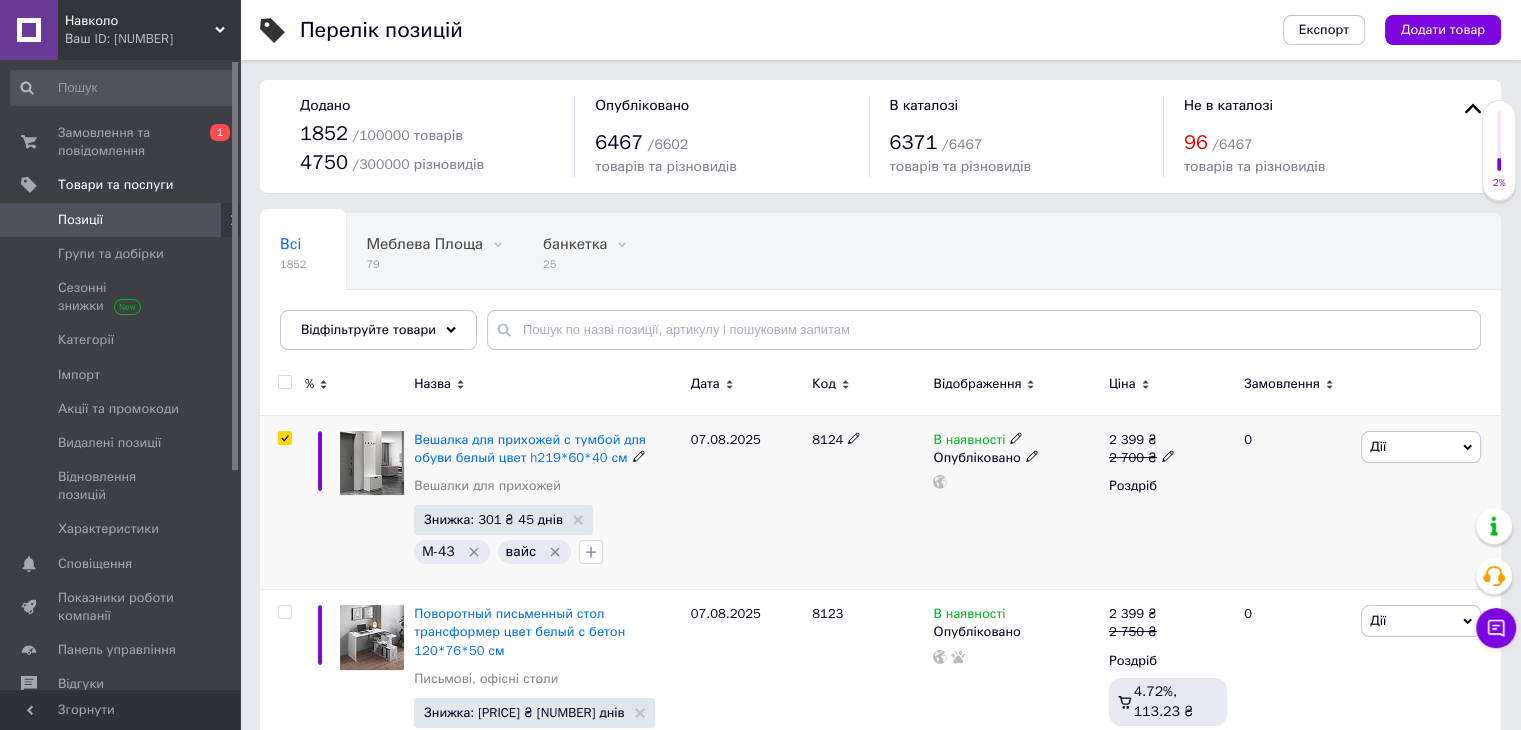 checkbox on "true" 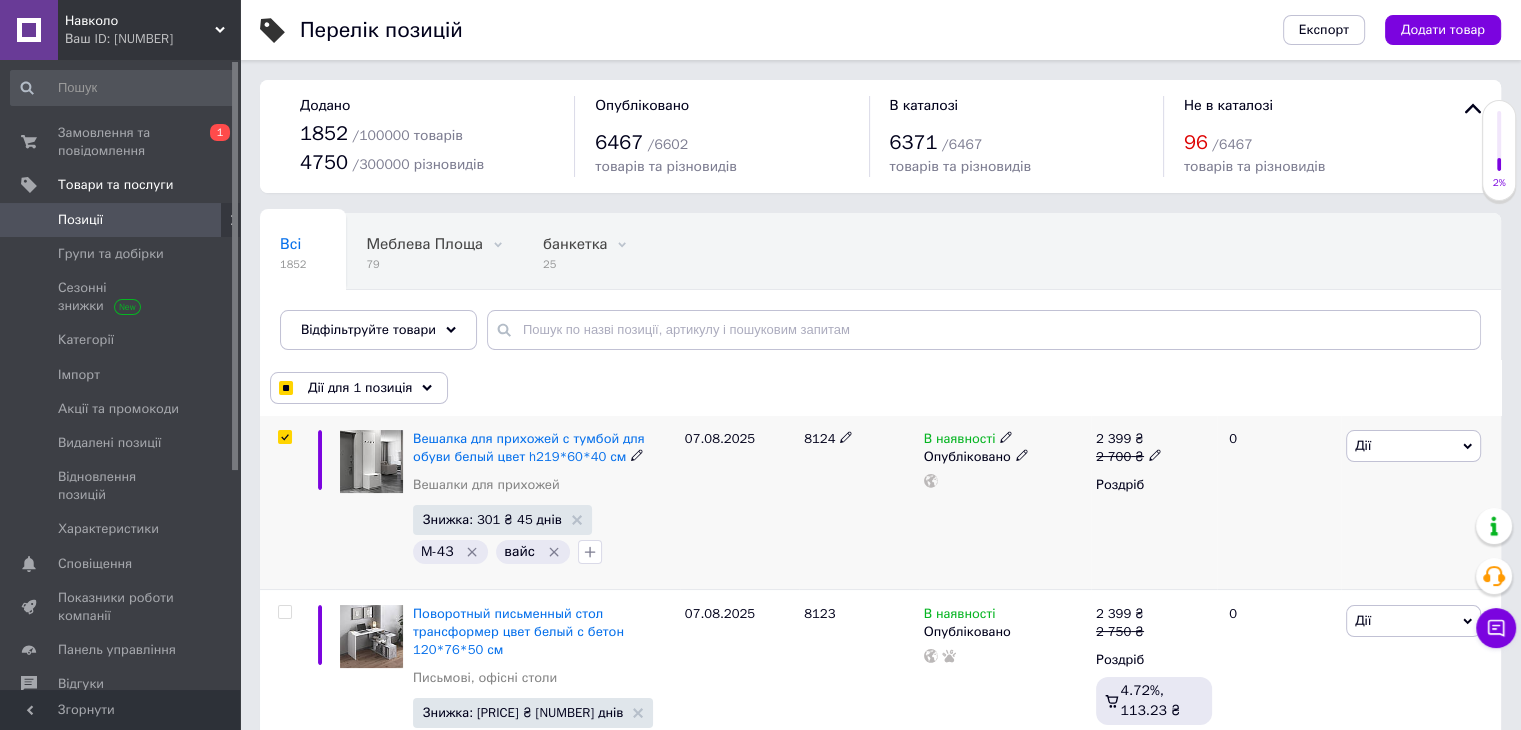 click on "Вешалка для прихожей с тумбой для обуви белый цвет h[NUMBER]*[NUMBER]*[NUMBER] см Вешалки для прихожей" at bounding box center (544, 467) 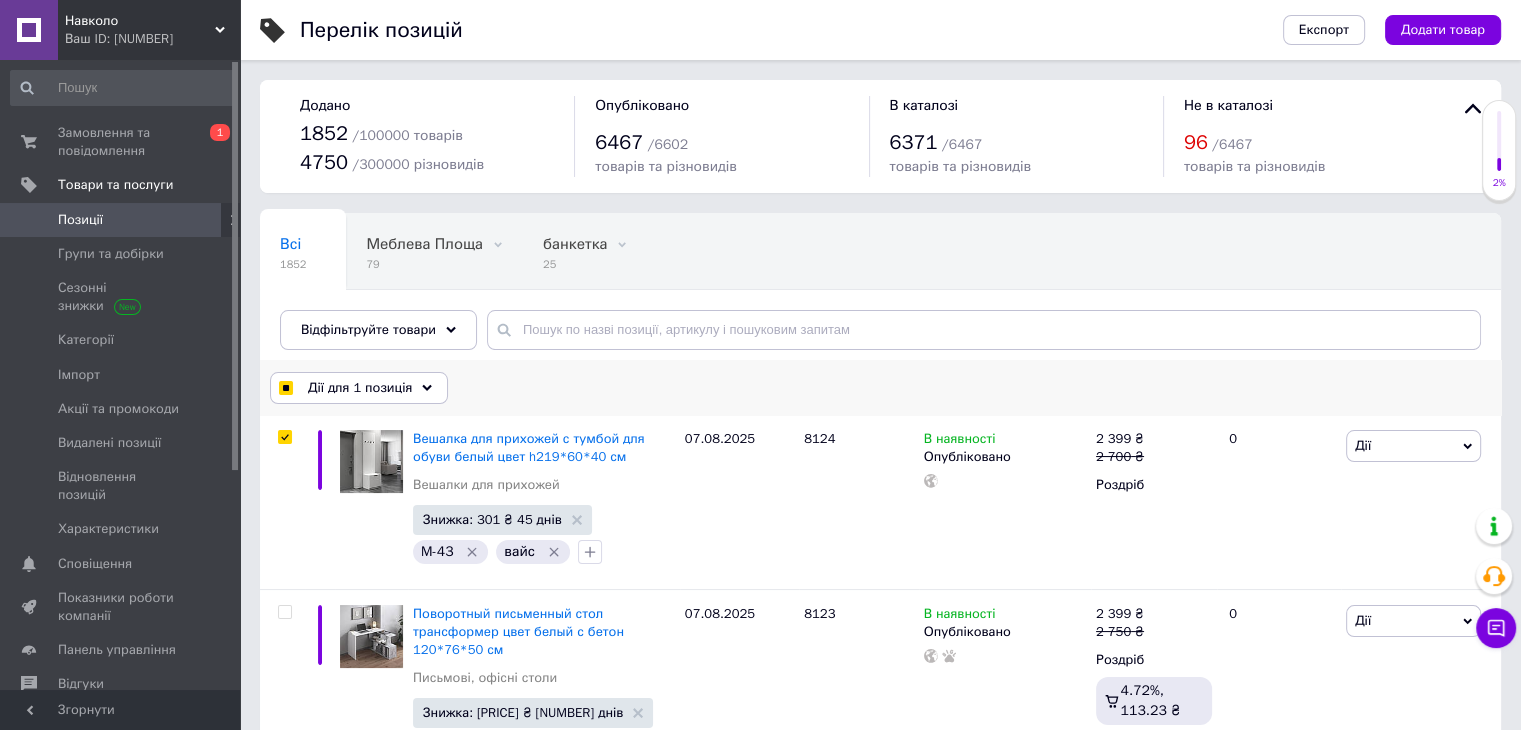 click on "Дії для 1 позиція" at bounding box center (360, 388) 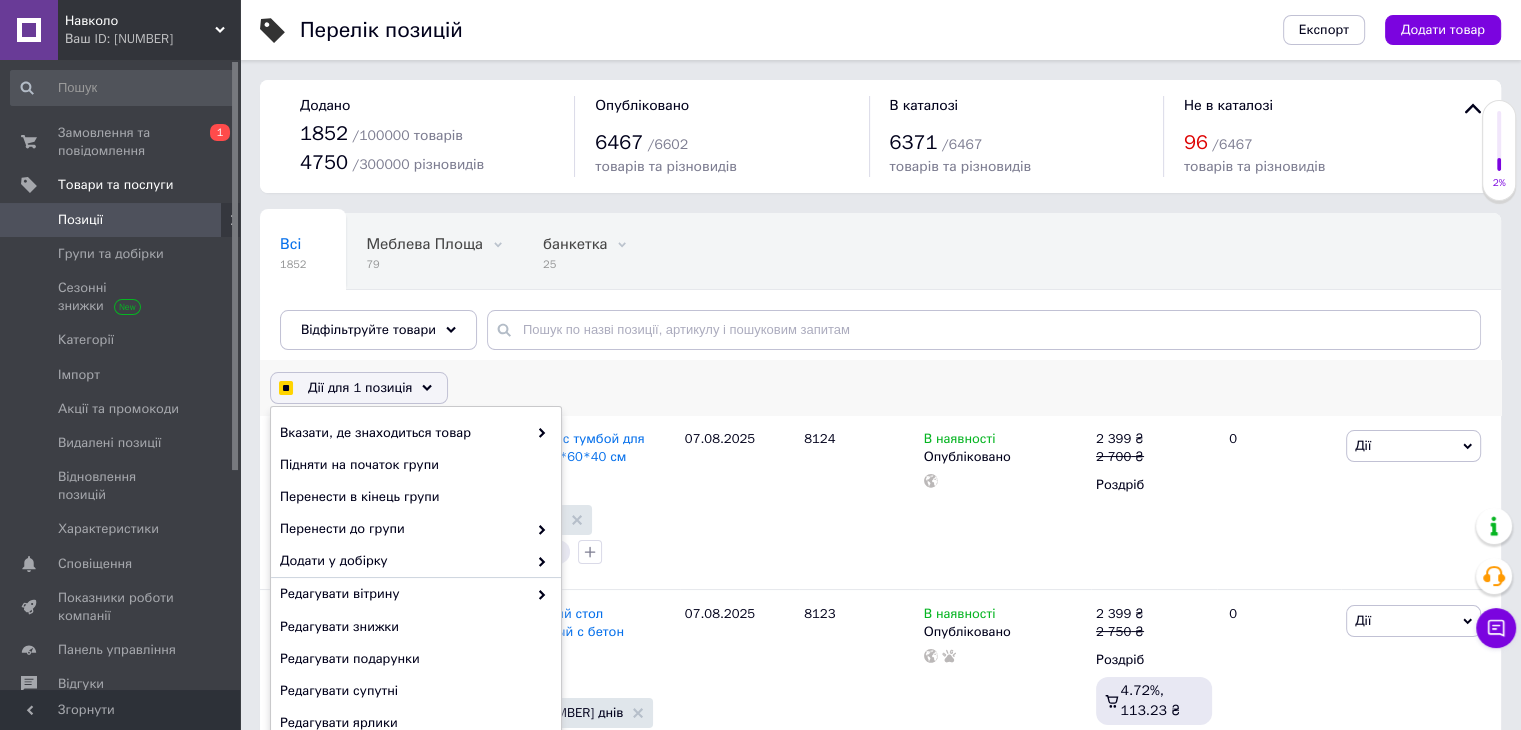 click on "Дії для 1 позиція Вибрати усі 1852 позиції Вибрані всі 1852 позиції Скасувати обрані Вказати, де знаходиться товар Підняти на початок групи Перенести в кінець групи Перенести до групи Додати у добірку Редагувати вітрину Редагувати знижки Редагувати подарунки Редагувати супутні Редагувати ярлики Додати пошуковий запит Видалити пошуковий запит Додати мітку Видалити мітку Змінити тип Змінити наявність Змінити видимість Додати до замовлення Додати в кампанію Каталог ProSale Експорт груп та позицій Видалити" at bounding box center (880, 388) 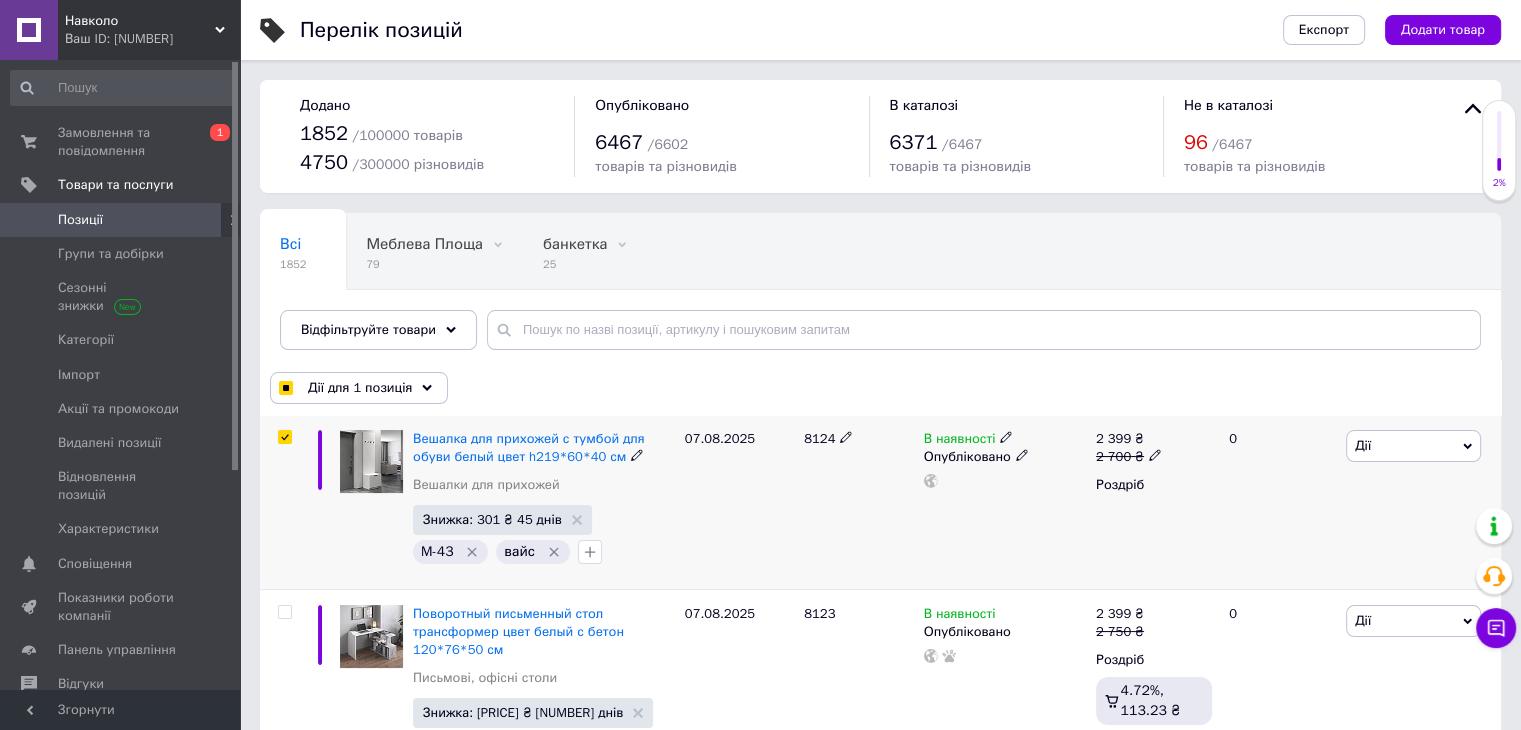 click at bounding box center [284, 437] 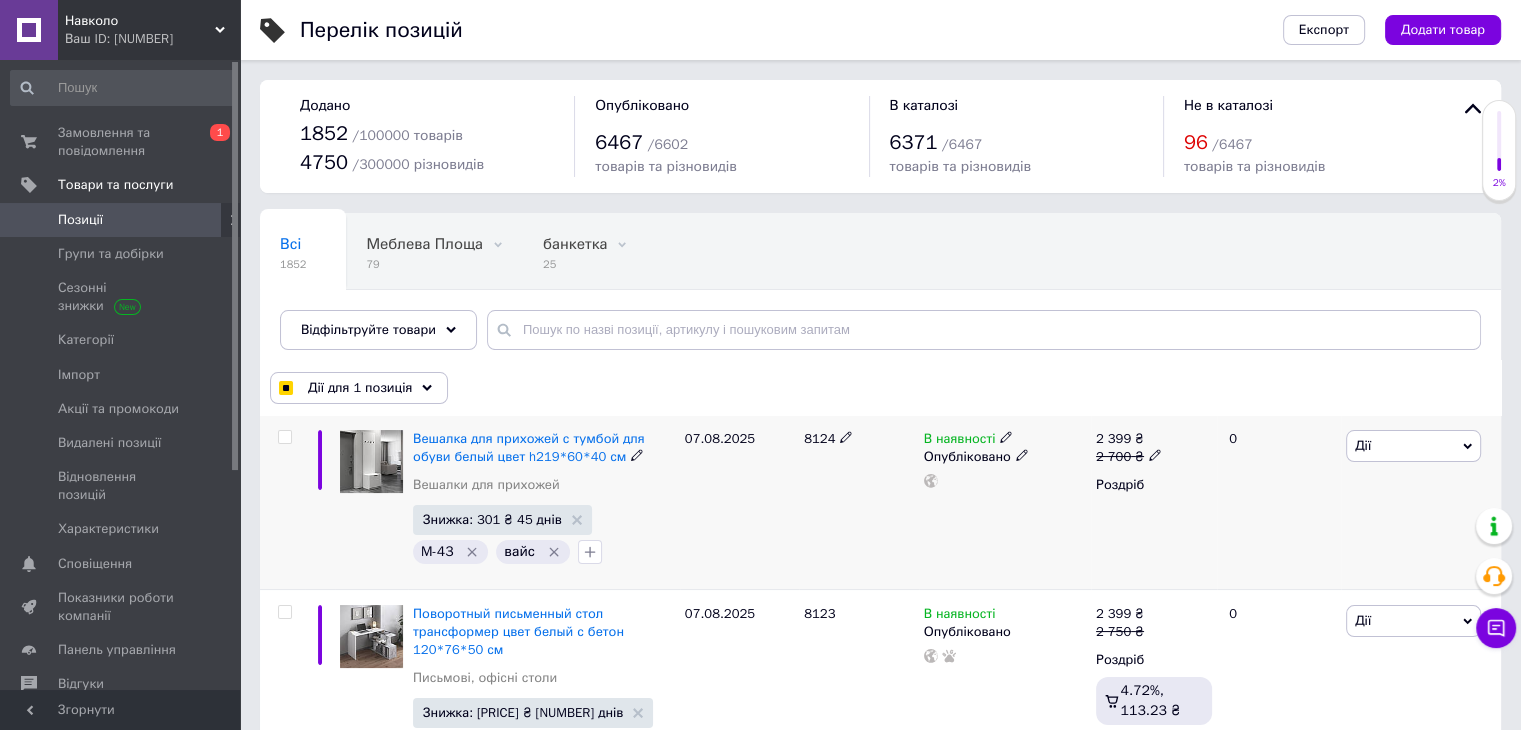 checkbox on "false" 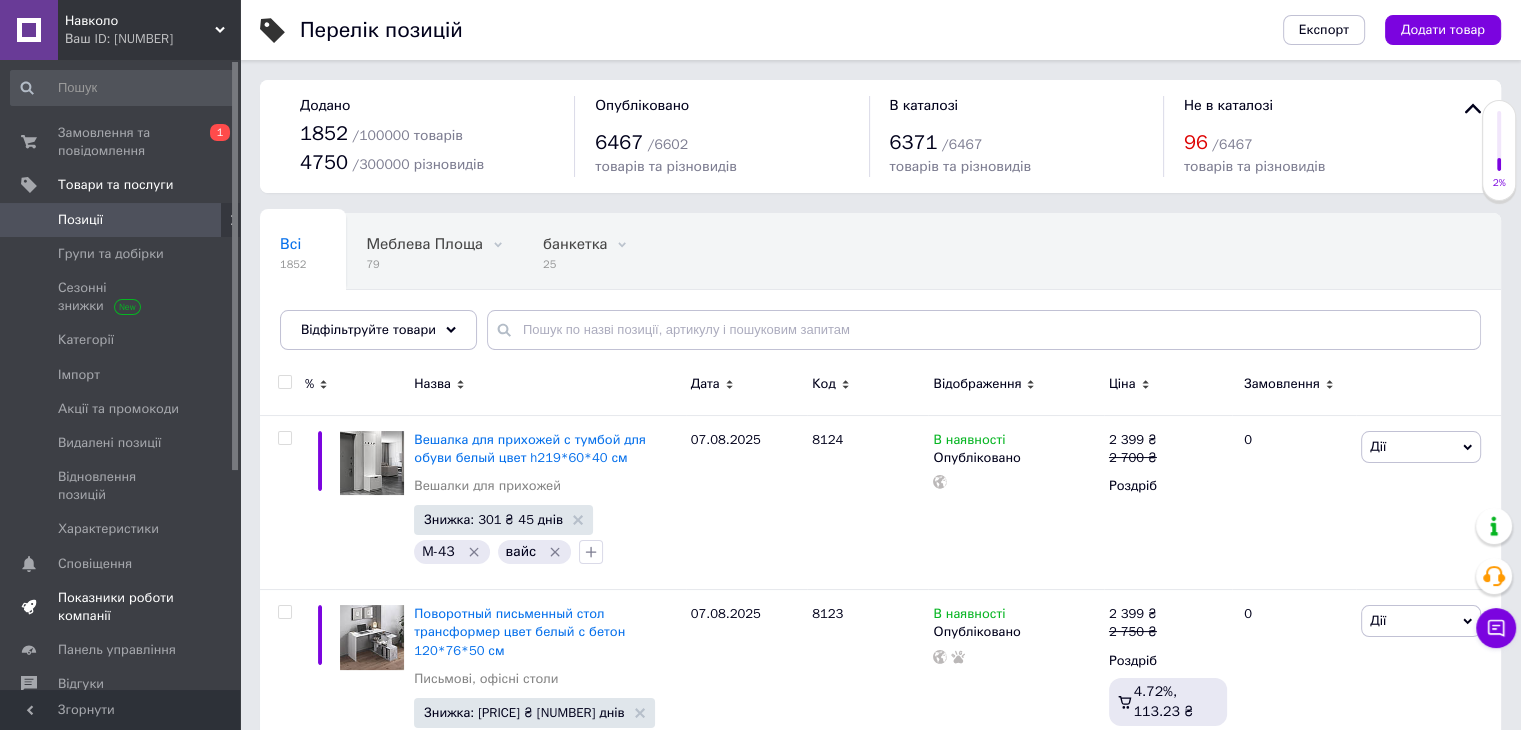click on "Показники роботи компанії" at bounding box center (121, 607) 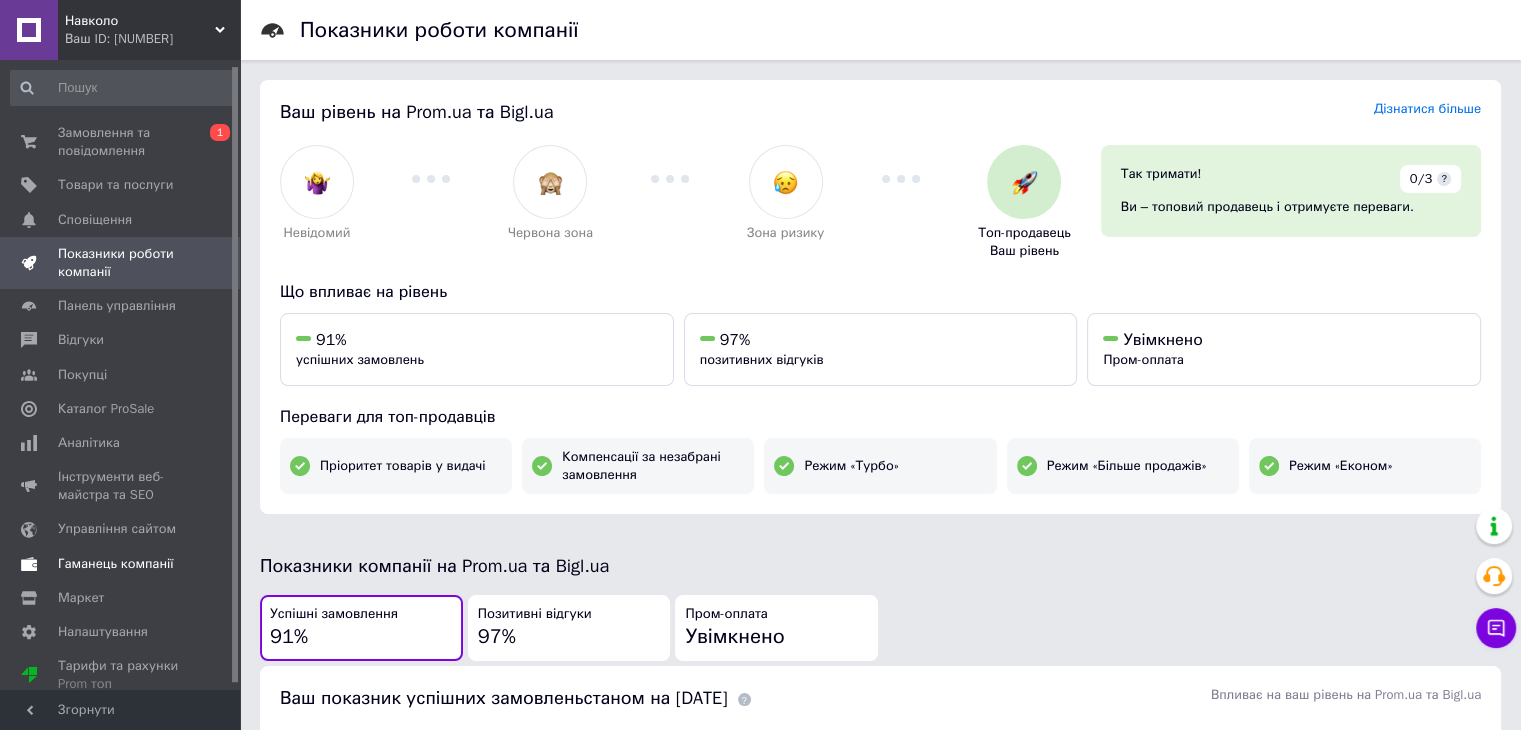 scroll, scrollTop: 11, scrollLeft: 0, axis: vertical 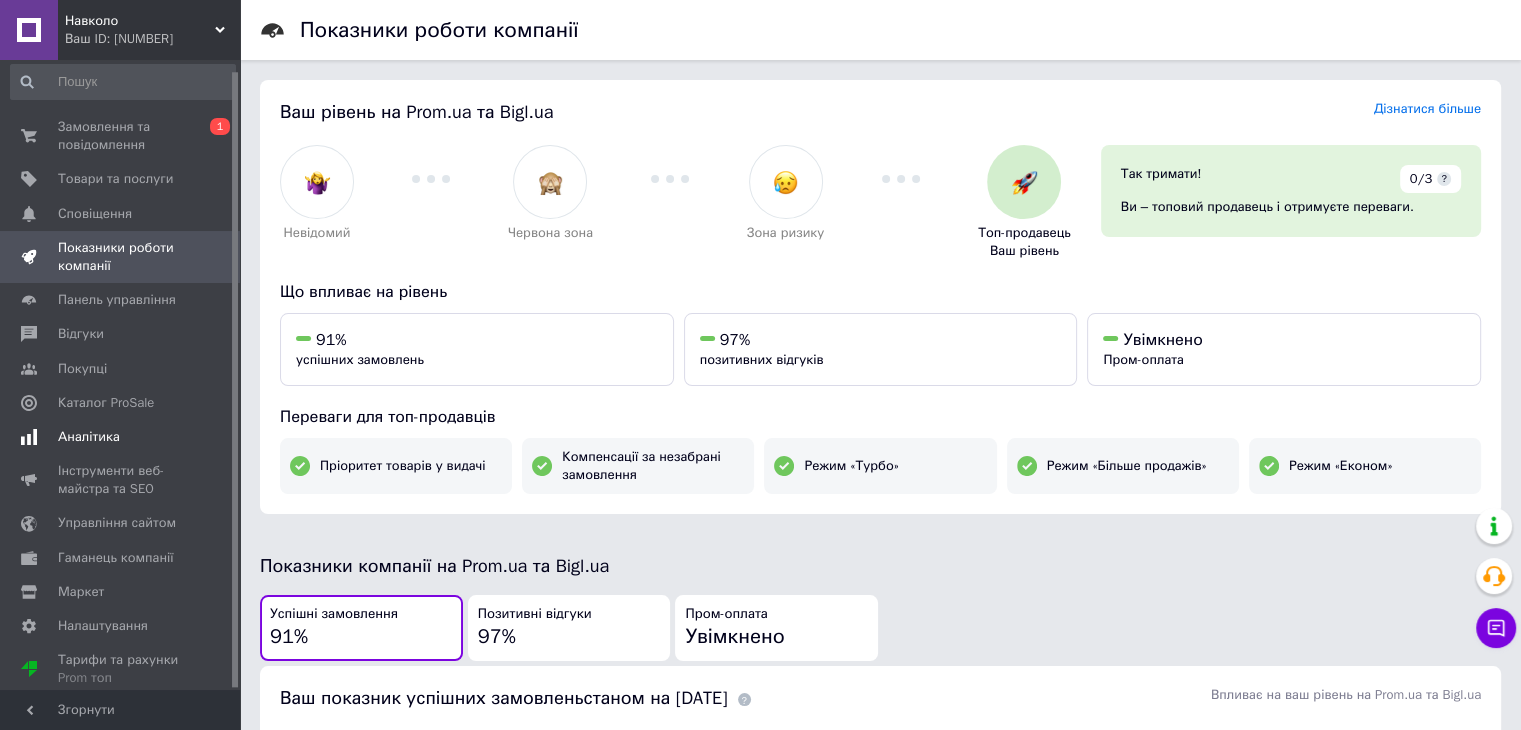 click on "Аналітика" at bounding box center [89, 437] 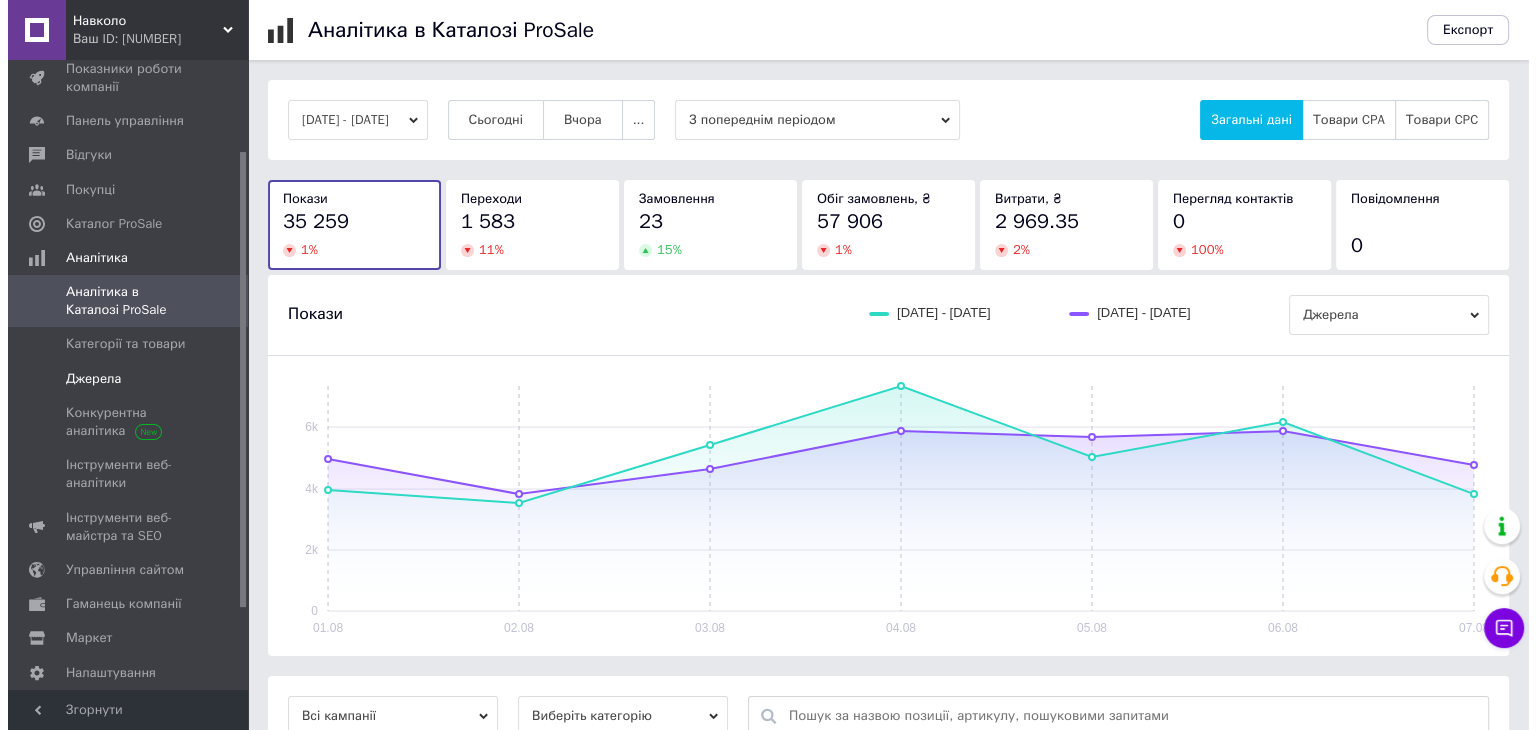scroll, scrollTop: 211, scrollLeft: 0, axis: vertical 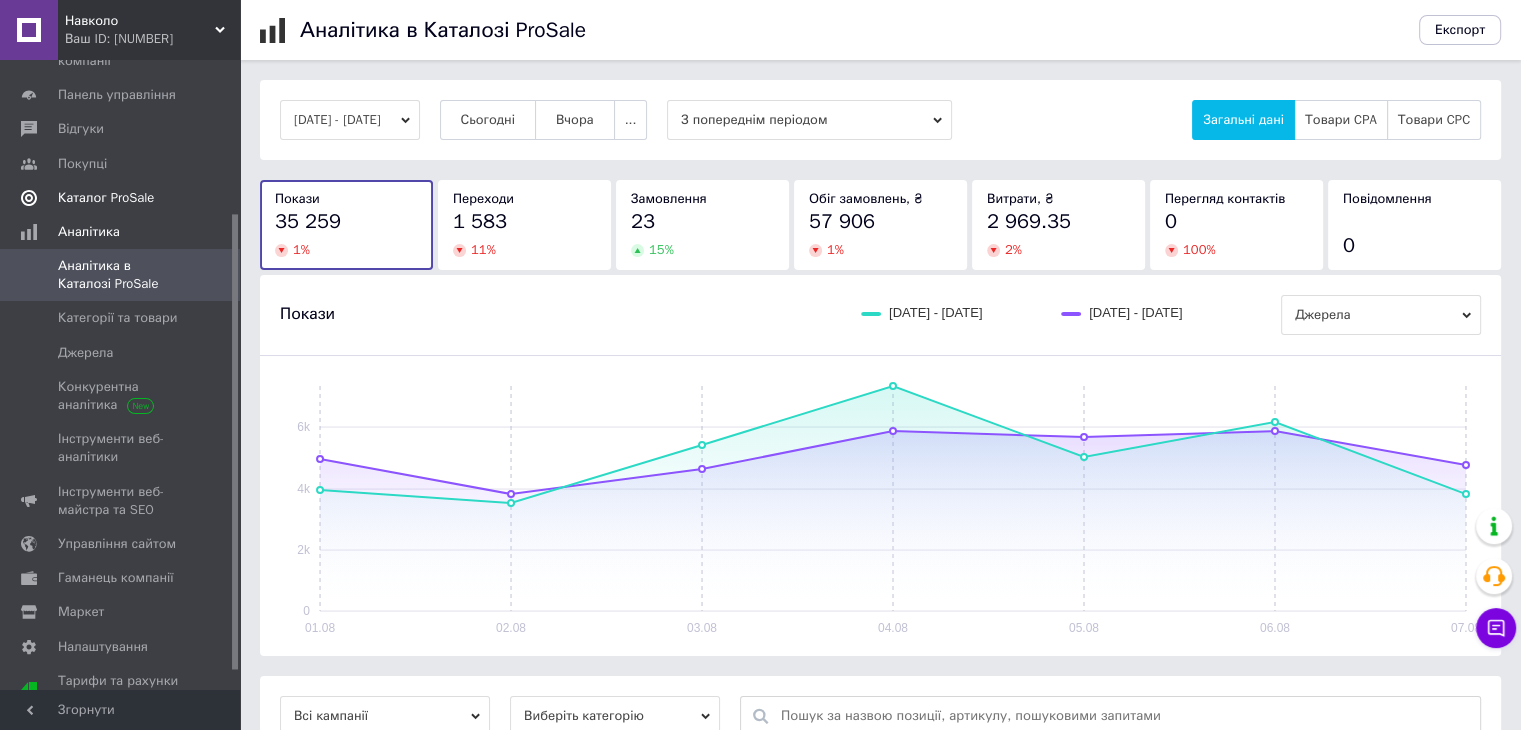 click on "Каталог ProSale" at bounding box center [106, 198] 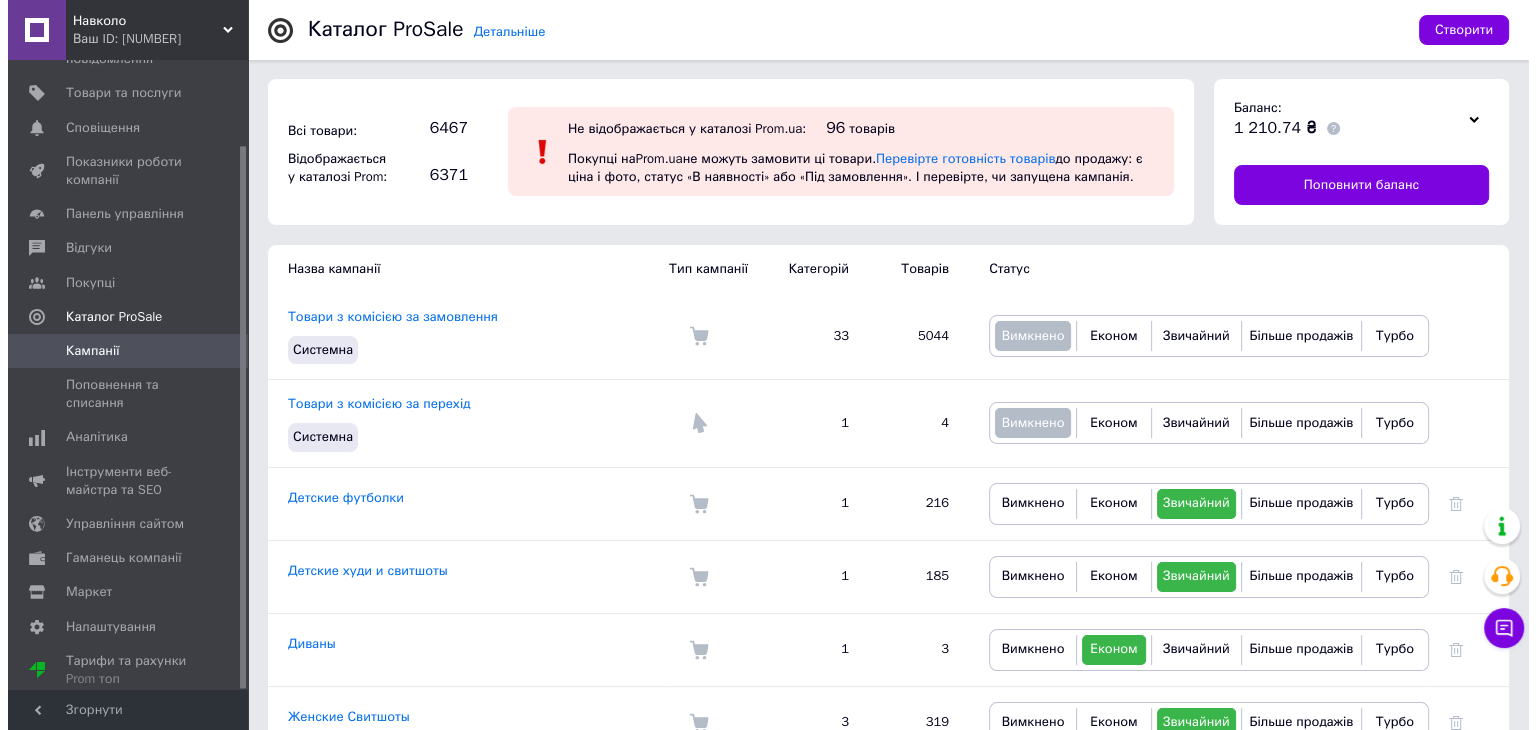 scroll, scrollTop: 0, scrollLeft: 0, axis: both 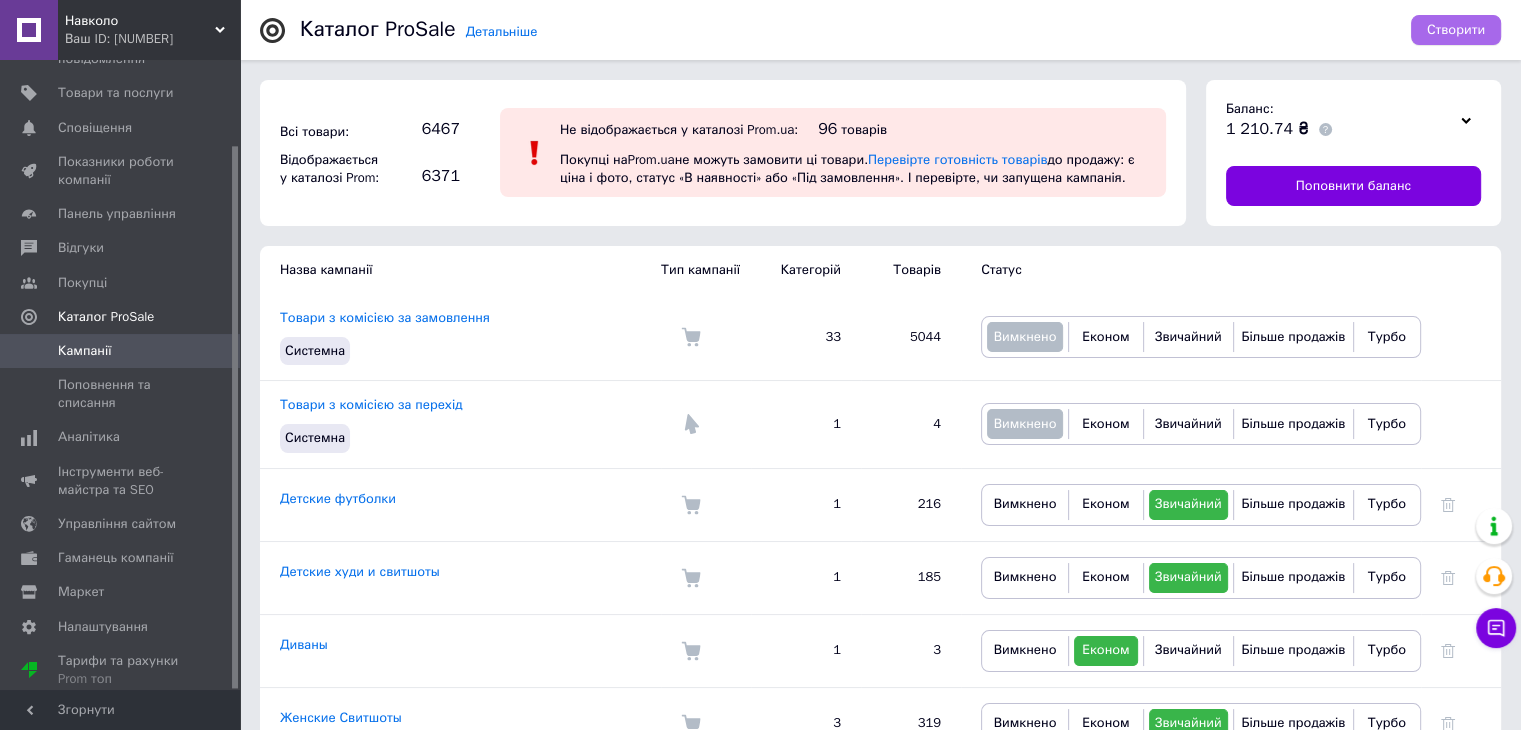 click on "Створити" at bounding box center (1456, 30) 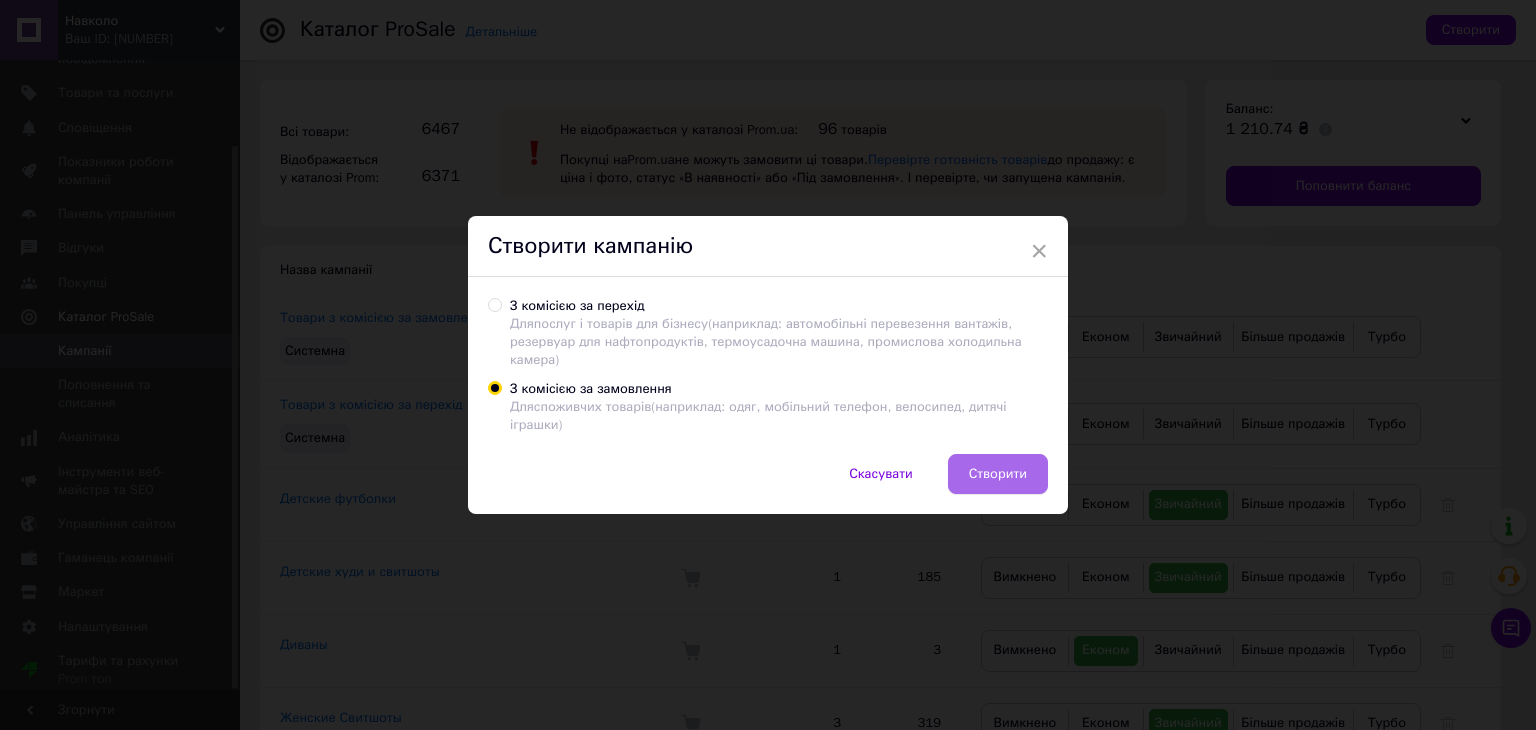 click on "Створити" at bounding box center (998, 474) 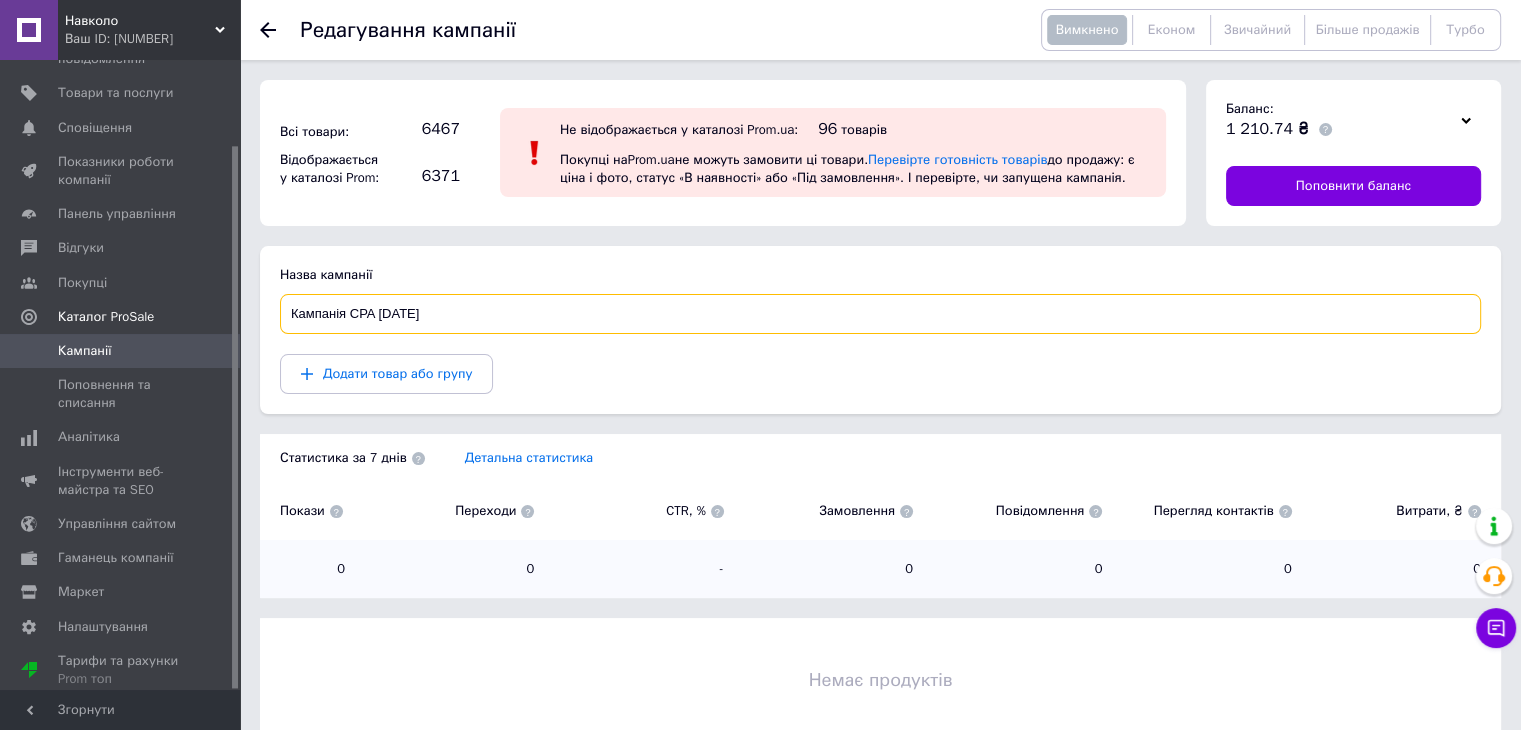 drag, startPoint x: 480, startPoint y: 302, endPoint x: 274, endPoint y: 309, distance: 206.1189 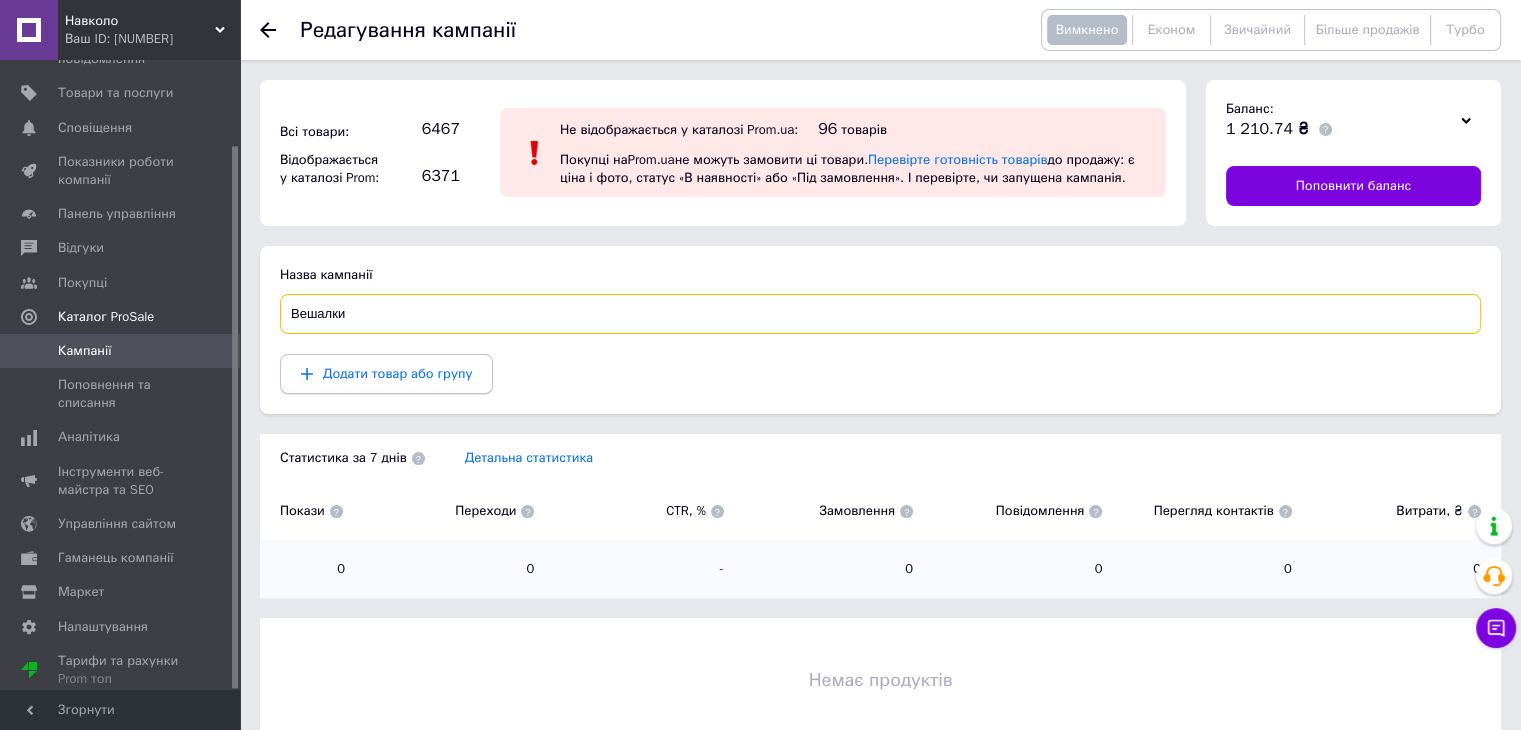 type on "Вешалки" 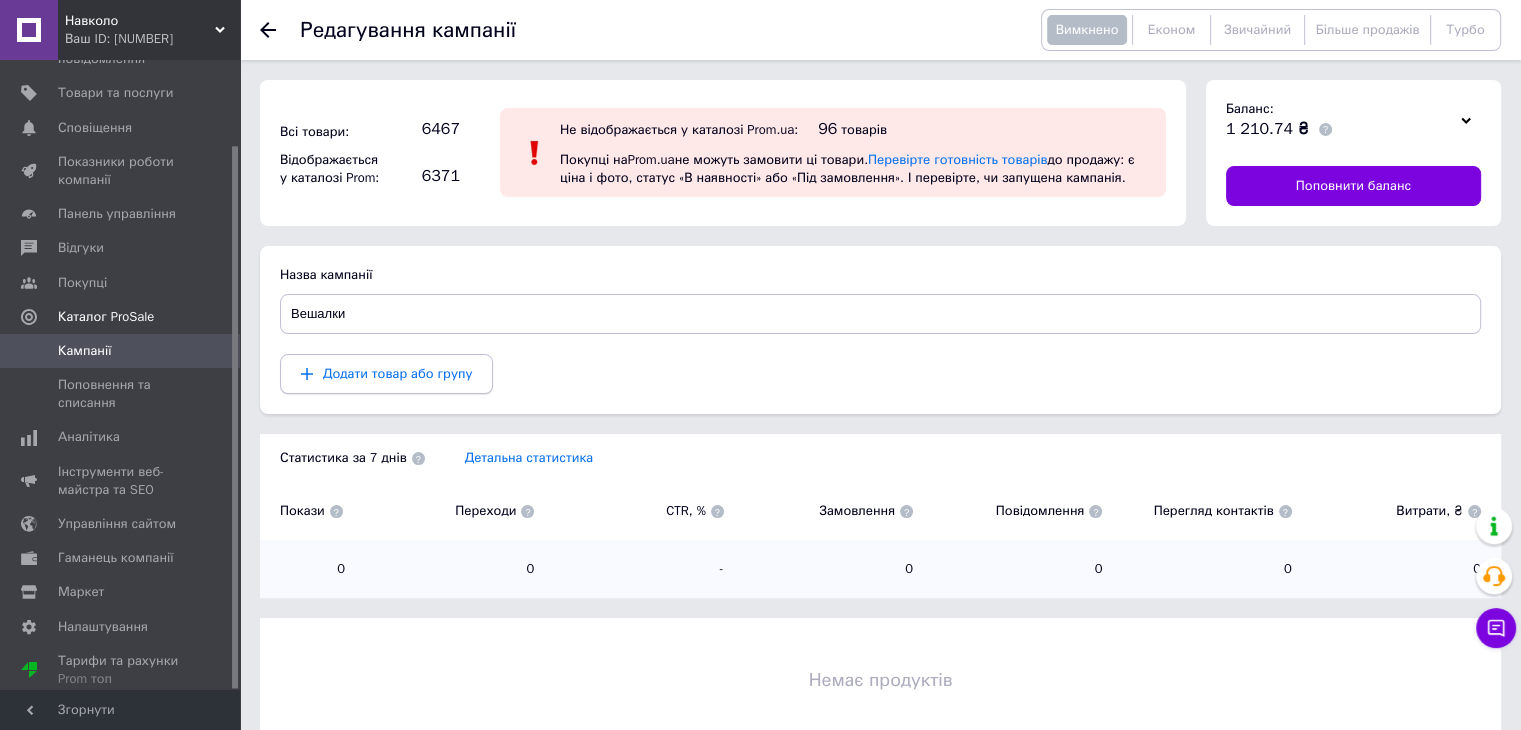 click on "Додати товар або групу" at bounding box center (397, 373) 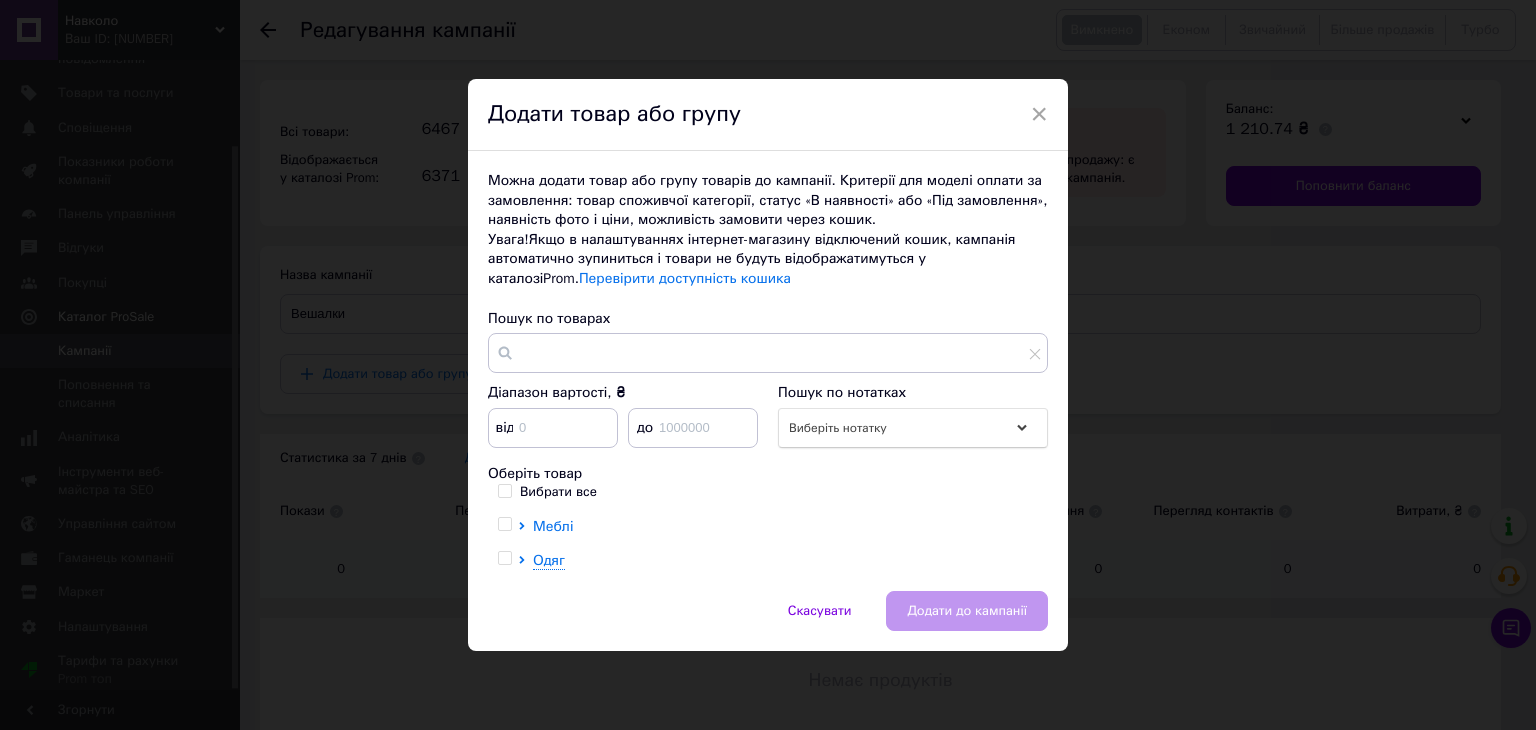 click on "Меблі" at bounding box center [553, 526] 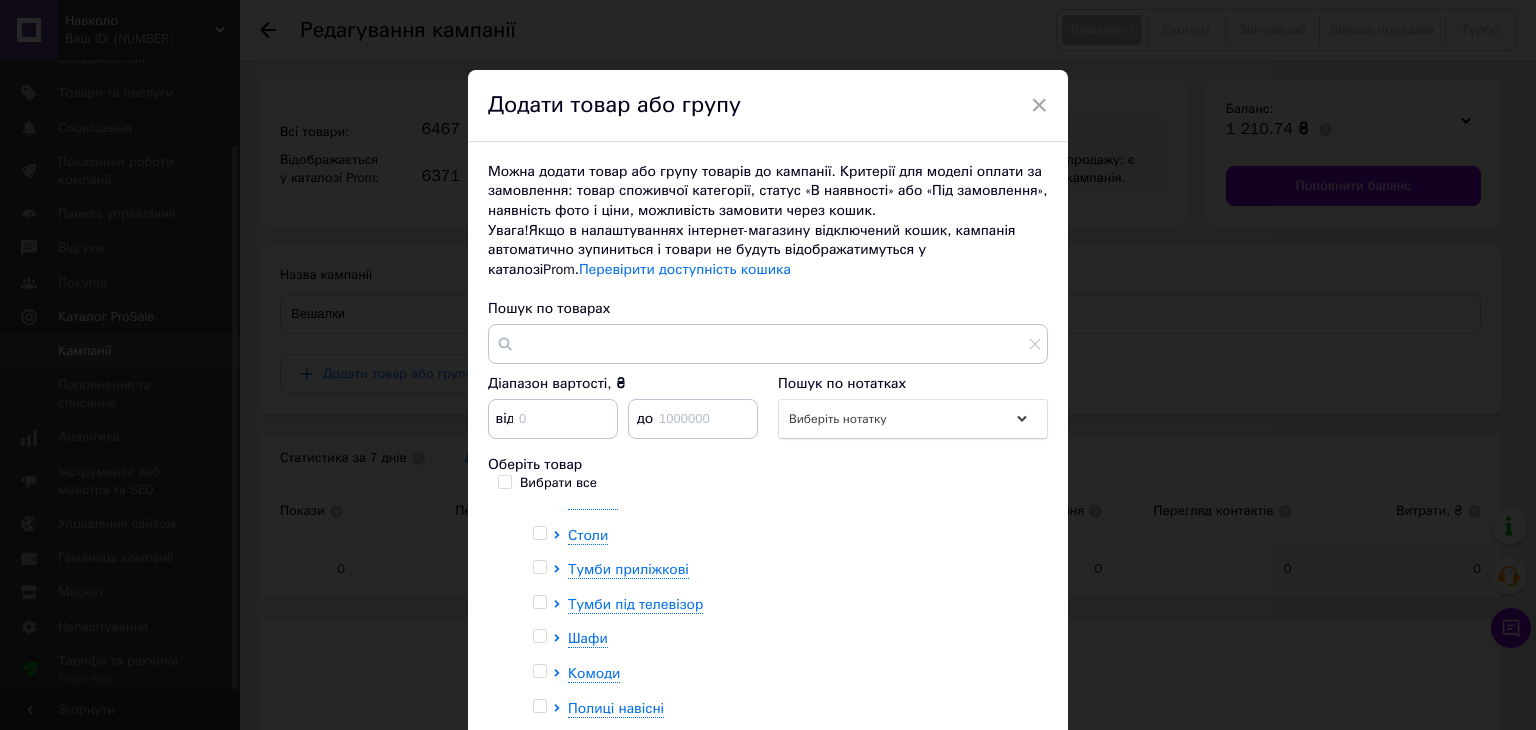 scroll, scrollTop: 133, scrollLeft: 0, axis: vertical 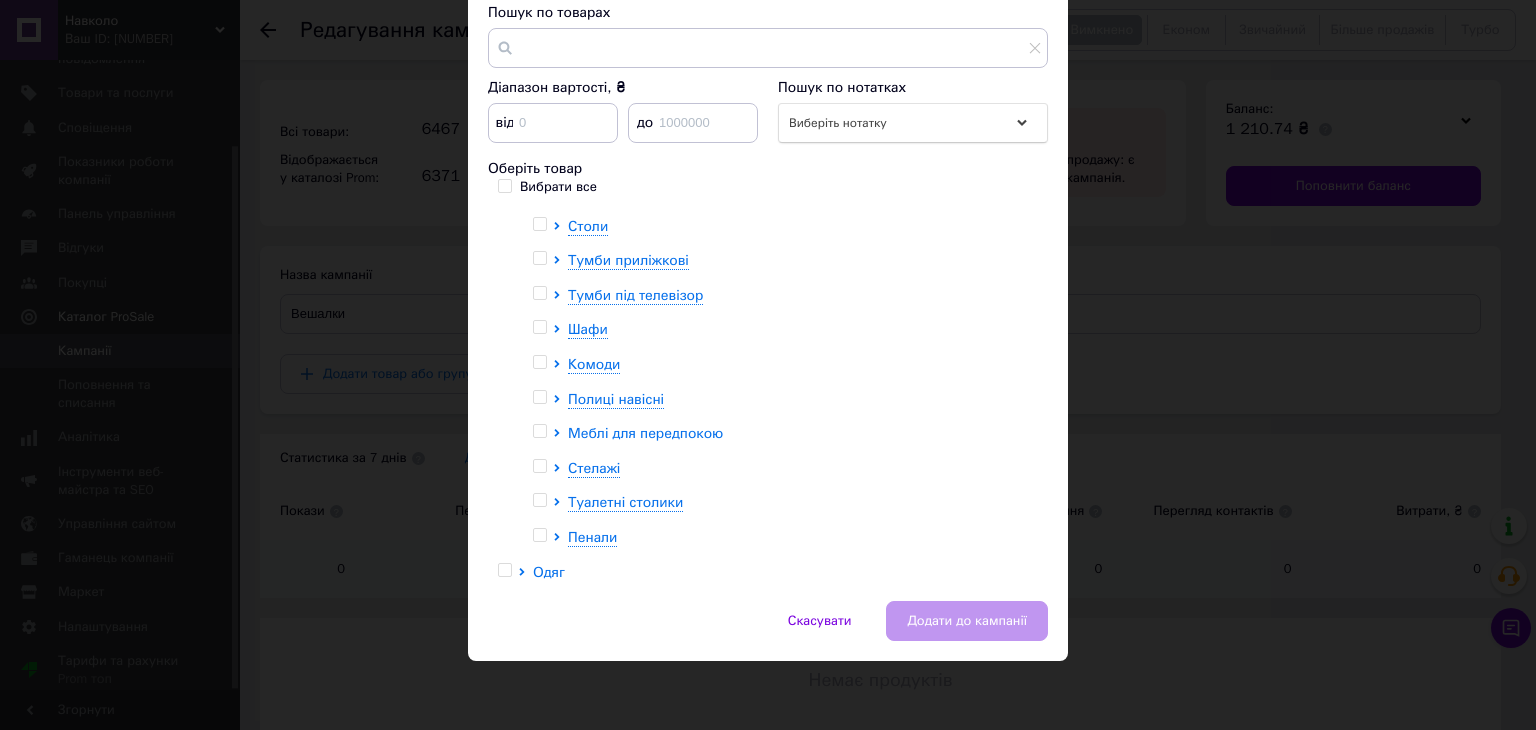 click on "Меблі для передпокою" at bounding box center [645, 433] 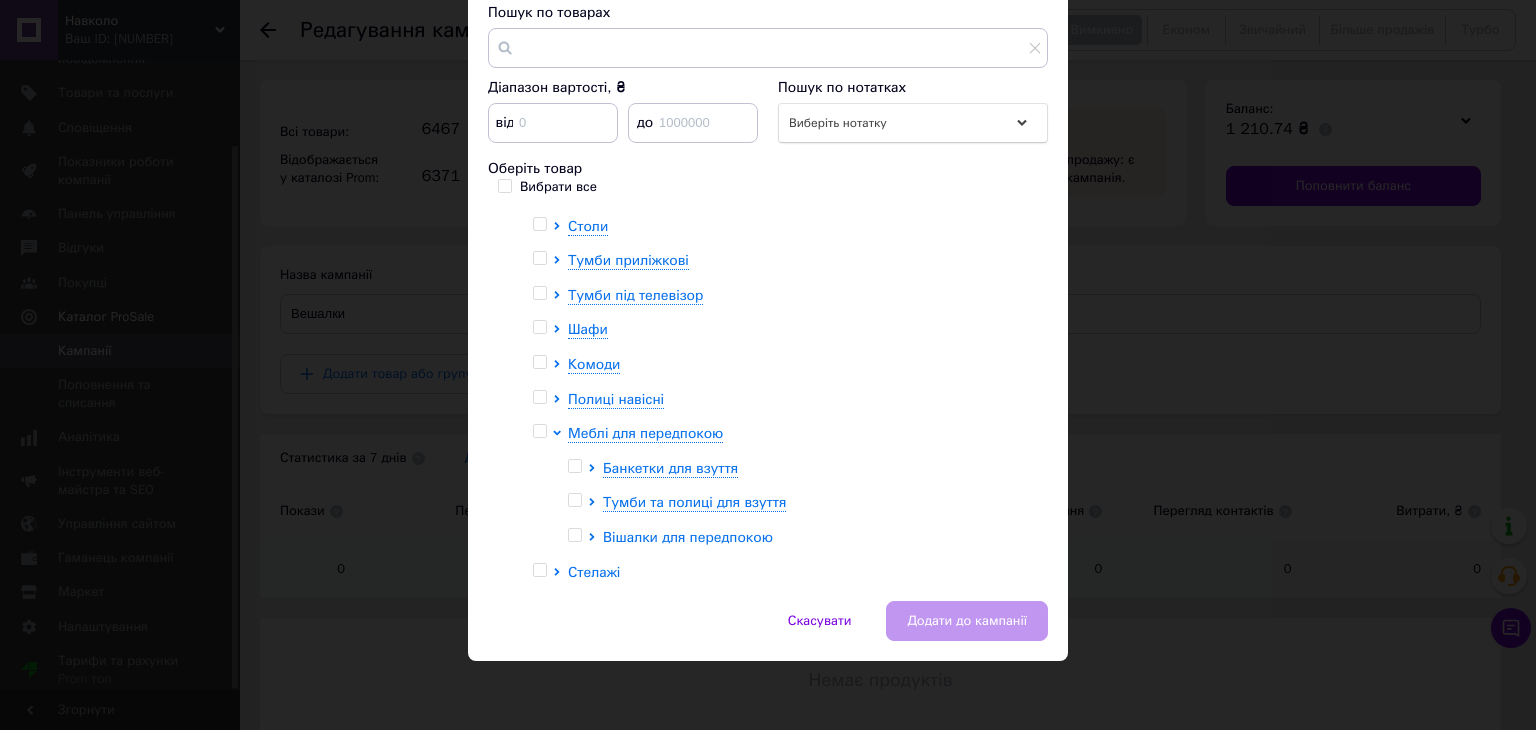 click on "Вішалки для передпокою" at bounding box center [688, 537] 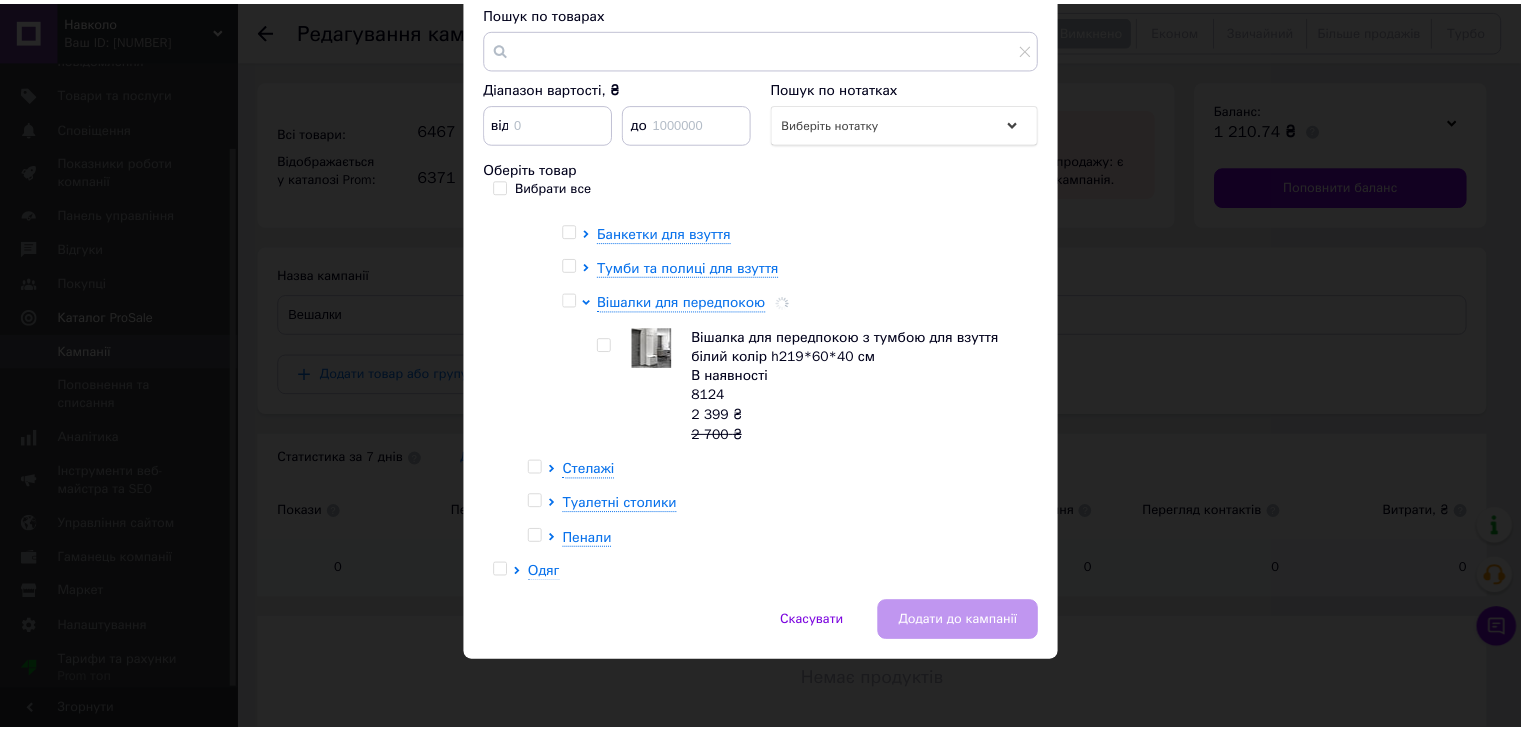 scroll, scrollTop: 371, scrollLeft: 0, axis: vertical 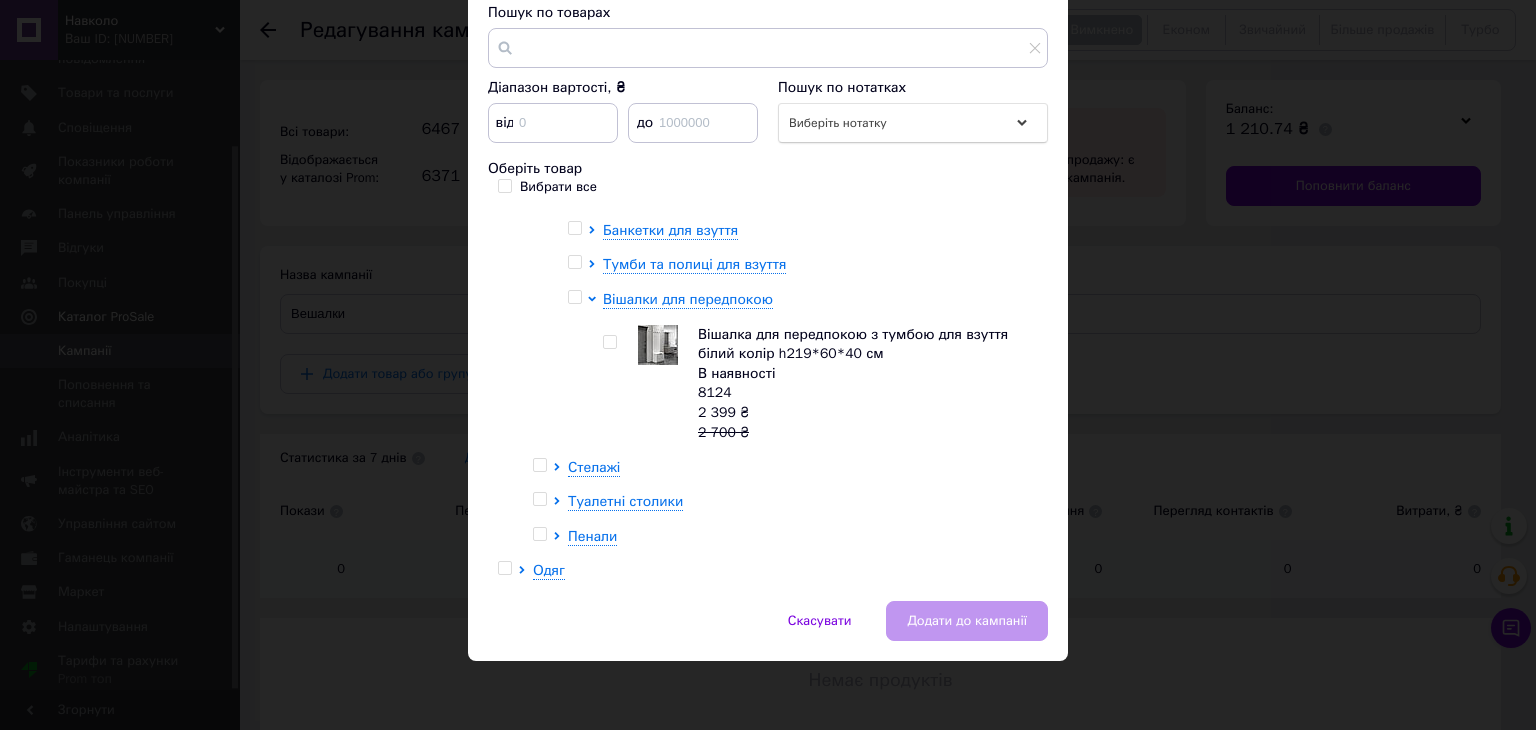 click at bounding box center (609, 342) 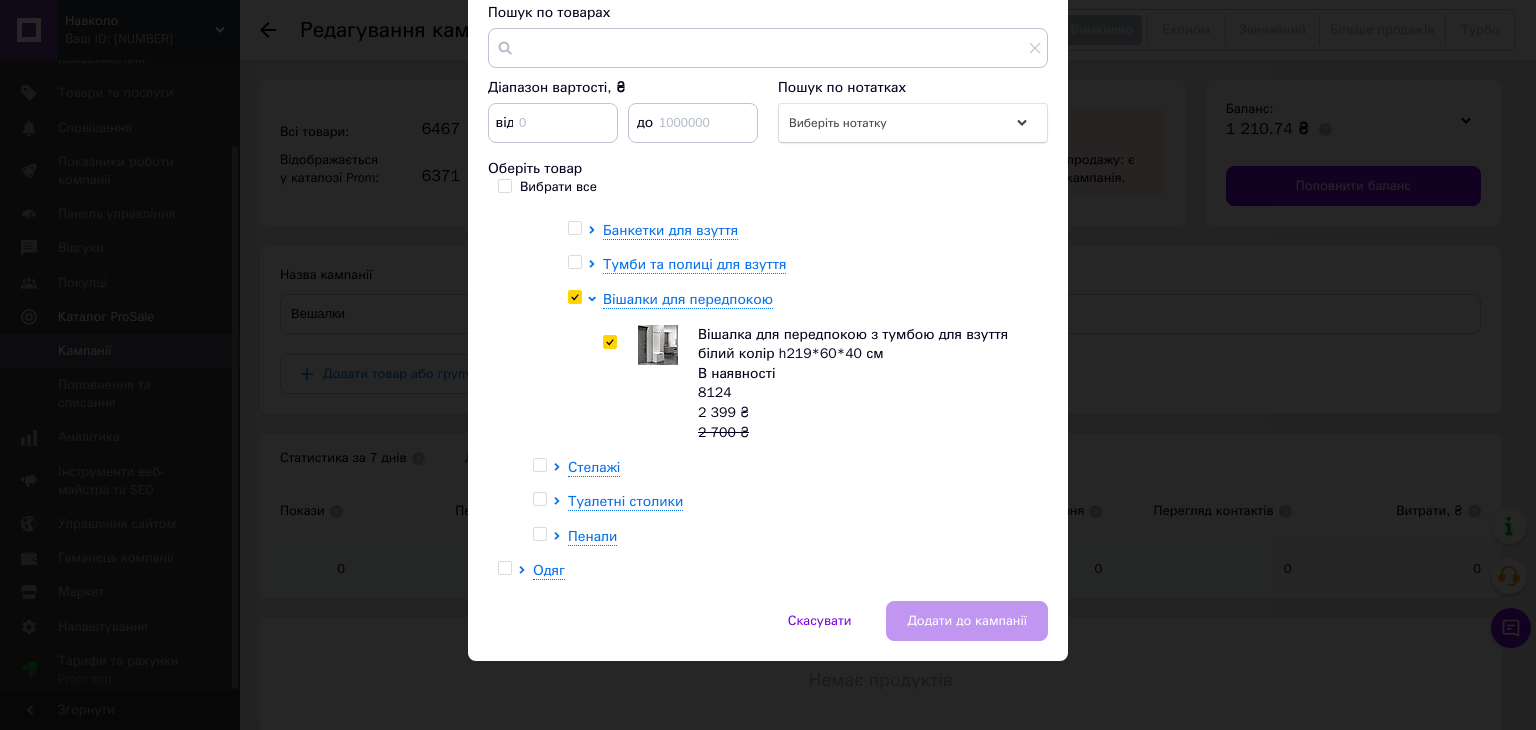 checkbox on "true" 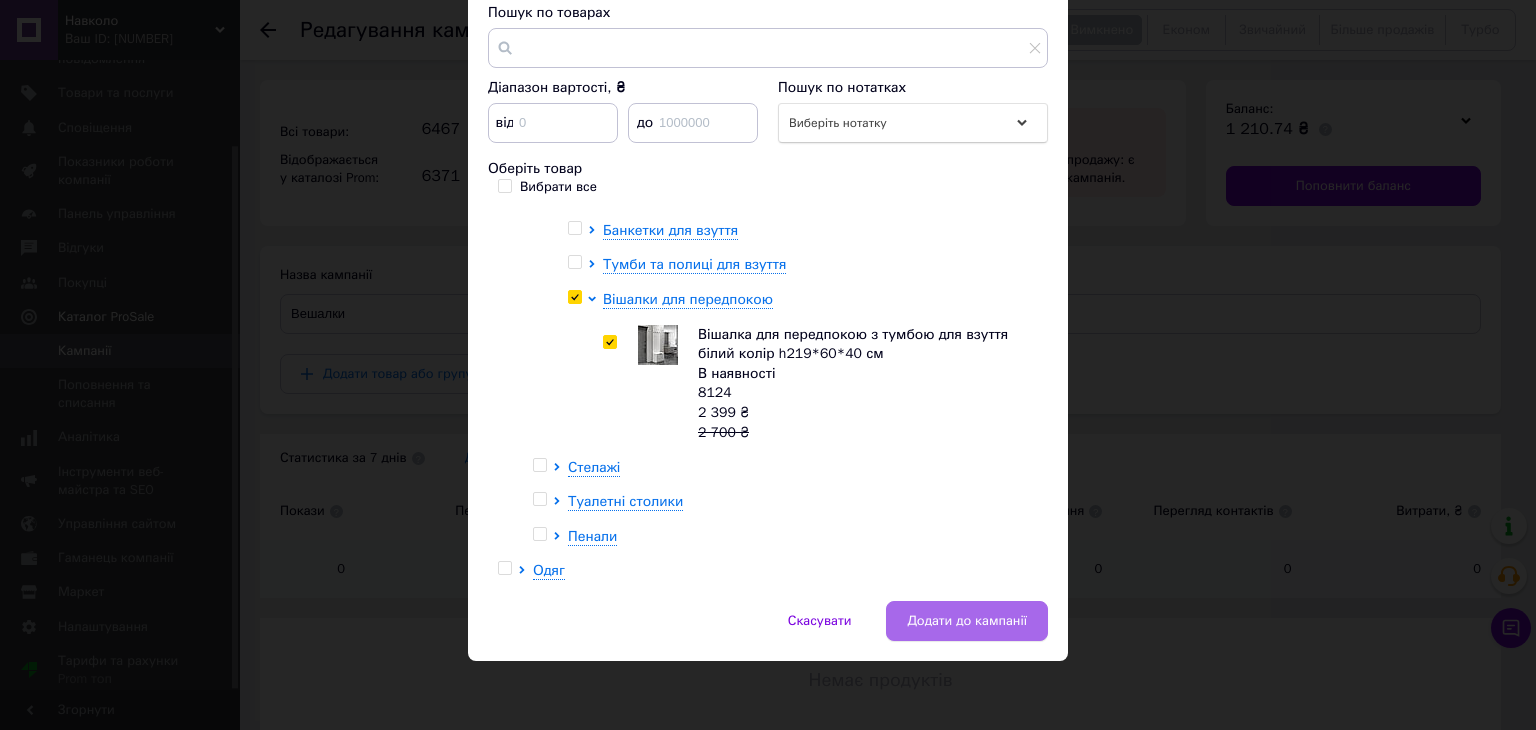 click on "Додати до кампанії" at bounding box center (967, 621) 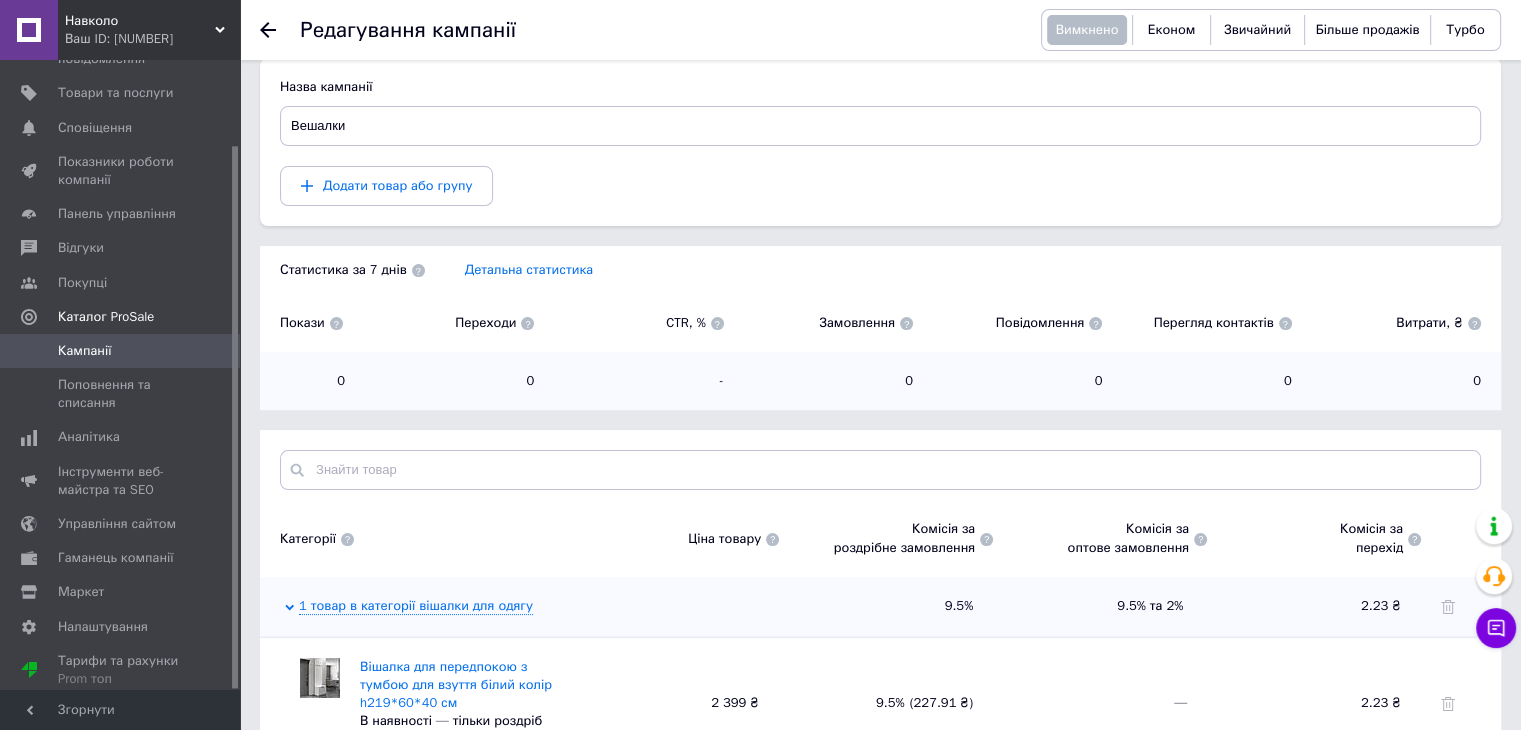 scroll, scrollTop: 297, scrollLeft: 0, axis: vertical 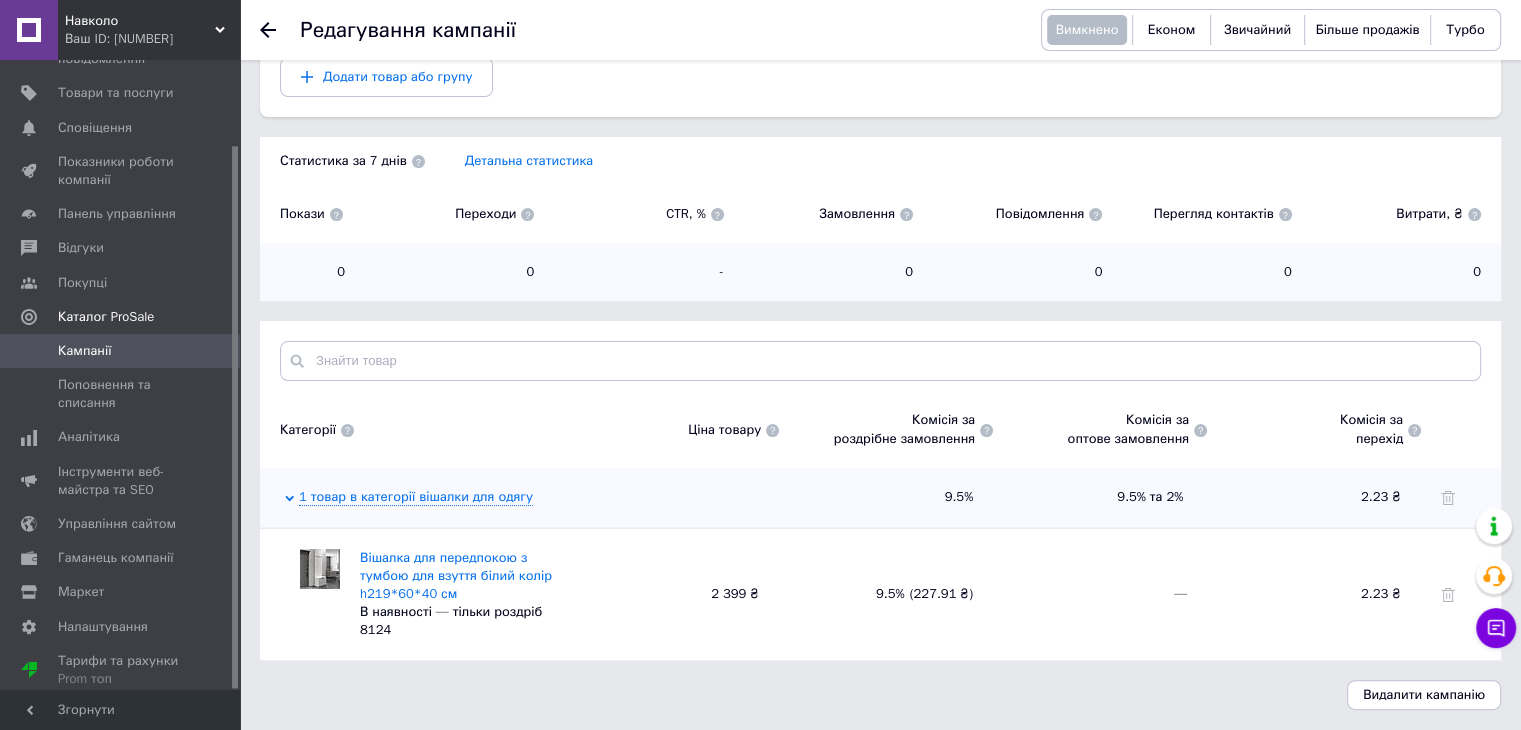 click on "Кампанії" at bounding box center (121, 351) 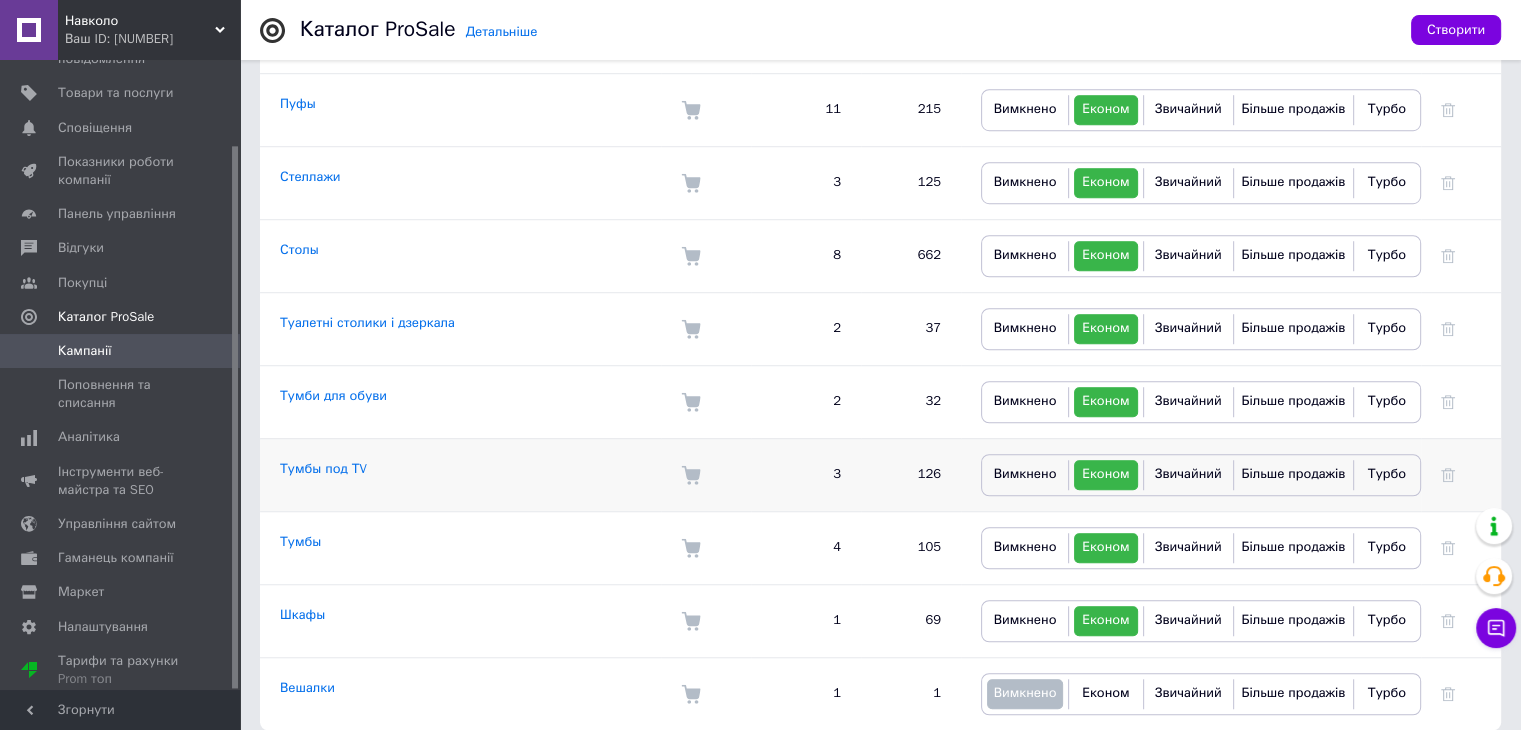scroll, scrollTop: 1423, scrollLeft: 0, axis: vertical 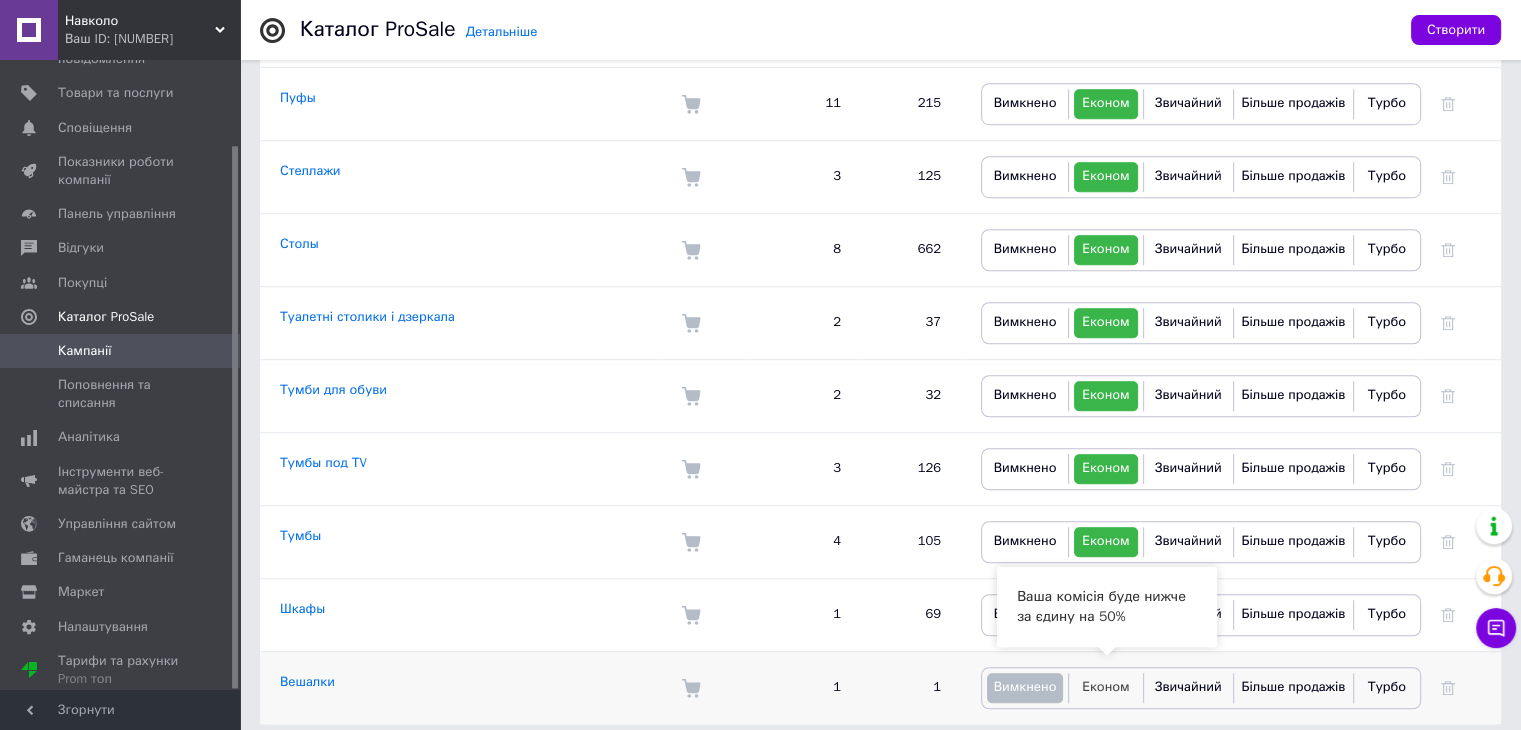 click on "Економ" at bounding box center (1106, 686) 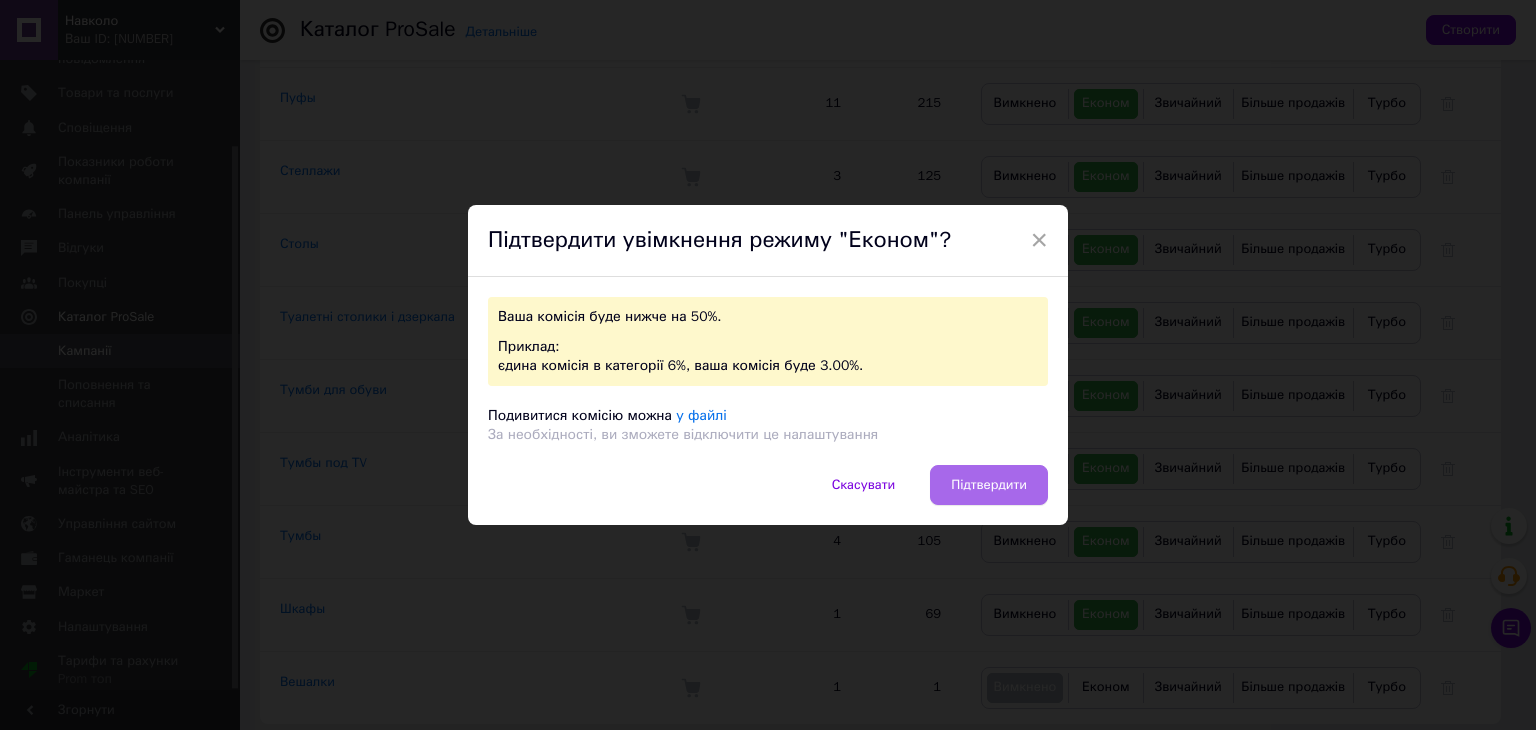 click on "Підтвердити" at bounding box center (989, 485) 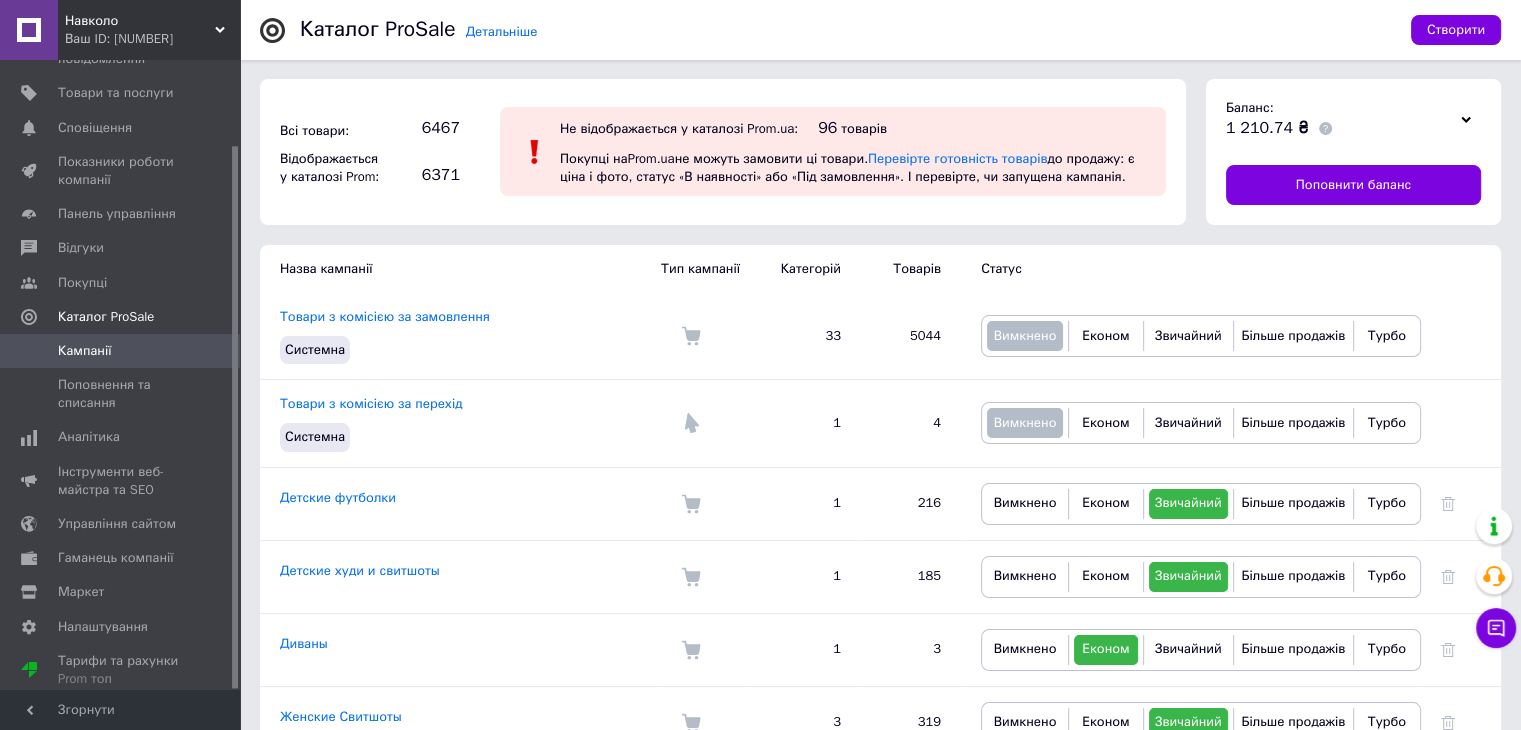 scroll, scrollTop: 0, scrollLeft: 0, axis: both 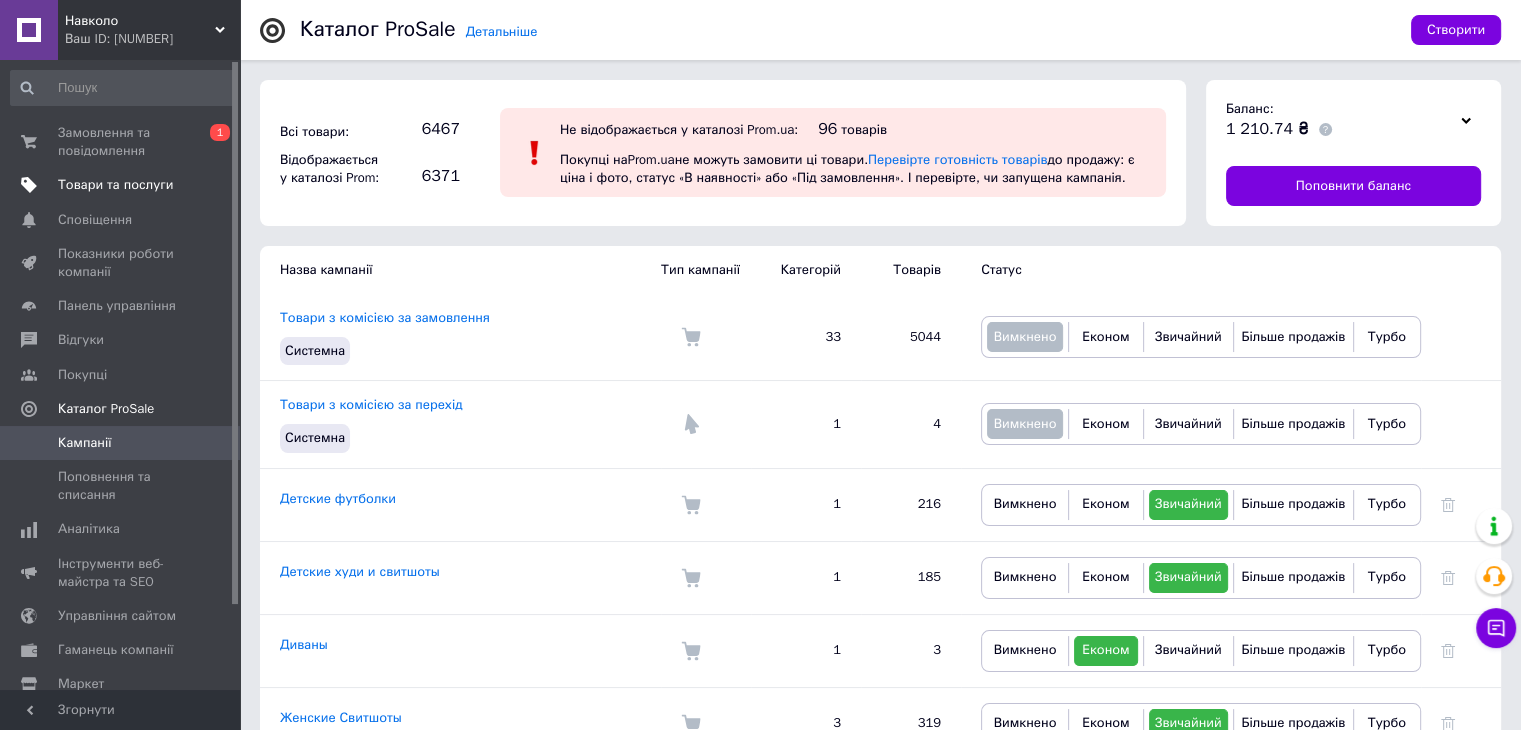click on "Товари та послуги" at bounding box center [115, 185] 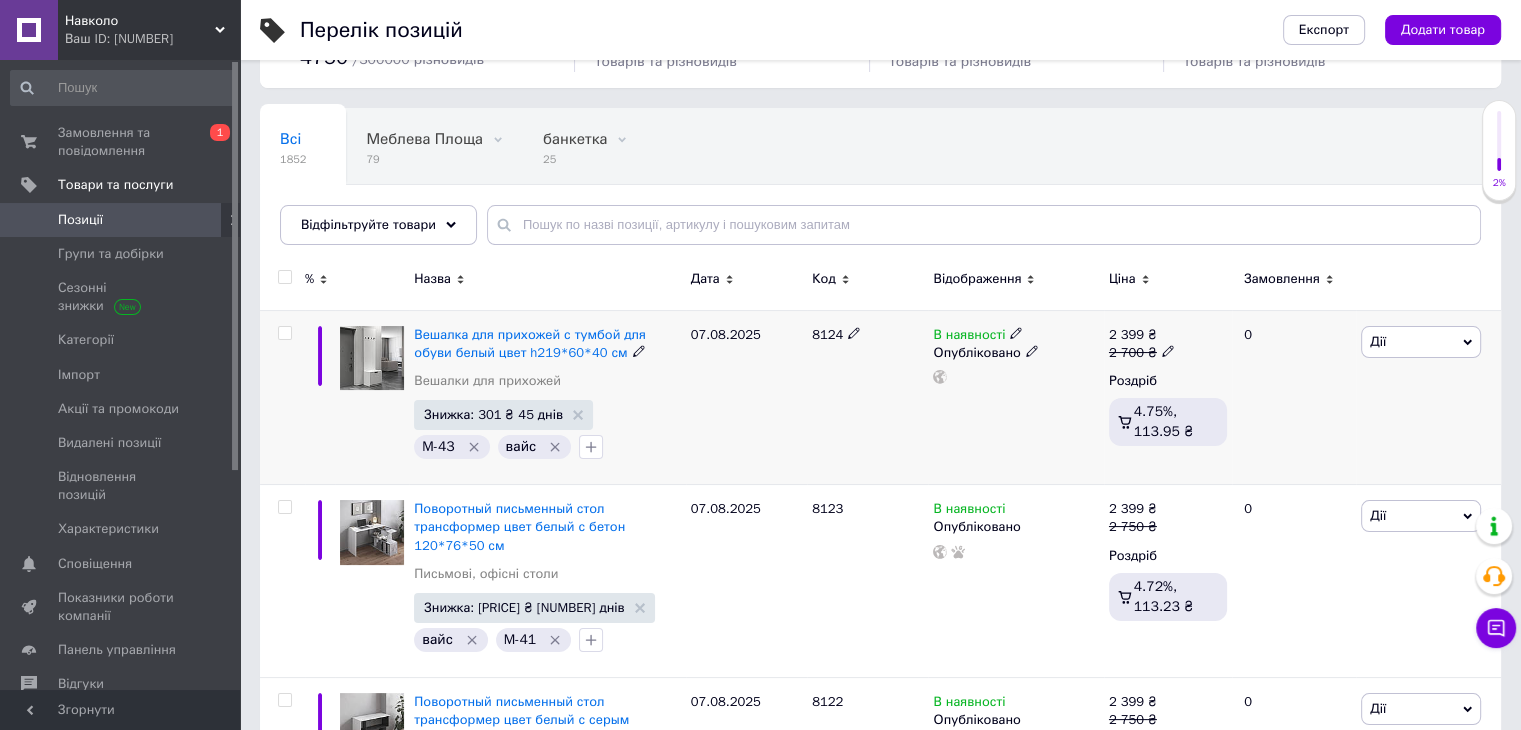 scroll, scrollTop: 0, scrollLeft: 0, axis: both 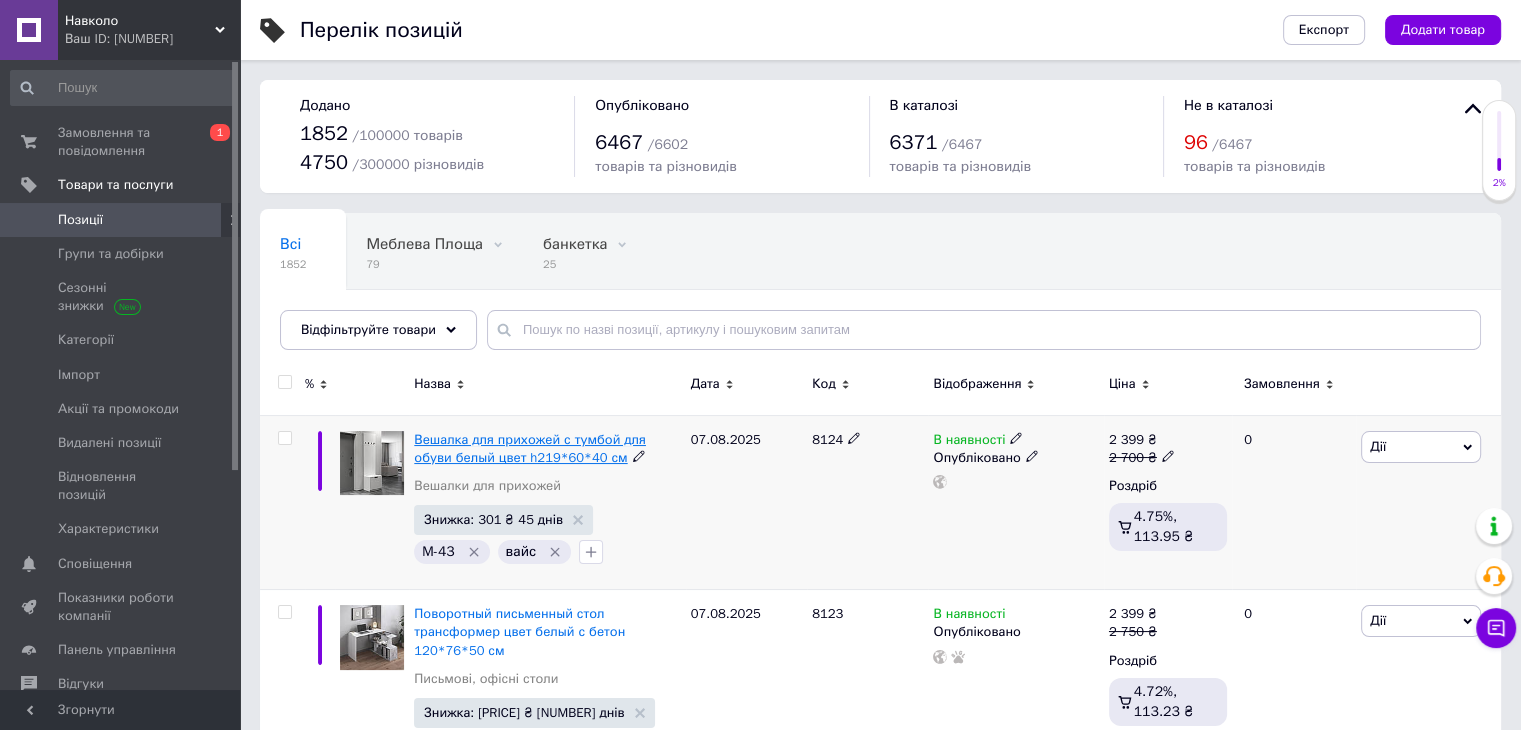 click on "Вешалка для прихожей с тумбой для обуви белый цвет h219*60*40 см" at bounding box center [530, 448] 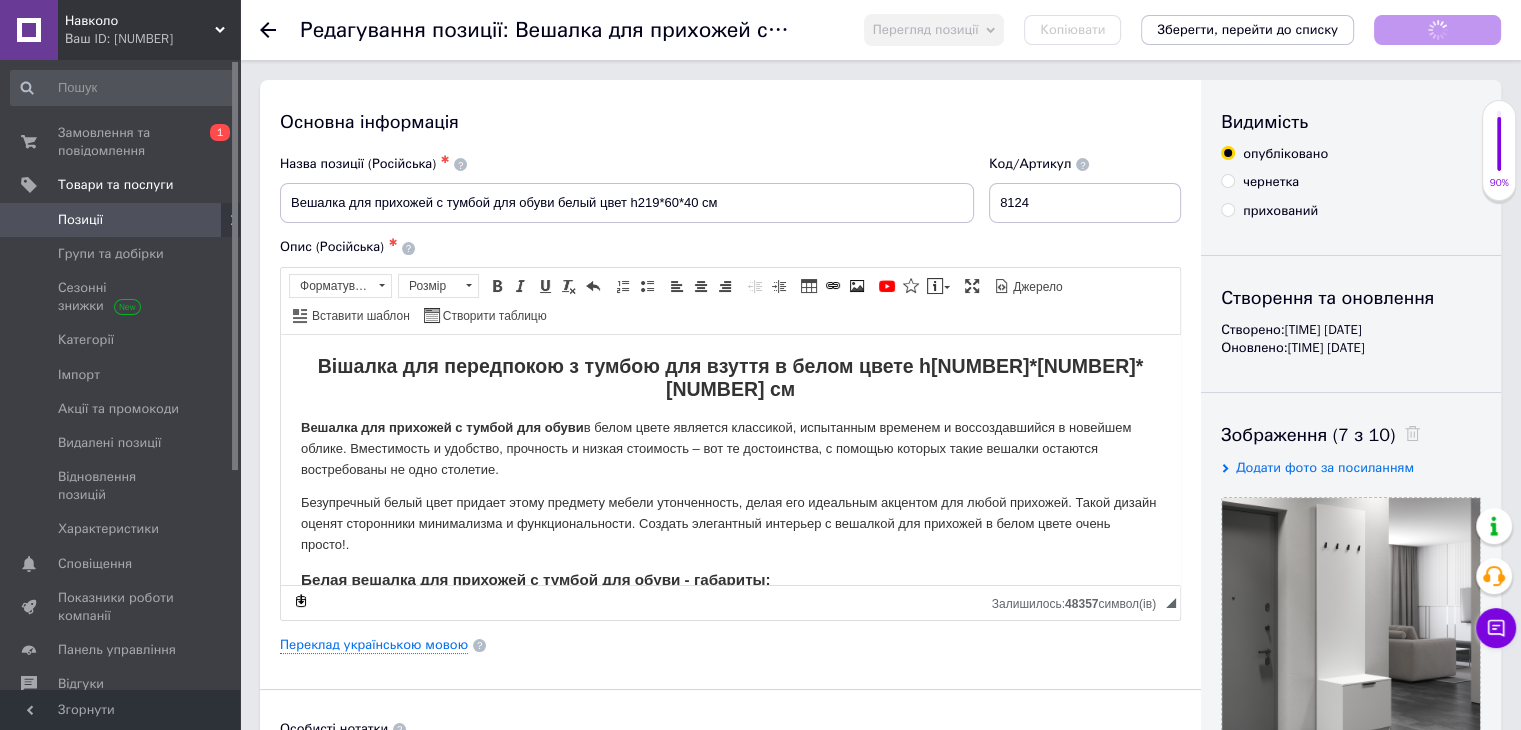 scroll, scrollTop: 0, scrollLeft: 0, axis: both 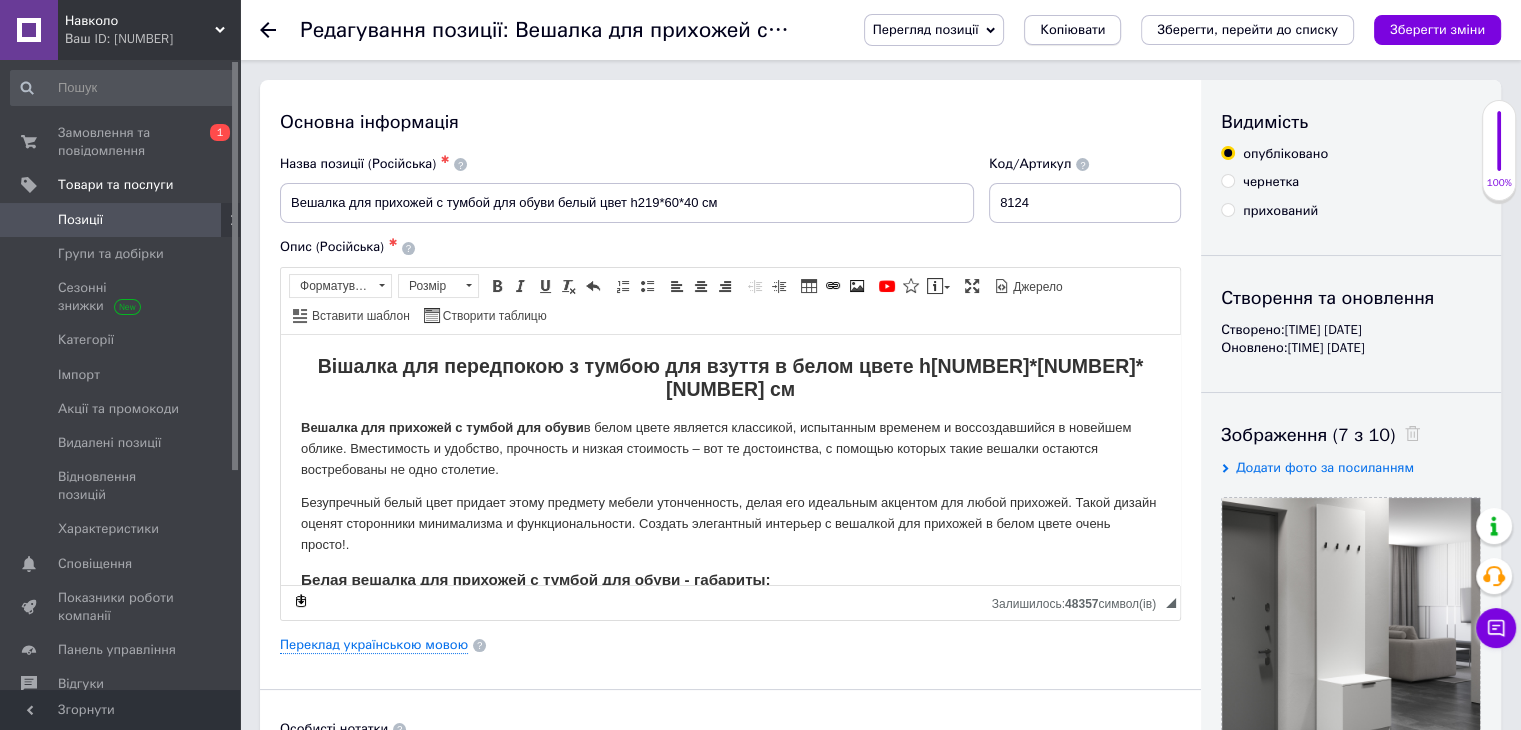 click on "Копіювати" at bounding box center (1072, 30) 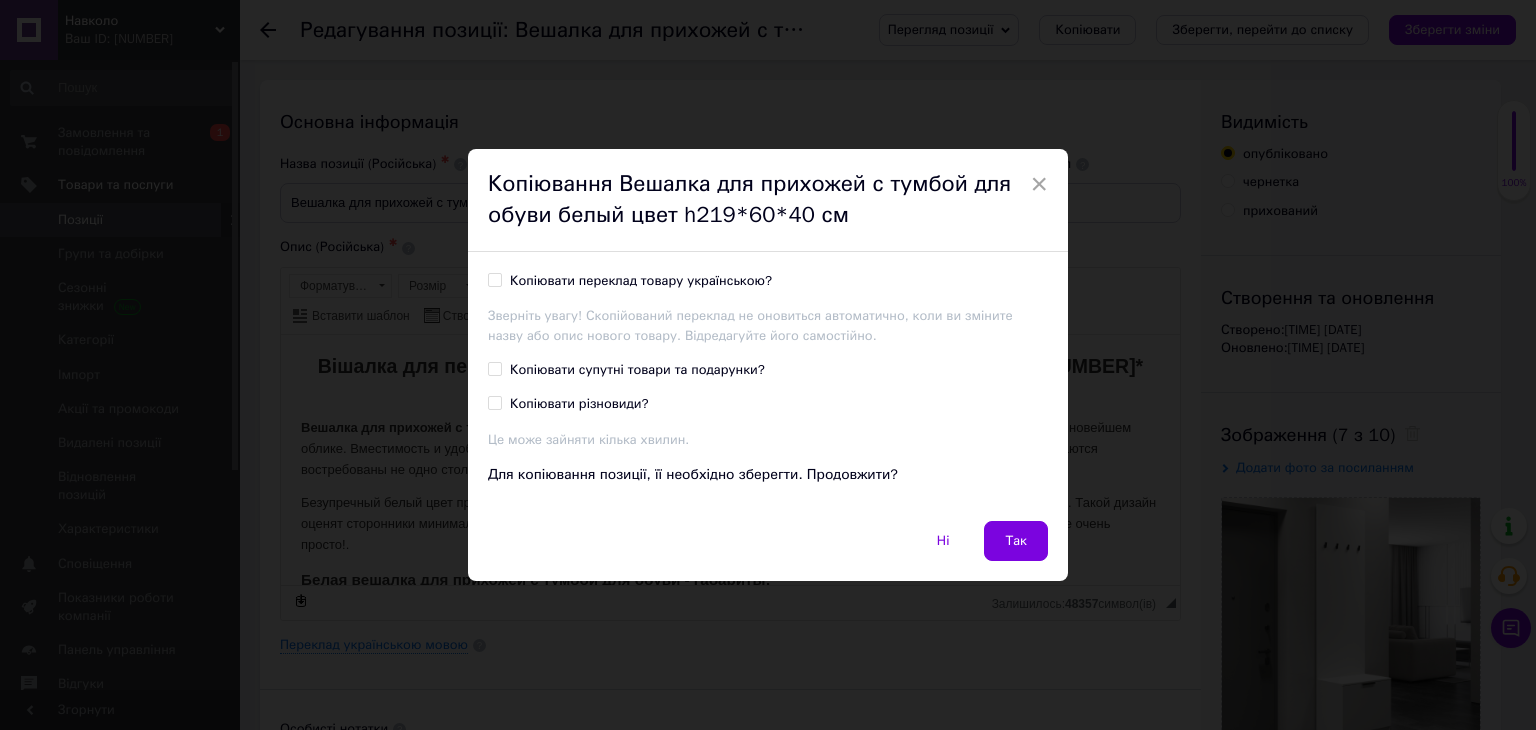 click on "Копіювати переклад товару українською?" at bounding box center [494, 279] 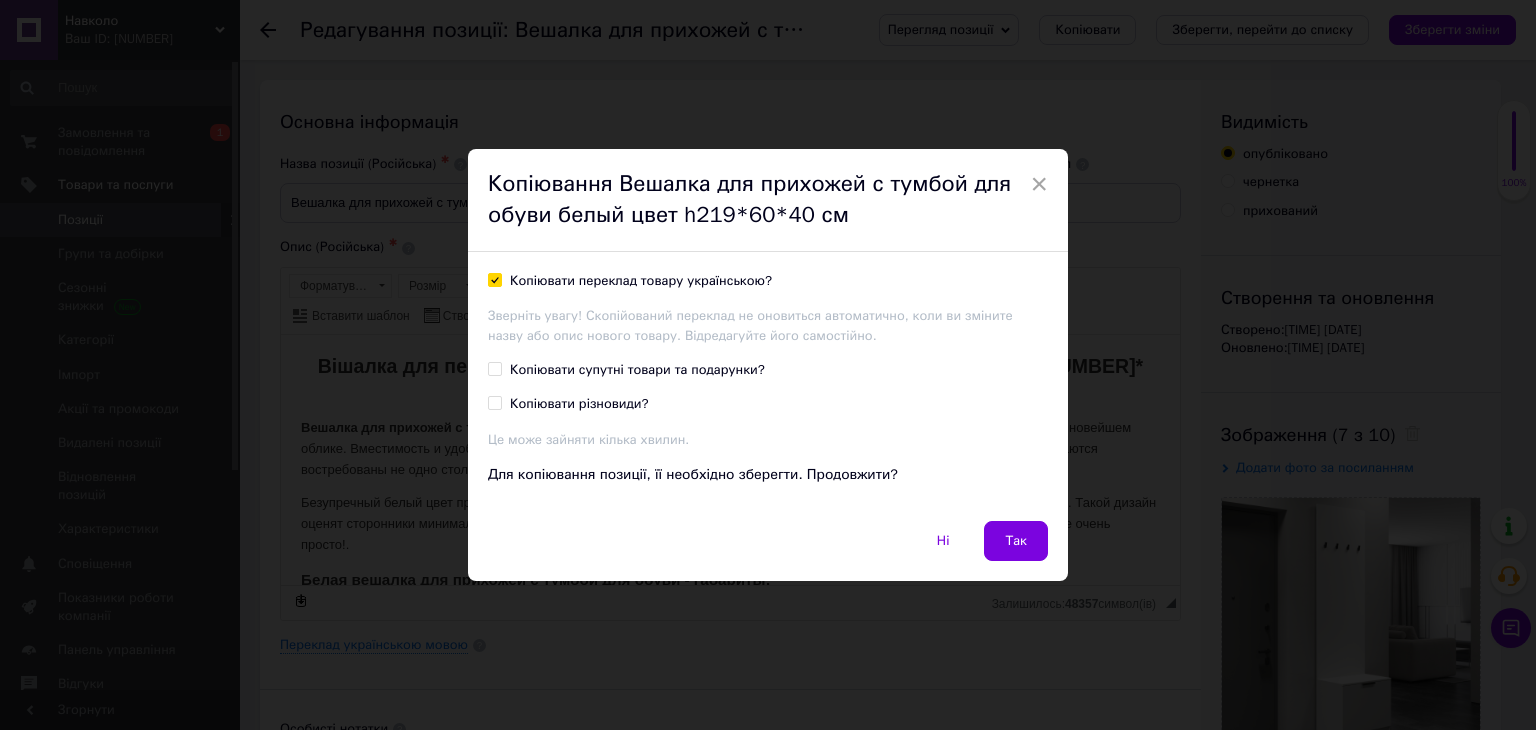 checkbox on "true" 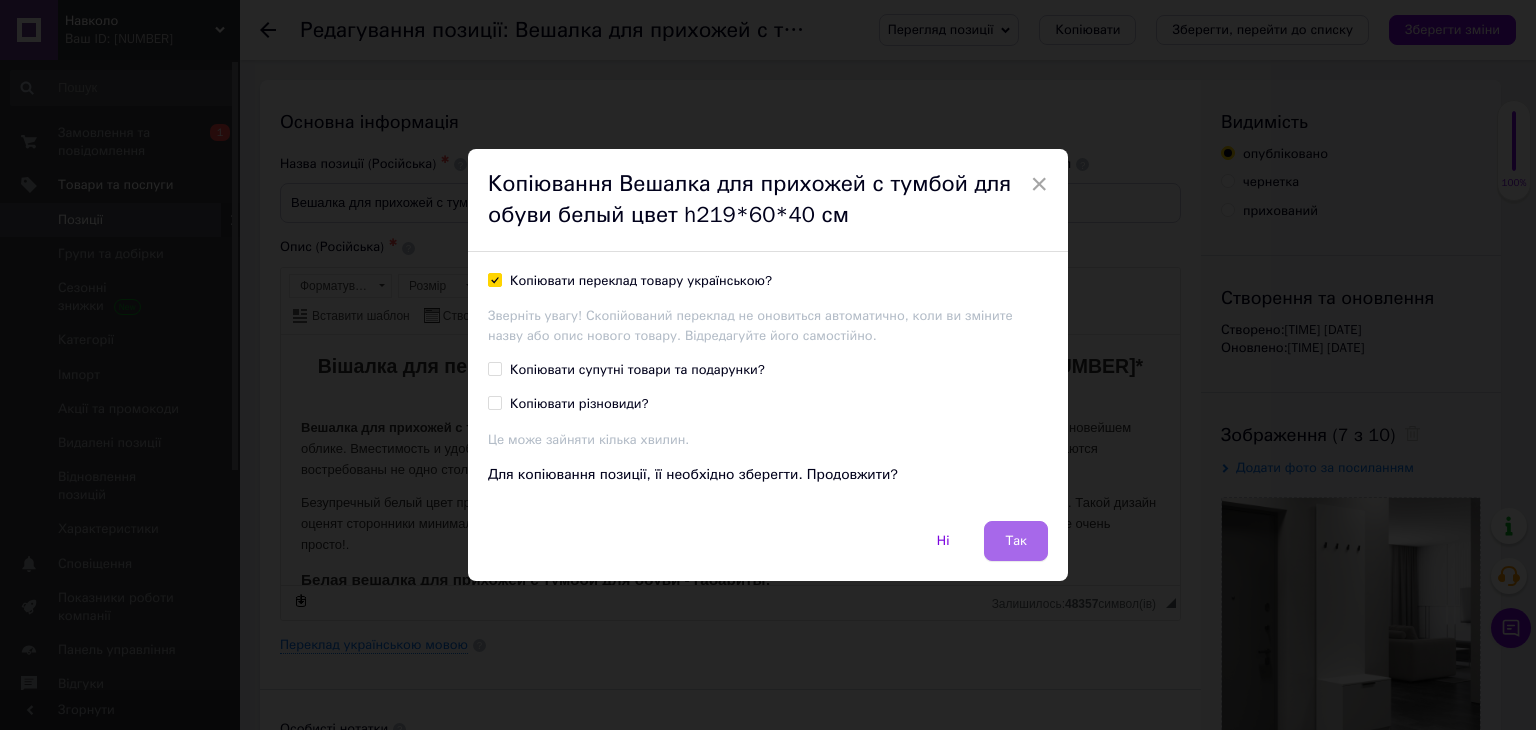click on "Так" at bounding box center [1016, 541] 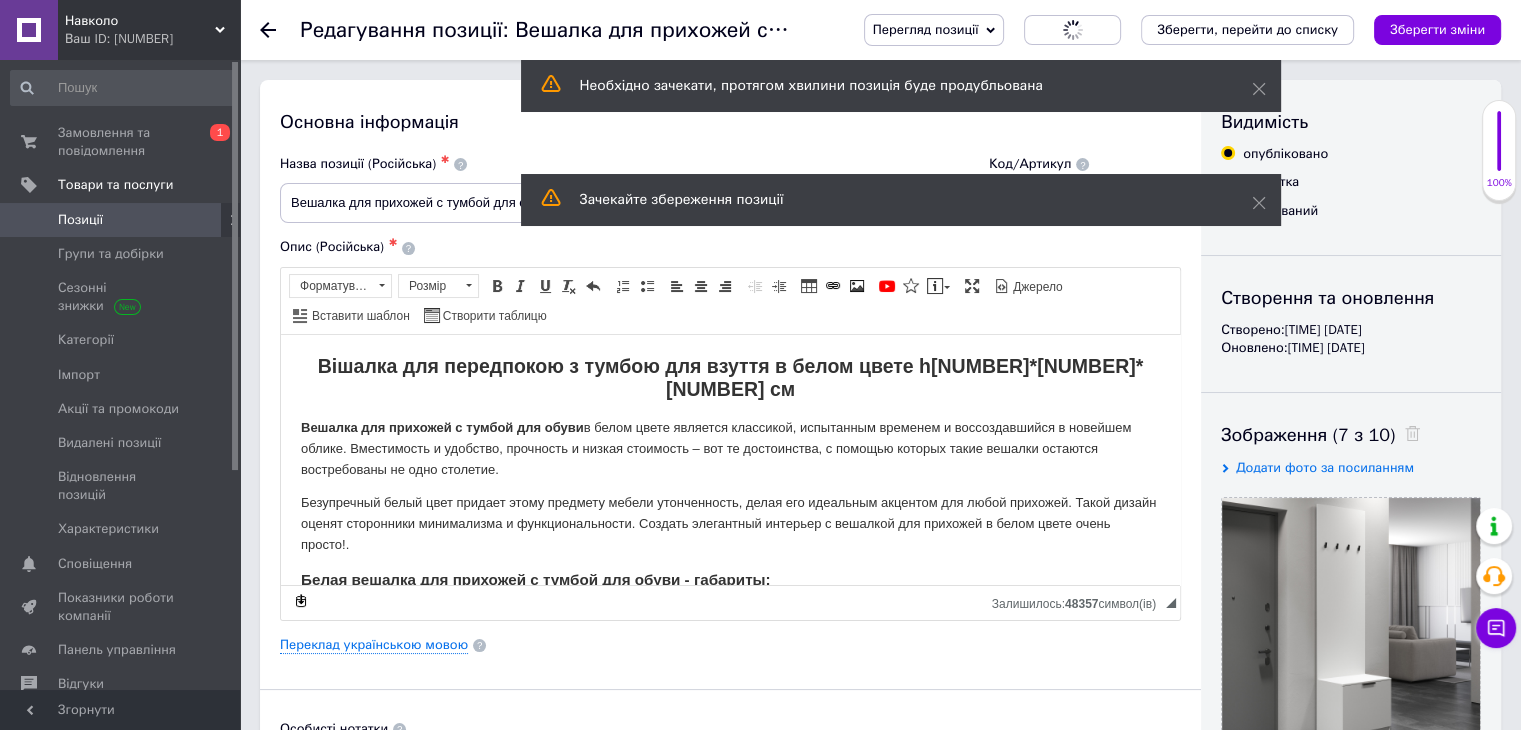scroll, scrollTop: 0, scrollLeft: 0, axis: both 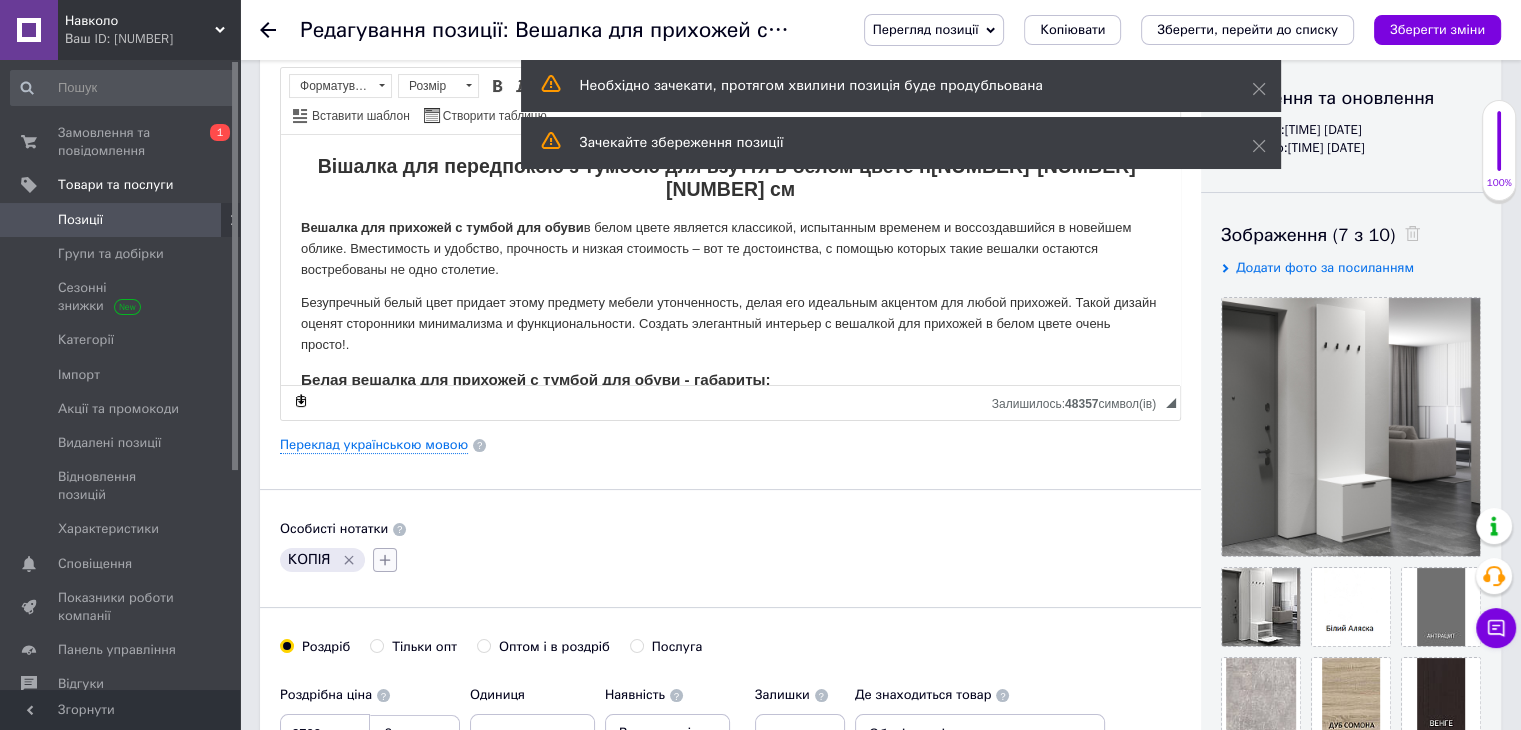 click at bounding box center [385, 560] 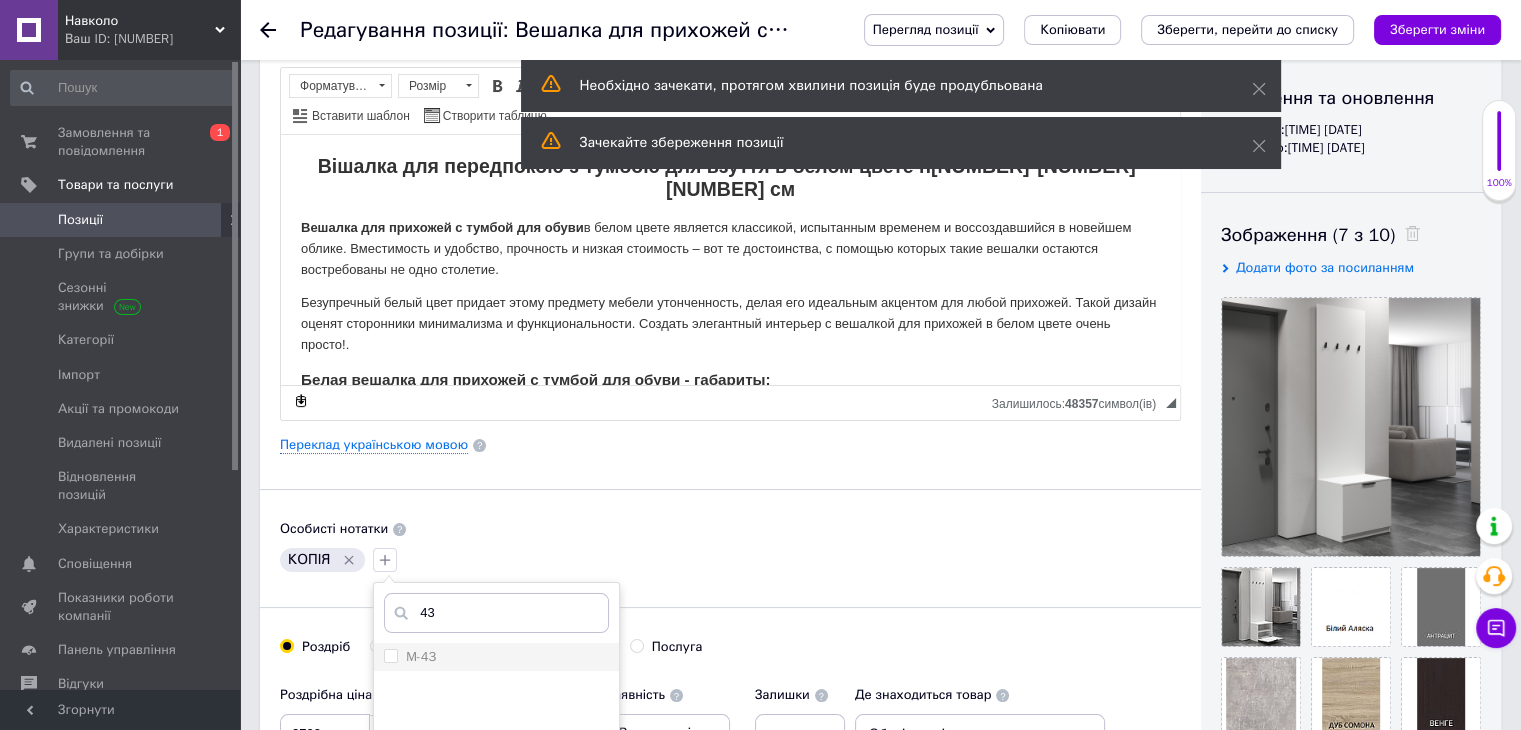 type on "43" 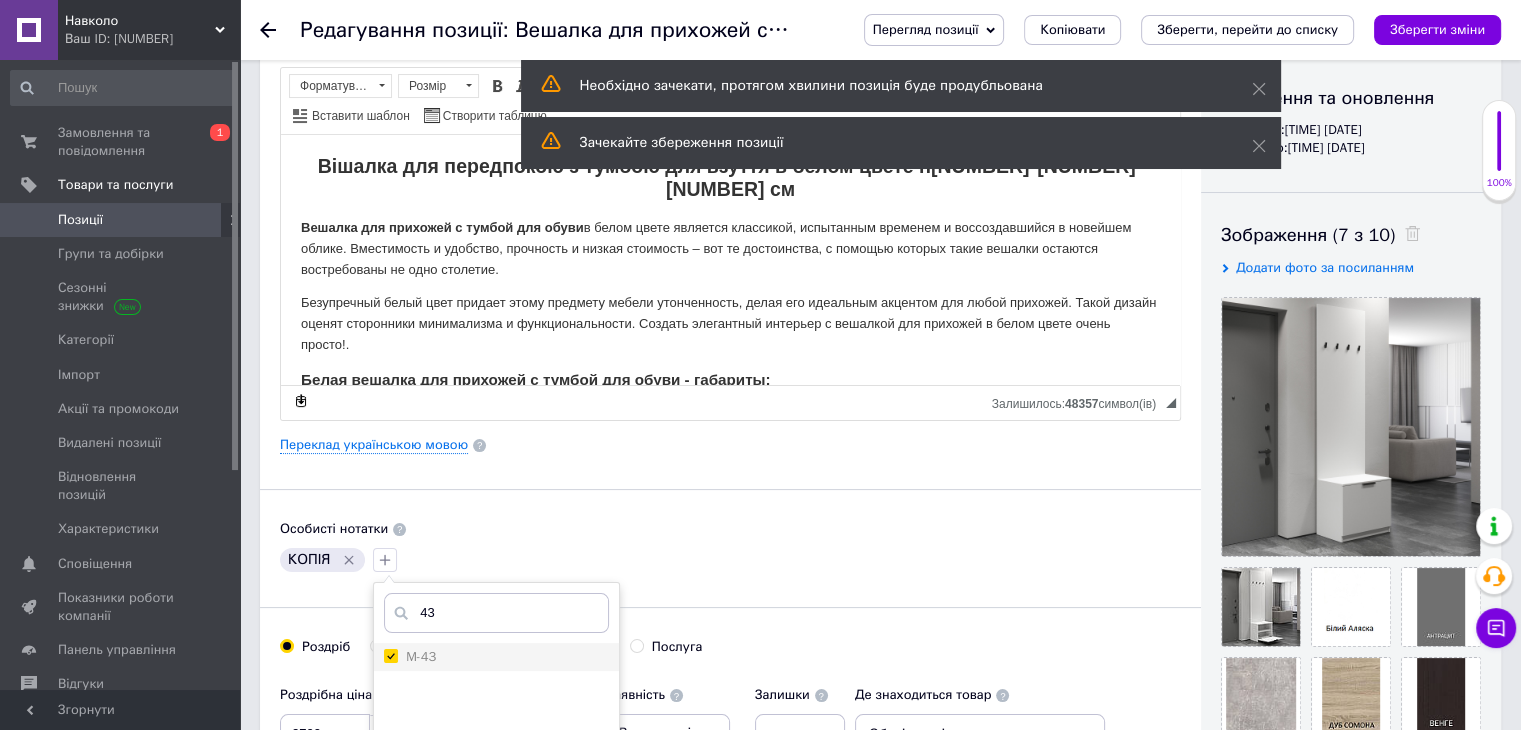 checkbox on "true" 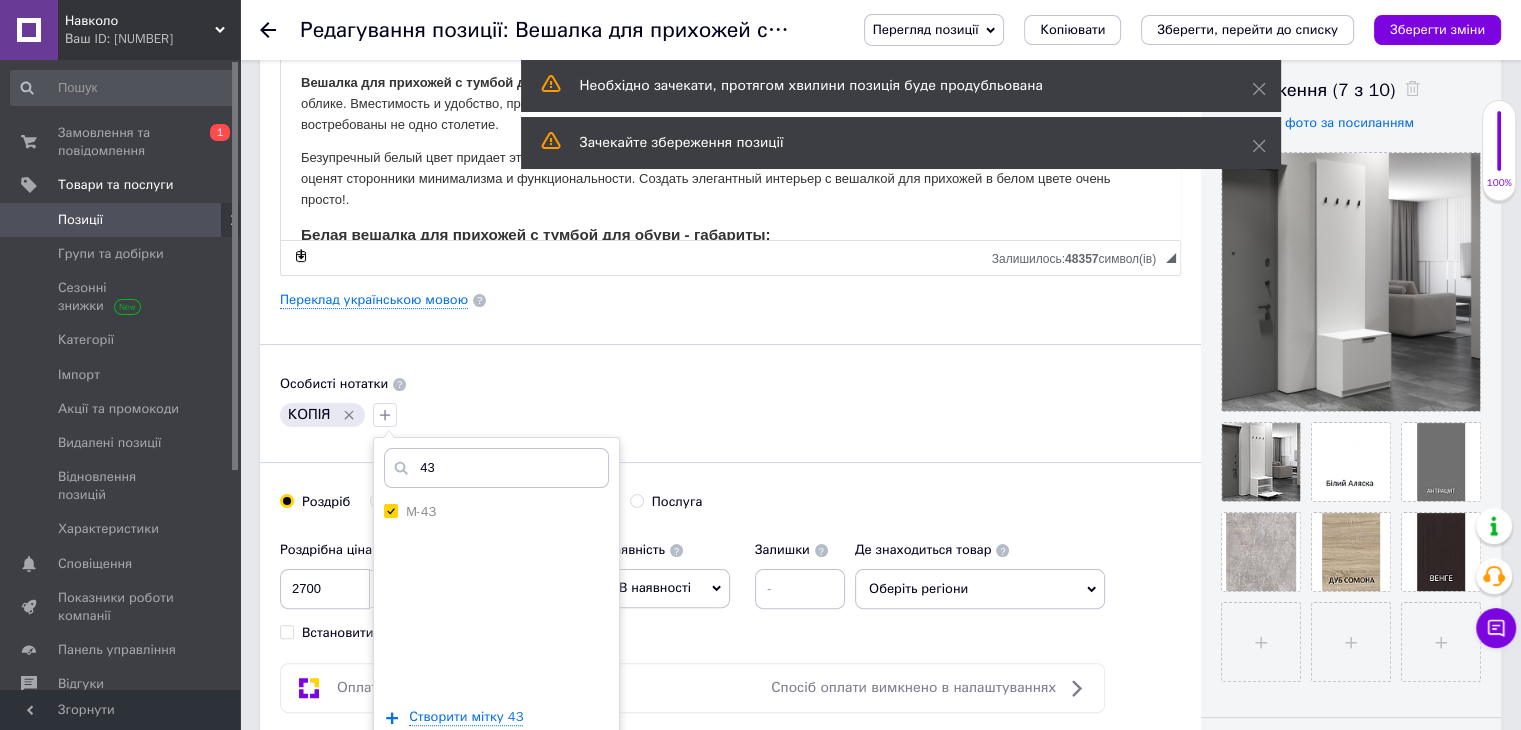 scroll, scrollTop: 600, scrollLeft: 0, axis: vertical 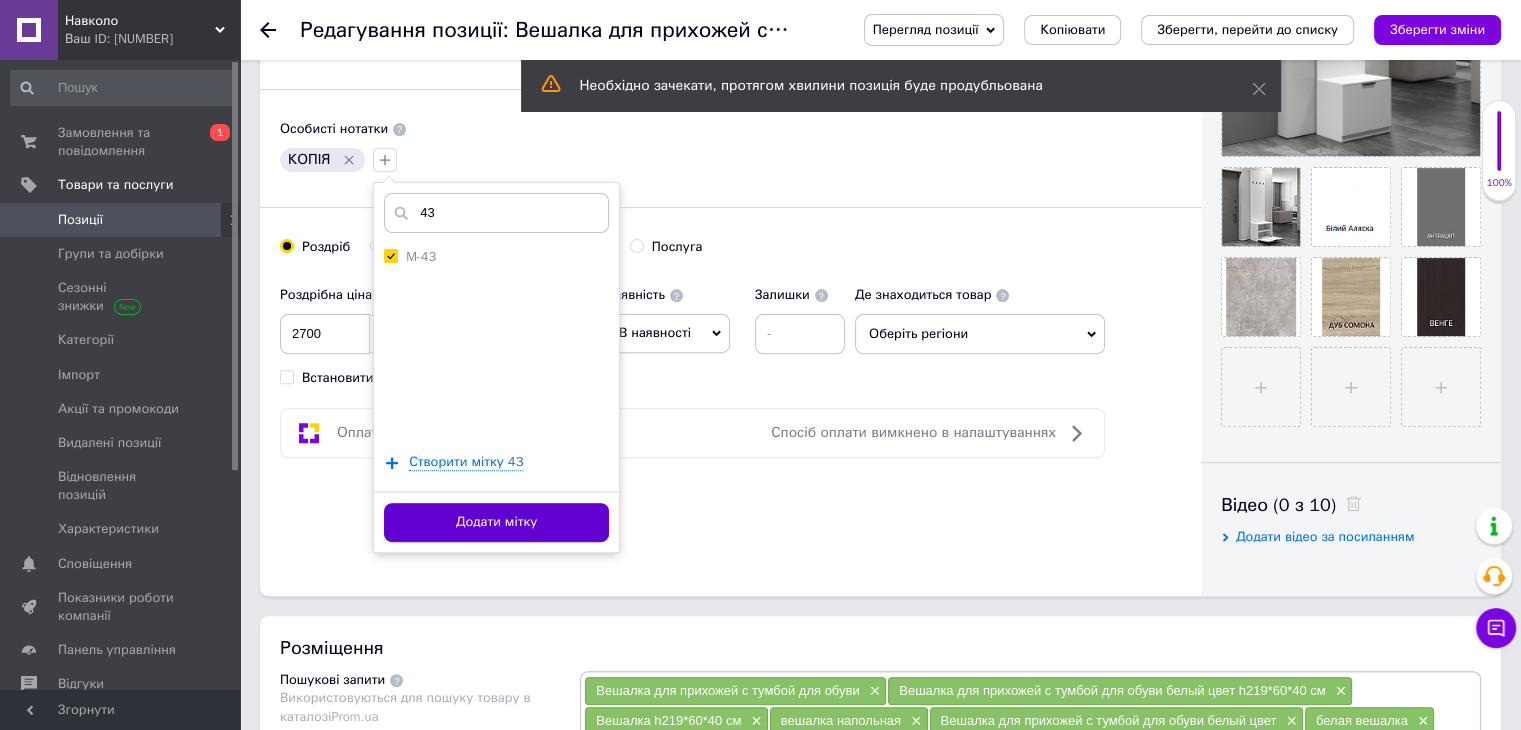 click on "Додати мітку" at bounding box center (496, 522) 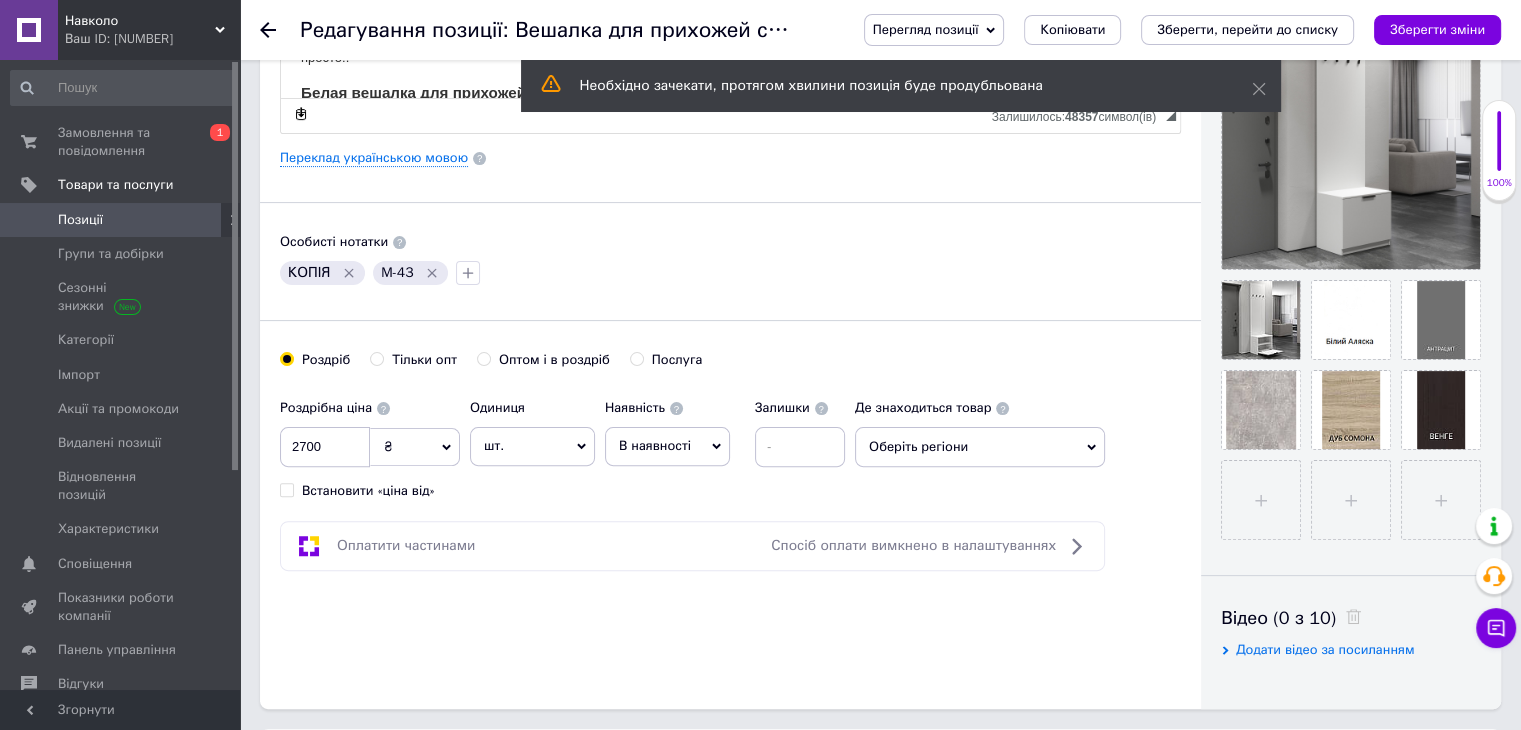 scroll, scrollTop: 400, scrollLeft: 0, axis: vertical 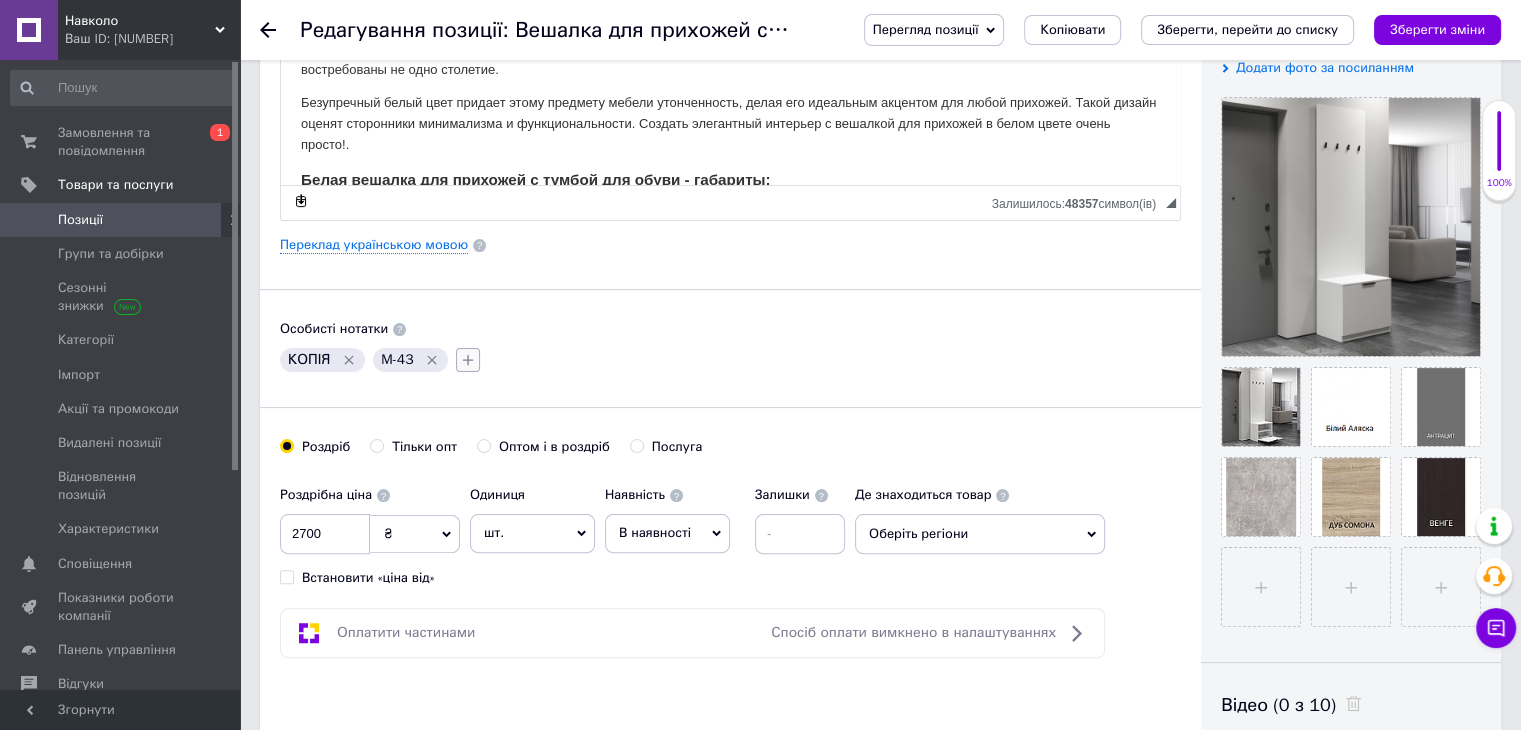click 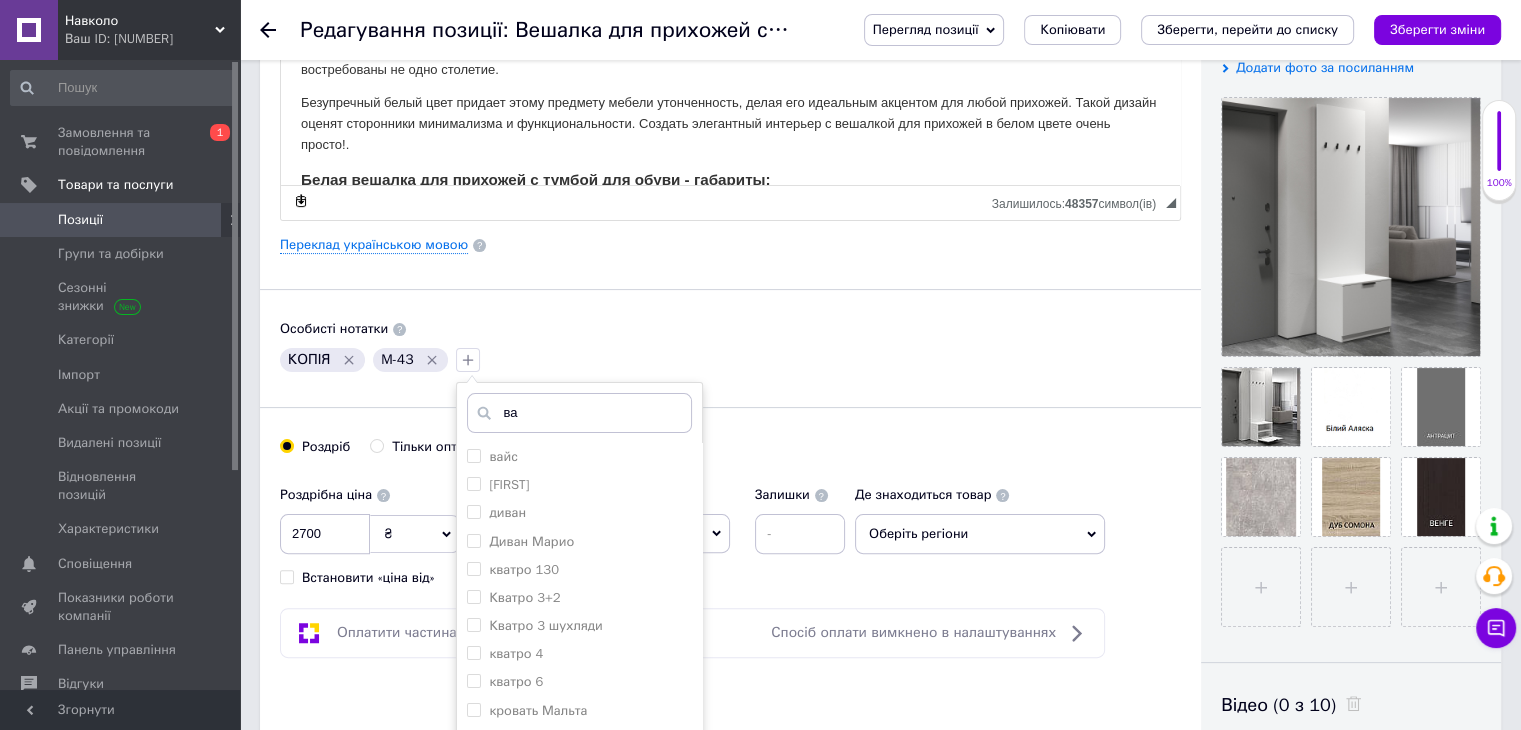 type on "ва" 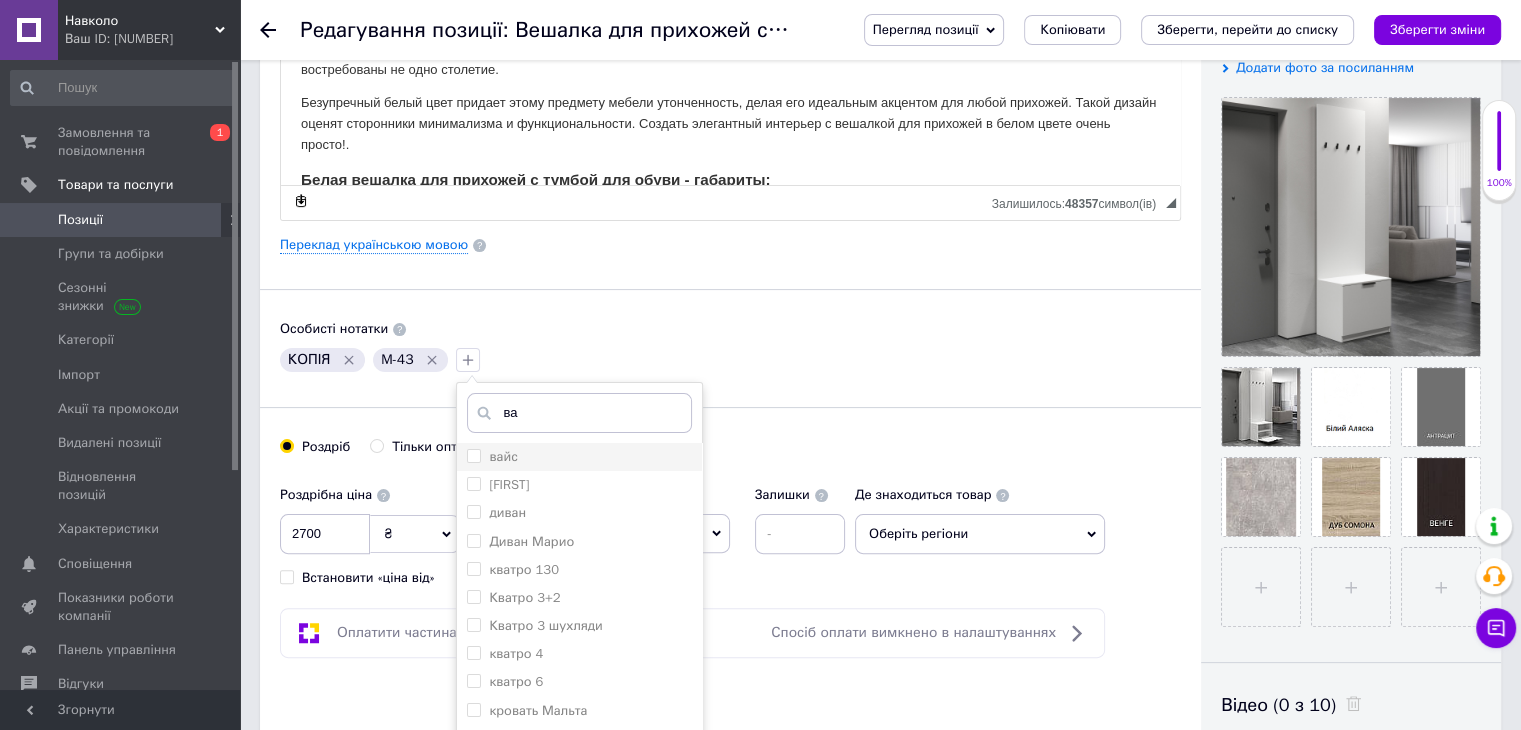 click on "вайс" at bounding box center [579, 457] 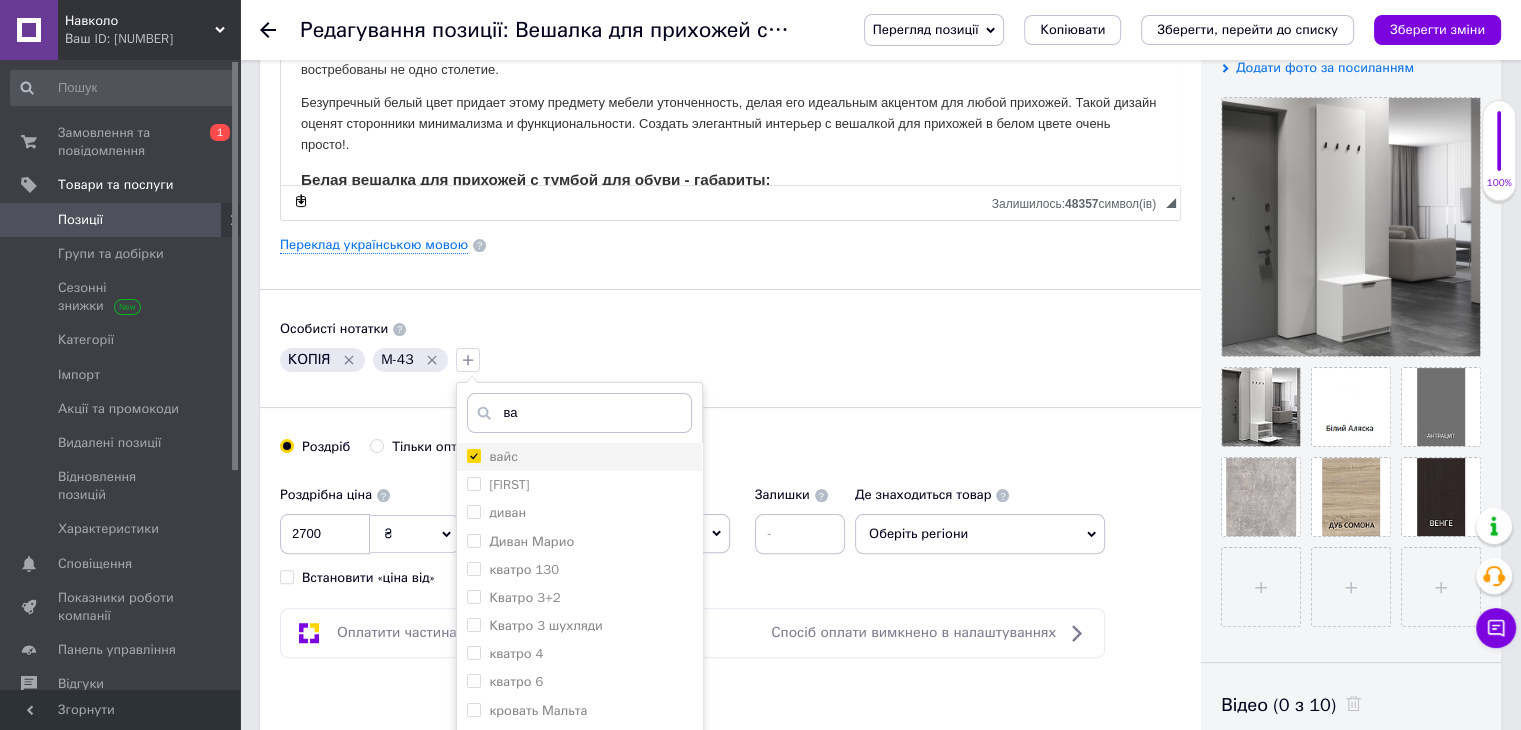 checkbox on "true" 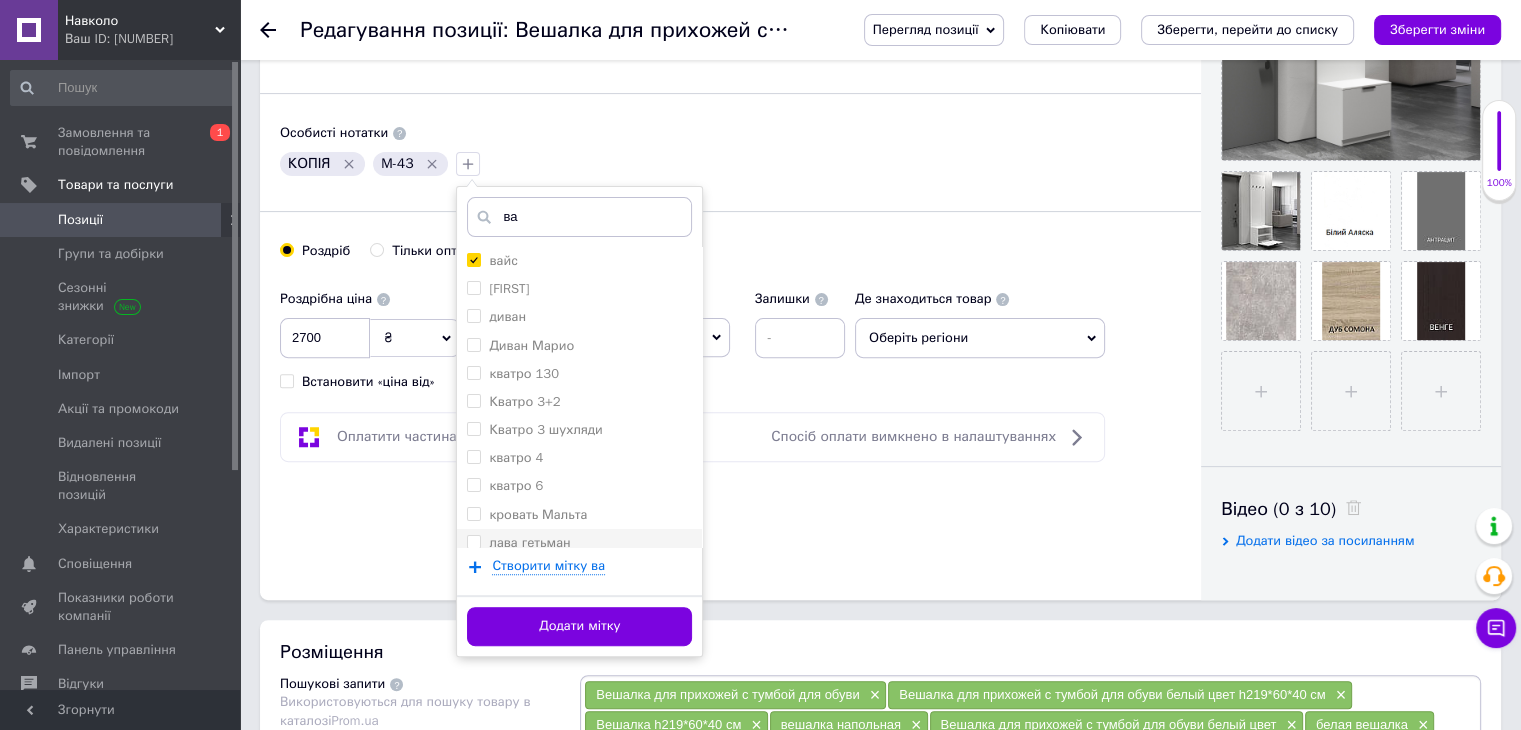 scroll, scrollTop: 600, scrollLeft: 0, axis: vertical 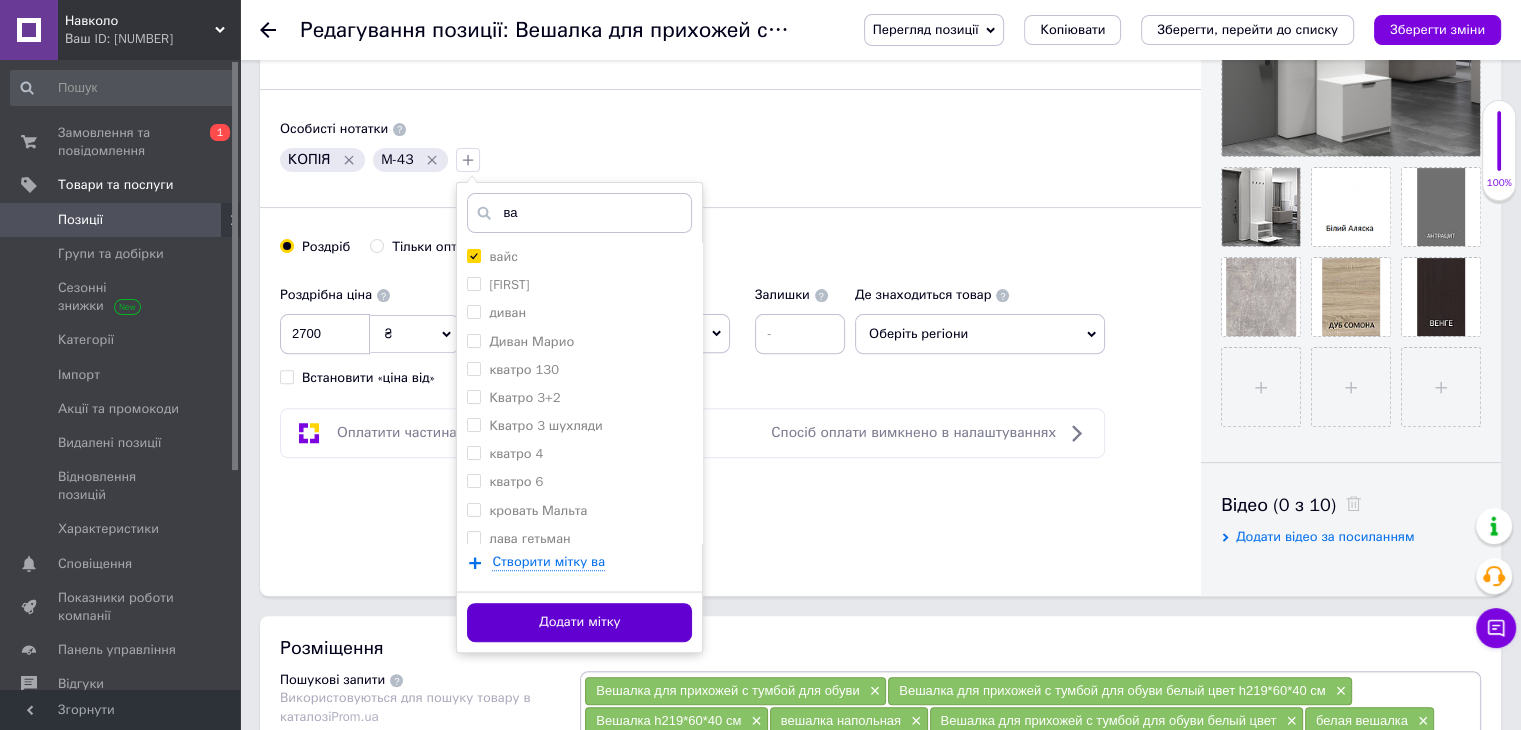 click on "Додати мітку" at bounding box center [579, 622] 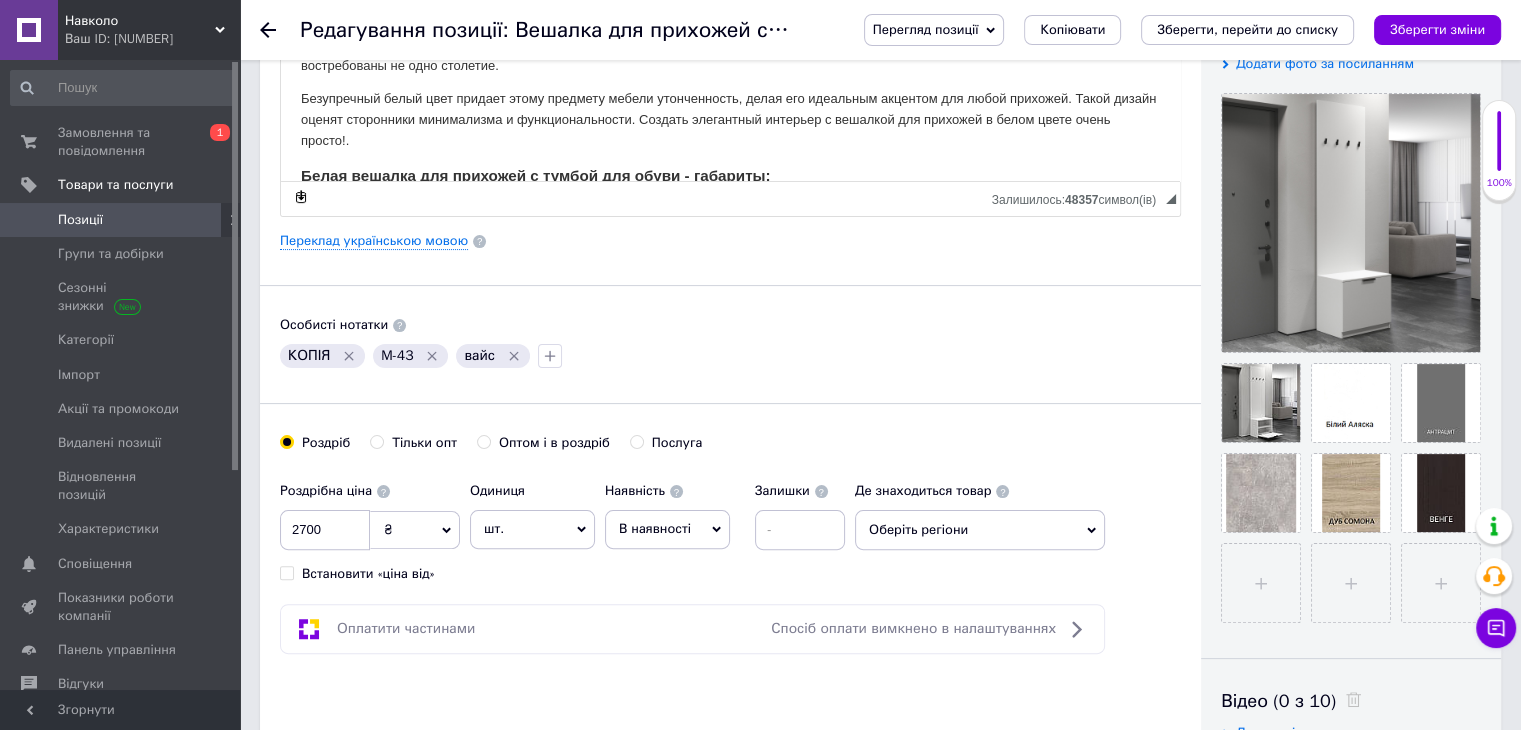 scroll, scrollTop: 400, scrollLeft: 0, axis: vertical 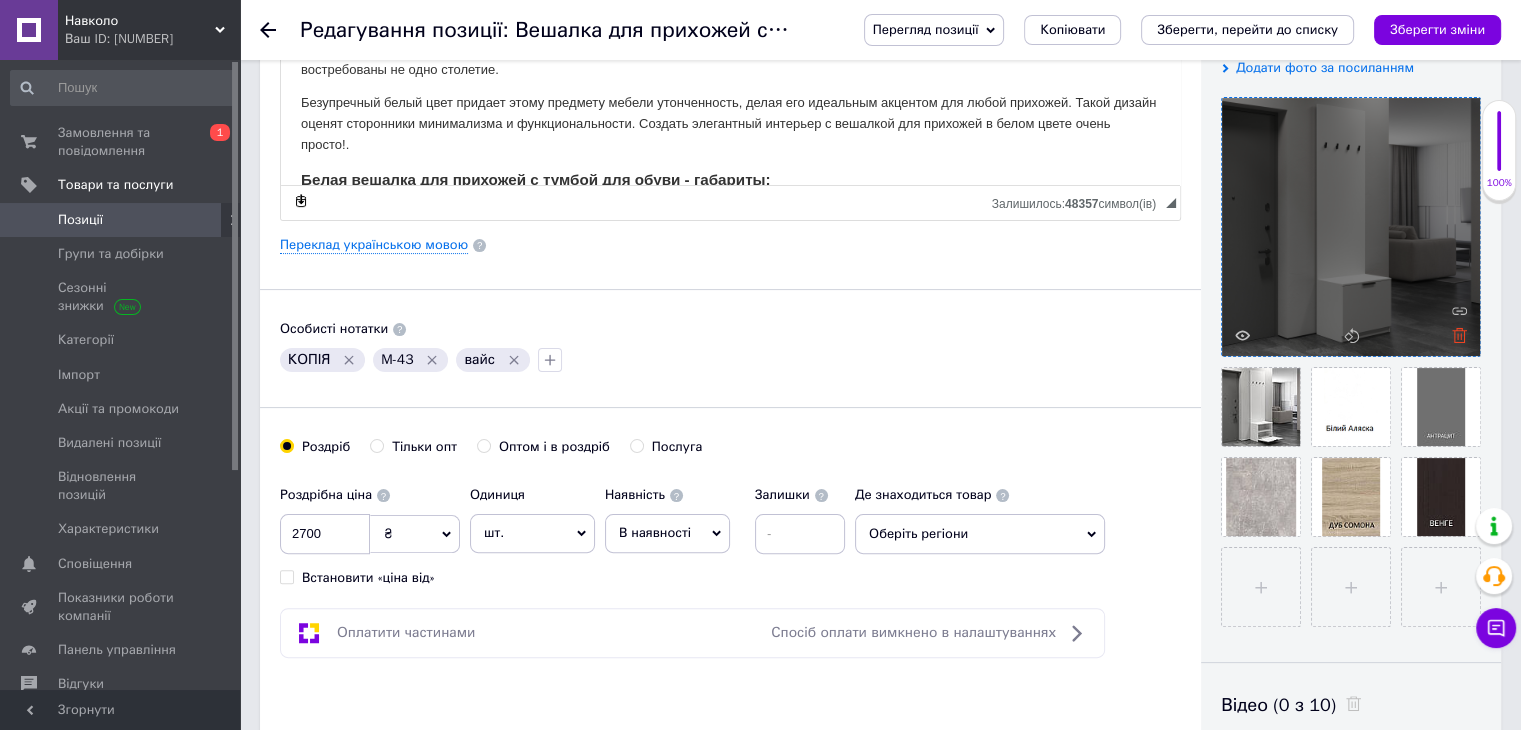 click 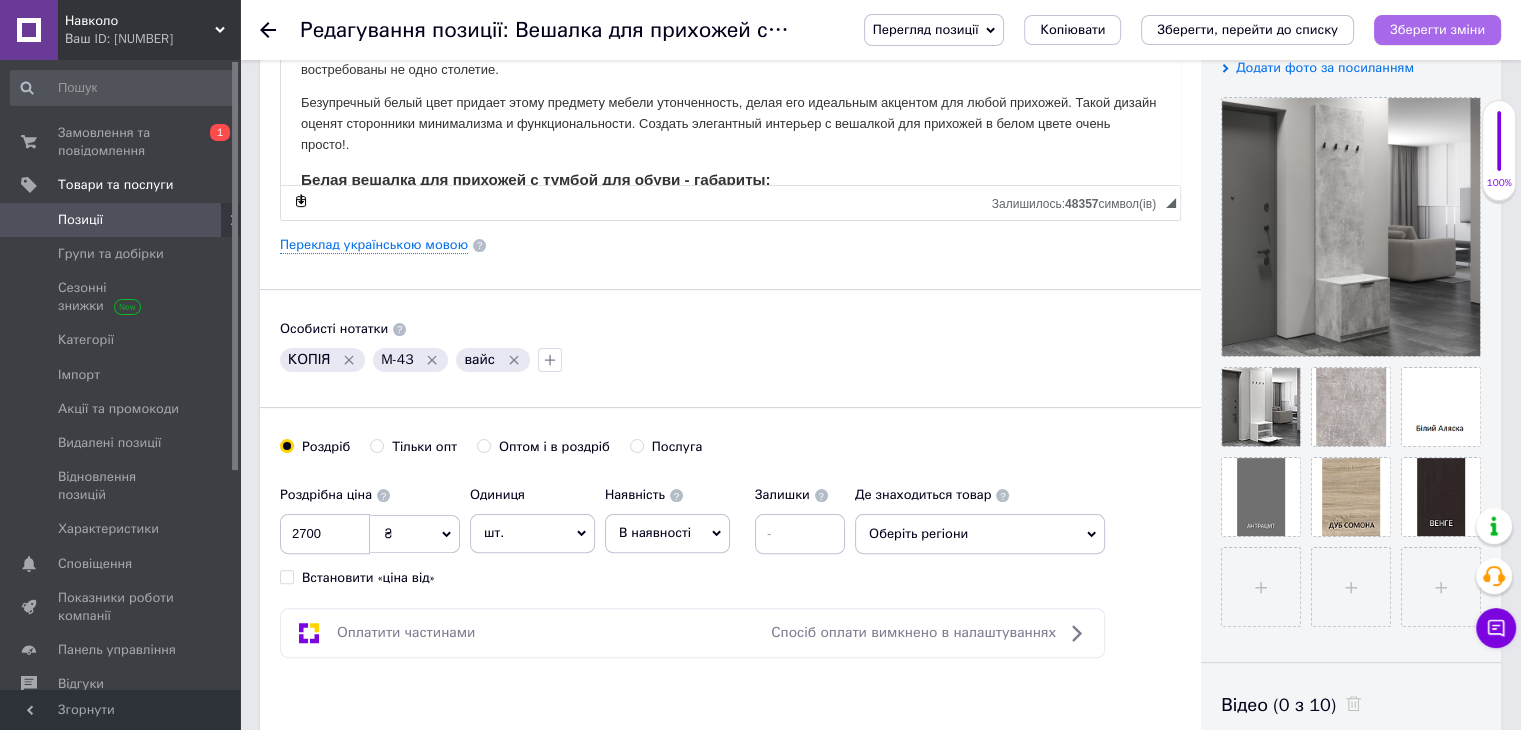 click on "Зберегти зміни" at bounding box center (1437, 29) 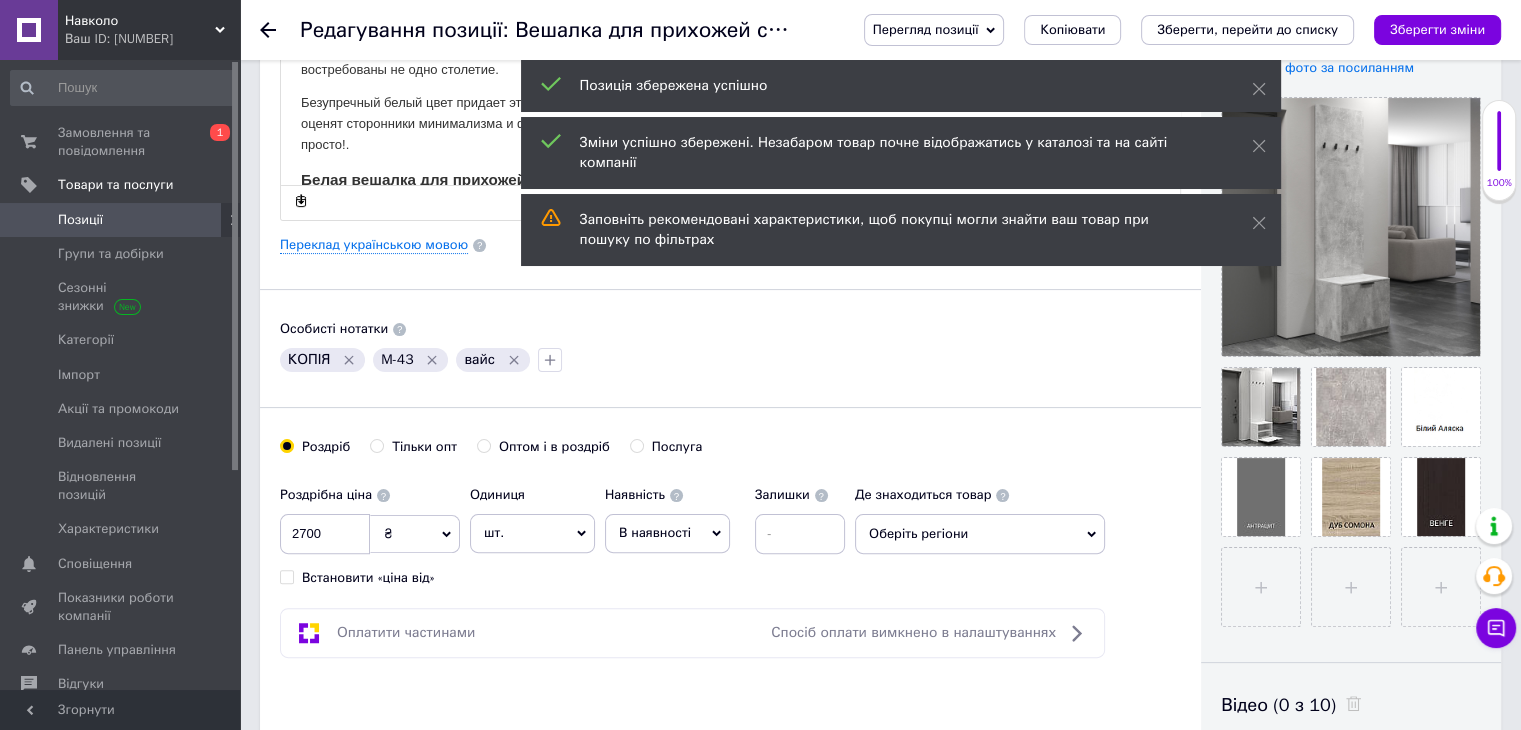 click on "Позиції" at bounding box center (121, 220) 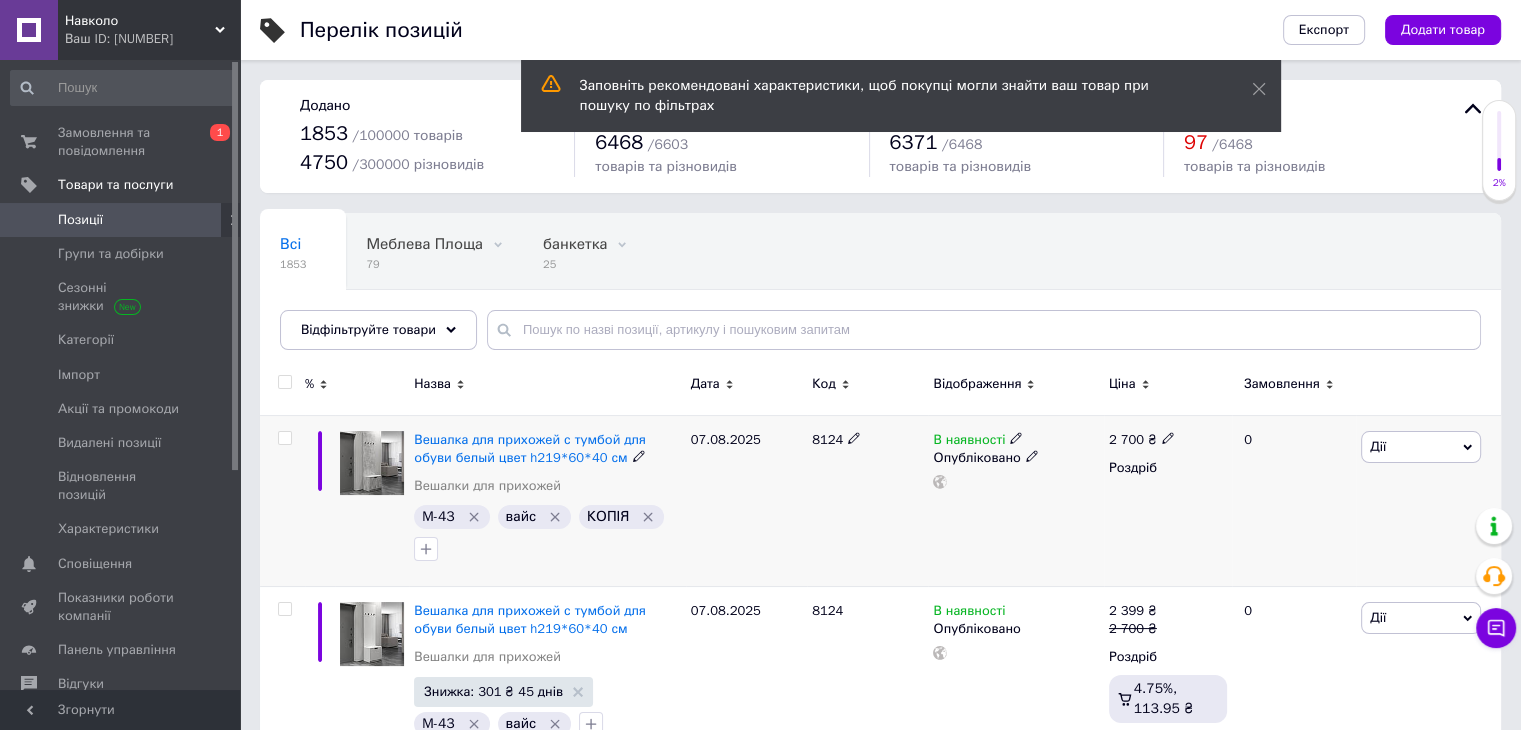 click 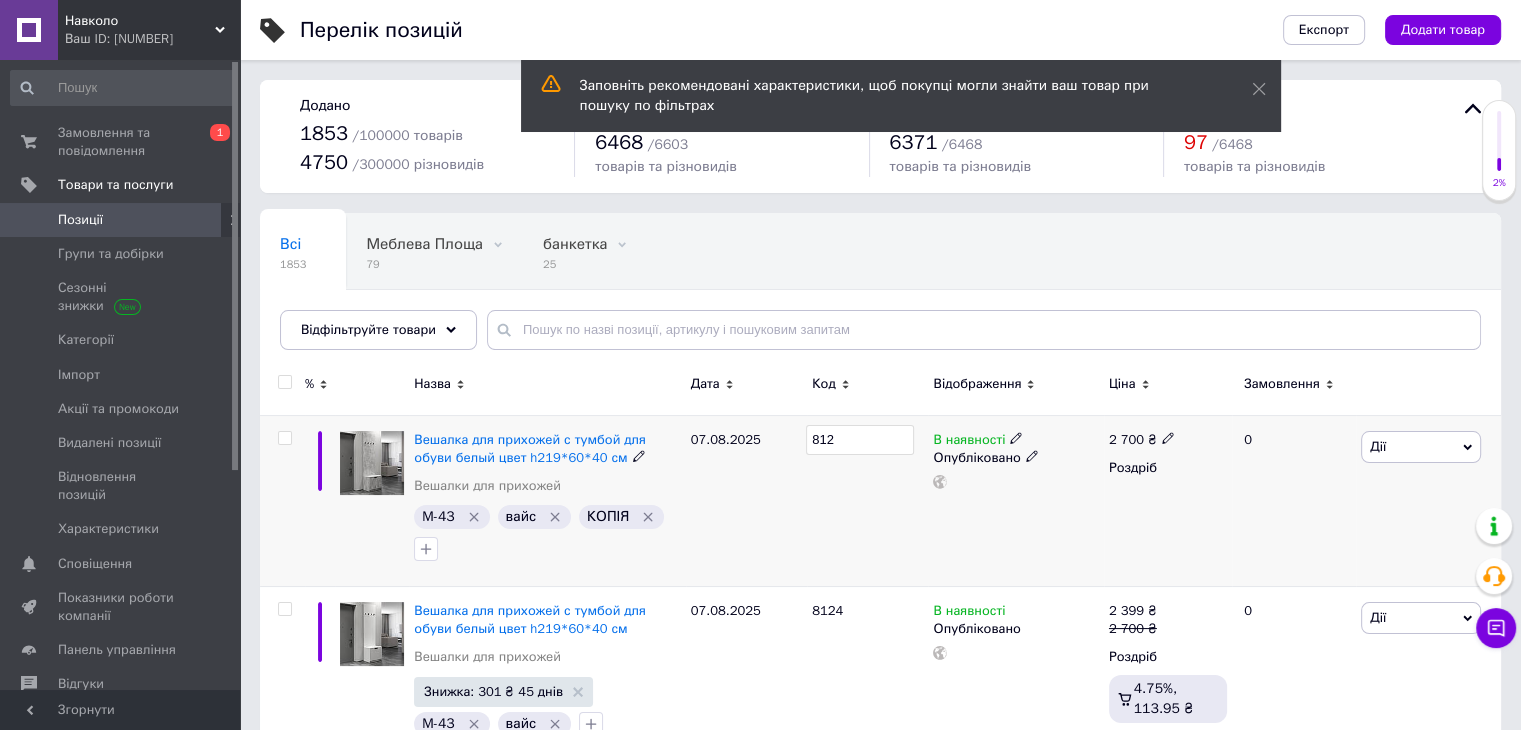 type on "8125" 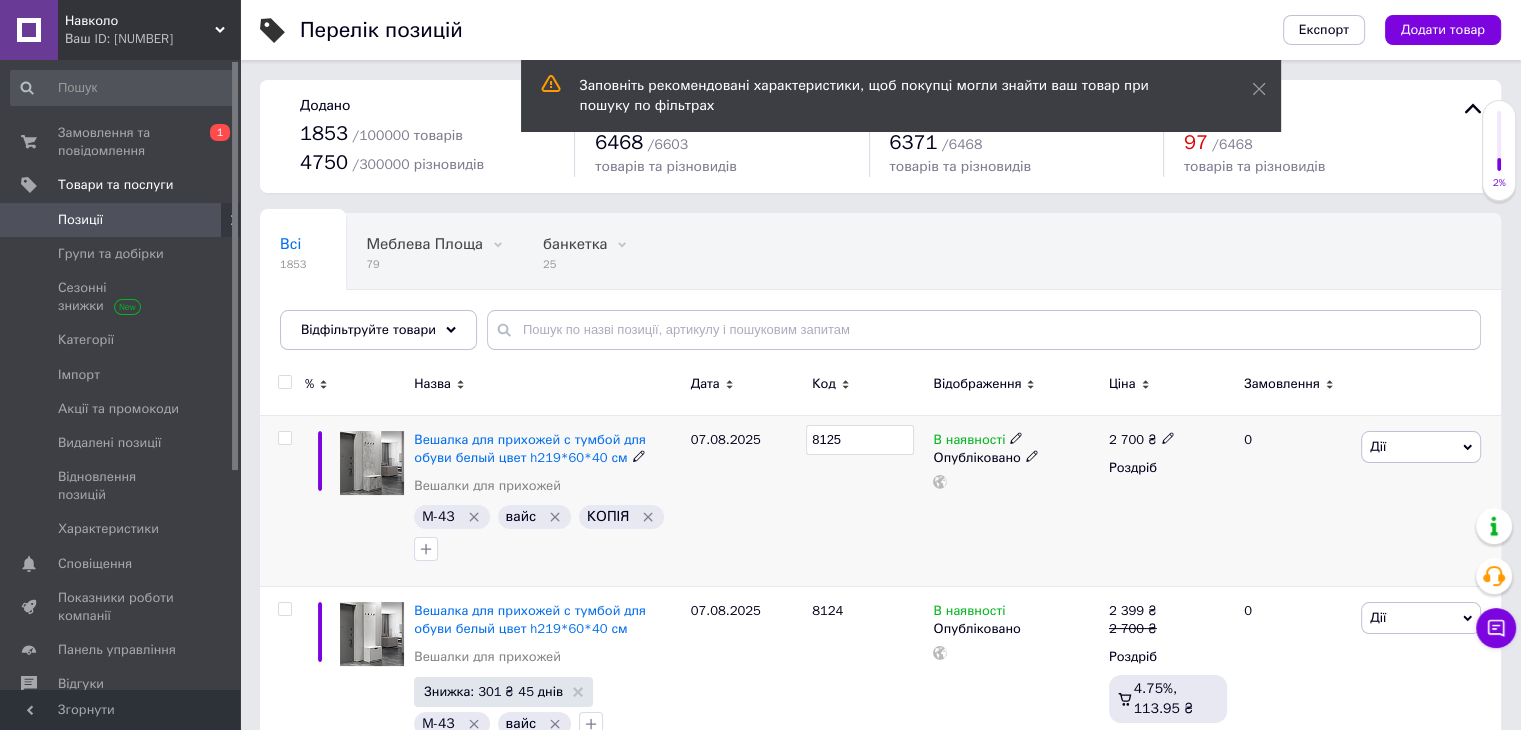 click on "8125" at bounding box center (867, 501) 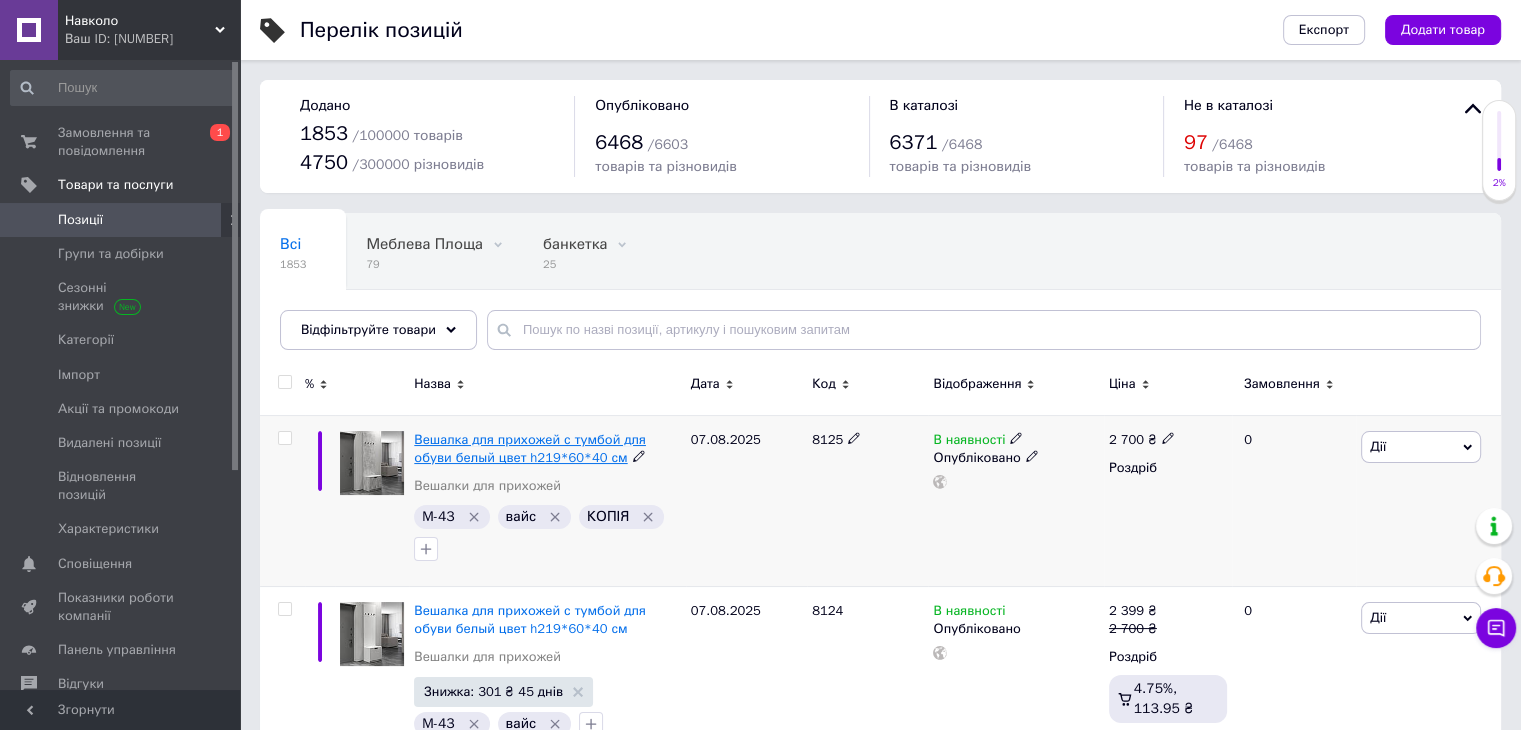 click on "Вешалка для прихожей с тумбой для обуви белый цвет h219*60*40 см" at bounding box center [530, 448] 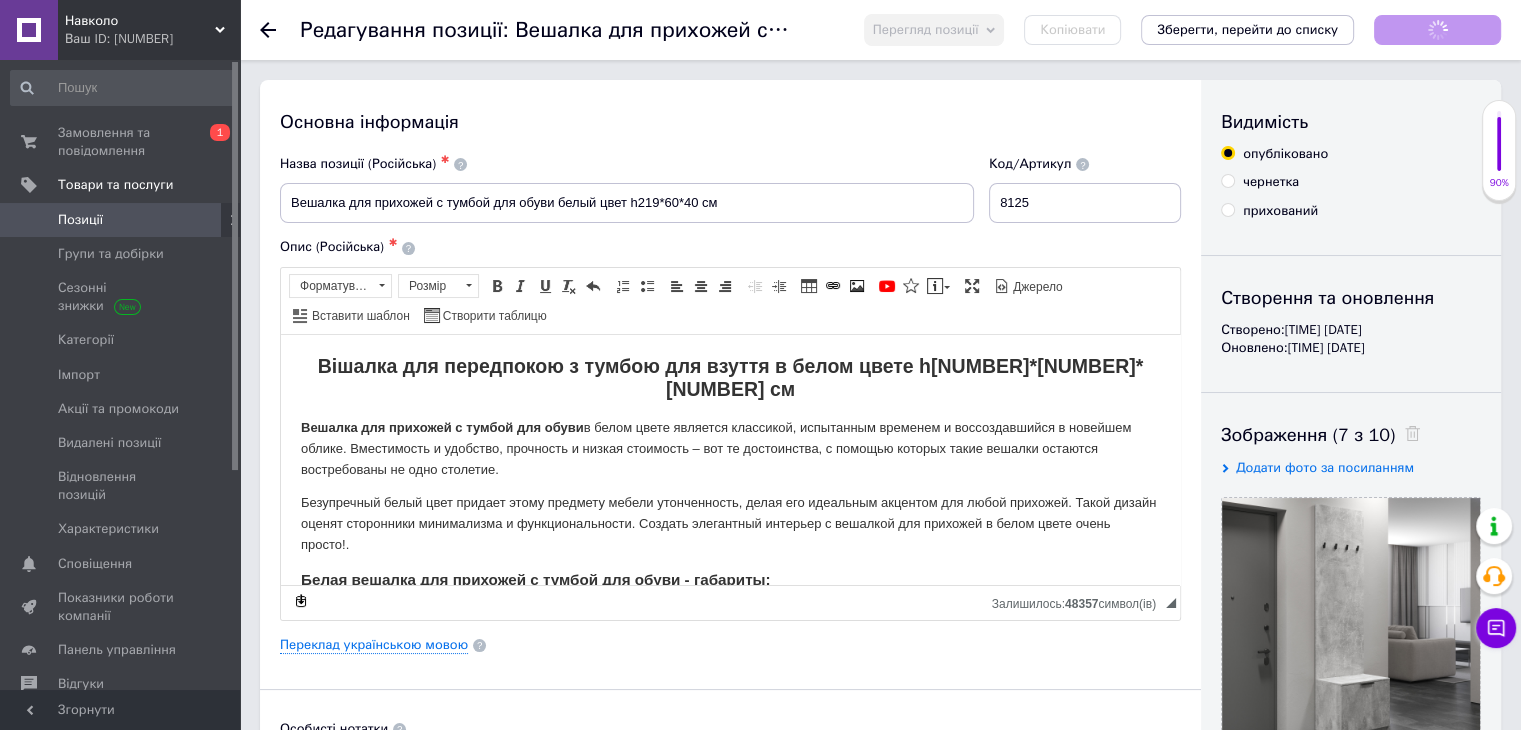 scroll, scrollTop: 0, scrollLeft: 0, axis: both 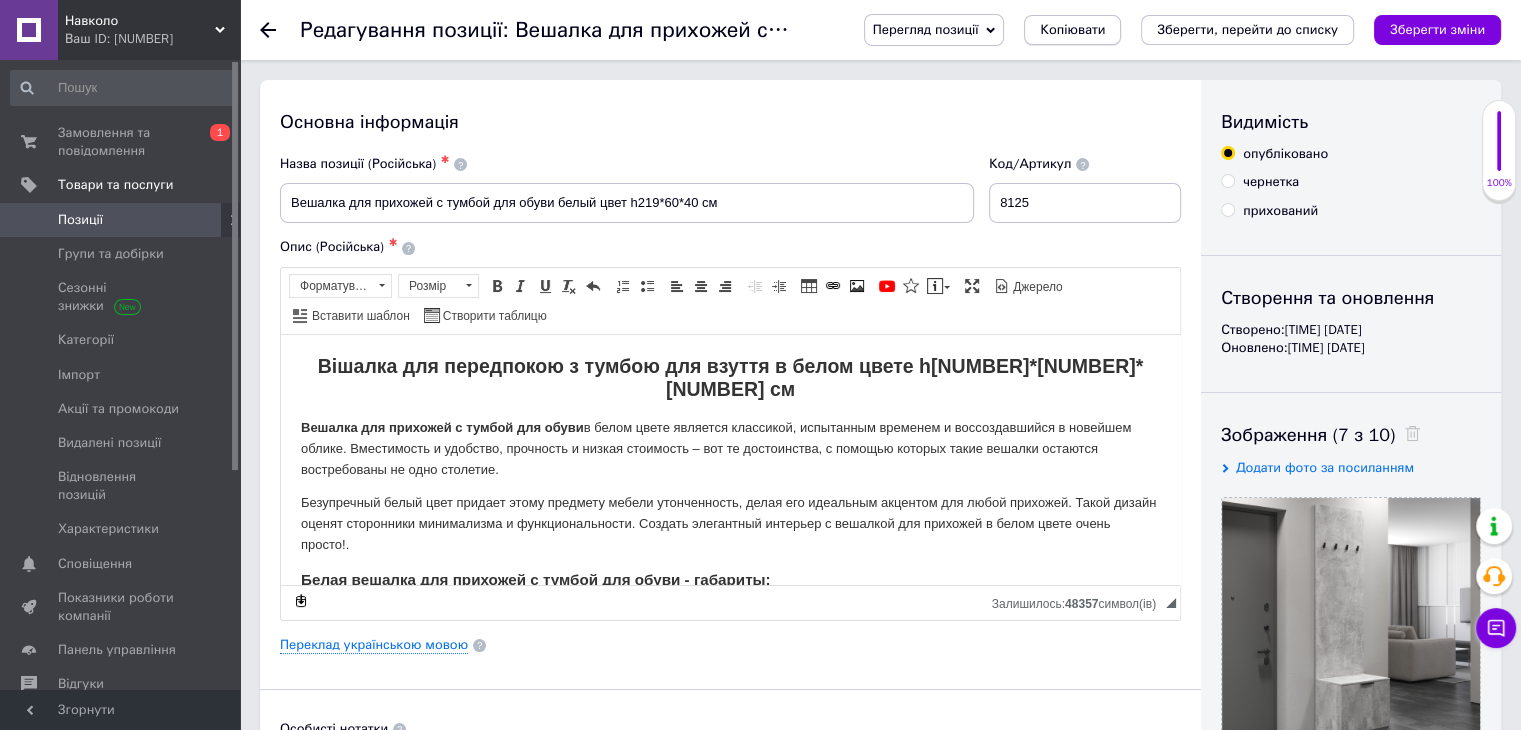 click on "Копіювати" at bounding box center (1072, 30) 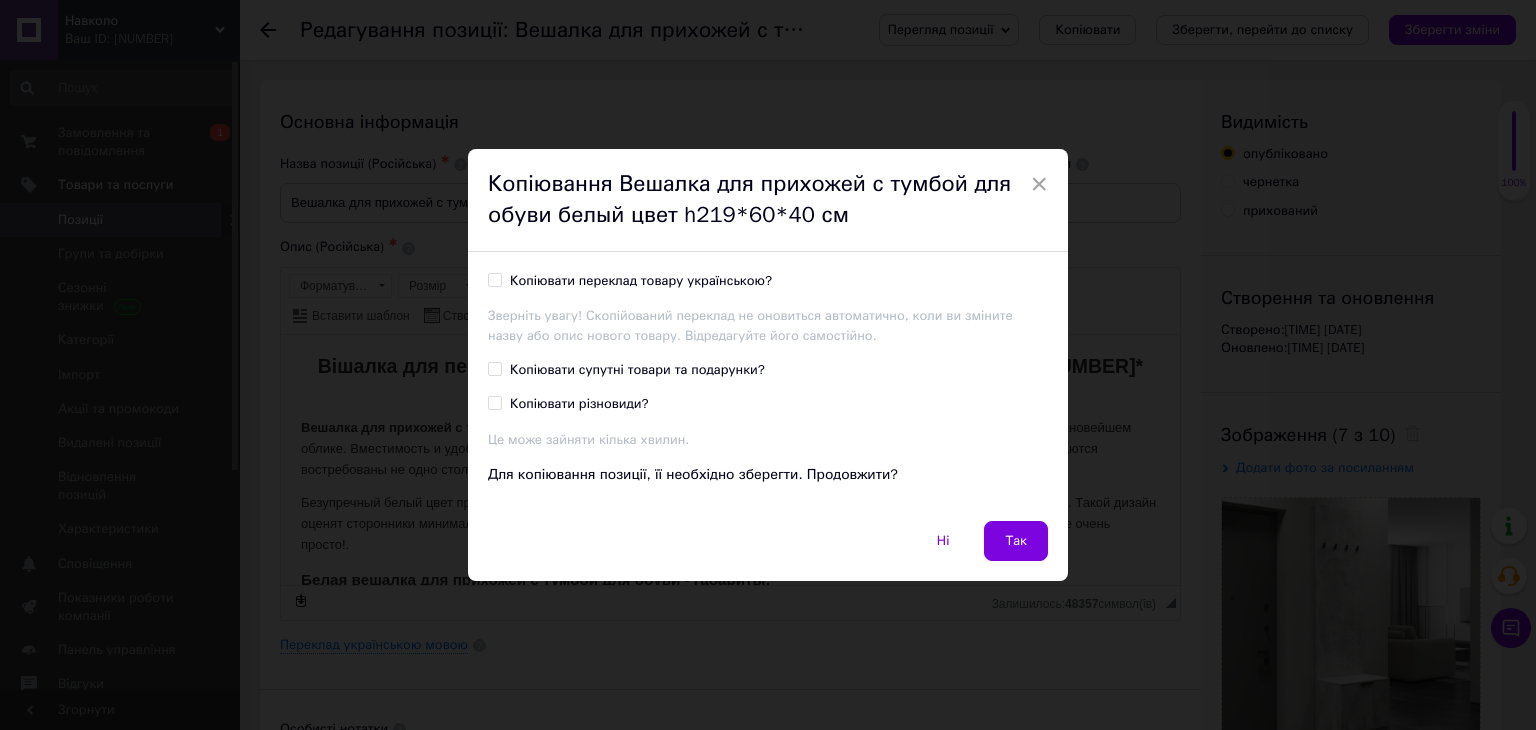 click on "Копіювати переклад товару українською?" at bounding box center (494, 279) 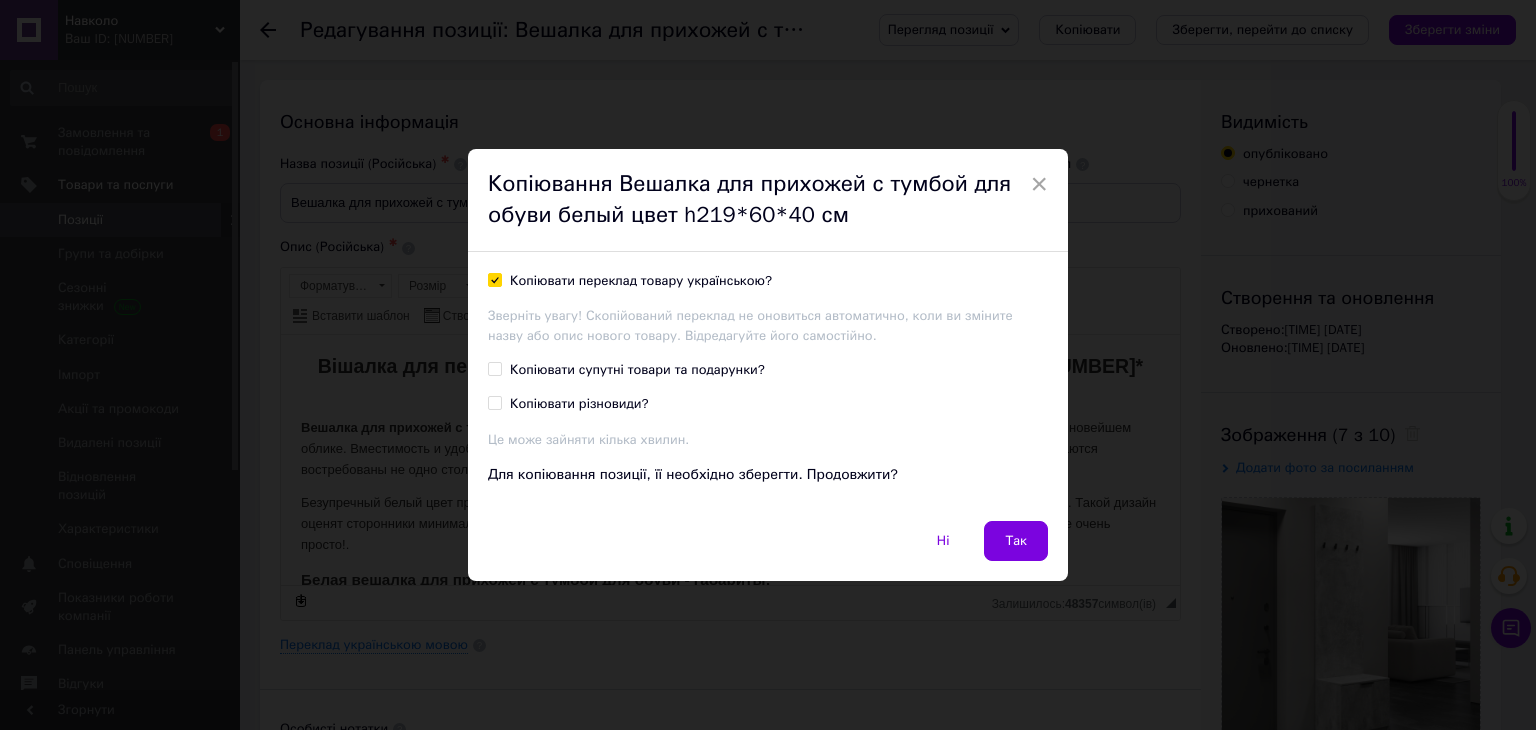 checkbox on "true" 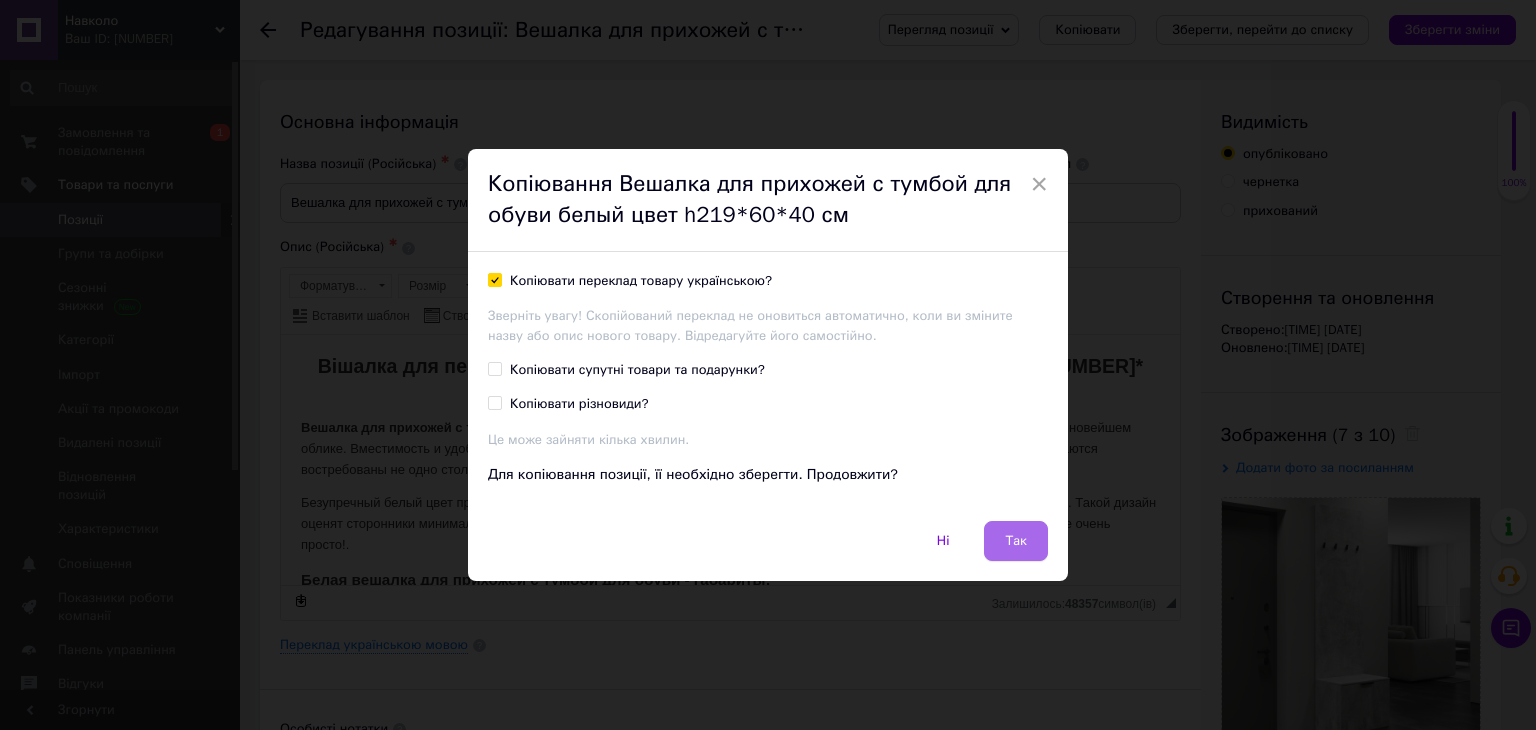 click on "Так" at bounding box center [1016, 541] 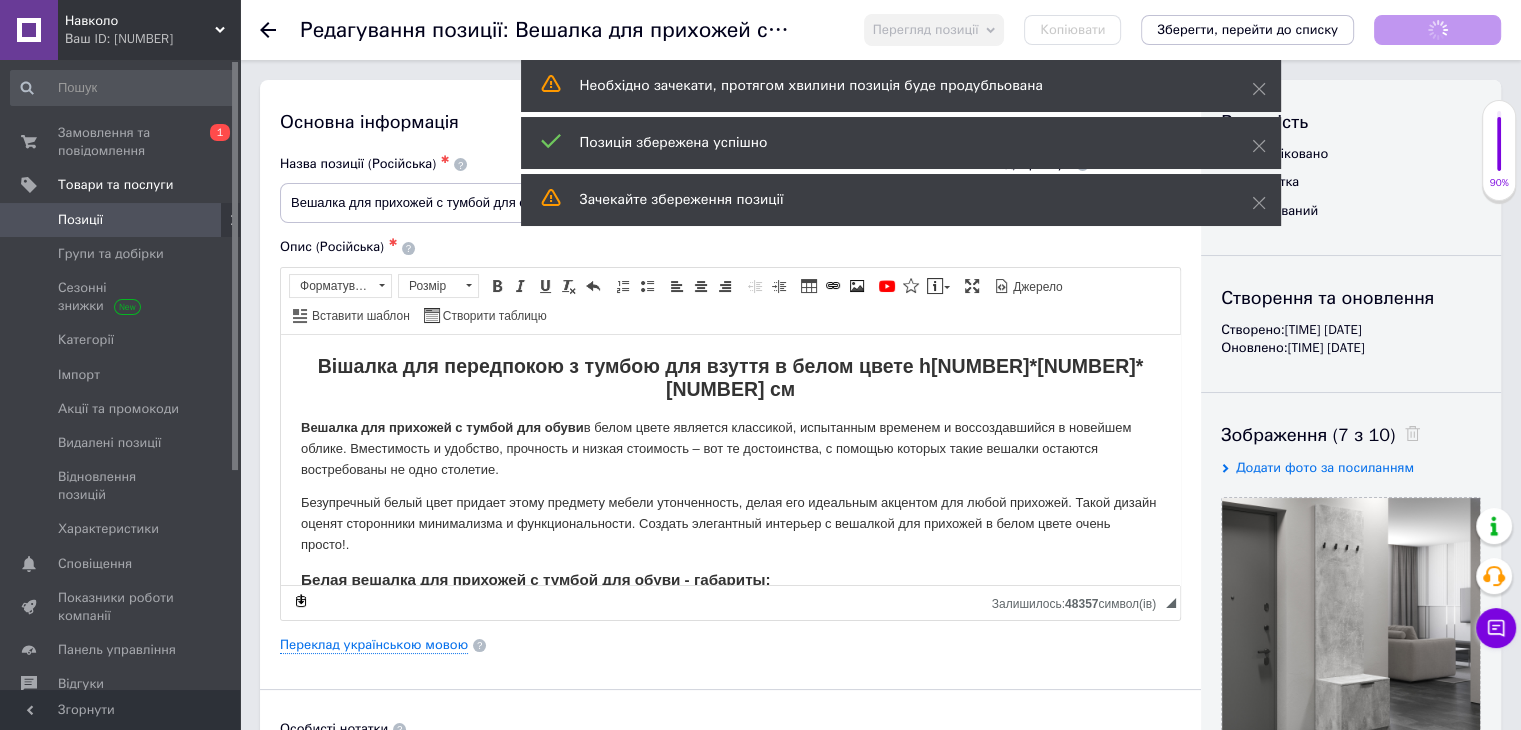 scroll, scrollTop: 0, scrollLeft: 0, axis: both 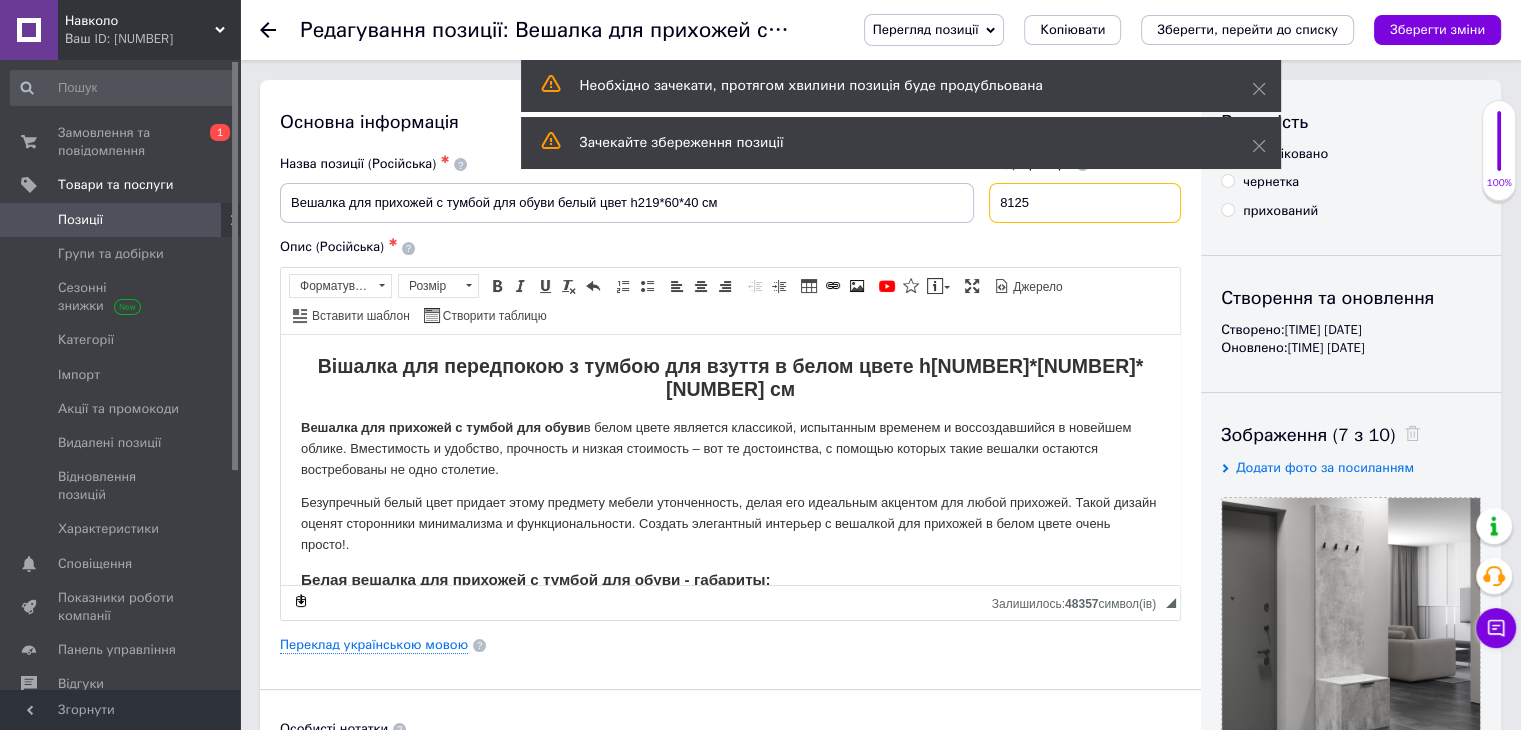 click on "8125" at bounding box center (1085, 203) 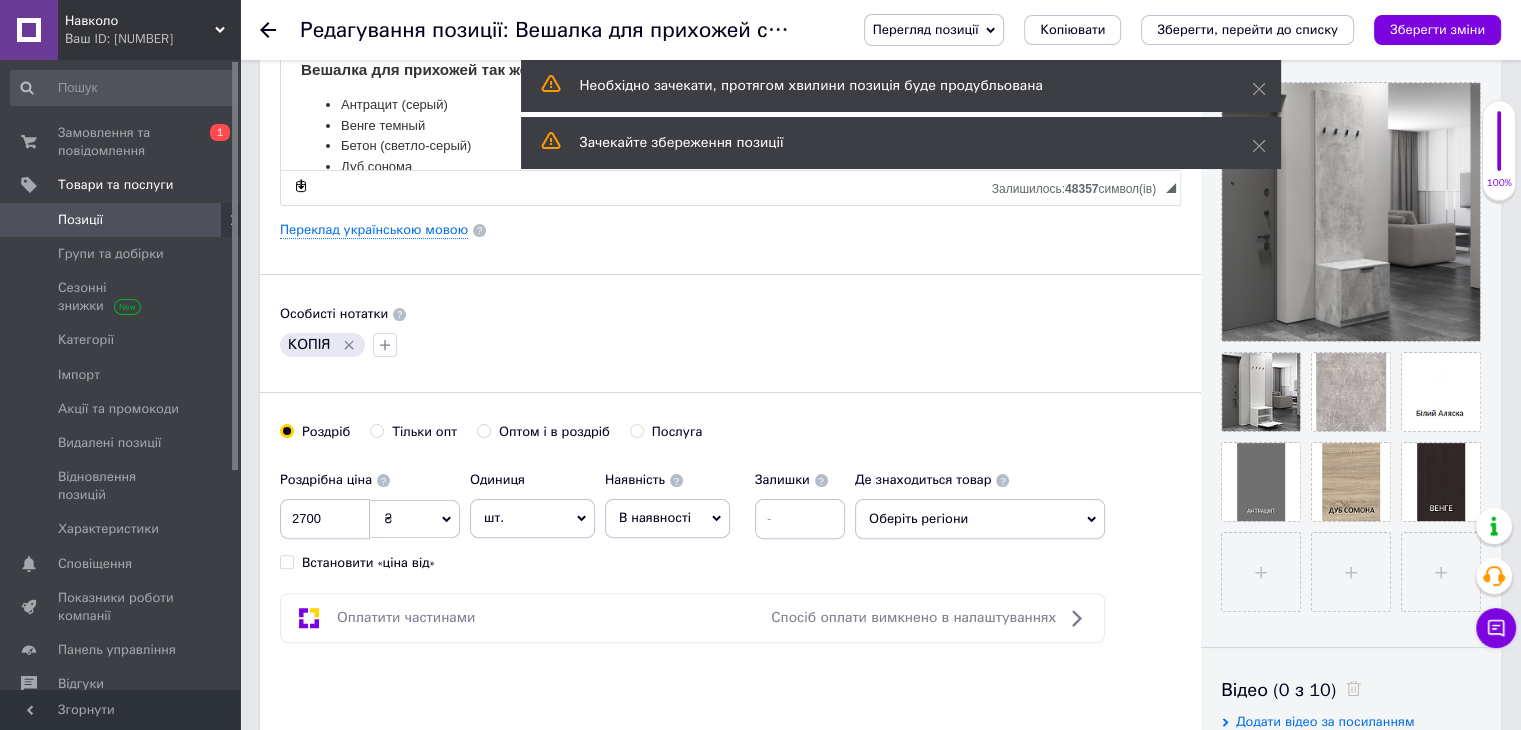 scroll, scrollTop: 500, scrollLeft: 0, axis: vertical 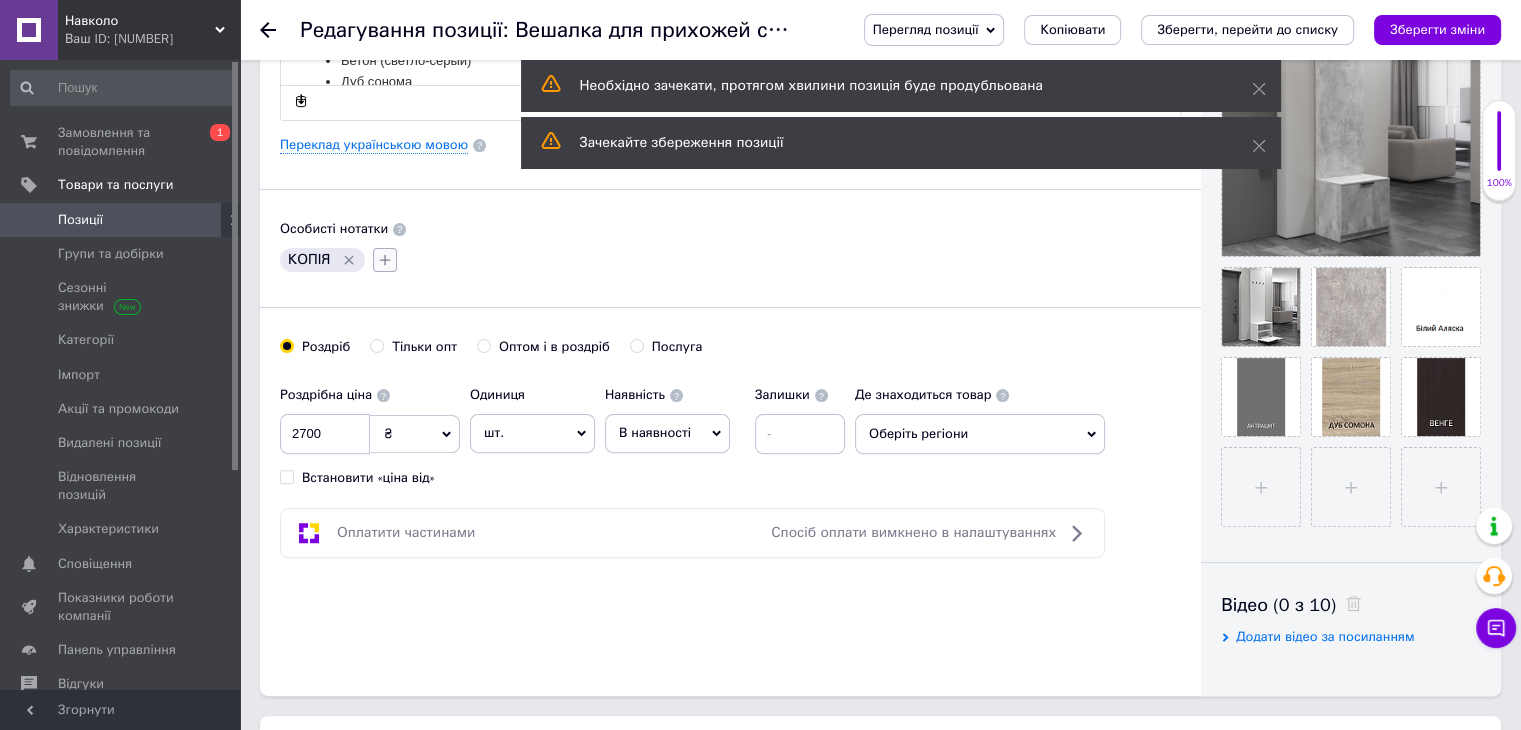 type on "8126" 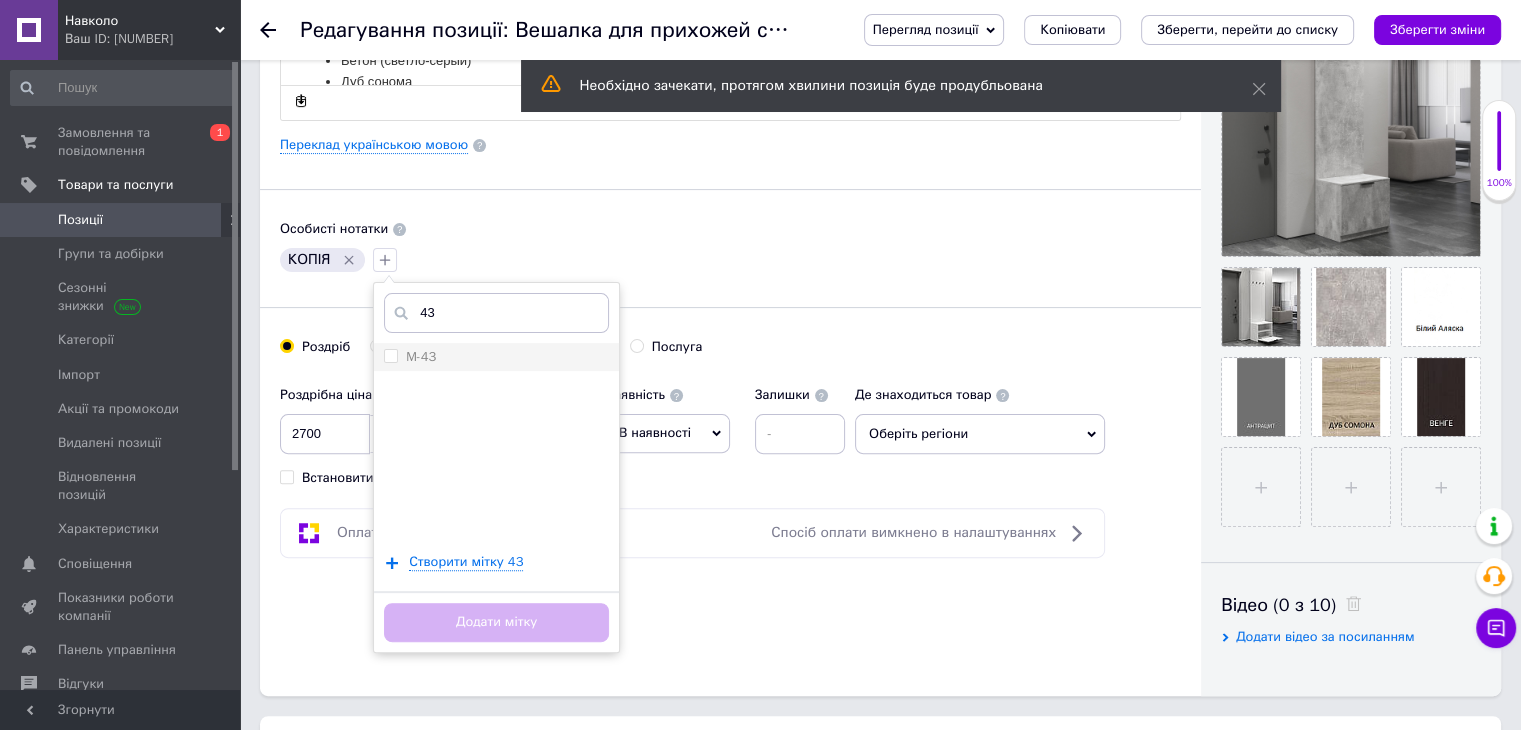 type on "43" 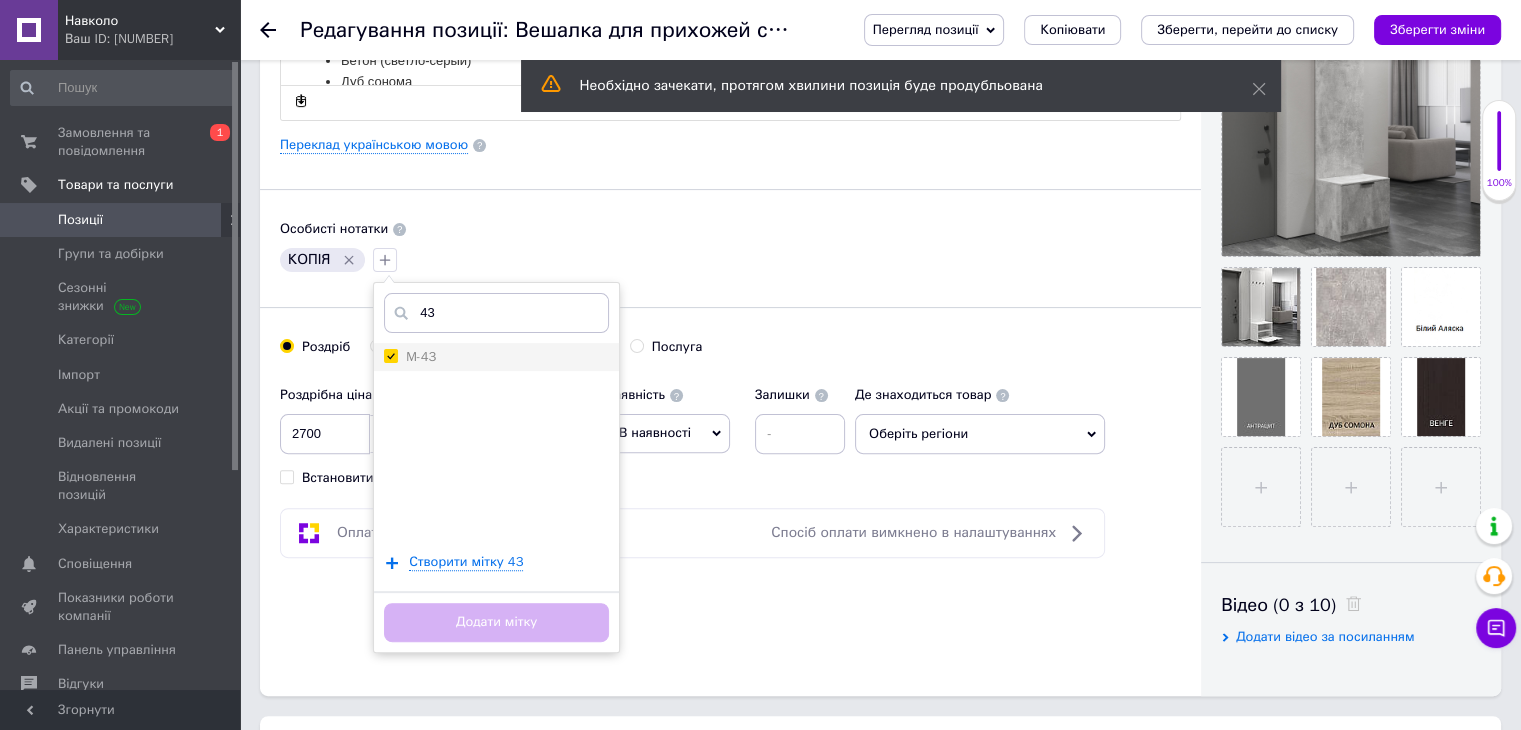 checkbox on "true" 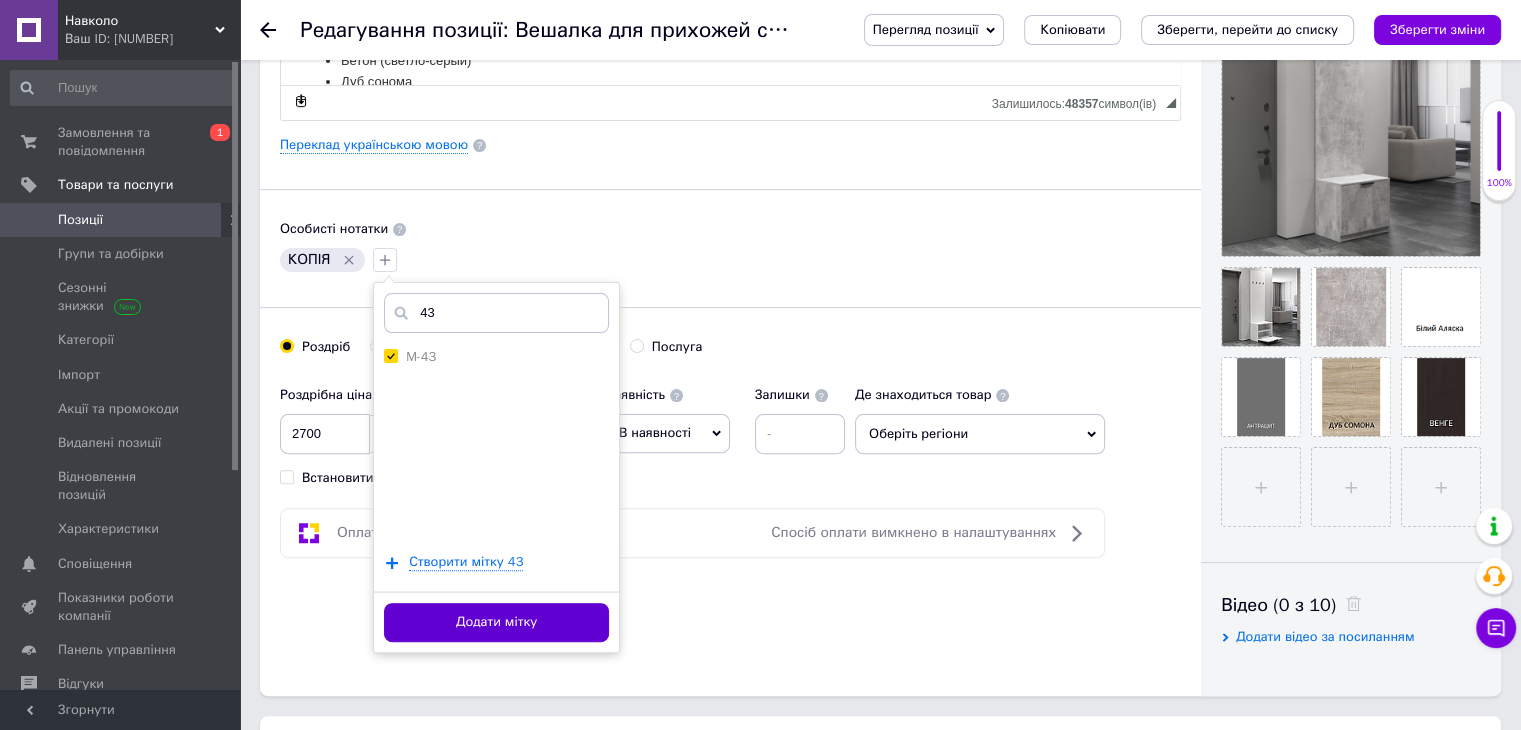 click on "Додати мітку" at bounding box center [496, 622] 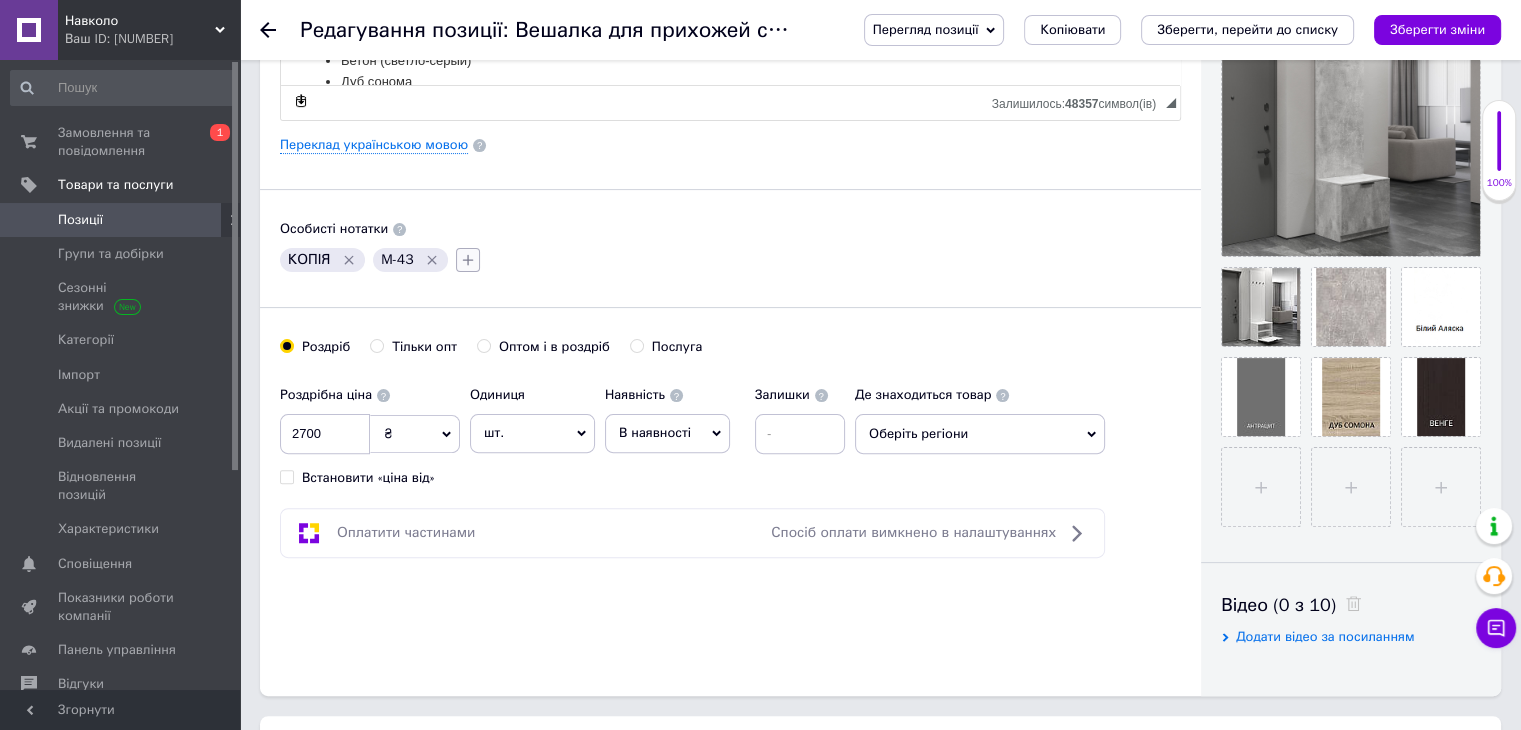 click 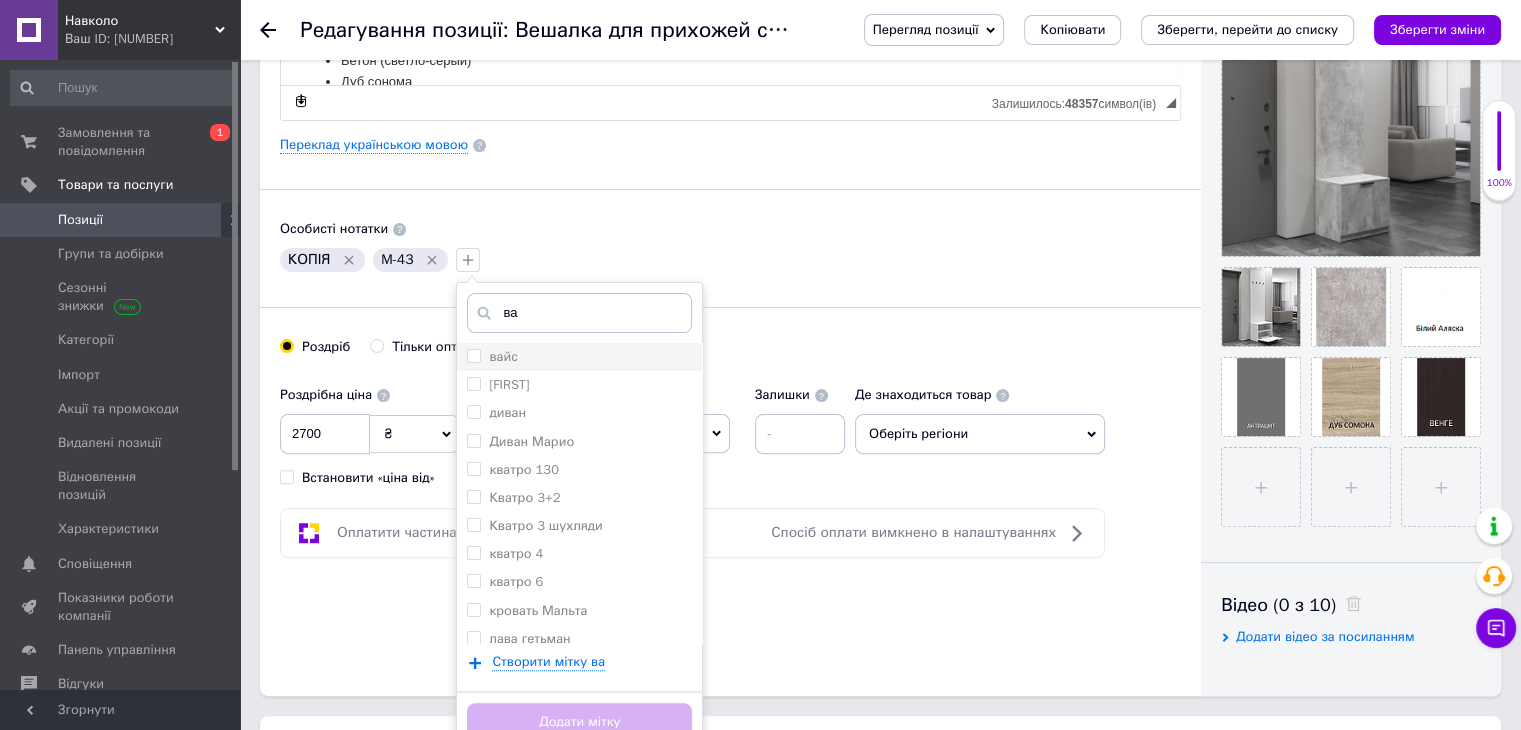 type on "ва" 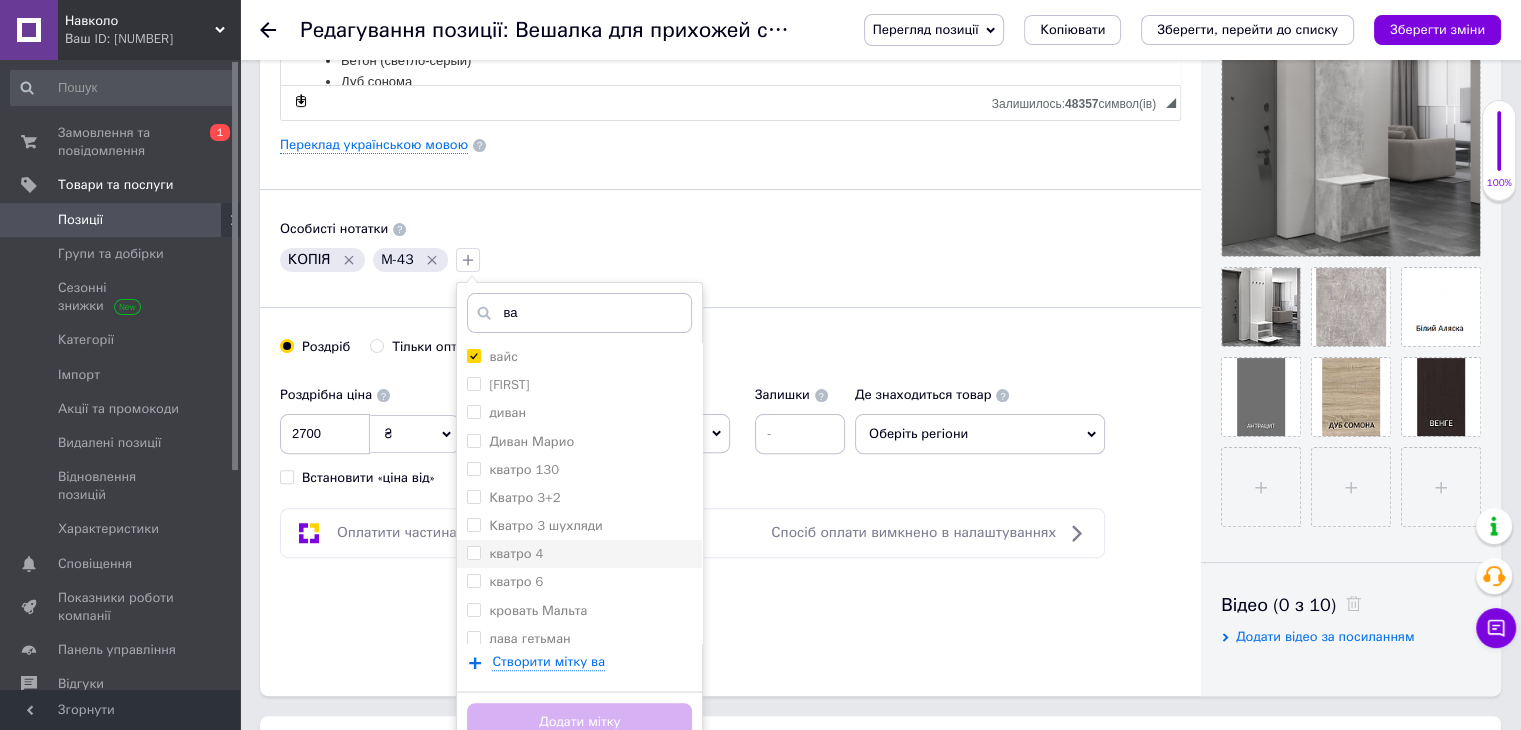 checkbox on "true" 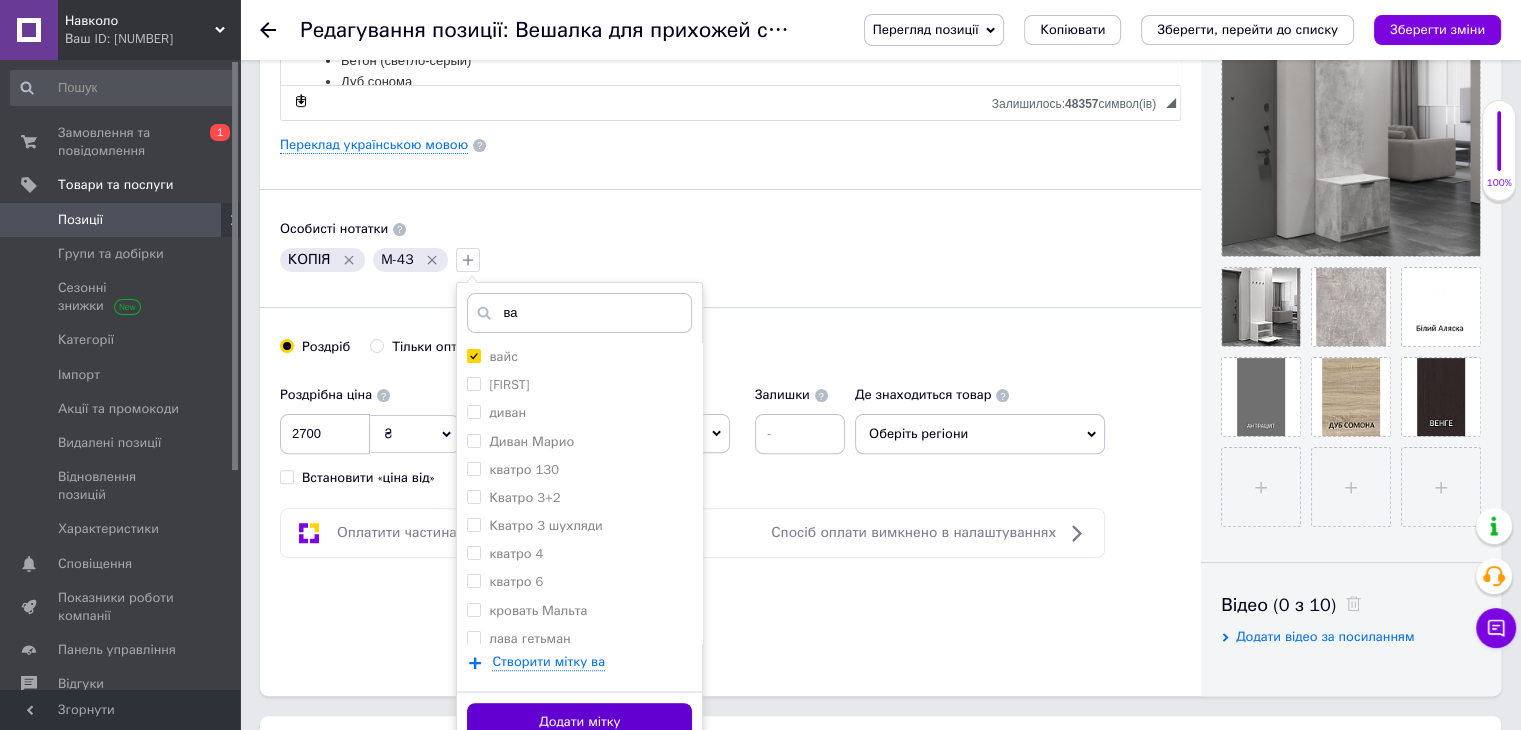 click on "Додати мітку" at bounding box center (579, 722) 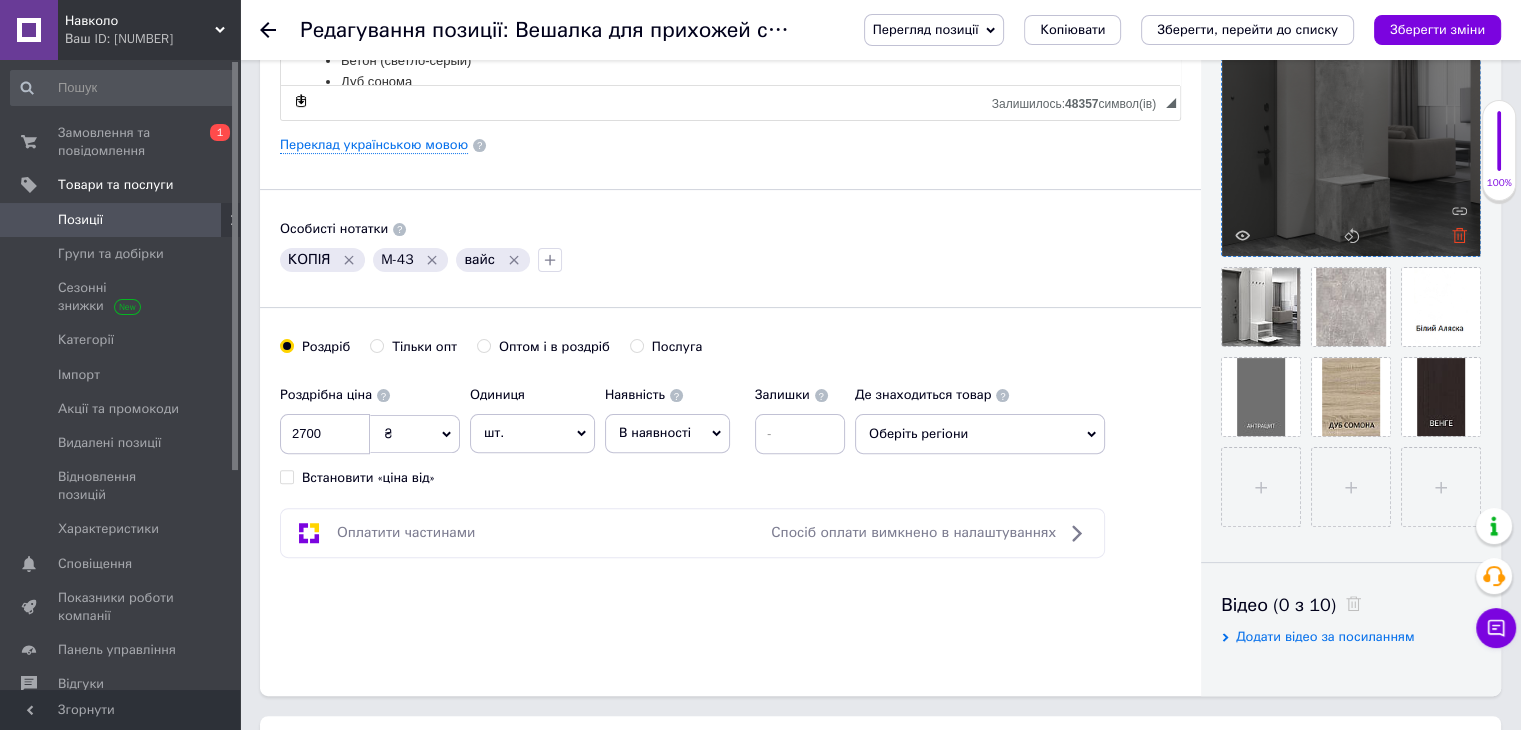 click 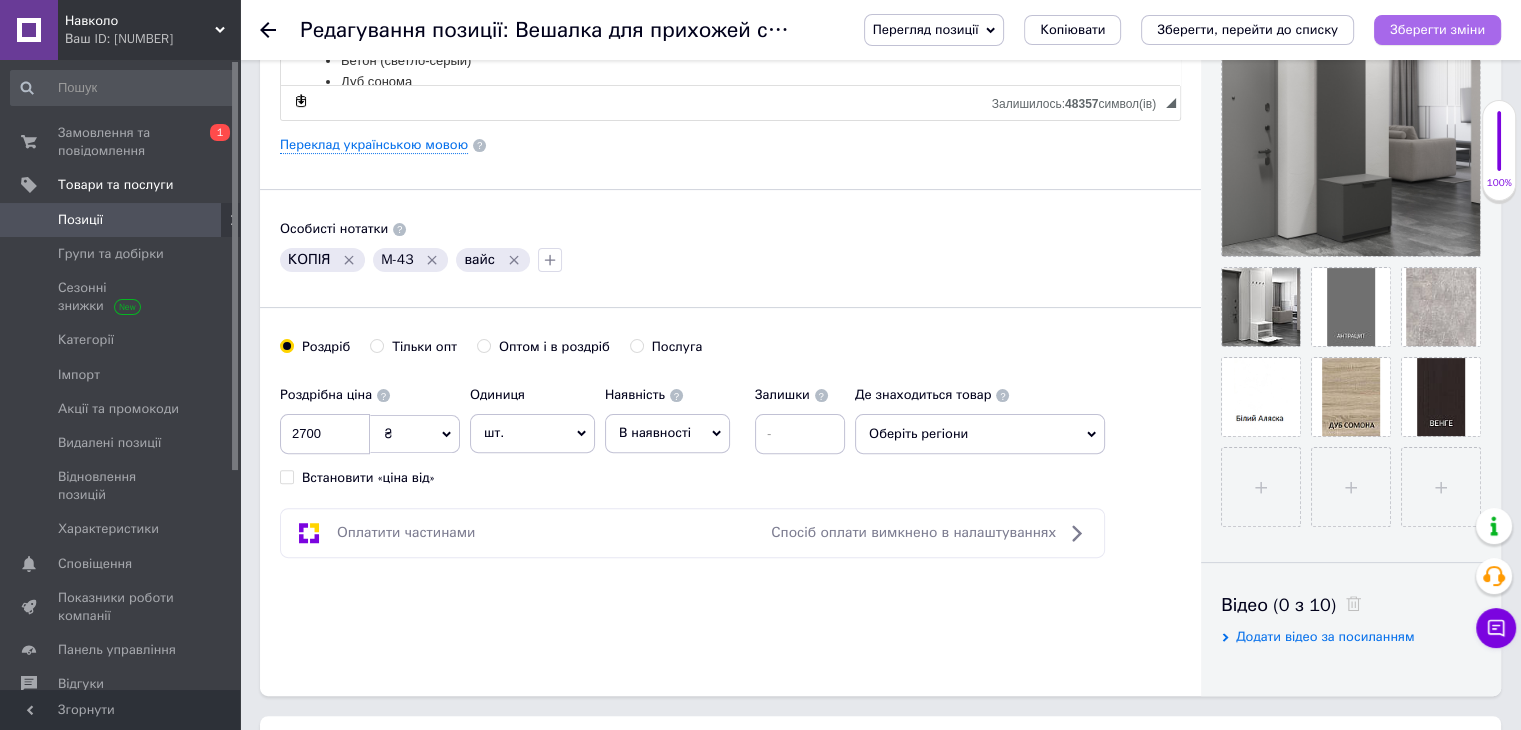 click on "Зберегти зміни" at bounding box center [1437, 29] 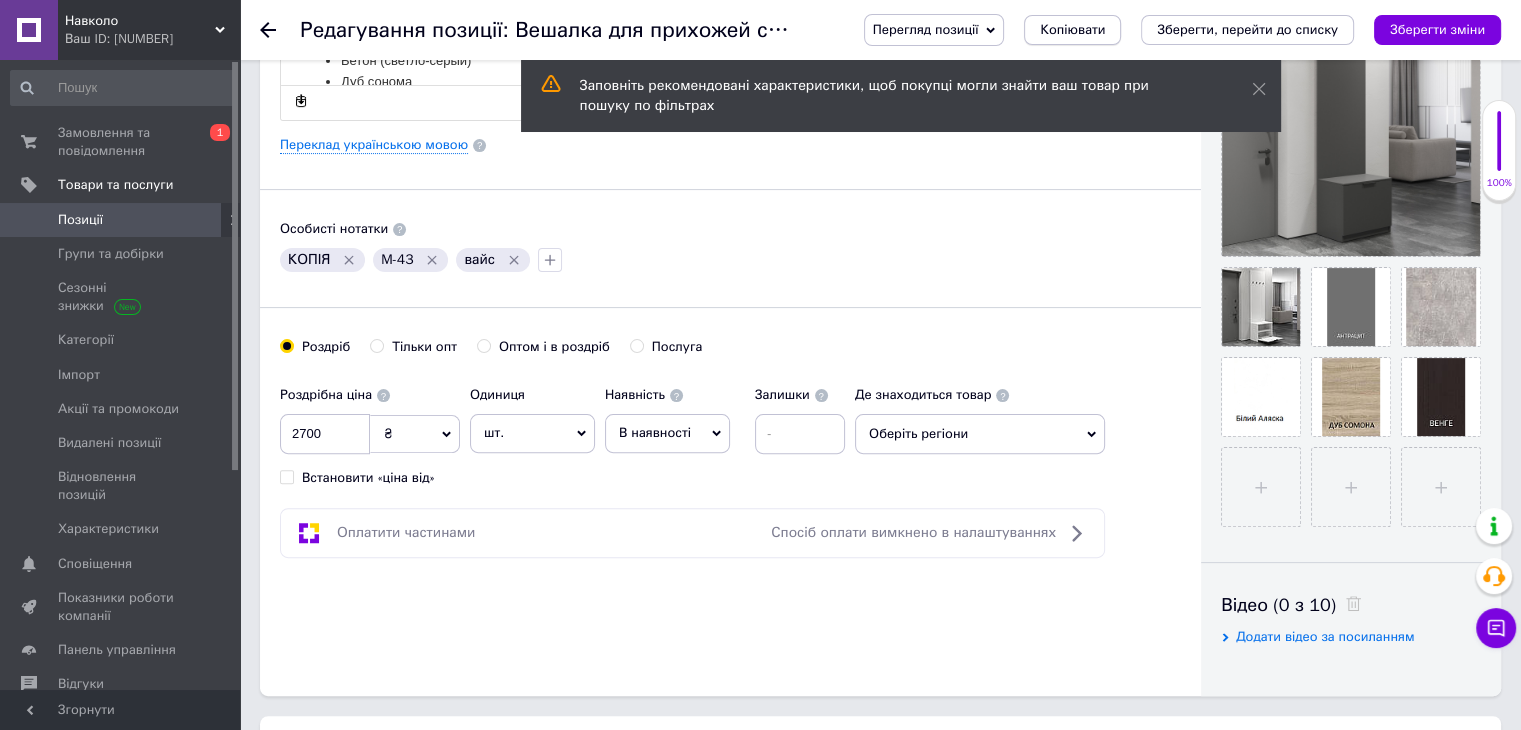 click on "Копіювати" at bounding box center (1072, 30) 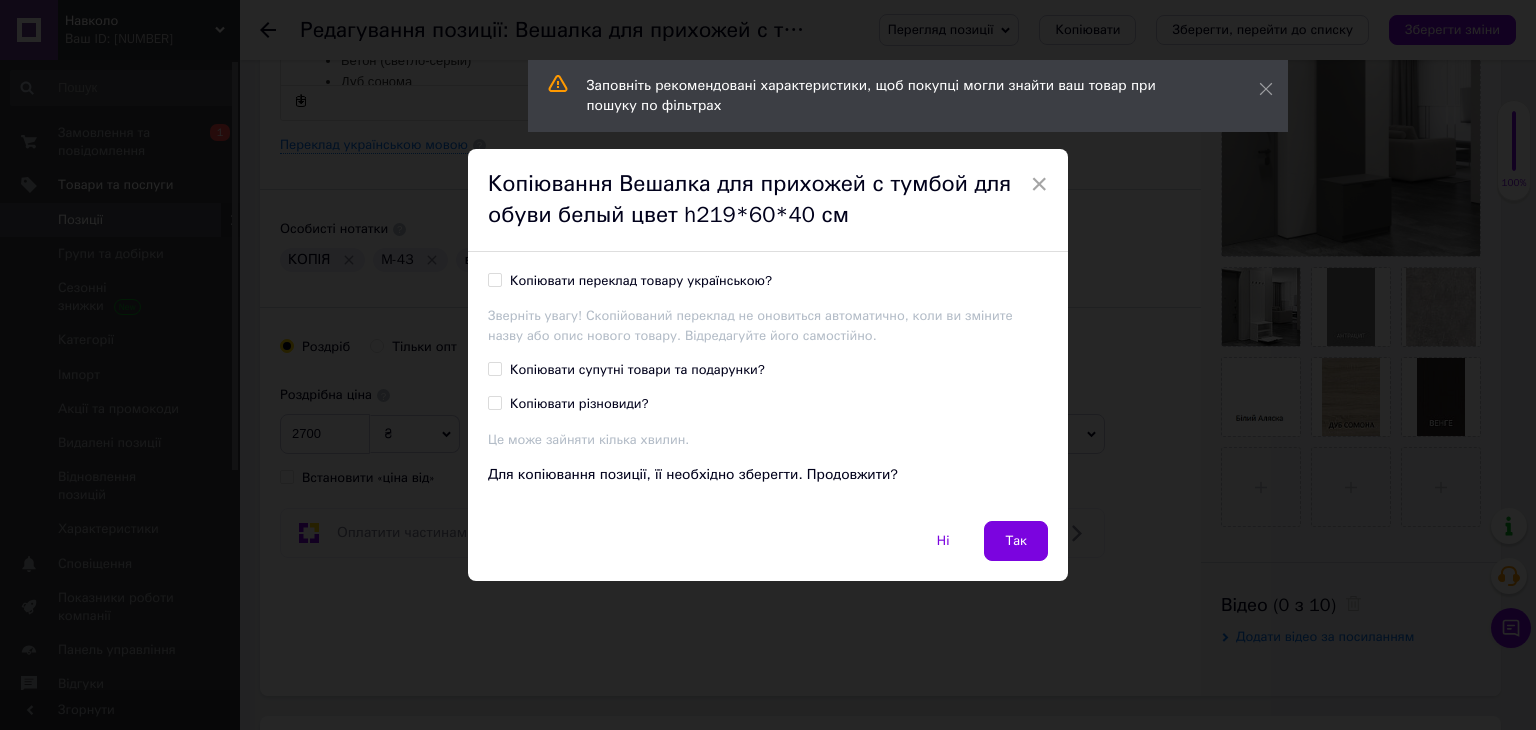 click on "Копіювати переклад товару українською?" at bounding box center [494, 279] 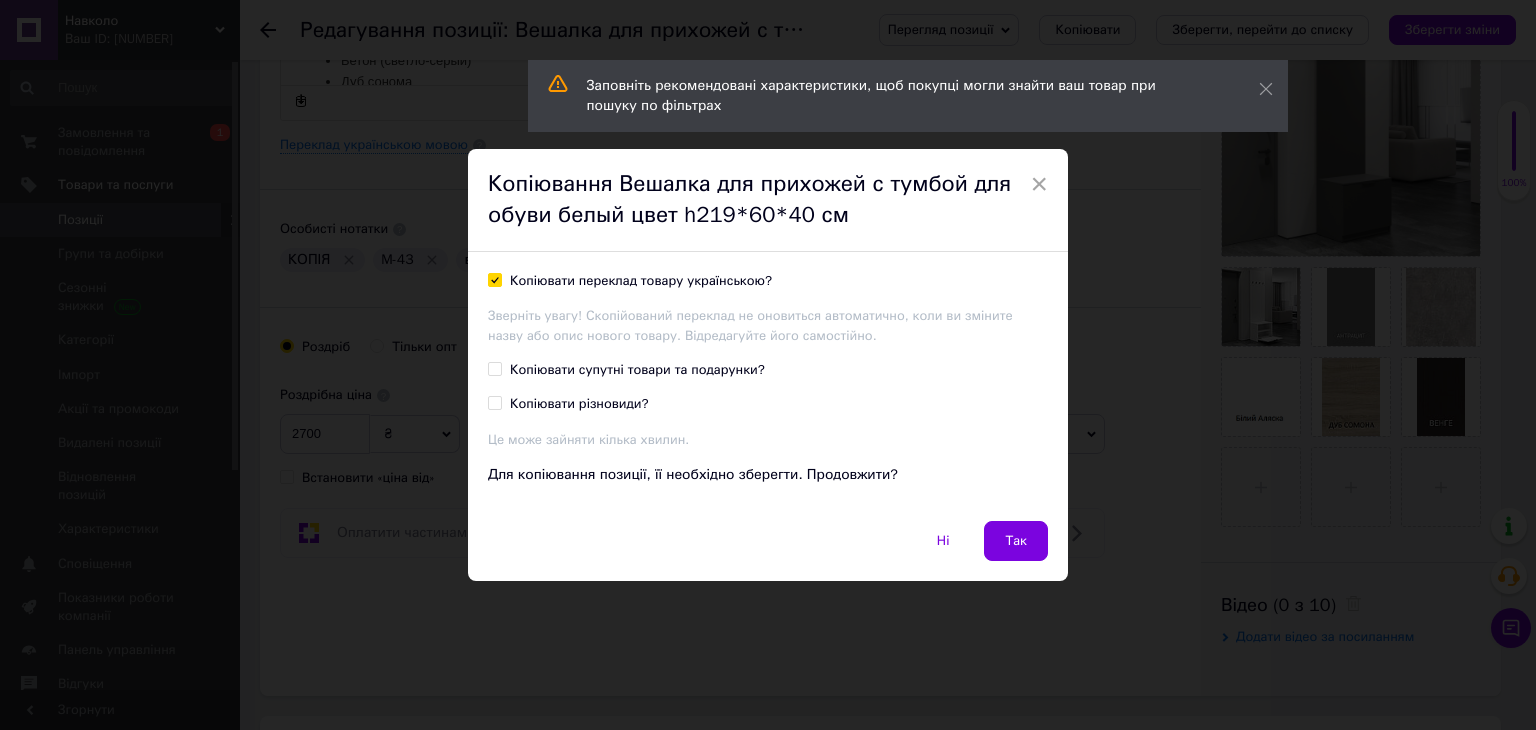 checkbox on "true" 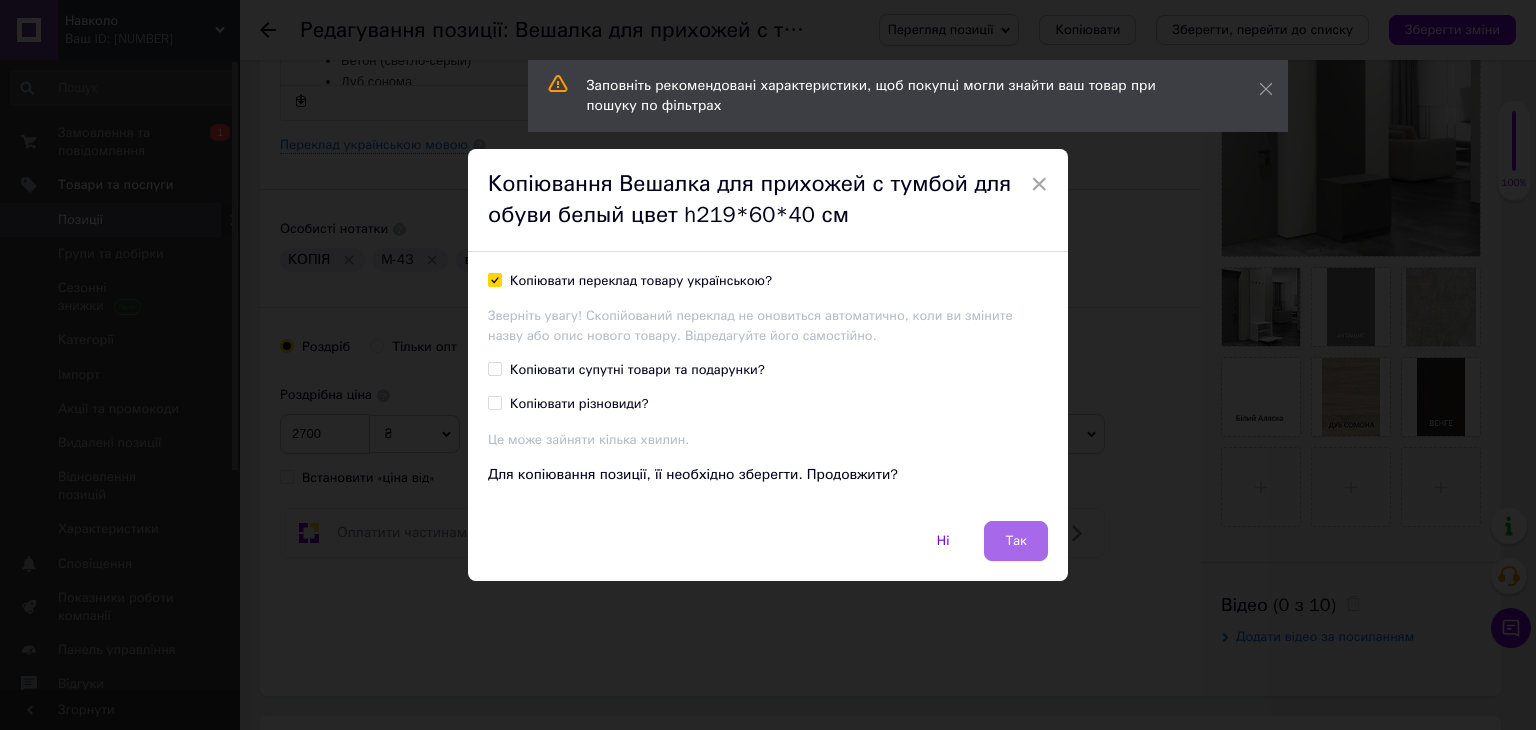 click on "Так" at bounding box center (1016, 541) 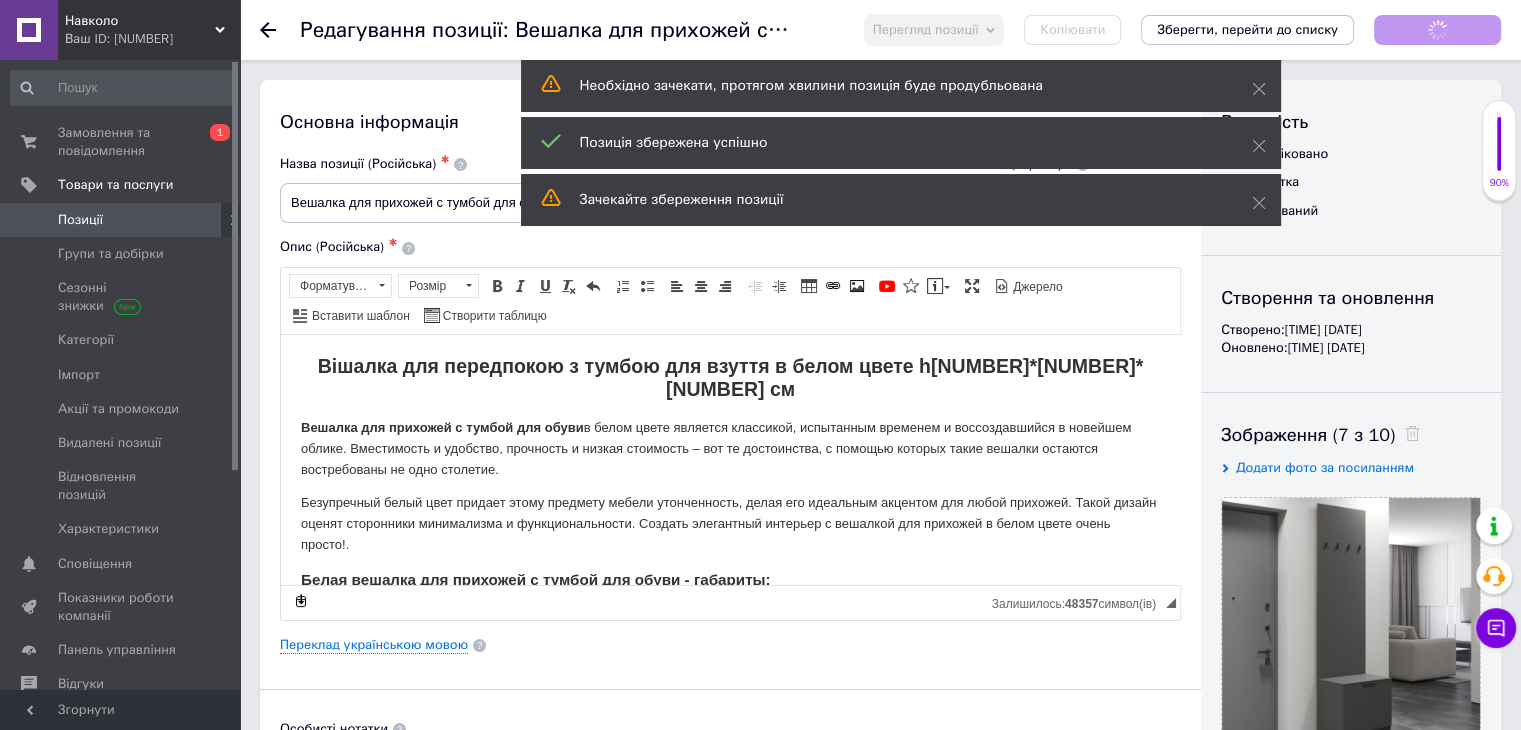 scroll, scrollTop: 0, scrollLeft: 0, axis: both 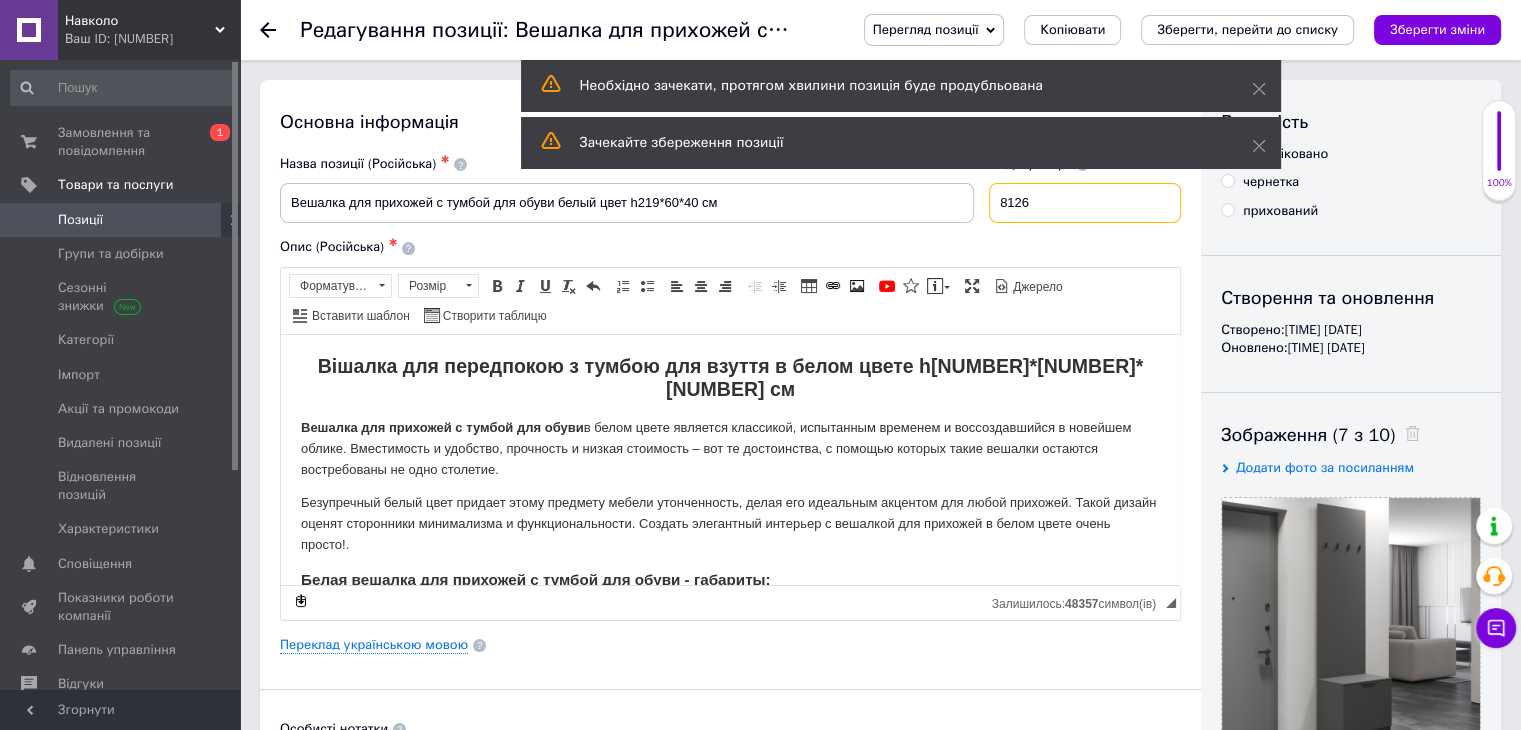 click on "8126" at bounding box center [1085, 203] 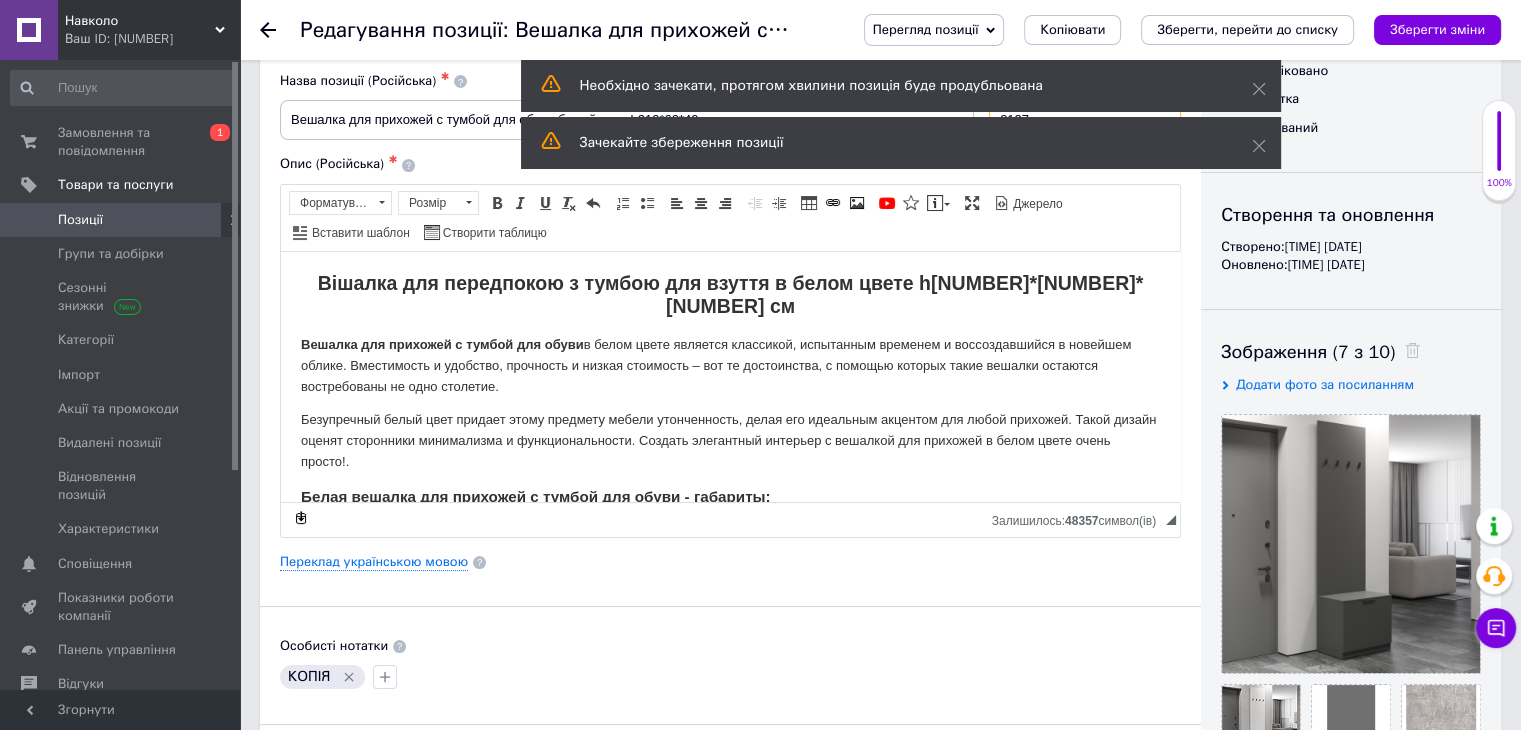 scroll, scrollTop: 400, scrollLeft: 0, axis: vertical 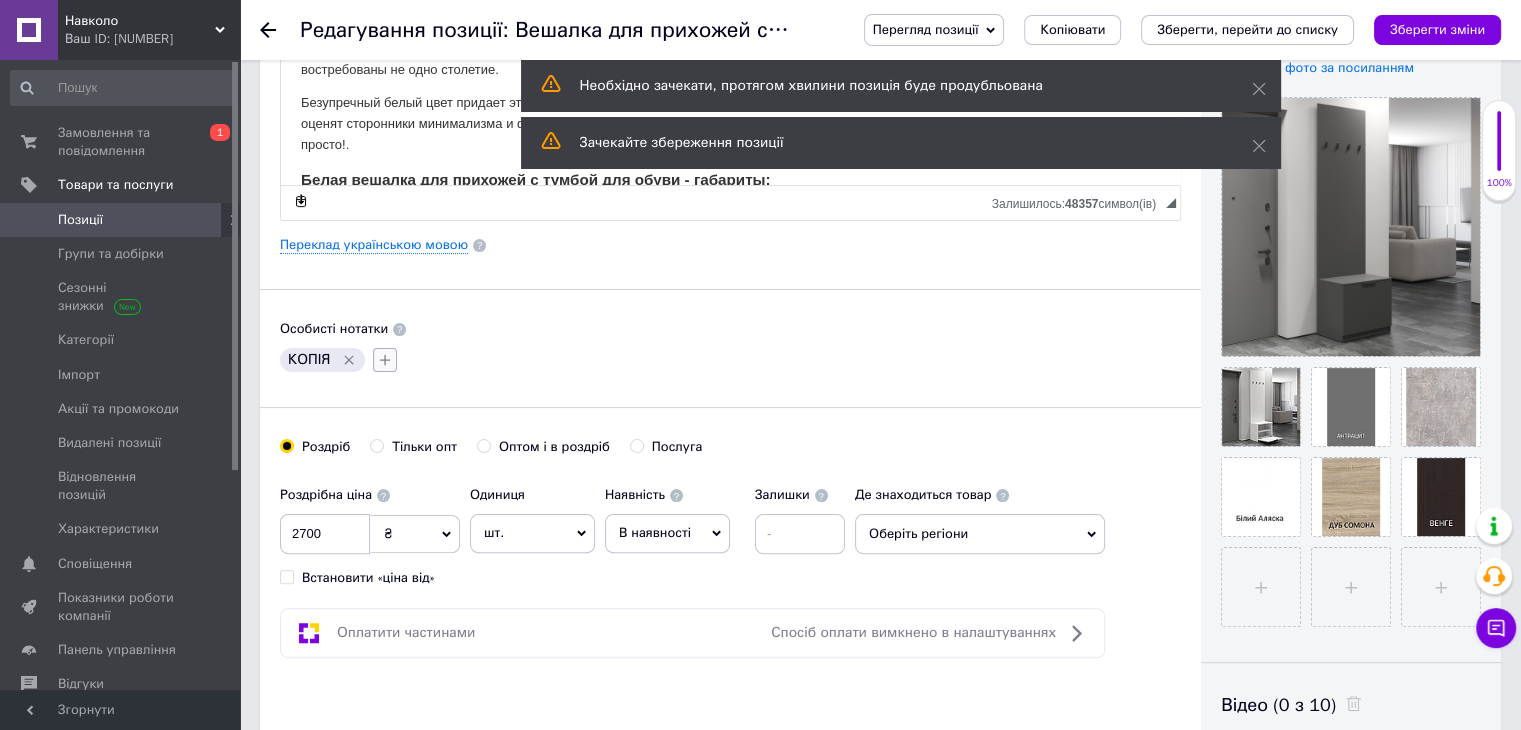 type on "8127" 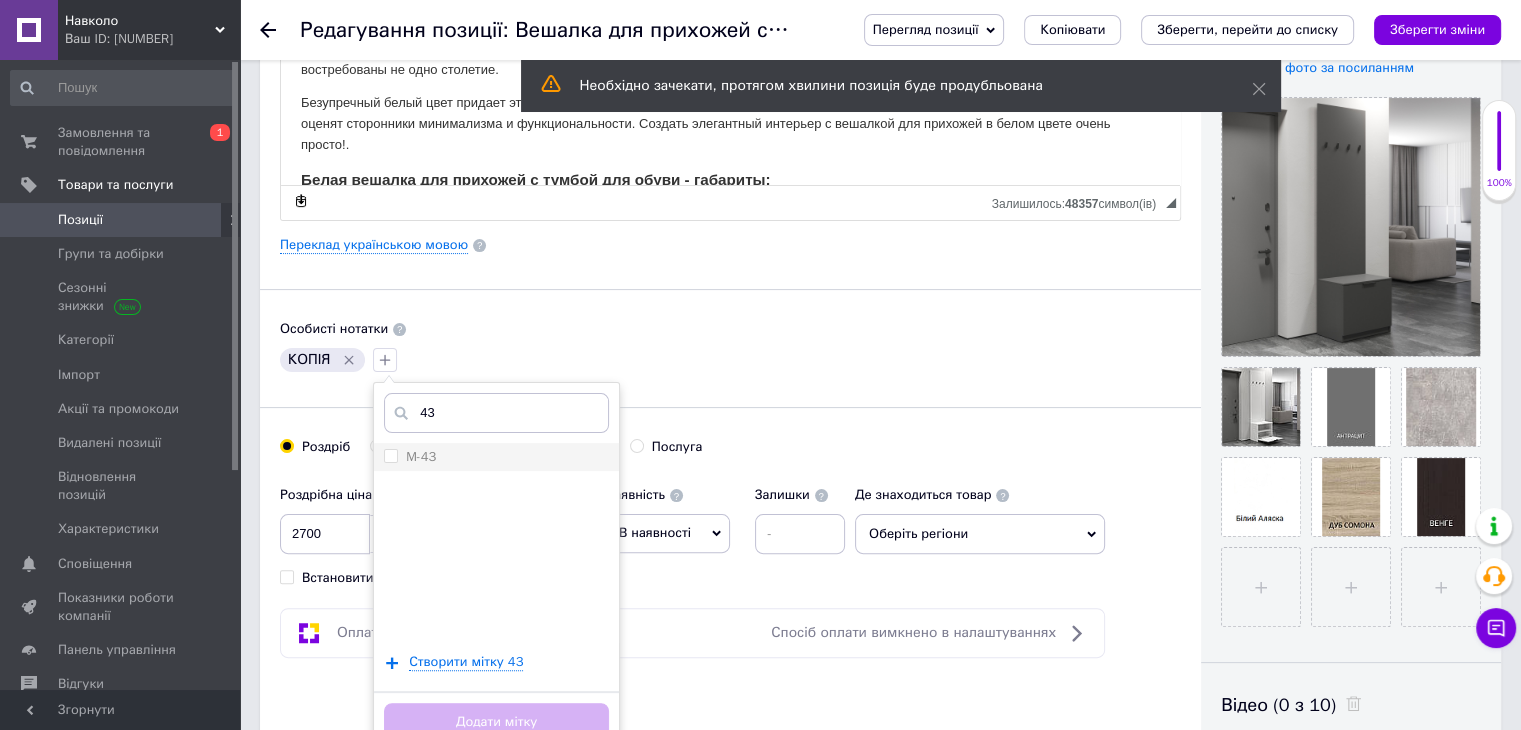 type on "43" 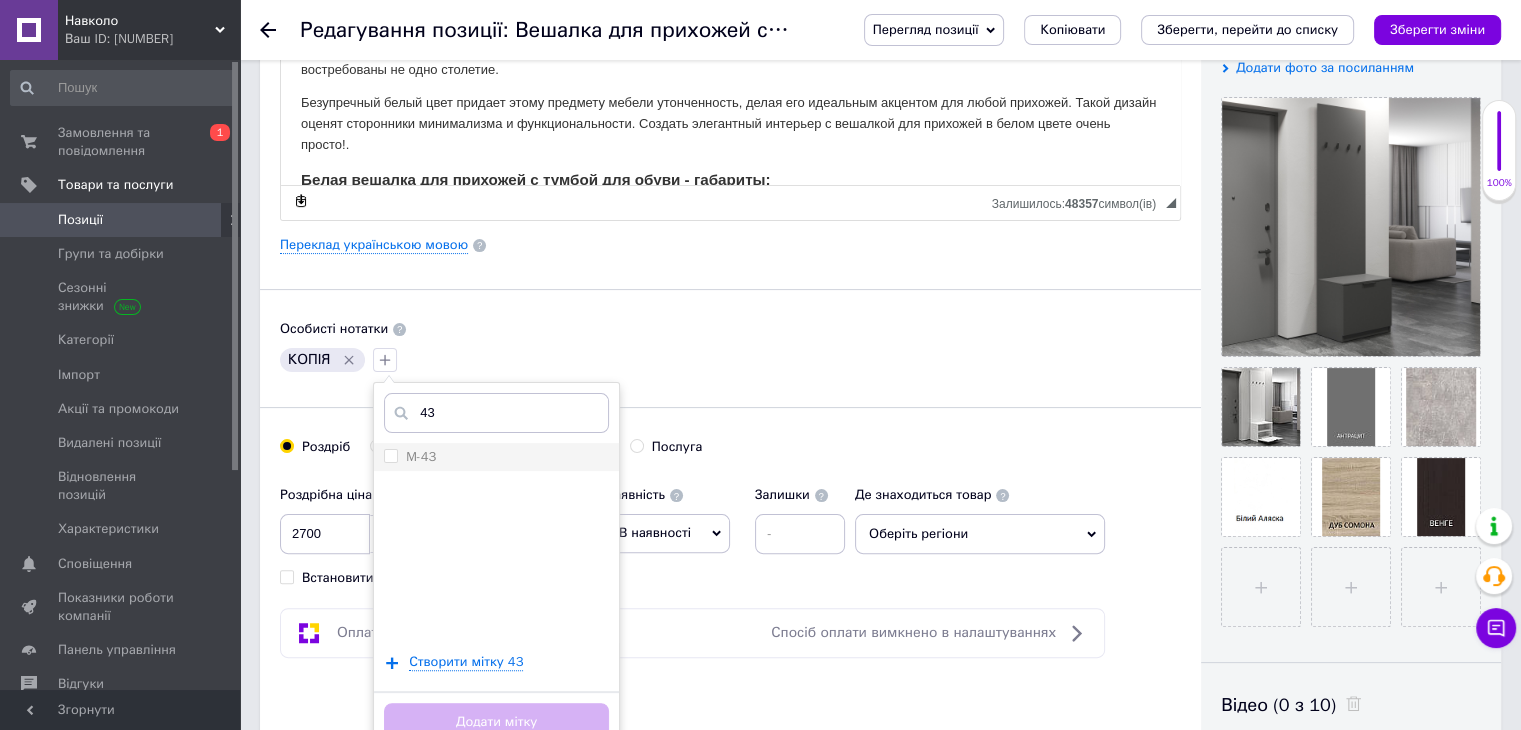click on "M-43" at bounding box center (496, 457) 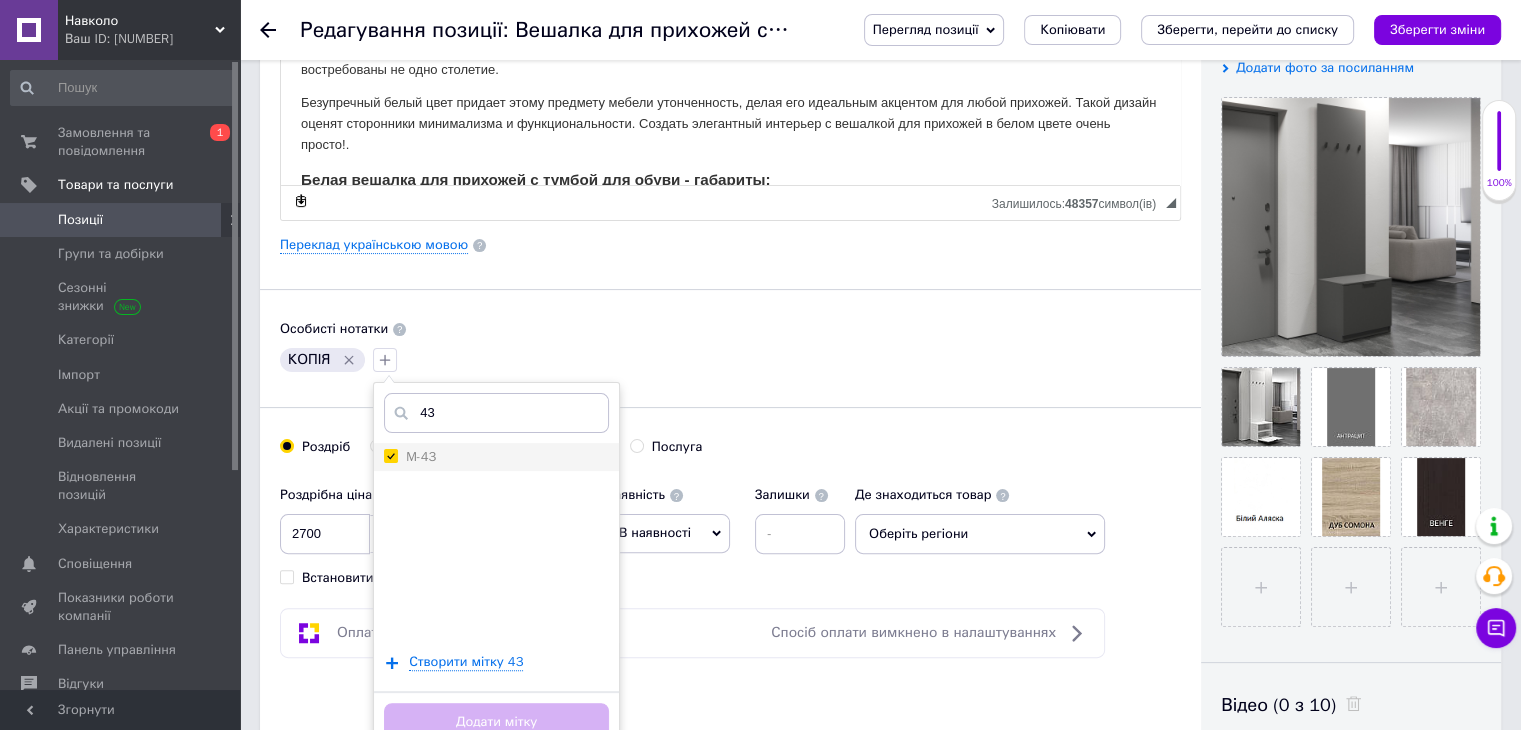 checkbox on "true" 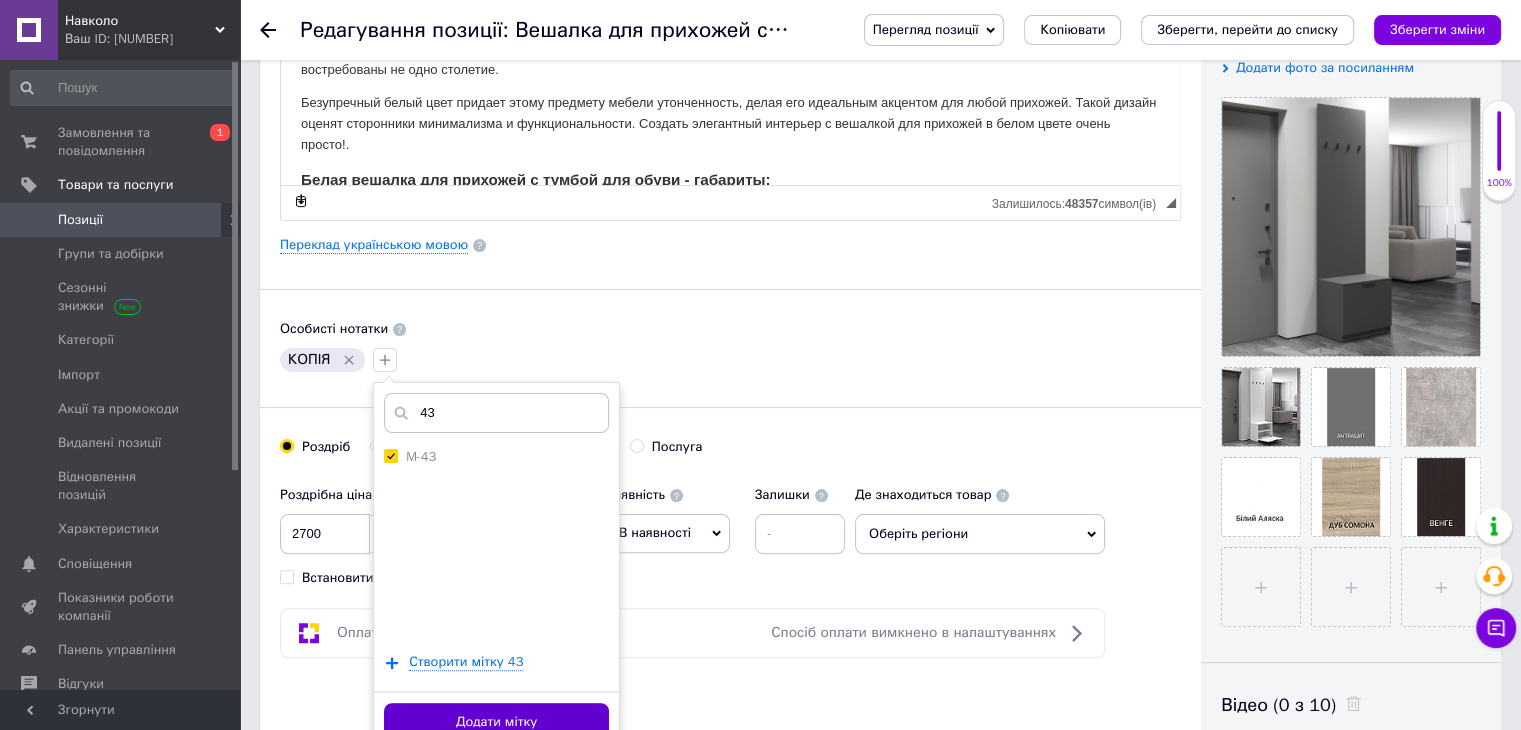 click on "Додати мітку" at bounding box center (496, 722) 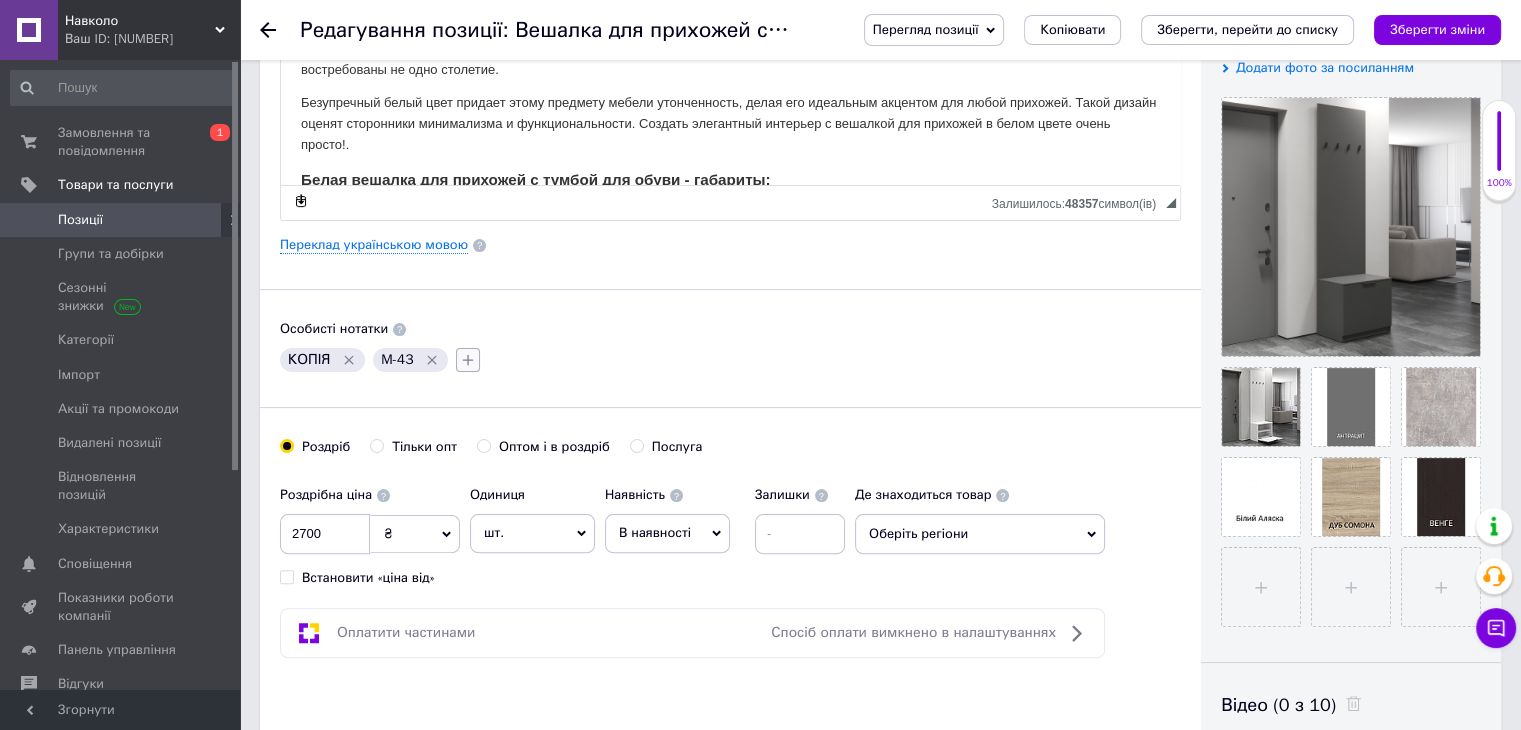 click 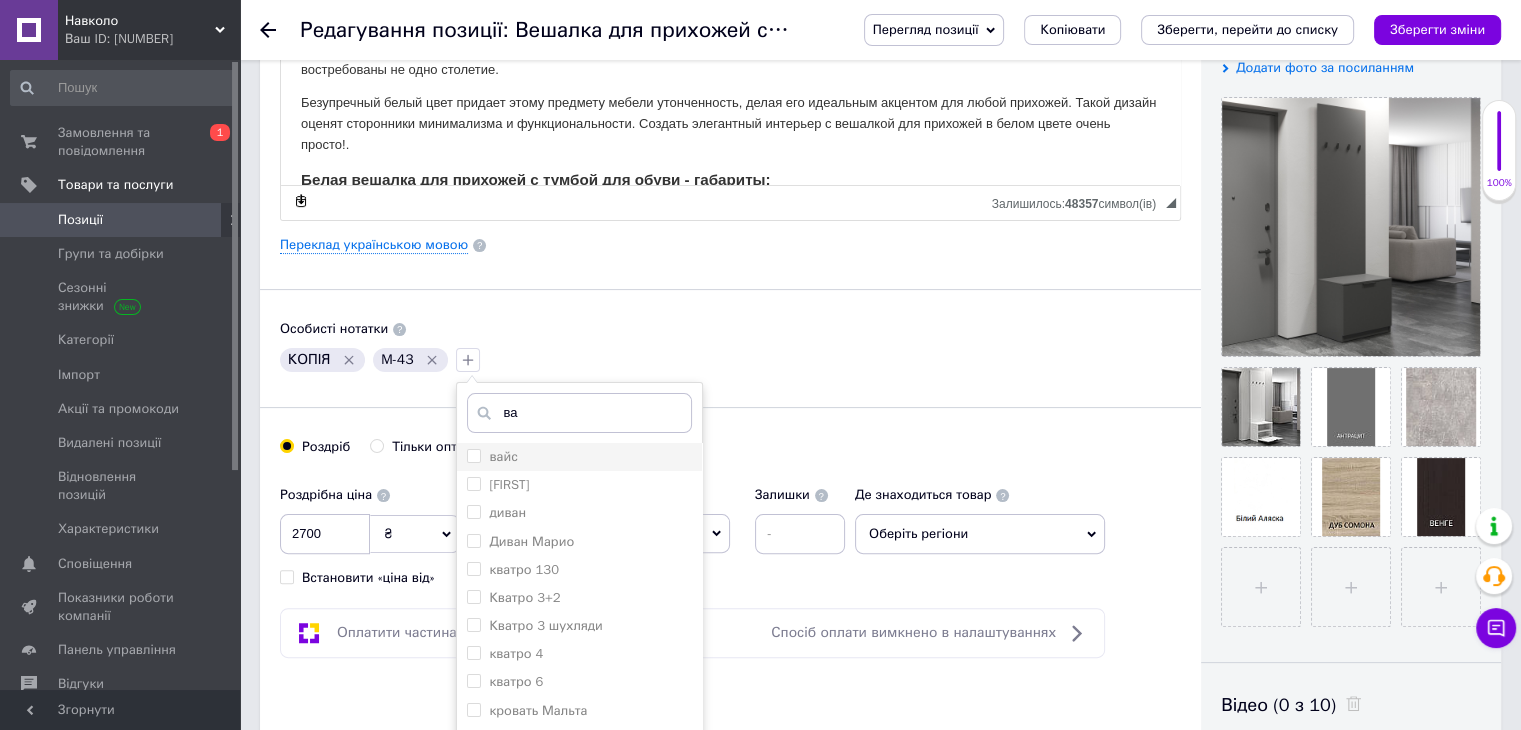 type on "ва" 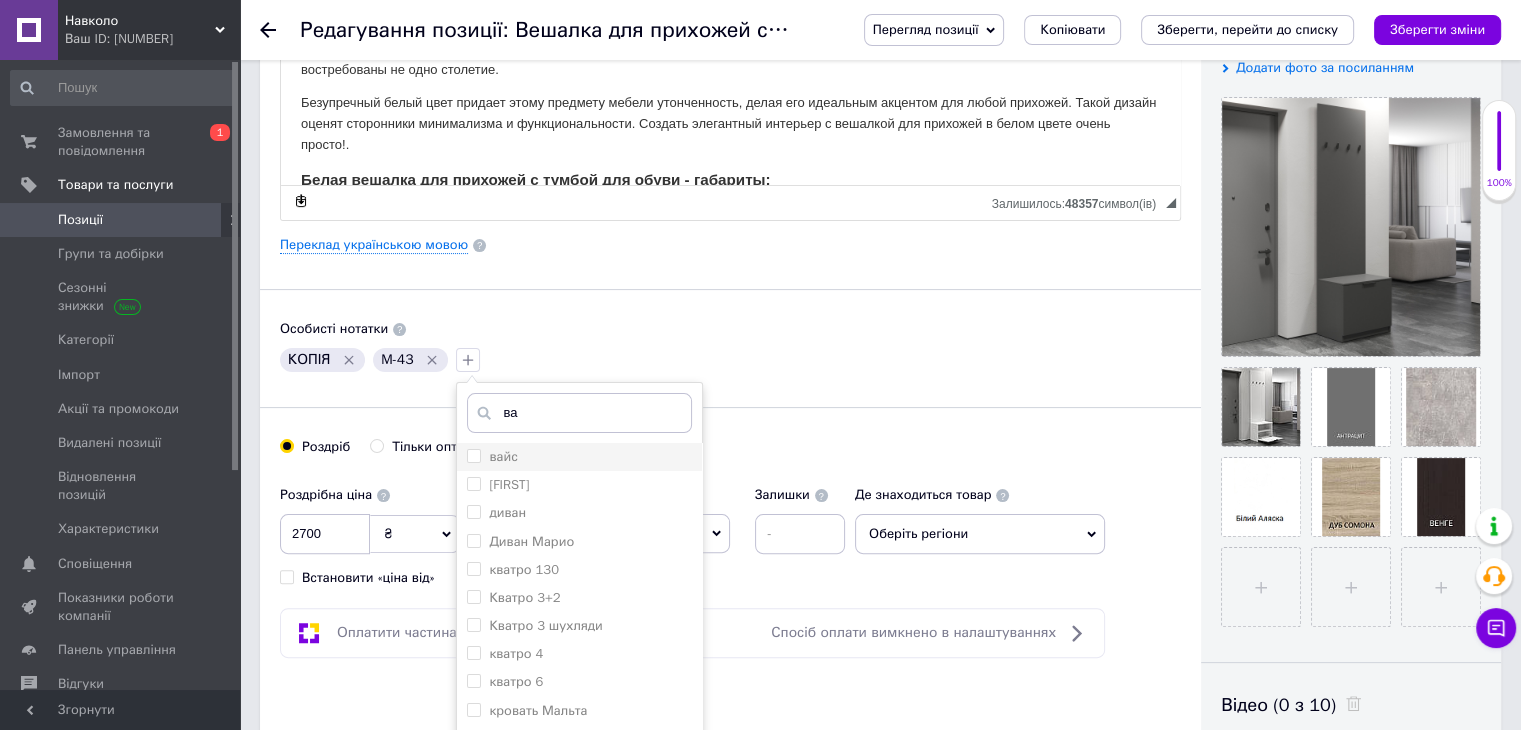 click on "вайс" at bounding box center [579, 457] 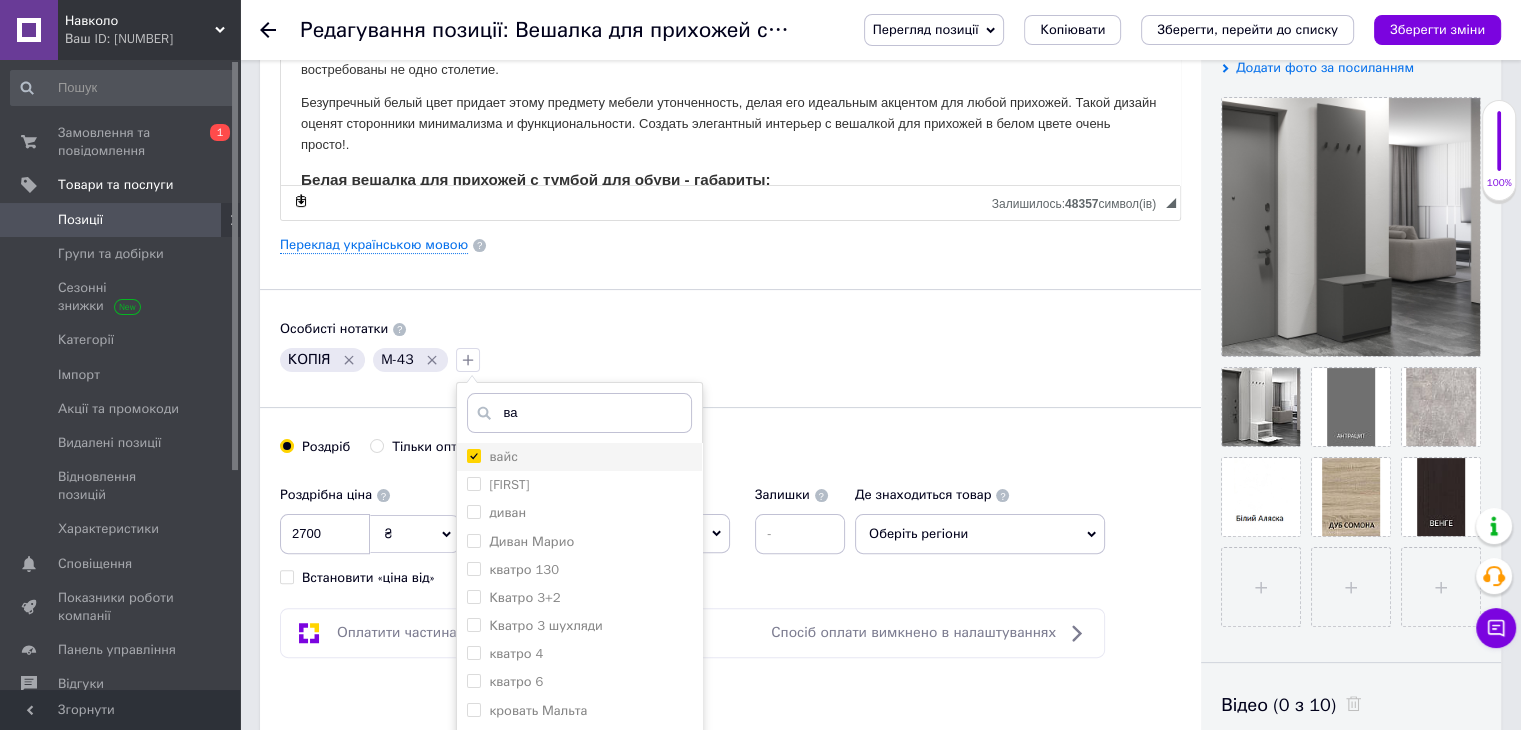 checkbox on "true" 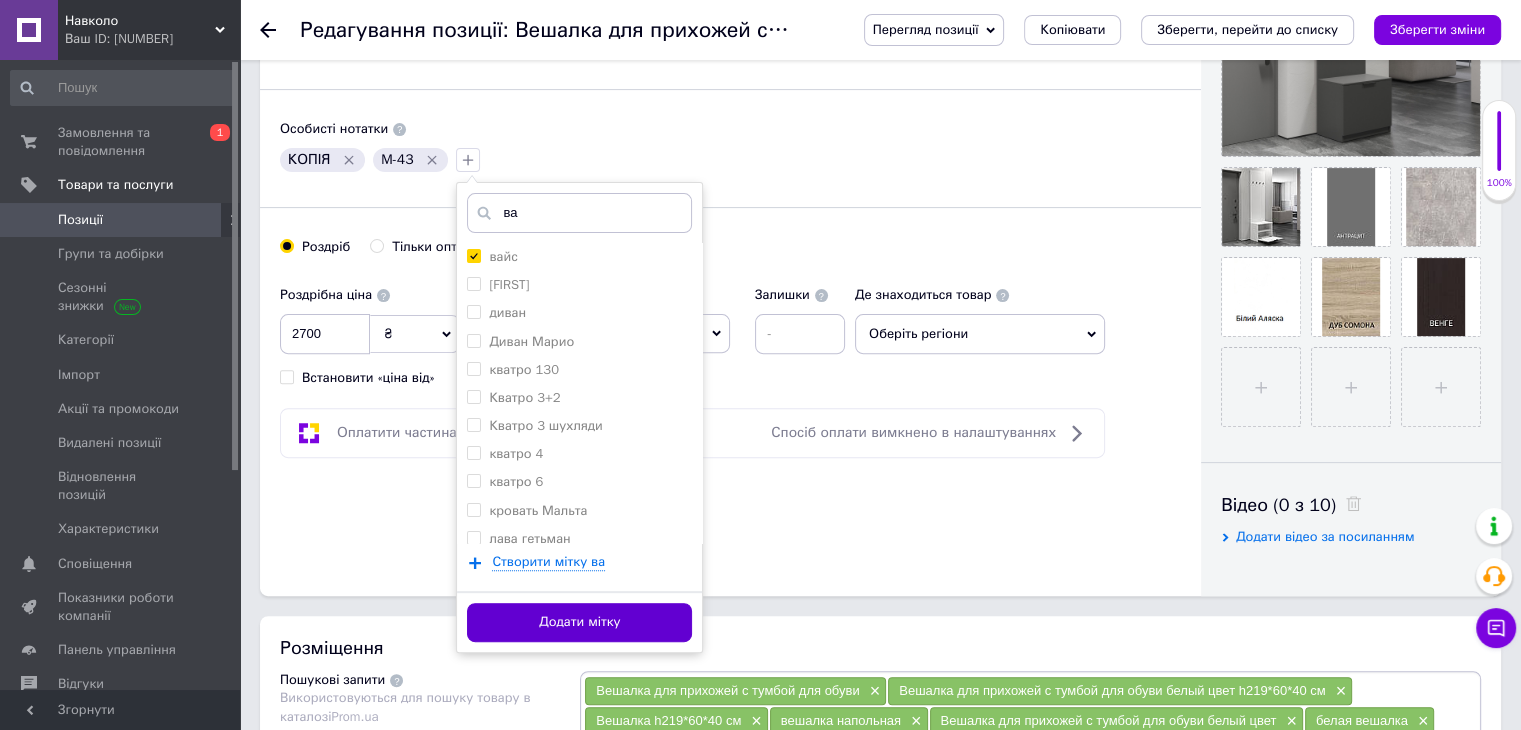 click on "Додати мітку" at bounding box center [579, 622] 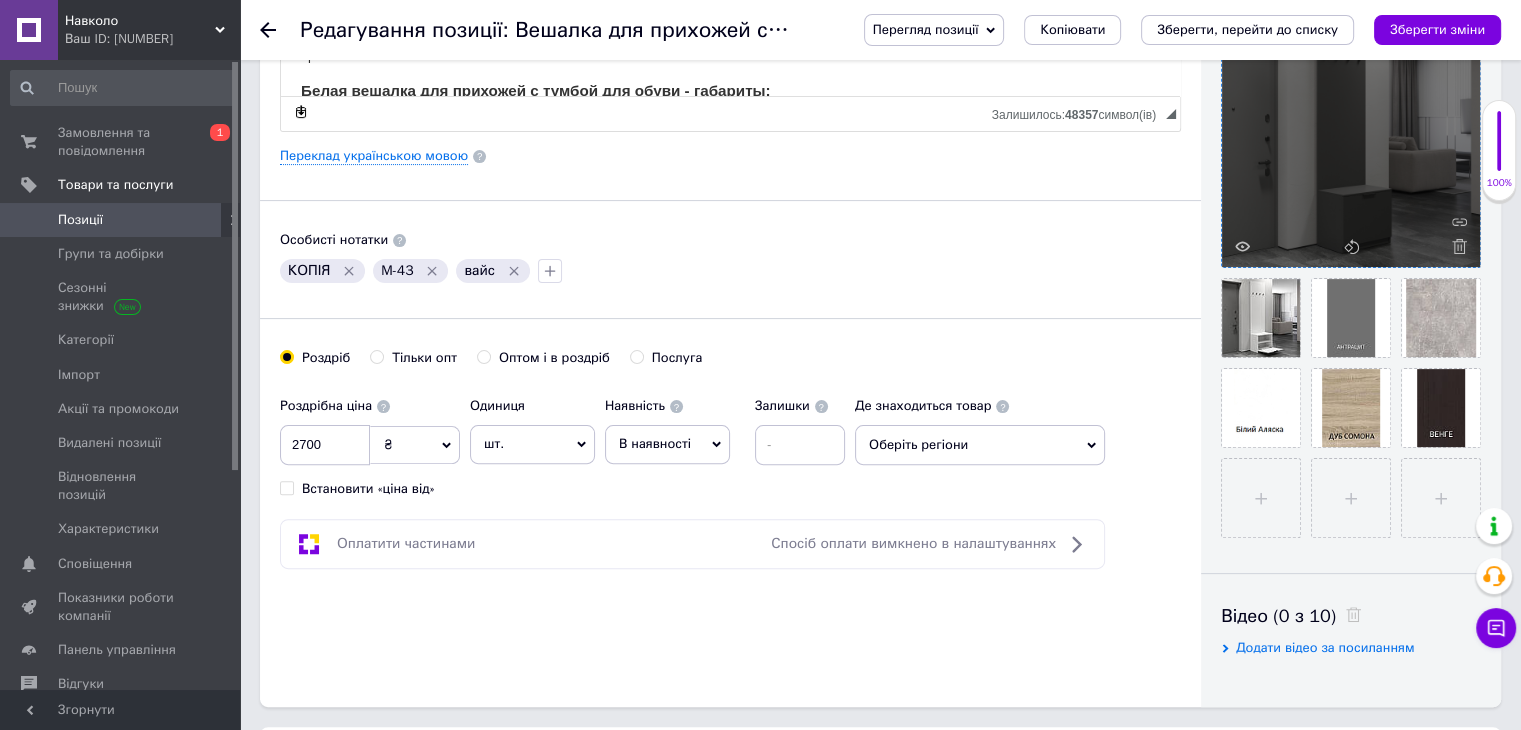scroll, scrollTop: 300, scrollLeft: 0, axis: vertical 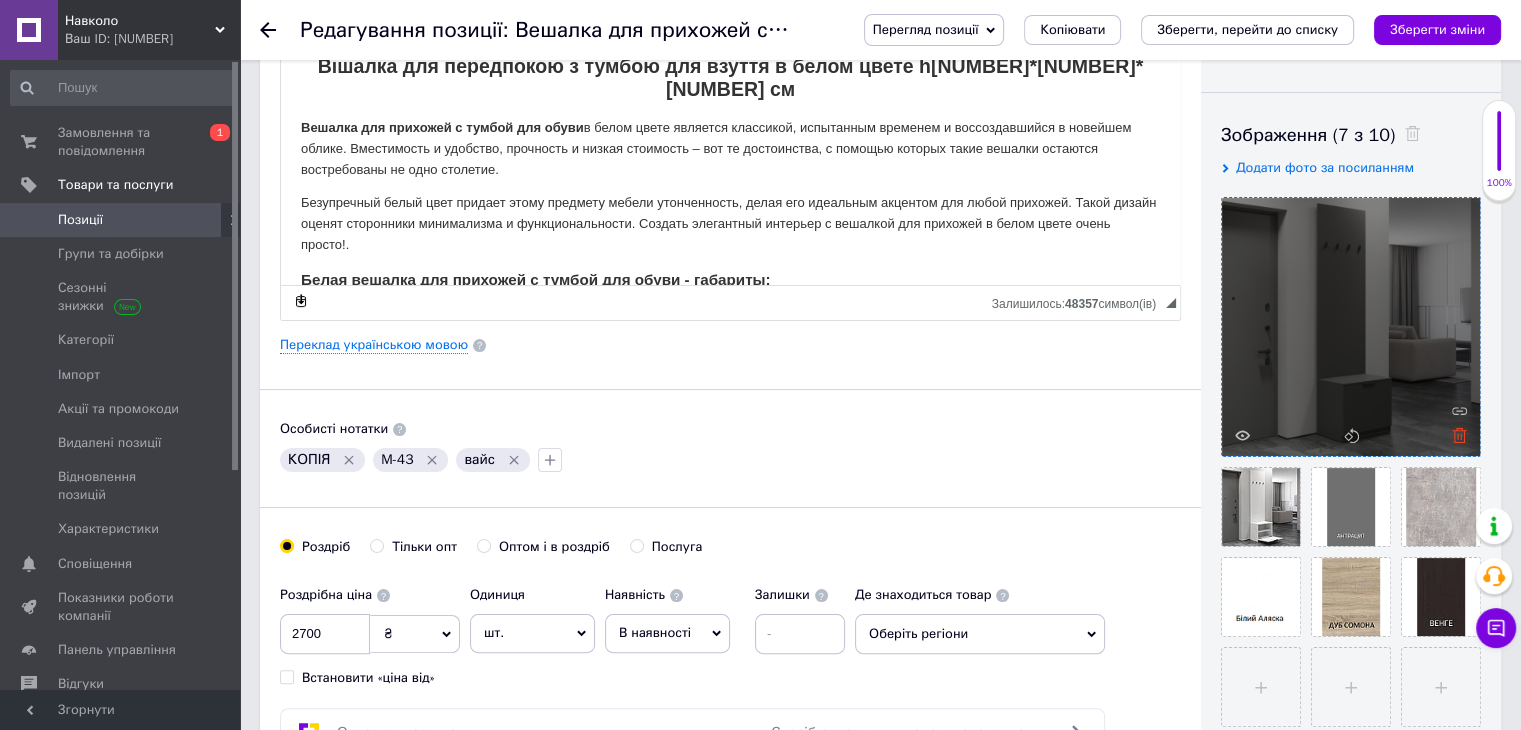 click 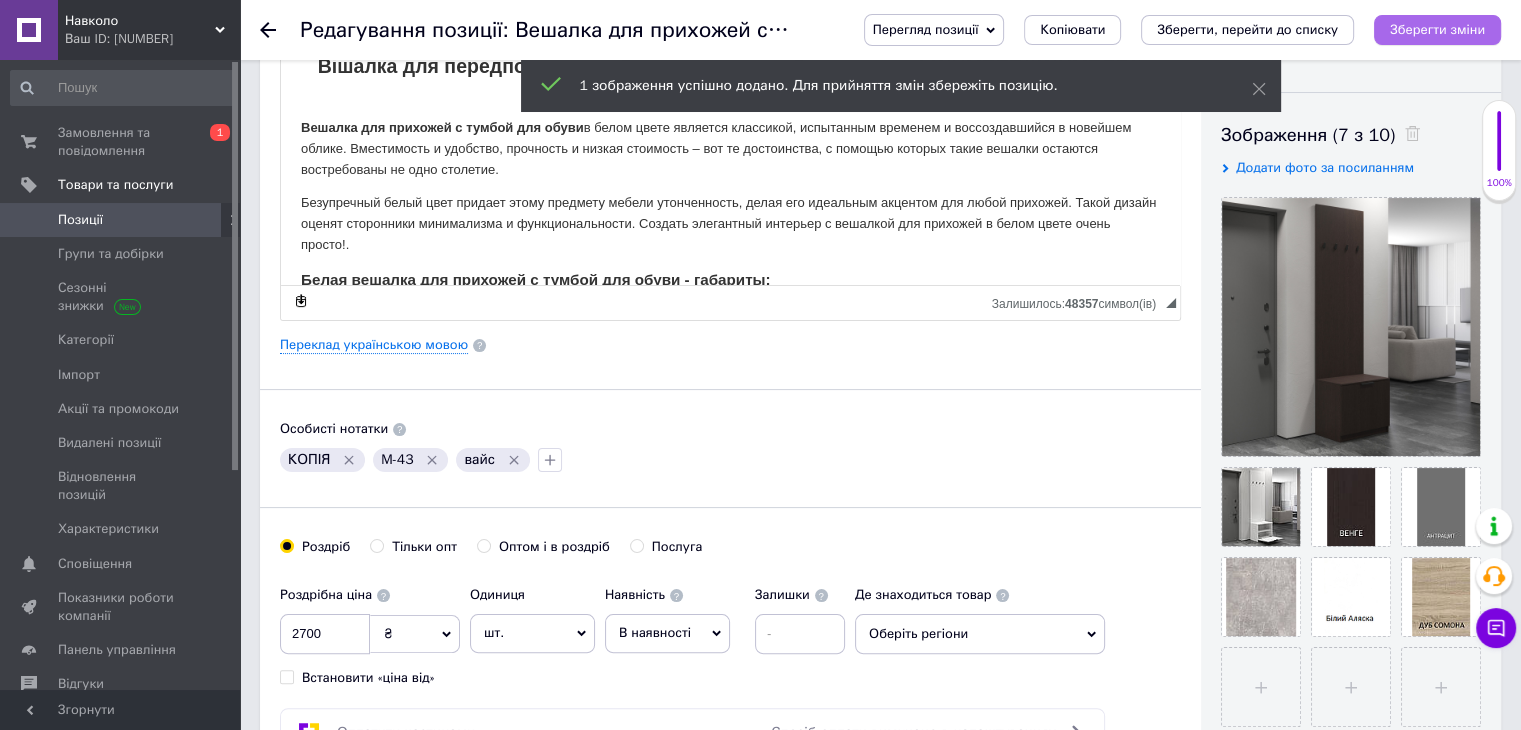 click on "Зберегти зміни" at bounding box center (1437, 29) 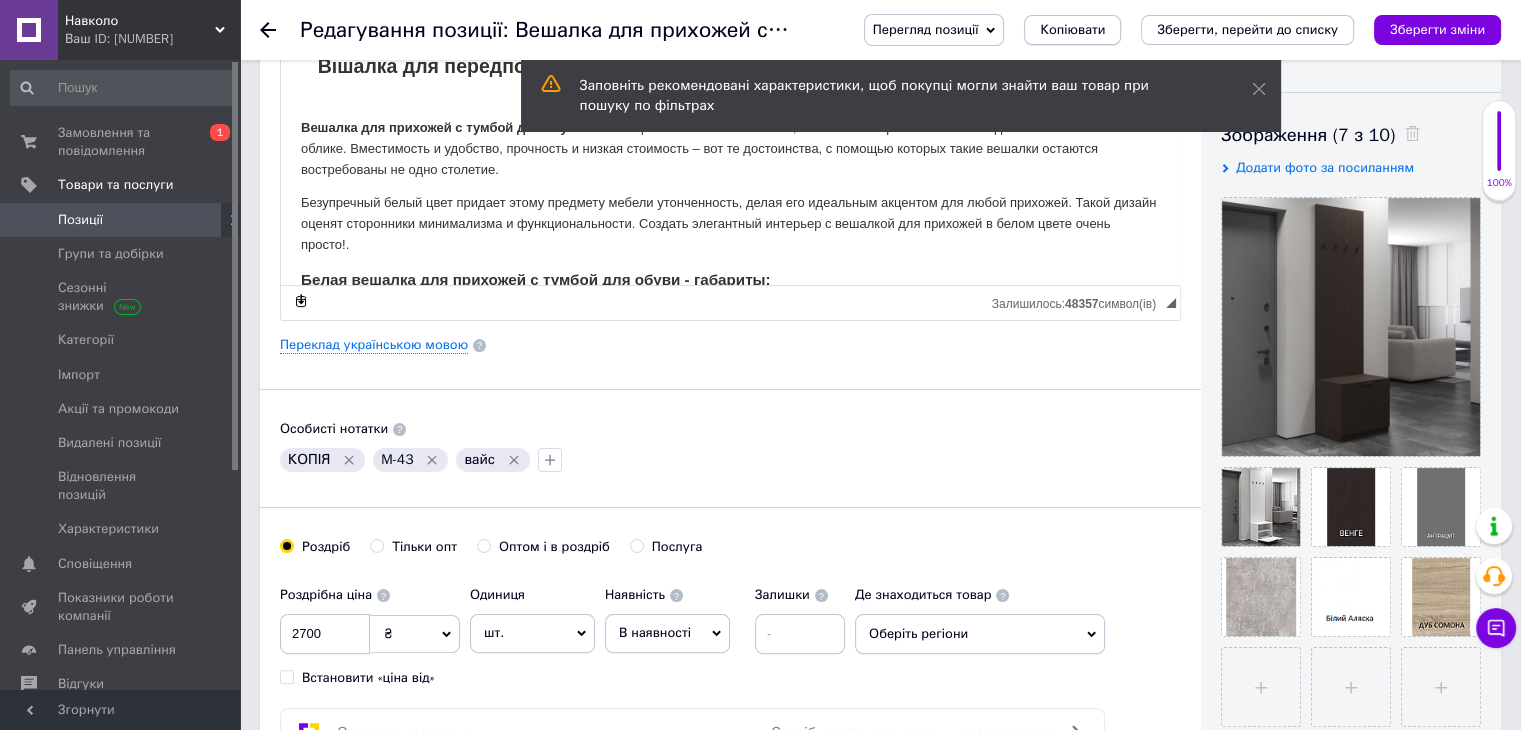 click on "Копіювати" at bounding box center (1072, 30) 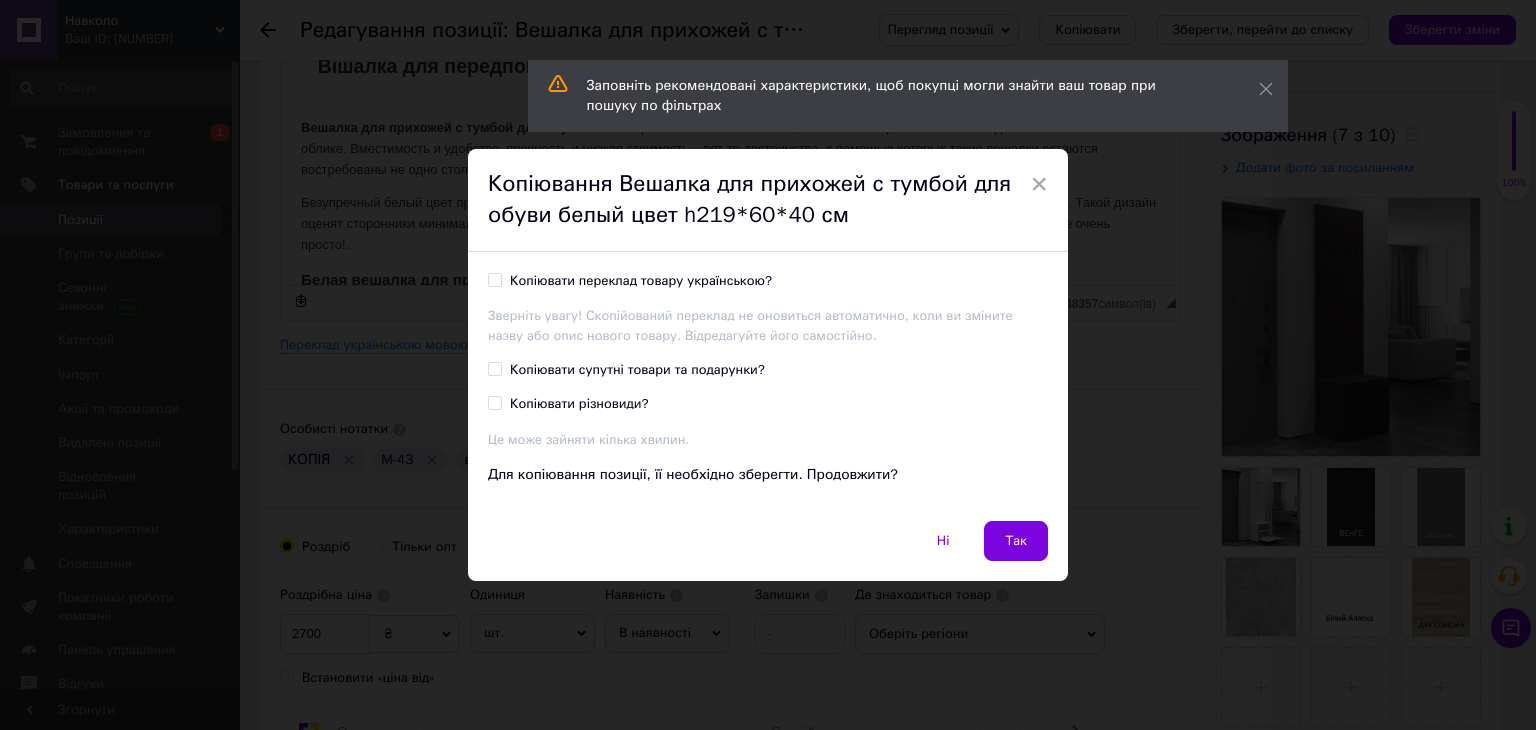 click on "Копіювати переклад товару українською?" at bounding box center [494, 279] 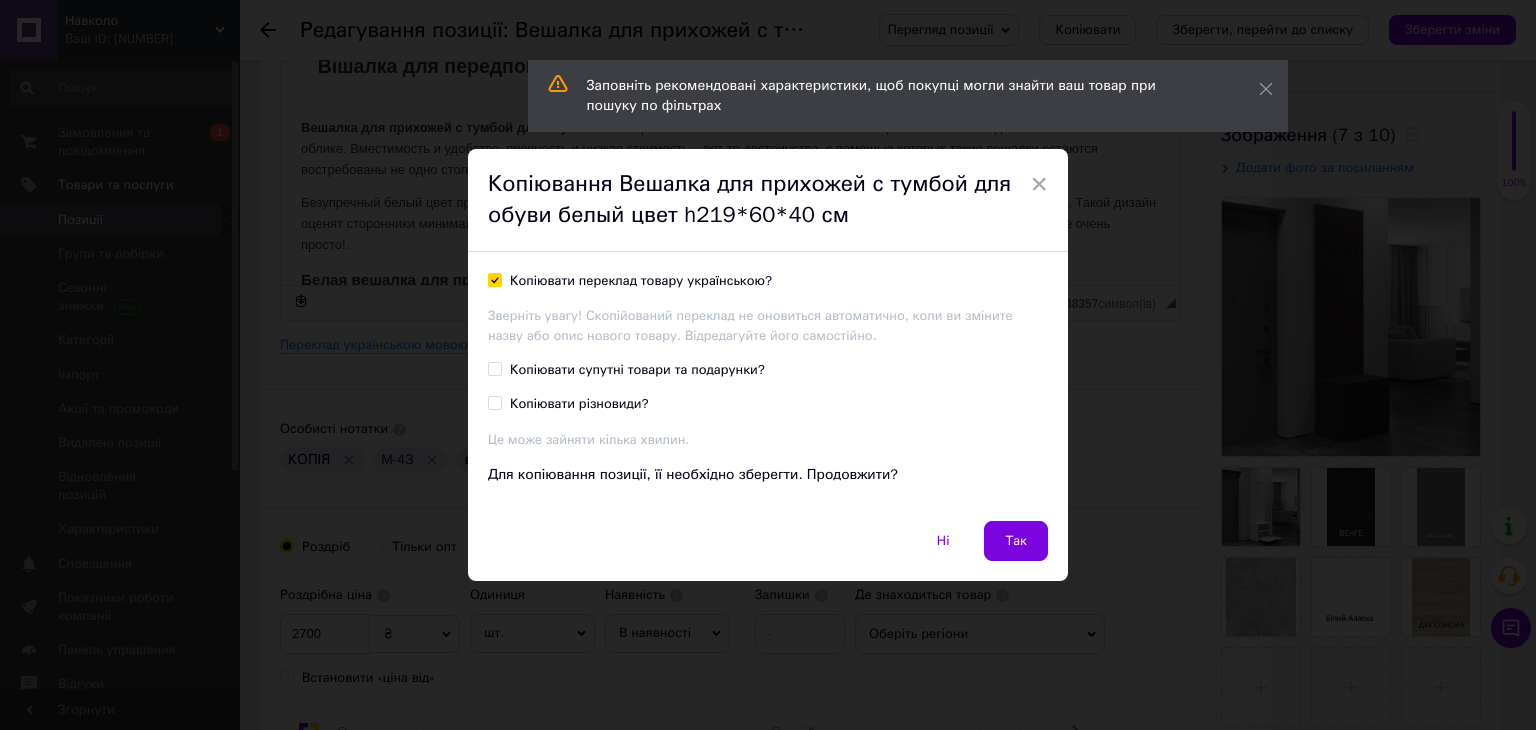 checkbox on "true" 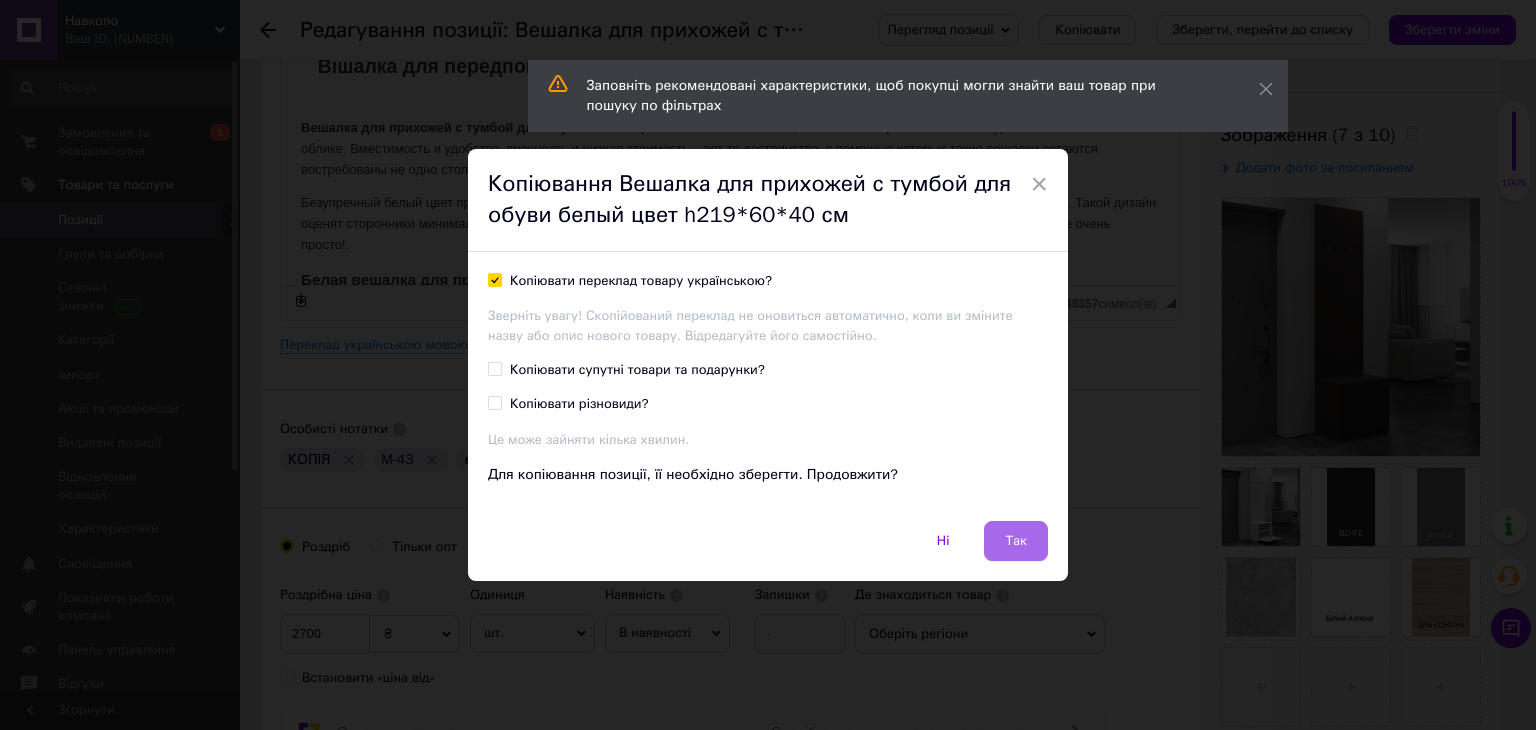 click on "Так" at bounding box center [1016, 541] 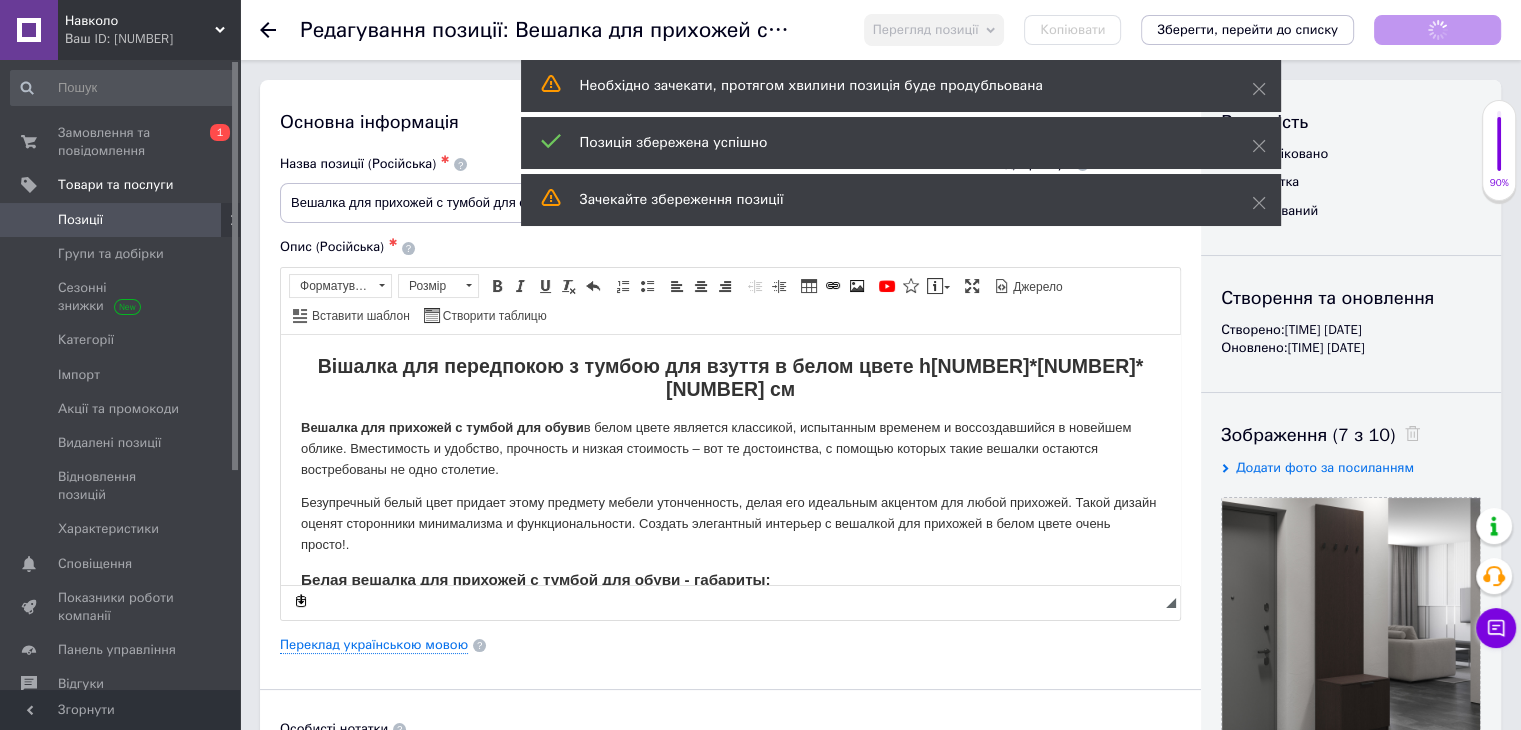 scroll, scrollTop: 0, scrollLeft: 0, axis: both 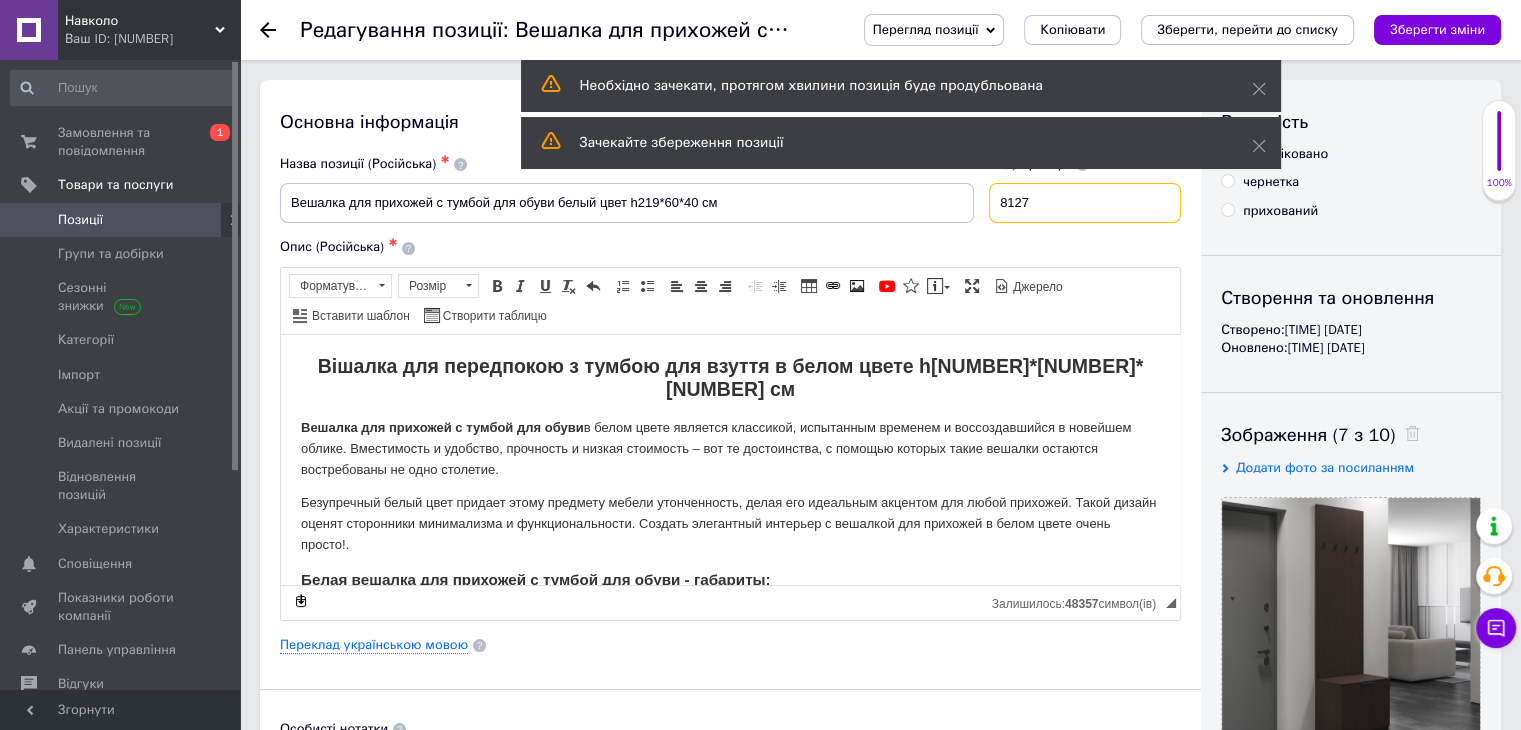click on "8127" at bounding box center (1085, 203) 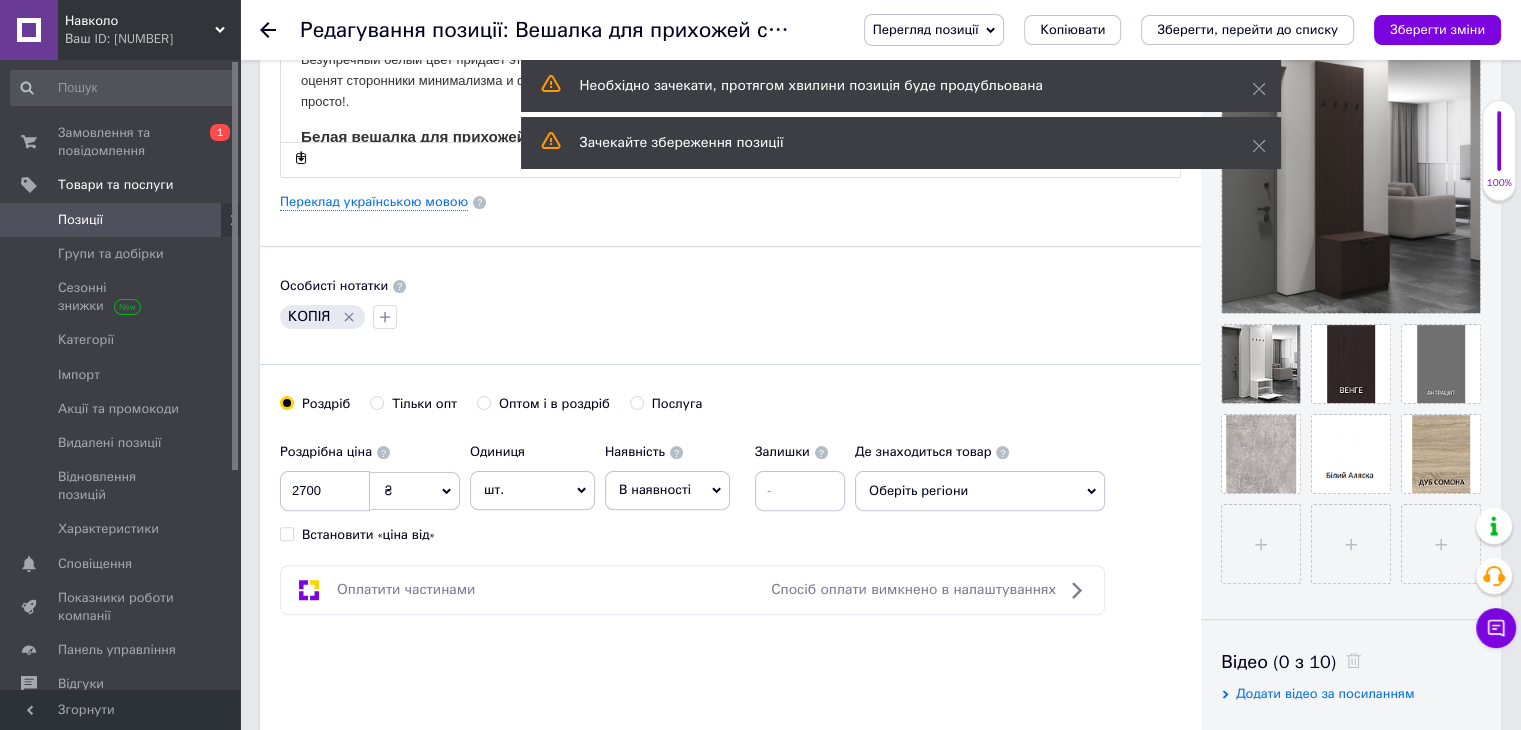 scroll, scrollTop: 500, scrollLeft: 0, axis: vertical 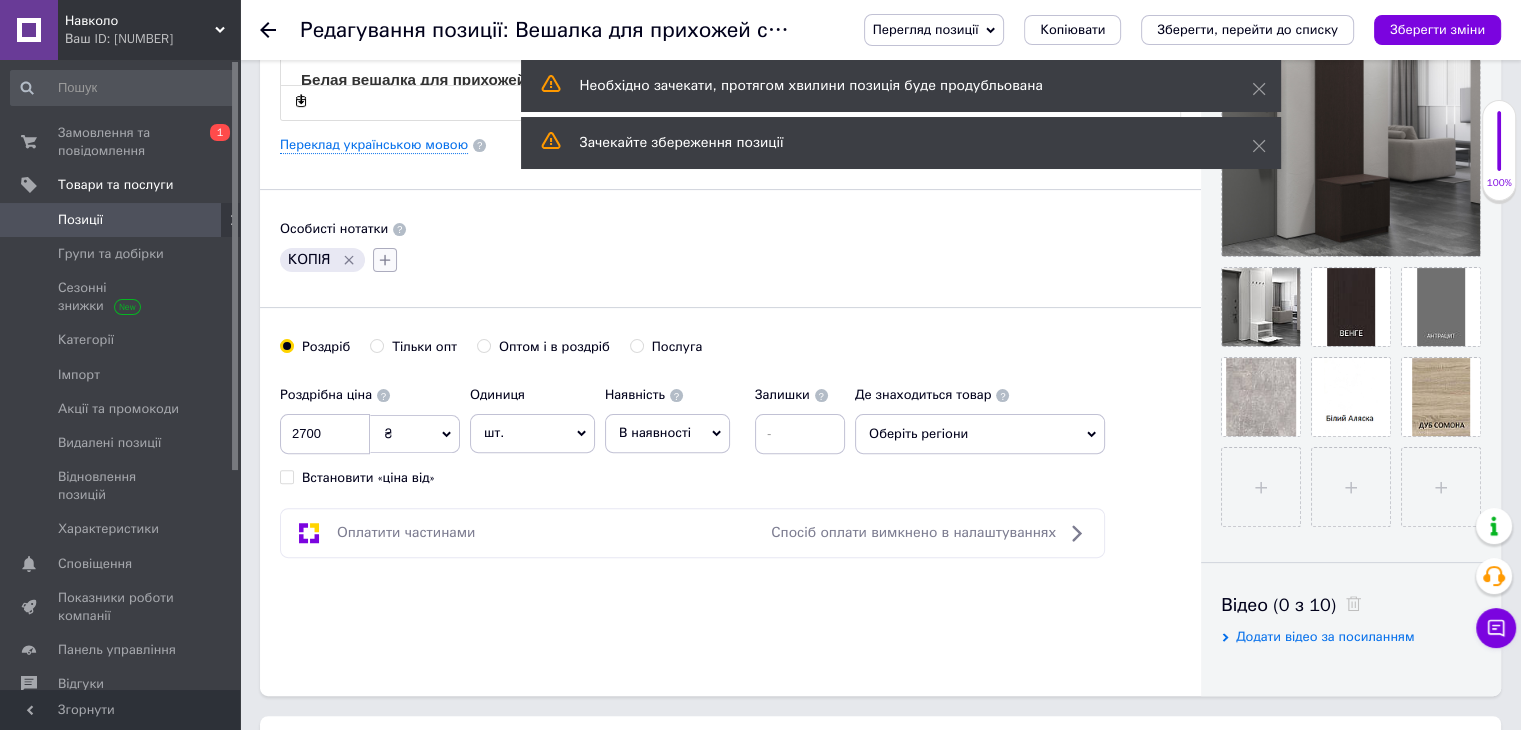 type on "8128" 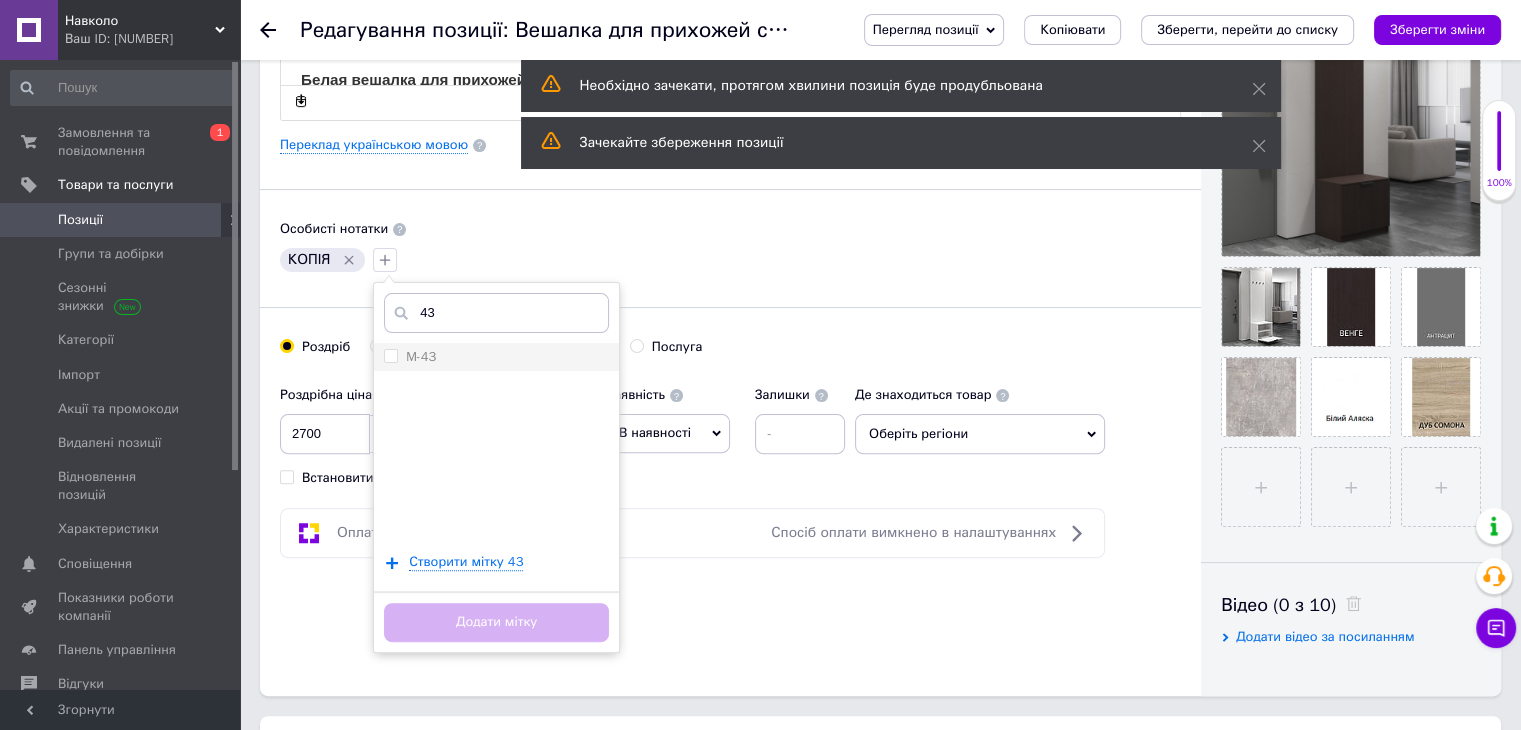 type on "43" 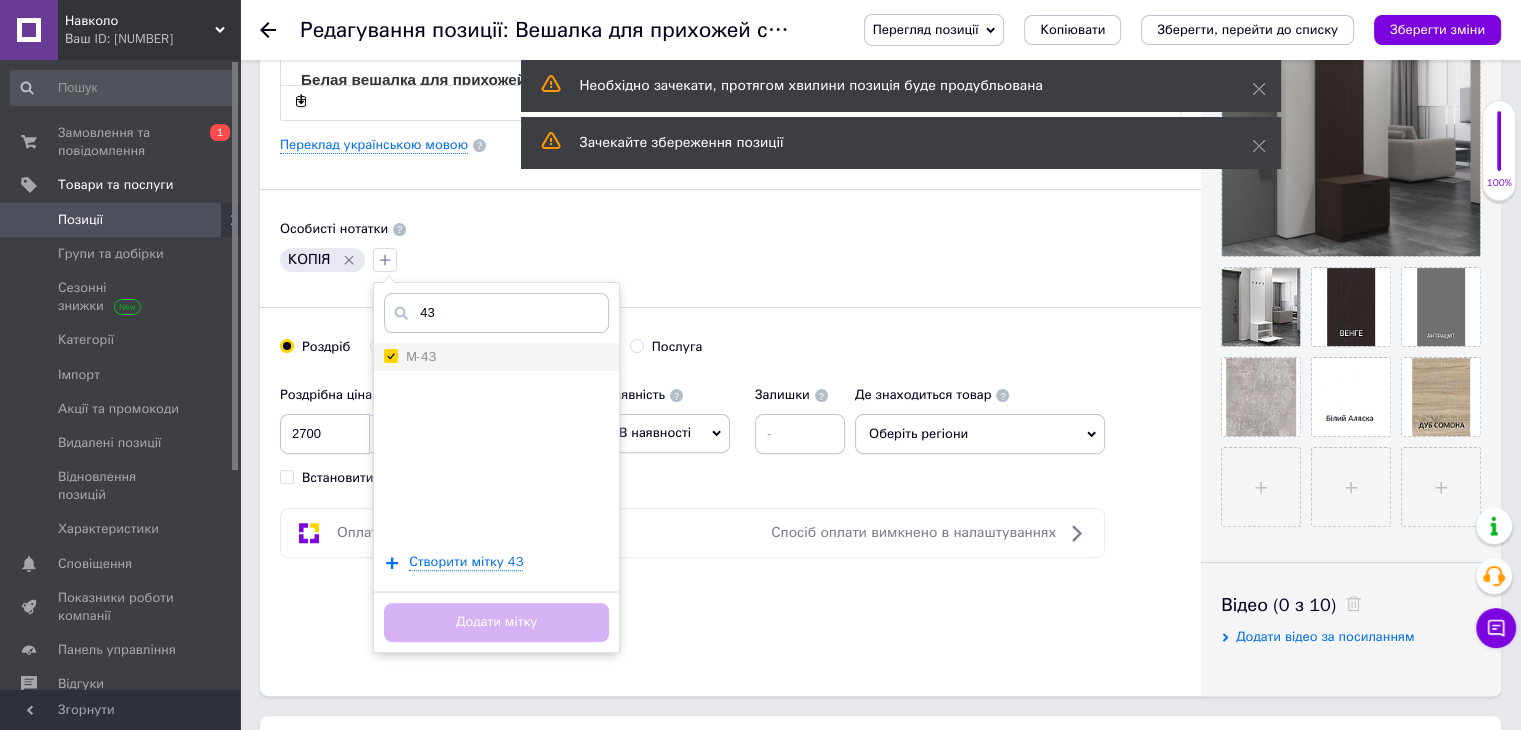 checkbox on "true" 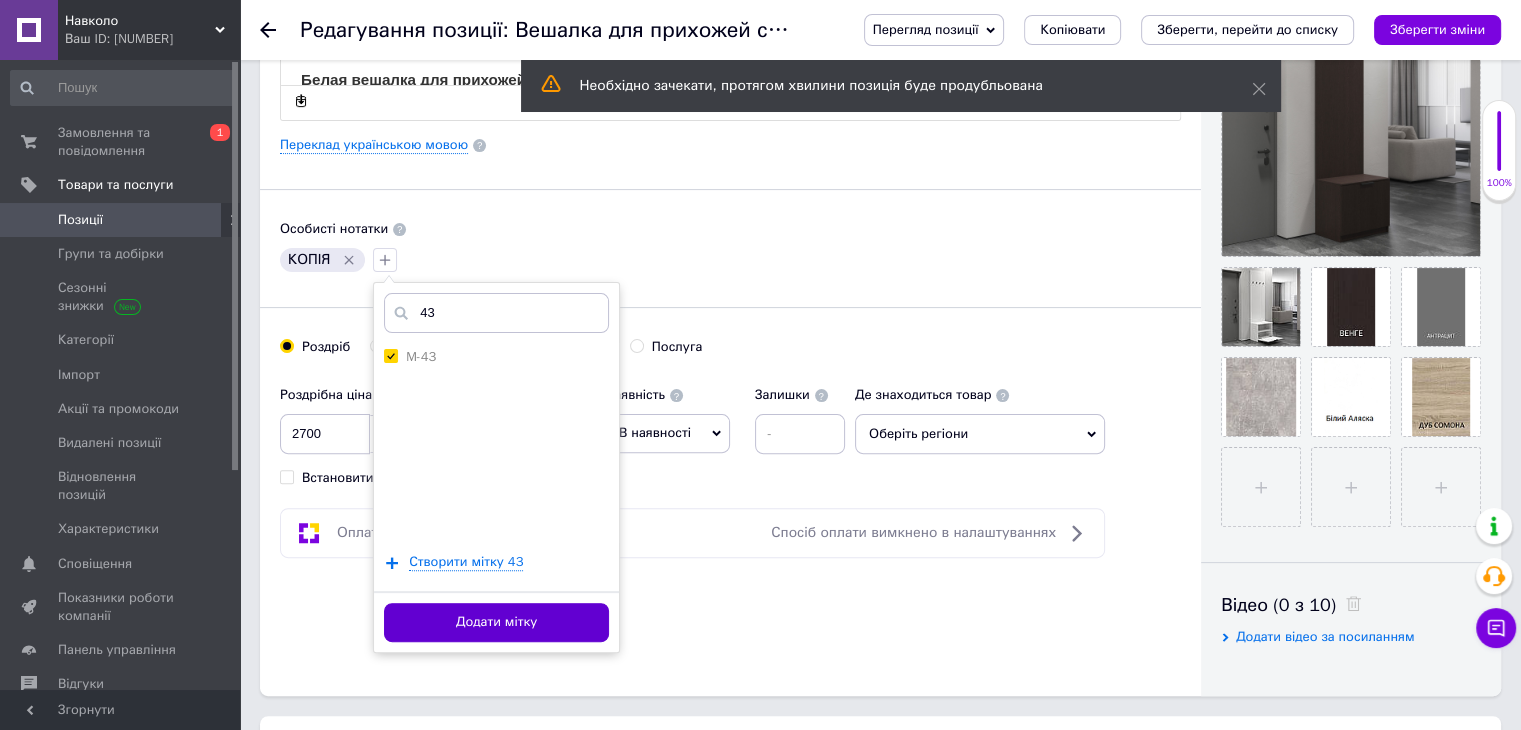 click on "Додати мітку" at bounding box center (496, 622) 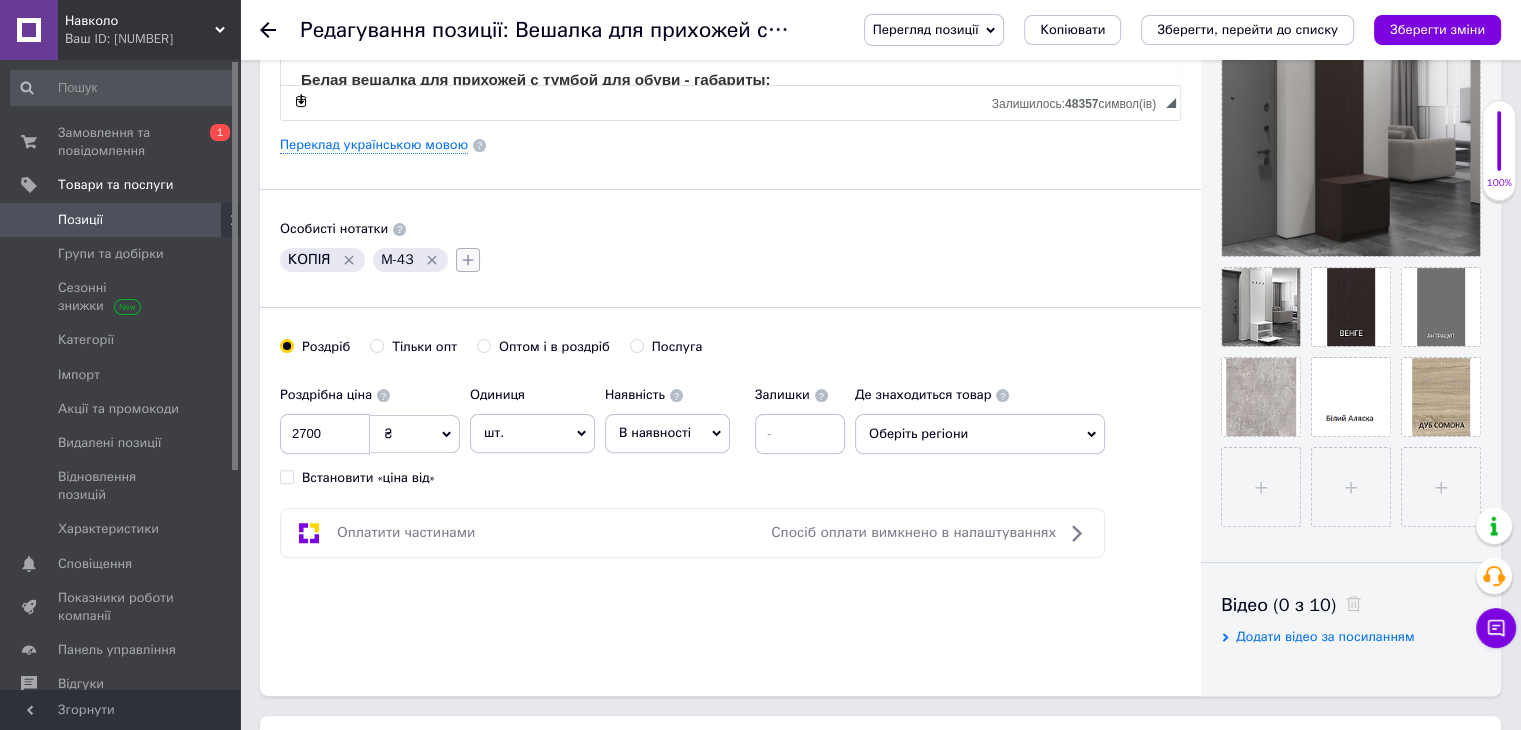 click 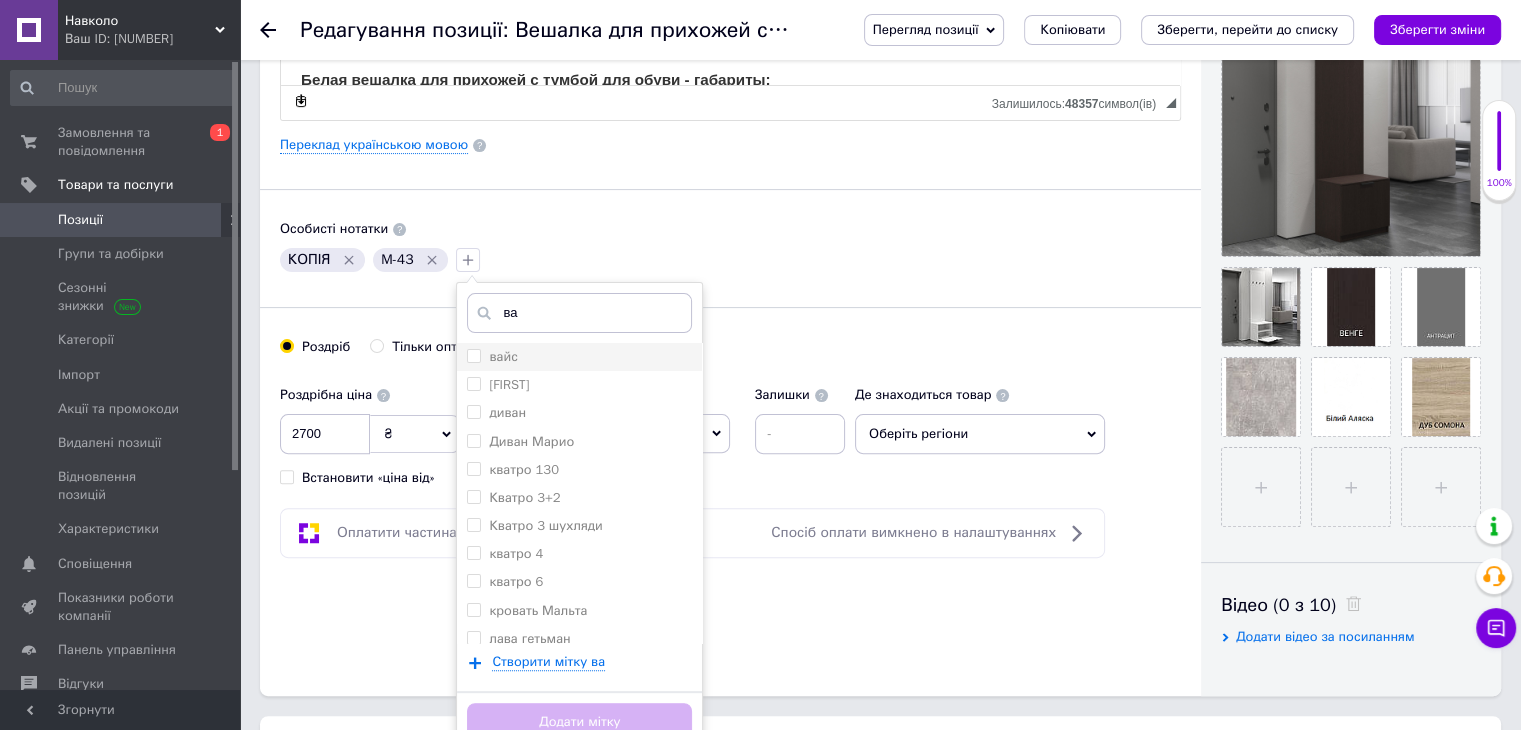 type on "ва" 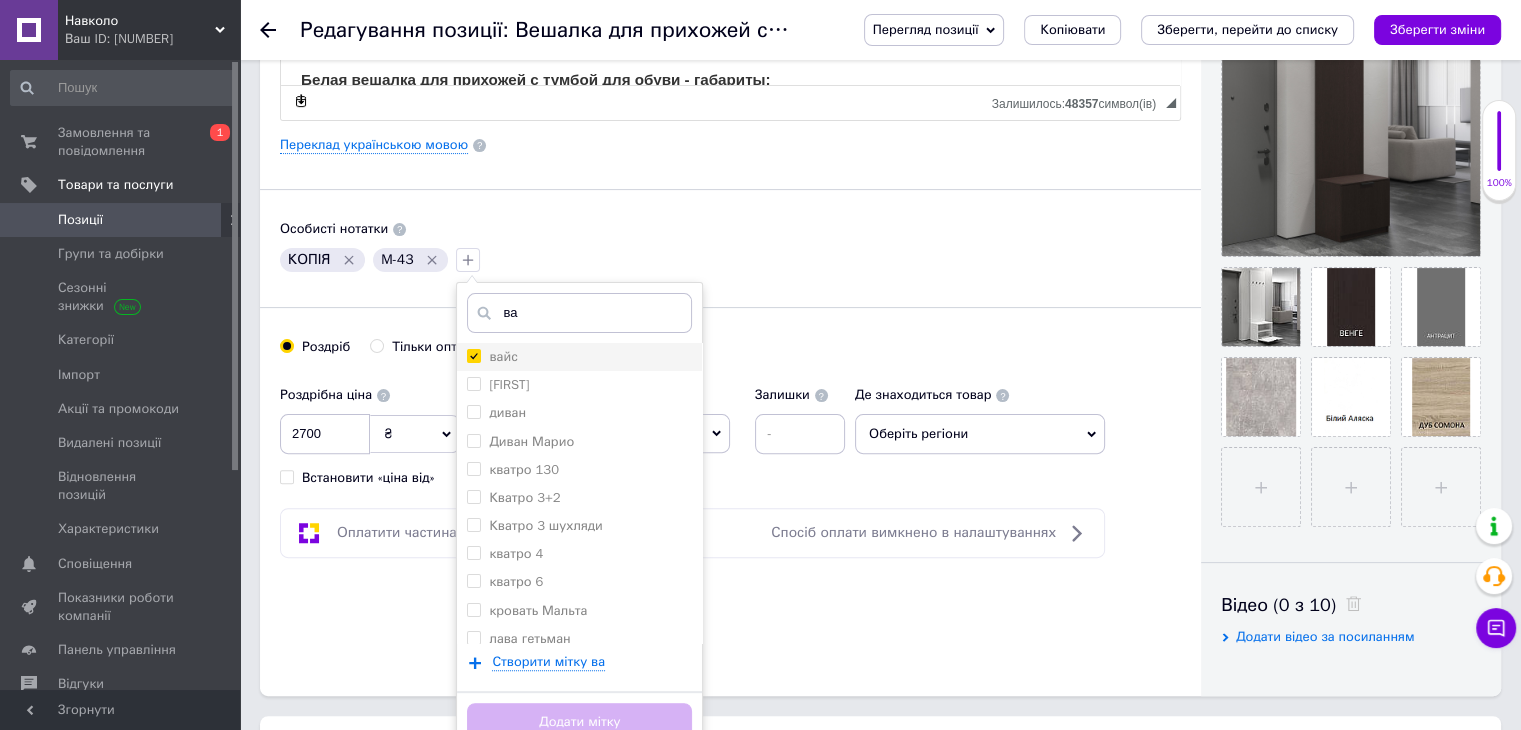 checkbox on "true" 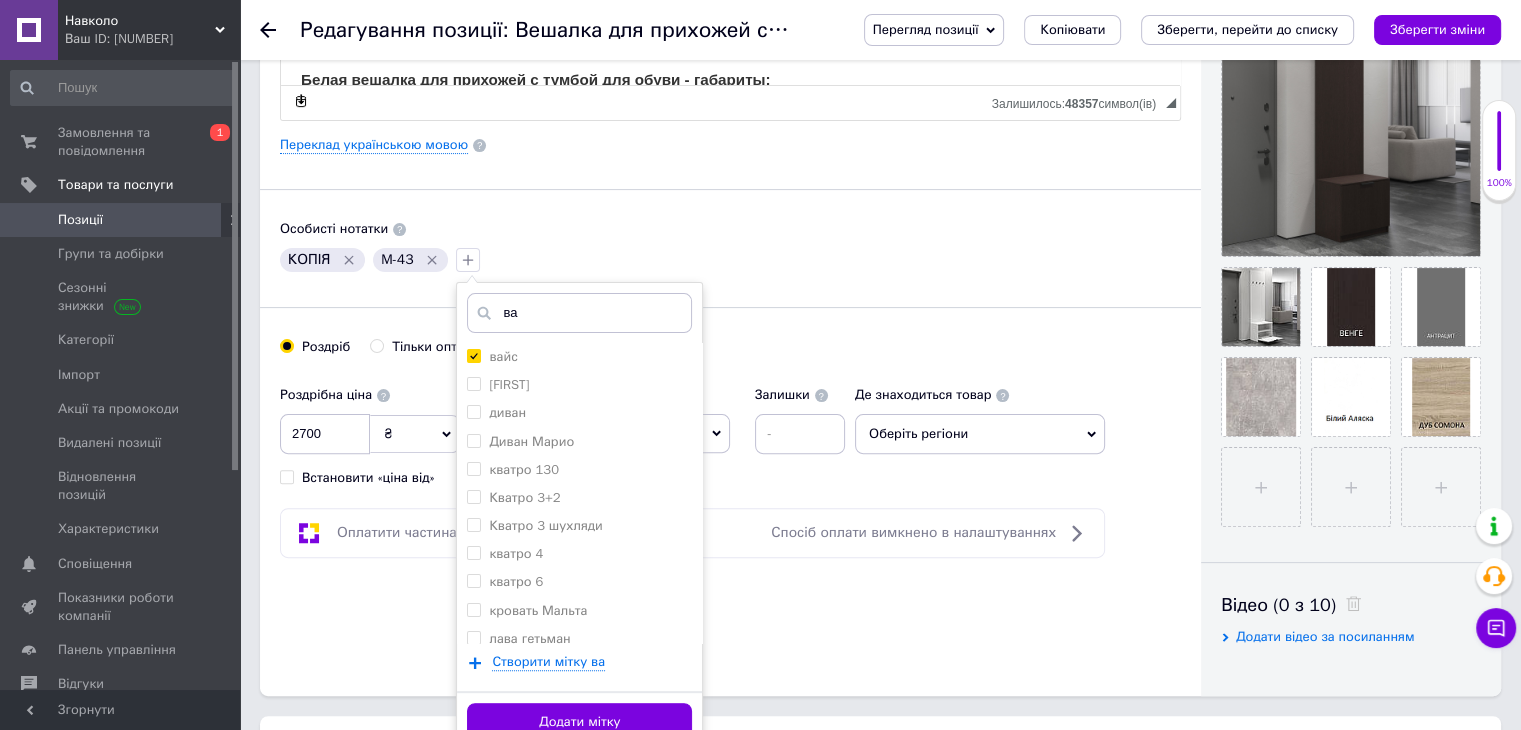 click on "Додати мітку" at bounding box center (579, 722) 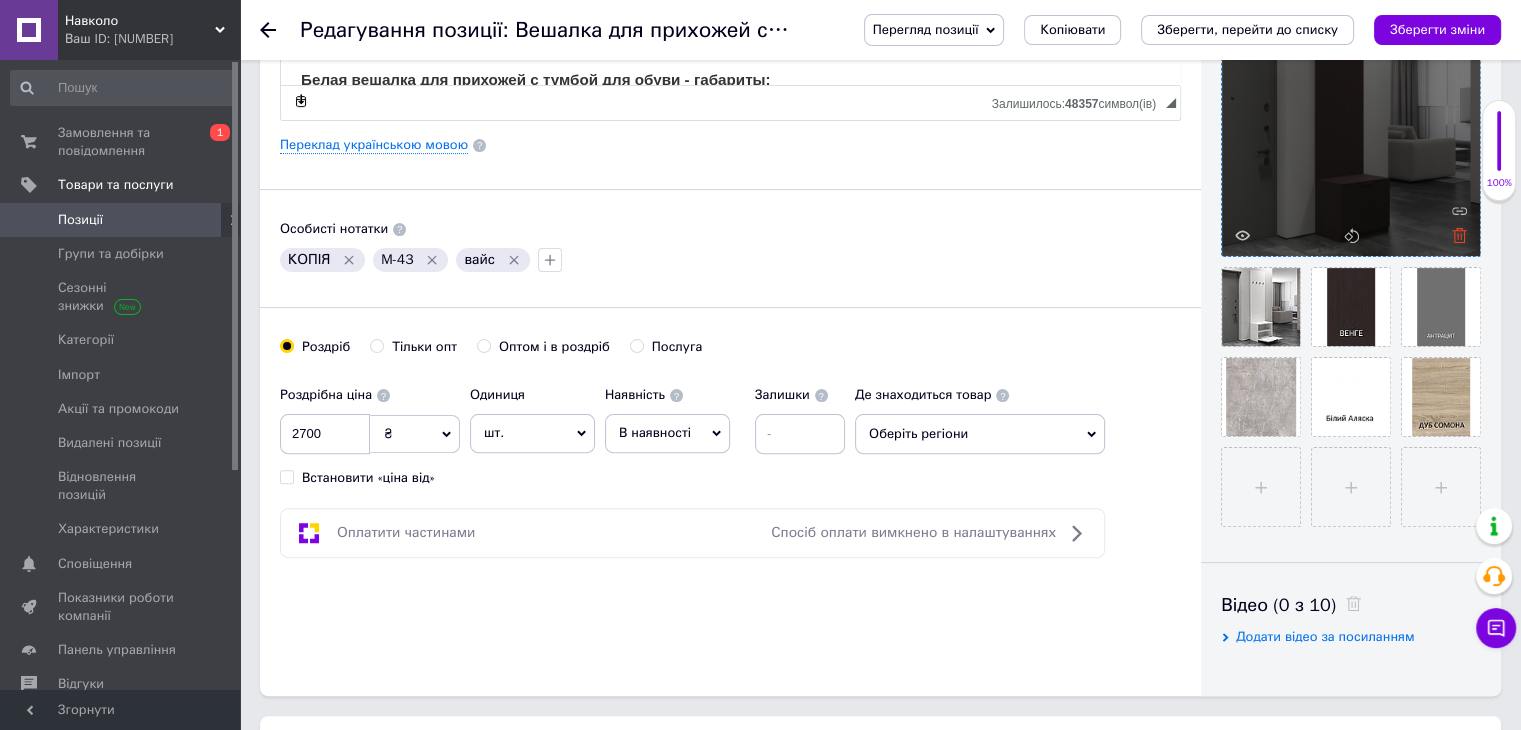 click 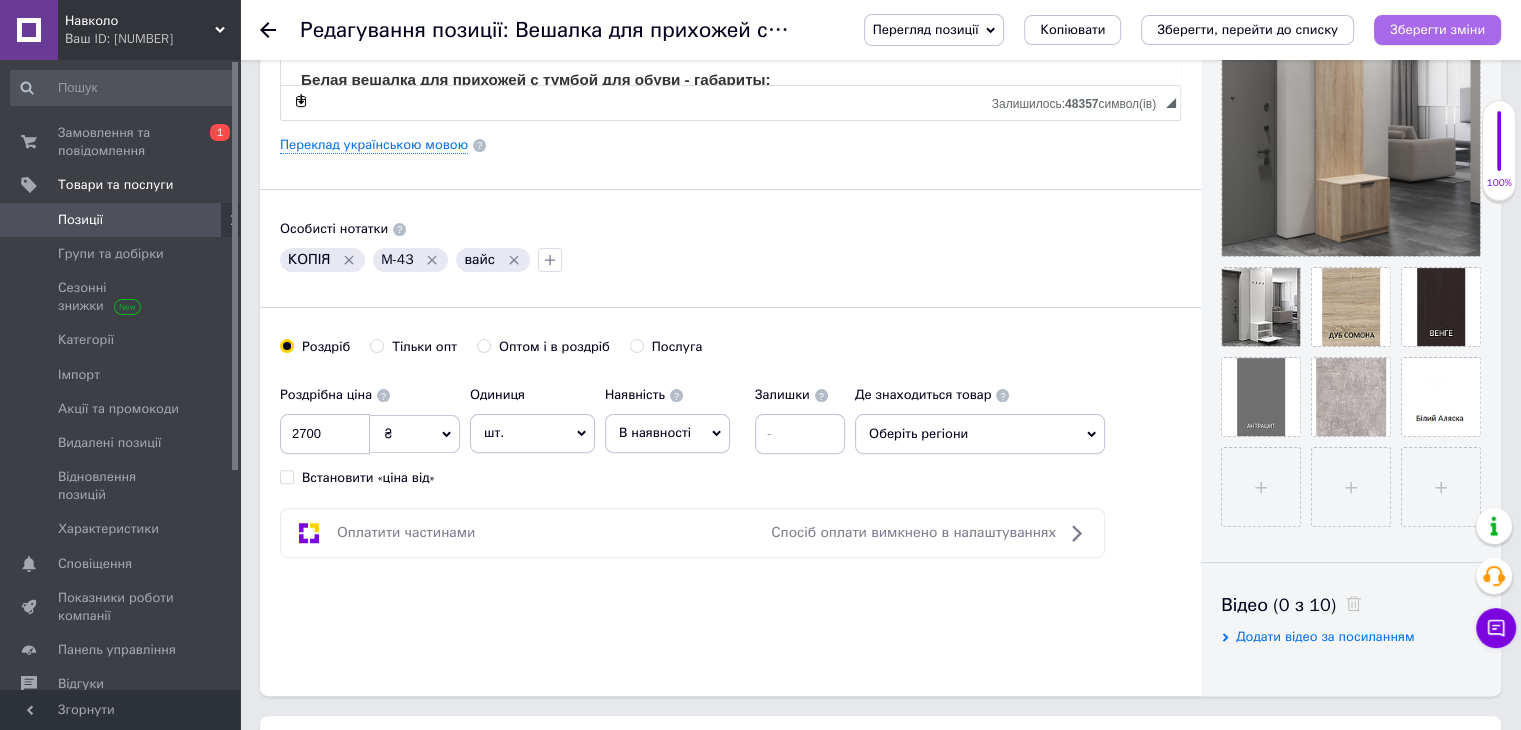 click on "Зберегти зміни" at bounding box center [1437, 29] 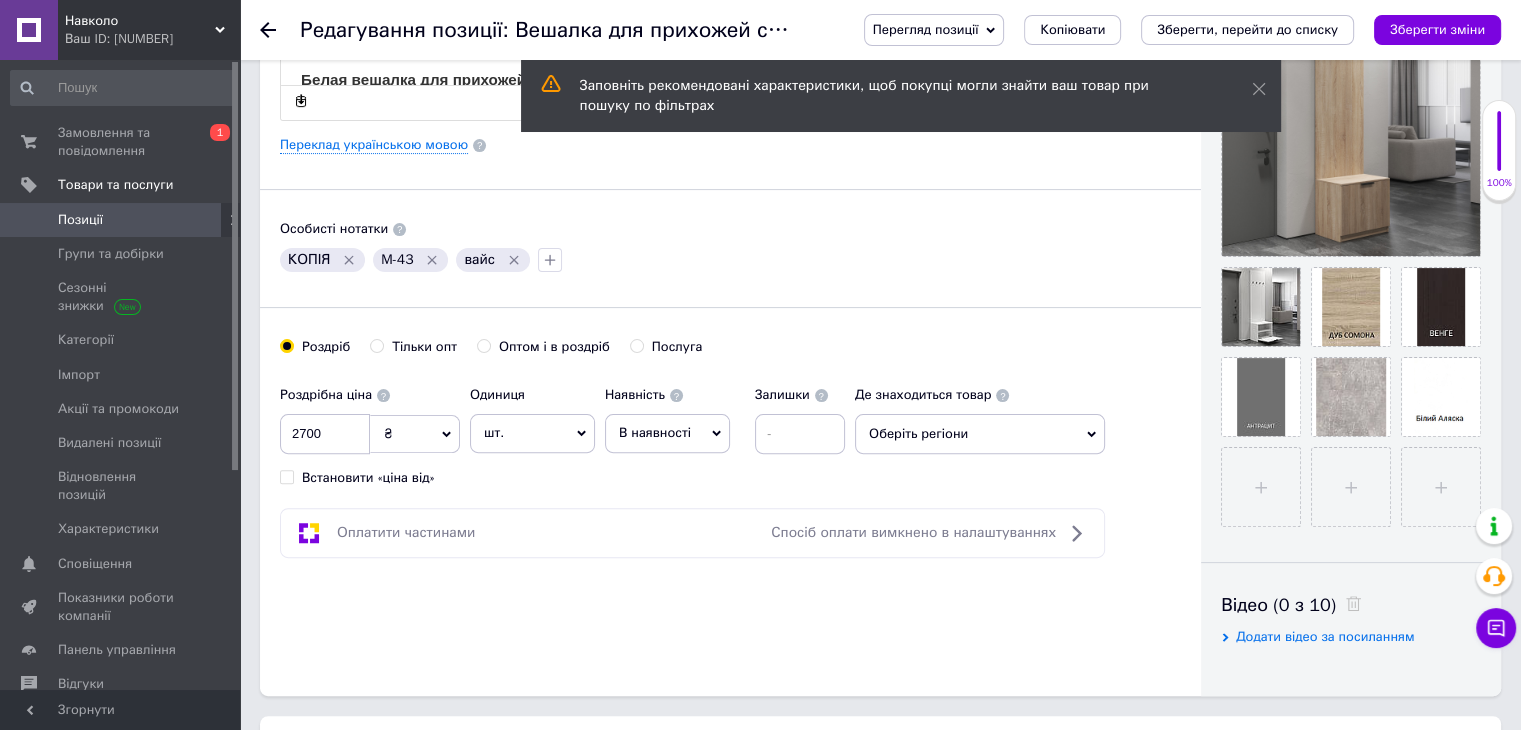 click on "Позиції" at bounding box center [121, 220] 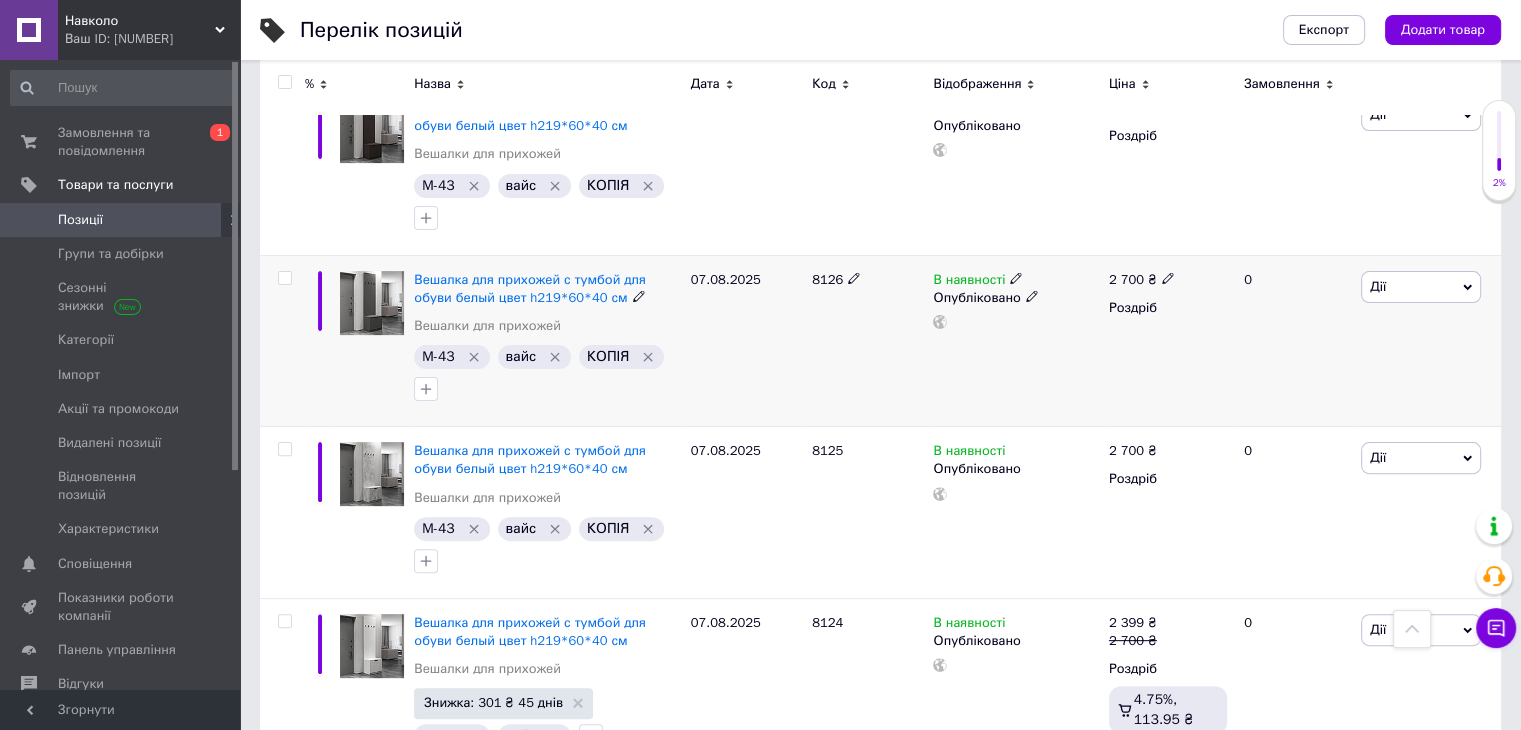 scroll, scrollTop: 600, scrollLeft: 0, axis: vertical 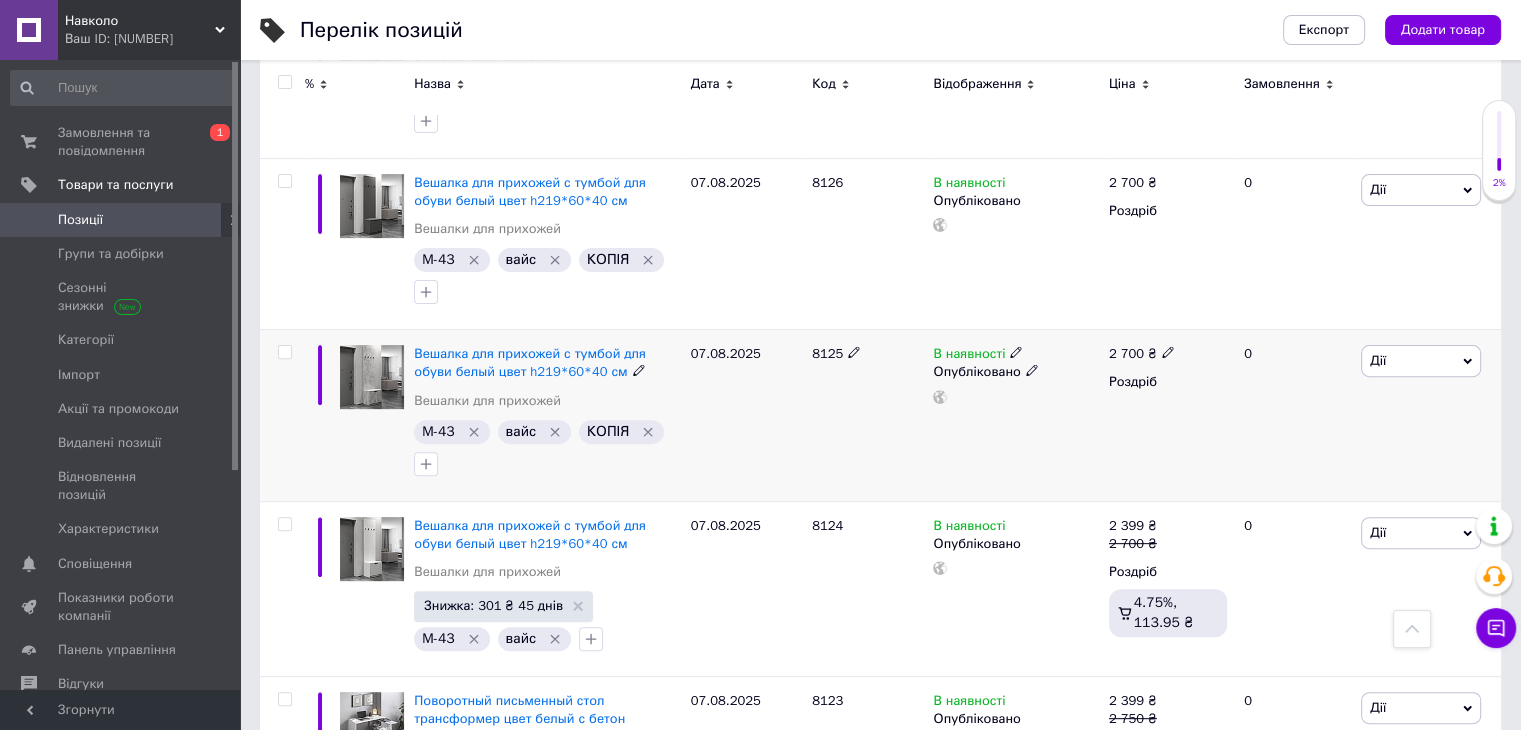 click at bounding box center (284, 352) 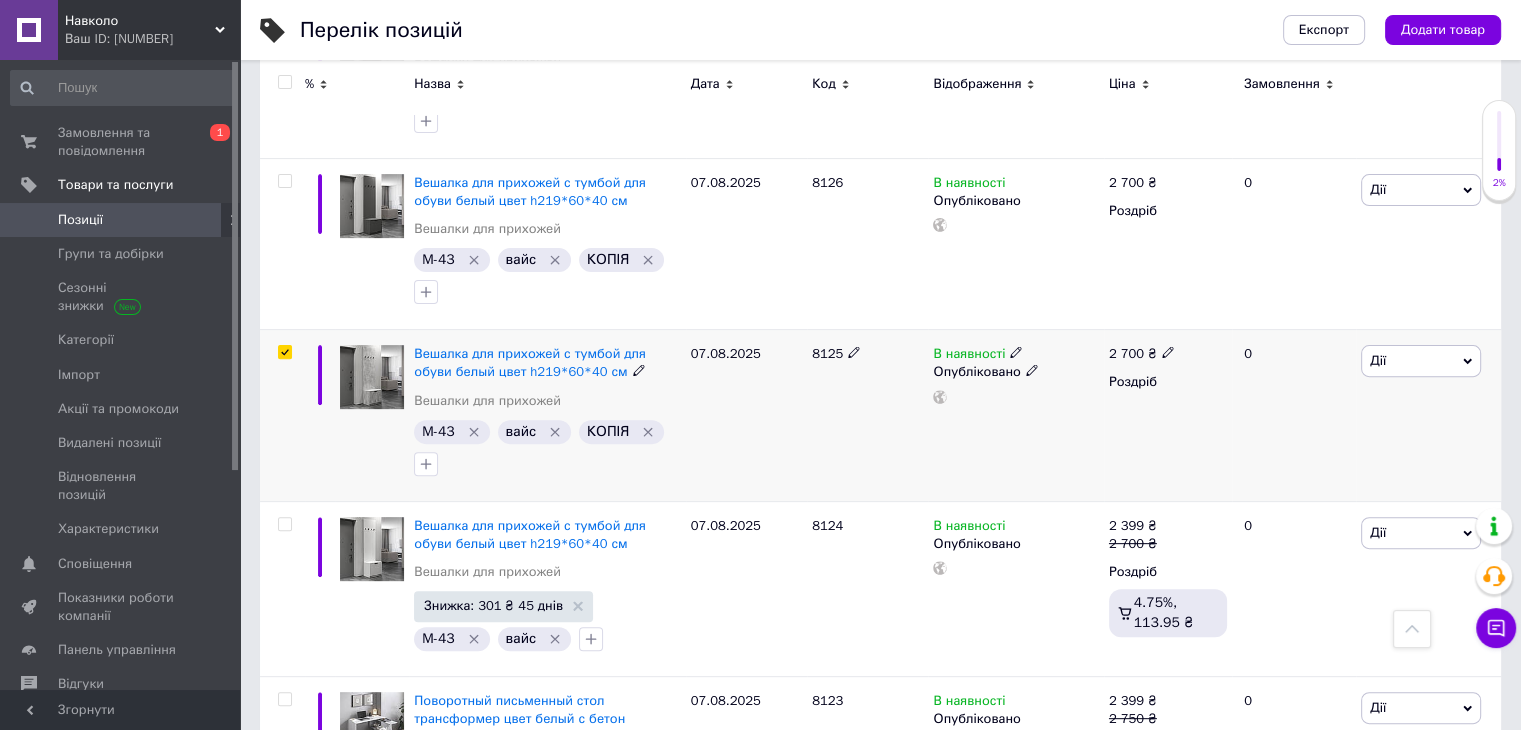 checkbox on "true" 